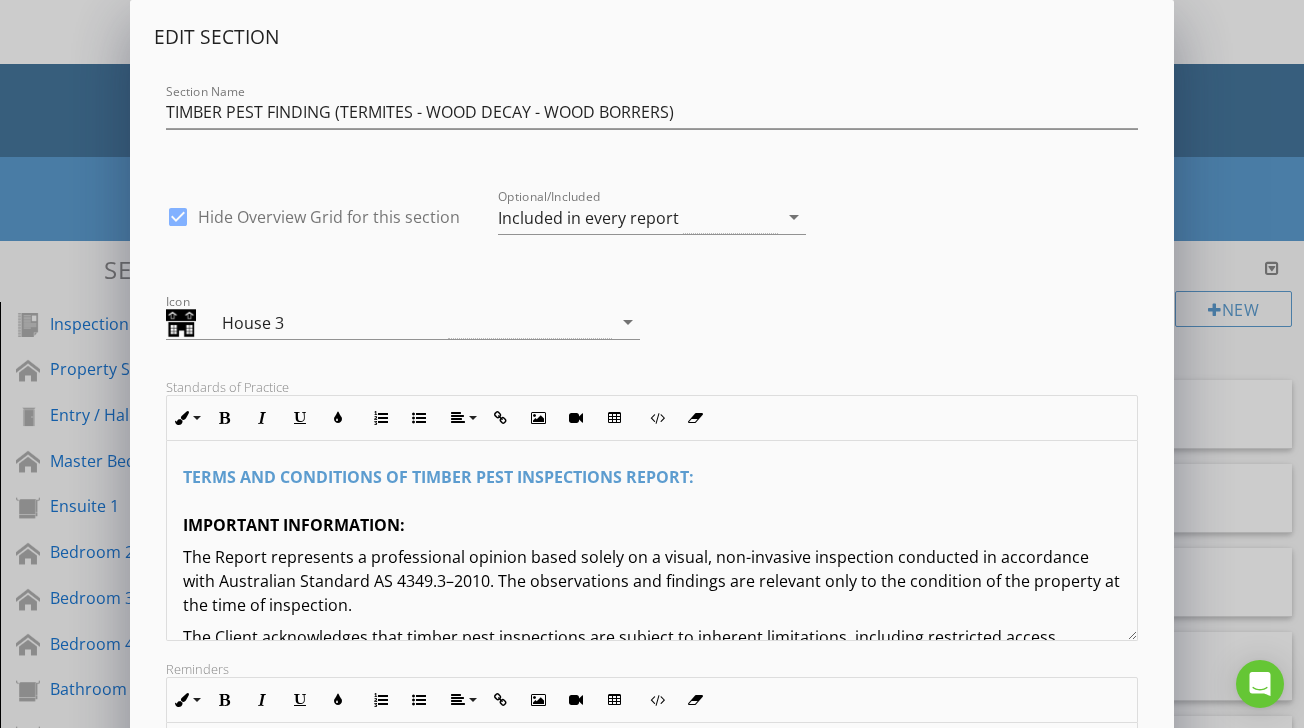 scroll, scrollTop: 706, scrollLeft: 0, axis: vertical 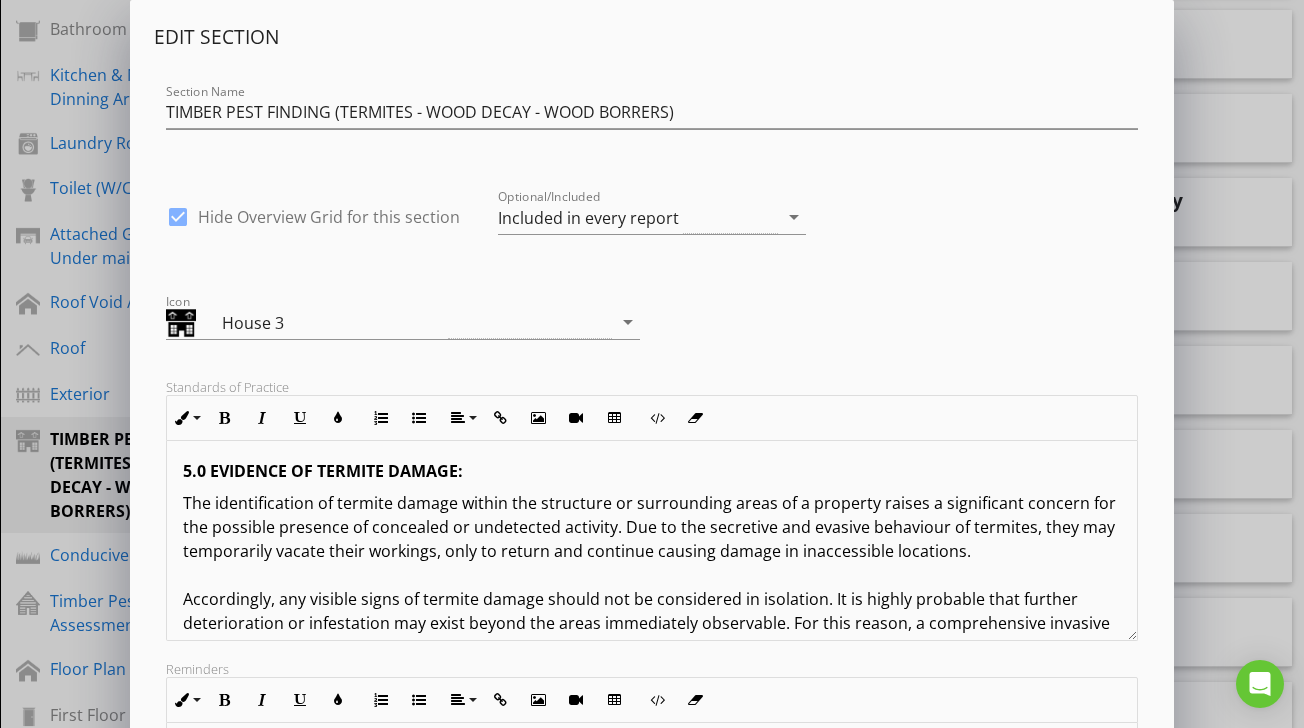 click on "TERMS AND CONDITIONS OF TIMBER PEST INSPECTIONS REPORT: IMPORTANT INFORMATION: The Report represents a professional opinion based solely on a visual, non-invasive inspection conducted in accordance with Australian Standard AS 4349.3–2010. The observations and findings are relevant only to the condition of the property at the time of inspection. The Client acknowledges that timber pest inspections are subject to inherent limitations, including restricted access, concealed activity, and environmental conditions. As such, no warranty, representation, or guarantee either express or implied is made that the property is free of timber pests or will remain free in the future. 1.0 DEFINITIONS:  For the purpose of this inspection, the definitions below apply. 1.1 ACTIVE:  The presence of live timber pests at the time of inspection. 1.2 INACTIVE:  No live timber pests were detected at the time of inspection. NOTE:  1.3 MINOR DAMAGE:  1.4 MODERATE  DAMAGE:  1.5 SEVERE DAMAGE:  1.6 TIMBER DAMAGE ROOF SPACE" at bounding box center (651, 739) 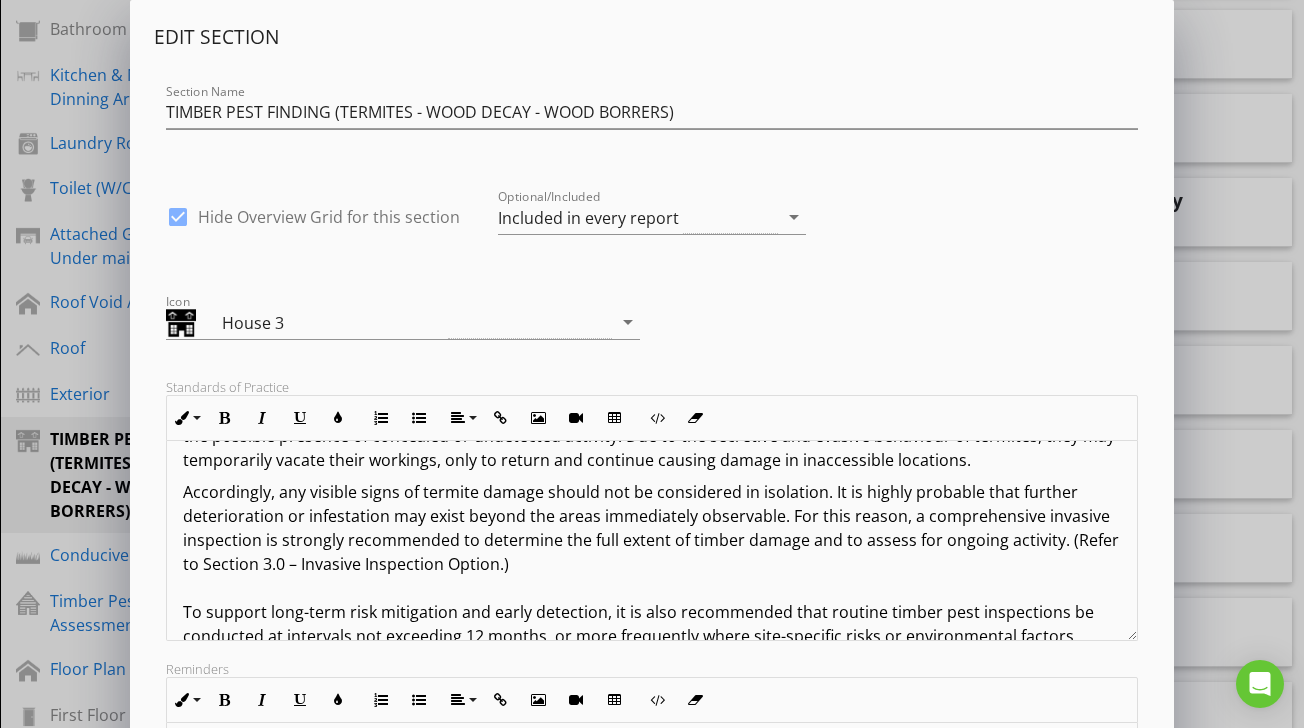 scroll, scrollTop: 2115, scrollLeft: 0, axis: vertical 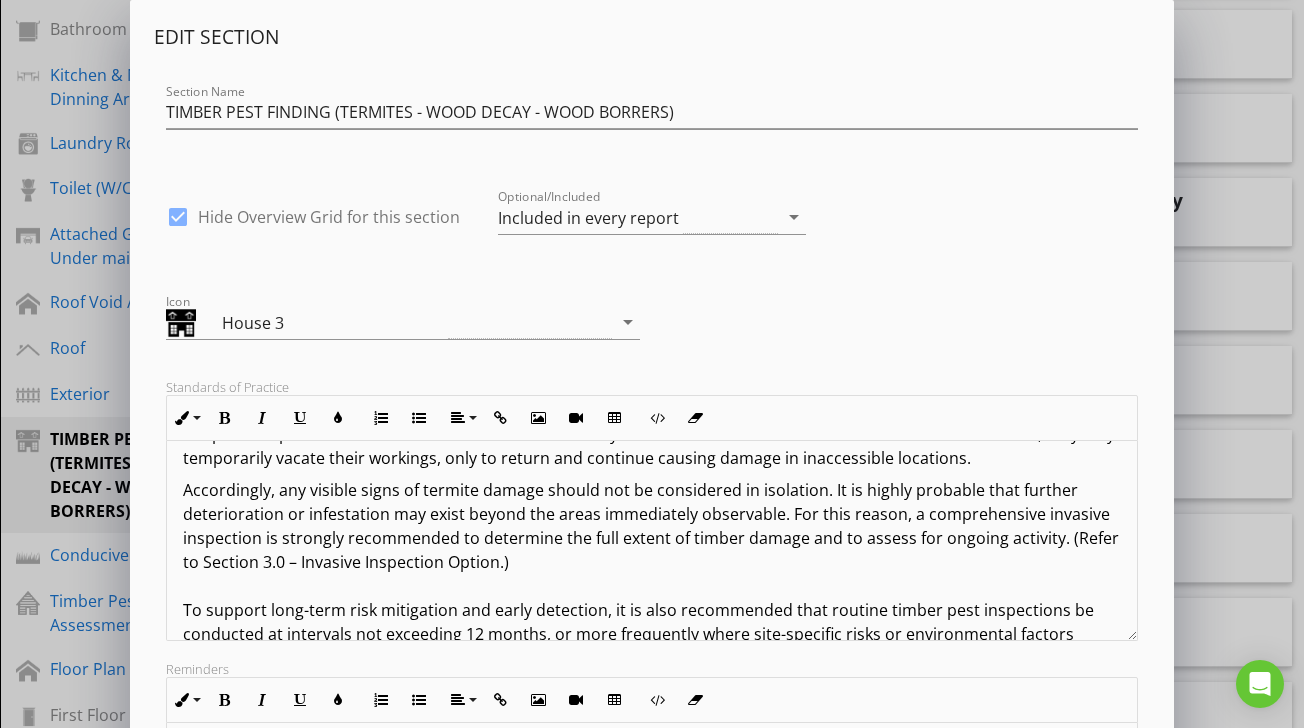 click on "Accordingly, any visible signs of termite damage should not be considered in isolation. It is highly probable that further deterioration or infestation may exist beyond the areas immediately observable. For this reason, a comprehensive invasive inspection is strongly recommended to determine the full extent of timber damage and to assess for ongoing activity. (Refer to Section 3.0 – Invasive Inspection Option.) To support long-term risk mitigation and early detection, it is also recommended that routine timber pest inspections be conducted at intervals not exceeding 12 months, or more frequently where site-specific risks or environmental factors apply. 6.0 SUBTERRANEAN TERMITES:" at bounding box center (651, 586) 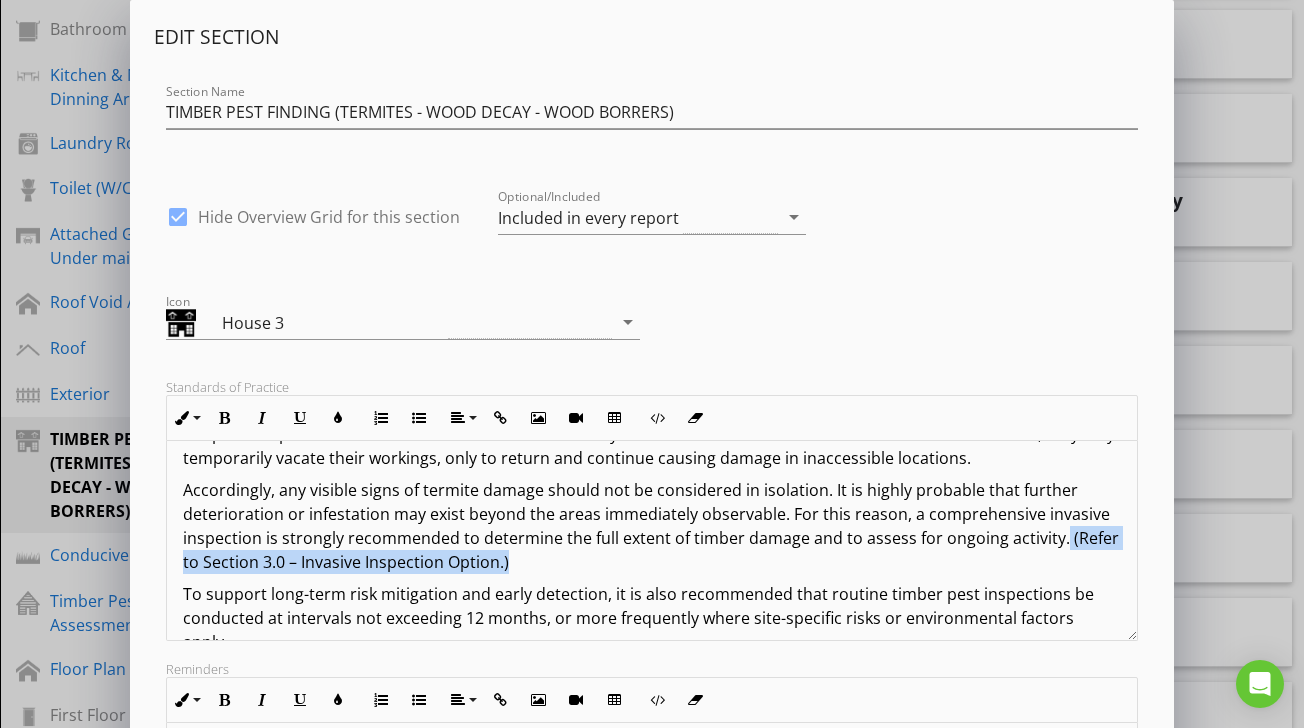 drag, startPoint x: 1057, startPoint y: 513, endPoint x: 1082, endPoint y: 534, distance: 32.649654 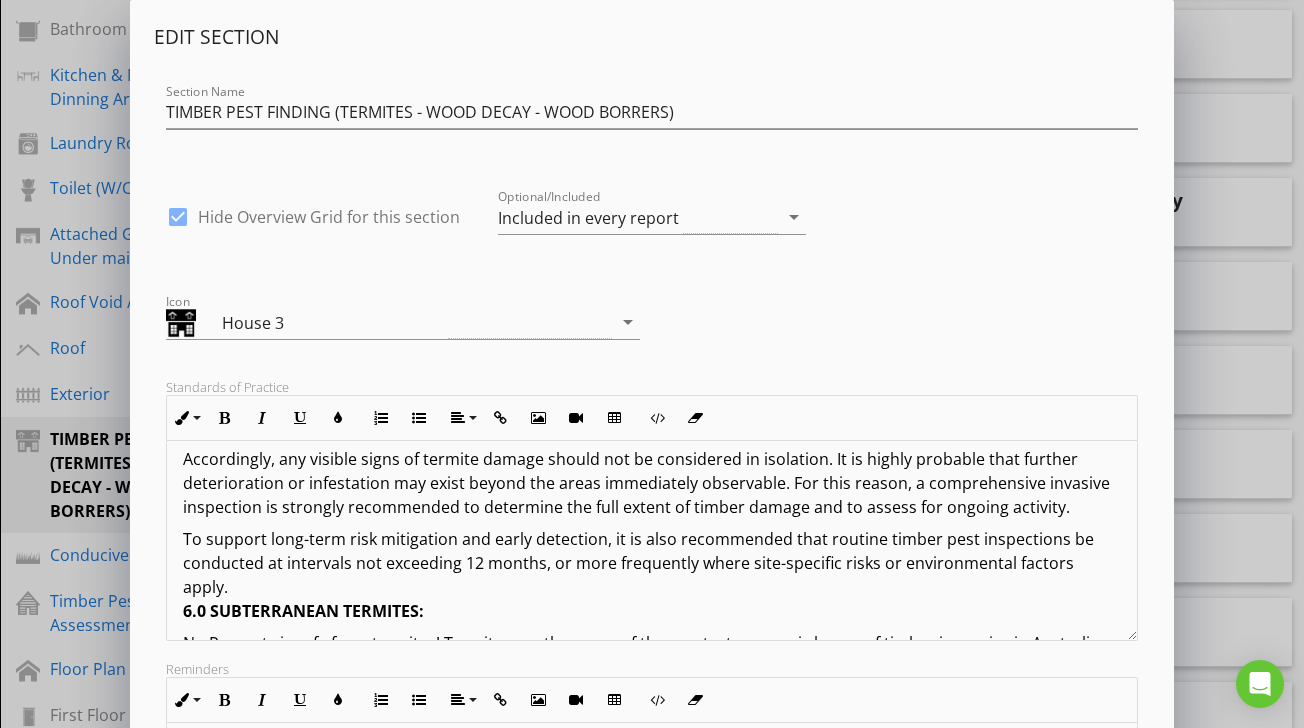 scroll, scrollTop: 2148, scrollLeft: 0, axis: vertical 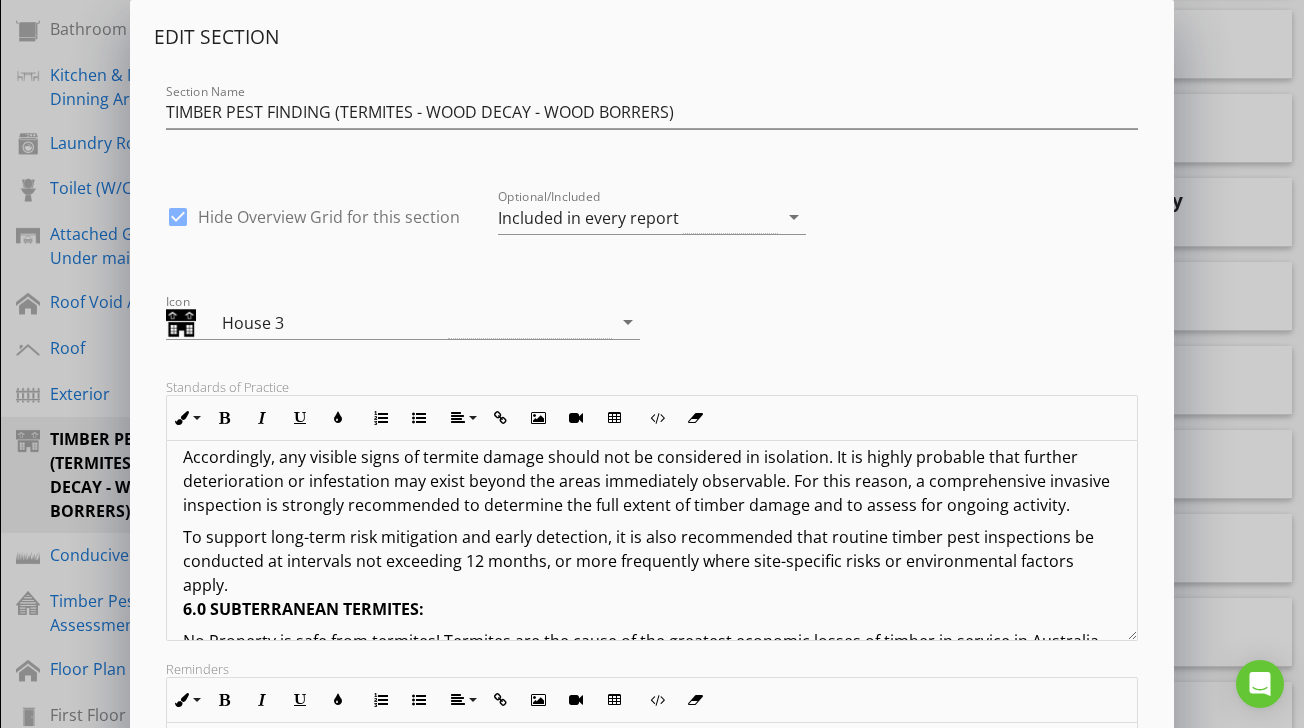 click on "TERMS AND CONDITIONS OF TIMBER PEST INSPECTIONS REPORT: IMPORTANT INFORMATION: The Report represents a professional opinion based solely on a visual, non-invasive inspection conducted in accordance with Australian Standard AS 4349.3–2010. The observations and findings are relevant only to the condition of the property at the time of inspection. The Client acknowledges that timber pest inspections are subject to inherent limitations, including restricted access, concealed activity, and environmental conditions. As such, no warranty, representation, or guarantee either express or implied is made that the property is free of timber pests or will remain free in the future. 1.0 DEFINITIONS:  For the purpose of this inspection, the definitions below apply. 1.1 ACTIVE:  The presence of live timber pests at the time of inspection. 1.2 INACTIVE:  No live timber pests were detected at the time of inspection. NOTE:  1.3 MINOR DAMAGE:  1.4 MODERATE  DAMAGE:  1.5 SEVERE DAMAGE:  1.6 TIMBER DAMAGE ROOF SPACE" at bounding box center (651, 585) 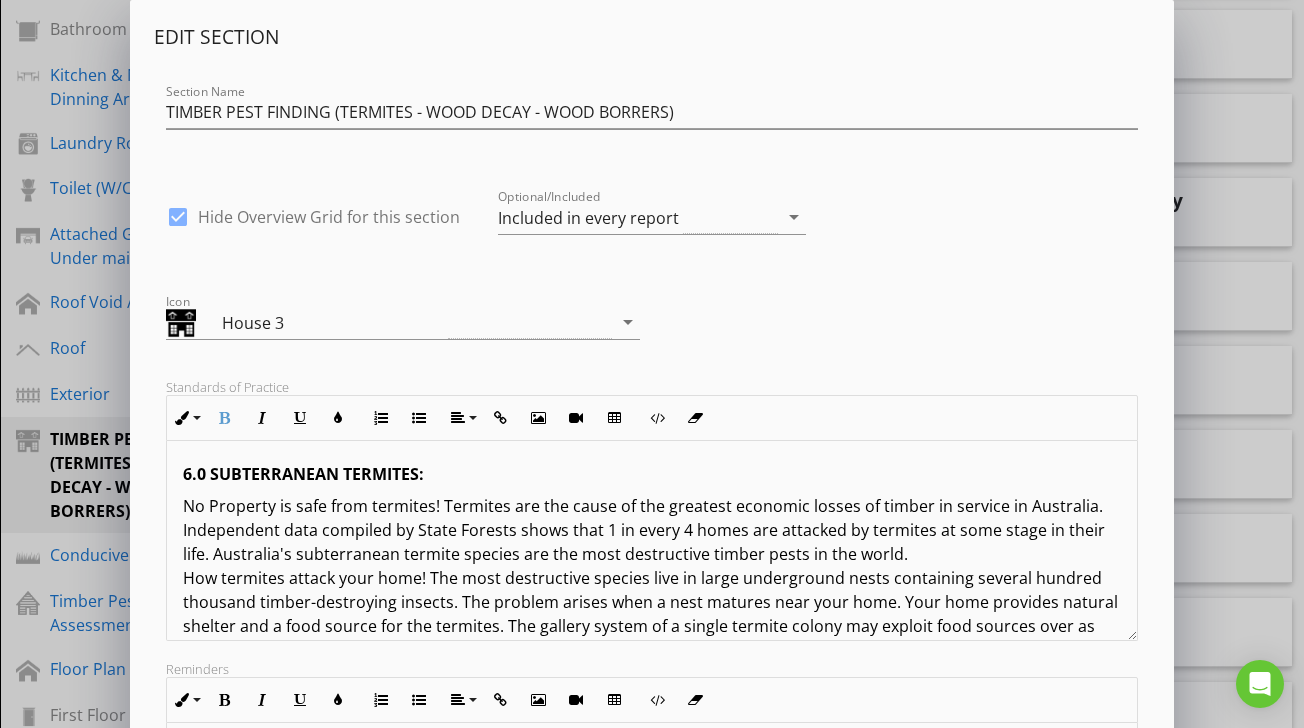 scroll, scrollTop: 2319, scrollLeft: 0, axis: vertical 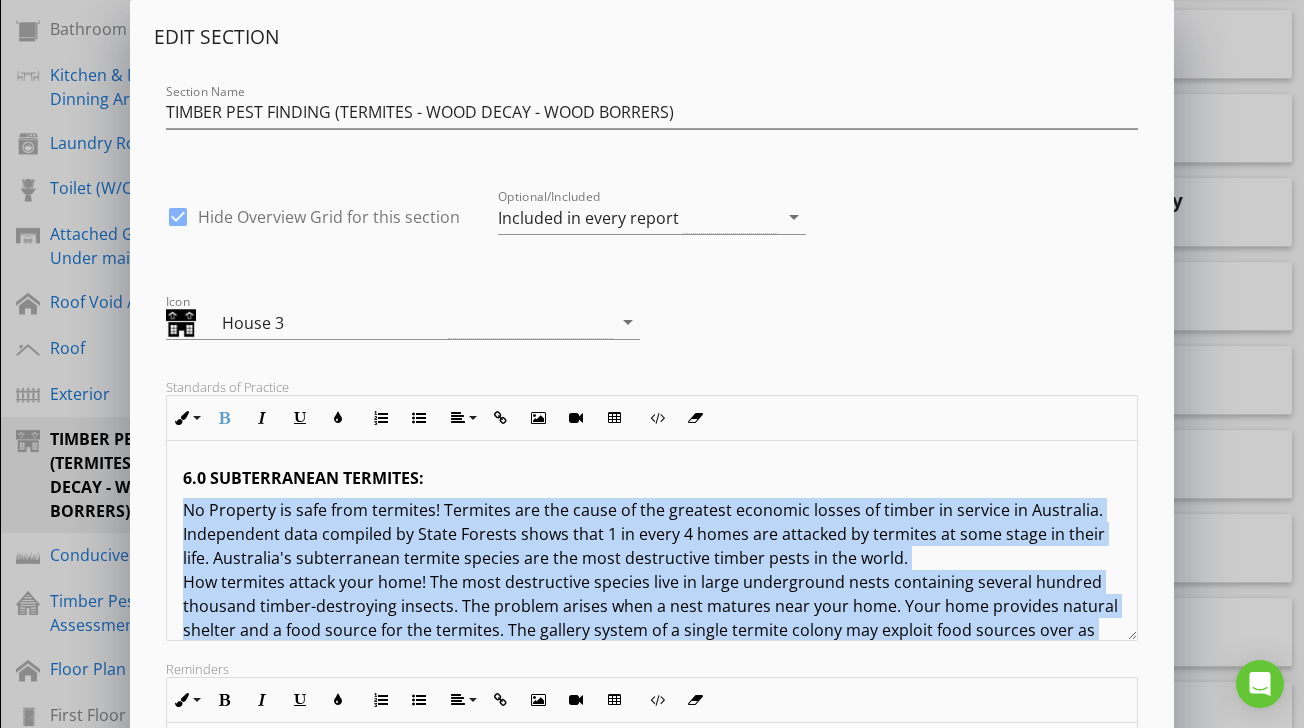 drag, startPoint x: 183, startPoint y: 458, endPoint x: 594, endPoint y: 619, distance: 441.40912 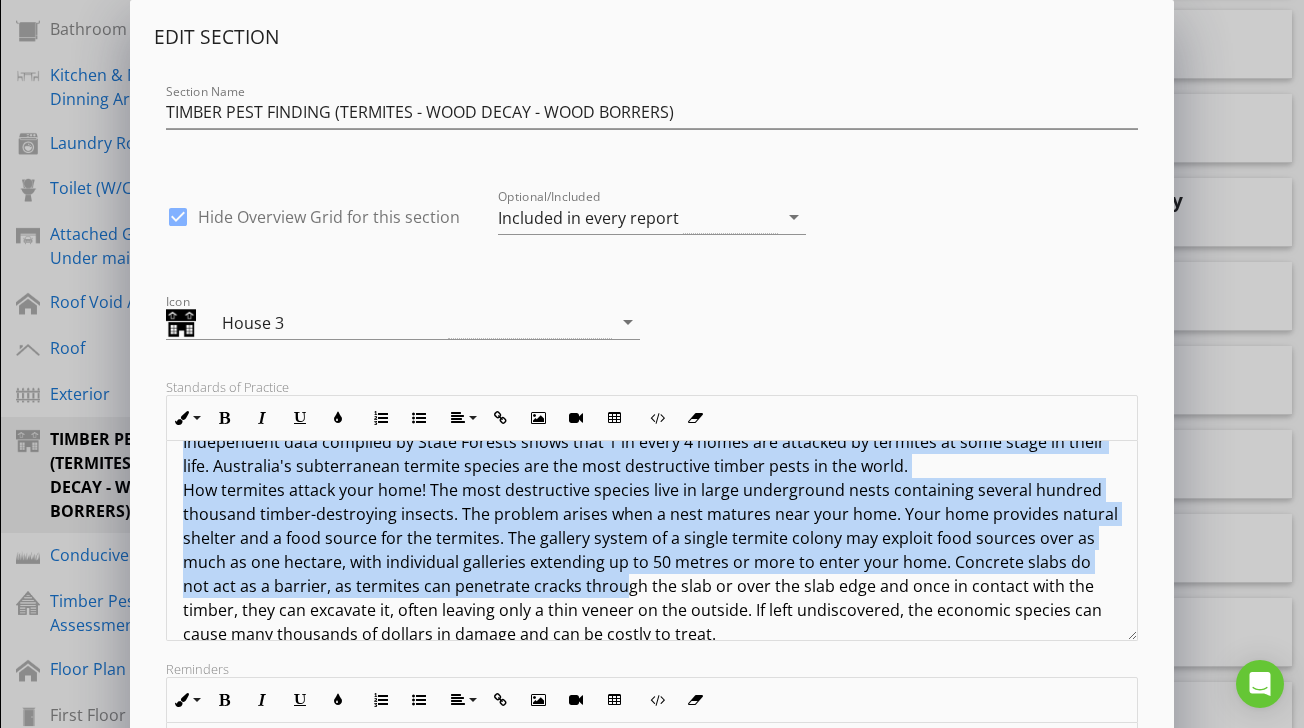 scroll, scrollTop: 2415, scrollLeft: 0, axis: vertical 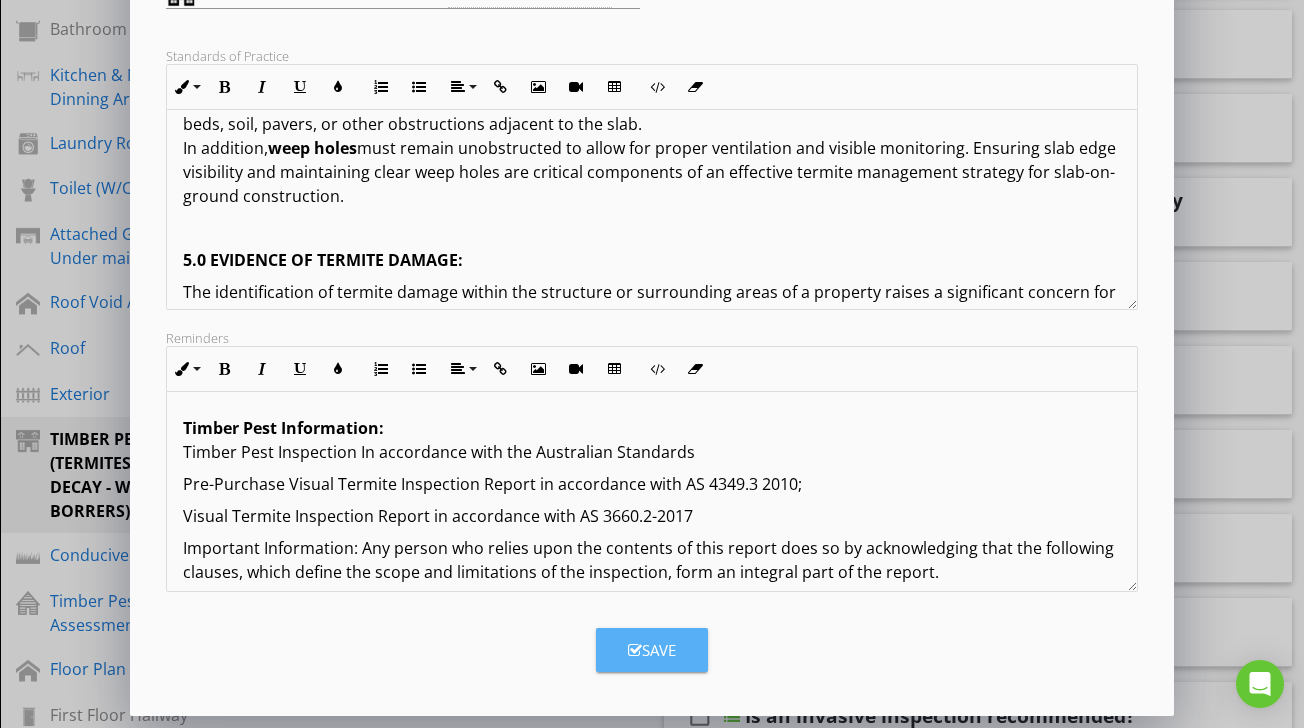 click on "Save" at bounding box center (652, 650) 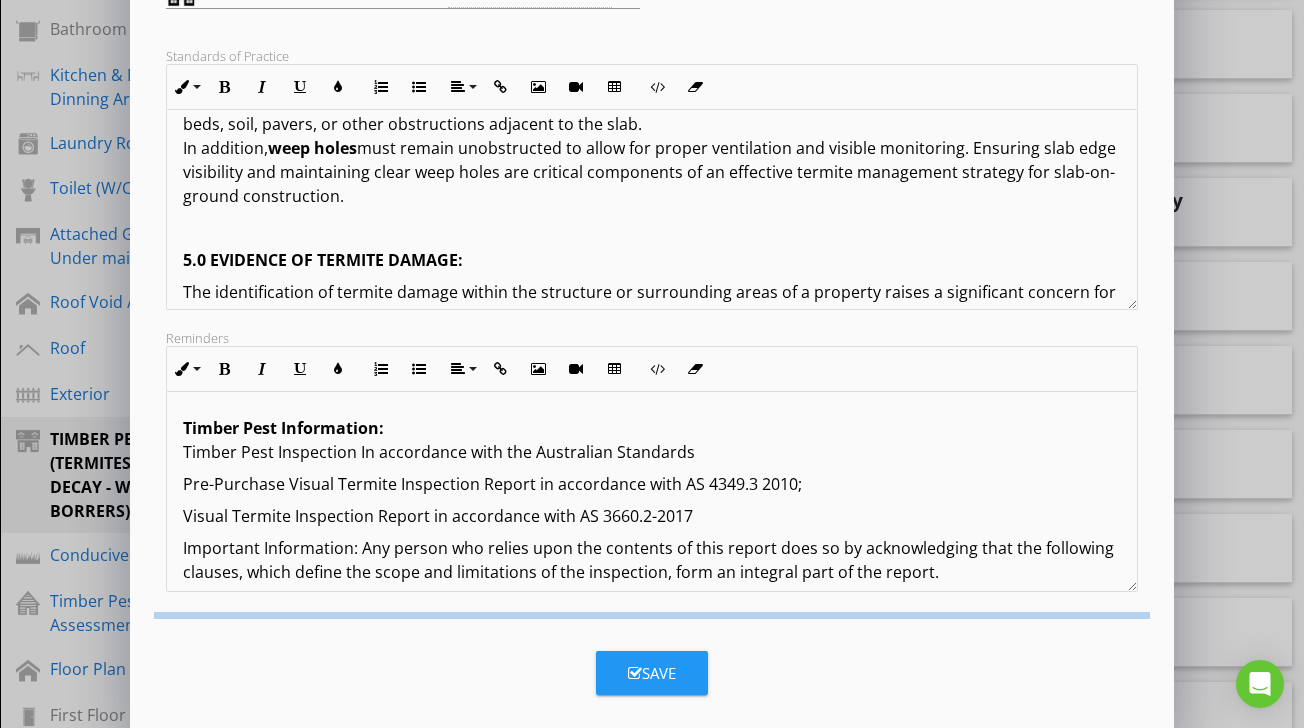 scroll, scrollTop: 114, scrollLeft: 0, axis: vertical 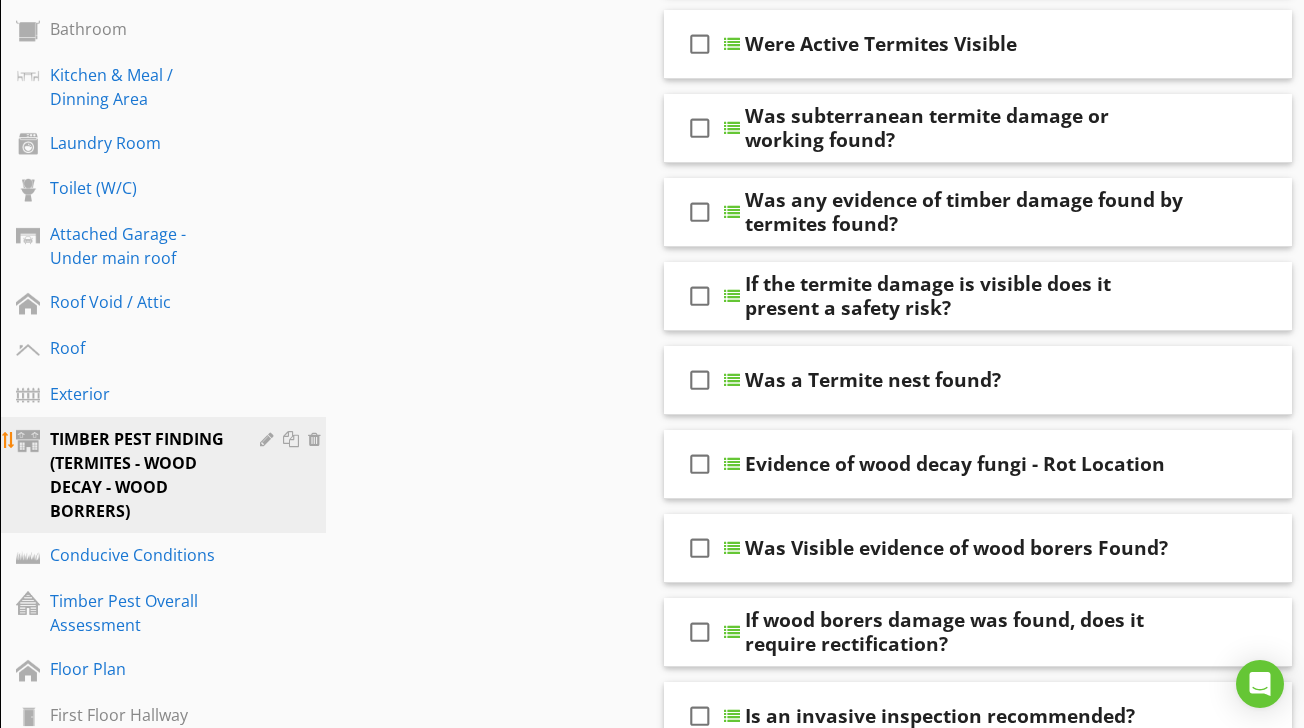 click at bounding box center [293, 439] 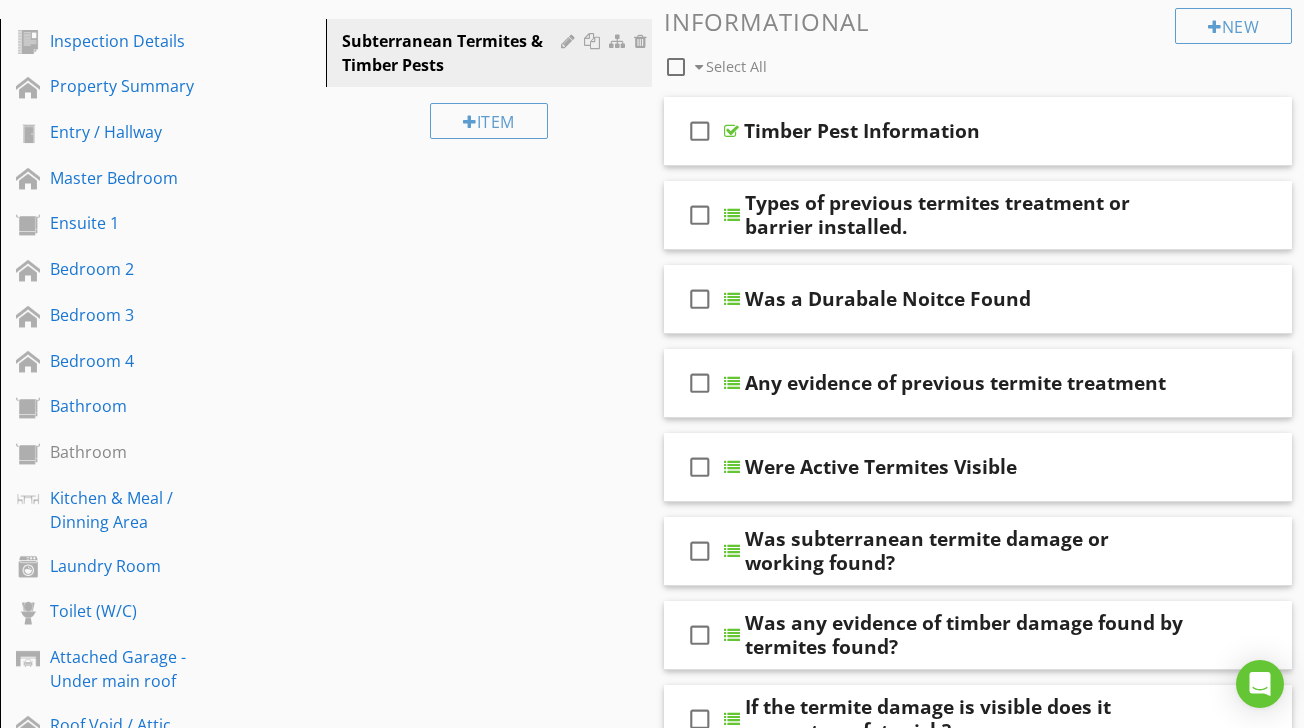 scroll, scrollTop: 282, scrollLeft: 0, axis: vertical 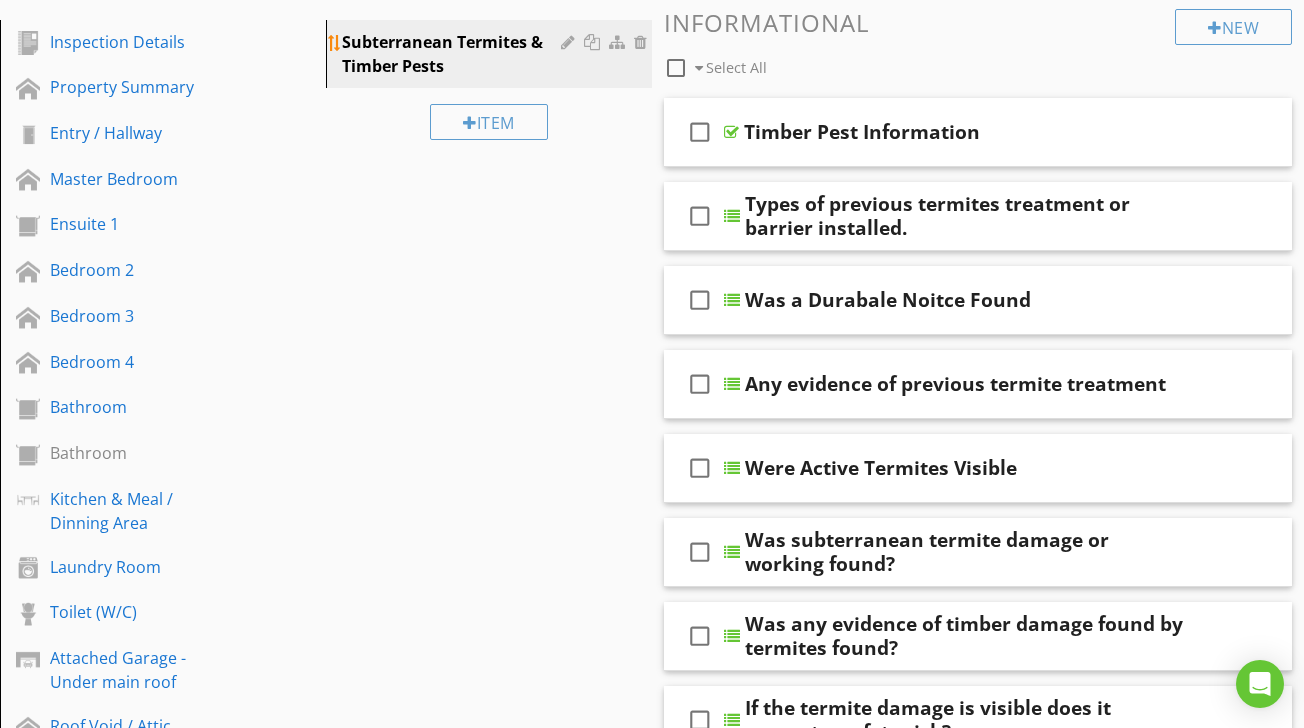click at bounding box center [570, 42] 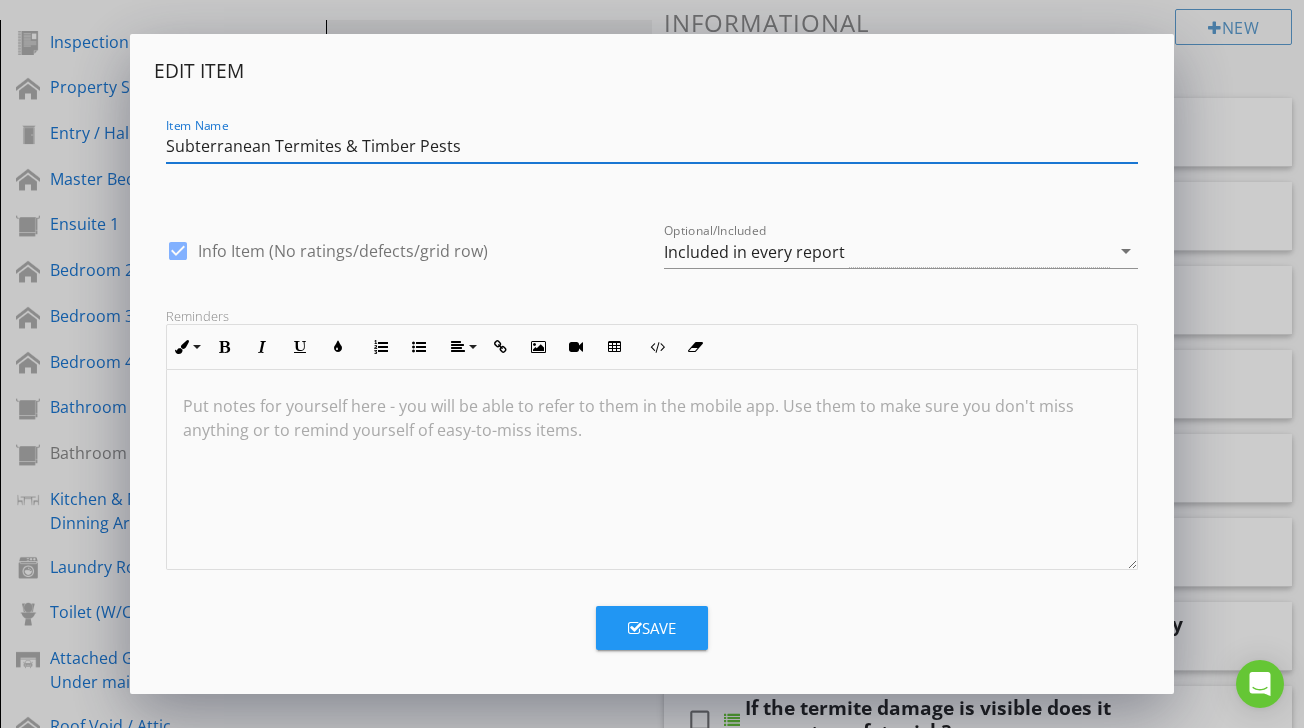 click on "Edit Item   Item Name Subterranean Termites & Timber Pests     check_box Info Item (No ratings/defects/grid row)   Optional/Included Included in every report arrow_drop_down     Reminders   Inline Style XLarge Large Normal Small Light Small/Light Bold Italic Underline Colors Ordered List Unordered List Align Align Left Align Center Align Right Align Justify Insert Link Insert Image Insert Video Insert Table Code View Clear Formatting Put notes for yourself here - you will be able to refer to them in the mobile app. Use them to make sure you don't miss anything or to remind yourself of easy-to-miss items.
Save" at bounding box center (652, 364) 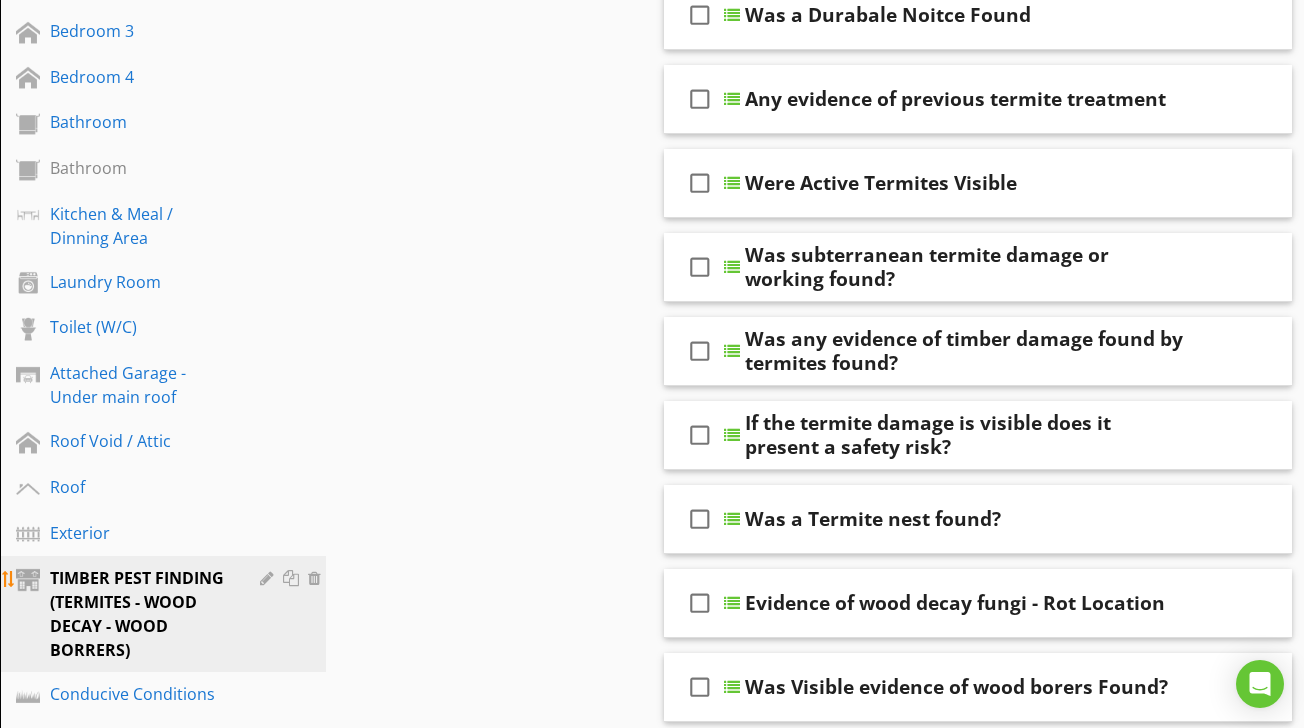 scroll, scrollTop: 613, scrollLeft: 0, axis: vertical 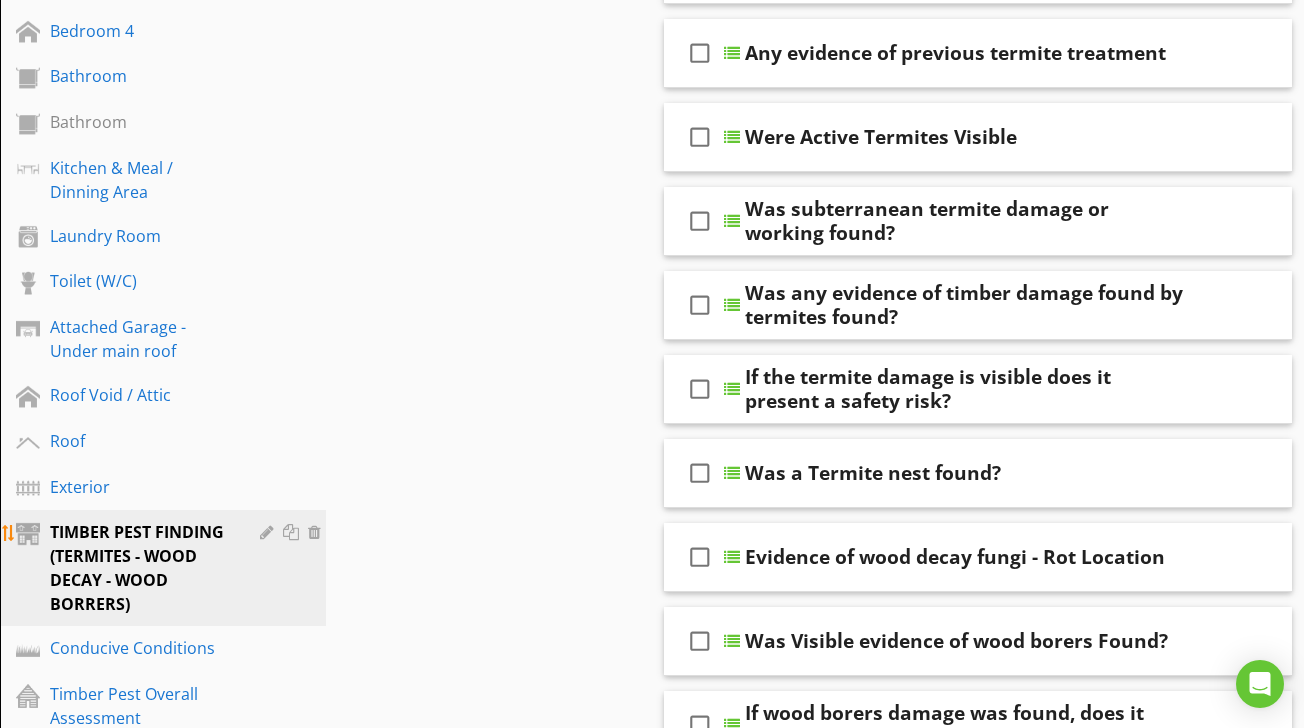 click on "TIMBER PEST FINDING (TERMITES - WOOD DECAY - WOOD BORRERS)" at bounding box center [140, 568] 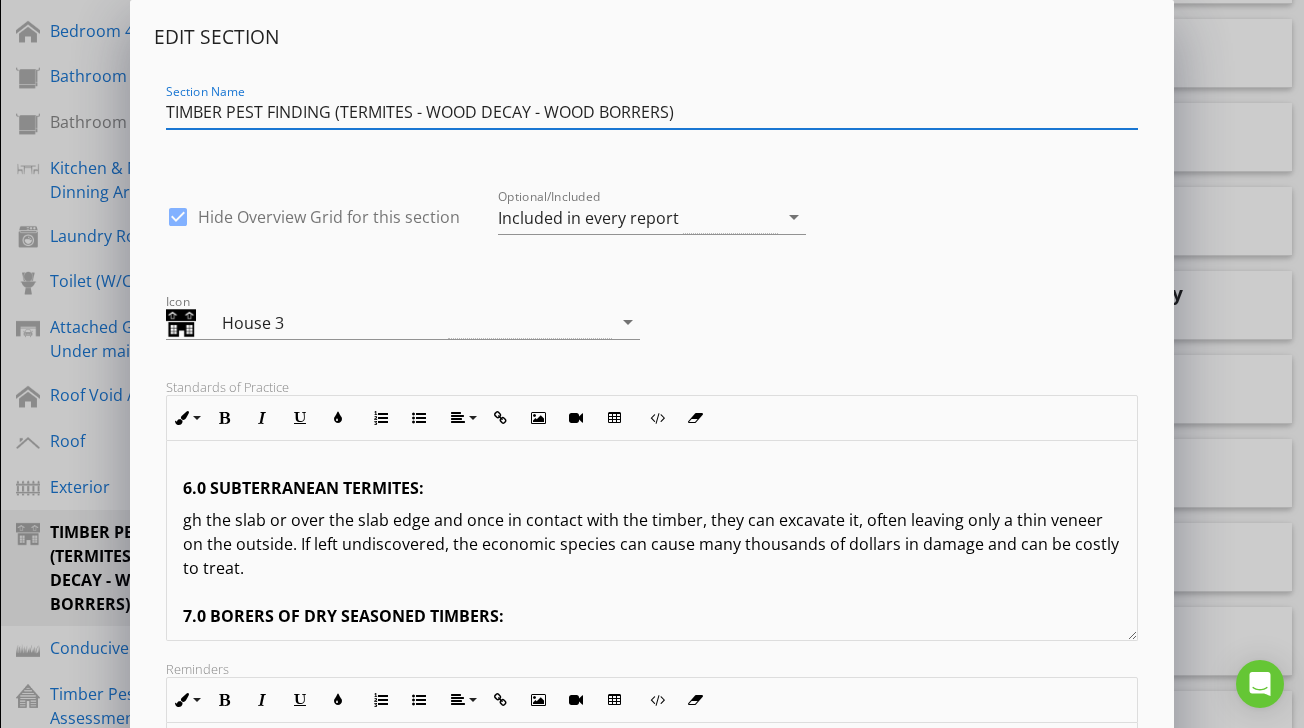 scroll, scrollTop: 2310, scrollLeft: 0, axis: vertical 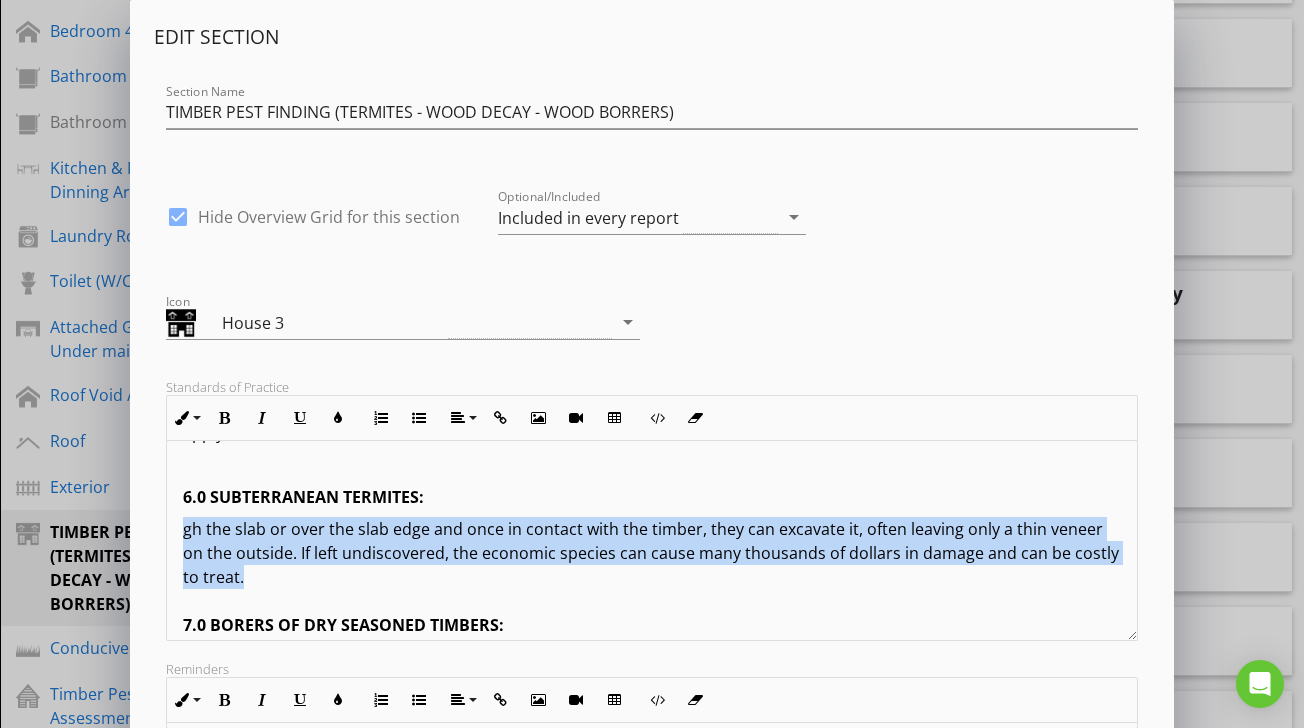 drag, startPoint x: 181, startPoint y: 479, endPoint x: 245, endPoint y: 523, distance: 77.665955 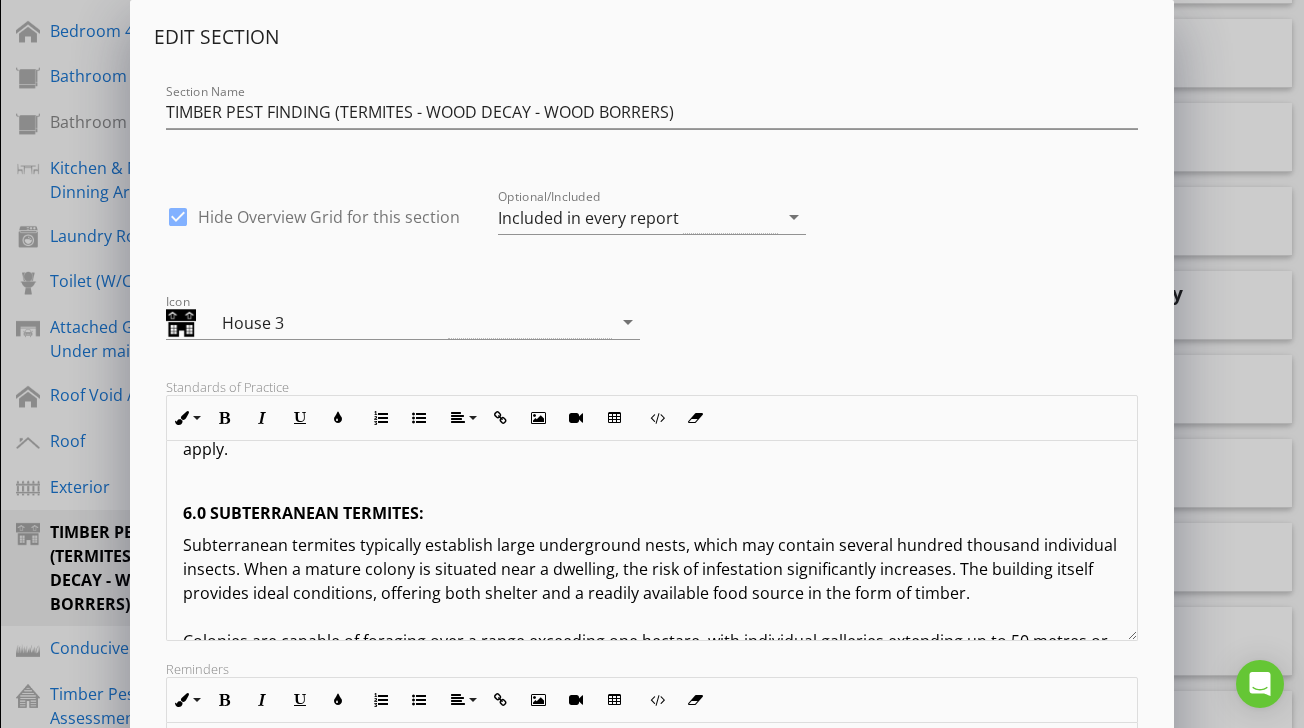 scroll, scrollTop: 2274, scrollLeft: 0, axis: vertical 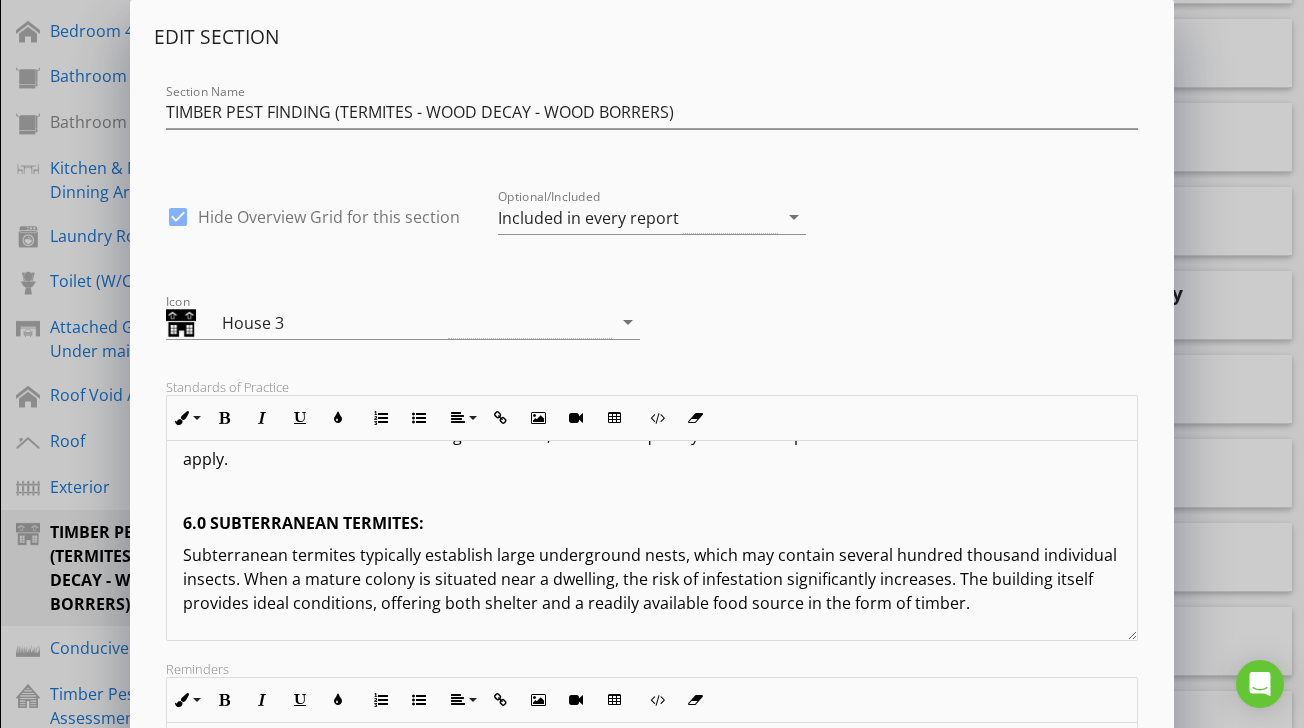 click on "Subterranean termites typically establish large underground nests, which may contain several hundred thousand individual insects. When a mature colony is situated near a dwelling, the risk of infestation significantly increases. The building itself provides ideal conditions, offering both shelter and a readily available food source in the form of timber. Colonies are capable of foraging over a range exceeding one hectare, with individual galleries extending up to 50 metres or more. This allows termites to access a home from considerable distances, often undetected. If left undiscovered, termite activity can result in tens of thousands of dollars in structural damage, and treatment can be both extensive and costly. Proactive inspections, environmental management, and compliance with termite protection standards are essential for effective long-term risk mitigation. 7.0 BORERS OF DRY SEASONED TIMBERS:" at bounding box center (651, 735) 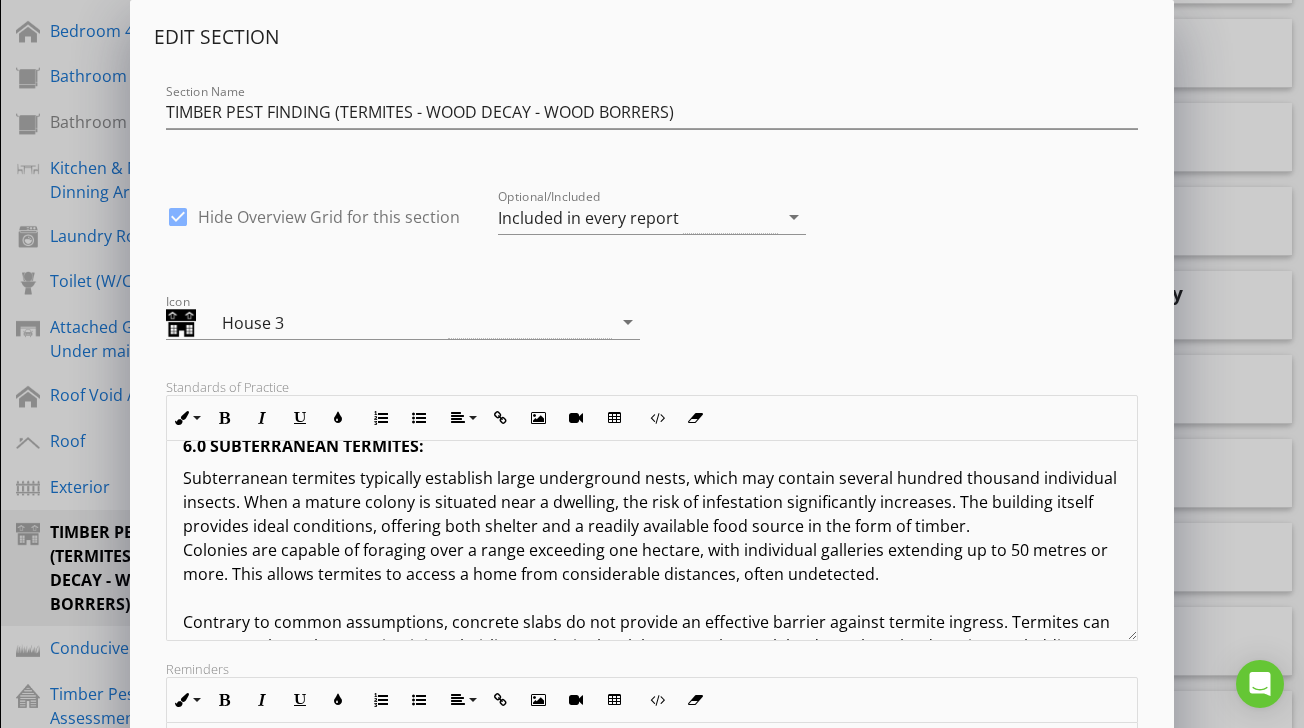 scroll, scrollTop: 2353, scrollLeft: 0, axis: vertical 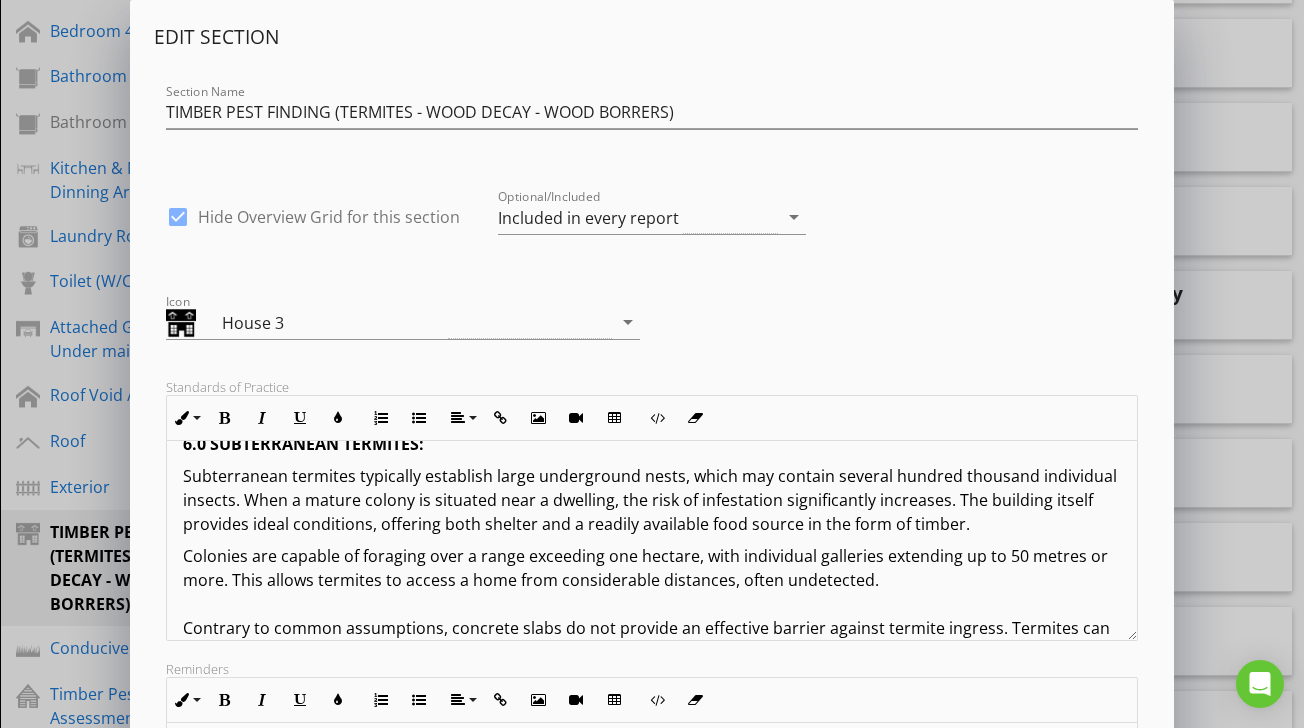 click on "Colonies are capable of foraging over a range exceeding one hectare, with individual galleries extending up to 50 metres or more. This allows termites to access a home from considerable distances, often undetected. Contrary to common assumptions, concrete slabs do not provide an effective barrier against termite ingress. Termites can penetrate through expansion joints, hairline cracks in the slab, or travel over slab edges where landscaping or cladding conceals entry points. Once contact with structural timber is established, termites can hollow out the timber internally, leaving only a thin external layer, which may appear sound until severe damage has occurred. If left undiscovered, termite activity can result in tens of thousands of dollars in structural damage, and treatment can be both extensive and costly. Proactive inspections, environmental management, and compliance with termite protection standards are essential for effective long-term risk mitigation. 7.0 BORERS OF DRY SEASONED TIMBERS:" at bounding box center [651, 688] 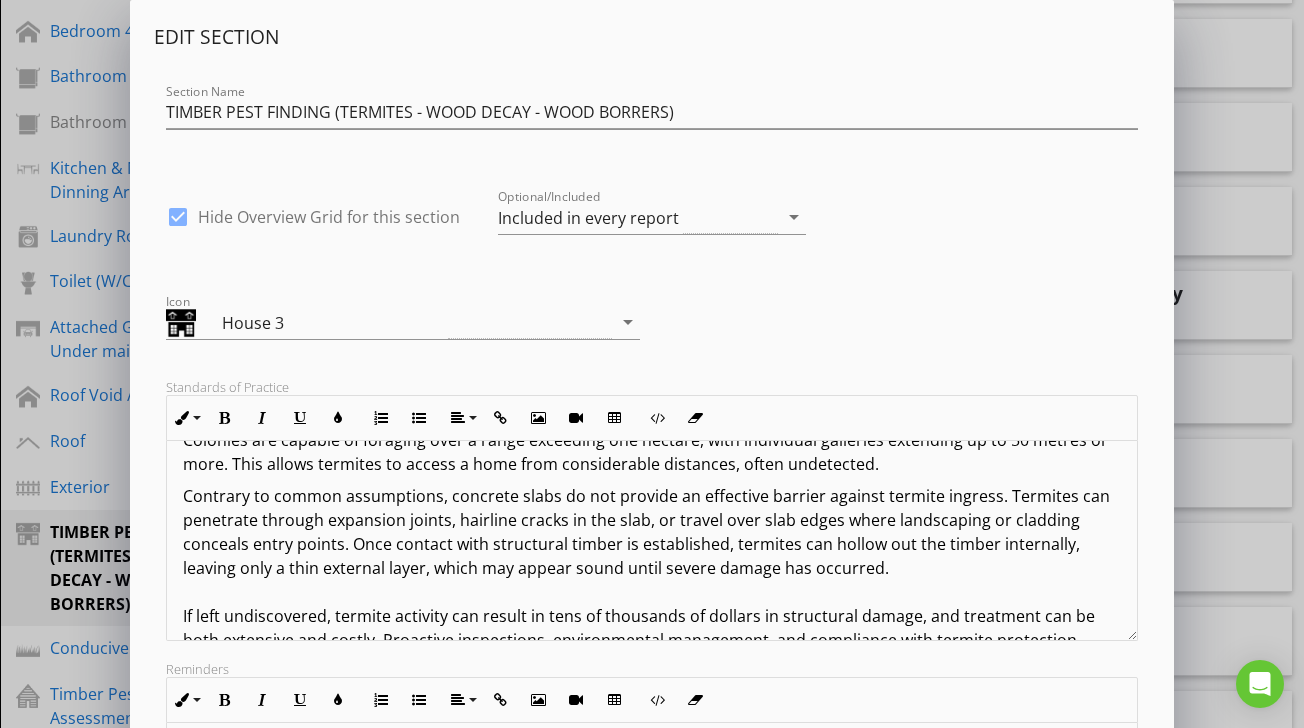 scroll, scrollTop: 2506, scrollLeft: 0, axis: vertical 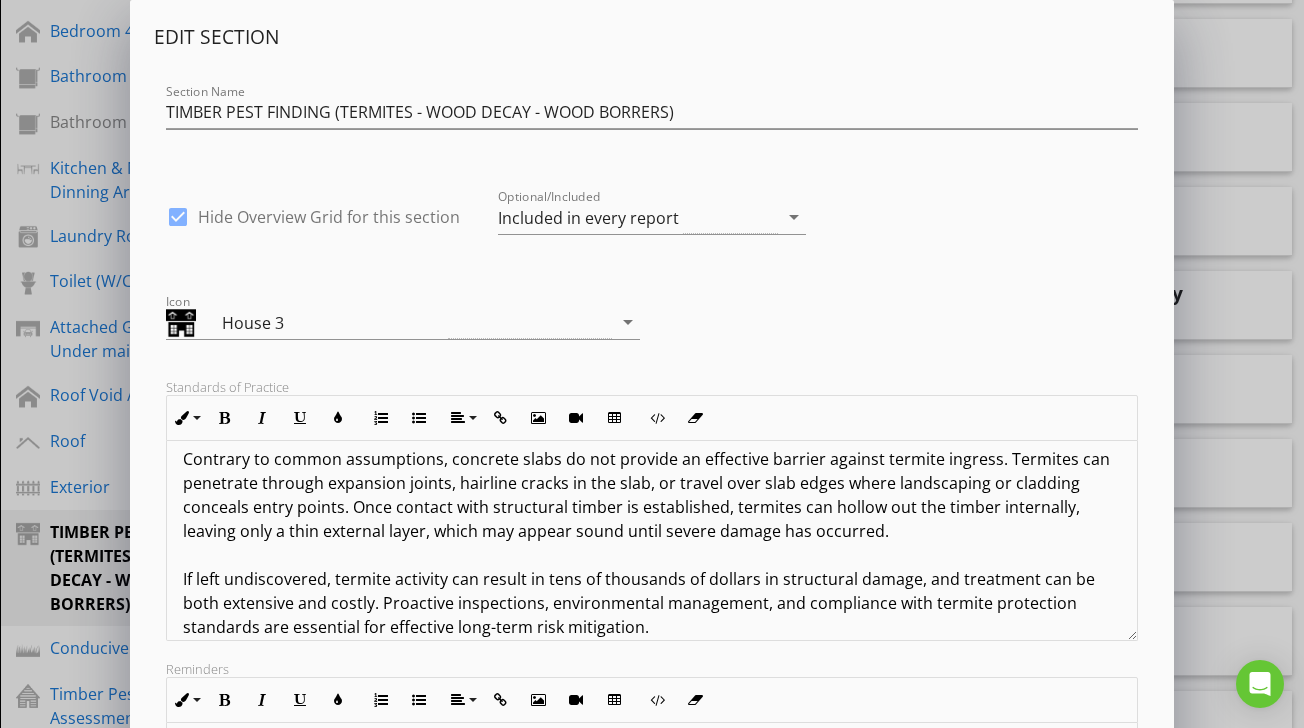 click on "Contrary to common assumptions, concrete slabs do not provide an effective barrier against termite ingress. Termites can penetrate through expansion joints, hairline cracks in the slab, or travel over slab edges where landscaping or cladding conceals entry points. Once contact with structural timber is established, termites can hollow out the timber internally, leaving only a thin external layer, which may appear sound until severe damage has occurred. If left undiscovered, termite activity can result in tens of thousands of dollars in structural damage, and treatment can be both extensive and costly. Proactive inspections, environmental management, and compliance with termite protection standards are essential for effective long-term risk mitigation. 7.0 BORERS OF DRY SEASONED TIMBERS:" at bounding box center (651, 555) 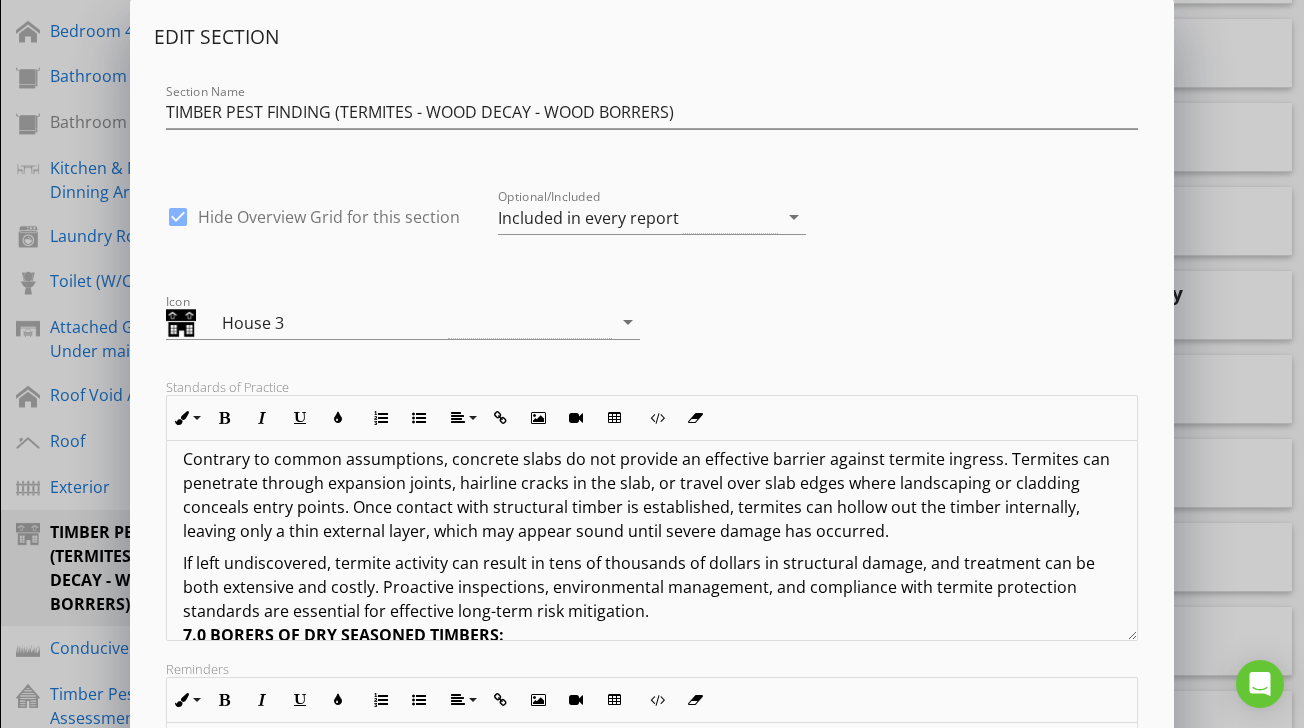 click on "TERMS AND CONDITIONS OF TIMBER PEST INSPECTIONS REPORT: IMPORTANT INFORMATION: The Report represents a professional opinion based solely on a visual, non-invasive inspection conducted in accordance with Australian Standard AS 4349.3–2010. The observations and findings are relevant only to the condition of the property at the time of inspection. The Client acknowledges that timber pest inspections are subject to inherent limitations, including restricted access, concealed activity, and environmental conditions. As such, no warranty, representation, or guarantee either express or implied is made that the property is free of timber pests or will remain free in the future. 1.0 DEFINITIONS:  For the purpose of this inspection, the definitions below apply. 1.1 ACTIVE:  The presence of live timber pests at the time of inspection. 1.2 INACTIVE:  No live timber pests were detected at the time of inspection. NOTE:  1.3 MINOR DAMAGE:  1.4 MODERATE  DAMAGE:  1.5 SEVERE DAMAGE:  1.6 TIMBER DAMAGE ROOF SPACE" at bounding box center [651, 367] 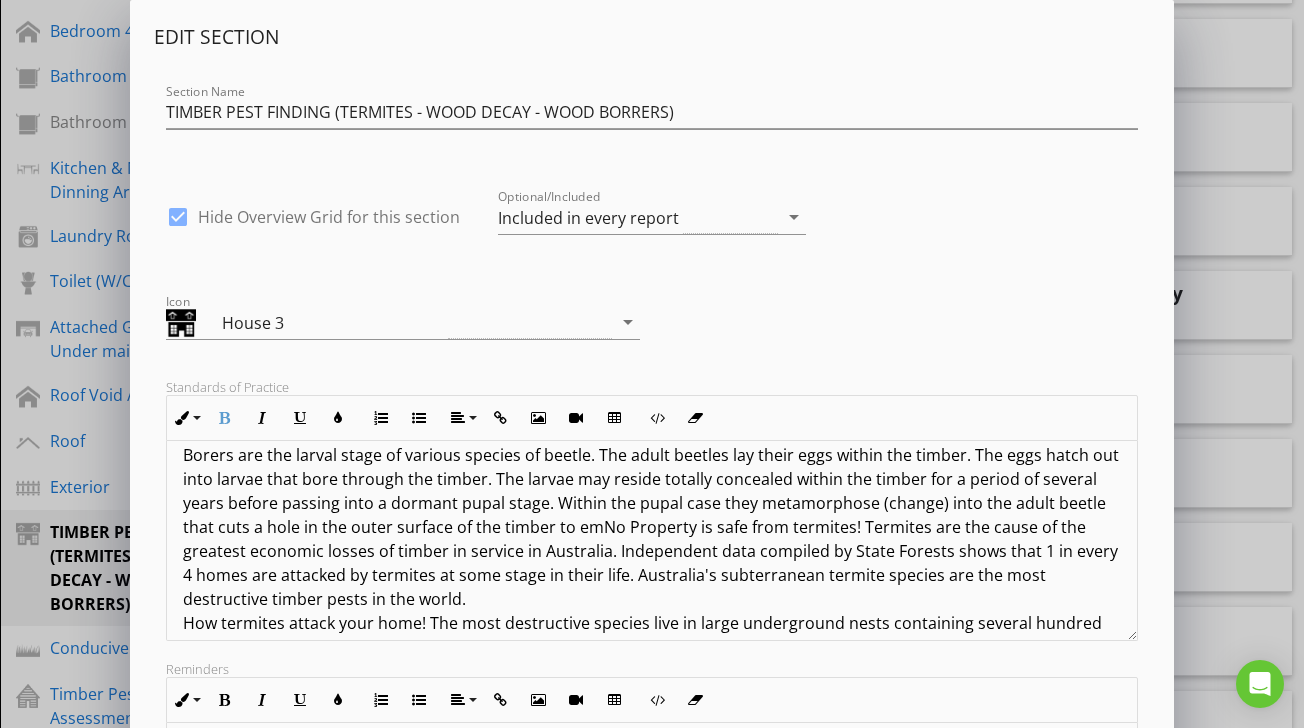 scroll, scrollTop: 2741, scrollLeft: 0, axis: vertical 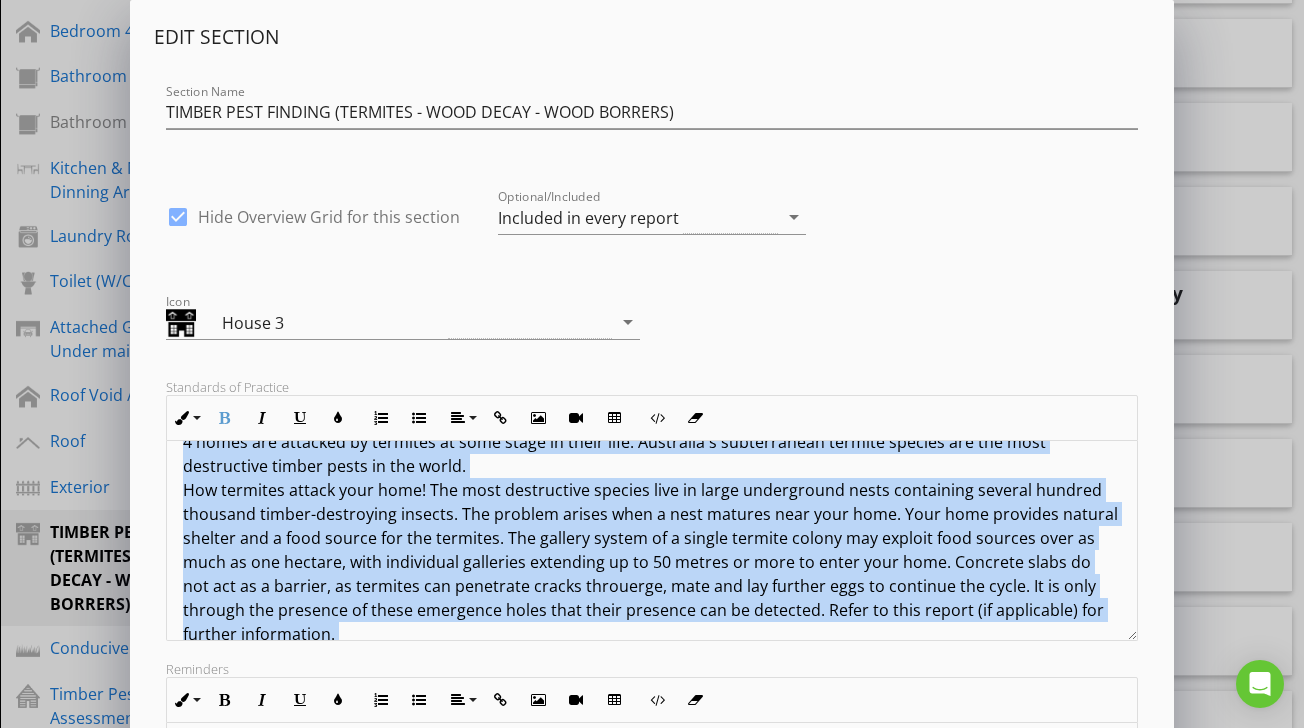 drag, startPoint x: 180, startPoint y: 453, endPoint x: 433, endPoint y: 642, distance: 315.80057 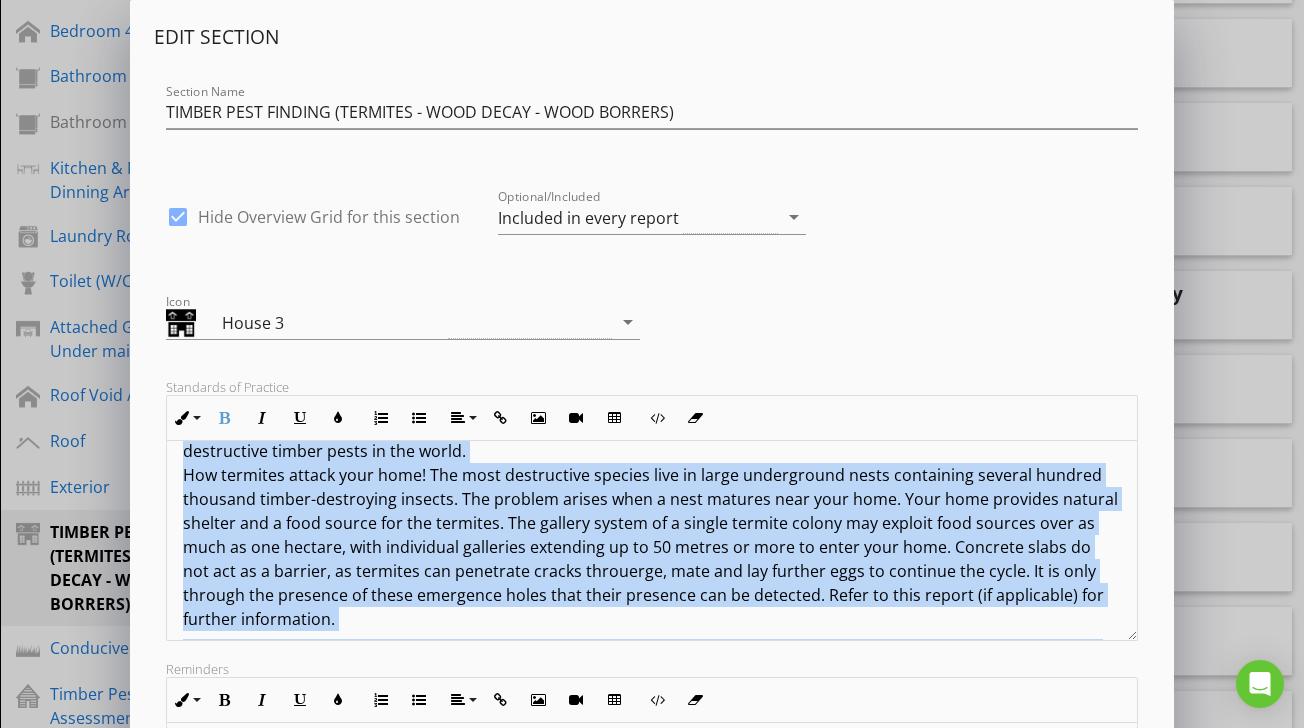 click on "Borers are the larval stage of various species of beetle. The adult beetles lay their eggs within the timber. The eggs hatch out into larvae that bore through the timber. The larvae may reside totally concealed within the timber for a period of several years before passing into a dormant pupal stage. Within the pupal case they metamorphose (change) into the adult beetle that cuts a hole in the outer surface of the timber to emNo Property is safe from termites! Termites are the cause of the greatest economic losses of timber in service in Australia. Independent data compiled by State Forests shows that 1 in every 4 homes are attacked by termites at some stage in their life. Australia's subterranean termite species are the most destructive timber pests in the world." at bounding box center [651, 463] 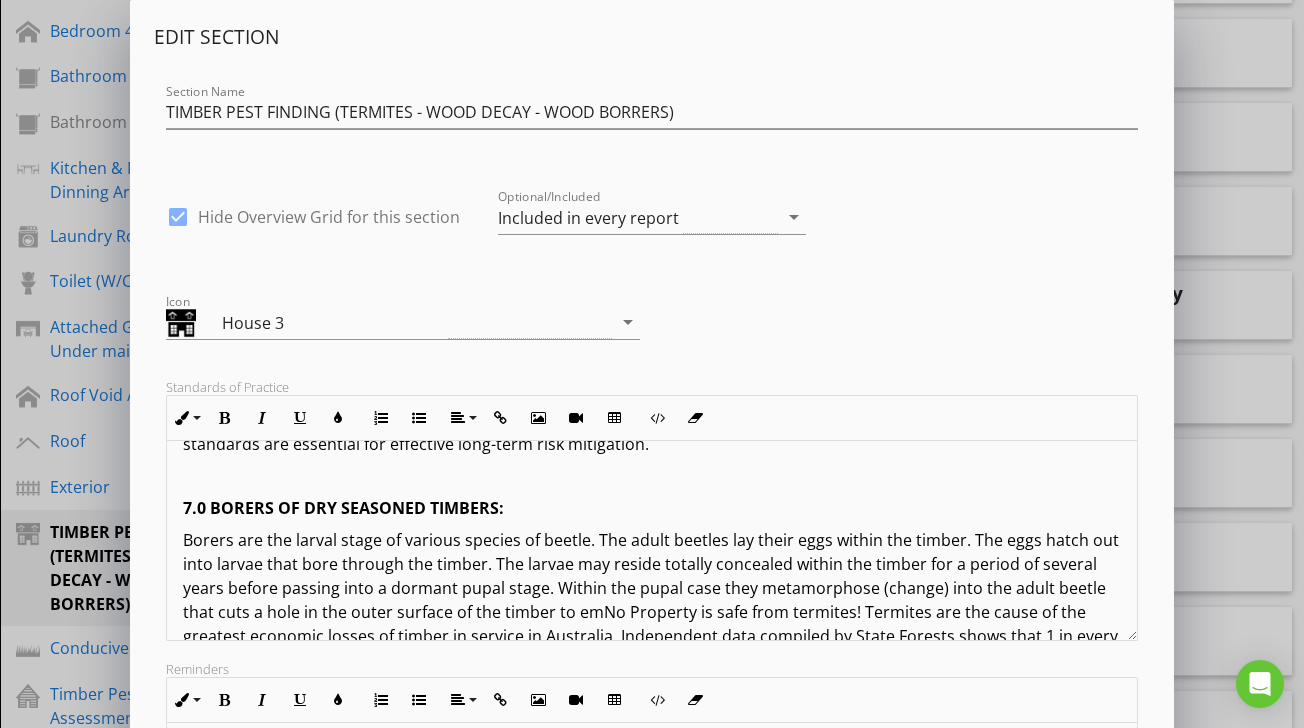 scroll, scrollTop: 2672, scrollLeft: 0, axis: vertical 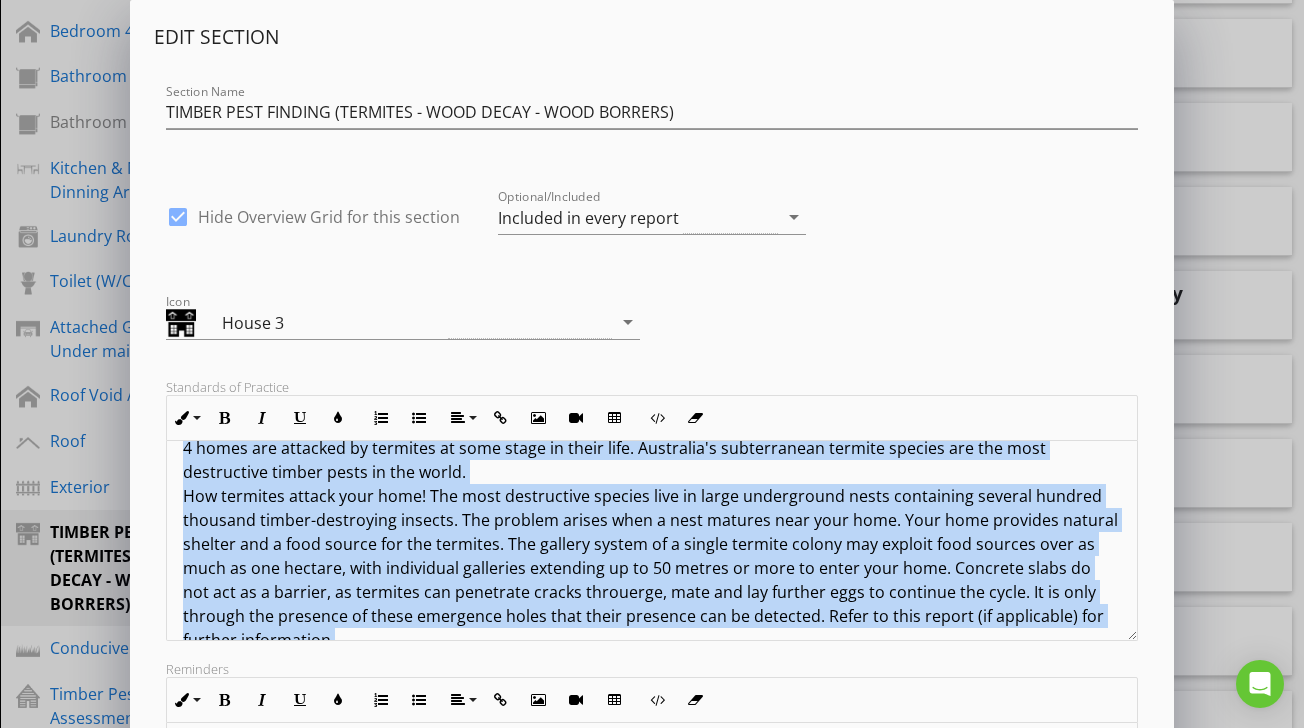 drag, startPoint x: 176, startPoint y: 461, endPoint x: 637, endPoint y: 592, distance: 479.2515 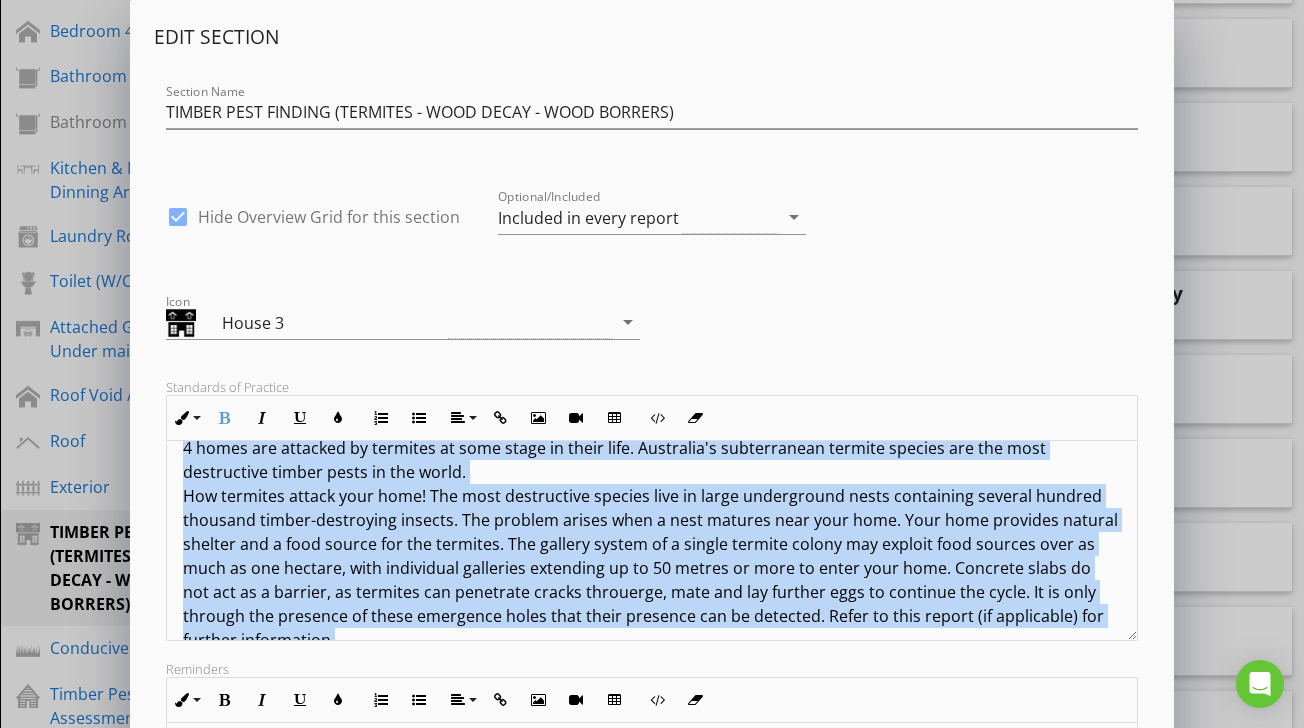 copy on "7.0 BORERS OF DRY SEASONED TIMBERS:   Borers are the larval stage of various species of beetle. The adult beetles lay their eggs within the timber. The eggs hatch out into larvae that bore through the timber. The larvae may reside totally concealed within the timber for a period of several years before passing into a dormant pupal stage. Within the pupal case they metamorphose (change) into the adult beetle that cuts a hole in the outer surface of the timber to emNo Property is safe from termites! Termites are the cause of the greatest economic losses of timber in service in Australia. Independent data compiled by State Forests shows that 1 in every 4 homes are attacked by termites at some stage in their life. Australia's subterranean termite species are the most destructive timber pests in the world. How termites attack your home! The most destructive species live in large underground nests containing several hundred thousand timber-destroying insects. The problem arises when a nest matures near your home..." 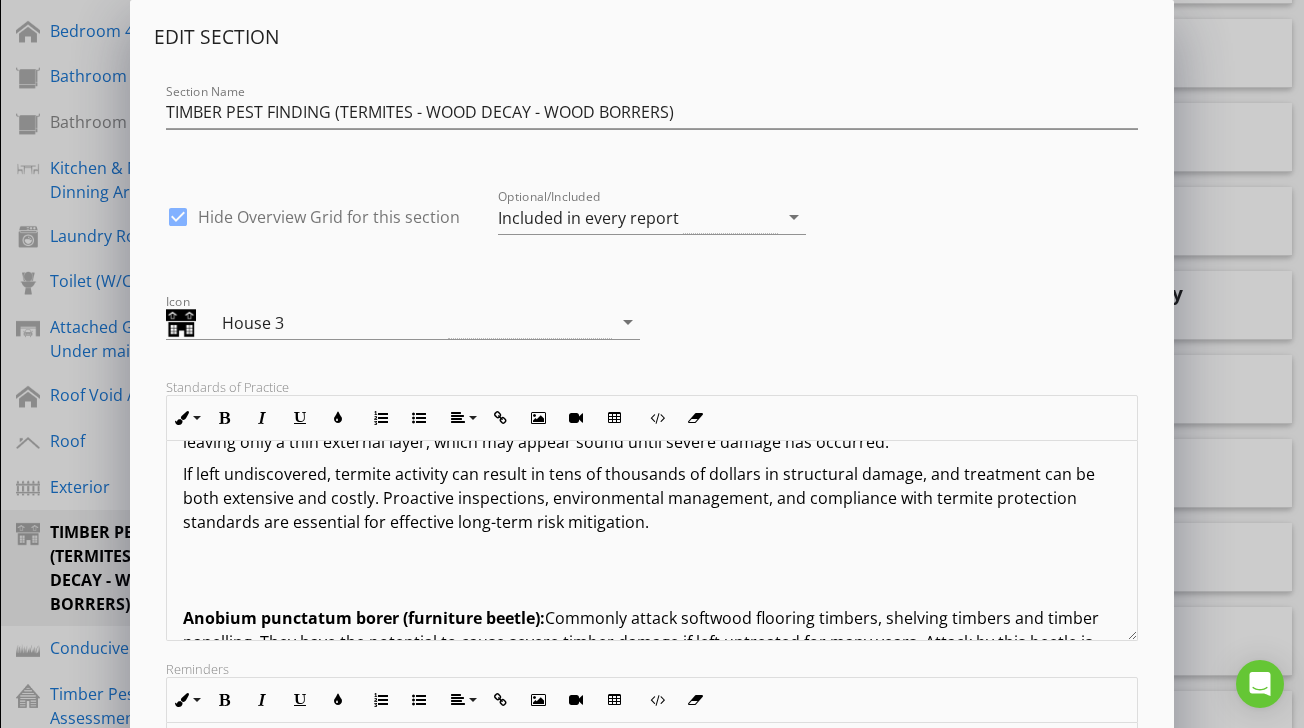 scroll, scrollTop: 2613, scrollLeft: 0, axis: vertical 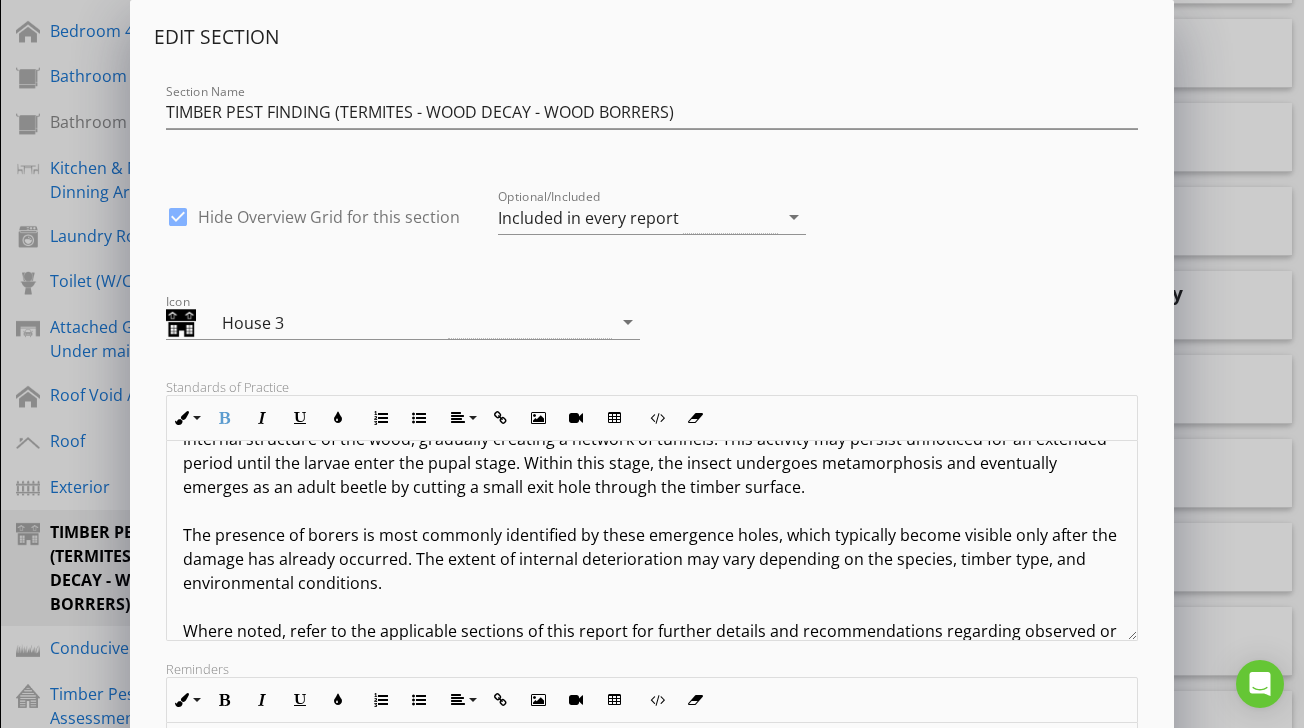 click on "Timber borers, also known as wood-boring beetles, are insects that can cause damage to seasoned timber products over time. The damage is caused during the larval stage of the beetle’s lifecycle, during which the larvae feed internally within the timber, often remaining entirely concealed for several years. Adult beetles deposit eggs within the pores or cracks of susceptible timber. Once hatched, the larvae bore through the internal structure of the wood, gradually creating a network of tunnels. This activity may persist unnoticed for an extended period until the larvae enter the pupal stage. Within this stage, the insect undergoes metamorphosis and eventually emerges as an adult beetle by cutting a small exit hole through the timber surface. The presence of borers is most commonly identified by these emergence holes, which typically become visible only after the damage has already occurred. The extent of internal deterioration may vary depending on the species, timber type, and environmental conditions." at bounding box center [651, 535] 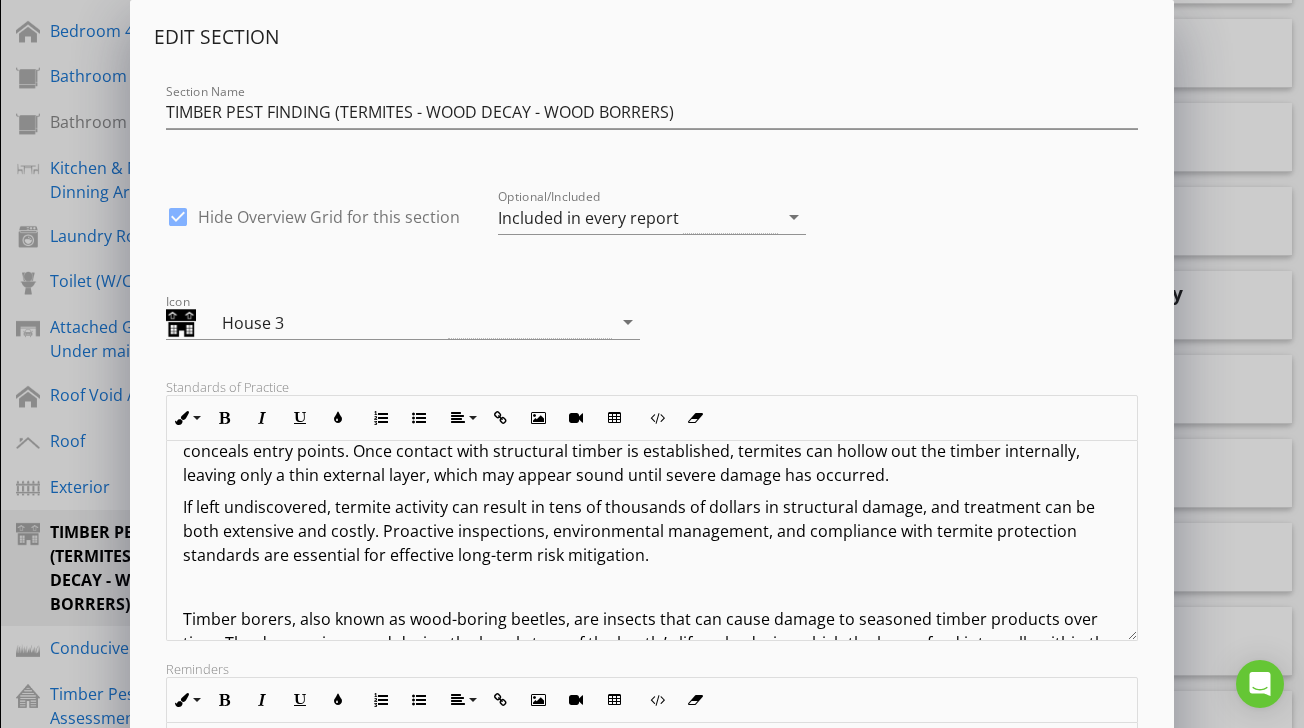 scroll, scrollTop: 2559, scrollLeft: 0, axis: vertical 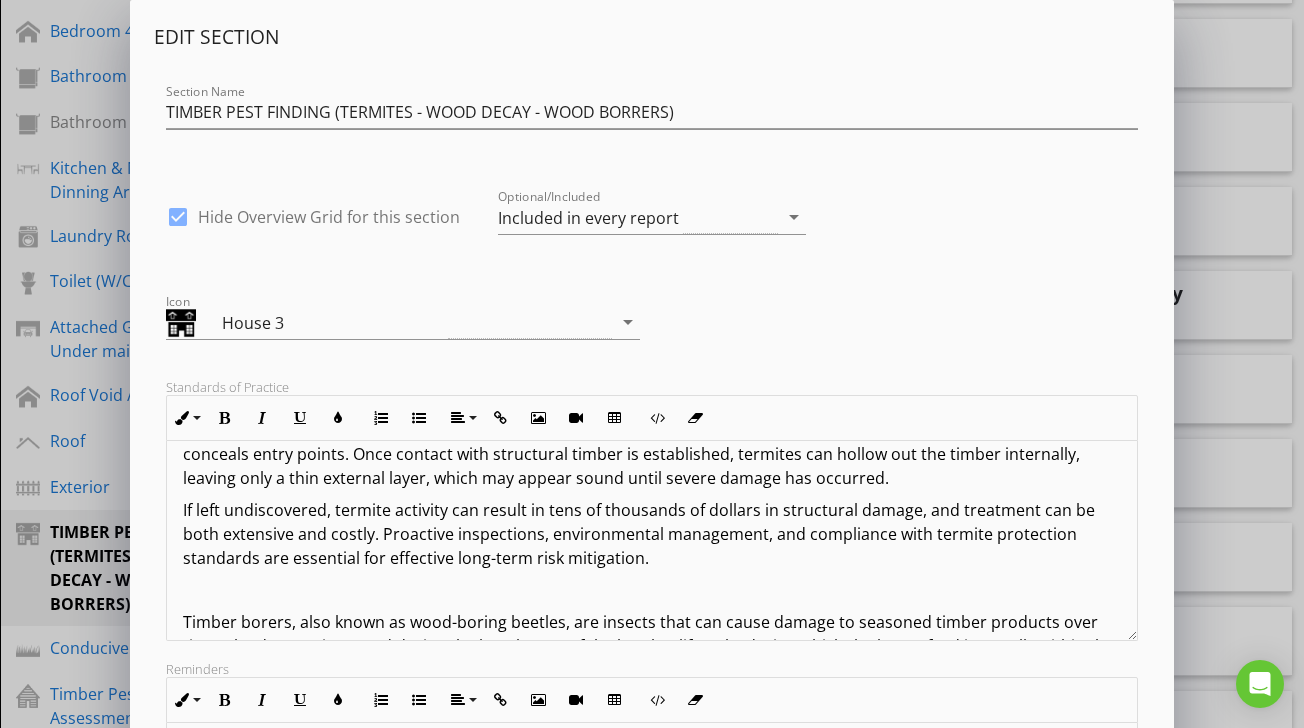 click on "Edit Section   Section Name TIMBER PEST FINDING (TERMITES - WOOD DECAY - WOOD BORRERS)     check_box Hide Overview Grid for this section     Optional/Included Included in every report arrow_drop_down   Icon   House 3   arrow_drop_down     Standards of Practice   Inline Style XLarge Large Normal Small Light Small/Light Bold Italic Underline Colors Ordered List Unordered List Align Align Left Align Center Align Right Align Justify Insert Link Insert Image Insert Video Insert Table Code View Clear Formatting TERMS AND CONDITIONS OF TIMBER PEST INSPECTIONS REPORT: IMPORTANT INFORMATION: The Report represents a professional opinion based solely on a visual, non-invasive inspection conducted in accordance with Australian Standard AS 4349.3–2010. The observations and findings are relevant only to the condition of the property at the time of inspection. 1.0 DEFINITIONS:  For the purpose of this inspection, the definitions below apply. 1.1 ACTIVE: 1.2 INACTIVE:  NOTE:  1.3 MINOR DAMAGE:  1.4 MODERATE" at bounding box center [652, 529] 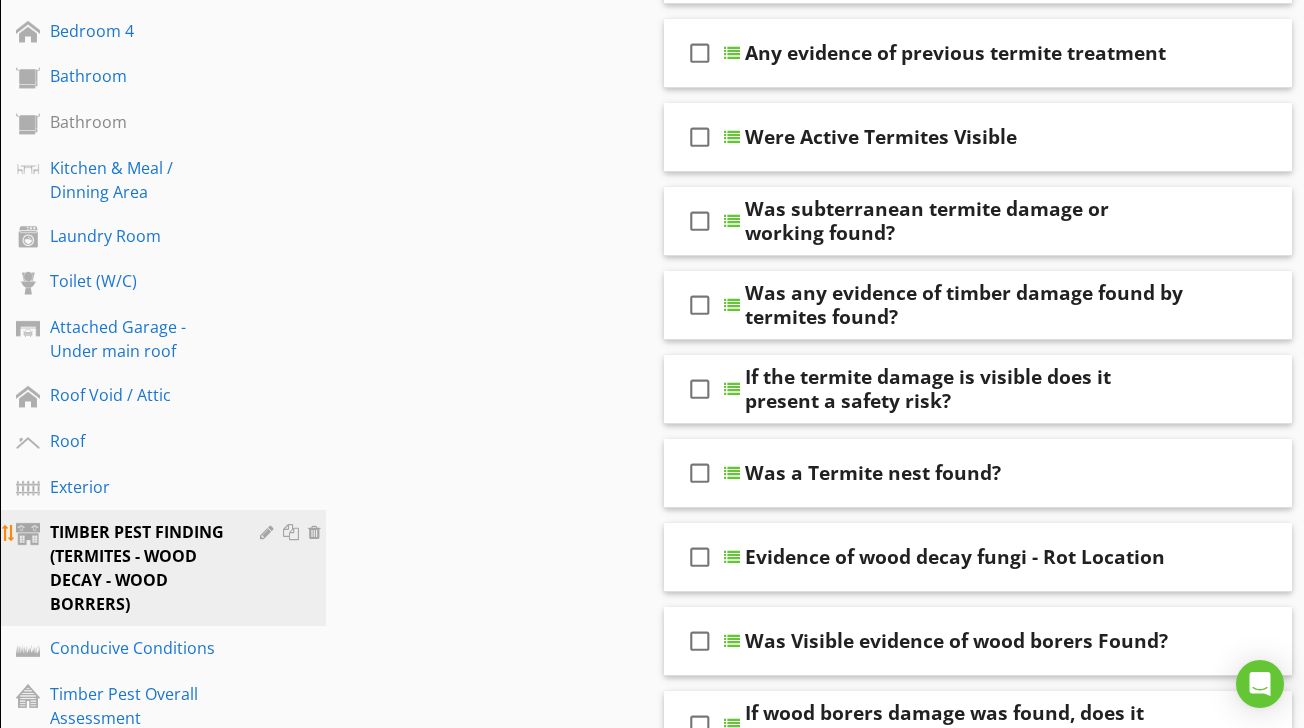 click on "TIMBER PEST FINDING (TERMITES - WOOD DECAY - WOOD BORRERS)" at bounding box center (140, 568) 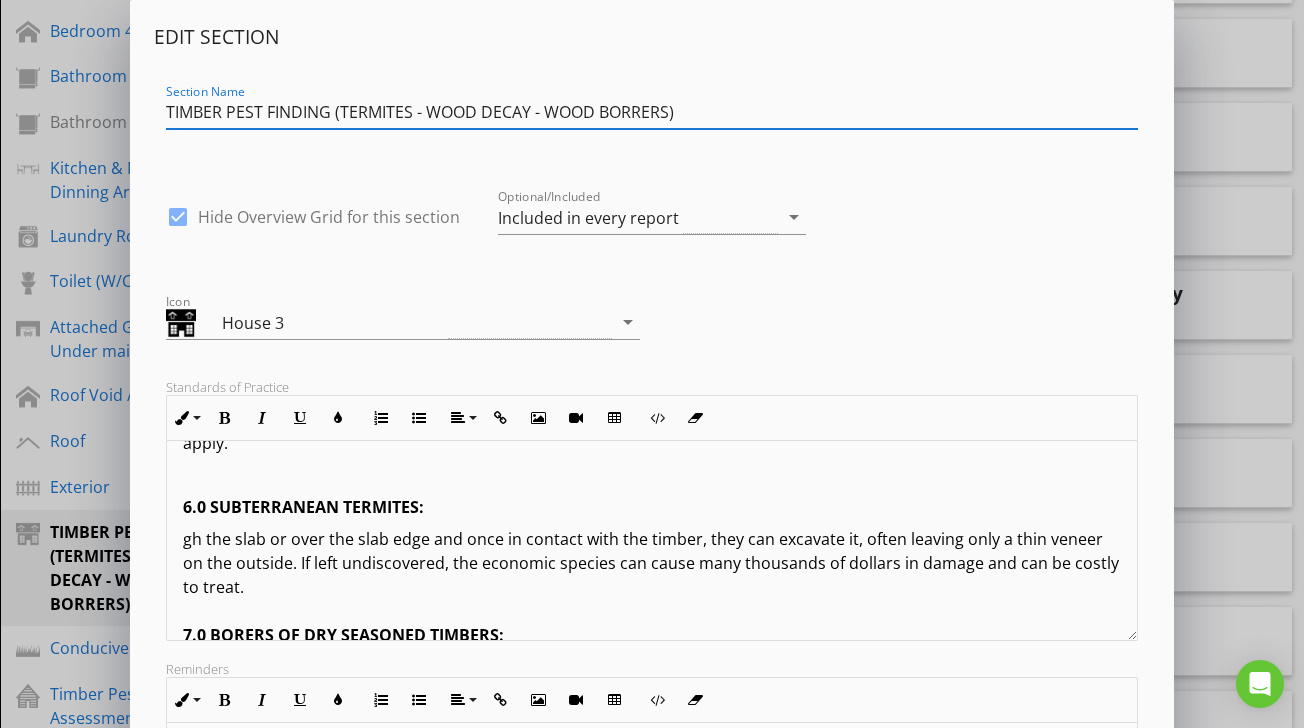scroll, scrollTop: 2280, scrollLeft: 0, axis: vertical 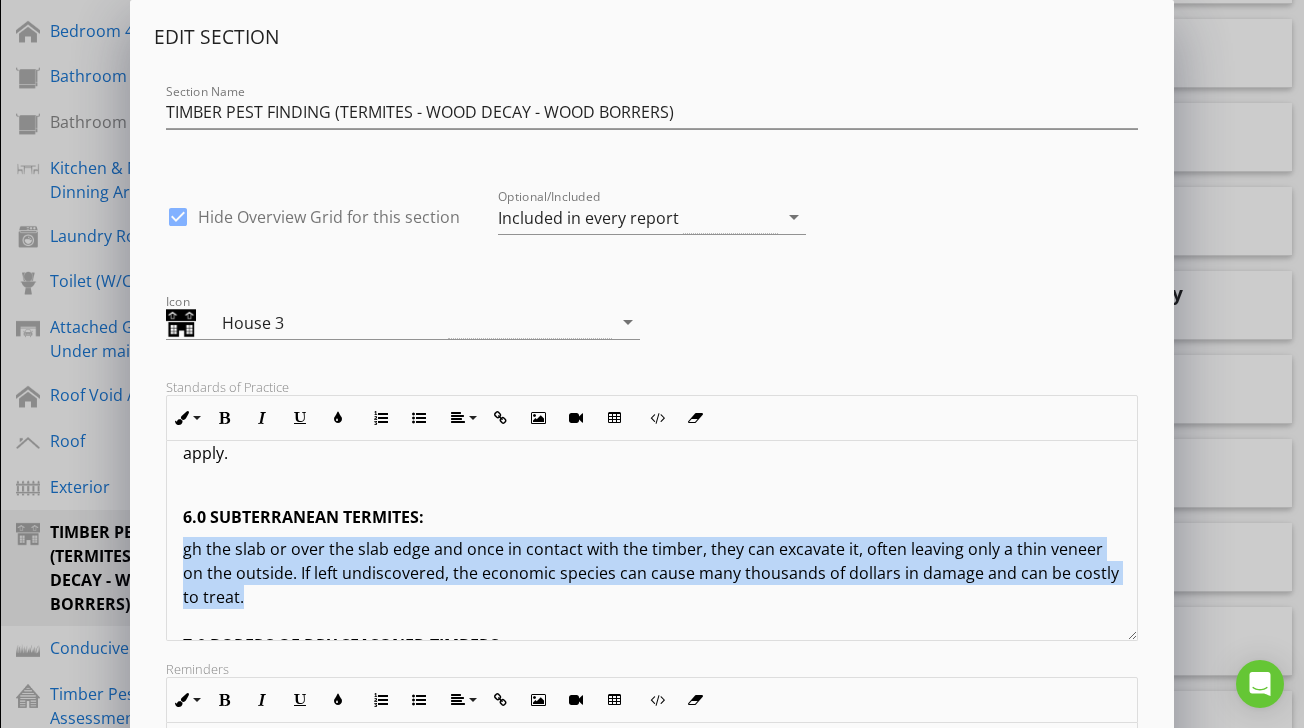 drag, startPoint x: 185, startPoint y: 497, endPoint x: 243, endPoint y: 553, distance: 80.622574 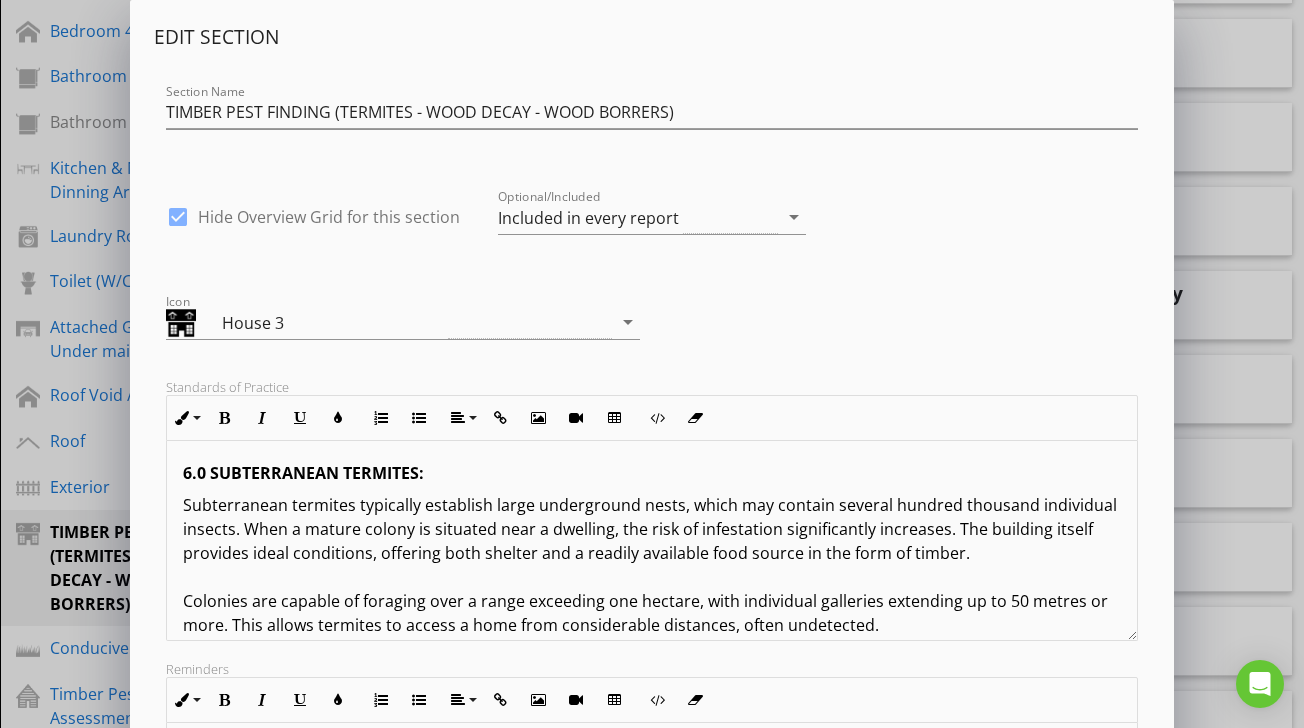 scroll, scrollTop: 2307, scrollLeft: 0, axis: vertical 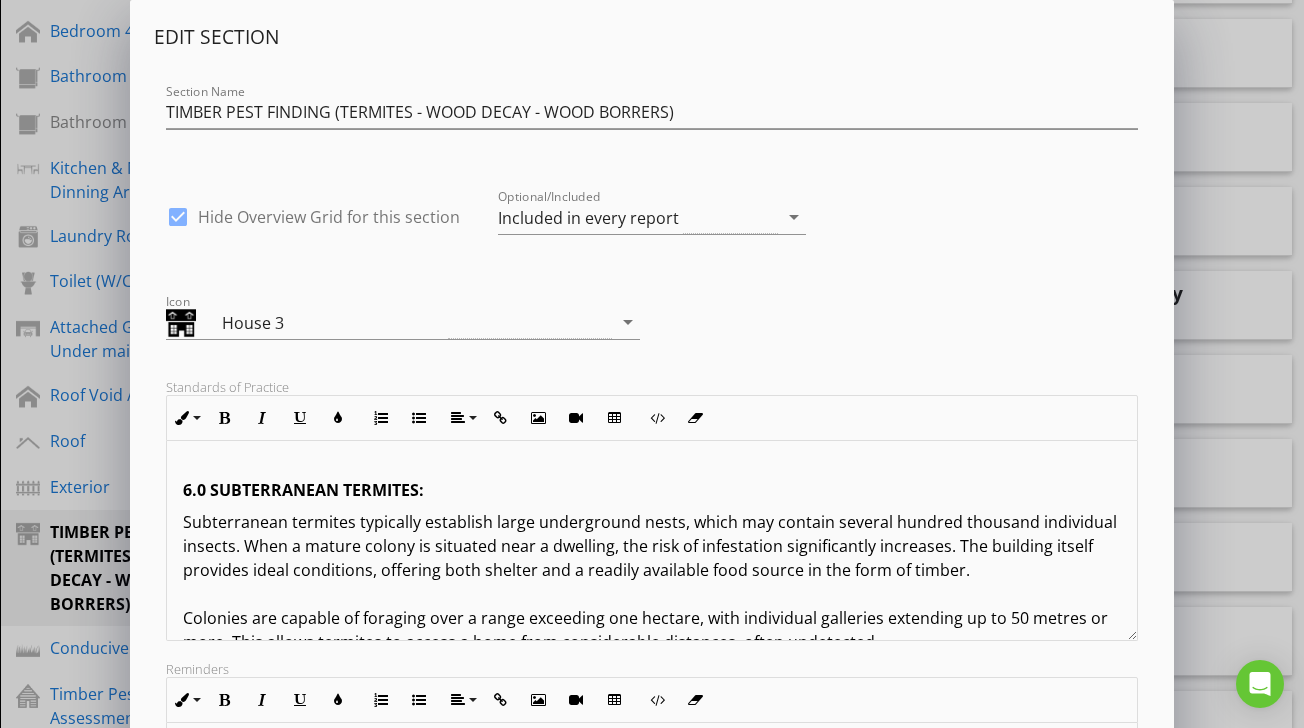click on "TERMS AND CONDITIONS OF TIMBER PEST INSPECTIONS REPORT: IMPORTANT INFORMATION: The Report represents a professional opinion based solely on a visual, non-invasive inspection conducted in accordance with Australian Standard AS 4349.3–2010. The observations and findings are relevant only to the condition of the property at the time of inspection. The Client acknowledges that timber pest inspections are subject to inherent limitations, including restricted access, concealed activity, and environmental conditions. As such, no warranty, representation, or guarantee either express or implied is made that the property is free of timber pests or will remain free in the future. 1.0 DEFINITIONS:  For the purpose of this inspection, the definitions below apply. 1.1 ACTIVE:  The presence of live timber pests at the time of inspection. 1.2 INACTIVE:  No live timber pests were detected at the time of inspection. NOTE:  1.3 MINOR DAMAGE:  1.4 MODERATE  DAMAGE:  1.5 SEVERE DAMAGE:  1.6 TIMBER DAMAGE ROOF SPACE" at bounding box center (651, 590) 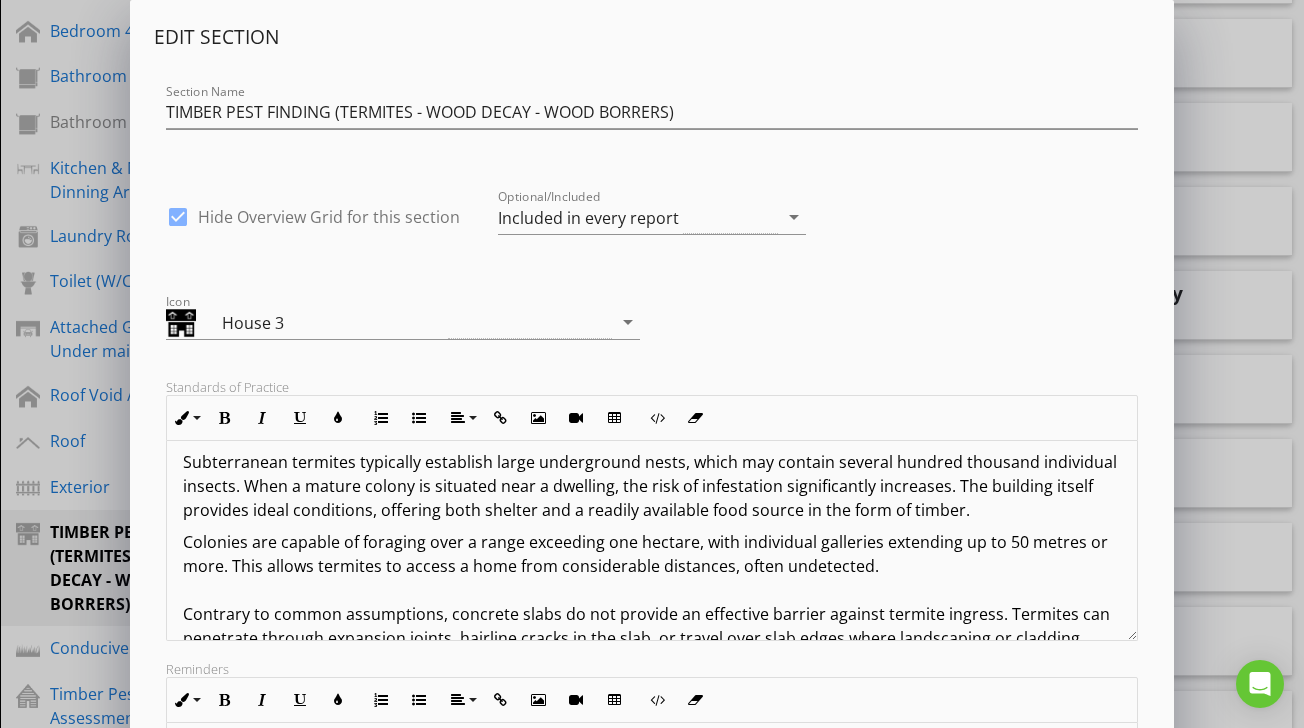scroll, scrollTop: 2370, scrollLeft: 0, axis: vertical 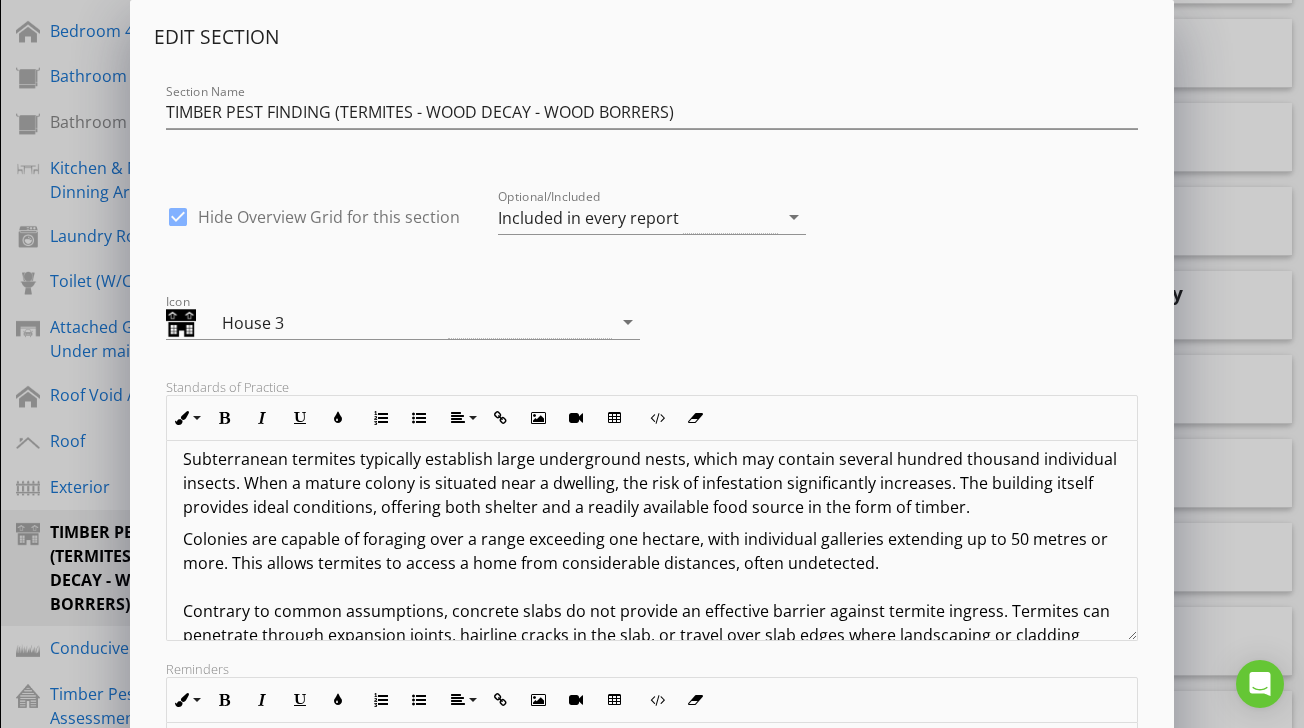 click on "Colonies are capable of foraging over a range exceeding one hectare, with individual galleries extending up to 50 metres or more. This allows termites to access a home from considerable distances, often undetected. Contrary to common assumptions, concrete slabs do not provide an effective barrier against termite ingress. Termites can penetrate through expansion joints, hairline cracks in the slab, or travel over slab edges where landscaping or cladding conceals entry points. Once contact with structural timber is established, termites can hollow out the timber internally, leaving only a thin external layer, which may appear sound until severe damage has occurred. If left undiscovered, termite activity can result in tens of thousands of dollars in structural damage, and treatment can be both extensive and costly. Proactive inspections, environmental management, and compliance with termite protection standards are essential for effective long-term risk mitigation. 7.0 BORERS OF DRY SEASONED TIMBERS:" at bounding box center [651, 671] 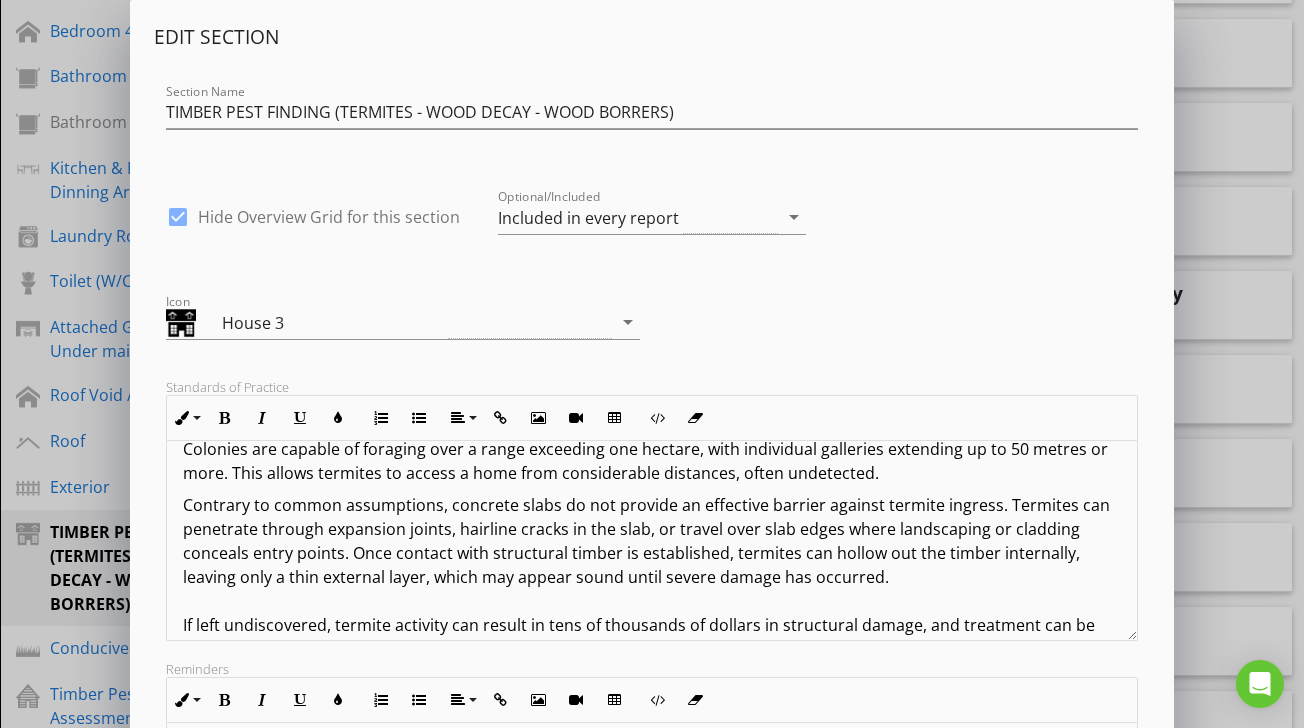 scroll, scrollTop: 2461, scrollLeft: 0, axis: vertical 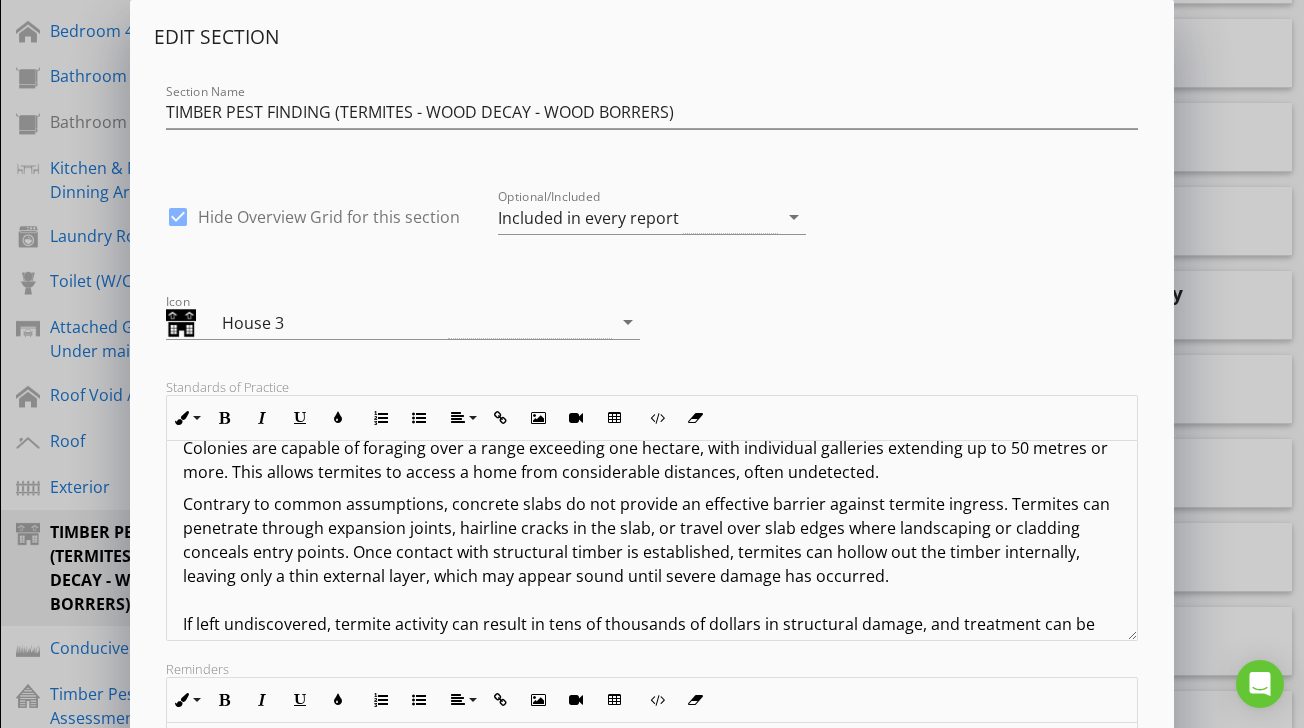 click on "Contrary to common assumptions, concrete slabs do not provide an effective barrier against termite ingress. Termites can penetrate through expansion joints, hairline cracks in the slab, or travel over slab edges where landscaping or cladding conceals entry points. Once contact with structural timber is established, termites can hollow out the timber internally, leaving only a thin external layer, which may appear sound until severe damage has occurred. If left undiscovered, termite activity can result in tens of thousands of dollars in structural damage, and treatment can be both extensive and costly. Proactive inspections, environmental management, and compliance with termite protection standards are essential for effective long-term risk mitigation. 7.0 BORERS OF DRY SEASONED TIMBERS:" at bounding box center (651, 600) 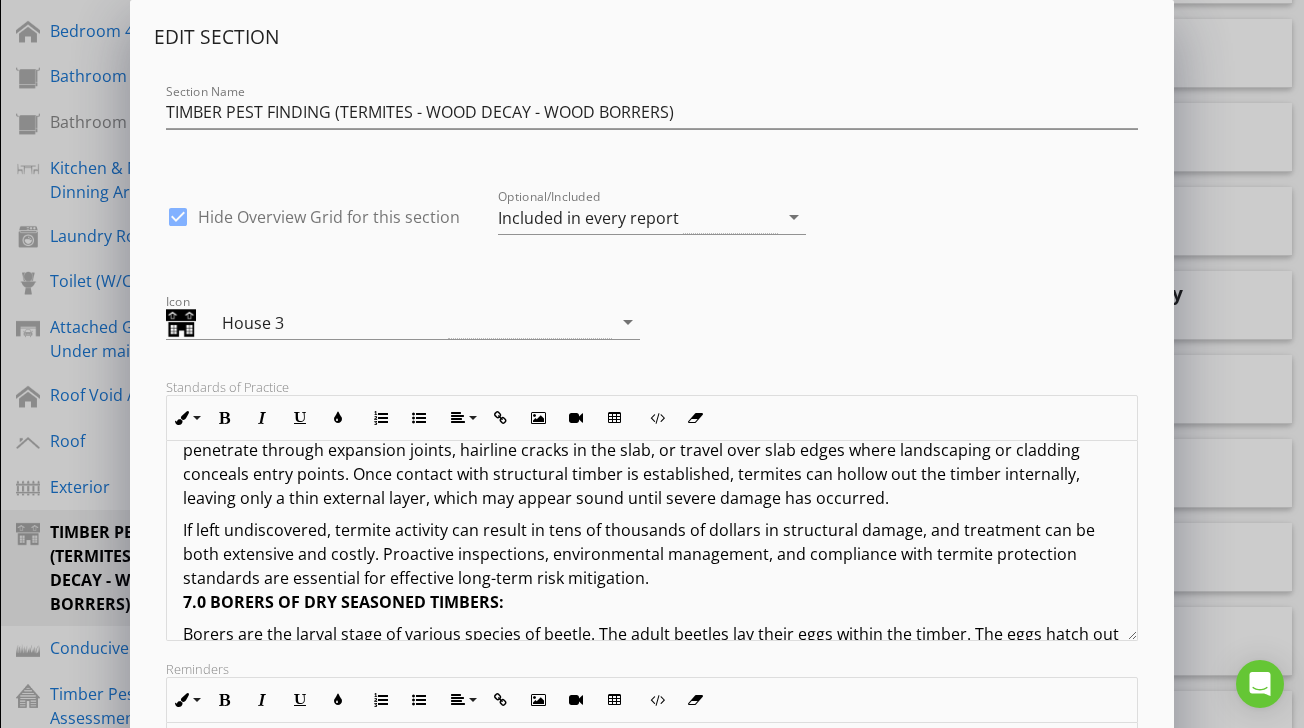 scroll, scrollTop: 2543, scrollLeft: 0, axis: vertical 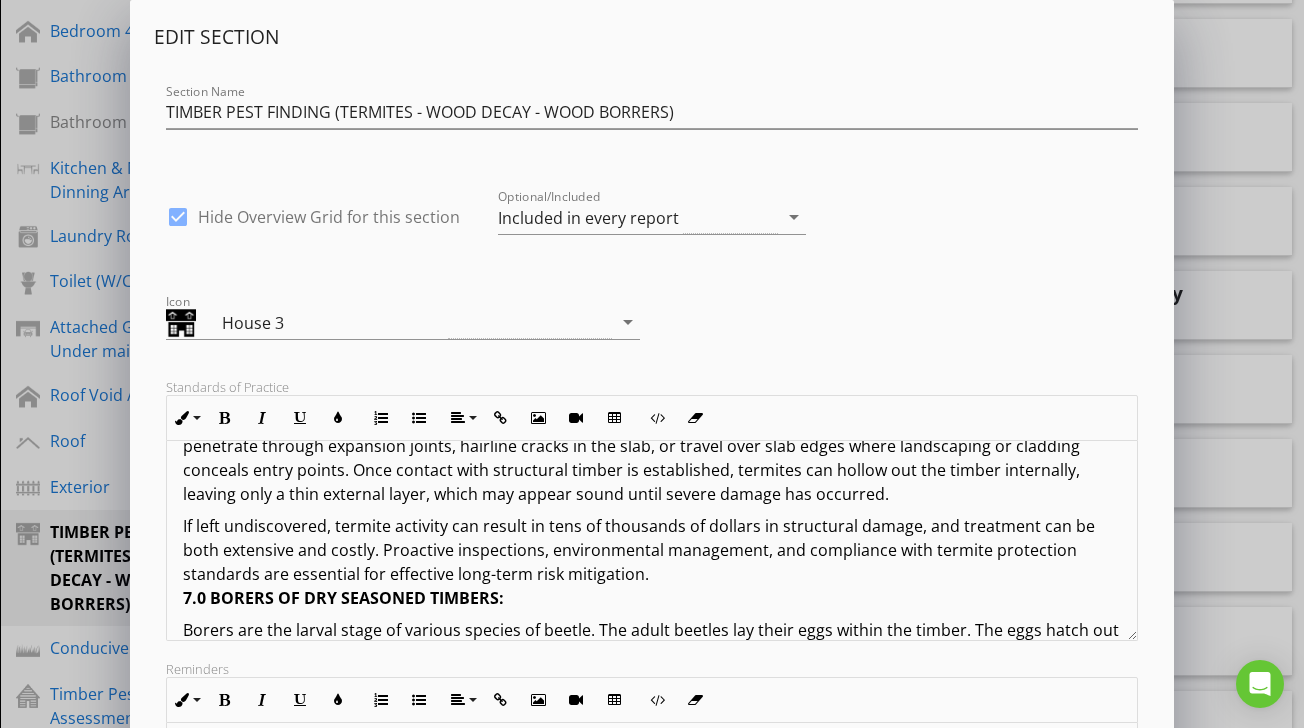 click on "TERMS AND CONDITIONS OF TIMBER PEST INSPECTIONS REPORT: IMPORTANT INFORMATION: The Report represents a professional opinion based solely on a visual, non-invasive inspection conducted in accordance with Australian Standard AS 4349.3–2010. The observations and findings are relevant only to the condition of the property at the time of inspection. The Client acknowledges that timber pest inspections are subject to inherent limitations, including restricted access, concealed activity, and environmental conditions. As such, no warranty, representation, or guarantee either express or implied is made that the property is free of timber pests or will remain free in the future. 1.0 DEFINITIONS:  For the purpose of this inspection, the definitions below apply. 1.1 ACTIVE:  The presence of live timber pests at the time of inspection. 1.2 INACTIVE:  No live timber pests were detected at the time of inspection. NOTE:  1.3 MINOR DAMAGE:  1.4 MODERATE  DAMAGE:  1.5 SEVERE DAMAGE:  1.6 TIMBER DAMAGE ROOF SPACE" at bounding box center (651, 330) 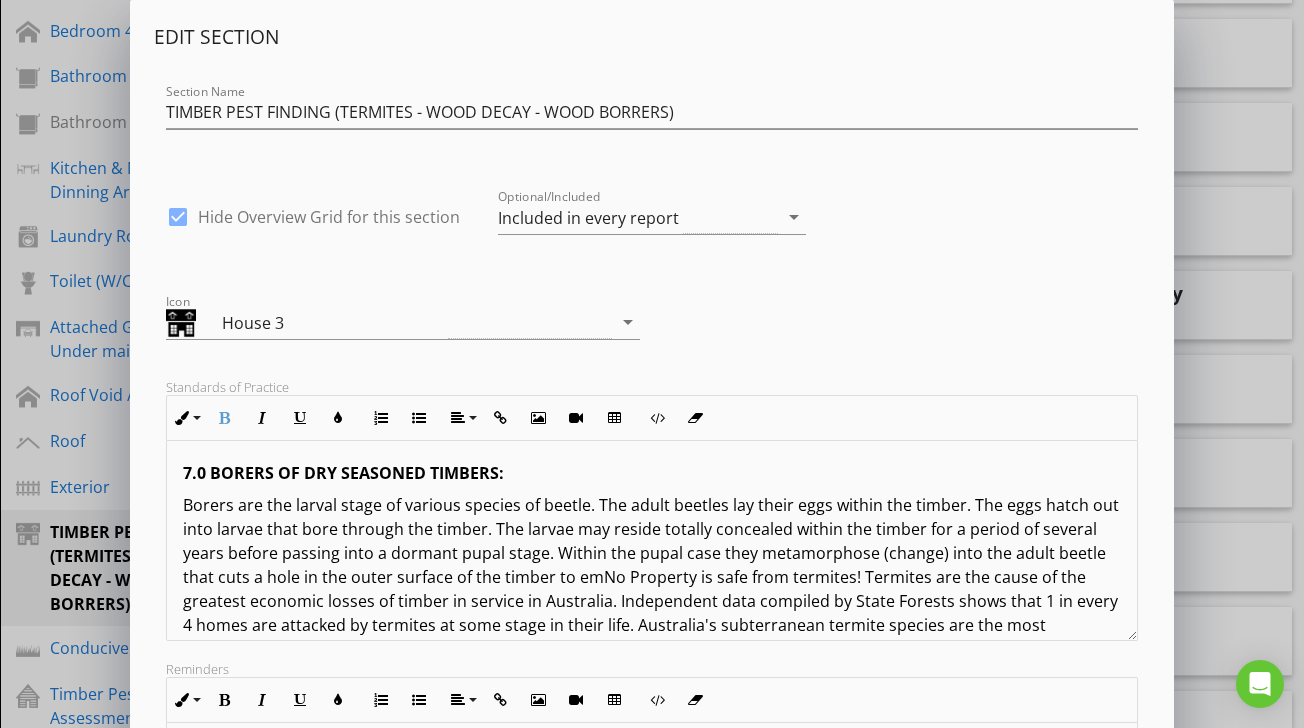 scroll, scrollTop: 2707, scrollLeft: 0, axis: vertical 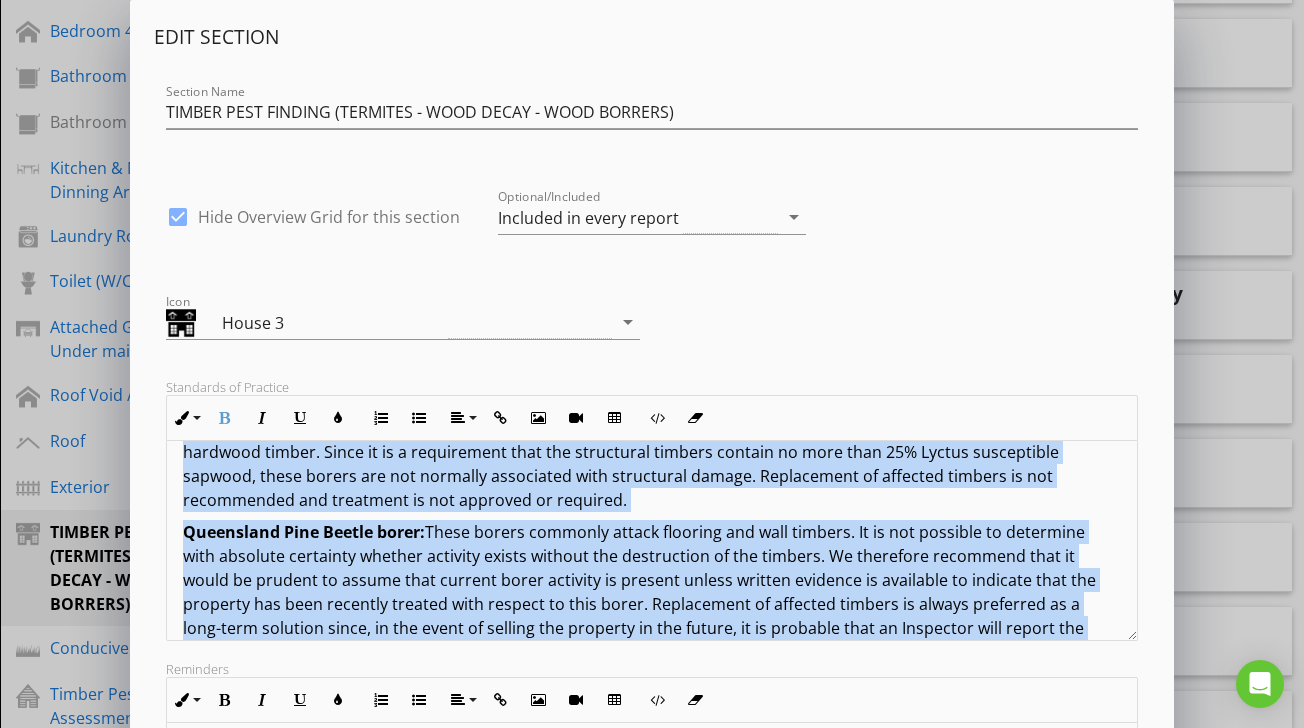 drag, startPoint x: 186, startPoint y: 461, endPoint x: 772, endPoint y: 452, distance: 586.0691 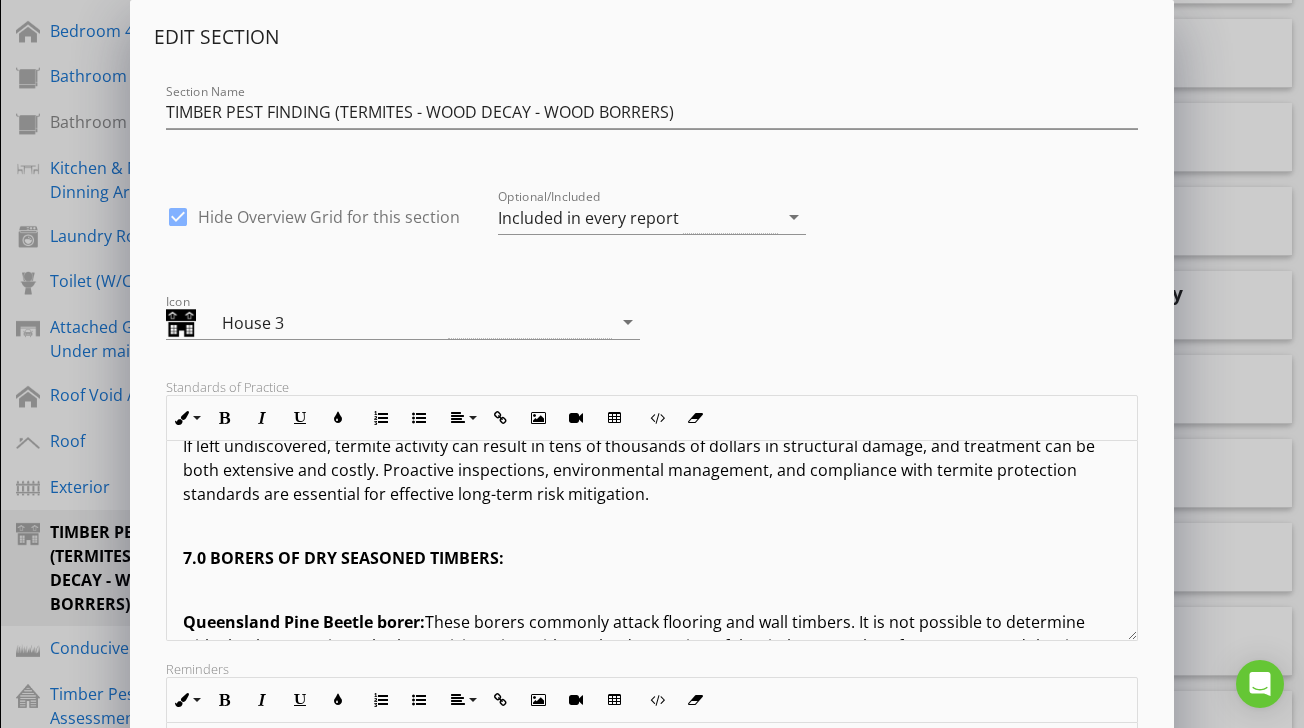 scroll, scrollTop: 2599, scrollLeft: 0, axis: vertical 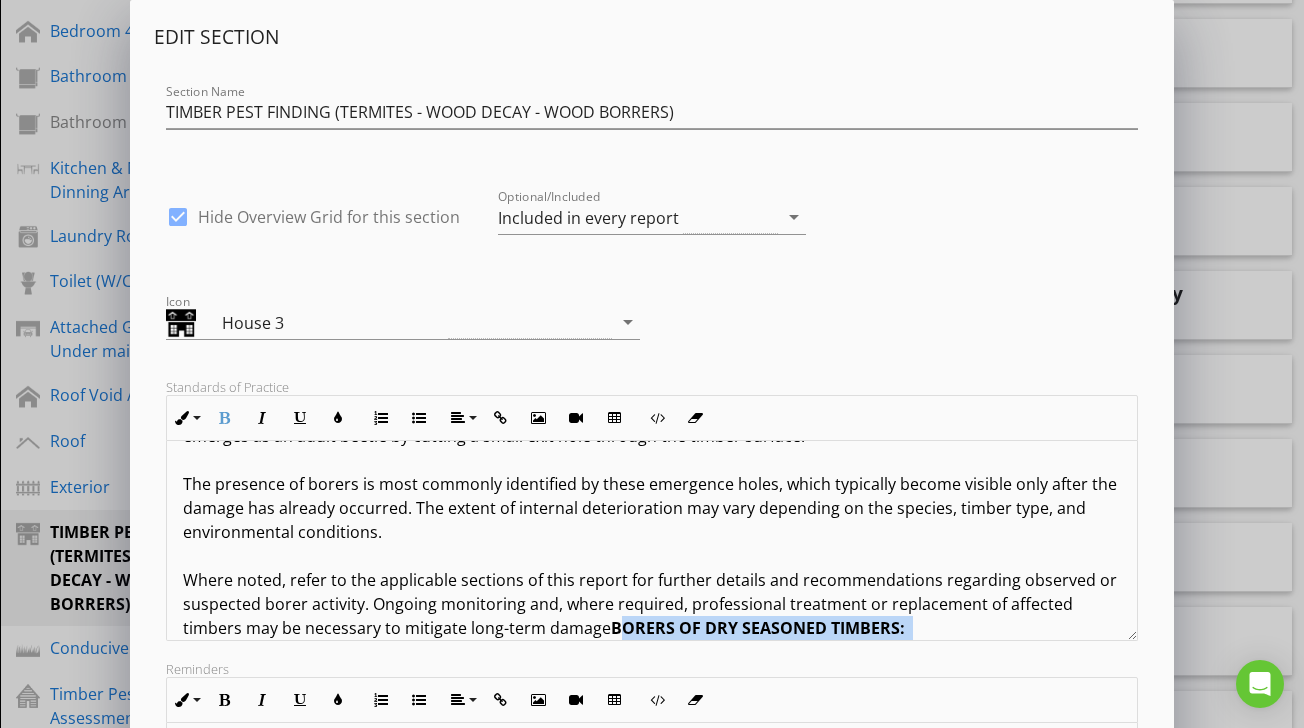 drag, startPoint x: 549, startPoint y: 574, endPoint x: 811, endPoint y: 597, distance: 263.0076 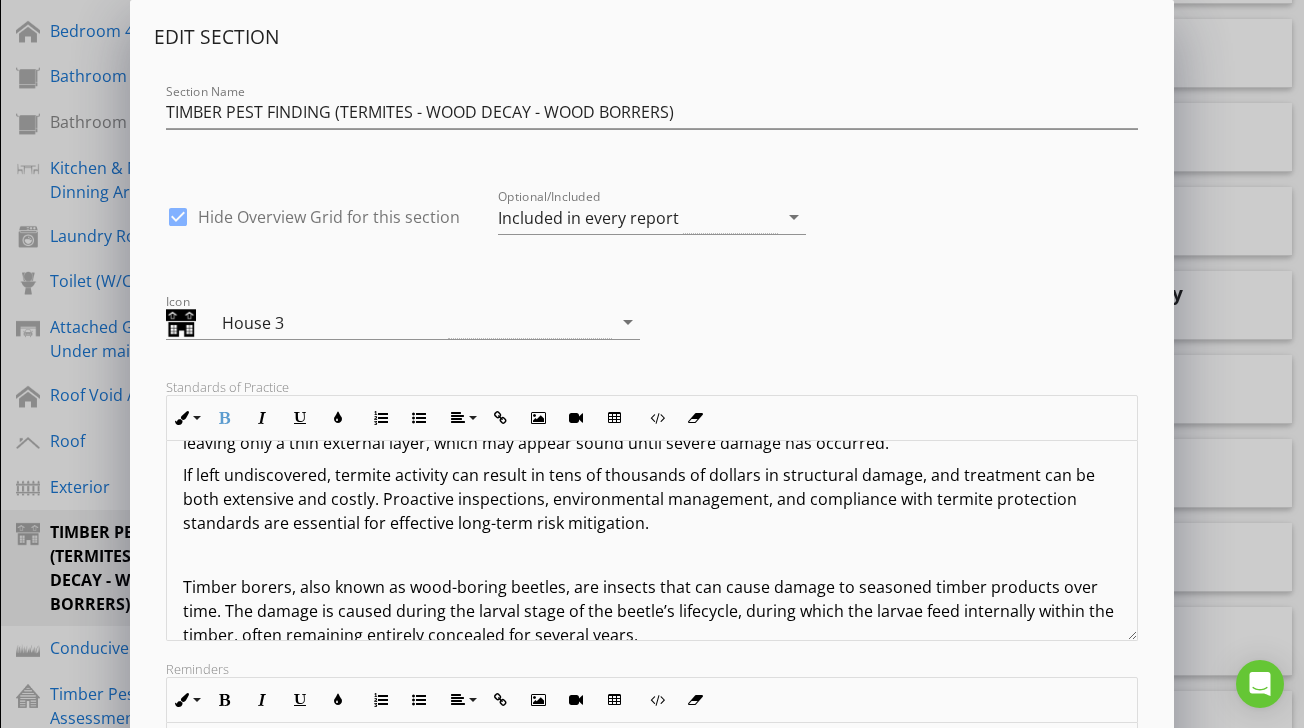 scroll, scrollTop: 2611, scrollLeft: 0, axis: vertical 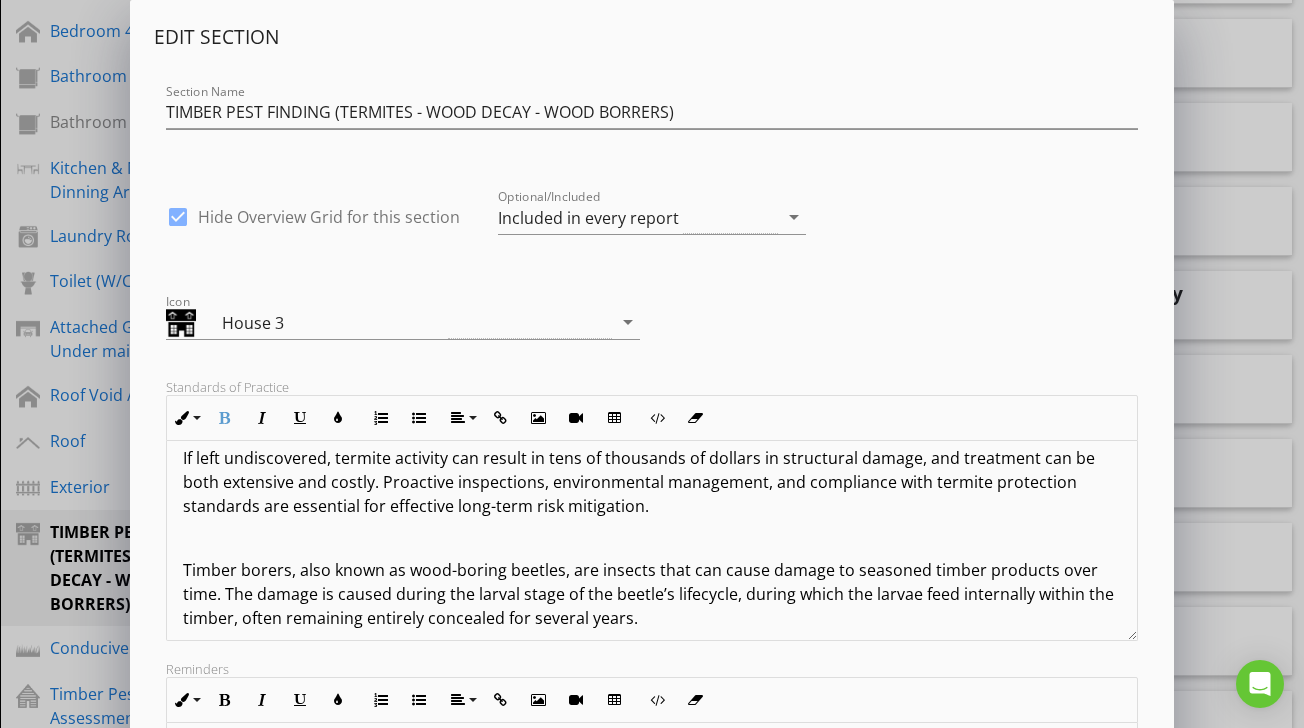 click at bounding box center [651, 538] 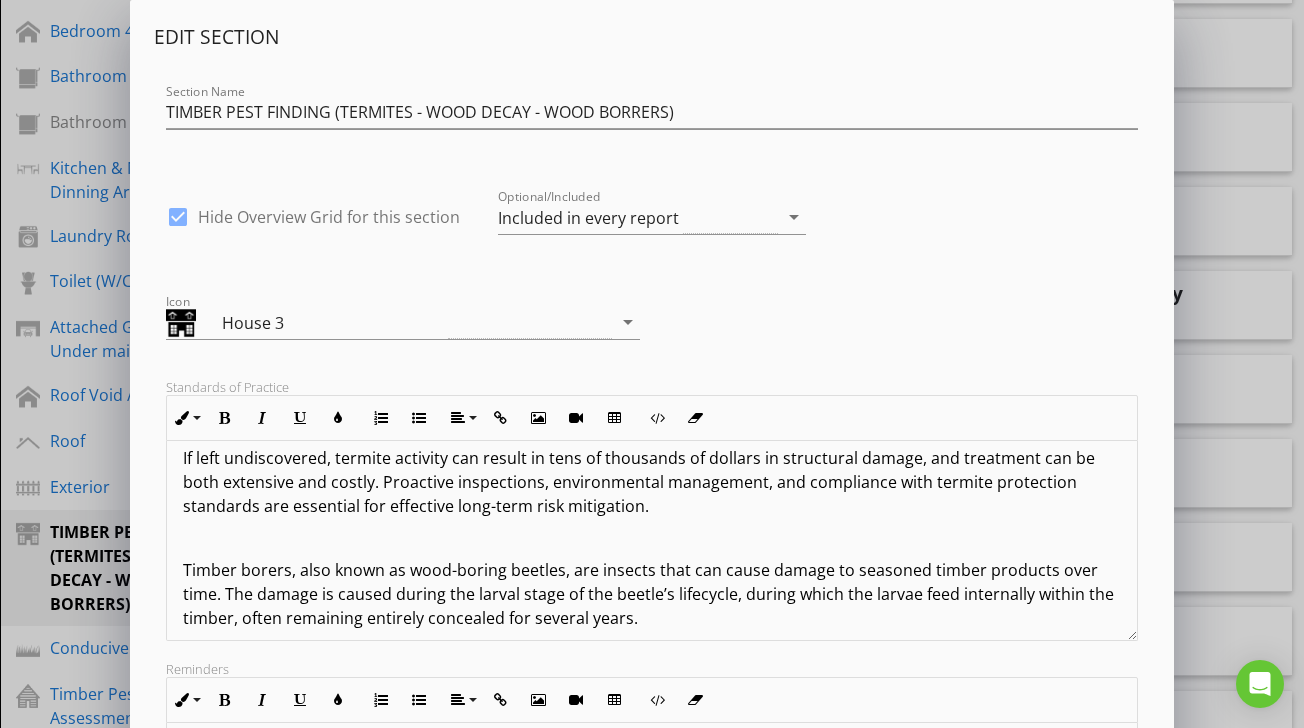 click at bounding box center [651, 538] 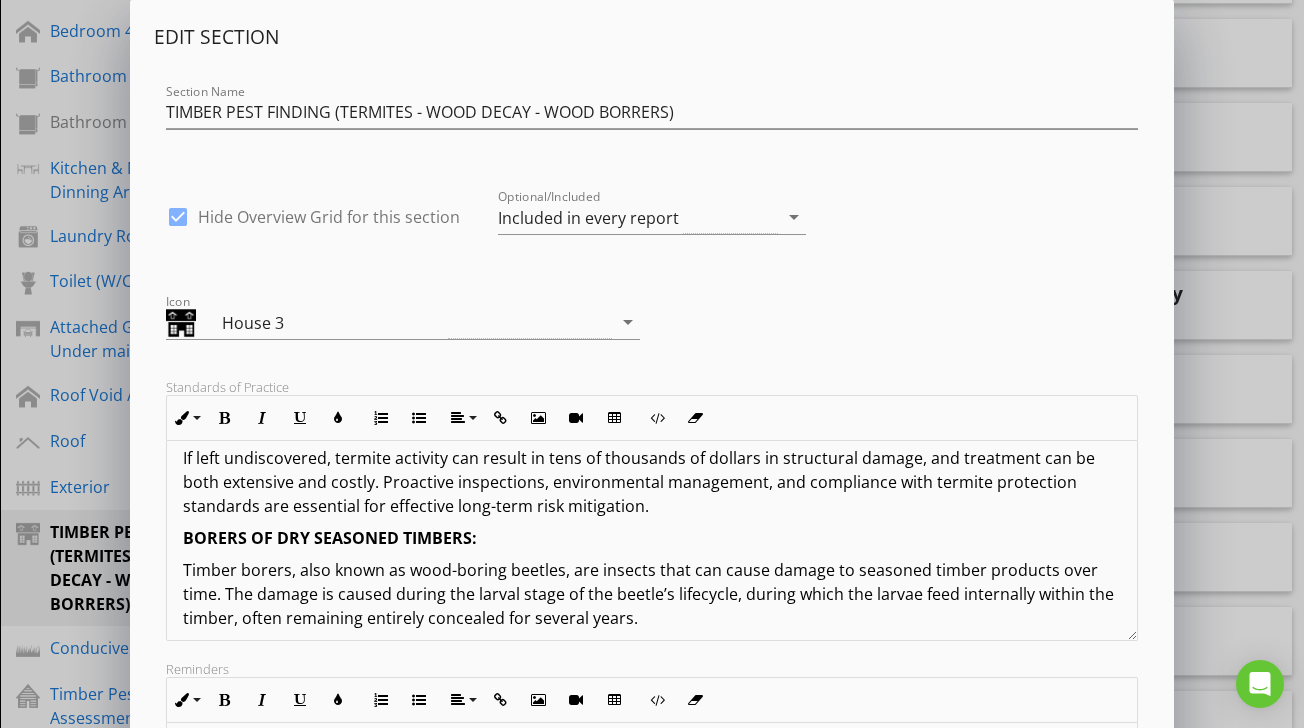 click on "BORERS OF DRY SEASONED TIMBERS:" at bounding box center [330, 538] 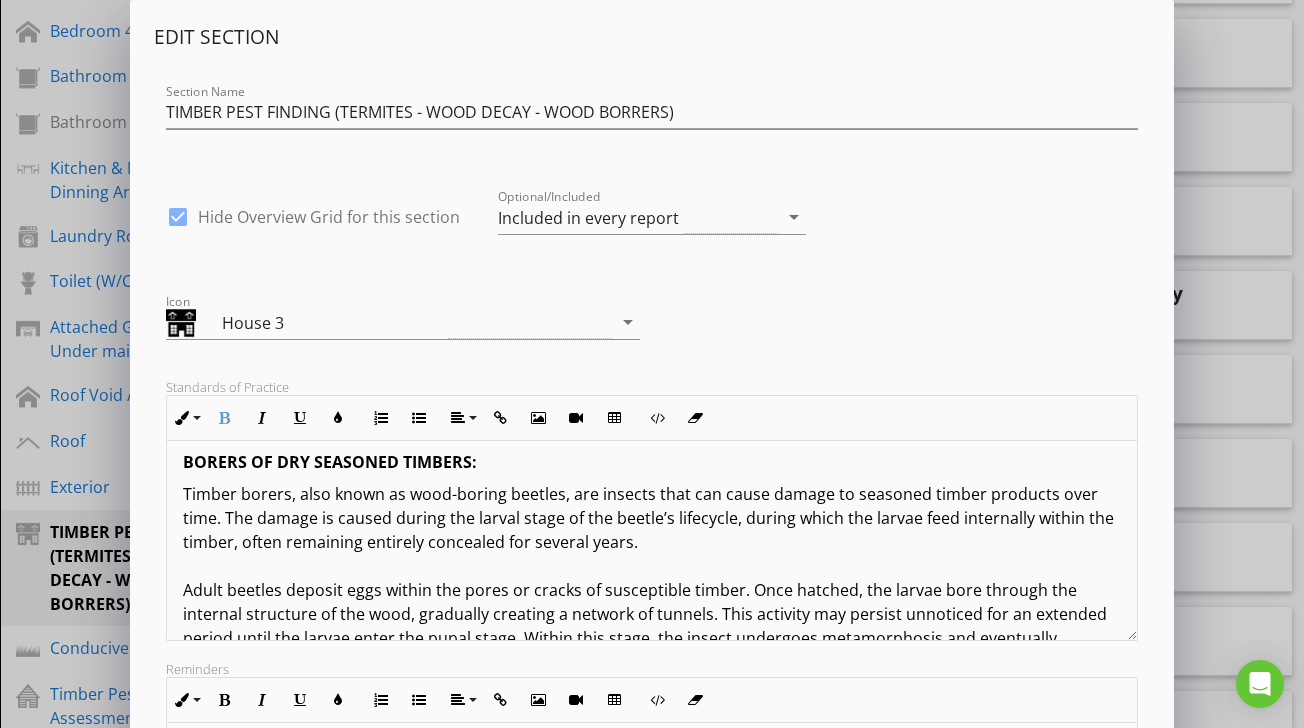 scroll, scrollTop: 2733, scrollLeft: 0, axis: vertical 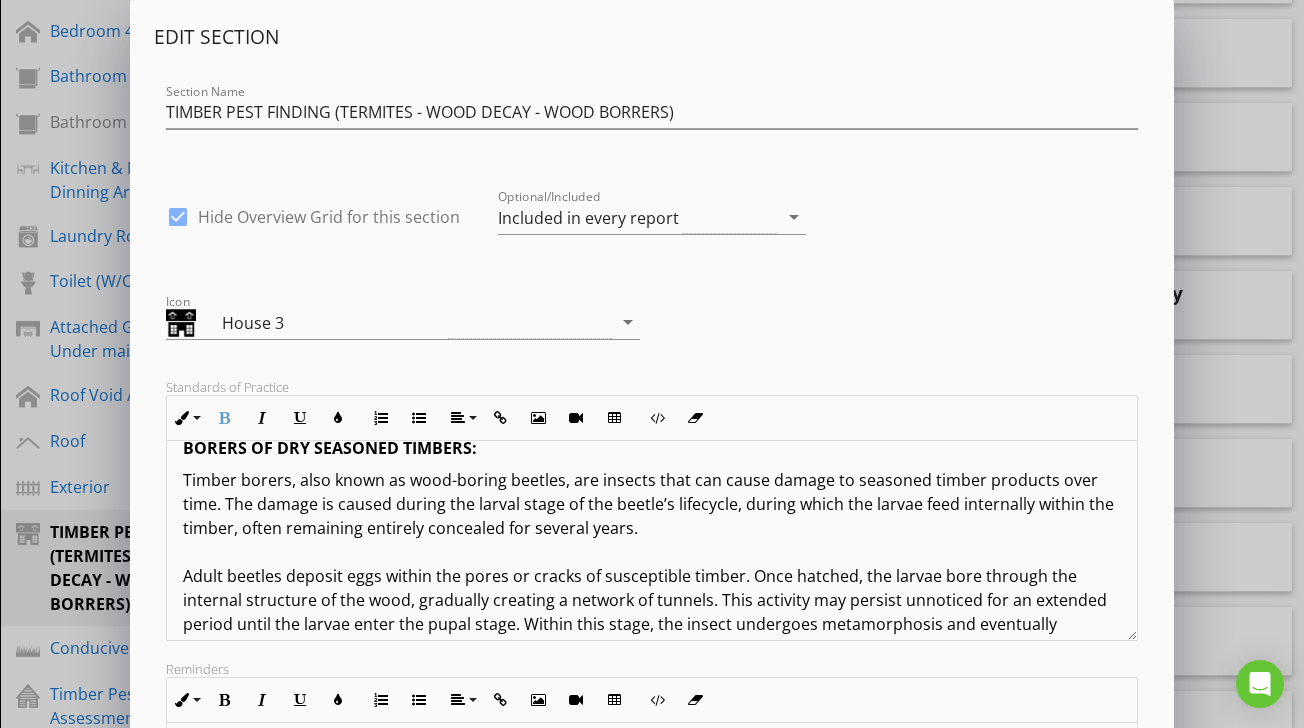 click on "TERMS AND CONDITIONS OF TIMBER PEST INSPECTIONS REPORT: IMPORTANT INFORMATION: The Report represents a professional opinion based solely on a visual, non-invasive inspection conducted in accordance with Australian Standard AS 4349.3–2010. The observations and findings are relevant only to the condition of the property at the time of inspection. The Client acknowledges that timber pest inspections are subject to inherent limitations, including restricted access, concealed activity, and environmental conditions. As such, no warranty, representation, or guarantee either express or implied is made that the property is free of timber pests or will remain free in the future. 1.0 DEFINITIONS:  For the purpose of this inspection, the definitions below apply. 1.1 ACTIVE:  The presence of live timber pests at the time of inspection. 1.2 INACTIVE:  No live timber pests were detected at the time of inspection. NOTE:  1.3 MINOR DAMAGE:  1.4 MODERATE  DAMAGE:  1.5 SEVERE DAMAGE:  1.6 TIMBER DAMAGE ROOF SPACE" at bounding box center (651, 108) 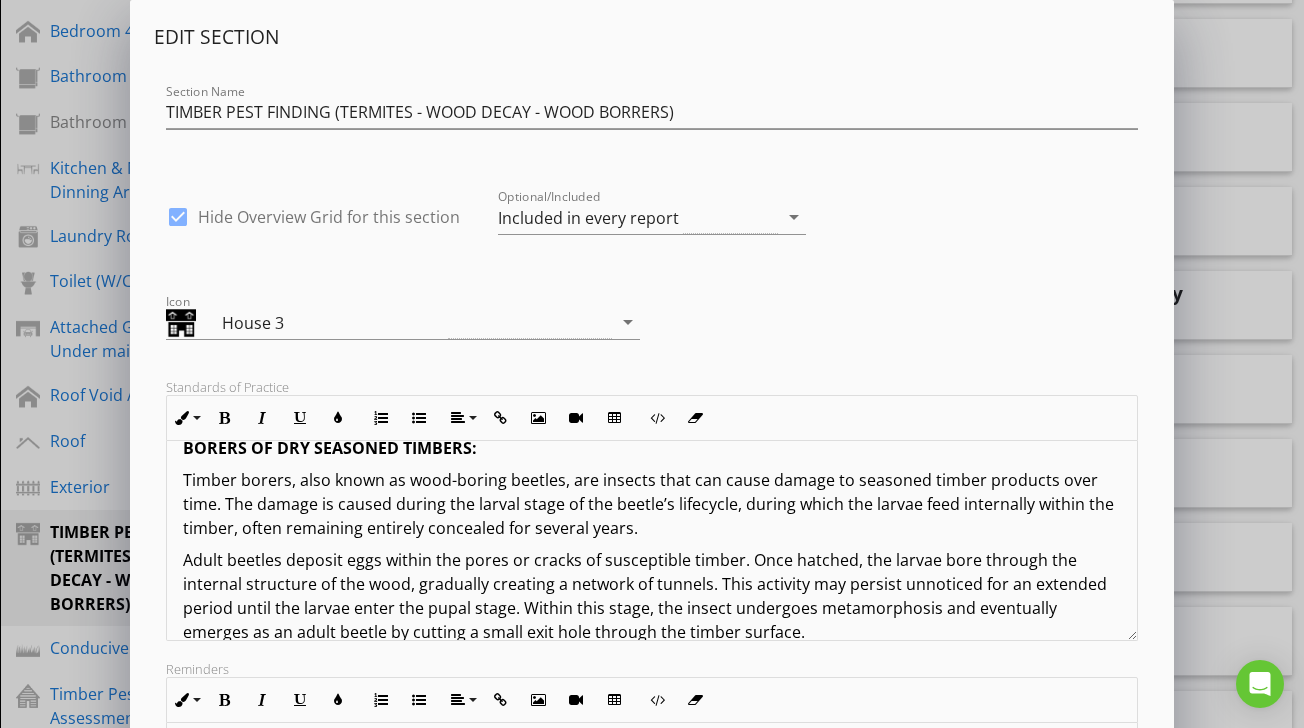 scroll, scrollTop: 2838, scrollLeft: 0, axis: vertical 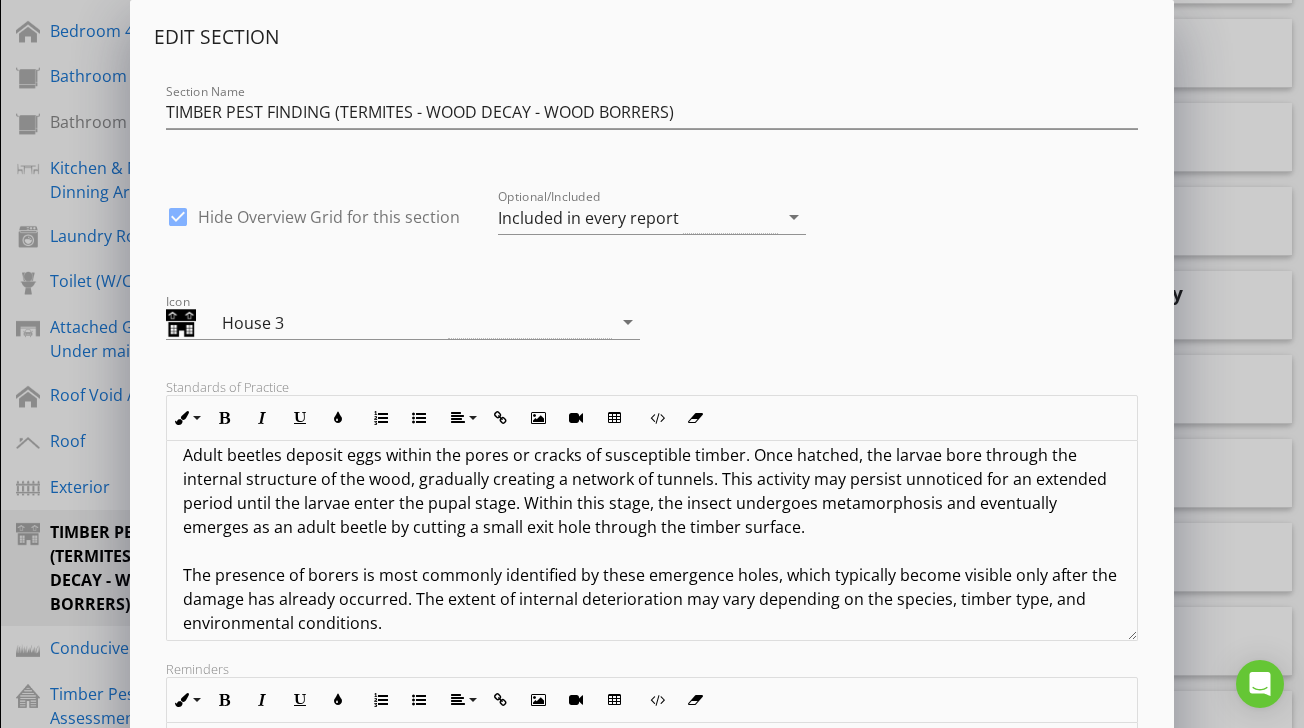 click on "Adult beetles deposit eggs within the pores or cracks of susceptible timber. Once hatched, the larvae bore through the internal structure of the wood, gradually creating a network of tunnels. This activity may persist unnoticed for an extended period until the larvae enter the pupal stage. Within this stage, the insect undergoes metamorphosis and eventually emerges as an adult beetle by cutting a small exit hole through the timber surface. The presence of borers is most commonly identified by these emergence holes, which typically become visible only after the damage has already occurred. The extent of internal deterioration may vary depending on the species, timber type, and environmental conditions. Where noted, refer to the applicable sections of this report for further details and recommendations regarding observed or suspected borer activity. Ongoing monitoring and, where required, professional treatment or replacement of affected timbers may be necessary to mitigate long-term damage" at bounding box center [651, 587] 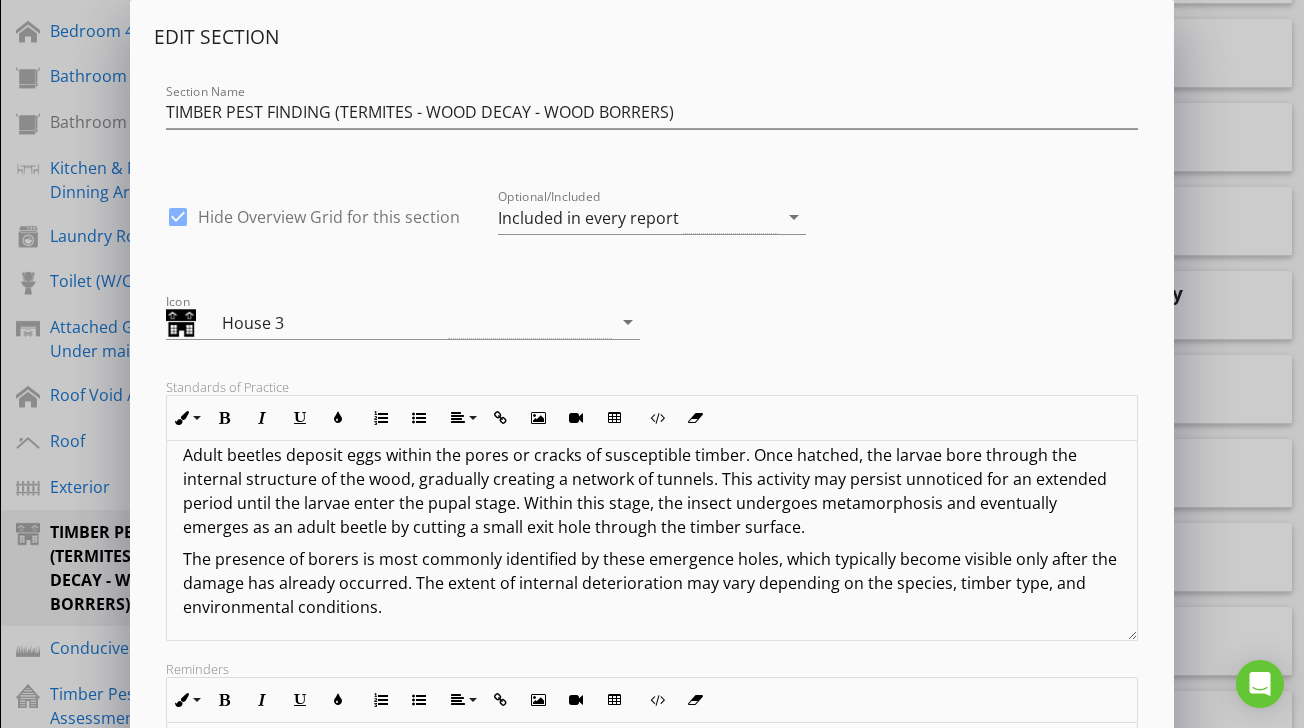 click on "The presence of borers is most commonly identified by these emergence holes, which typically become visible only after the damage has already occurred. The extent of internal deterioration may vary depending on the species, timber type, and environmental conditions. Where noted, refer to the applicable sections of this report for further details and recommendations regarding observed or suspected borer activity. Ongoing monitoring and, where required, professional treatment or replacement of affected timbers may be necessary to mitigate long-term damage  BORERS OF DRY SEASONED TIMBERS:" at bounding box center [651, 631] 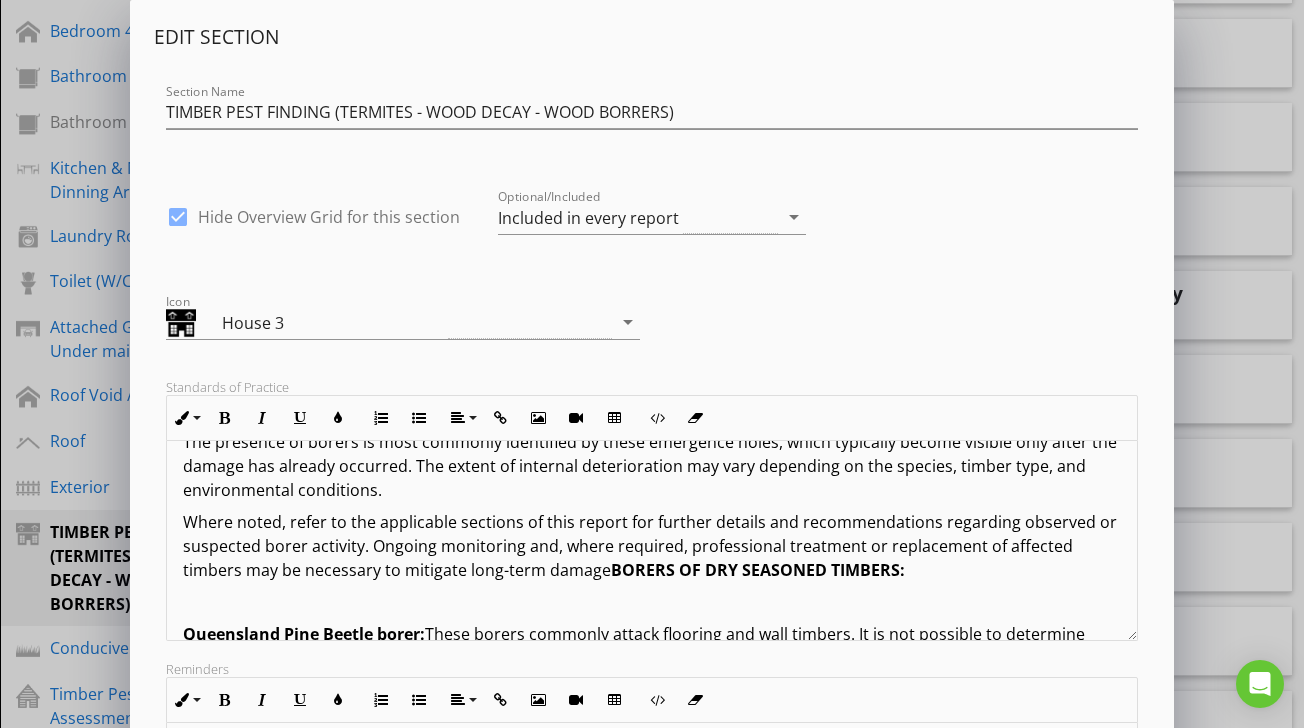 scroll, scrollTop: 2957, scrollLeft: 0, axis: vertical 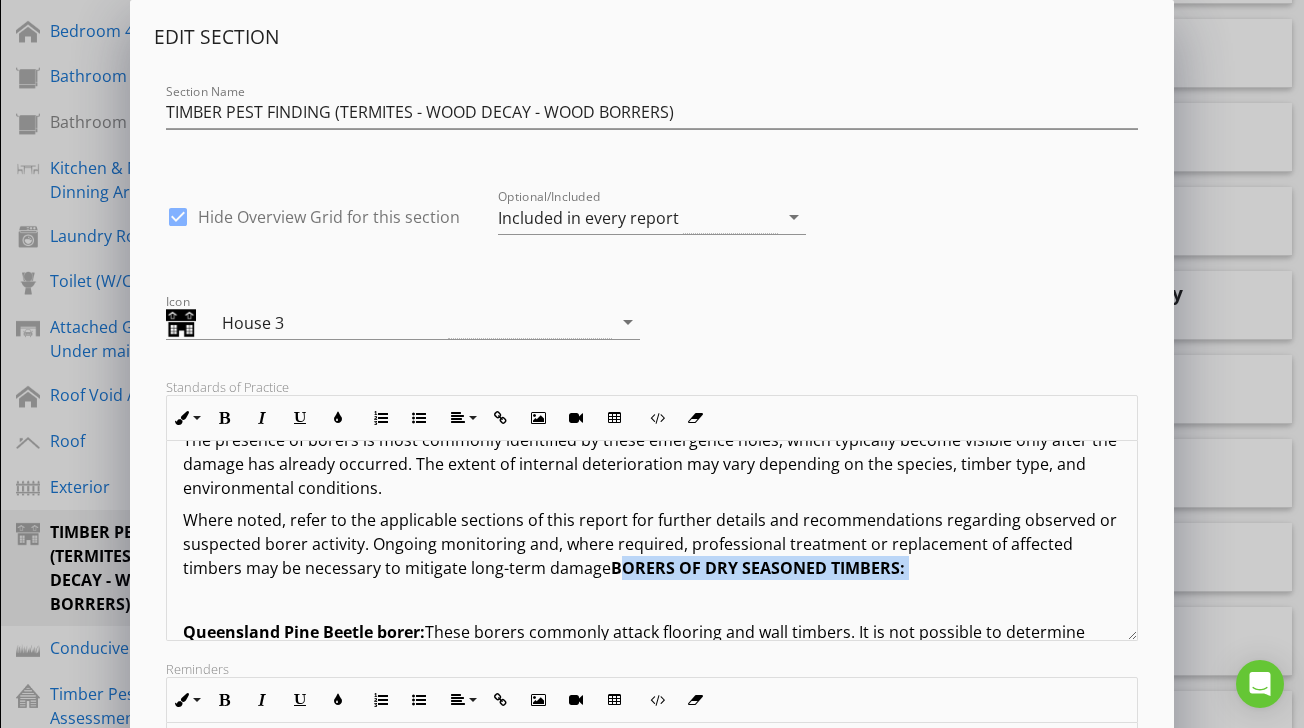 drag, startPoint x: 551, startPoint y: 519, endPoint x: 860, endPoint y: 527, distance: 309.10355 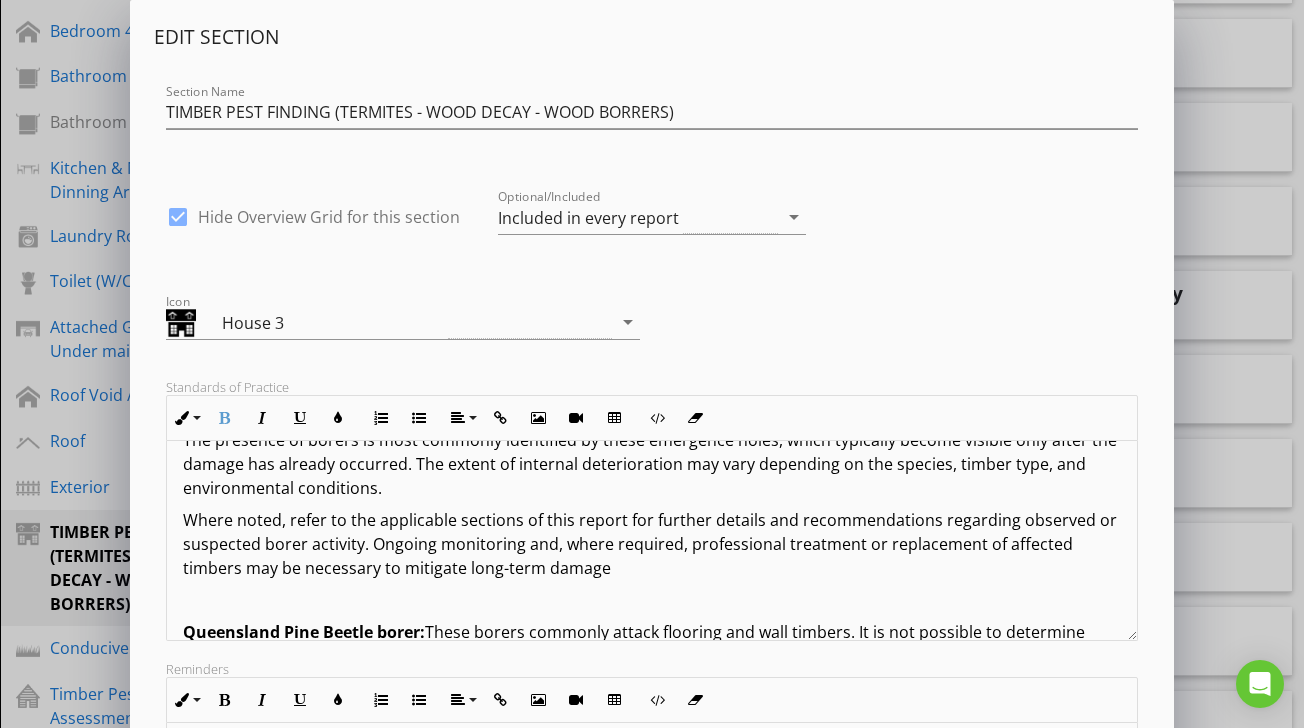 type 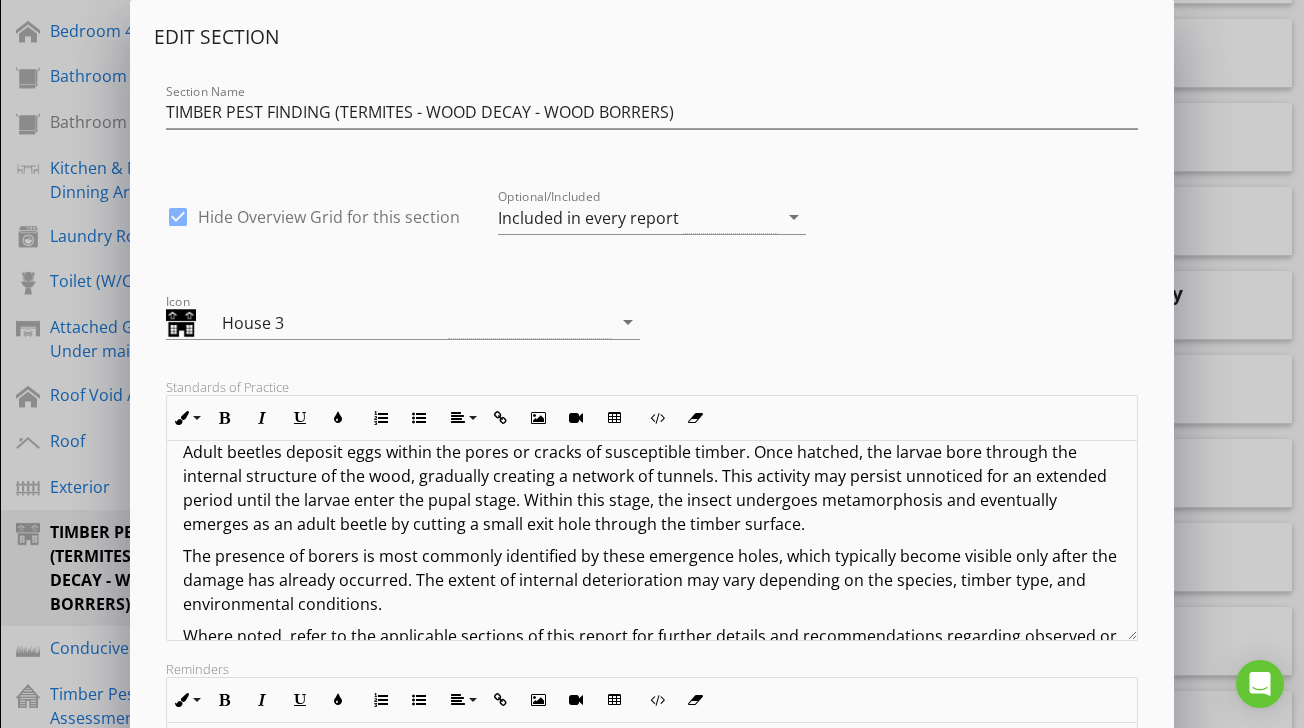 scroll, scrollTop: 2839, scrollLeft: 0, axis: vertical 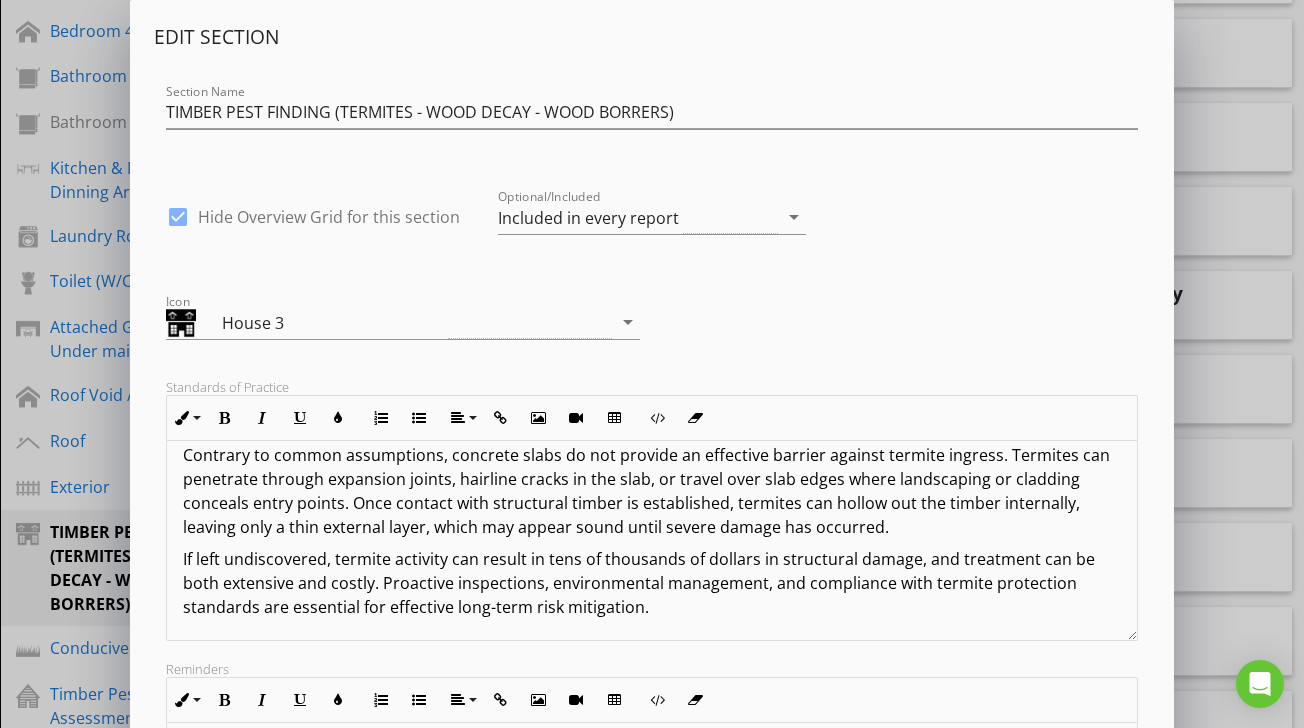 click on "TERMS AND CONDITIONS OF TIMBER PEST INSPECTIONS REPORT: IMPORTANT INFORMATION: The Report represents a professional opinion based solely on a visual, non-invasive inspection conducted in accordance with Australian Standard AS 4349.3–2010. The observations and findings are relevant only to the condition of the property at the time of inspection. The Client acknowledges that timber pest inspections are subject to inherent limitations, including restricted access, concealed activity, and environmental conditions. As such, no warranty, representation, or guarantee either express or implied is made that the property is free of timber pests or will remain free in the future. 1.0 DEFINITIONS:  For the purpose of this inspection, the definitions below apply. 1.1 ACTIVE:  The presence of live timber pests at the time of inspection. 1.2 INACTIVE:  No live timber pests were detected at the time of inspection. NOTE:  1.3 MINOR DAMAGE:  1.4 MODERATE  DAMAGE:  1.5 SEVERE DAMAGE:  1.6 TIMBER DAMAGE ROOF SPACE" at bounding box center [651, 307] 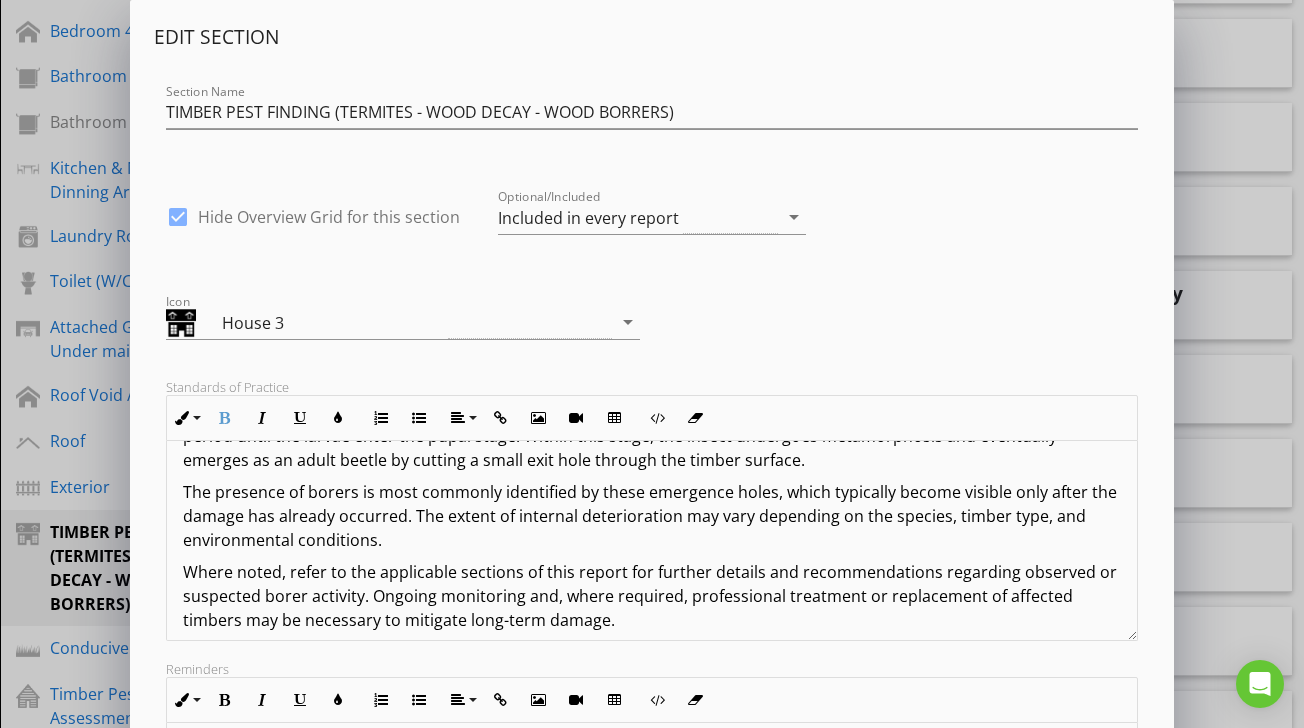 scroll, scrollTop: 2957, scrollLeft: 0, axis: vertical 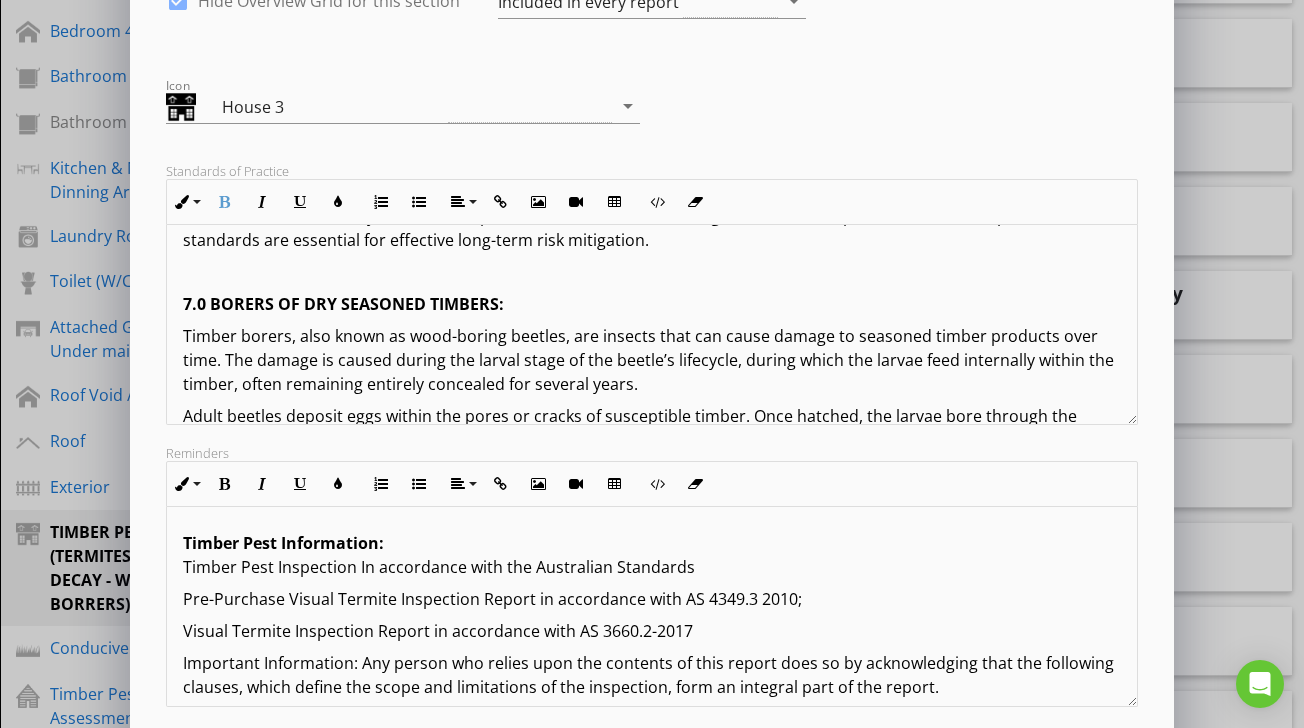 click on "7.0 BORERS OF DRY SEASONED TIMBERS:" at bounding box center [343, 304] 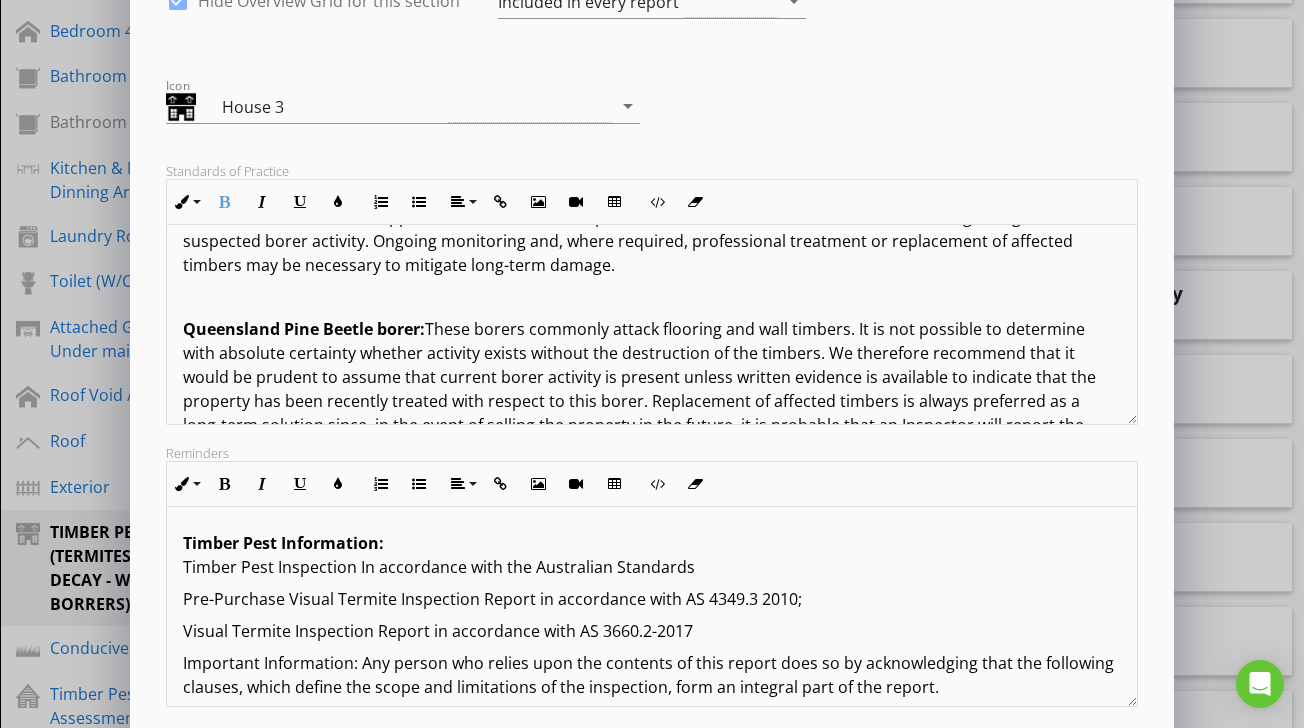 scroll, scrollTop: 3062, scrollLeft: 0, axis: vertical 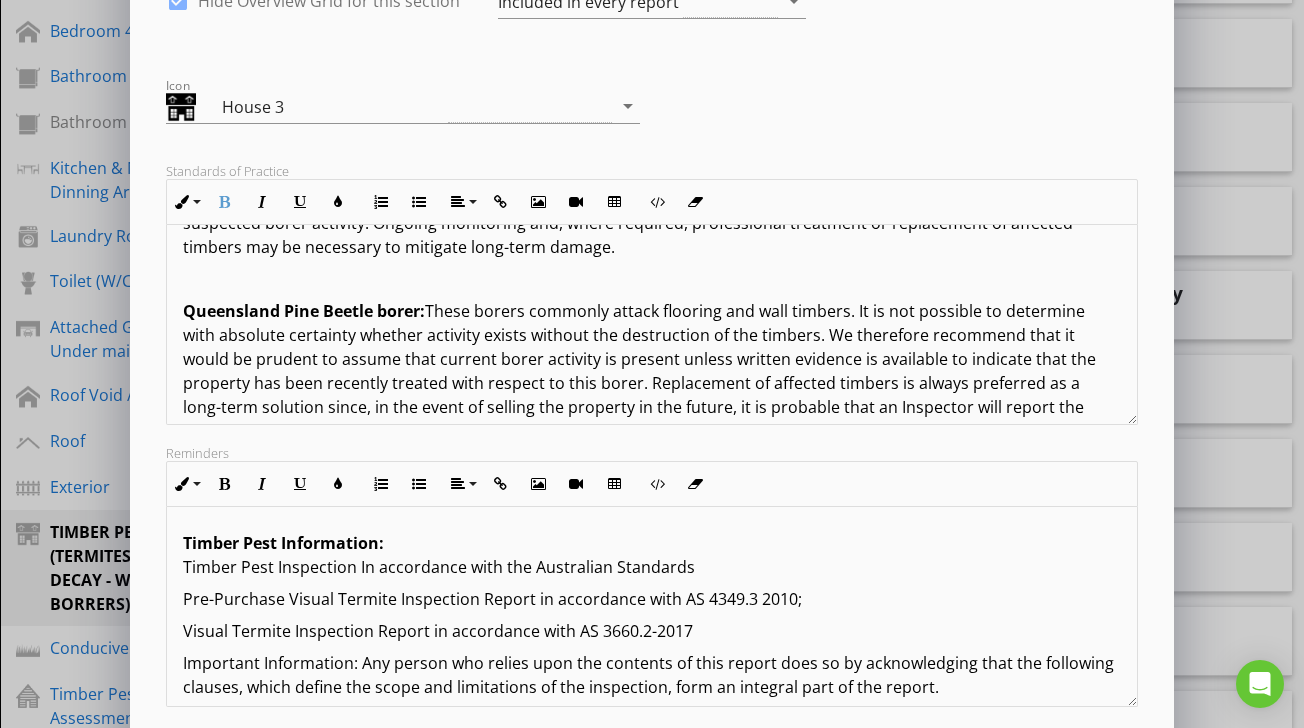 click on "TERMS AND CONDITIONS OF TIMBER PEST INSPECTIONS REPORT: IMPORTANT INFORMATION: The Report represents a professional opinion based solely on a visual, non-invasive inspection conducted in accordance with Australian Standard AS 4349.3–2010. The observations and findings are relevant only to the condition of the property at the time of inspection. The Client acknowledges that timber pest inspections are subject to inherent limitations, including restricted access, concealed activity, and environmental conditions. As such, no warranty, representation, or guarantee either express or implied is made that the property is free of timber pests or will remain free in the future. 1.0 DEFINITIONS:  For the purpose of this inspection, the definitions below apply. 1.1 ACTIVE:  The presence of live timber pests at the time of inspection. 1.2 INACTIVE:  No live timber pests were detected at the time of inspection. NOTE:  1.3 MINOR DAMAGE:  1.4 MODERATE  DAMAGE:  1.5 SEVERE DAMAGE:  1.6 TIMBER DAMAGE ROOF SPACE" at bounding box center [651, -461] 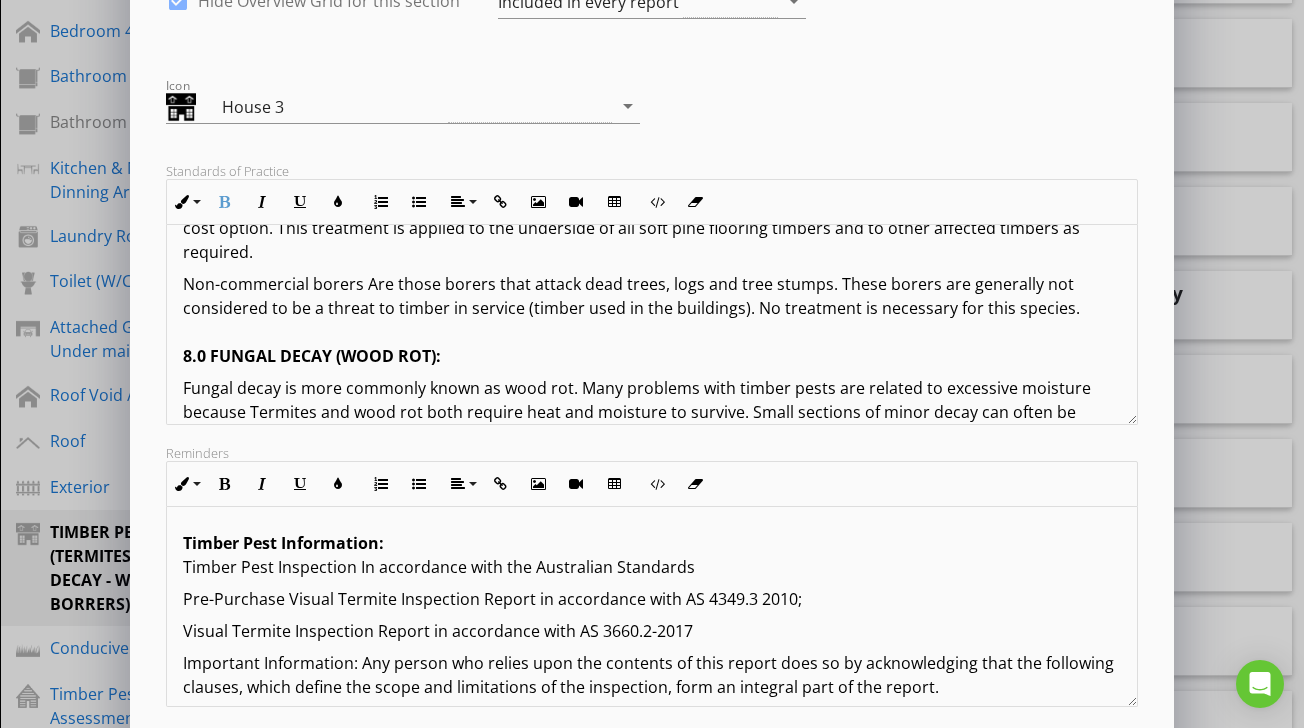 scroll, scrollTop: 3293, scrollLeft: 0, axis: vertical 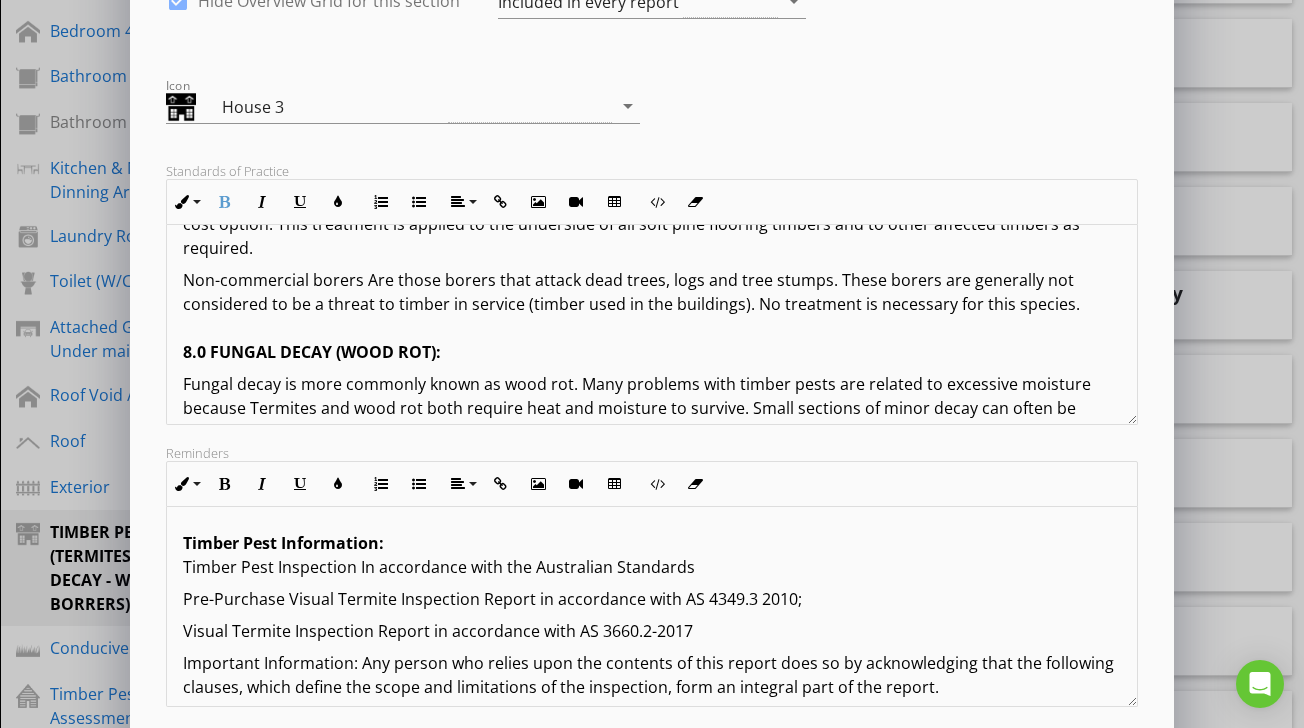 click on "8.0 FUNGAL DECAY (WOOD ROT):" at bounding box center (312, 352) 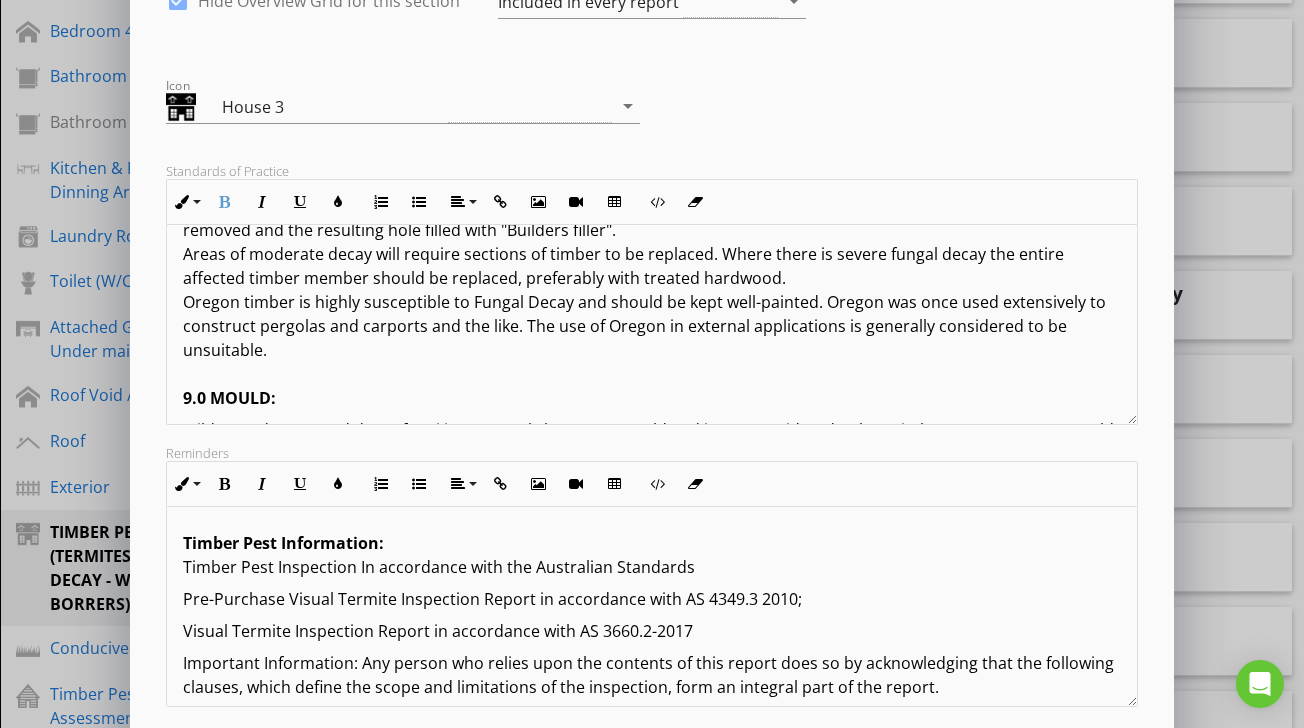 scroll, scrollTop: 3504, scrollLeft: 0, axis: vertical 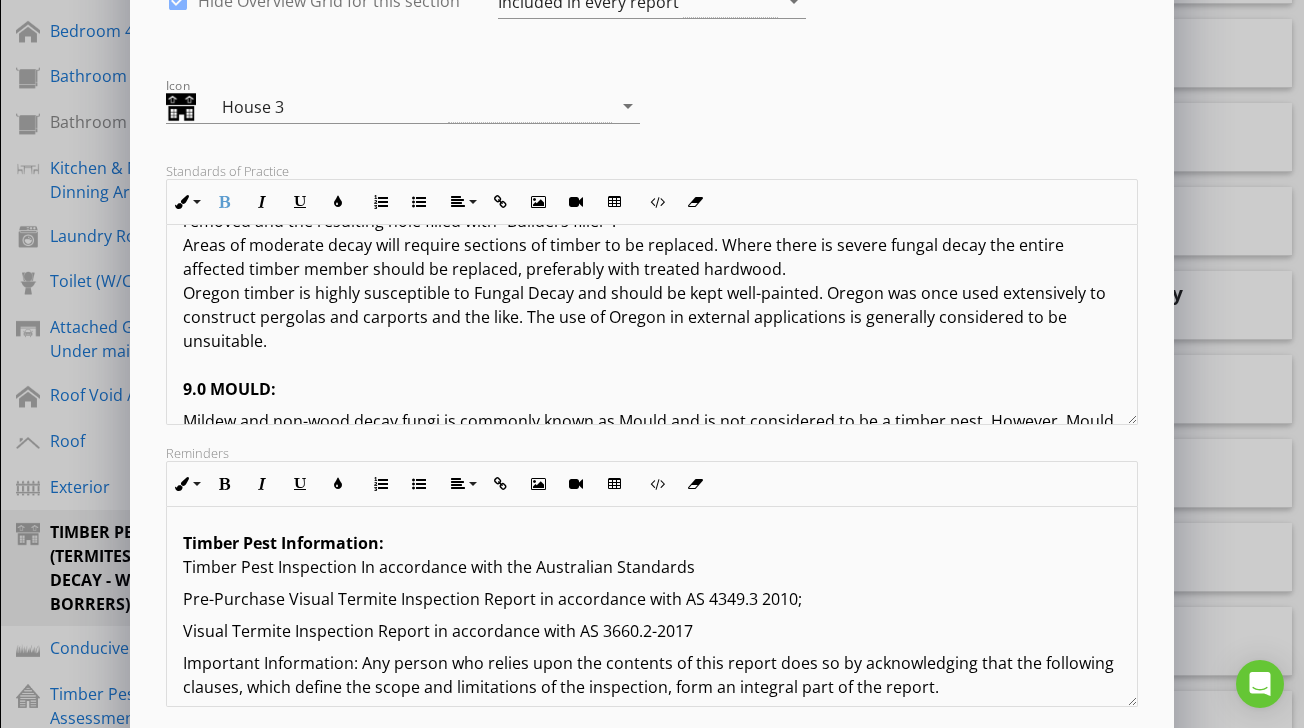 click on "9.0 MOULD:" at bounding box center [229, 389] 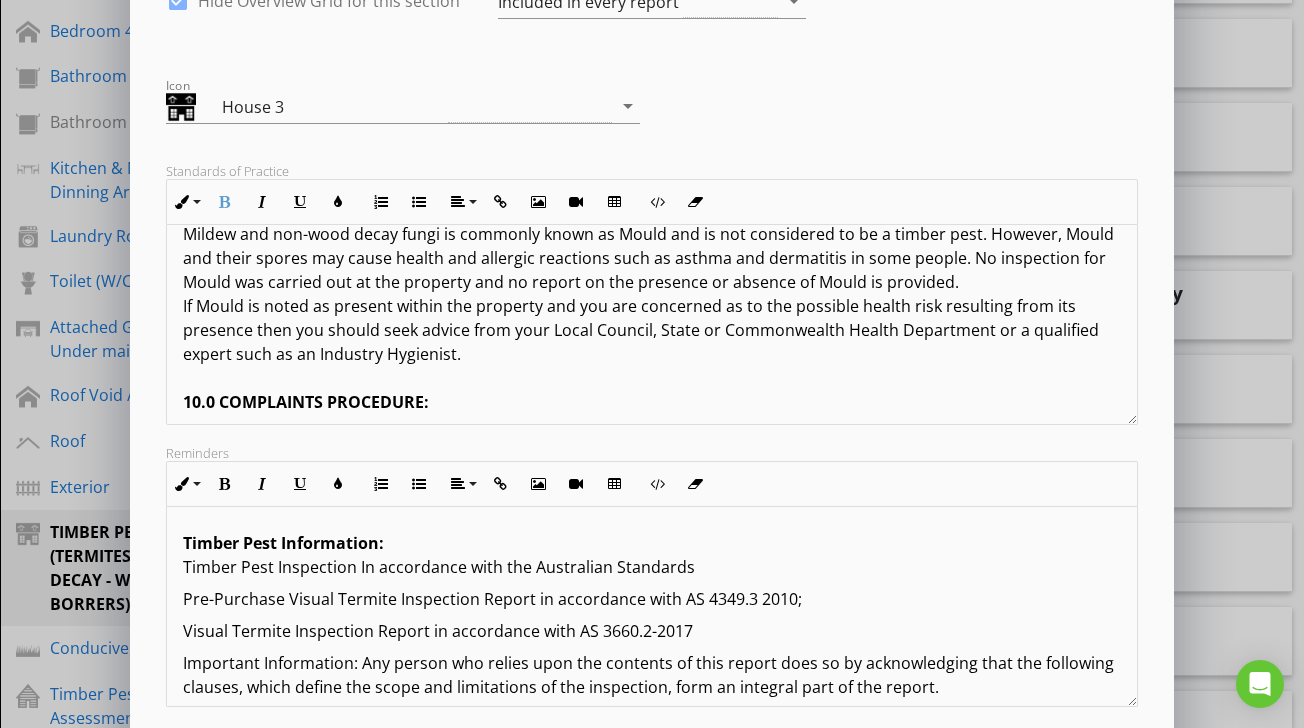scroll, scrollTop: 3693, scrollLeft: 0, axis: vertical 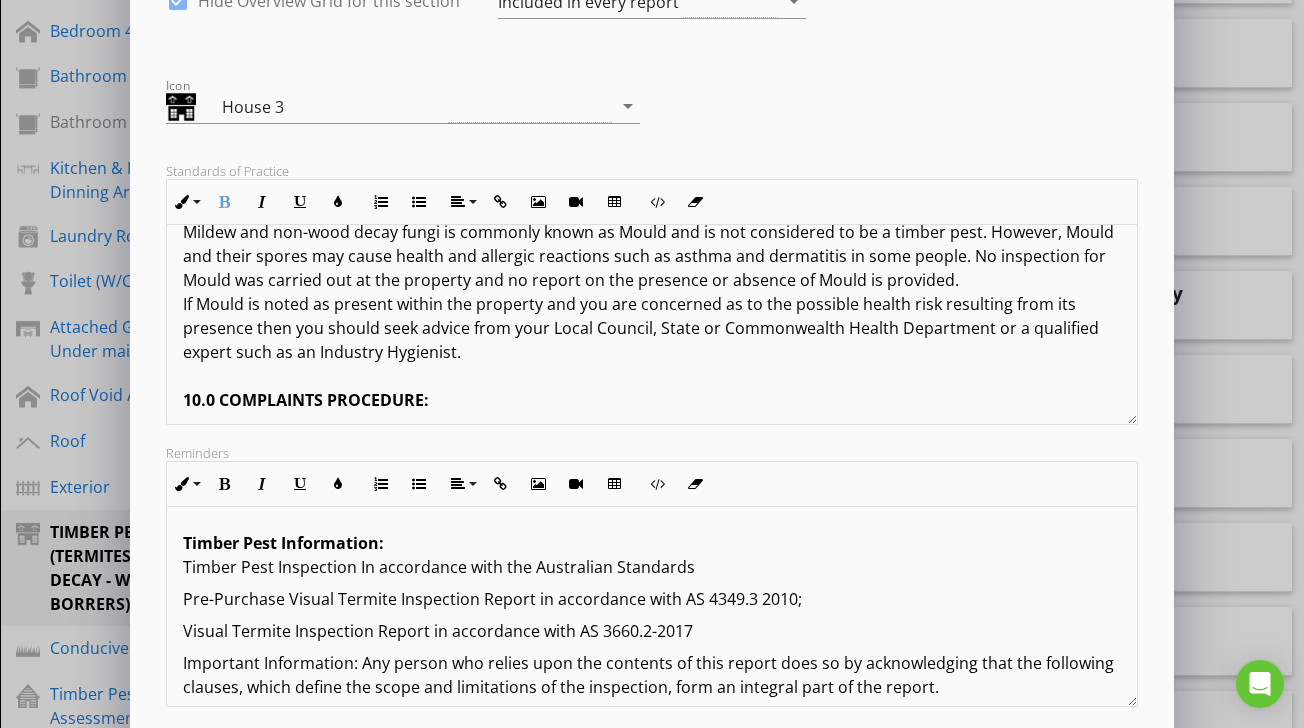 click on "10.0 COMPLAINTS PROCEDURE:" at bounding box center (306, 400) 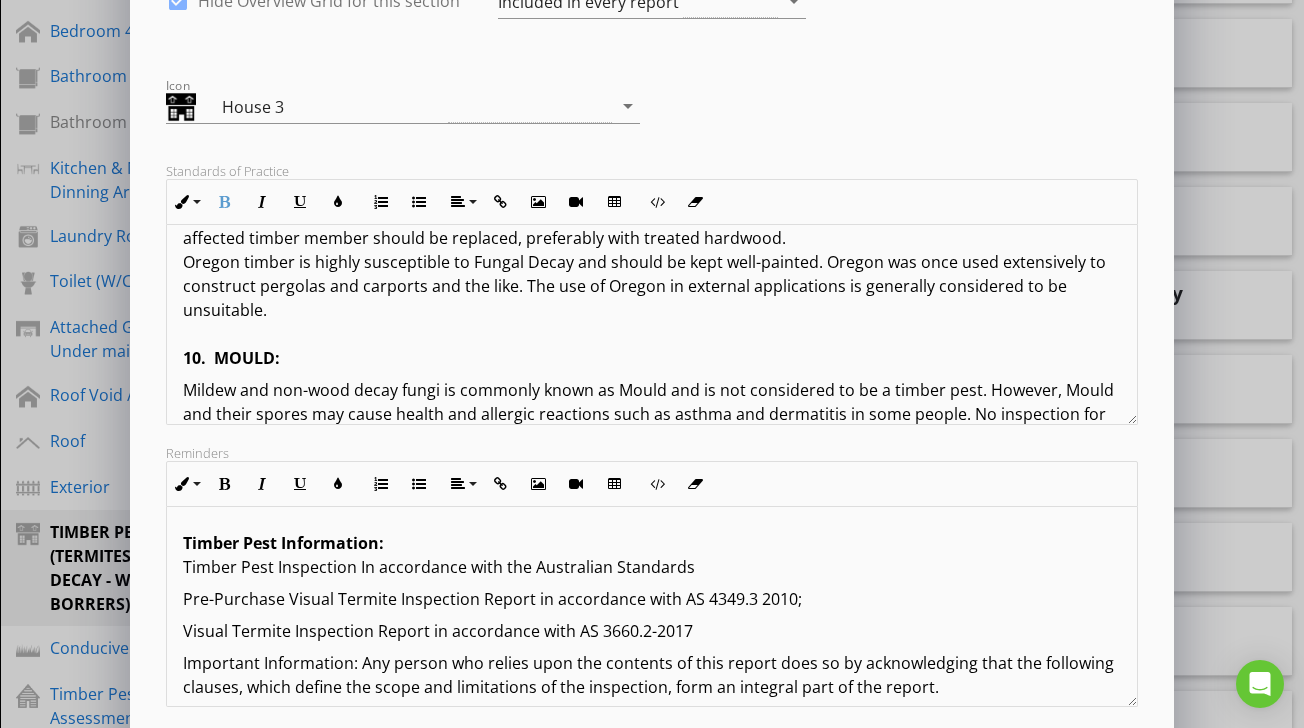 scroll, scrollTop: 3509, scrollLeft: 0, axis: vertical 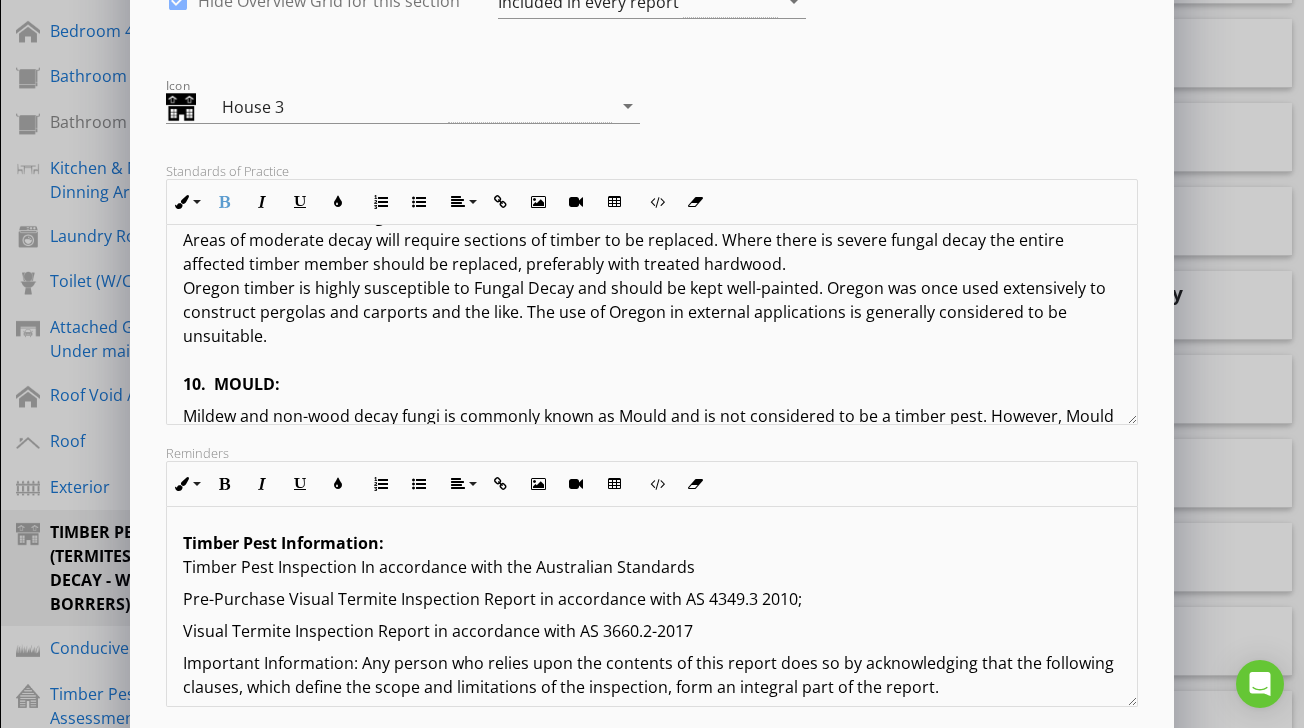 click on "10.  MOULD:" at bounding box center [231, 384] 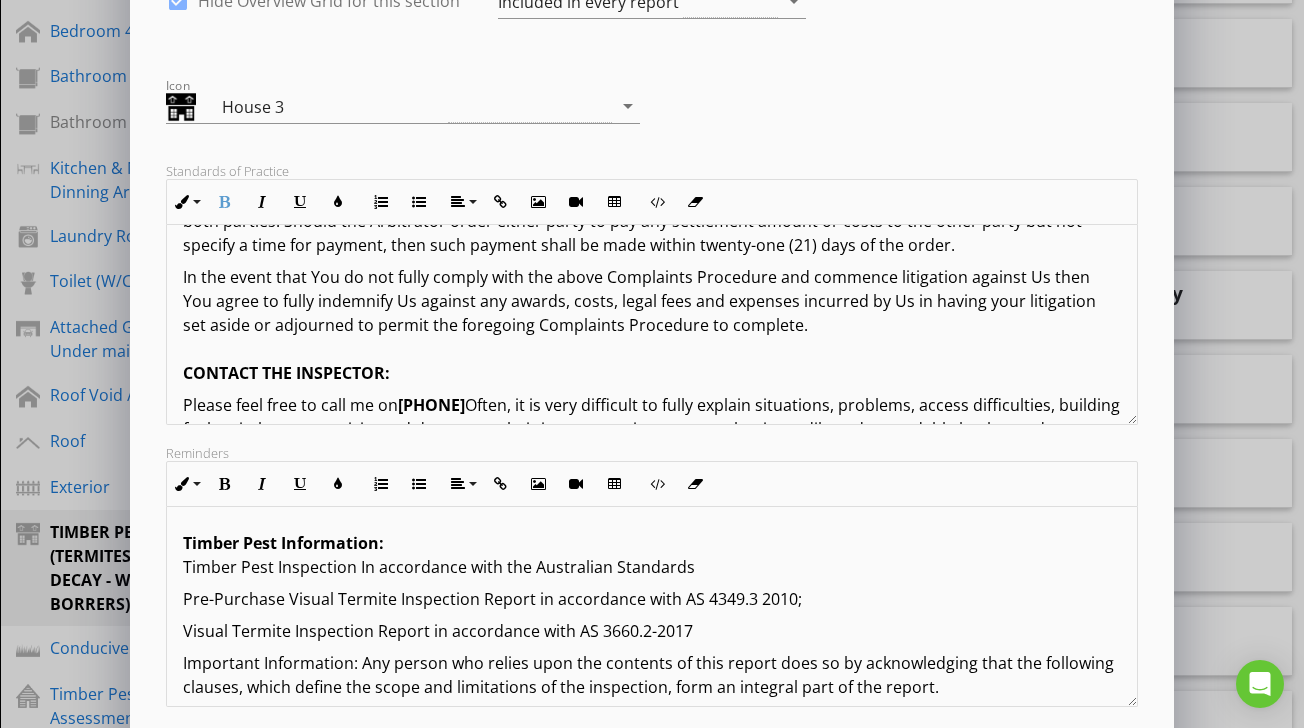 scroll, scrollTop: 4457, scrollLeft: 0, axis: vertical 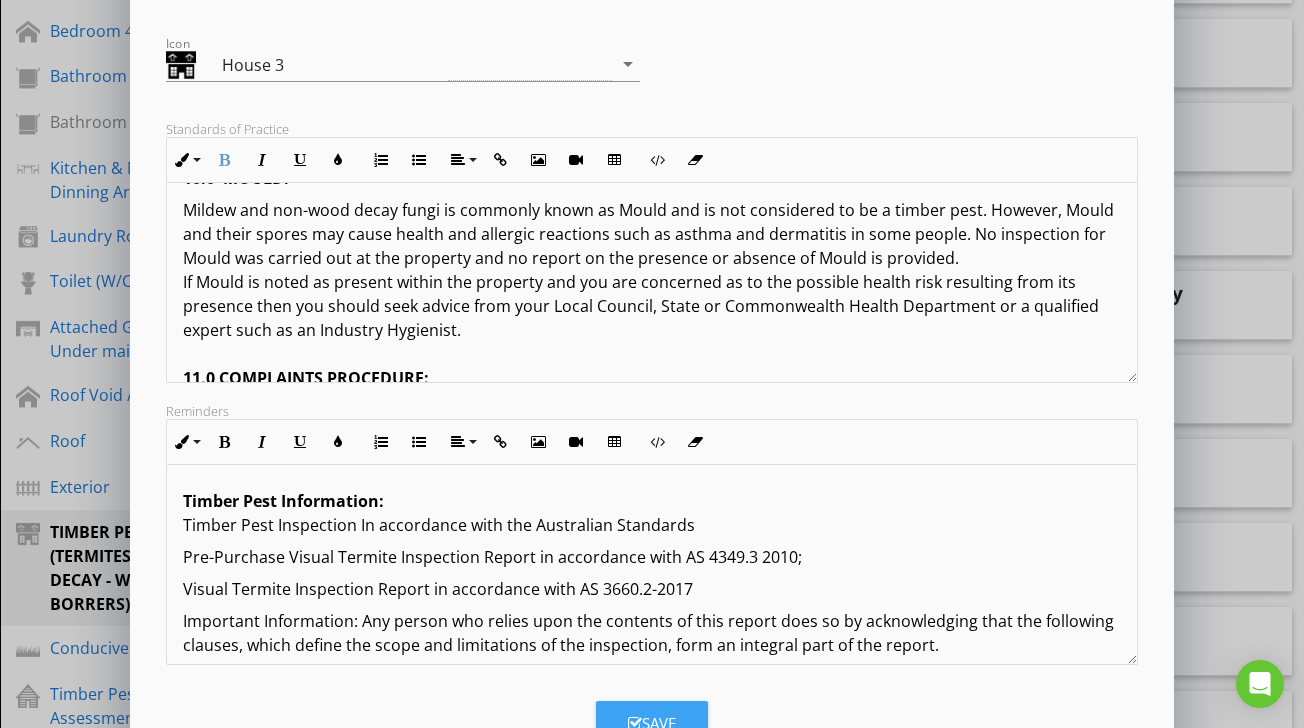 click on "Save" at bounding box center [652, 723] 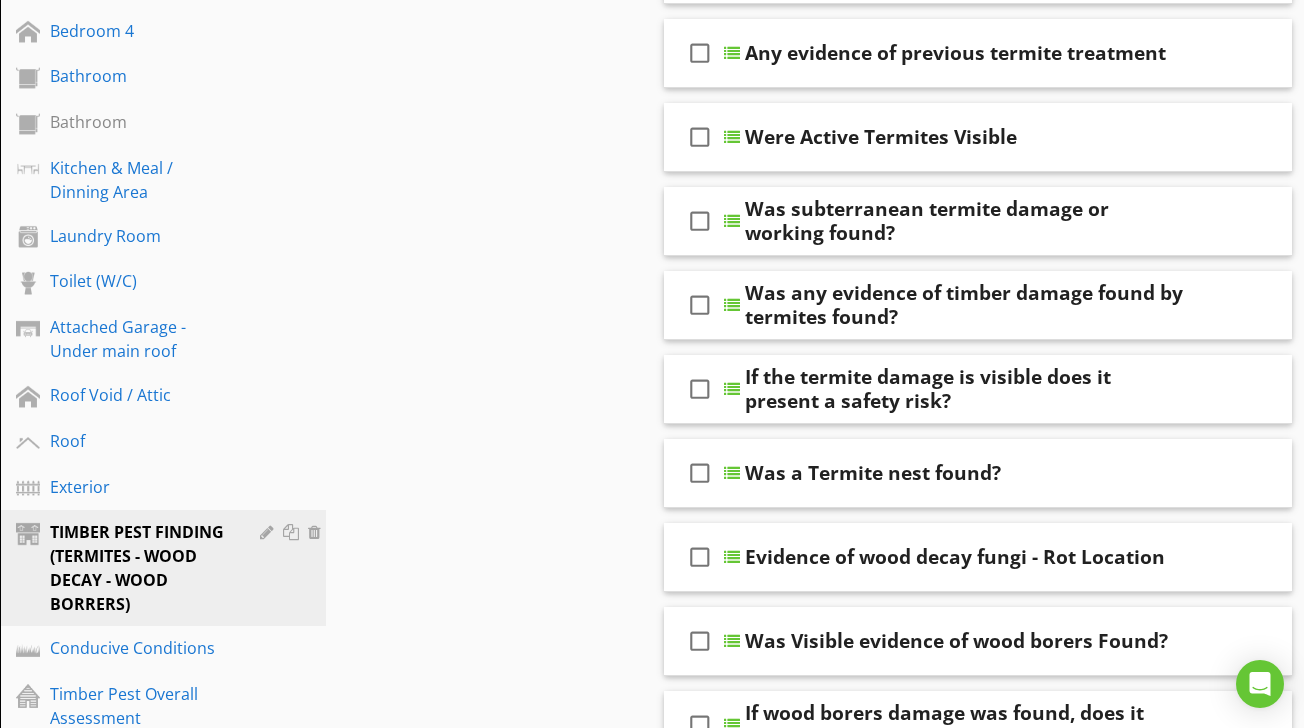 scroll, scrollTop: 114, scrollLeft: 0, axis: vertical 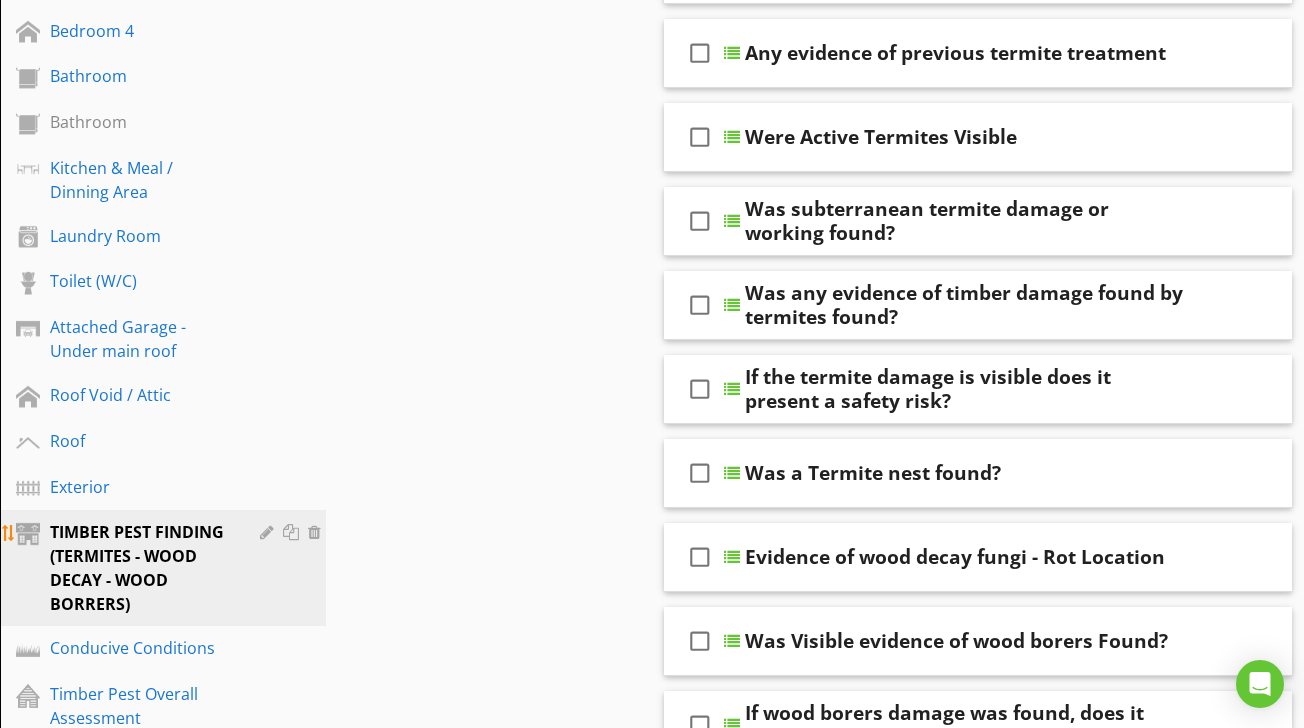 click at bounding box center [269, 532] 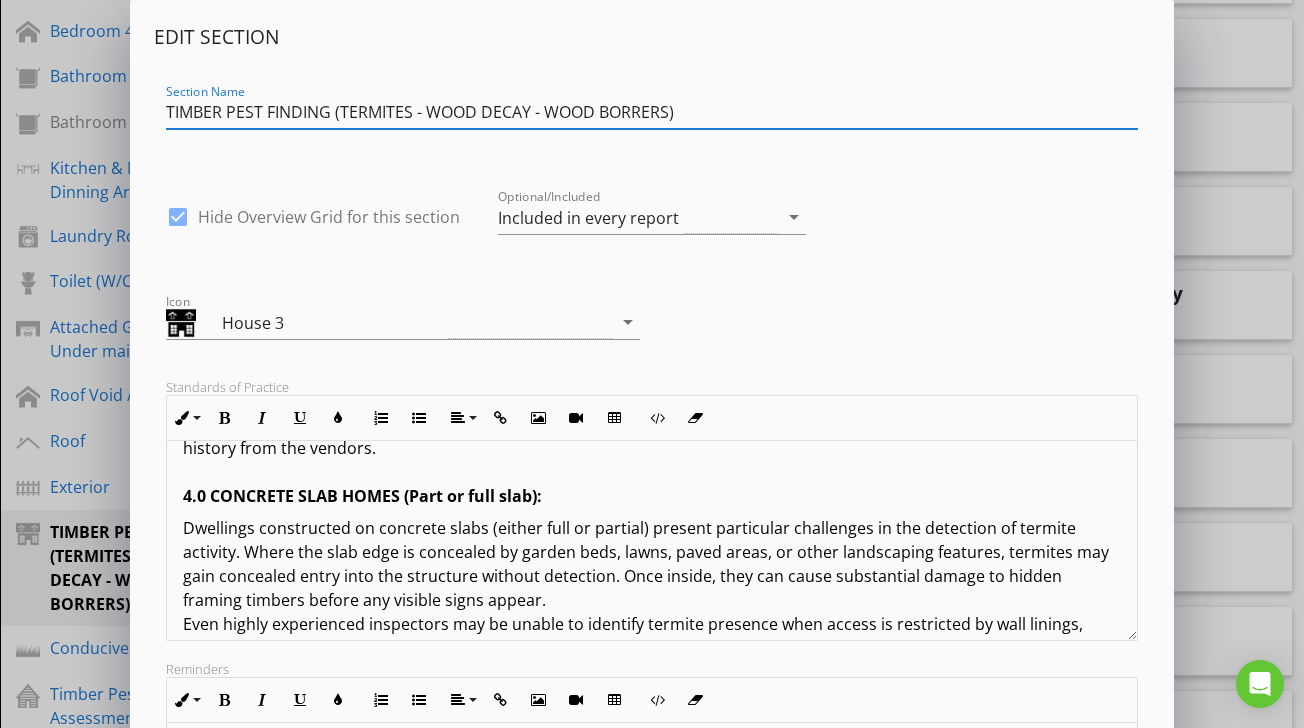 scroll, scrollTop: 1621, scrollLeft: 0, axis: vertical 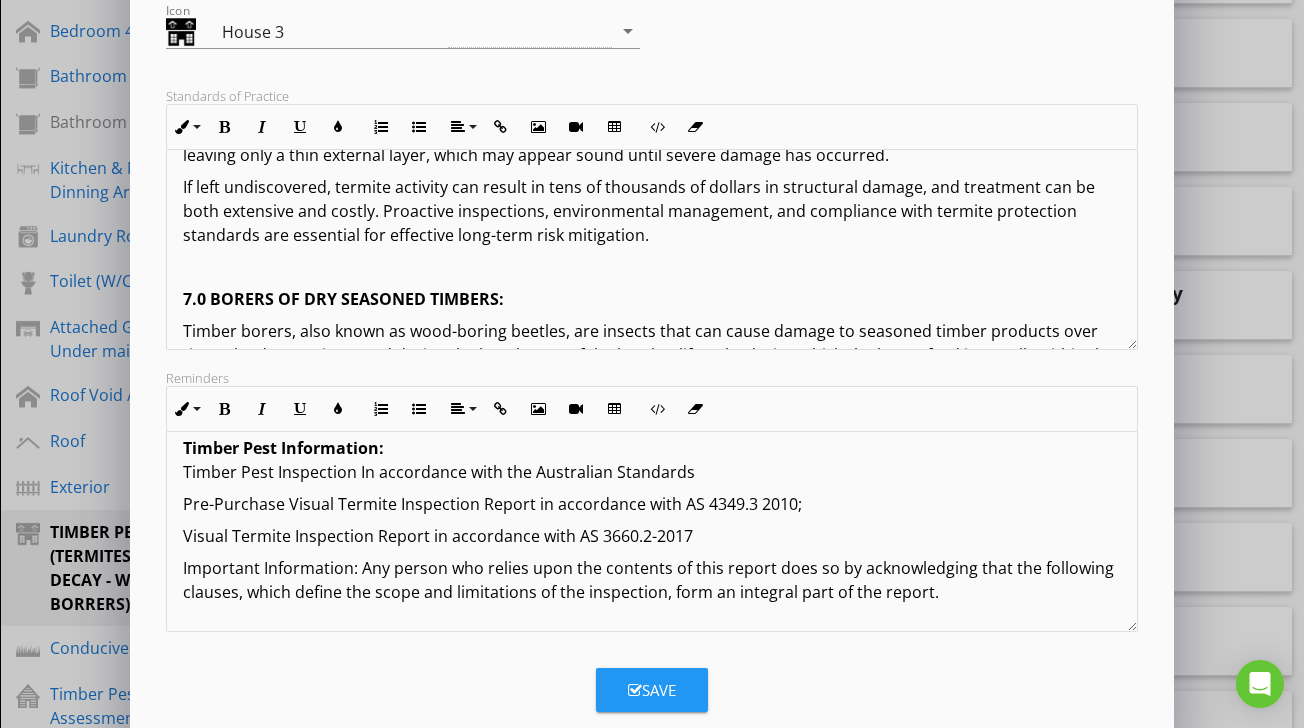 drag, startPoint x: 459, startPoint y: 191, endPoint x: 941, endPoint y: 328, distance: 501.0918 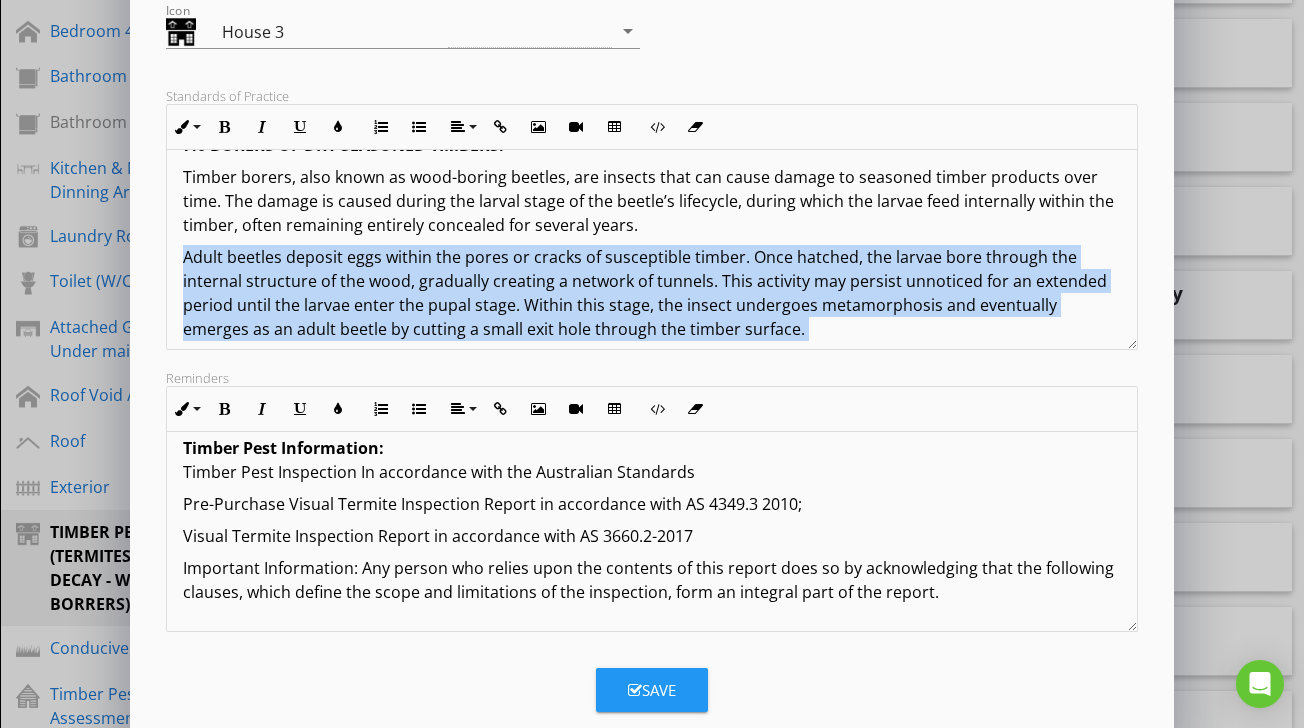 scroll, scrollTop: 2755, scrollLeft: 0, axis: vertical 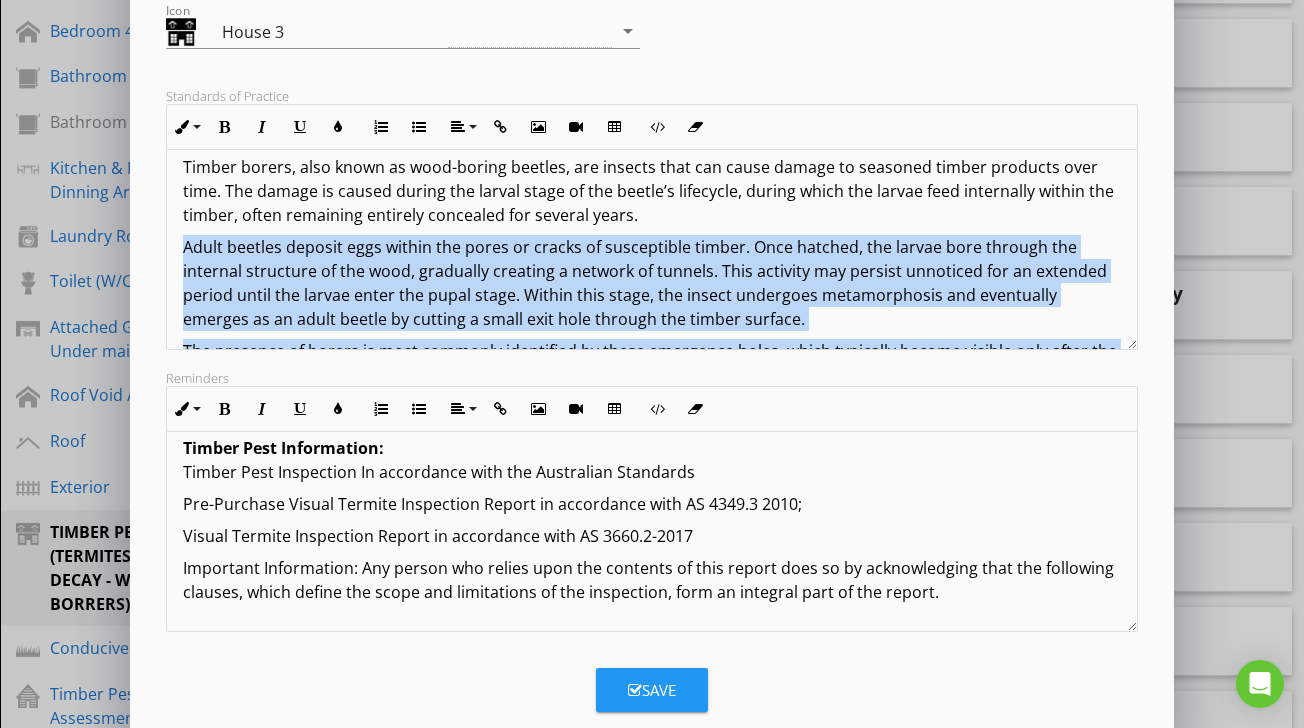 click on "Adult beetles deposit eggs within the pores or cracks of susceptible timber. Once hatched, the larvae bore through the internal structure of the wood, gradually creating a network of tunnels. This activity may persist unnoticed for an extended period until the larvae enter the pupal stage. Within this stage, the insect undergoes metamorphosis and eventually emerges as an adult beetle by cutting a small exit hole through the timber surface." at bounding box center (651, 283) 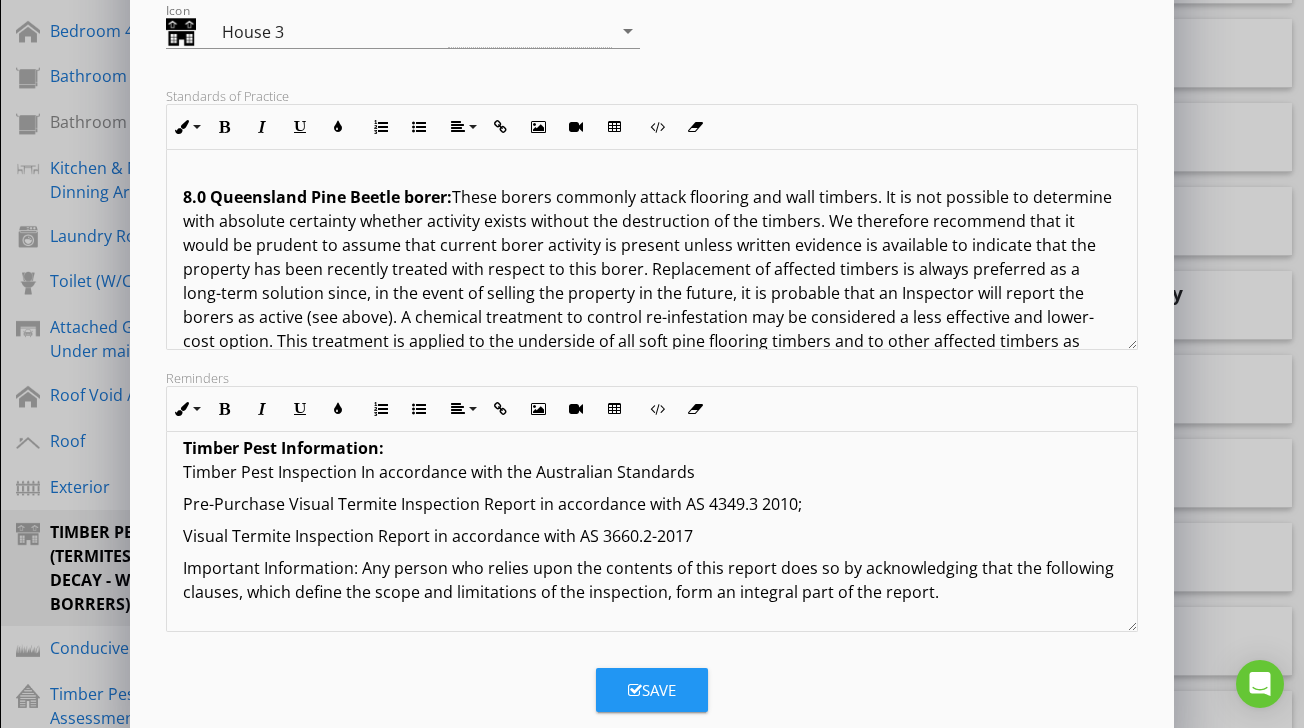 scroll, scrollTop: 3094, scrollLeft: 0, axis: vertical 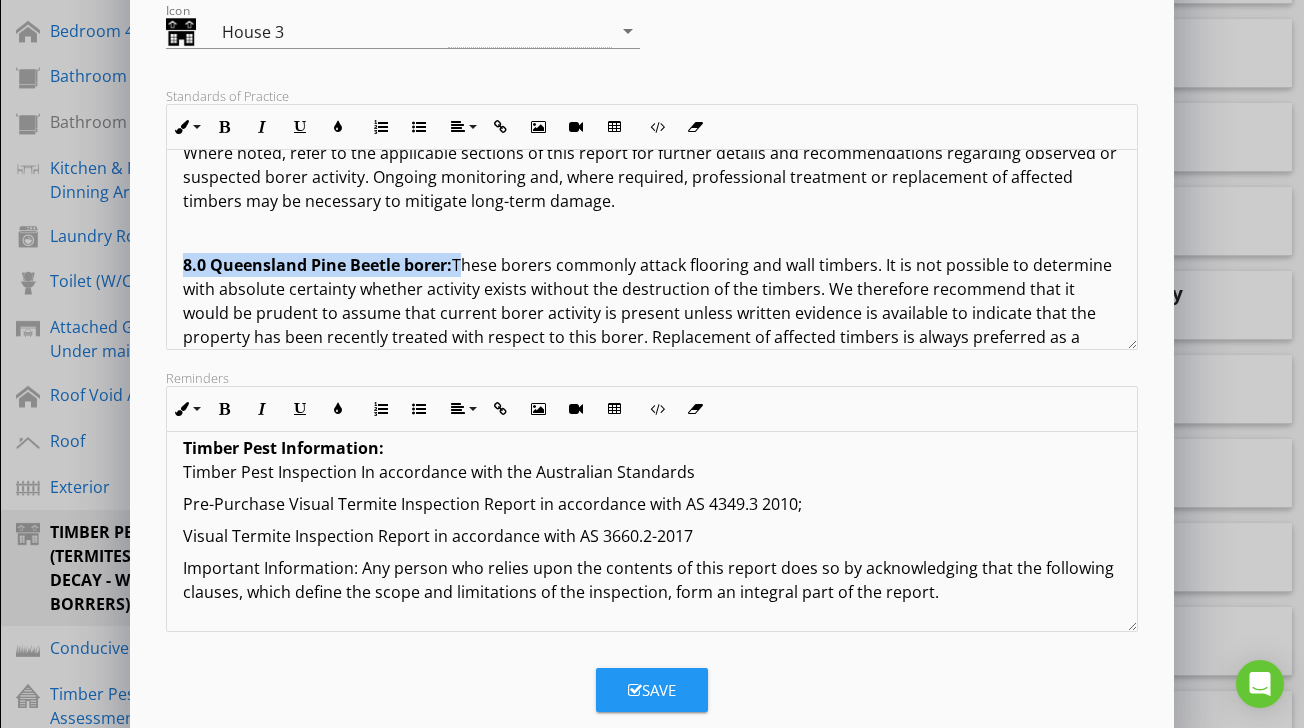 drag, startPoint x: 461, startPoint y: 151, endPoint x: 688, endPoint y: 204, distance: 233.10513 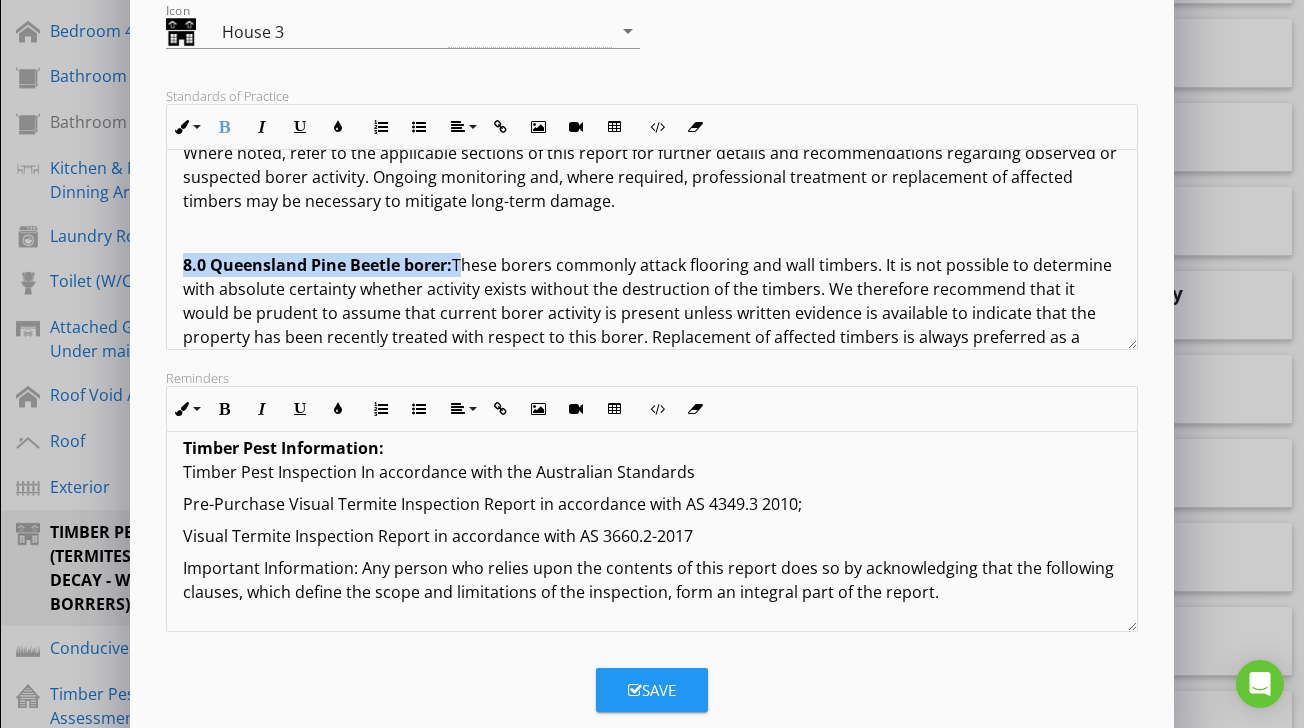 click on "8.0 Queensland Pine Beetle borer:  These borers commonly attack flooring and wall timbers. It is not possible to determine with absolute certainty whether activity exists without the destruction of the timbers. We therefore recommend that it would be prudent to assume that current borer activity is present unless written evidence is available to indicate that the property has been recently treated with respect to this borer. Replacement of affected timbers is always preferred as a long-term solution since, in the event of selling the property in the future, it is probable that an Inspector will report the borers as active (see above). A chemical treatment to control re-infestation may be considered a less effective and lower-cost option. This treatment is applied to the underside of all soft pine flooring timbers and to other affected timbers as required." at bounding box center [651, 349] 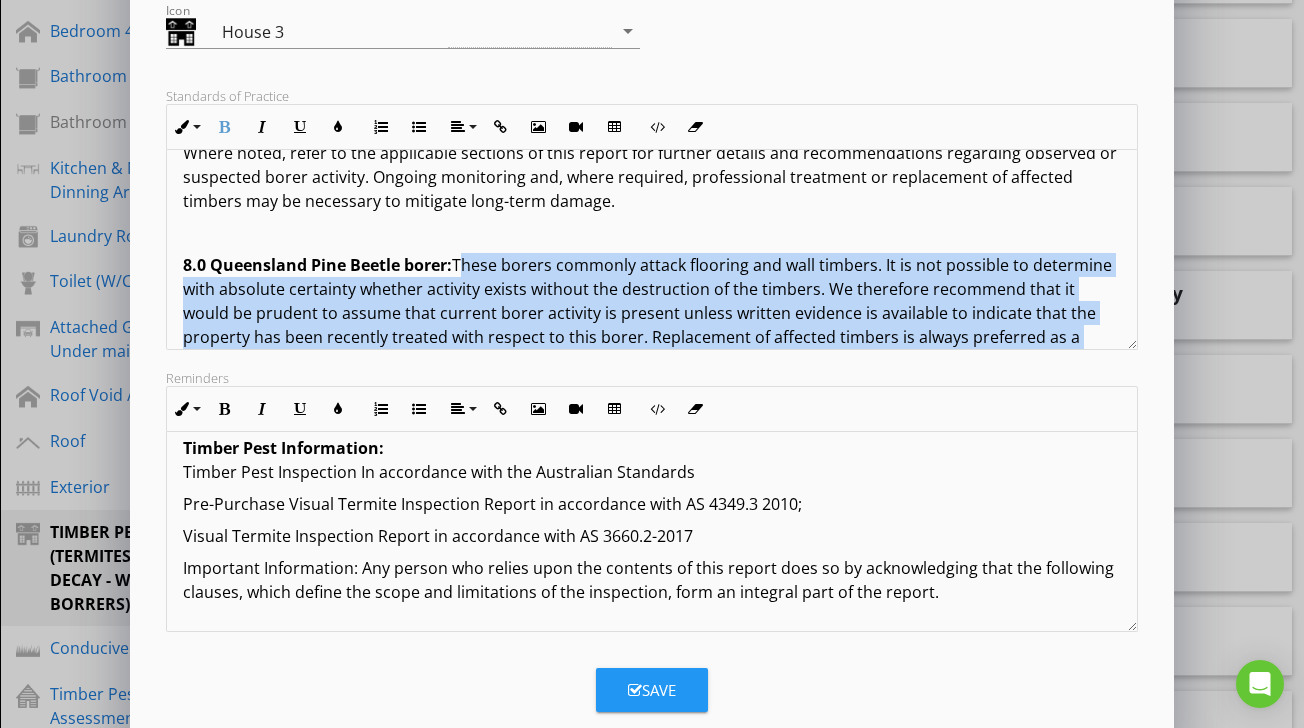 drag, startPoint x: 460, startPoint y: 208, endPoint x: 906, endPoint y: 334, distance: 463.45657 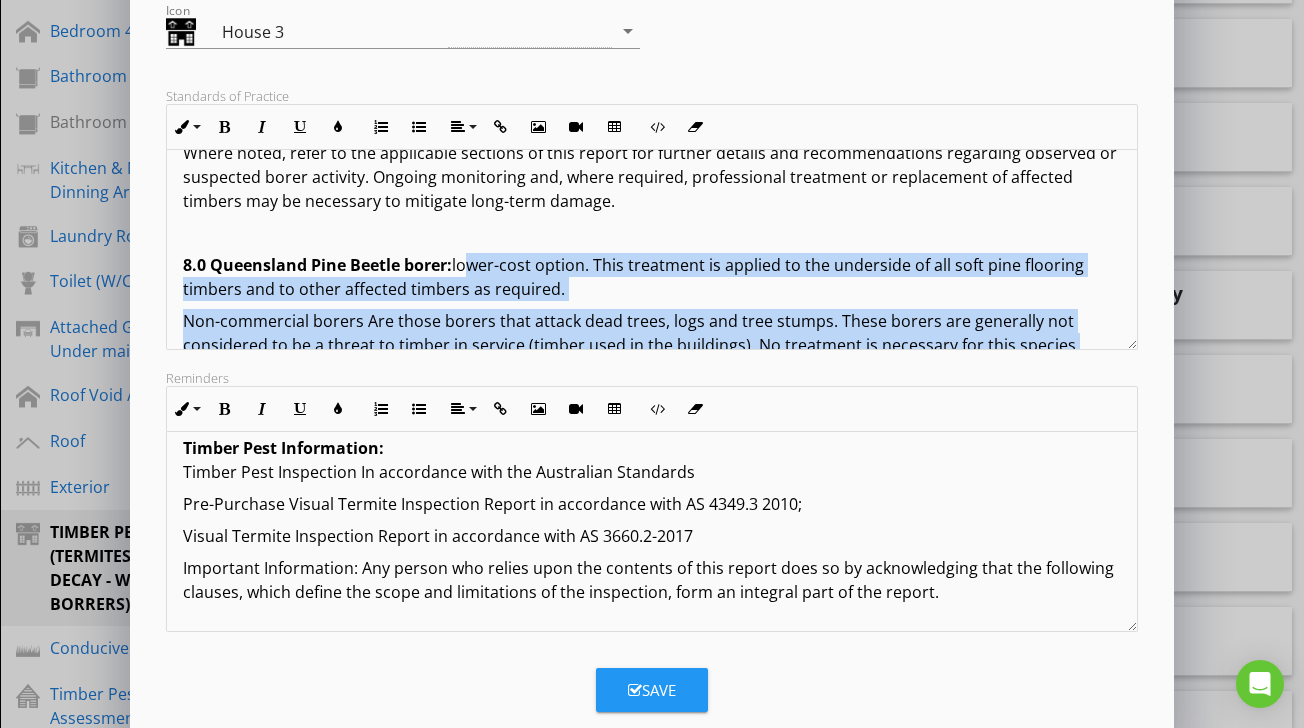 drag, startPoint x: 461, startPoint y: 213, endPoint x: 1073, endPoint y: 294, distance: 617.33704 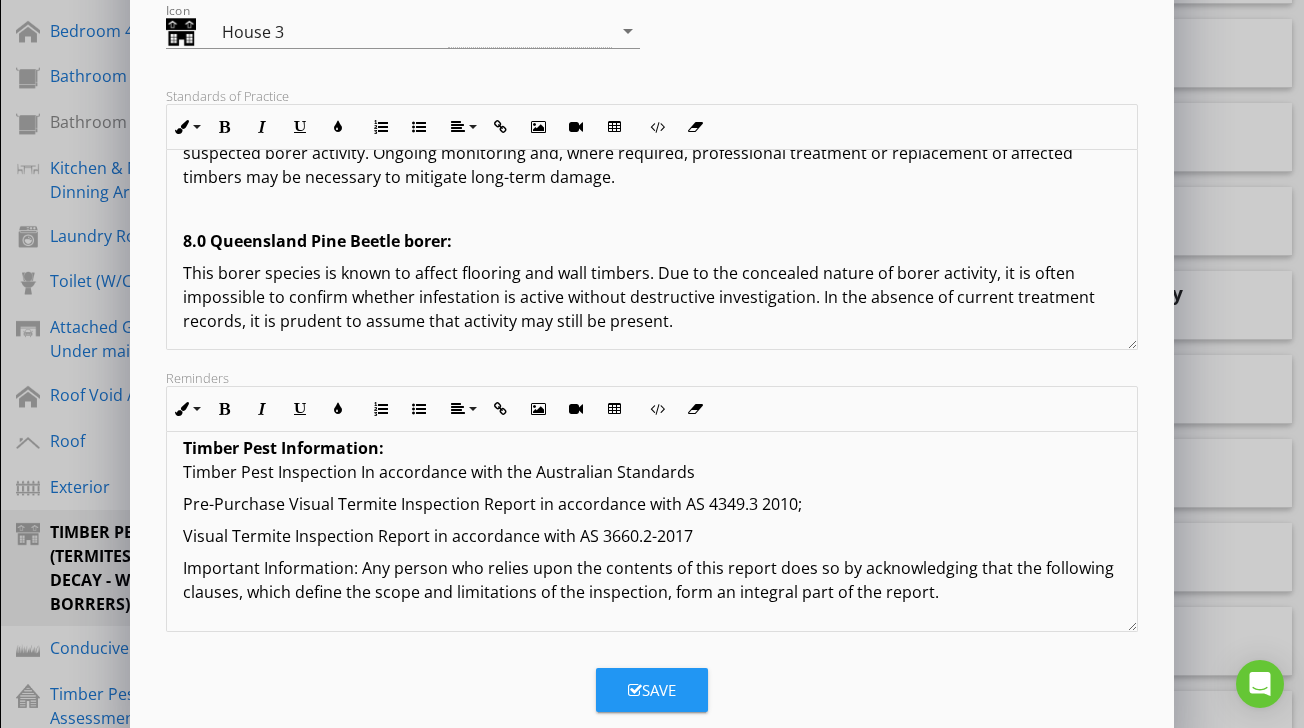 scroll, scrollTop: 3070, scrollLeft: 0, axis: vertical 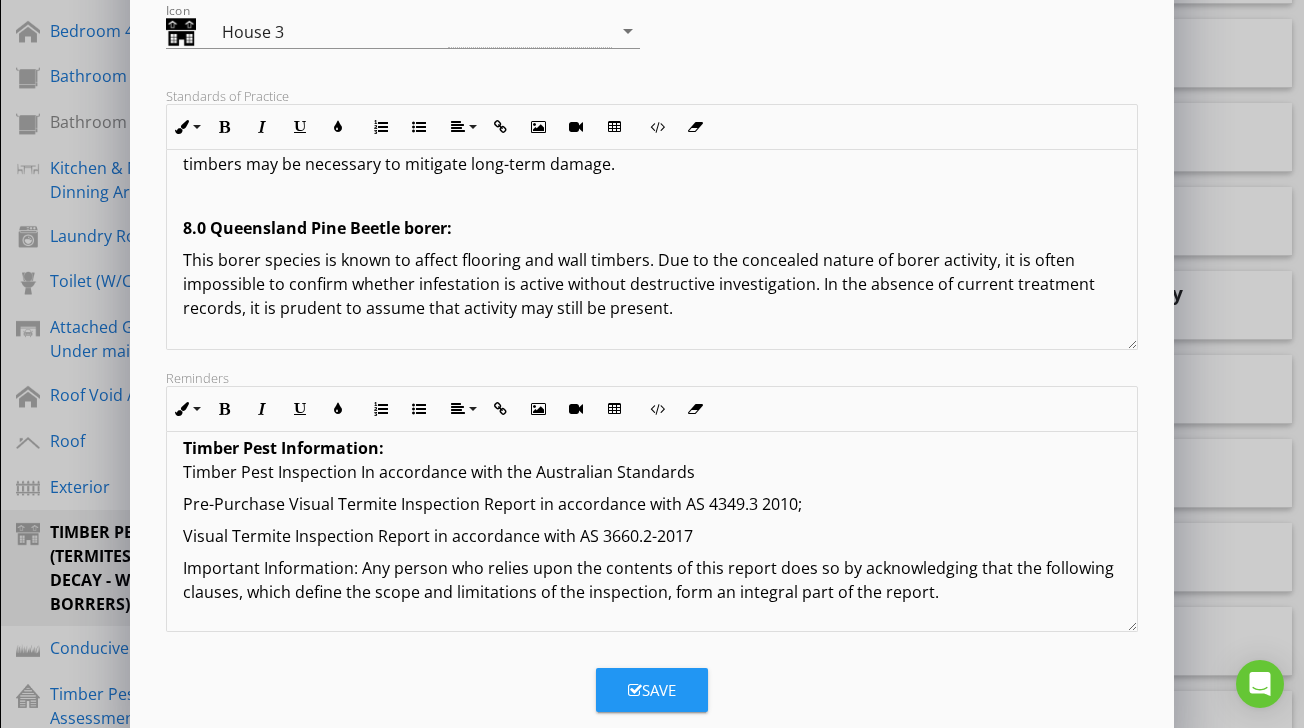 click on "This borer species is known to affect flooring and wall timbers. Due to the concealed nature of borer activity, it is often impossible to confirm whether infestation is active without destructive investigation. In the absence of current treatment records, it is prudent to assume that activity may still be present. Recommended actions may include: •Replacement of affected timbers as a long-term solution—especially to mitigate future inspection concerns during resale. •Chemical treatment applied to the underside of soft pine flooring or other affected timbers. While more affordable, this is generally considered a less effective option and may not eliminate the source of infestation. 9.0 FUNGAL DECAY (WOOD ROT):" at bounding box center [651, 356] 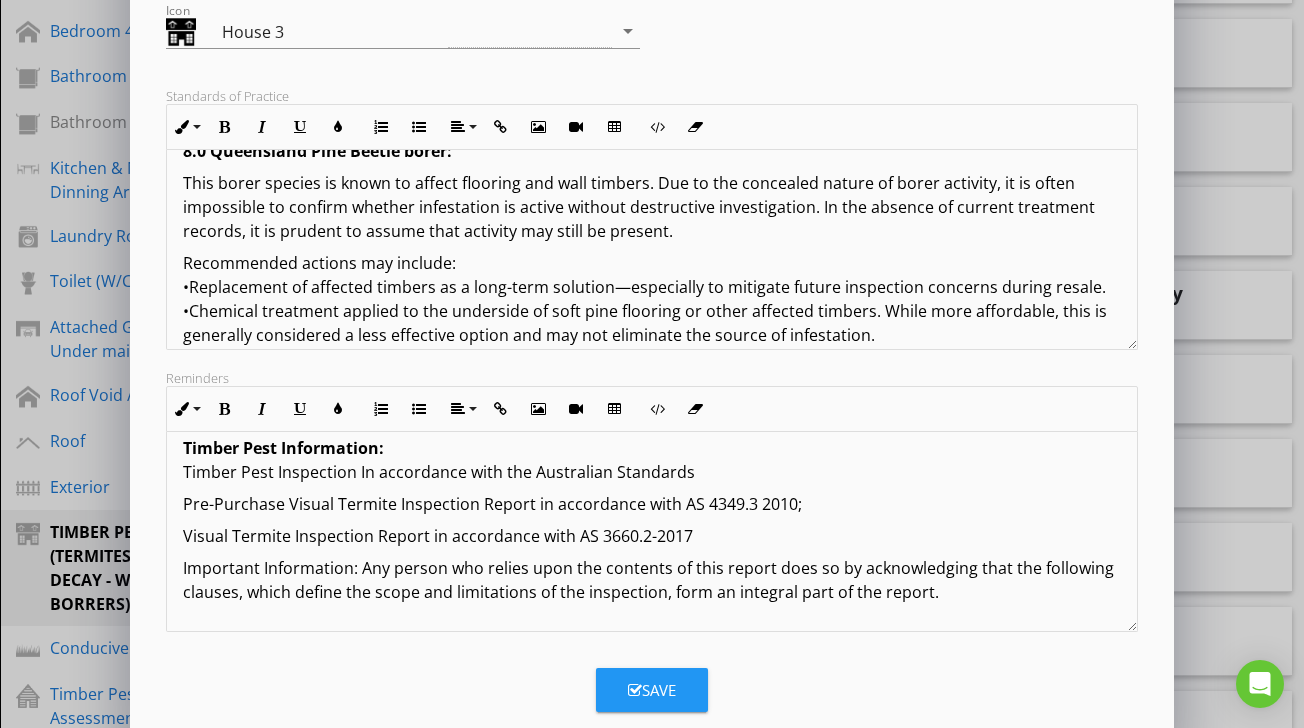 scroll, scrollTop: 3156, scrollLeft: 0, axis: vertical 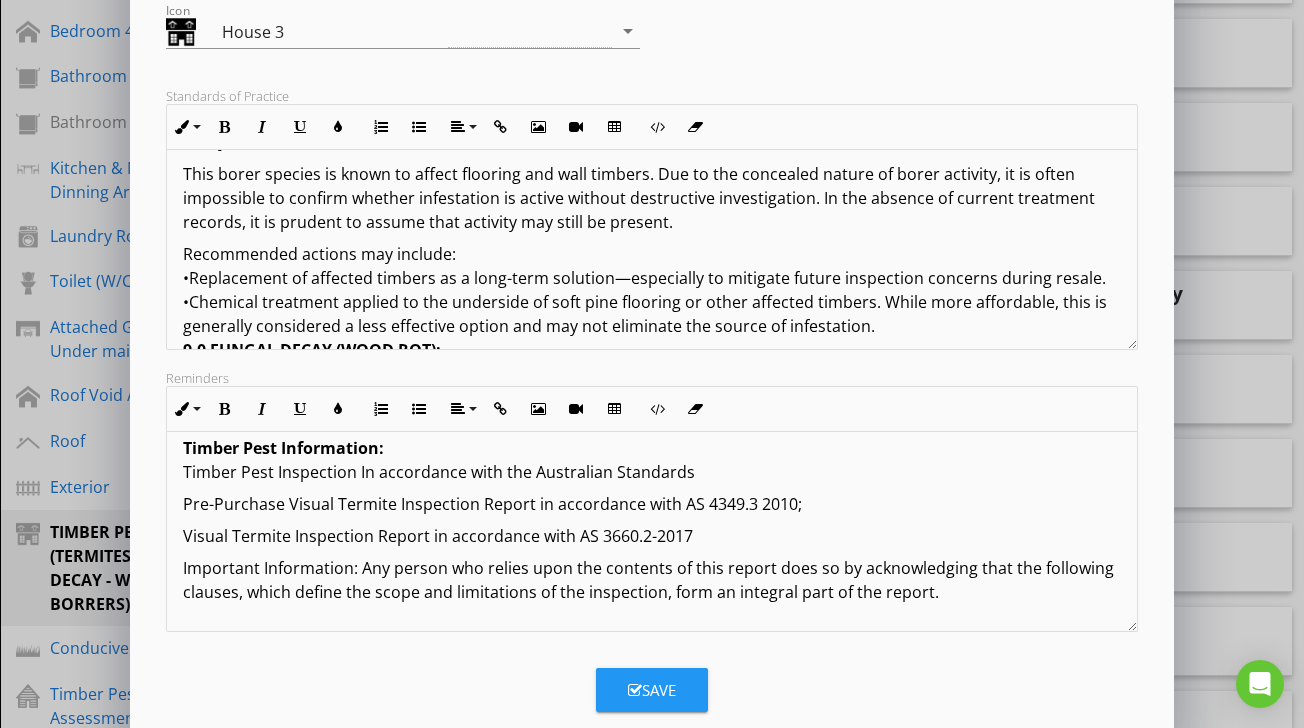 click on "9.0 FUNGAL DECAY (WOOD ROT):" at bounding box center [312, 350] 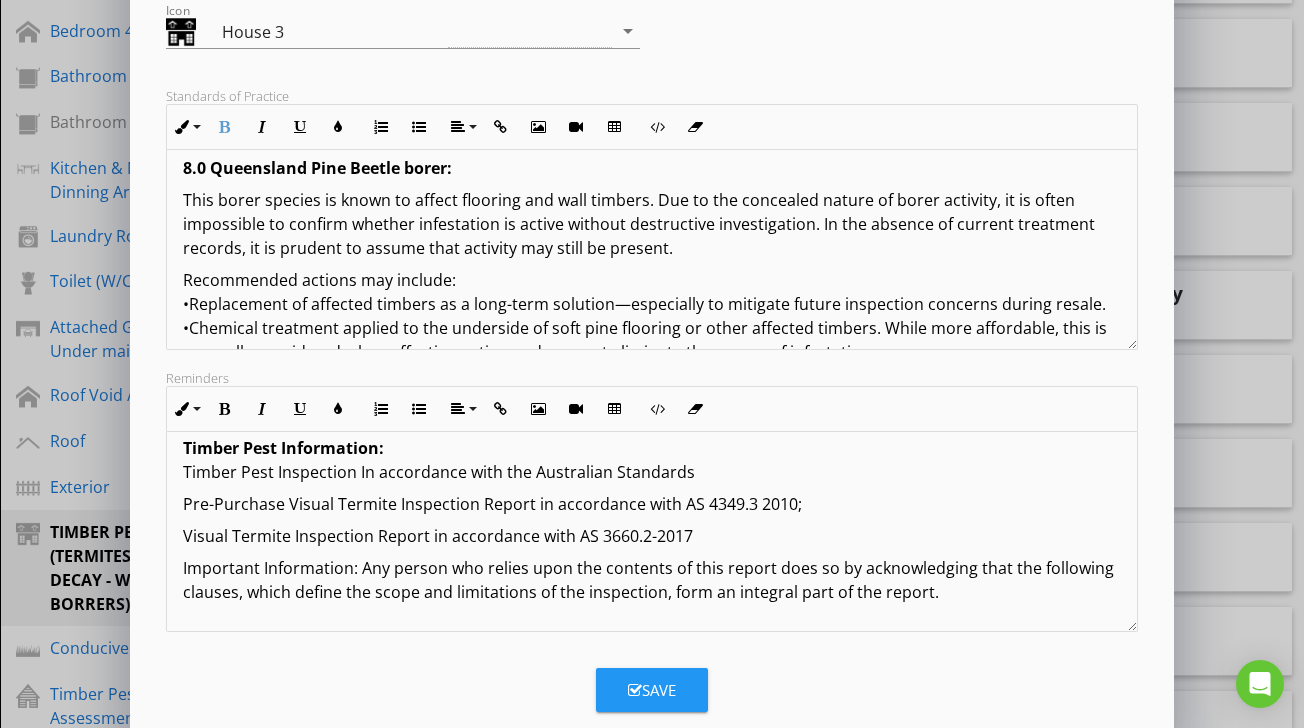 scroll, scrollTop: 3131, scrollLeft: 0, axis: vertical 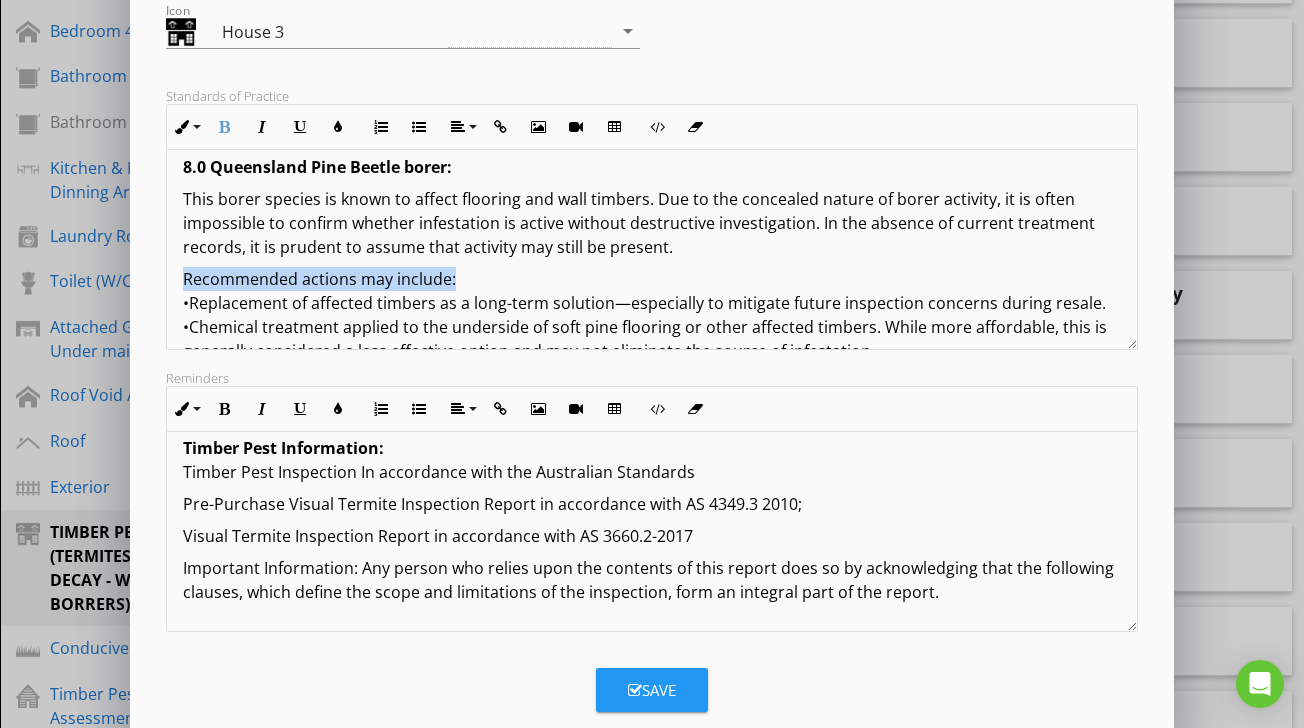 drag, startPoint x: 182, startPoint y: 228, endPoint x: 469, endPoint y: 228, distance: 287 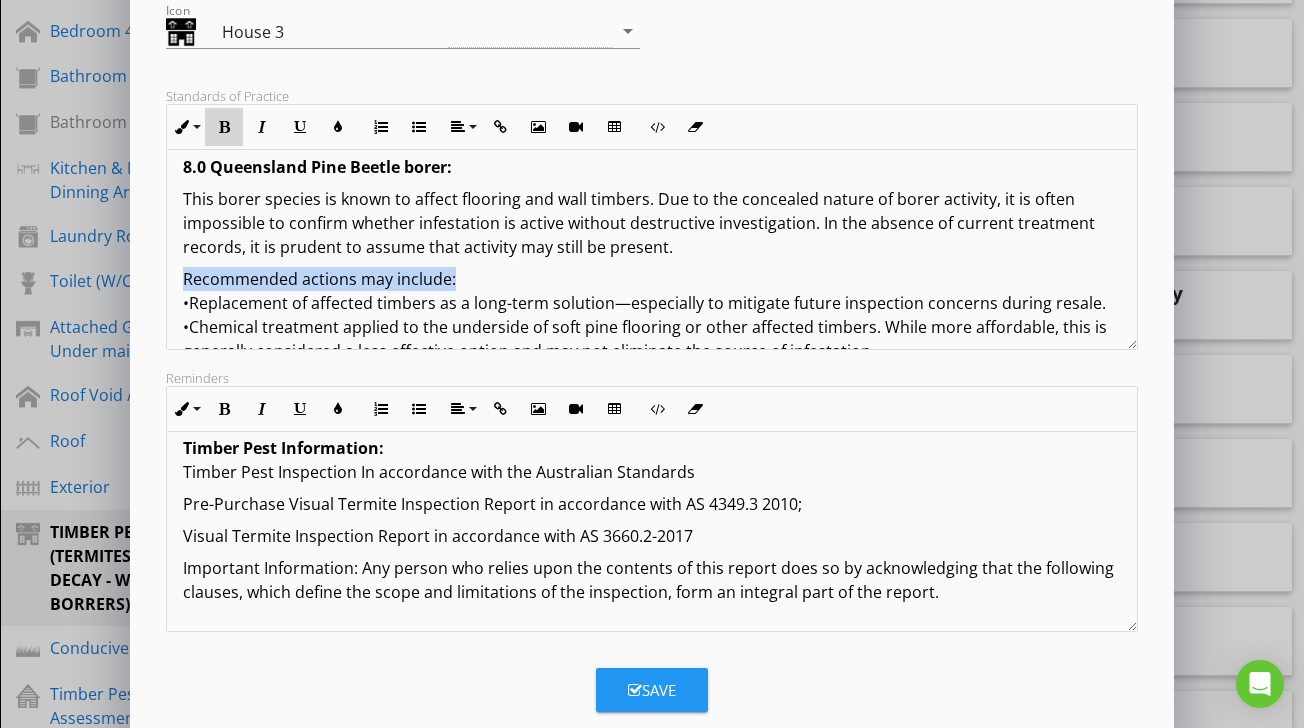click at bounding box center (224, 127) 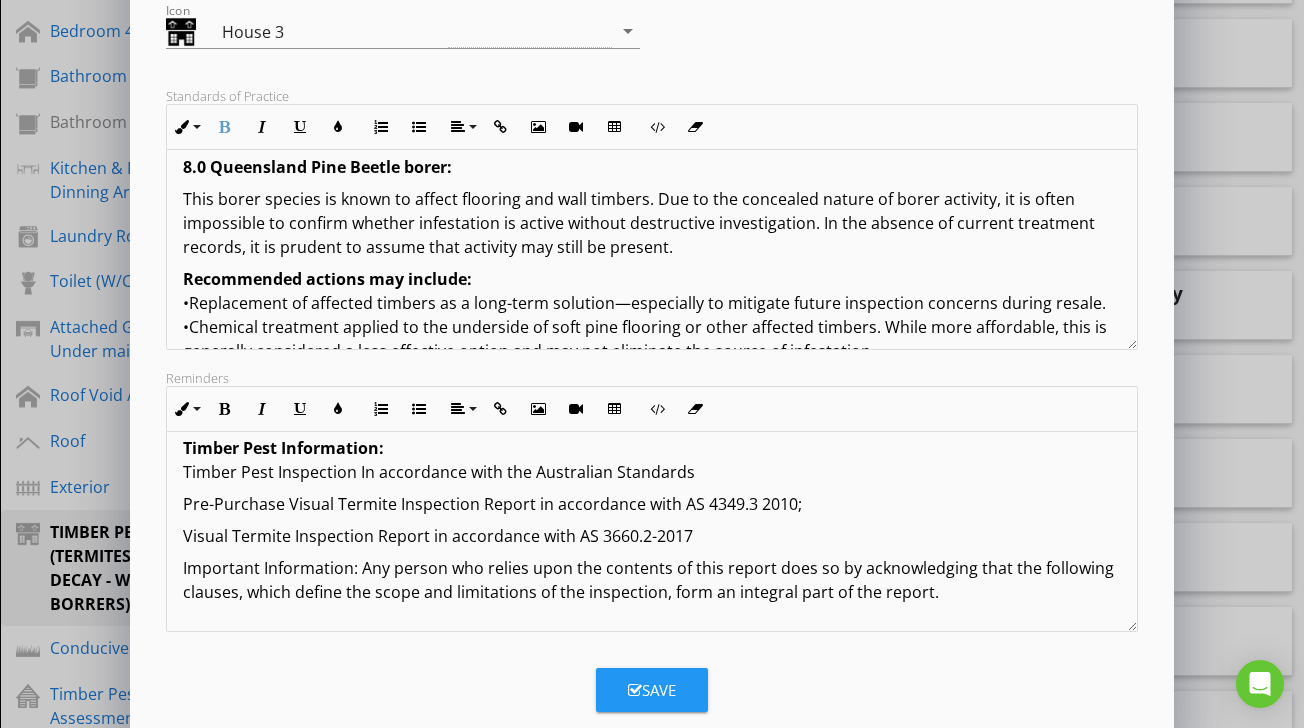 click on "Recommended actions may include: •Replacement of affected timbers as a long-term solution—especially to mitigate future inspection concerns during resale. •Chemical treatment applied to the underside of soft pine flooring or other affected timbers. While more affordable, this is generally considered a less effective option and may not eliminate the source of infestation." at bounding box center (651, 315) 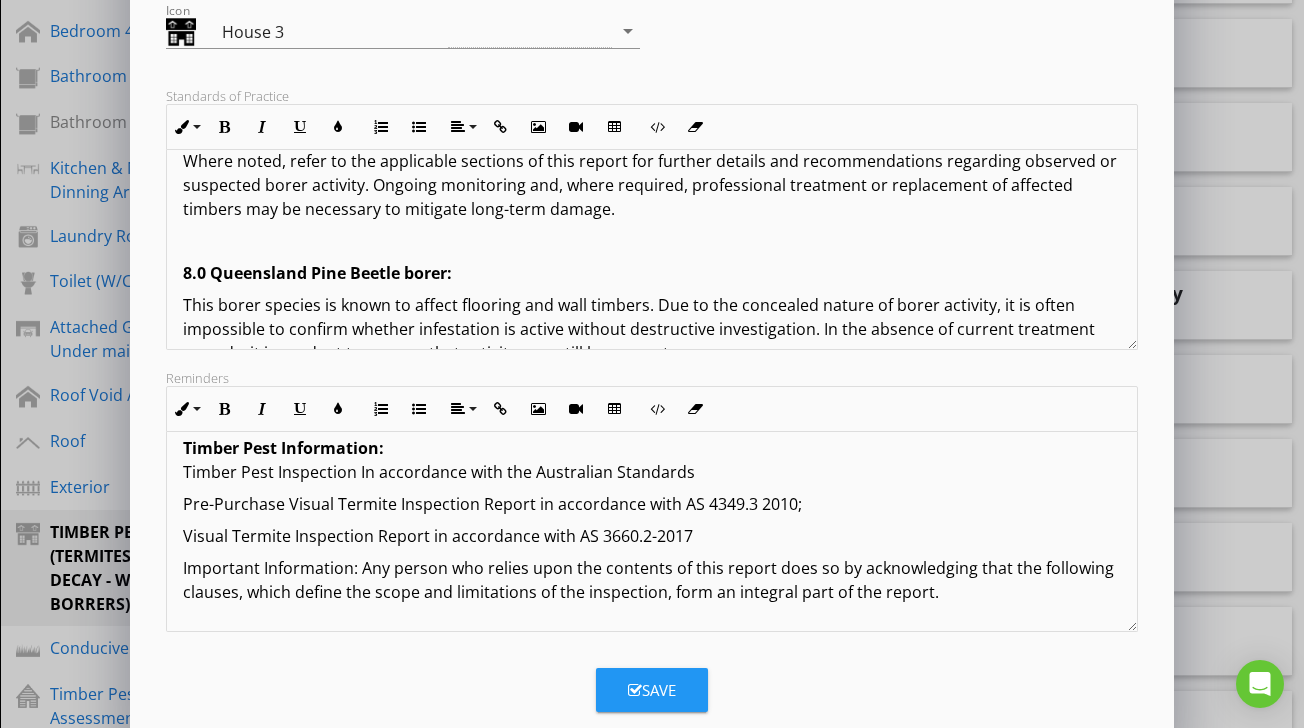 scroll, scrollTop: 3033, scrollLeft: 0, axis: vertical 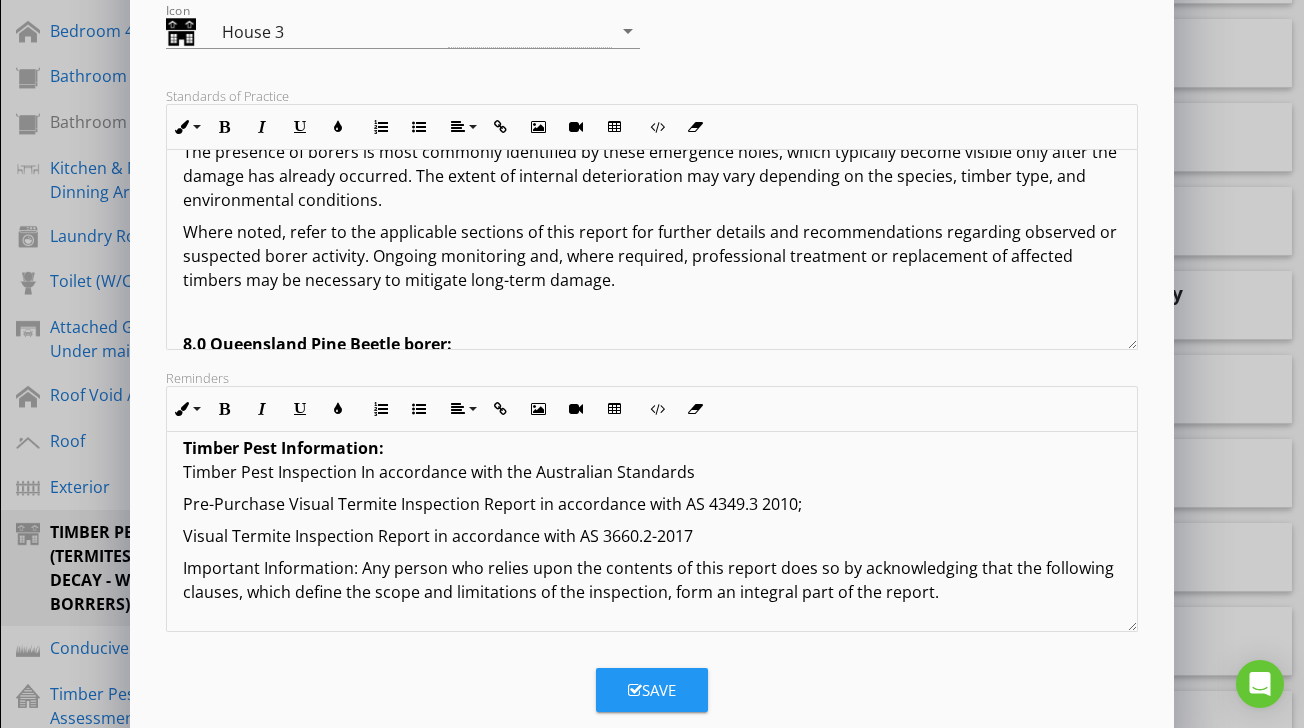 click at bounding box center [651, 312] 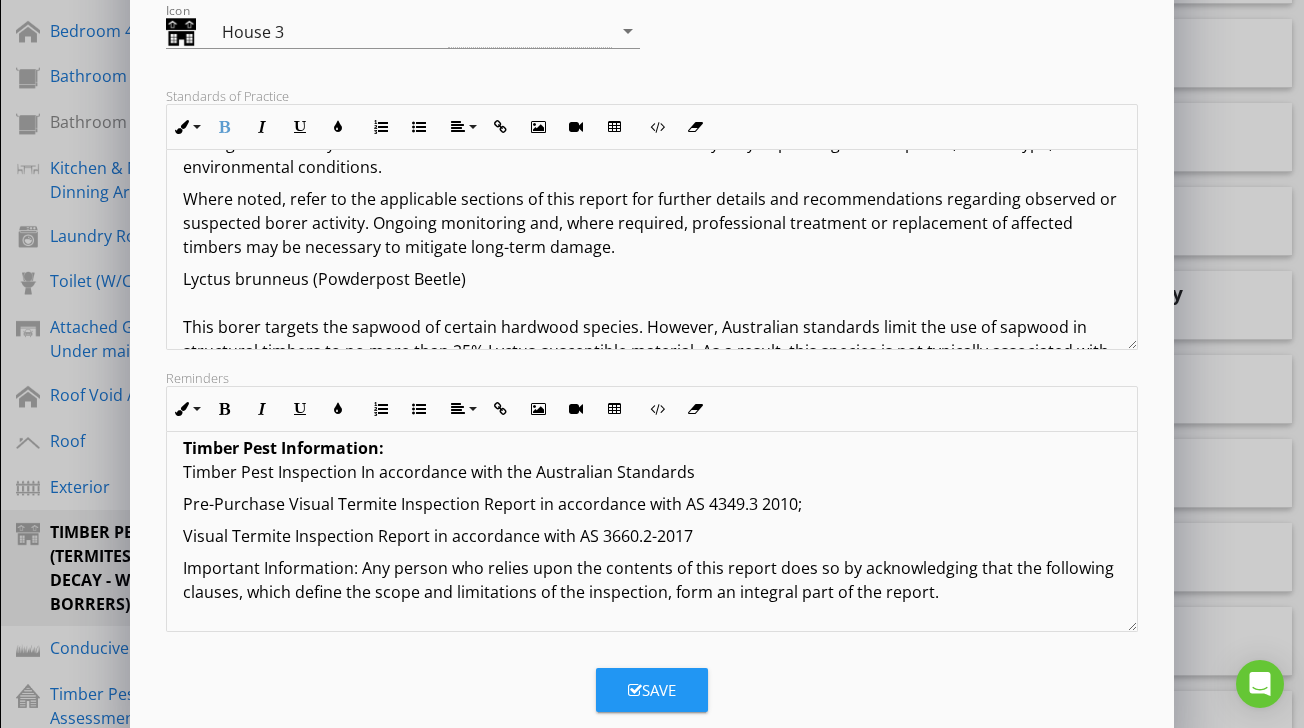 scroll, scrollTop: 2986, scrollLeft: 0, axis: vertical 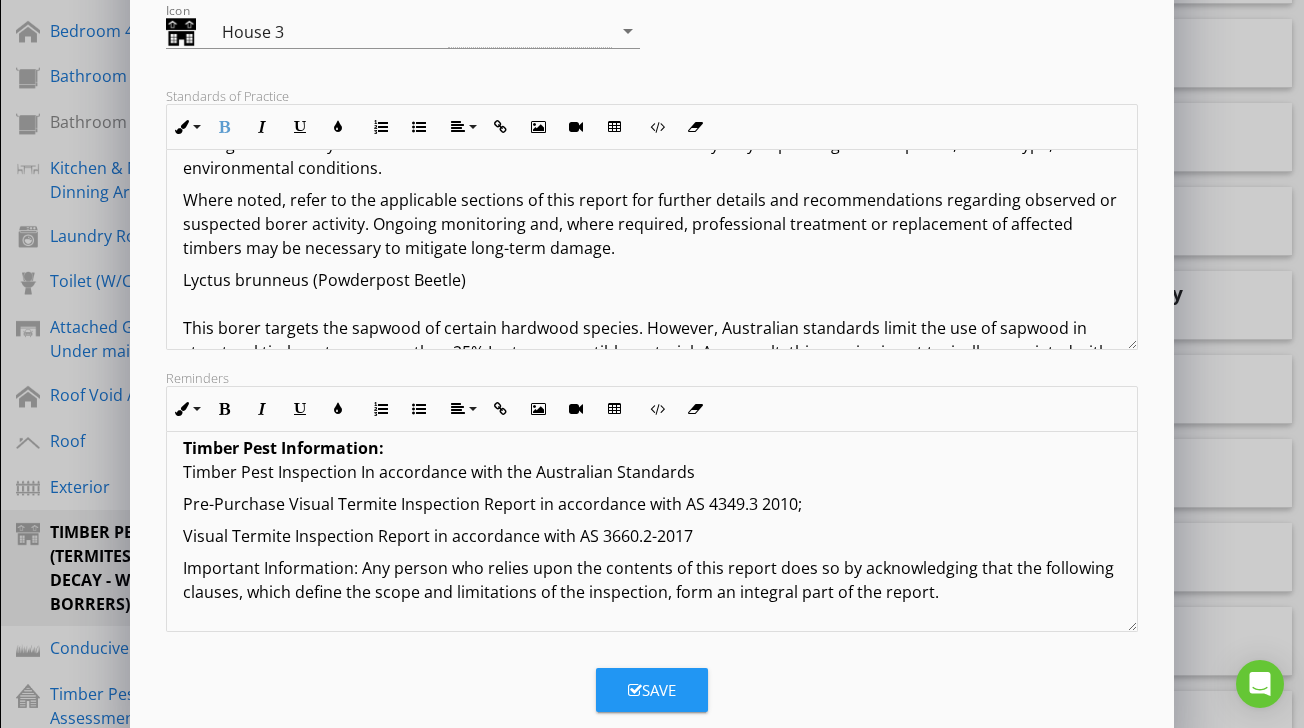 click on "Lyctus brunneus (Powderpost Beetle) This borer targets the sapwood of certain hardwood species. However, Australian standards limit the use of sapwood in structural timbers to no more than 25% Lyctus-susceptible material. As a result, this species is not typically associated with structural risk. Treatment is generally unnecessary and not approved, and replacement of affected timbers is not recommended unless for cosmetic purposes." at bounding box center (651, 340) 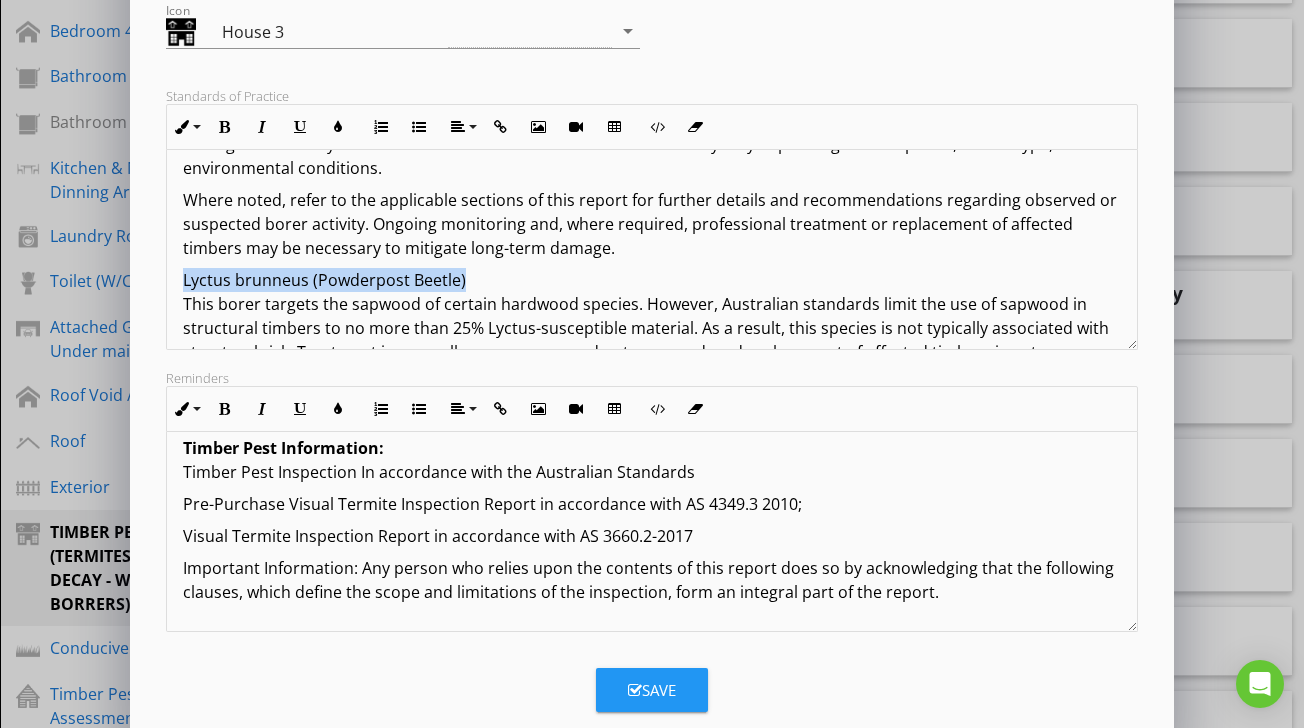 drag, startPoint x: 182, startPoint y: 230, endPoint x: 484, endPoint y: 226, distance: 302.0265 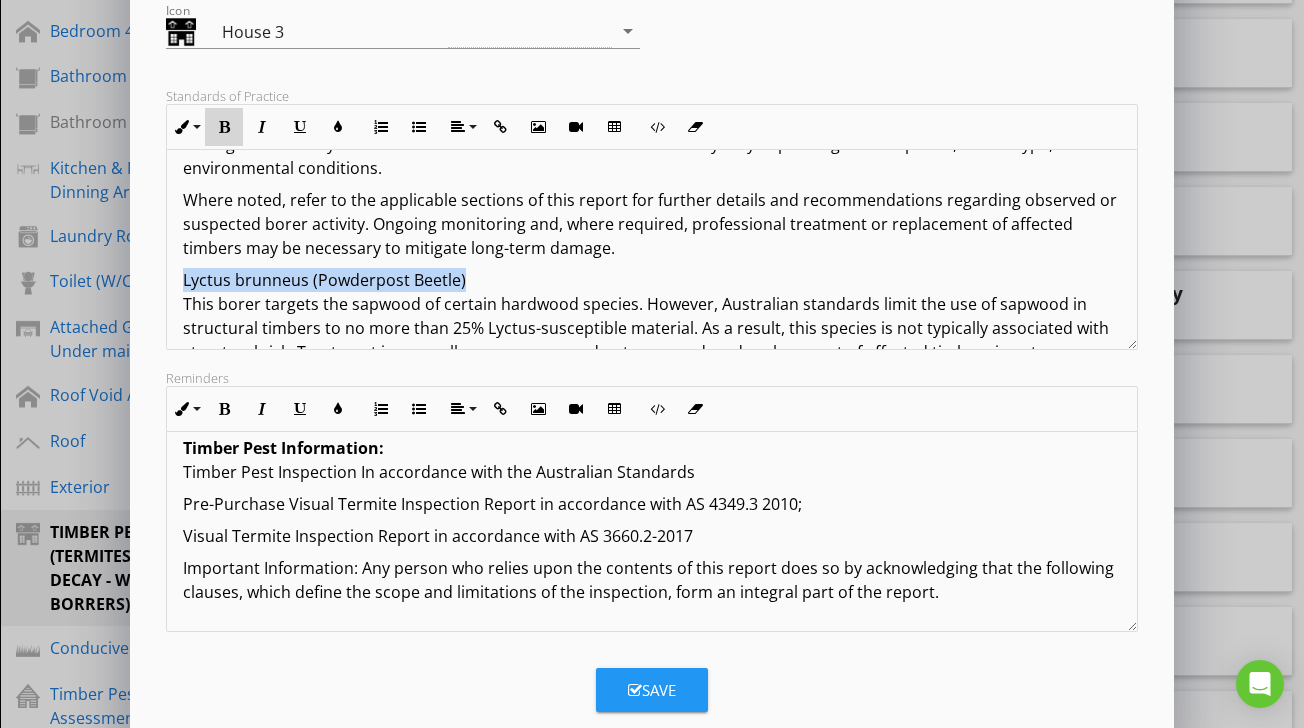 click at bounding box center (224, 127) 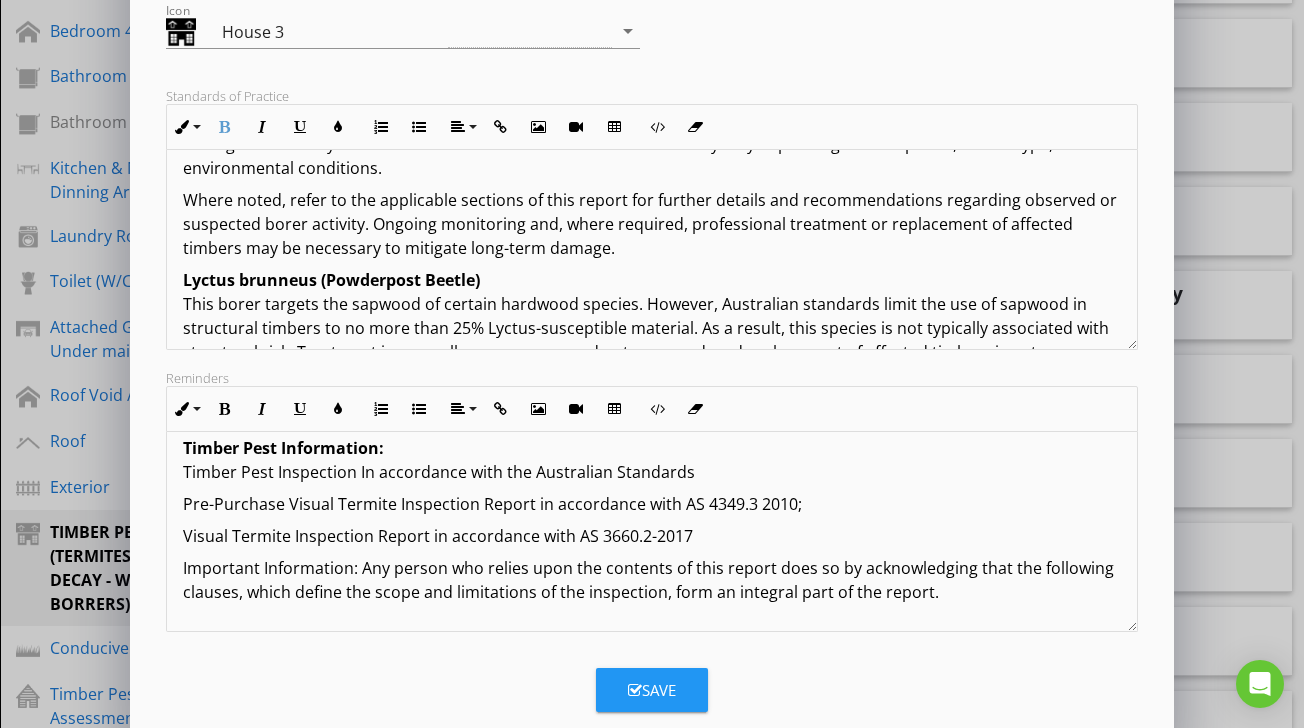 click on "Lyctus brunneus (Powderpost Beetle) This borer targets the sapwood of certain hardwood species. However, Australian standards limit the use of sapwood in structural timbers to no more than 25% Lyctus-susceptible material. As a result, this species is not typically associated with structural risk. Treatment is generally unnecessary and not approved, and replacement of affected timbers is not recommended unless for cosmetic purposes." at bounding box center [651, 328] 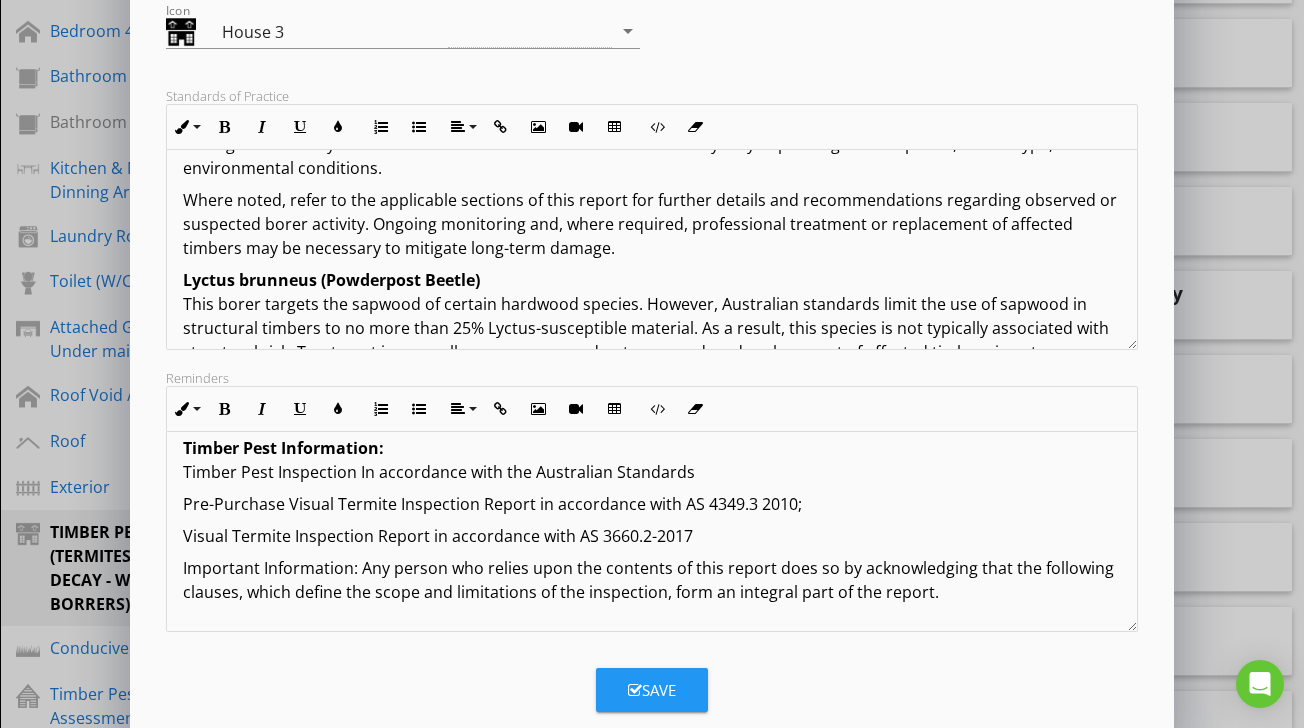 click on "Lyctus brunneus (Powderpost Beetle) This borer targets the sapwood of certain hardwood species. However, Australian standards limit the use of sapwood in structural timbers to no more than 25% Lyctus-susceptible material. As a result, this species is not typically associated with structural risk. Treatment is generally unnecessary and not approved, and replacement of affected timbers is not recommended unless for cosmetic purposes." at bounding box center (651, 328) 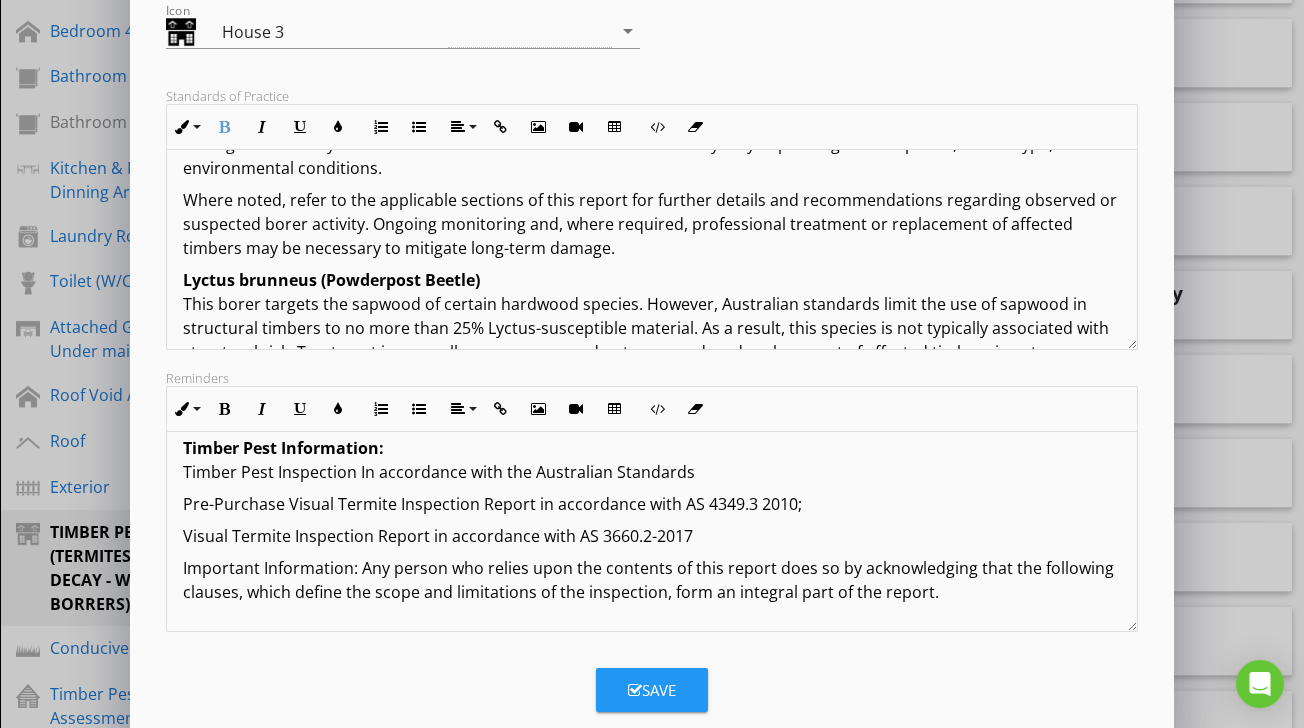 type 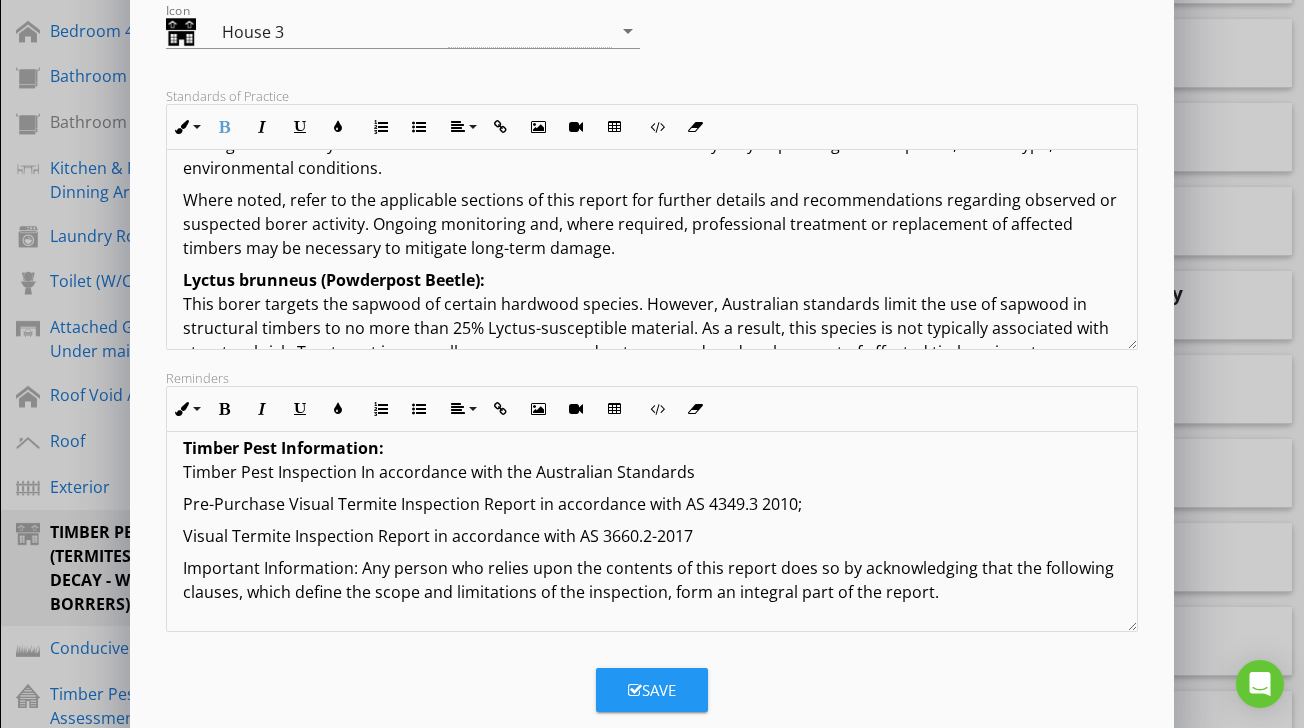 click on "Lyctus brunneus (Powderpost Beetle): This borer targets the sapwood of certain hardwood species. However, Australian standards limit the use of sapwood in structural timbers to no more than 25% Lyctus-susceptible material. As a result, this species is not typically associated with structural risk. Treatment is generally unnecessary and not approved, and replacement of affected timbers is not recommended unless for cosmetic purposes." at bounding box center [651, 328] 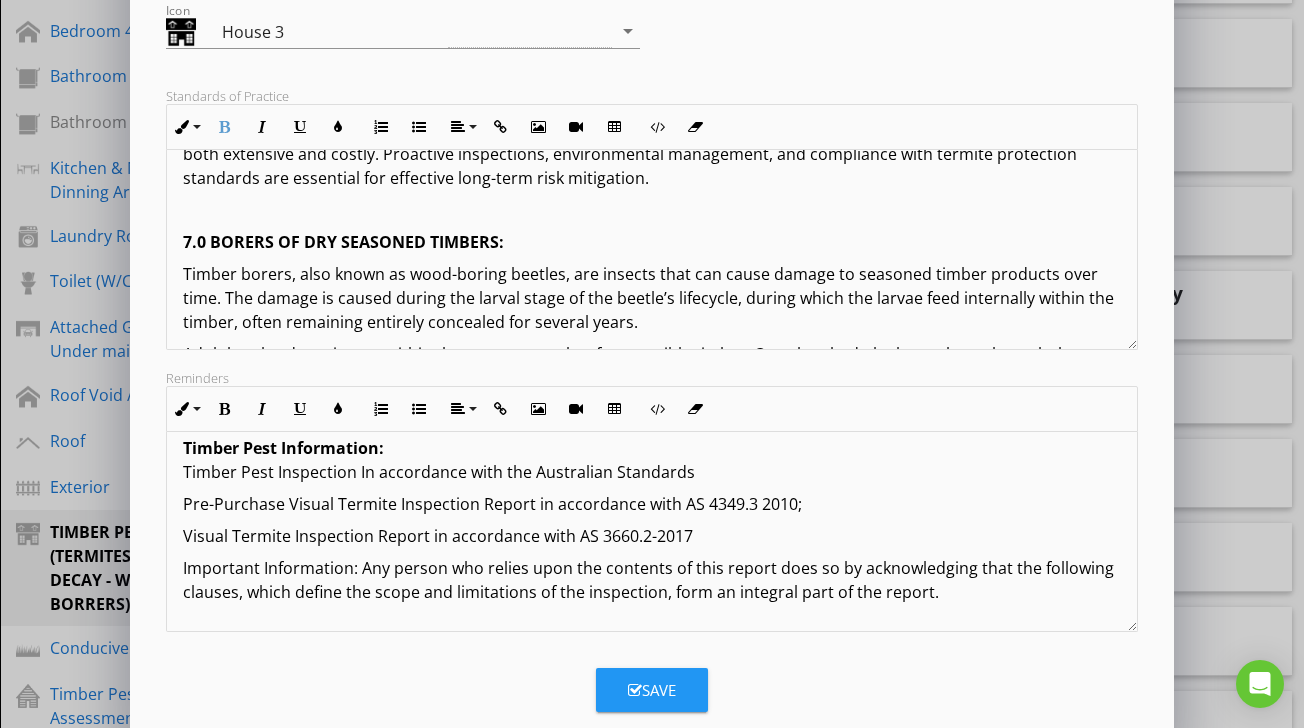 scroll, scrollTop: 2647, scrollLeft: 0, axis: vertical 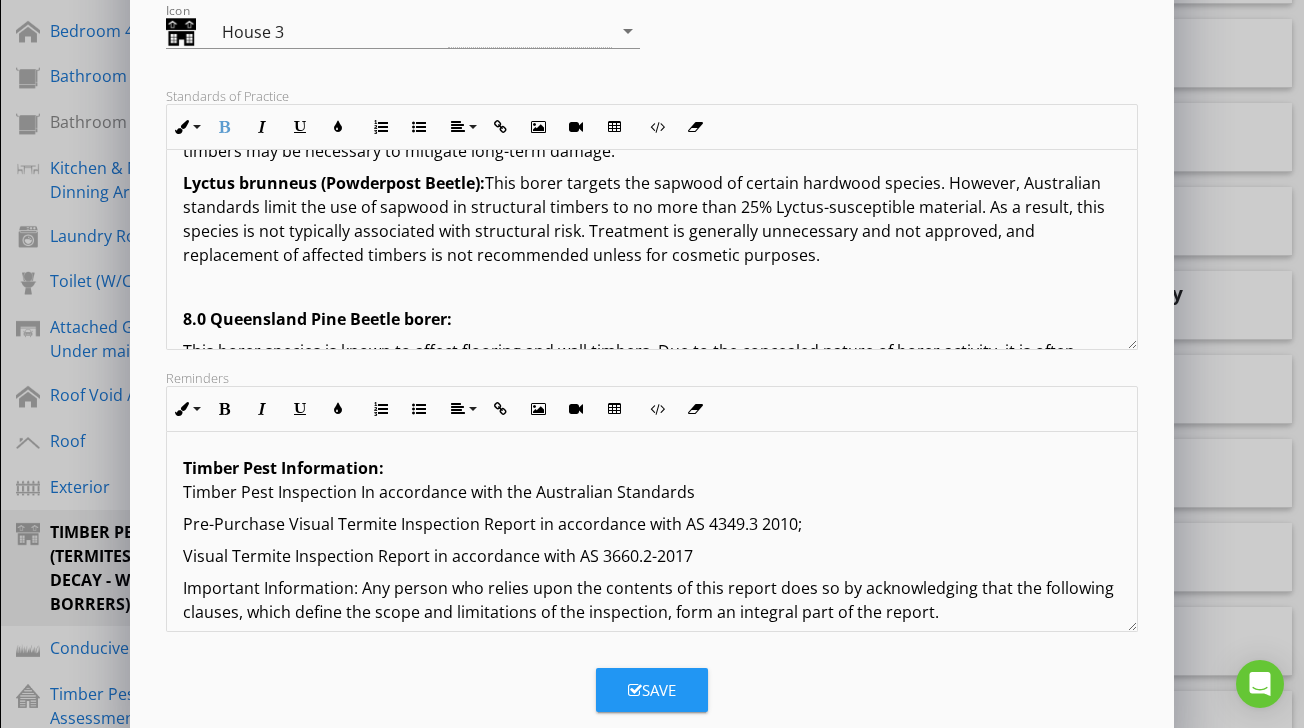 click on "TERMS AND CONDITIONS OF TIMBER PEST INSPECTIONS REPORT: IMPORTANT INFORMATION: The Report represents a professional opinion based solely on a visual, non-invasive inspection conducted in accordance with Australian Standard AS 4349.3–2010. The observations and findings are relevant only to the condition of the property at the time of inspection. The Client acknowledges that timber pest inspections are subject to inherent limitations, including restricted access, concealed activity, and environmental conditions. As such, no warranty, representation, or guarantee either express or implied is made that the property is free of timber pests or will remain free in the future. 1.0 DEFINITIONS:  For the purpose of this inspection, the definitions below apply. 1.1 ACTIVE:  The presence of live timber pests at the time of inspection. 1.2 INACTIVE:  No live timber pests were detected at the time of inspection. NOTE:  1.3 MINOR DAMAGE:  1.4 MODERATE  DAMAGE:  1.5 SEVERE DAMAGE:  1.6 TIMBER DAMAGE ROOF SPACE" at bounding box center [651, -513] 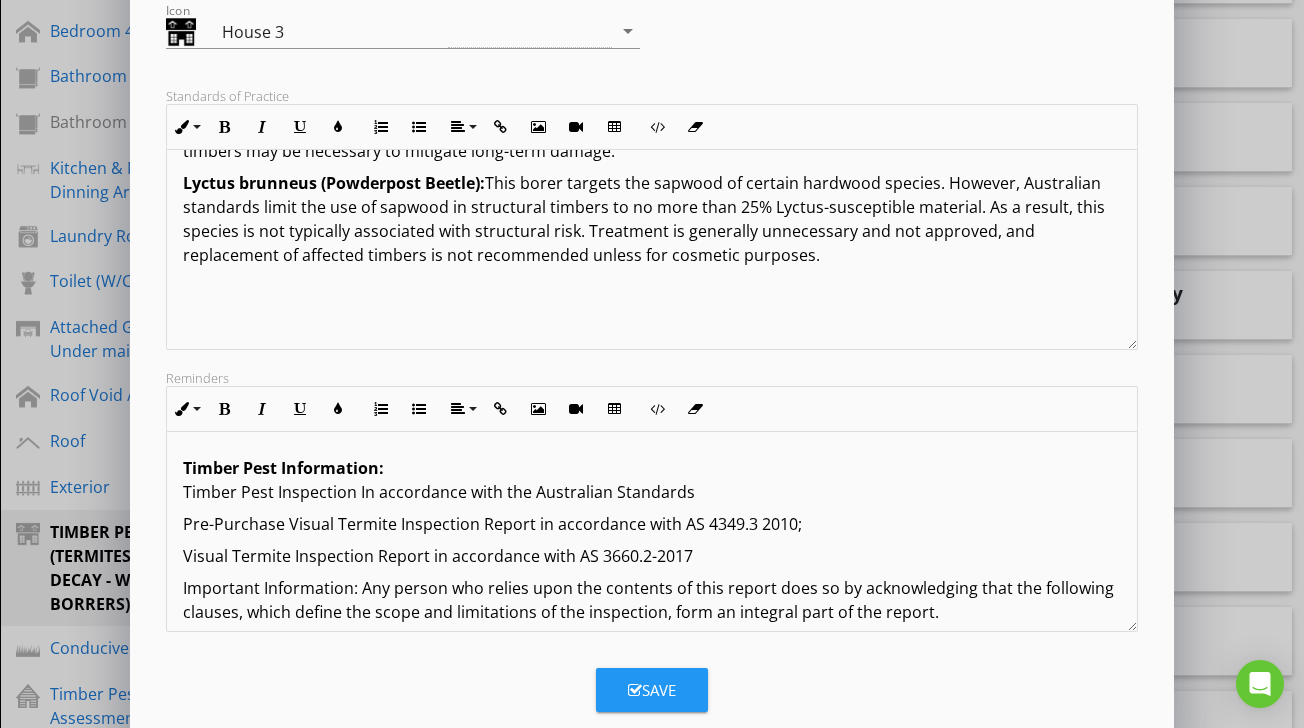 click on "TERMS AND CONDITIONS OF TIMBER PEST INSPECTIONS REPORT: IMPORTANT INFORMATION: The Report represents a professional opinion based solely on a visual, non-invasive inspection conducted in accordance with Australian Standard AS 4349.3–2010. The observations and findings are relevant only to the condition of the property at the time of inspection. The Client acknowledges that timber pest inspections are subject to inherent limitations, including restricted access, concealed activity, and environmental conditions. As such, no warranty, representation, or guarantee either express or implied is made that the property is free of timber pests or will remain free in the future. 1.0 DEFINITIONS:  For the purpose of this inspection, the definitions below apply. 1.1 ACTIVE:  The presence of live timber pests at the time of inspection. 1.2 INACTIVE:  No live timber pests were detected at the time of inspection. NOTE:  1.3 MINOR DAMAGE:  1.4 MODERATE  DAMAGE:  1.5 SEVERE DAMAGE:  1.6 TIMBER DAMAGE ROOF SPACE" at bounding box center (651, -465) 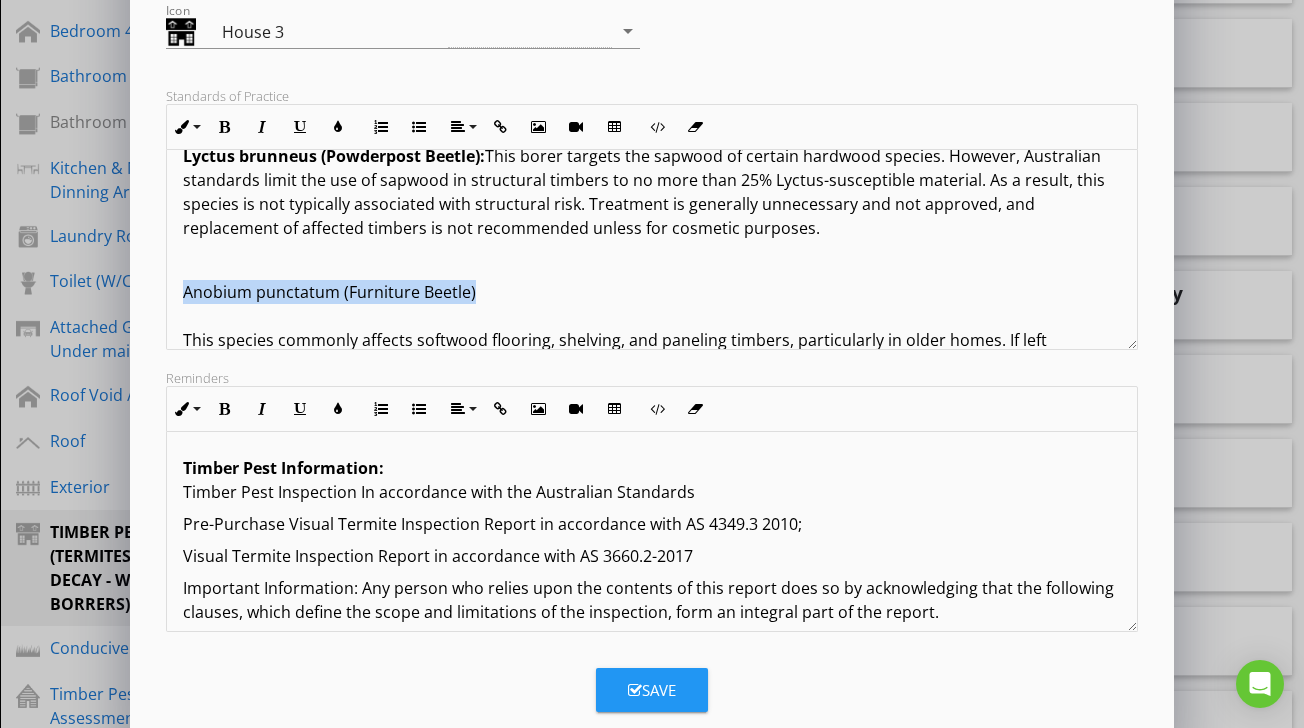 drag, startPoint x: 183, startPoint y: 242, endPoint x: 479, endPoint y: 255, distance: 296.28534 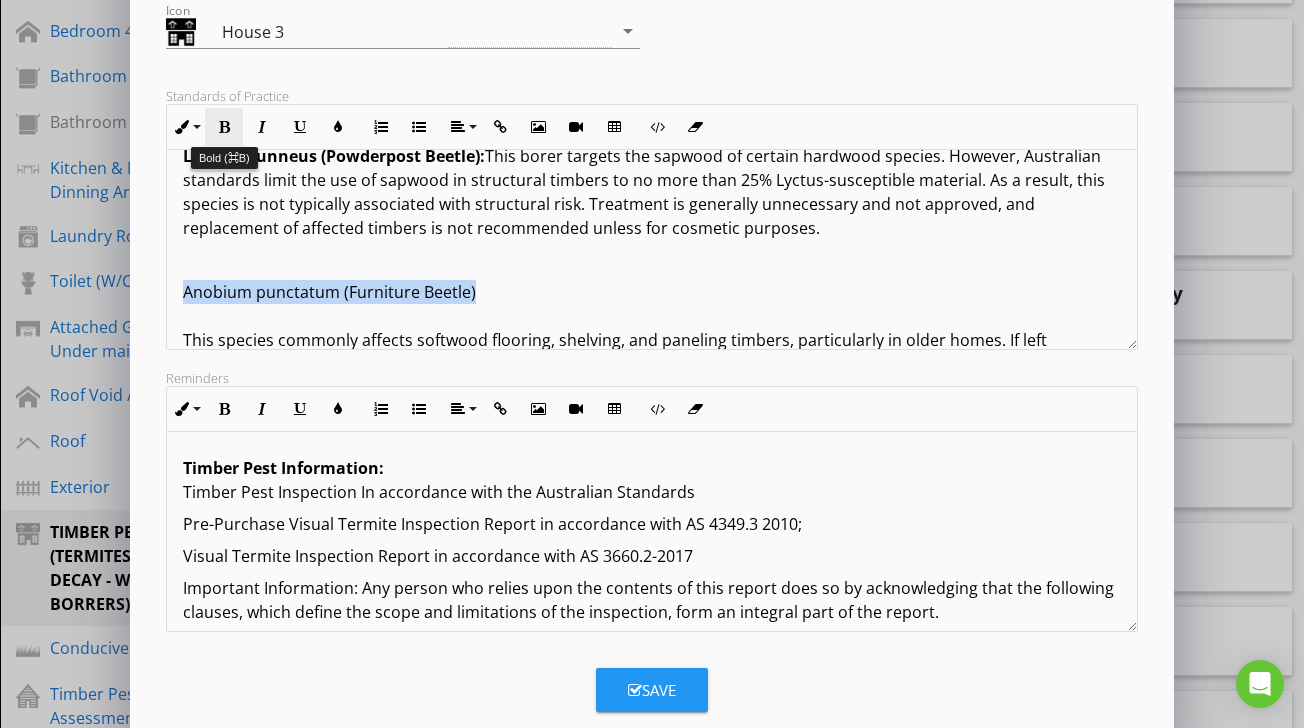 click at bounding box center (224, 127) 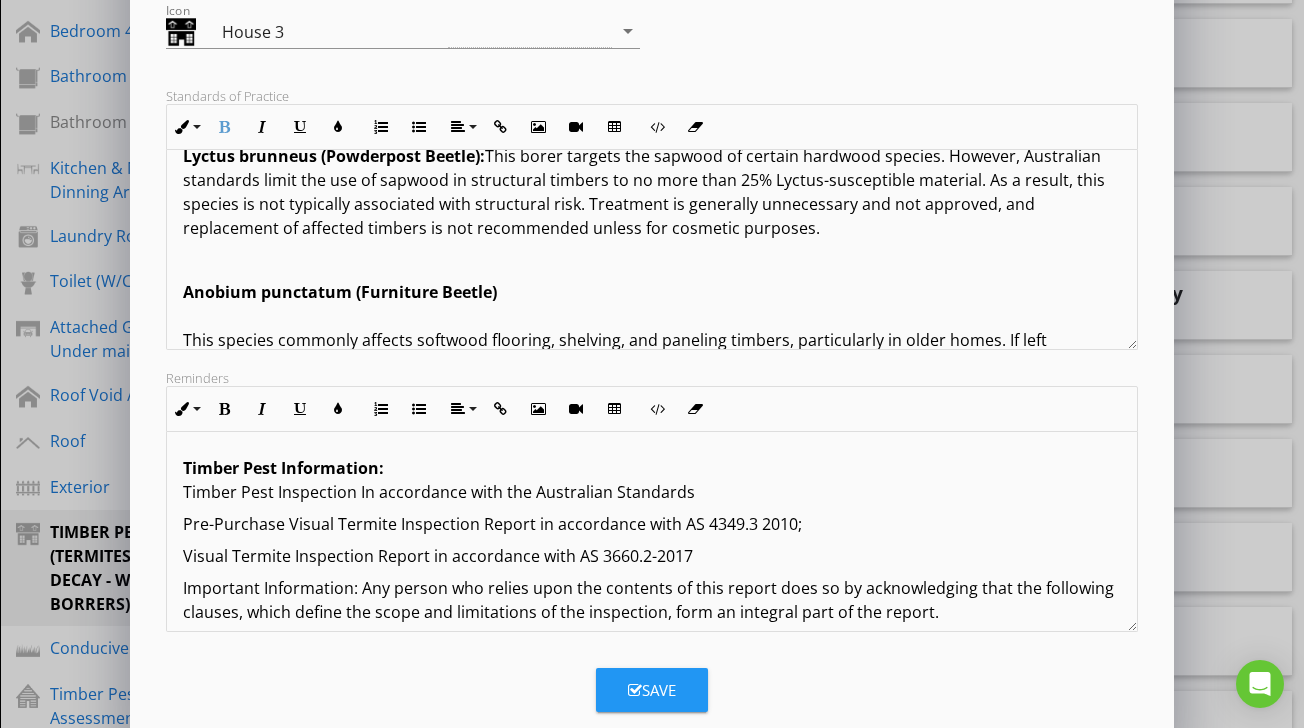click on "Anobium punctatum (Furniture Beetle) This species commonly affects softwood flooring, shelving, and paneling timbers, particularly in older homes. If left untreated over a long period—typically 10 to 20 years—significant structural damage may occur. Regular inspection of at-risk timbers is essential, especially in homes with a history of infestation or prolonged timber use." at bounding box center [651, 340] 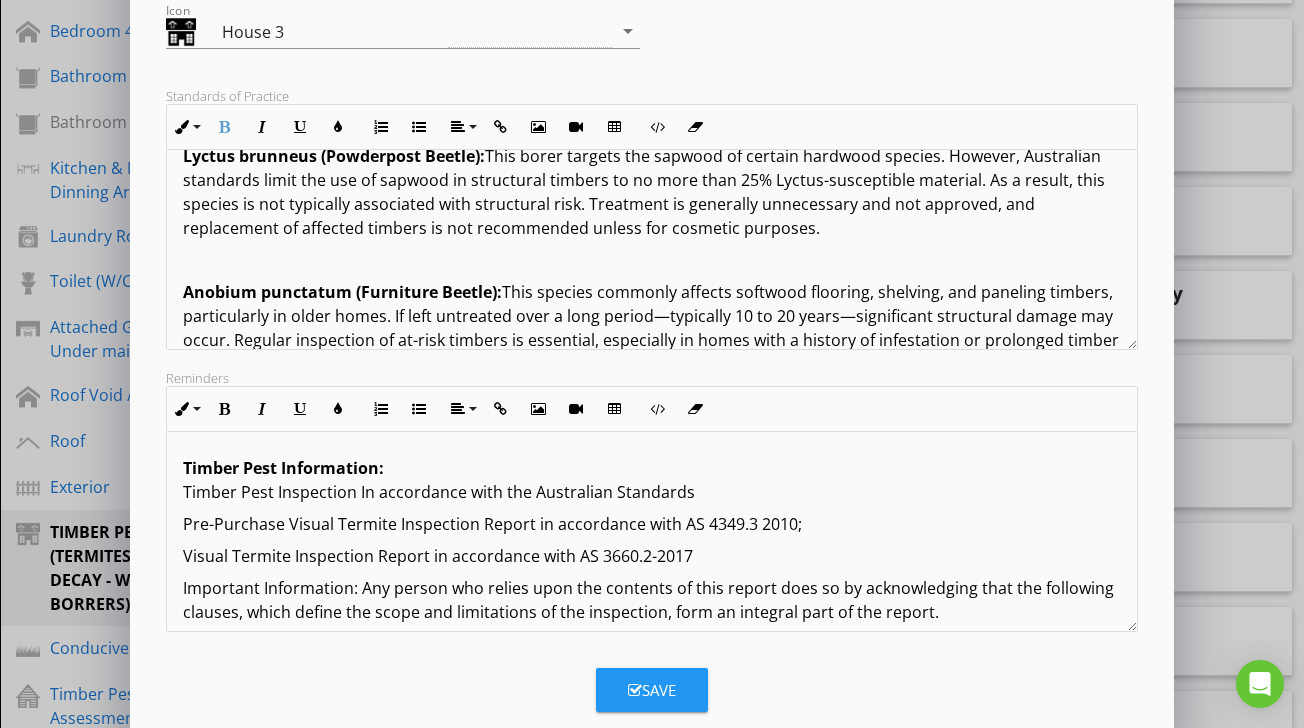 click on "Anobium punctatum (Furniture Beetle):" at bounding box center [342, 292] 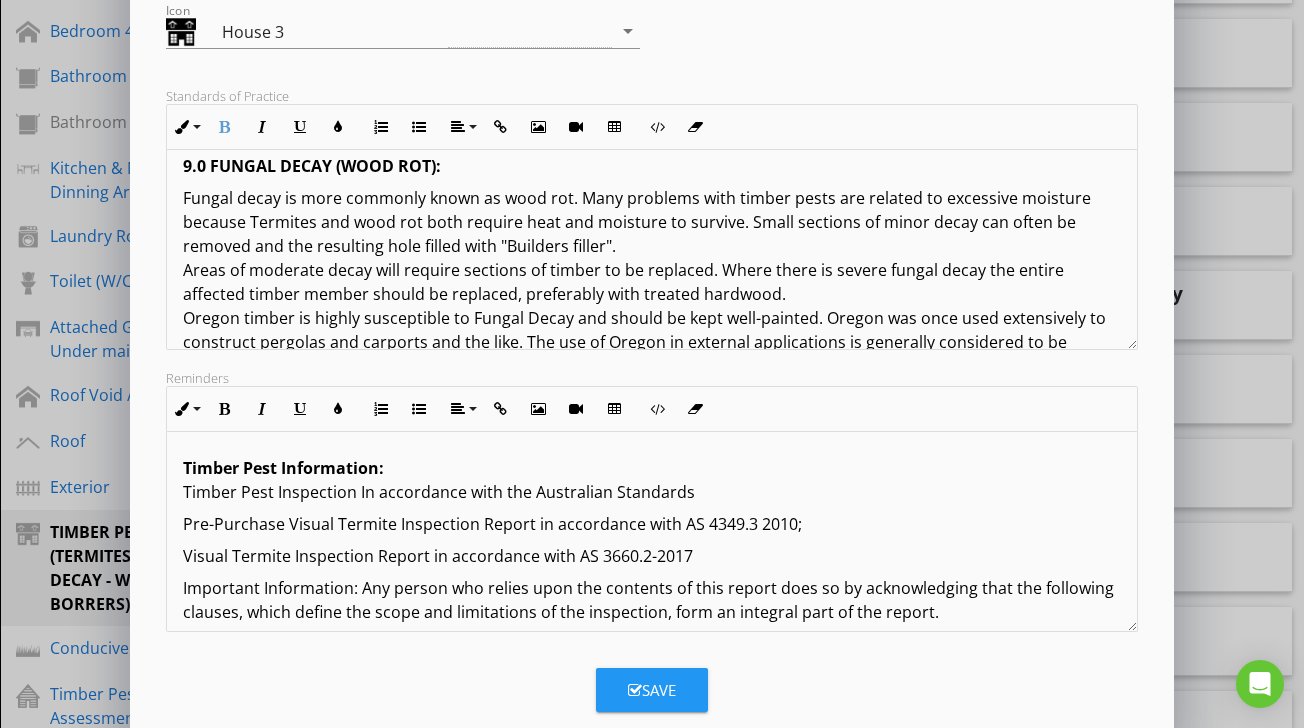 scroll, scrollTop: 3602, scrollLeft: 0, axis: vertical 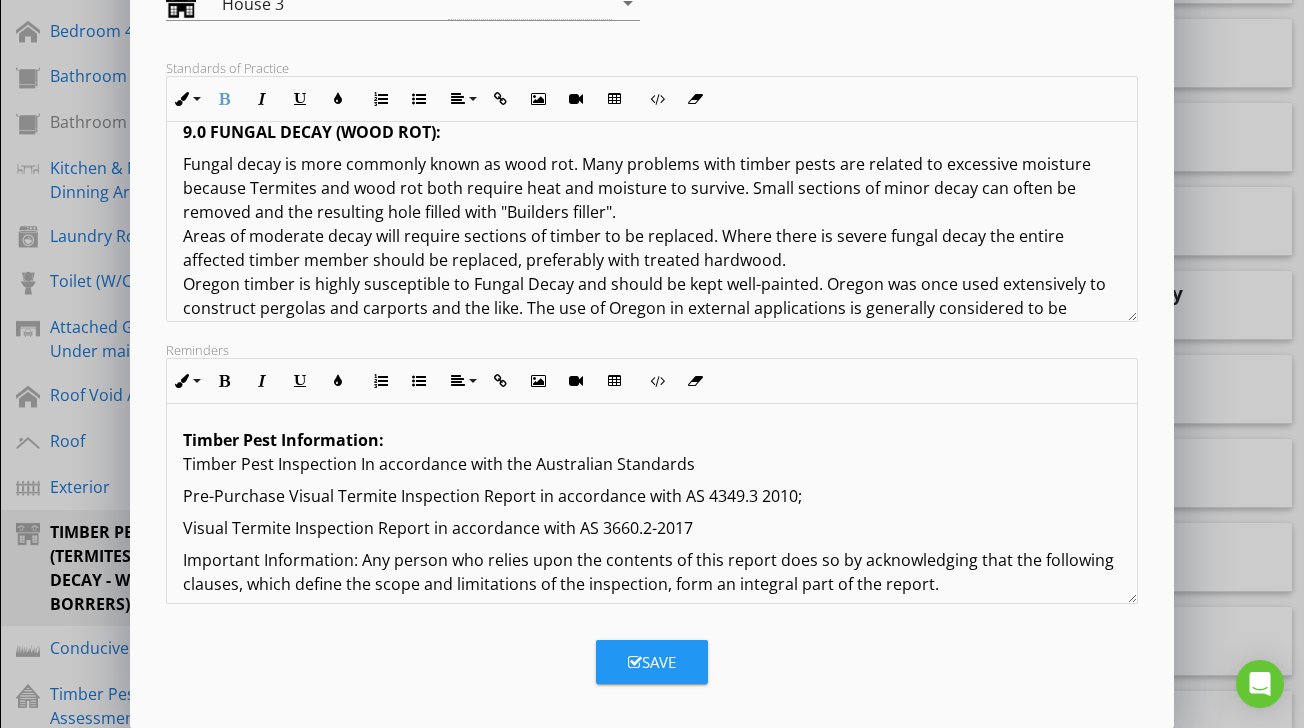 click on "Save" at bounding box center (652, 662) 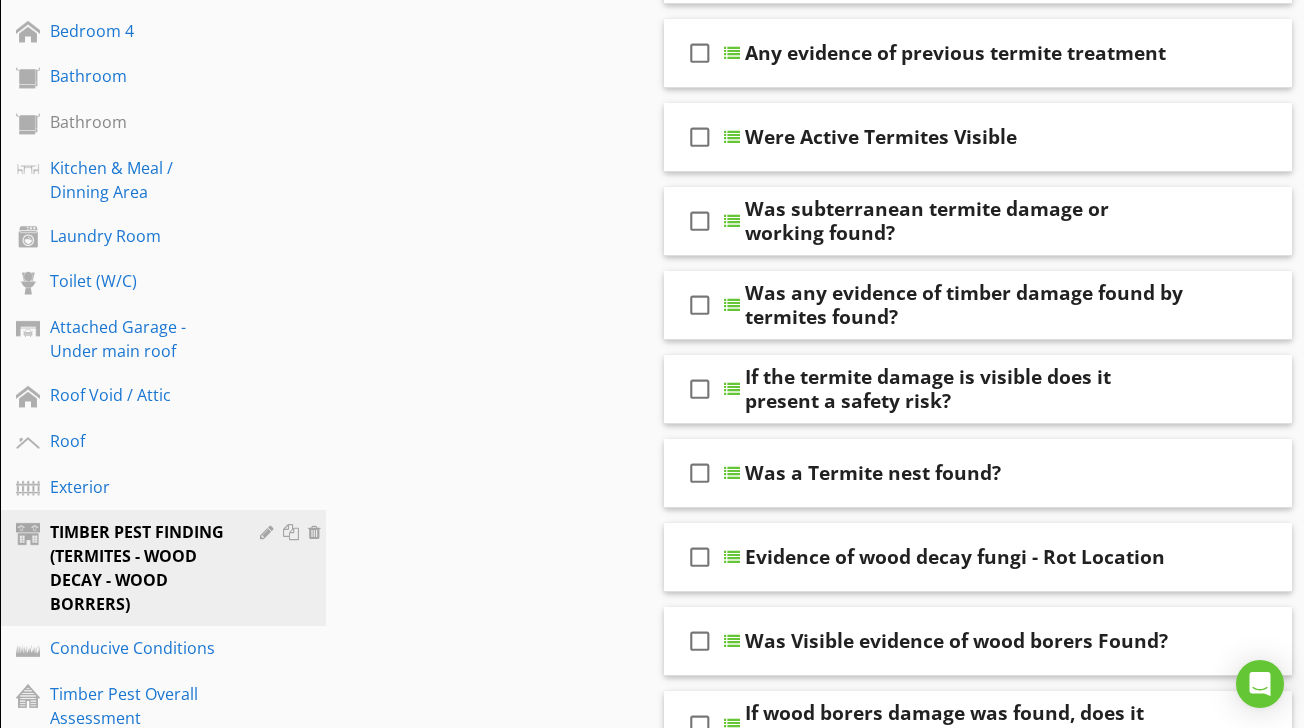 scroll, scrollTop: 114, scrollLeft: 0, axis: vertical 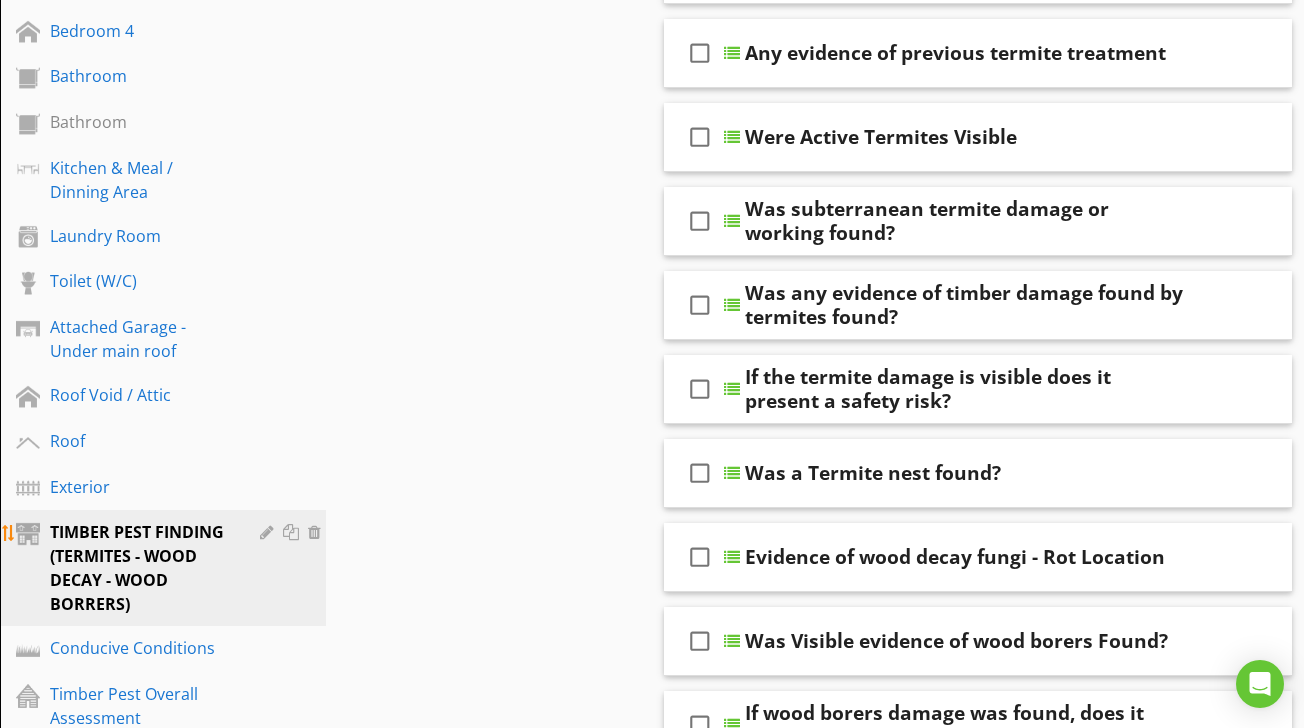 click at bounding box center (269, 532) 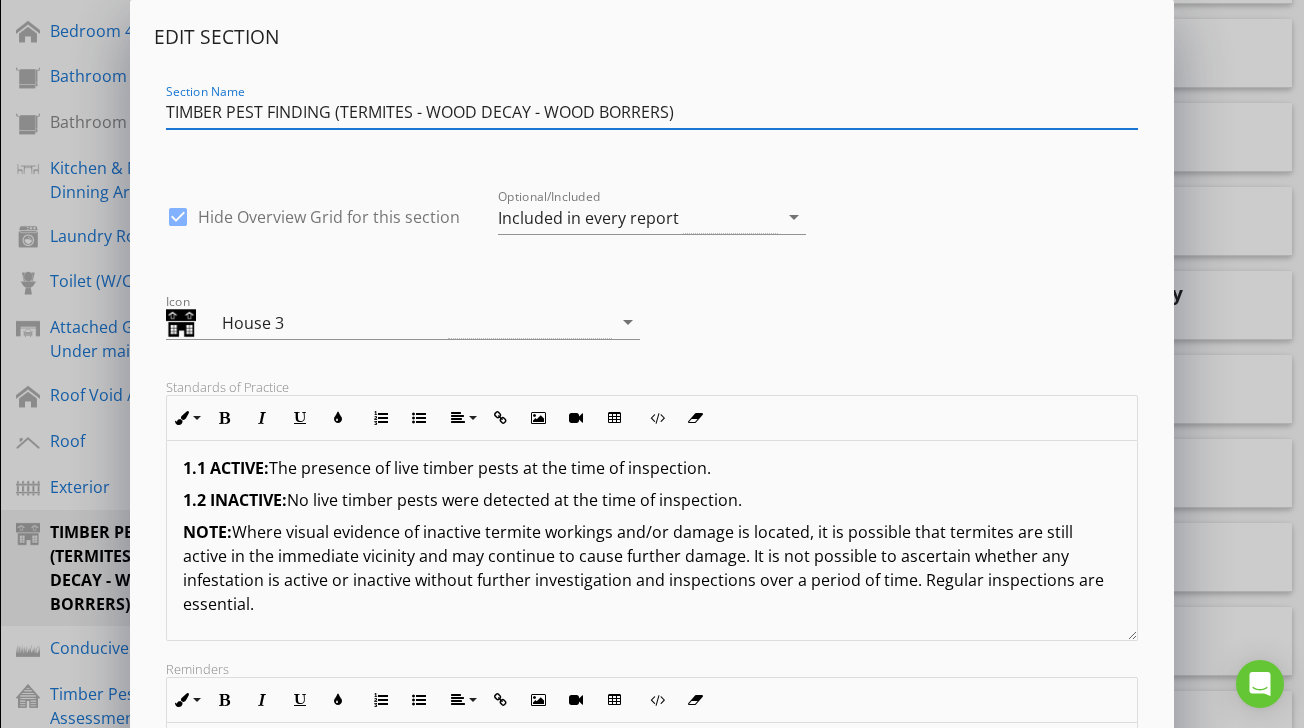 scroll, scrollTop: 447, scrollLeft: 0, axis: vertical 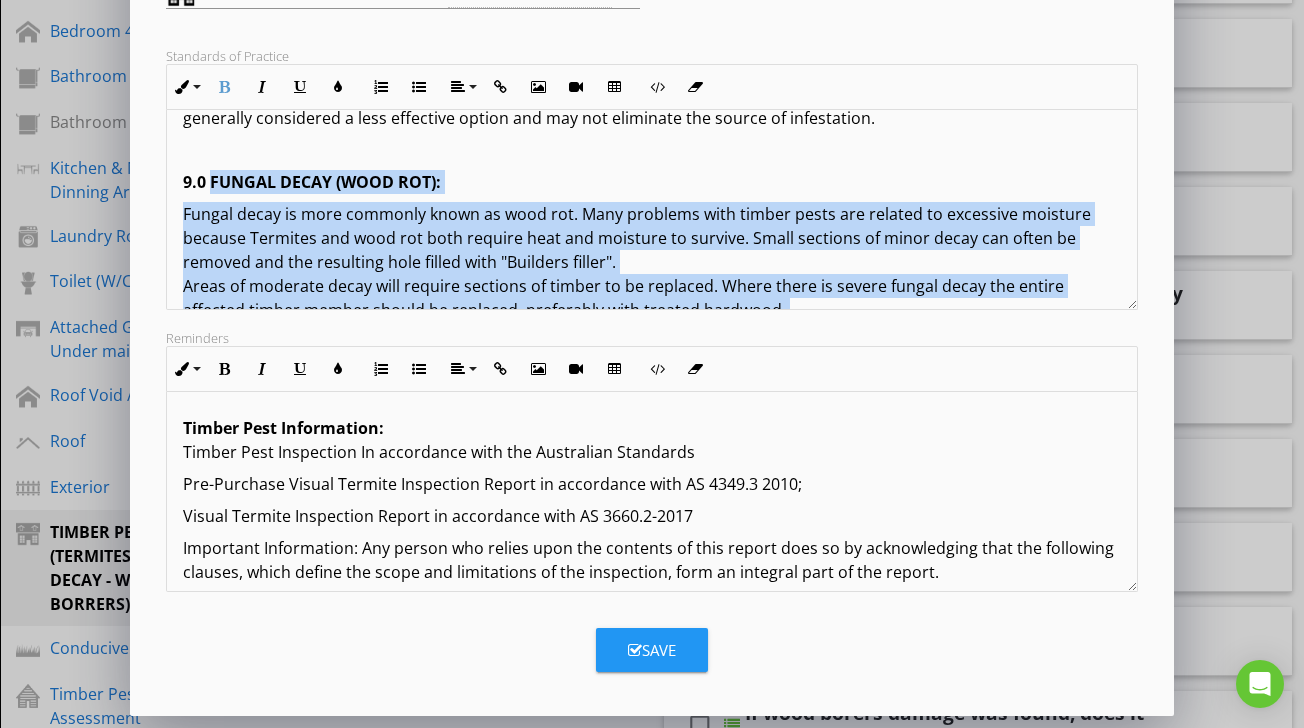 drag, startPoint x: 212, startPoint y: 133, endPoint x: 583, endPoint y: 279, distance: 398.69412 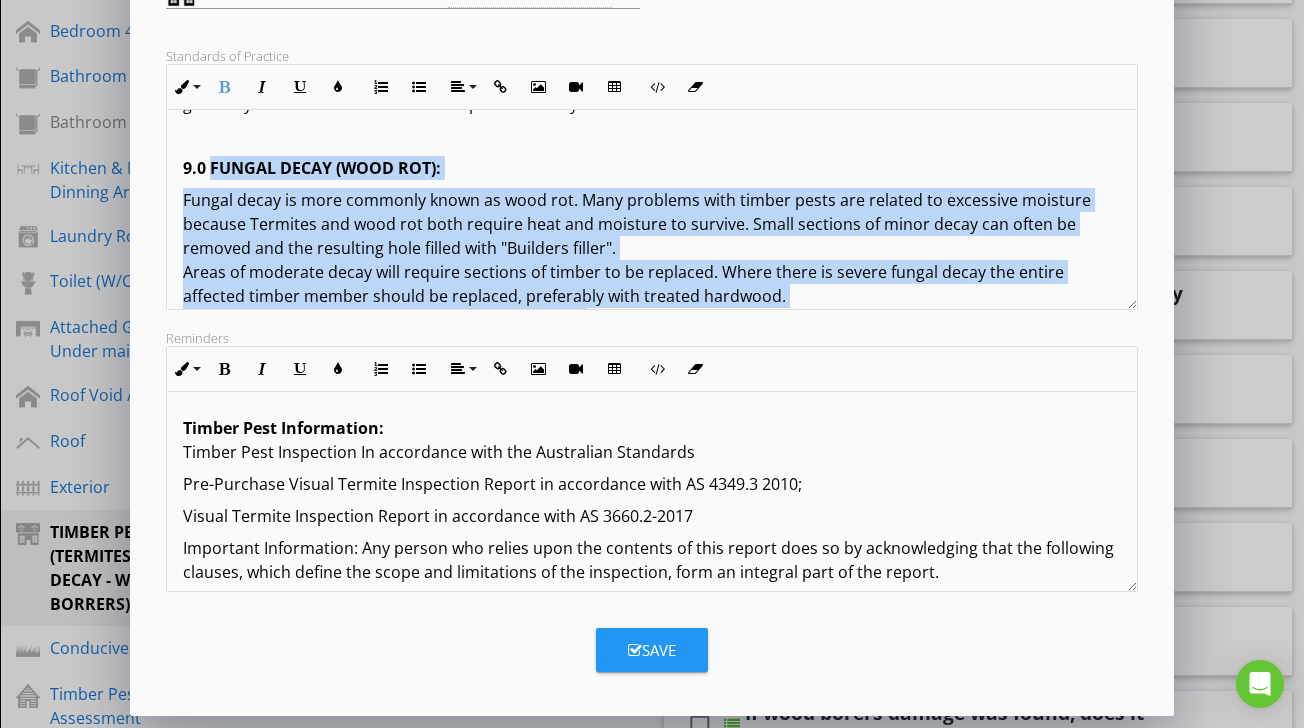 scroll, scrollTop: 3555, scrollLeft: 0, axis: vertical 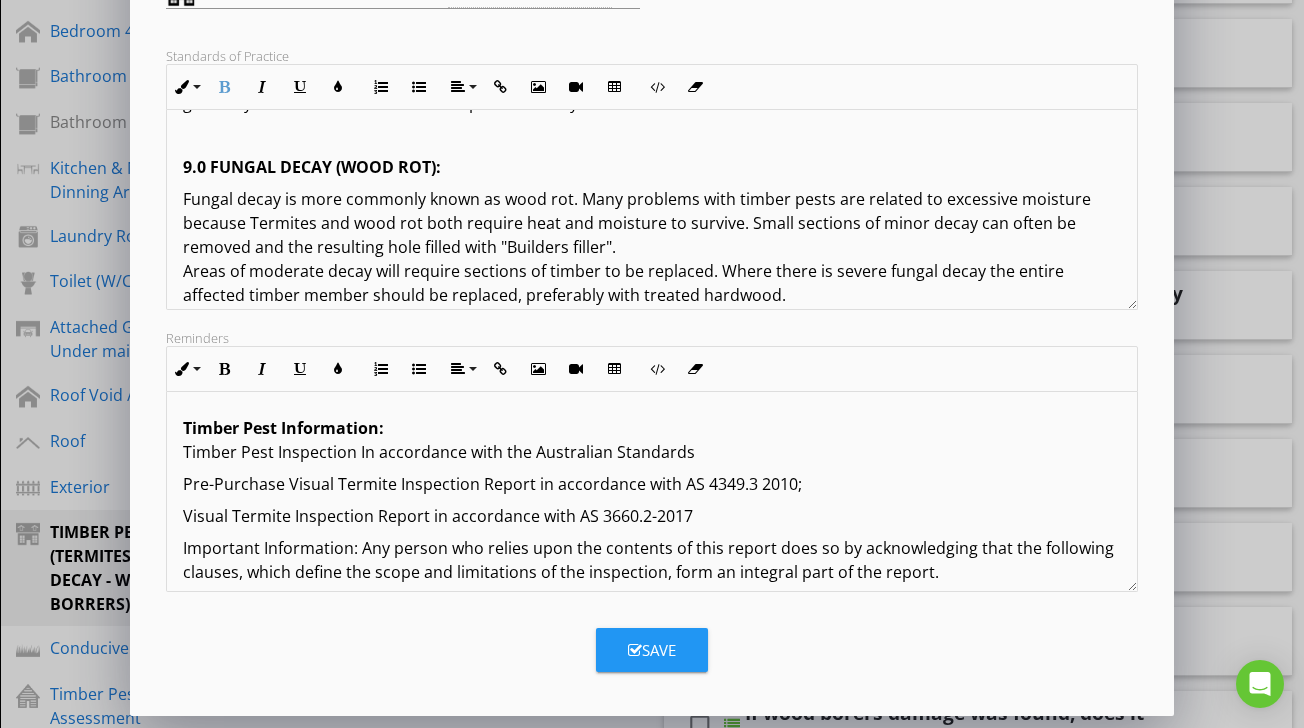 click on "9.0 FUNGAL DECAY (WOOD ROT):" at bounding box center [312, 167] 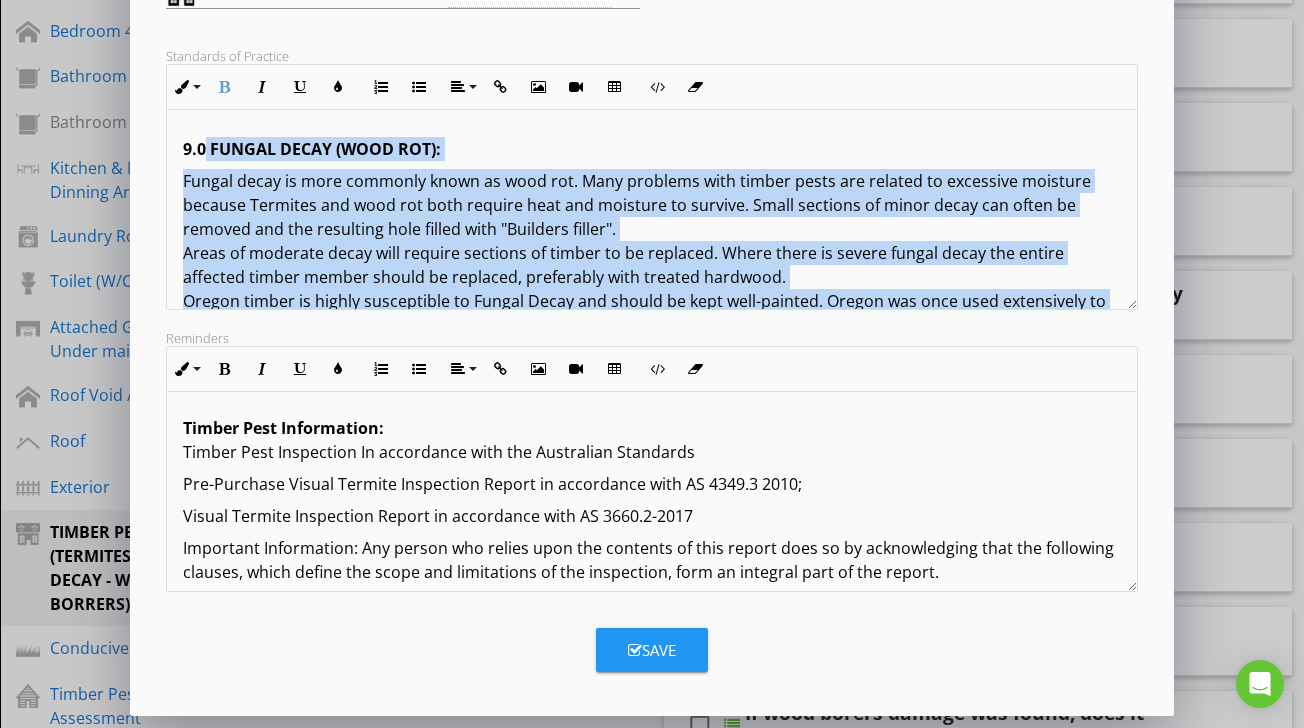 scroll, scrollTop: 3596, scrollLeft: 0, axis: vertical 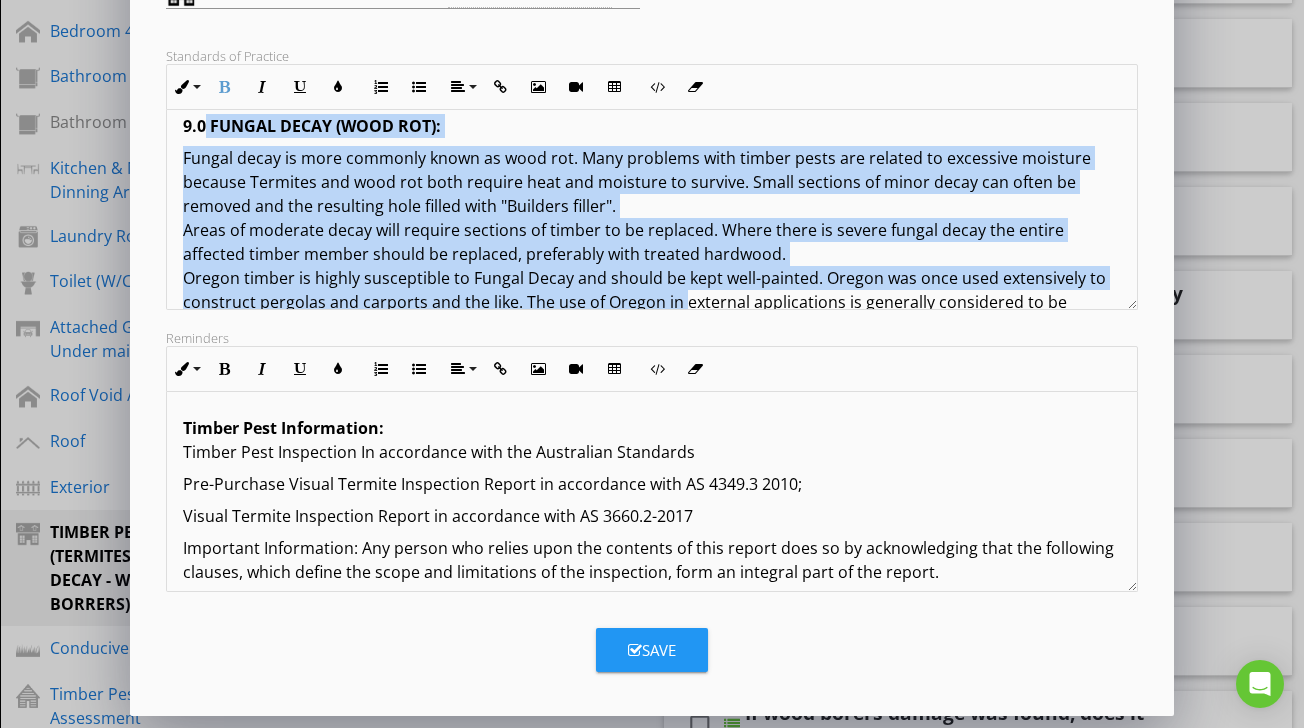drag, startPoint x: 207, startPoint y: 118, endPoint x: 681, endPoint y: 264, distance: 495.9758 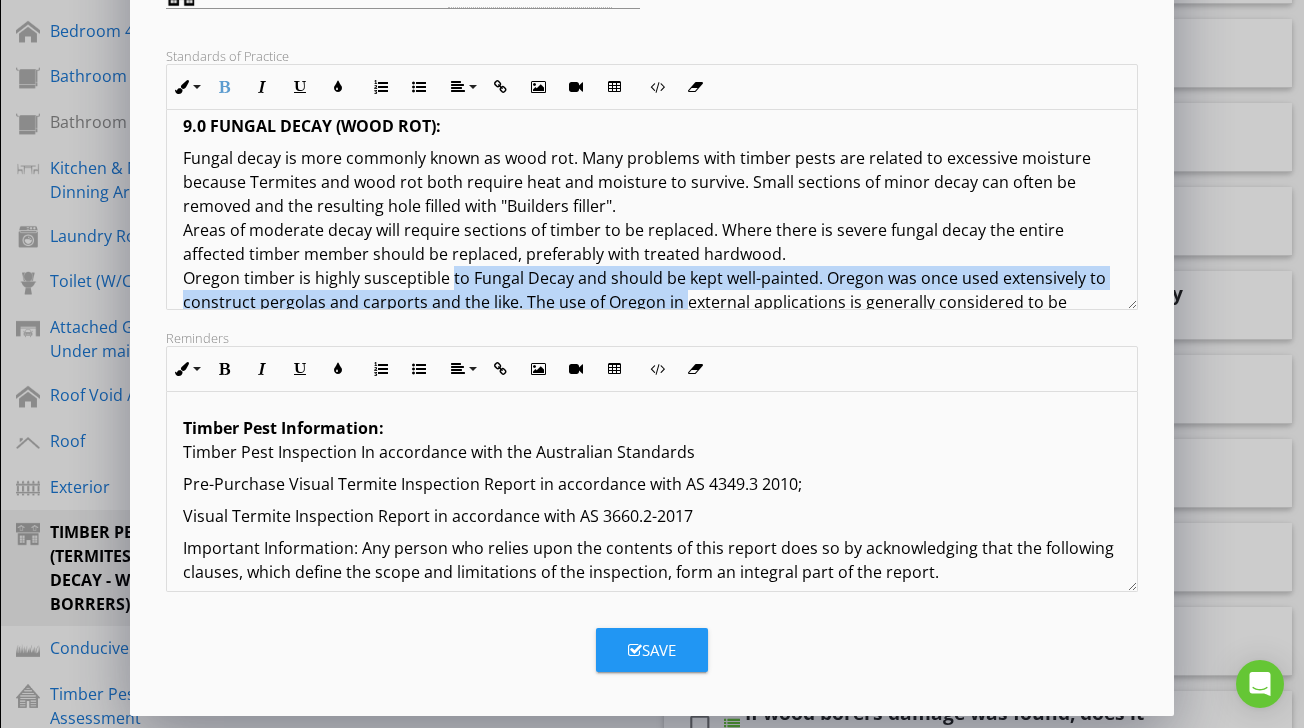 drag, startPoint x: 682, startPoint y: 265, endPoint x: 452, endPoint y: 225, distance: 233.45235 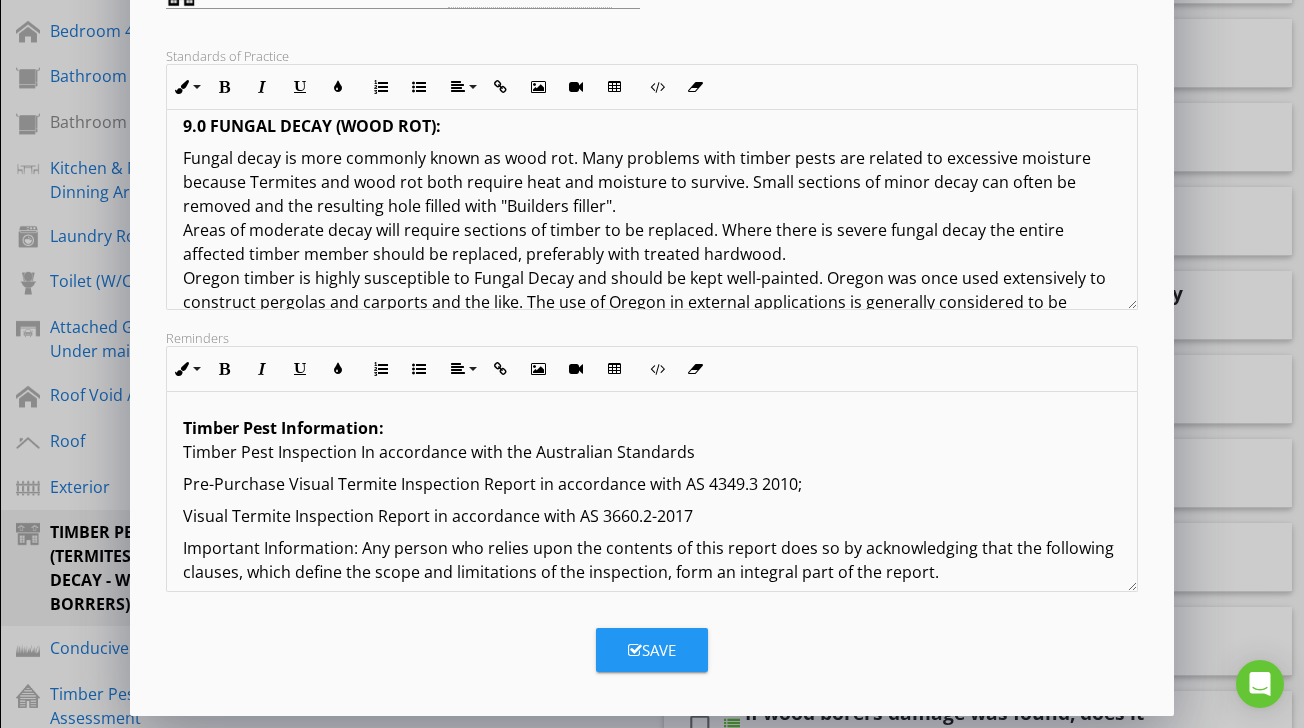 click on "Fungal decay is more commonly known as wood rot. Many problems with timber pests are related to excessive moisture because Termites and wood rot both require heat and moisture to survive. Small sections of minor decay can often be removed and the resulting hole filled with "Builders filler". Areas of moderate decay will require sections of timber to be replaced. Where there is severe fungal decay the entire affected timber member should be replaced, preferably with treated hardwood. Oregon timber is highly susceptible to Fungal Decay and should be kept well-painted. Oregon was once used extensively to construct pergolas and carports and the like. The use of Oregon in external applications is generally considered to be unsuitable. 10.0  MOULD:" at bounding box center [651, 266] 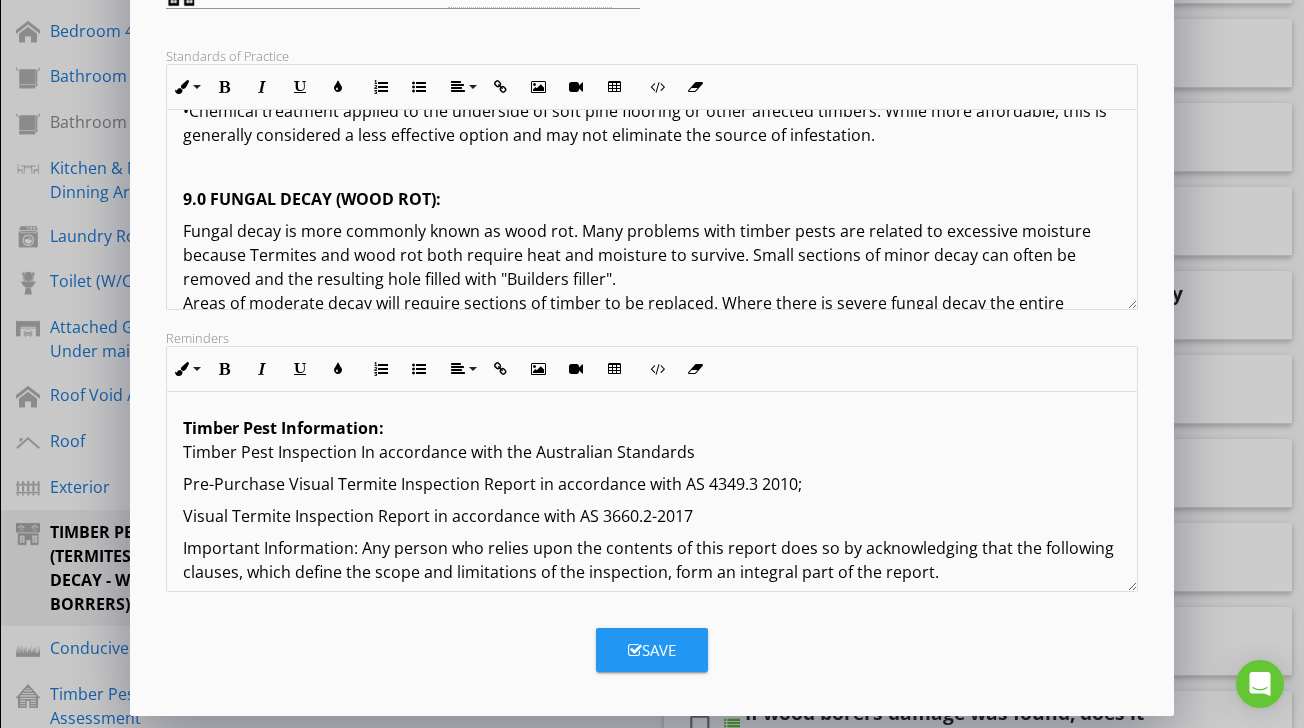 scroll, scrollTop: 3513, scrollLeft: 0, axis: vertical 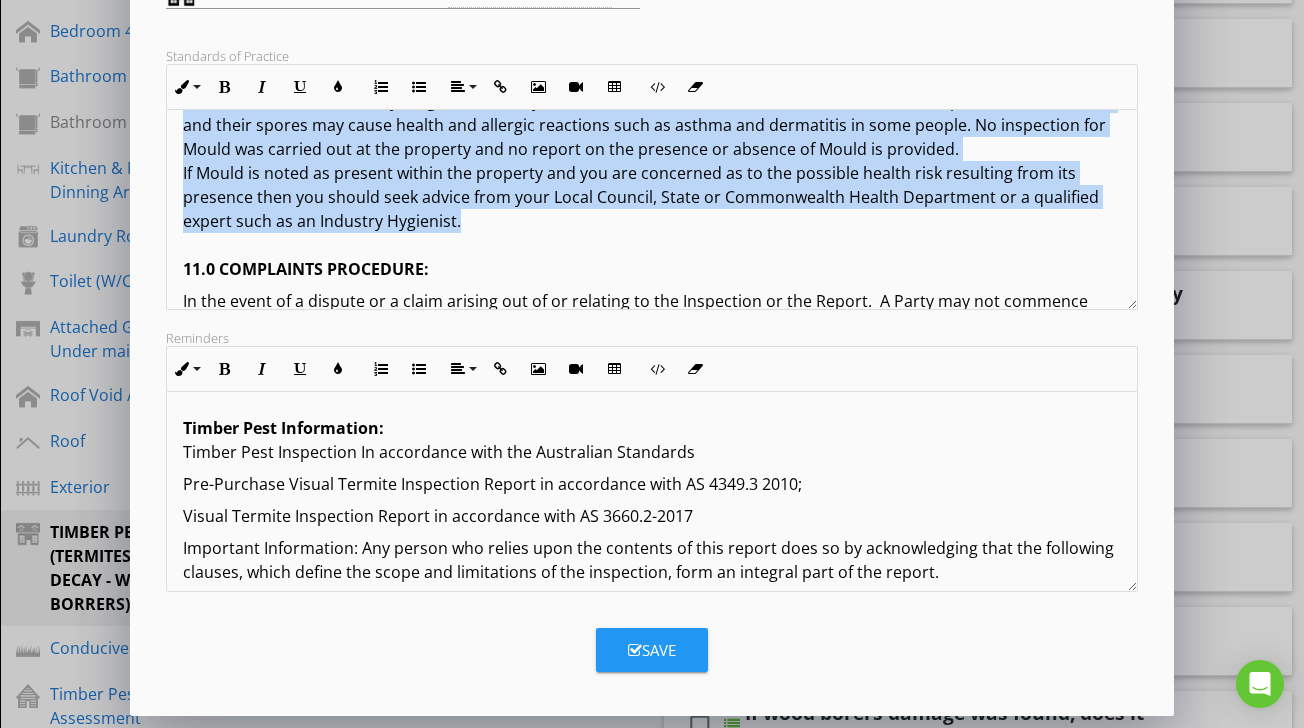 drag, startPoint x: 212, startPoint y: 156, endPoint x: 764, endPoint y: 165, distance: 552.07336 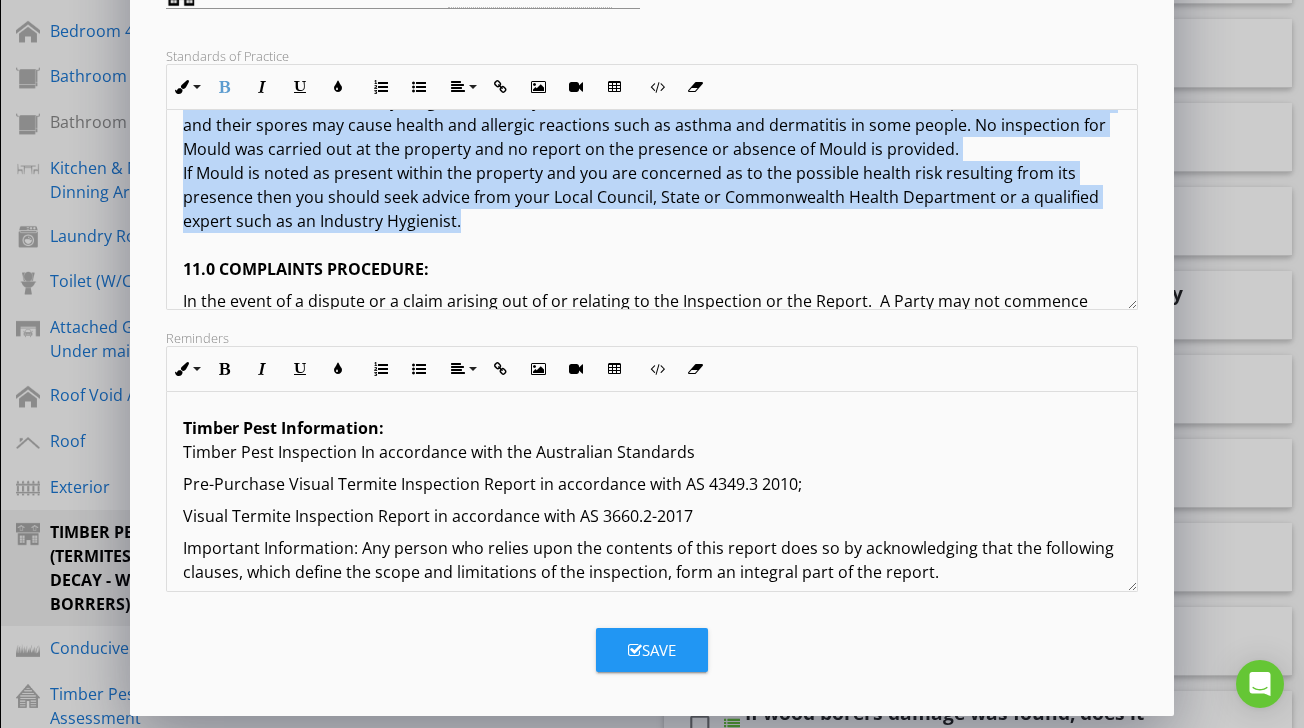 copy on "FUNGAL DECAY (WOOD ROT):  Fungal decay is more commonly known as wood rot. Many problems with timber pests are related to excessive moisture because Termites and wood rot both require heat and moisture to survive. Small sections of minor decay can often be removed and the resulting hole filled with "Builders filler". Areas of moderate decay will require sections of timber to be replaced. Where there is severe fungal decay the entire affected timber member should be replaced, preferably with treated hardwood. Oregon timber is highly susceptible to Fungal Decay and should be kept well-painted. Oregon was once used extensively to construct pergolas and carports and the like. The use of Oregon in external applications is generally considered to be unsuitable. 10.0  MOULD:   Mildew and non-wood decay fungi is commonly known as Mould and is not considered to be a timber pest. However, Mould and their spores may cause health and allergic reactions such as asthma and dermatitis in some people. No inspection for Mo..." 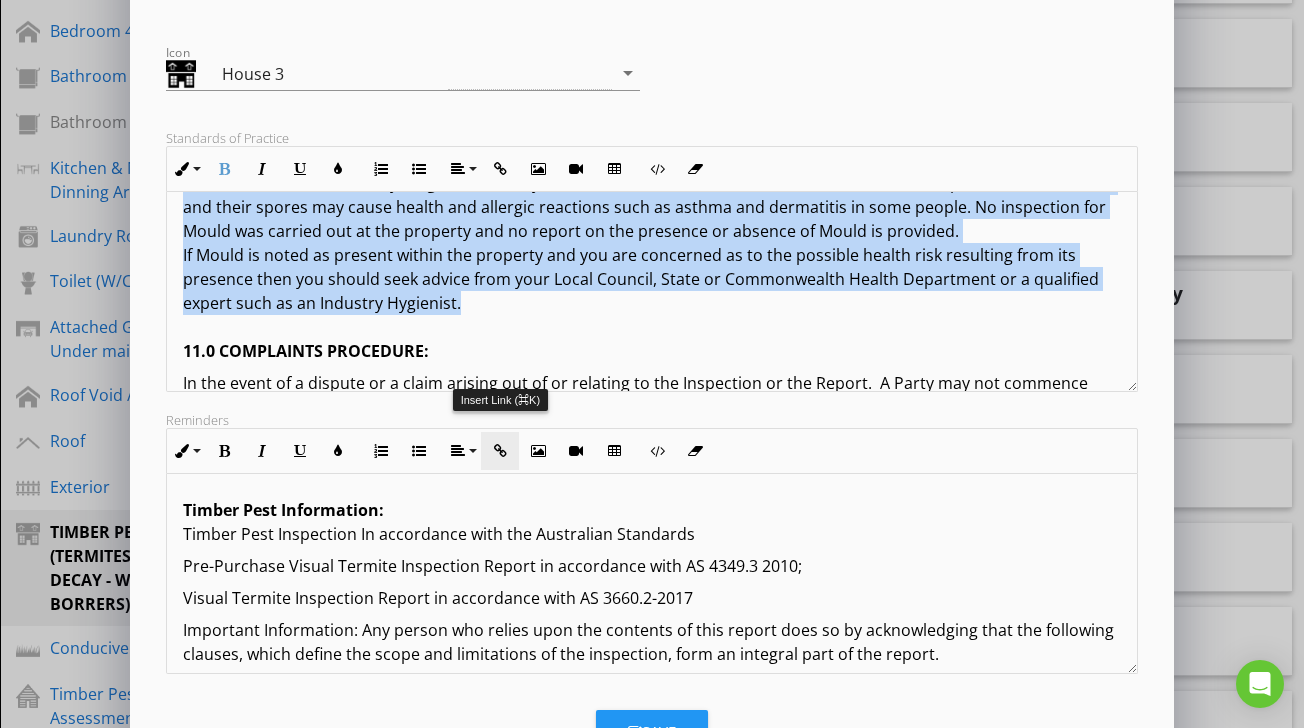 scroll, scrollTop: 251, scrollLeft: 0, axis: vertical 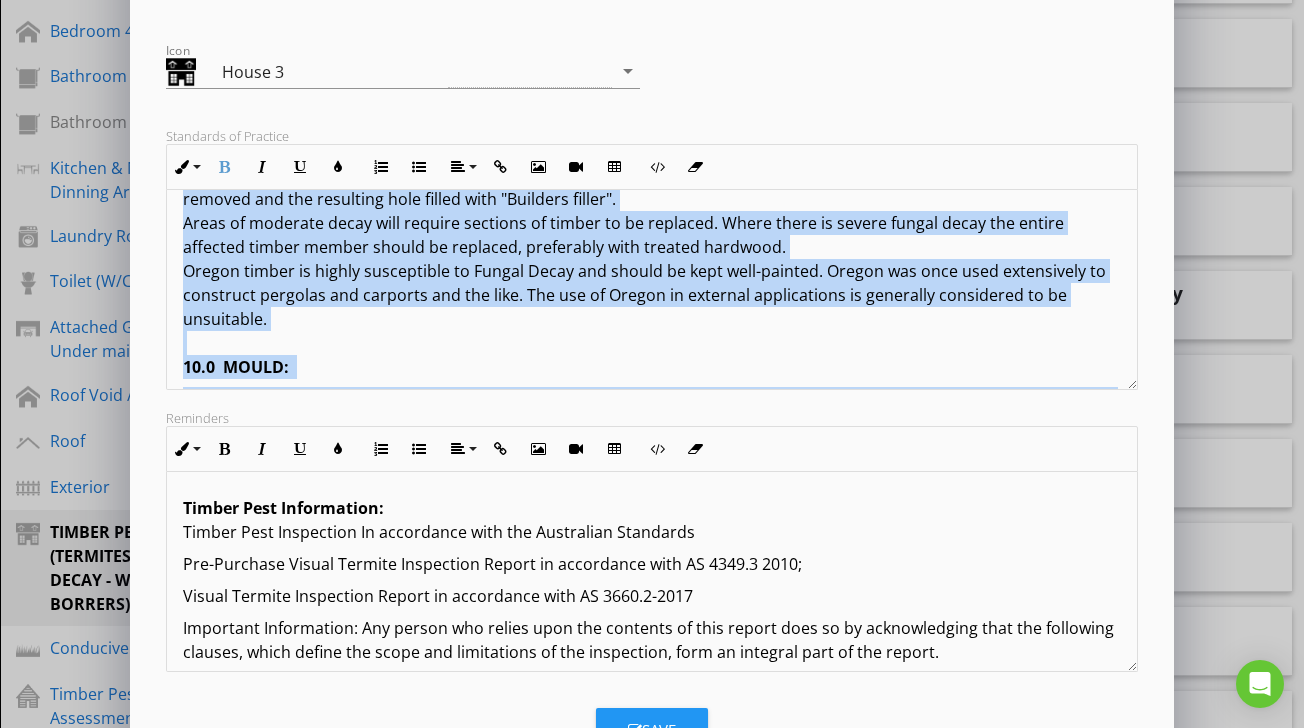 click on "Fungal decay is more commonly known as wood rot. Many problems with timber pests are related to excessive moisture because Termites and wood rot both require heat and moisture to survive. Small sections of minor decay can often be removed and the resulting hole filled with "Builders filler". Areas of moderate decay will require sections of timber to be replaced. Where there is severe fungal decay the entire affected timber member should be replaced, preferably with treated hardwood. Oregon timber is highly susceptible to Fungal Decay and should be kept well-painted. Oregon was once used extensively to construct pergolas and carports and the like. The use of Oregon in external applications is generally considered to be unsuitable. 10.0  MOULD:" at bounding box center [651, 259] 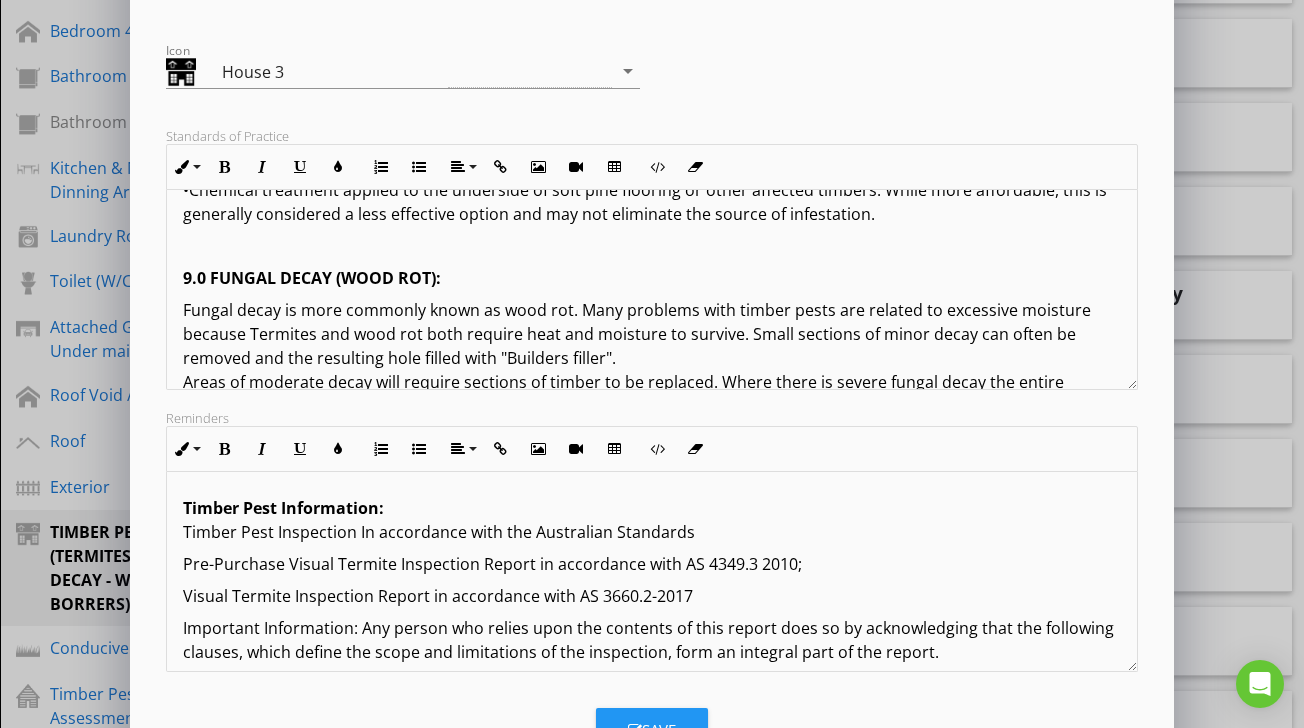 scroll, scrollTop: 3528, scrollLeft: 0, axis: vertical 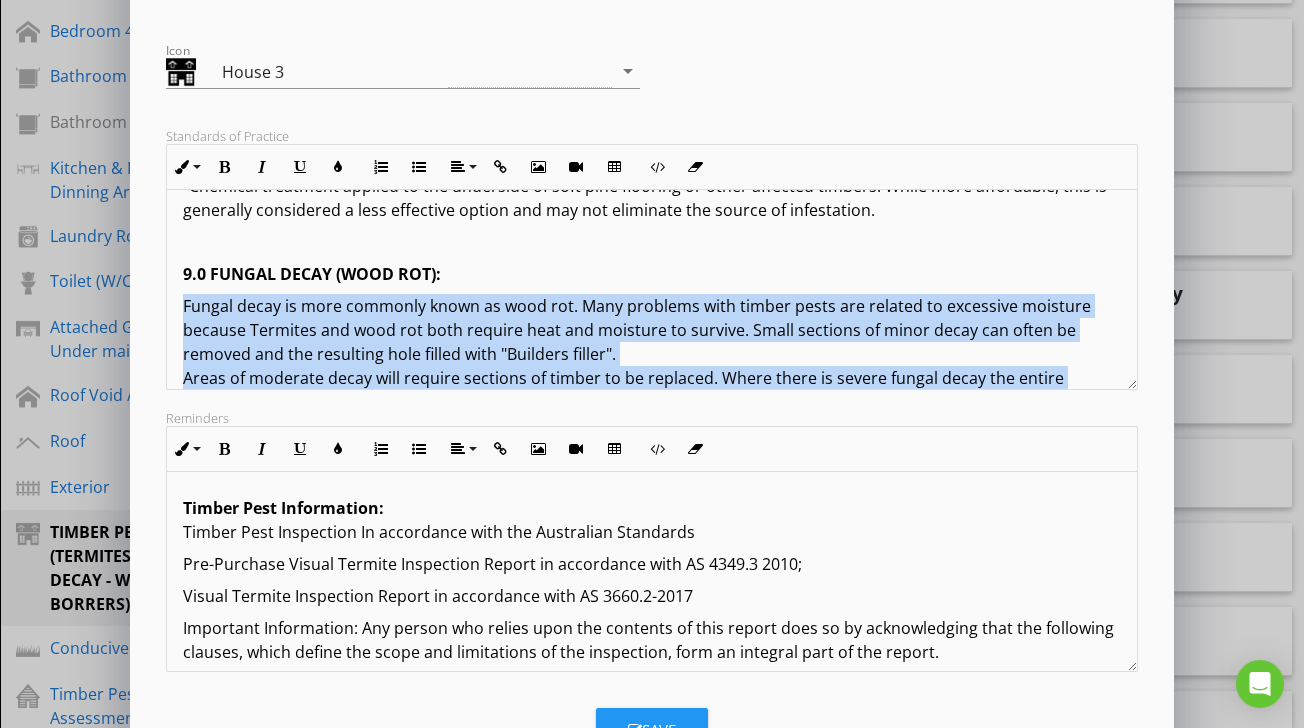 drag, startPoint x: 184, startPoint y: 253, endPoint x: 413, endPoint y: 378, distance: 260.89462 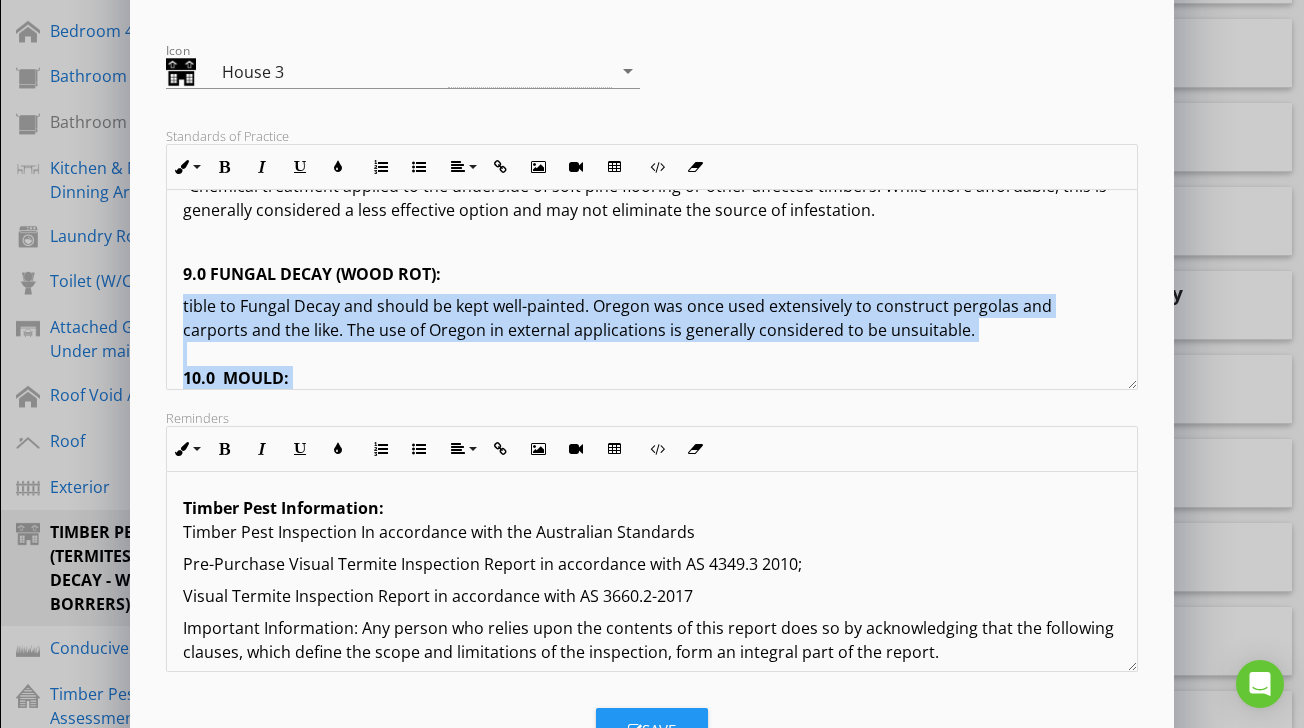 drag, startPoint x: 183, startPoint y: 254, endPoint x: 888, endPoint y: 317, distance: 707.8093 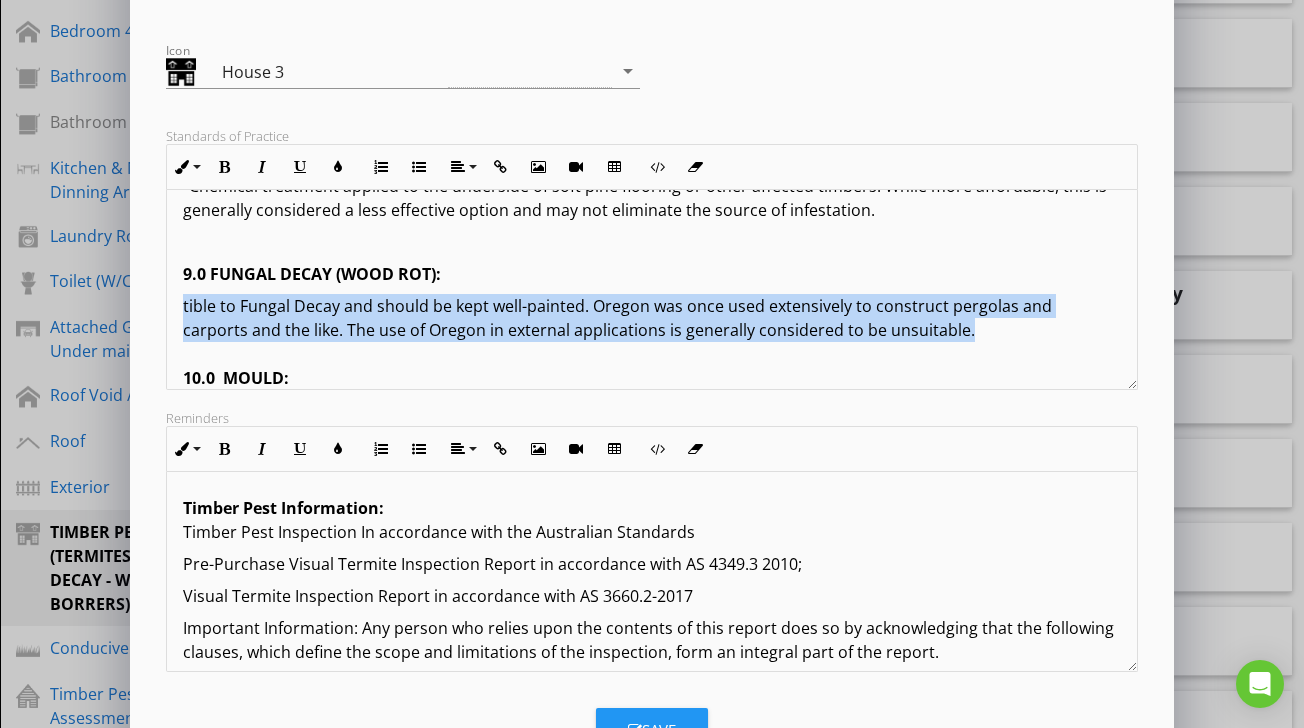 drag, startPoint x: 904, startPoint y: 290, endPoint x: 177, endPoint y: 258, distance: 727.7039 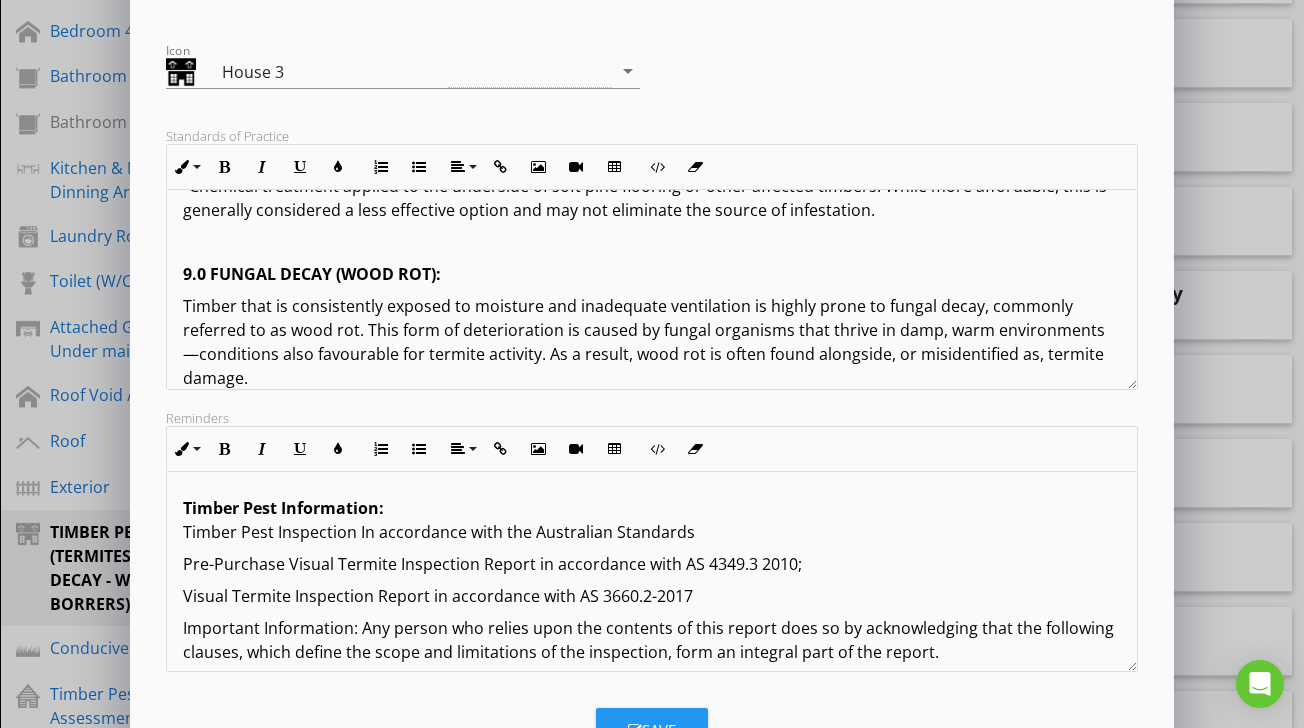 scroll, scrollTop: 3646, scrollLeft: 0, axis: vertical 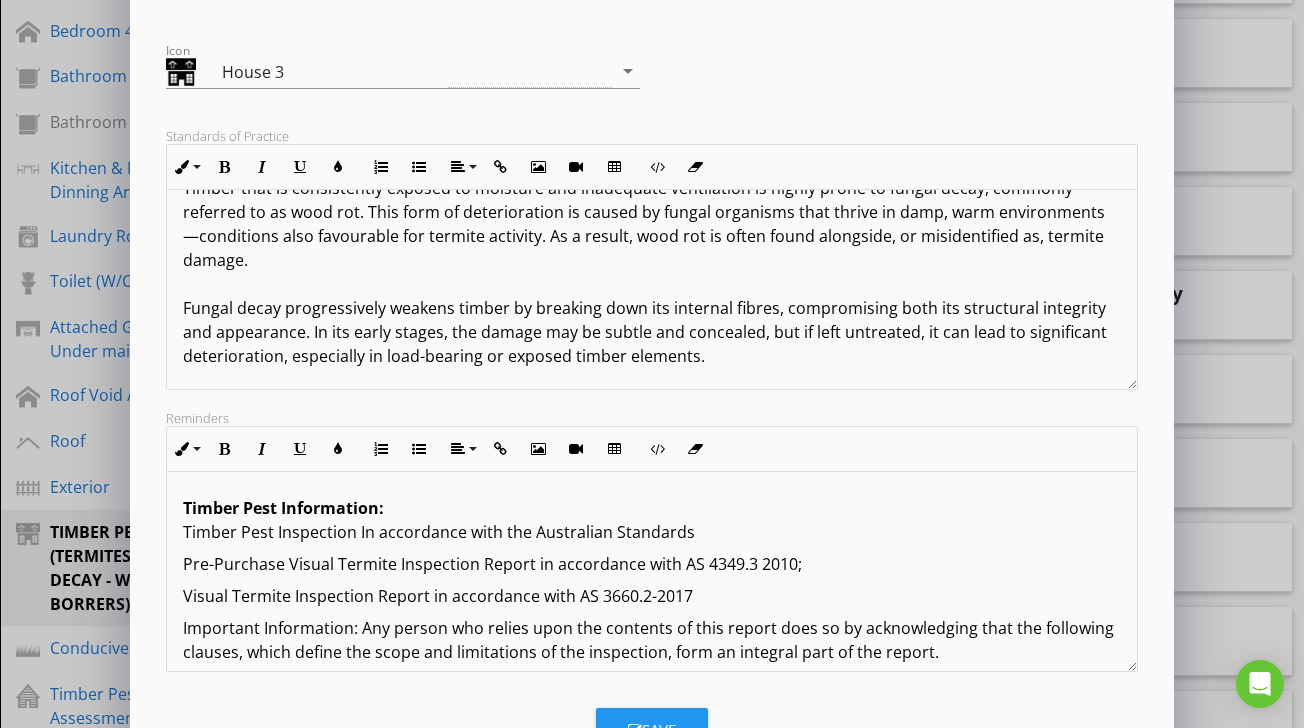 click on "Timber that is consistently exposed to moisture and inadequate ventilation is highly prone to fungal decay, commonly referred to as wood rot. This form of deterioration is caused by fungal organisms that thrive in damp, warm environments—conditions also favourable for termite activity. As a result, wood rot is often found alongside, or misidentified as, termite damage. Fungal decay progressively weakens timber by breaking down its internal fibres, compromising both its structural integrity and appearance. In its early stages, the damage may be subtle and concealed, but if left untreated, it can lead to significant deterioration, especially in load-bearing or exposed timber elements. Timely detection, moisture control, and appropriate ventilation are essential in preventing fungal decay. Regular inspections, particularly in subfloor areas, wet zones, and poorly ventilated spaces, are recommended to manage the risk effectively. 10.0  MOULD:" at bounding box center (651, 332) 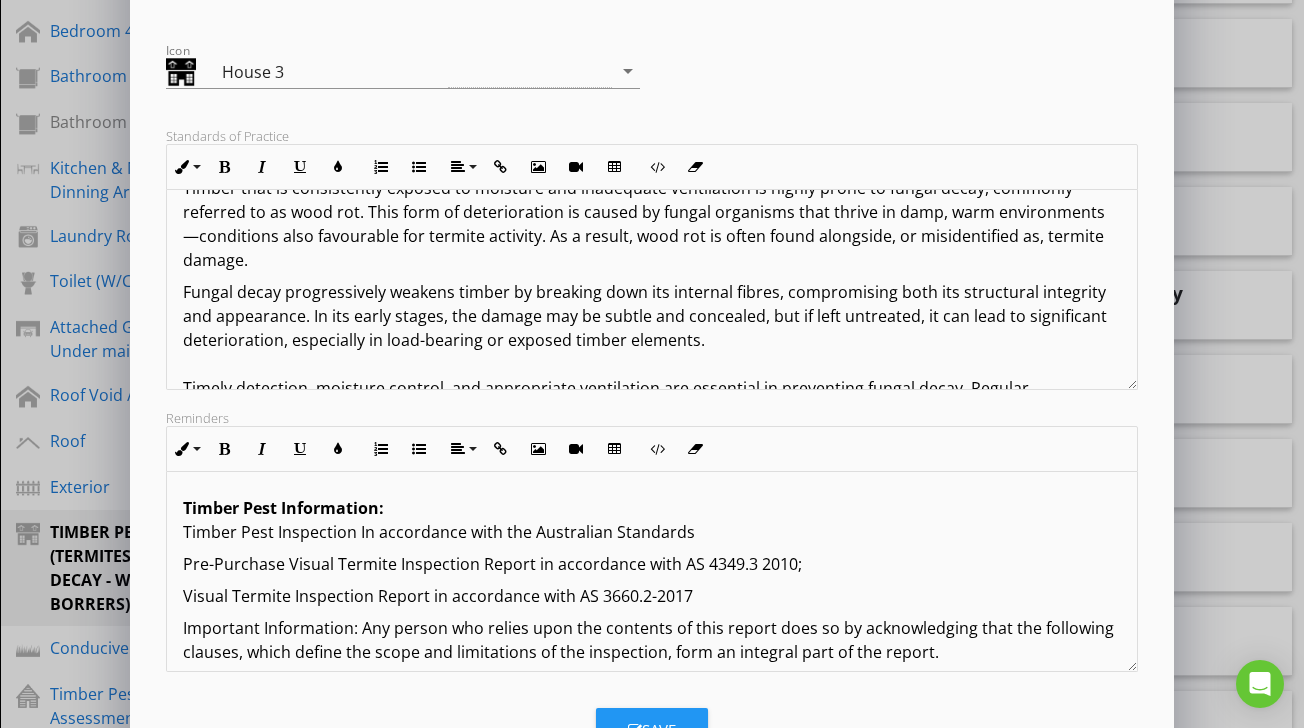 click on "TERMS AND CONDITIONS OF TIMBER PEST INSPECTIONS REPORT: IMPORTANT INFORMATION: The Report represents a professional opinion based solely on a visual, non-invasive inspection conducted in accordance with Australian Standard AS 4349.3–2010. The observations and findings are relevant only to the condition of the property at the time of inspection. The Client acknowledges that timber pest inspections are subject to inherent limitations, including restricted access, concealed activity, and environmental conditions. As such, no warranty, representation, or guarantee either express or implied is made that the property is free of timber pests or will remain free in the future. 1.0 DEFINITIONS:  For the purpose of this inspection, the definitions below apply. 1.1 ACTIVE:  The presence of live timber pests at the time of inspection. 1.2 INACTIVE:  No live timber pests were detected at the time of inspection. NOTE:  1.3 MINOR DAMAGE:  1.4 MODERATE  DAMAGE:  1.5 SEVERE DAMAGE:  1.6 TIMBER DAMAGE ROOF SPACE" at bounding box center (651, -956) 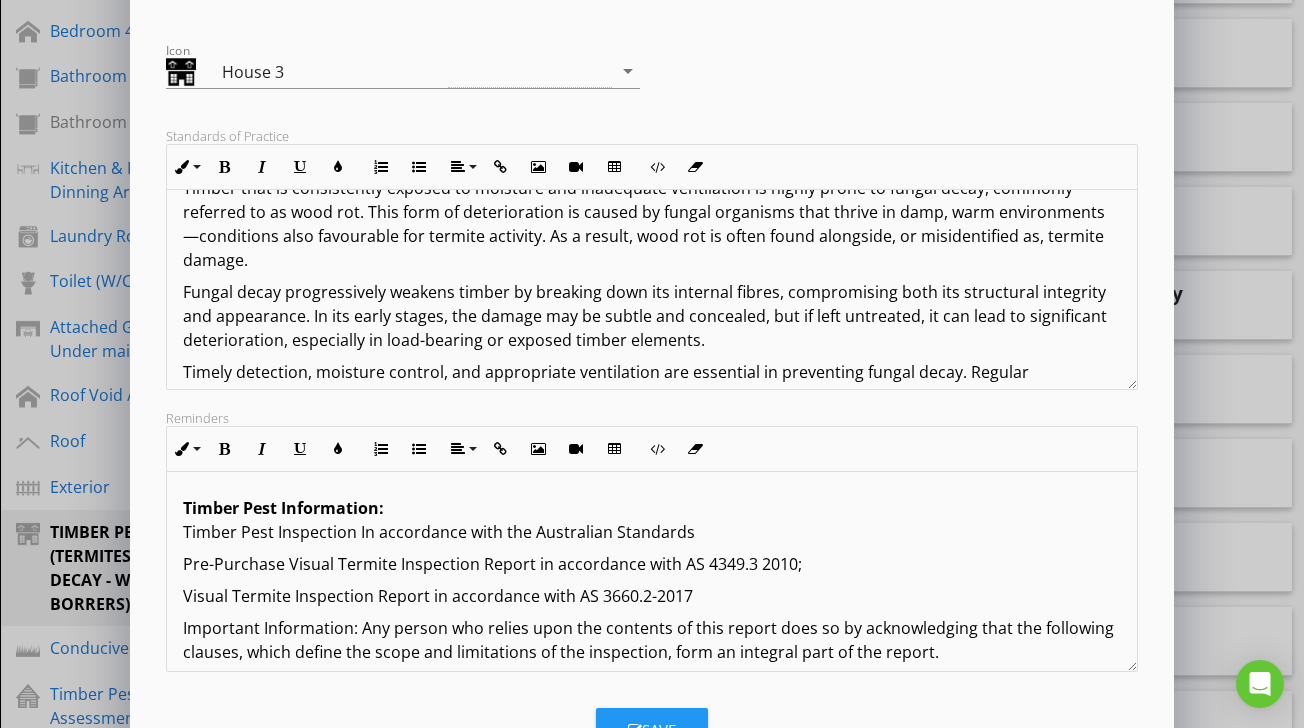 click on "10.0  MOULD:" at bounding box center [236, 444] 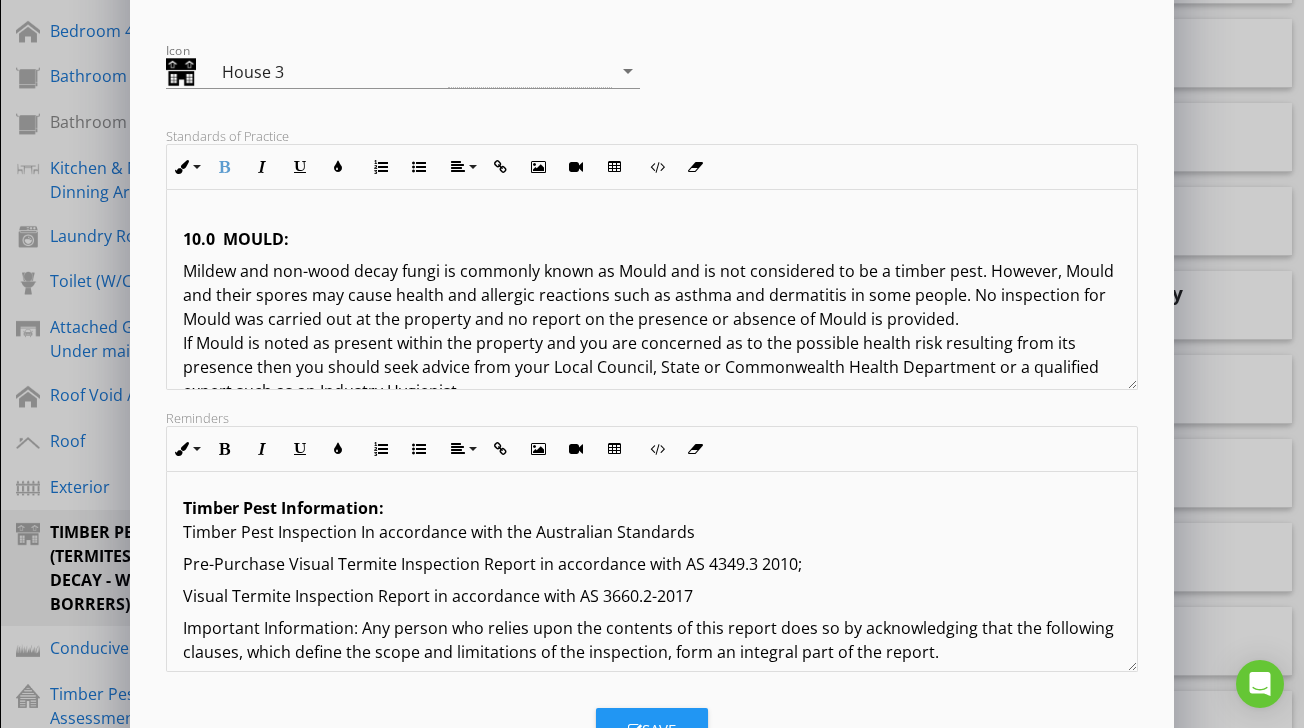 scroll, scrollTop: 3894, scrollLeft: 0, axis: vertical 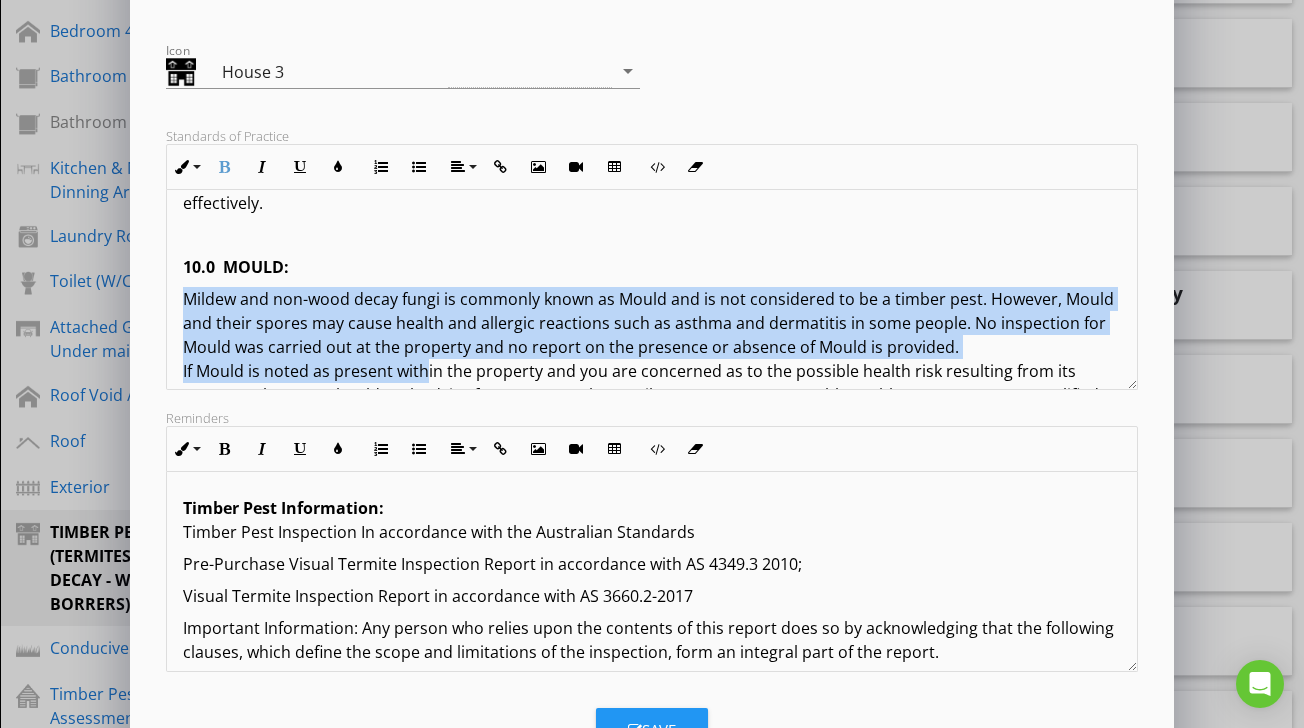 drag, startPoint x: 184, startPoint y: 224, endPoint x: 424, endPoint y: 307, distance: 253.94684 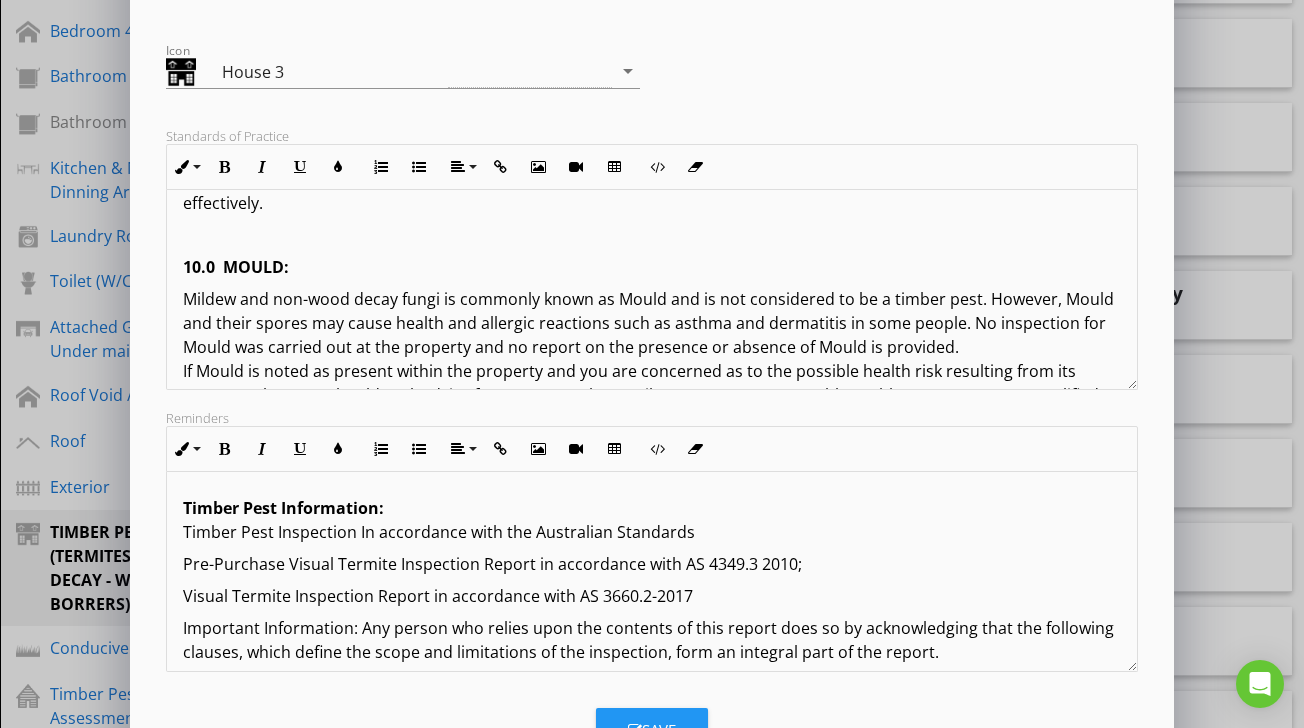 click on "Mildew and non-wood decay fungi is commonly known as Mould and is not considered to be a timber pest. However, Mould and their spores may cause health and allergic reactions such as asthma and dermatitis in some people. No inspection for Mould was carried out at the property and no report on the presence or absence of Mould is provided. If Mould is noted as present within the property and you are concerned as to the possible health risk resulting from its presence then you should seek advice from your Local Council, State or Commonwealth Health Department or a qualified expert such as an Industry Hygienist. 11.0 COMPLAINTS PROCEDURE:" at bounding box center (651, 383) 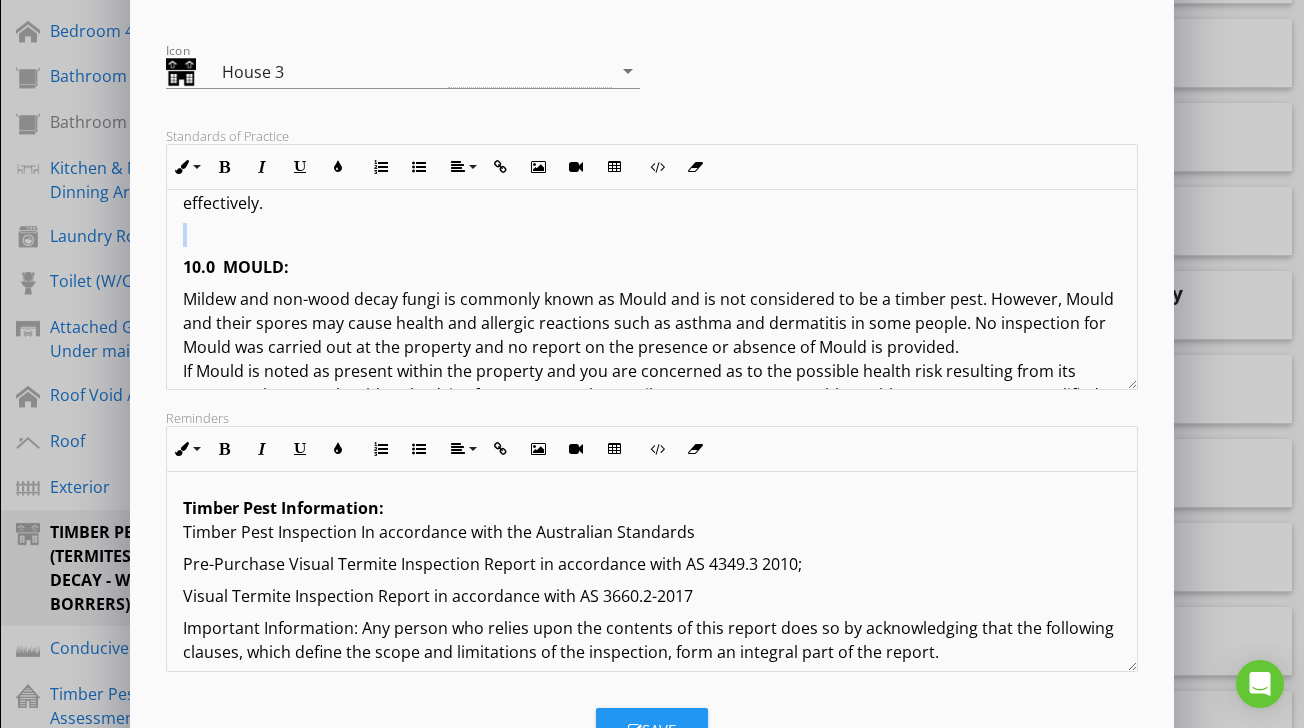 scroll, scrollTop: 3833, scrollLeft: 0, axis: vertical 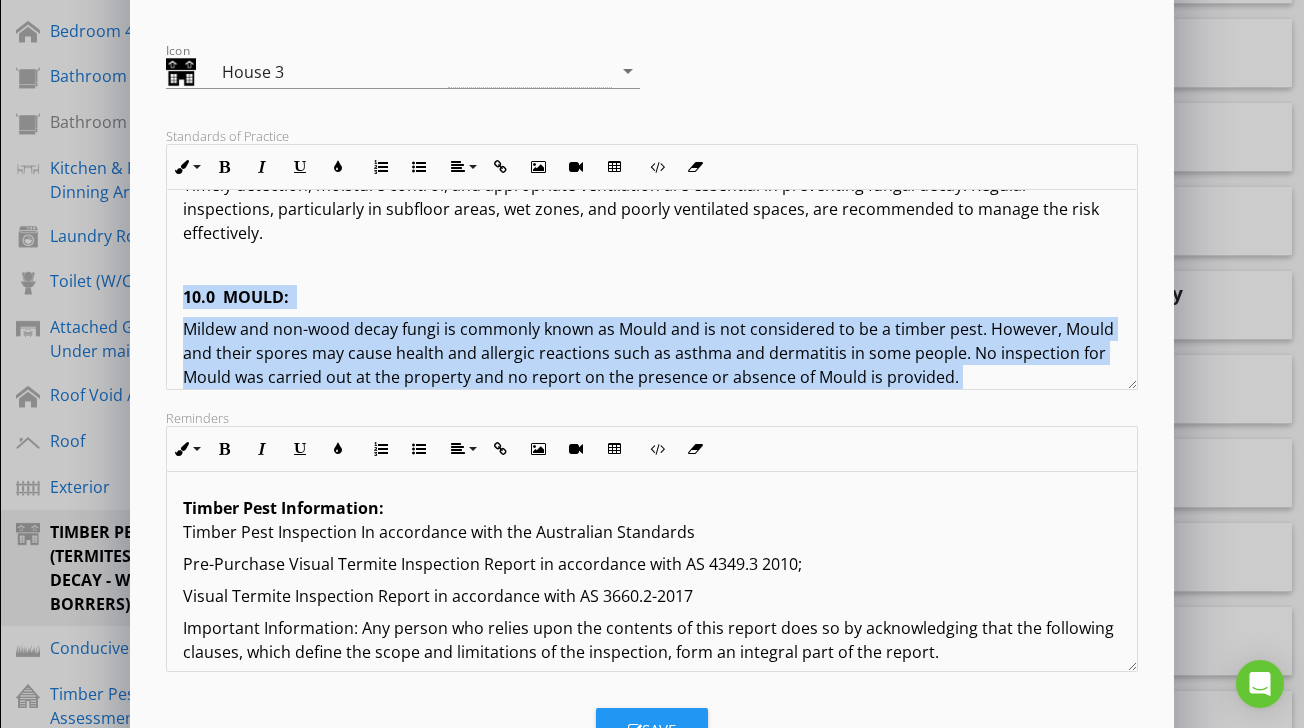 drag, startPoint x: 183, startPoint y: 190, endPoint x: 469, endPoint y: 374, distance: 340.07648 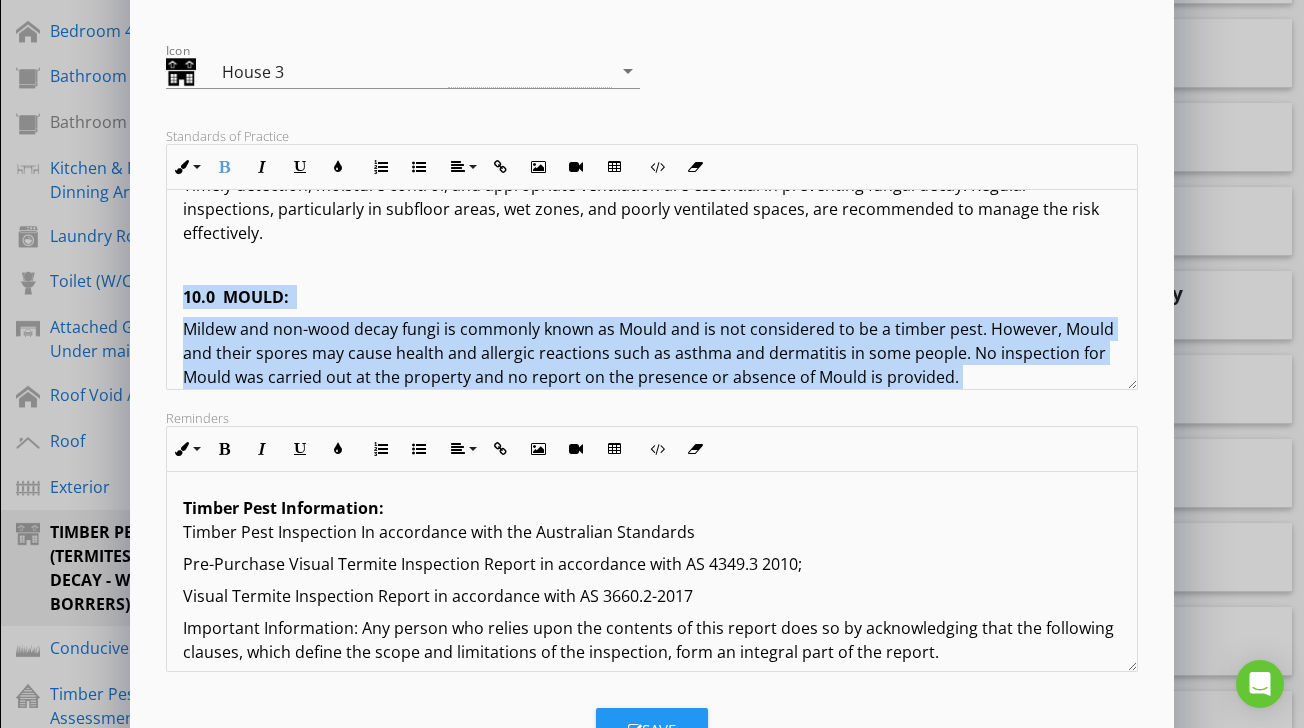 copy on "10.0  MOULD:   Mildew and non-wood decay fungi is commonly known as Mould and is not considered to be a timber pest. However, Mould and their spores may cause health and allergic reactions such as asthma and dermatitis in some people. No inspection for Mould was carried out at the property and no report on the presence or absence of Mould is provided. If Mould is noted as present within the property and you are concerned as to the possible health risk resulting from its presence then you should seek advice from your Local Council, State or Commonwealth Health Department or a qualified expert such as an Industry Hygienist." 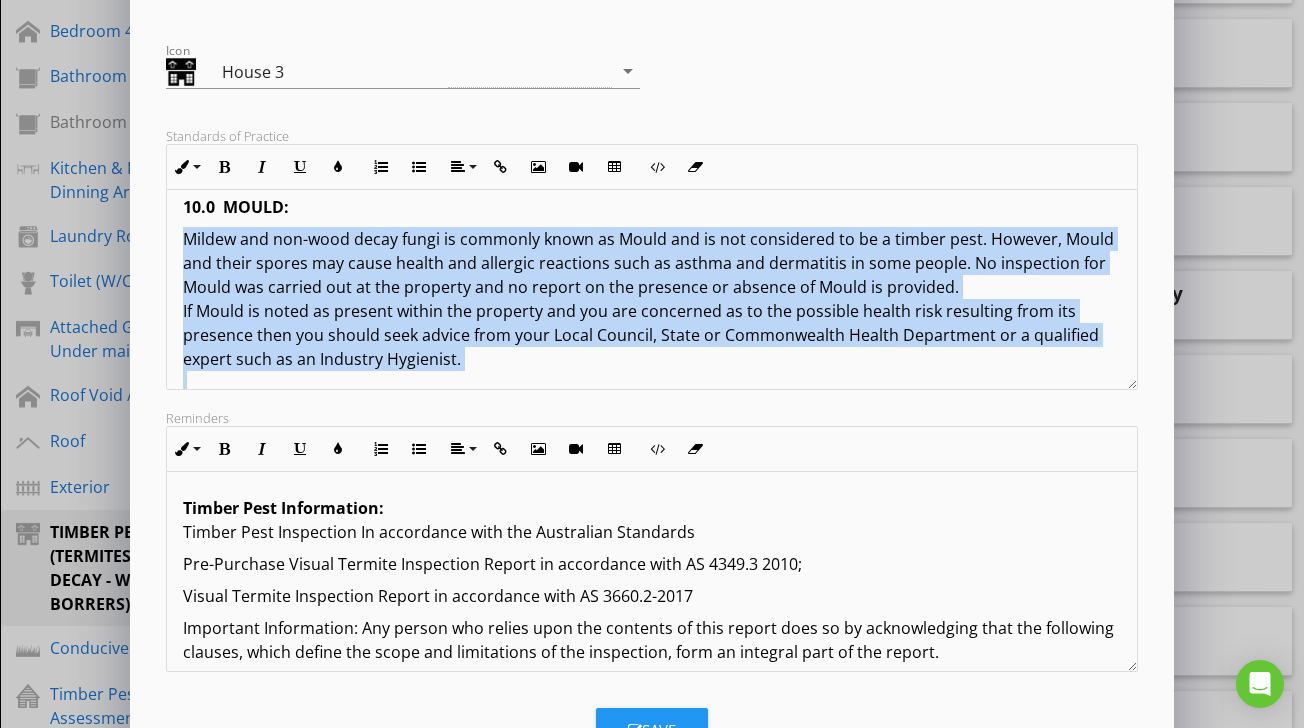 scroll, scrollTop: 3980, scrollLeft: 0, axis: vertical 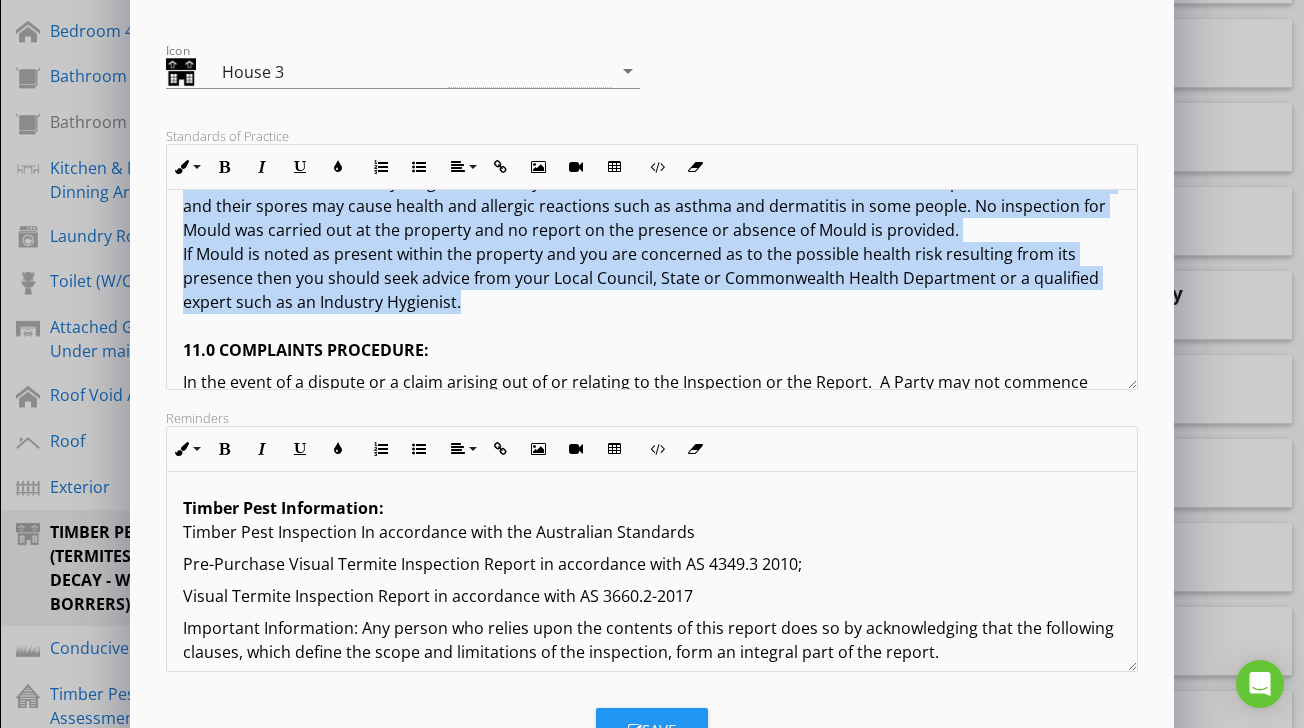 drag, startPoint x: 184, startPoint y: 253, endPoint x: 496, endPoint y: 234, distance: 312.578 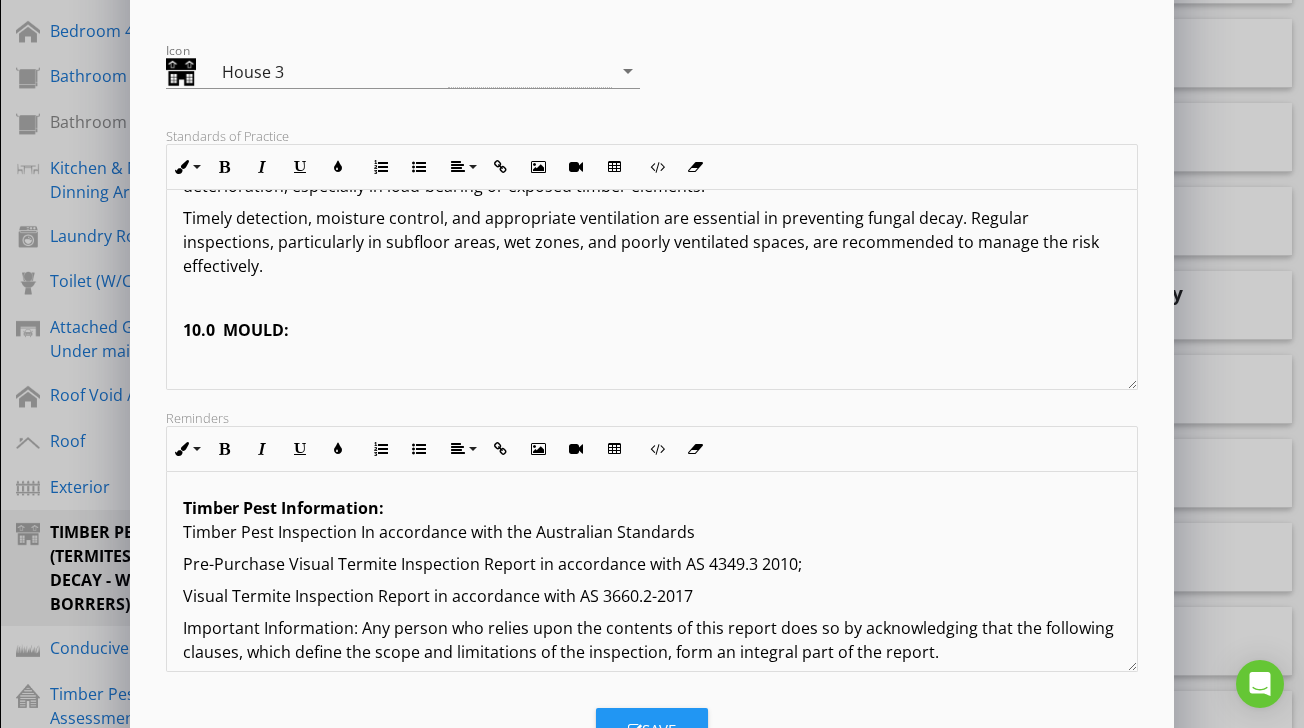 scroll, scrollTop: 3805, scrollLeft: 0, axis: vertical 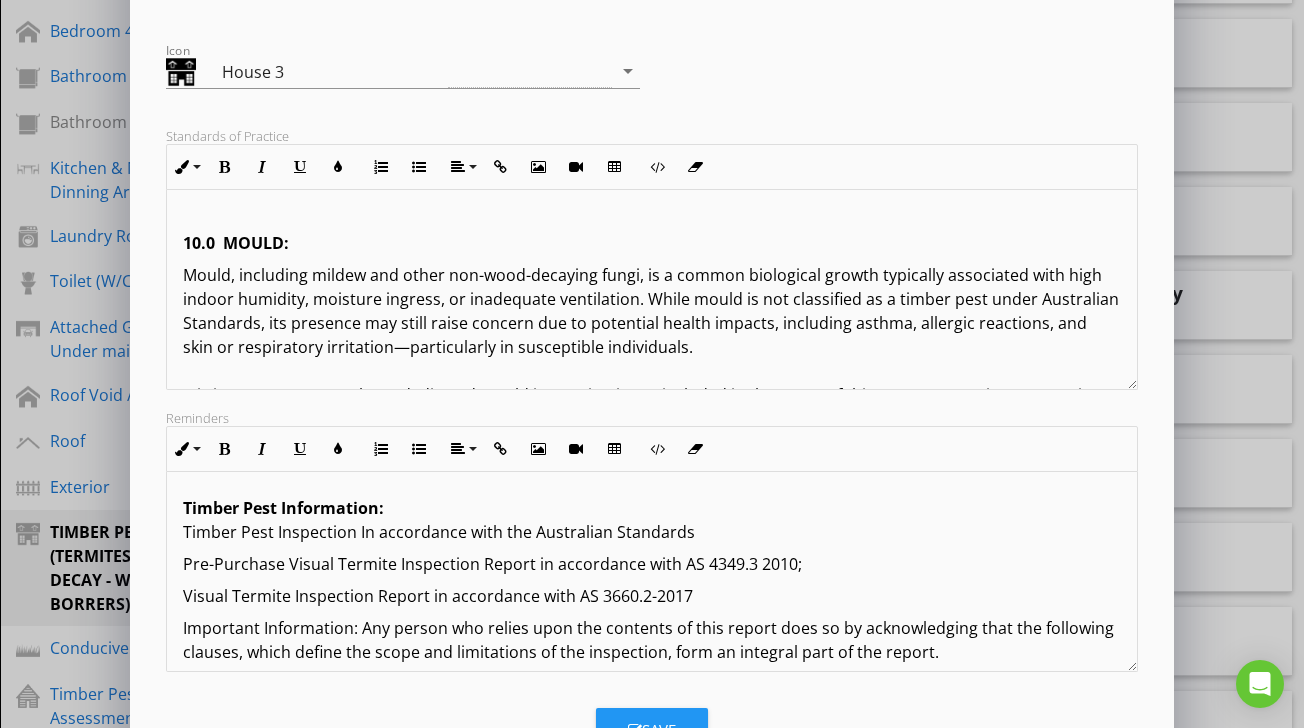 click on "TERMS AND CONDITIONS OF TIMBER PEST INSPECTIONS REPORT: IMPORTANT INFORMATION: The Report represents a professional opinion based solely on a visual, non-invasive inspection conducted in accordance with Australian Standard AS 4349.3–2010. The observations and findings are relevant only to the condition of the property at the time of inspection. The Client acknowledges that timber pest inspections are subject to inherent limitations, including restricted access, concealed activity, and environmental conditions. As such, no warranty, representation, or guarantee either express or implied is made that the property is free of timber pests or will remain free in the future. 1.0 DEFINITIONS:  For the purpose of this inspection, the definitions below apply. 1.1 ACTIVE:  The presence of live timber pests at the time of inspection. 1.2 INACTIVE:  No live timber pests were detected at the time of inspection. NOTE:  1.3 MINOR DAMAGE:  1.4 MODERATE  DAMAGE:  1.5 SEVERE DAMAGE:  1.6 TIMBER DAMAGE ROOF SPACE" at bounding box center (651, -1113) 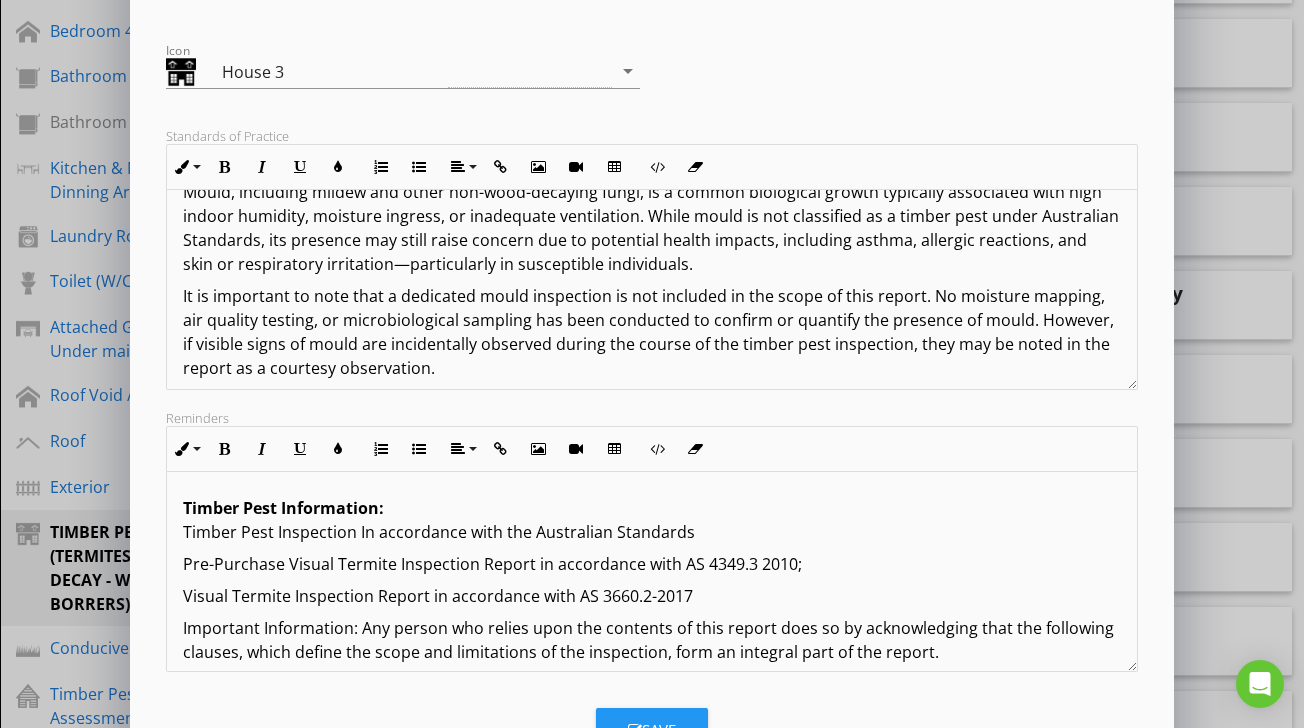 scroll, scrollTop: 3971, scrollLeft: 0, axis: vertical 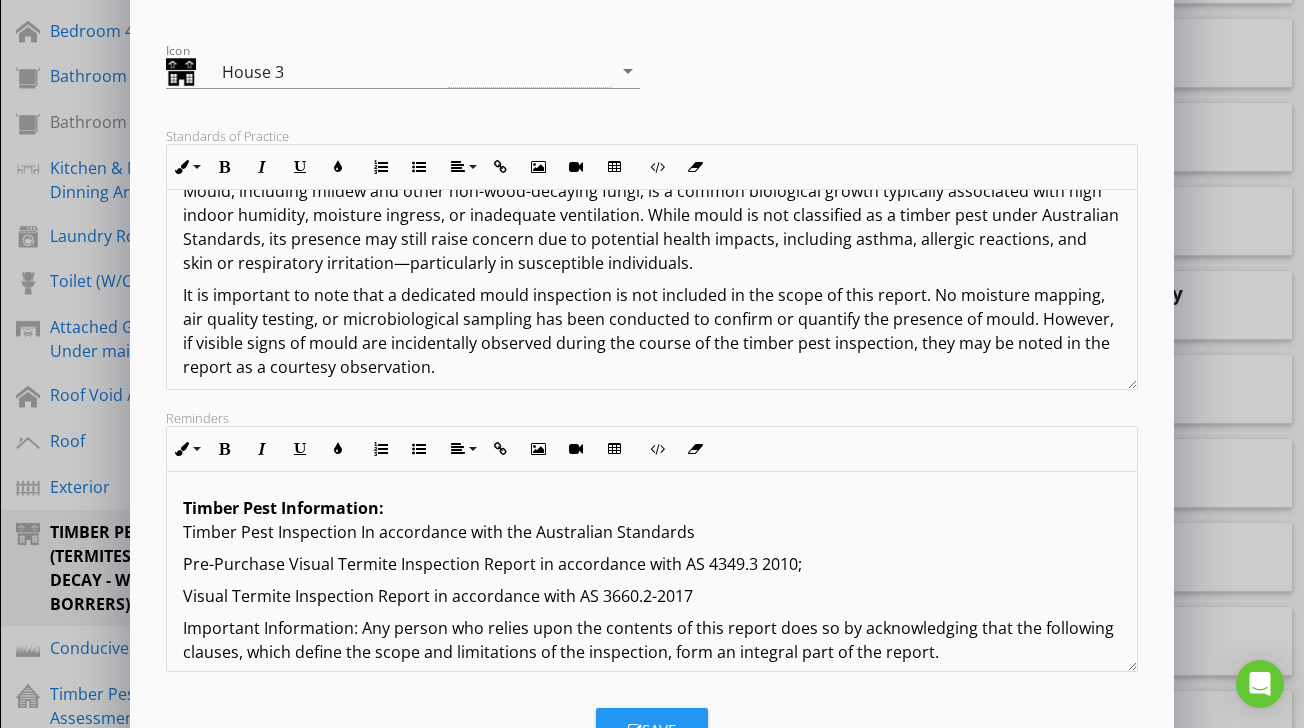 click on "It is important to note that a dedicated mould inspection is not included in the scope of this report. No moisture mapping, air quality testing, or microbiological sampling has been conducted to confirm or quantify the presence of mould. However, if visible signs of mould are incidentally observed during the course of the timber pest inspection, they may be noted in the report as a courtesy observation. Where mould is identified or suspected, and you are concerned about potential health risks, it is strongly recommended that you seek further advice from your Local Council, State or Commonwealth Health Department, or consult a suitably qualified professional such as an occupational hygienist or environmental health specialist. 11.0 COMPLAINTS PROCEDURE:" at bounding box center [651, 391] 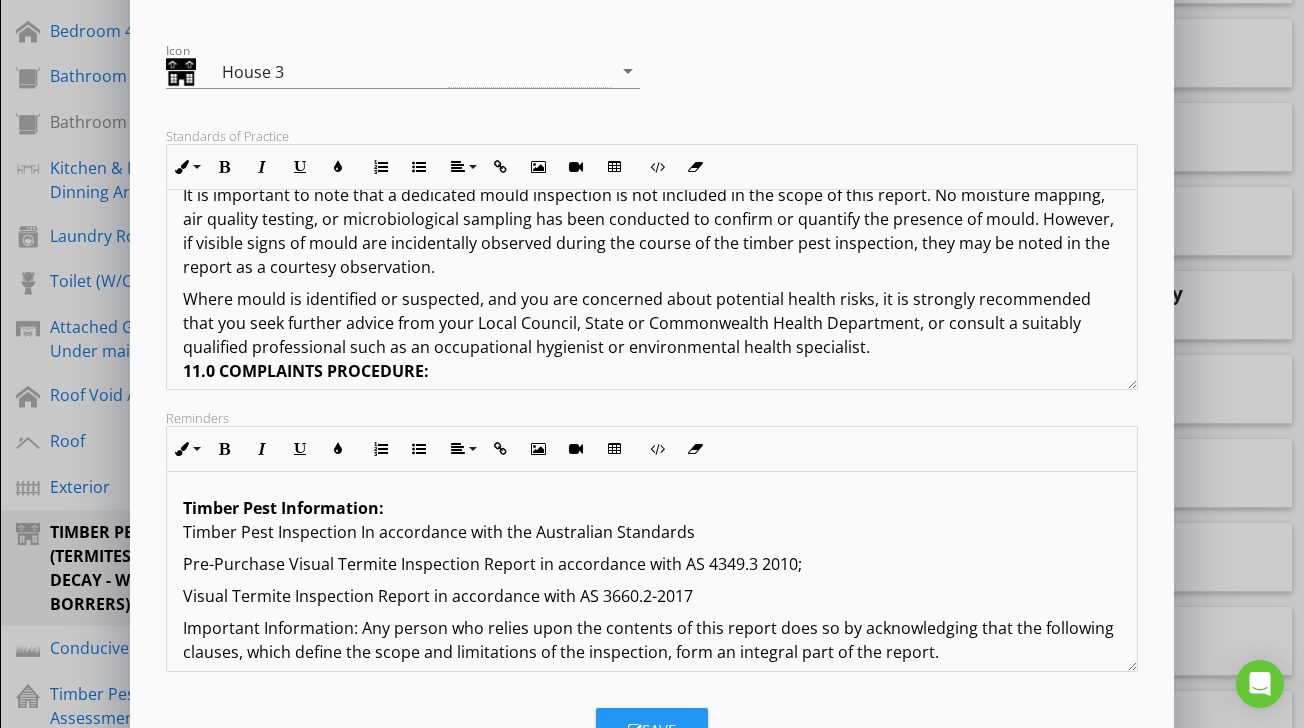 scroll, scrollTop: 4073, scrollLeft: 0, axis: vertical 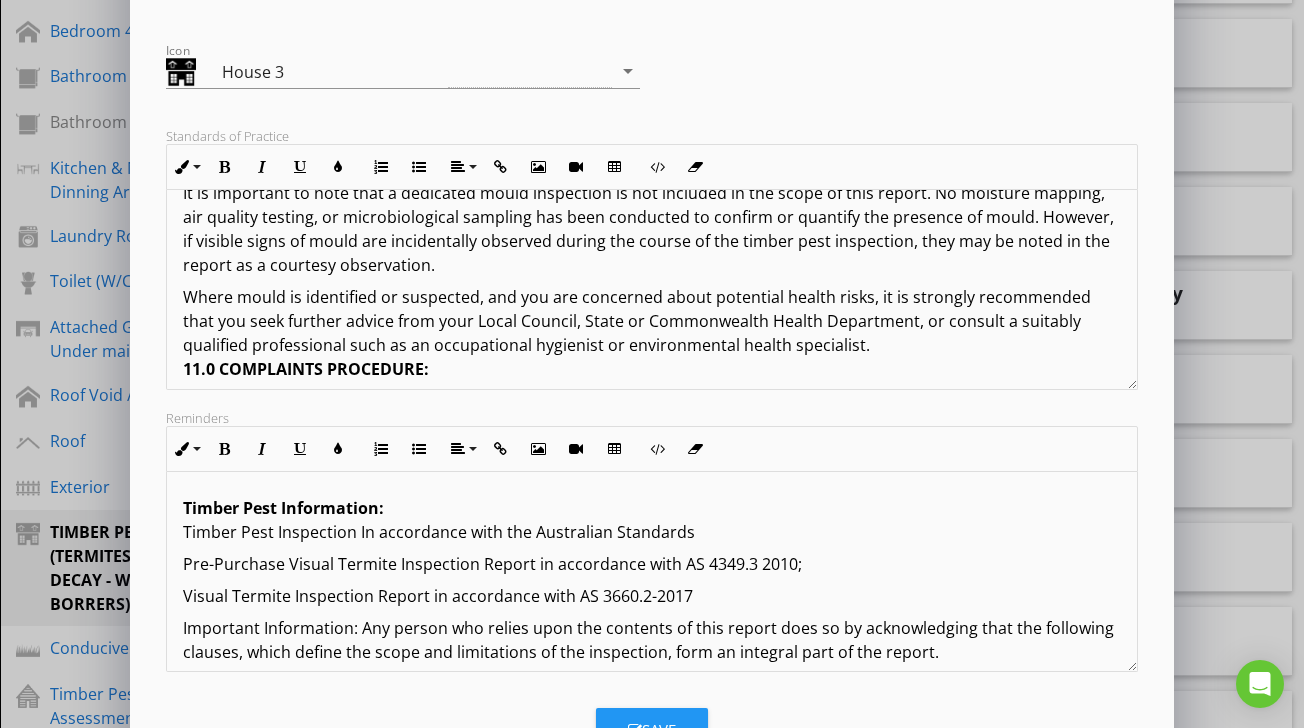 click on "11.0 COMPLAINTS PROCEDURE:" at bounding box center [306, 369] 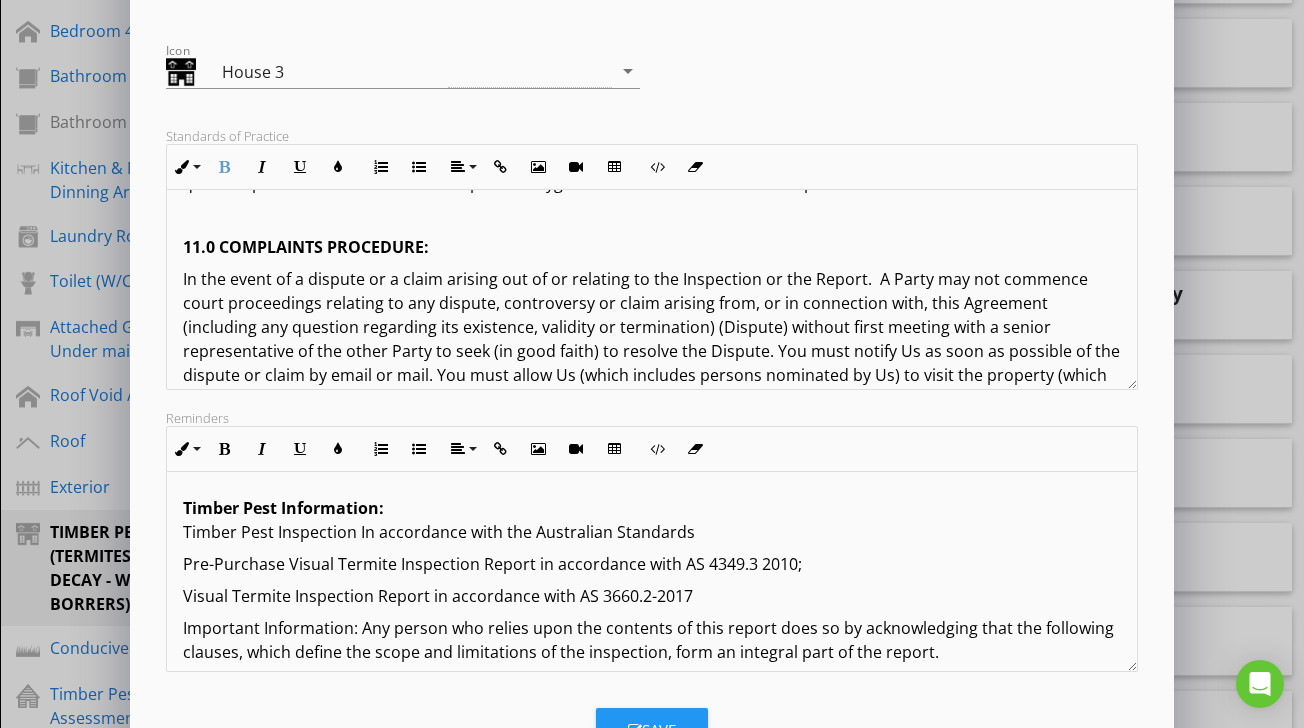 scroll, scrollTop: 4237, scrollLeft: 0, axis: vertical 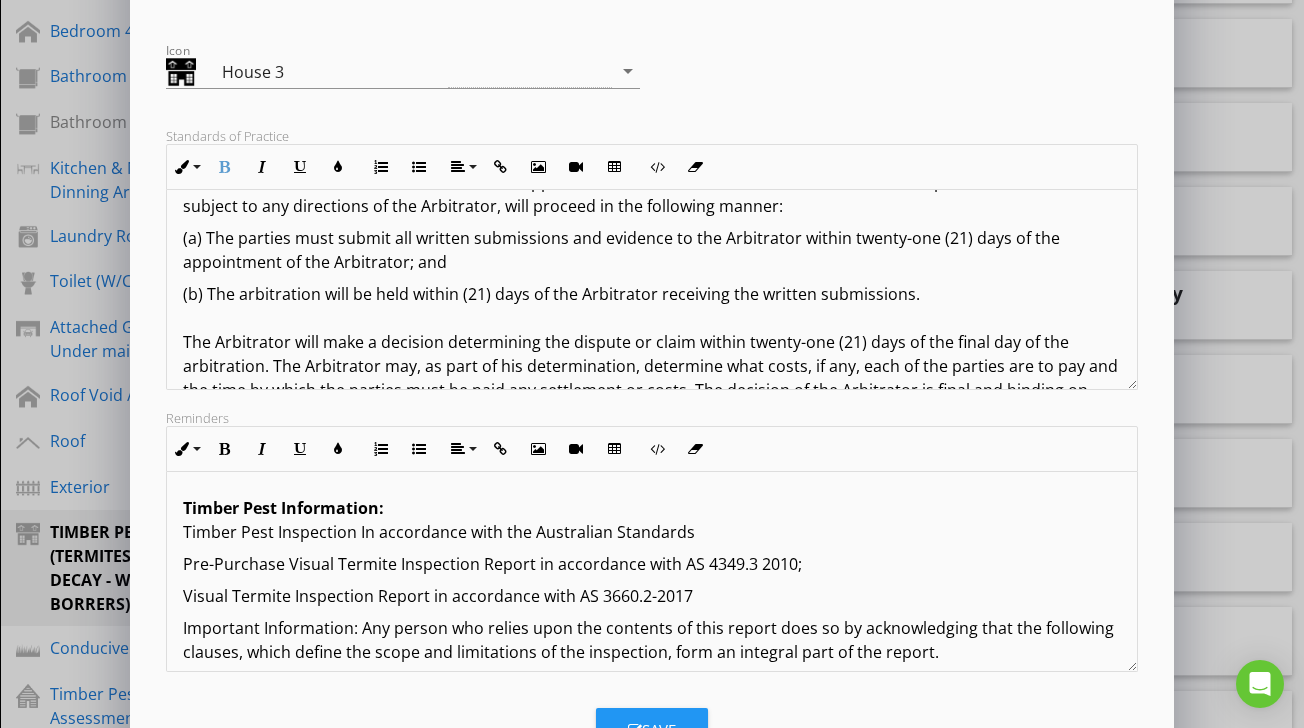 click on "Save" at bounding box center [652, 730] 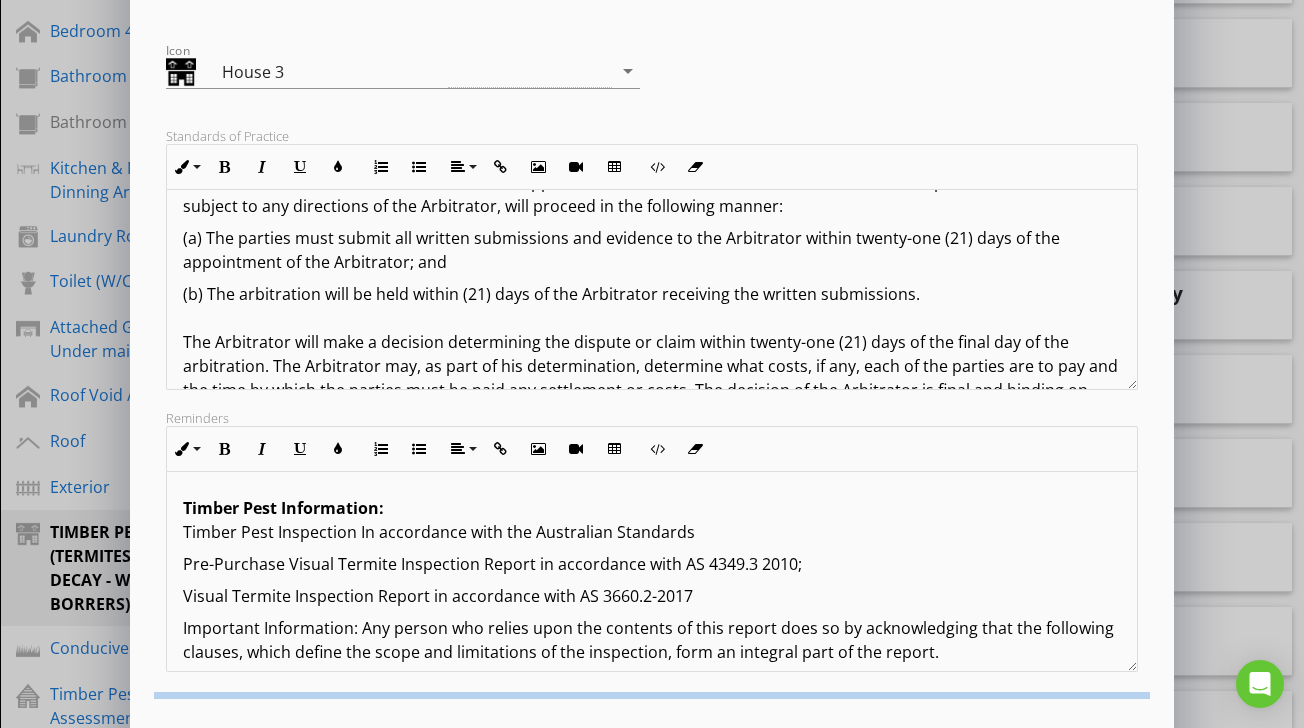 scroll, scrollTop: 114, scrollLeft: 0, axis: vertical 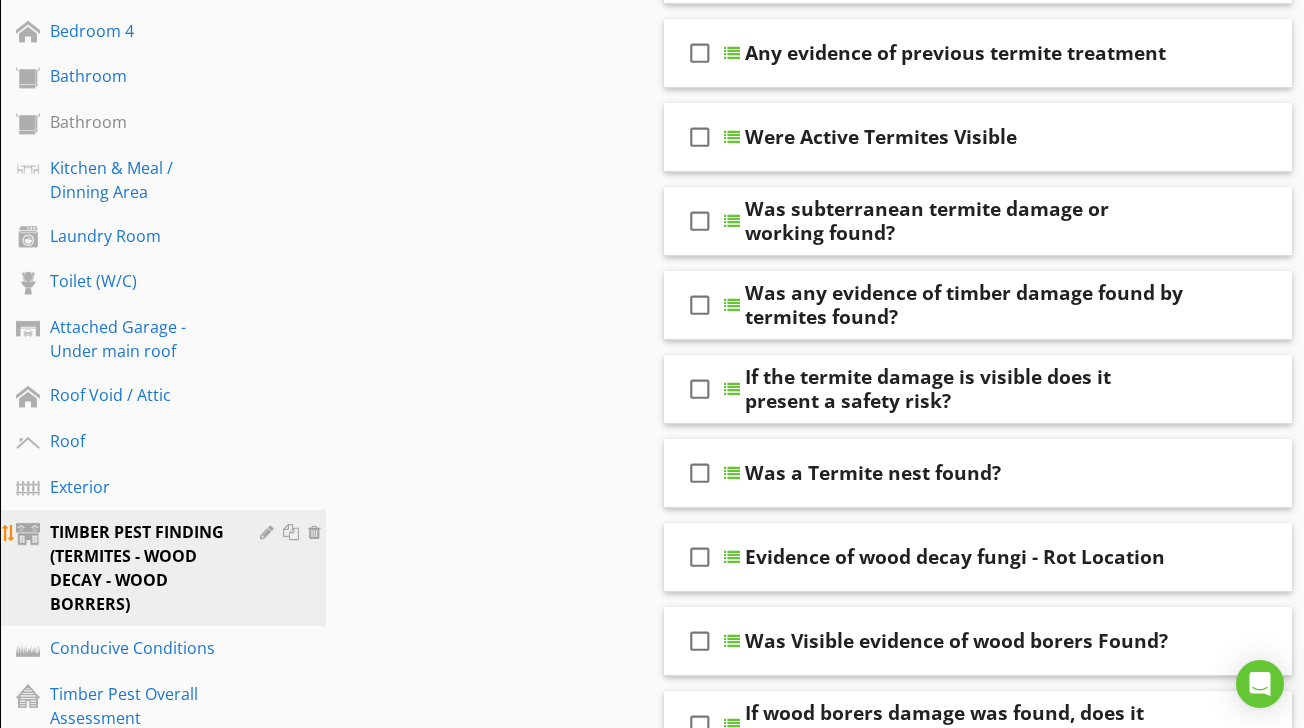 click at bounding box center [269, 532] 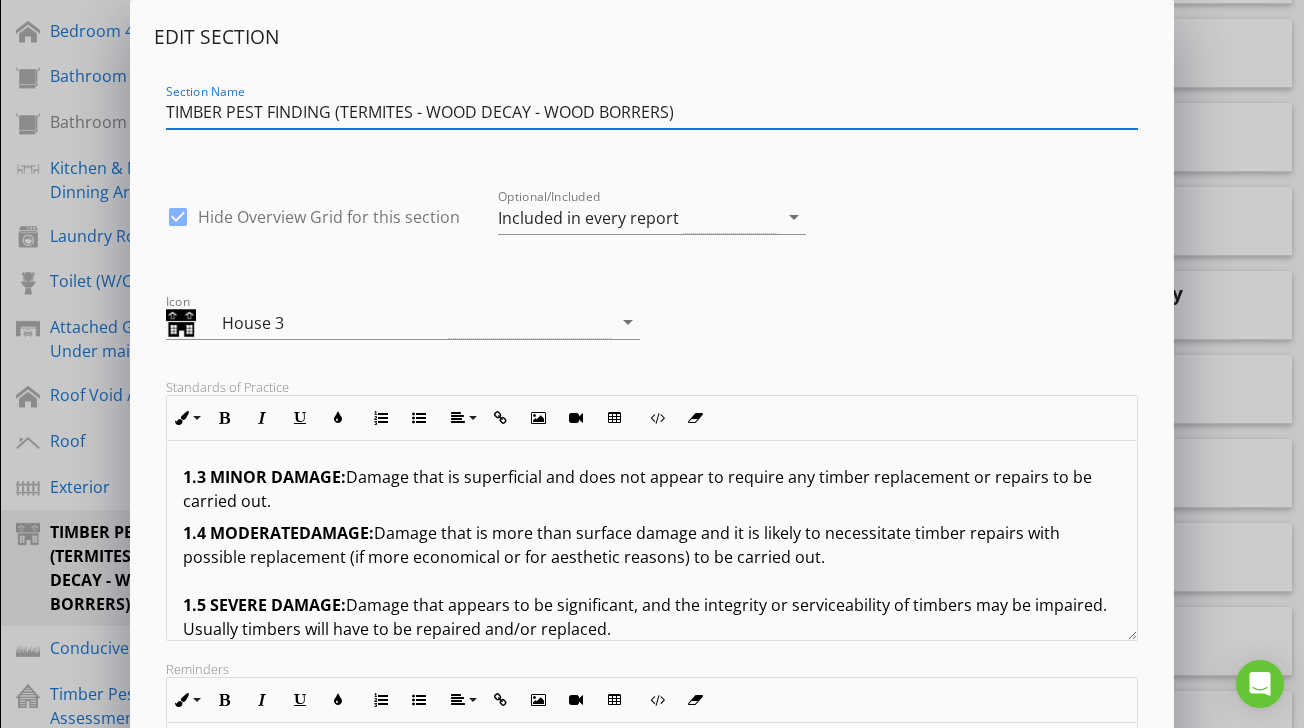 scroll, scrollTop: 680, scrollLeft: 0, axis: vertical 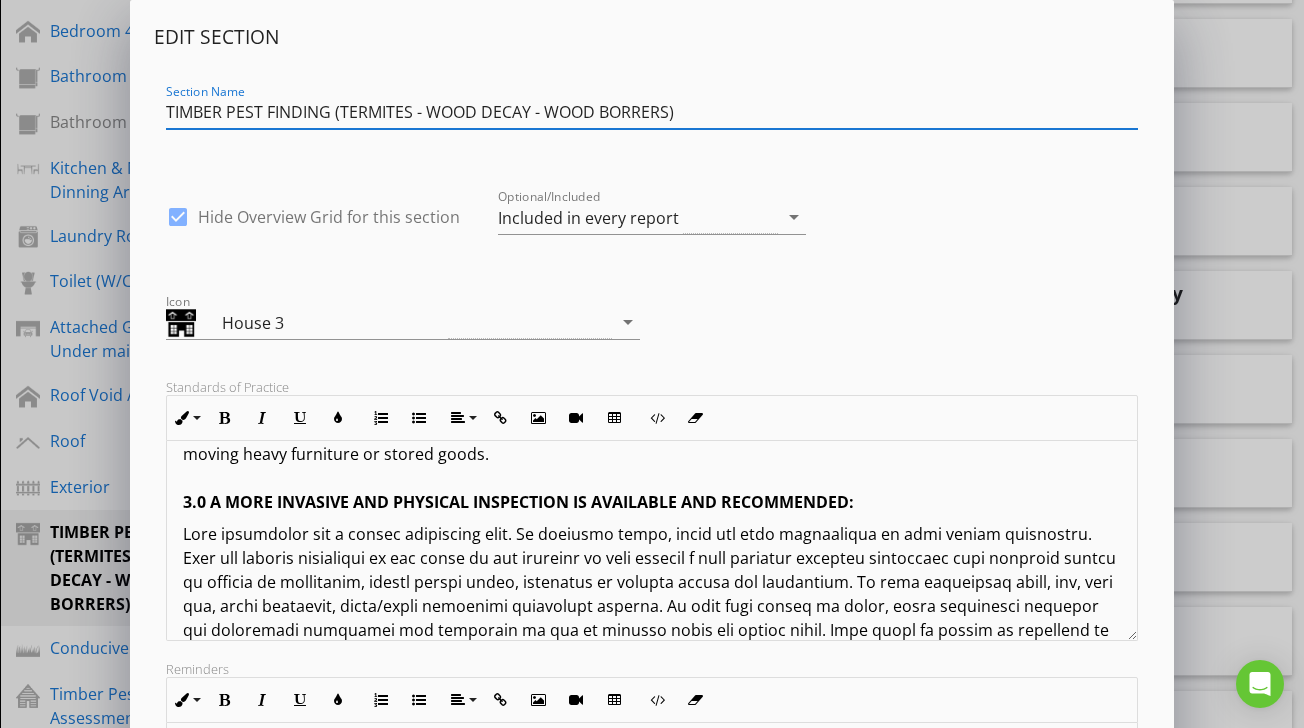 click on "TIMBER PEST FINDING (TERMITES - WOOD DECAY - WOOD BORRERS)" at bounding box center (651, 112) 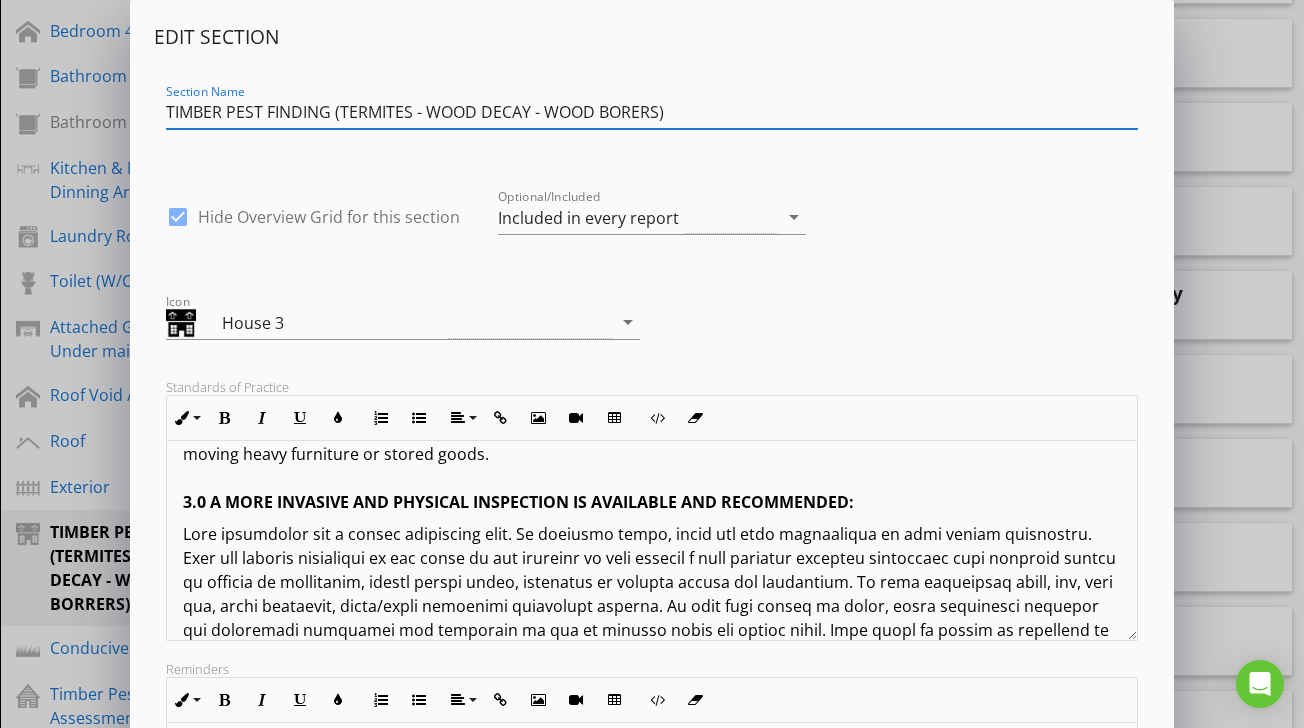 type on "TIMBER PEST FINDING (TERMITES - WOOD DECAY - WOOD BORERS)" 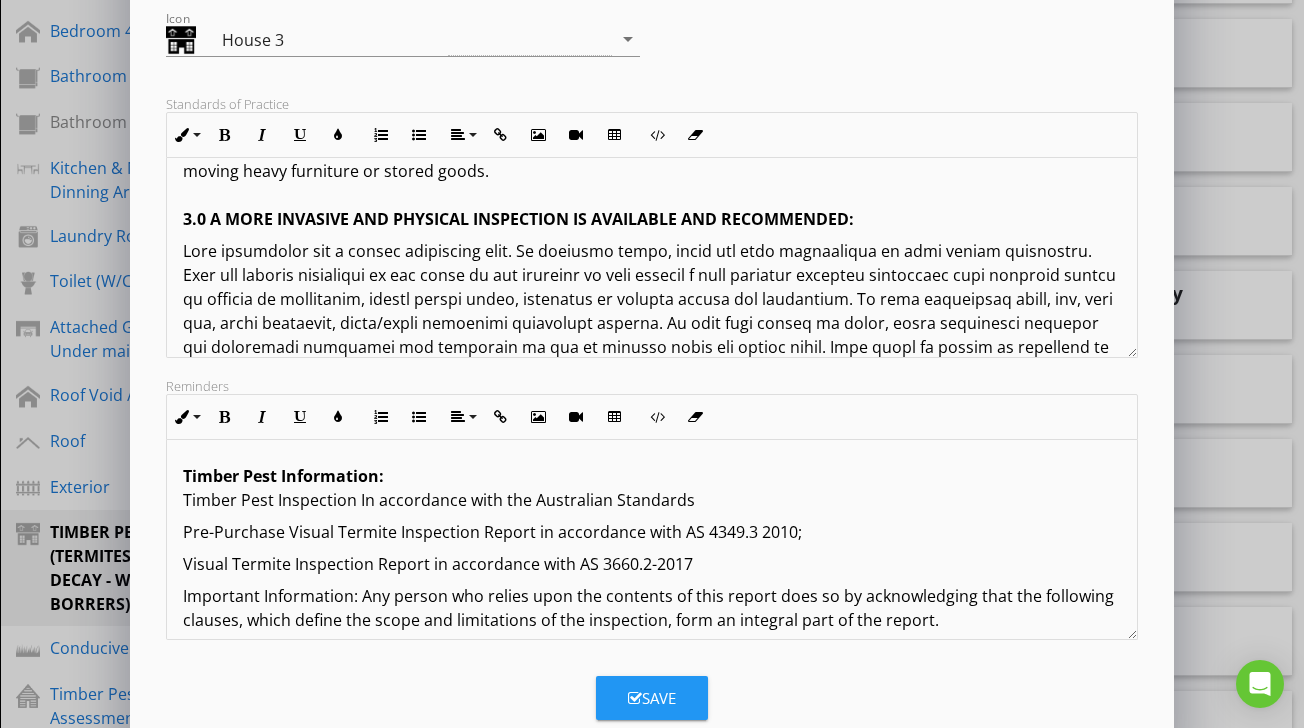 scroll, scrollTop: 331, scrollLeft: 0, axis: vertical 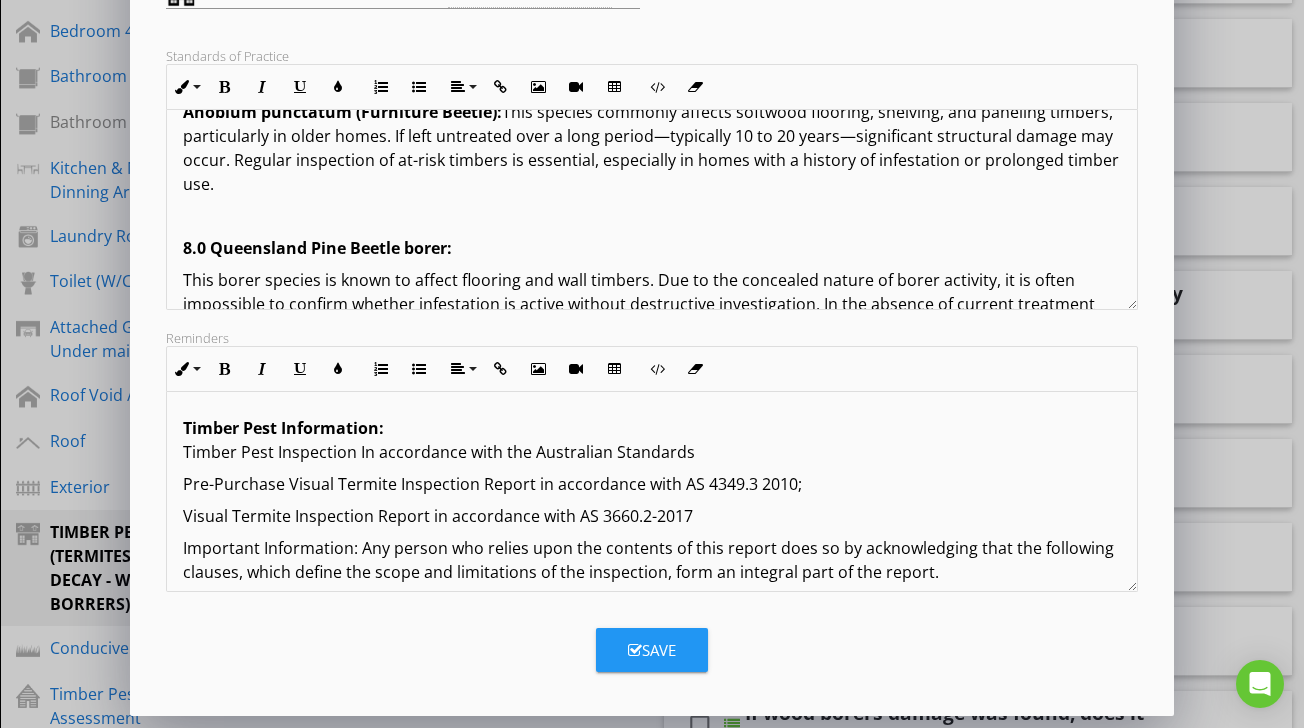 click on "8.0 Queensland Pine Beetle borer:" at bounding box center (317, 248) 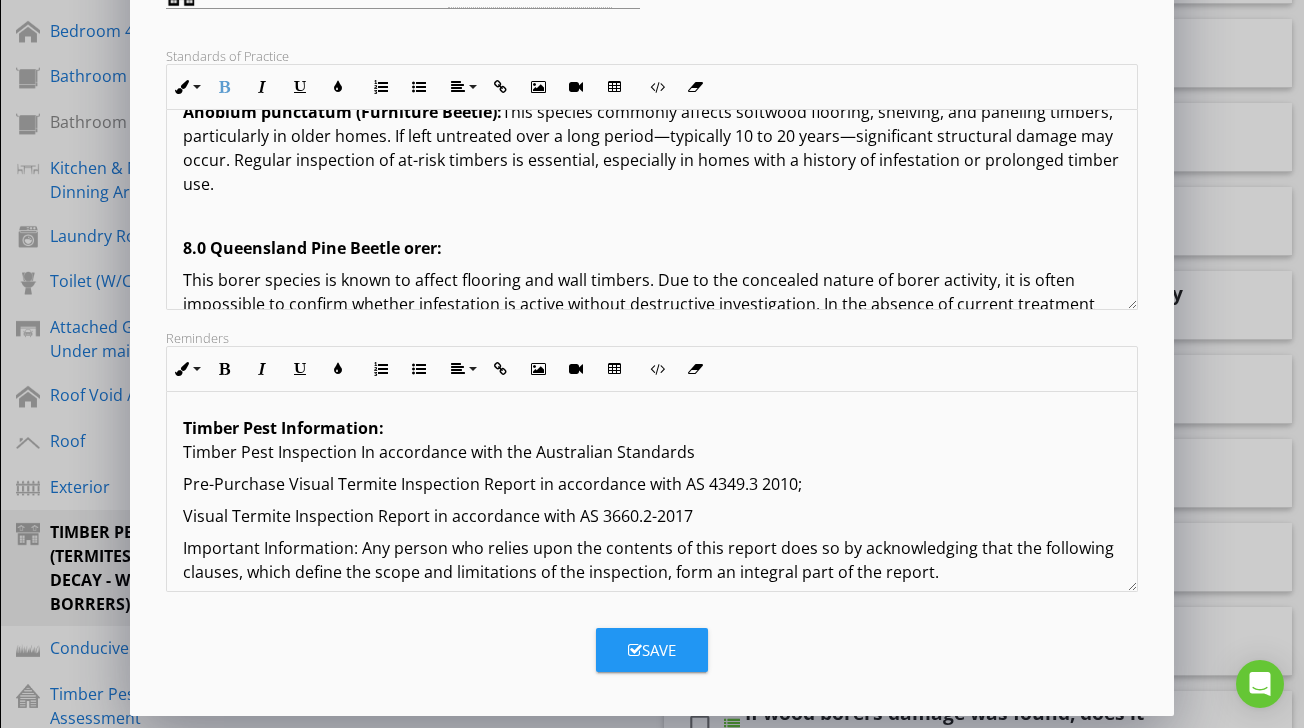 type 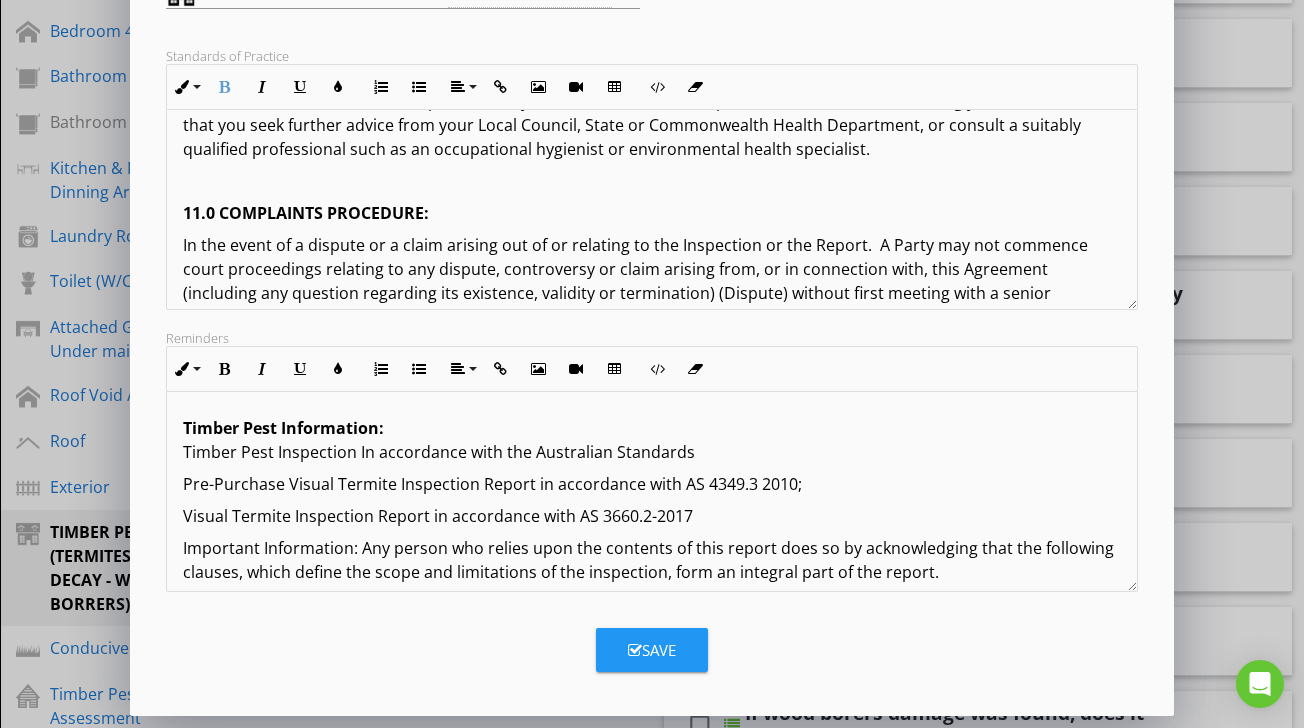 scroll, scrollTop: 4181, scrollLeft: 0, axis: vertical 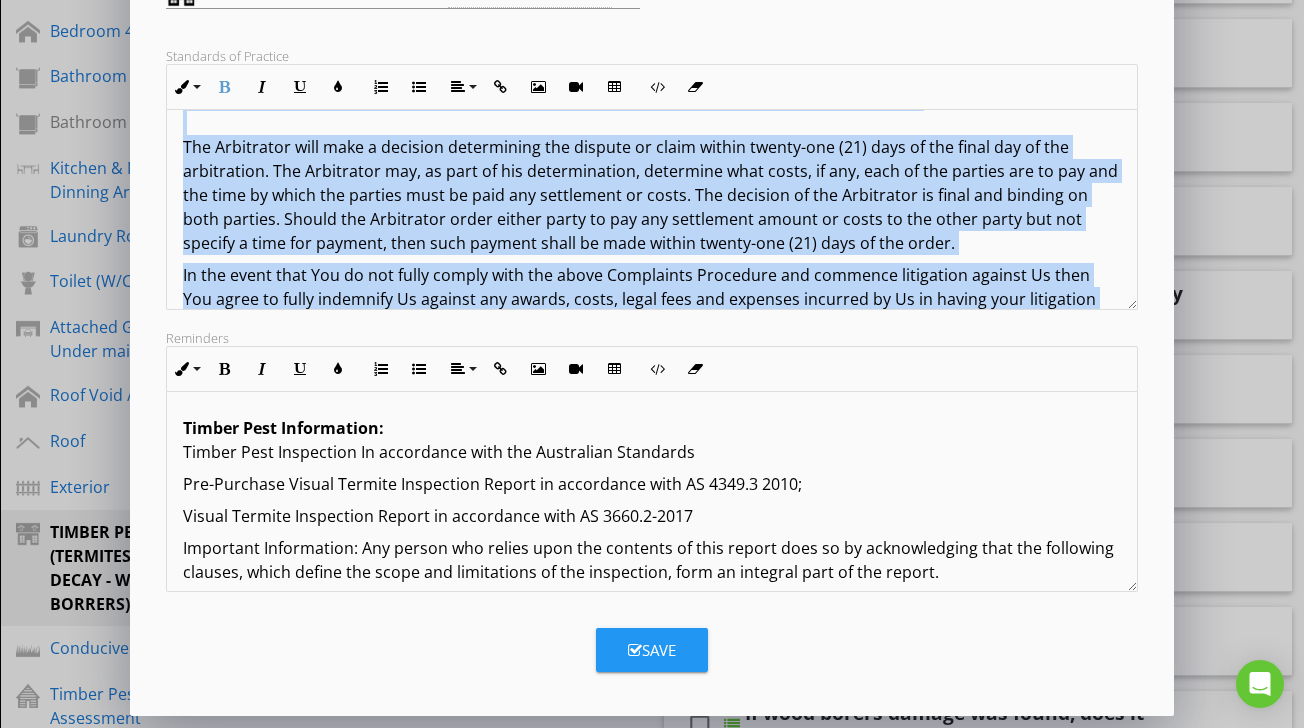 drag, startPoint x: 184, startPoint y: 176, endPoint x: 837, endPoint y: 245, distance: 656.6354 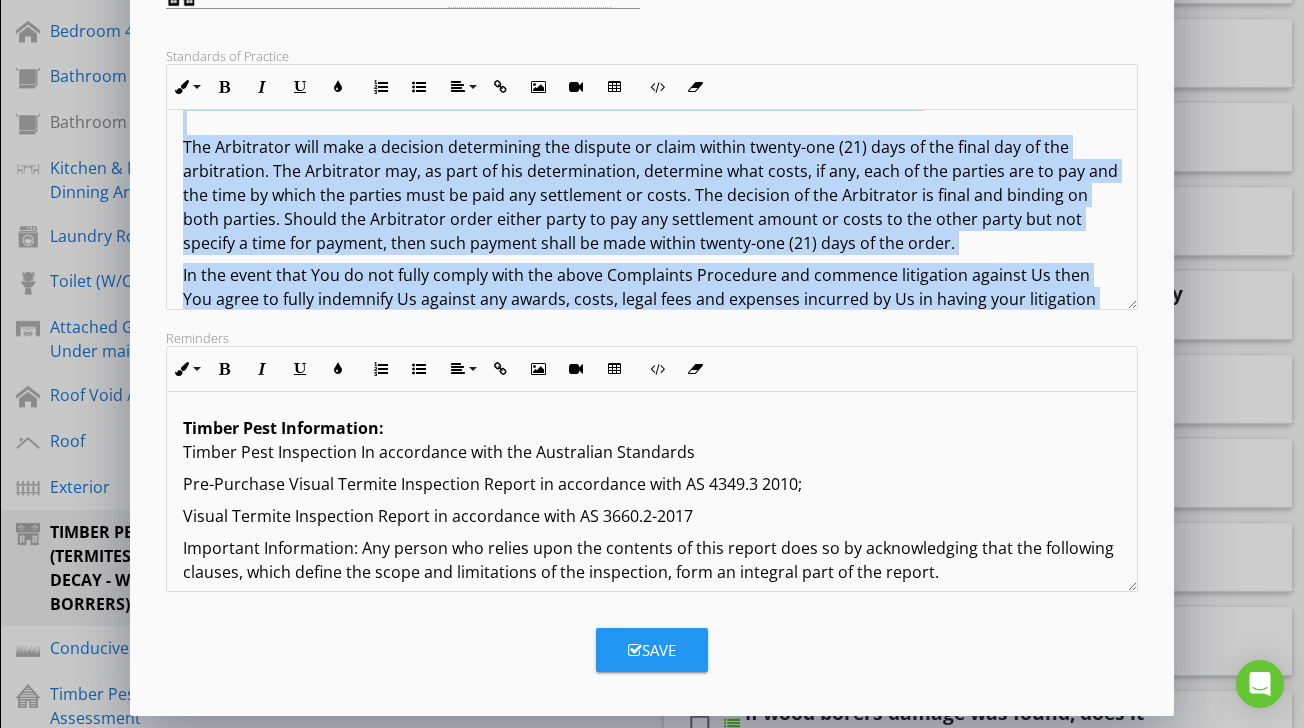 copy on "In the event of a dispute or a claim arising out of or relating to the Inspection or the Report.  A Party may not commence court proceedings relating to any dispute, controversy or claim arising from, or in connection with, this Agreement (including any question regarding its existence, validity or termination) (Dispute) without first meeting with a senior representative of the other Party to seek (in good faith) to resolve the Dispute. You must notify Us as soon as possible of the dispute or claim by email or mail. You must allow Us (which includes persons nominated by Us) to visit the property (which visit must occur within twenty eight (28) days of your notification to Us) and give Us full access in order that We may fully investigate the complaint. You will be provided with a written response to your dispute or claim within (28) days of the date of the inspection. If You are not satisfied with our response You must within twenty one (21) days of Your receipt of Our written response refer the matter to ..." 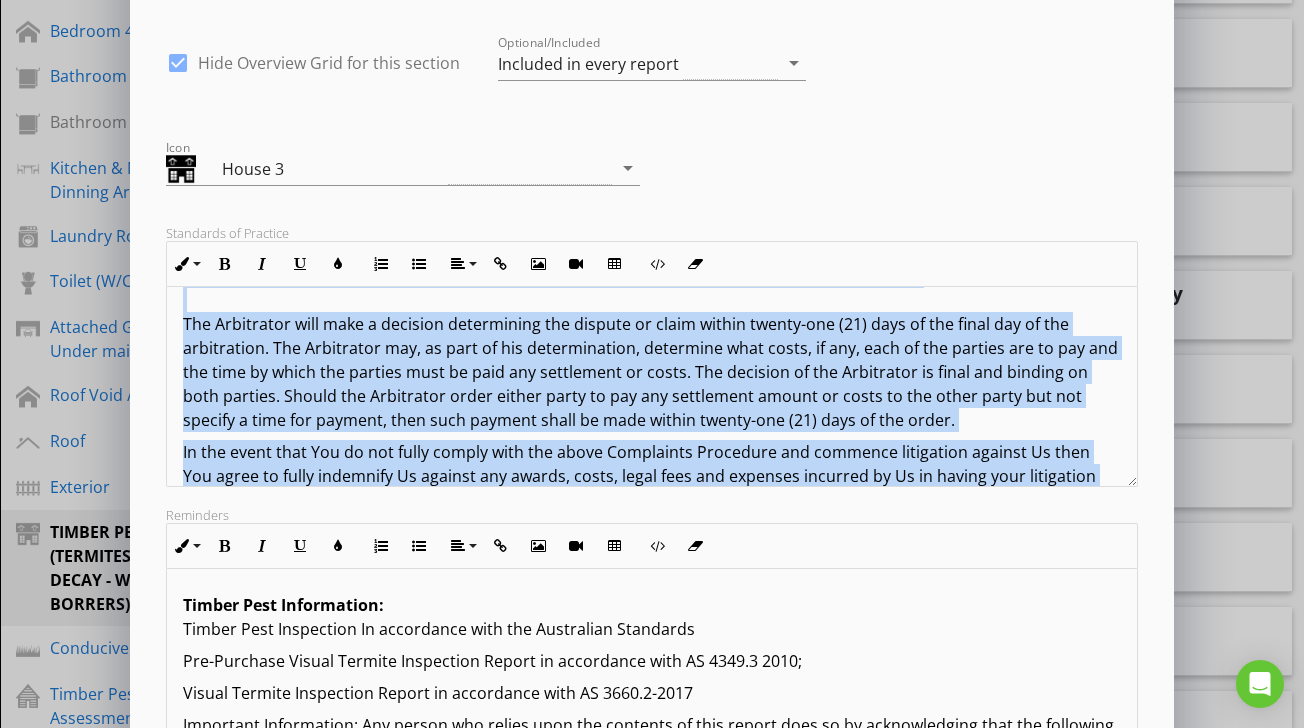 scroll, scrollTop: 116, scrollLeft: 0, axis: vertical 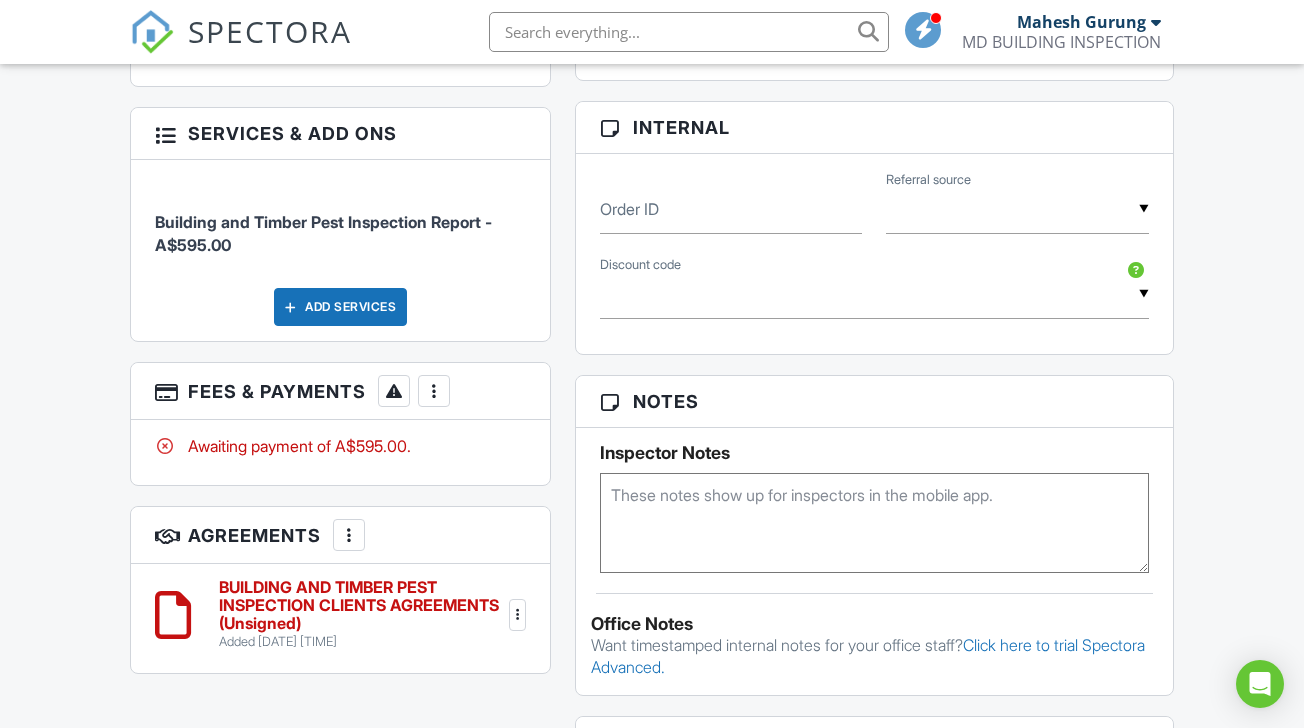 click at bounding box center [518, 615] 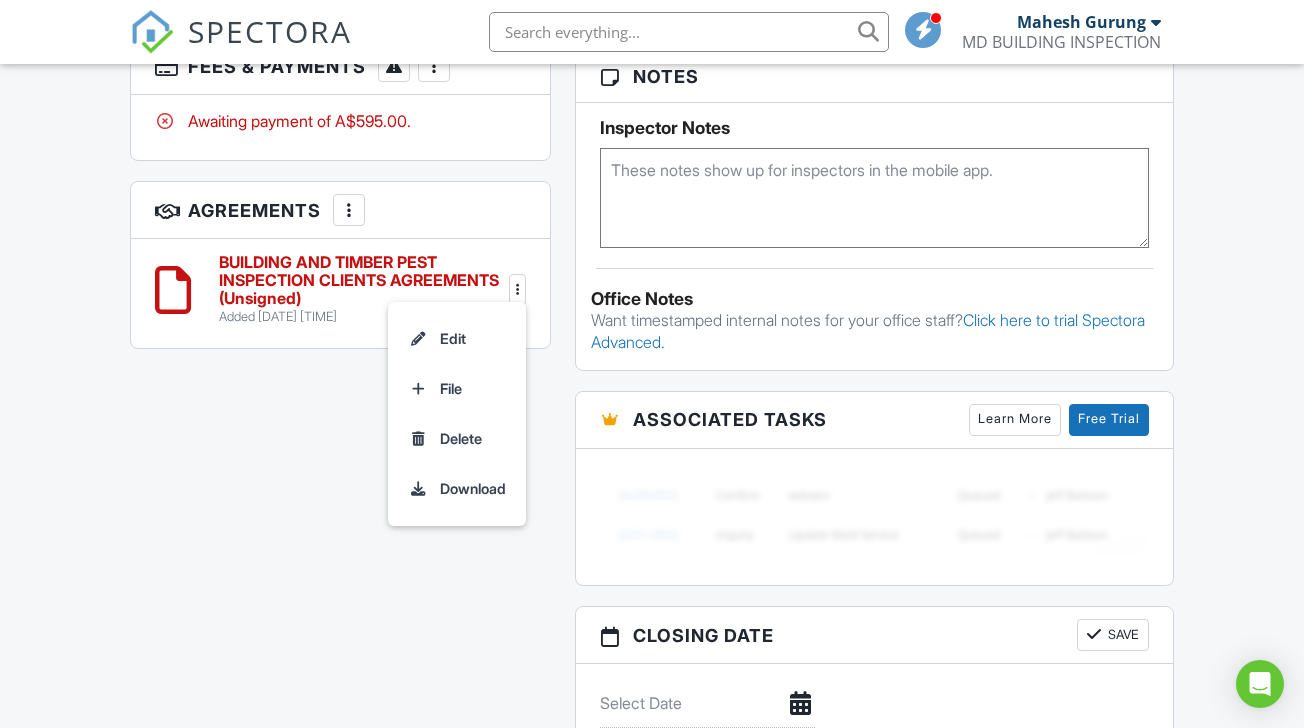 scroll, scrollTop: 1492, scrollLeft: 0, axis: vertical 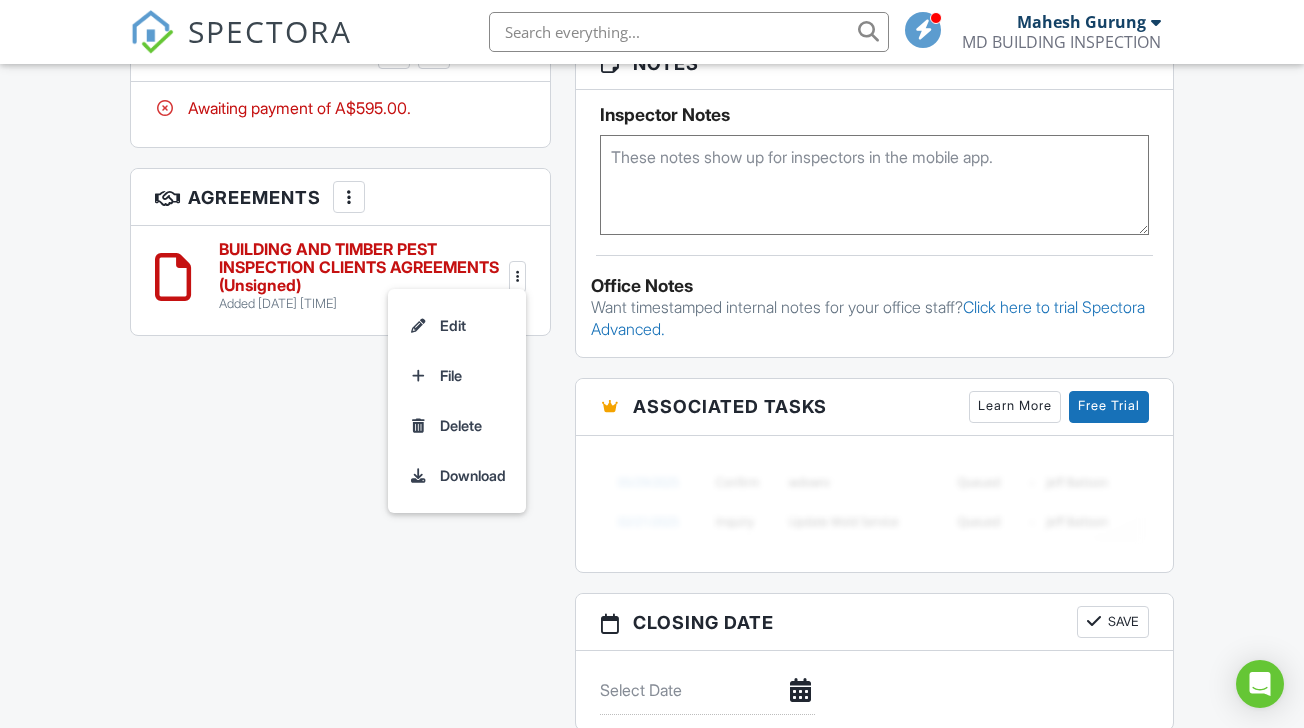 click on "BUILDING AND TIMBER PEST INSPECTION CLIENTS AGREEMENTS
(Unsigned)" at bounding box center (362, 267) 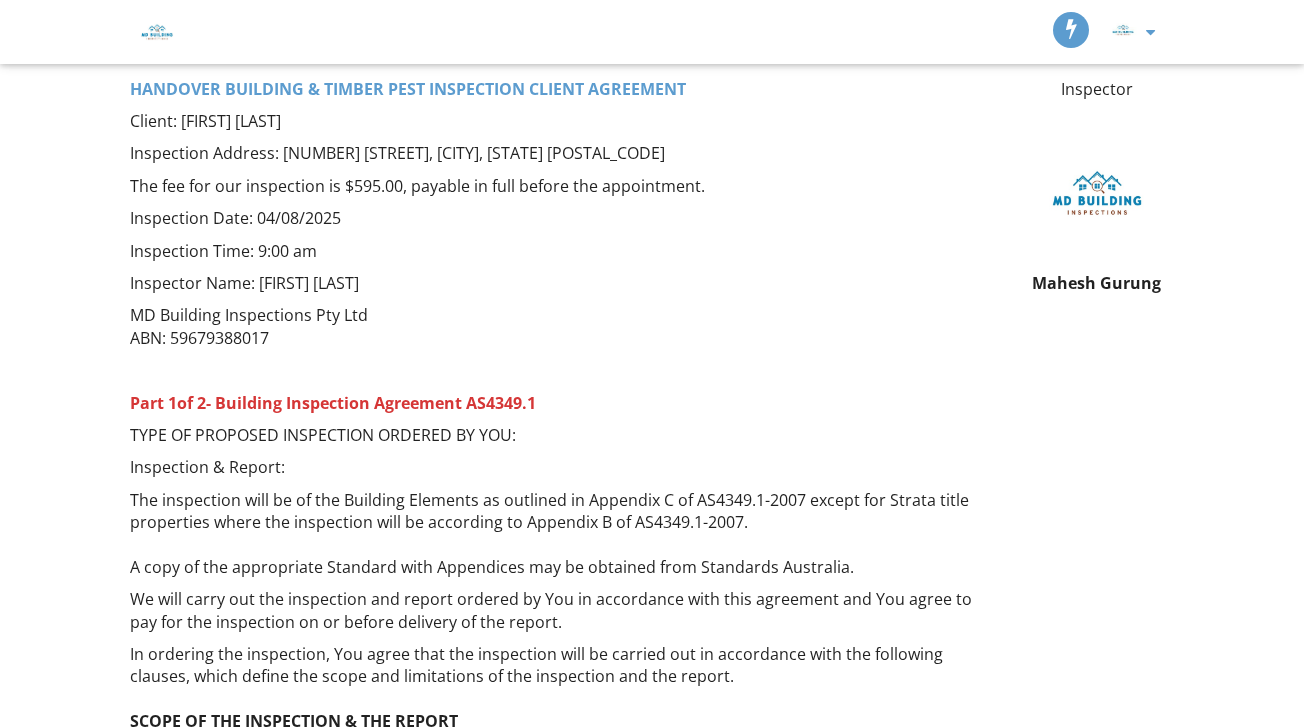 scroll, scrollTop: 593, scrollLeft: 0, axis: vertical 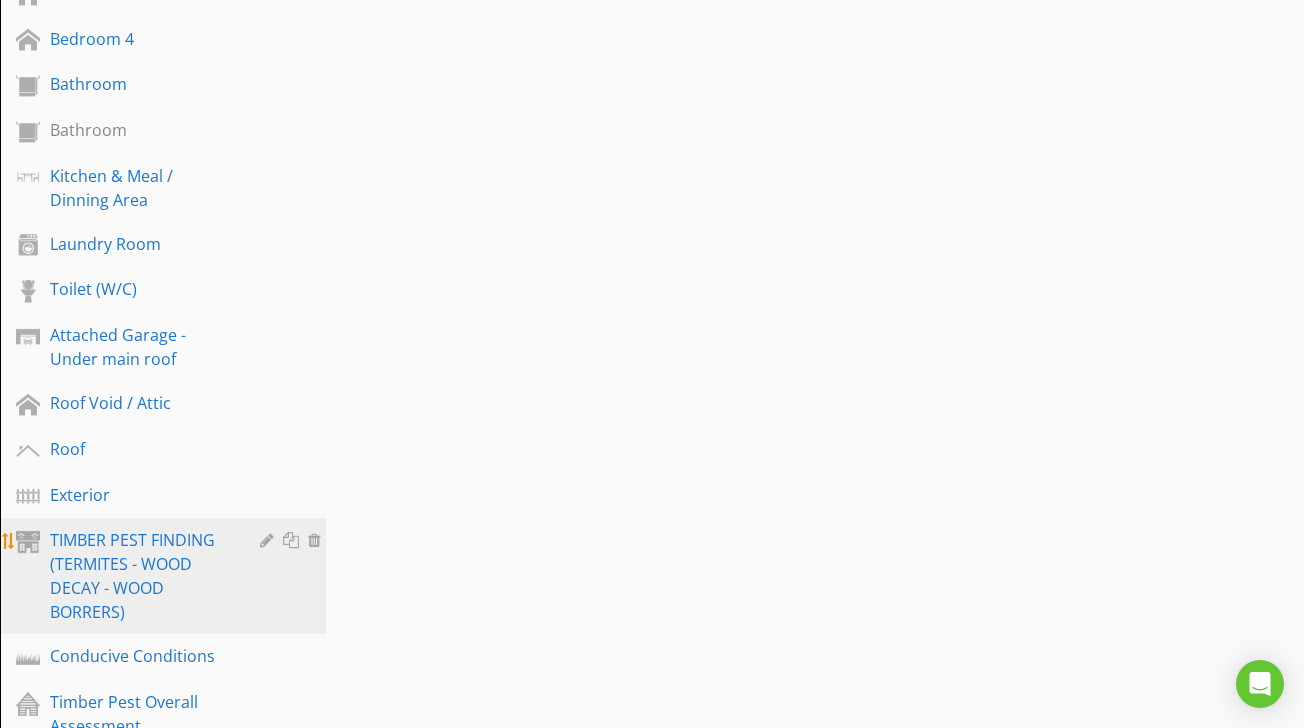 click on "TIMBER PEST FINDING (TERMITES - WOOD DECAY - WOOD BORRERS)" at bounding box center (140, 576) 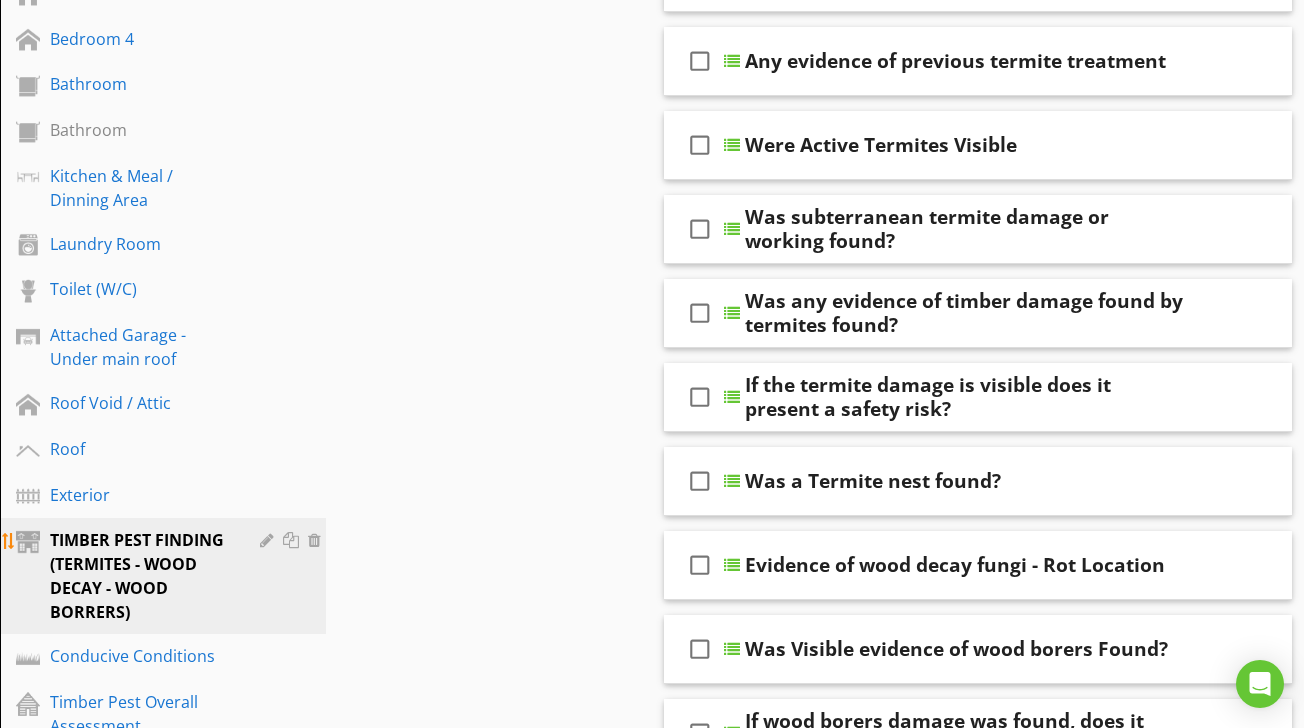 click at bounding box center [269, 540] 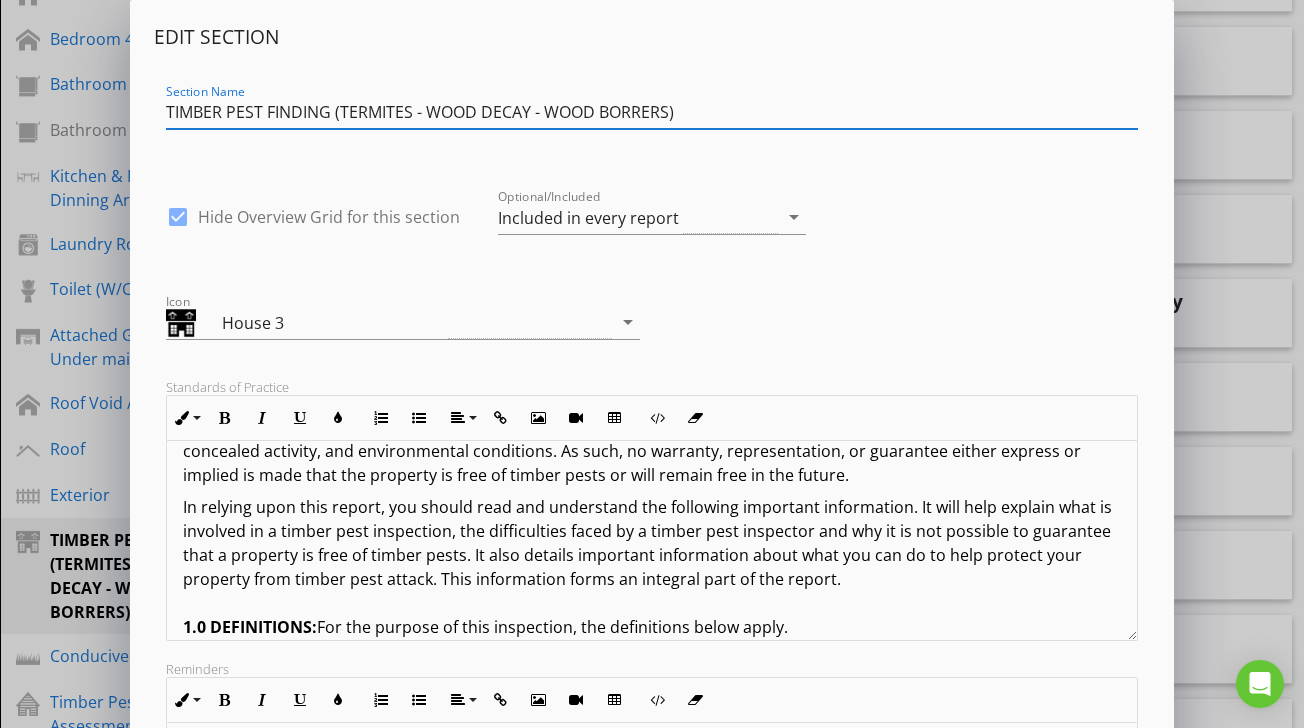scroll, scrollTop: 315, scrollLeft: 0, axis: vertical 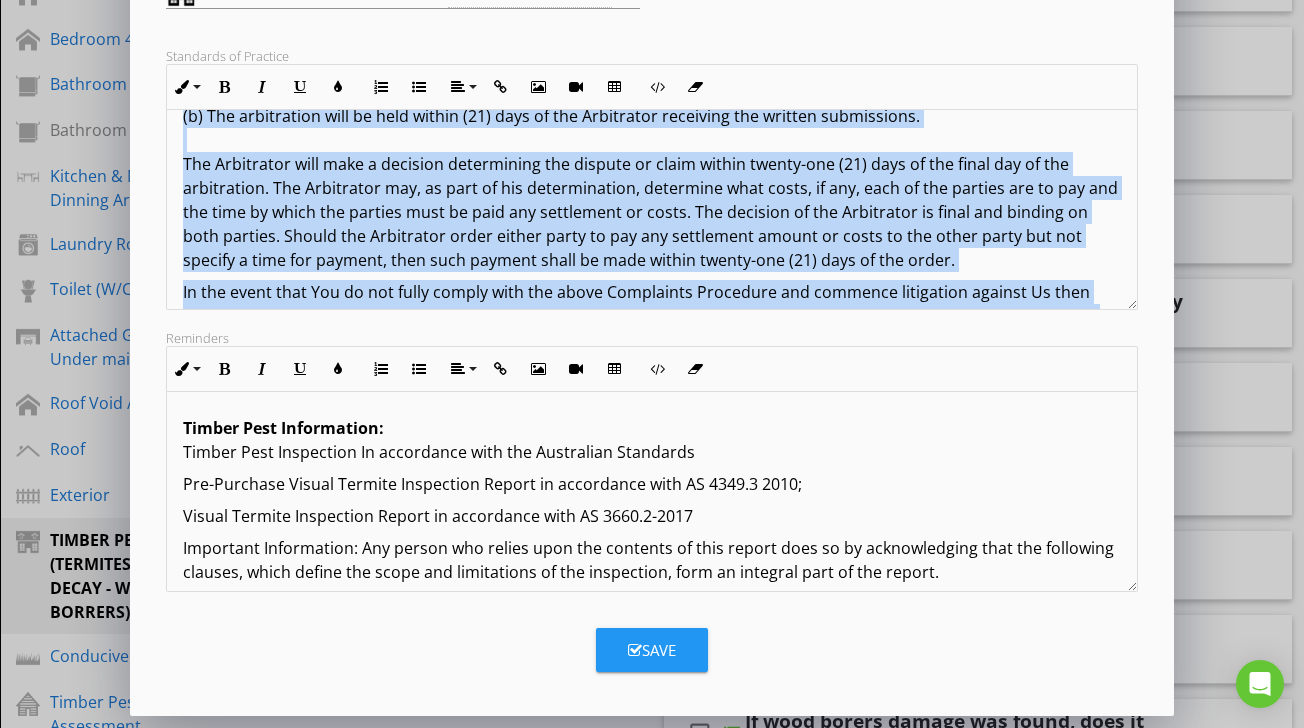 drag, startPoint x: 178, startPoint y: 137, endPoint x: 650, endPoint y: 264, distance: 488.78726 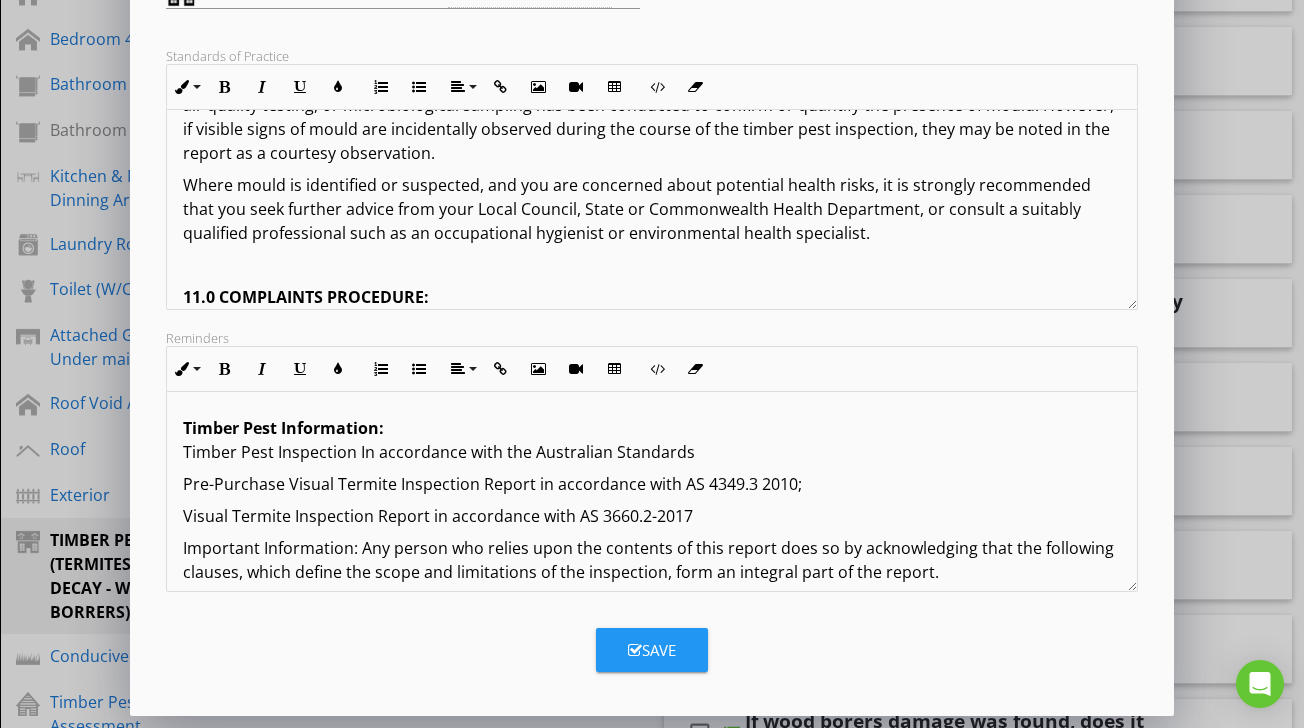scroll, scrollTop: 4097, scrollLeft: 0, axis: vertical 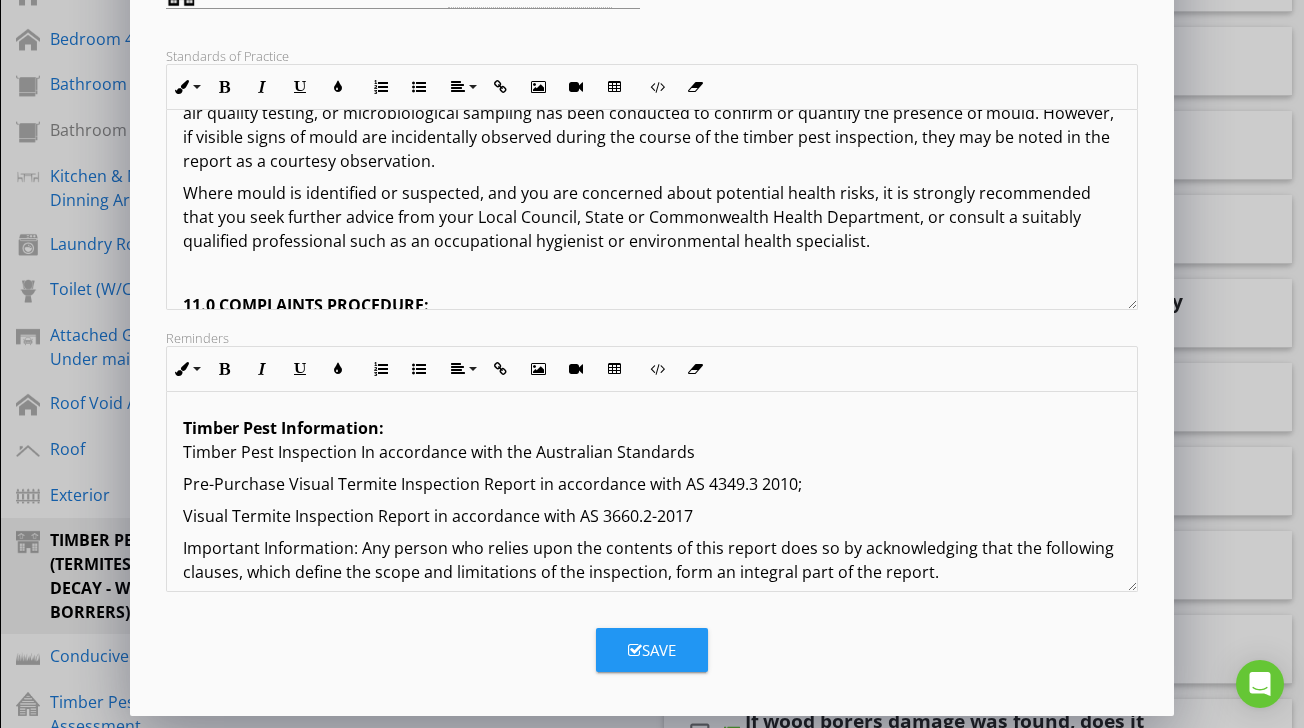 click on "11.0 COMPLAINTS PROCEDURE:" at bounding box center (651, 305) 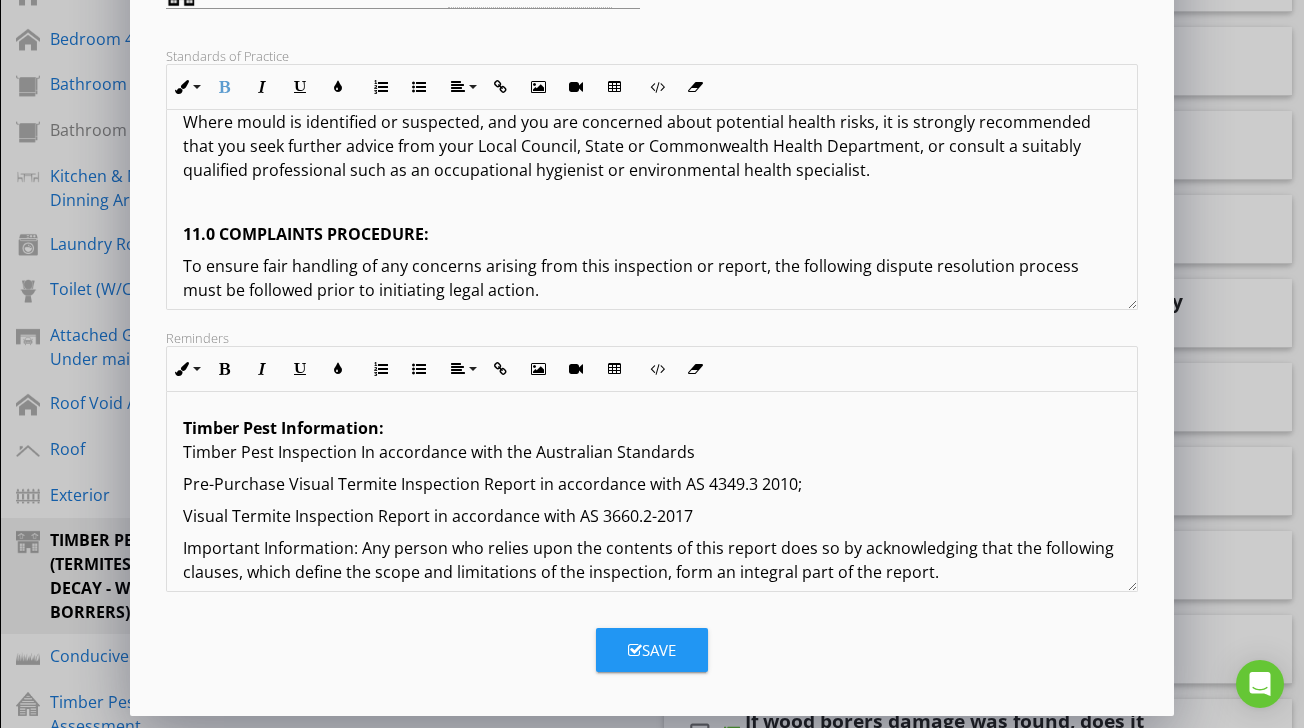 scroll, scrollTop: 4195, scrollLeft: 0, axis: vertical 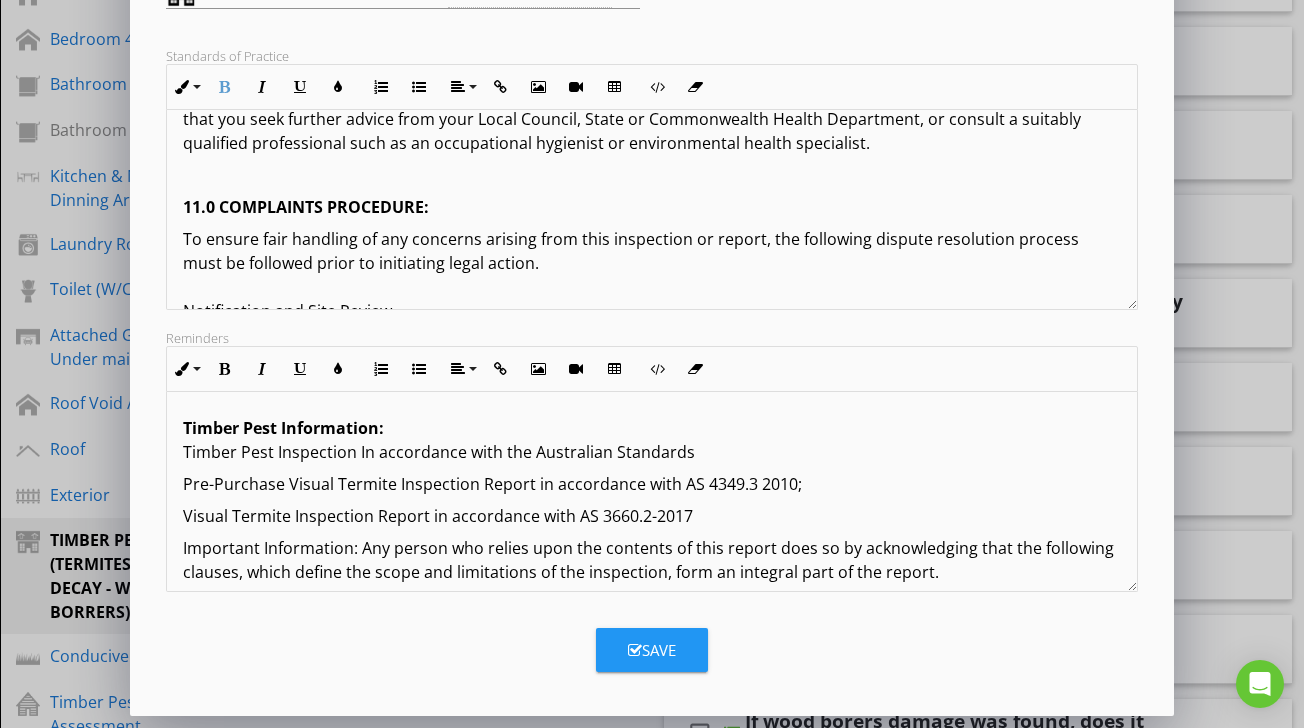 click on "To ensure fair handling of any concerns arising from this inspection or report, the following dispute resolution process must be followed prior to initiating legal action. Notification and Site Review Should a dispute or claim arise, the client must notify the inspector in writing (email or mail) as soon as possible. The inspector, or a nominated representative, must be granted full access to the property to conduct a reinspection within twenty-eight (28) days of receiving the notice. This allows for a proper review of the issue. A written response addressing the matter will be provided within twenty-eight (28) days of the original inspection date. Mediation If the issue remains unresolved, the client must refer the matter to mediation within twenty-one (21) days of receiving the inspector’s response. The mediator will be nominated by the inspector and drawn from the Institute of Arbitrators and Mediators Australia. Unless otherwise agreed, mediation costs will be shared equally. Arbitration" at bounding box center (651, 575) 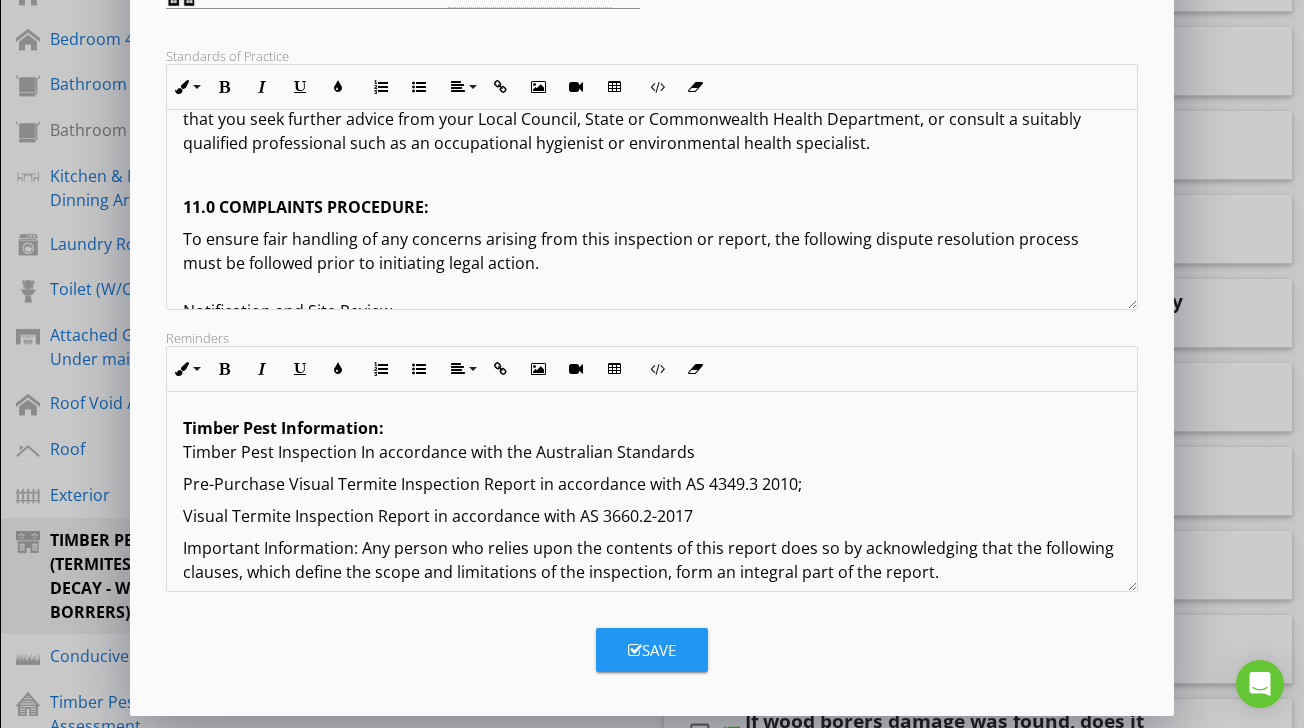 click on "To ensure fair handling of any concerns arising from this inspection or report, the following dispute resolution process must be followed prior to initiating legal action. Notification and Site Review Should a dispute or claim arise, the client must notify the inspector in writing (email or mail) as soon as possible. The inspector, or a nominated representative, must be granted full access to the property to conduct a reinspection within twenty-eight (28) days of receiving the notice. This allows for a proper review of the issue. A written response addressing the matter will be provided within twenty-eight (28) days of the original inspection date. Mediation If the issue remains unresolved, the client must refer the matter to mediation within twenty-one (21) days of receiving the inspector’s response. The mediator will be nominated by the inspector and drawn from the Institute of Arbitrators and Mediators Australia. Unless otherwise agreed, mediation costs will be shared equally. Arbitration" at bounding box center [651, 575] 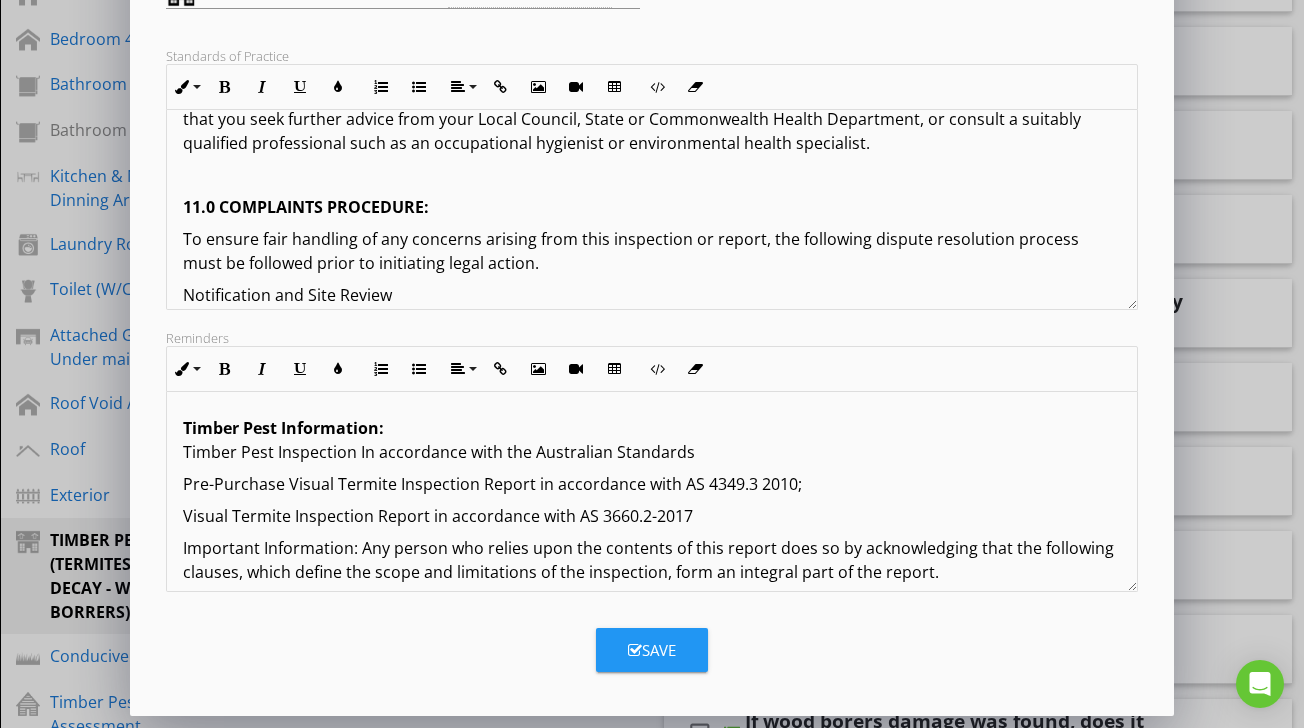 click on "Notification and Site Review Should a dispute or claim arise, the client must notify the inspector in writing (email or mail) as soon as possible. The inspector, or a nominated representative, must be granted full access to the property to conduct a reinspection within twenty-eight (28) days of receiving the notice. This allows for a proper review of the issue. A written response addressing the matter will be provided within twenty-eight (28) days of the original inspection date. Mediation If the issue remains unresolved, the client must refer the matter to mediation within twenty-one (21) days of receiving the inspector’s response. The mediator will be nominated by the inspector and drawn from the Institute of Arbitrators and Mediators Australia. Unless otherwise agreed, mediation costs will be shared equally. Arbitration Litigation Restriction CONTACT THE INSPECTOR:" at bounding box center [651, 595] 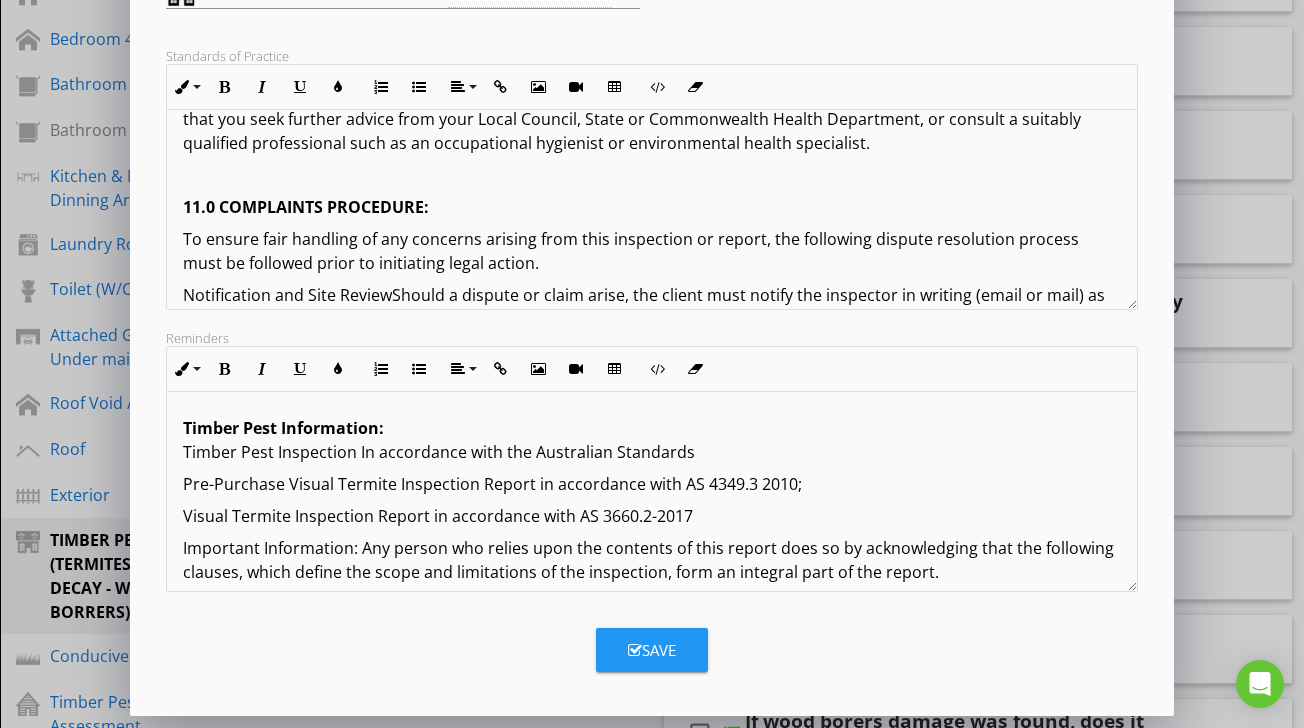 type 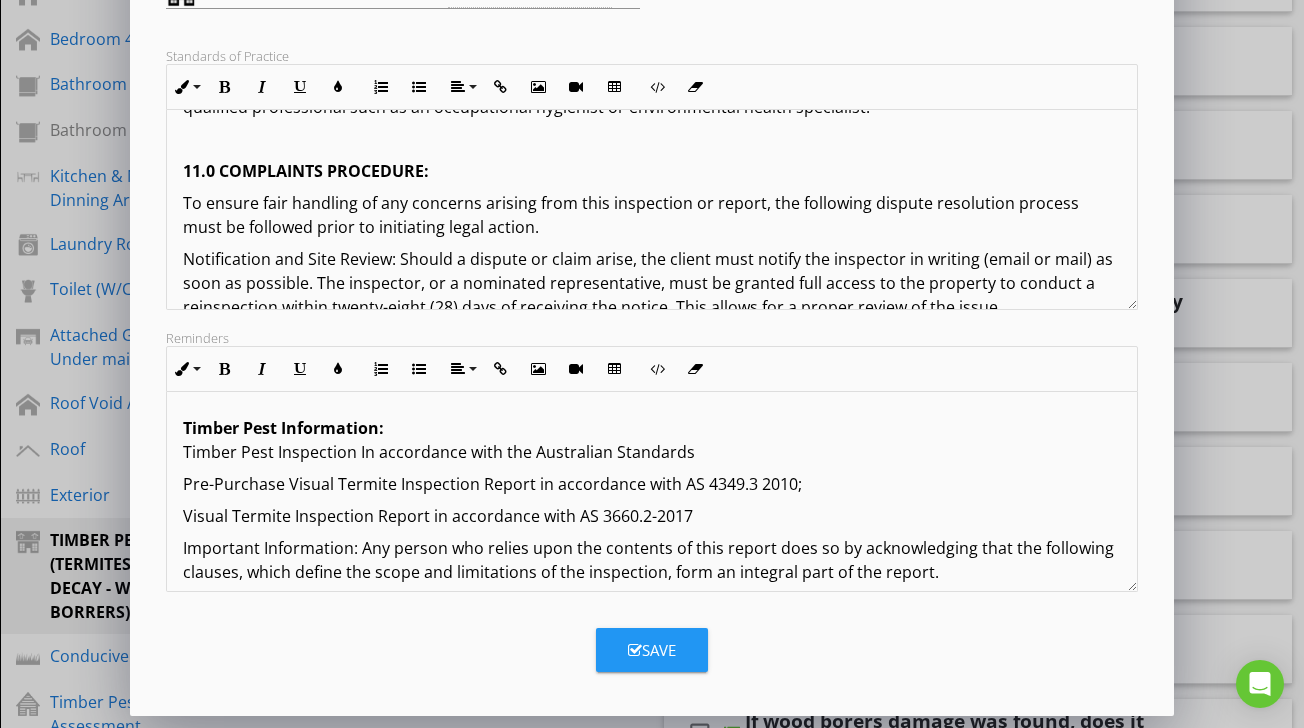scroll, scrollTop: 4240, scrollLeft: 0, axis: vertical 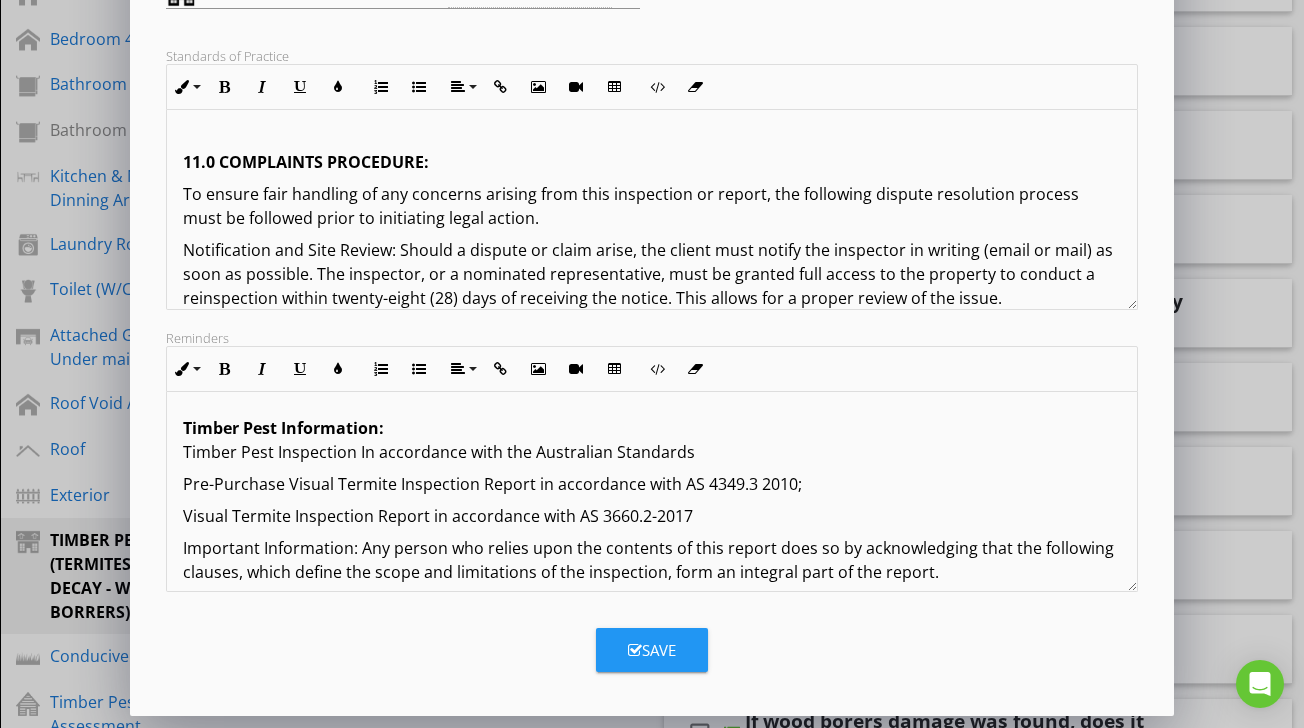 click on "Notification and Site Review: Should a dispute or claim arise, the client must notify the inspector in writing (email or mail) as soon as possible. The inspector, or a nominated representative, must be granted full access to the property to conduct a reinspection within twenty-eight (28) days of receiving the notice. This allows for a proper review of the issue. A written response addressing the matter will be provided within twenty-eight (28) days of the original inspection date. Mediation If the issue remains unresolved, the client must refer the matter to mediation within twenty-one (21) days of receiving the inspector’s response. The mediator will be nominated by the inspector and drawn from the Institute of Arbitrators and Mediators Australia. Unless otherwise agreed, mediation costs will be shared equally. Arbitration Litigation Restriction CONTACT THE INSPECTOR:" at bounding box center [651, 526] 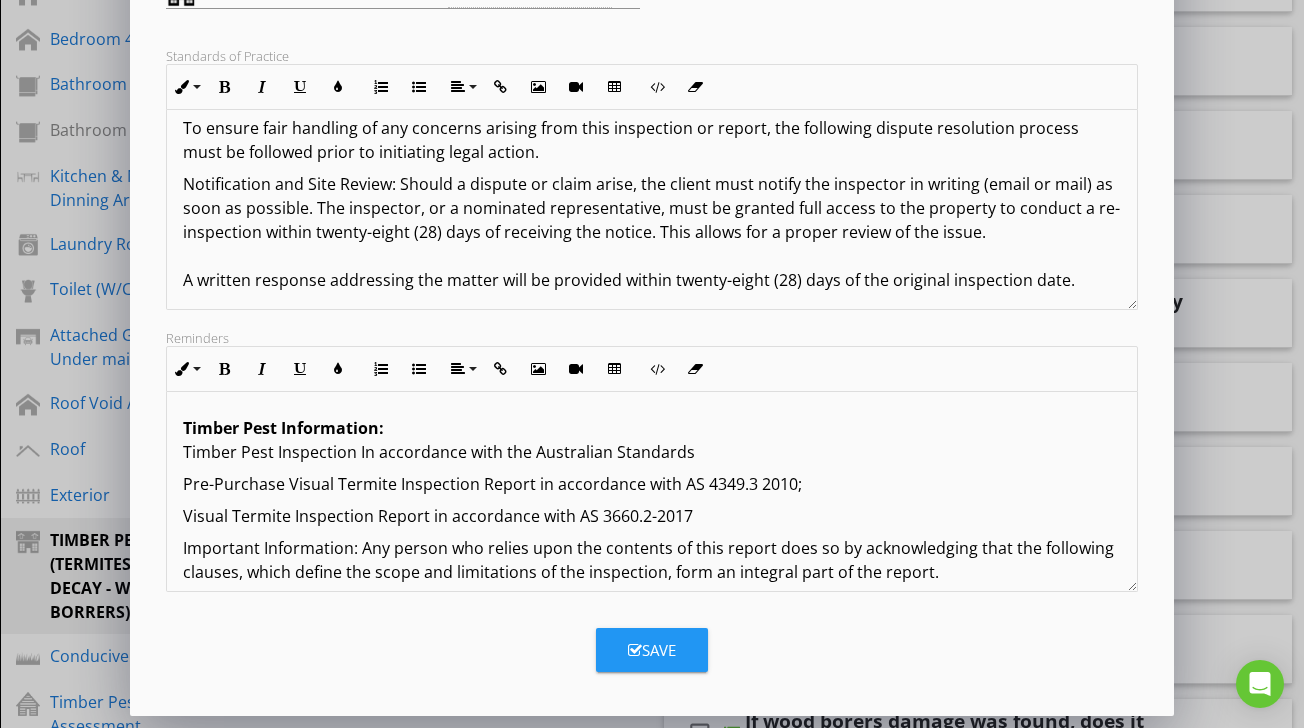 scroll, scrollTop: 4319, scrollLeft: 0, axis: vertical 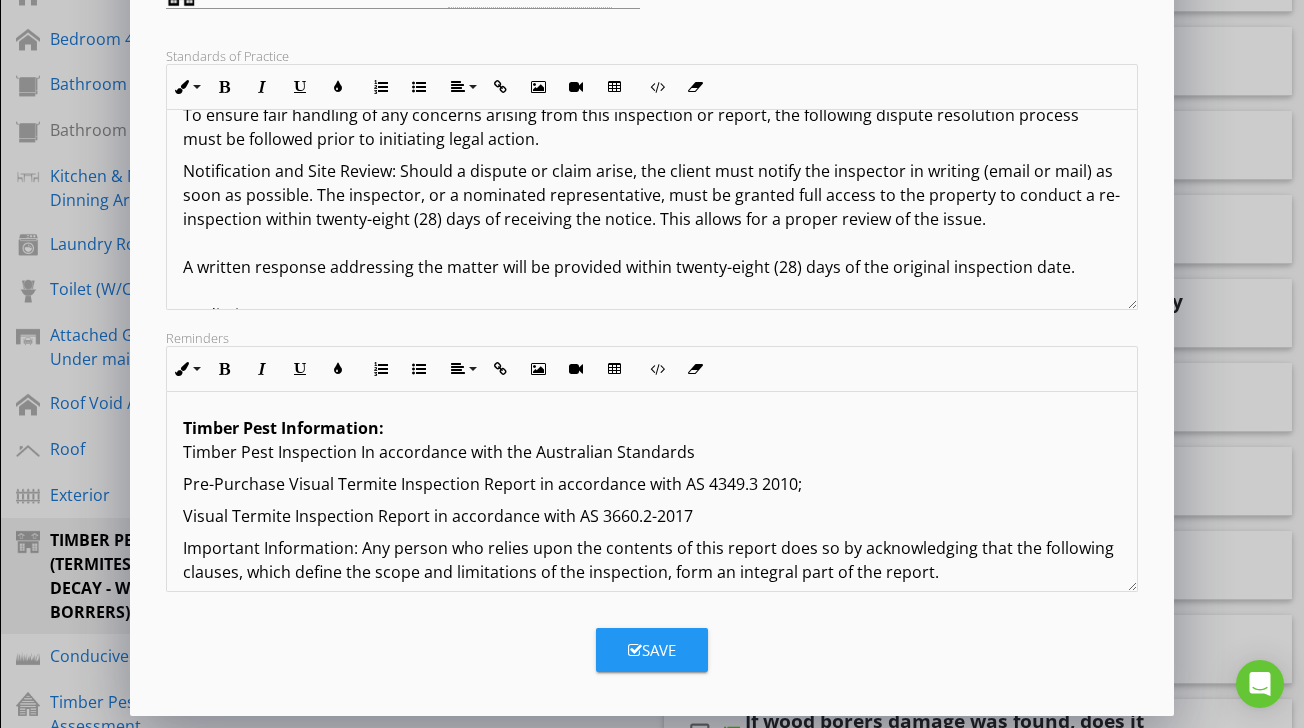click on "TERMS AND CONDITIONS OF TIMBER PEST INSPECTIONS REPORT: IMPORTANT INFORMATION: The Report represents a professional opinion based solely on a visual, non-invasive inspection conducted in accordance with Australian Standard AS 4349.3–2010. The observations and findings are relevant only to the condition of the property at the time of inspection. The Client acknowledges that timber pest inspections are subject to inherent limitations, including restricted access, concealed activity, and environmental conditions. As such, no warranty, representation, or guarantee either express or implied is made that the property is free of timber pests or will remain free in the future. 1.0 DEFINITIONS:  For the purpose of this inspection, the definitions below apply. 1.1 ACTIVE:  The presence of live timber pests at the time of inspection. 1.2 INACTIVE:  No live timber pests were detected at the time of inspection. NOTE:  1.3 MINOR DAMAGE:  1.4 MODERATE  DAMAGE:  1.5 SEVERE DAMAGE:  1.6 TIMBER DAMAGE ROOF SPACE" at bounding box center [651, -1661] 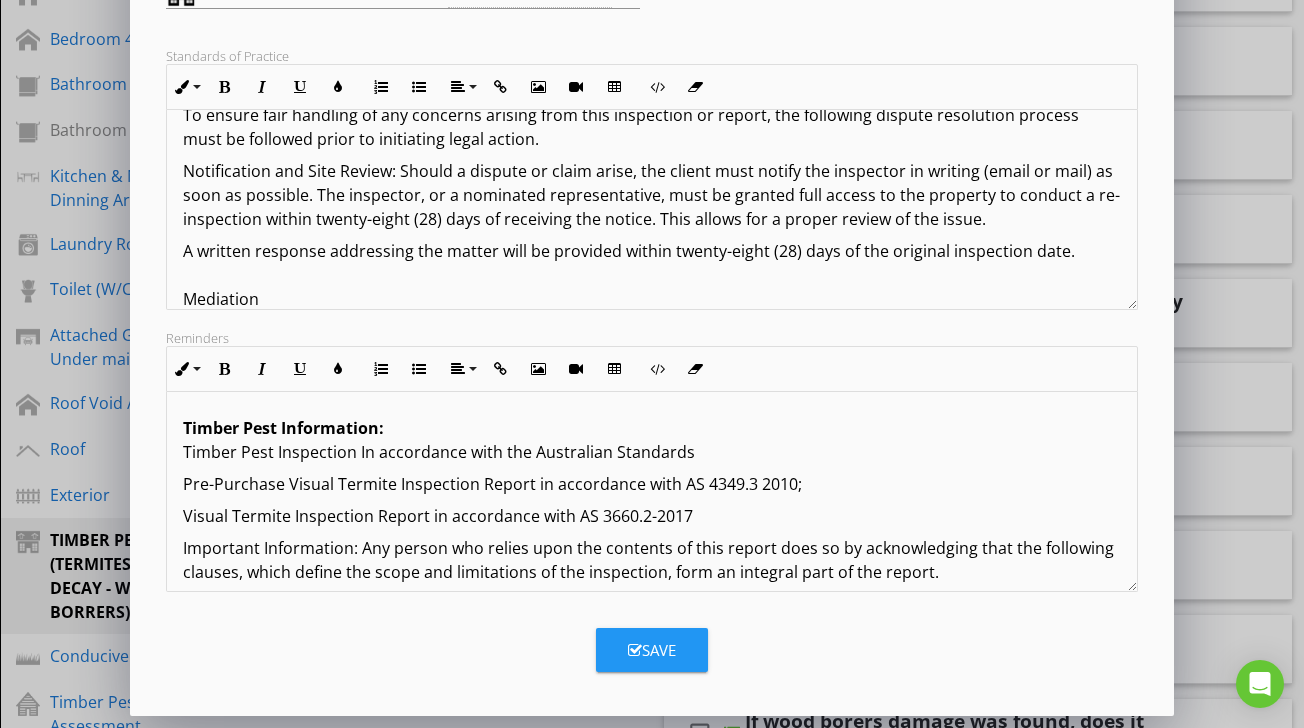 click on "A written response addressing the matter will be provided within twenty-eight (28) days of the original inspection date. Mediation If the issue remains unresolved, the client must refer the matter to mediation within twenty-one (21) days of receiving the inspector’s response. The mediator will be nominated by the inspector and drawn from the Institute of Arbitrators and Mediators Australia. Unless otherwise agreed, mediation costs will be shared equally. Arbitration If mediation fails, the dispute will proceed to binding arbitration. An arbitrator will be appointed by the same institute and both parties must submit all documentation within twenty-one (21) days of the appointment. A hearing will follow within another twenty-one (21) days, and a final decision will be delivered within twenty-one (21) days of the hearing’s conclusion. The arbitrator may determine any cost or settlement obligations. Litigation Restriction CONTACT THE INSPECTOR:" at bounding box center (651, 479) 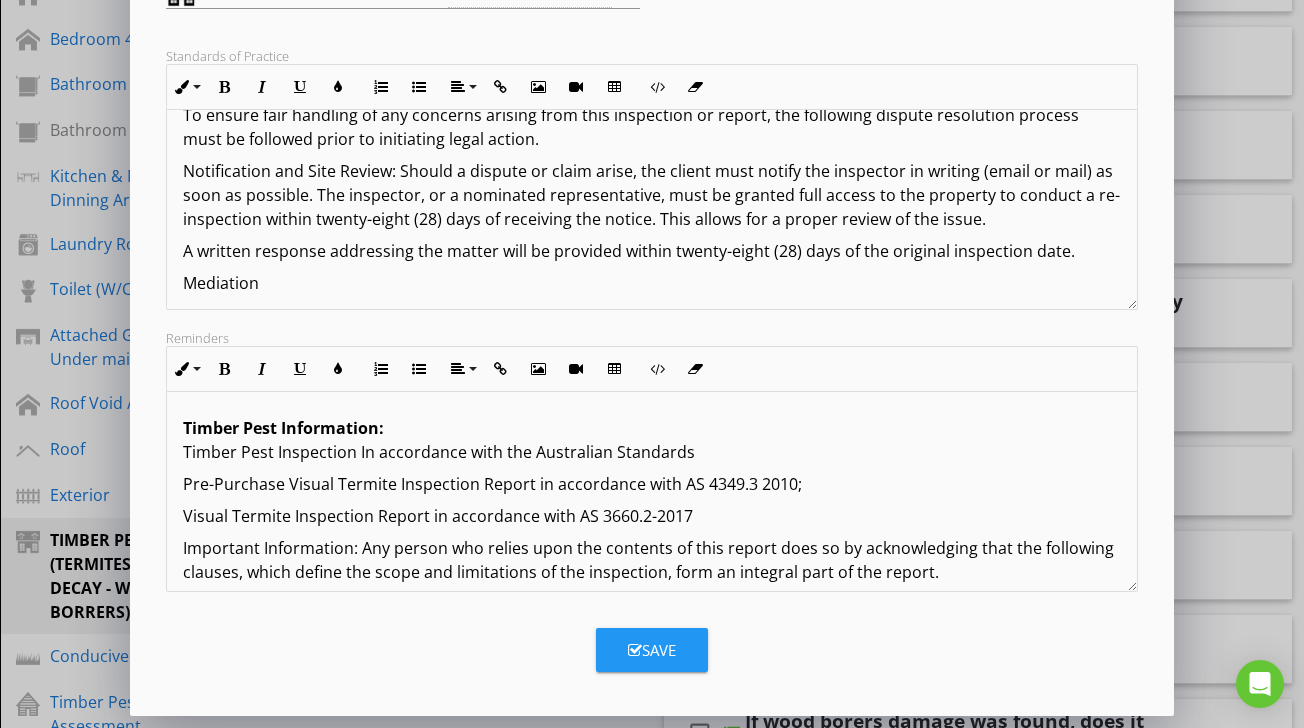 click on "Mediation If the issue remains unresolved, the client must refer the matter to mediation within twenty-one (21) days of receiving the inspector’s response. The mediator will be nominated by the inspector and drawn from the Institute of Arbitrators and Mediators Australia. Unless otherwise agreed, mediation costs will be shared equally. Arbitration If mediation fails, the dispute will proceed to binding arbitration. An arbitrator will be appointed by the same institute and both parties must submit all documentation within twenty-one (21) days of the appointment. A hearing will follow within another twenty-one (21) days, and a final decision will be delivered within twenty-one (21) days of the hearing’s conclusion. The arbitrator may determine any cost or settlement obligations. Litigation Restriction CONTACT THE INSPECTOR:" at bounding box center [651, 487] 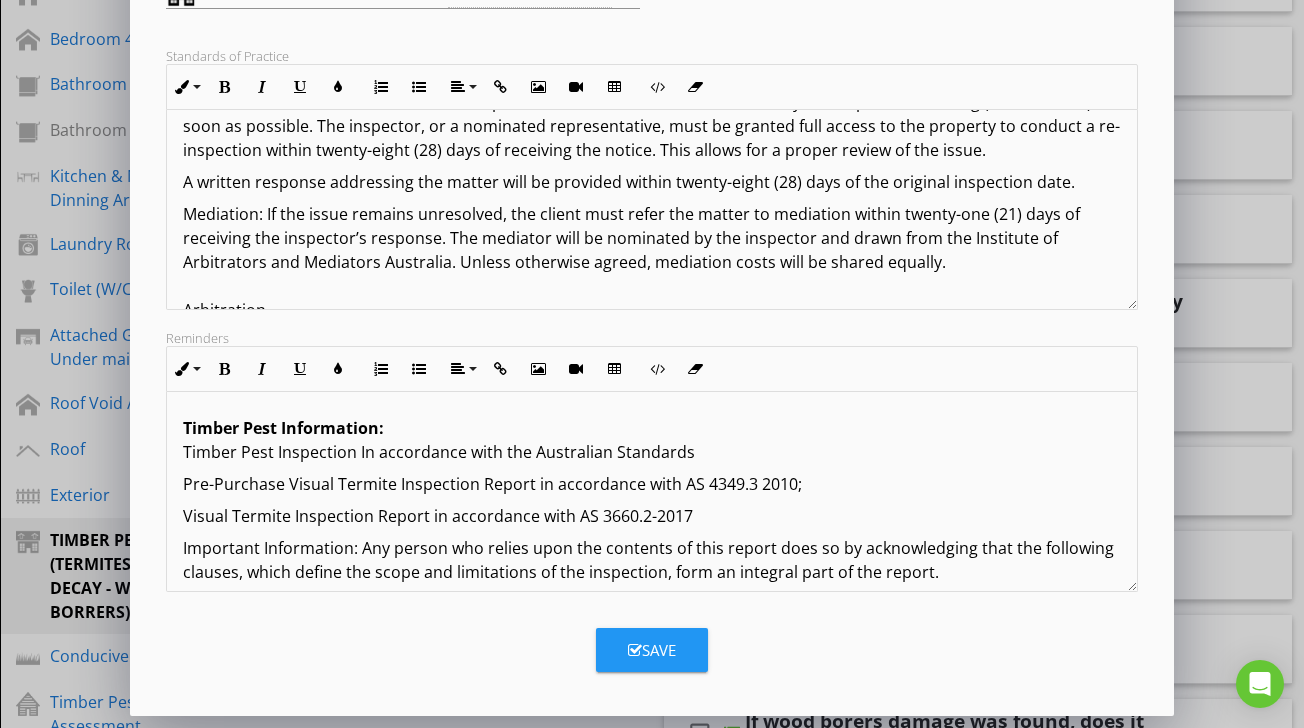 scroll, scrollTop: 4397, scrollLeft: 0, axis: vertical 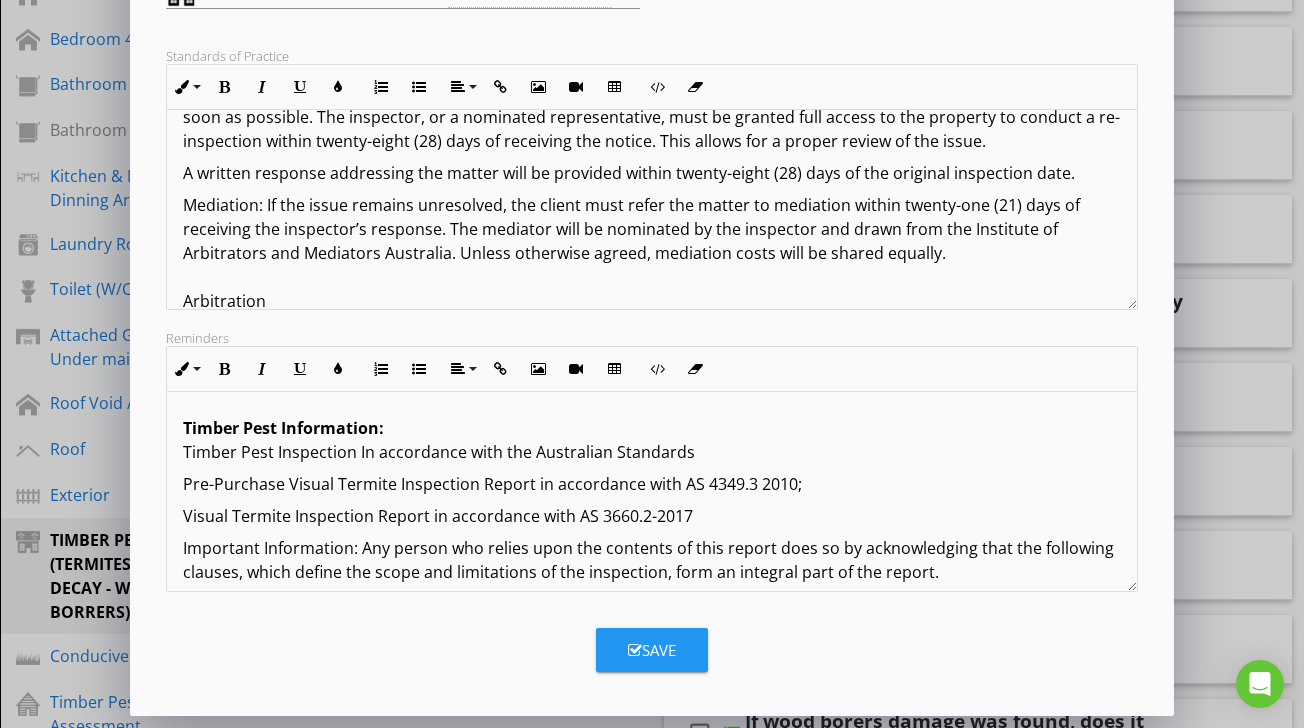 click on "TERMS AND CONDITIONS OF TIMBER PEST INSPECTIONS REPORT: IMPORTANT INFORMATION: The Report represents a professional opinion based solely on a visual, non-invasive inspection conducted in accordance with Australian Standard AS 4349.3–2010. The observations and findings are relevant only to the condition of the property at the time of inspection. The Client acknowledges that timber pest inspections are subject to inherent limitations, including restricted access, concealed activity, and environmental conditions. As such, no warranty, representation, or guarantee either express or implied is made that the property is free of timber pests or will remain free in the future. 1.0 DEFINITIONS:  For the purpose of this inspection, the definitions below apply. 1.1 ACTIVE:  The presence of live timber pests at the time of inspection. 1.2 INACTIVE:  No live timber pests were detected at the time of inspection. NOTE:  1.3 MINOR DAMAGE:  1.4 MODERATE  DAMAGE:  1.5 SEVERE DAMAGE:  1.6 TIMBER DAMAGE ROOF SPACE" at bounding box center (651, -1779) 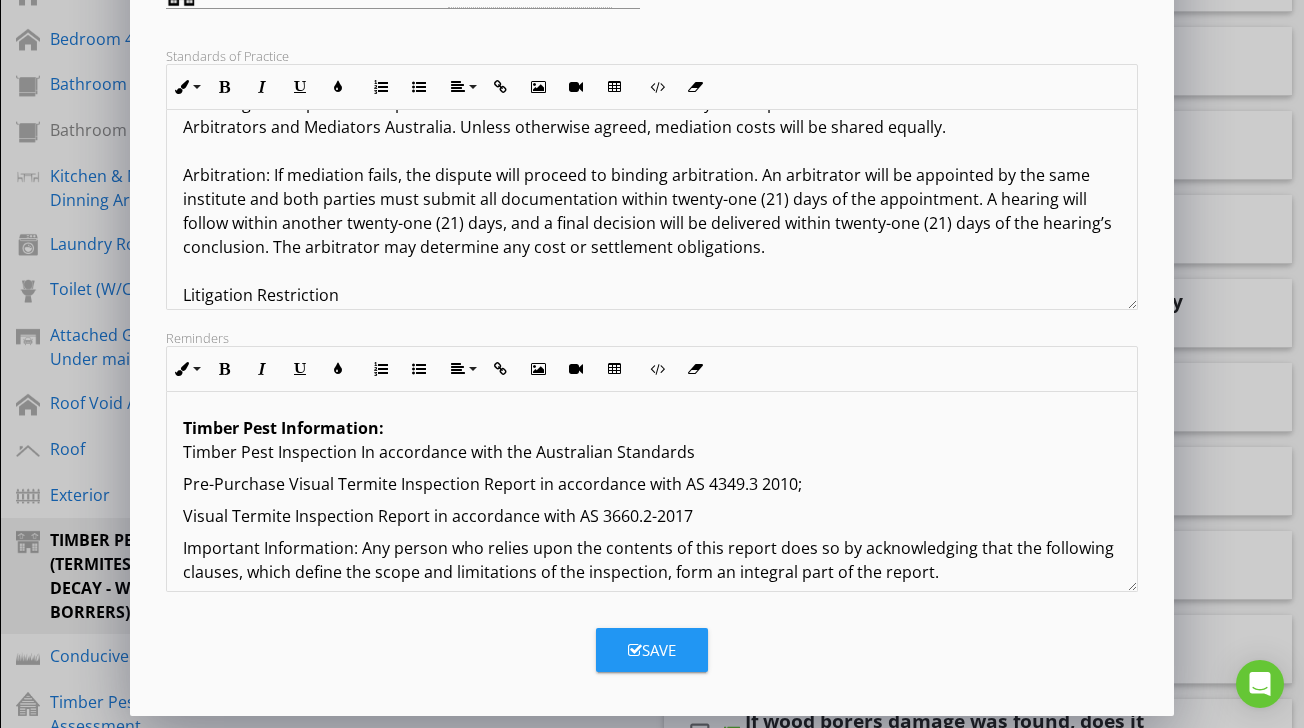 scroll, scrollTop: 4525, scrollLeft: 0, axis: vertical 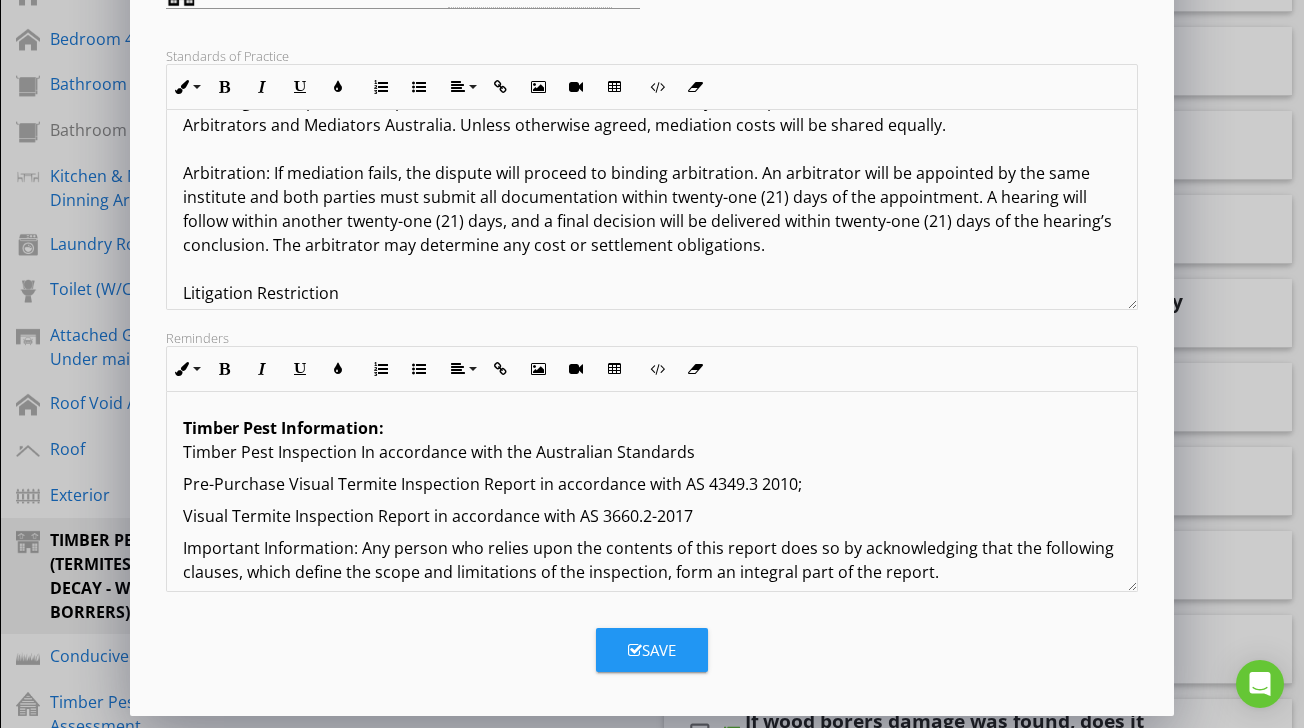 click on "Mediation: If the issue remains unresolved, the client must refer the matter to mediation within twenty-one (21) days of receiving the inspector’s response. The mediator will be nominated by the inspector and drawn from the Institute of Arbitrators and Mediators Australia. Unless otherwise agreed, mediation costs will be shared equally. Arbitration: If mediation fails, the dispute will proceed to binding arbitration. An arbitrator will be appointed by the same institute and both parties must submit all documentation within twenty-one (21) days of the appointment. A hearing will follow within another twenty-one (21) days, and a final decision will be delivered within twenty-one (21) days of the hearing’s conclusion. The arbitrator may determine any cost or settlement obligations. Litigation Restriction CONTACT THE INSPECTOR:" at bounding box center [651, 233] 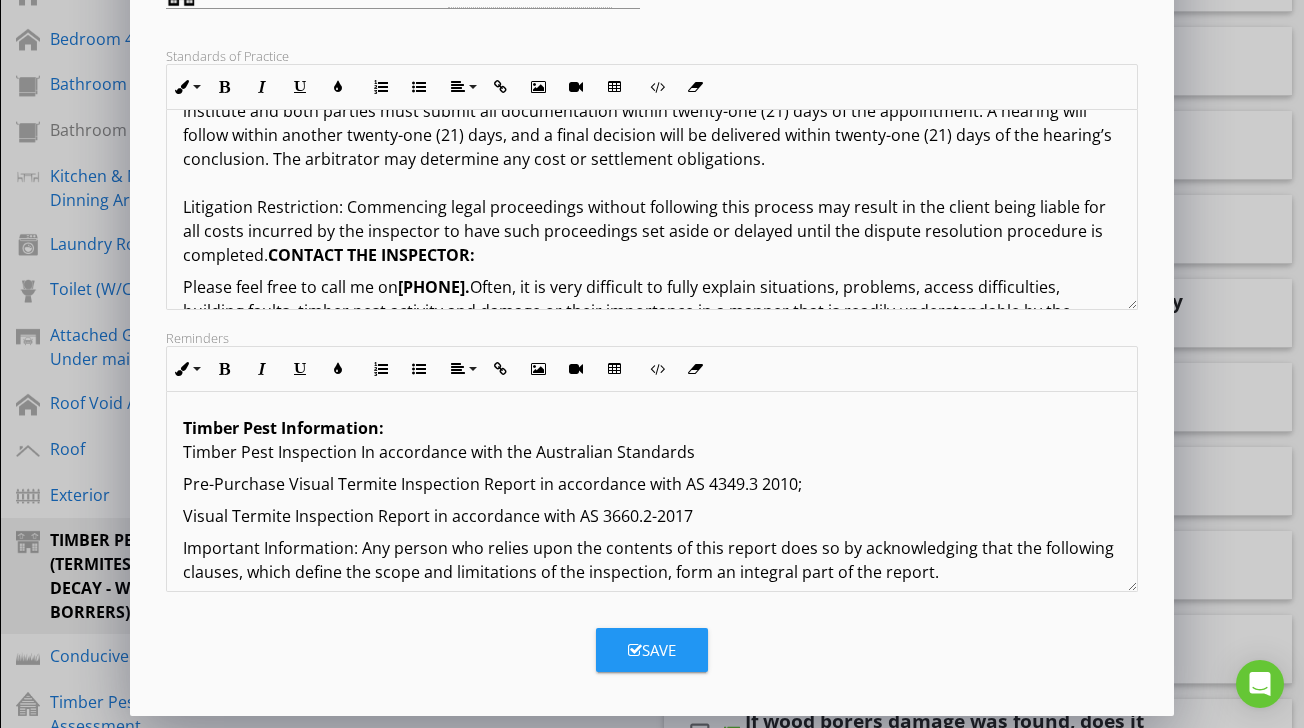 scroll, scrollTop: 4590, scrollLeft: 0, axis: vertical 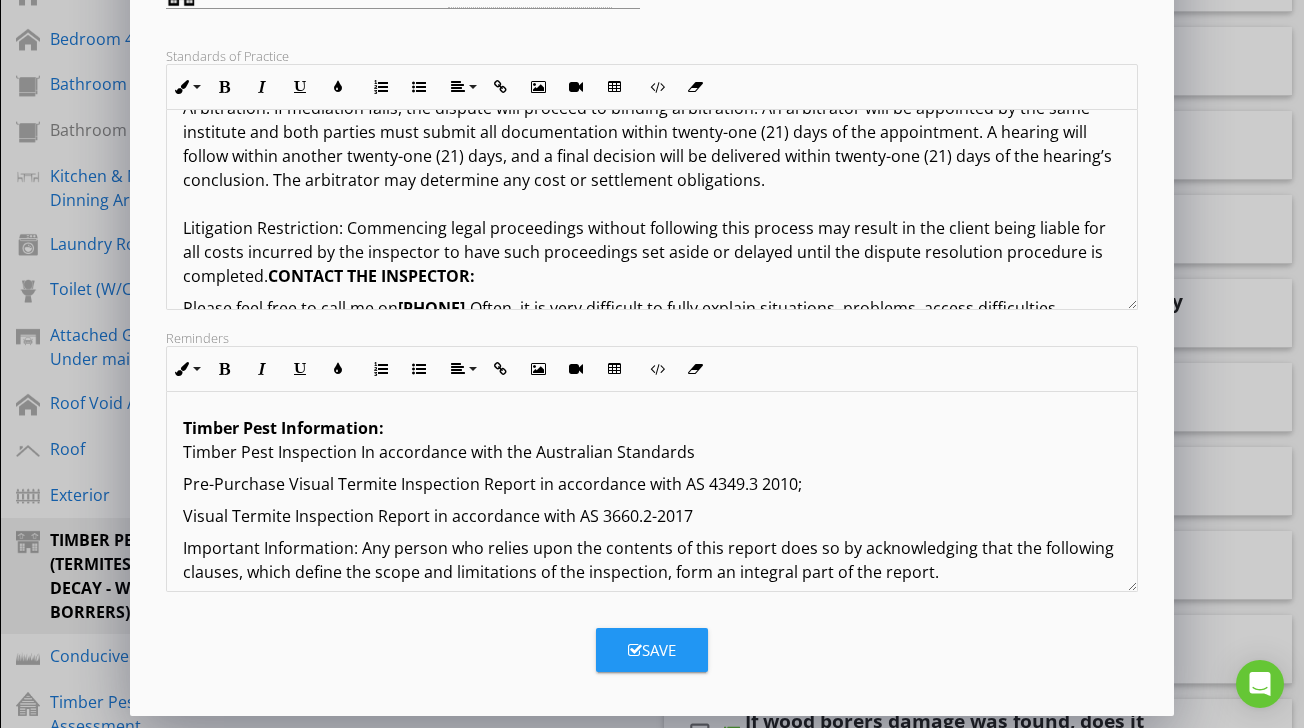 click on "CONTACT THE INSPECTOR:" at bounding box center [371, 276] 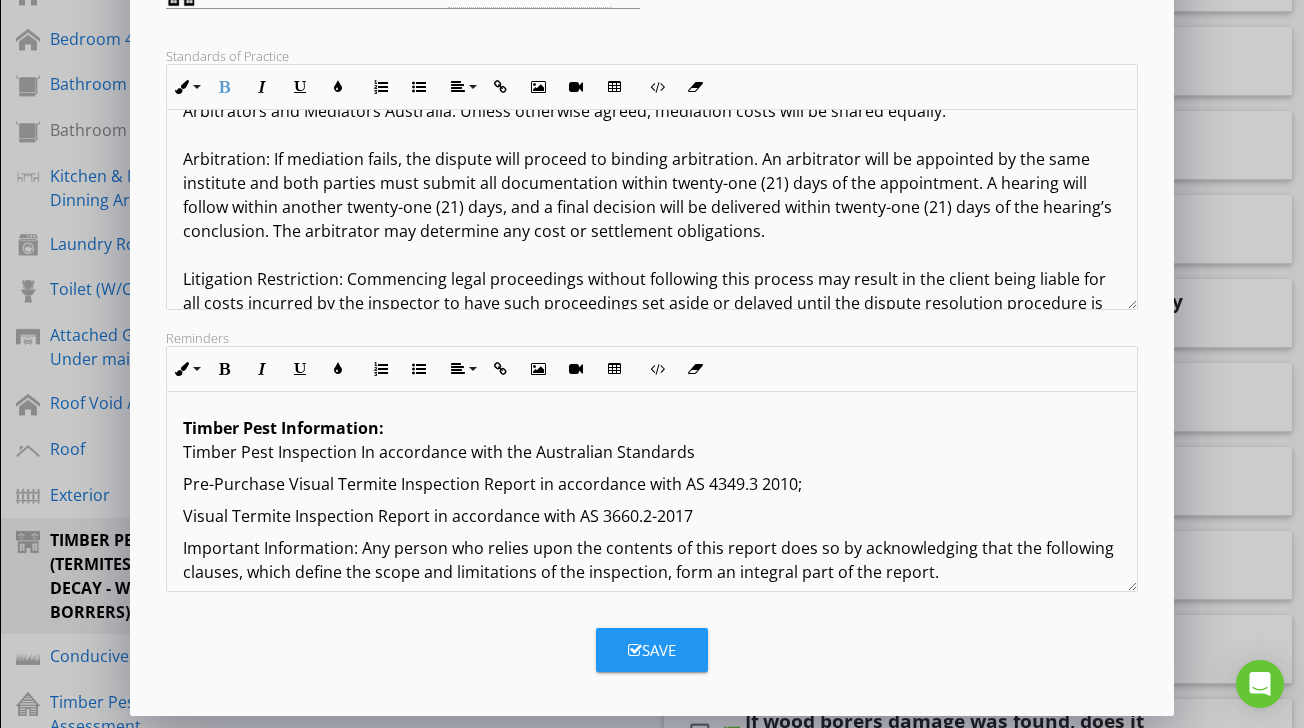 scroll, scrollTop: 4527, scrollLeft: 0, axis: vertical 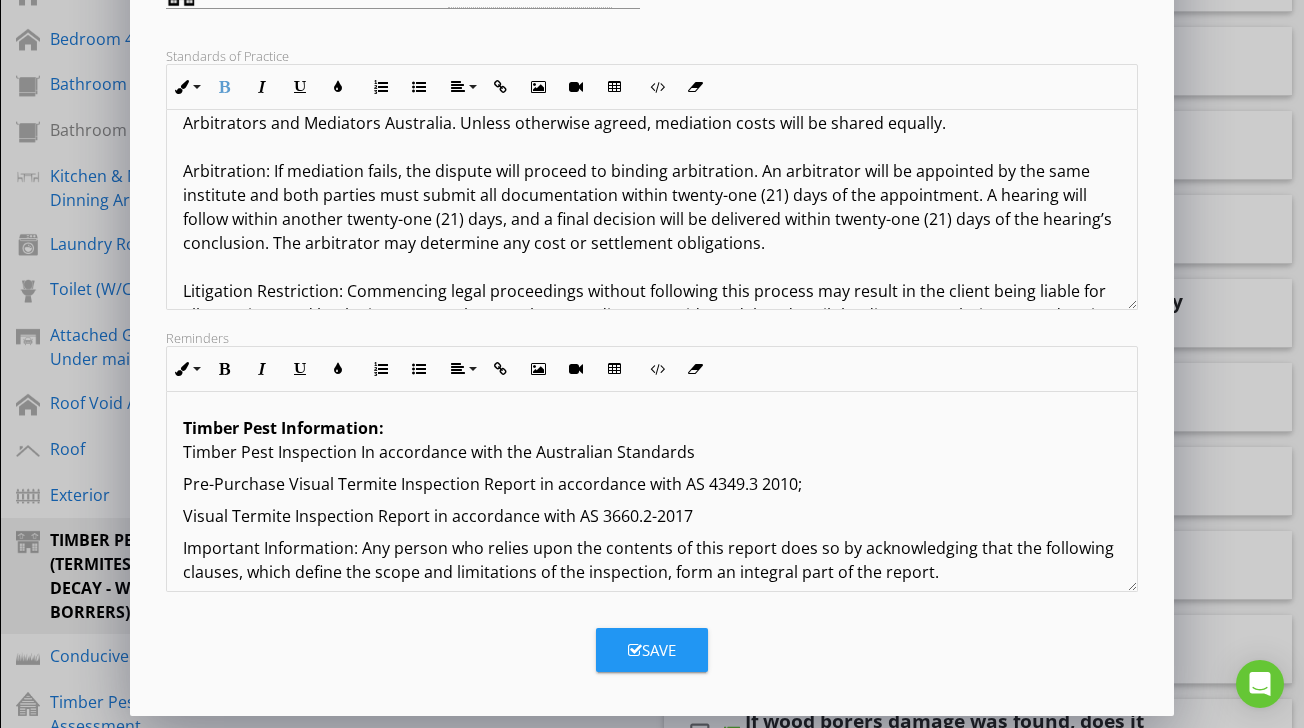 click on "Mediation: If the issue remains unresolved, the client must refer the matter to mediation within twenty-one (21) days of receiving the inspector’s response. The mediator will be nominated by the inspector and drawn from the Institute of Arbitrators and Mediators Australia. Unless otherwise agreed, mediation costs will be shared equally. Arbitration: If mediation fails, the dispute will proceed to binding arbitration. An arbitrator will be appointed by the same institute and both parties must submit all documentation within twenty-one (21) days of the appointment. A hearing will follow within another twenty-one (21) days, and a final decision will be delivered within twenty-one (21) days of the hearing’s conclusion. The arbitrator may determine any cost or settlement obligations." at bounding box center (651, 207) 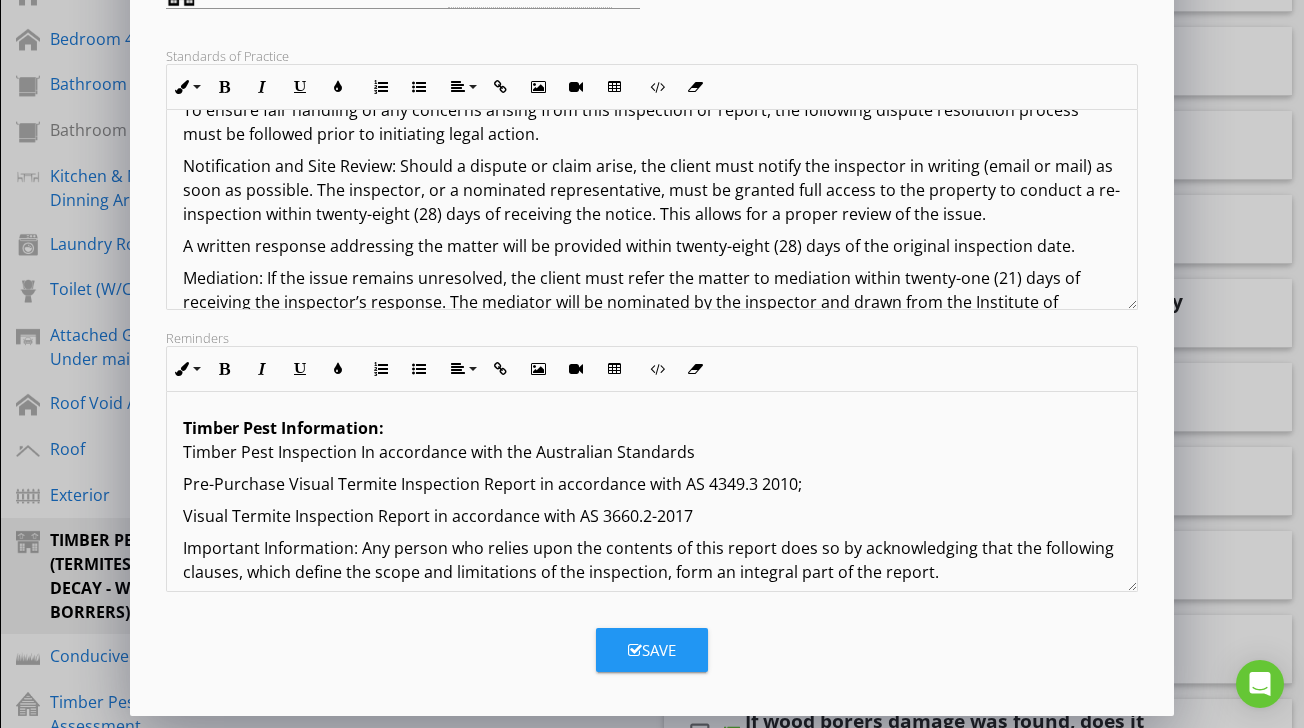 scroll, scrollTop: 4314, scrollLeft: 0, axis: vertical 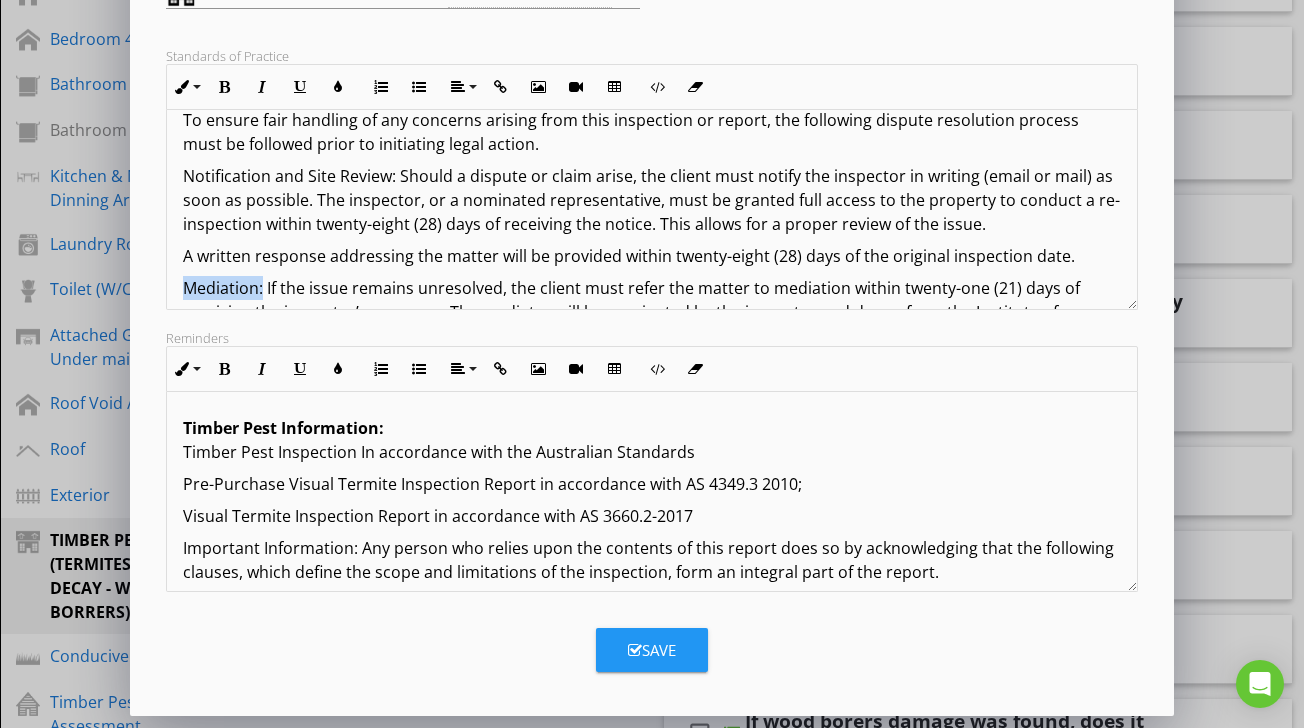 drag, startPoint x: 261, startPoint y: 219, endPoint x: 184, endPoint y: 218, distance: 77.00649 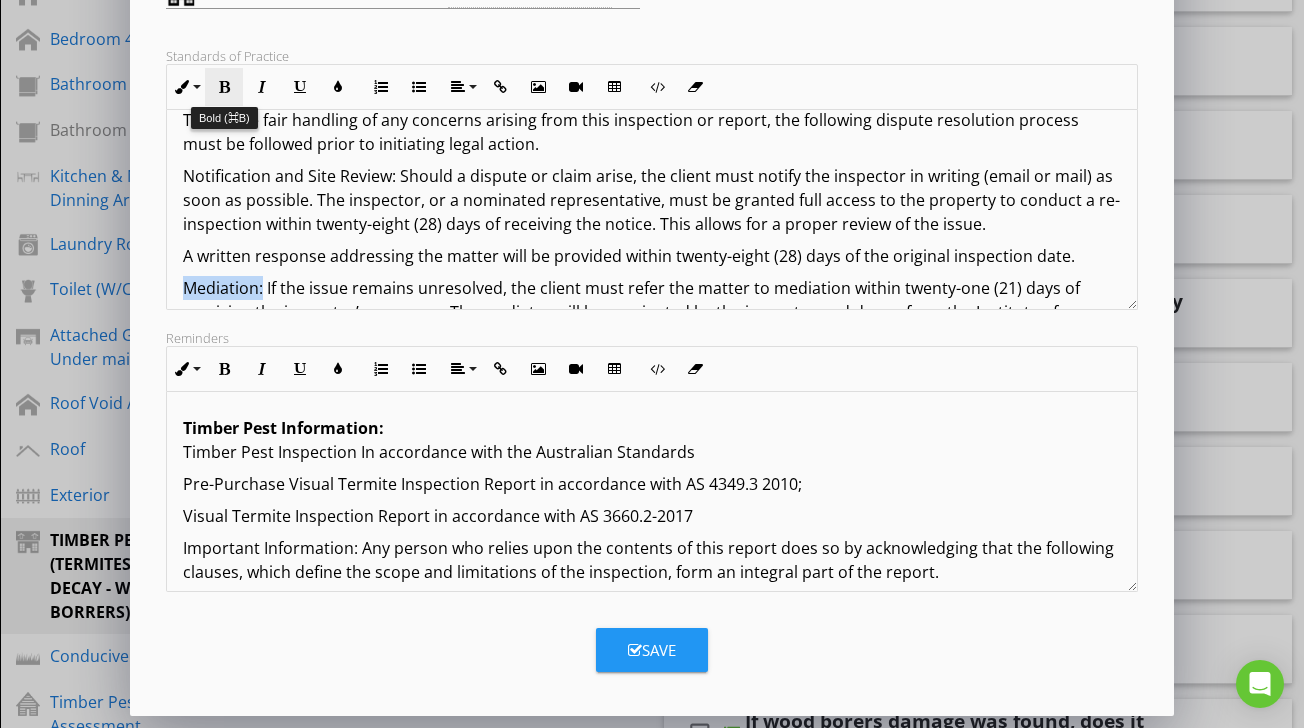 click at bounding box center (224, 87) 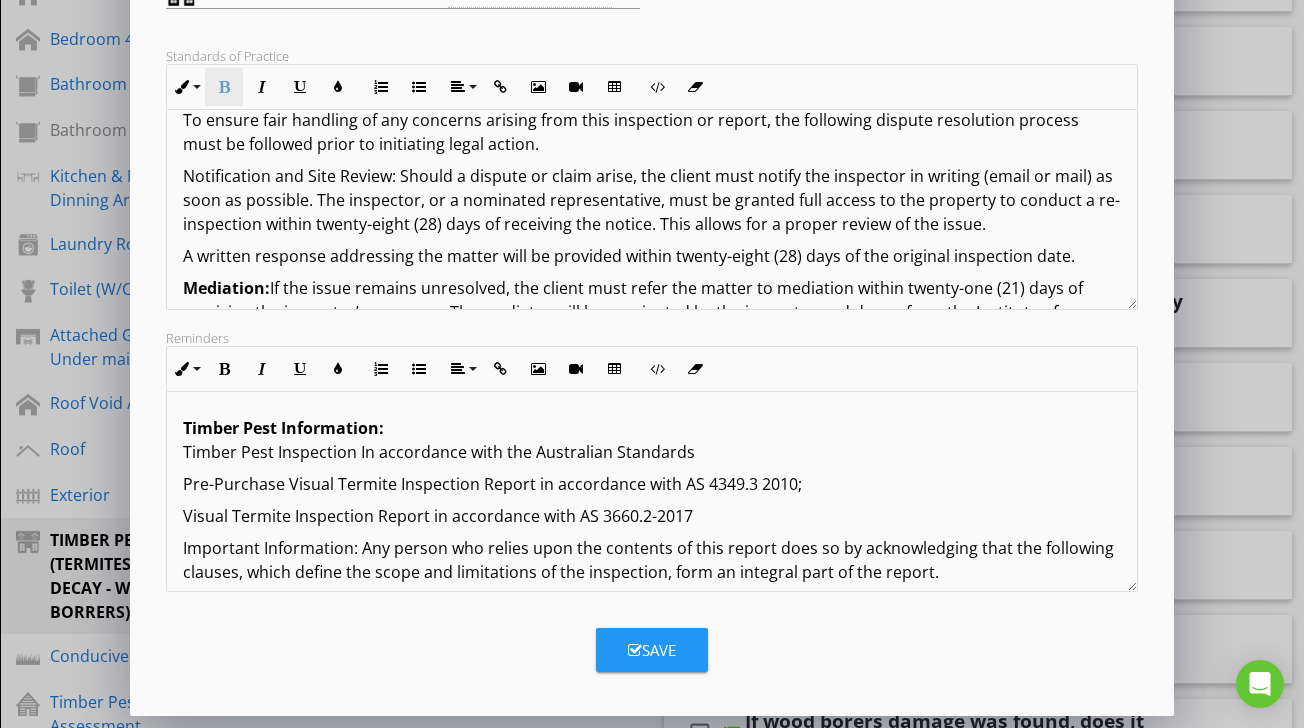 click at bounding box center (224, 87) 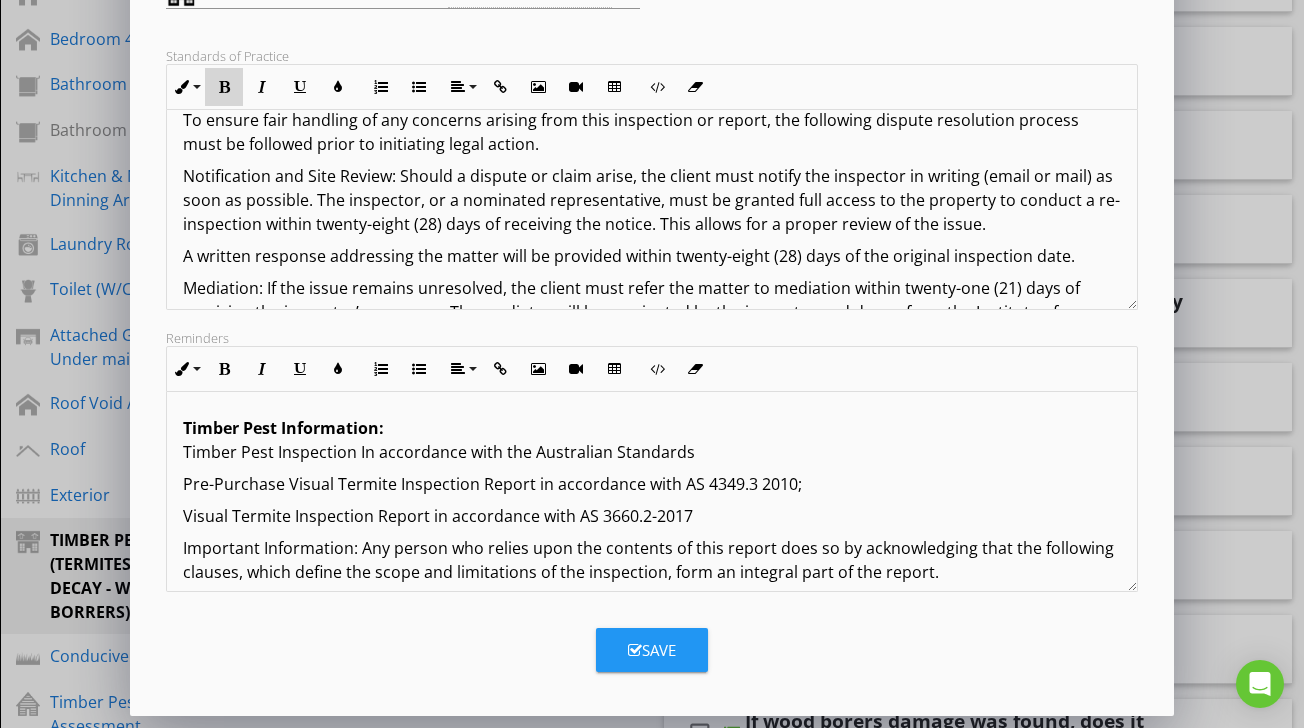 click at bounding box center (224, 87) 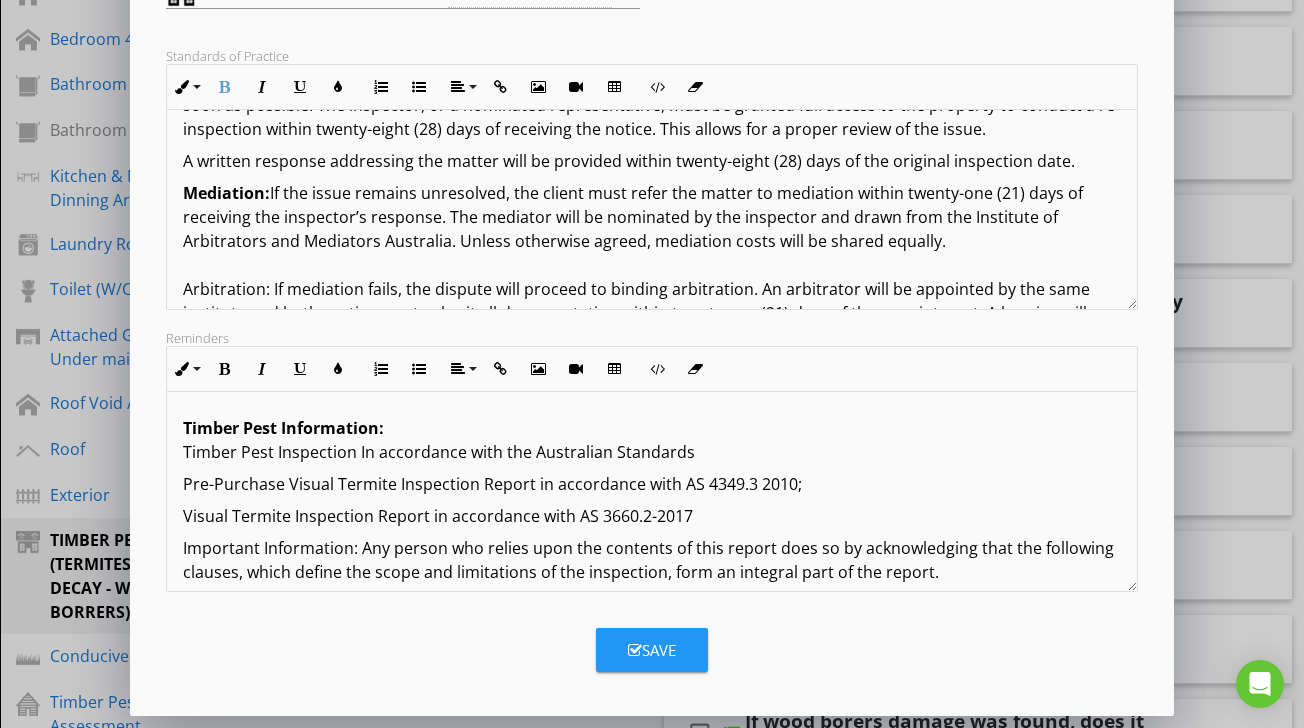 scroll, scrollTop: 4427, scrollLeft: 0, axis: vertical 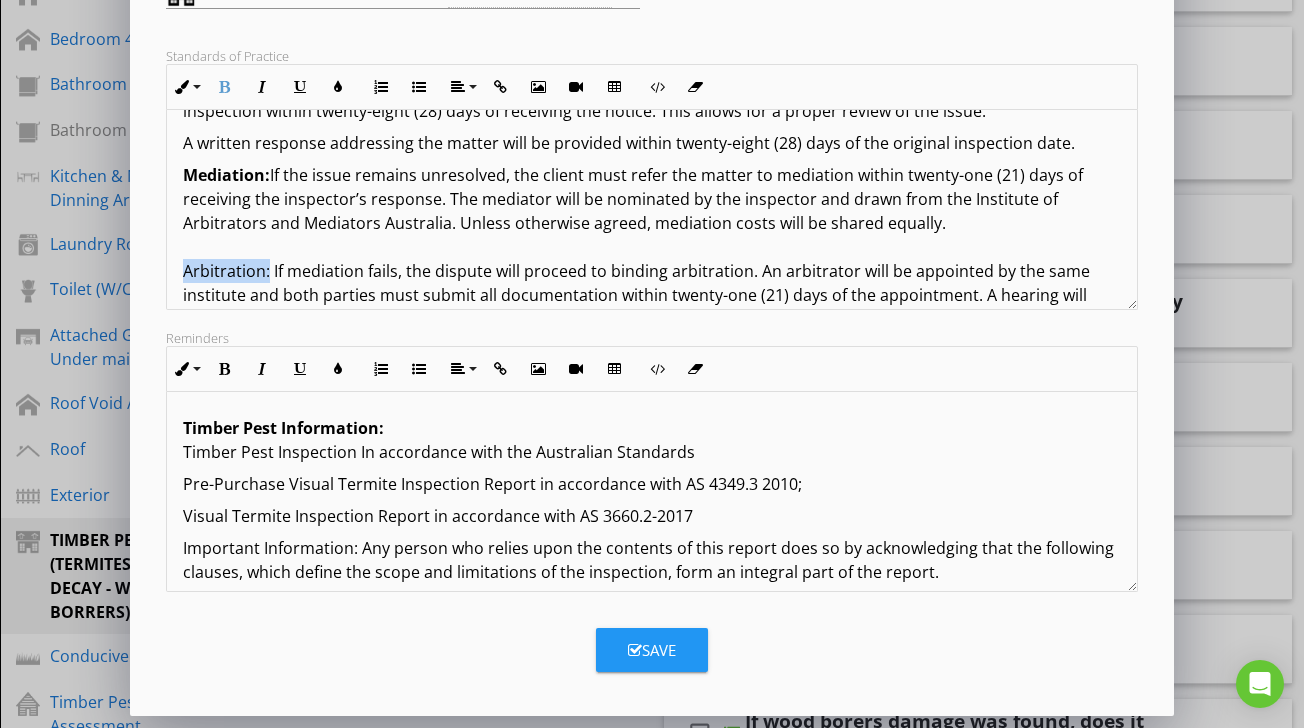drag, startPoint x: 268, startPoint y: 203, endPoint x: 181, endPoint y: 198, distance: 87.14356 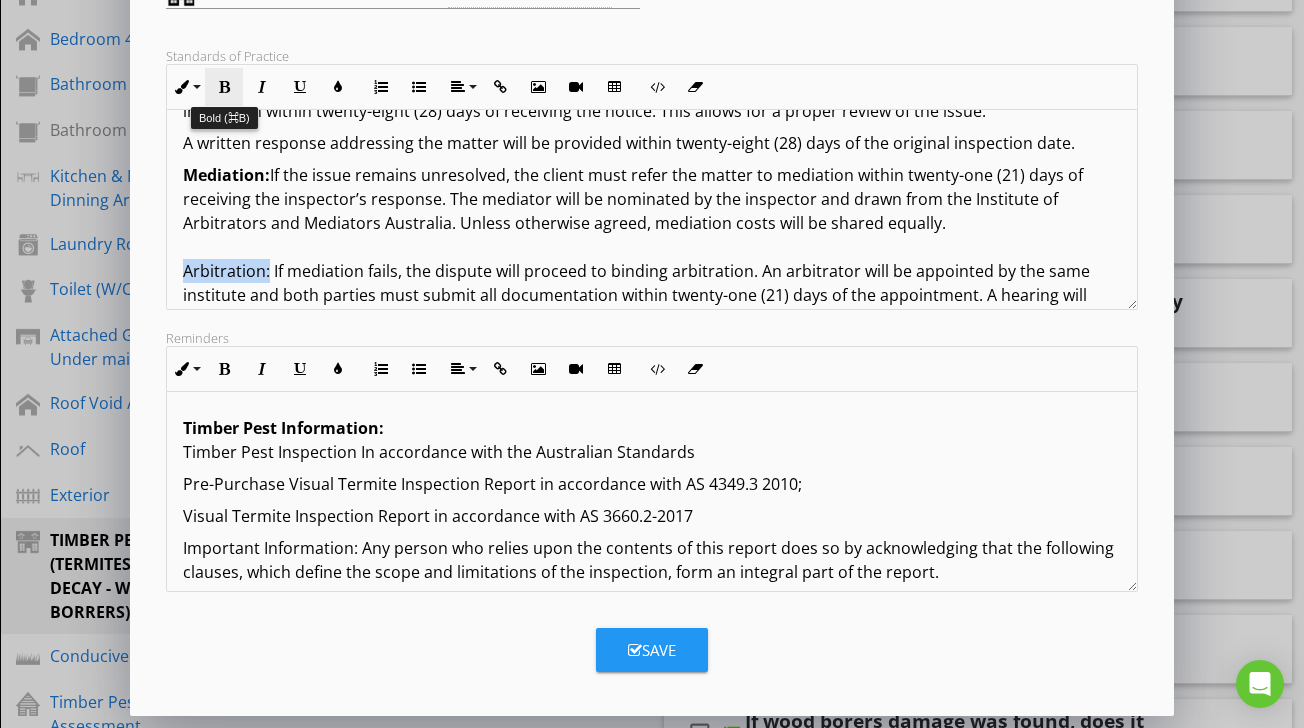 click on "Bold" at bounding box center [224, 87] 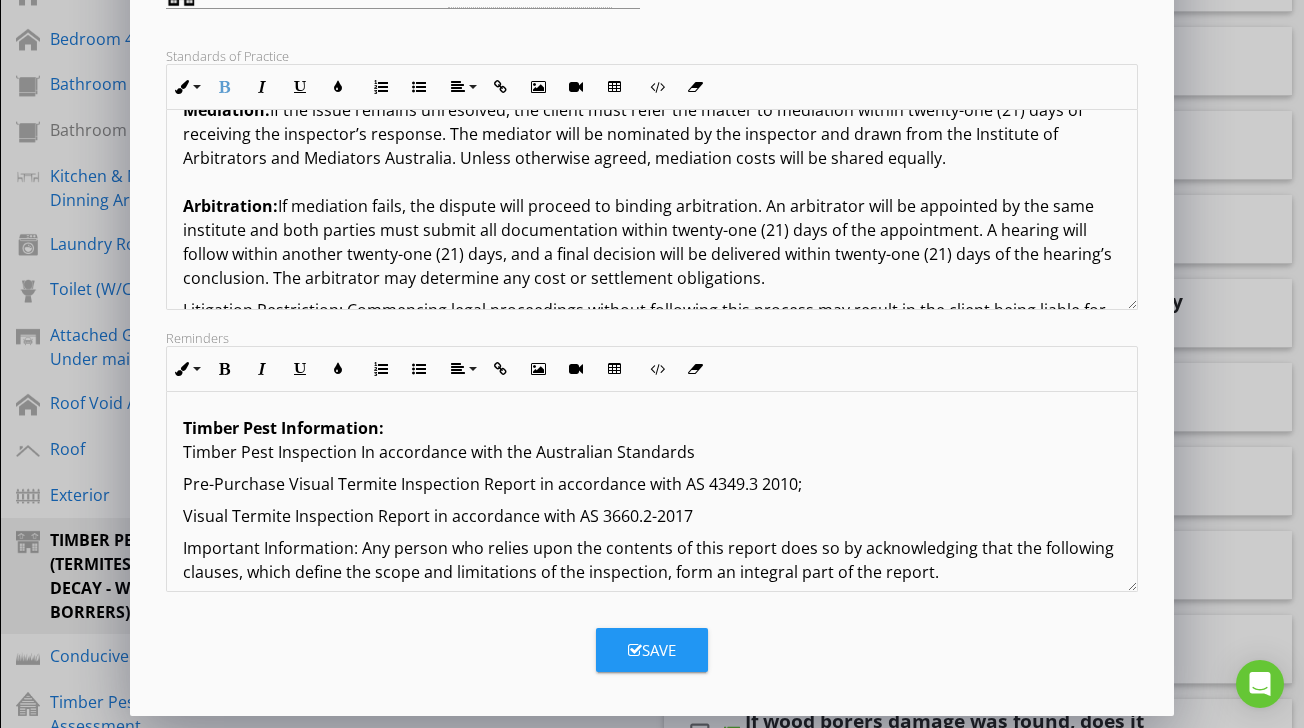 scroll, scrollTop: 4522, scrollLeft: 0, axis: vertical 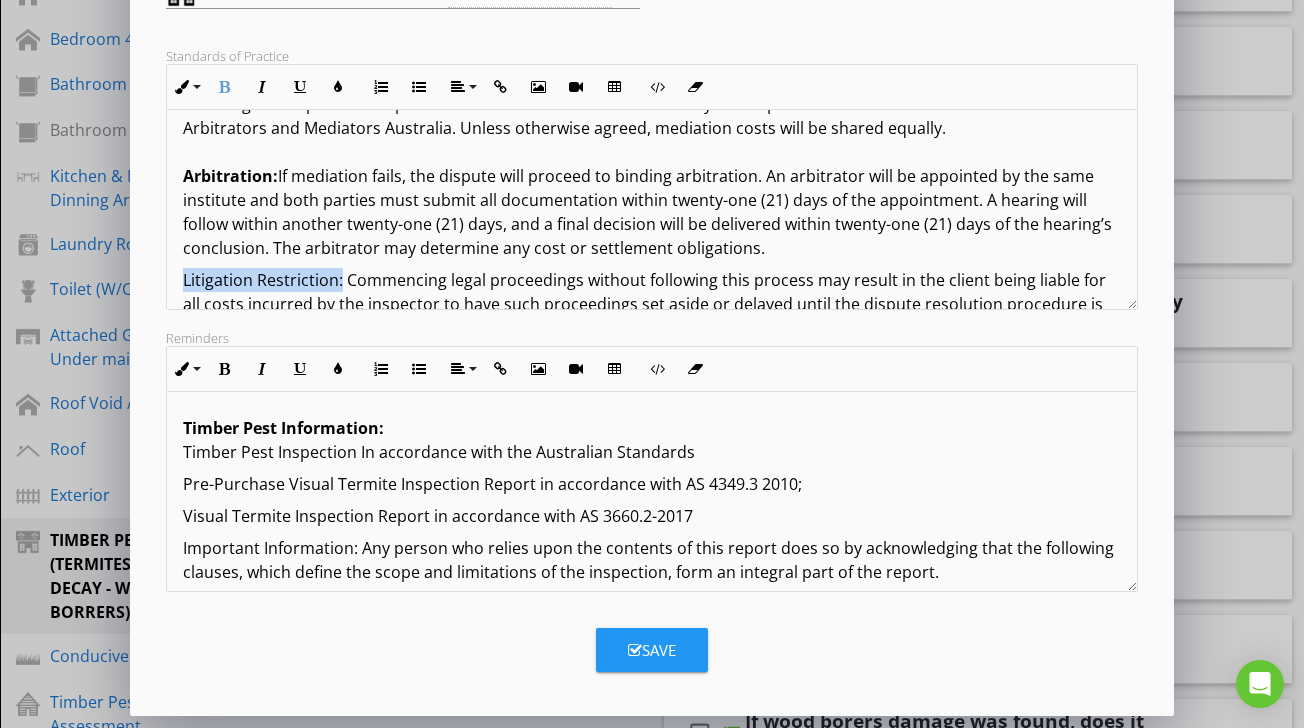 drag, startPoint x: 339, startPoint y: 208, endPoint x: 168, endPoint y: 207, distance: 171.00293 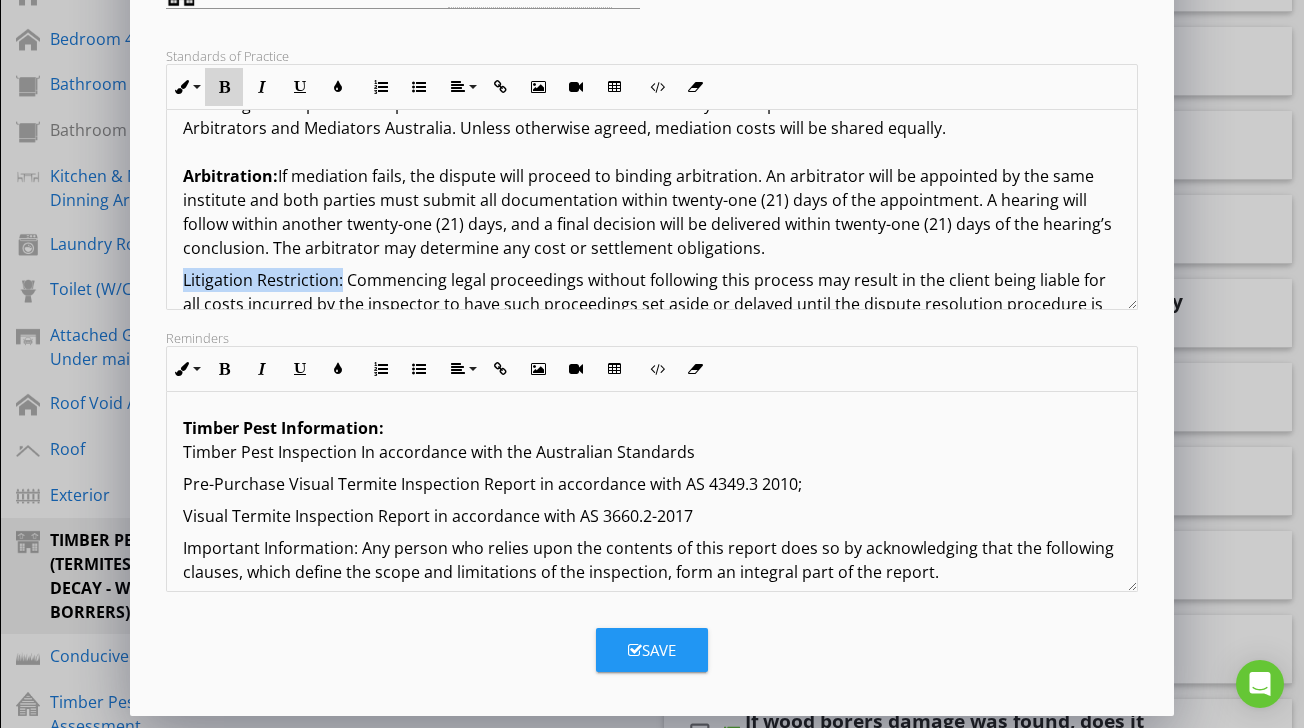 click at bounding box center [224, 87] 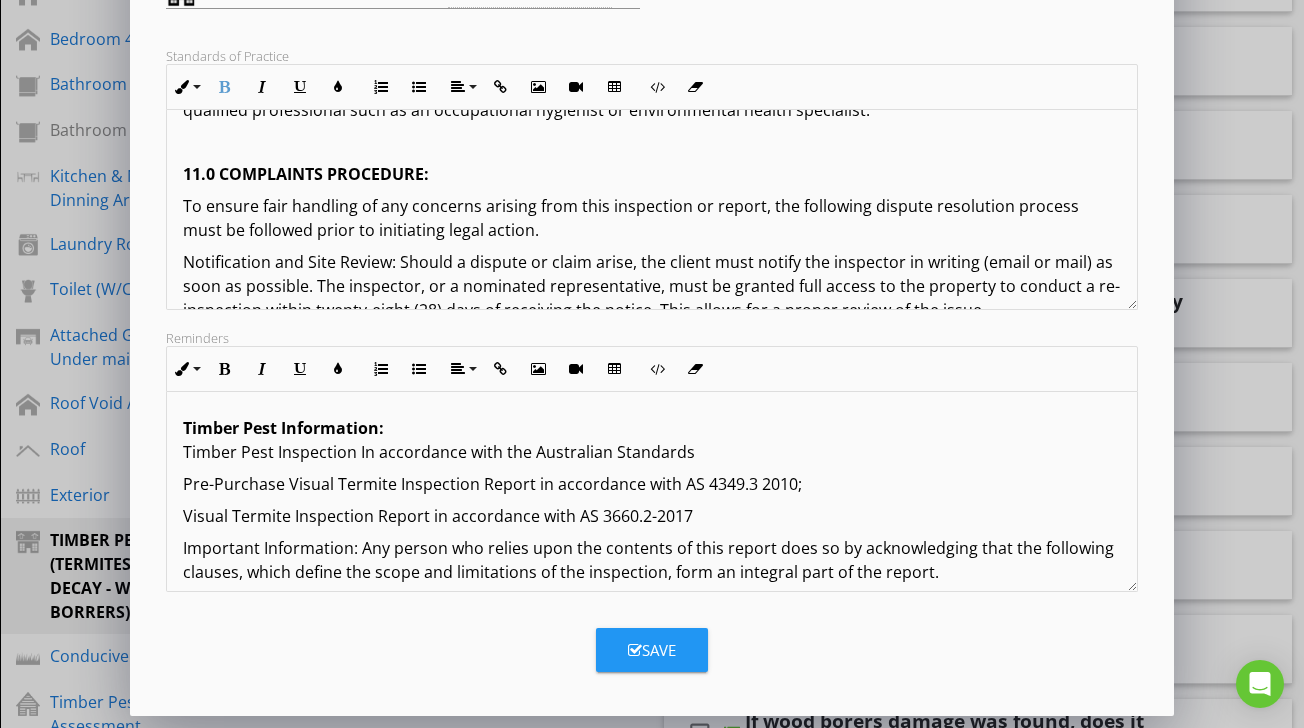 scroll, scrollTop: 4227, scrollLeft: 0, axis: vertical 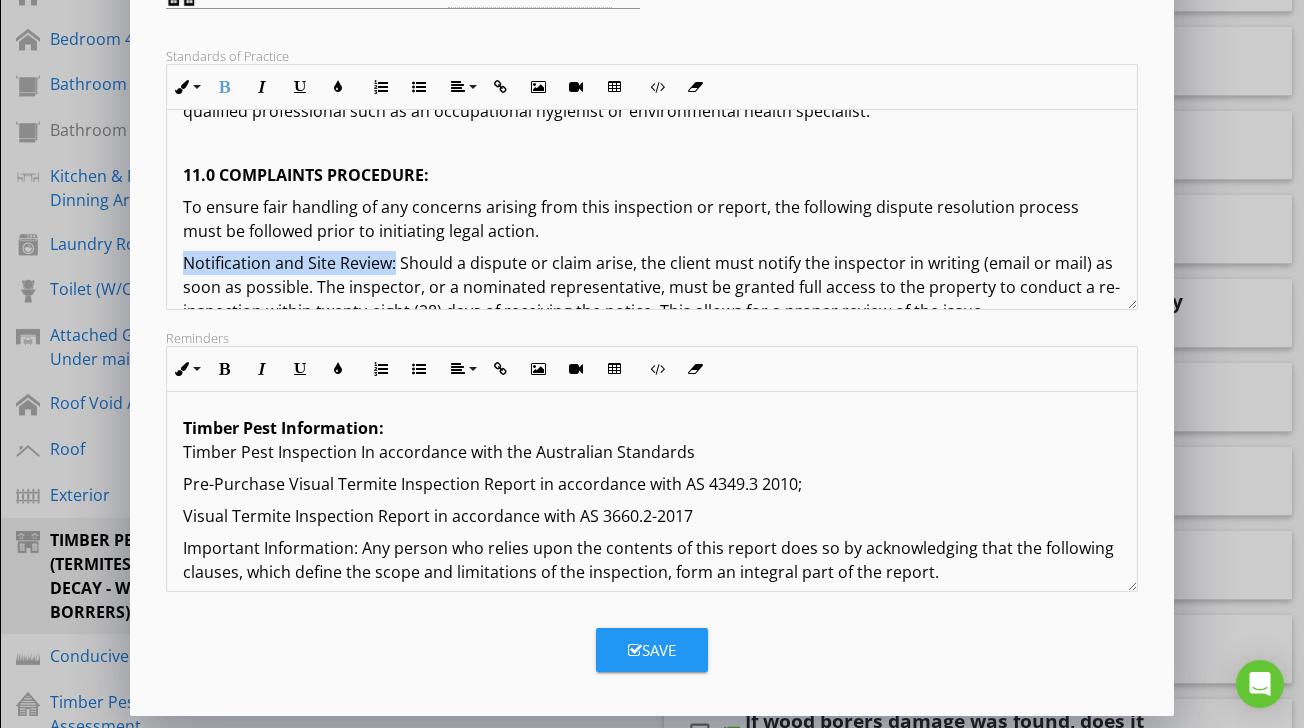 drag, startPoint x: 393, startPoint y: 192, endPoint x: 185, endPoint y: 189, distance: 208.02164 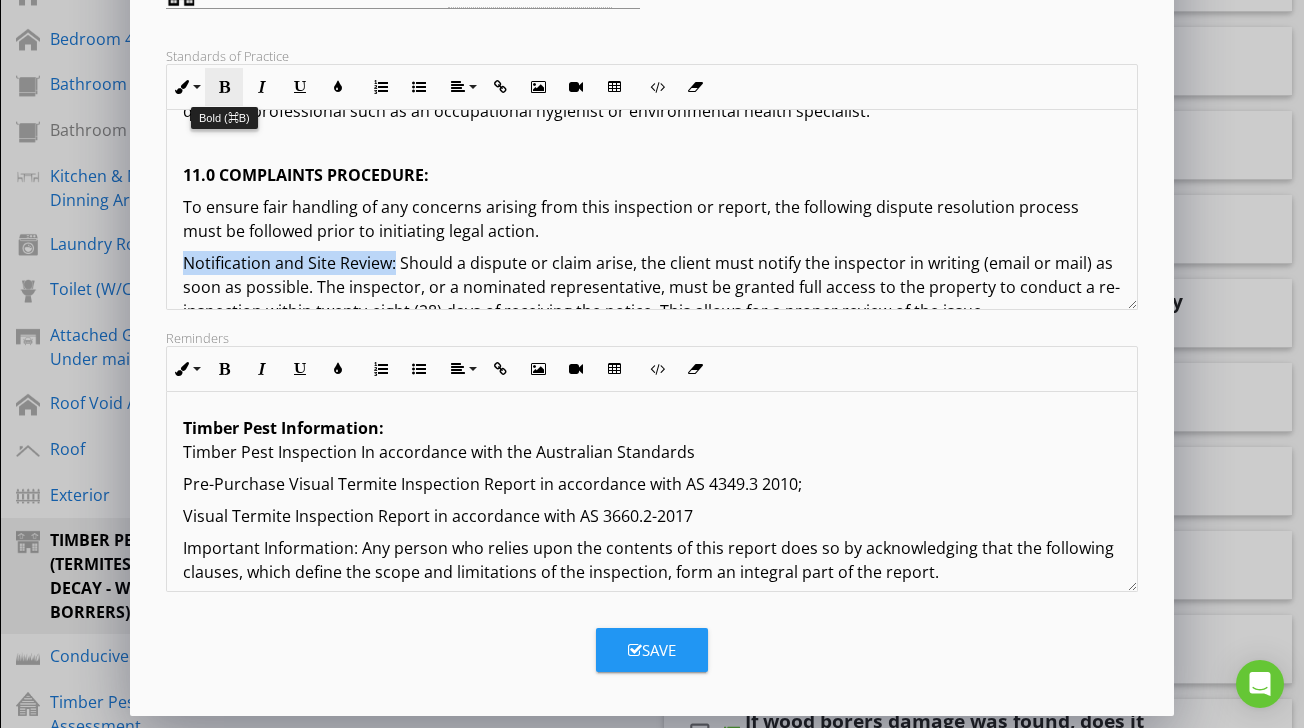 click at bounding box center (224, 87) 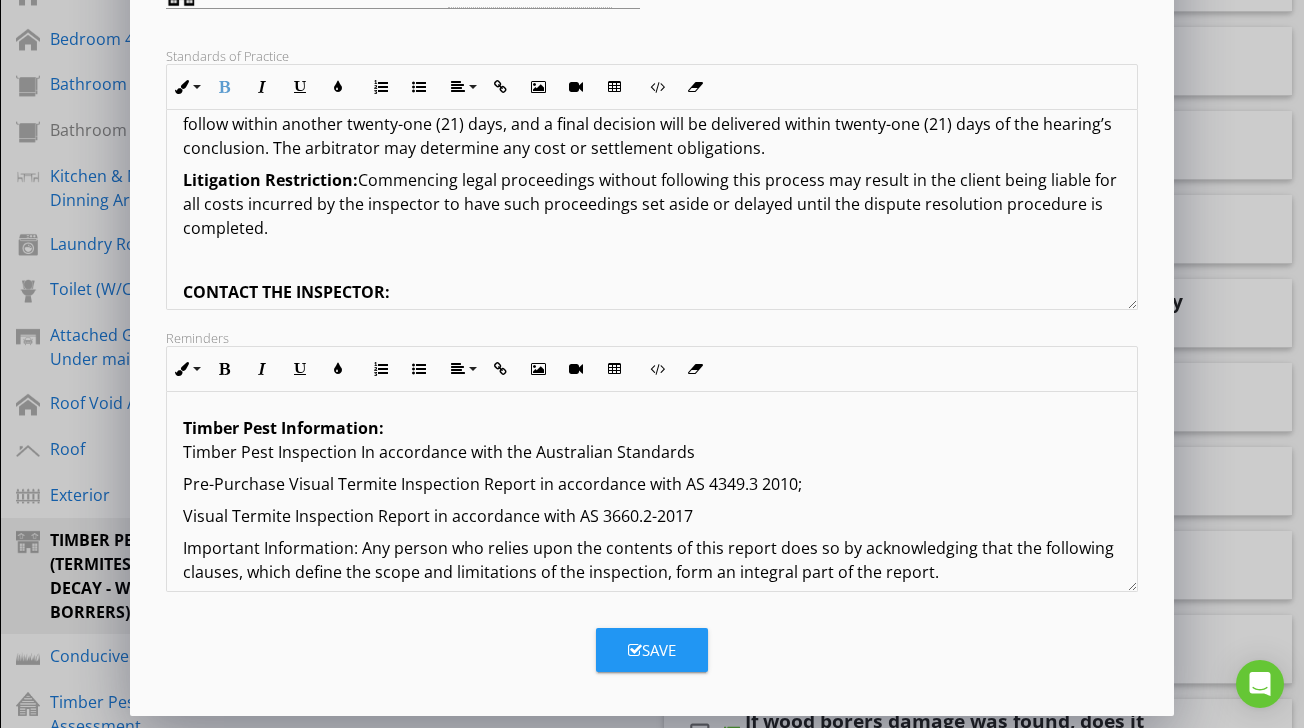 scroll, scrollTop: 4697, scrollLeft: 0, axis: vertical 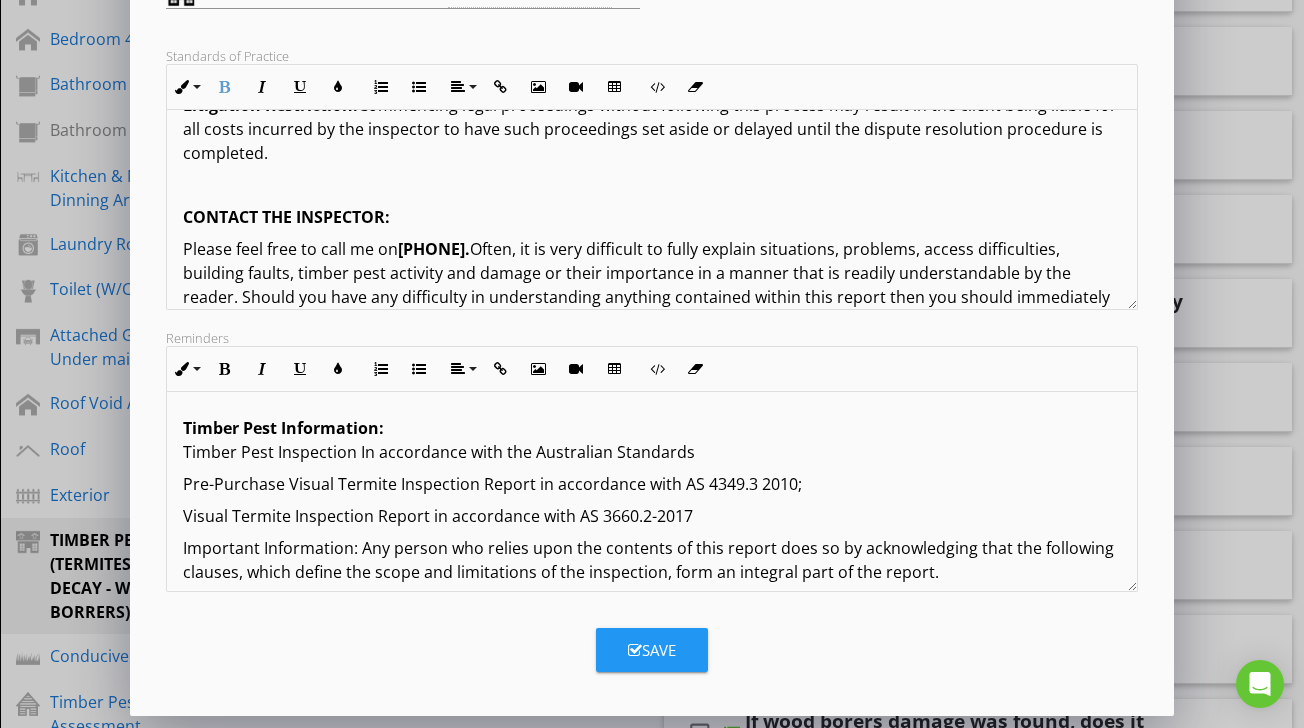 click on "Save" at bounding box center (652, 650) 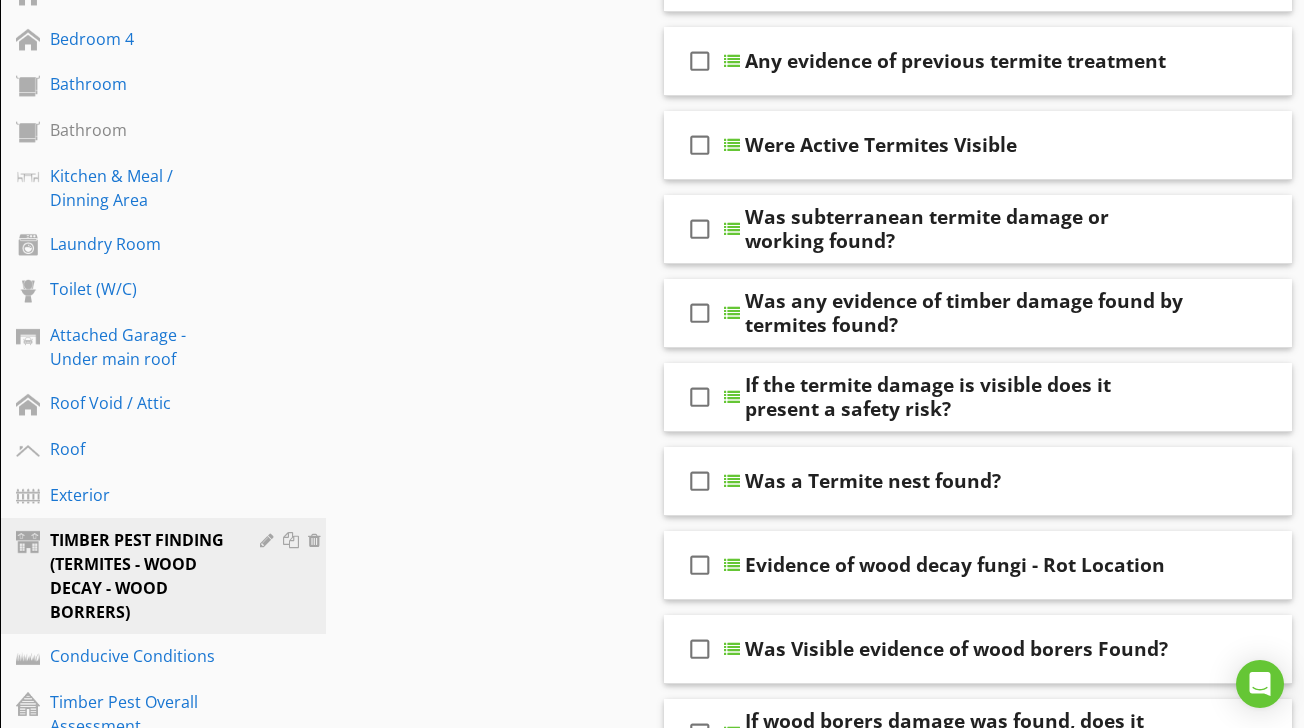 scroll, scrollTop: 114, scrollLeft: 0, axis: vertical 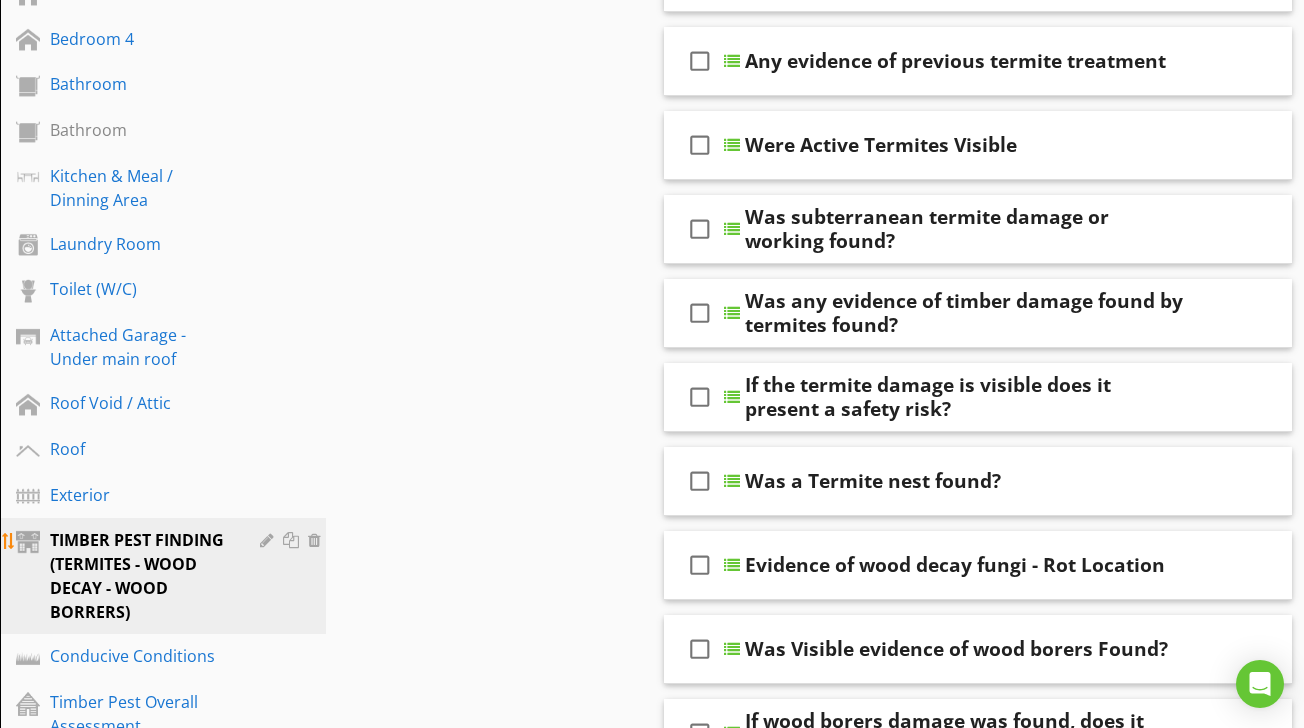 click at bounding box center [269, 540] 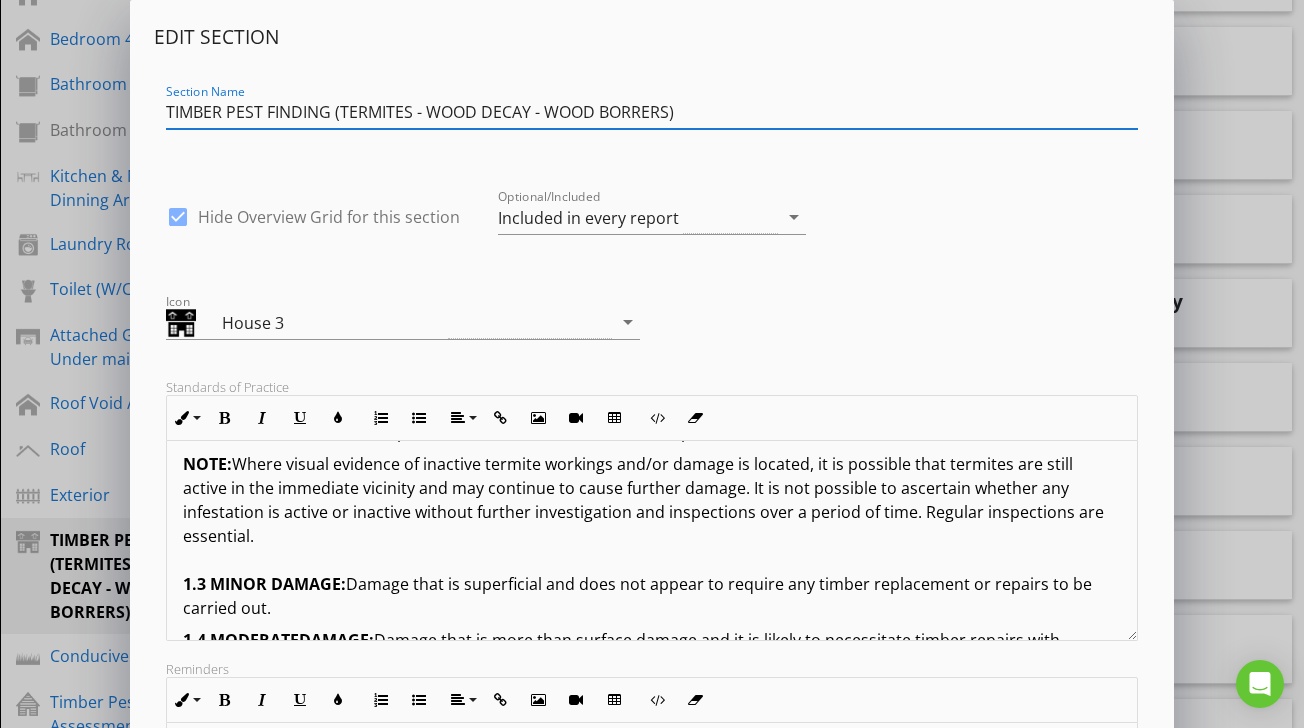 scroll, scrollTop: 579, scrollLeft: 0, axis: vertical 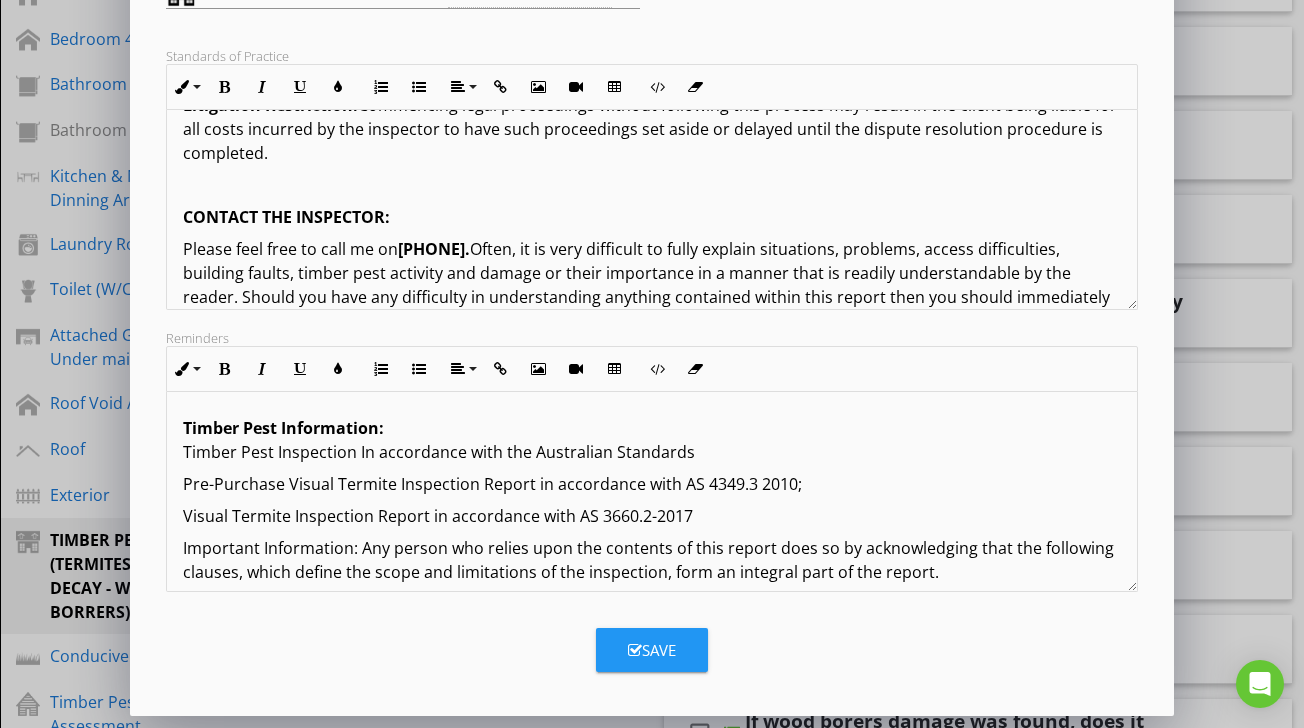 click on "Please feel free to call me on  0401847332.  Often, it is very difficult to fully explain situations, problems, access difficulties, building faults, timber pest activity and damage or their importance in a manner that is readily understandable by the reader. Should you have any difficulty in understanding anything contained within this report then you should immediately contact the inspector and have the matter explained to you. If you have any questions at all or require clarification, then contact the inspector prior to acting on this report." at bounding box center (651, 297) 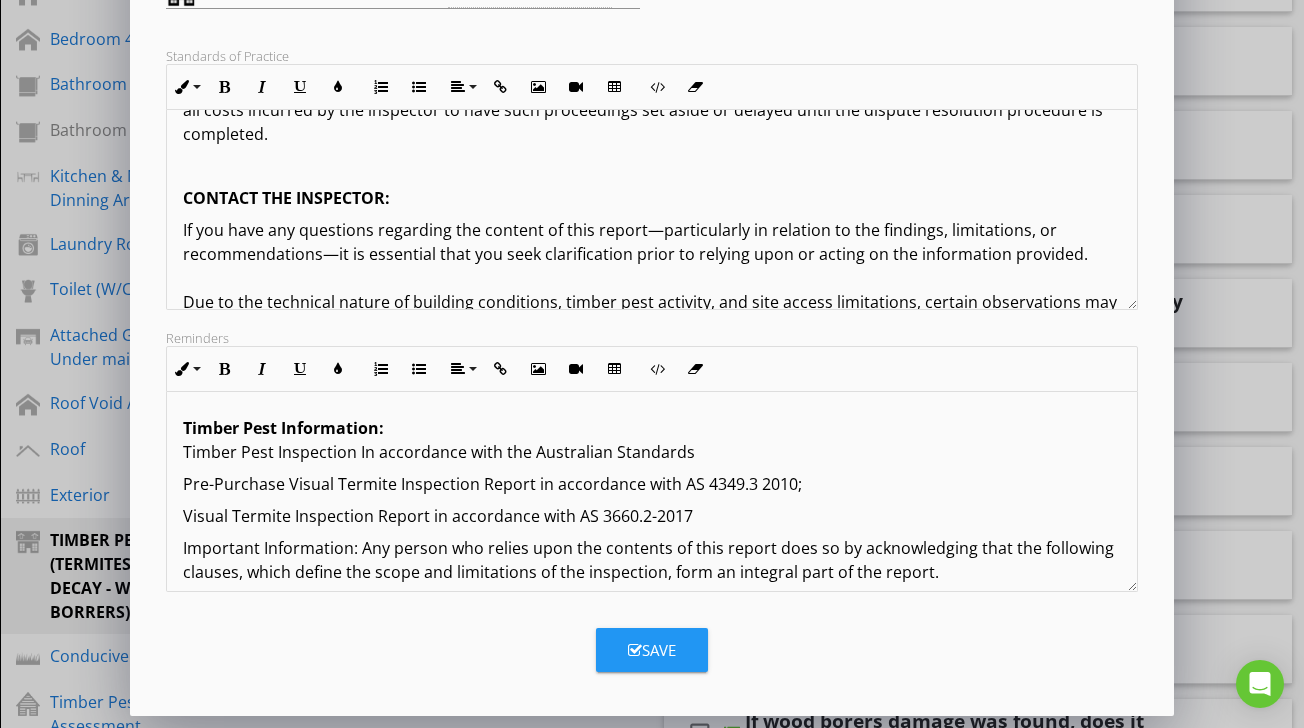 scroll, scrollTop: 4688, scrollLeft: 0, axis: vertical 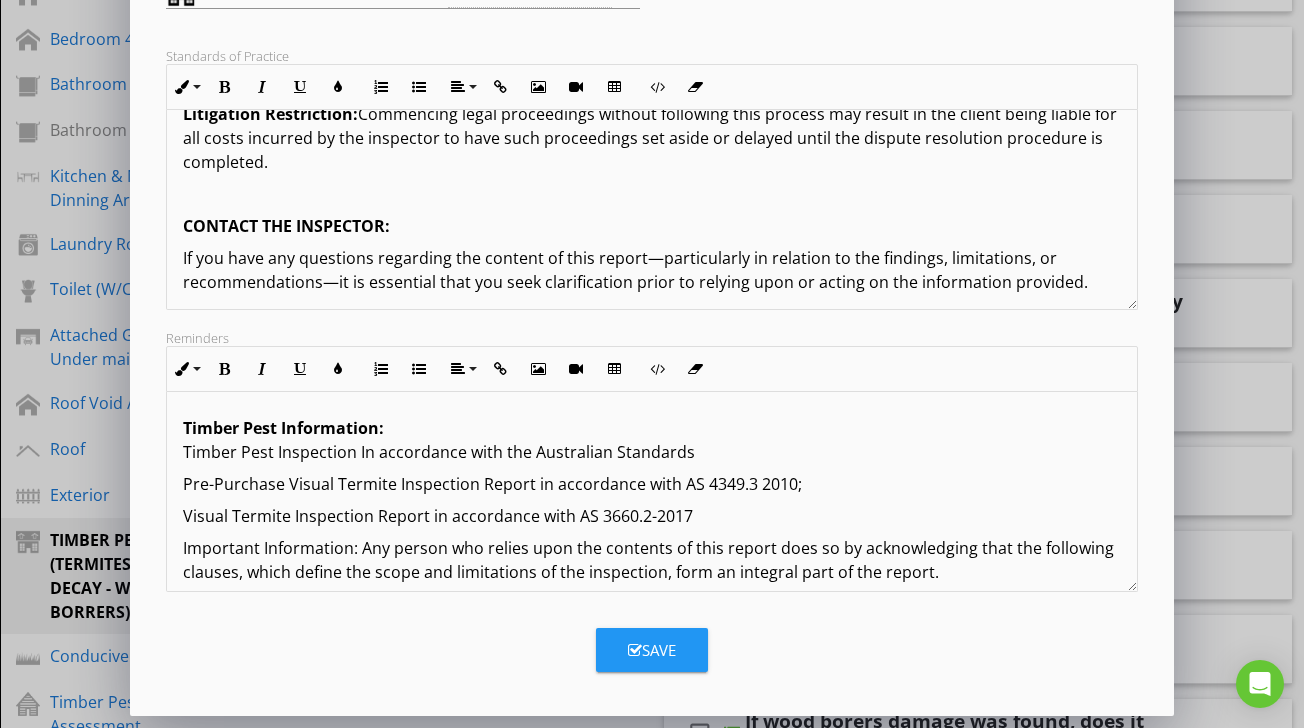 click on "If you have any questions regarding the content of this report—particularly in relation to the findings, limitations, or recommendations—it is essential that you seek clarification prior to relying upon or acting on the information provided. Due to the technical nature of building conditions, timber pest activity, and site access limitations, certain observations may not be easily understood without further explanation. To ensure you have a complete and accurate understanding of the inspection results, you are strongly encouraged to contact the inspector directly. For further clarification or to discuss any aspect of this report, please contact: Mahesh Gurung Phone: 0401 847 332" at bounding box center [651, 378] 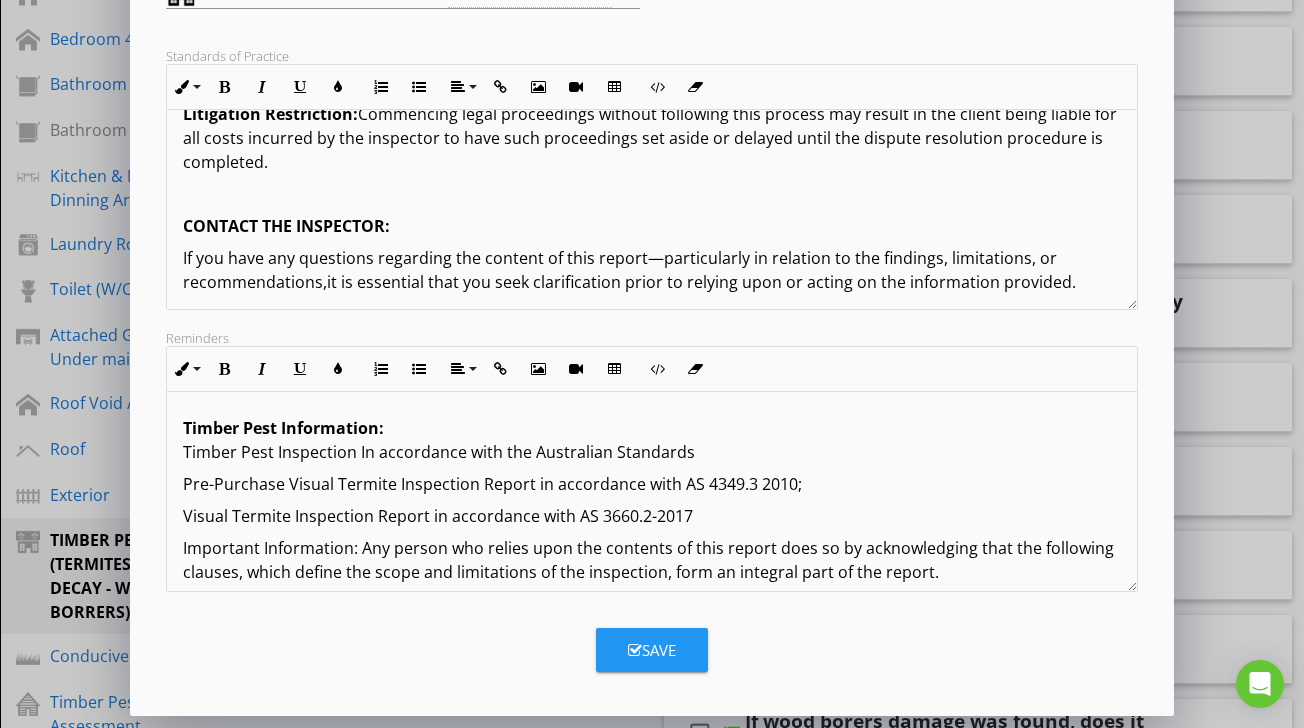 type 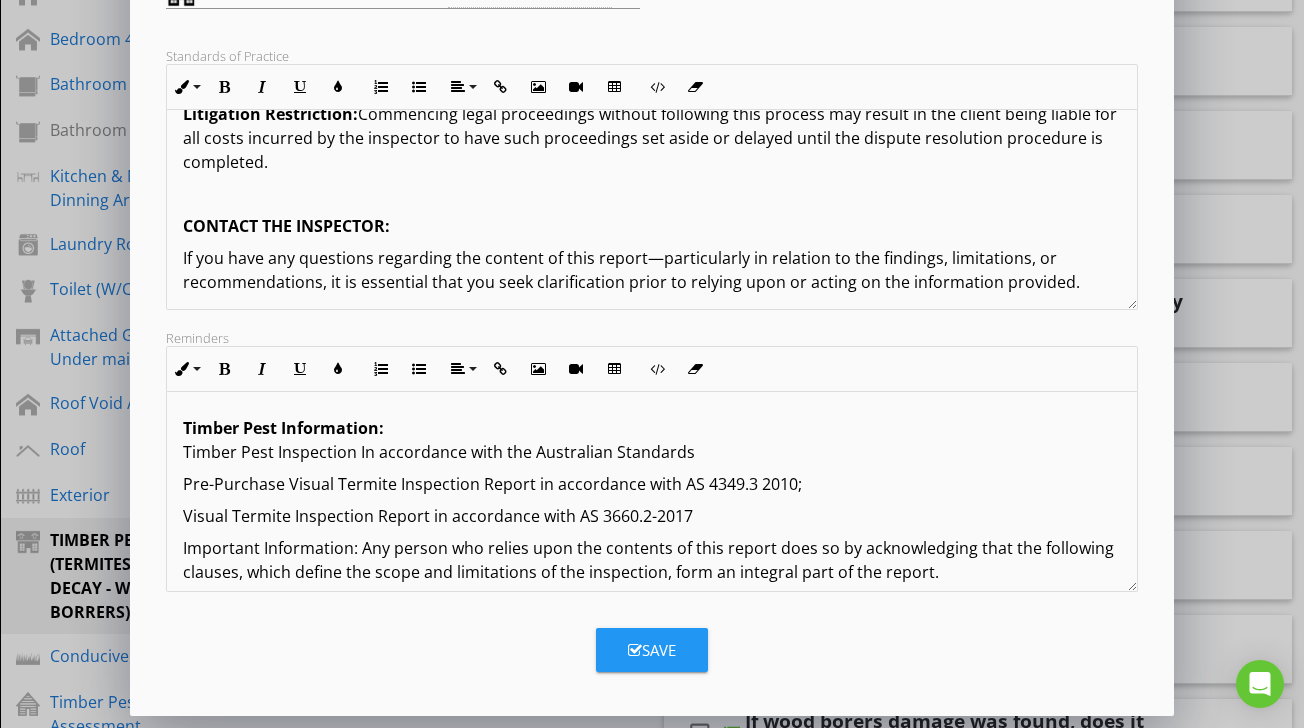 click on "TERMS AND CONDITIONS OF TIMBER PEST INSPECTIONS REPORT: IMPORTANT INFORMATION: The Report represents a professional opinion based solely on a visual, non-invasive inspection conducted in accordance with Australian Standard AS 4349.3–2010. The observations and findings are relevant only to the condition of the property at the time of inspection. The Client acknowledges that timber pest inspections are subject to inherent limitations, including restricted access, concealed activity, and environmental conditions. As such, no warranty, representation, or guarantee either express or implied is made that the property is free of timber pests or will remain free in the future. 1.0 DEFINITIONS:  For the purpose of this inspection, the definitions below apply. 1.1 ACTIVE:  The presence of live timber pests at the time of inspection. 1.2 INACTIVE:  No live timber pests were detected at the time of inspection. NOTE:  1.3 MINOR DAMAGE:  1.4 MODERATE  DAMAGE:  1.5 SEVERE DAMAGE:  1.6 TIMBER DAMAGE ROOF SPACE" at bounding box center [651, -2022] 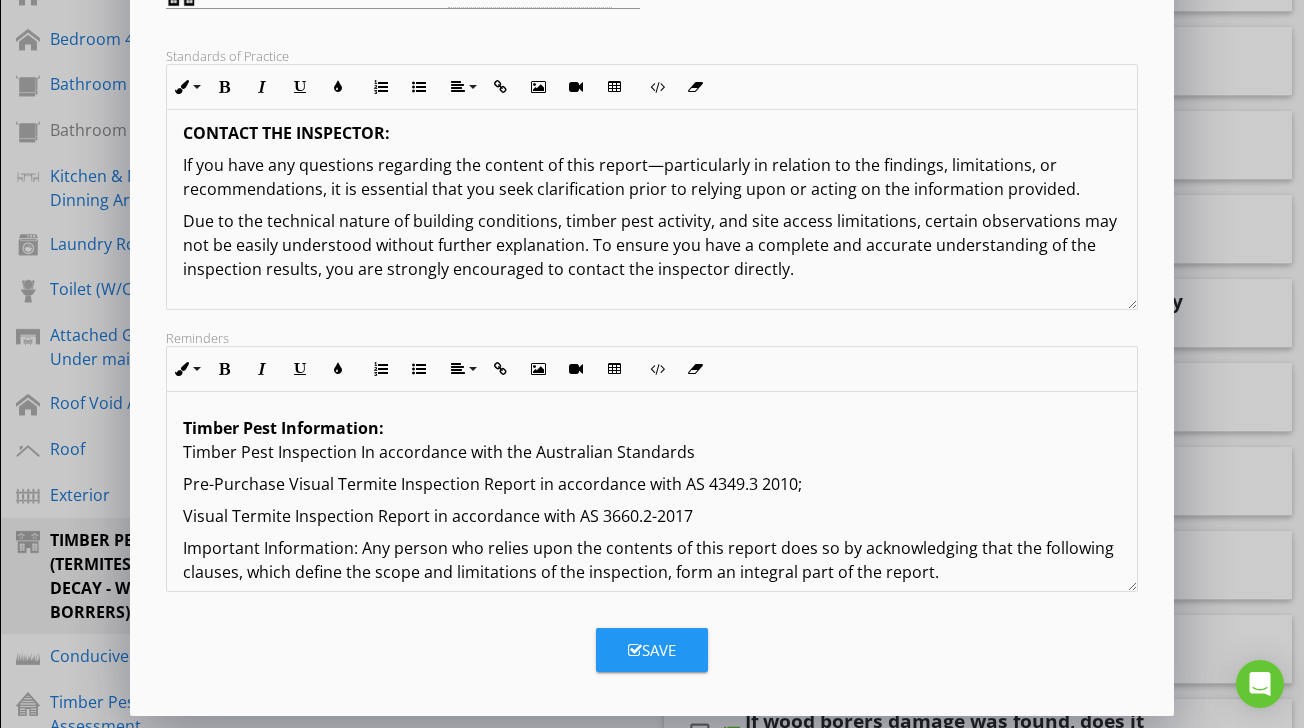 scroll, scrollTop: 4793, scrollLeft: 0, axis: vertical 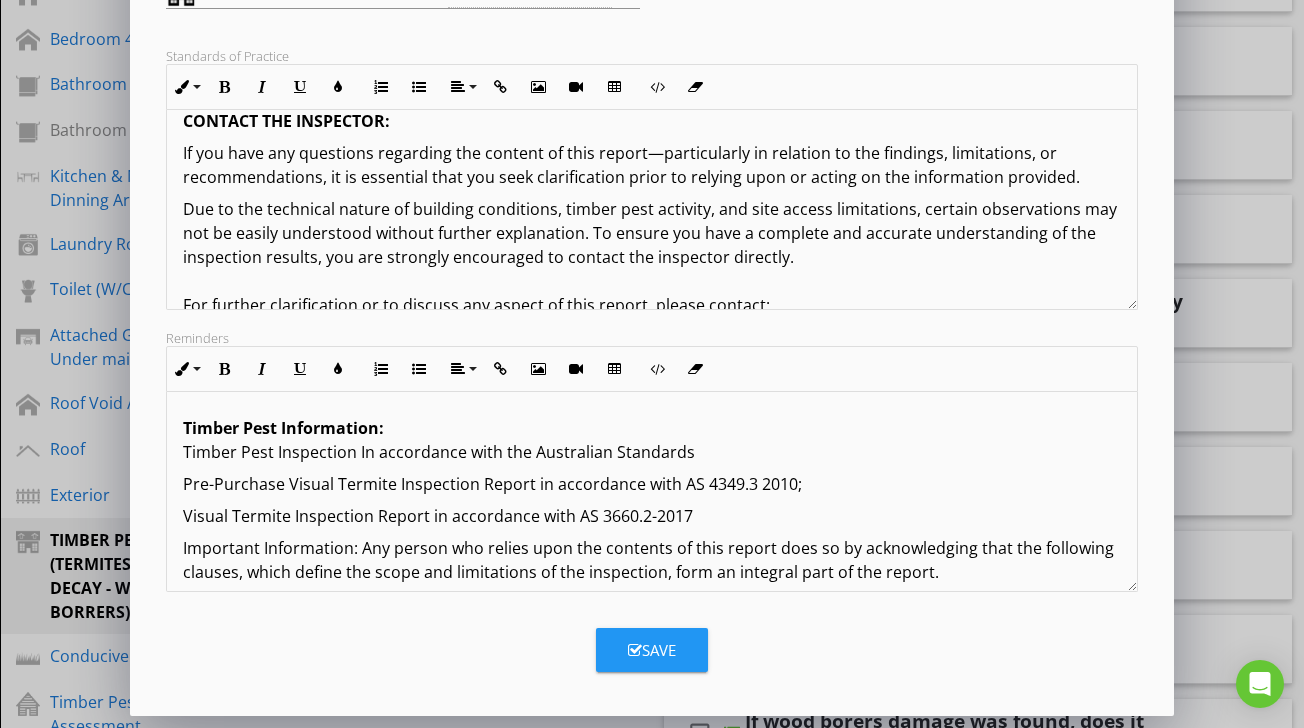 click on "TERMS AND CONDITIONS OF TIMBER PEST INSPECTIONS REPORT: IMPORTANT INFORMATION: The Report represents a professional opinion based solely on a visual, non-invasive inspection conducted in accordance with Australian Standard AS 4349.3–2010. The observations and findings are relevant only to the condition of the property at the time of inspection. The Client acknowledges that timber pest inspections are subject to inherent limitations, including restricted access, concealed activity, and environmental conditions. As such, no warranty, representation, or guarantee either express or implied is made that the property is free of timber pests or will remain free in the future. 1.0 DEFINITIONS:  For the purpose of this inspection, the definitions below apply. 1.1 ACTIVE:  The presence of live timber pests at the time of inspection. 1.2 INACTIVE:  No live timber pests were detected at the time of inspection. NOTE:  1.3 MINOR DAMAGE:  1.4 MODERATE  DAMAGE:  1.5 SEVERE DAMAGE:  1.6 TIMBER DAMAGE ROOF SPACE" at bounding box center [651, -2135] 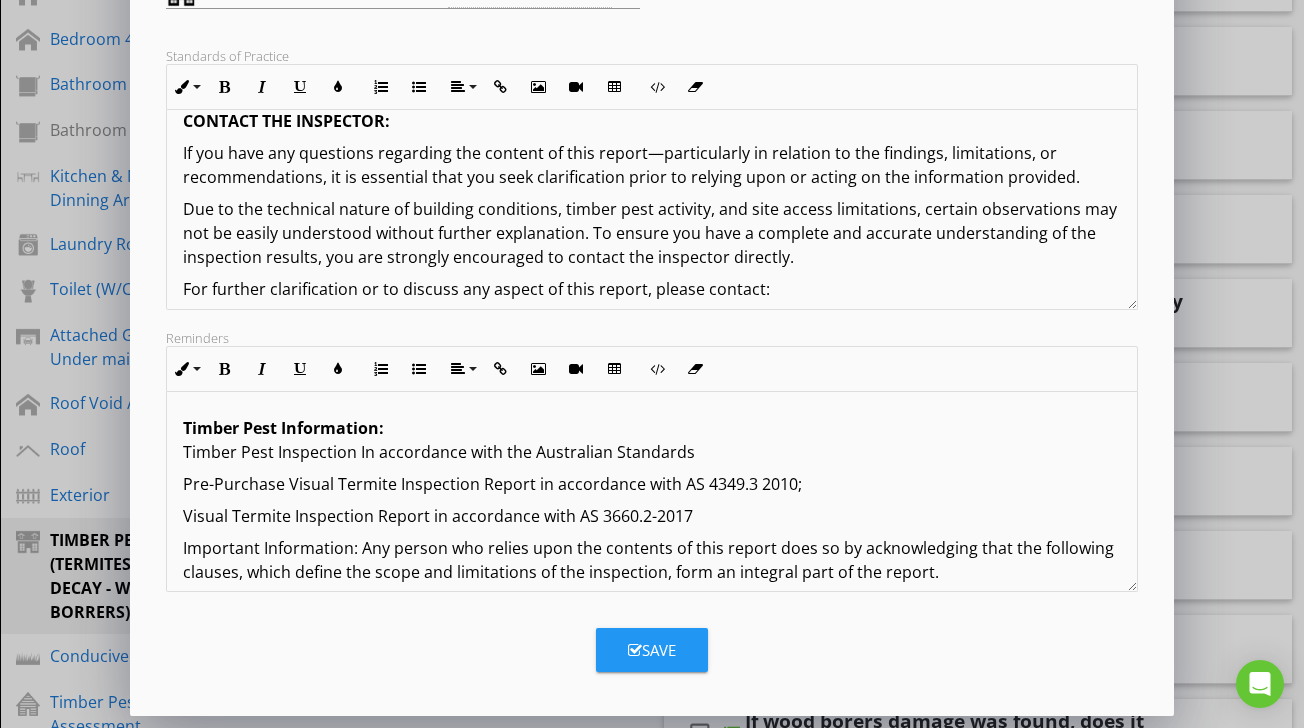 click on "For further clarification or to discuss any aspect of this report, please contact: Mahesh Gurung Phone: 0401 847 332" at bounding box center [651, 325] 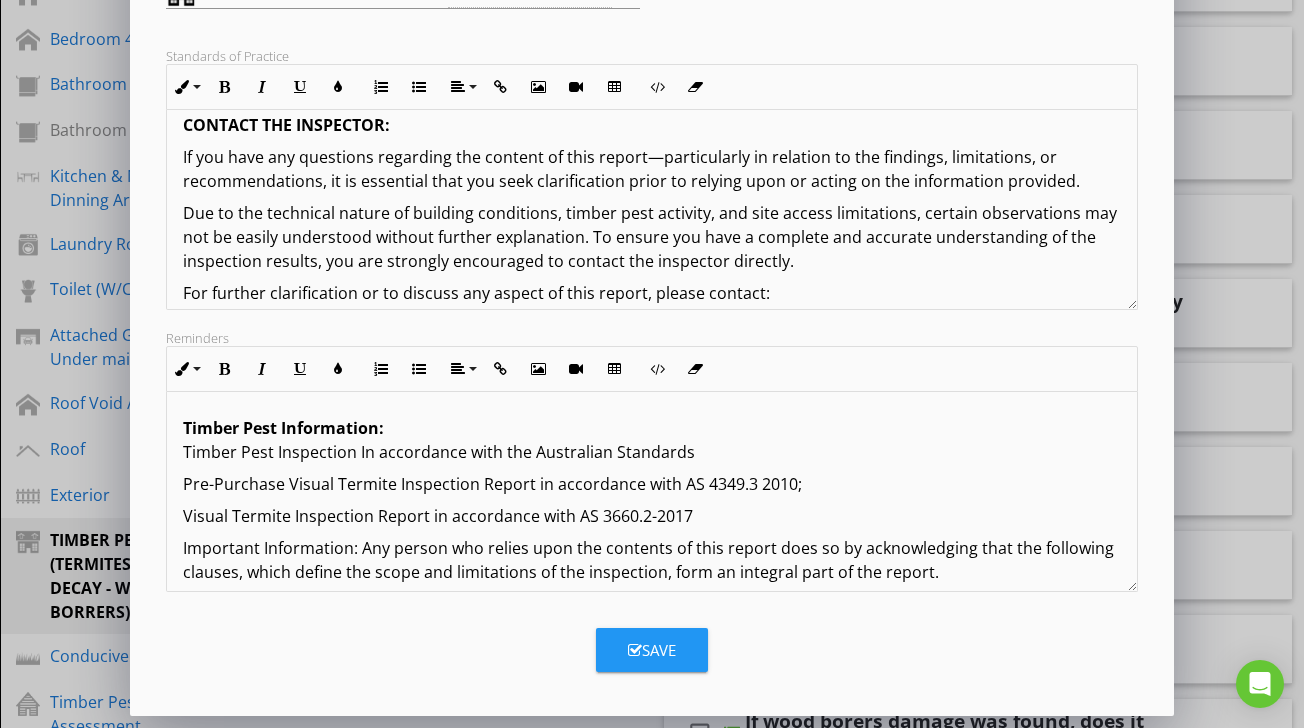 scroll, scrollTop: 4793, scrollLeft: 0, axis: vertical 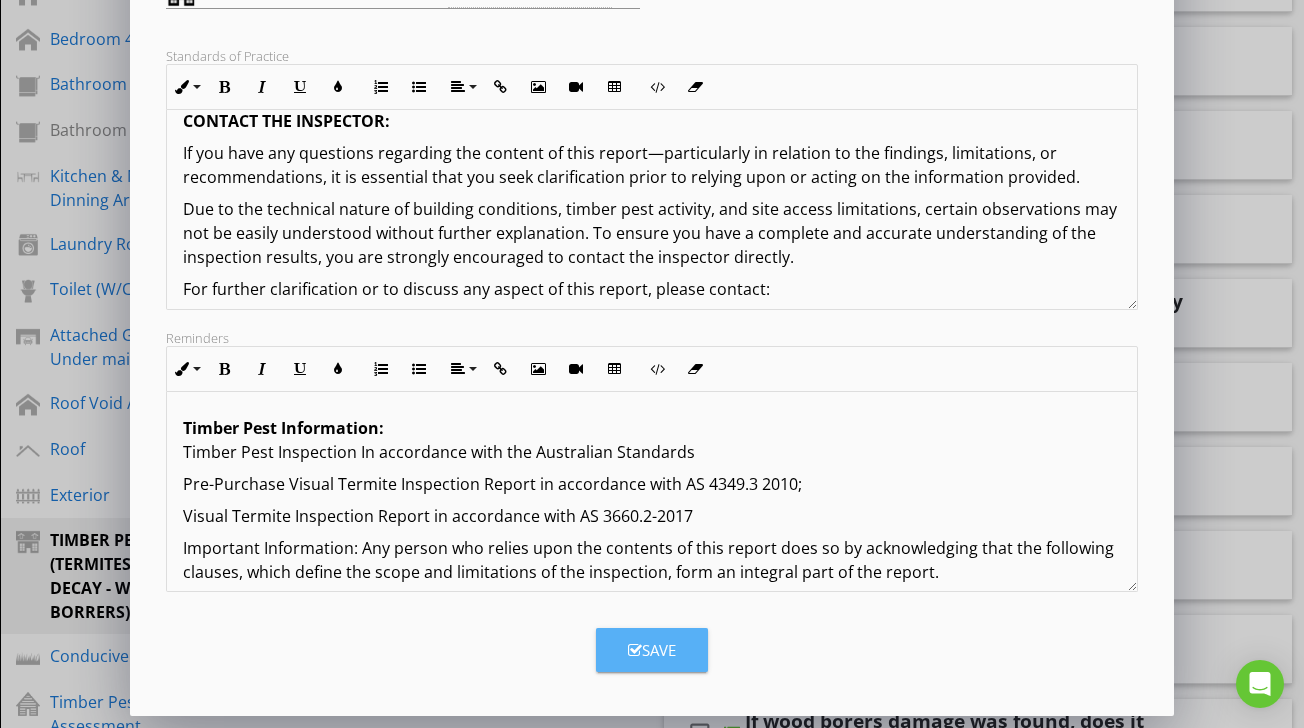 click on "Save" at bounding box center (652, 650) 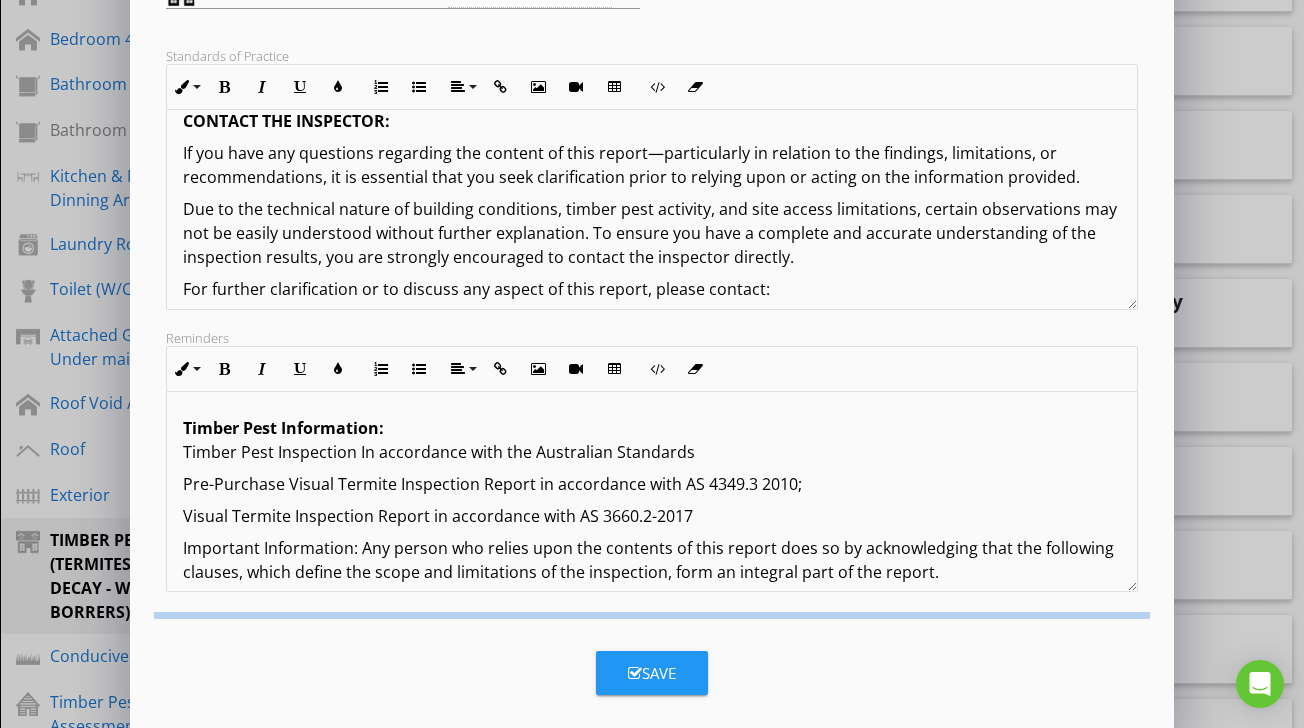 scroll, scrollTop: 114, scrollLeft: 0, axis: vertical 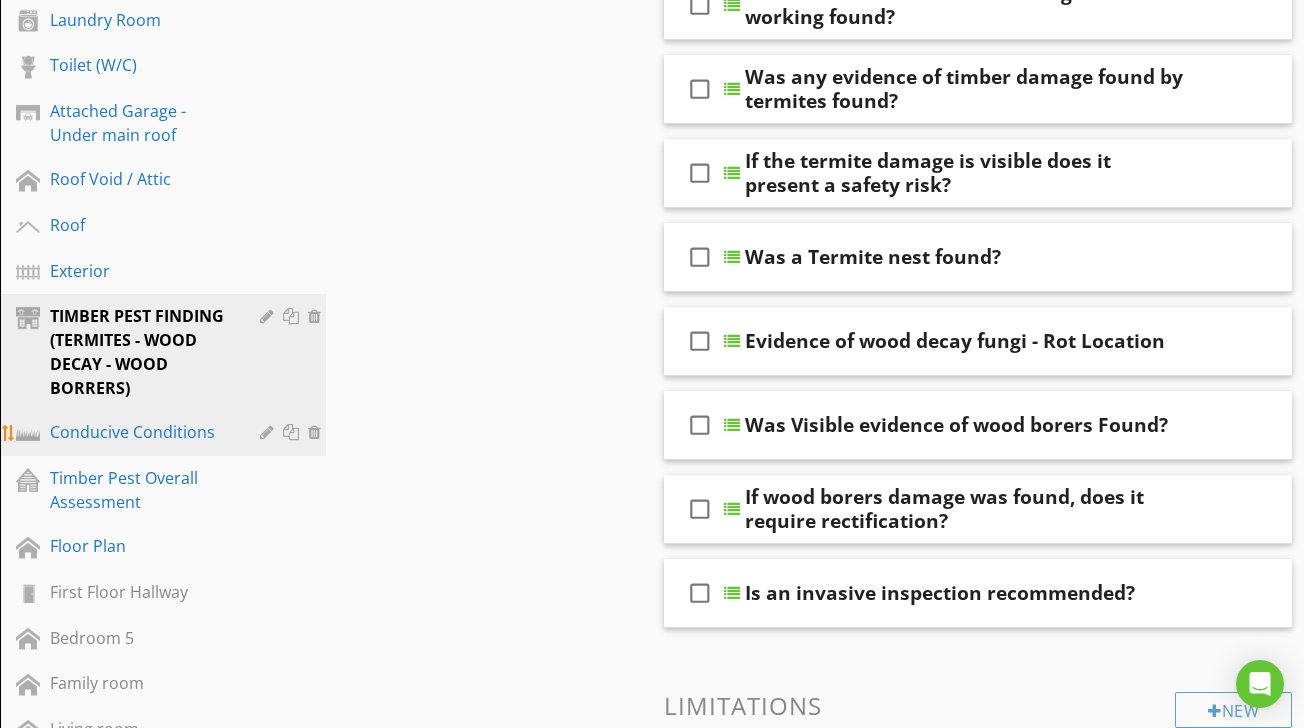 click on "Conducive Conditions" at bounding box center (140, 432) 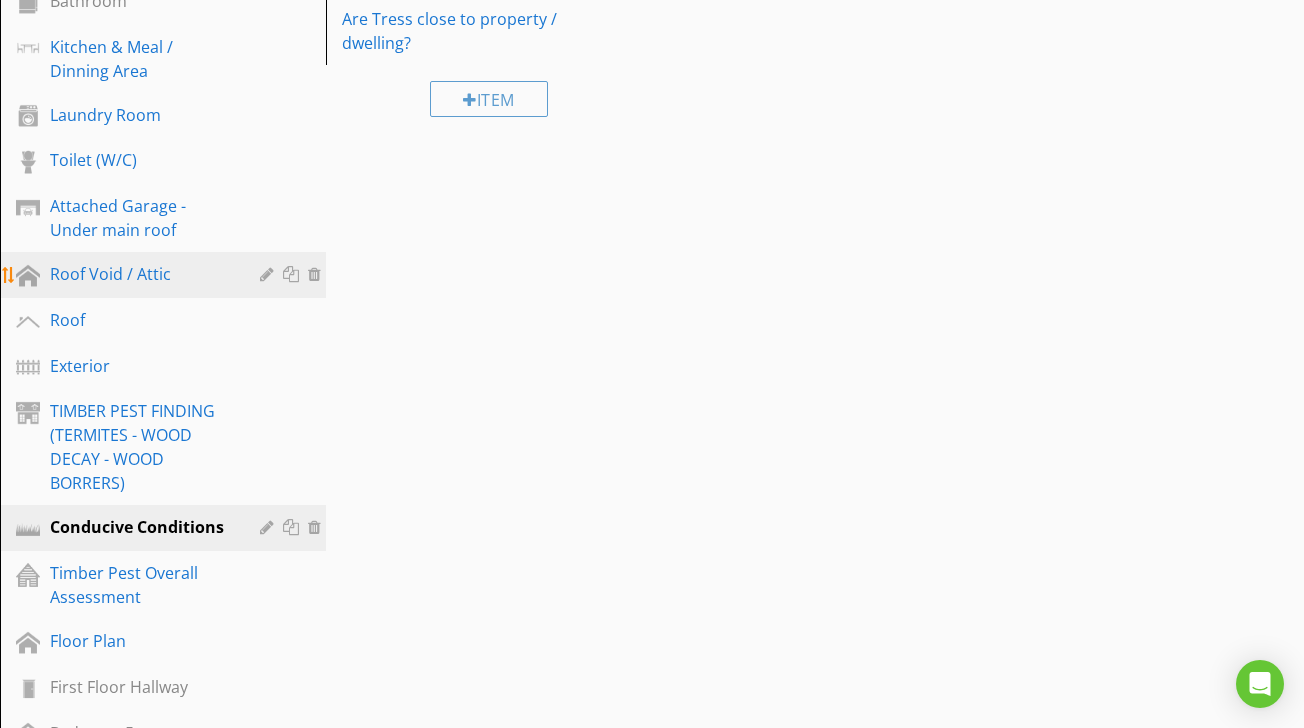 scroll, scrollTop: 739, scrollLeft: 0, axis: vertical 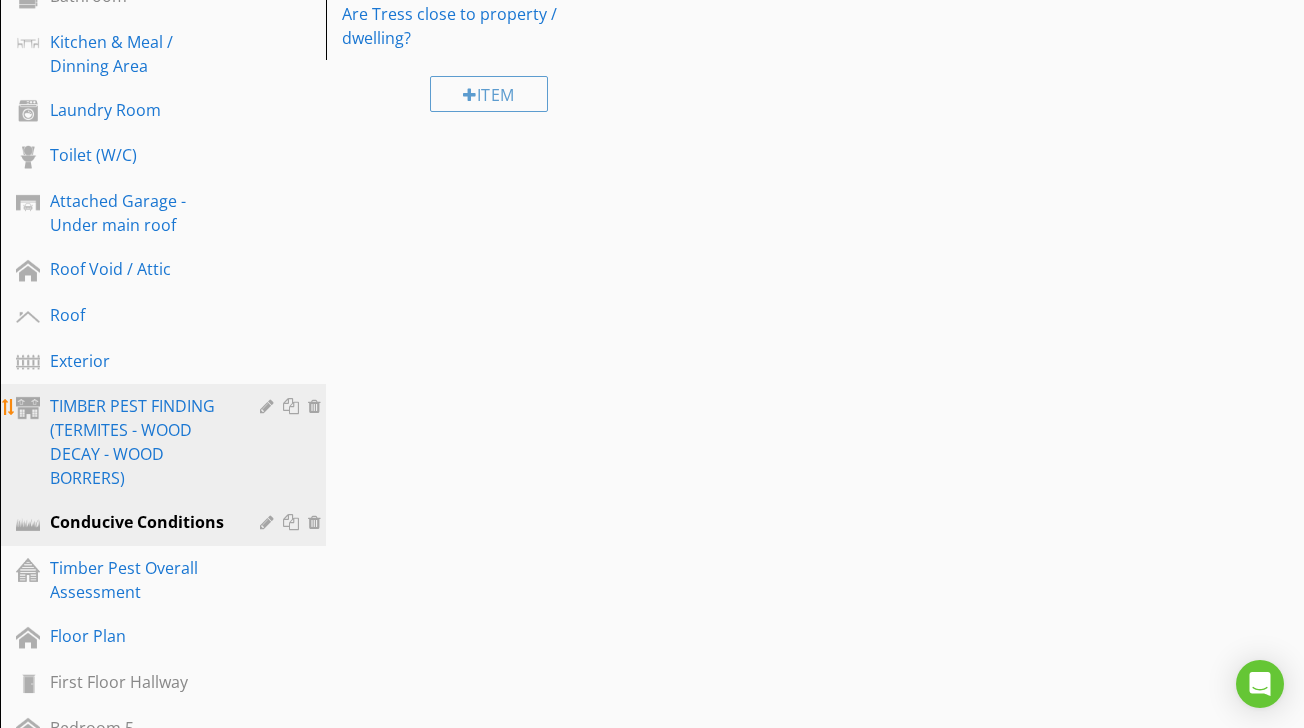 click on "TIMBER PEST FINDING (TERMITES - WOOD DECAY - WOOD BORRERS)" at bounding box center (140, 442) 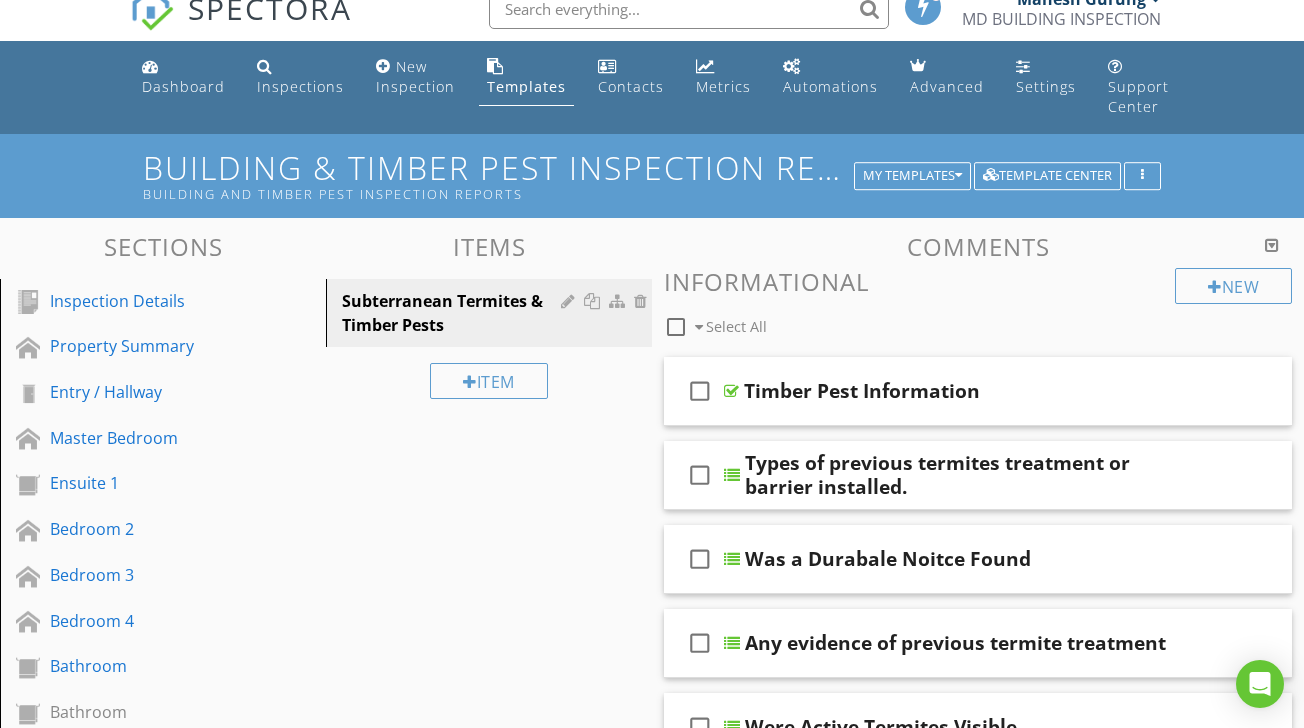 scroll, scrollTop: 12, scrollLeft: 0, axis: vertical 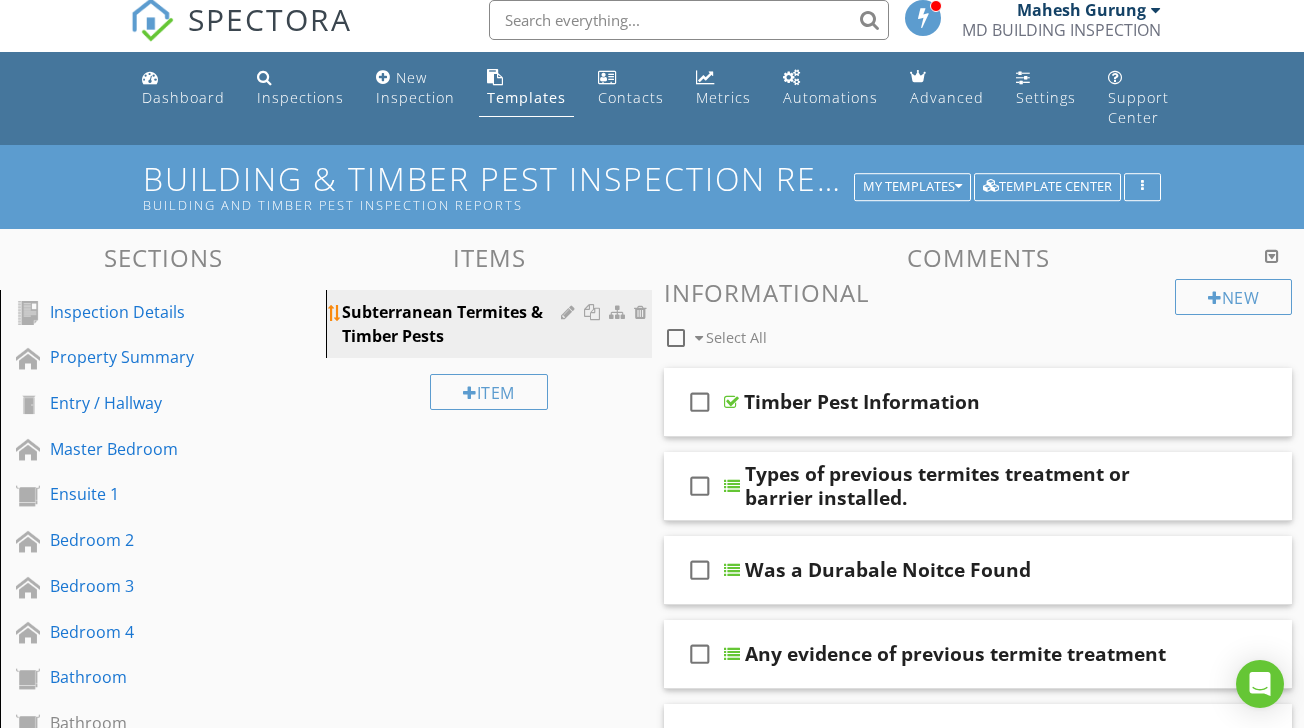 click at bounding box center (570, 312) 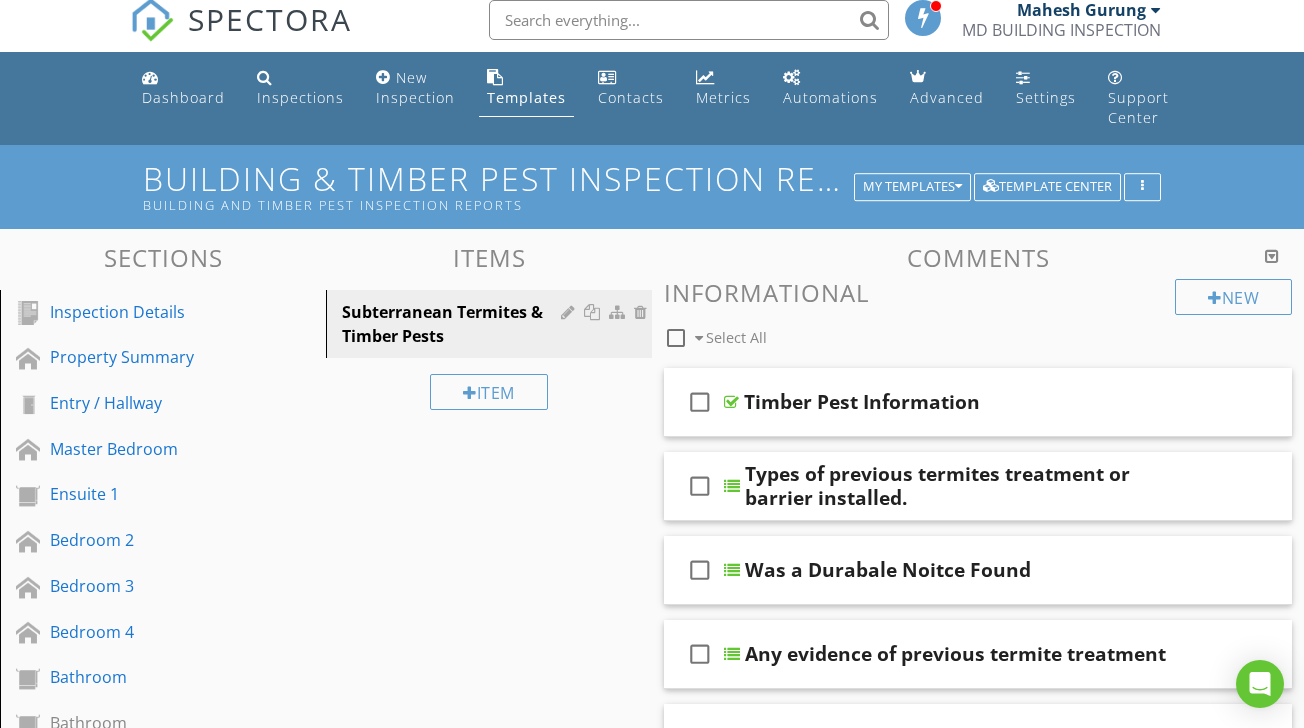 click at bounding box center (652, 364) 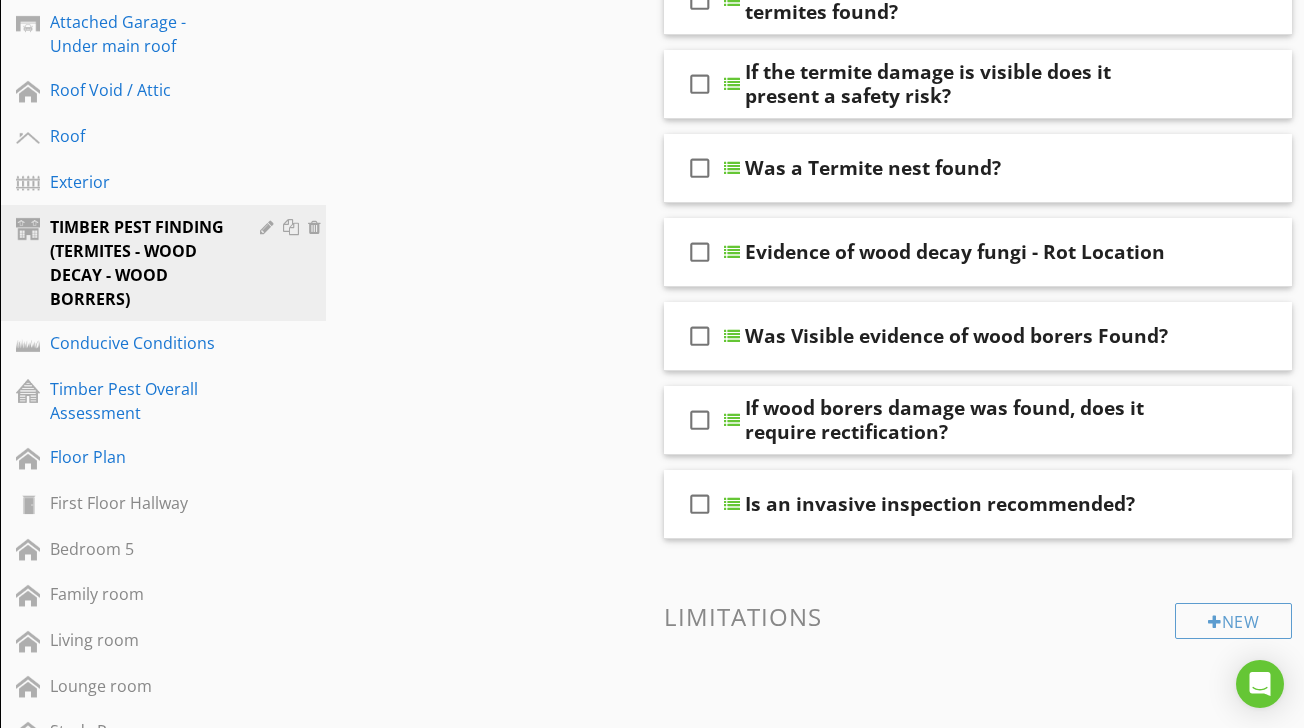 scroll, scrollTop: 923, scrollLeft: 0, axis: vertical 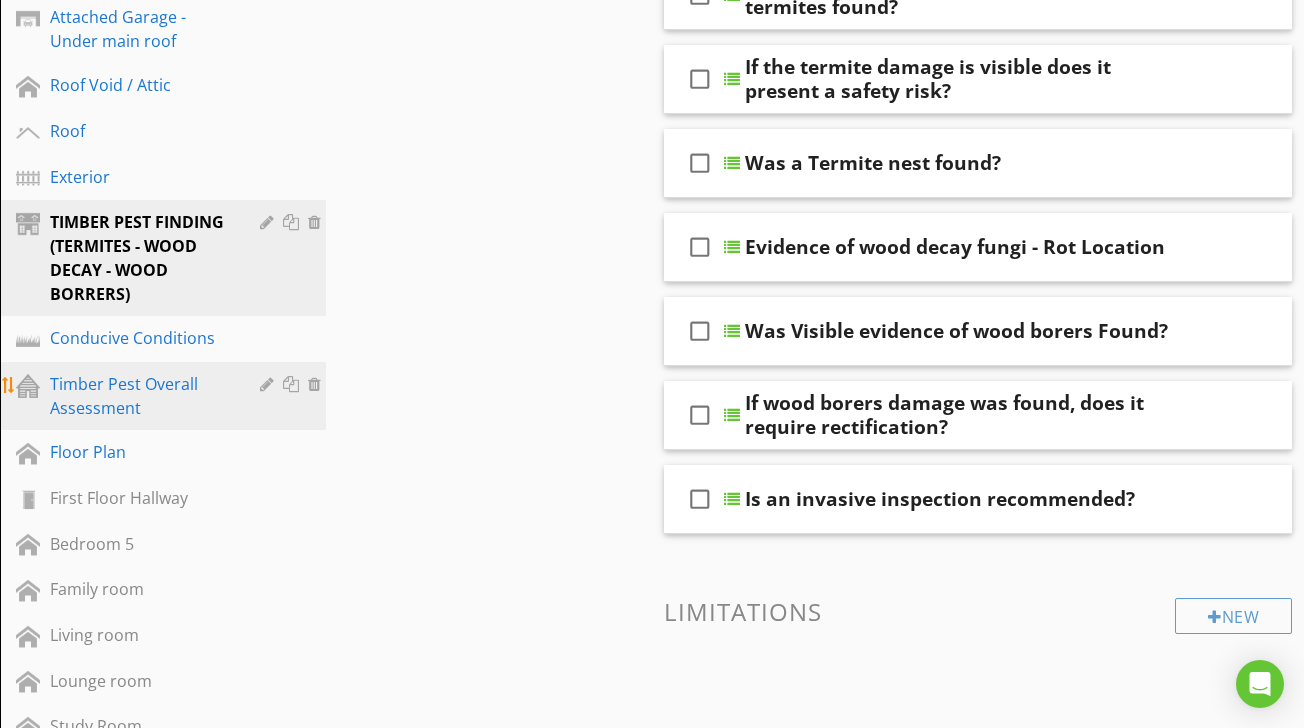 click on "Timber Pest Overall Assessment" at bounding box center (140, 396) 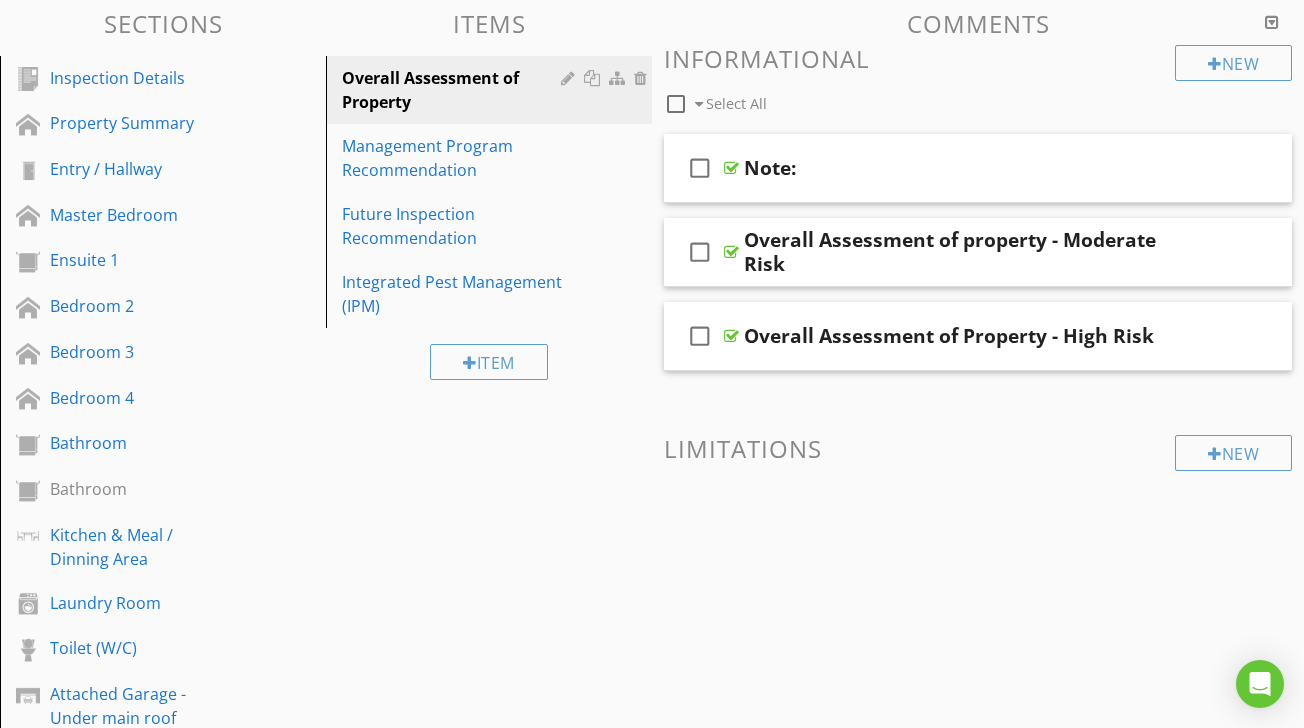 scroll, scrollTop: 243, scrollLeft: 0, axis: vertical 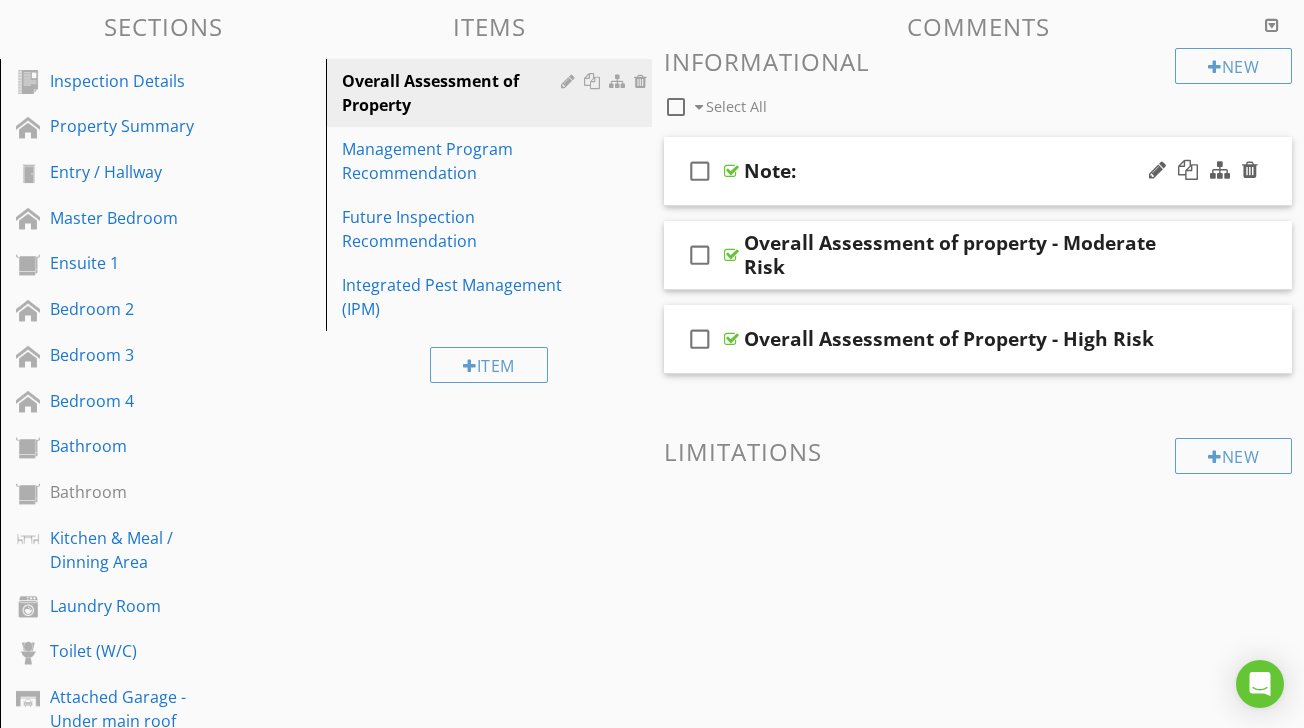 click at bounding box center (731, 171) 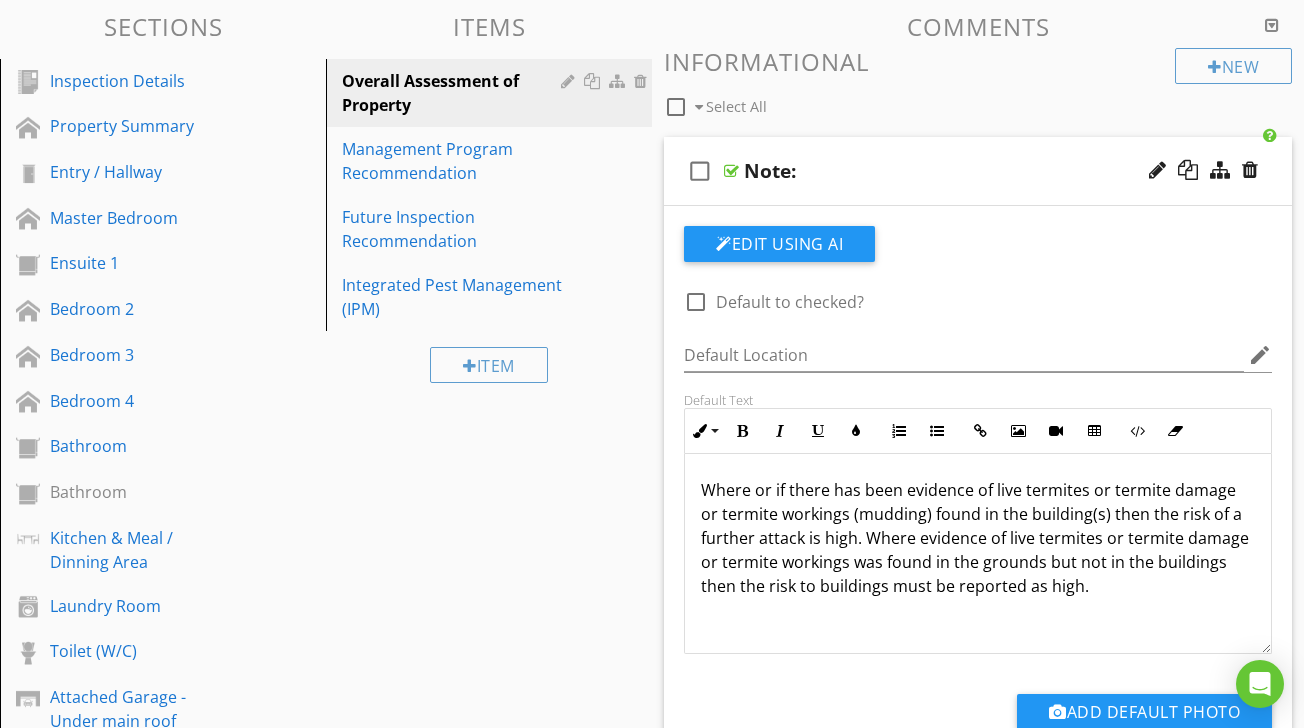 click at bounding box center (731, 171) 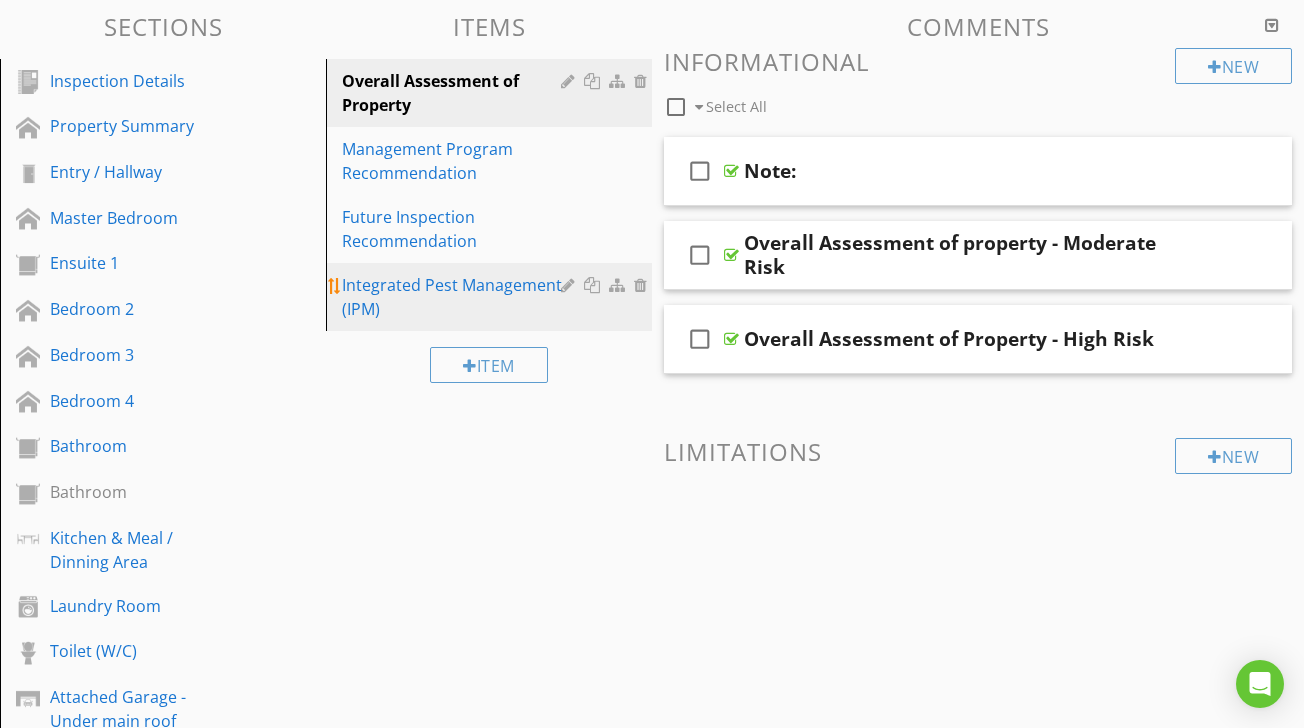 click on "Integrated Pest Management (IPM)" at bounding box center (454, 297) 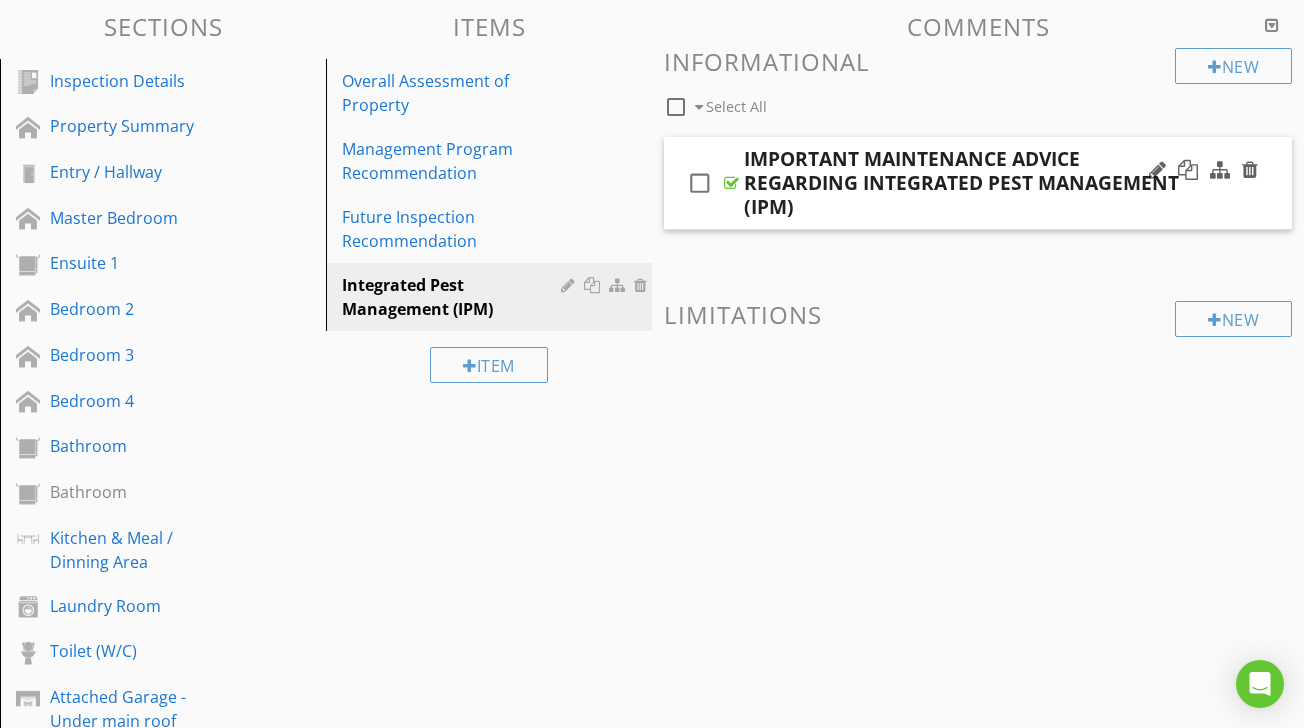 click at bounding box center (731, 183) 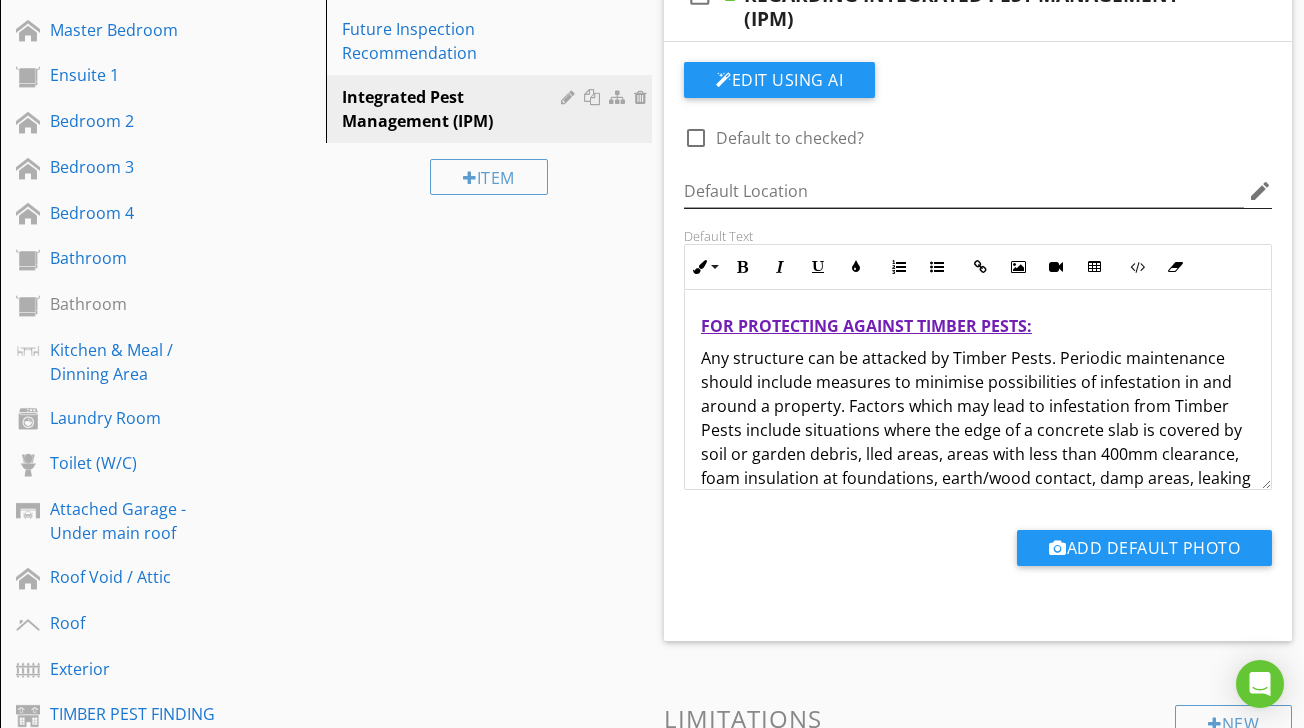 scroll, scrollTop: 452, scrollLeft: 0, axis: vertical 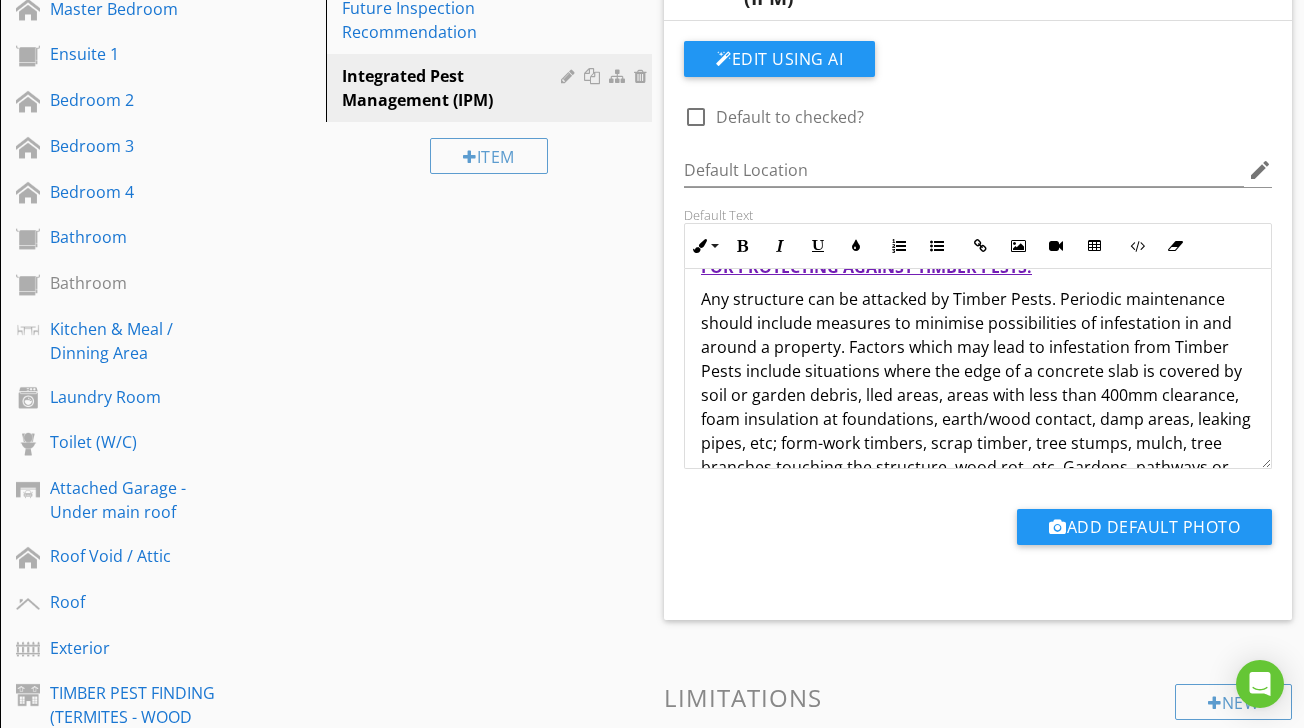 click on "Any structure can be attacked by Timber Pests. Periodic maintenance should include measures to minimise possibilities of infestation in and around a property. Factors which may lead to infestation from Timber Pests include situations where the edge of a concrete slab is covered by soil or garden debris, lled areas, areas with less than 400mm clearance, foam insulation at foundations, earth/wood contact, damp areas, leaking pipes, etc; form-work timbers, scrap timber, tree stumps, mulch, tree branches touching the structure, wood rot, etc. Gardens, pathways or turf abutting or concealing the edge of a concrete slab will allow for concealed entry by timber pests. Any timber in contact with soil such as form-work, scrap timbers or stumps must be removed from under and around the buildings and any leaks repaired. You should endeavour to ensure such conditions DO NOT occur around your property." at bounding box center (978, 539) 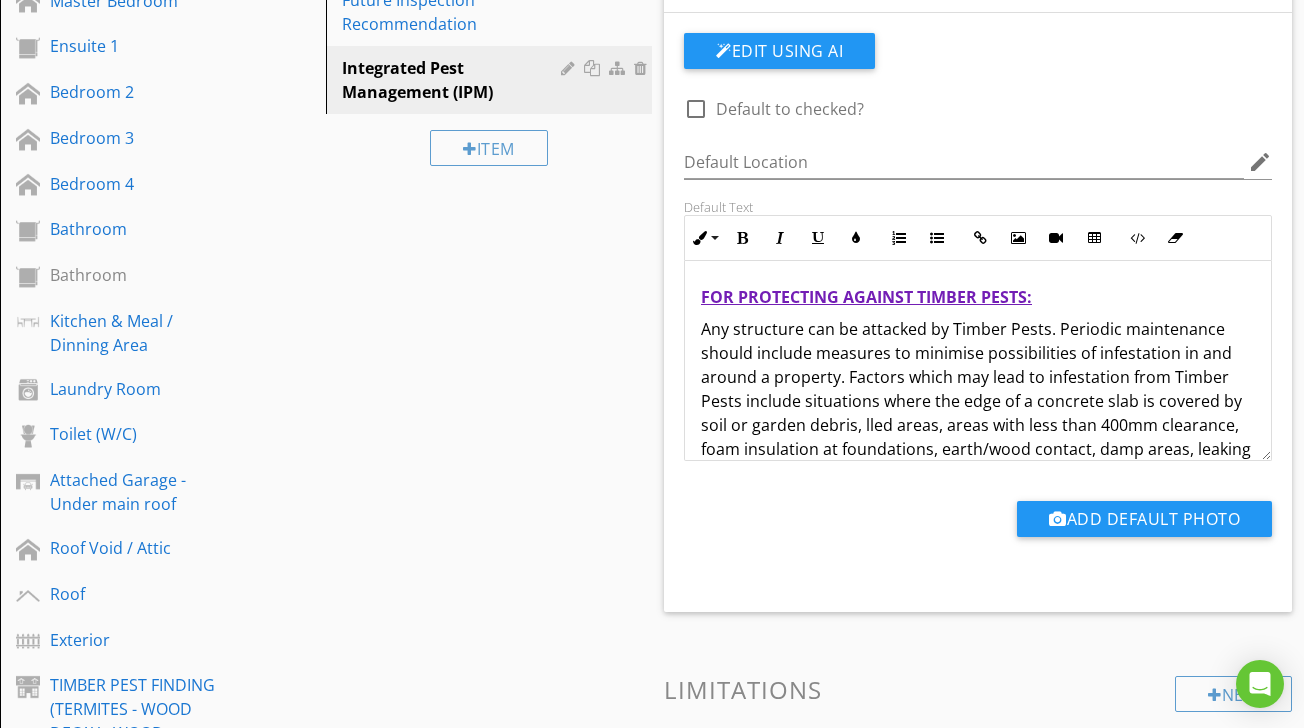 scroll, scrollTop: 467, scrollLeft: 0, axis: vertical 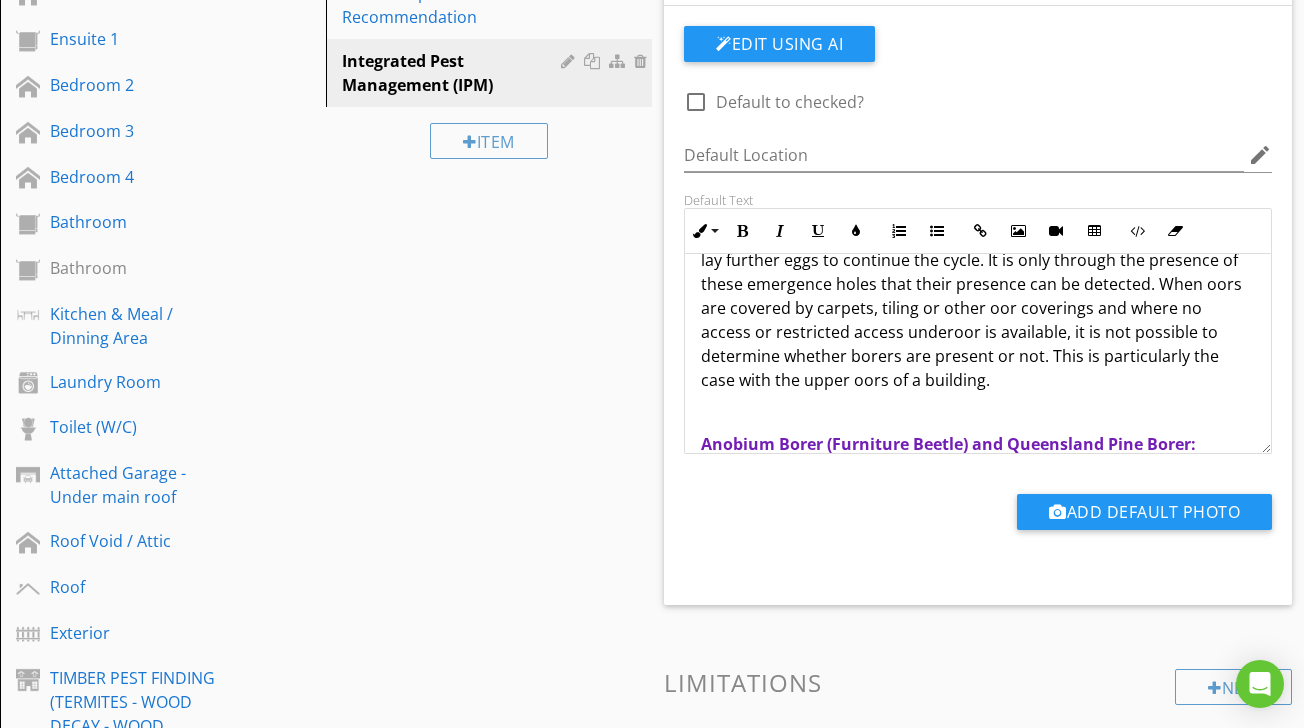 click on "Borers are the larval stage of various species of beetle. The adult beetles lay their eggs within the timber. The eggs hatch out into larvae (grubs) that bore through the timber. The larvae may reside totally concealed within the timber for a period of several years before passing into a dormant pupal stage. Within the pupal case they metamorphose (change) into the adult beetle that cuts a hole in the outer surface of the timber to emerge, mate and lay further eggs to continue the cycle. It is only through the presence of these emergence holes that their presence can be detected. When oors are covered by carpets, tiling or other oor coverings and where no access or restricted access underoor is available, it is not possible to determine whether borers are present or not. This is particularly the case with the upper oors of a building." at bounding box center (975, 236) 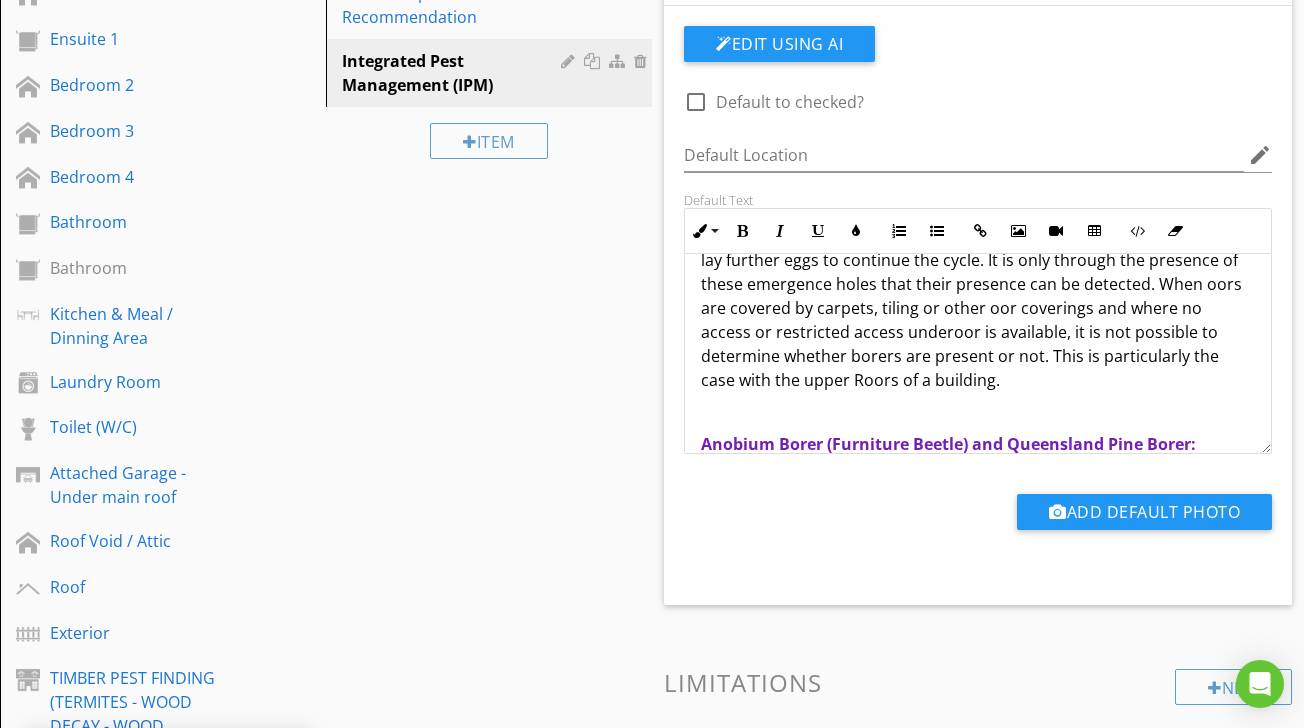 click on "Borers are the larval stage of various species of beetle. The adult beetles lay their eggs within the timber. The eggs hatch out into larvae (grubs) that bore through the timber. The larvae may reside totally concealed within the timber for a period of several years before passing into a dormant pupal stage. Within the pupal case they metamorphose (change) into the adult beetle that cuts a hole in the outer surface of the timber to emerge, mate and lay further eggs to continue the cycle. It is only through the presence of these emergence holes that their presence can be detected. When oors are covered by carpets, tiling or other oor coverings and where no access or restricted access underoor is available, it is not possible to determine whether borers are present or not. This is particularly the case with the upper Roors of a building." at bounding box center (975, 236) 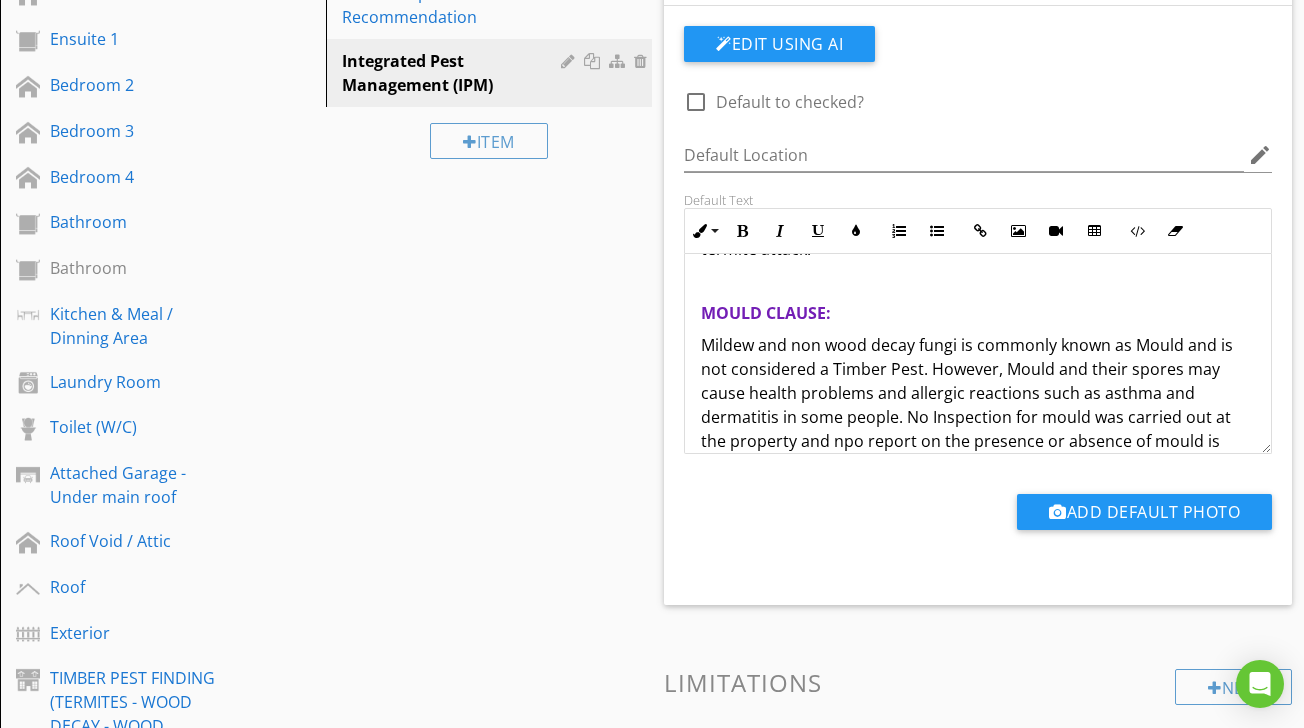 scroll, scrollTop: 6353, scrollLeft: 0, axis: vertical 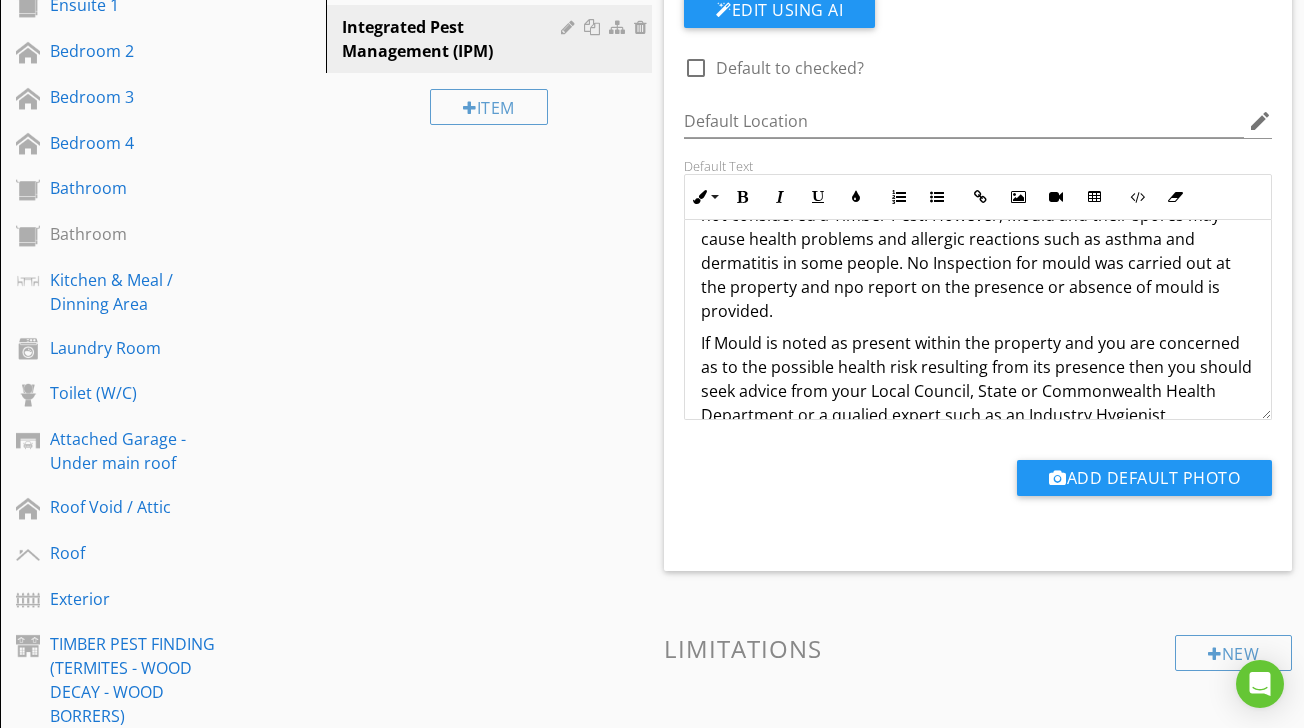 click on "If Mould is noted as present within the property and you are concerned as to the possible health risk resulting from its presence then you should seek advice from your Local Council, State or Commonwealth Health Department or a qualied expert such as an Industry Hygienist." at bounding box center (978, 379) 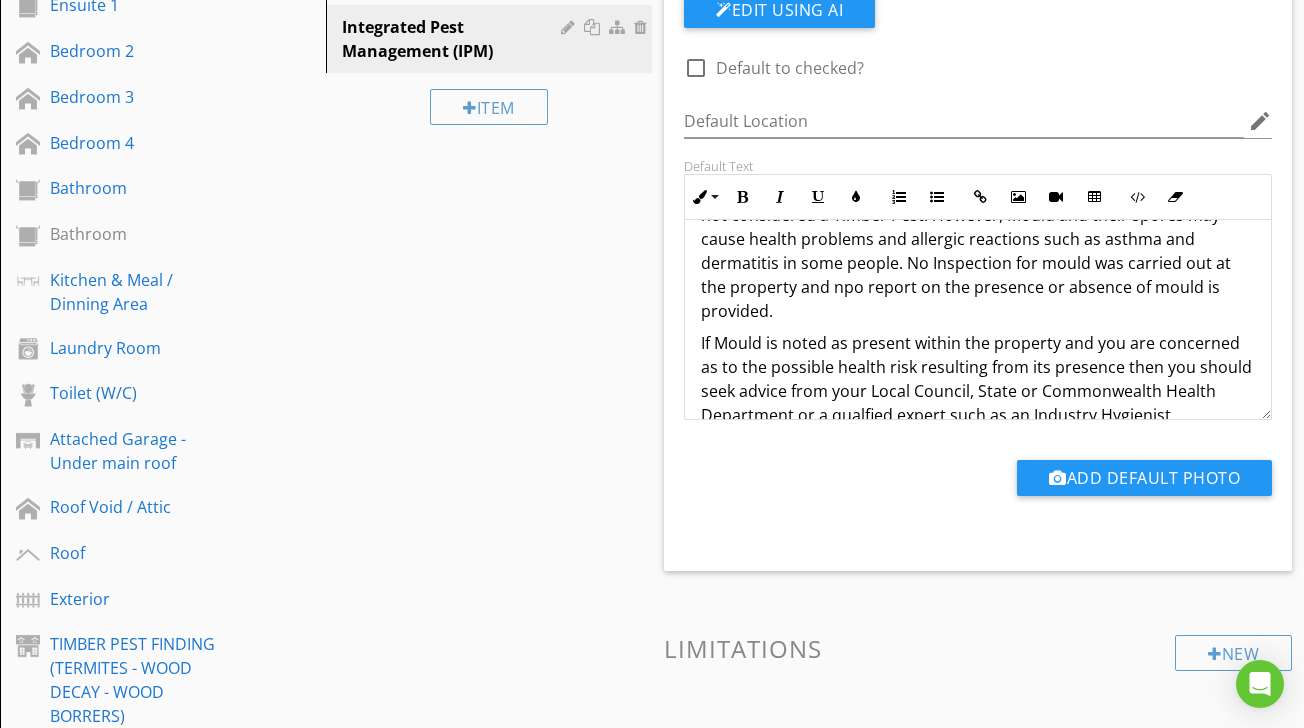 click at bounding box center (978, 447) 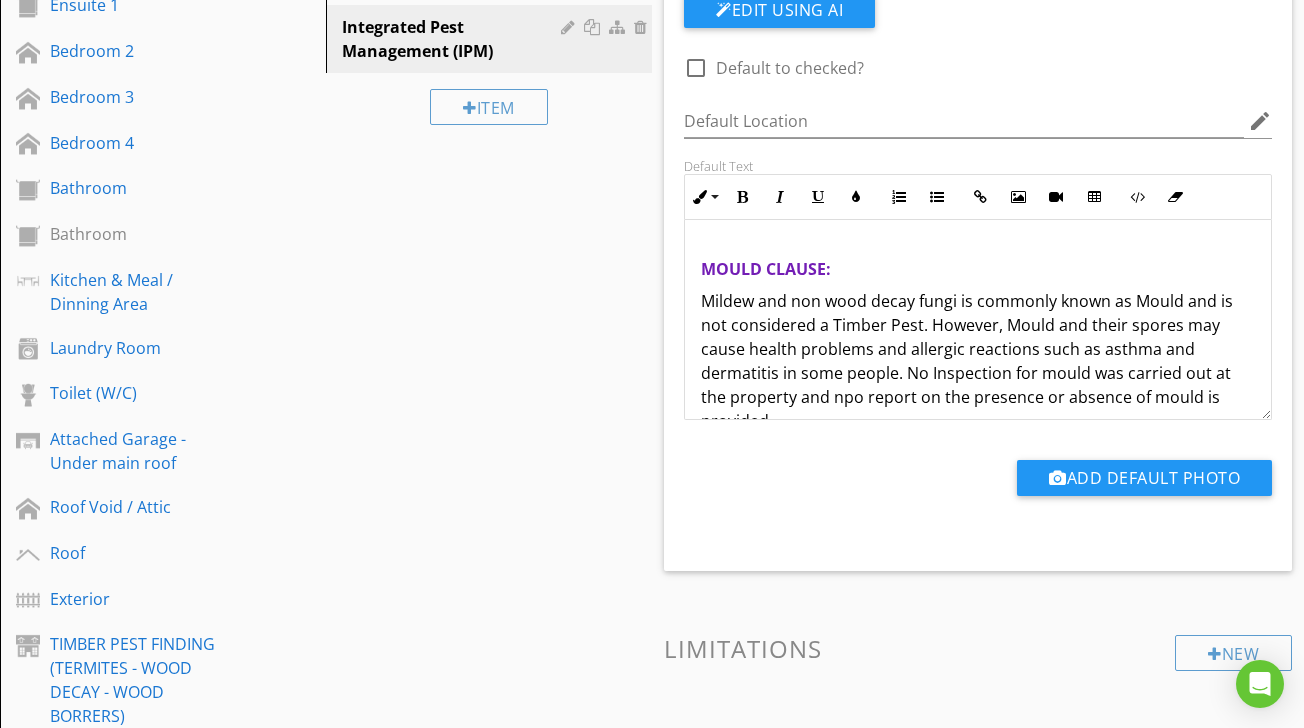scroll, scrollTop: 6239, scrollLeft: 0, axis: vertical 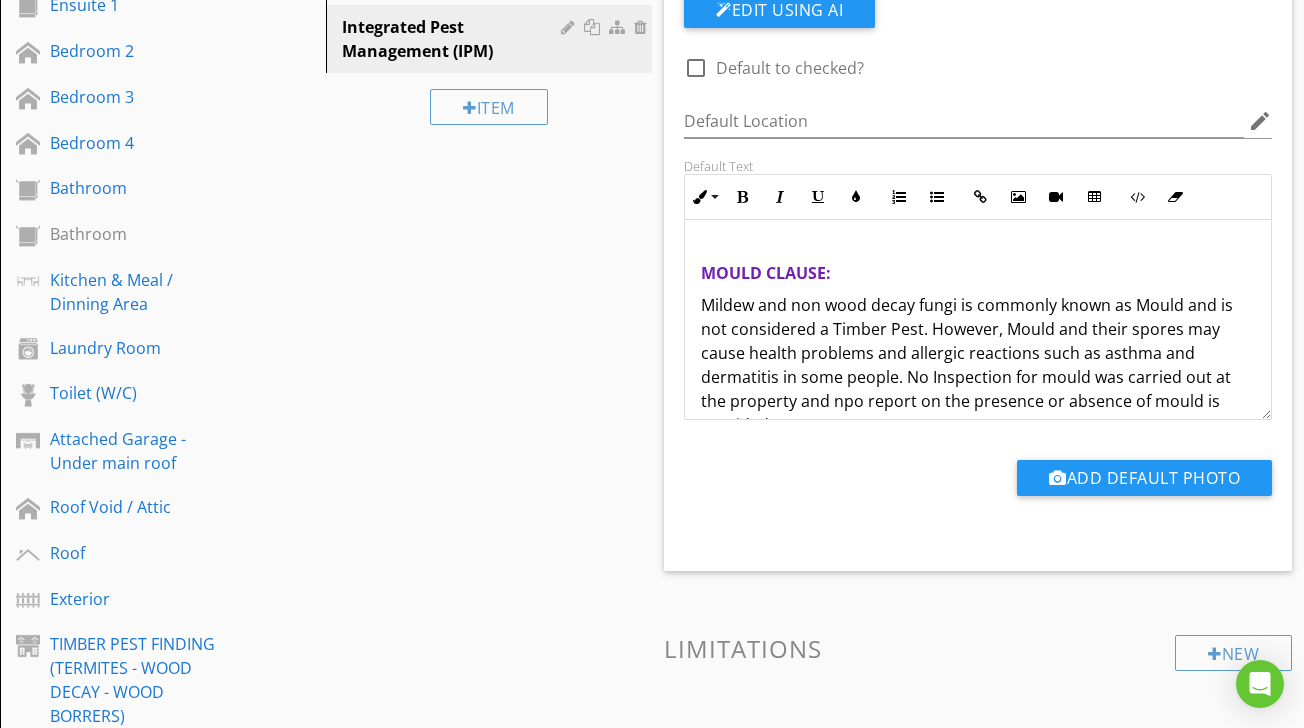 click on "Mildew and non wood decay fungi is commonly known as Mould and is not considered a Timber Pest. However, Mould and their spores may cause health problems and allergic reactions such as asthma and dermatitis in some people. No Inspection for mould was carried out at the property and npo report on the presence or absence of mould is provided." at bounding box center (978, 365) 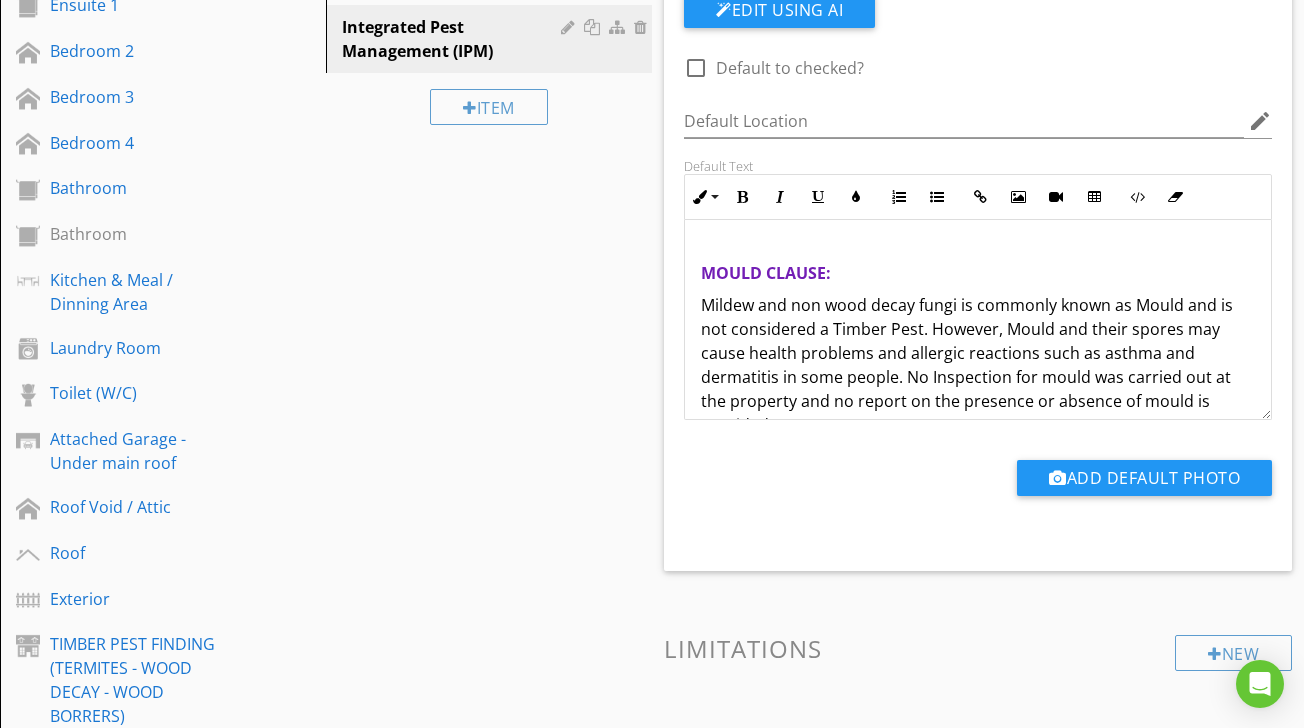 scroll, scrollTop: 6329, scrollLeft: 0, axis: vertical 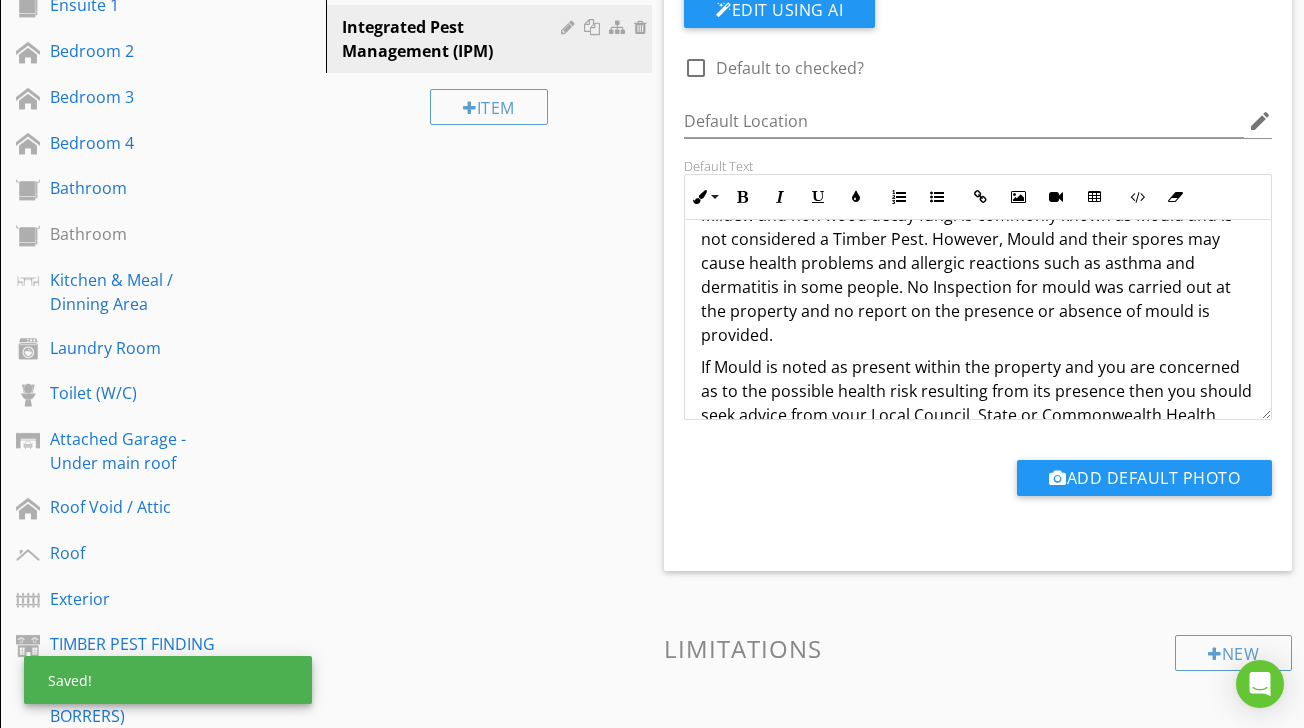 click on "If Mould is noted as present within the property and you are concerned as to the possible health risk resulting from its presence then you should seek advice from your Local Council, State or Commonwealth Health Department or a qualfied expert such as an Industry Hygienist." at bounding box center [978, 403] 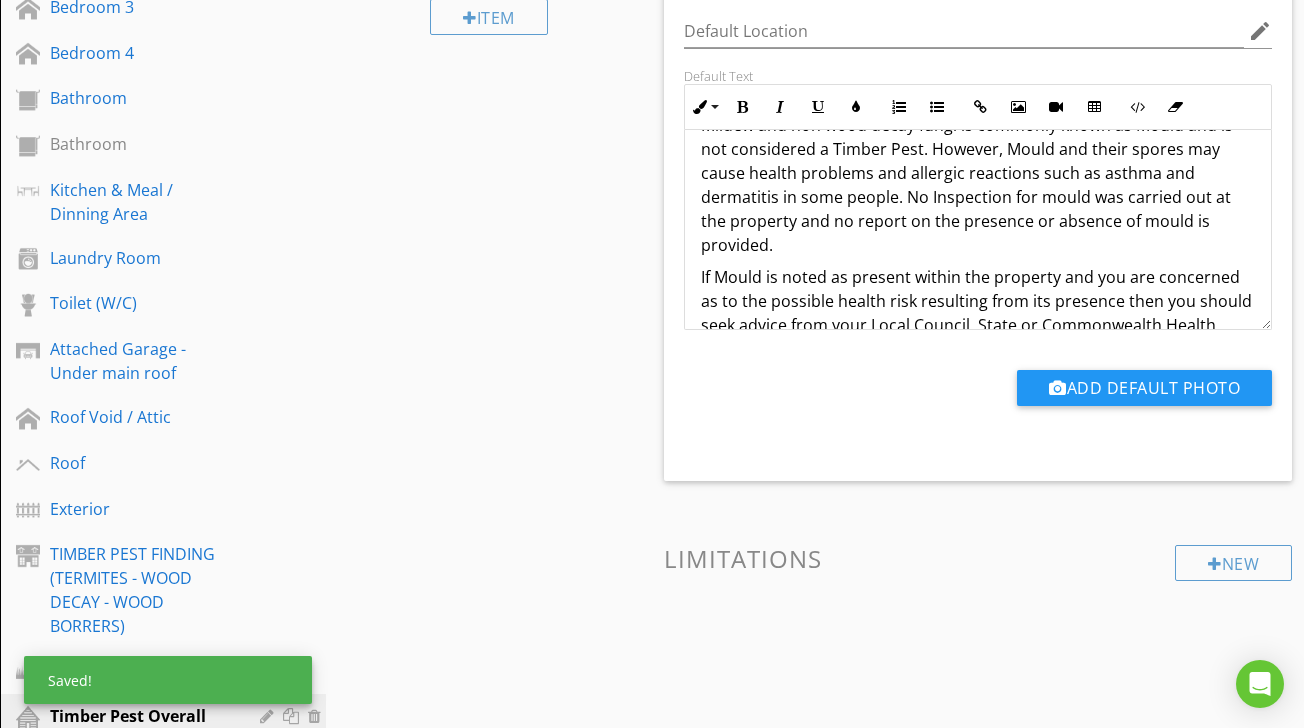 scroll, scrollTop: 505, scrollLeft: 0, axis: vertical 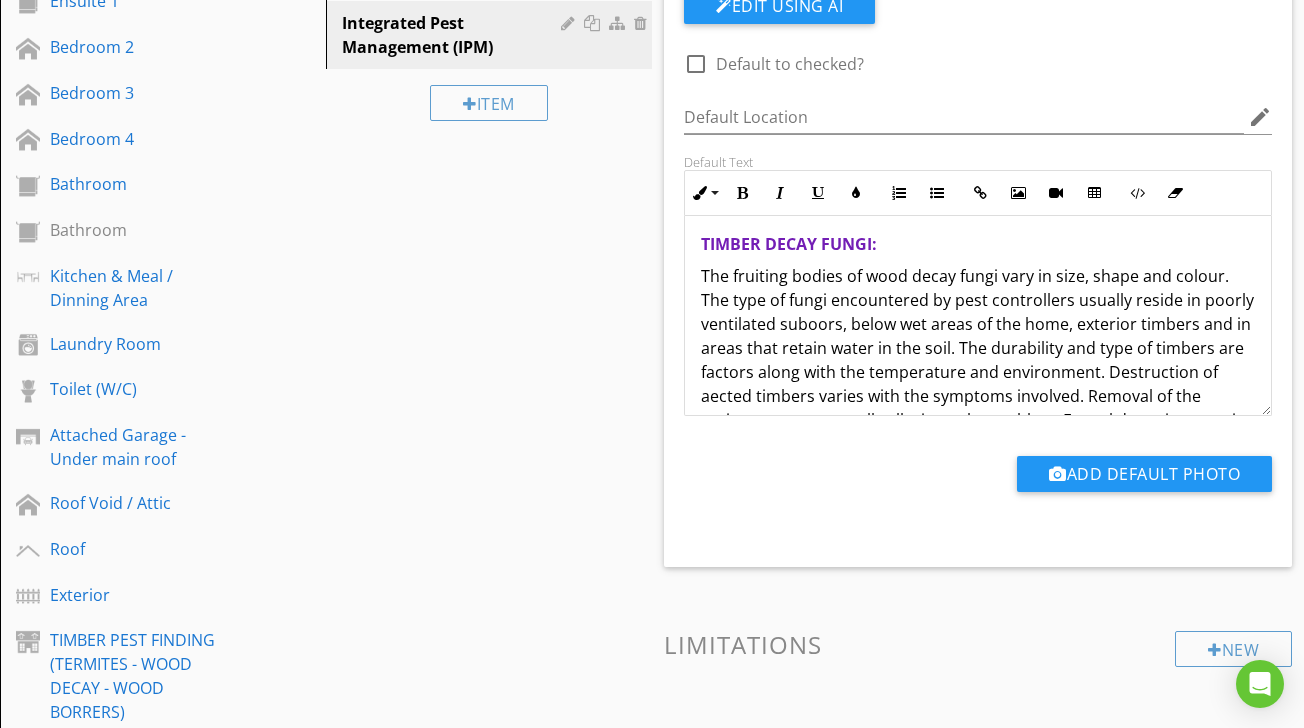 click on "The fruiting bodies of wood decay fungi vary in size, shape and colour. The type of fungi encountered by pest controllers usually reside in poorly ventilated suboors, below wet areas of the home, exterior timbers and in areas that retain water in the soil. The durability and type of timbers are factors along with the temperature and environment. Destruction of aected timbers varies with the symptoms involved. Removal of the moisture source usually alleviates the problem. Fungal decay is attractive to termites and if the problem is not rectied it may well lead to future termite attack." at bounding box center (977, 372) 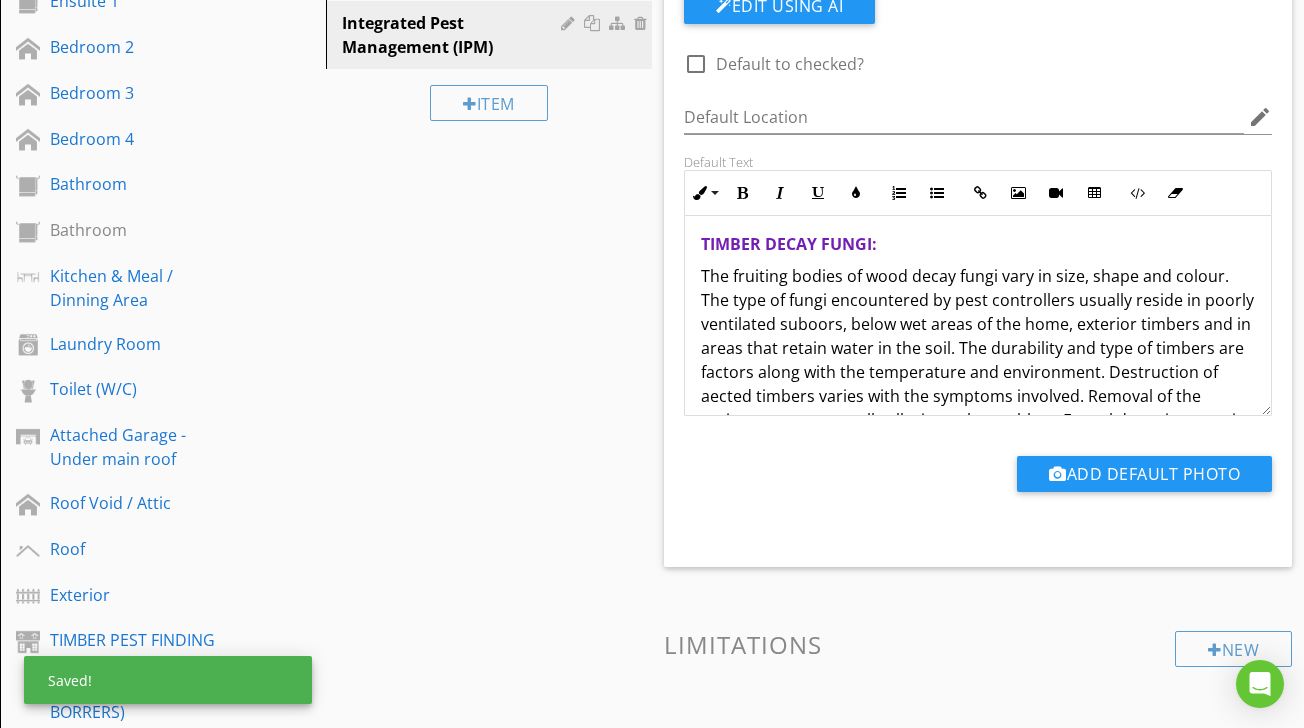 click on "The fruiting bodies of wood decay fungi vary in size, shape and colour. The type of fungi encountered by pest controllers usually reside in poorly ventilated suboors, below wet areas of the home, exterior timbers and in areas that retain water in the soil. The durability and type of timbers are factors along with the temperature and environment. Destruction of aected timbers varies with the symptoms involved. Removal of the moisture source usually alleviates the problem. Fungal decay is attractive to termites and if the problem is not rectfied it may well lead to future termite attack." at bounding box center [977, 372] 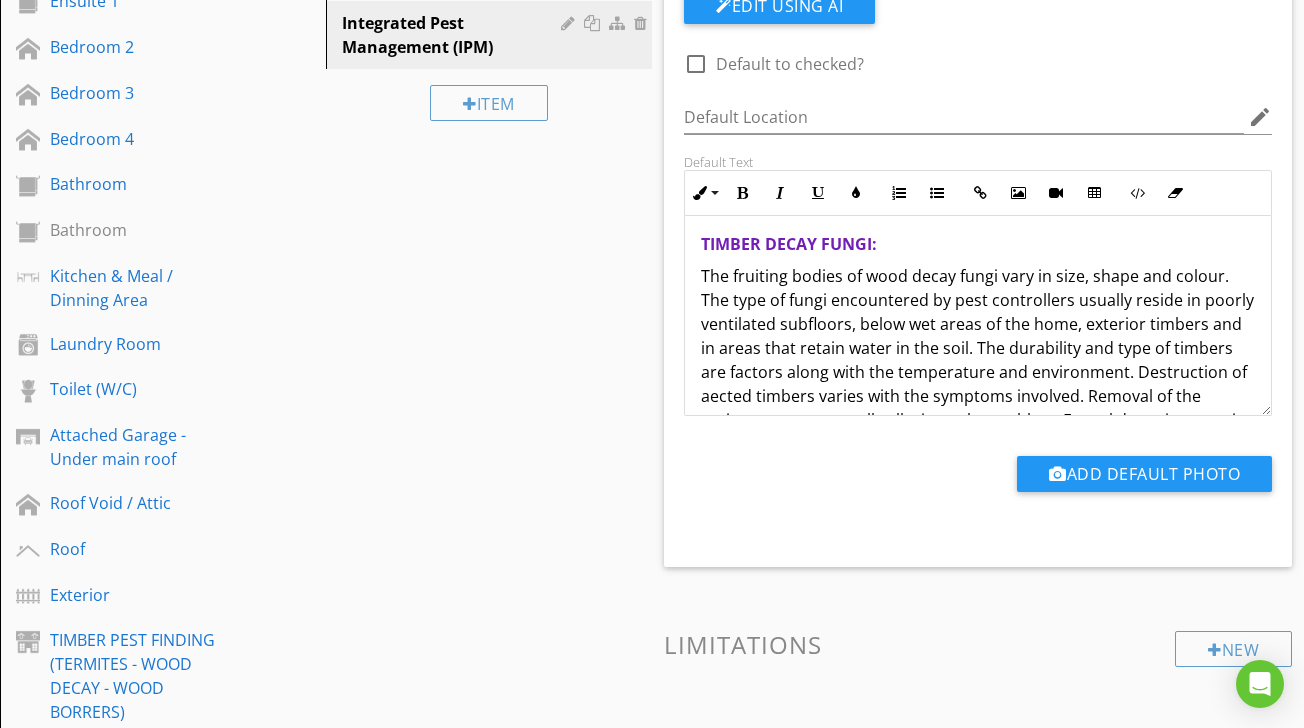 click on "The fruiting bodies of wood decay fungi vary in size, shape and colour. The type of fungi encountered by pest controllers usually reside in poorly ventilated subfloors, below wet areas of the home, exterior timbers and in areas that retain water in the soil. The durability and type of timbers are factors along with the temperature and environment. Destruction of aected timbers varies with the symptoms involved. Removal of the moisture source usually alleviates the problem. Fungal decay is attractive to termites and if the problem is not rectfied it may well lead to future termite attack." at bounding box center (977, 372) 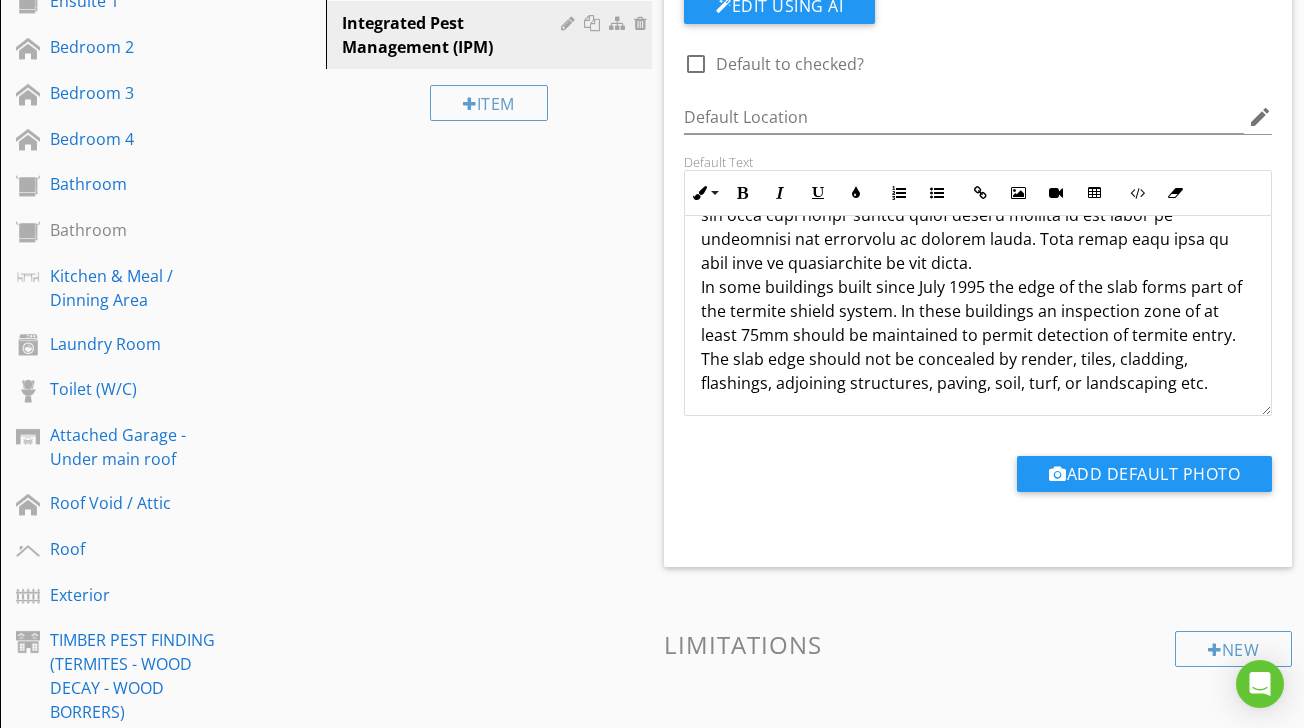 scroll, scrollTop: 2622, scrollLeft: 0, axis: vertical 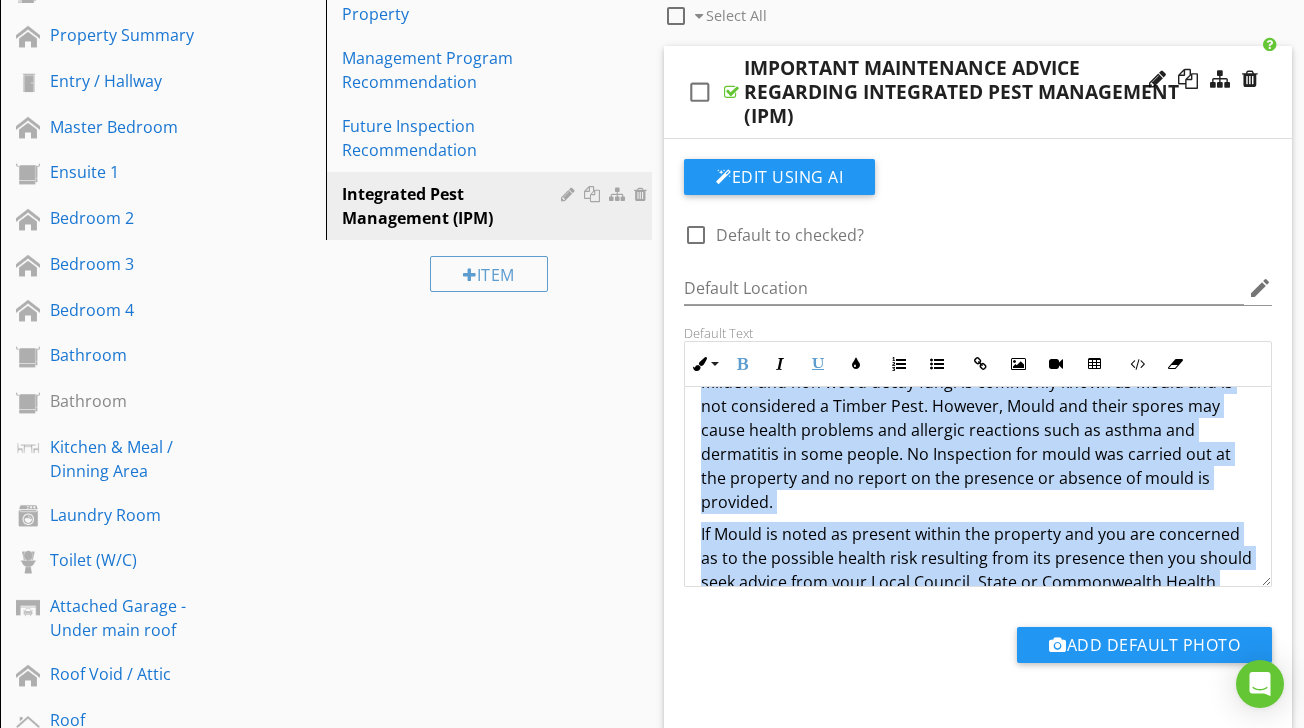 drag, startPoint x: 701, startPoint y: 419, endPoint x: 1190, endPoint y: 517, distance: 498.72336 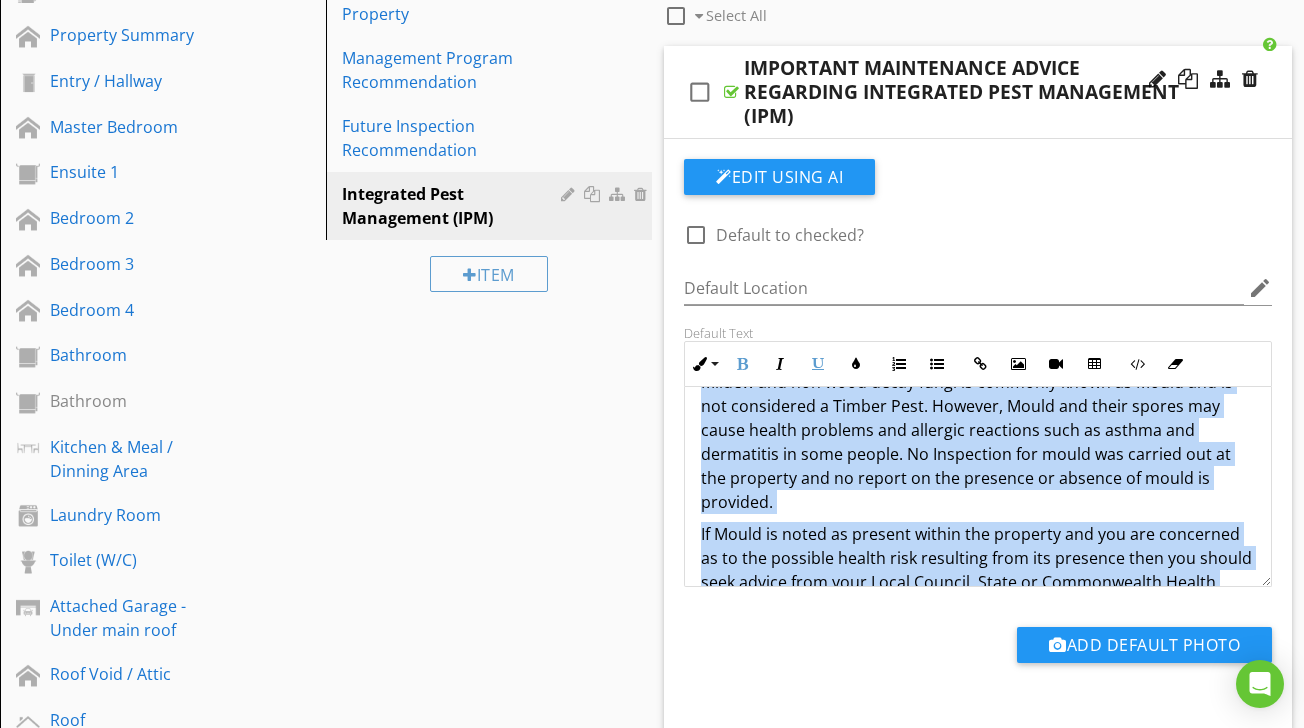 copy on "FOR PROTECTING AGAINST TIMBER PESTS: Any structure can be attacked by Timber Pests. Periodic maintenance should include measures to minimise possibilities of infestation in and around a property. Factors which may lead to infestation from Timber Pests include situations where the edge of a concrete slab is covered by soil or garden debris, lled areas, areas with less than 400mm clearance, foam insulation at foundations, earth/wood contact, damp areas, leaking pipes, etc; form-work timbers, scrap timber, tree stumps, mulch, tree branches touching the structure, wood rot, etc. Gardens, pathways or turf abutting or concealing the edge of a concrete slab will allow for concealed entry by timber pests. Any timber in contact with soil such as form-work, scrap timbers or stumps must be removed from under and around the buildings and any leaks repaired. You should endeavour to ensure such conditions DO NOT occur around your property. We further advise that you engage a professional pest control firm to provide a t..." 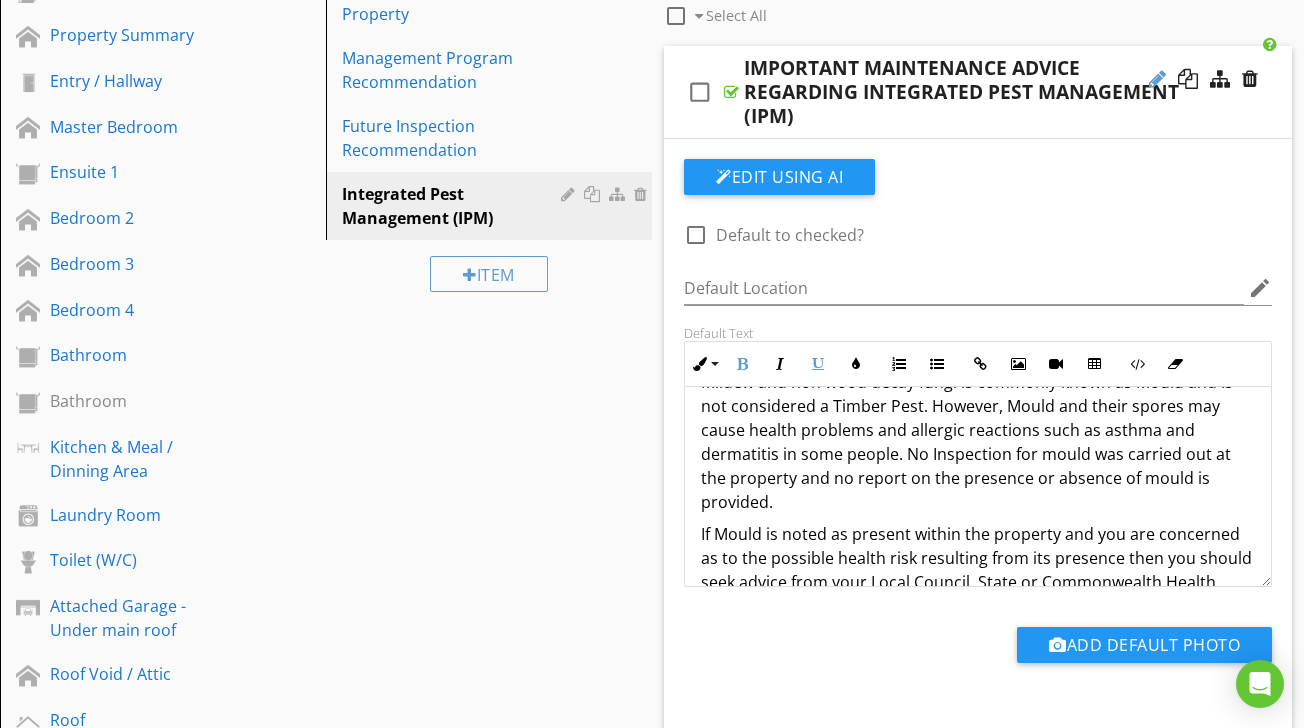 click at bounding box center [1157, 79] 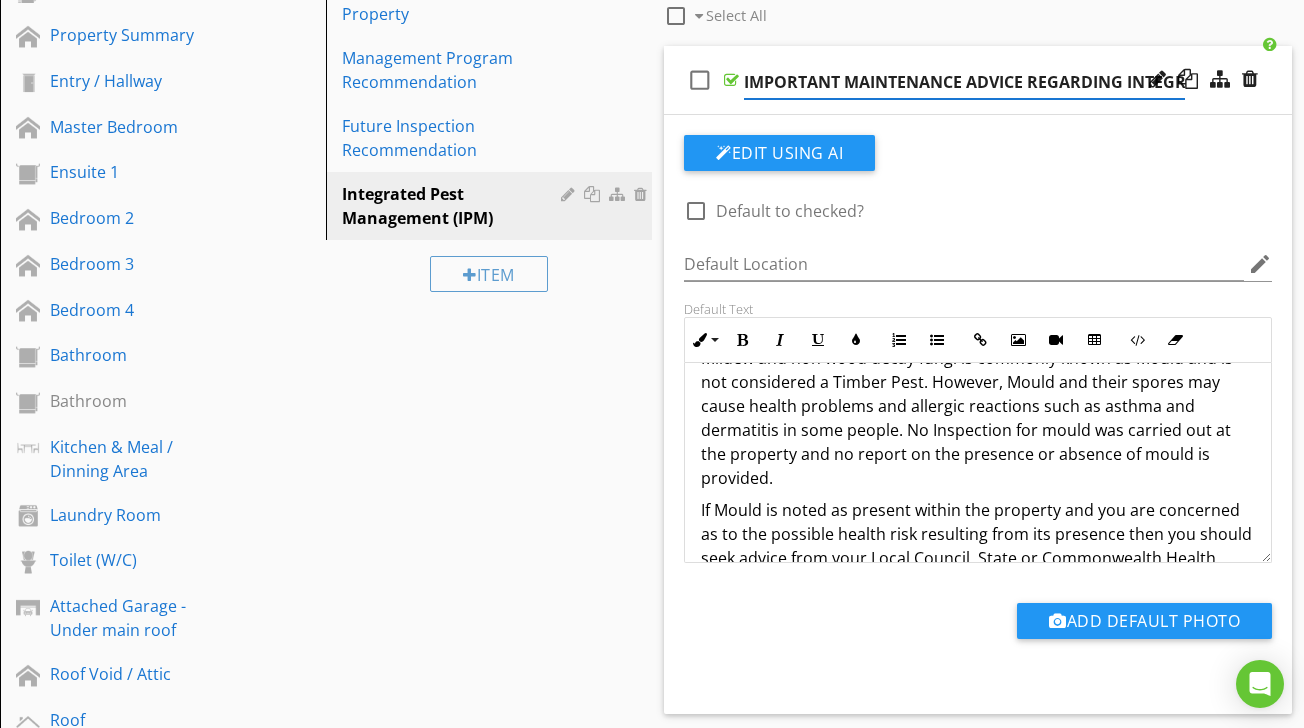 scroll, scrollTop: 0, scrollLeft: 250, axis: horizontal 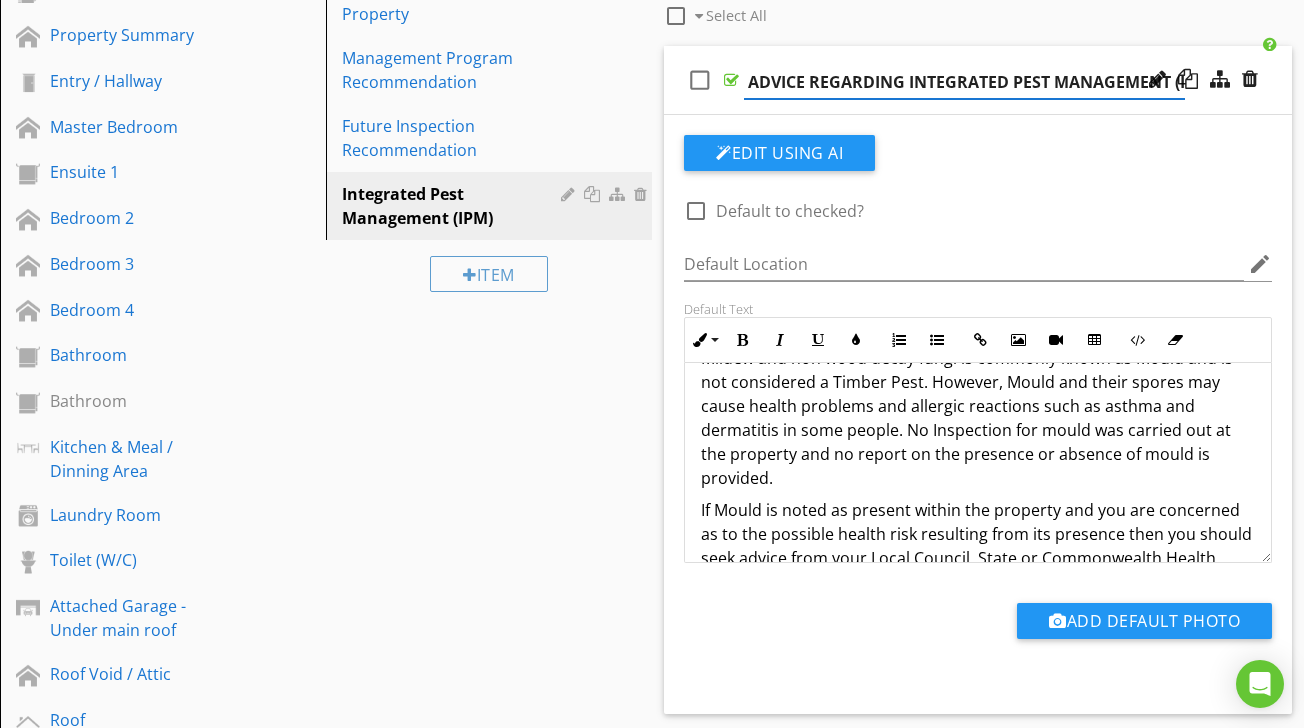 type on "IMPORTANT MAINTENANCE ADVICE REGARDING INTEGRATED PEST MANAGEMENT (" 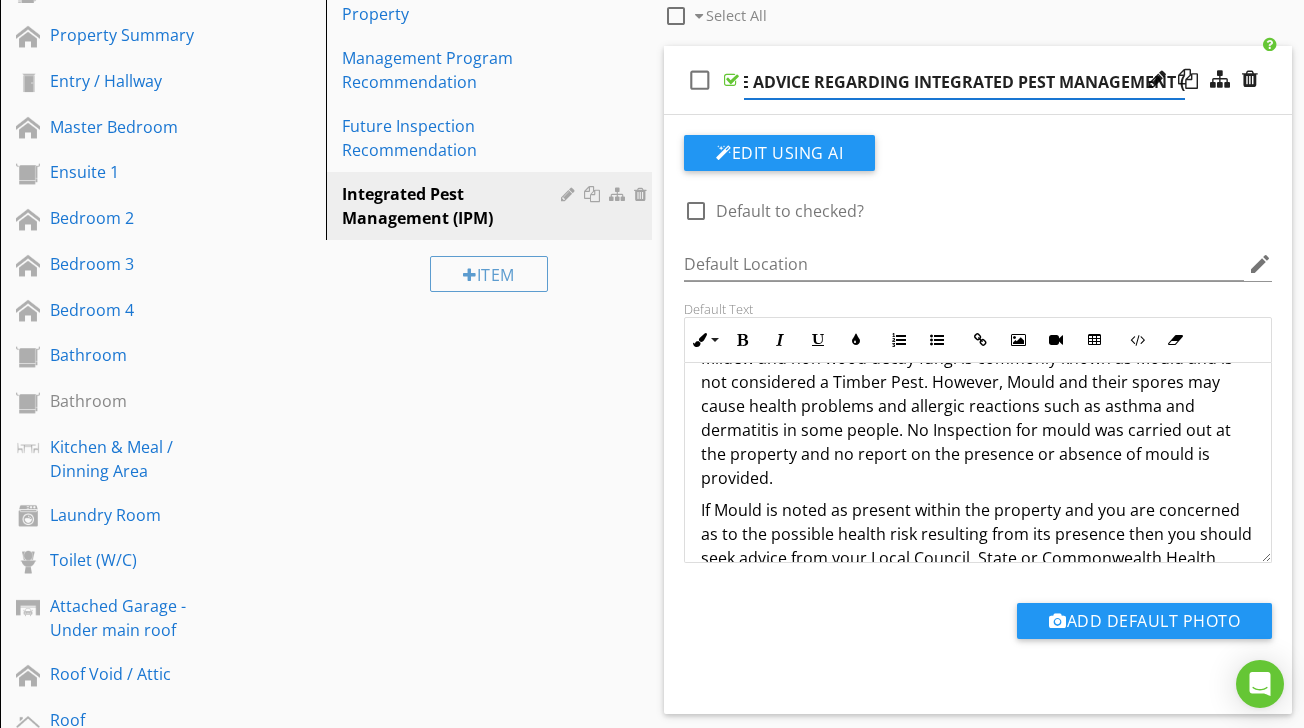 scroll, scrollTop: 0, scrollLeft: 215, axis: horizontal 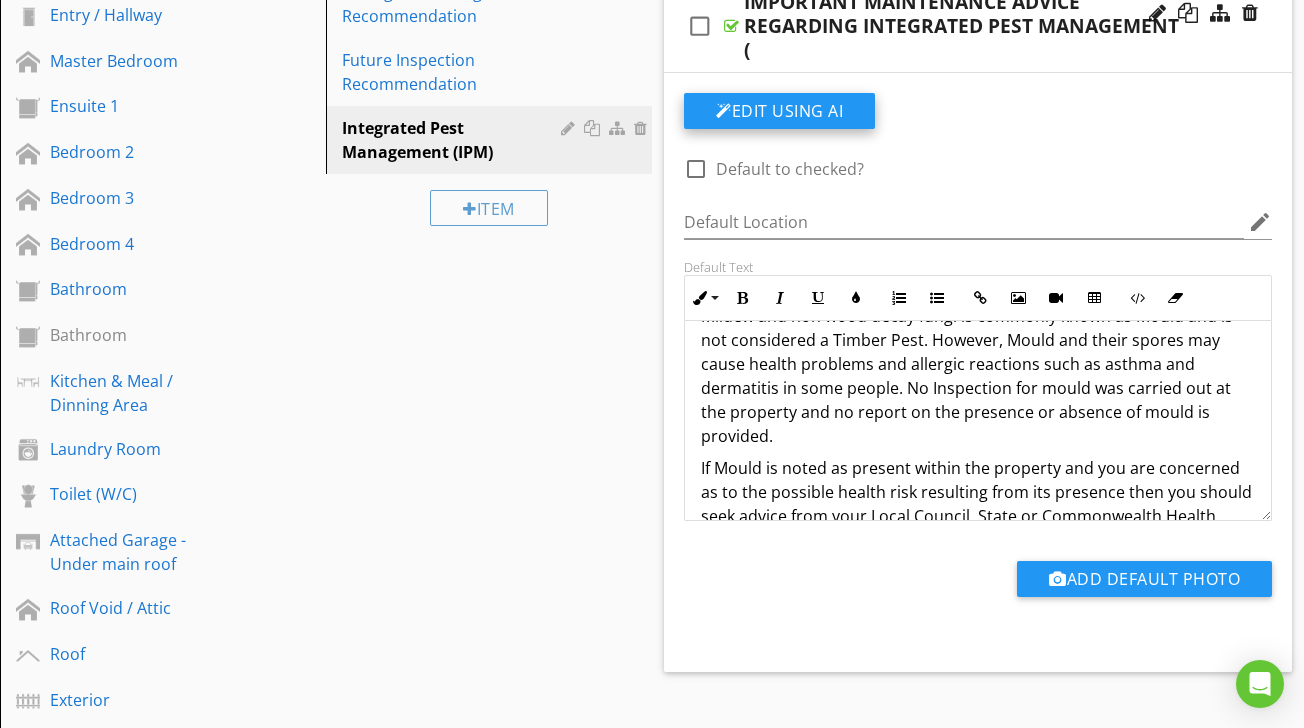 click on "Edit Using AI
check_box_outline_blank Default to checked?             Default Location edit       Default Text   Inline Style XLarge Large Normal Small Light Small/Light Bold Italic Underline Colors Ordered List Unordered List Insert Link Insert Image Insert Video Insert Table Code View Clear Formatting FOR PROTECTING AGAINST TIMBER PESTS: We further advise that you engage a professional pest control firm to provide a termite management program in accord with AS 3660 to minimise the risk of termite attack. There is no way of preventing termite attack. Even AS 3660 advises that the provision of a complete termite barrier will impede and I discourage termite entry into a building. It cannot prevent termite attack. Termites can still bridge or breach barriers but they can be detected more readily during routine inspections.  DEFINITIONS For the purpose of this inspection, the definitions below apply:   Active  - The presence of live timber pests at the time of inspection." at bounding box center (978, 372) 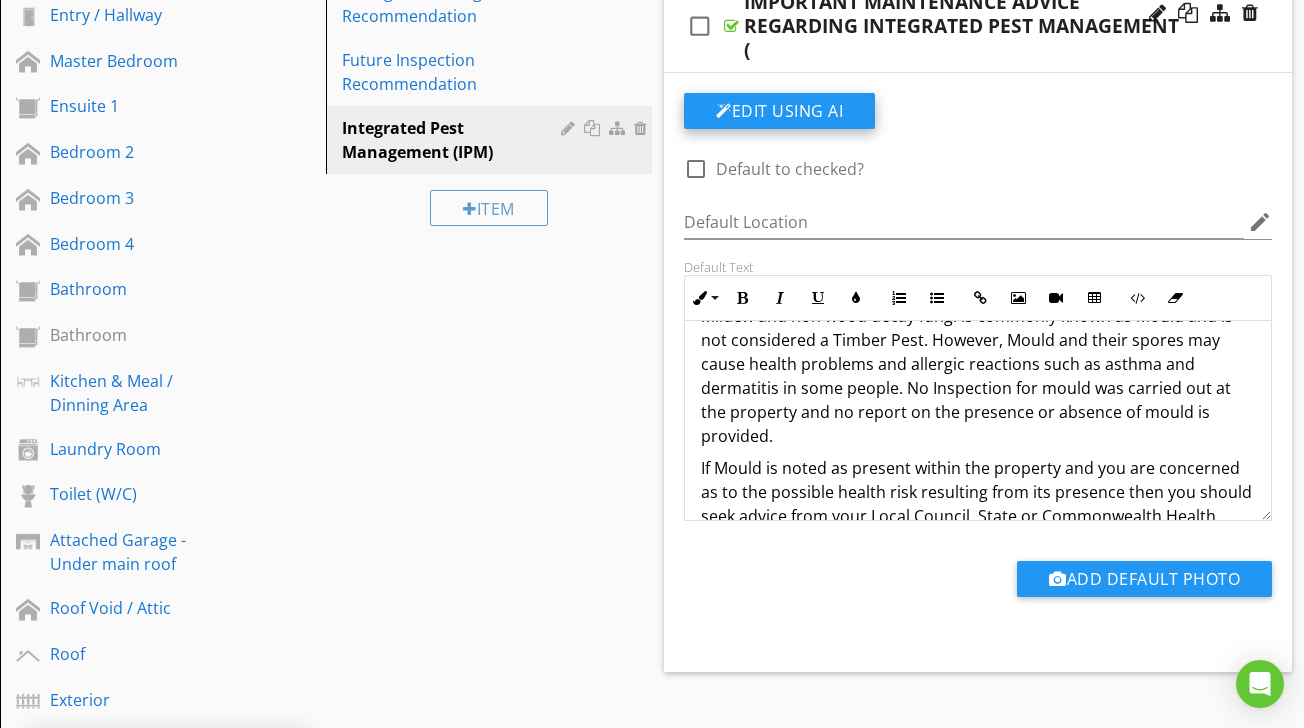 click on "Edit Using AI" at bounding box center [779, 111] 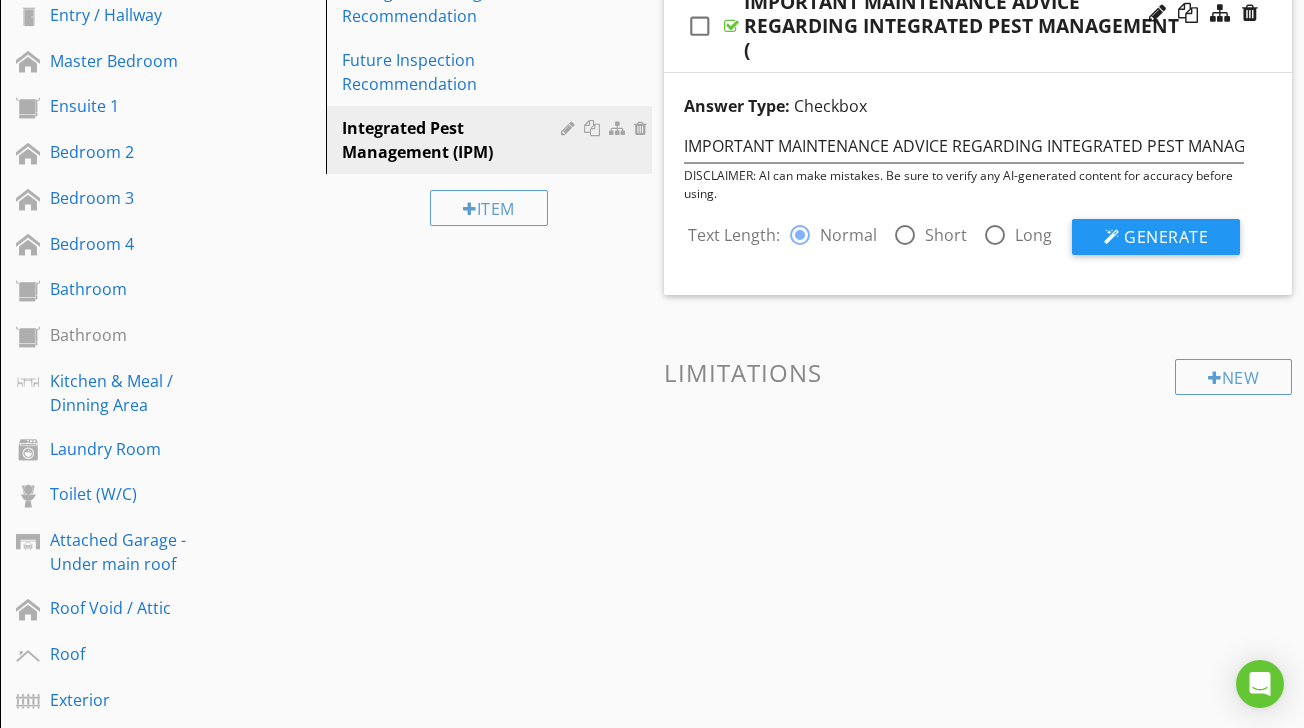 click at bounding box center [995, 235] 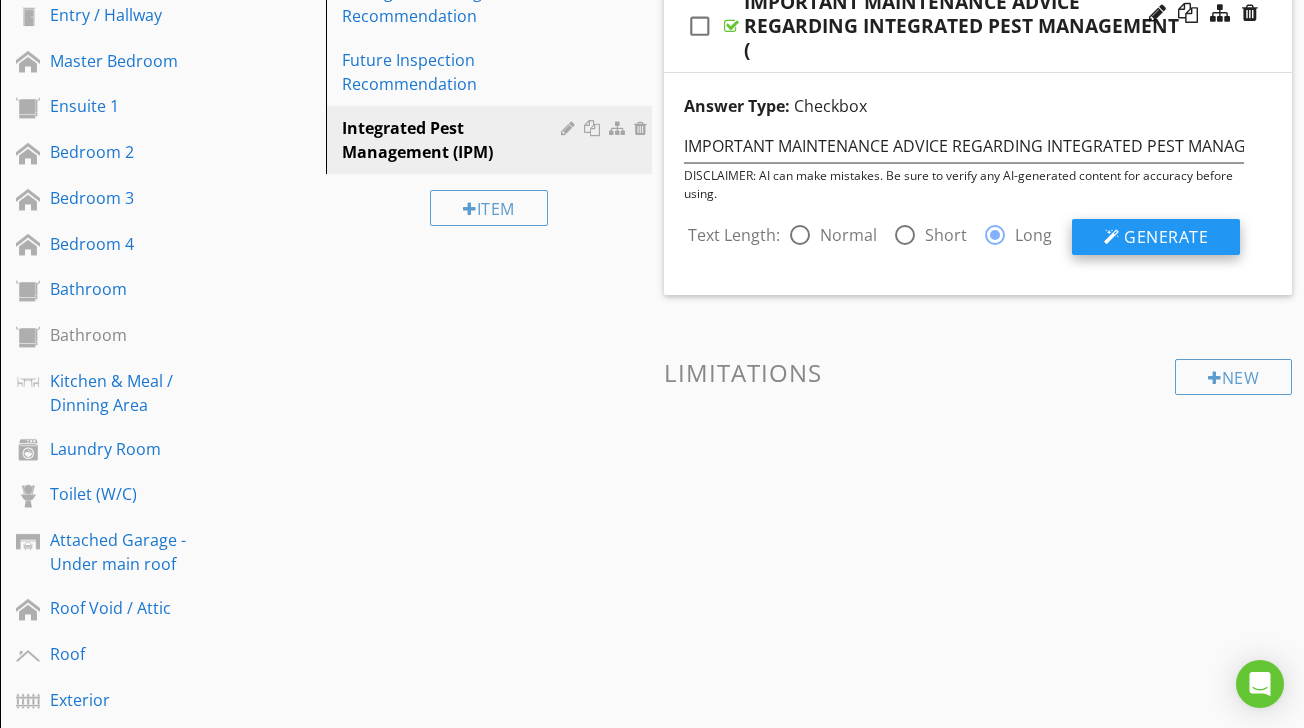 click on "Generate" at bounding box center (1166, 237) 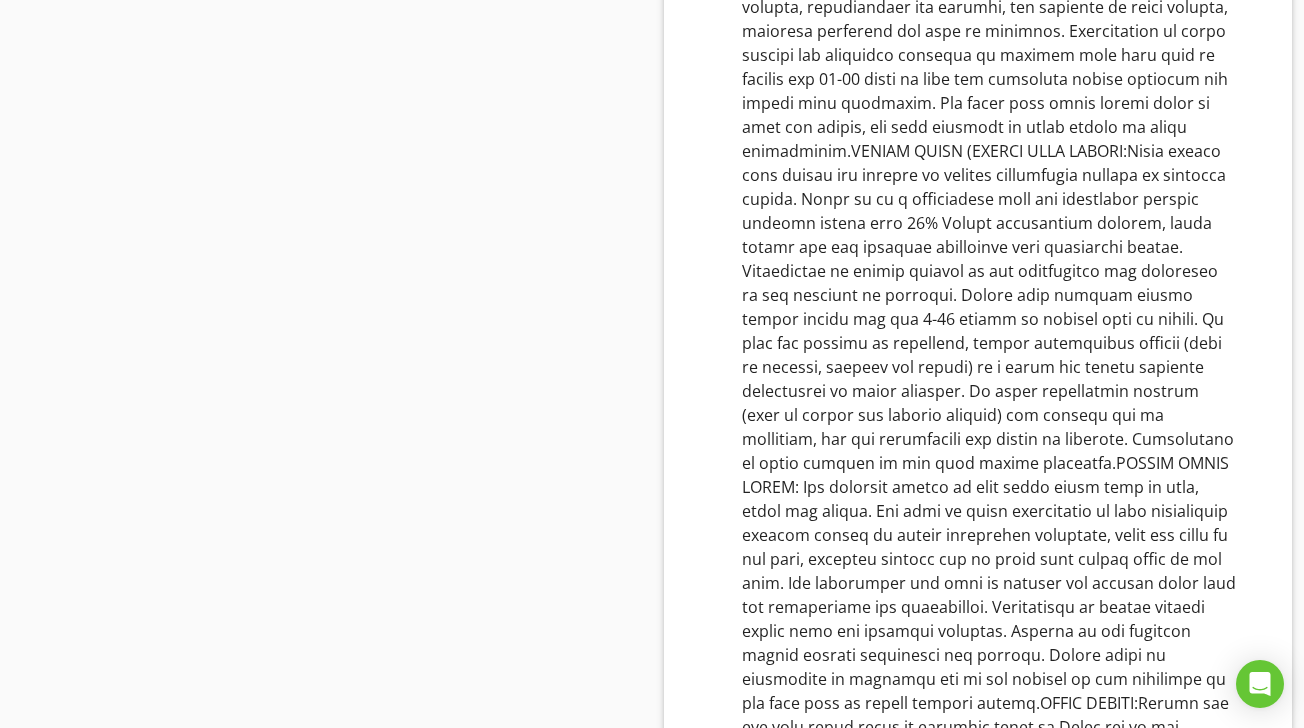 scroll, scrollTop: 6567, scrollLeft: 0, axis: vertical 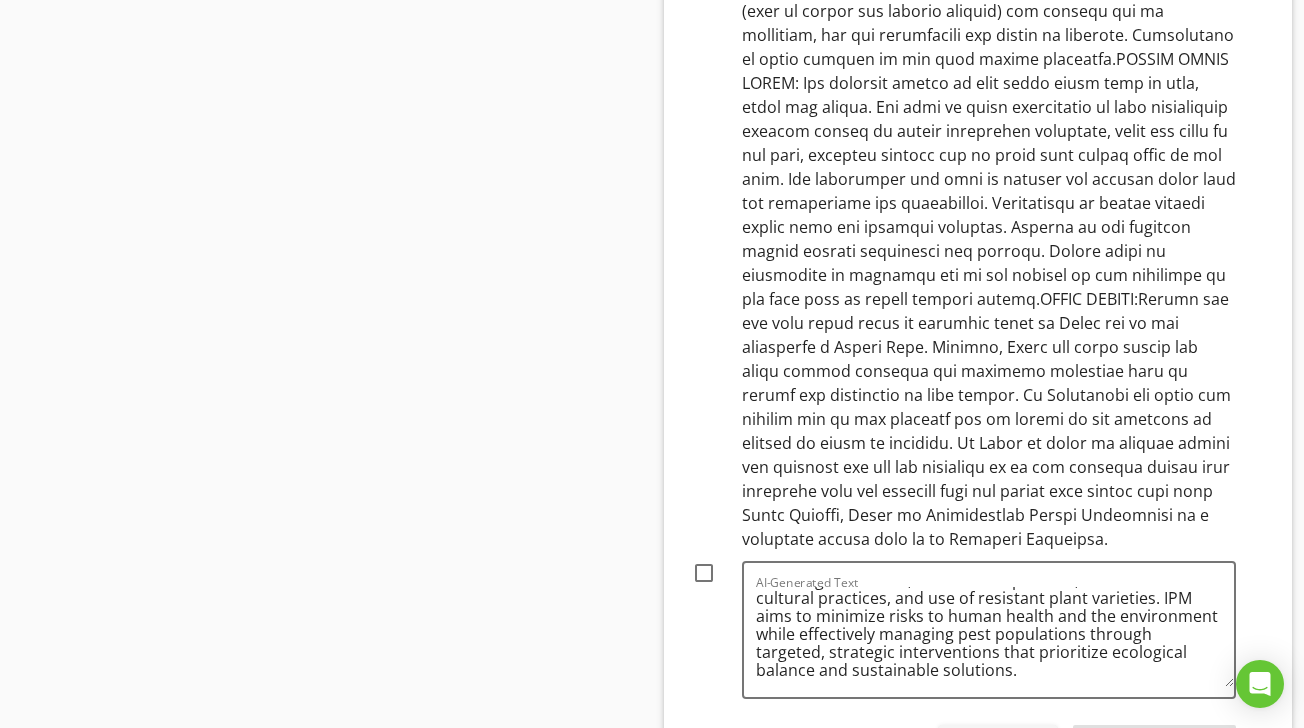 click on "Cancel" at bounding box center [998, 747] 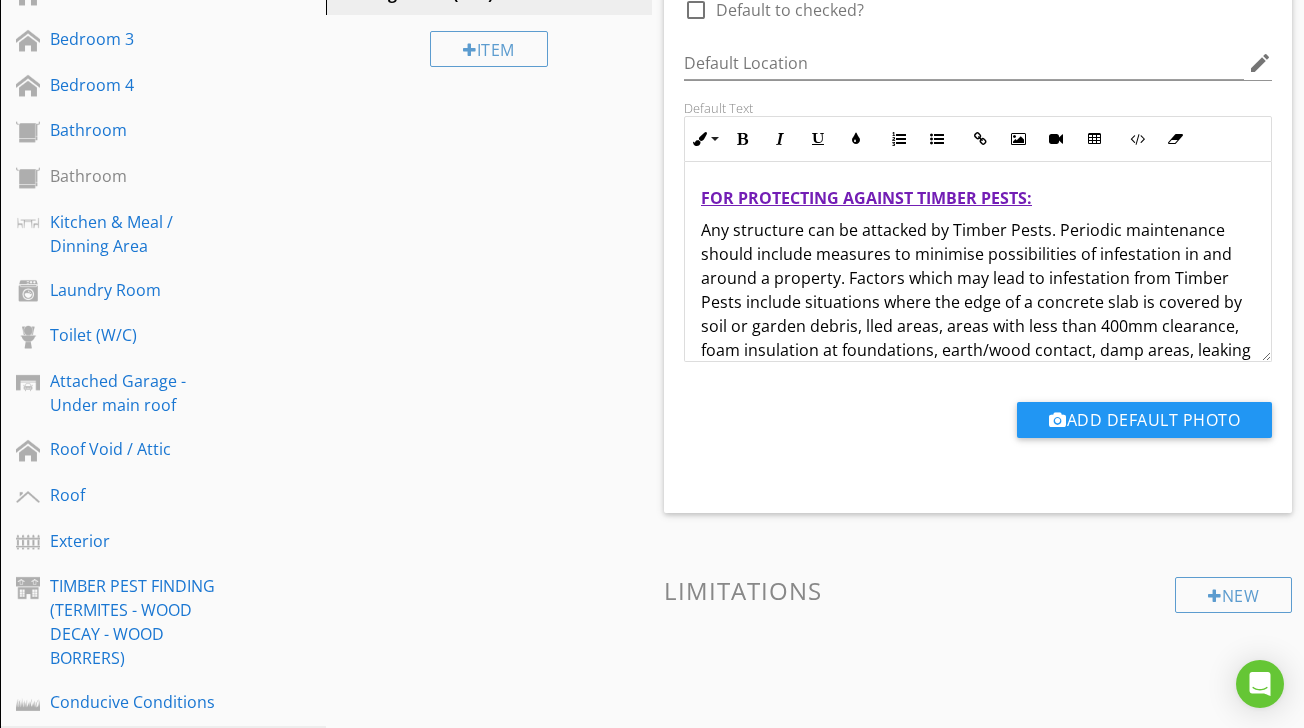 scroll, scrollTop: 549, scrollLeft: 0, axis: vertical 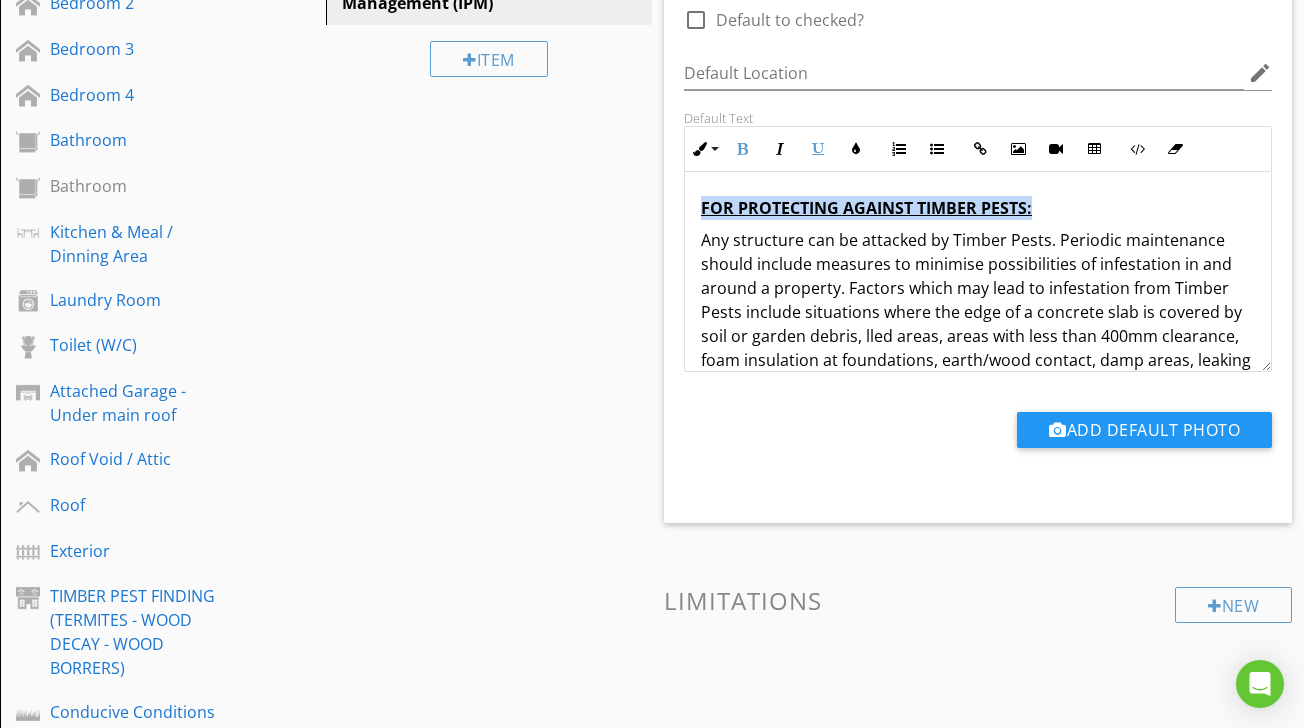 drag, startPoint x: 702, startPoint y: 202, endPoint x: 1053, endPoint y: 206, distance: 351.0228 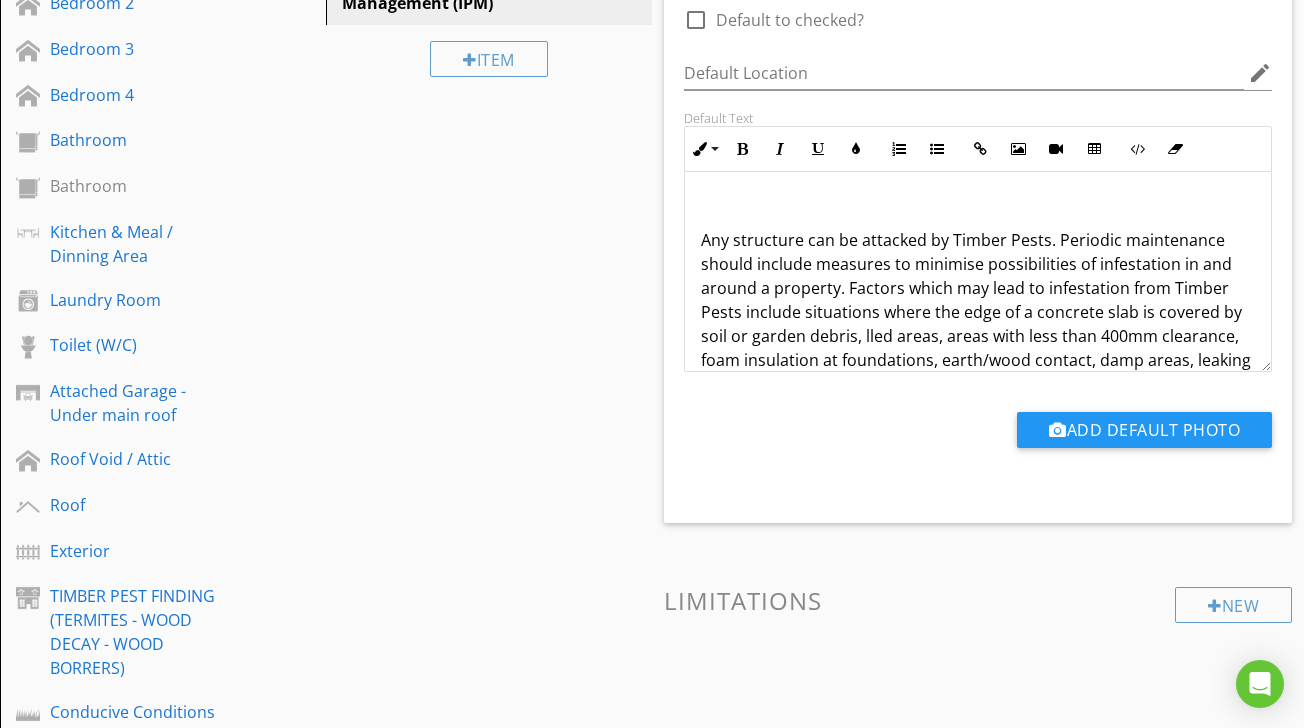 click on "Any structure can be attacked by Timber Pests. Periodic maintenance should include measures to minimise possibilities of infestation in and around a property. Factors which may lead to infestation from Timber Pests include situations where the edge of a concrete slab is covered by soil or garden debris, lled areas, areas with less than 400mm clearance, foam insulation at foundations, earth/wood contact, damp areas, leaking pipes, etc; form-work timbers, scrap timber, tree stumps, mulch, tree branches touching the structure, wood rot, etc. Gardens, pathways or turf abutting or concealing the edge of a concrete slab will allow for concealed entry by timber pests. Any timber in contact with soil such as form-work, scrap timbers or stumps must be removed from under and around the buildings and any leaks repaired. You should endeavour to ensure such conditions DO NOT occur around your property. DEFINITIONS For the purpose of this inspection, the definitions below apply:   Active   Inactive   Minor   Moderate" at bounding box center (978, 3496) 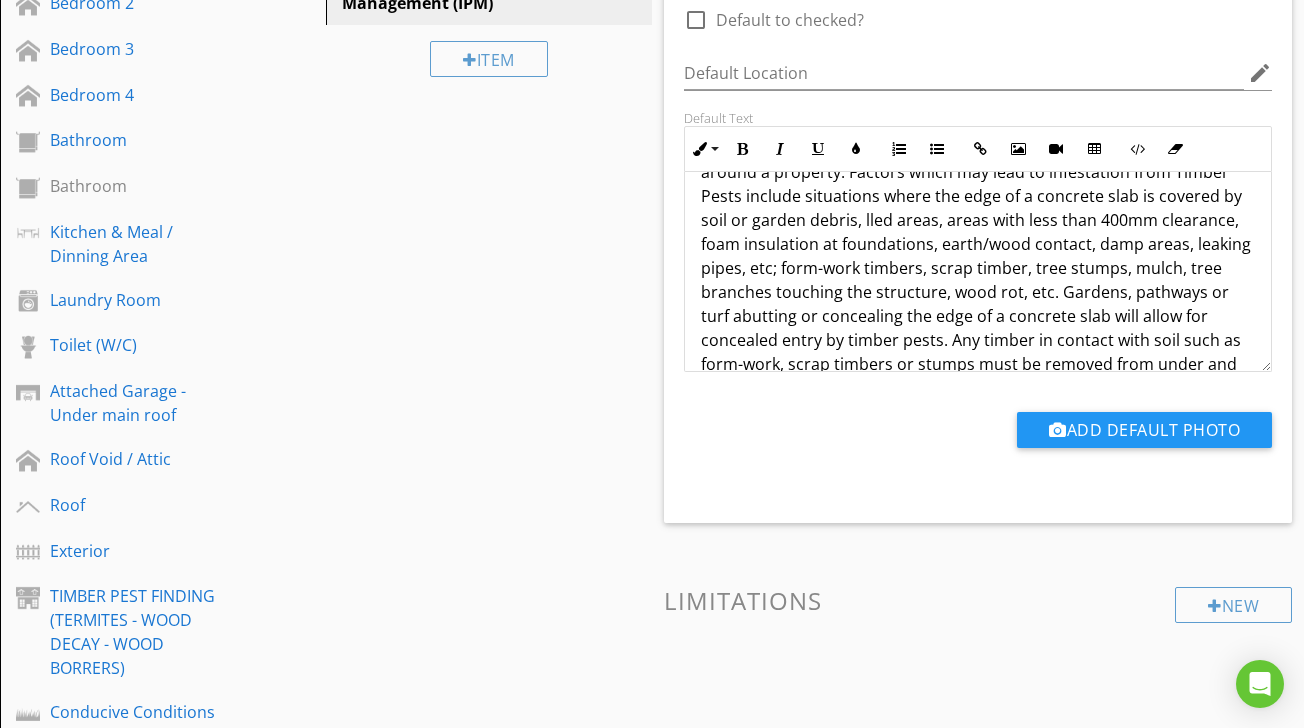 scroll, scrollTop: 0, scrollLeft: 0, axis: both 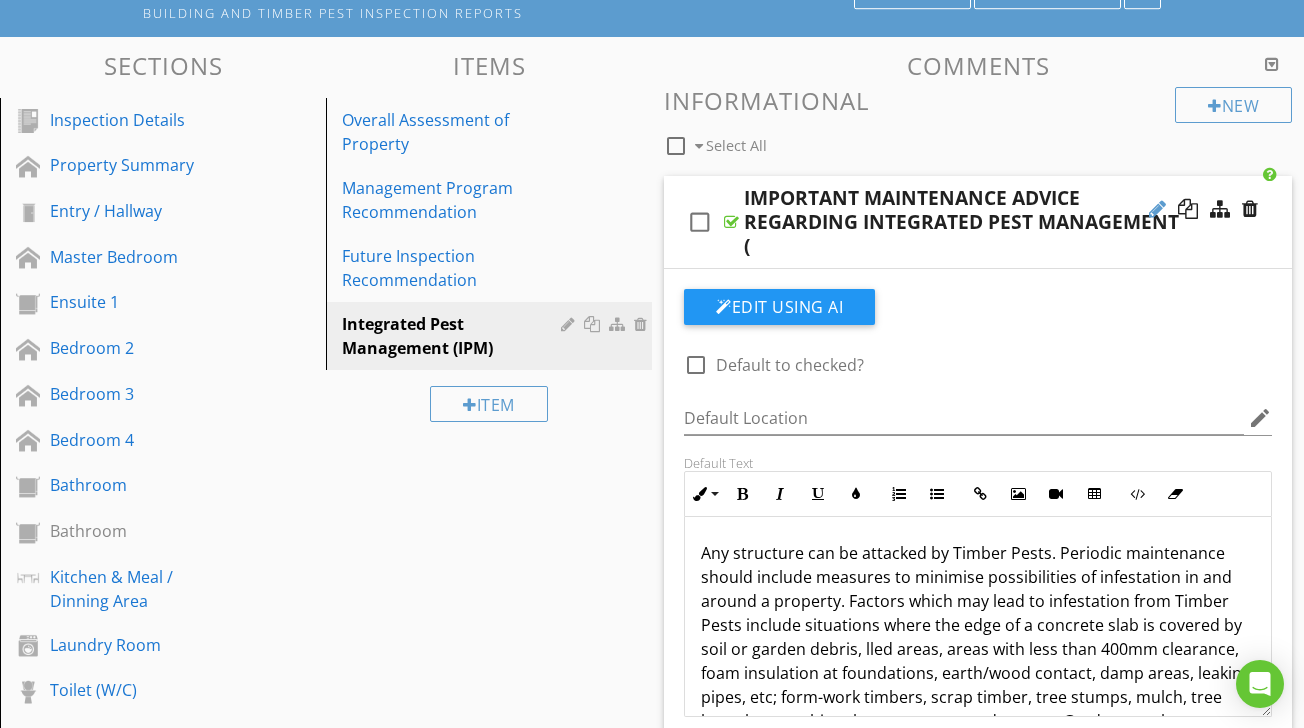 click at bounding box center (1157, 209) 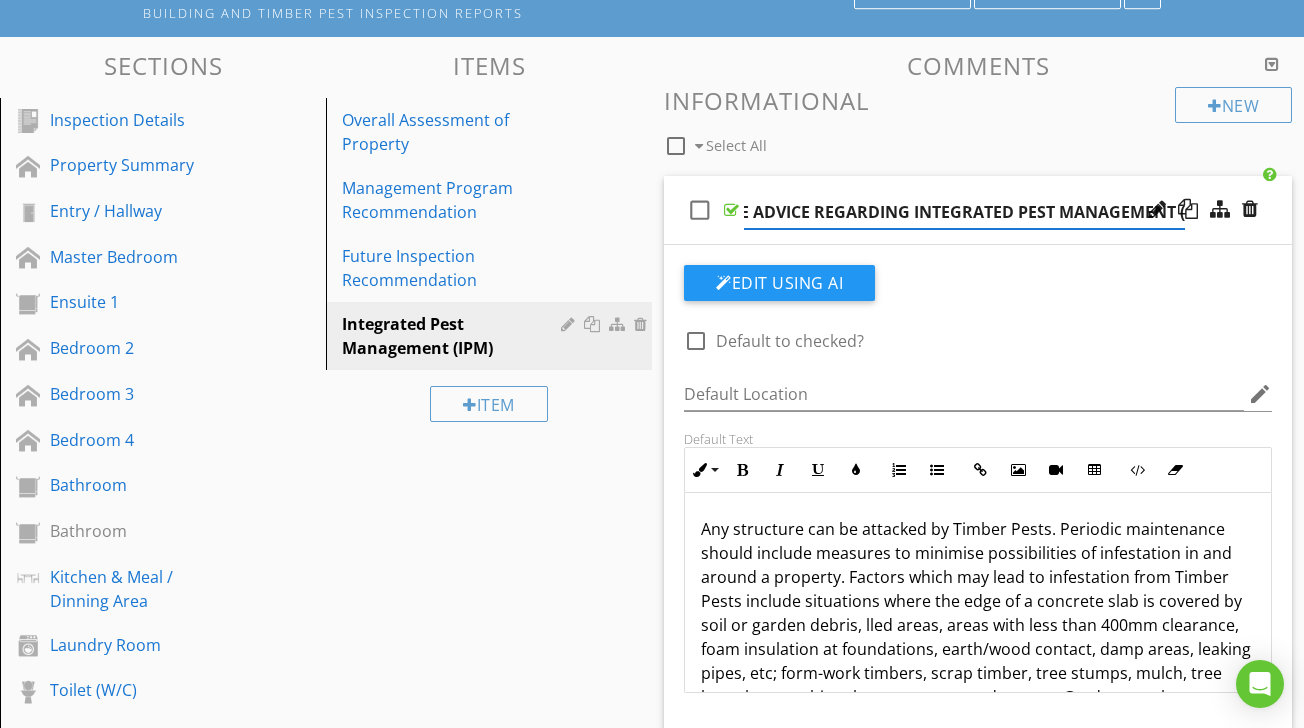 type on "IMPORTANT MAINTENANCE ADVICE REGARDING INTEGRATED PEST MANAGEMENT" 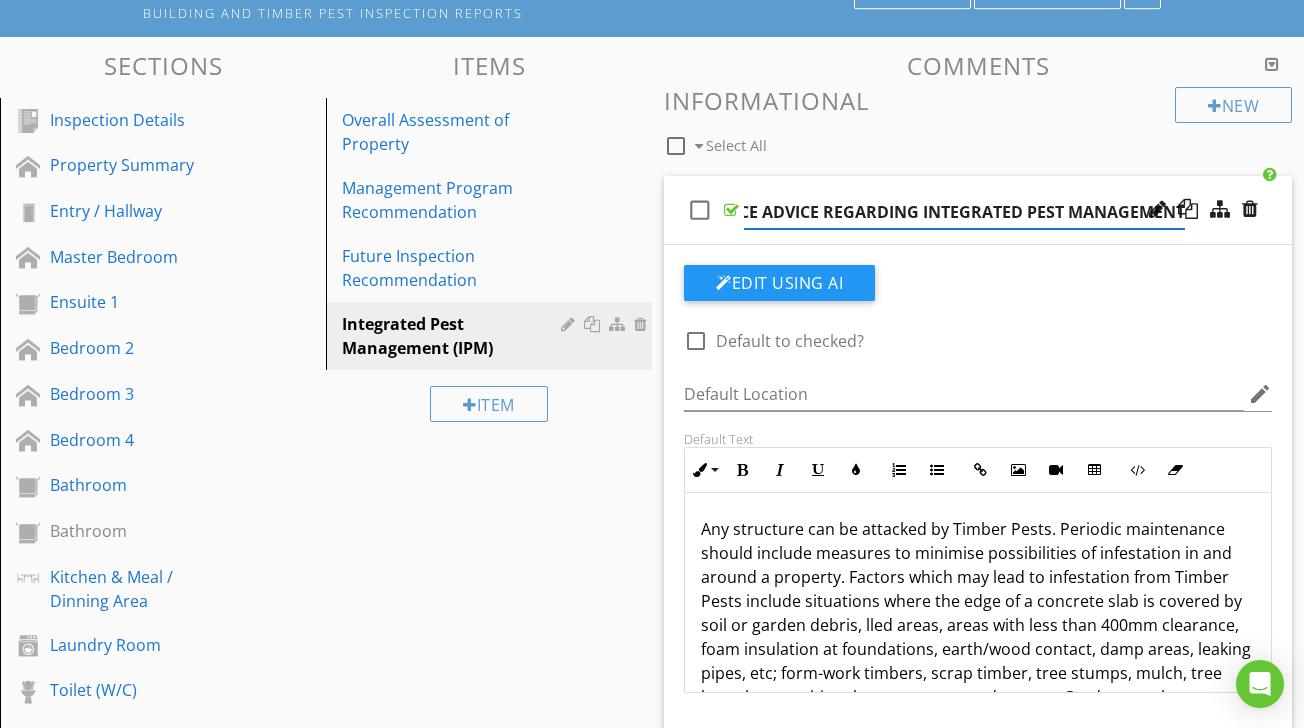 scroll, scrollTop: 0, scrollLeft: 209, axis: horizontal 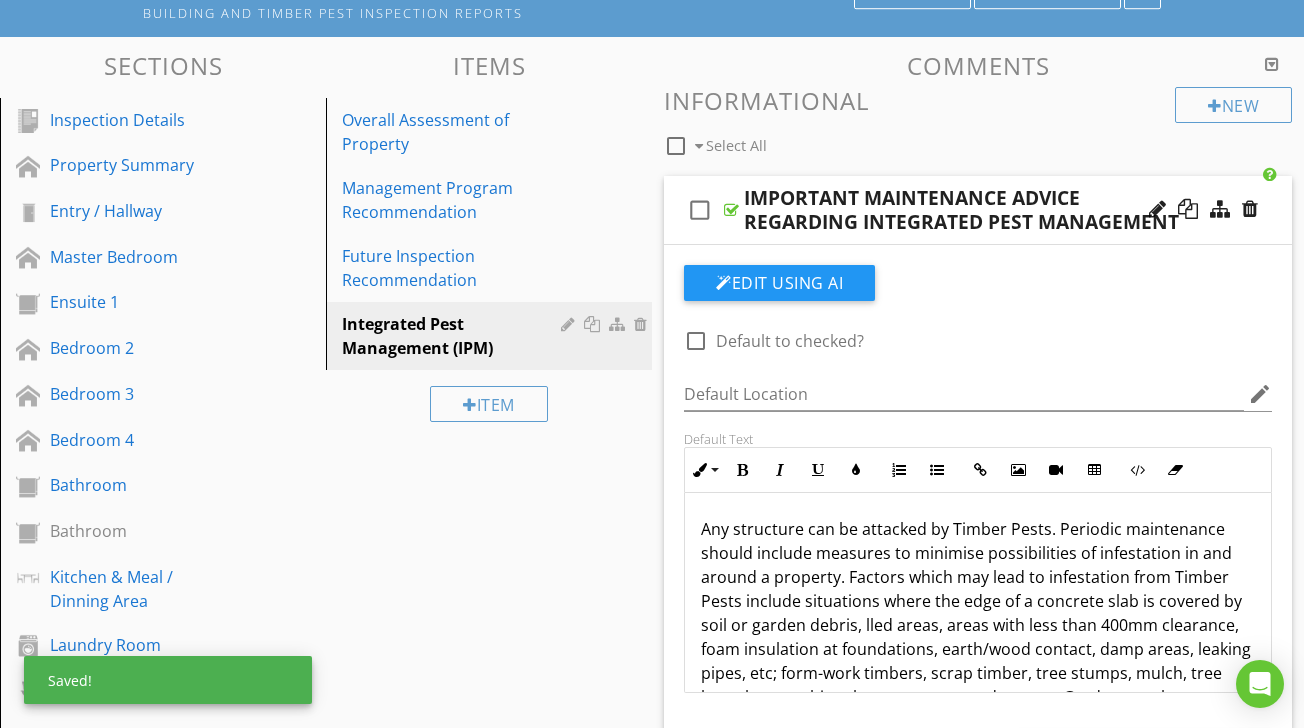 click on "Item" at bounding box center (489, 403) 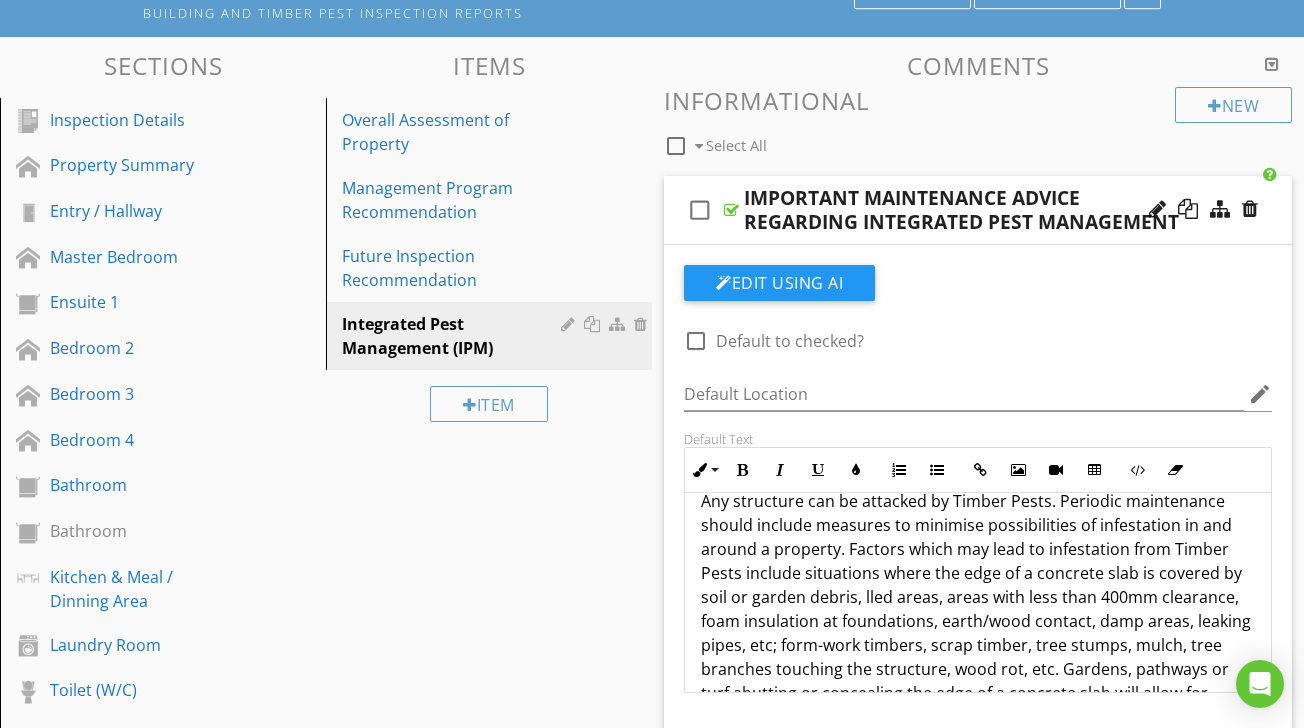 scroll, scrollTop: 0, scrollLeft: 0, axis: both 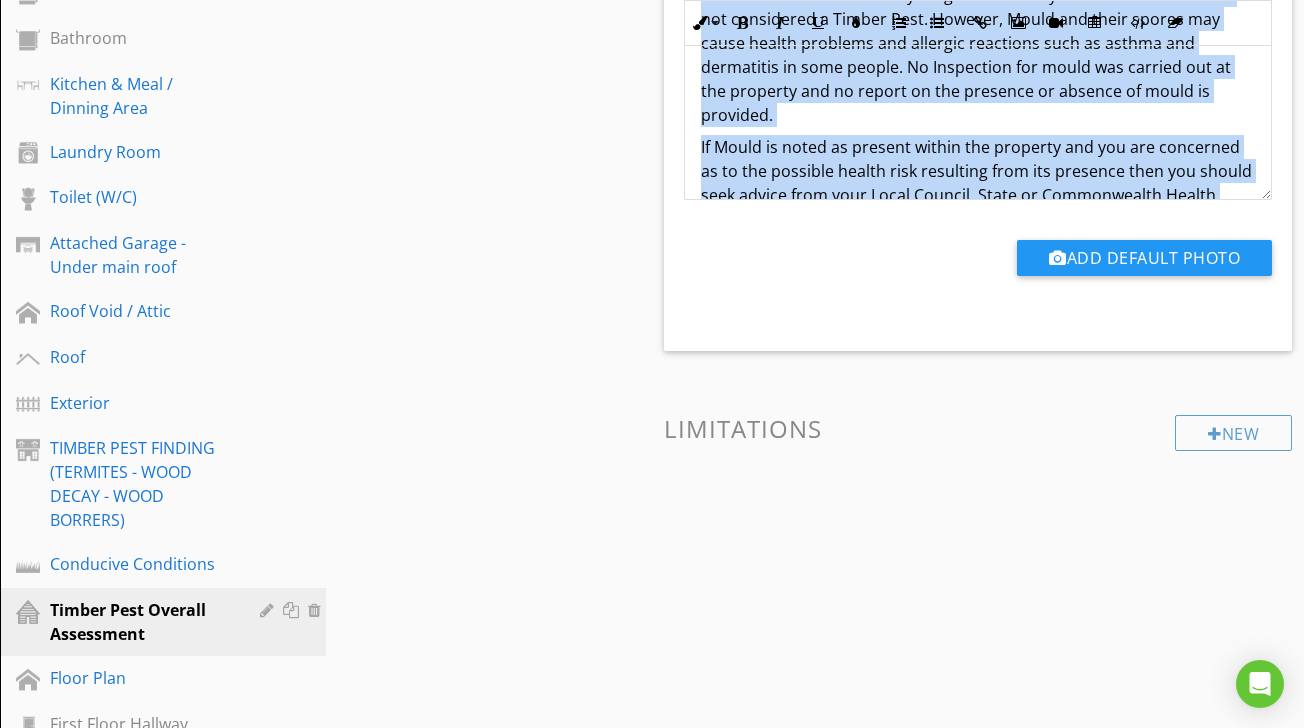 drag, startPoint x: 701, startPoint y: 536, endPoint x: 1135, endPoint y: 184, distance: 558.8023 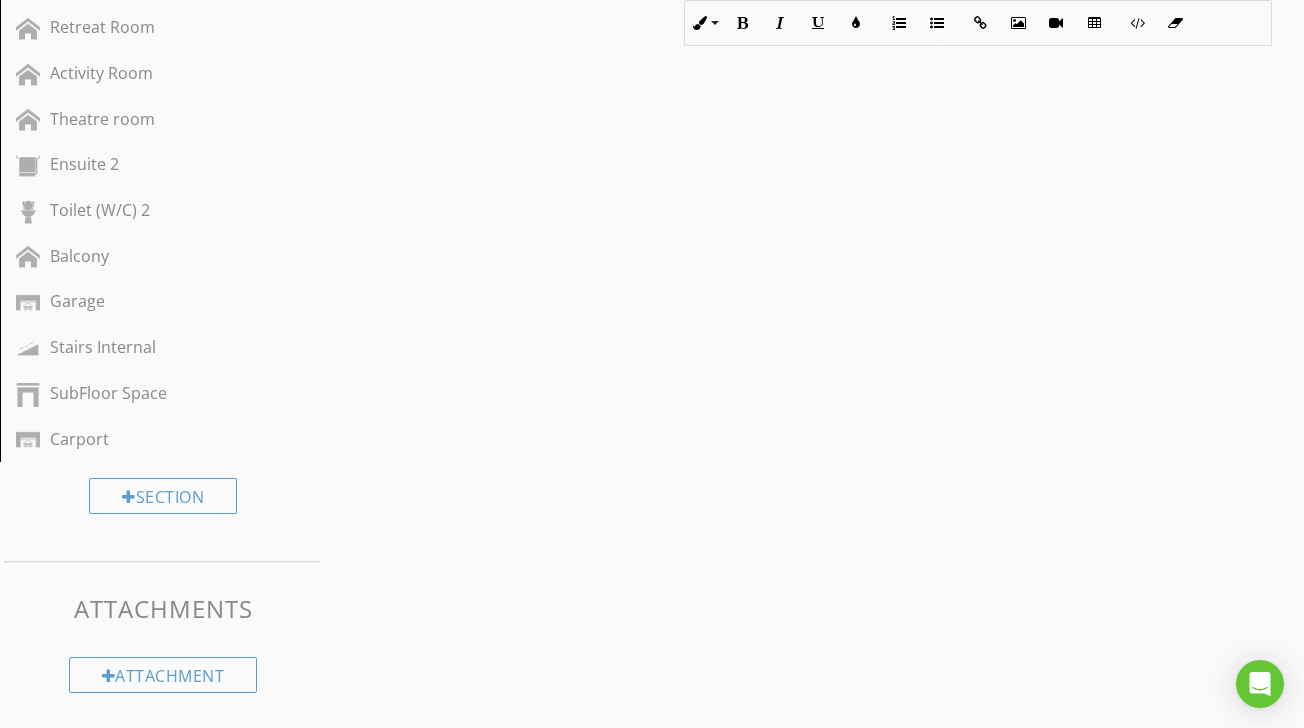 scroll, scrollTop: 1, scrollLeft: 0, axis: vertical 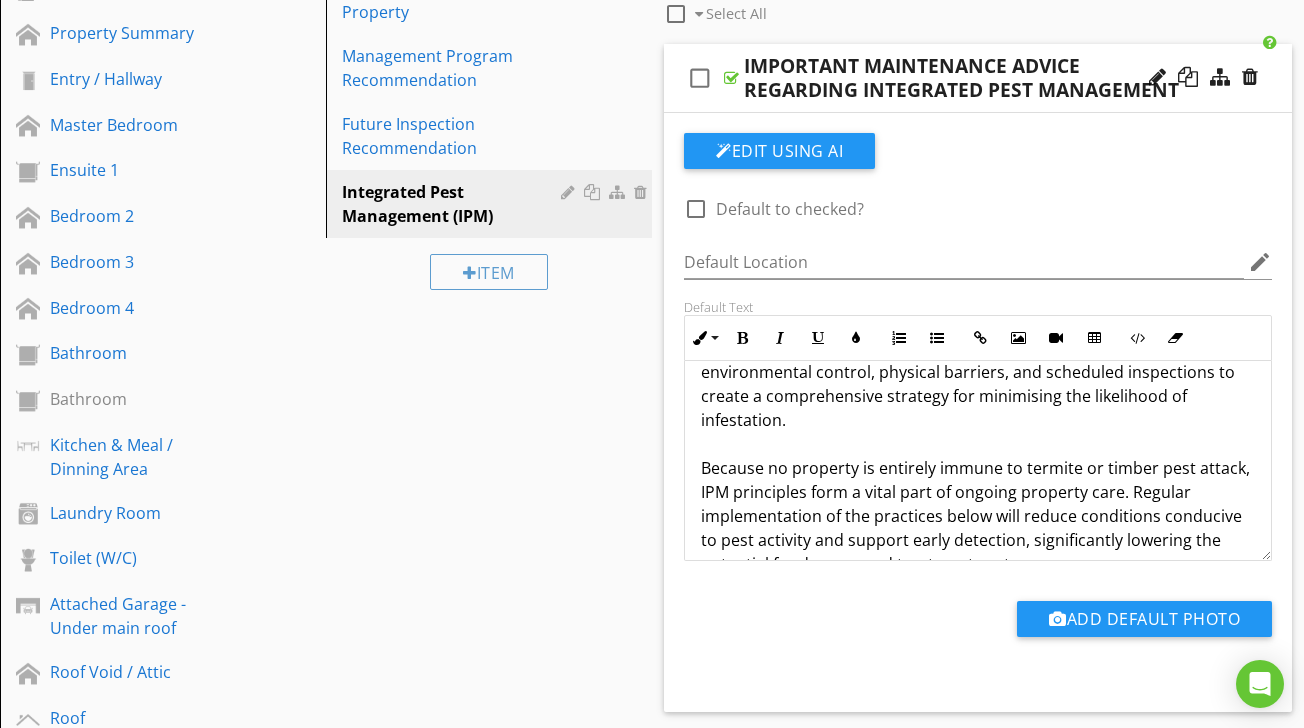 click on "Integrated Pest Management (IPM) is a modern, preventative approach to managing timber pest risks. It combines building maintenance, environmental control, physical barriers, and scheduled inspections to create a comprehensive strategy for minimising the likelihood of infestation. Because no property is entirely immune to termite or timber pest attack, IPM principles form a vital part of ongoing property care. Regular implementation of the practices below will reduce conditions conducive to pest activity and support early detection, significantly lowering the potential for damage and treatment costs. ⸻ 1. Control Moisture Sources Moisture is one of the primary attractants for timber pests, particularly subterranean termites and timber-decay fungi. To reduce moisture-related risks: •Repair leaking taps, showers, downpipes, gutters, and plumbing promptly. •Ensure that stormwater drains are unobstructed and direct water away from the foundation. •Avoid water pooling around perimeter walls or slab edges." at bounding box center (978, 1608) 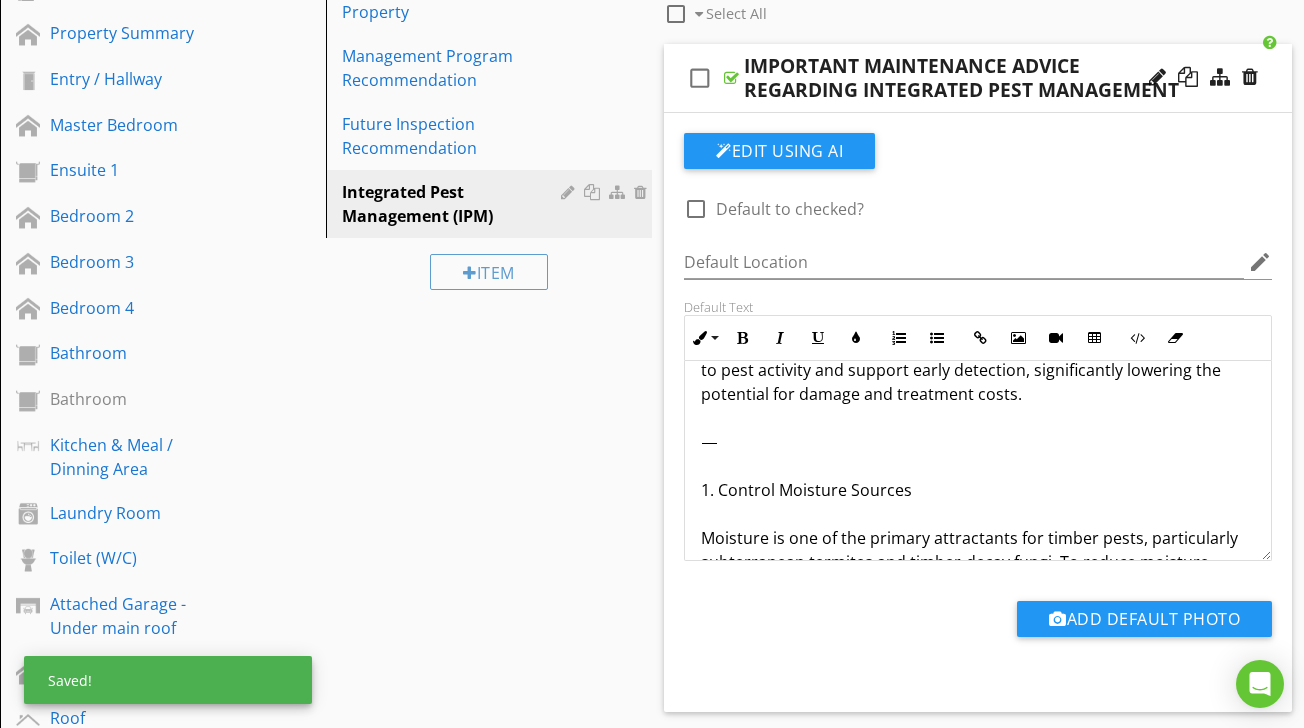 scroll, scrollTop: 231, scrollLeft: 0, axis: vertical 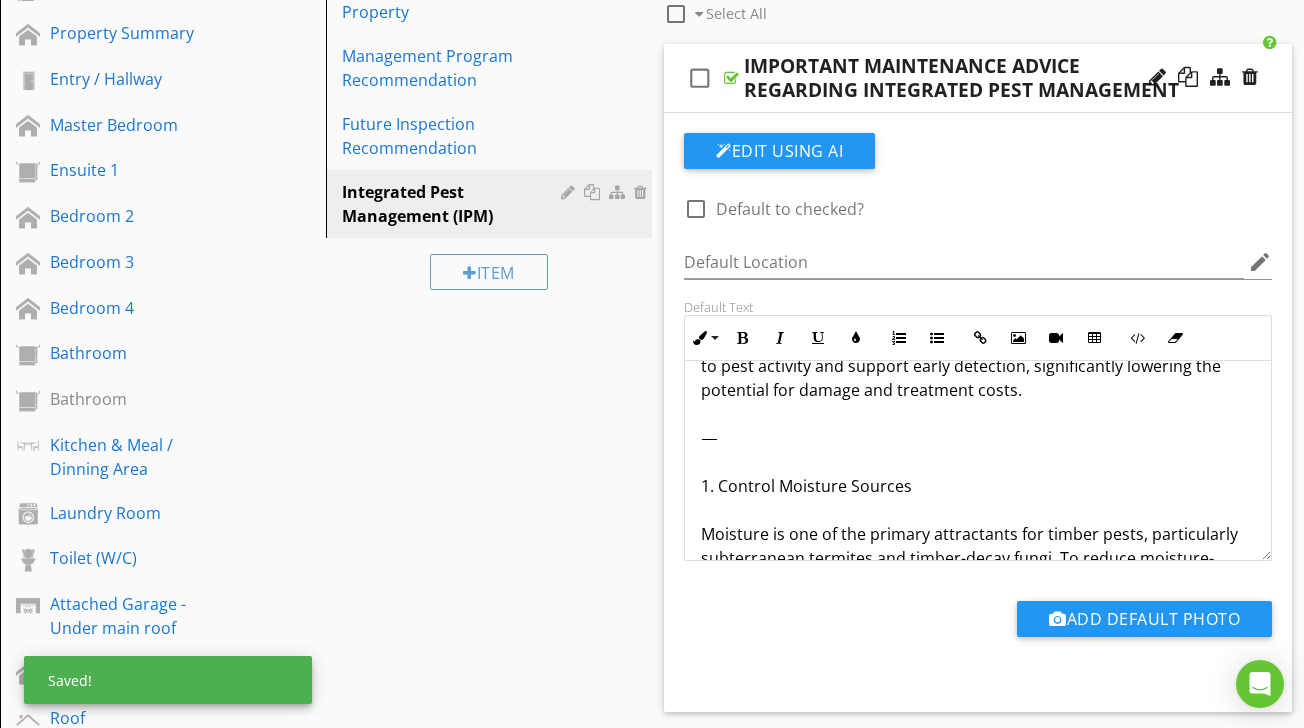 click on "Because no property is entirely immune to termite or timber pest attack, IPM principles form a vital part of ongoing property care. Regular implementation of the practices below will reduce conditions conducive to pest activity and support early detection, significantly lowering the potential for damage and treatment costs. ⸻ 1. Control Moisture Sources Moisture is one of the primary attractants for timber pests, particularly subterranean termites and timber-decay fungi. To reduce moisture-related risks: •Repair leaking taps, showers, downpipes, gutters, and plumbing promptly. •Ensure that stormwater drains are unobstructed and direct water away from the foundation. •Improve subfloor ventilation by installing vents or fans where natural airflow is inadequate. •Check and maintain the condition of wet area membranes, especially in bathrooms and laundries. •Avoid water pooling around perimeter walls or slab edges. ⸻ 2. Maintain Visibility of Structural Elements ⸻ ⸻ ⸻ ⸻ ⸻" at bounding box center [978, 1506] 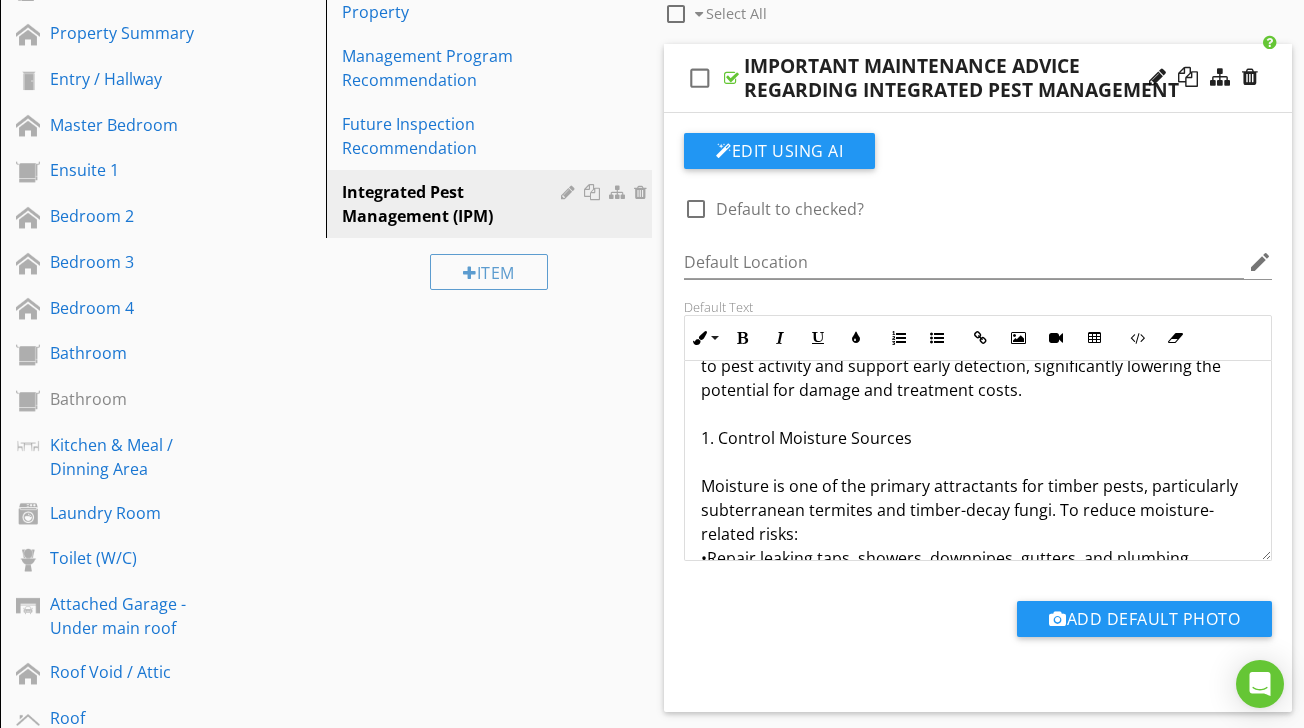 click on "Because no property is entirely immune to termite or timber pest attack, IPM principles form a vital part of ongoing property care. Regular implementation of the practices below will reduce conditions conducive to pest activity and support early detection, significantly lowering the potential for damage and treatment costs. 1. Control Moisture Sources Moisture is one of the primary attractants for timber pests, particularly subterranean termites and timber-decay fungi. To reduce moisture-related risks: •Repair leaking taps, showers, downpipes, gutters, and plumbing promptly. •Ensure that stormwater drains are unobstructed and direct water away from the foundation. •Improve subfloor ventilation by installing vents or fans where natural airflow is inadequate. •Check and maintain the condition of wet area membranes, especially in bathrooms and laundries. •Avoid water pooling around perimeter walls or slab edges. ⸻ 2. Maintain Visibility of Structural Elements ⸻ 3. Eliminate Timber-to-Soil Contact" at bounding box center [978, 1482] 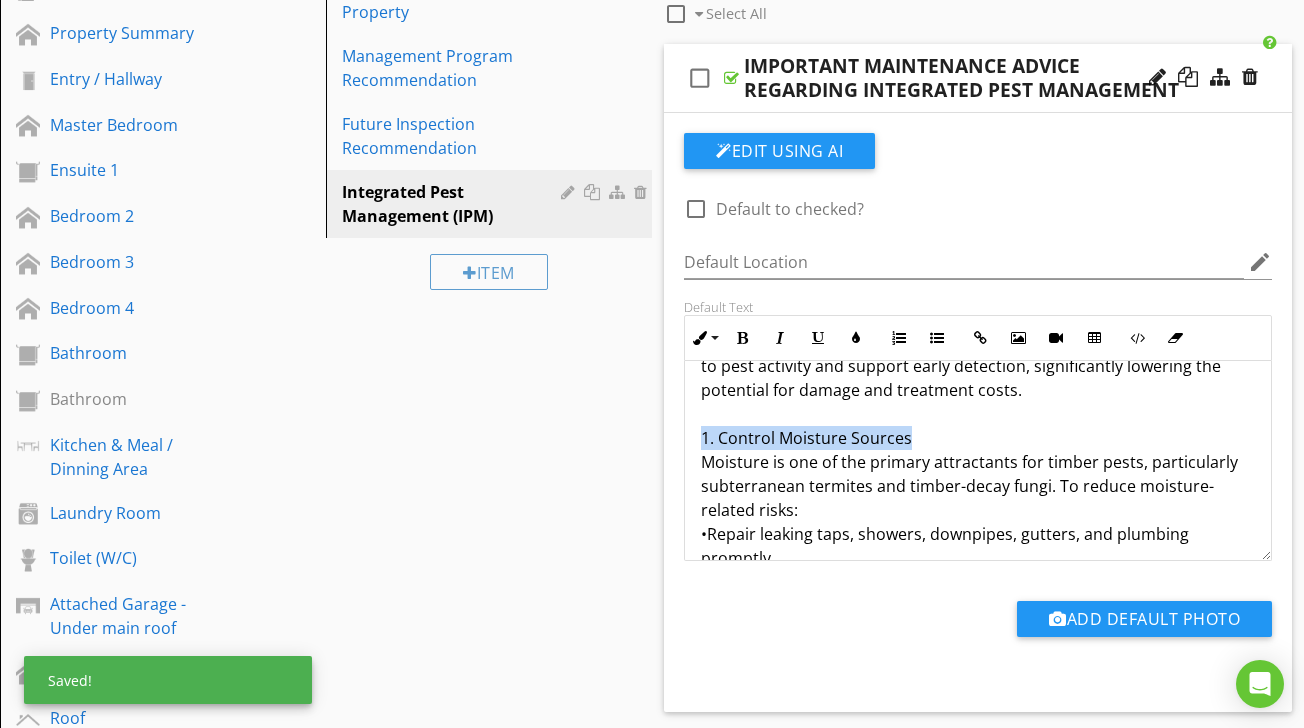 drag, startPoint x: 912, startPoint y: 444, endPoint x: 690, endPoint y: 433, distance: 222.27235 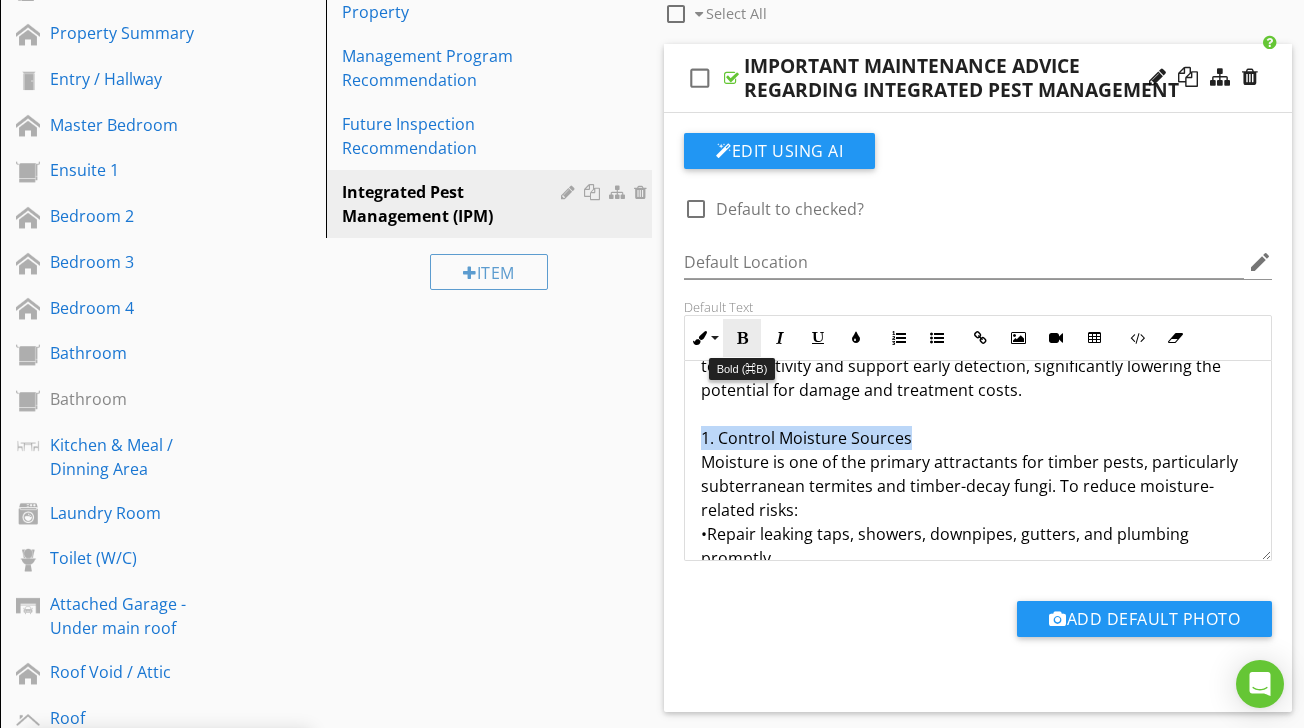 click at bounding box center [742, 338] 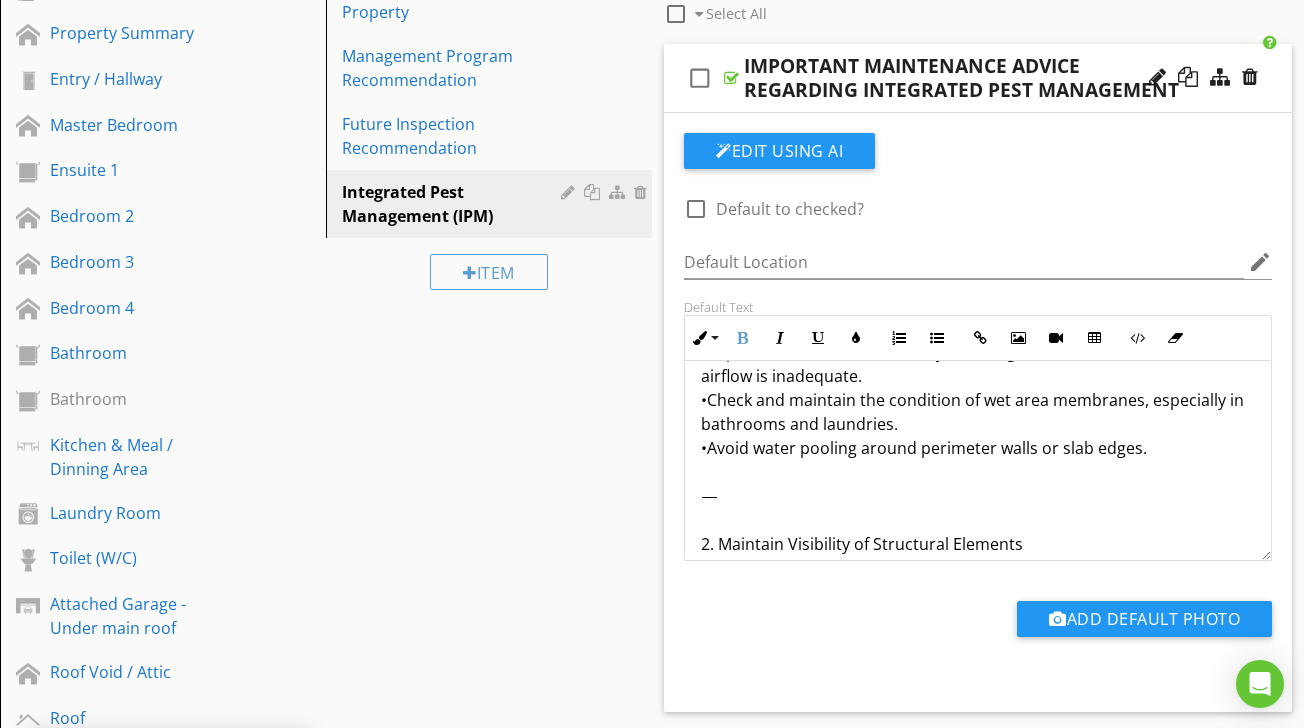 scroll, scrollTop: 514, scrollLeft: 0, axis: vertical 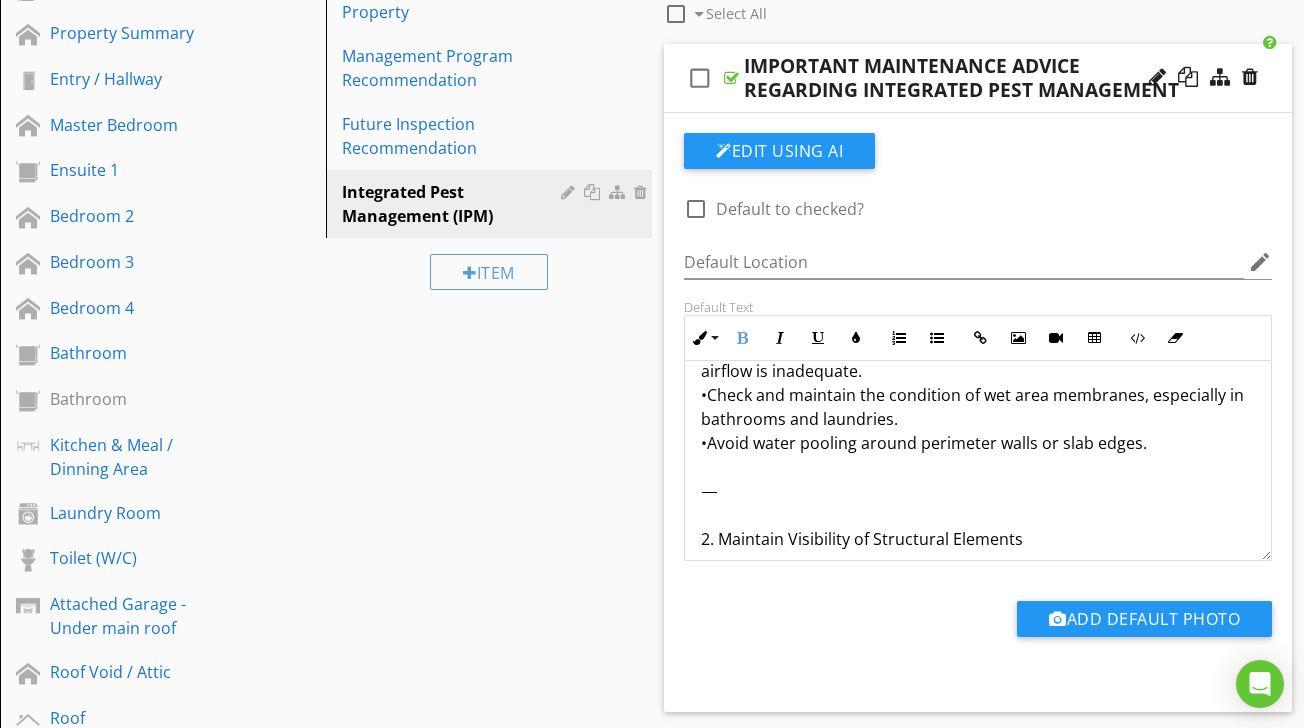 click on "Because no property is entirely immune to termite or timber pest attack, IPM principles form a vital part of ongoing property care. Regular implementation of the practices below will reduce conditions conducive to pest activity and support early detection, significantly lowering the potential for damage and treatment costs. 1. Control Moisture Sources Moisture is one of the primary attractants for timber pests, particularly subterranean termites and timber-decay fungi. To reduce moisture-related risks: •Repair leaking taps, showers, downpipes, gutters, and plumbing promptly. •Ensure that stormwater drains are unobstructed and direct water away from the foundation. •Improve subfloor ventilation by installing vents or fans where natural airflow is inadequate. •Check and maintain the condition of wet area membranes, especially in bathrooms and laundries. •Avoid water pooling around perimeter walls or slab edges. ⸻ 2. Maintain Visibility of Structural Elements ⸻ 3. Eliminate Timber-to-Soil Contact" at bounding box center [978, 1187] 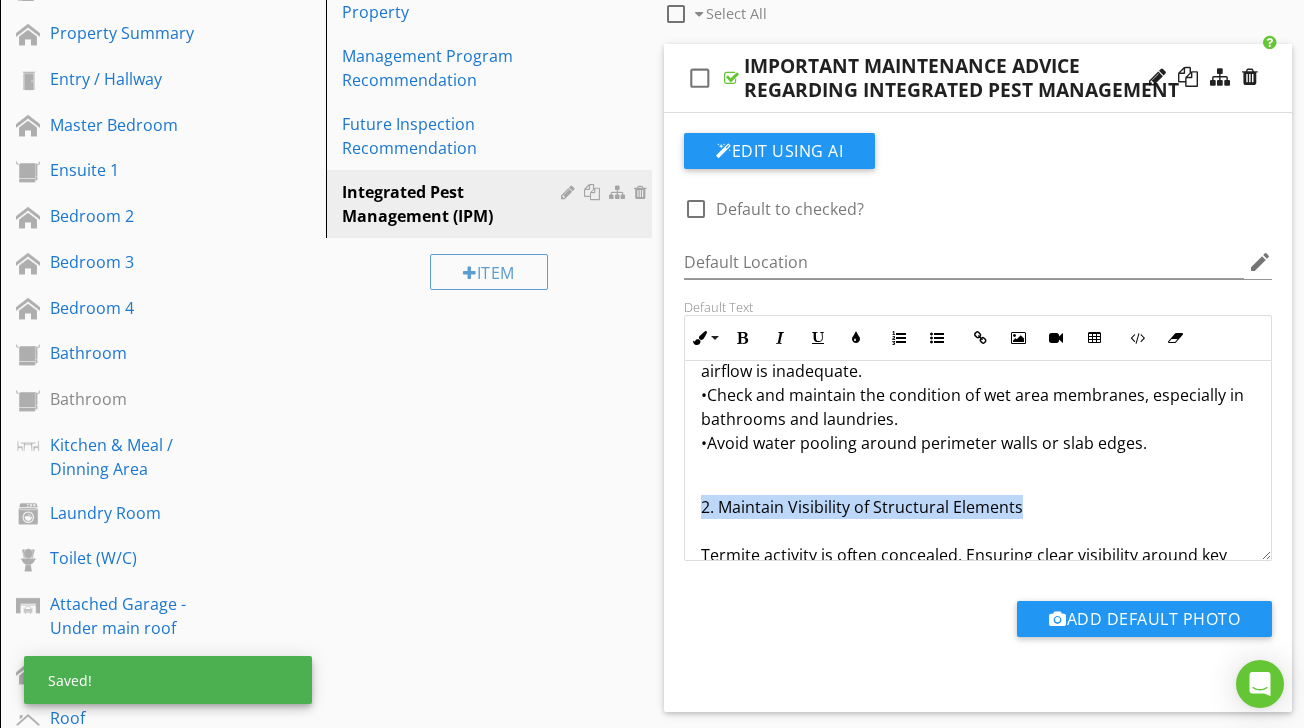drag, startPoint x: 703, startPoint y: 509, endPoint x: 1021, endPoint y: 502, distance: 318.07703 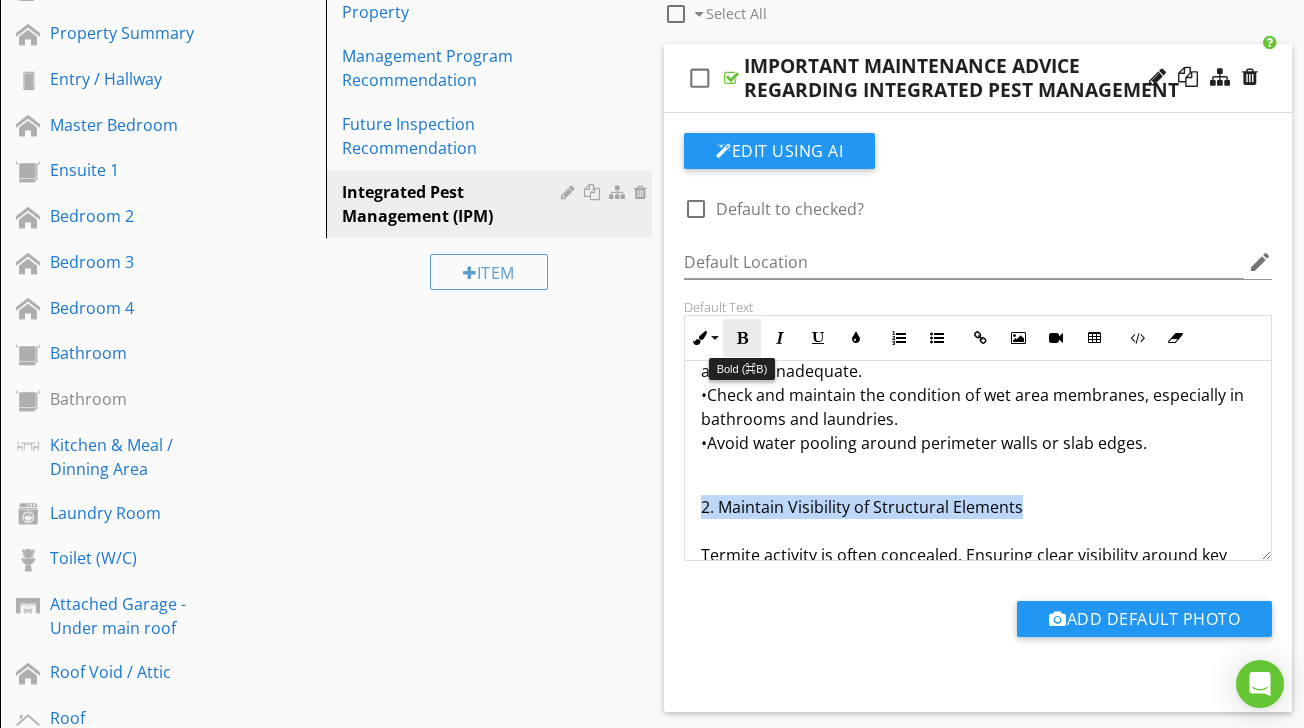 click on "Bold" at bounding box center [742, 338] 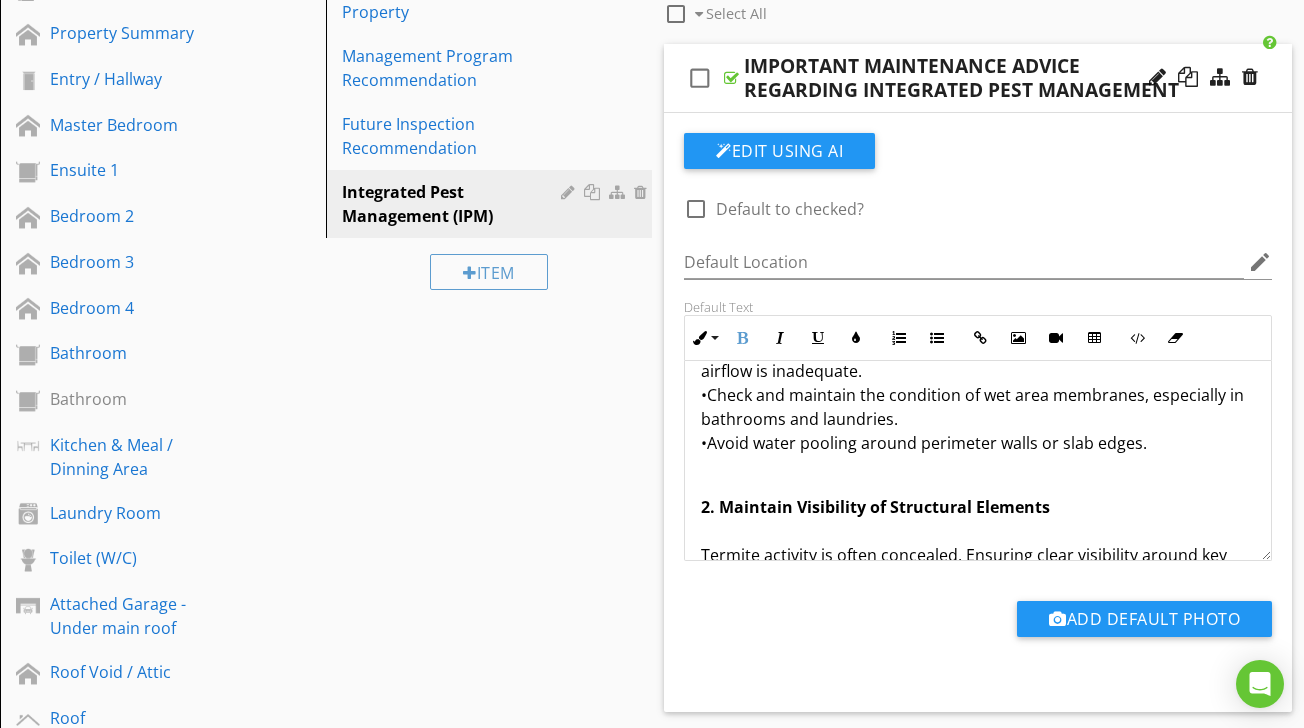 scroll, scrollTop: 612, scrollLeft: 0, axis: vertical 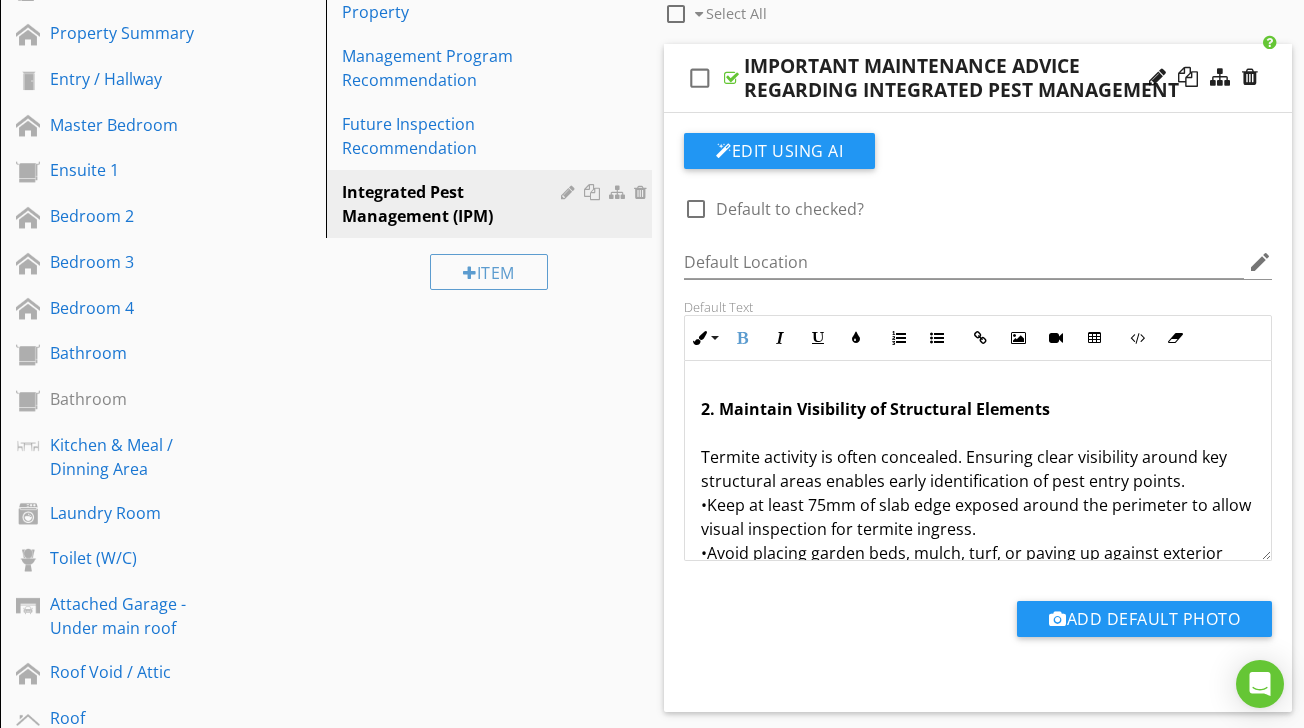 click on "Integrated Pest Management (IPM) is a modern, preventative approach to managing timber pest risks. It combines building maintenance, environmental control, physical barriers, and scheduled inspections to create a comprehensive strategy for minimising the likelihood of infestation. Because no property is entirely immune to termite or timber pest attack, IPM principles form a vital part of ongoing property care. Regular implementation of the practices below will reduce conditions conducive to pest activity and support early detection, significantly lowering the potential for damage and treatment costs. 1. Control Moisture Sources Moisture is one of the primary attractants for timber pests, particularly subterranean termites and timber-decay fungi. To reduce moisture-related risks: •Repair leaking taps, showers, downpipes, gutters, and plumbing promptly. •Ensure that stormwater drains are unobstructed and direct water away from the foundation. •Avoid water pooling around perimeter walls or slab edges. ⸻" at bounding box center [978, 1009] 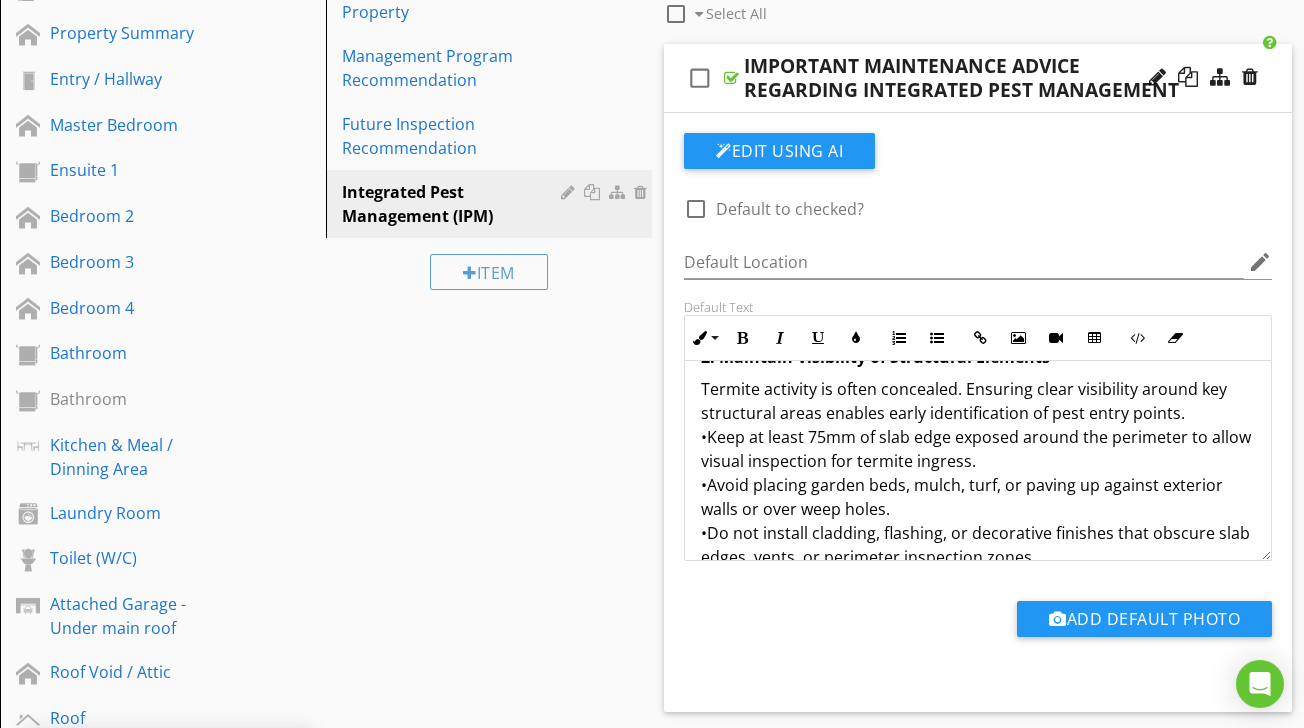 scroll, scrollTop: 659, scrollLeft: 0, axis: vertical 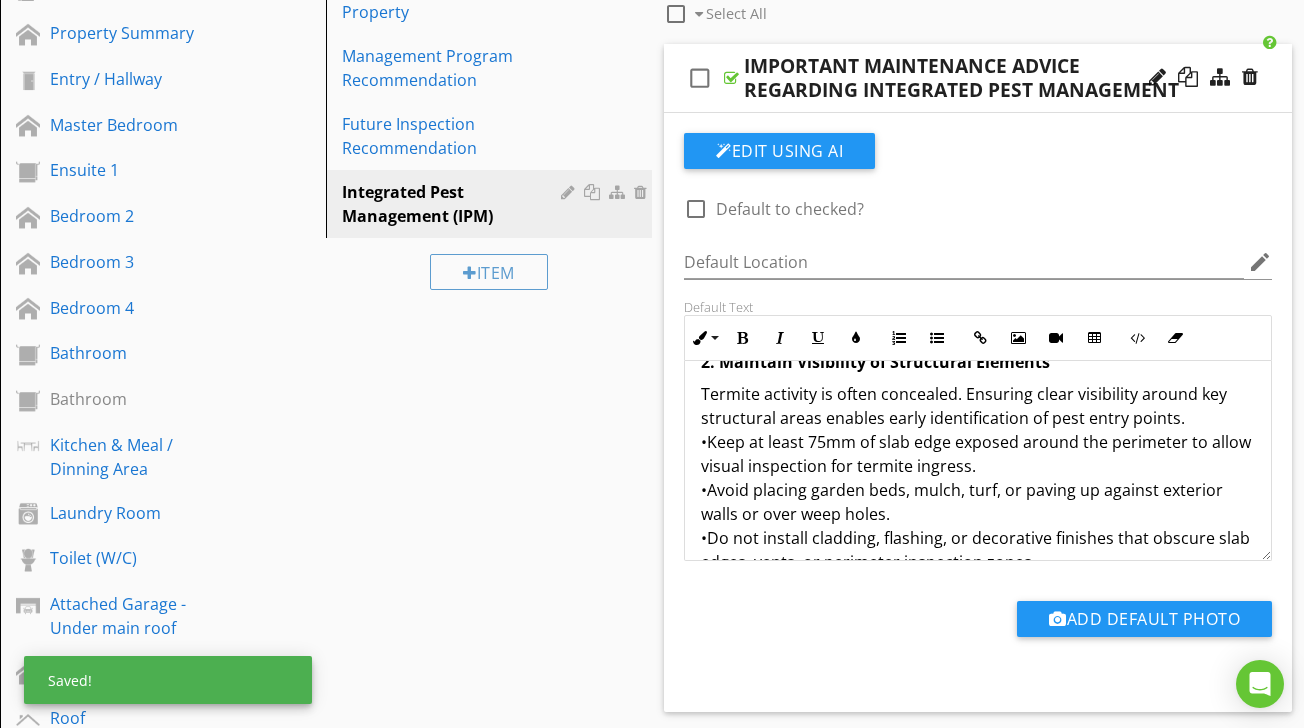 click on "Integrated Pest Management (IPM) is a modern, preventative approach to managing timber pest risks. It combines building maintenance, environmental control, physical barriers, and scheduled inspections to create a comprehensive strategy for minimising the likelihood of infestation. Because no property is entirely immune to termite or timber pest attack, IPM principles form a vital part of ongoing property care. Regular implementation of the practices below will reduce conditions conducive to pest activity and support early detection, significantly lowering the potential for damage and treatment costs. 1. Control Moisture Sources Moisture is one of the primary attractants for timber pests, particularly subterranean termites and timber-decay fungi. To reduce moisture-related risks: •Repair leaking taps, showers, downpipes, gutters, and plumbing promptly. •Ensure that stormwater drains are unobstructed and direct water away from the foundation. •Avoid water pooling around perimeter walls or slab edges. ⸻" at bounding box center [978, 954] 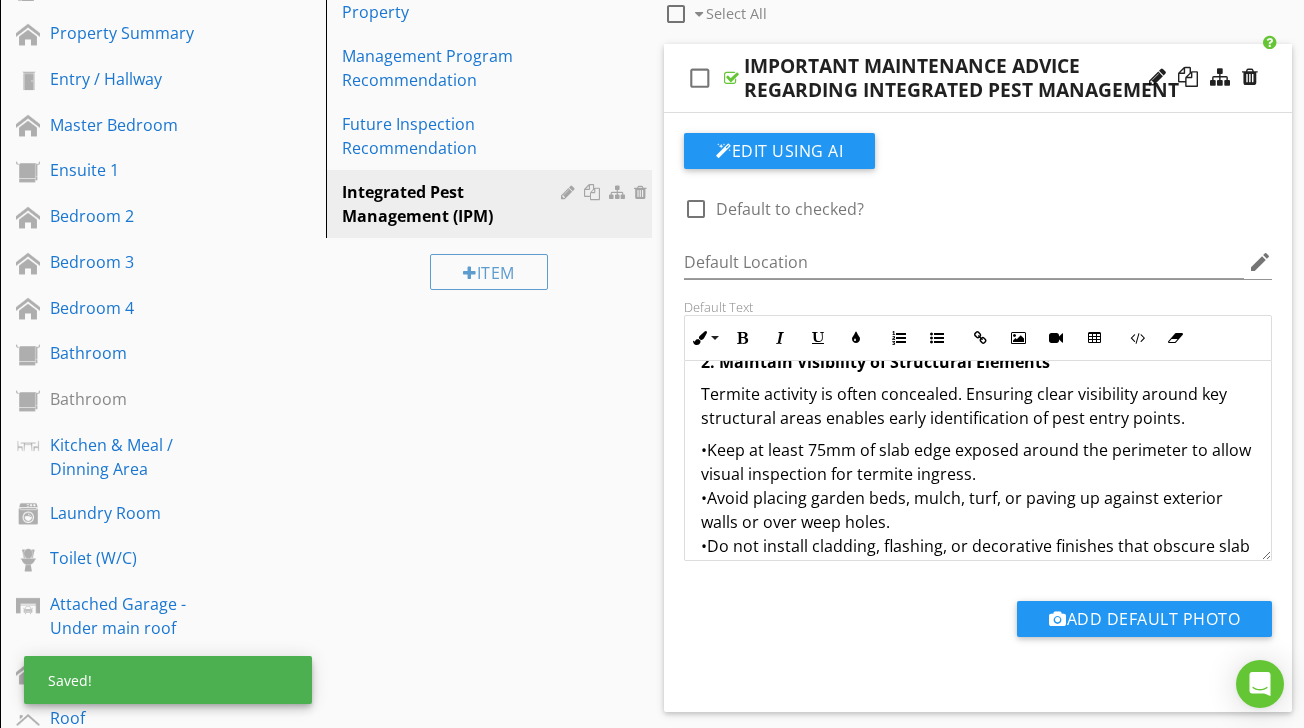 click on "•Keep at least 75mm of slab edge exposed around the perimeter to allow visual inspection for termite ingress. •Avoid placing garden beds, mulch, turf, or paving up against exterior walls or over weep holes. •Do not install cladding, flashing, or decorative finishes that obscure slab edges, vents, or perimeter inspection zones. ⸻ 3. Eliminate Timber-to-Soil Contact Direct contact between timber and soil provides an easy access point and food source for termites. The following actions are recommended: •Remove any untreated timber or offcuts from beneath and around the home. •Ensure fencing, landscaping timbers, and deck posts are installed with proper clearance or constructed with termite-resistant materials. •Store firewood, cardboard, and other cellulose products off the ground and away from the building envelope. •Uproot tree stumps and remove timber debris from the yard. ⸻ 4. Manage Vegetation and Landscaping ⸻ 5. Conduct Regular Professional Inspections ⸻ ⸻ Final Recommendation" at bounding box center (978, 1314) 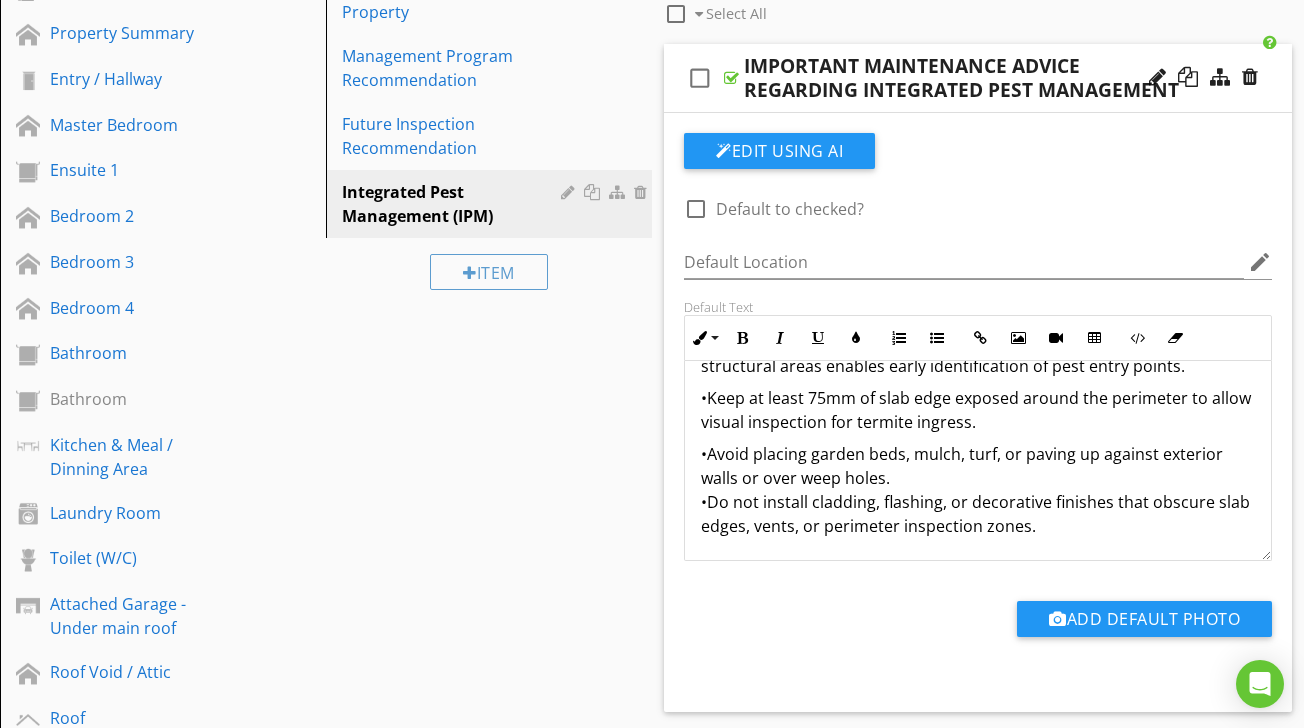 scroll, scrollTop: 731, scrollLeft: 0, axis: vertical 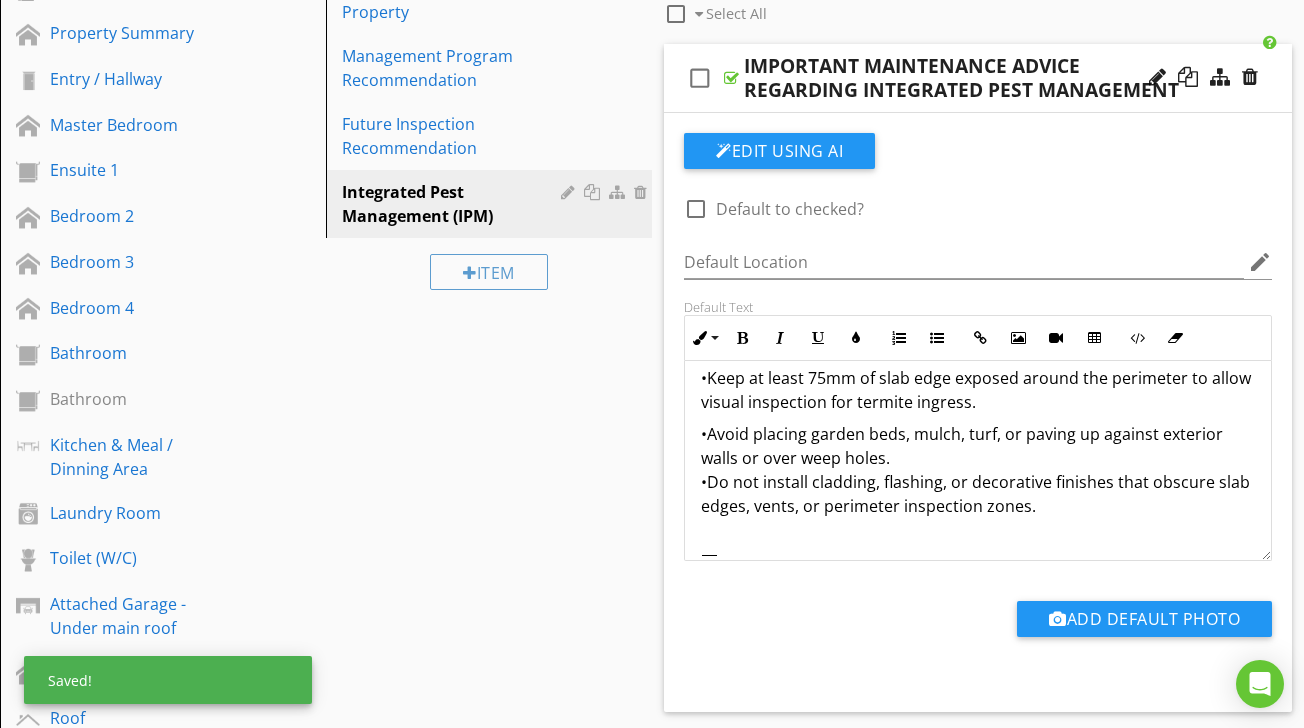 click on "•Avoid placing garden beds, mulch, turf, or paving up against exterior walls or over weep holes. •Do not install cladding, flashing, or decorative finishes that obscure slab edges, vents, or perimeter inspection zones. ⸻ 3. Eliminate Timber-to-Soil Contact Direct contact between timber and soil provides an easy access point and food source for termites. The following actions are recommended: •Remove any untreated timber or offcuts from beneath and around the home. •Ensure fencing, landscaping timbers, and deck posts are installed with proper clearance or constructed with termite-resistant materials. •Store firewood, cardboard, and other cellulose products off the ground and away from the building envelope. •Uproot tree stumps and remove timber debris from the yard. ⸻ 4. Manage Vegetation and Landscaping Dense vegetation and poorly planned landscaping can trap moisture and provide hidden access routes for termites. ⸻ 5. Conduct Regular Professional Inspections ⸻ ⸻ Final Recommendation" at bounding box center [978, 1274] 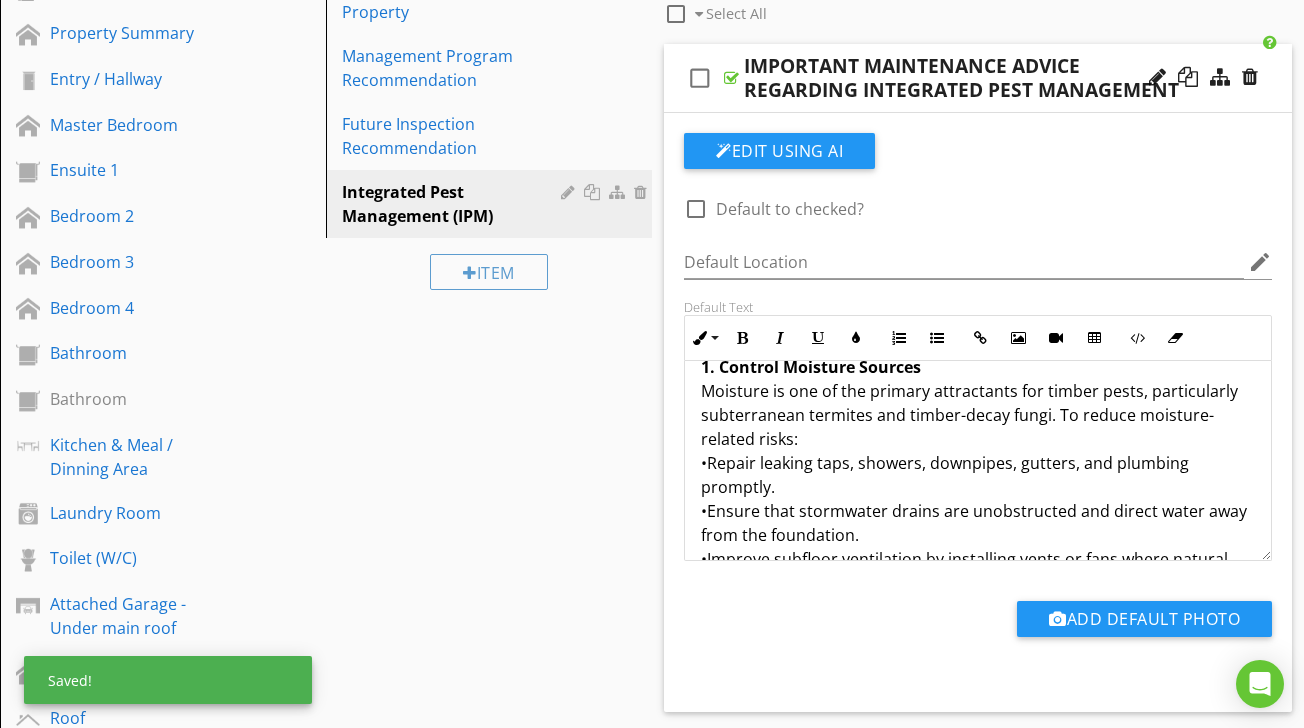 scroll, scrollTop: 291, scrollLeft: 0, axis: vertical 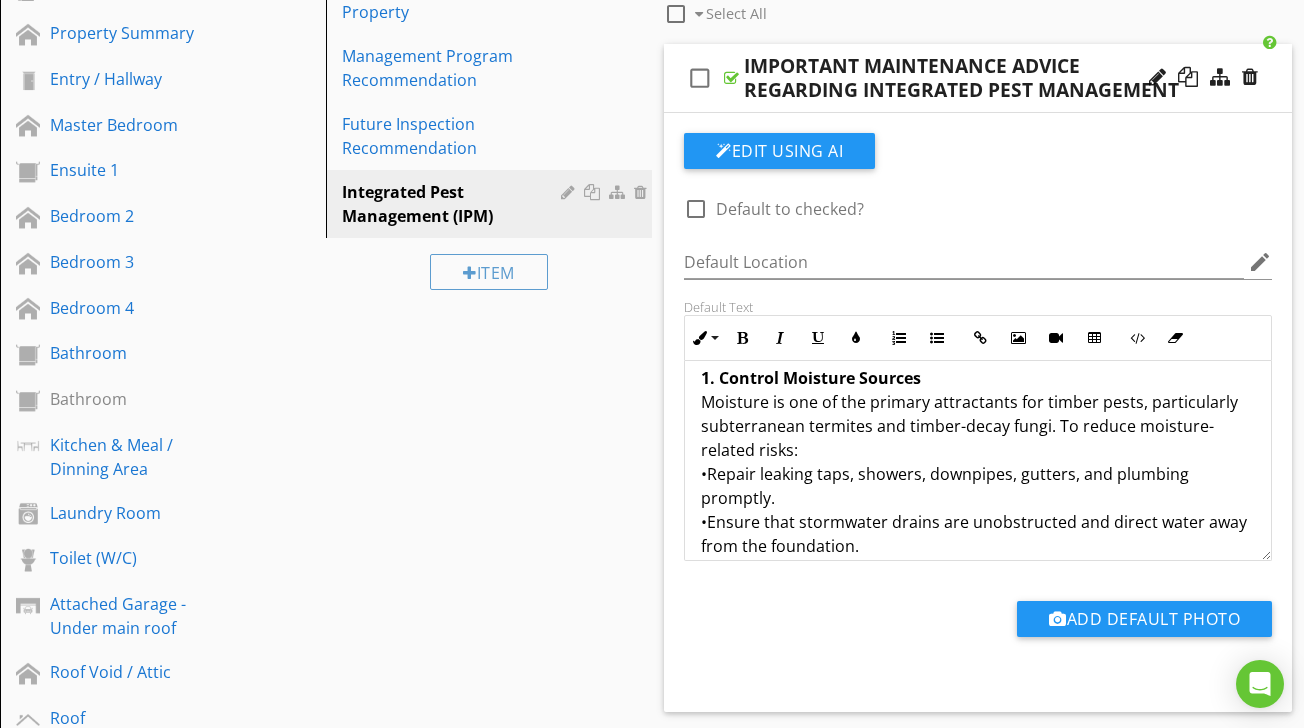 click on "Integrated Pest Management (IPM) is a modern, preventative approach to managing timber pest risks. It combines building maintenance, environmental control, physical barriers, and scheduled inspections to create a comprehensive strategy for minimising the likelihood of infestation. Because no property is entirely immune to termite or timber pest attack, IPM principles form a vital part of ongoing property care. Regular implementation of the practices below will reduce conditions conducive to pest activity and support early detection, significantly lowering the potential for damage and treatment costs. 1. Control Moisture Sources Moisture is one of the primary attractants for timber pests, particularly subterranean termites and timber-decay fungi. To reduce moisture-related risks: •Repair leaking taps, showers, downpipes, gutters, and plumbing promptly. •Ensure that stormwater drains are unobstructed and direct water away from the foundation. •Avoid water pooling around perimeter walls or slab edges. ⸻" at bounding box center (978, 1334) 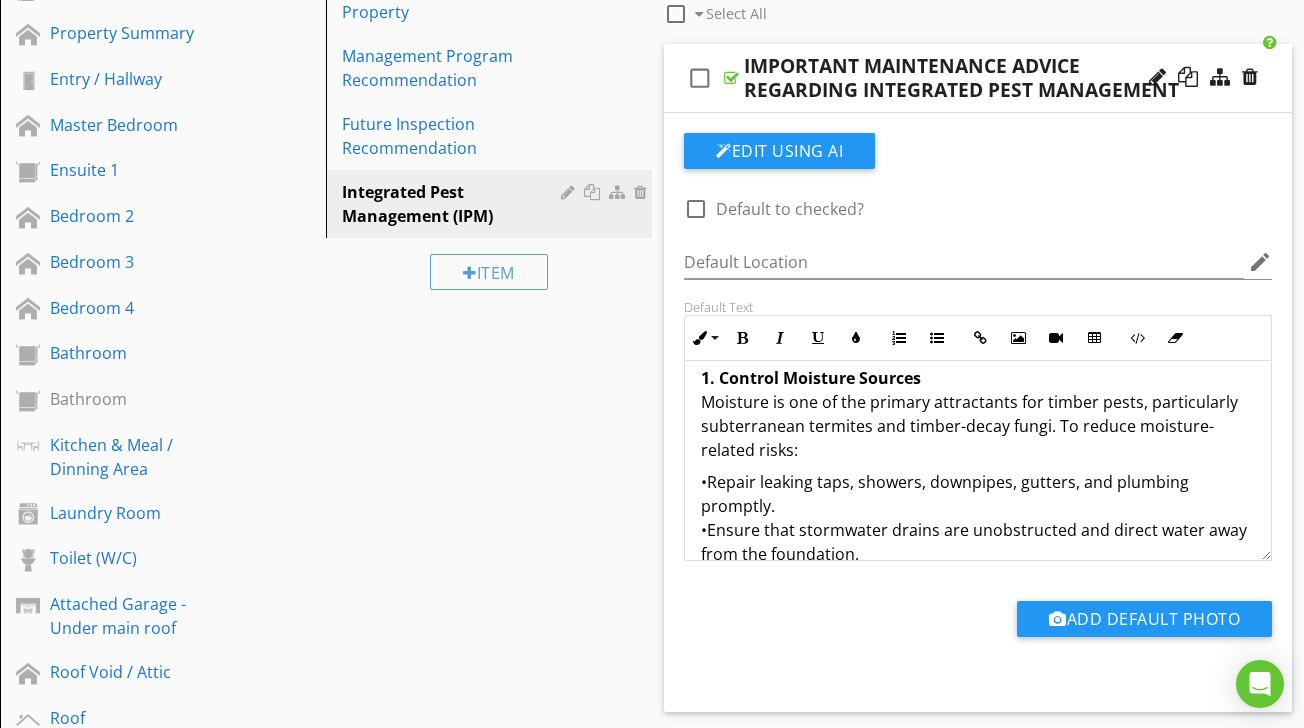 click on "•Repair leaking taps, showers, downpipes, gutters, and plumbing promptly. •Ensure that stormwater drains are unobstructed and direct water away from the foundation. •Improve subfloor ventilation by installing vents or fans where natural airflow is inadequate. •Check and maintain the condition of wet area membranes, especially in bathrooms and laundries. •Avoid water pooling around perimeter walls or slab edges." at bounding box center (978, 578) 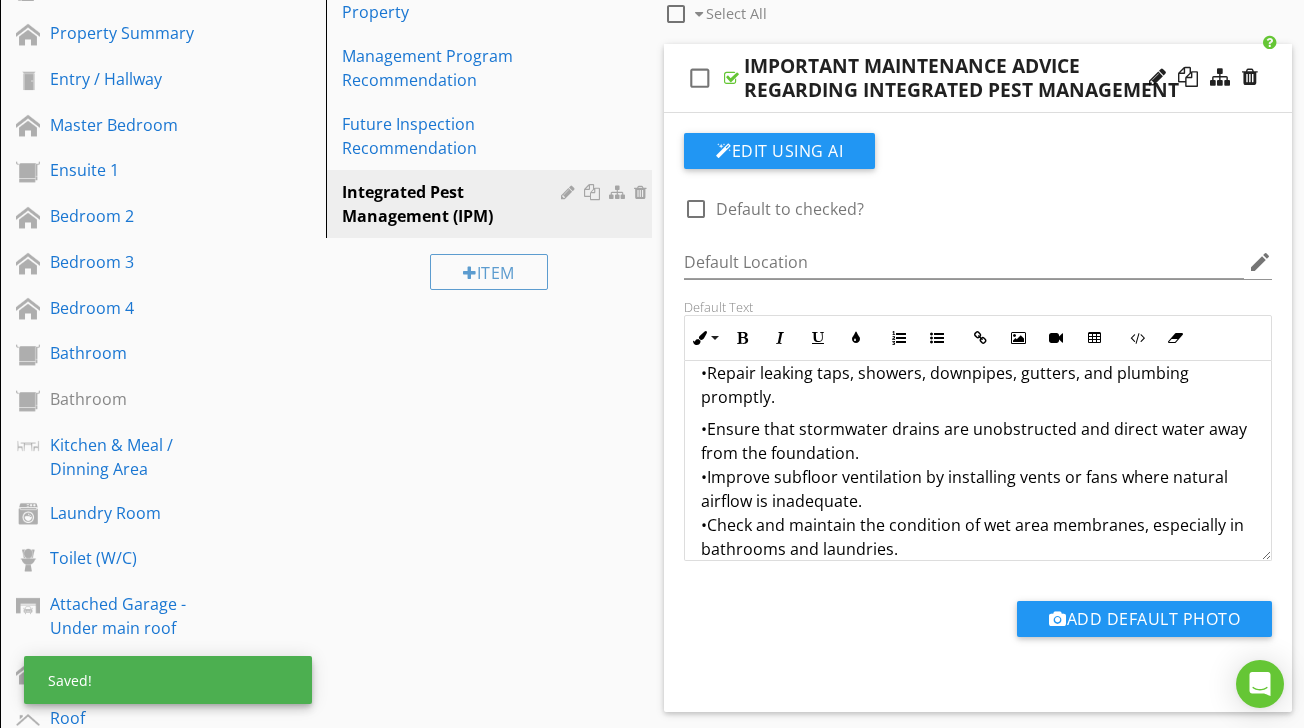 scroll, scrollTop: 402, scrollLeft: 0, axis: vertical 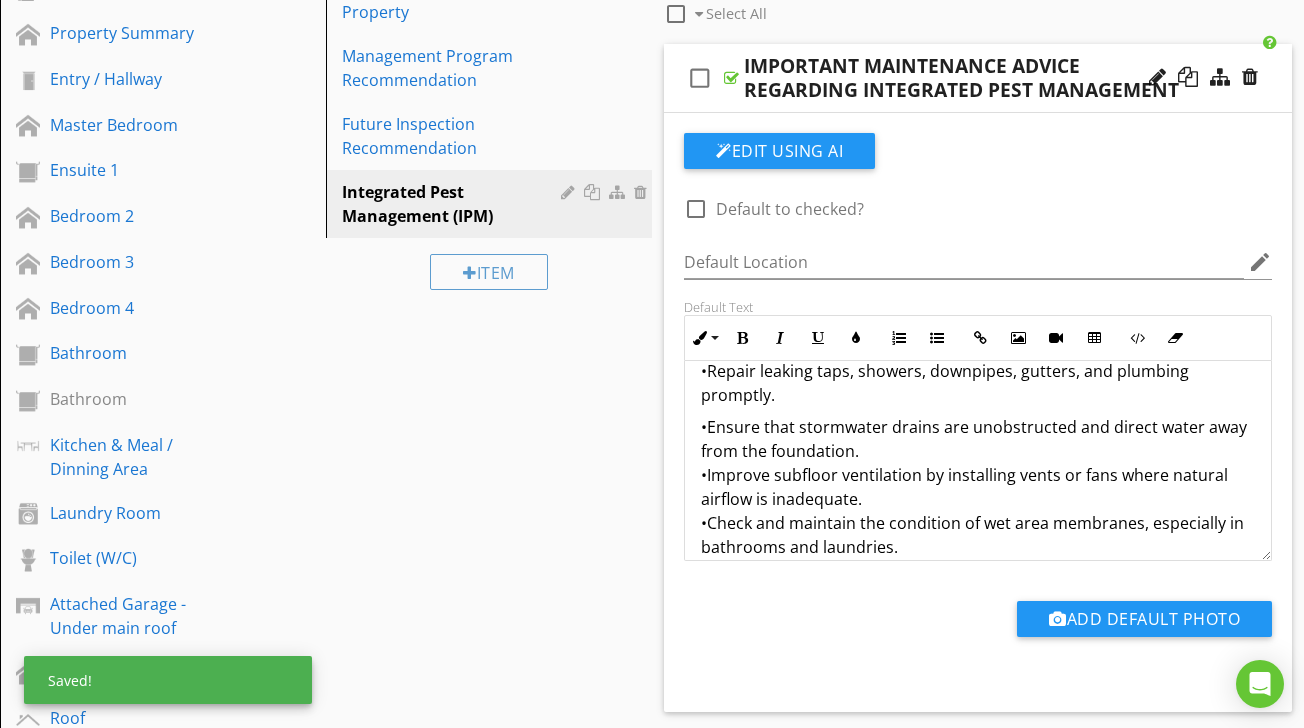 click on "•Ensure that stormwater drains are unobstructed and direct water away from the foundation. •Improve subfloor ventilation by installing vents or fans where natural airflow is inadequate. •Check and maintain the condition of wet area membranes, especially in bathrooms and laundries. •Avoid water pooling around perimeter walls or slab edges." at bounding box center [978, 499] 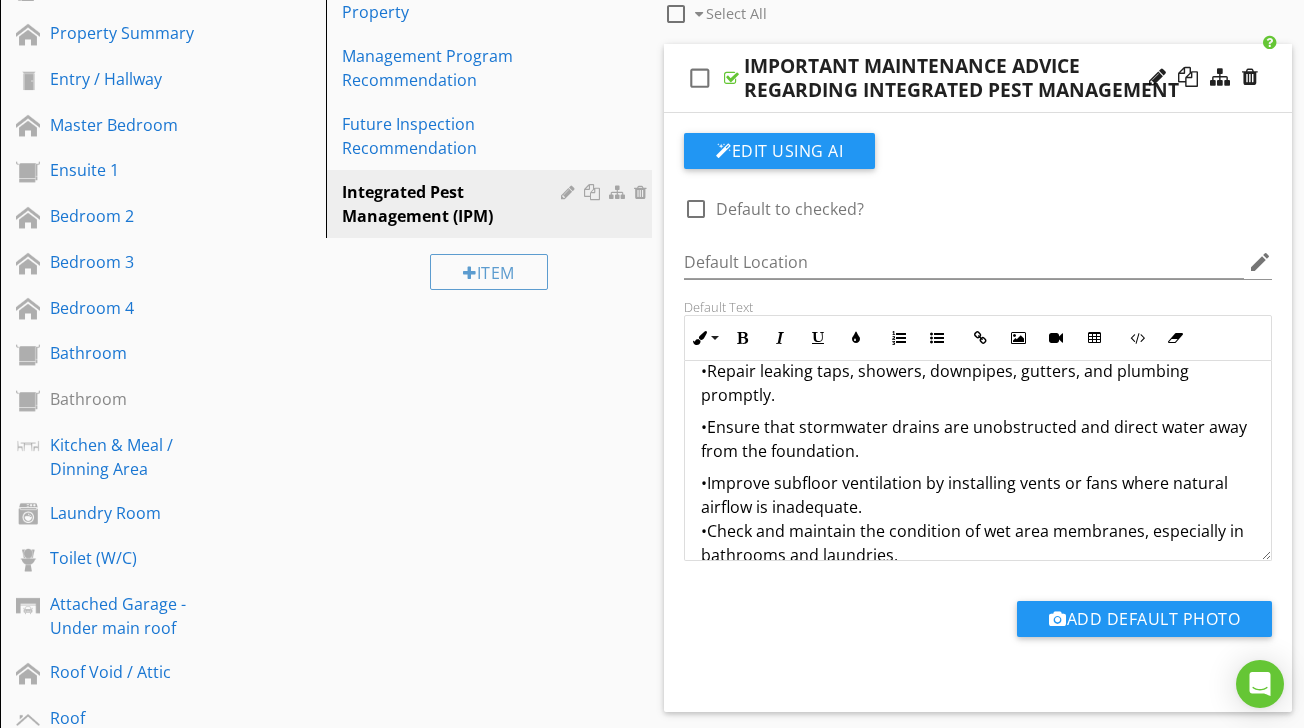 click on "•Improve subfloor ventilation by installing vents or fans where natural airflow is inadequate. •Check and maintain the condition of wet area membranes, especially in bathrooms and laundries. •Avoid water pooling around perimeter walls or slab edges." at bounding box center (978, 531) 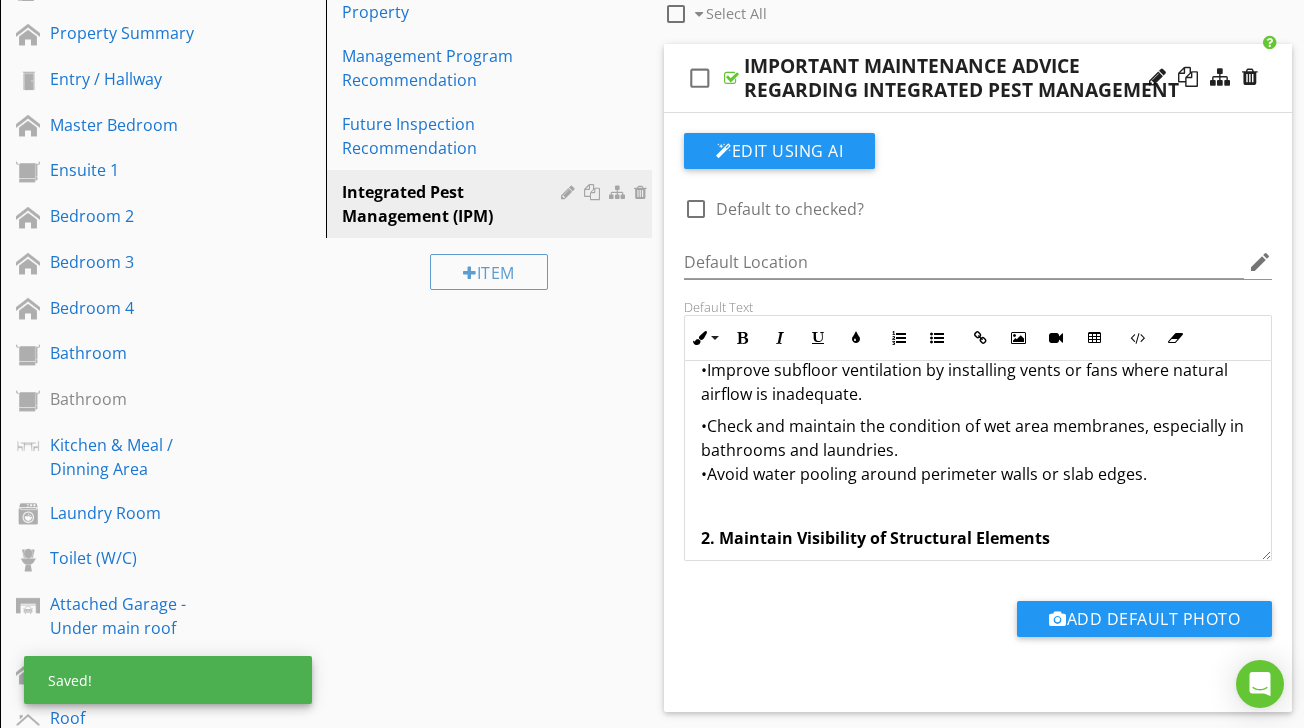 scroll, scrollTop: 518, scrollLeft: 0, axis: vertical 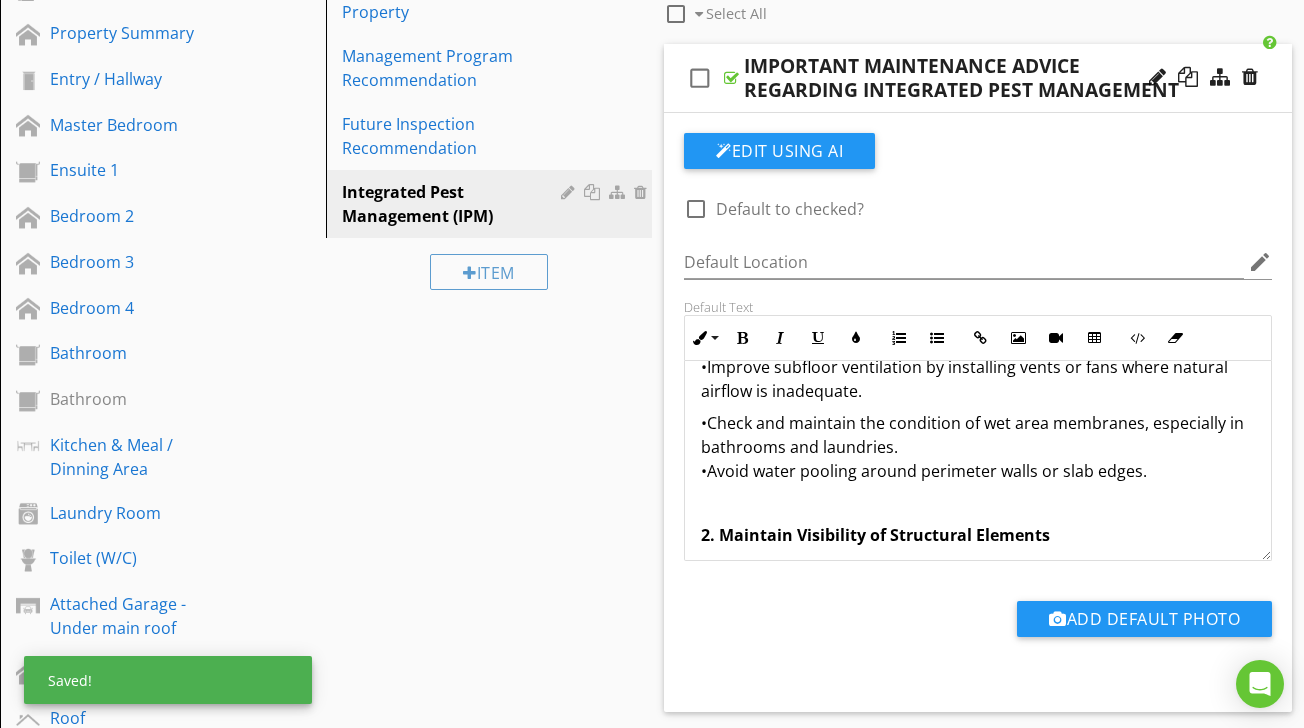 click on "•Check and maintain the condition of wet area membranes, especially in bathrooms and laundries. •Avoid water pooling around perimeter walls or slab edges." at bounding box center [978, 447] 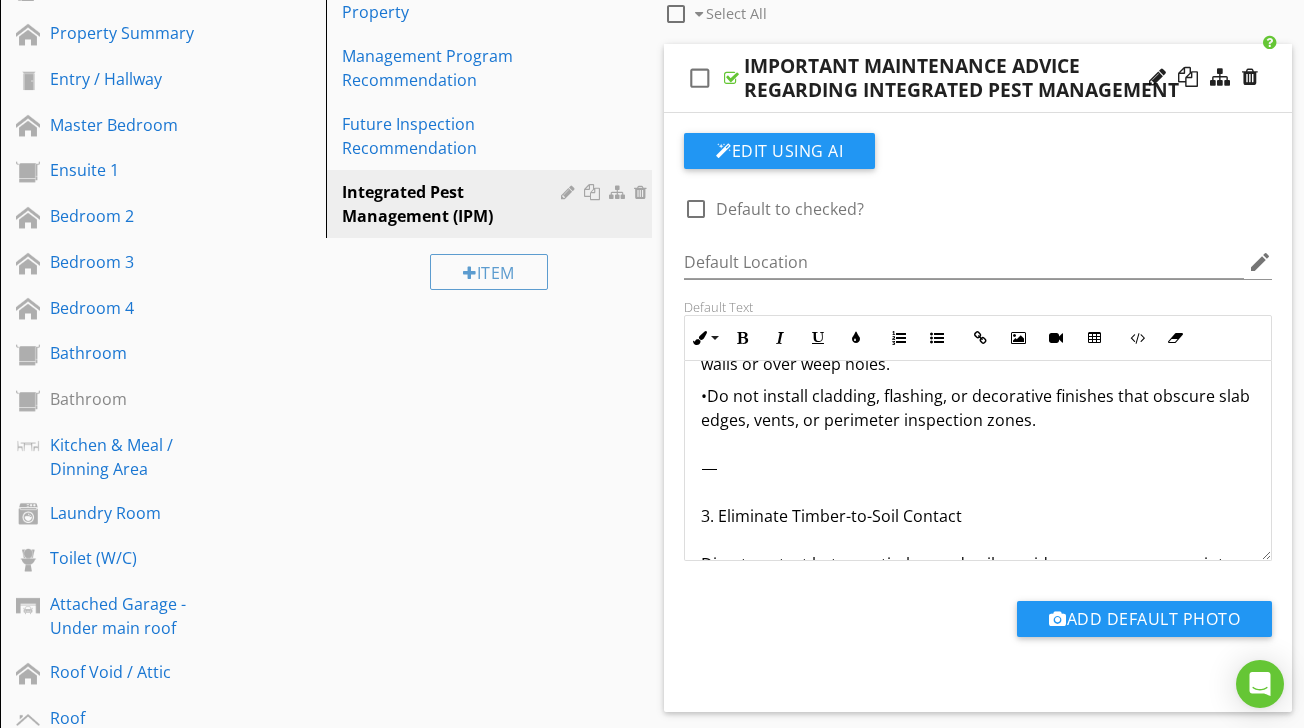 scroll, scrollTop: 947, scrollLeft: 0, axis: vertical 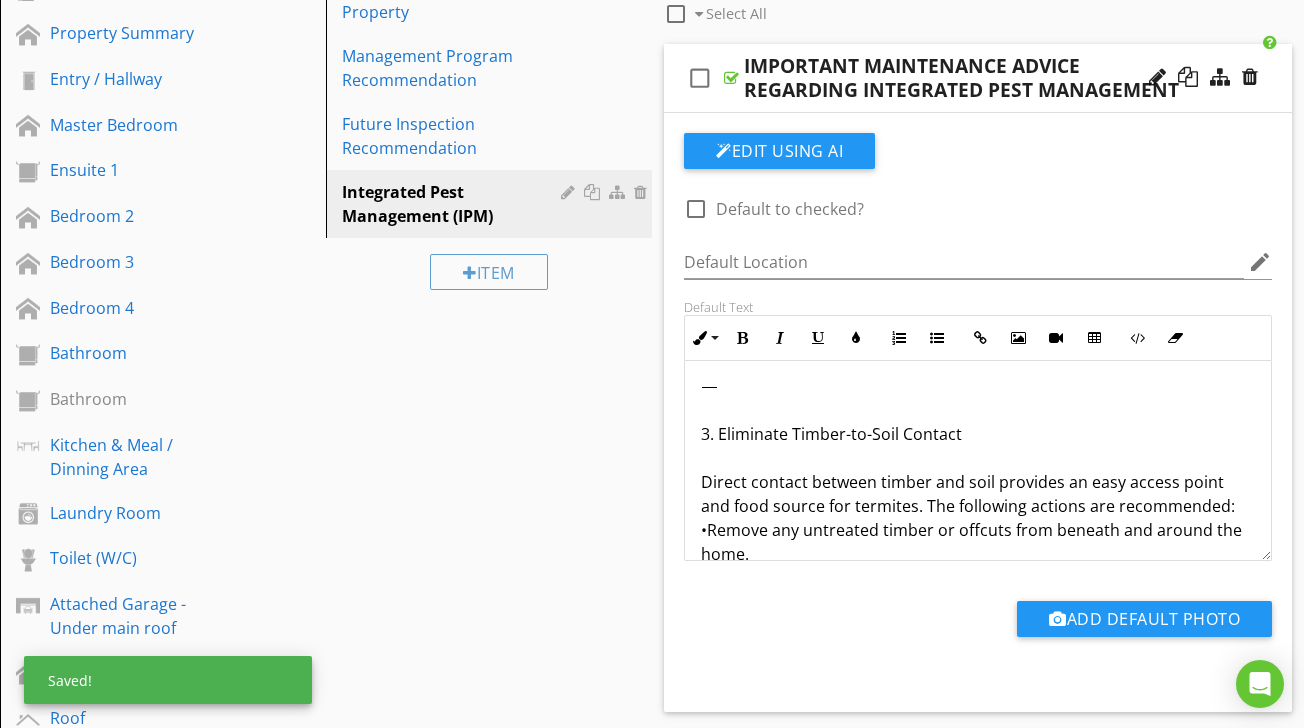 click on "•Do not install cladding, flashing, or decorative finishes that obscure slab edges, vents, or perimeter inspection zones. ⸻ 3. Eliminate Timber-to-Soil Contact Direct contact between timber and soil provides an easy access point and food source for termites. The following actions are recommended: •Remove any untreated timber or offcuts from beneath and around the home. •Ensure fencing, landscaping timbers, and deck posts are installed with proper clearance or constructed with termite-resistant materials. •Store firewood, cardboard, and other cellulose products off the ground and away from the building envelope. •Uproot tree stumps and remove timber debris from the yard. ⸻ 4. Manage Vegetation and Landscaping Dense vegetation and poorly planned landscaping can trap moisture and provide hidden access routes for termites. •Prune tree branches, shrubs, and climbing plants away from the building to allow sunlight and airflow. ⸻ 5. Conduct Regular Professional Inspections ⸻ ⸻" at bounding box center [978, 1130] 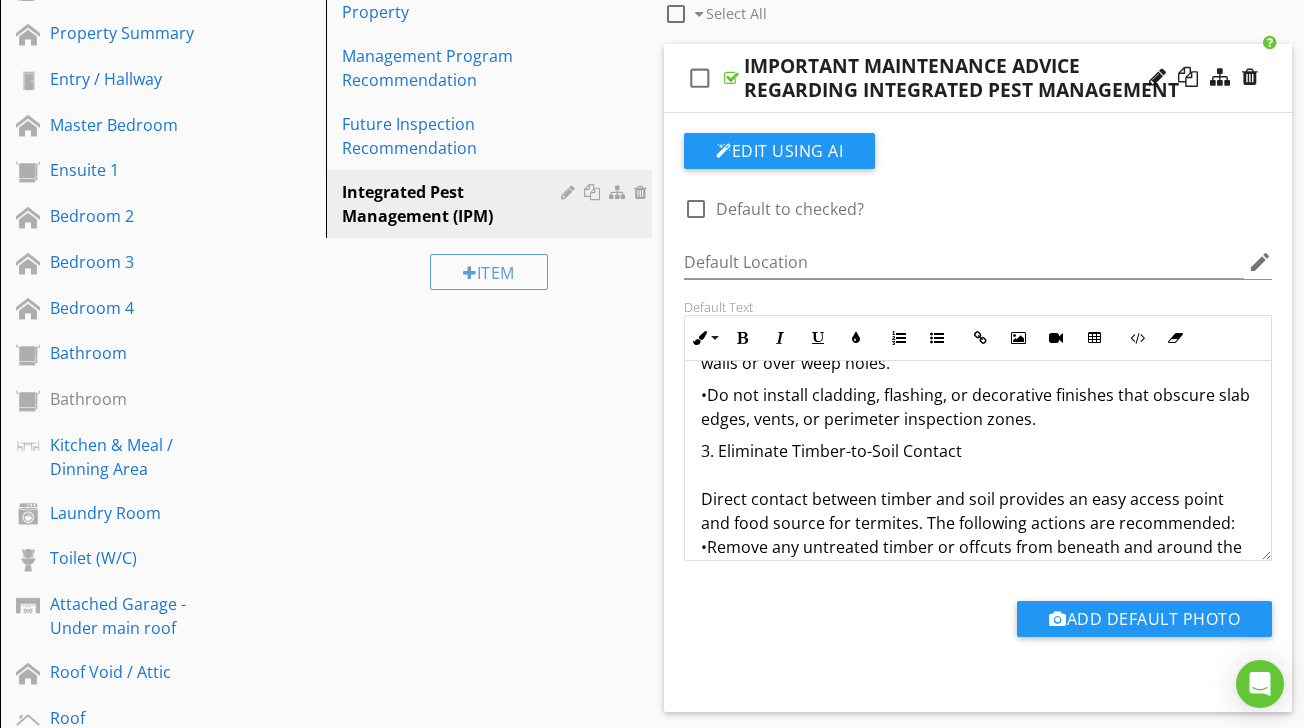 scroll, scrollTop: 855, scrollLeft: 0, axis: vertical 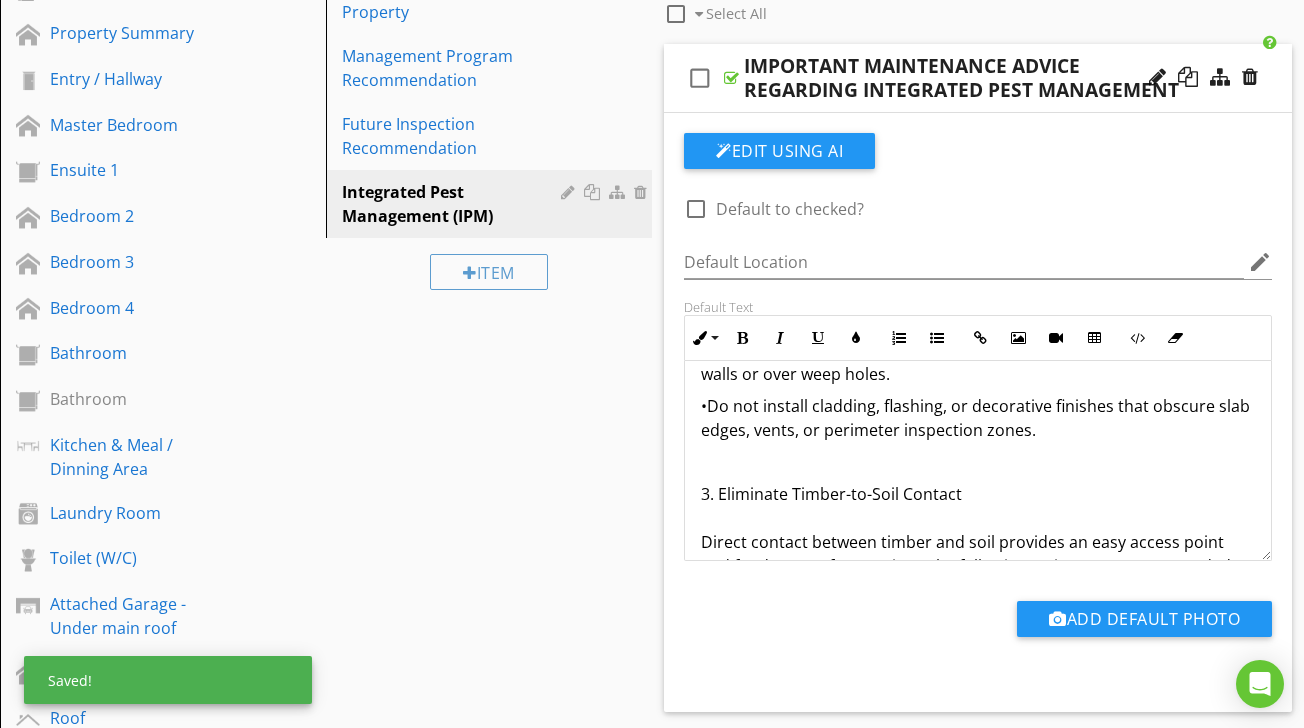 click on "3. Eliminate Timber-to-Soil Contact Direct contact between timber and soil provides an easy access point and food source for termites. The following actions are recommended: •Remove any untreated timber or offcuts from beneath and around the home. •Ensure fencing, landscaping timbers, and deck posts are installed with proper clearance or constructed with termite-resistant materials. •Store firewood, cardboard, and other cellulose products off the ground and away from the building envelope. •Uproot tree stumps and remove timber debris from the yard. ⸻ 4. Manage Vegetation and Landscaping Dense vegetation and poorly planned landscaping can trap moisture and provide hidden access routes for termites. •Prune tree branches, shrubs, and climbing plants away from the building to allow sunlight and airflow. •Avoid the use of wood-based mulch directly adjacent to the home’s foundation. ⸻ 5. Conduct Regular Professional Inspections ⸻ 6. Maintain Pest Management Systems and Records ⸻" at bounding box center [978, 1250] 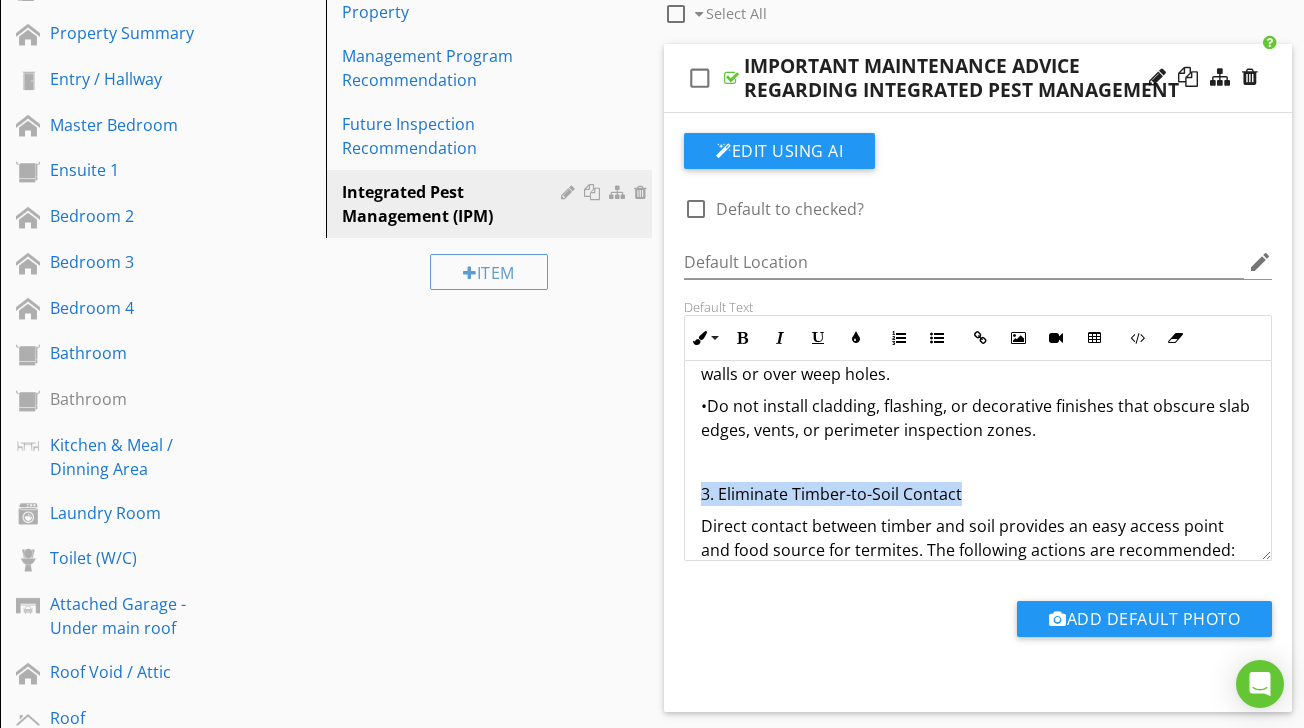 drag, startPoint x: 699, startPoint y: 496, endPoint x: 981, endPoint y: 499, distance: 282.01596 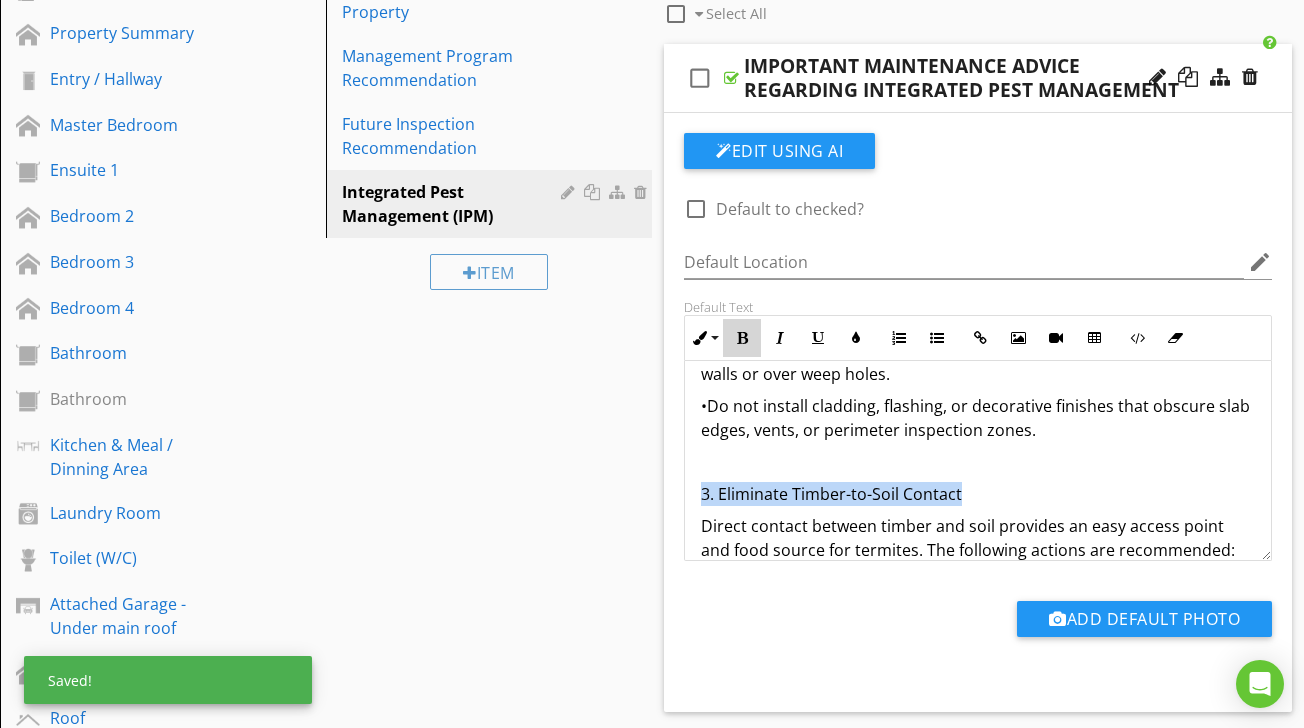 click at bounding box center (742, 338) 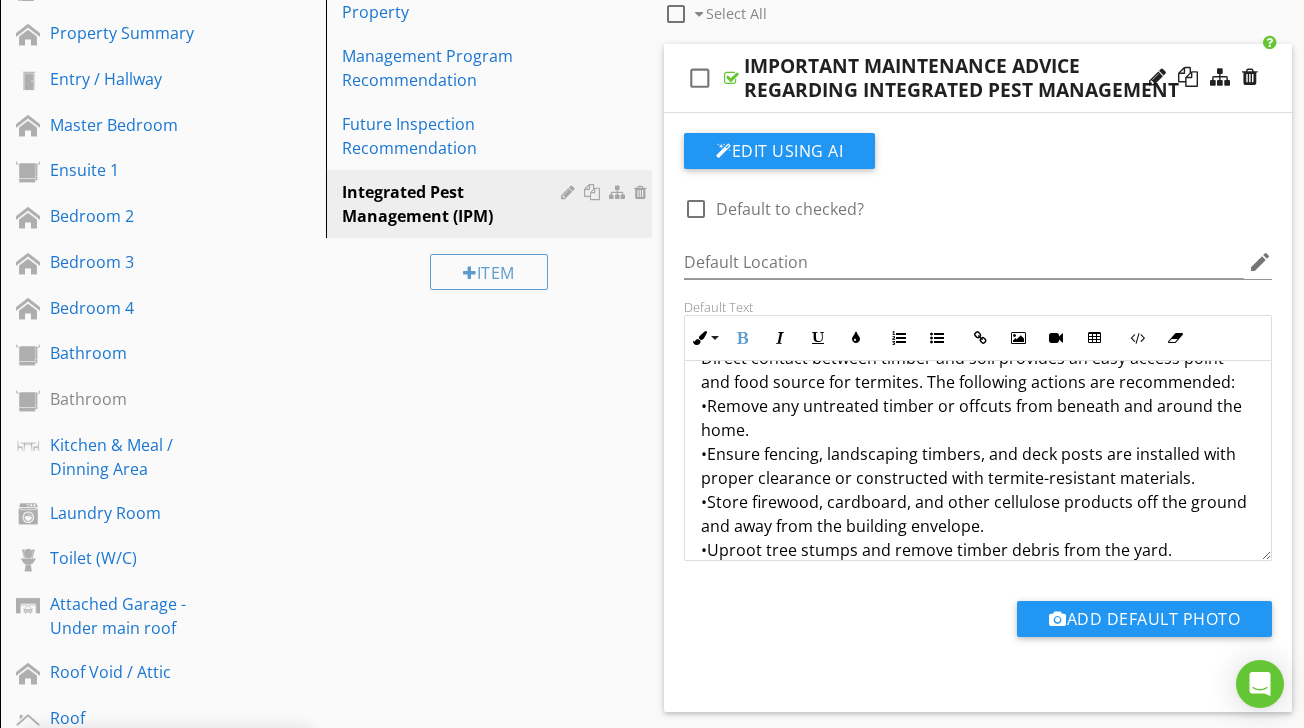 scroll, scrollTop: 1038, scrollLeft: 0, axis: vertical 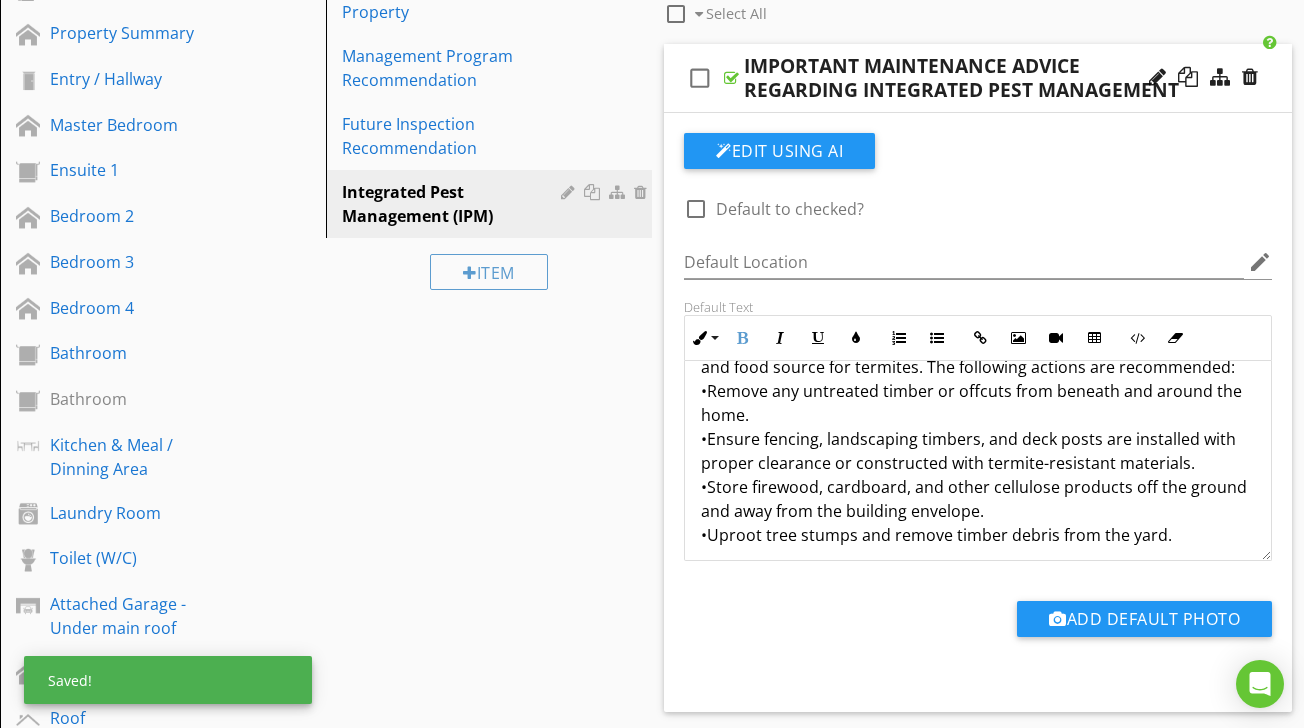 click on "Direct contact between timber and soil provides an easy access point and food source for termites. The following actions are recommended: •Remove any untreated timber or offcuts from beneath and around the home. •Ensure fencing, landscaping timbers, and deck posts are installed with proper clearance or constructed with termite-resistant materials. •Store firewood, cardboard, and other cellulose products off the ground and away from the building envelope. •Uproot tree stumps and remove timber debris from the yard. ⸻ 4. Manage Vegetation and Landscaping Dense vegetation and poorly planned landscaping can trap moisture and provide hidden access routes for termites. •Prune tree branches, shrubs, and climbing plants away from the building to allow sunlight and airflow. •Avoid the use of wood-based mulch directly adjacent to the home’s foundation. •Ensure that planter boxes, pergolas, and retaining walls are constructed from termite-resistant materials or adequately treated. ⸻ ⸻ ⸻" at bounding box center [978, 1075] 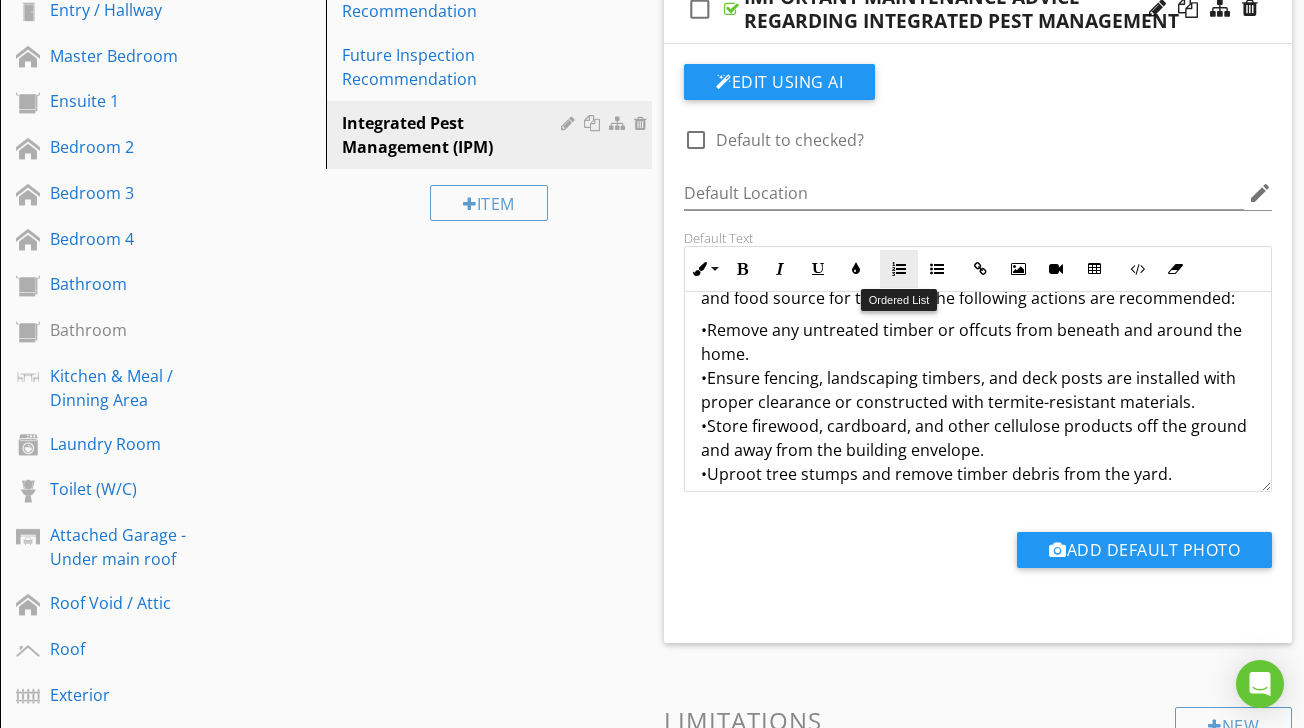 scroll, scrollTop: 406, scrollLeft: 0, axis: vertical 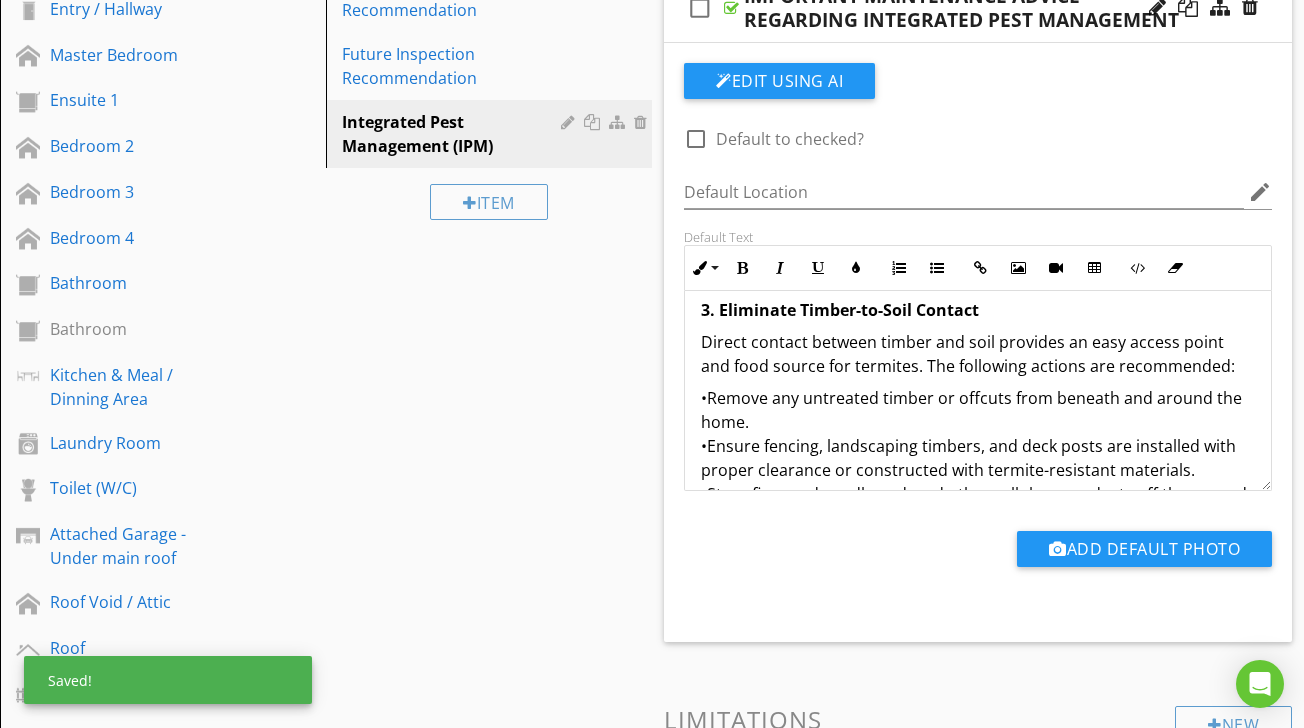 click on "Integrated Pest Management (IPM) is a modern, preventative approach to managing timber pest risks. It combines building maintenance, environmental control, physical barriers, and scheduled inspections to create a comprehensive strategy for minimising the likelihood of infestation. Because no property is entirely immune to termite or timber pest attack, IPM principles form a vital part of ongoing property care. Regular implementation of the practices below will reduce conditions conducive to pest activity and support early detection, significantly lowering the potential for damage and treatment costs. 1. Control Moisture Sources Moisture is one of the primary attractants for timber pests, particularly subterranean termites and timber-decay fungi. To reduce moisture-related risks: •Repair leaking taps, showers, downpipes, gutters, and plumbing promptly. •Ensure that stormwater drains are unobstructed and direct water away from the foundation. •Avoid water pooling around perimeter walls or slab edges. ⸻" at bounding box center [978, 586] 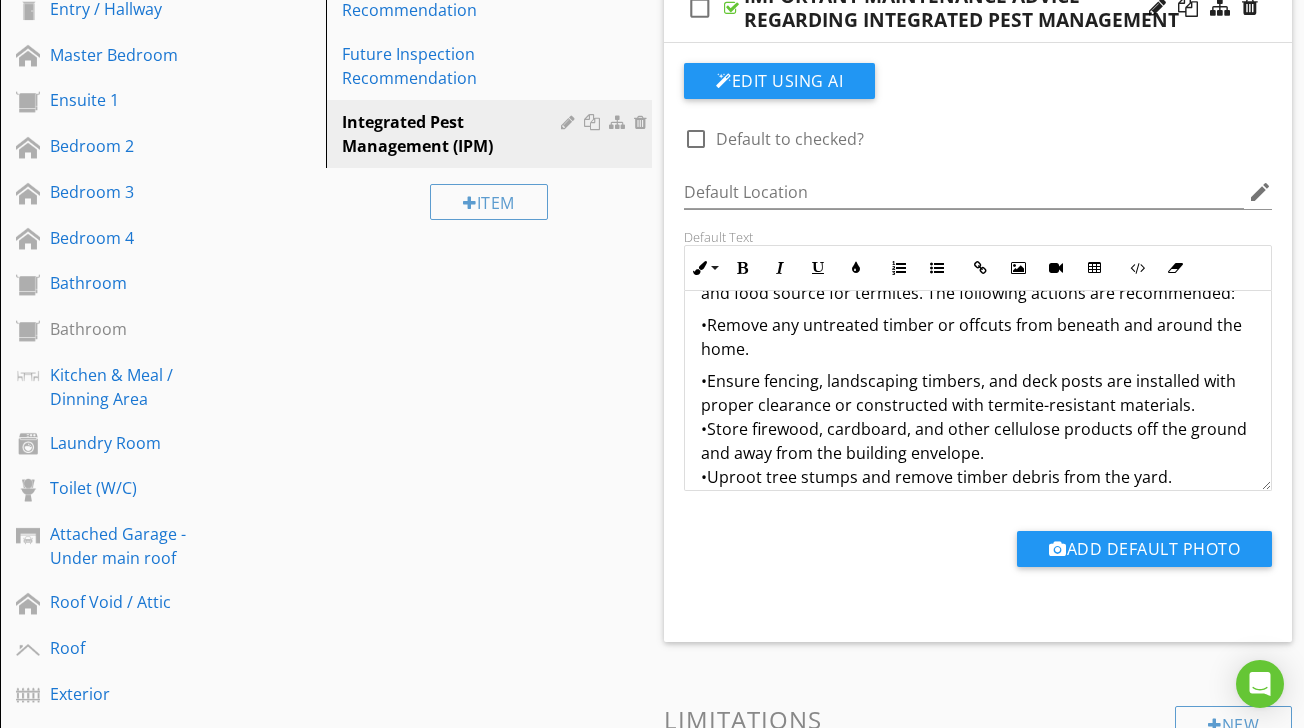 scroll, scrollTop: 1063, scrollLeft: 0, axis: vertical 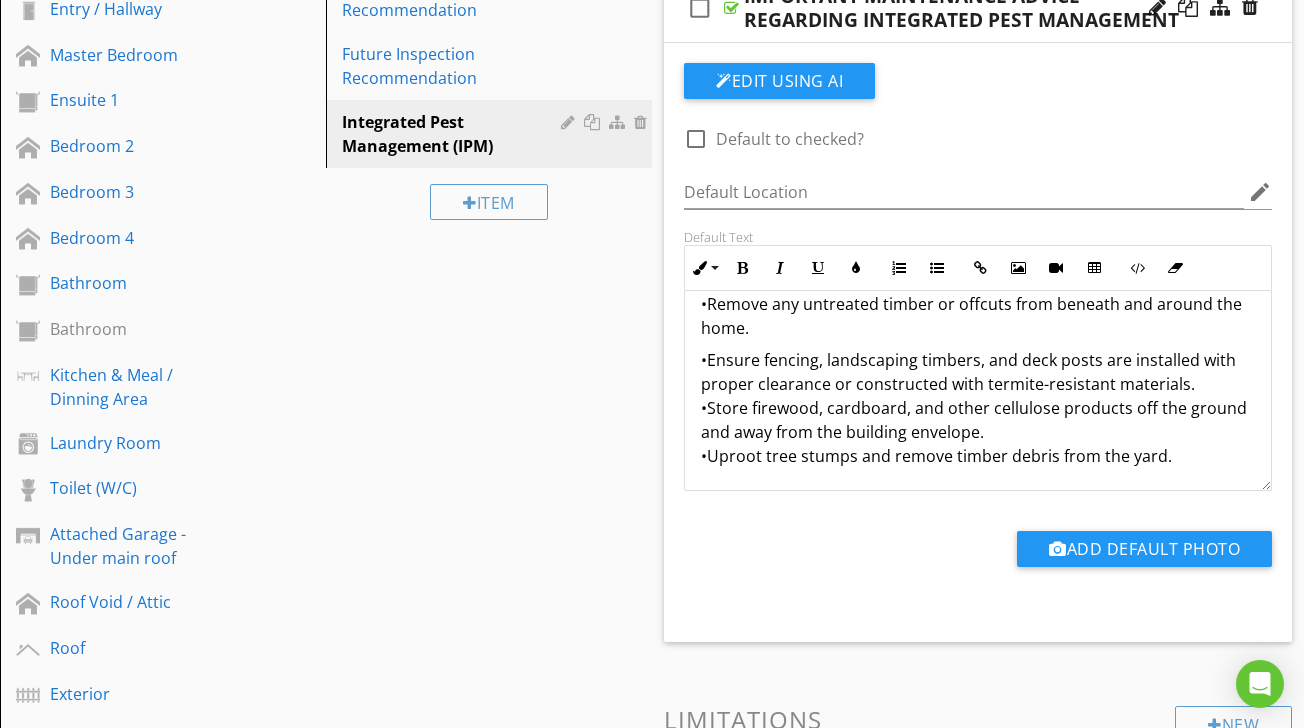 click on "Integrated Pest Management (IPM) is a modern, preventative approach to managing timber pest risks. It combines building maintenance, environmental control, physical barriers, and scheduled inspections to create a comprehensive strategy for minimising the likelihood of infestation. Because no property is entirely immune to termite or timber pest attack, IPM principles form a vital part of ongoing property care. Regular implementation of the practices below will reduce conditions conducive to pest activity and support early detection, significantly lowering the potential for damage and treatment costs. 1. Control Moisture Sources Moisture is one of the primary attractants for timber pests, particularly subterranean termites and timber-decay fungi. To reduce moisture-related risks: •Repair leaking taps, showers, downpipes, gutters, and plumbing promptly. •Ensure that stormwater drains are unobstructed and direct water away from the foundation. •Avoid water pooling around perimeter walls or slab edges. ⸻" at bounding box center (978, 496) 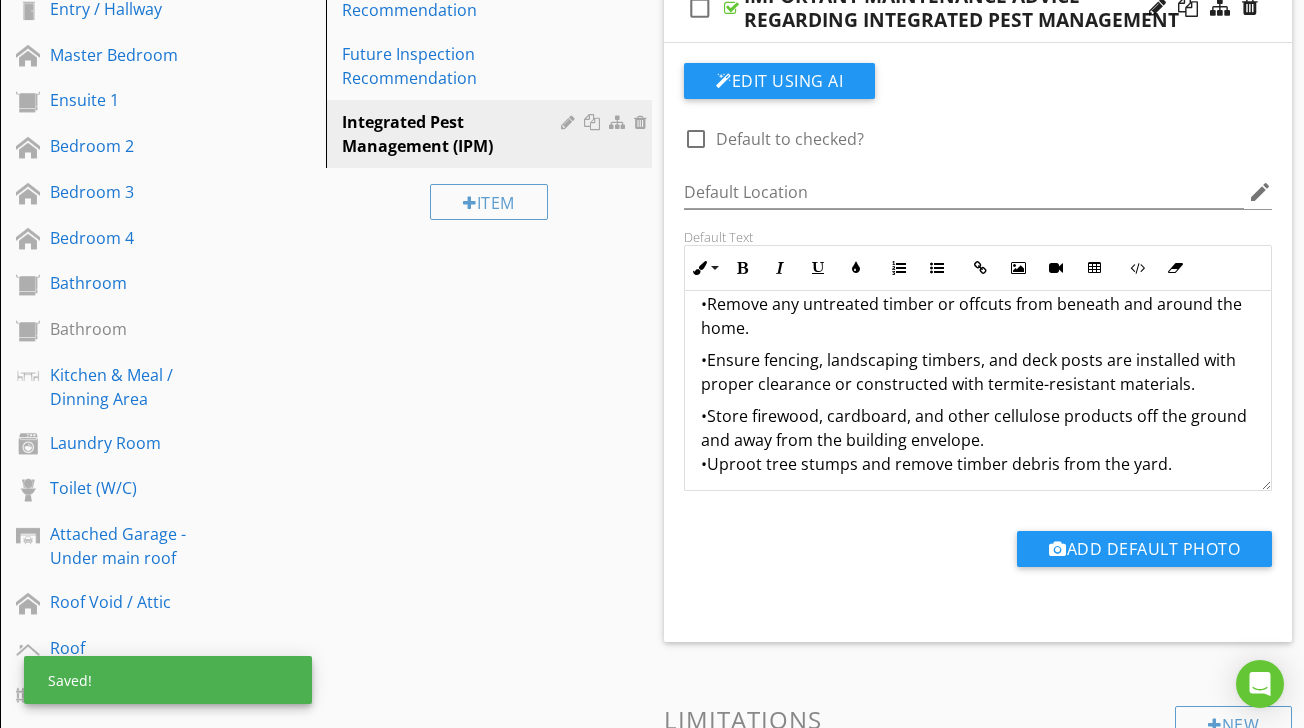 click on "•Store firewood, cardboard, and other cellulose products off the ground and away from the building envelope. •Uproot tree stumps and remove timber debris from the yard. ⸻ 4. Manage Vegetation and Landscaping Dense vegetation and poorly planned landscaping can trap moisture and provide hidden access routes for termites. •Prune tree branches, shrubs, and climbing plants away from the building to allow sunlight and airflow. •Avoid the use of wood-based mulch directly adjacent to the home’s foundation. •Ensure that planter boxes, pergolas, and retaining walls are constructed from termite-resistant materials or adequately treated. ⸻ 5. Conduct Regular Professional Inspections Timber pests are notoriously difficult to detect in the early stages without professional expertise. Routine inspections play a critical role in long-term pest management. •Ensure the inspection is conducted in accordance with AS 4349.3 and termite management complies with AS 3660.2. ⸻ ⸻ Final Recommendation" at bounding box center (978, 1076) 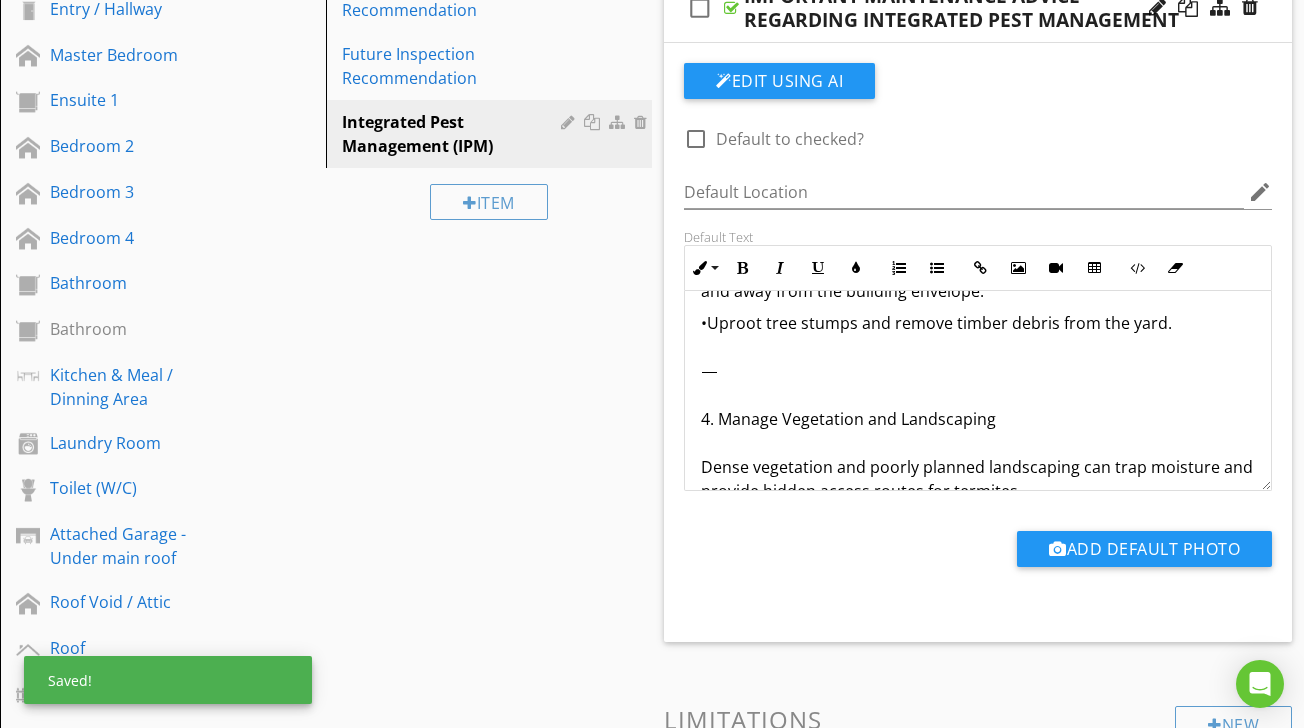 scroll, scrollTop: 1218, scrollLeft: 0, axis: vertical 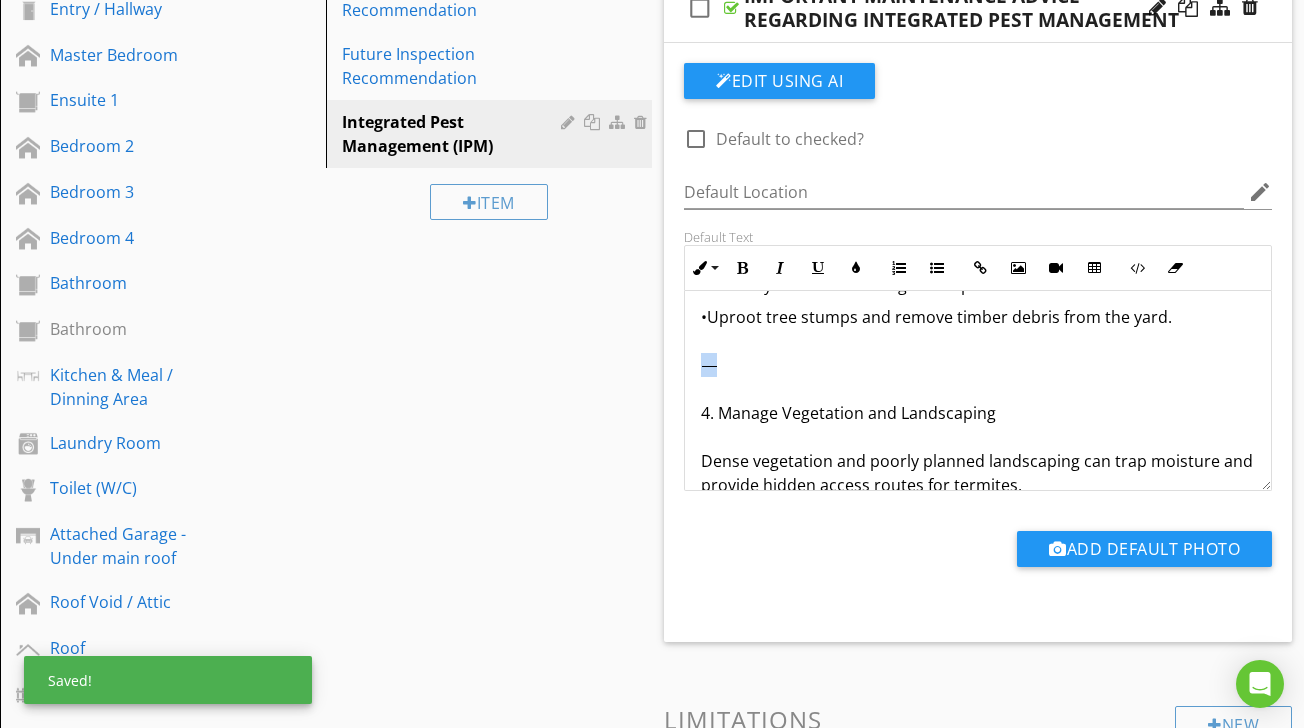 drag, startPoint x: 703, startPoint y: 370, endPoint x: 782, endPoint y: 370, distance: 79 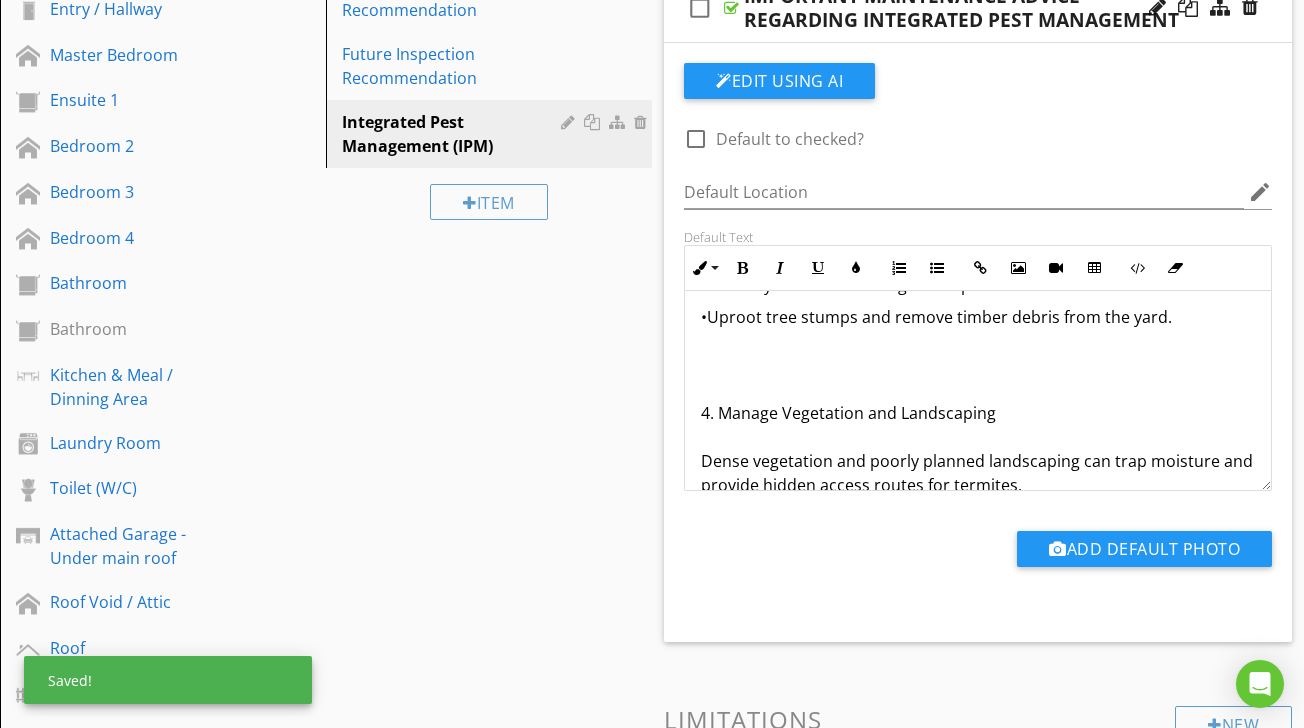 click on "Integrated Pest Management (IPM) is a modern, preventative approach to managing timber pest risks. It combines building maintenance, environmental control, physical barriers, and scheduled inspections to create a comprehensive strategy for minimising the likelihood of infestation. Because no property is entirely immune to termite or timber pest attack, IPM principles form a vital part of ongoing property care. Regular implementation of the practices below will reduce conditions conducive to pest activity and support early detection, significantly lowering the potential for damage and treatment costs. 1. Control Moisture Sources Moisture is one of the primary attractants for timber pests, particularly subterranean termites and timber-decay fungi. To reduce moisture-related risks: •Repair leaking taps, showers, downpipes, gutters, and plumbing promptly. •Ensure that stormwater drains are unobstructed and direct water away from the foundation. •Avoid water pooling around perimeter walls or slab edges. ⸻" at bounding box center (978, 349) 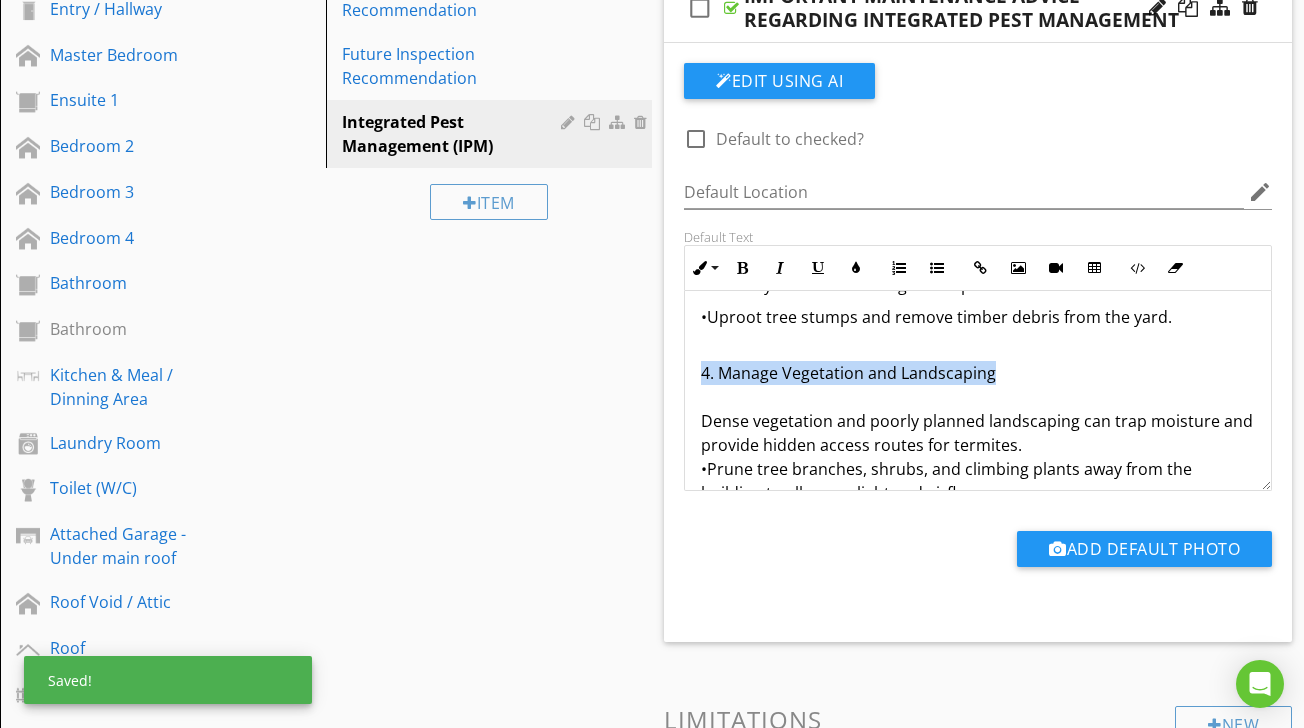 drag, startPoint x: 702, startPoint y: 373, endPoint x: 1011, endPoint y: 371, distance: 309.00647 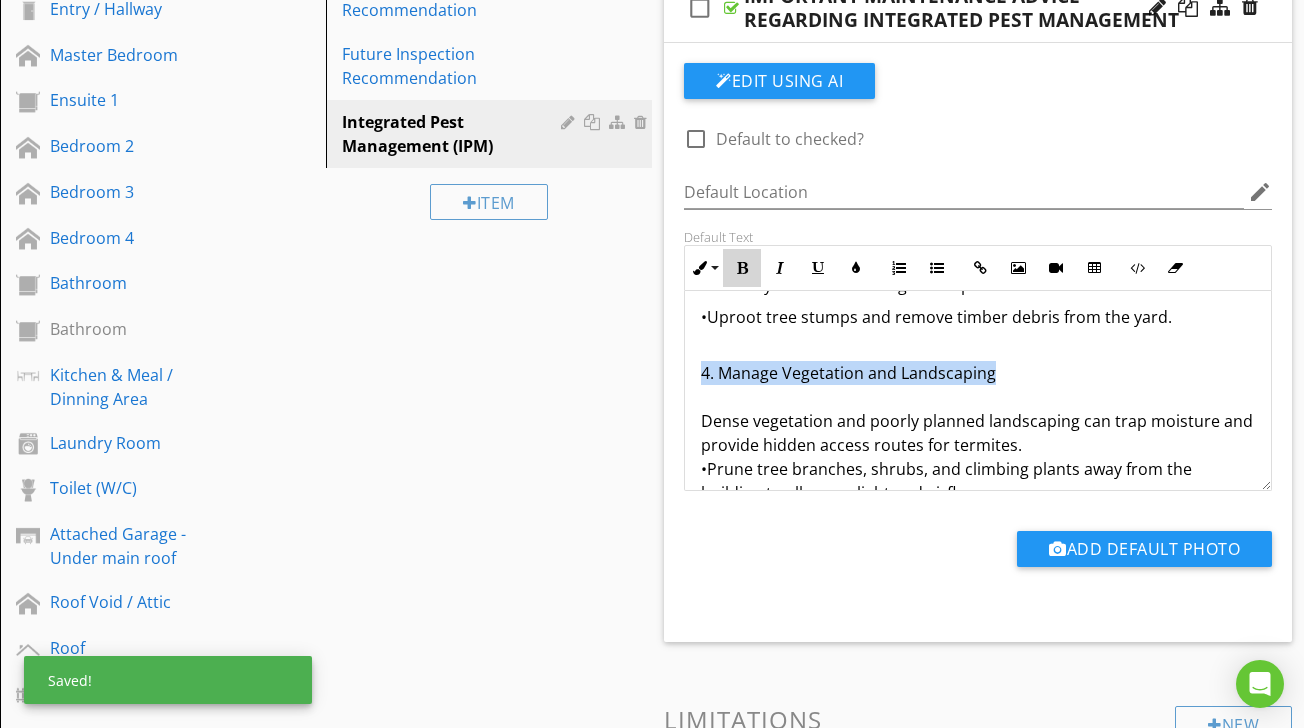 click at bounding box center (742, 268) 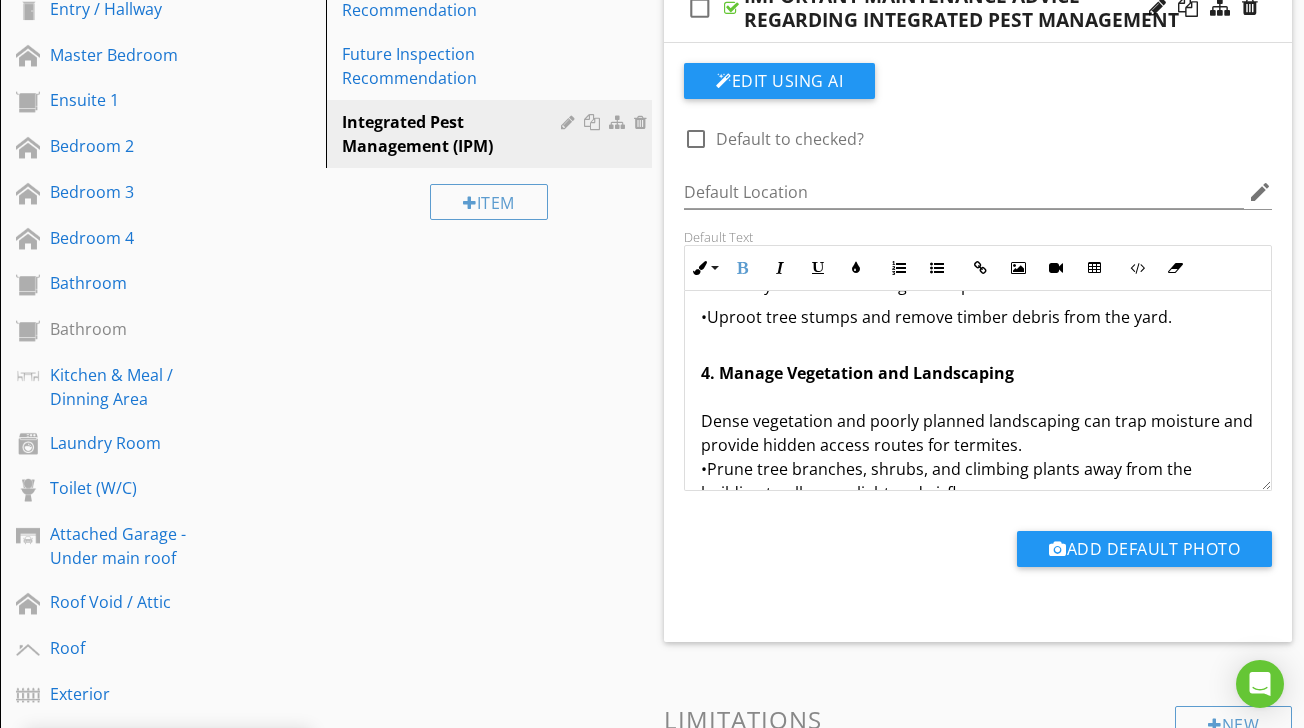 click on "4. Manage Vegetation and Landscaping Dense vegetation and poorly planned landscaping can trap moisture and provide hidden access routes for termites. •Prune tree branches, shrubs, and climbing plants away from the building to allow sunlight and airflow. •Avoid the use of wood-based mulch directly adjacent to the home’s foundation. •Ensure that planter boxes, pergolas, and retaining walls are constructed from termite-resistant materials or adequately treated. ⸻ 5. Conduct Regular Professional Inspections Timber pests are notoriously difficult to detect in the early stages without professional expertise. Routine inspections play a critical role in long-term pest management. •Engage a licensed pest inspector to carry out a full timber pest inspection at least annually, or more frequently if the property is in a high-risk zone (e.g. bushland, coastal, or high-moisture areas). •Ensure the inspection is conducted in accordance with AS 4349.3 and termite management complies with AS 3660.2. ⸻ ⸻" at bounding box center (978, 961) 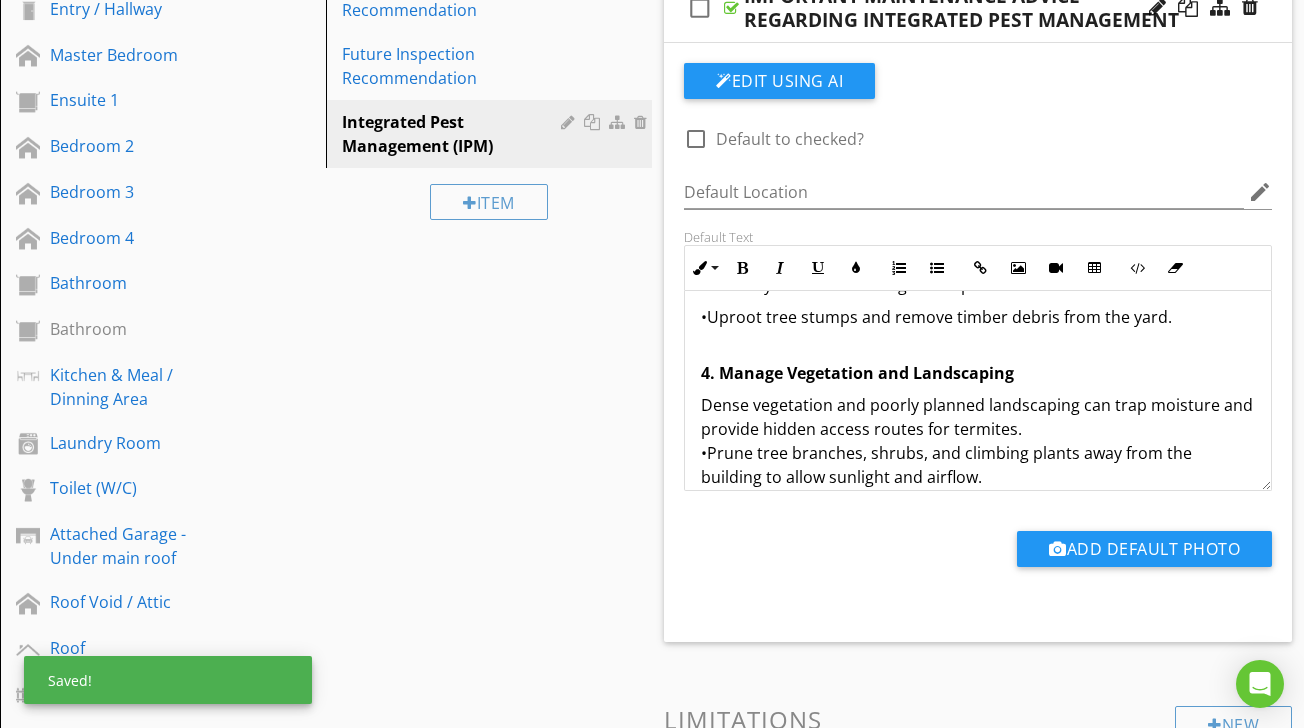 click on "Dense vegetation and poorly planned landscaping can trap moisture and provide hidden access routes for termites. •Prune tree branches, shrubs, and climbing plants away from the building to allow sunlight and airflow. •Avoid the use of wood-based mulch directly adjacent to the home’s foundation. •Ensure that planter boxes, pergolas, and retaining walls are constructed from termite-resistant materials or adequately treated. ⸻ 5. Conduct Regular Professional Inspections Timber pests are notoriously difficult to detect in the early stages without professional expertise. Routine inspections play a critical role in long-term pest management. •Engage a licensed pest inspector to carry out a full timber pest inspection at least annually, or more frequently if the property is in a high-risk zone (e.g. bushland, coastal, or high-moisture areas). •Ensure the inspection is conducted in accordance with AS 4349.3 and termite management complies with AS 3660.2. ⸻ ⸻ Final Recommendation" at bounding box center (978, 969) 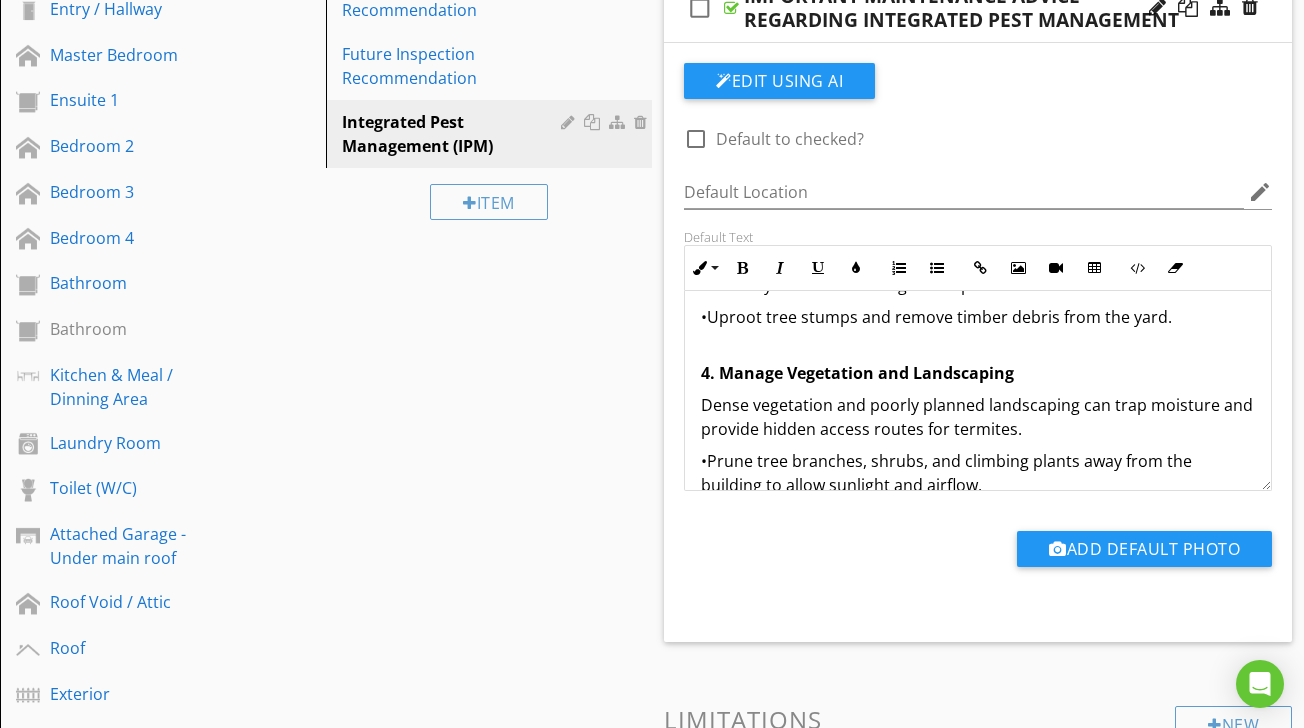 scroll, scrollTop: 1302, scrollLeft: 0, axis: vertical 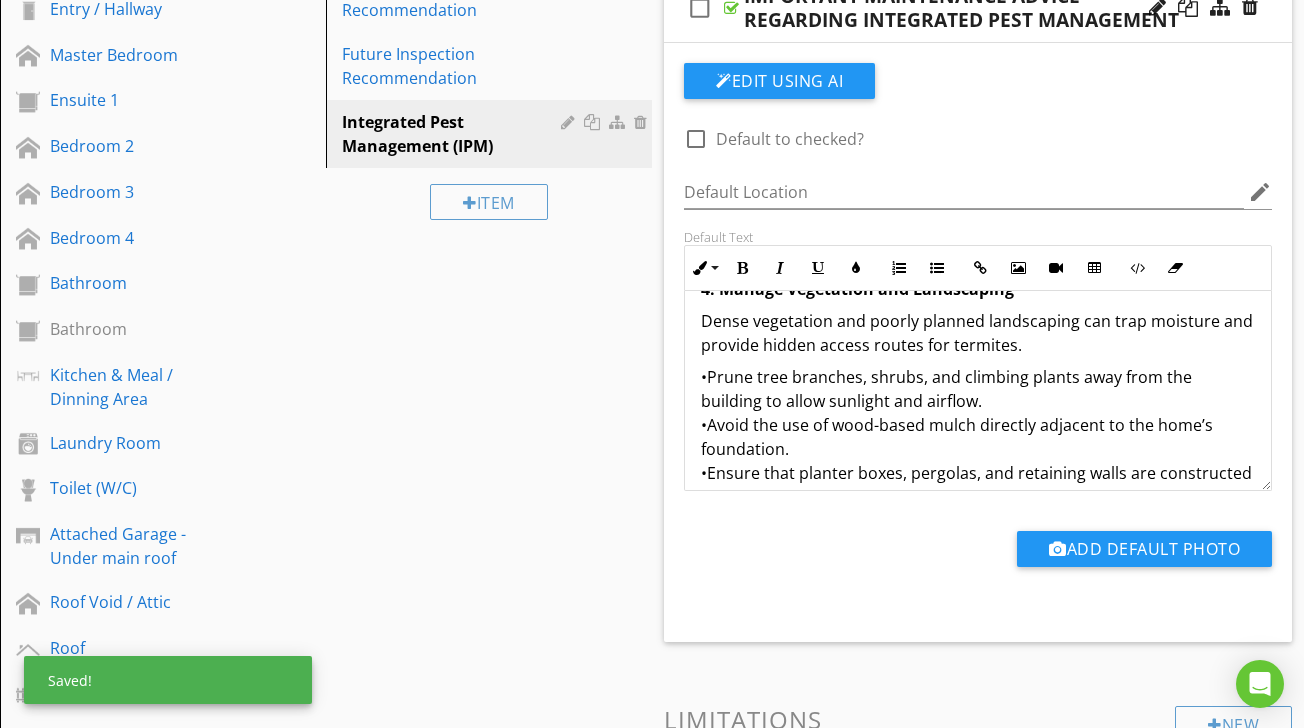 click on "Integrated Pest Management (IPM) is a modern, preventative approach to managing timber pest risks. It combines building maintenance, environmental control, physical barriers, and scheduled inspections to create a comprehensive strategy for minimising the likelihood of infestation. Because no property is entirely immune to termite or timber pest attack, IPM principles form a vital part of ongoing property care. Regular implementation of the practices below will reduce conditions conducive to pest activity and support early detection, significantly lowering the potential for damage and treatment costs. 1. Control Moisture Sources Moisture is one of the primary attractants for timber pests, particularly subterranean termites and timber-decay fungi. To reduce moisture-related risks: •Repair leaking taps, showers, downpipes, gutters, and plumbing promptly. •Ensure that stormwater drains are unobstructed and direct water away from the foundation. •Avoid water pooling around perimeter walls or slab edges. ⸻" at bounding box center (978, 241) 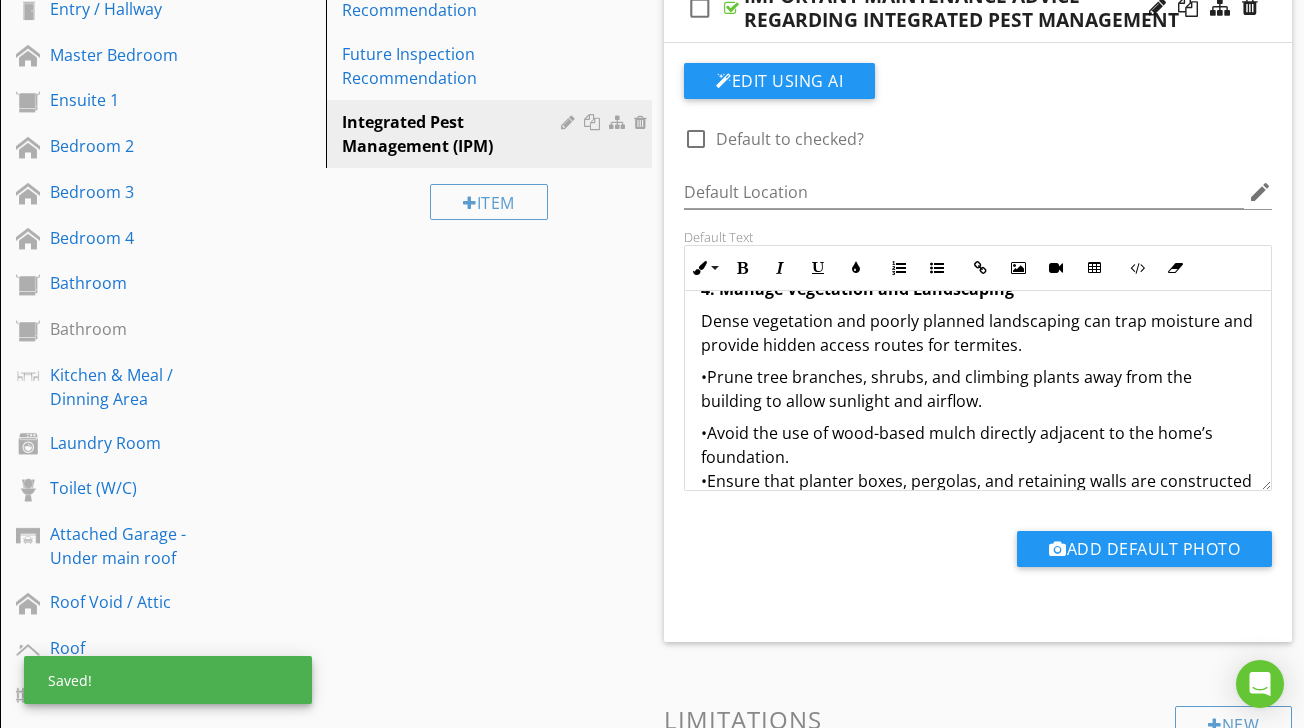click on "Integrated Pest Management (IPM) is a modern, preventative approach to managing timber pest risks. It combines building maintenance, environmental control, physical barriers, and scheduled inspections to create a comprehensive strategy for minimising the likelihood of infestation. Because no property is entirely immune to termite or timber pest attack, IPM principles form a vital part of ongoing property care. Regular implementation of the practices below will reduce conditions conducive to pest activity and support early detection, significantly lowering the potential for damage and treatment costs. 1. Control Moisture Sources Moisture is one of the primary attractants for timber pests, particularly subterranean termites and timber-decay fungi. To reduce moisture-related risks: •Repair leaking taps, showers, downpipes, gutters, and plumbing promptly. •Ensure that stormwater drains are unobstructed and direct water away from the foundation. •Avoid water pooling around perimeter walls or slab edges. ⸻" at bounding box center (978, 245) 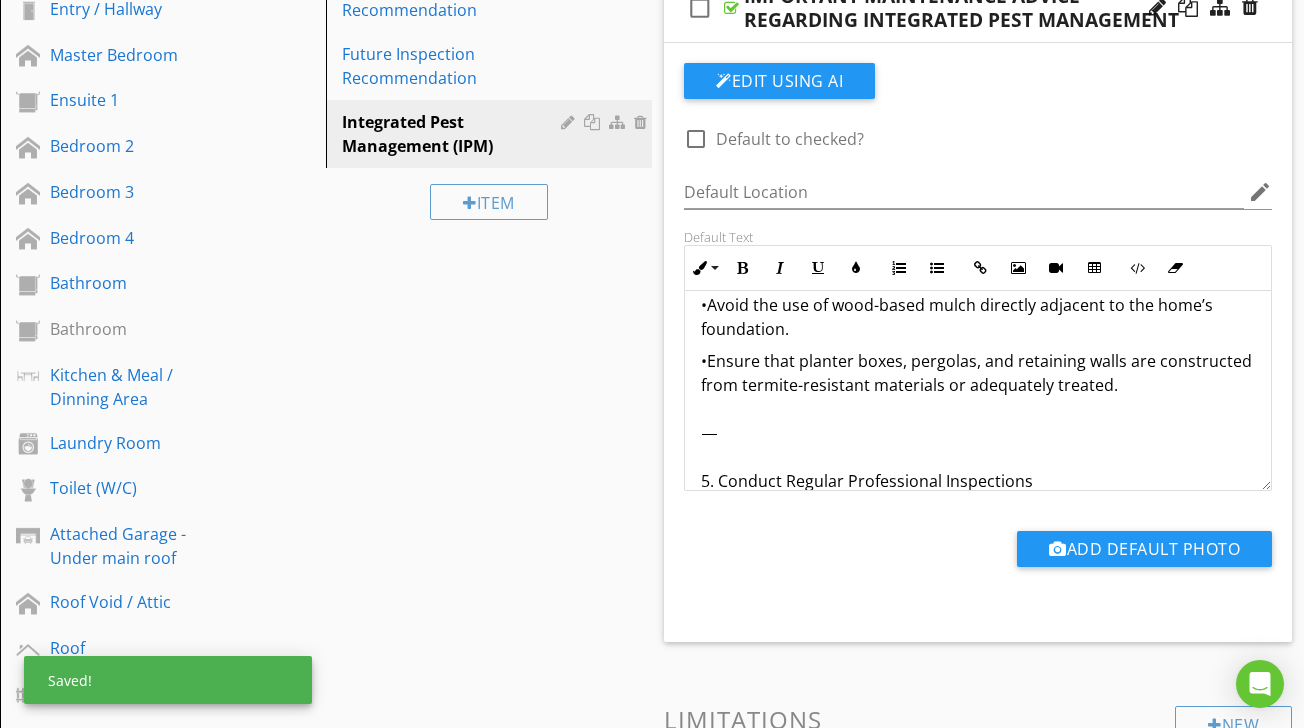 scroll, scrollTop: 1435, scrollLeft: 0, axis: vertical 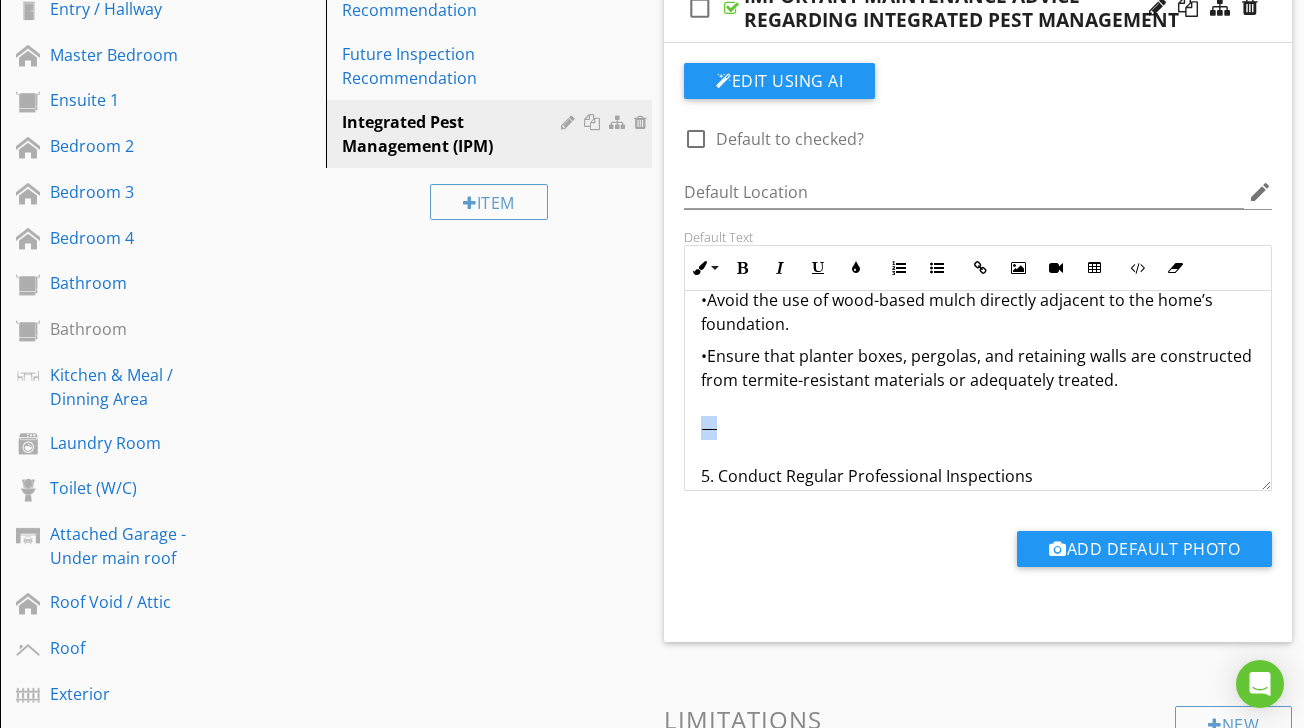 drag, startPoint x: 695, startPoint y: 422, endPoint x: 777, endPoint y: 421, distance: 82.006096 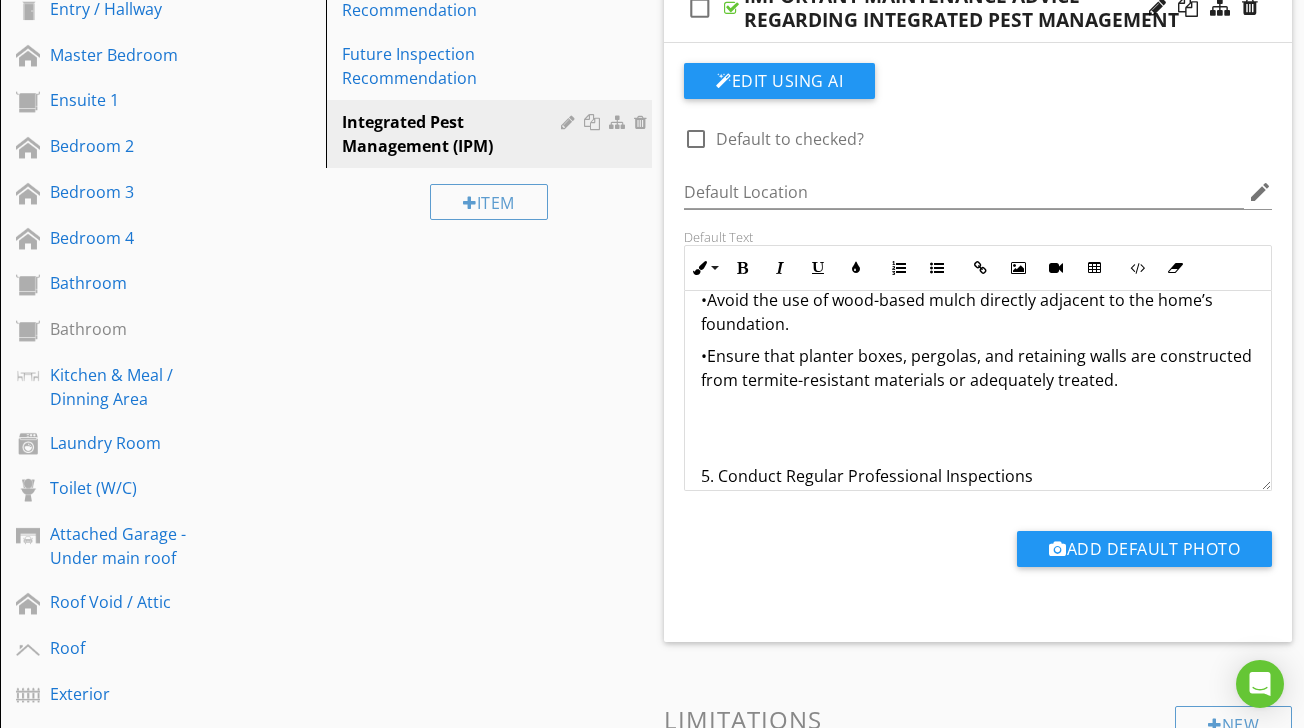 click on "Integrated Pest Management (IPM) is a modern, preventative approach to managing timber pest risks. It combines building maintenance, environmental control, physical barriers, and scheduled inspections to create a comprehensive strategy for minimising the likelihood of infestation. Because no property is entirely immune to termite or timber pest attack, IPM principles form a vital part of ongoing property care. Regular implementation of the practices below will reduce conditions conducive to pest activity and support early detection, significantly lowering the potential for damage and treatment costs. 1. Control Moisture Sources Moisture is one of the primary attractants for timber pests, particularly subterranean termites and timber-decay fungi. To reduce moisture-related risks: •Repair leaking taps, showers, downpipes, gutters, and plumbing promptly. •Ensure that stormwater drains are unobstructed and direct water away from the foundation. •Avoid water pooling around perimeter walls or slab edges. ⸻" at bounding box center (978, 116) 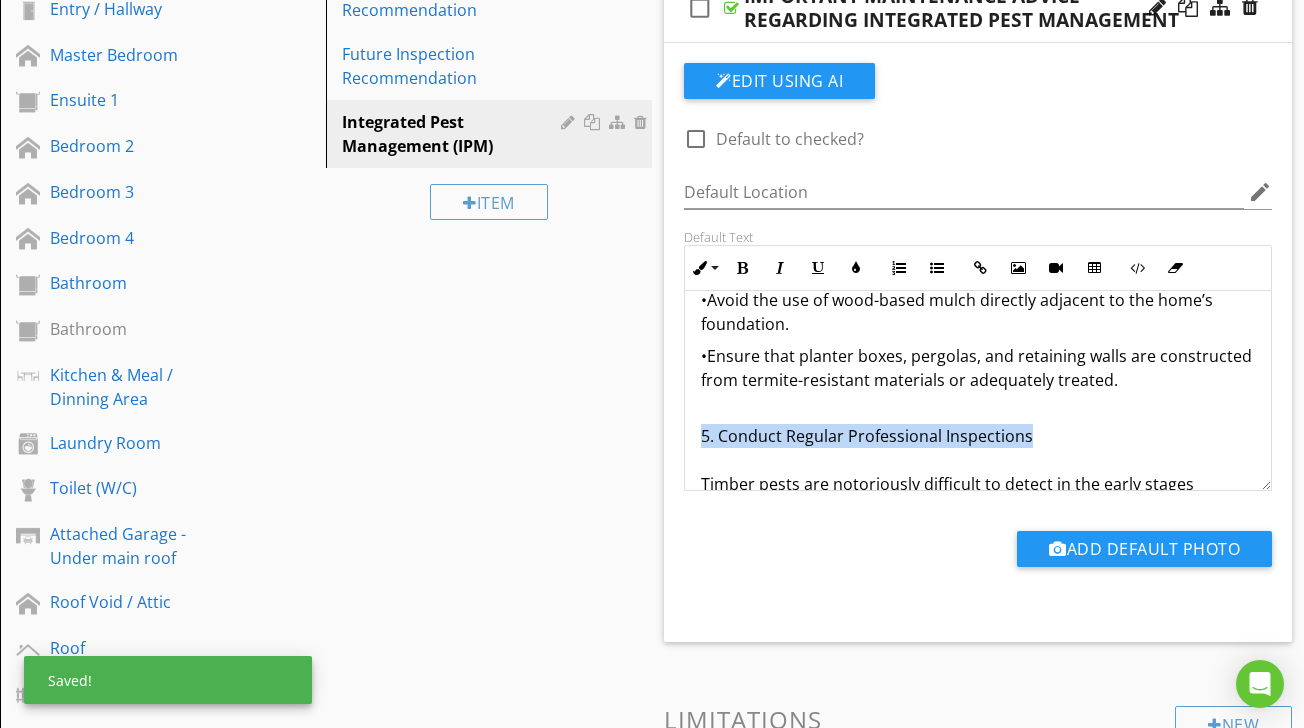 drag, startPoint x: 701, startPoint y: 437, endPoint x: 1032, endPoint y: 440, distance: 331.01358 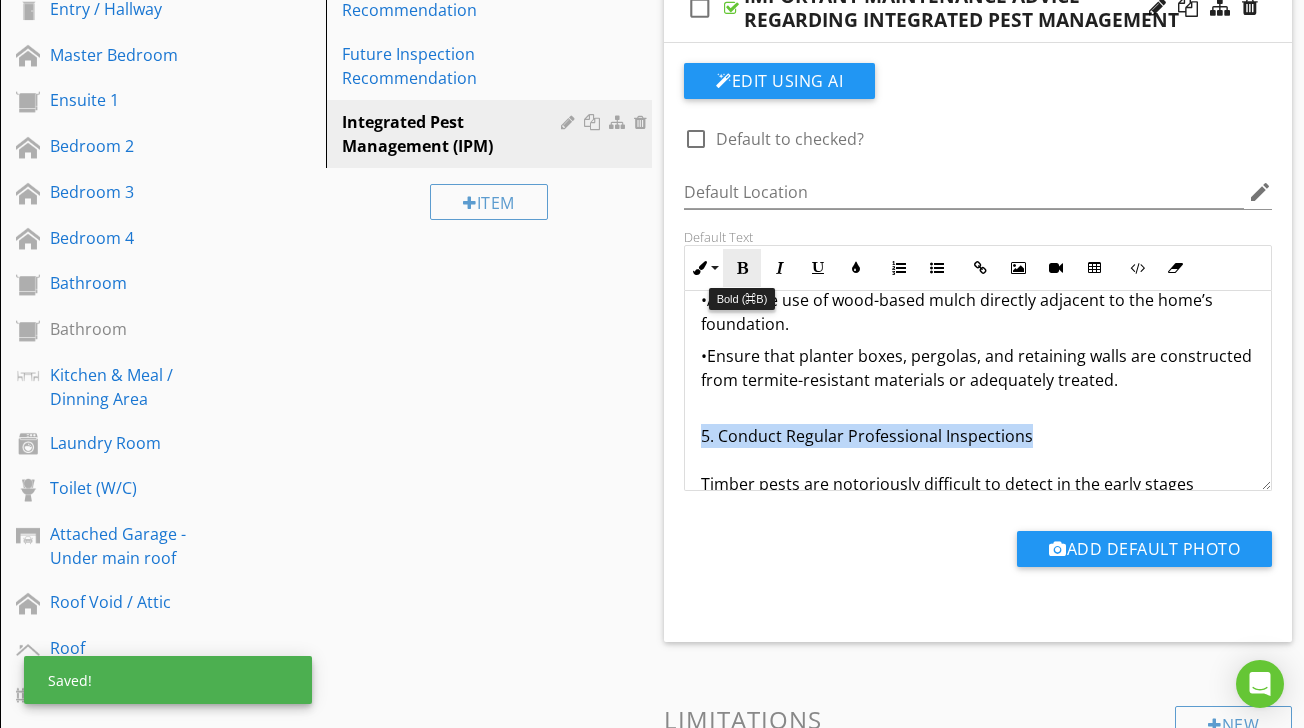 click at bounding box center [742, 268] 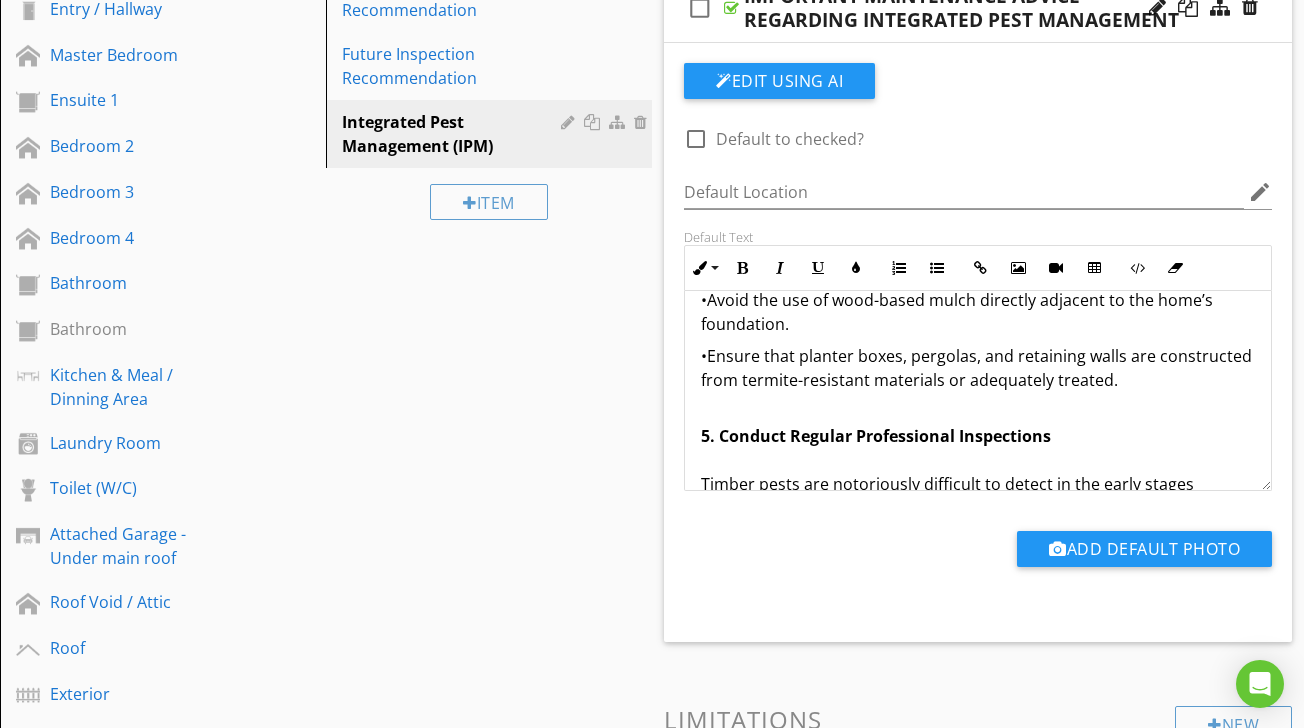 click on "Add Default Photo" at bounding box center (978, 546) 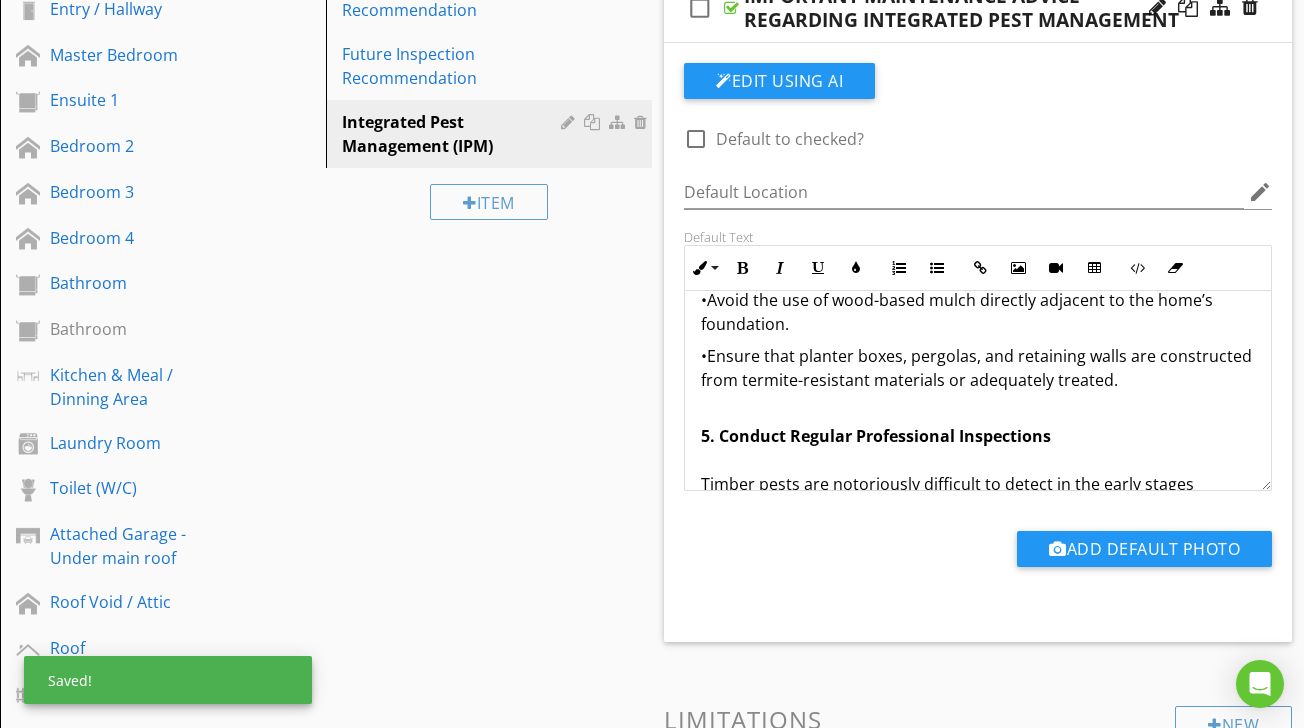 click on "5. Conduct Regular Professional Inspections Timber pests are notoriously difficult to detect in the early stages without professional expertise. Routine inspections play a critical role in long-term pest management. •Engage a licensed pest inspector to carry out a full timber pest inspection at least annually, or more frequently if the property is in a high-risk zone (e.g. bushland, coastal, or high-moisture areas). •Ensure the inspection is conducted in accordance with AS 4349.3 and termite management complies with AS 3660.2. •Take note of any conditions reported as “conducive to timber pests” and act on recommendations without delay. ⸻ 6. Maintain Pest Management Systems and Records If your property has an existing termite management system—such as chemical barriers, physical barriers, or baiting stations—these must be actively maintained and monitored. •Keep detailed records of all pest inspections, treatments, and barrier installations. ⸻ Final Recommendation" at bounding box center [978, 868] 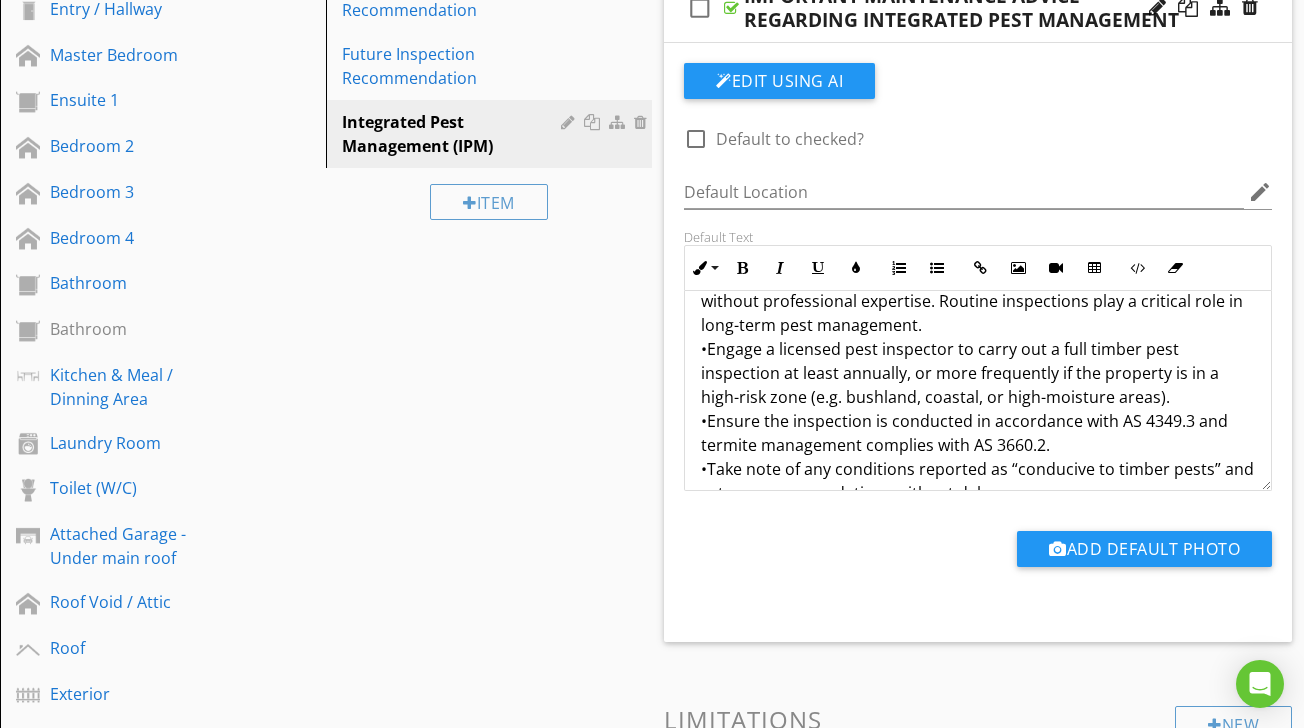 scroll, scrollTop: 1637, scrollLeft: 0, axis: vertical 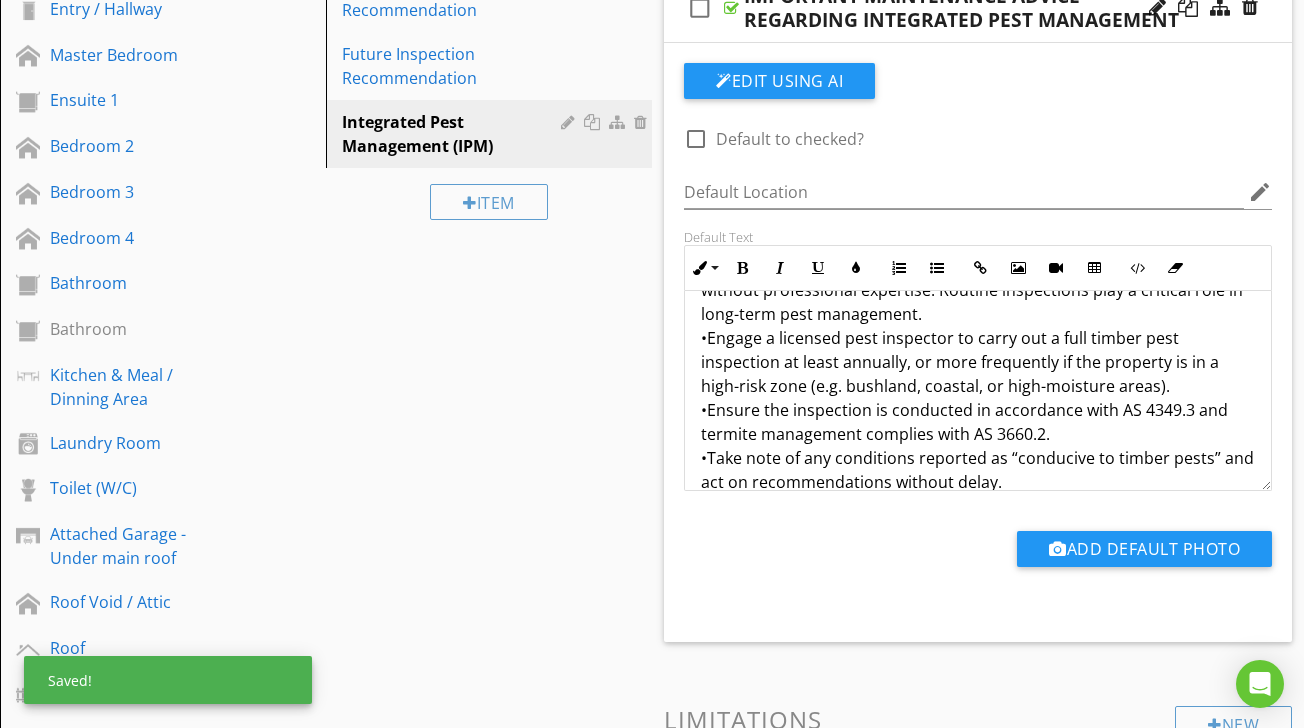 click on "Timber pests are notoriously difficult to detect in the early stages without professional expertise. Routine inspections play a critical role in long-term pest management. •Engage a licensed pest inspector to carry out a full timber pest inspection at least annually, or more frequently if the property is in a high-risk zone (e.g. bushland, coastal, or high-moisture areas). •Ensure the inspection is conducted in accordance with AS 4349.3 and termite management complies with AS 3660.2. •Take note of any conditions reported as “conducive to timber pests” and act on recommendations without delay. ⸻ 6. Maintain Pest Management Systems and Records If your property has an existing termite management system—such as chemical barriers, physical barriers, or baiting stations—these must be actively maintained and monitored. •Keep detailed records of all pest inspections, treatments, and barrier installations. ⸻ Final Recommendation" at bounding box center (978, 674) 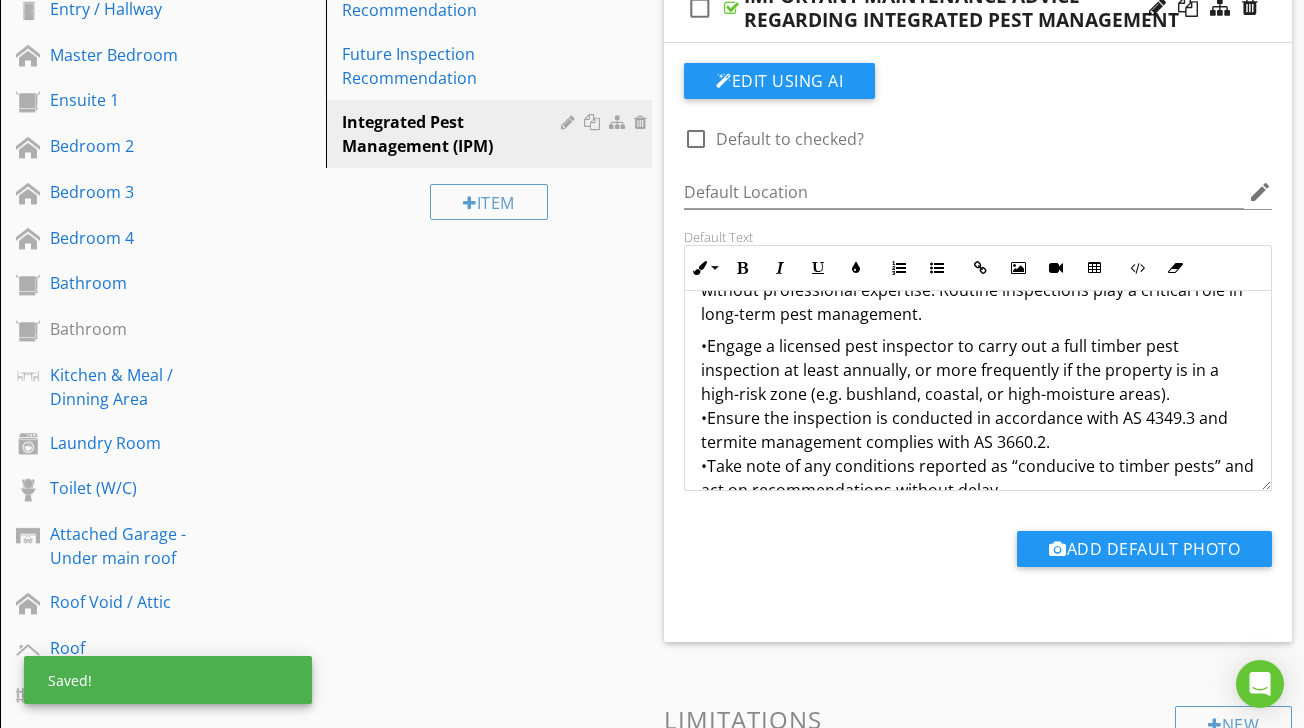 click on "Integrated Pest Management (IPM) is a modern, preventative approach to managing timber pest risks. It combines building maintenance, environmental control, physical barriers, and scheduled inspections to create a comprehensive strategy for minimising the likelihood of infestation. Because no property is entirely immune to termite or timber pest attack, IPM principles form a vital part of ongoing property care. Regular implementation of the practices below will reduce conditions conducive to pest activity and support early detection, significantly lowering the potential for damage and treatment costs. 1. Control Moisture Sources Moisture is one of the primary attractants for timber pests, particularly subterranean termites and timber-decay fungi. To reduce moisture-related risks: •Repair leaking taps, showers, downpipes, gutters, and plumbing promptly. •Ensure that stormwater drains are unobstructed and direct water away from the foundation. •Avoid water pooling around perimeter walls or slab edges. ⸻" at bounding box center (978, -110) 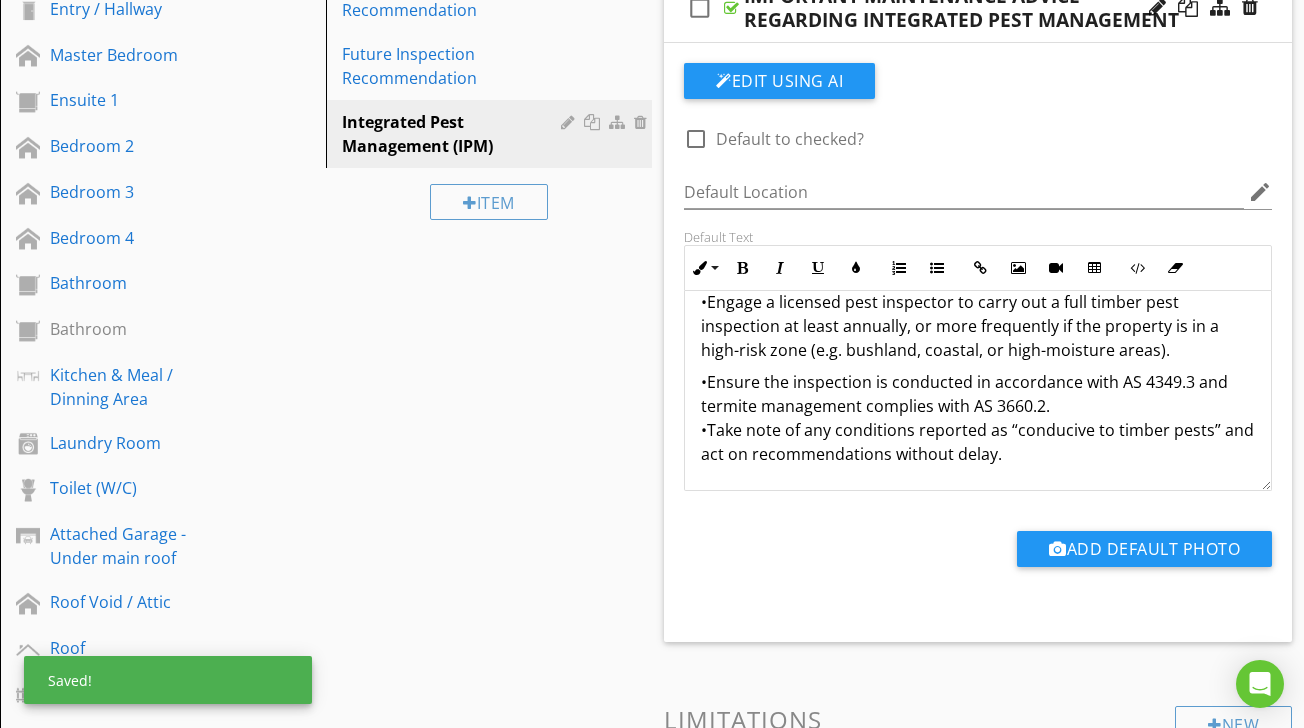 scroll, scrollTop: 1694, scrollLeft: 0, axis: vertical 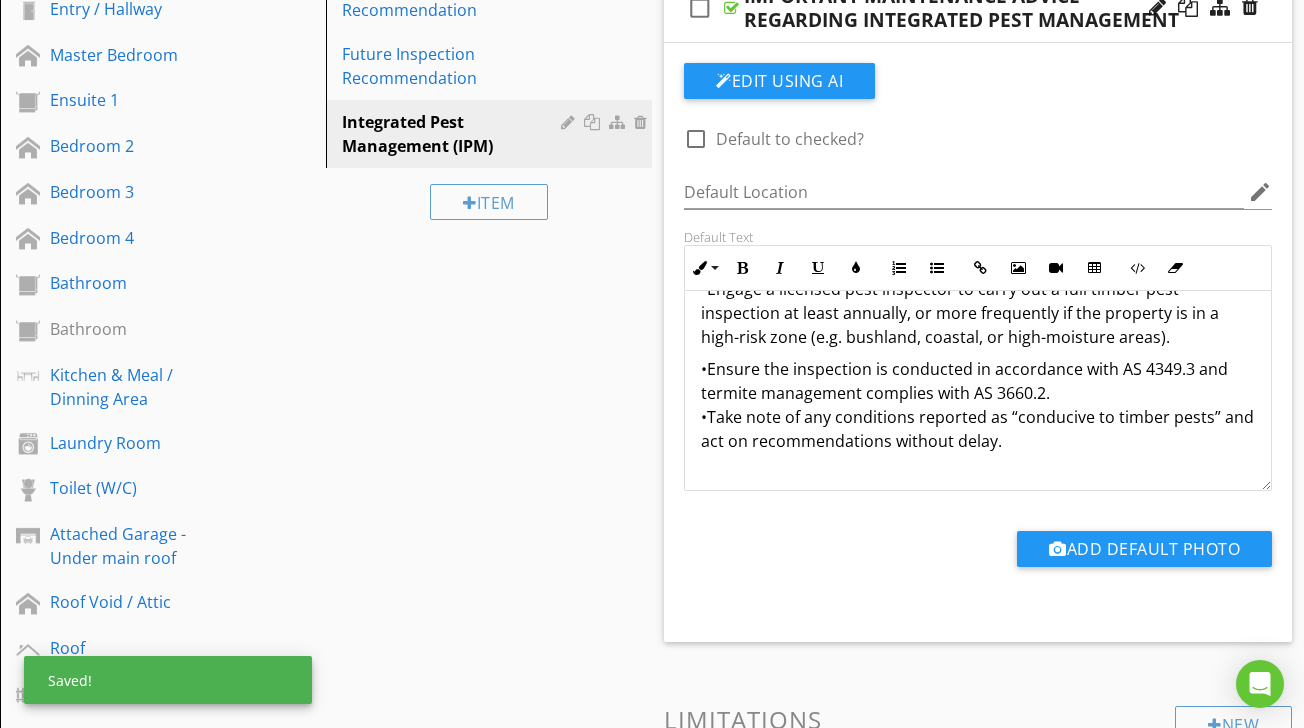 click on "Integrated Pest Management (IPM) is a modern, preventative approach to managing timber pest risks. It combines building maintenance, environmental control, physical barriers, and scheduled inspections to create a comprehensive strategy for minimising the likelihood of infestation. Because no property is entirely immune to termite or timber pest attack, IPM principles form a vital part of ongoing property care. Regular implementation of the practices below will reduce conditions conducive to pest activity and support early detection, significantly lowering the potential for damage and treatment costs. 1. Control Moisture Sources Moisture is one of the primary attractants for timber pests, particularly subterranean termites and timber-decay fungi. To reduce moisture-related risks: •Repair leaking taps, showers, downpipes, gutters, and plumbing promptly. •Ensure that stormwater drains are unobstructed and direct water away from the foundation. •Avoid water pooling around perimeter walls or slab edges. ⸻" at bounding box center [978, -163] 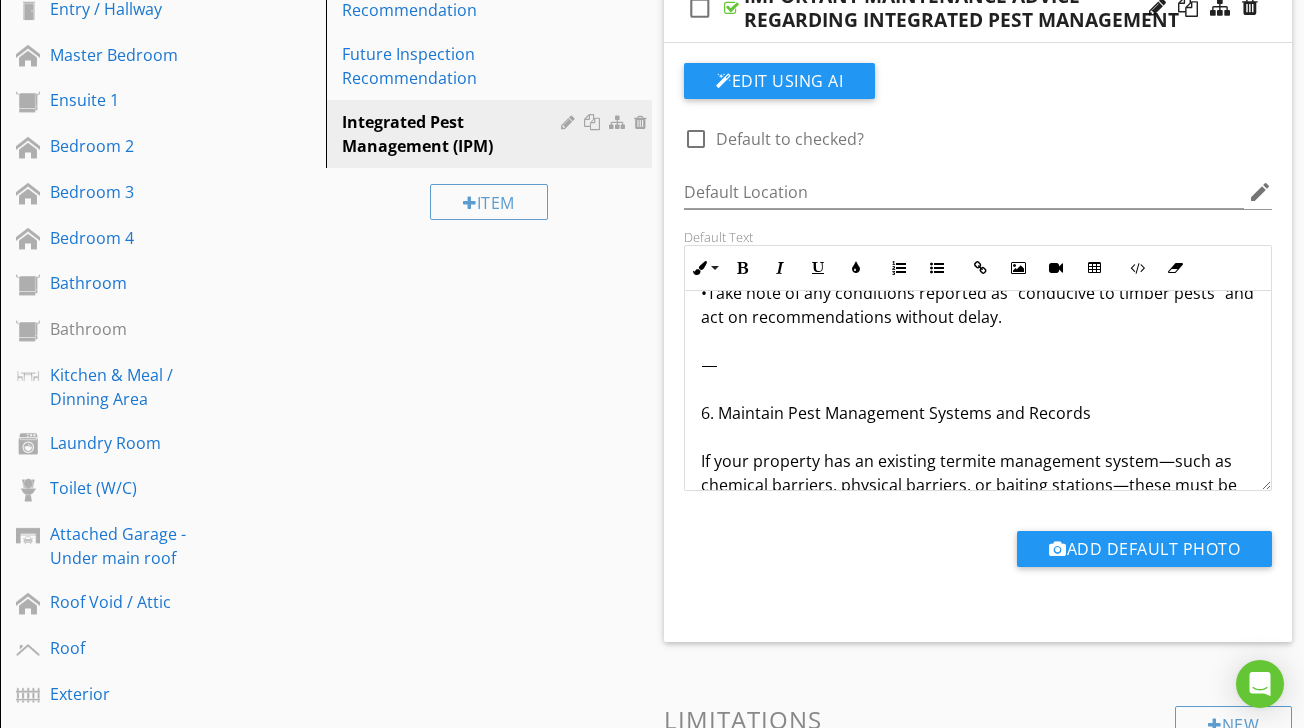 scroll, scrollTop: 1834, scrollLeft: 0, axis: vertical 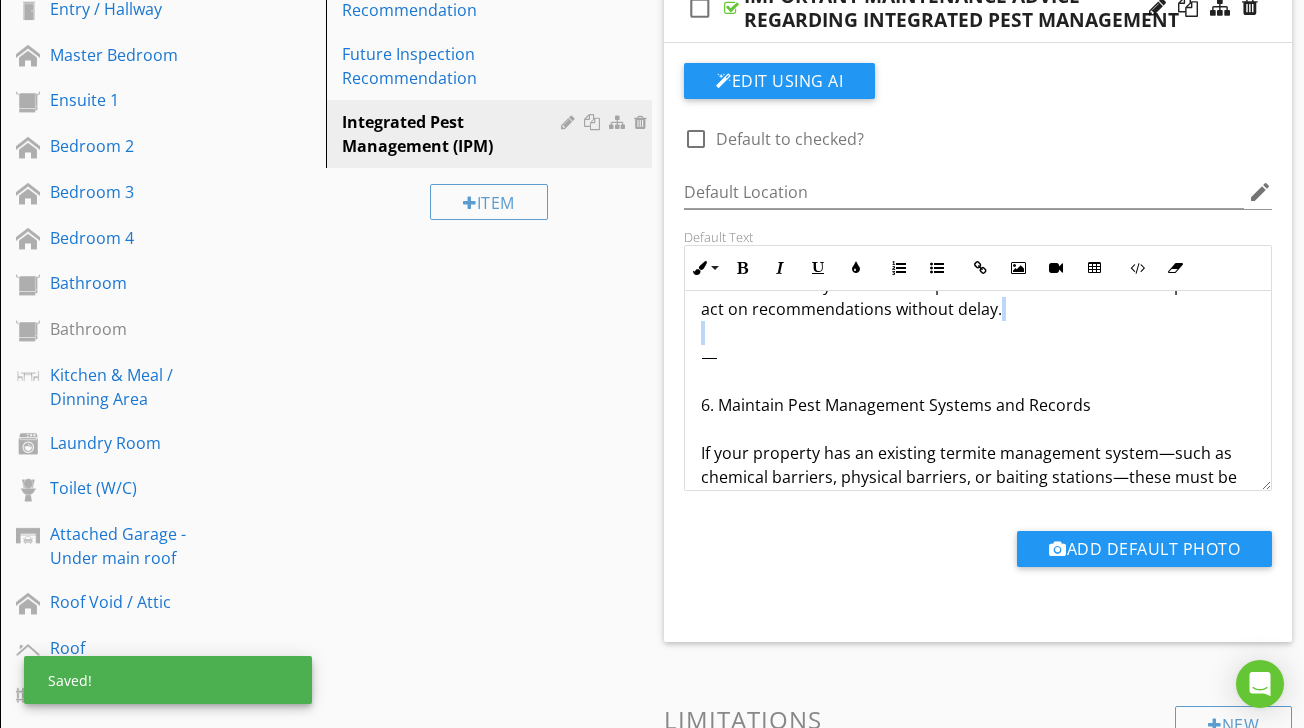 drag, startPoint x: 707, startPoint y: 358, endPoint x: 822, endPoint y: 344, distance: 115.84904 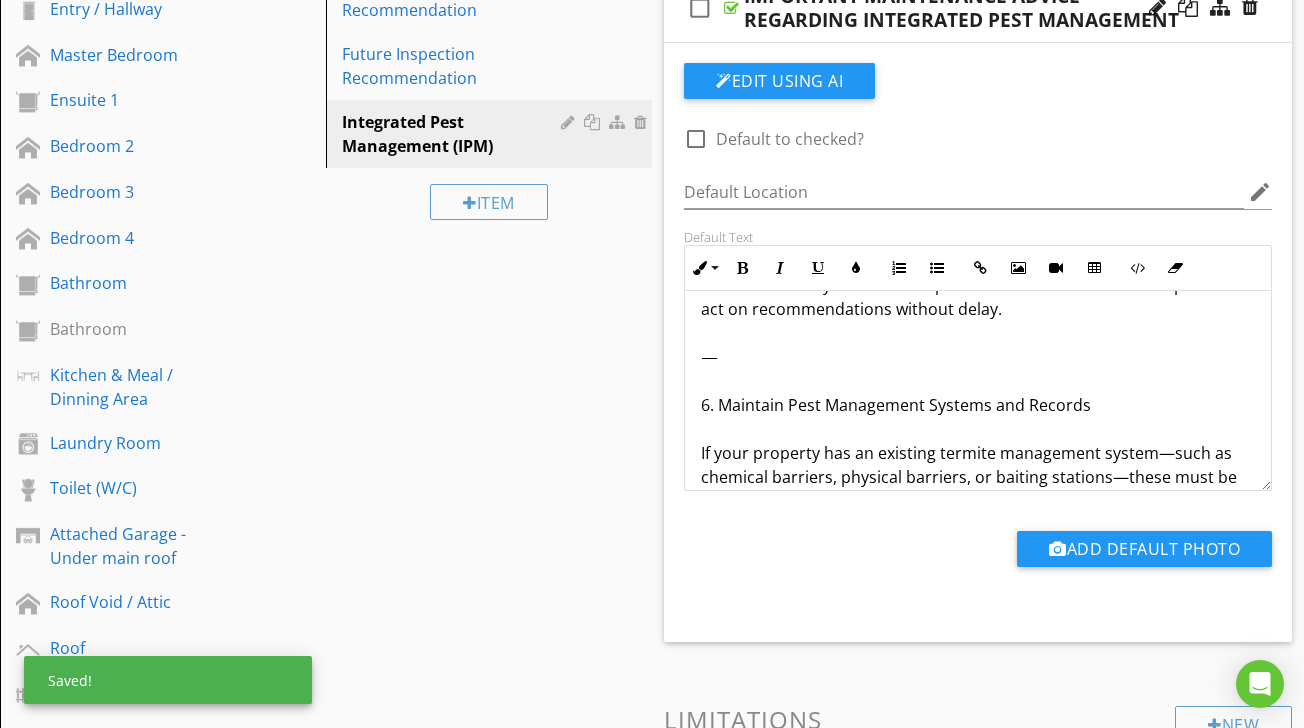 click on "•Take note of any conditions reported as “conducive to timber pests” and act on recommendations without delay. ⸻ 6. Maintain Pest Management Systems and Records If your property has an existing termite management system—such as chemical barriers, physical barriers, or baiting stations—these must be actively maintained and monitored. •Keep detailed records of all pest inspections, treatments, and barrier installations. •Provide this documentation to inspectors, tradespeople, or future owners to assist in managing ongoing pest risks. •Contact your pest manager immediately if you suspect barrier disturbance from construction, landscaping, or renovations. ⸻ Final Recommendation" at bounding box center [978, 597] 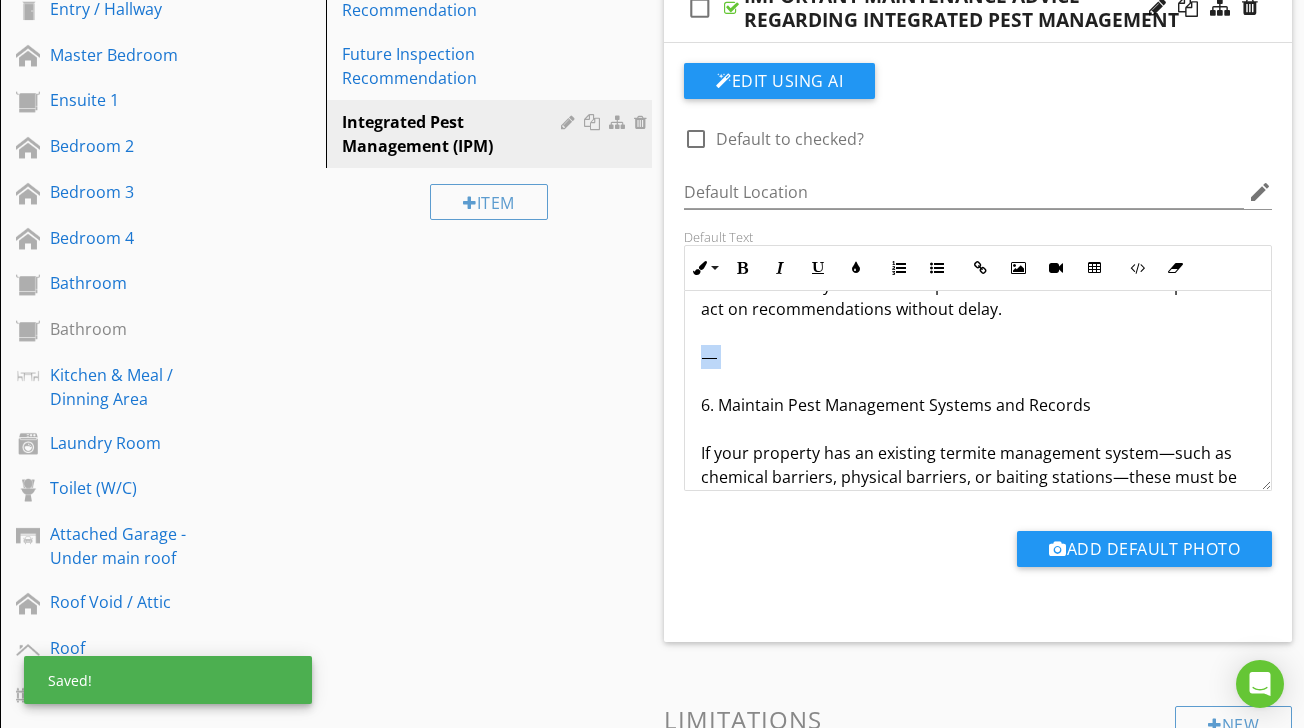 click on "•Take note of any conditions reported as “conducive to timber pests” and act on recommendations without delay. ⸻ 6. Maintain Pest Management Systems and Records If your property has an existing termite management system—such as chemical barriers, physical barriers, or baiting stations—these must be actively maintained and monitored. •Keep detailed records of all pest inspections, treatments, and barrier installations. •Provide this documentation to inspectors, tradespeople, or future owners to assist in managing ongoing pest risks. •Contact your pest manager immediately if you suspect barrier disturbance from construction, landscaping, or renovations. ⸻ Final Recommendation" at bounding box center (978, 597) 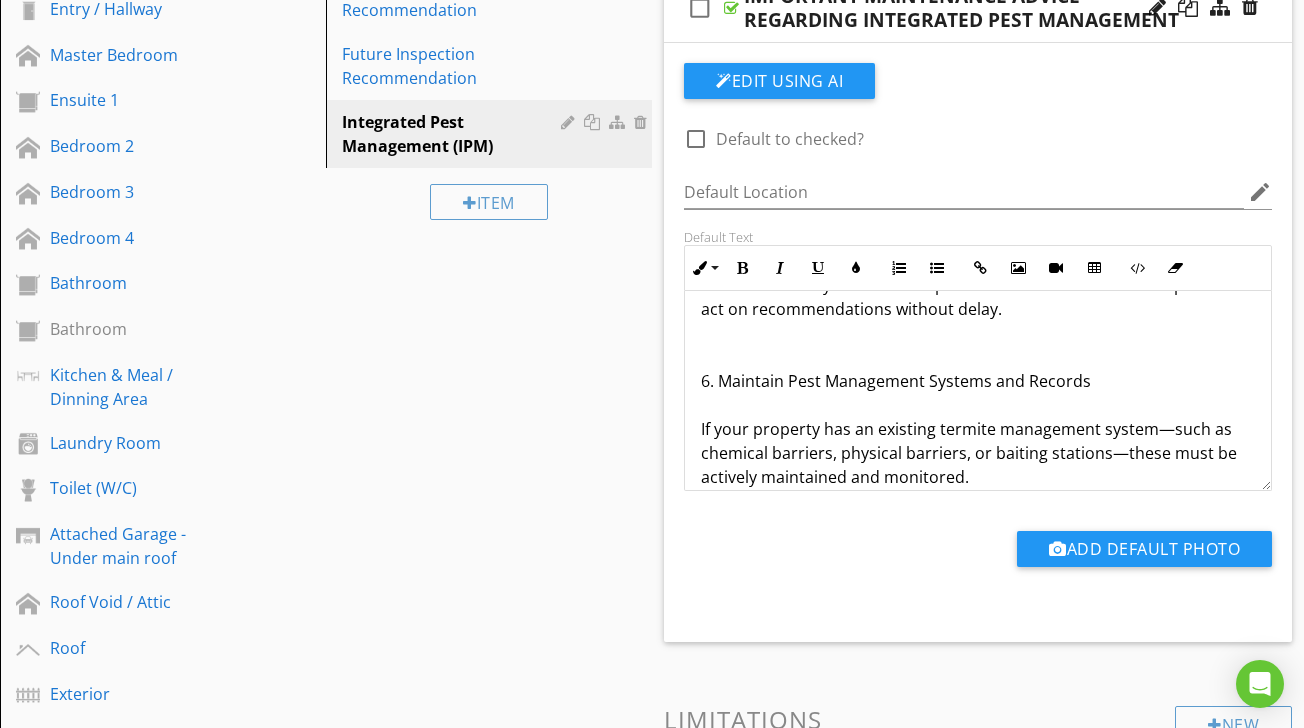 click on "Integrated Pest Management (IPM) is a modern, preventative approach to managing timber pest risks. It combines building maintenance, environmental control, physical barriers, and scheduled inspections to create a comprehensive strategy for minimising the likelihood of infestation. Because no property is entirely immune to termite or timber pest attack, IPM principles form a vital part of ongoing property care. Regular implementation of the practices below will reduce conditions conducive to pest activity and support early detection, significantly lowering the potential for damage and treatment costs. 1. Control Moisture Sources Moisture is one of the primary attractants for timber pests, particularly subterranean termites and timber-decay fungi. To reduce moisture-related risks: •Repair leaking taps, showers, downpipes, gutters, and plumbing promptly. •Ensure that stormwater drains are unobstructed and direct water away from the foundation. •Avoid water pooling around perimeter walls or slab edges. ⸻" at bounding box center [978, -311] 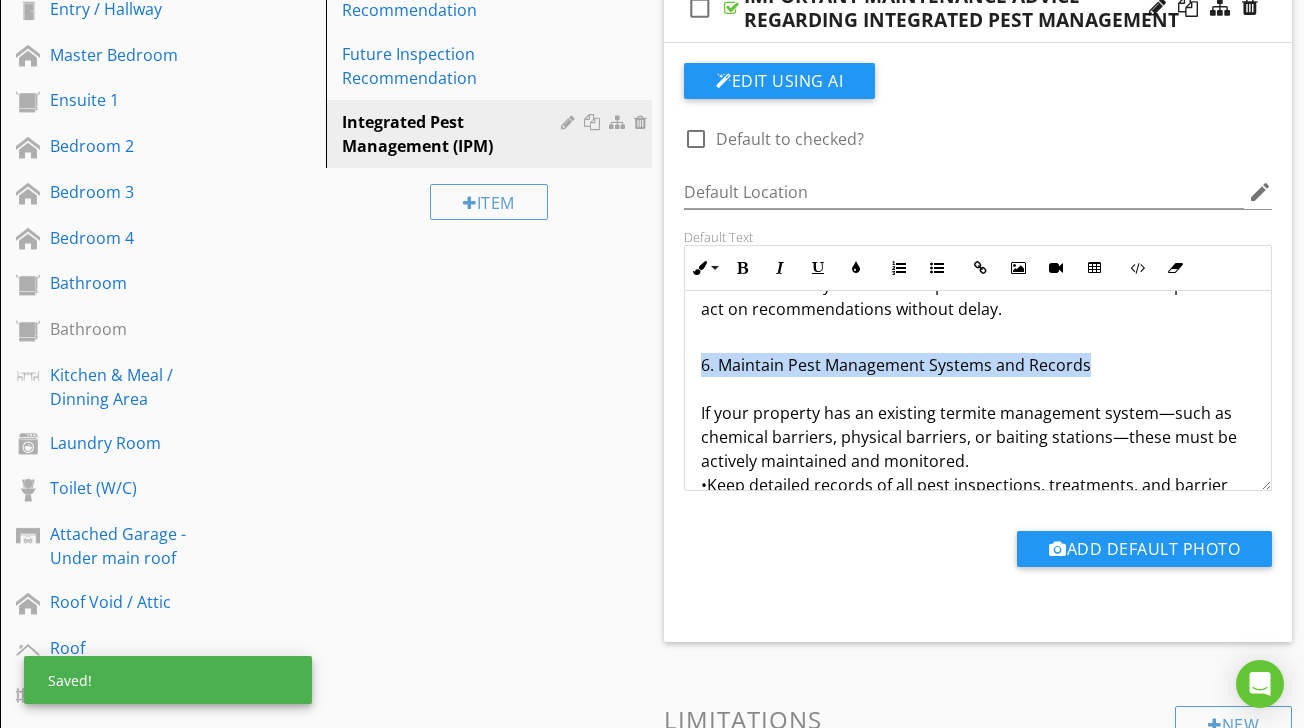 drag, startPoint x: 701, startPoint y: 368, endPoint x: 1085, endPoint y: 369, distance: 384.0013 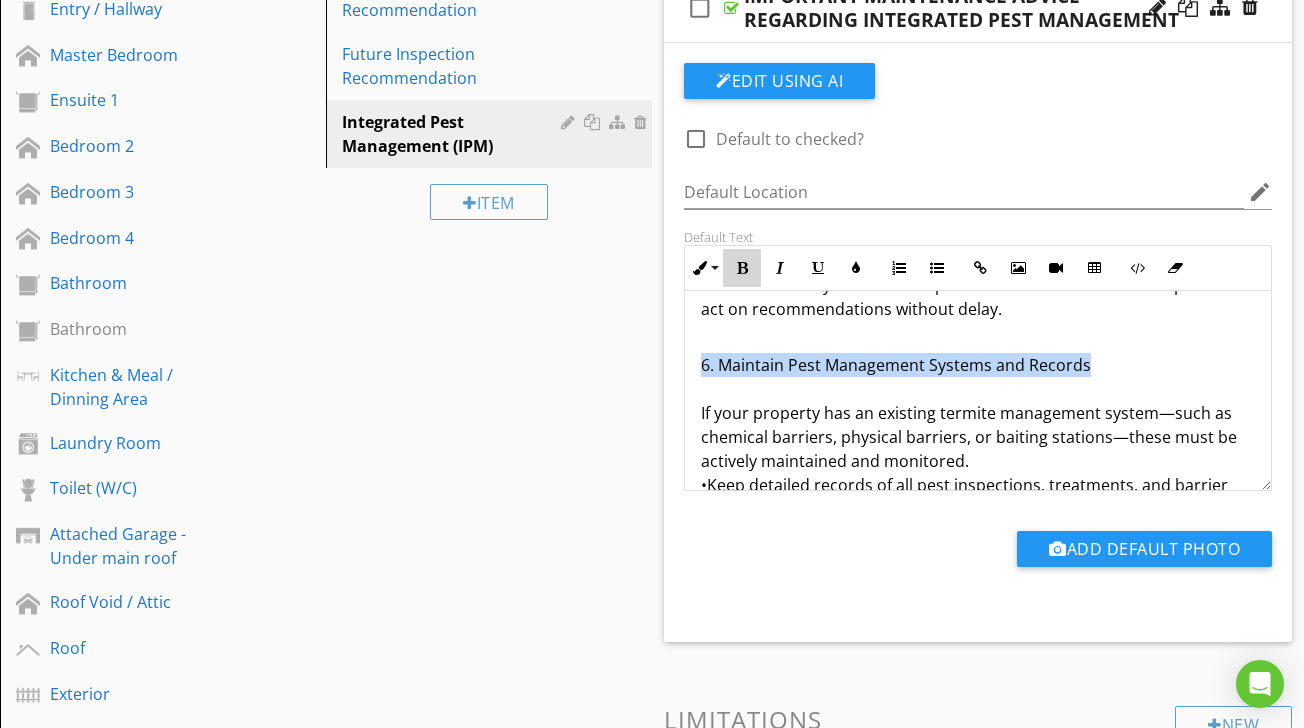 click at bounding box center (742, 268) 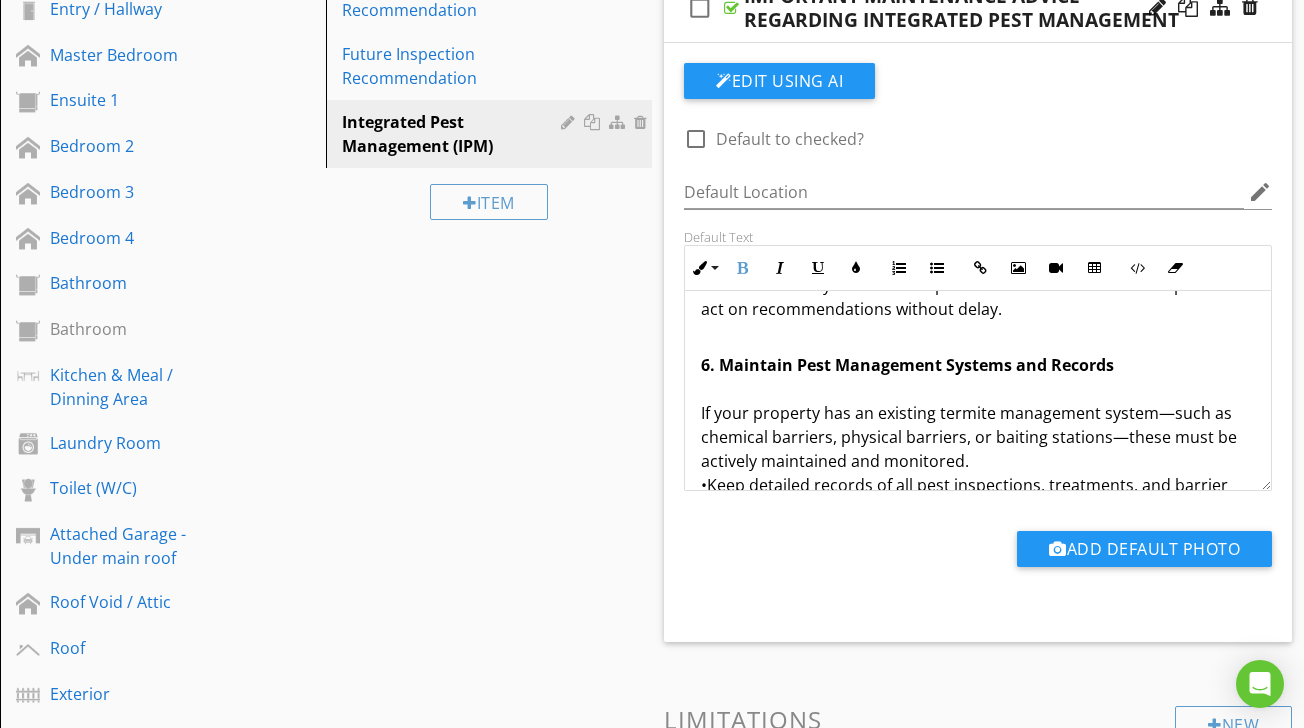 click on "6. Maintain Pest Management Systems and Records If your property has an existing termite management system—such as chemical barriers, physical barriers, or baiting stations—these must be actively maintained and monitored. •Keep detailed records of all pest inspections, treatments, and barrier installations. •Provide this documentation to inspectors, tradespeople, or future owners to assist in managing ongoing pest risks. •Contact your pest manager immediately if you suspect barrier disturbance from construction, landscaping, or renovations. ⸻ Final Recommendation Even the best-designed building can become vulnerable to timber pests if ongoing maintenance is neglected. By adopting the Integrated Pest Management approach, homeowners can take a proactive role in protecting their asset. This includes not only detecting and treating problems early, but more importantly, preventing conditions that attract and sustain timber pest activity." at bounding box center [978, 617] 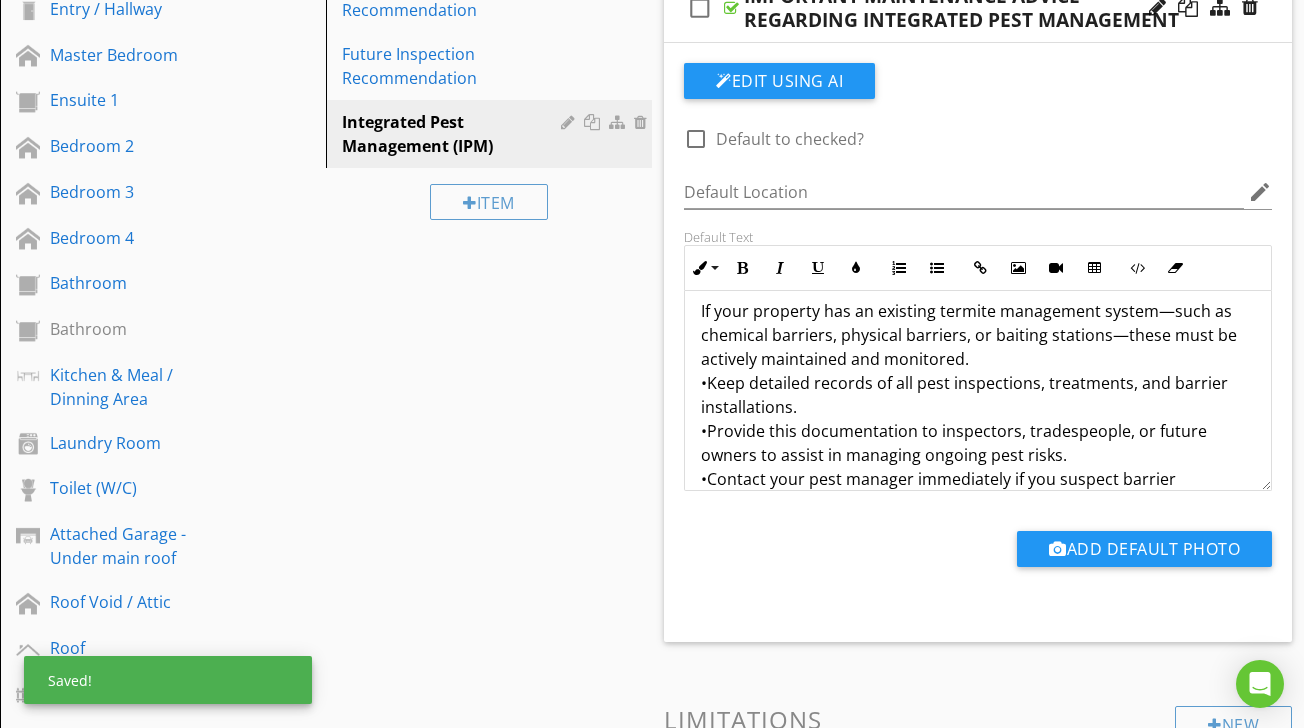 scroll, scrollTop: 1923, scrollLeft: 0, axis: vertical 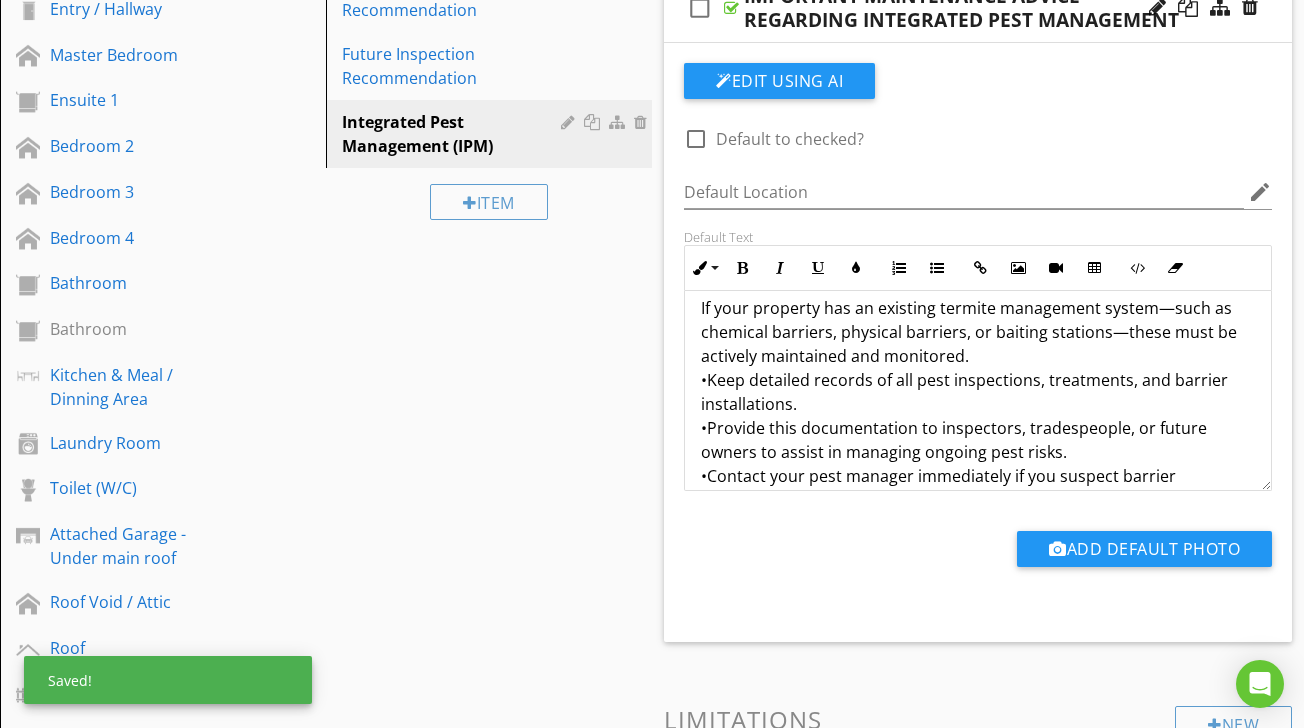 click on "If your property has an existing termite management system—such as chemical barriers, physical barriers, or baiting stations—these must be actively maintained and monitored. •Keep detailed records of all pest inspections, treatments, and barrier installations. •Provide this documentation to inspectors, tradespeople, or future owners to assist in managing ongoing pest risks. •Contact your pest manager immediately if you suspect barrier disturbance from construction, landscaping, or renovations. ⸻ Final Recommendation Even the best-designed building can become vulnerable to timber pests if ongoing maintenance is neglected. By adopting the Integrated Pest Management approach, homeowners can take a proactive role in protecting their asset. This includes not only detecting and treating problems early, but more importantly, preventing conditions that attract and sustain timber pest activity." at bounding box center [978, 536] 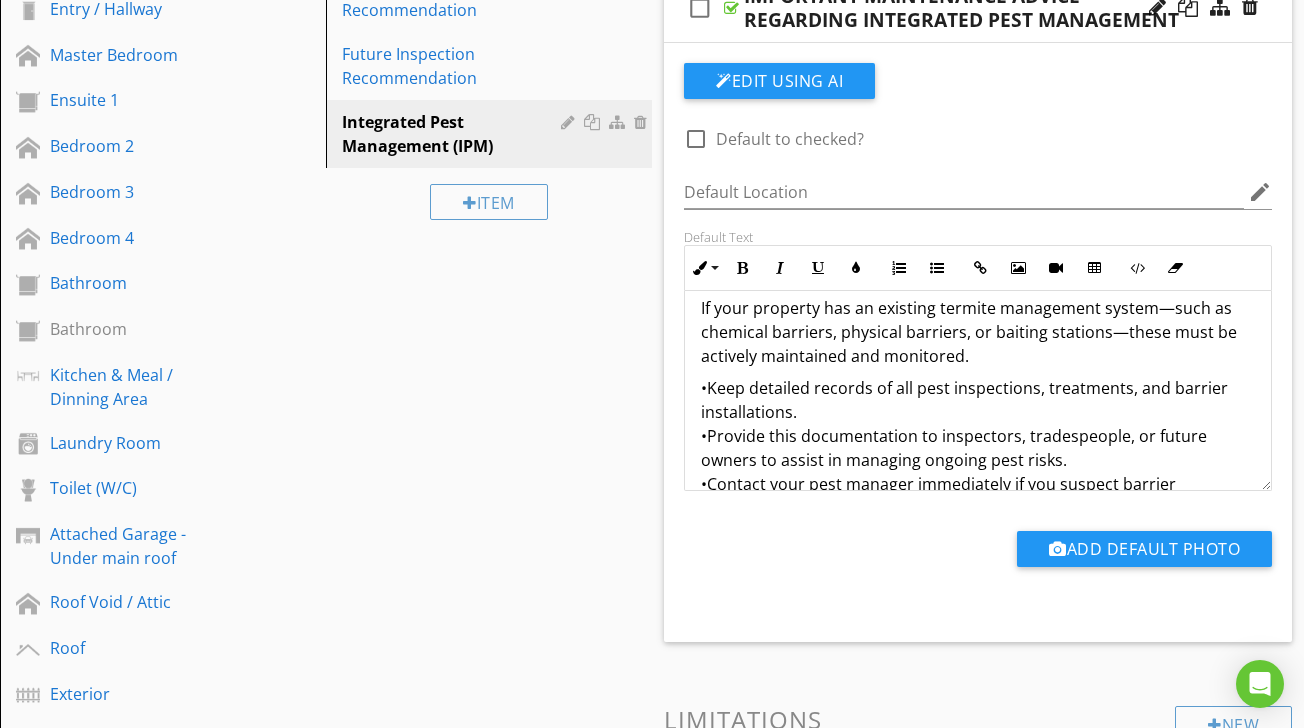 click on "•Keep detailed records of all pest inspections, treatments, and barrier installations. •Provide this documentation to inspectors, tradespeople, or future owners to assist in managing ongoing pest risks. •Contact your pest manager immediately if you suspect barrier disturbance from construction, landscaping, or renovations. ⸻ Final Recommendation Even the best-designed building can become vulnerable to timber pests if ongoing maintenance is neglected. By adopting the Integrated Pest Management approach, homeowners can take a proactive role in protecting their asset. This includes not only detecting and treating problems early, but more importantly, preventing conditions that attract and sustain timber pest activity." at bounding box center [978, 580] 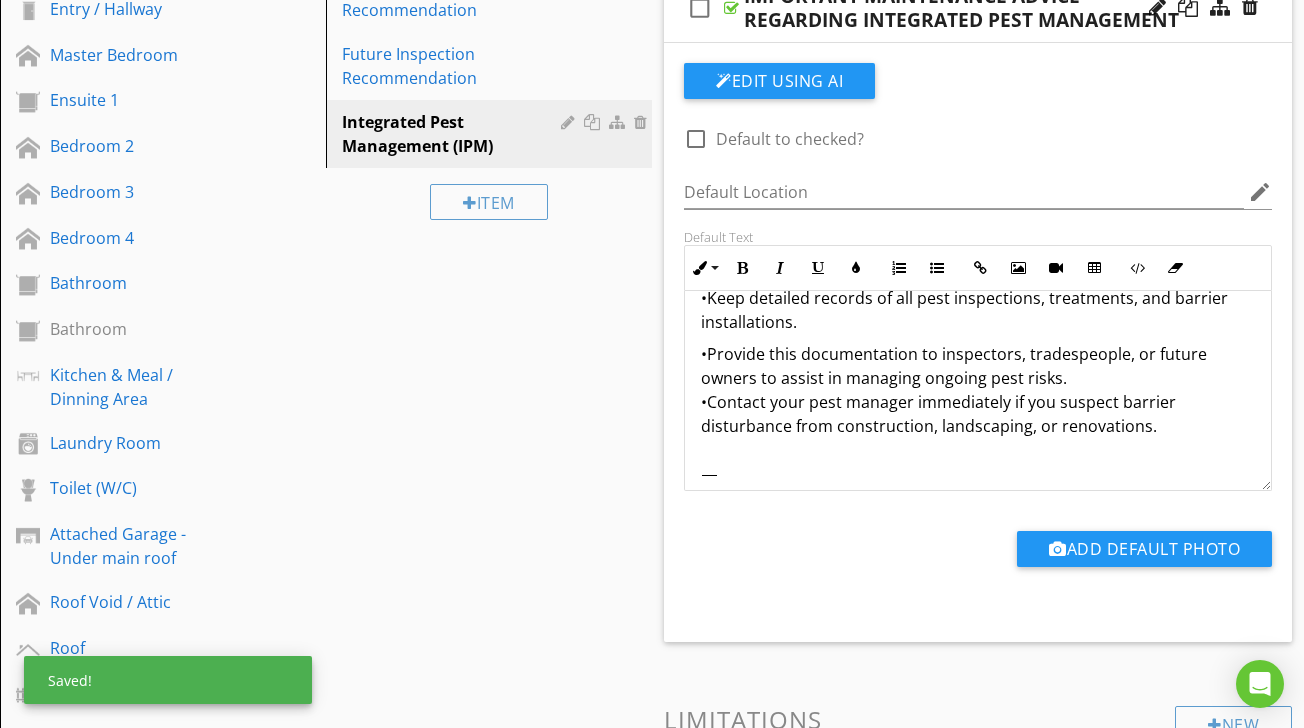 scroll, scrollTop: 2015, scrollLeft: 0, axis: vertical 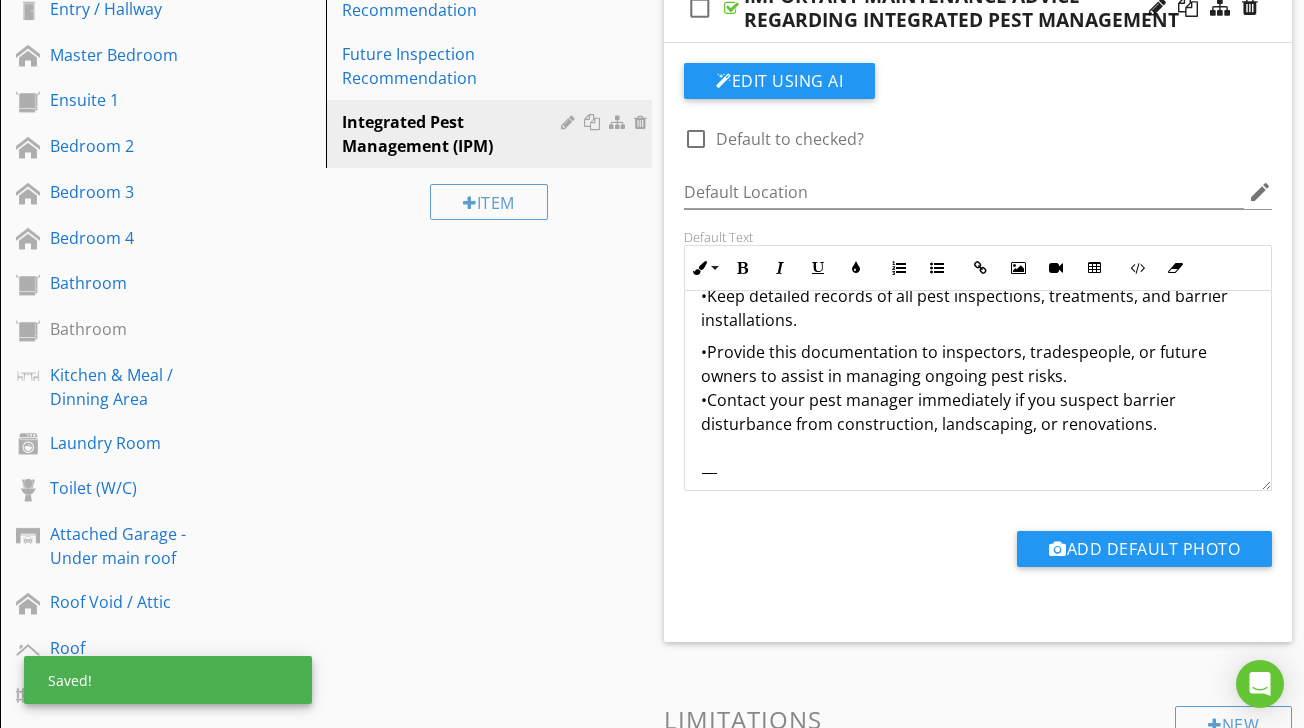 click on "Integrated Pest Management (IPM) is a modern, preventative approach to managing timber pest risks. It combines building maintenance, environmental control, physical barriers, and scheduled inspections to create a comprehensive strategy for minimising the likelihood of infestation. Because no property is entirely immune to termite or timber pest attack, IPM principles form a vital part of ongoing property care. Regular implementation of the practices below will reduce conditions conducive to pest activity and support early detection, significantly lowering the potential for damage and treatment costs. 1. Control Moisture Sources Moisture is one of the primary attractants for timber pests, particularly subterranean termites and timber-decay fungi. To reduce moisture-related risks: •Repair leaking taps, showers, downpipes, gutters, and plumbing promptly. •Ensure that stormwater drains are unobstructed and direct water away from the foundation. •Avoid water pooling around perimeter walls or slab edges. ⸻" at bounding box center [978, -500] 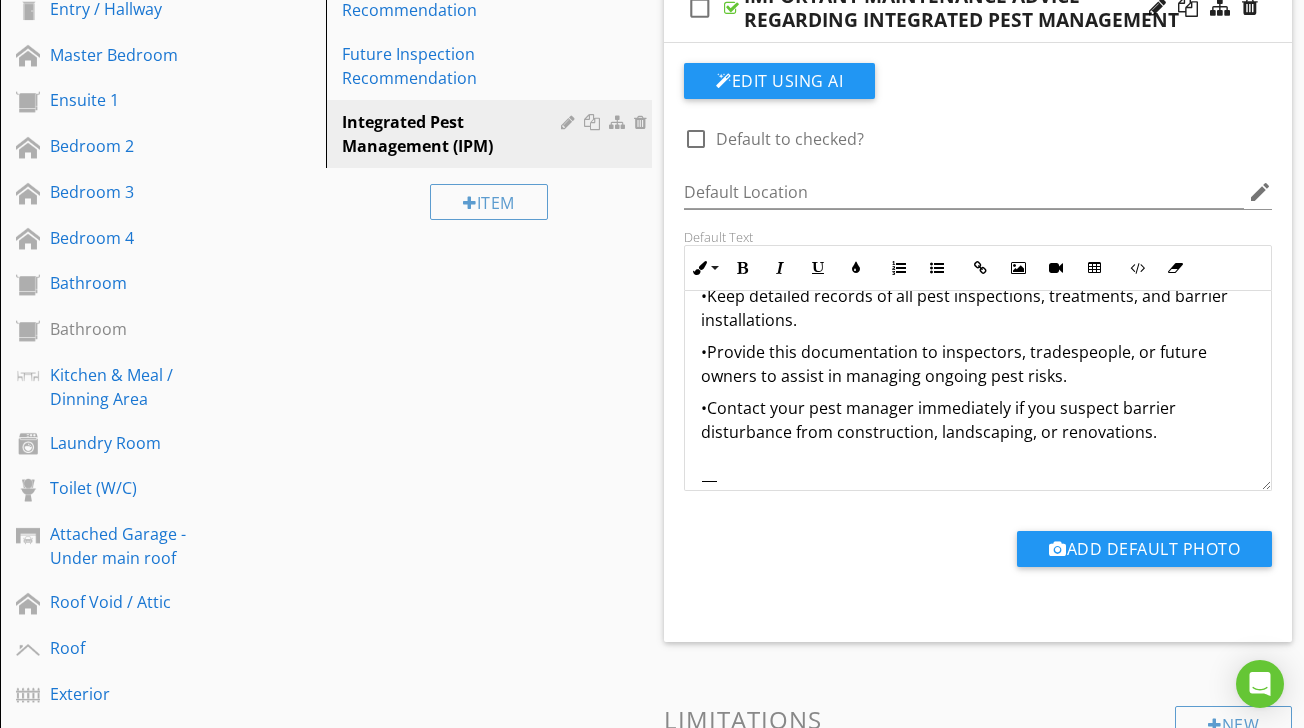 scroll, scrollTop: 2130, scrollLeft: 0, axis: vertical 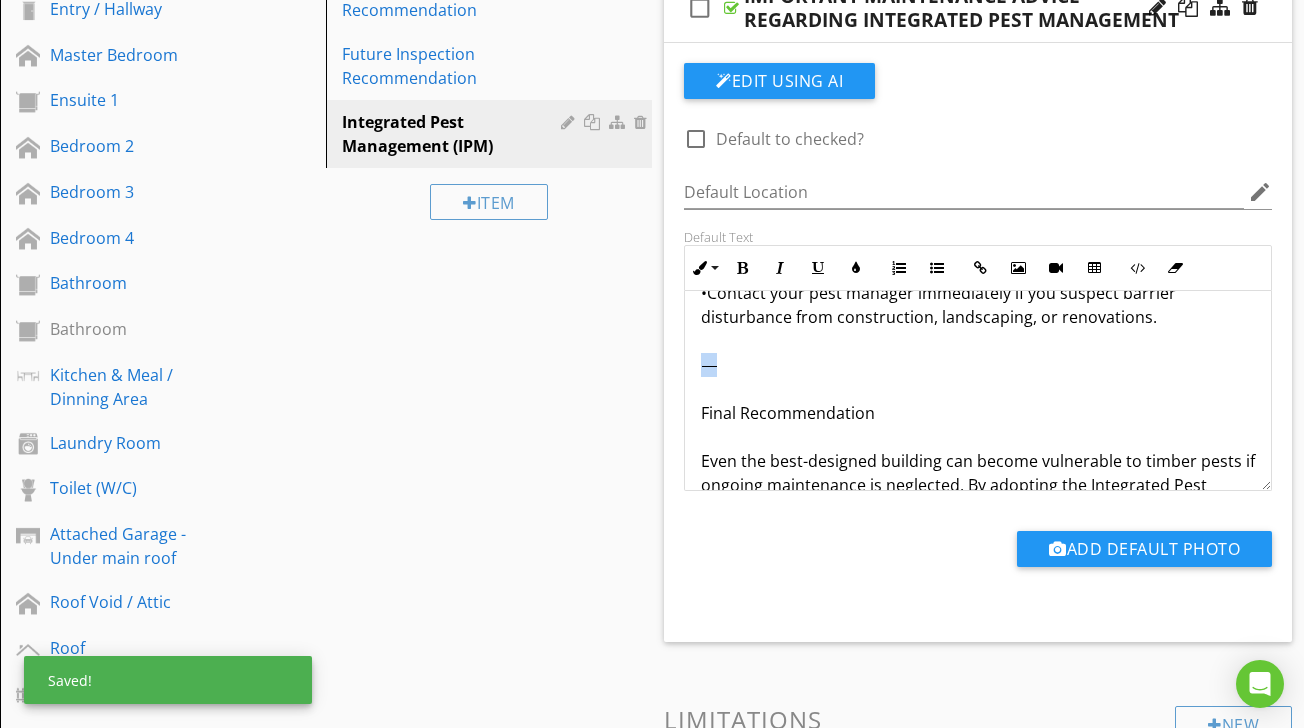 drag, startPoint x: 702, startPoint y: 365, endPoint x: 774, endPoint y: 365, distance: 72 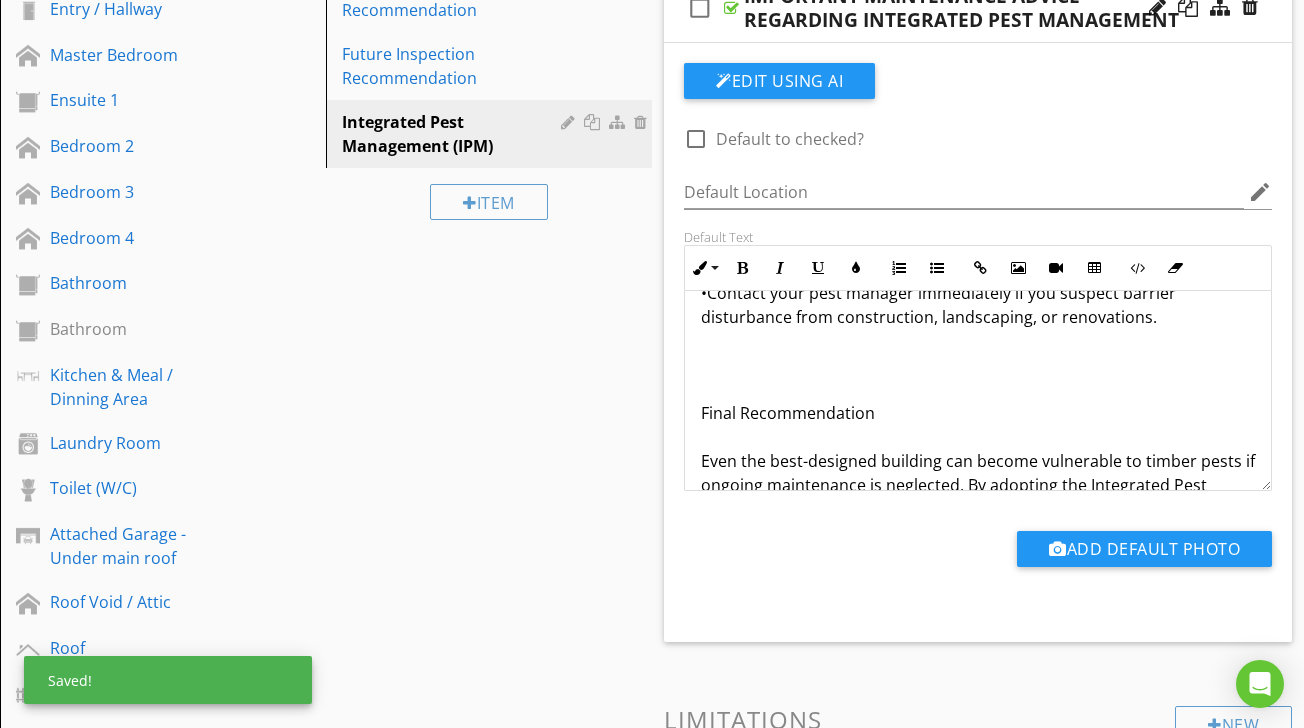 click on "Integrated Pest Management (IPM) is a modern, preventative approach to managing timber pest risks. It combines building maintenance, environmental control, physical barriers, and scheduled inspections to create a comprehensive strategy for minimising the likelihood of infestation. Because no property is entirely immune to termite or timber pest attack, IPM principles form a vital part of ongoing property care. Regular implementation of the practices below will reduce conditions conducive to pest activity and support early detection, significantly lowering the potential for damage and treatment costs. 1. Control Moisture Sources Moisture is one of the primary attractants for timber pests, particularly subterranean termites and timber-decay fungi. To reduce moisture-related risks: •Repair leaking taps, showers, downpipes, gutters, and plumbing promptly. •Ensure that stormwater drains are unobstructed and direct water away from the foundation. •Avoid water pooling around perimeter walls or slab edges." at bounding box center [978, -611] 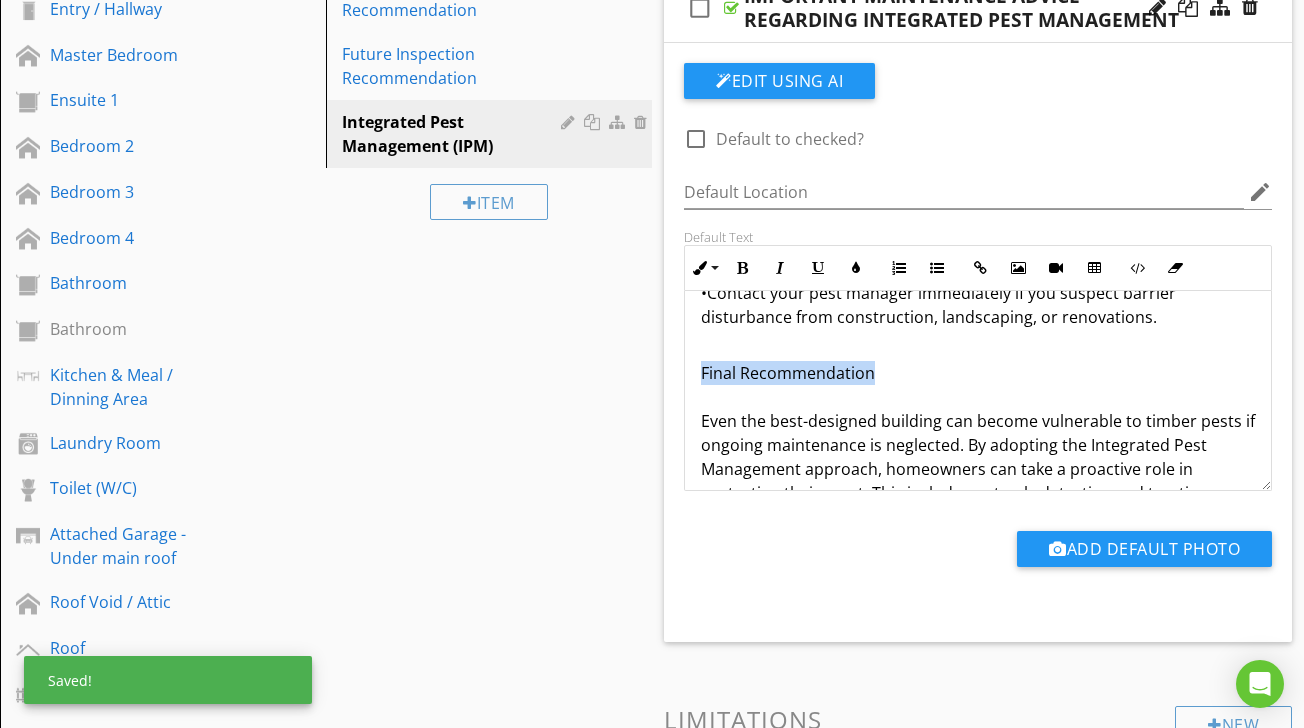 drag, startPoint x: 702, startPoint y: 371, endPoint x: 933, endPoint y: 373, distance: 231.00865 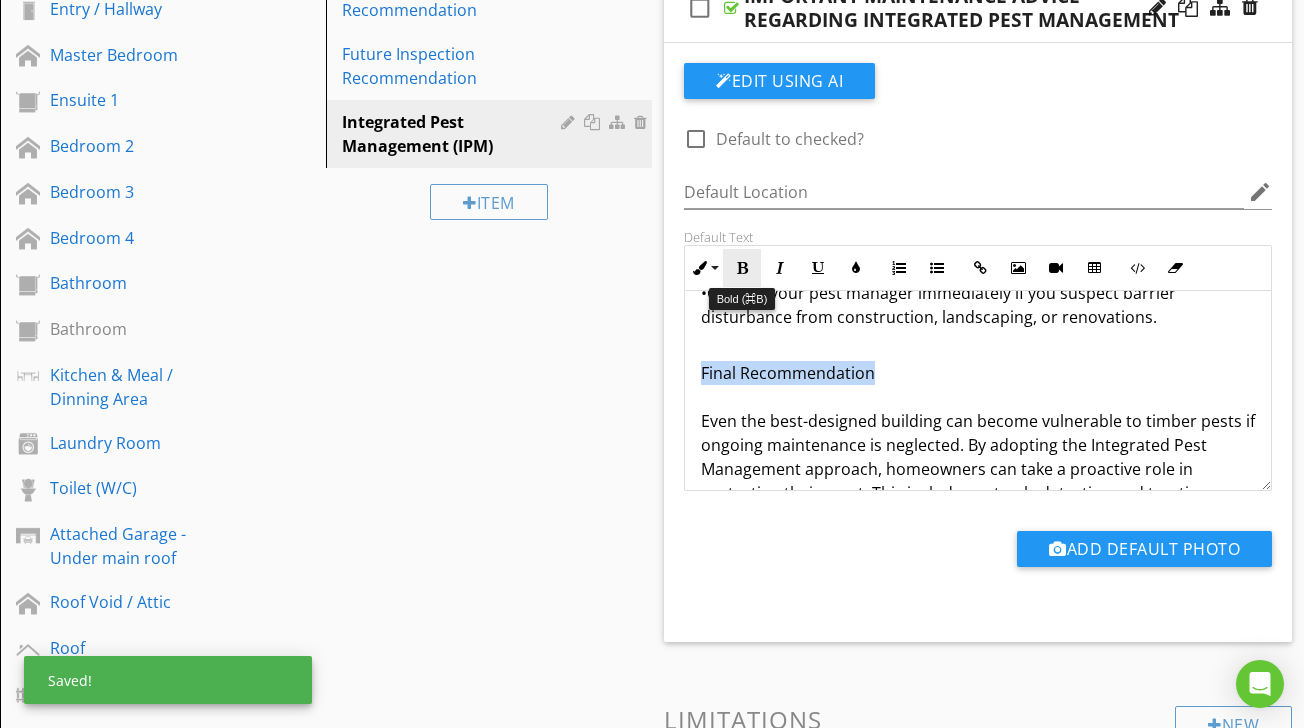 click at bounding box center [742, 268] 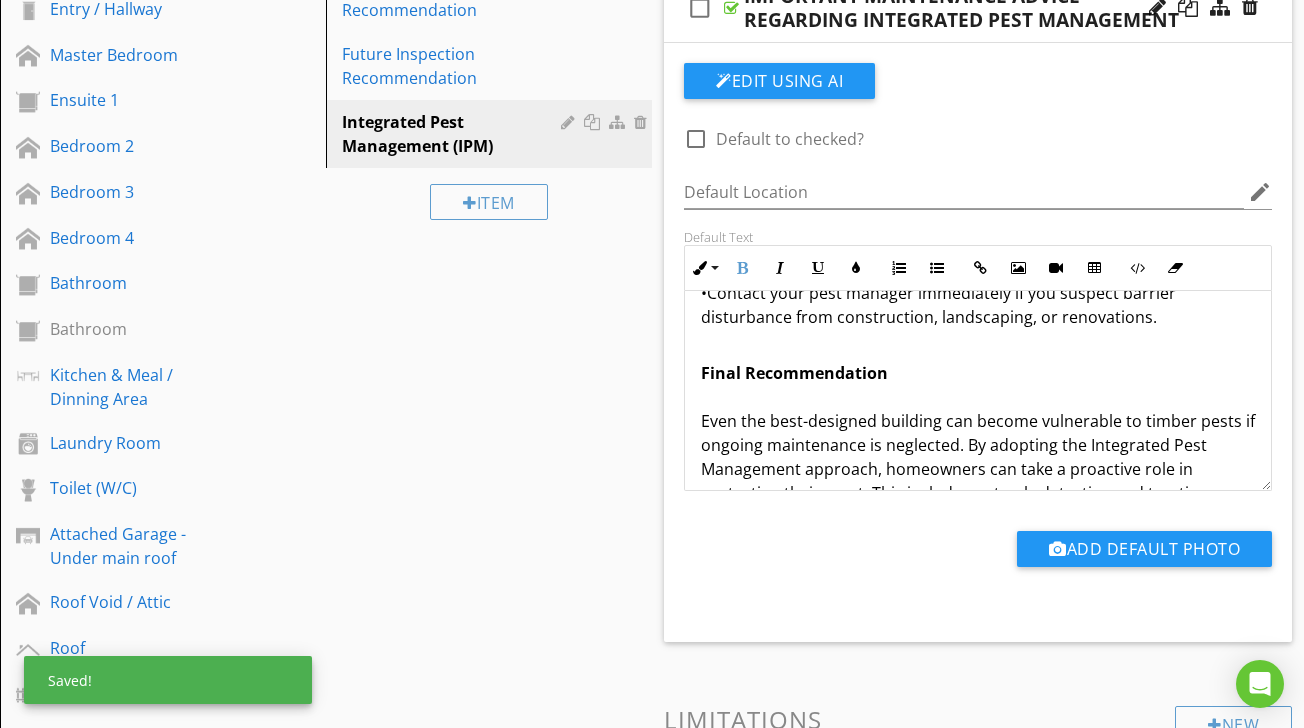 click on "Final Recommendation Even the best-designed building can become vulnerable to timber pests if ongoing maintenance is neglected. By adopting the Integrated Pest Management approach, homeowners can take a proactive role in protecting their asset. This includes not only detecting and treating problems early, but more importantly, preventing conditions that attract and sustain timber pest activity." at bounding box center (978, 457) 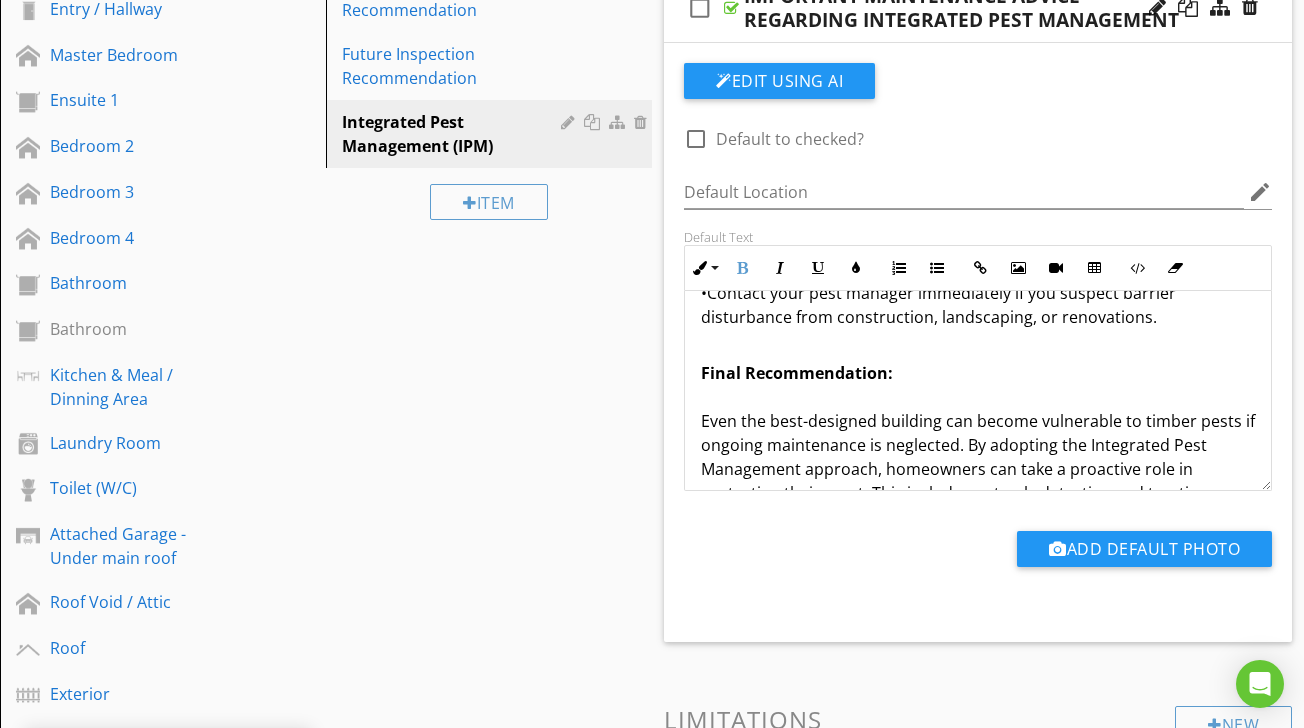 click on "Final Recommendation: Even the best-designed building can become vulnerable to timber pests if ongoing maintenance is neglected. By adopting the Integrated Pest Management approach, homeowners can take a proactive role in protecting their asset. This includes not only detecting and treating problems early, but more importantly, preventing conditions that attract and sustain timber pest activity." at bounding box center [978, 457] 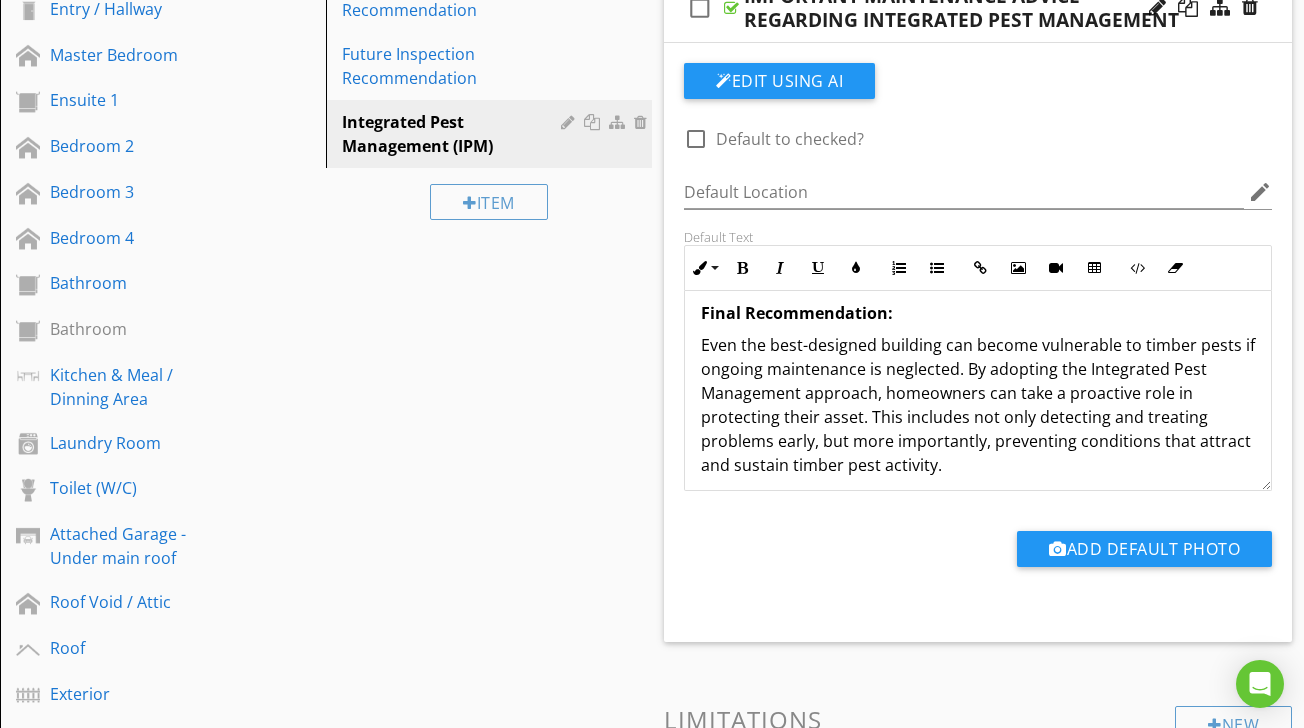 scroll, scrollTop: 2201, scrollLeft: 0, axis: vertical 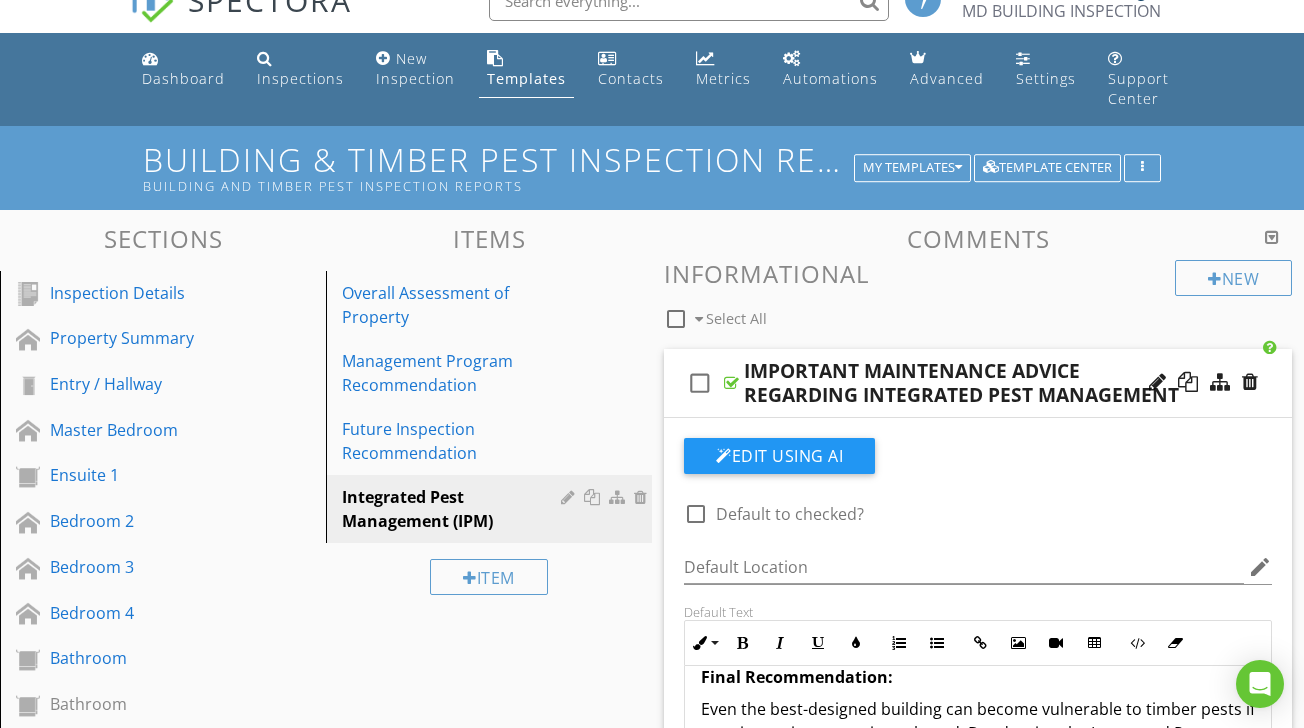 click at bounding box center (731, 383) 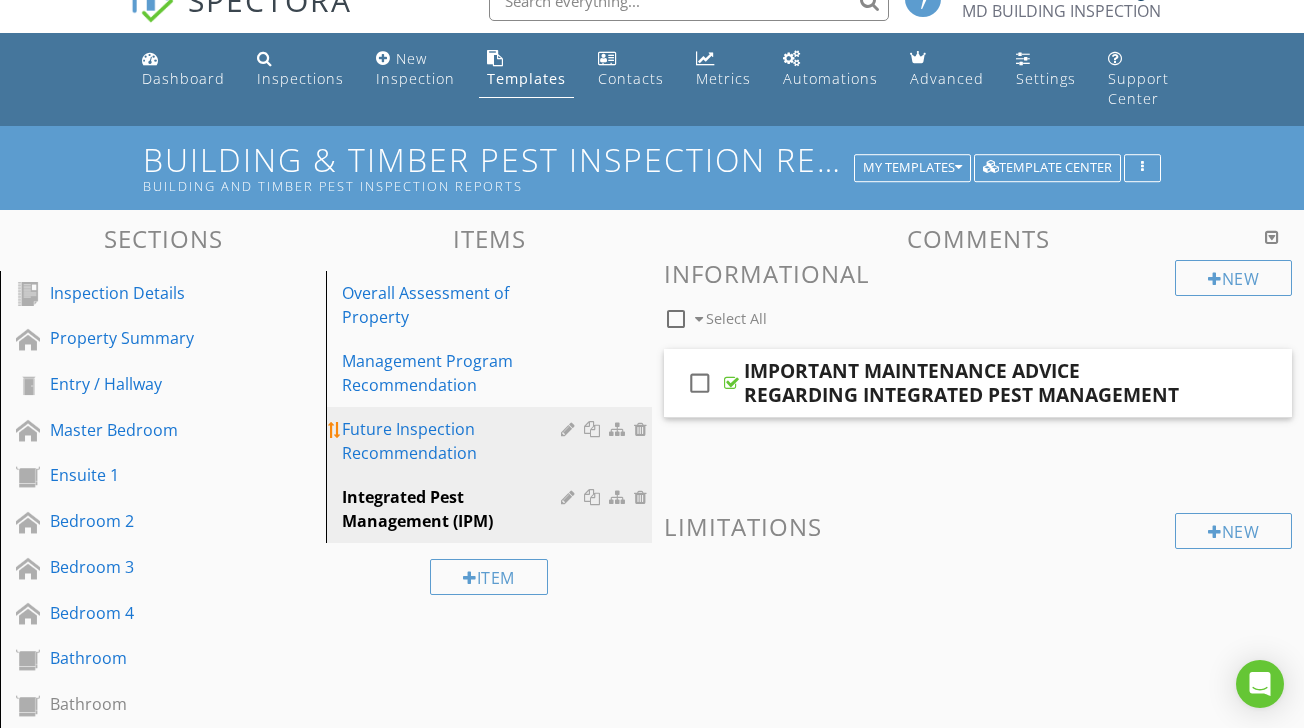 click on "Future Inspection Recommendation" at bounding box center (454, 441) 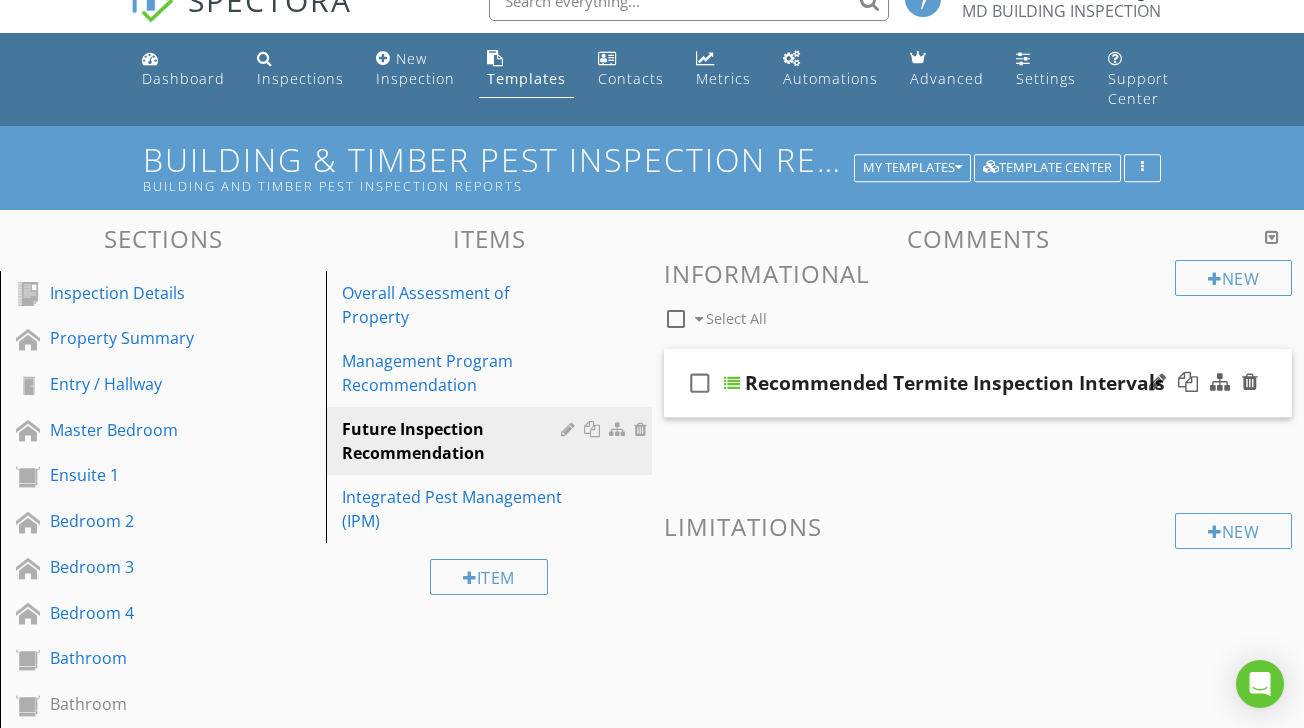 click at bounding box center [732, 383] 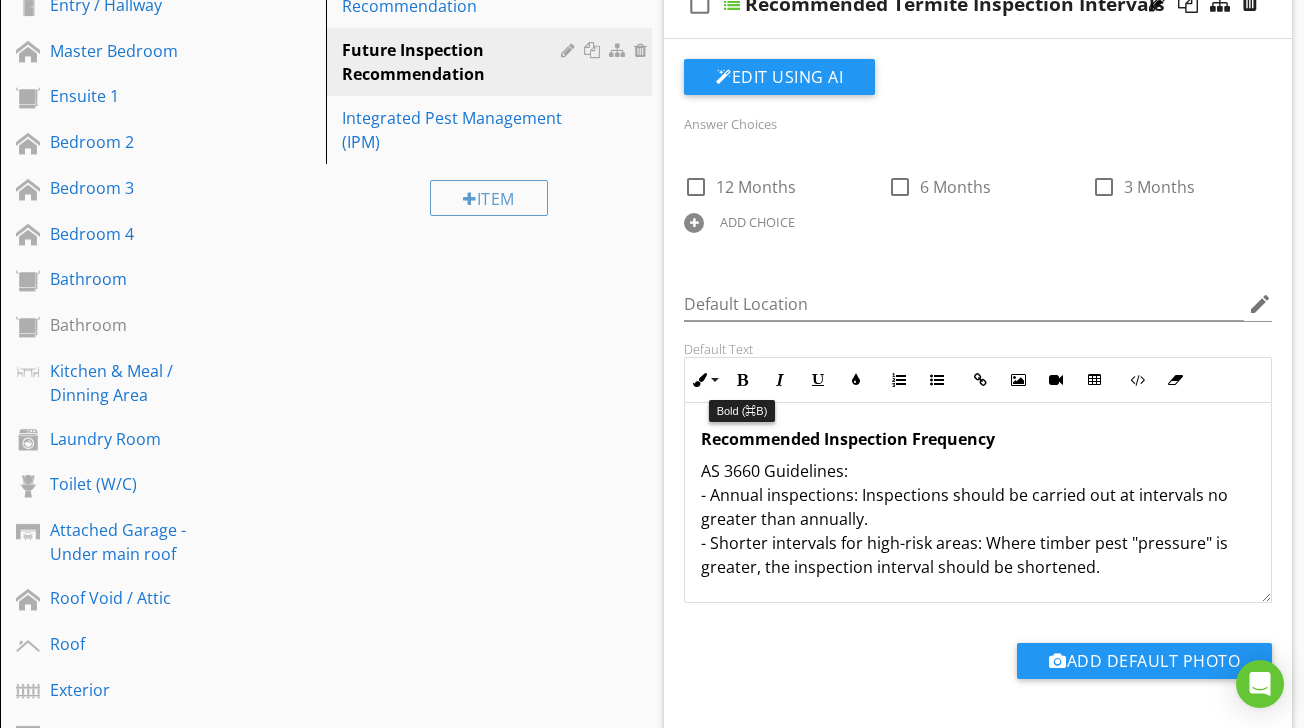 scroll, scrollTop: 441, scrollLeft: 0, axis: vertical 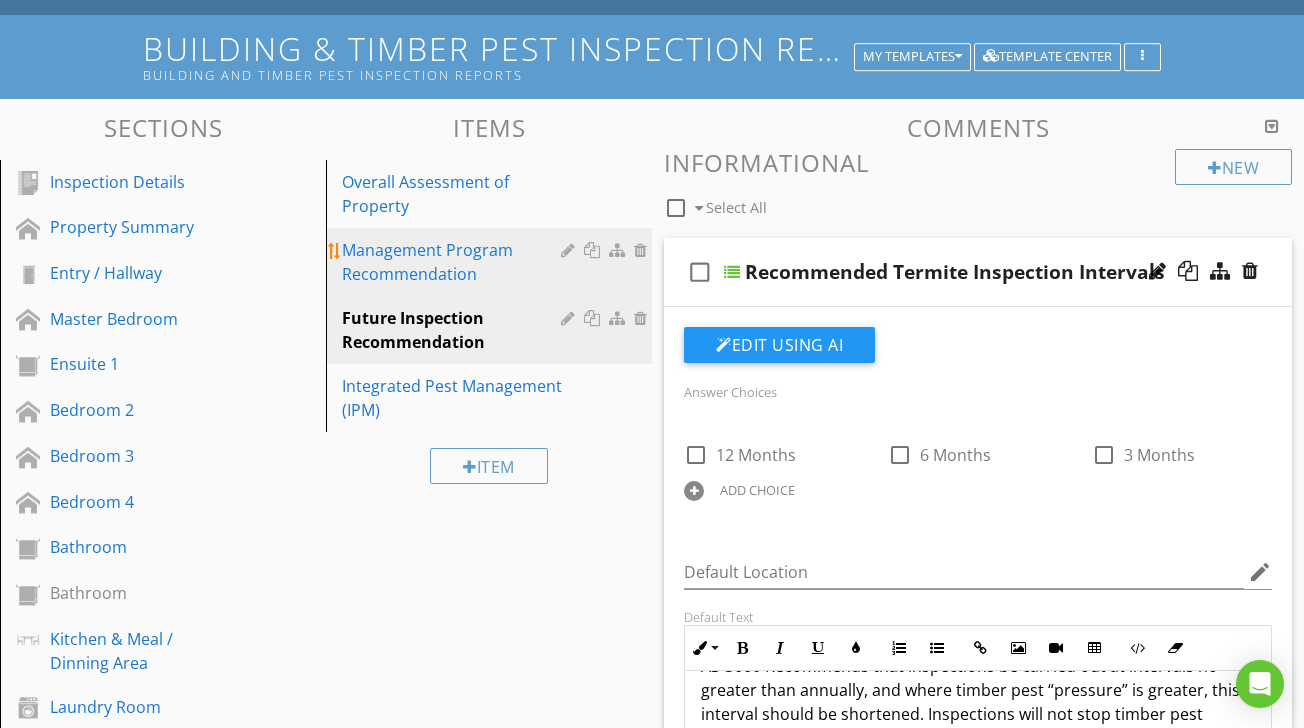 click on "Management Program Recommendation" at bounding box center (454, 262) 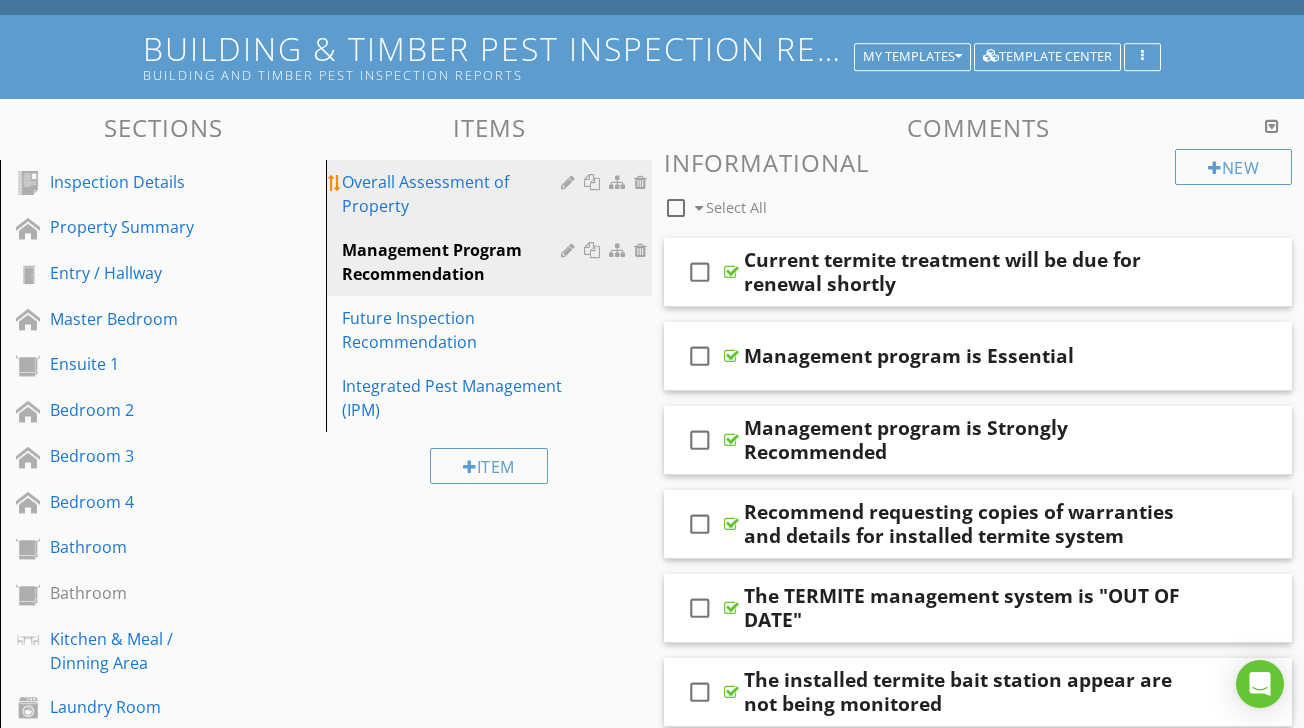 click on "Overall Assessment of Property" at bounding box center (454, 194) 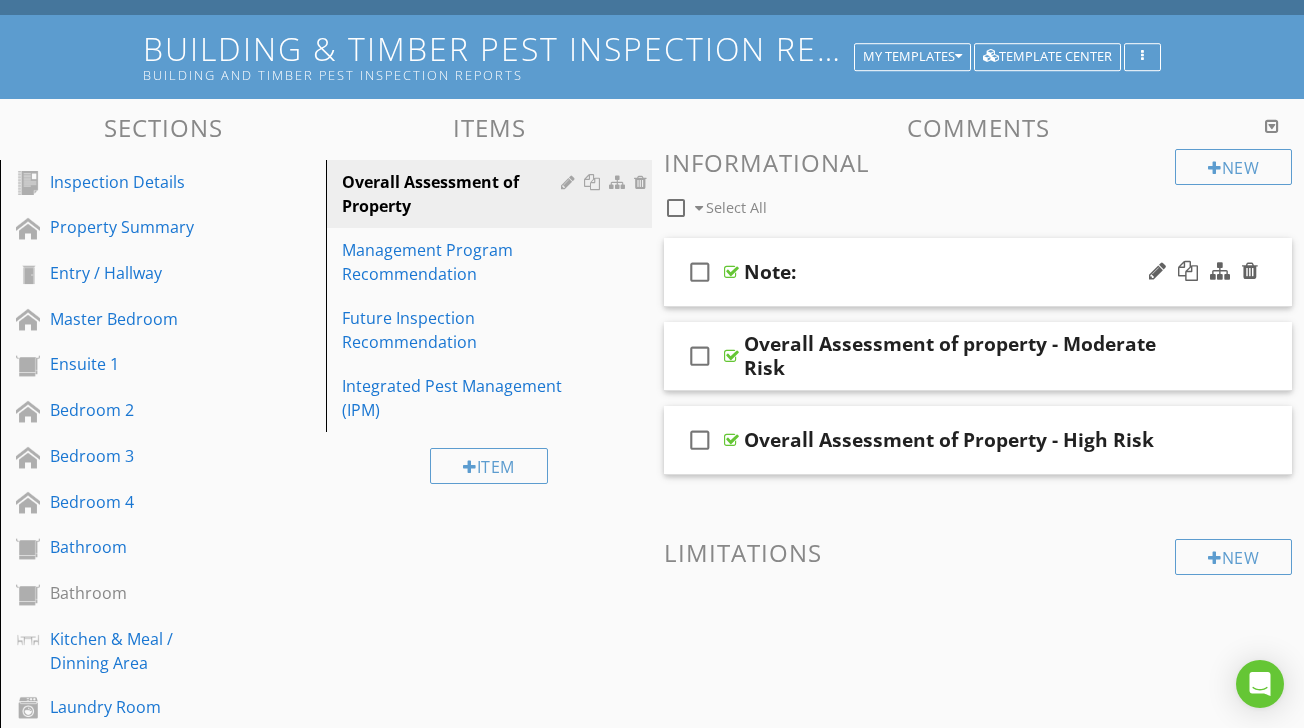 click at bounding box center (731, 272) 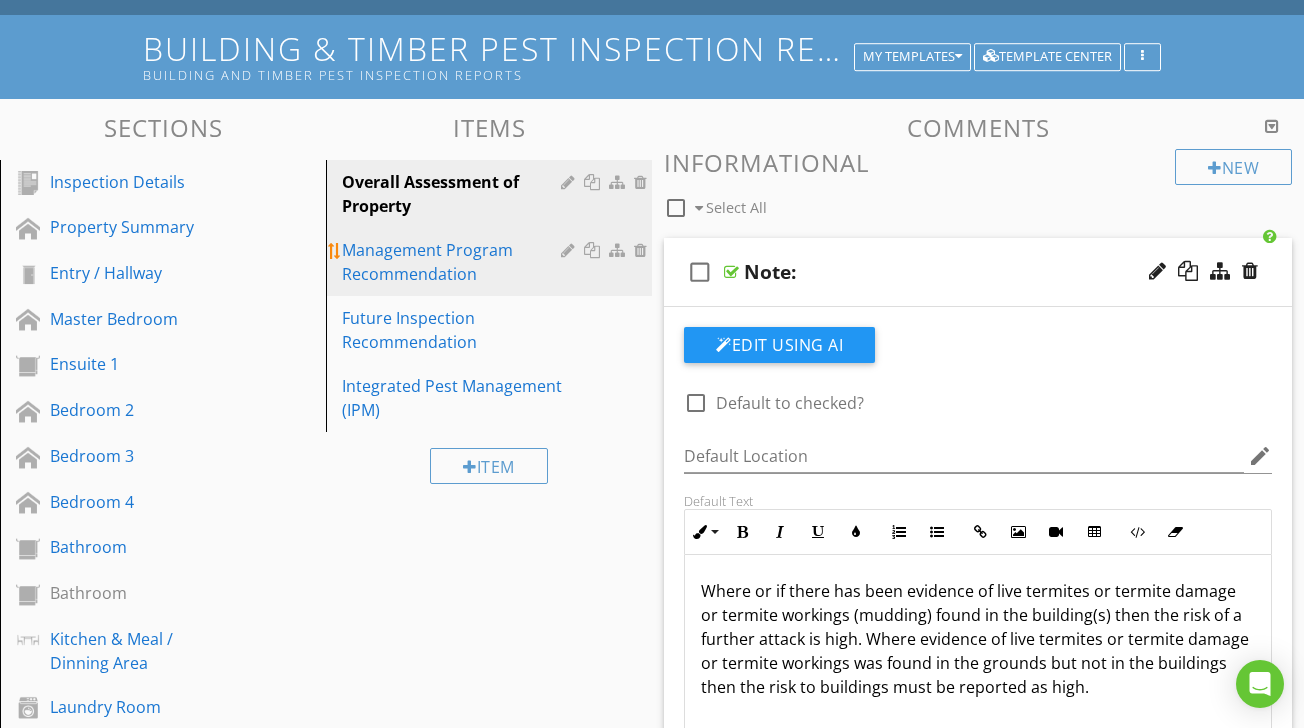 click on "Management Program Recommendation" at bounding box center [454, 262] 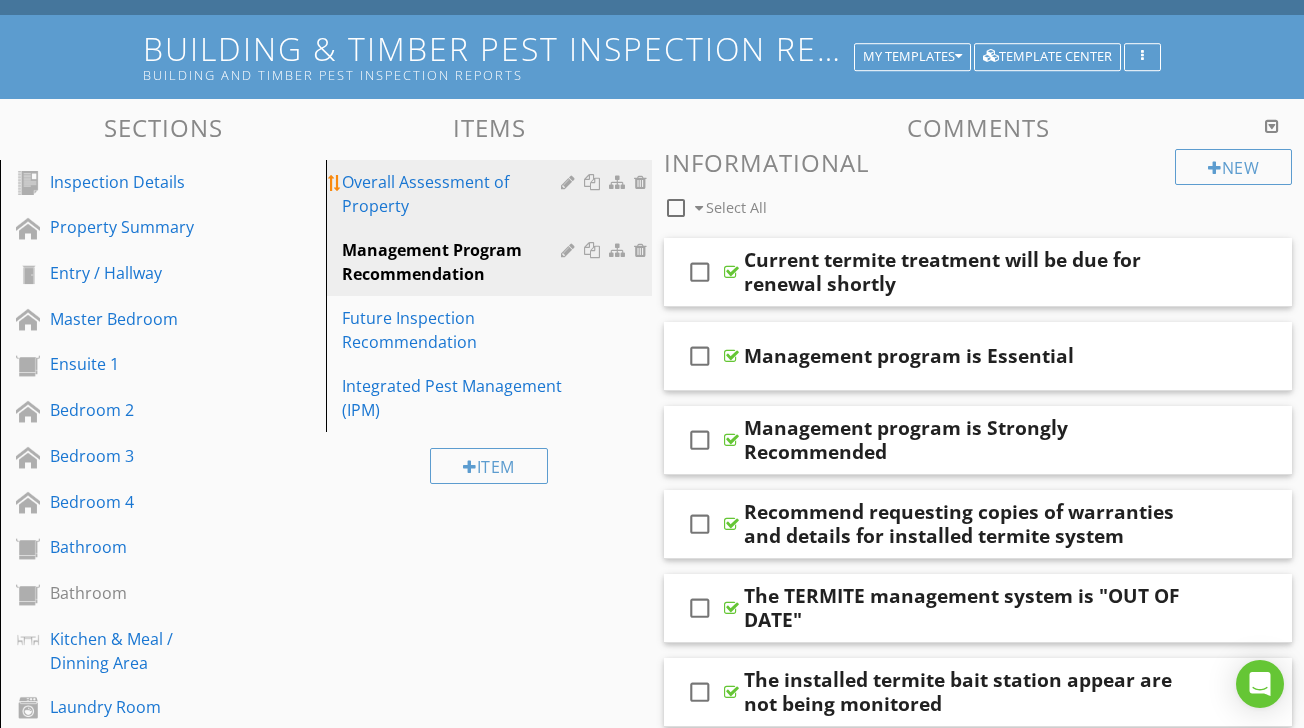 click on "Overall Assessment of Property" at bounding box center (454, 194) 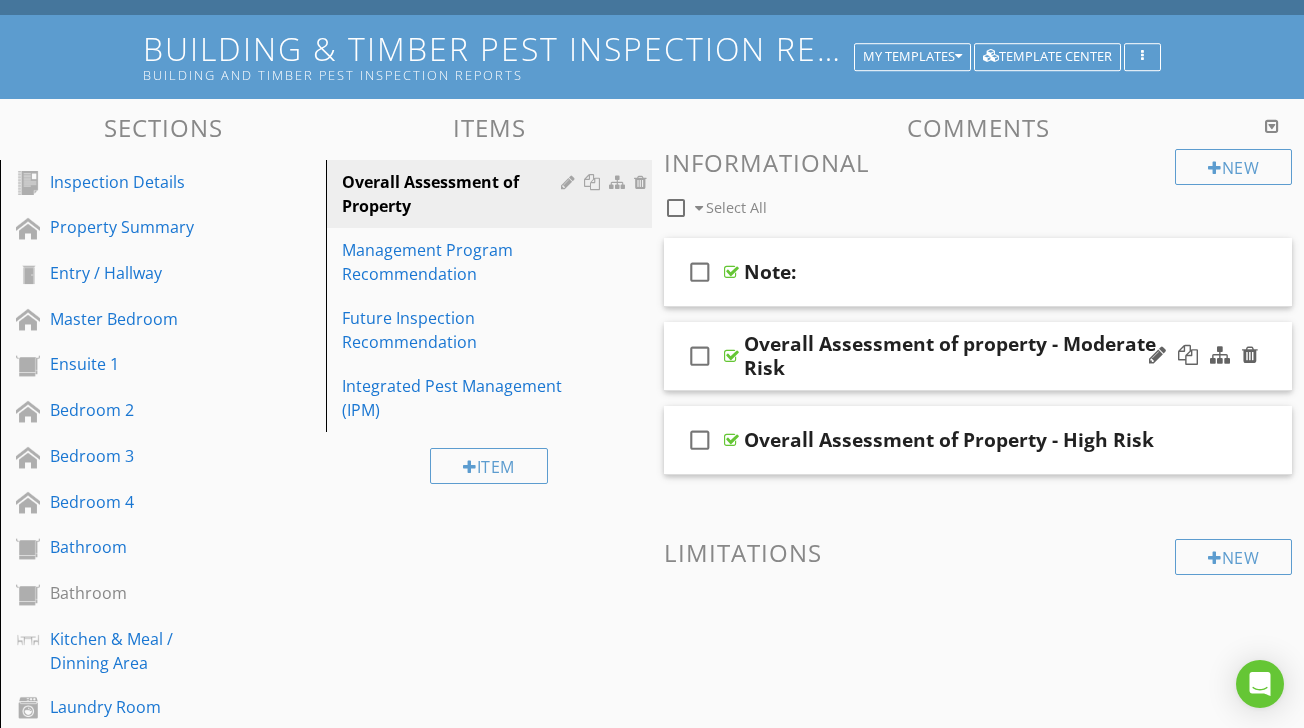 click at bounding box center (731, 356) 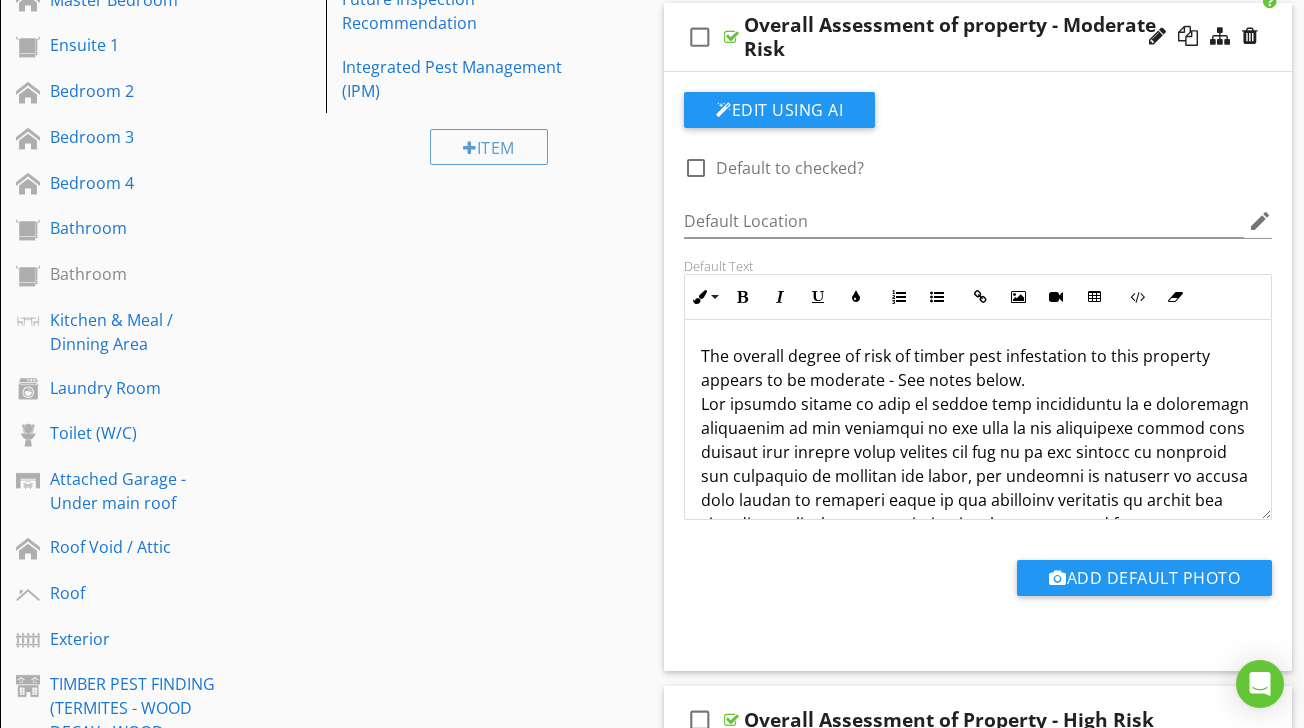 scroll, scrollTop: 499, scrollLeft: 0, axis: vertical 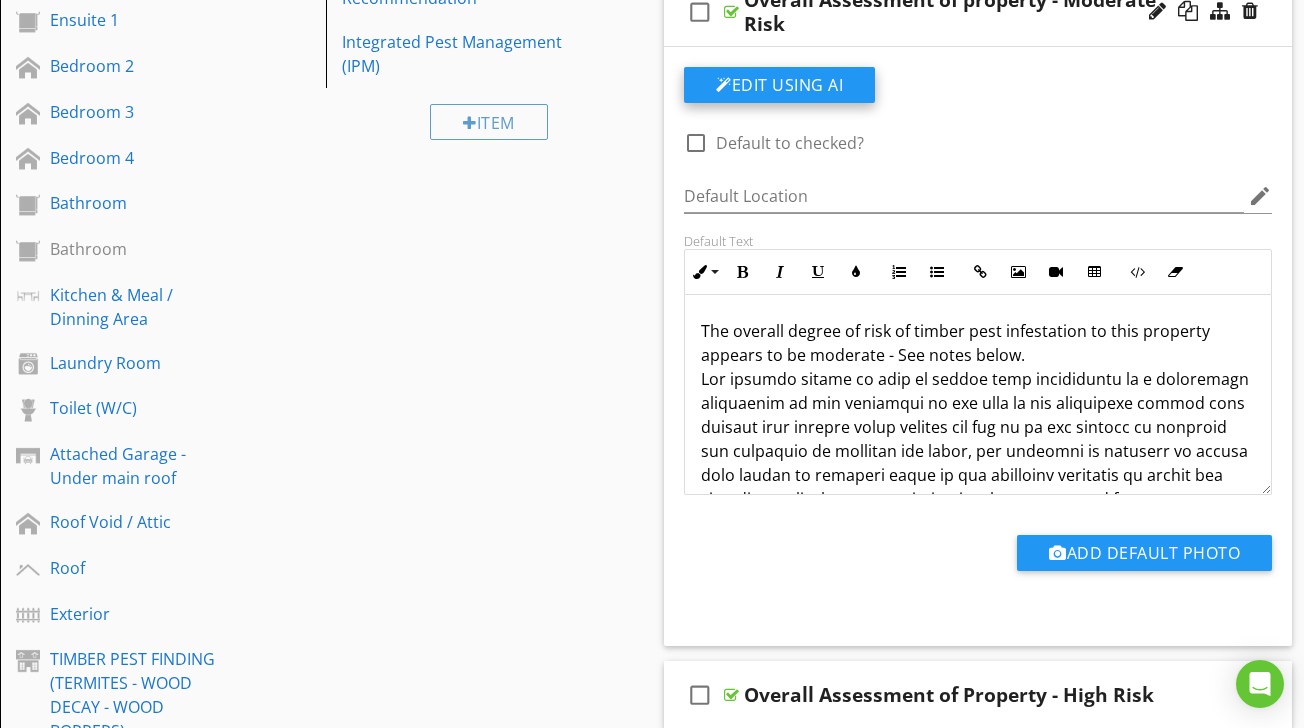 click on "Edit Using AI" at bounding box center [779, 85] 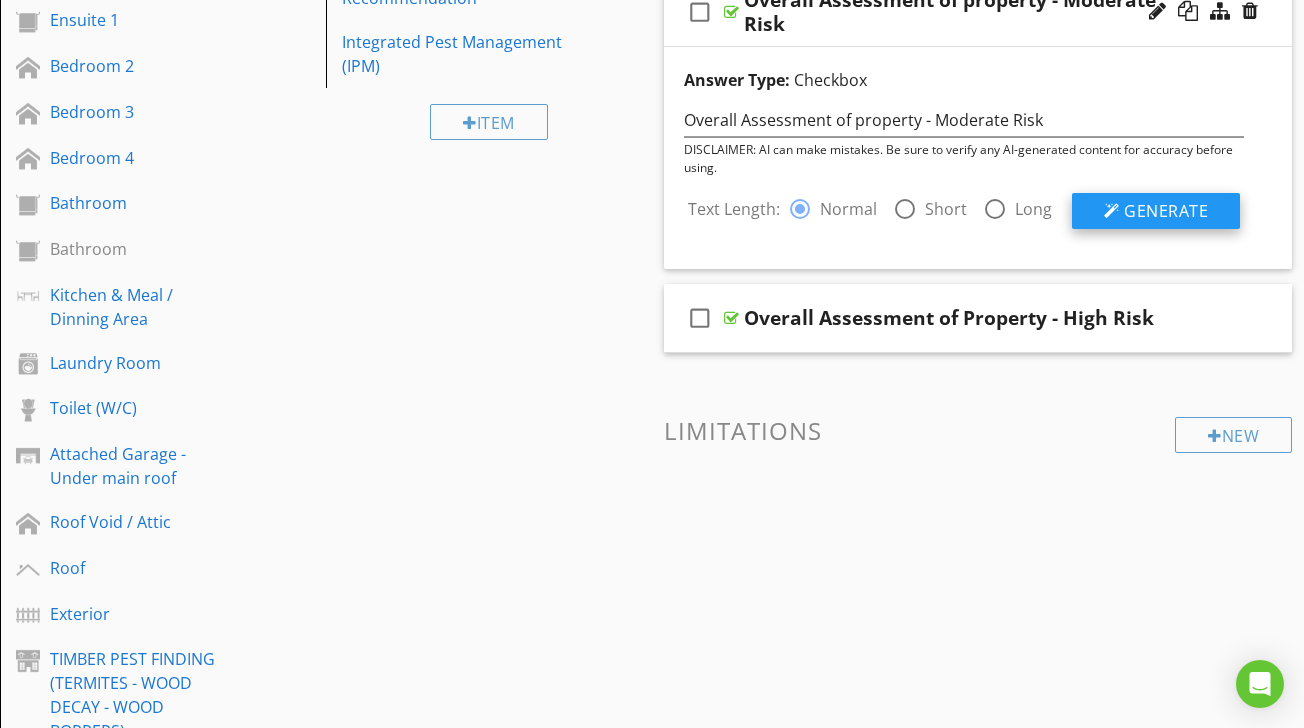 click on "Generate" at bounding box center (1166, 211) 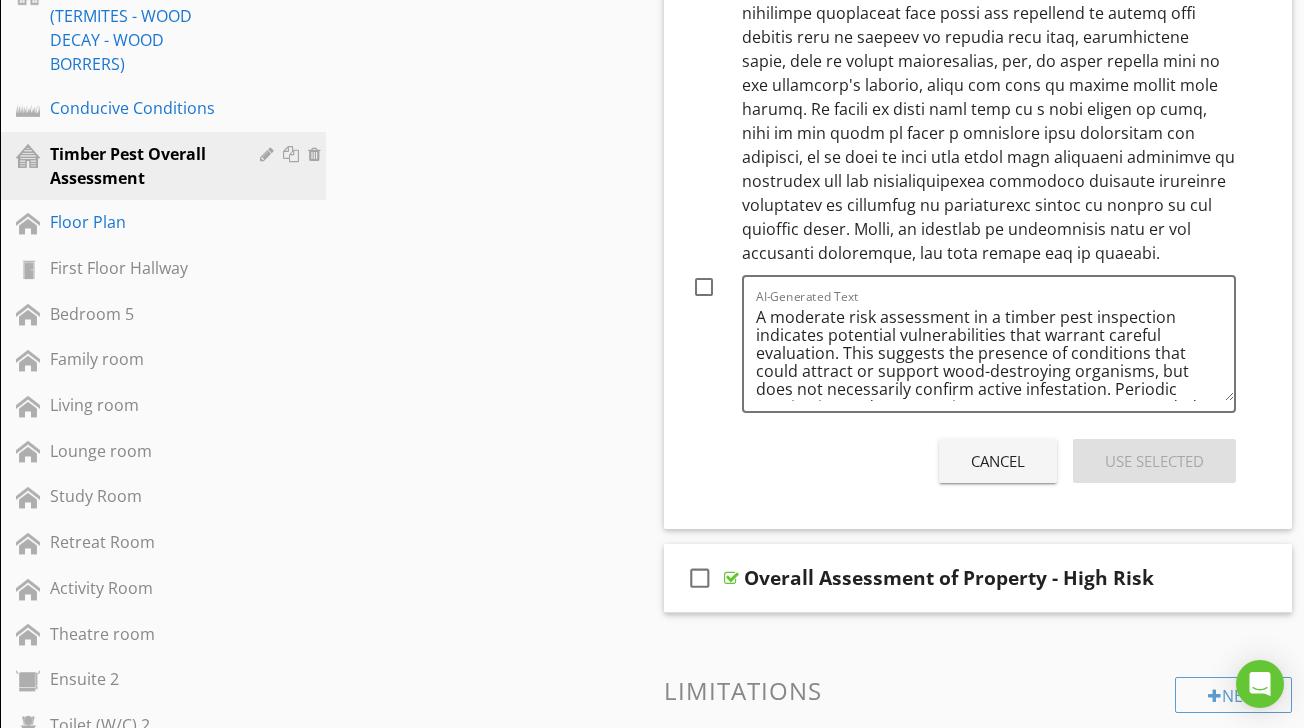 scroll, scrollTop: 1159, scrollLeft: 0, axis: vertical 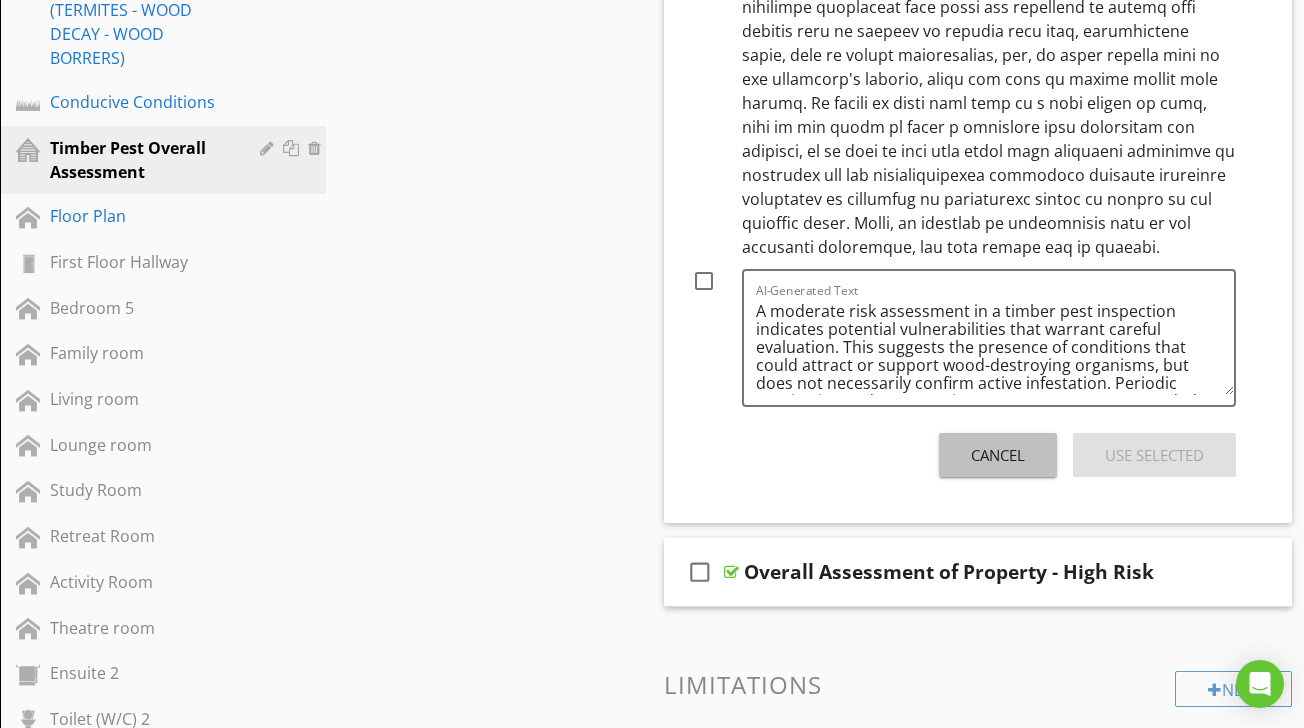 click on "Cancel" at bounding box center (998, 455) 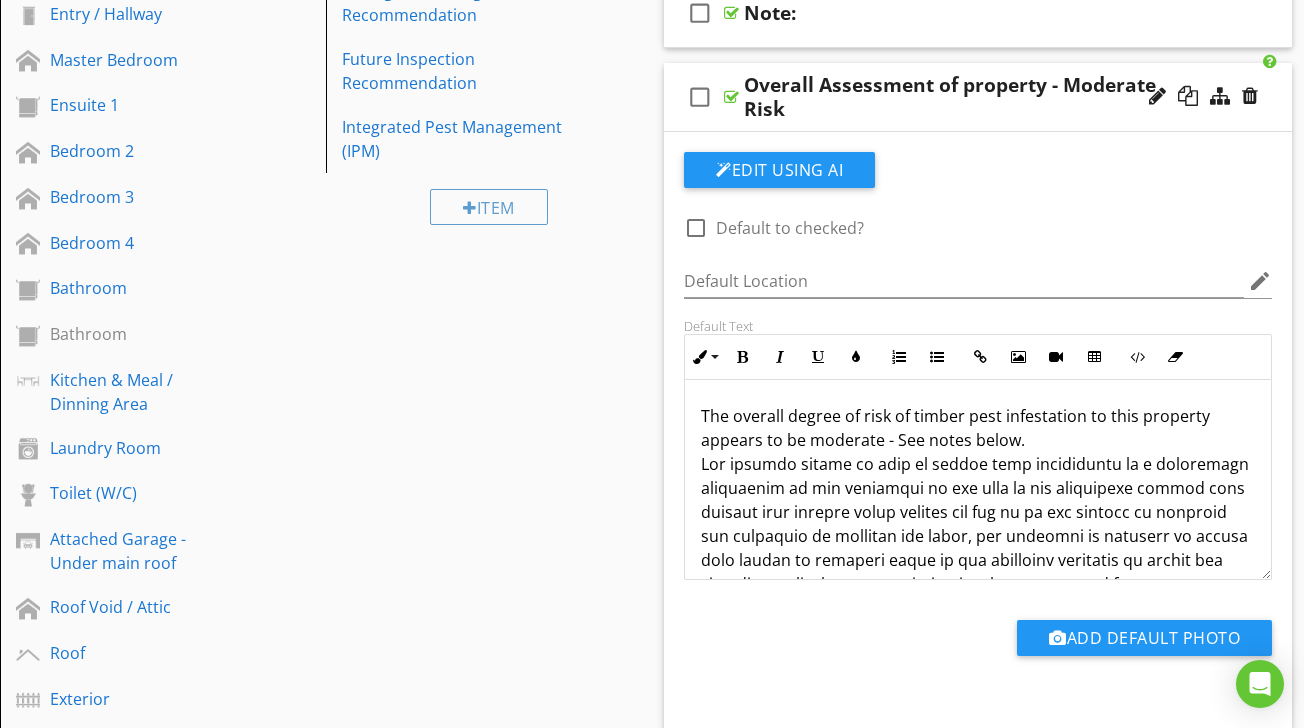 scroll, scrollTop: 394, scrollLeft: 0, axis: vertical 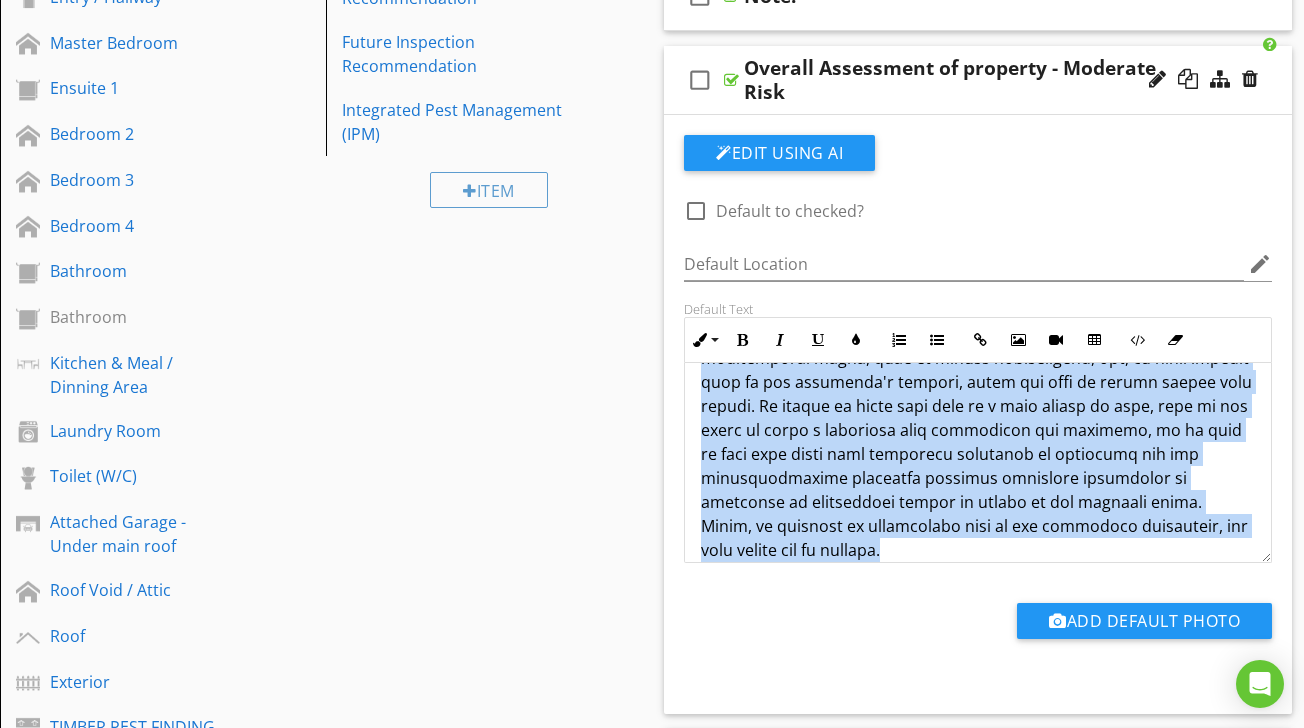 drag, startPoint x: 703, startPoint y: 398, endPoint x: 1192, endPoint y: 533, distance: 507.29282 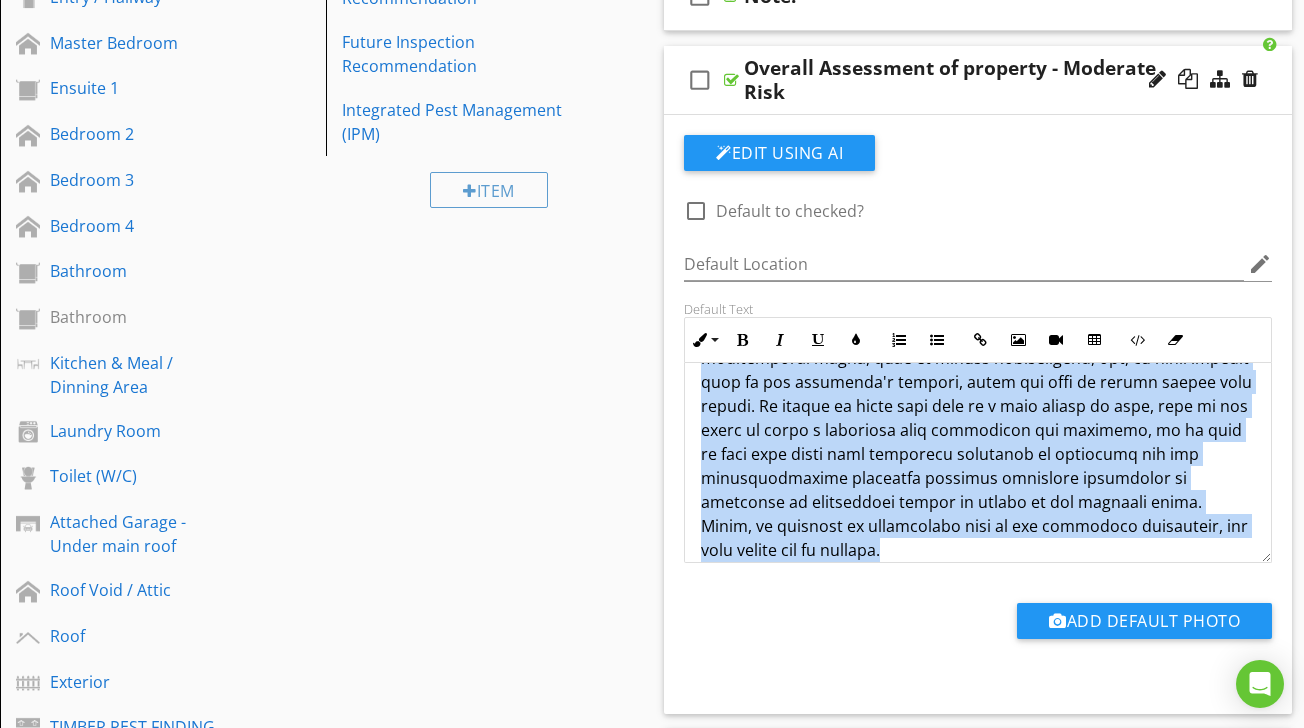 copy on "The overall degree of risk of timber pest infestation to this property appears to be moderate - See notes below. The overall degree of risk of timber pest infestation is a subjective assessment by the inspector at the time of the inspection taking into account many factors which include but are in no way limited to location and proximity to bushland and trees, the presence of evidence of timber pest damage or activity close to the inspected structure or within the inspected structure, conducive conditions that raise the potential of timber pest attacks such as timbers in contact with soil, inaccessible areas, slab on ground construction, etc, or other factors that in the inspector's opinion, raise the risk of future timber pest attack. It should be noted that even if a risk factor is high, this is not meant to deter a purchaser from purchasing the property, it is just to make them aware that increased vigilance is warranted and any recommendations regarding reducing conducive conditions or frequency of ins..." 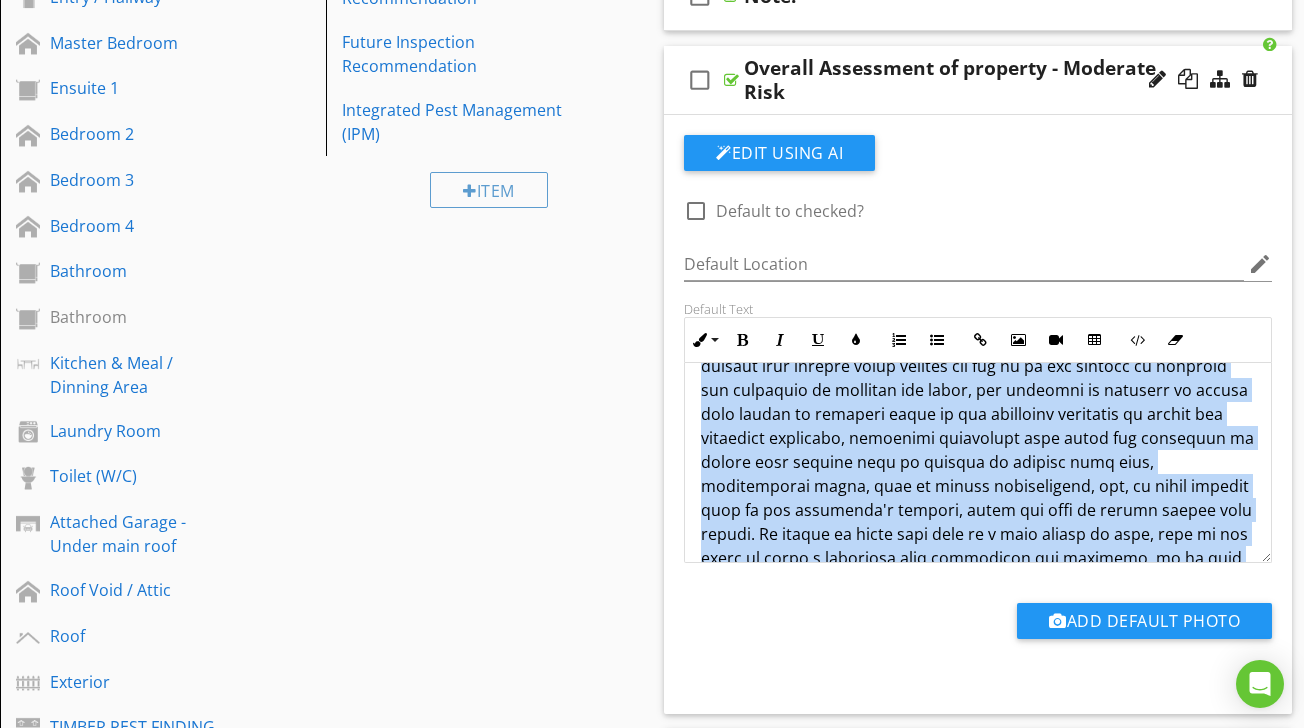 scroll, scrollTop: 0, scrollLeft: 0, axis: both 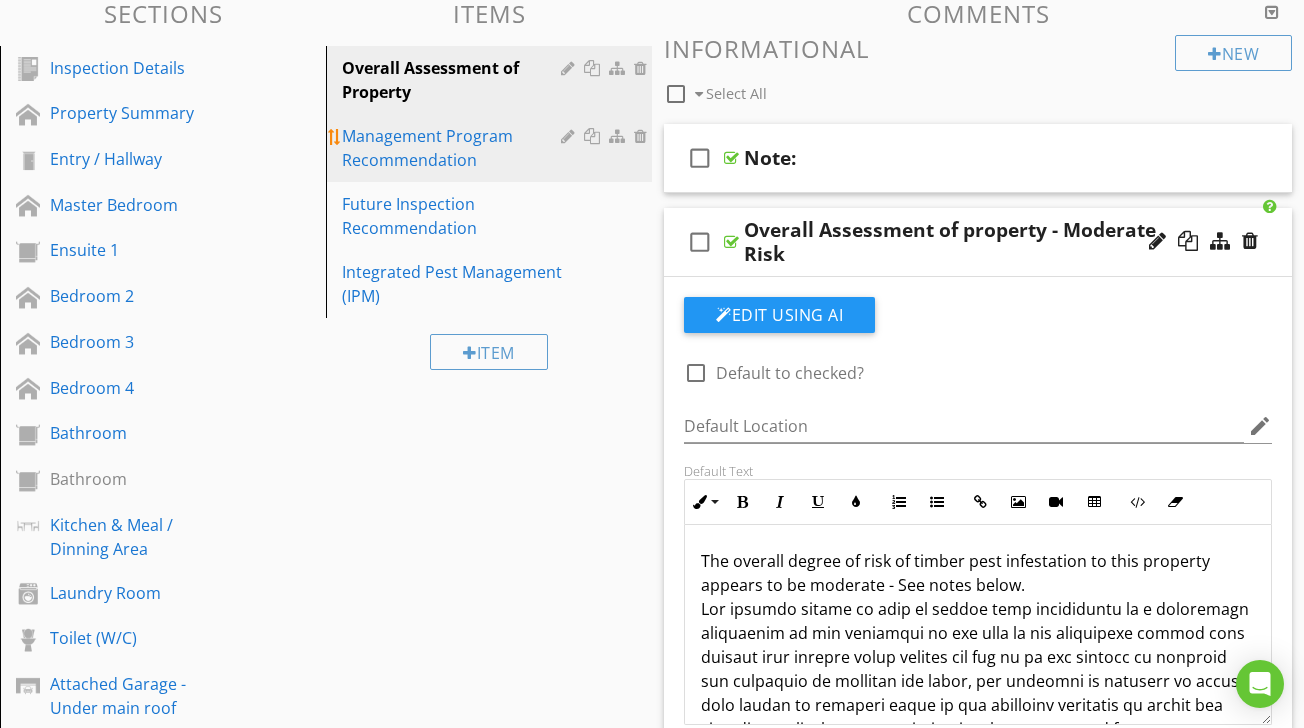 click on "Management Program Recommendation" at bounding box center (454, 148) 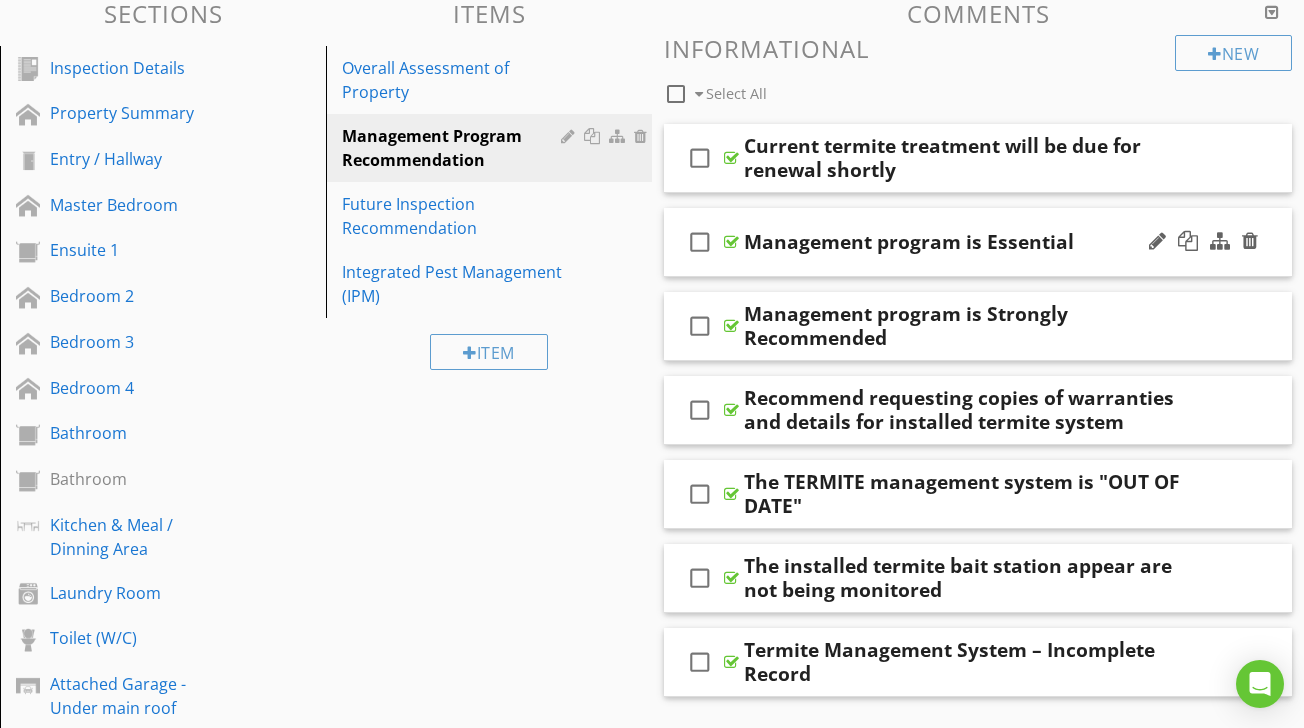 click at bounding box center (731, 242) 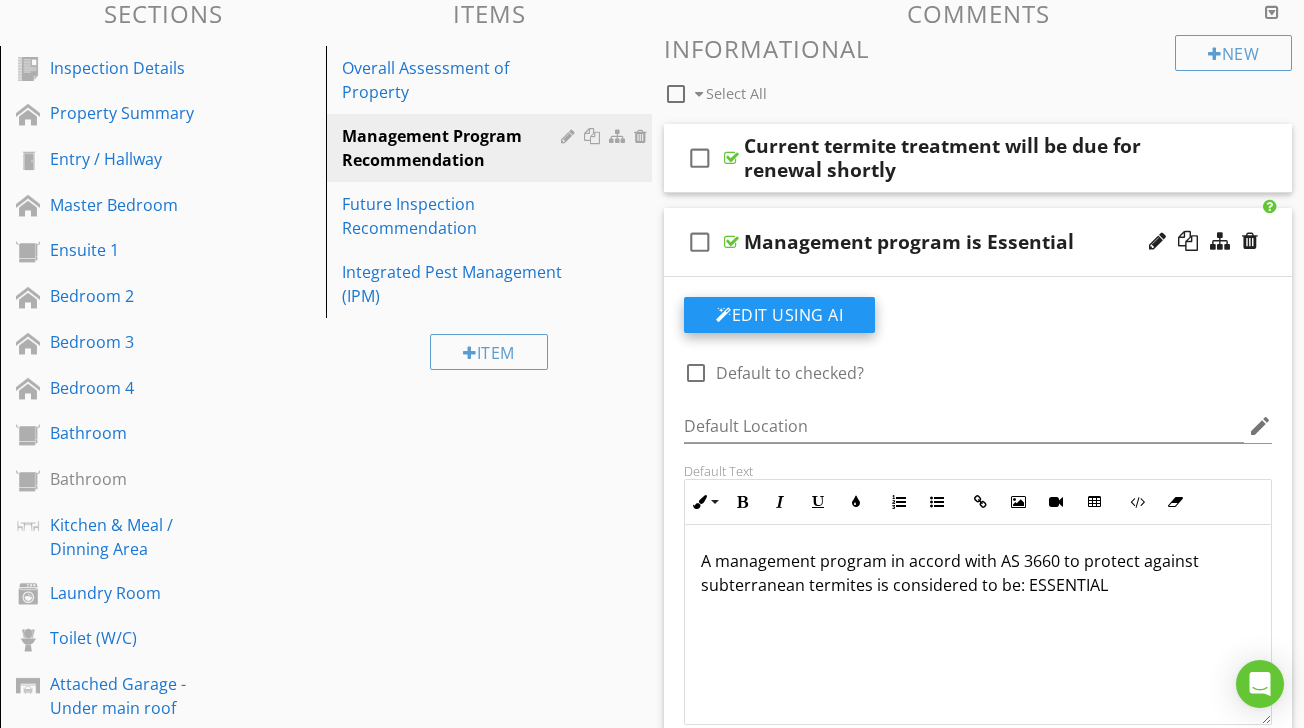 click on "Edit Using AI" at bounding box center [779, 315] 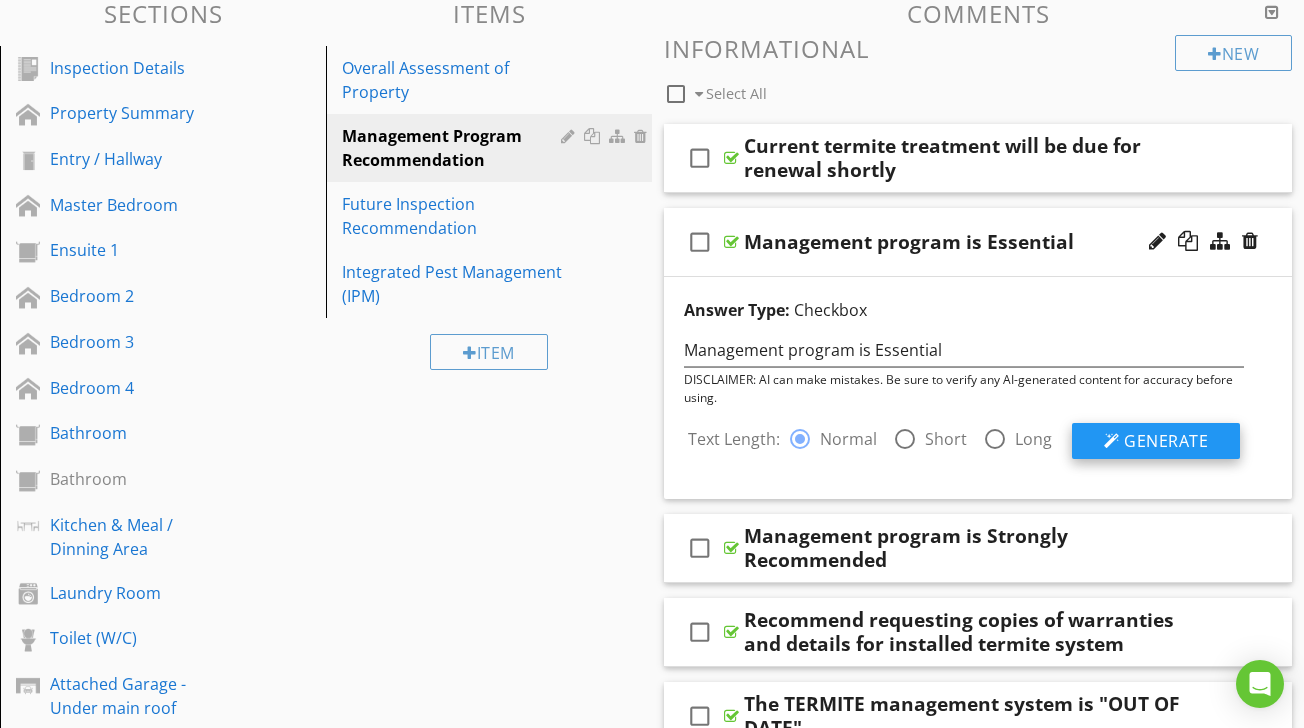 click on "Generate" at bounding box center (1166, 441) 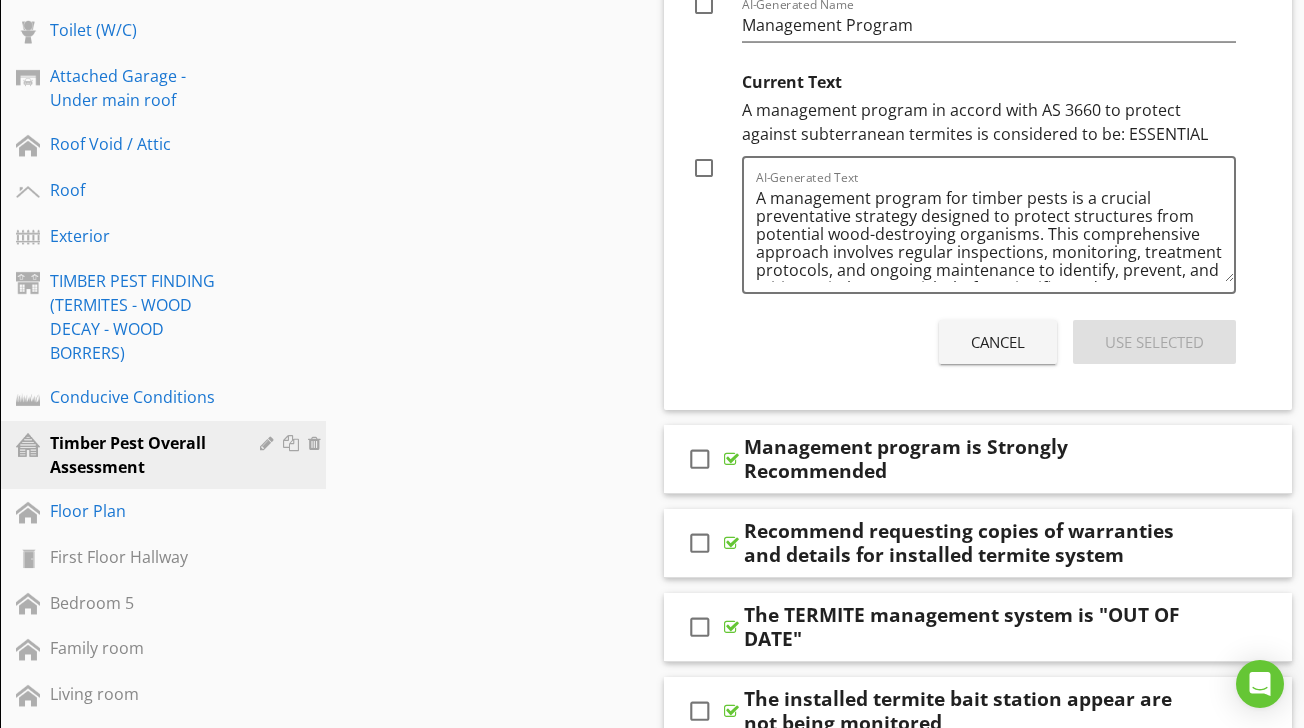scroll, scrollTop: 863, scrollLeft: 0, axis: vertical 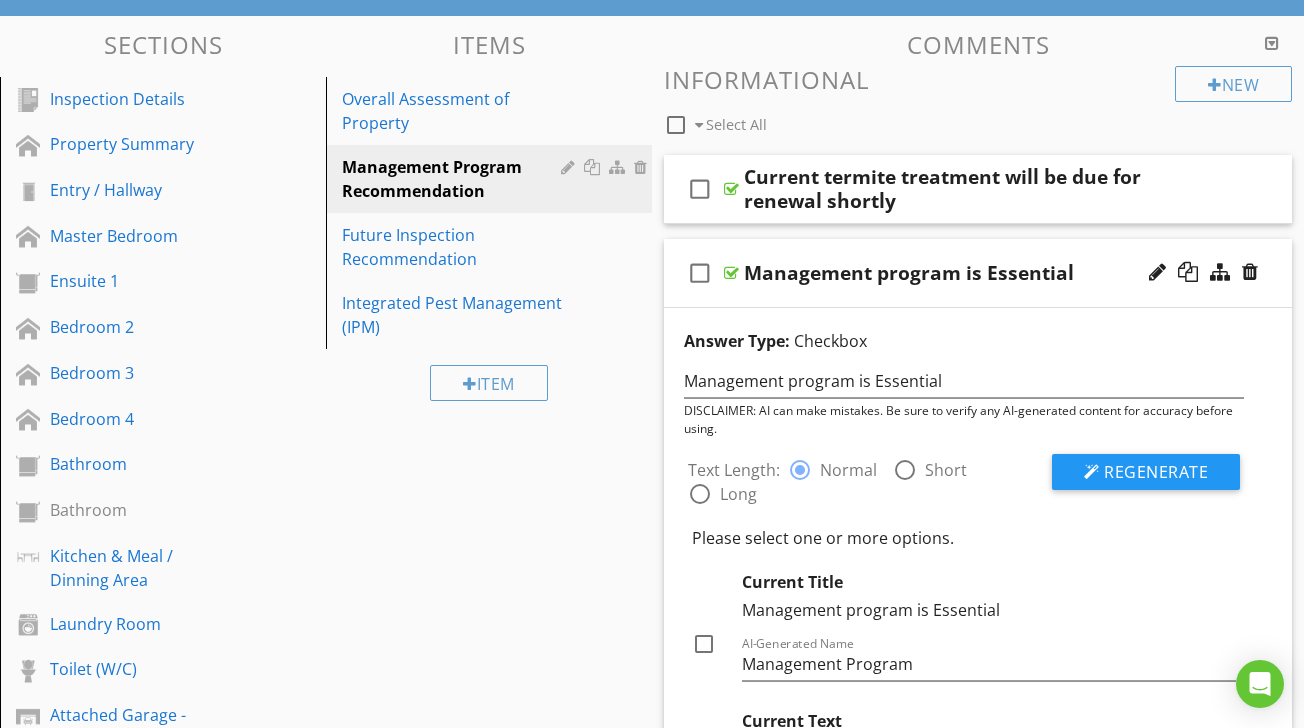 click at bounding box center [731, 273] 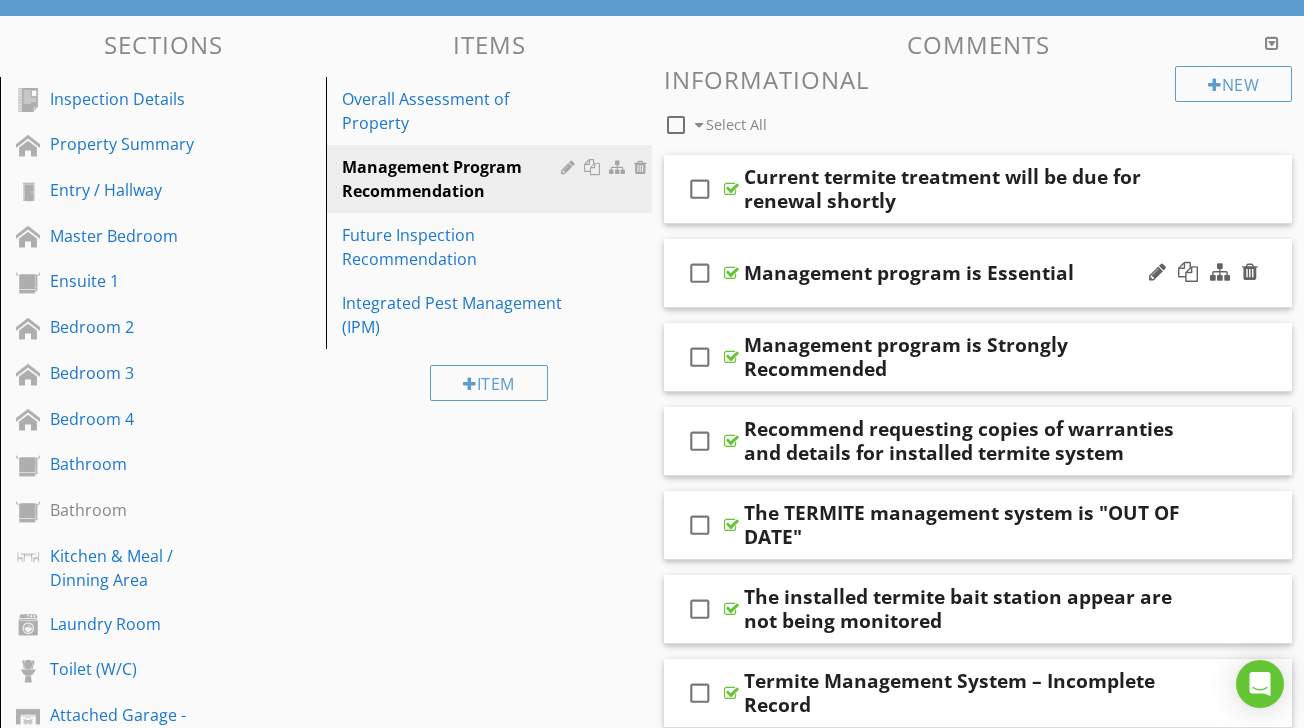 click at bounding box center [731, 273] 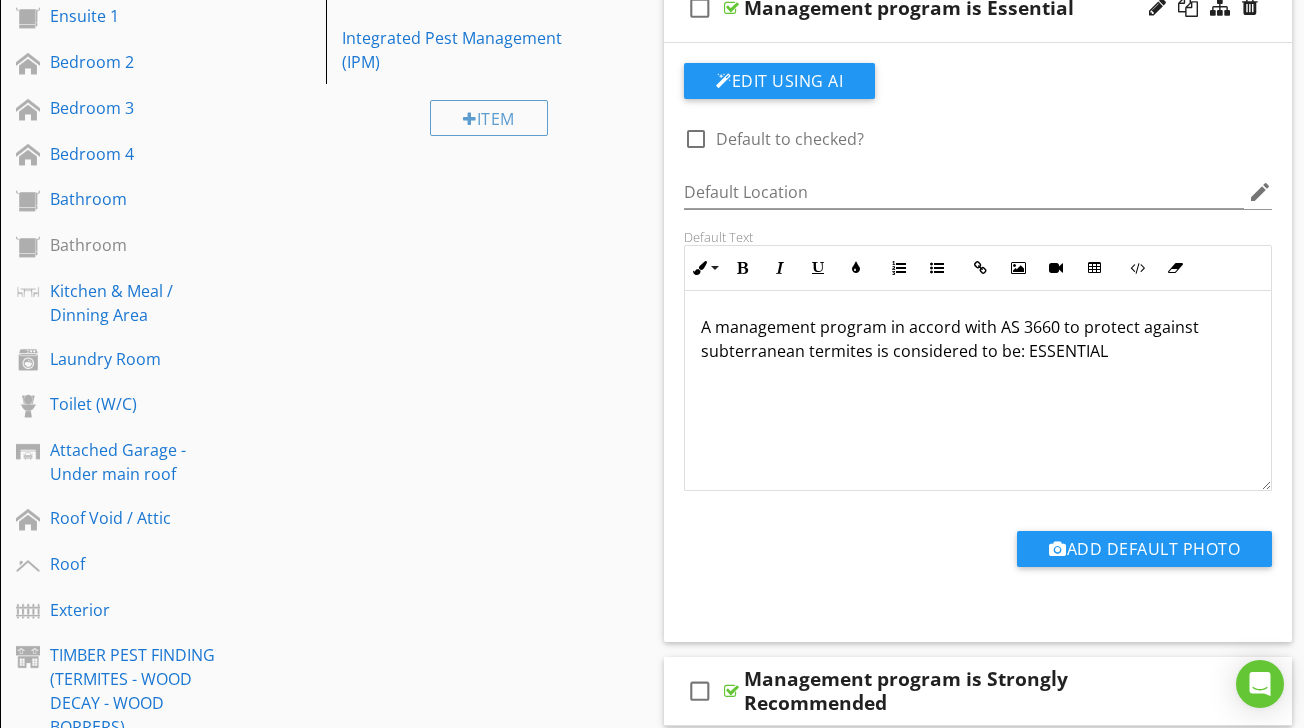 scroll, scrollTop: 601, scrollLeft: 0, axis: vertical 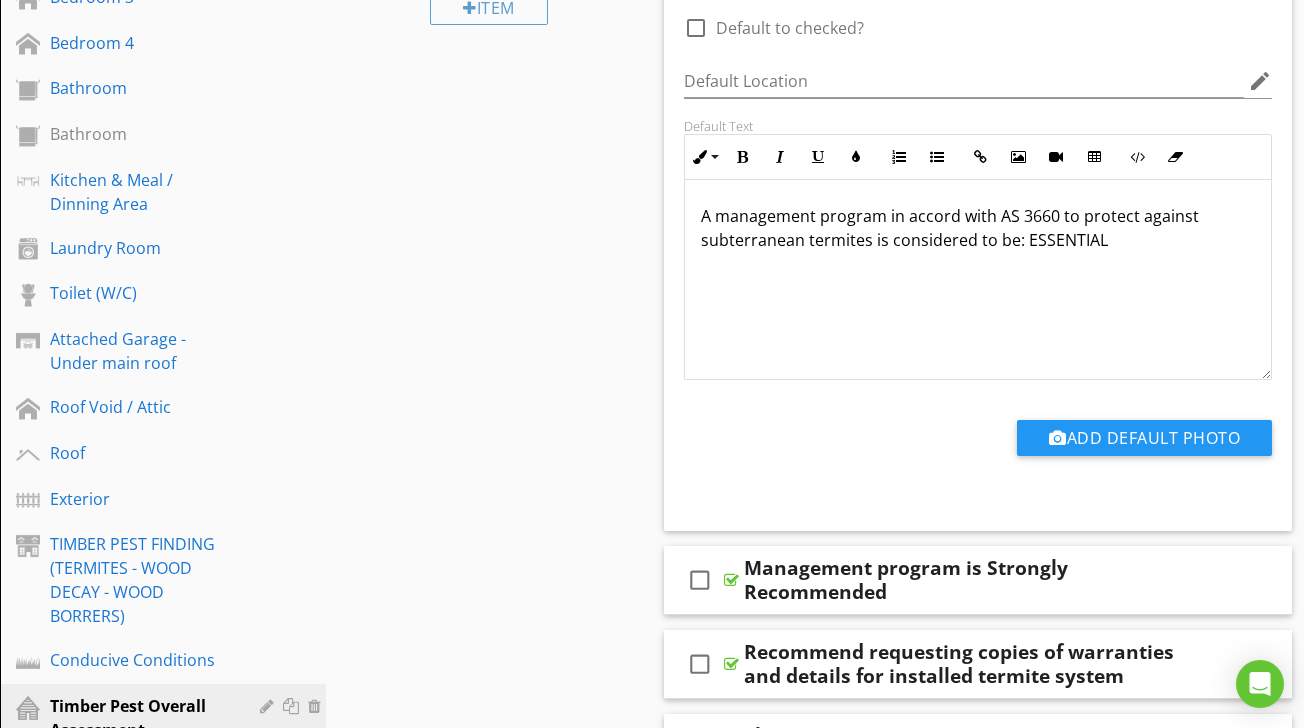 click on "A management program in accord with AS 3660 to protect against subterranean termites is considered to be: ESSENTIAL" at bounding box center (978, 228) 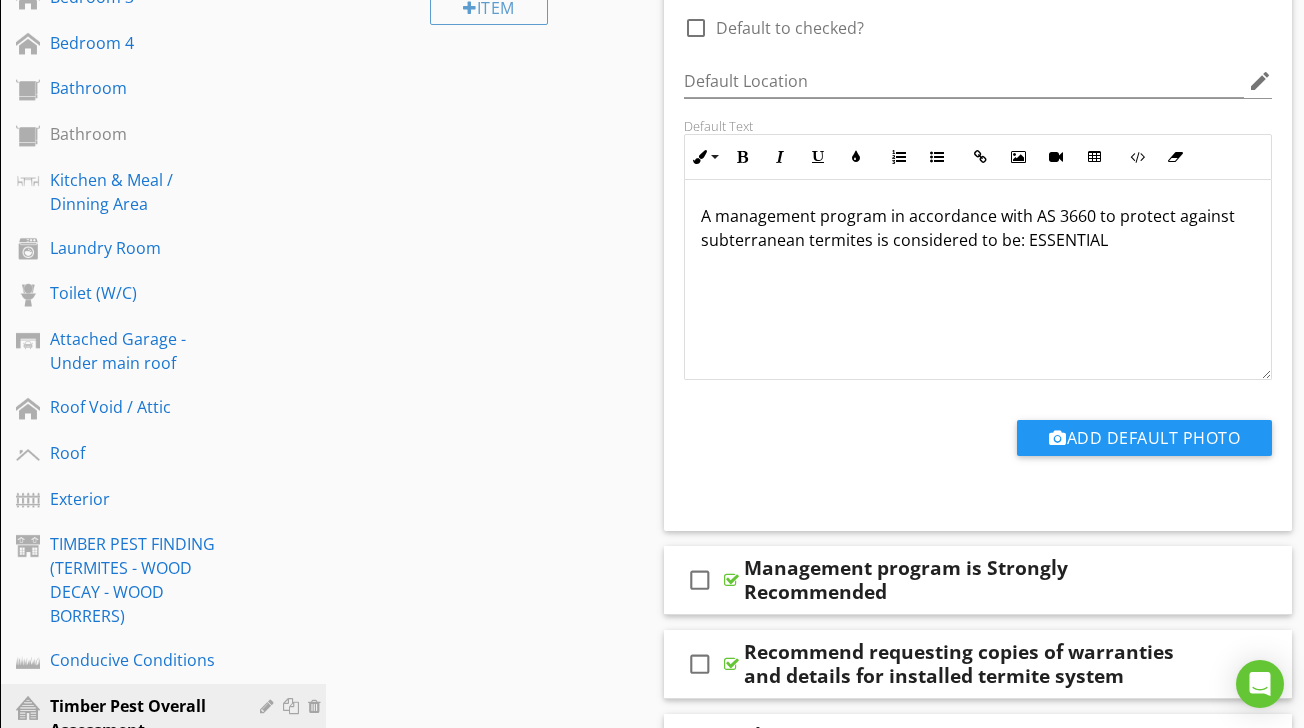 click on "A management program in accordance with AS 3660 to protect against subterranean termites is considered to be: ESSENTIAL" at bounding box center [978, 280] 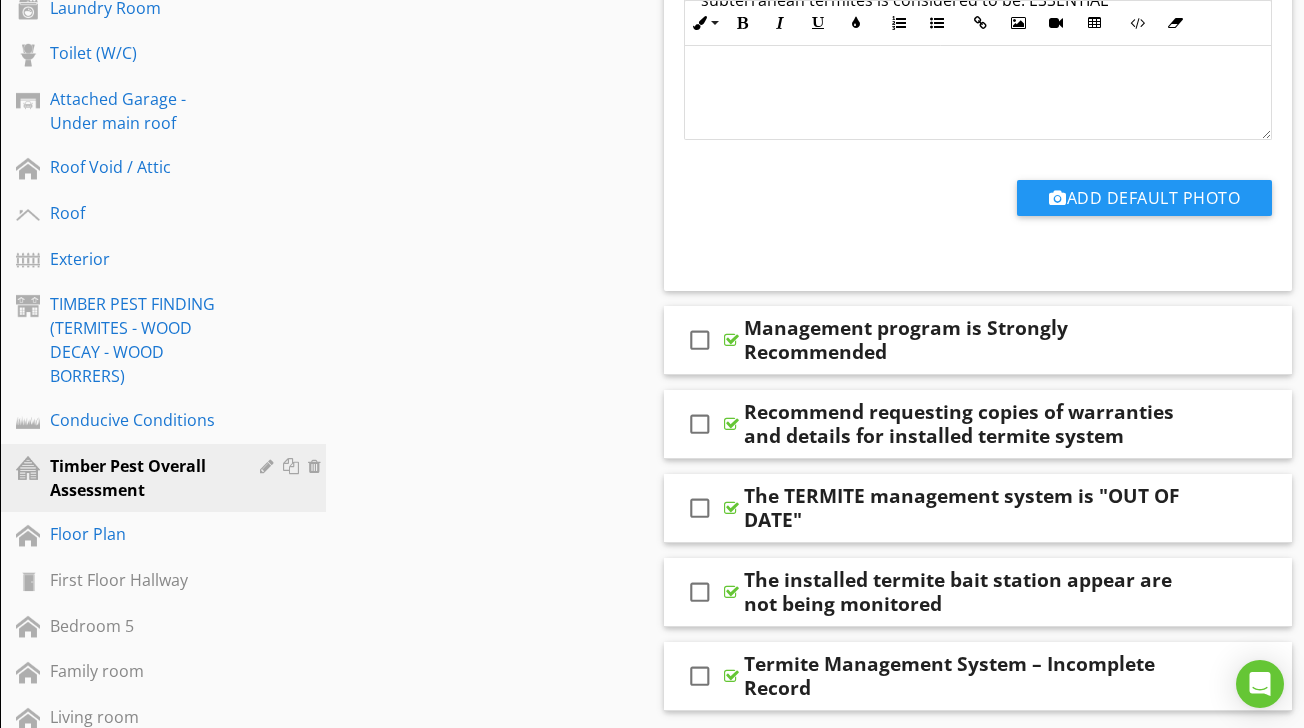 scroll, scrollTop: 859, scrollLeft: 0, axis: vertical 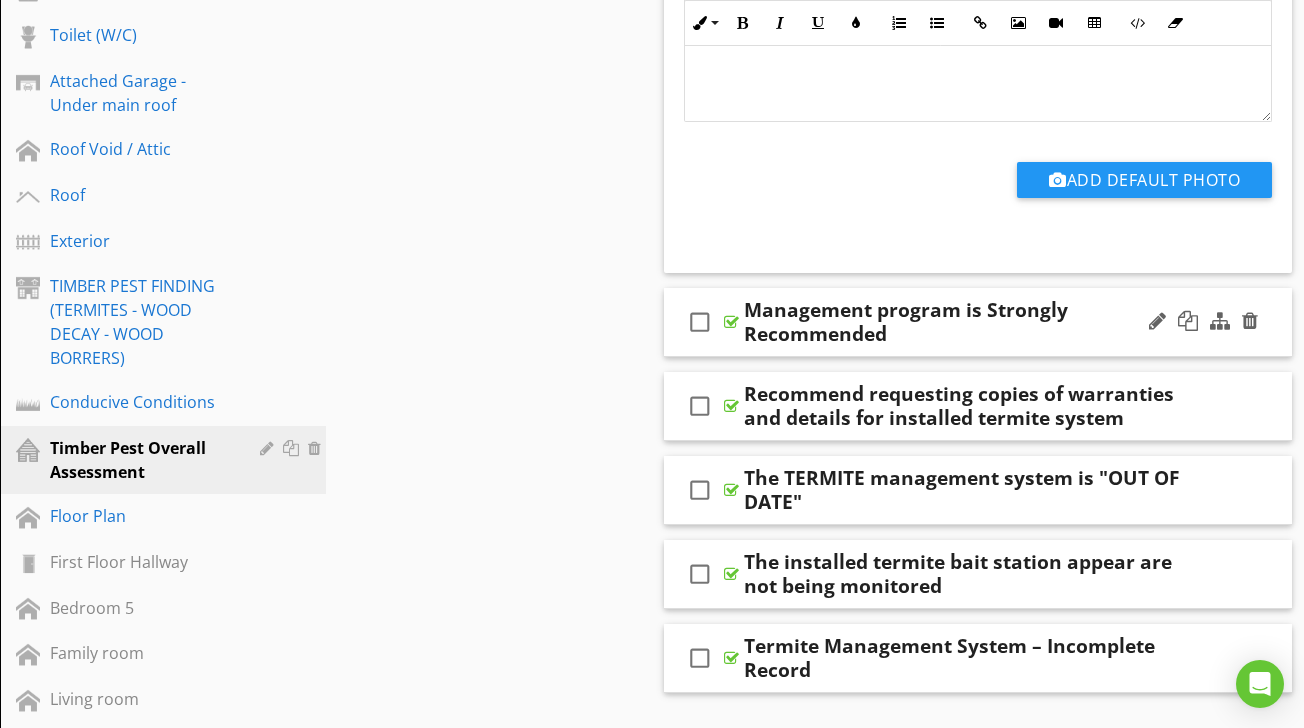 click on "check_box_outline_blank
Management program is Strongly Recommended" at bounding box center [978, 322] 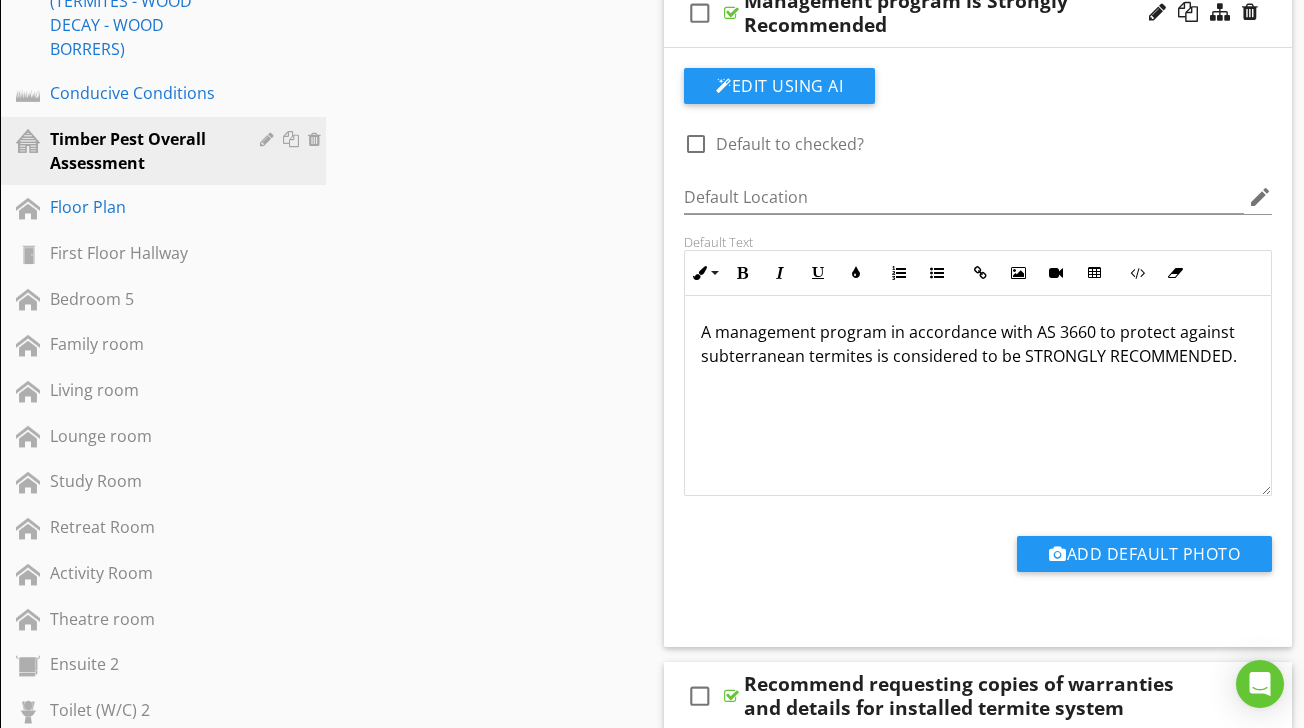 scroll, scrollTop: 1234, scrollLeft: 0, axis: vertical 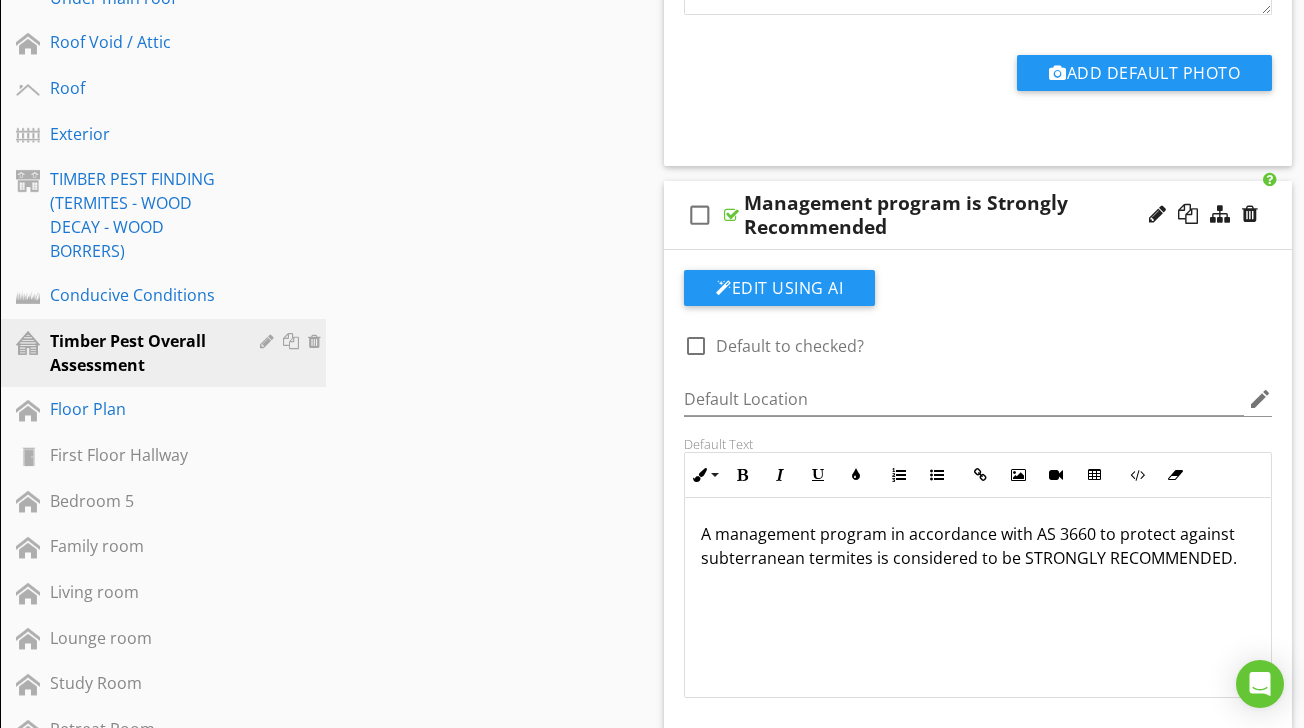 click at bounding box center (731, 215) 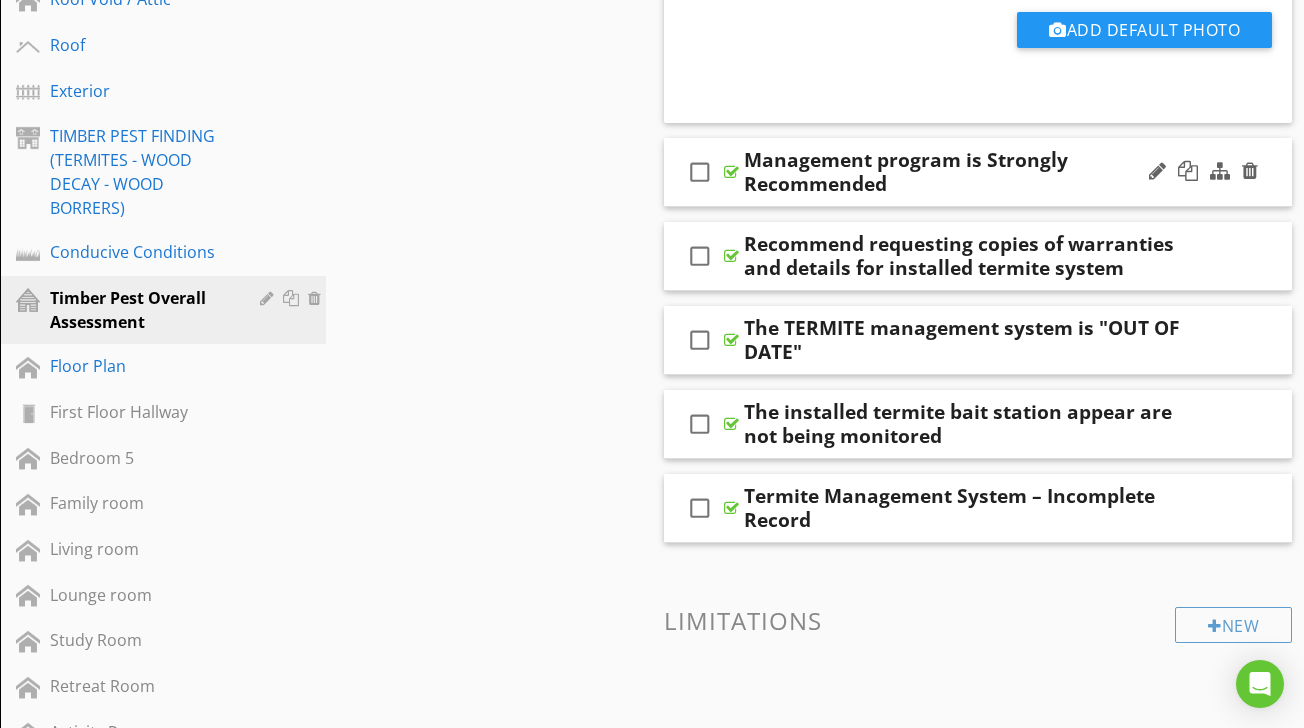 scroll, scrollTop: 1026, scrollLeft: 0, axis: vertical 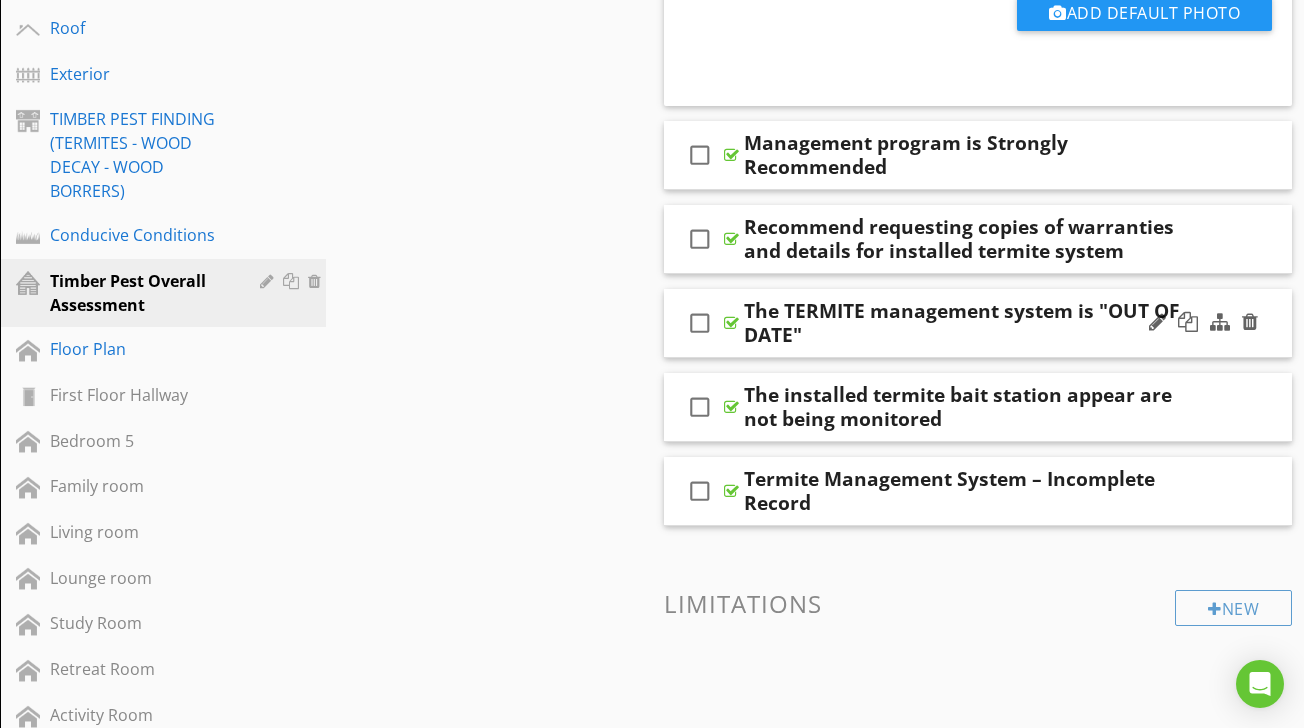 click at bounding box center (731, 323) 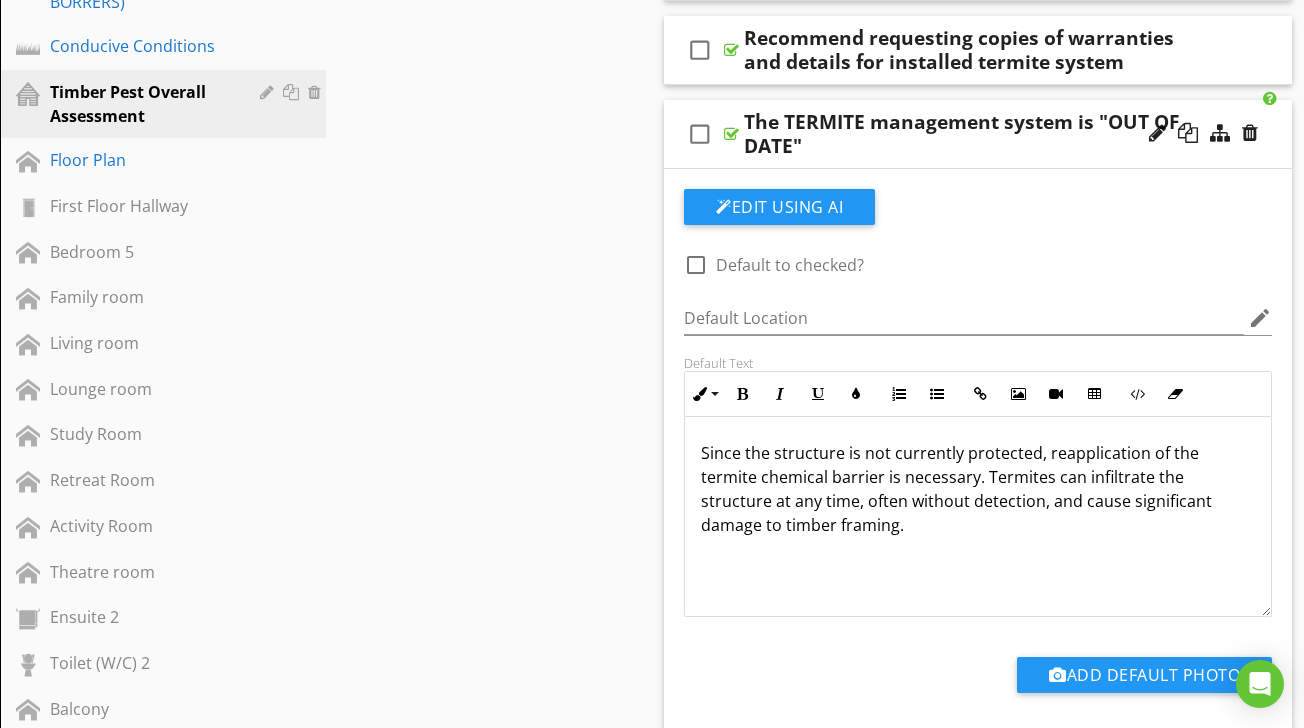 scroll, scrollTop: 1333, scrollLeft: 0, axis: vertical 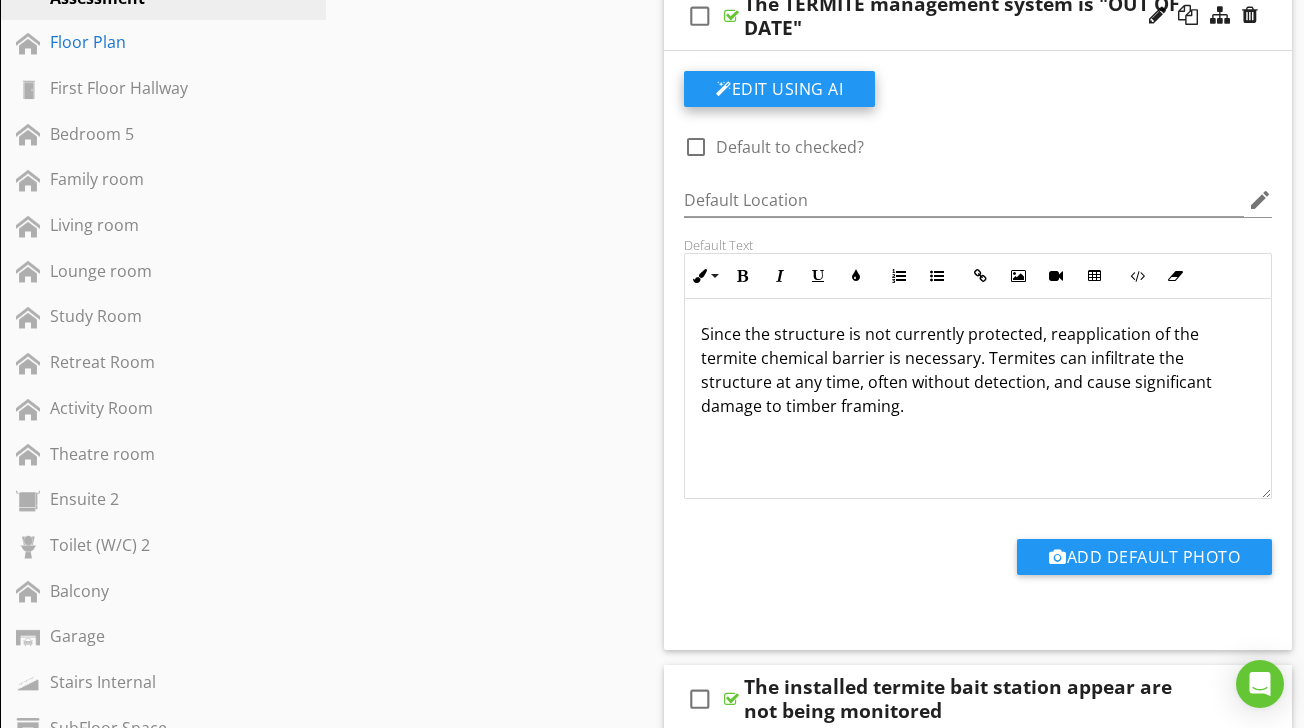 click on "Edit Using AI" at bounding box center (779, -762) 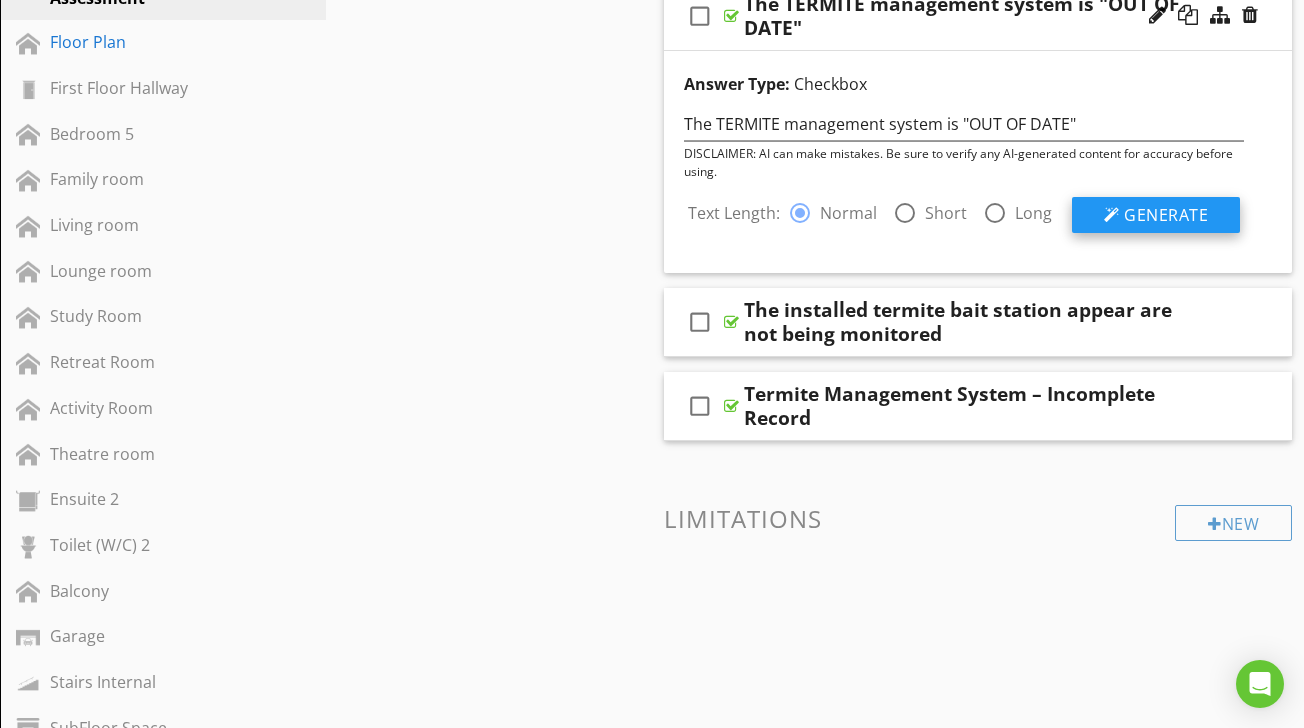 click on "Generate" at bounding box center (1156, 215) 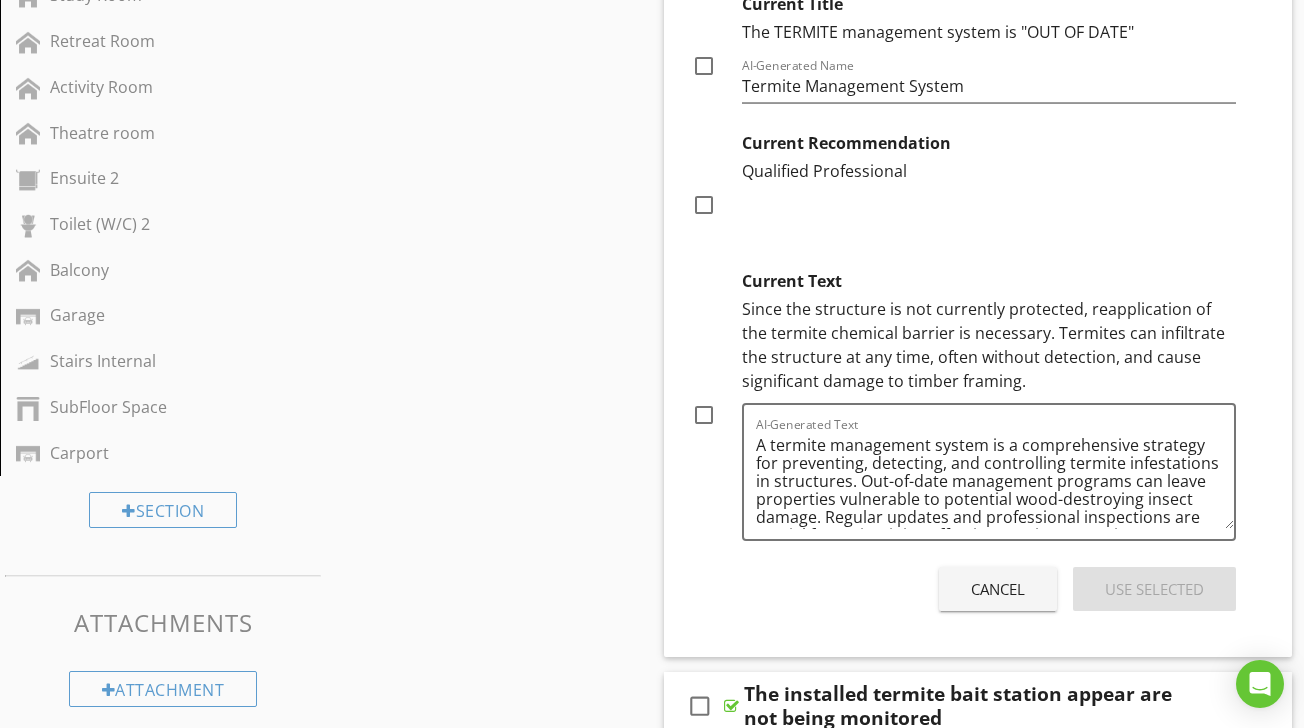 scroll, scrollTop: 1655, scrollLeft: 0, axis: vertical 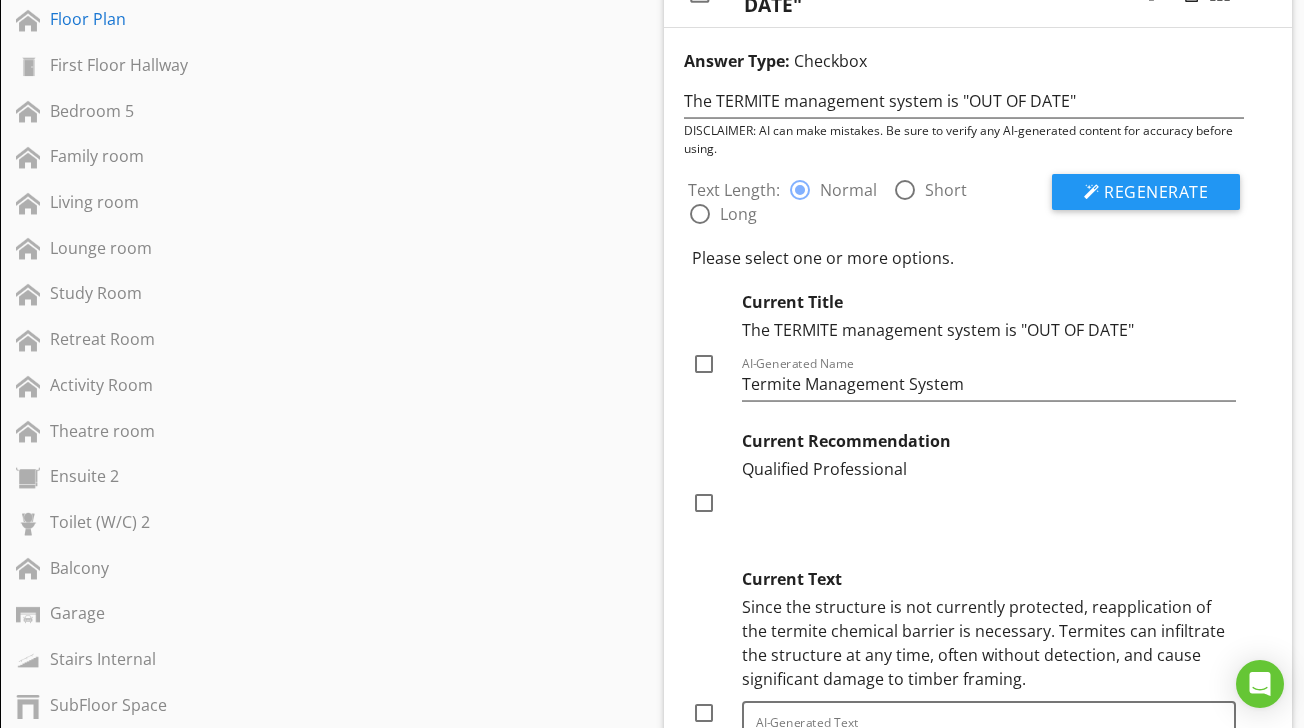 click at bounding box center [700, 214] 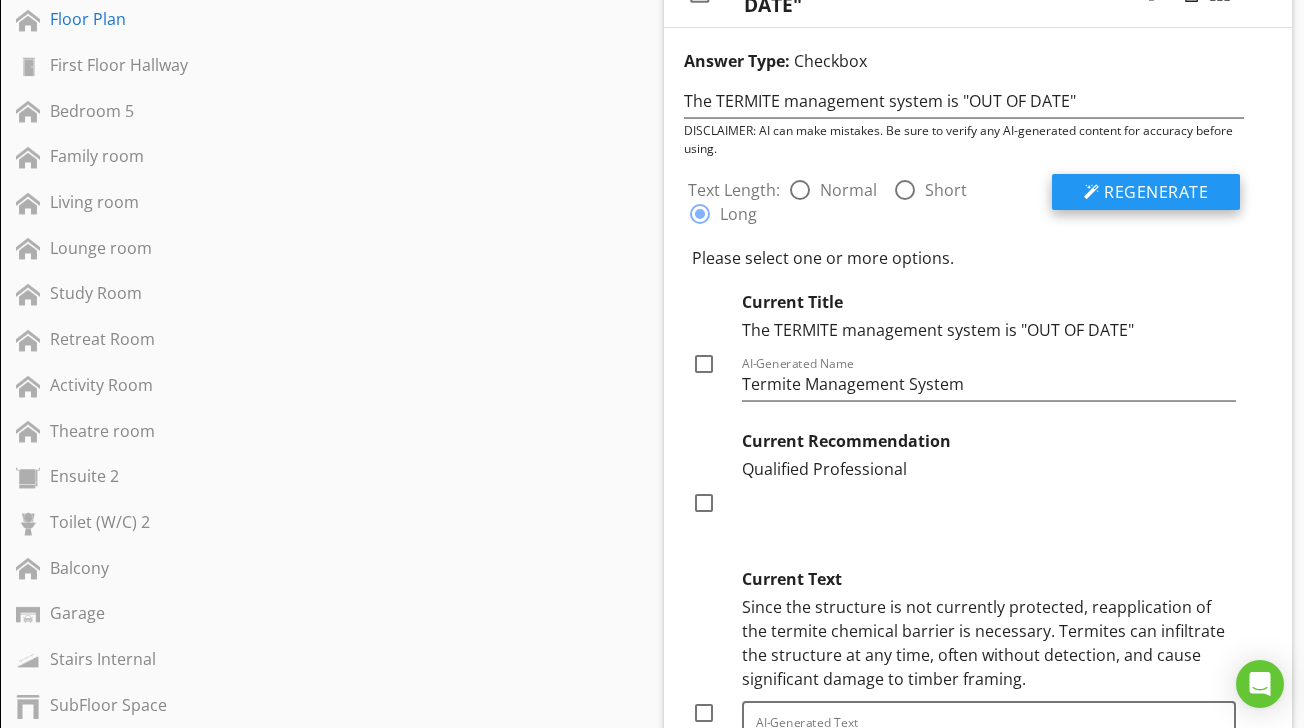 click on "Regenerate" at bounding box center [1156, 192] 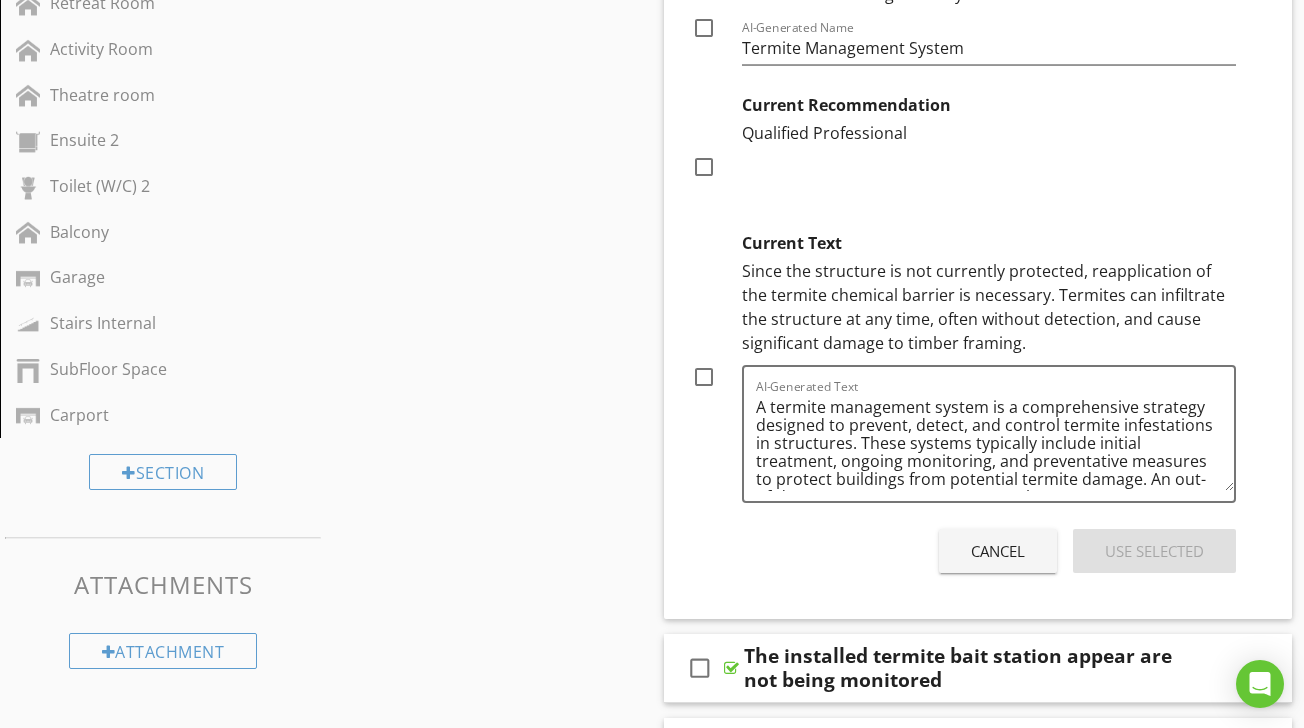 scroll, scrollTop: 1740, scrollLeft: 0, axis: vertical 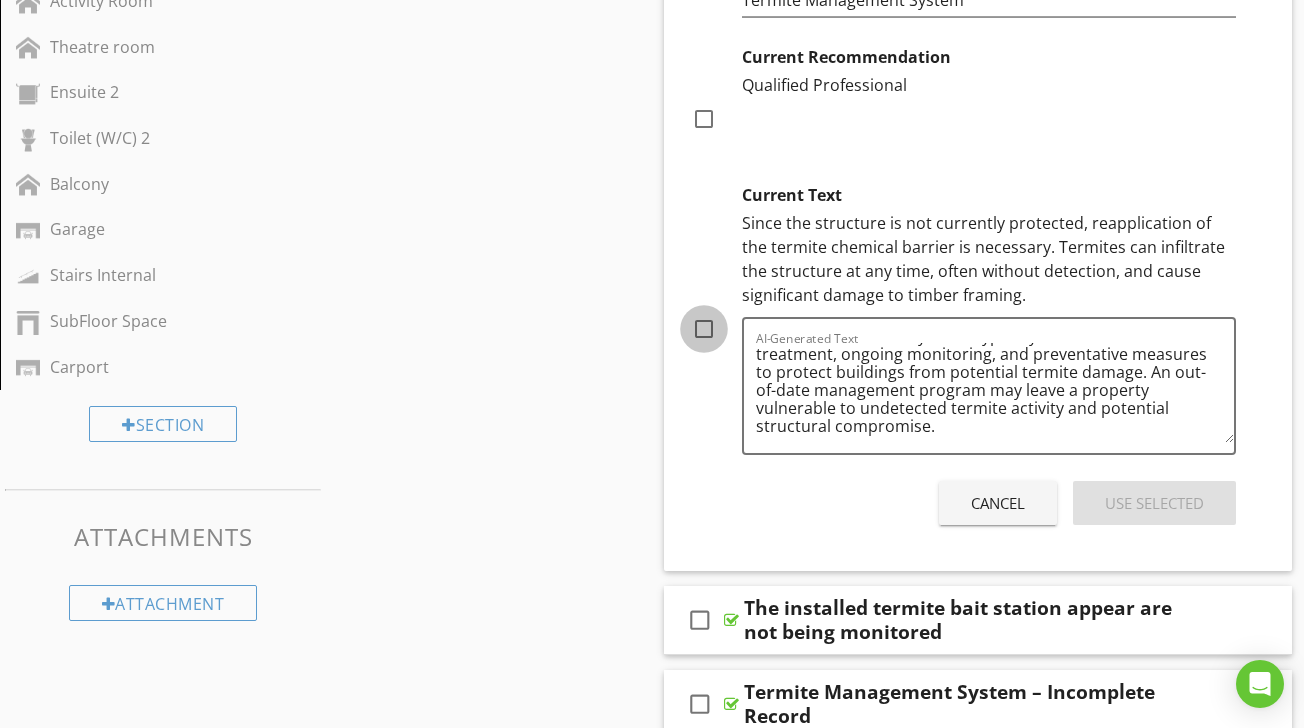 click at bounding box center (704, 329) 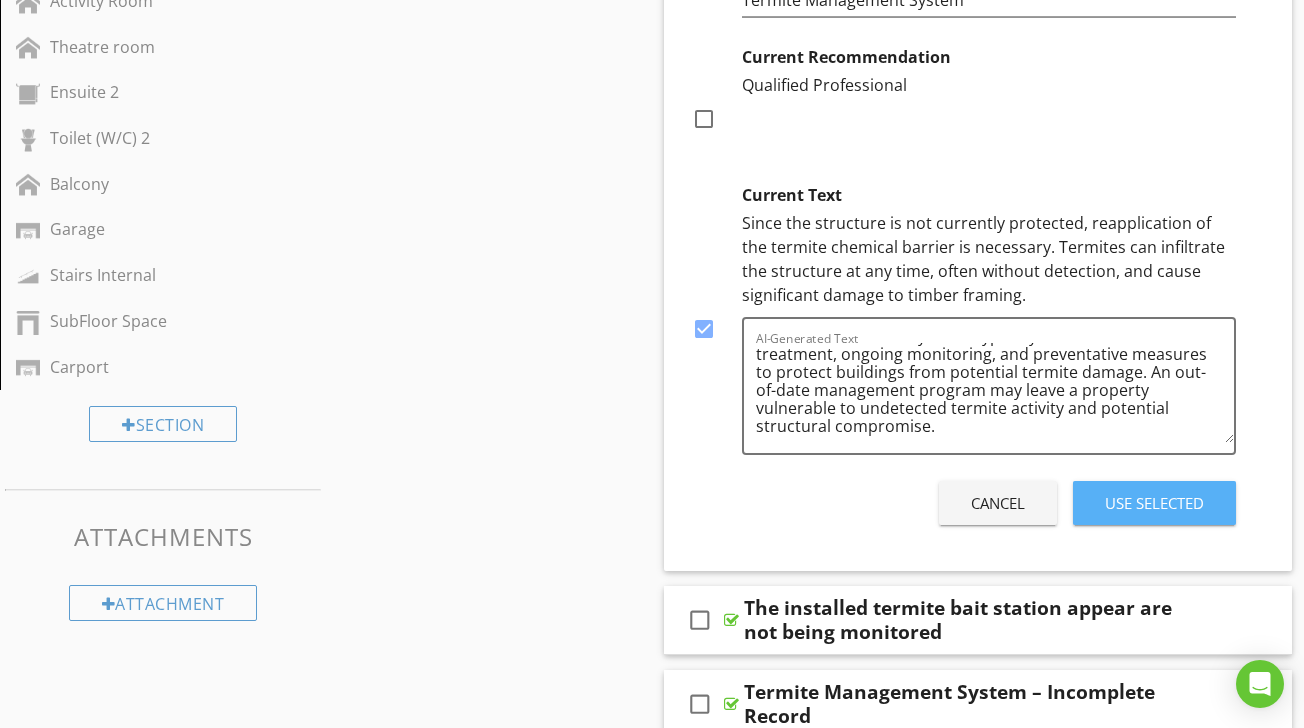 click on "Use Selected" at bounding box center (1154, 503) 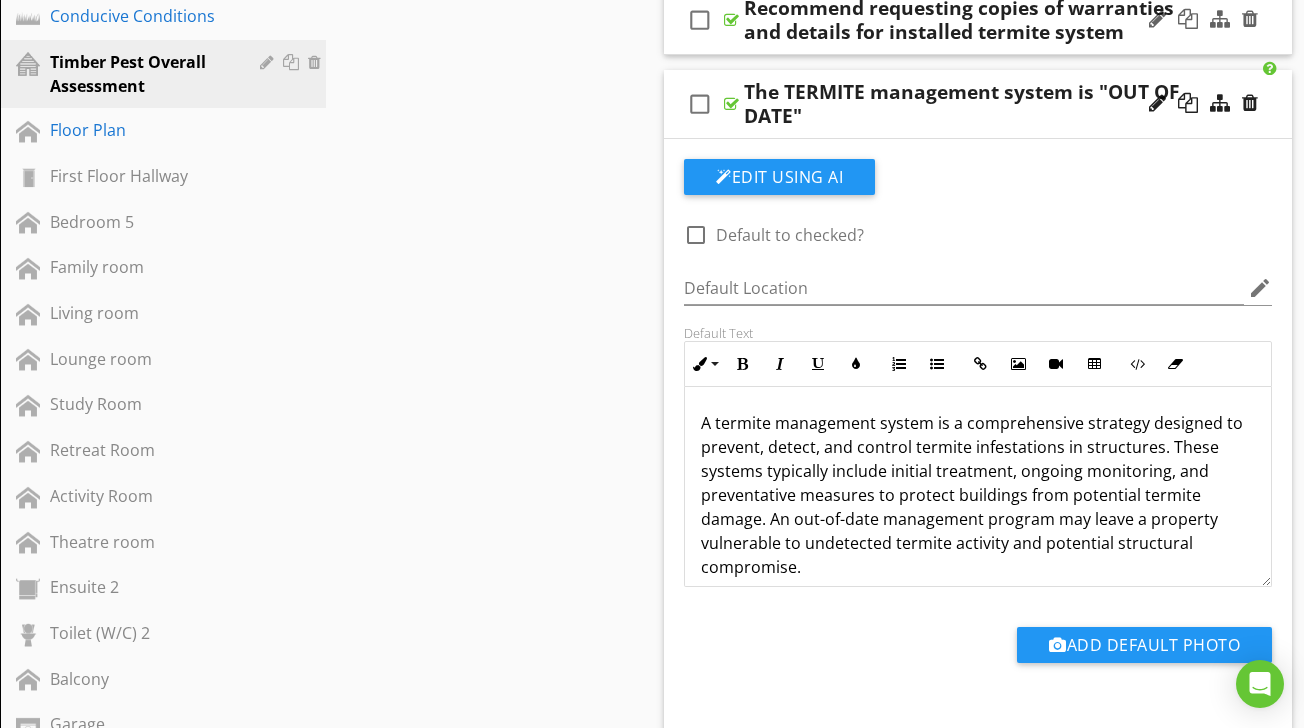 scroll, scrollTop: 1316, scrollLeft: 0, axis: vertical 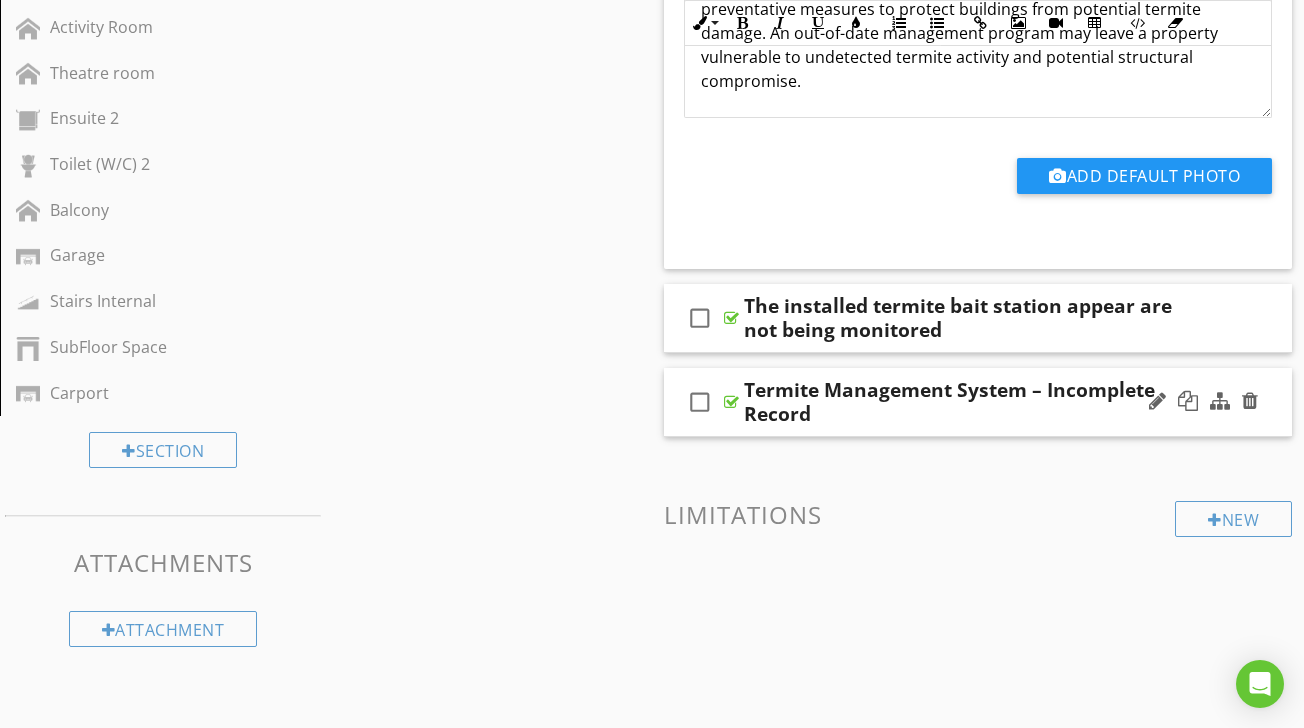click at bounding box center [731, 402] 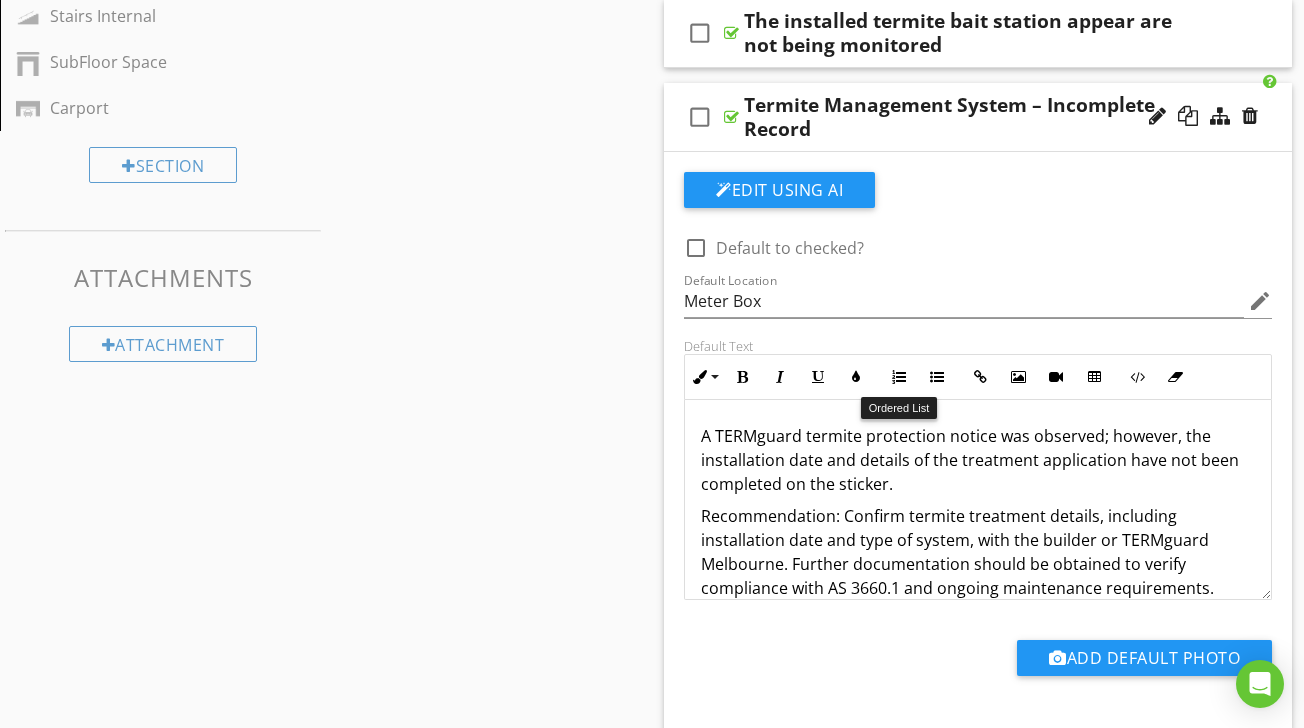 scroll, scrollTop: 2001, scrollLeft: 0, axis: vertical 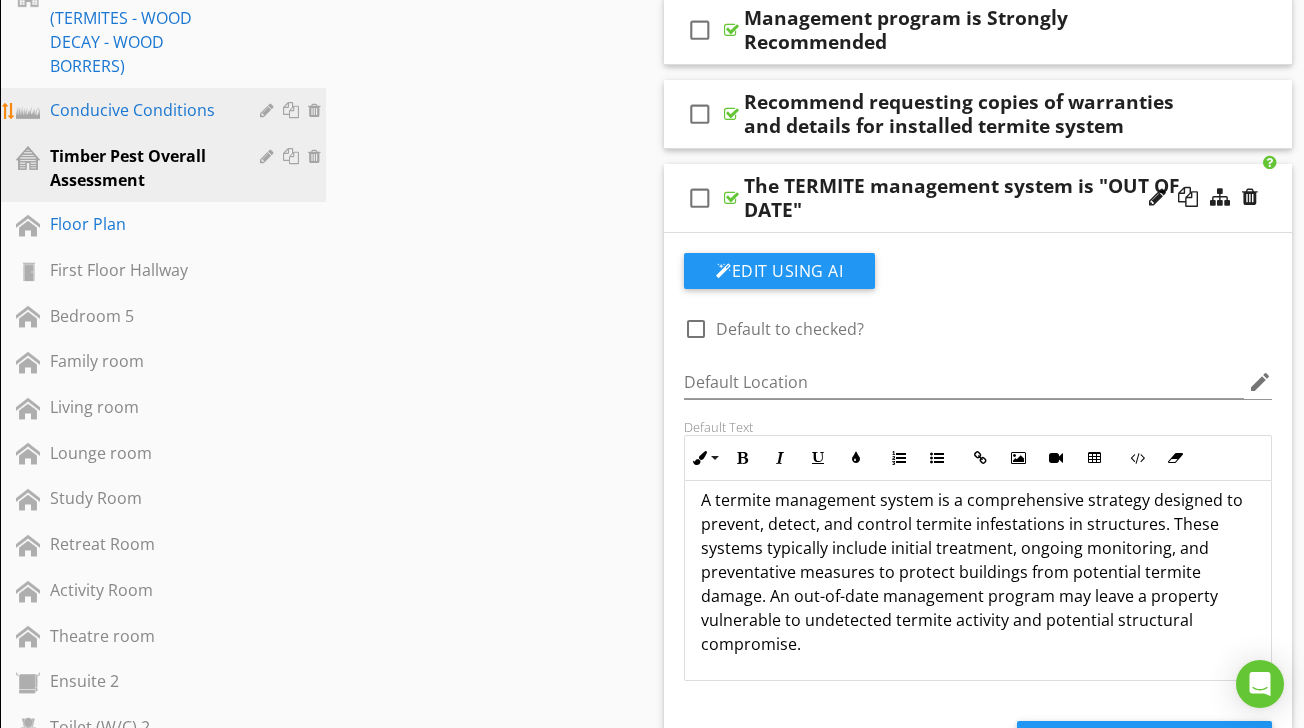 click on "Conducive Conditions" at bounding box center [140, 110] 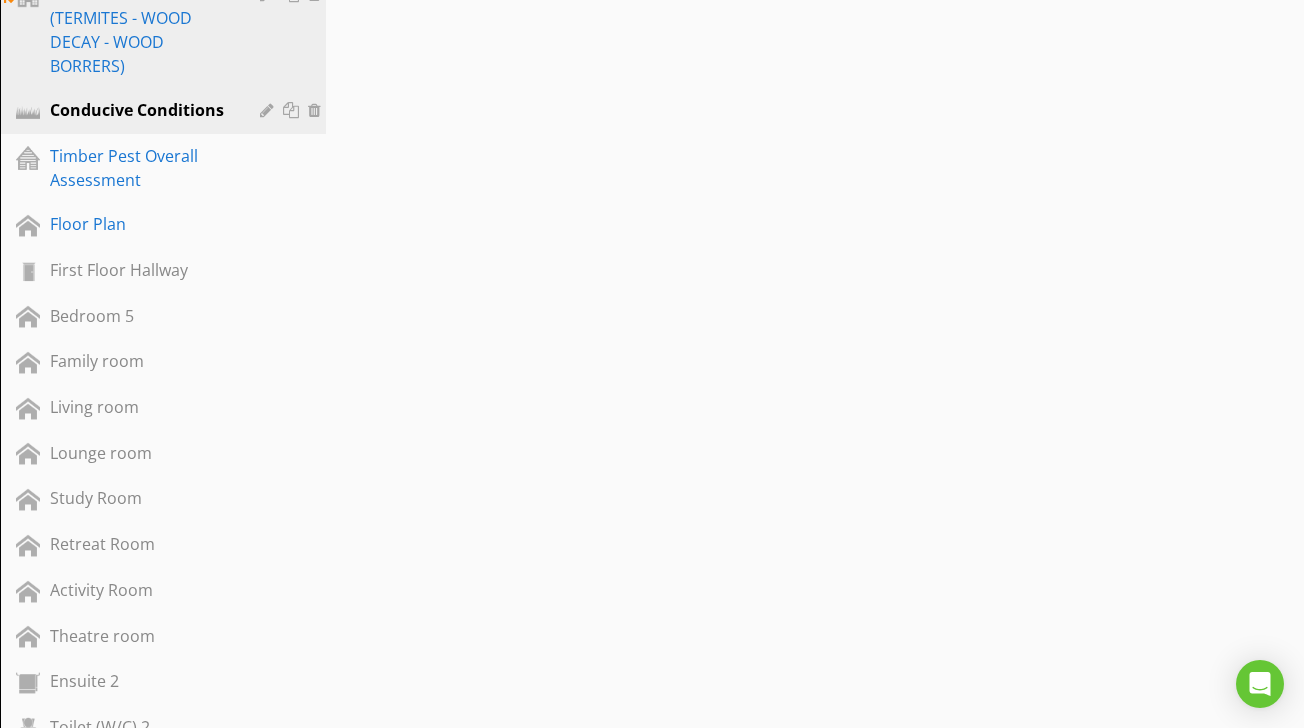 click on "TIMBER PEST FINDING (TERMITES - WOOD DECAY - WOOD BORRERS)" at bounding box center (140, 30) 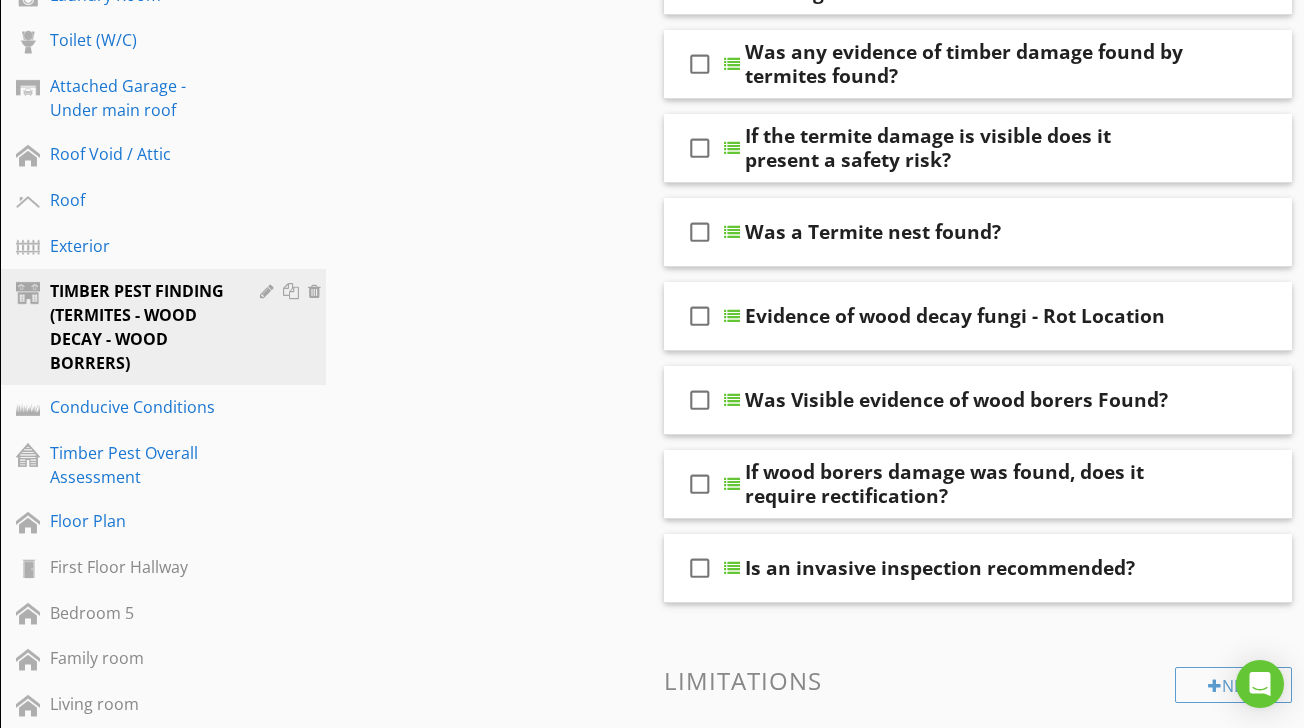scroll, scrollTop: 853, scrollLeft: 0, axis: vertical 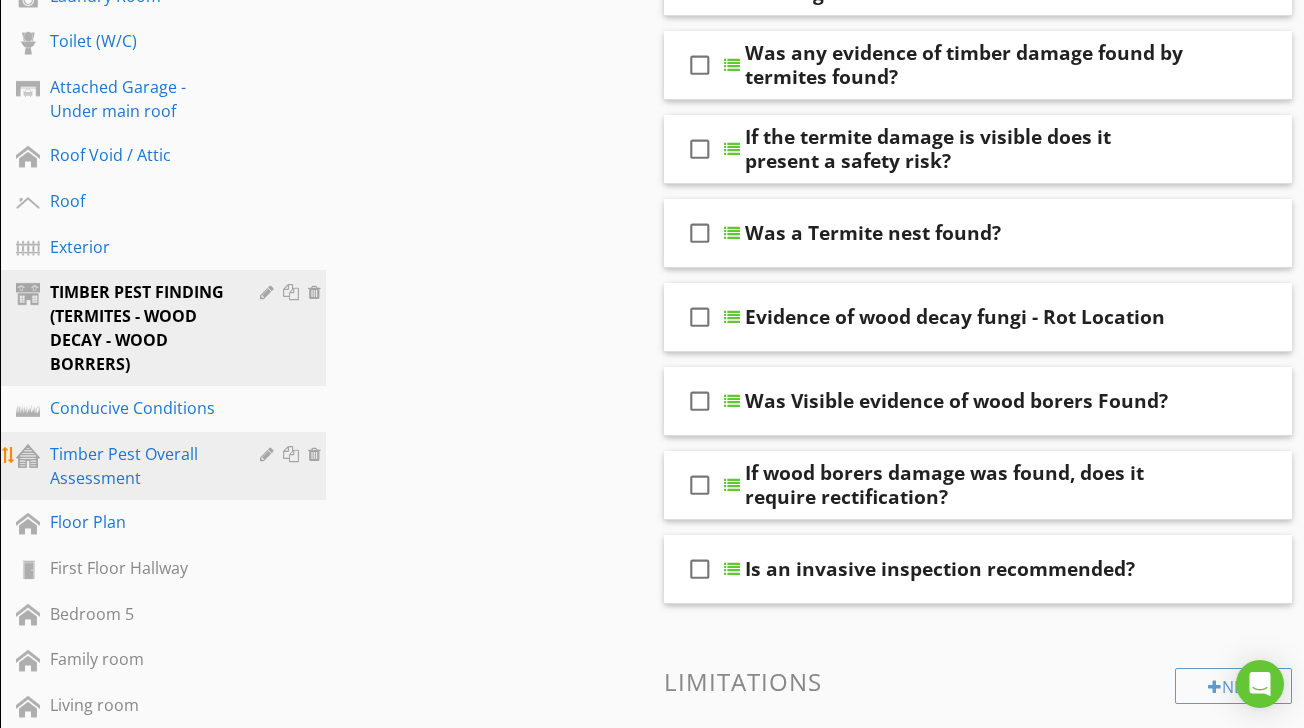 click on "Timber Pest Overall Assessment" at bounding box center (140, 466) 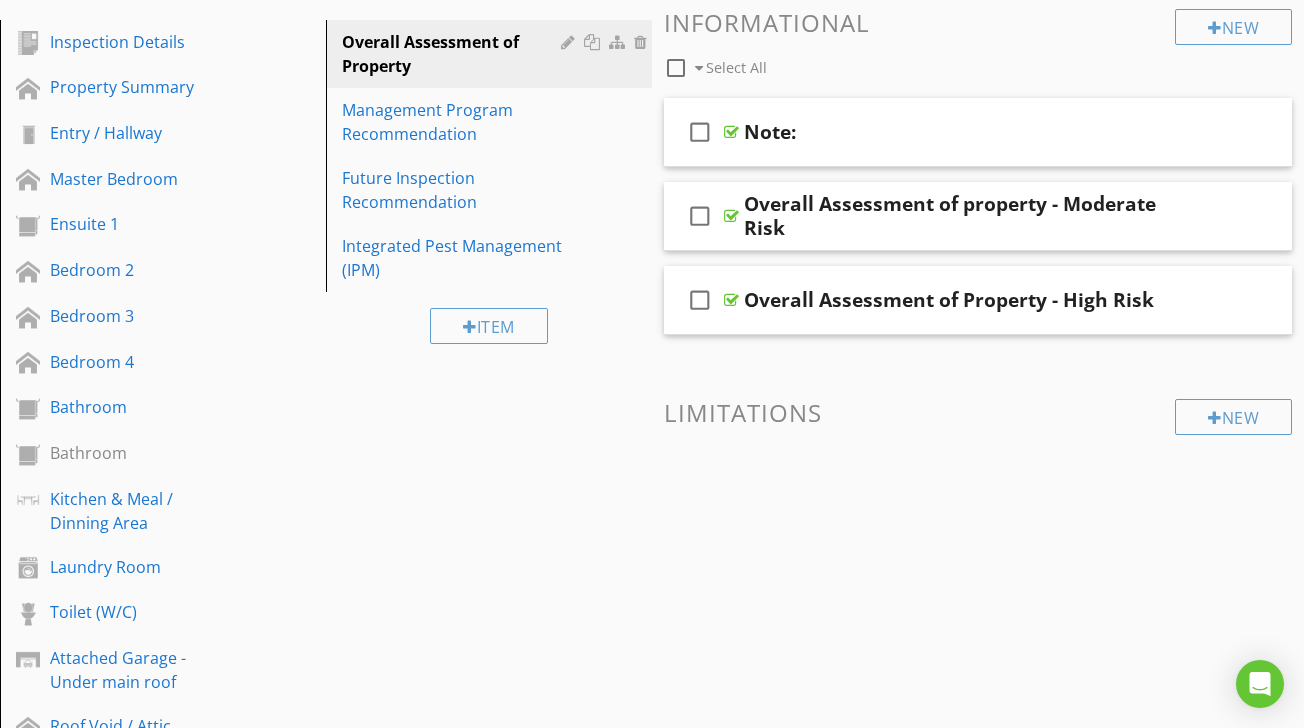 scroll, scrollTop: 198, scrollLeft: 0, axis: vertical 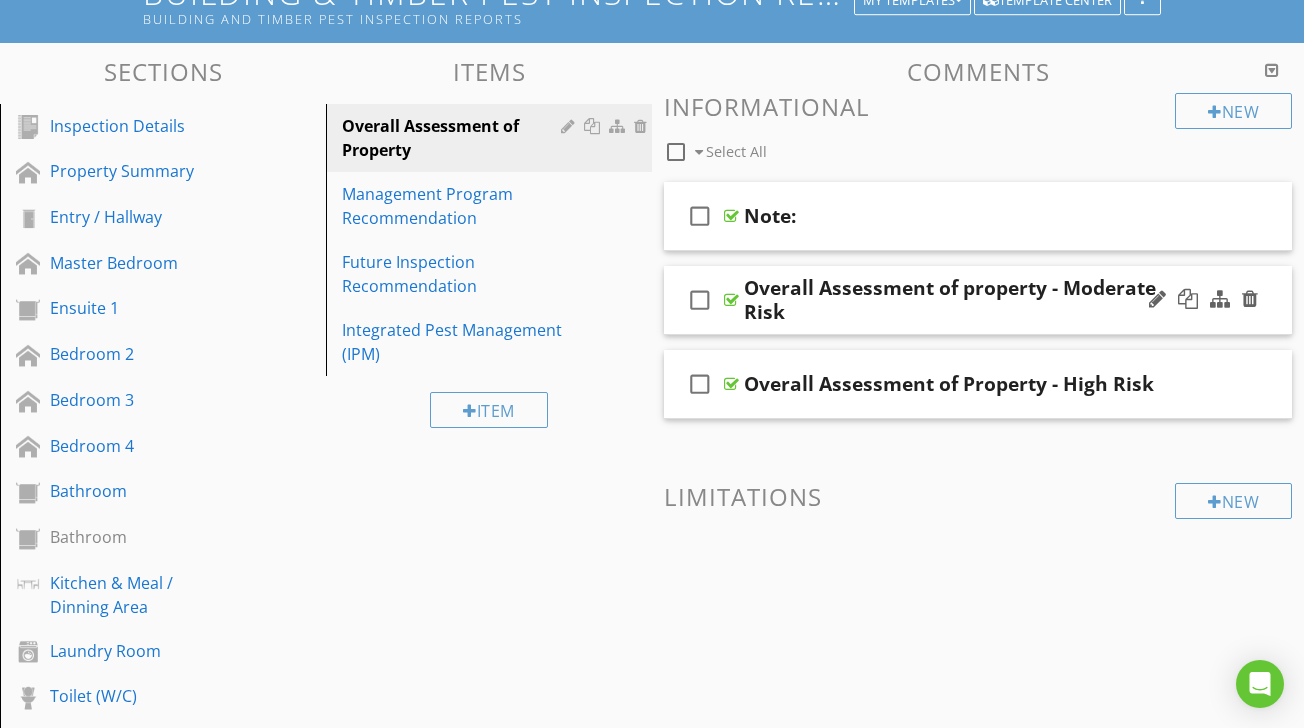 click at bounding box center [731, 300] 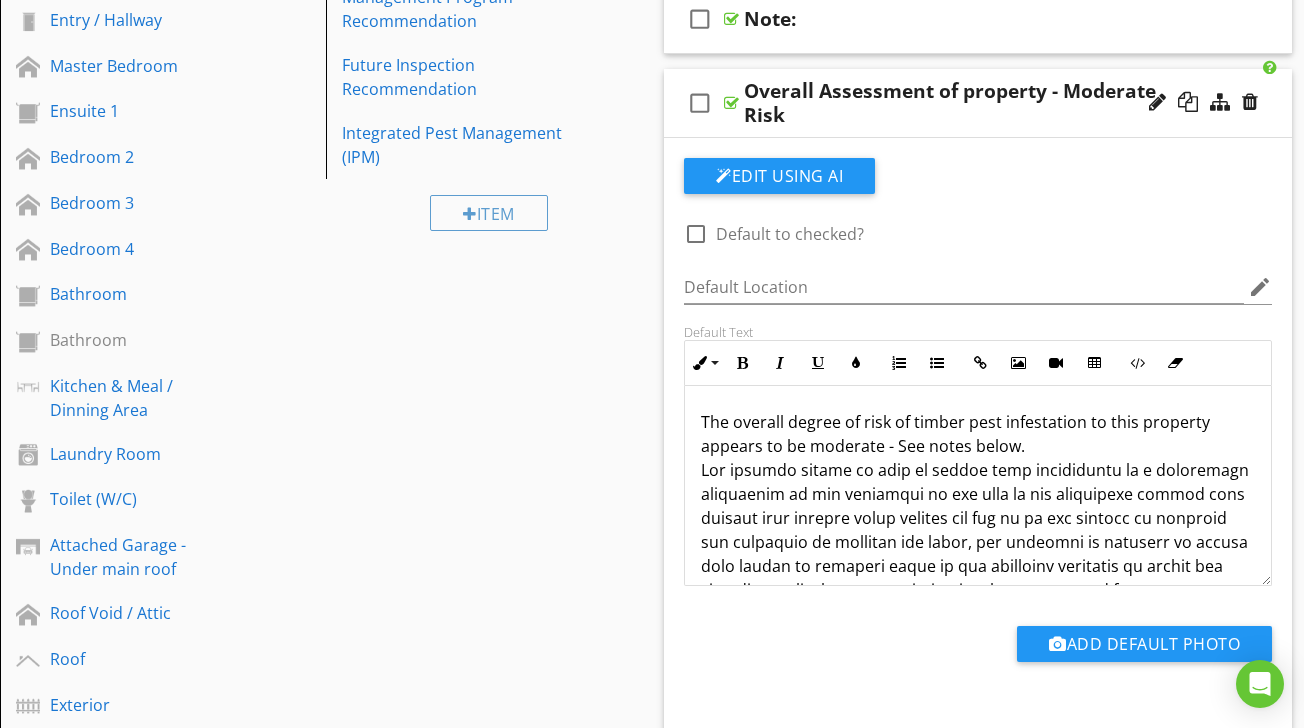 scroll, scrollTop: 507, scrollLeft: 0, axis: vertical 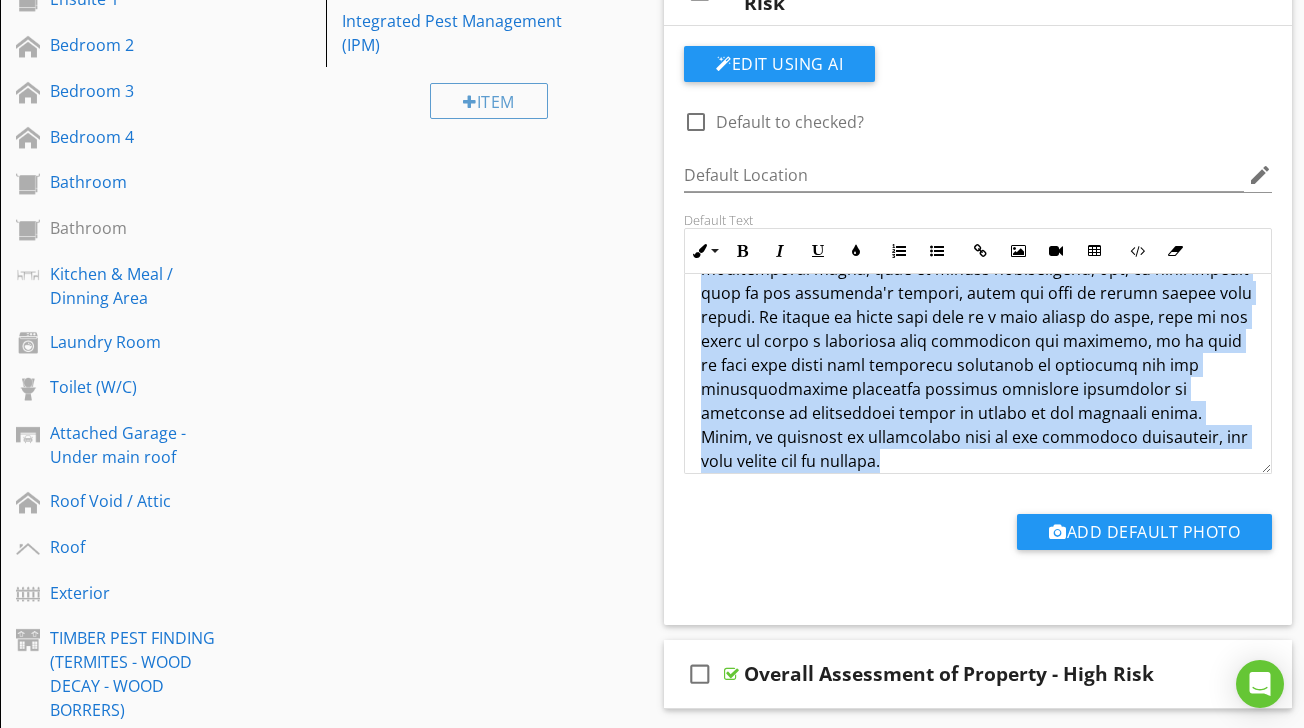 drag, startPoint x: 705, startPoint y: 307, endPoint x: 1021, endPoint y: 477, distance: 358.82587 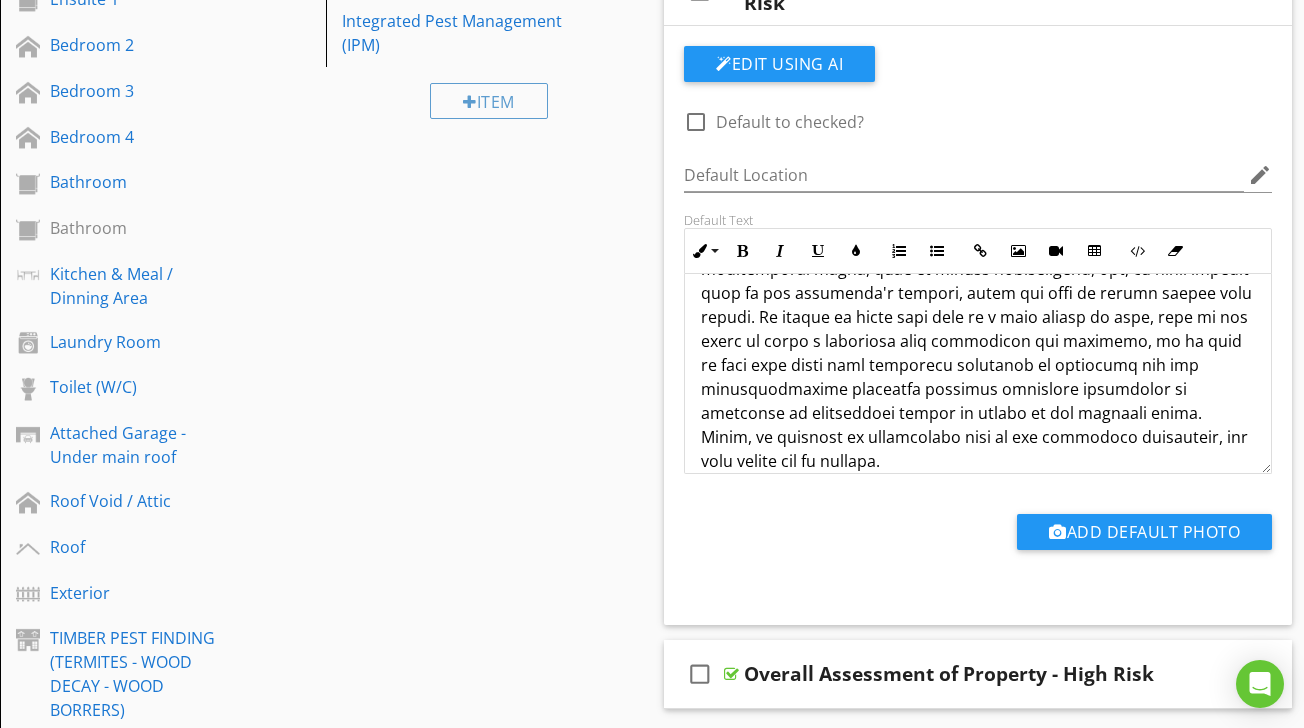 scroll, scrollTop: 1, scrollLeft: 0, axis: vertical 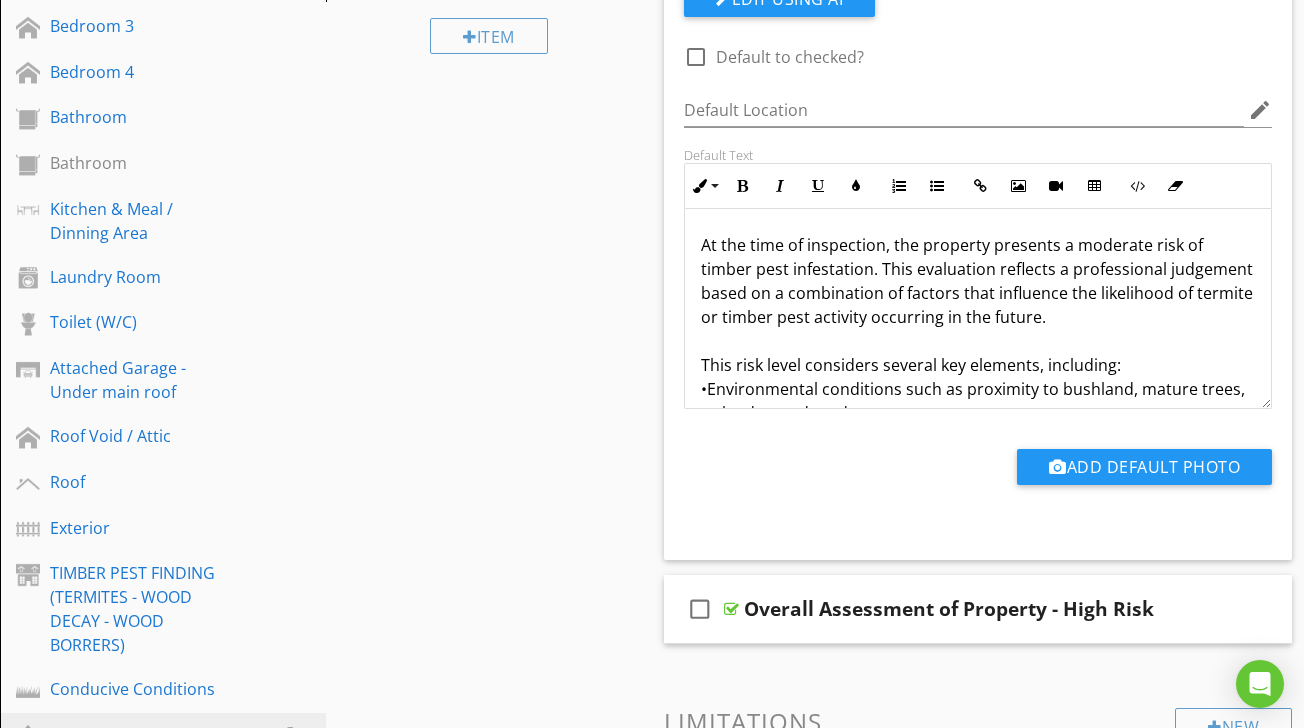 click on "At the time of inspection, the property presents a moderate risk of timber pest infestation. This evaluation reflects a professional judgement based on a combination of factors that influence the likelihood of termite or timber pest activity occurring in the future. This risk level considers several key elements, including: •Environmental conditions such as proximity to bushland, mature trees, or landscaped gardens; •Evidence of past or current timber pest activity in or near the structure; •The presence of conditions conducive to infestation (e.g. poor subfloor ventilation, timber in contact with soil, slab-on-ground construction, or inadequate slab edge exposure); •Areas that were inaccessible or obstructed at the time of inspection, limiting full assessment. By proactively addressing conducive conditions, the risk of timber pest attack can often be reduced significantly over time. Write in words" at bounding box center [978, 581] 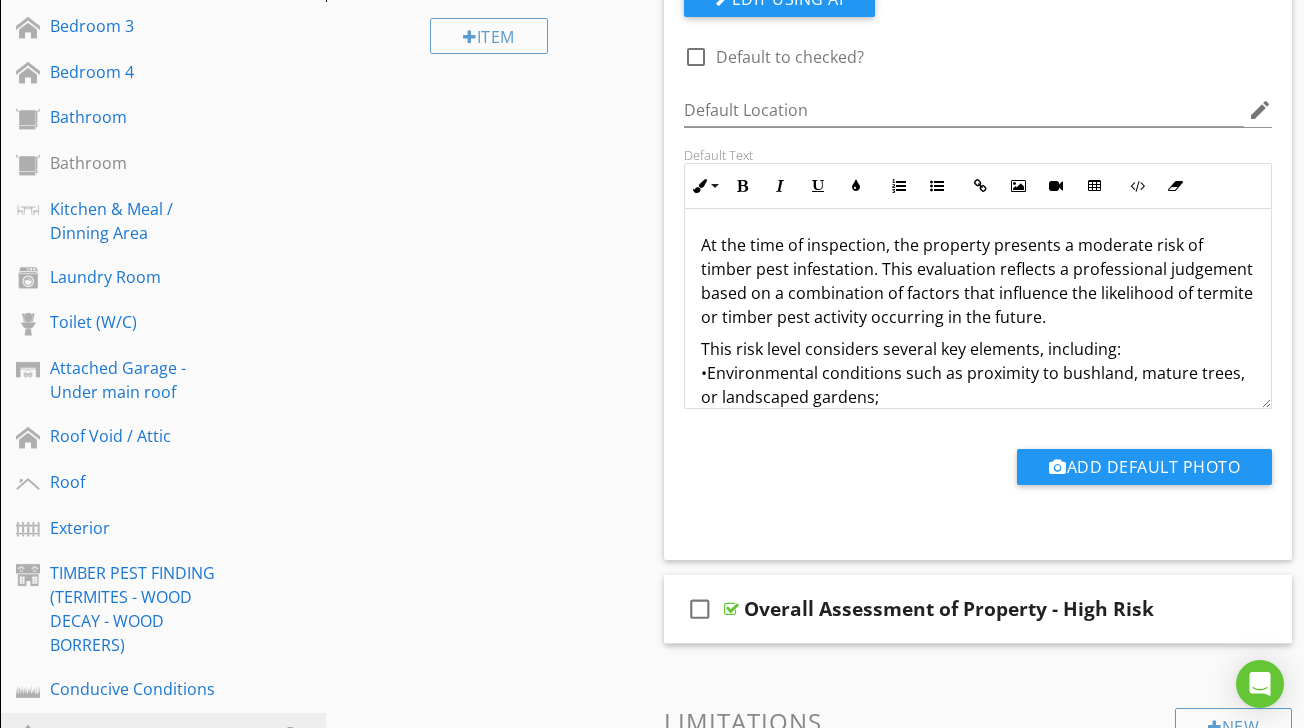click on "This risk level considers several key elements, including: •Environmental conditions such as proximity to bushland, mature trees, or landscaped gardens; •Evidence of past or current timber pest activity in or near the structure; •The presence of conditions conducive to infestation (e.g. poor subfloor ventilation, timber in contact with soil, slab-on-ground construction, or inadequate slab edge exposure); •Areas that were inaccessible or obstructed at the time of inspection, limiting full assessment. It is important to understand that this assessment is not a guarantee of pest presence or absence, but rather a guide to assist in managing the potential risk. A moderate rating does not imply immediate concern; instead, it suggests that ongoing vigilance and preventive maintenance are advised. By proactively addressing conducive conditions, the risk of timber pest attack can often be reduced significantly over time. Write in words" at bounding box center [978, 625] 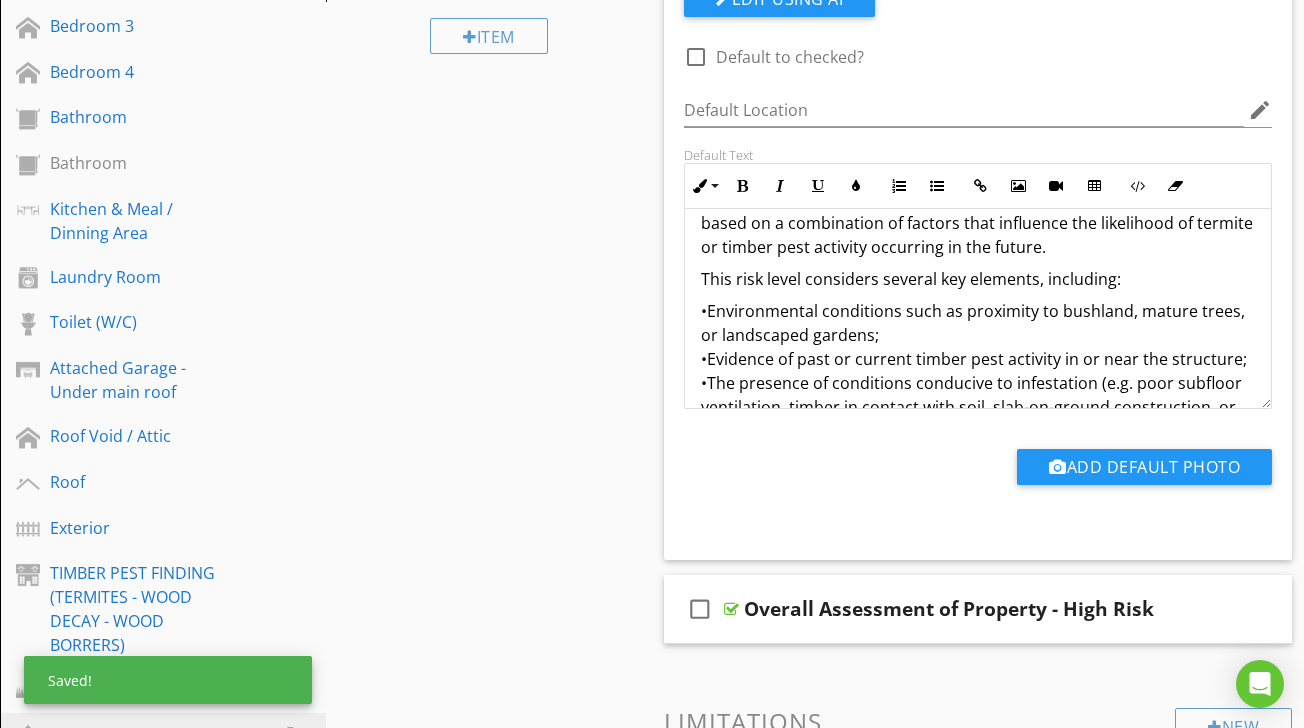 scroll, scrollTop: 73, scrollLeft: 0, axis: vertical 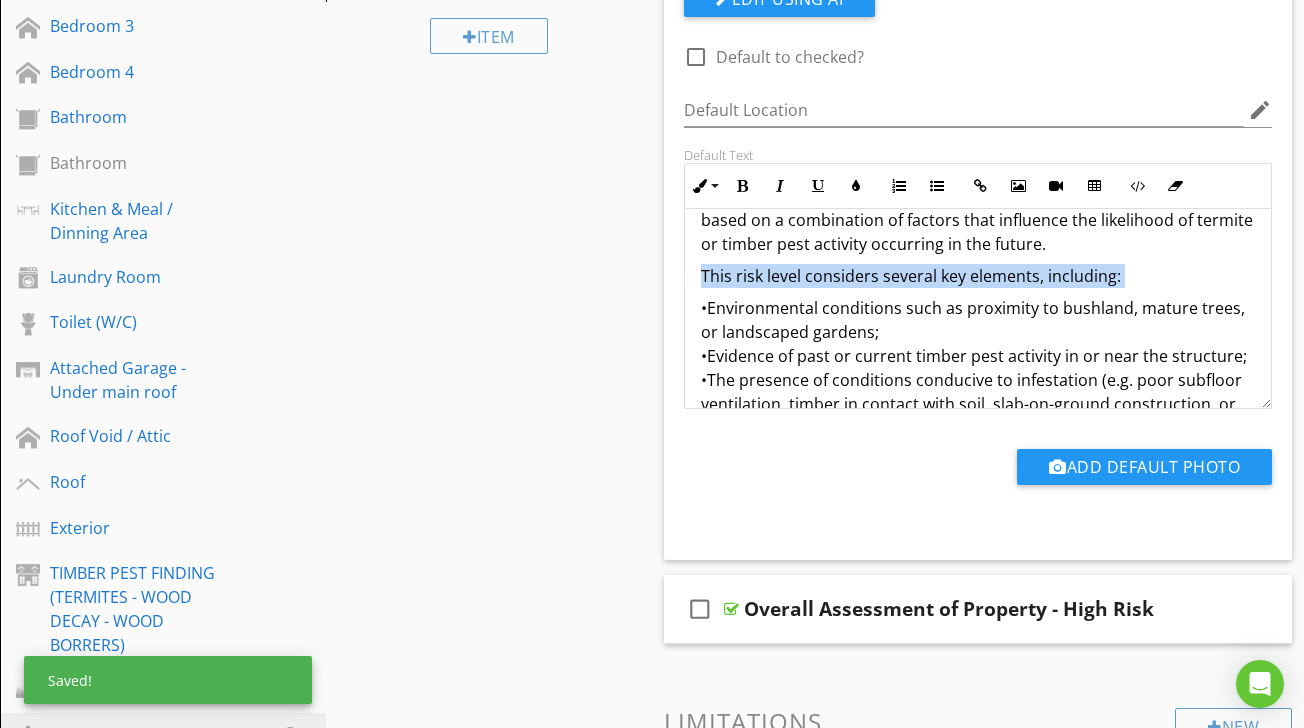 drag, startPoint x: 700, startPoint y: 271, endPoint x: 1117, endPoint y: 288, distance: 417.34637 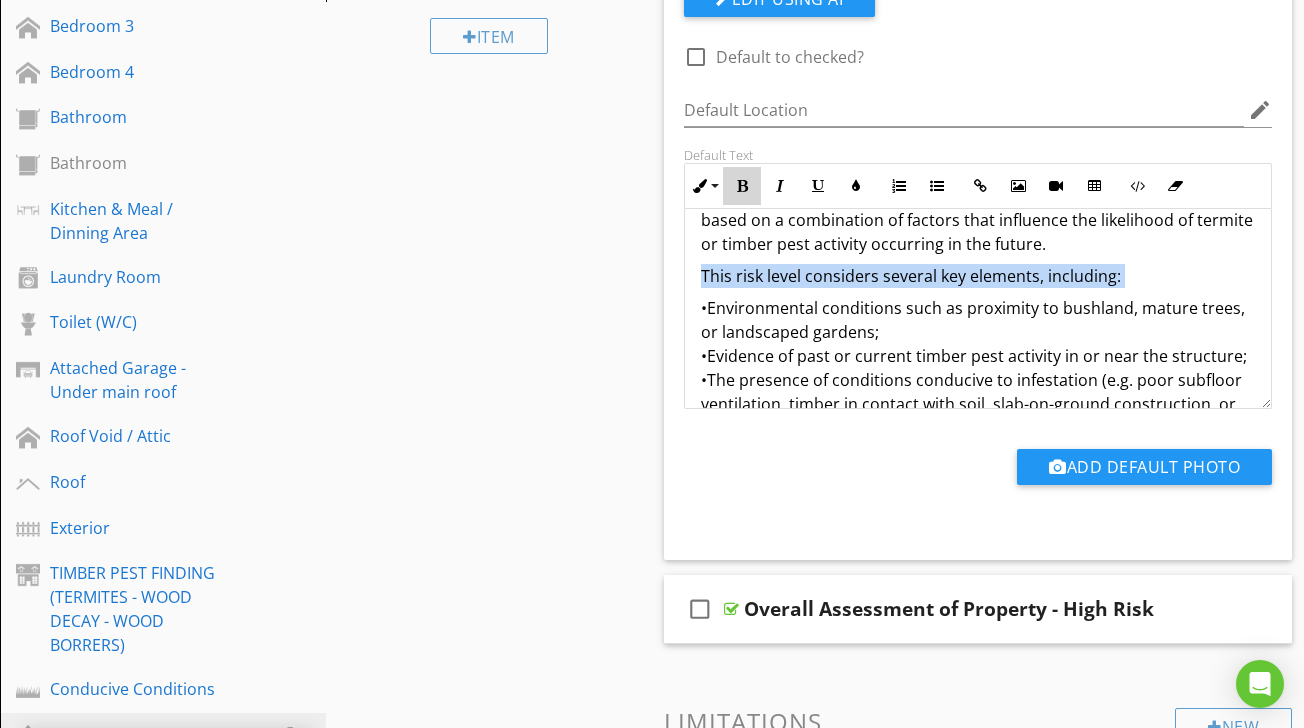 click at bounding box center (742, 186) 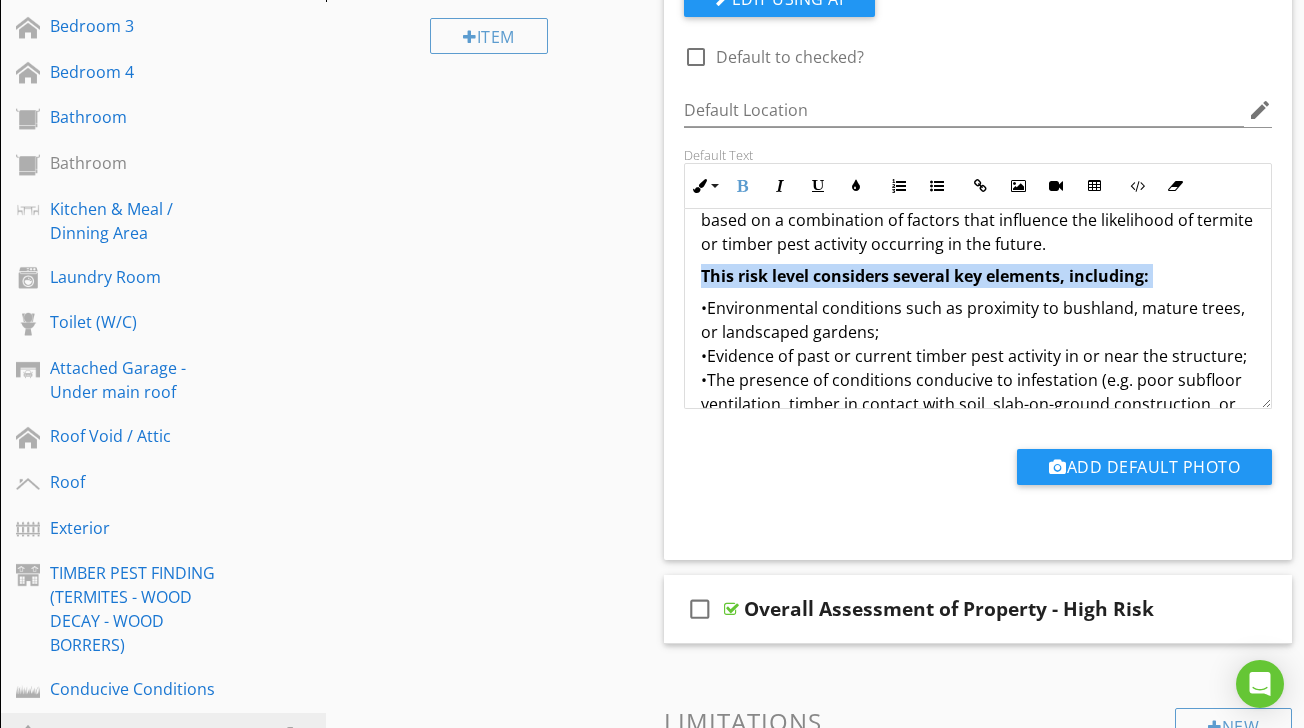 scroll, scrollTop: 99, scrollLeft: 0, axis: vertical 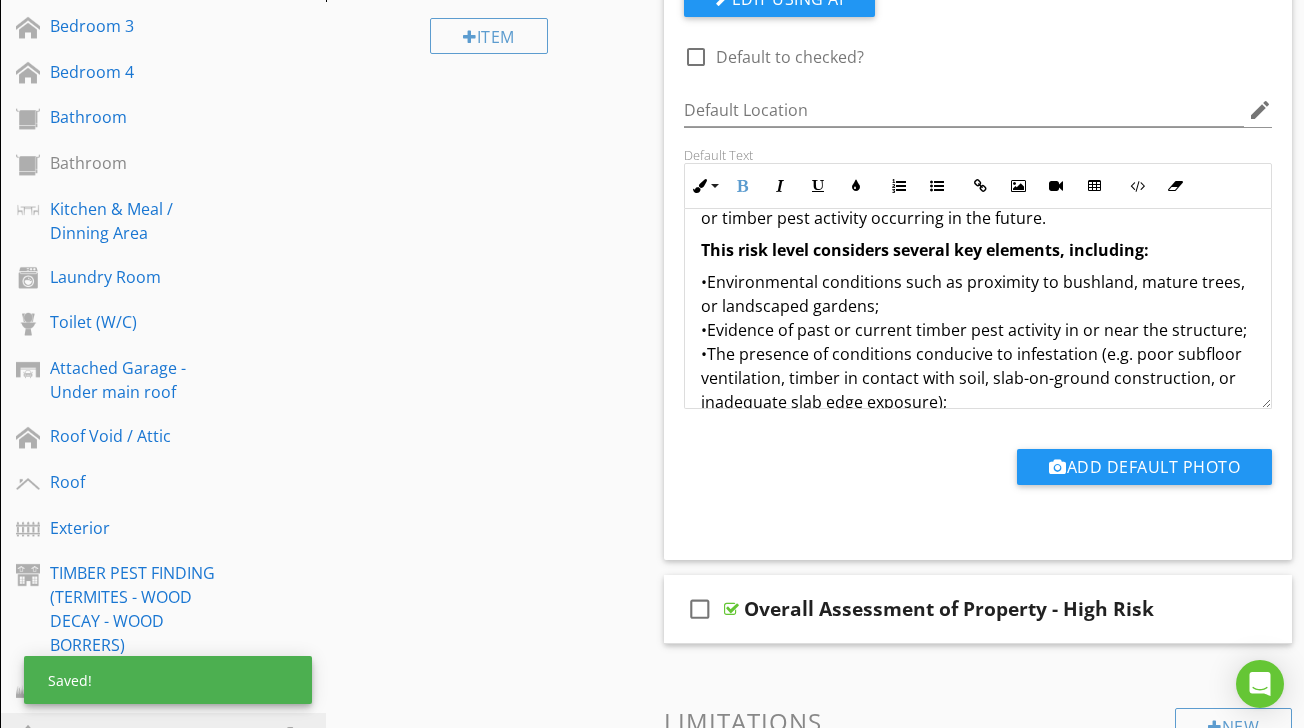 click on "•Environmental conditions such as proximity to bushland, mature trees, or landscaped gardens; •Evidence of past or current timber pest activity in or near the structure; •The presence of conditions conducive to infestation (e.g. poor subfloor ventilation, timber in contact with soil, slab-on-ground construction, or inadequate slab edge exposure); •Areas that were inaccessible or obstructed at the time of inspection, limiting full assessment. It is important to understand that this assessment is not a guarantee of pest presence or absence, but rather a guide to assist in managing the potential risk. A moderate rating does not imply immediate concern; instead, it suggests that ongoing vigilance and preventive maintenance are advised. Clients are encouraged to implement the recommendations provided in this report, including improving site conditions where feasible and arranging regular inspections, typically at 12-month intervals or more frequently in higher-risk areas, in accordance with AS 3660.2." at bounding box center [978, 546] 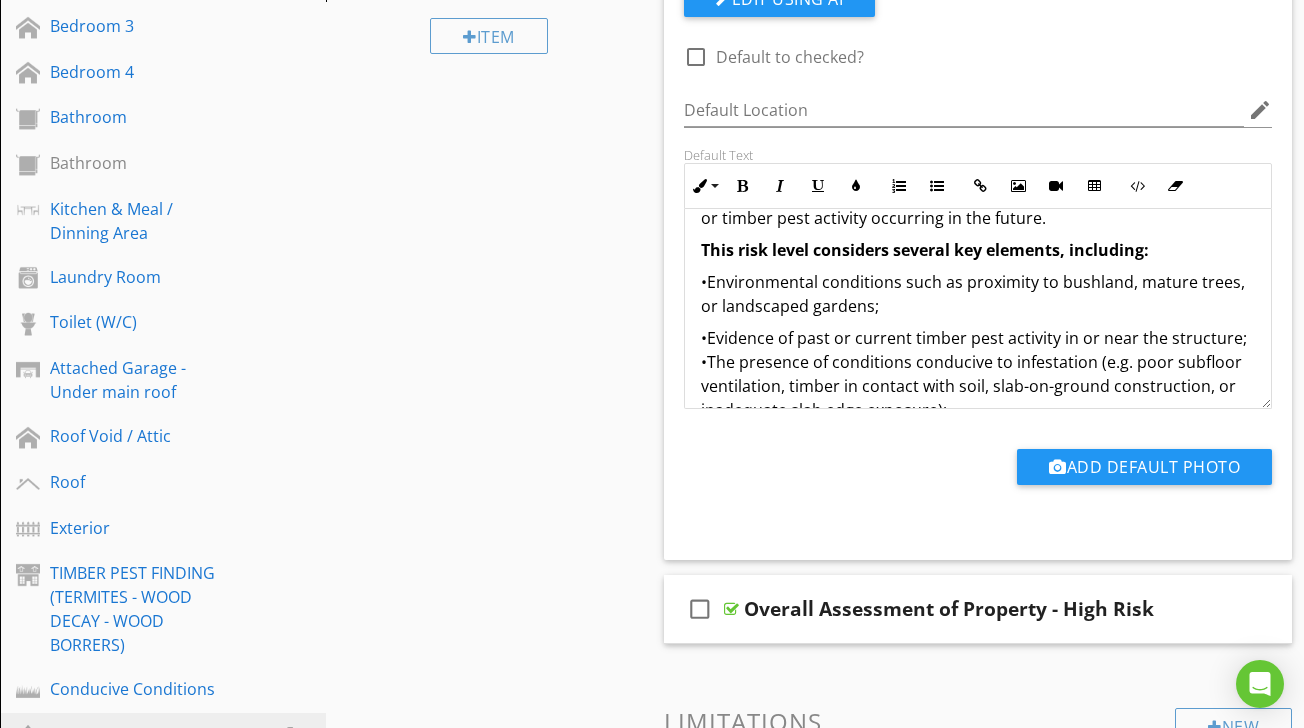 click on "At the time of inspection, the property presents a moderate risk of timber pest infestation. This evaluation reflects a professional judgement based on a combination of factors that influence the likelihood of termite or timber pest activity occurring in the future. This risk level considers several key elements, including: •Environmental conditions such as proximity to bushland, mature trees, or landscaped gardens; •Evidence of past or current timber pest activity in or near the structure; •The presence of conditions conducive to infestation (e.g. poor subfloor ventilation, timber in contact with soil, slab-on-ground construction, or inadequate slab edge exposure); •Areas that were inaccessible or obstructed at the time of inspection, limiting full assessment. By proactively addressing conducive conditions, the risk of timber pest attack can often be reduced significantly over time. Write in words" at bounding box center (978, 482) 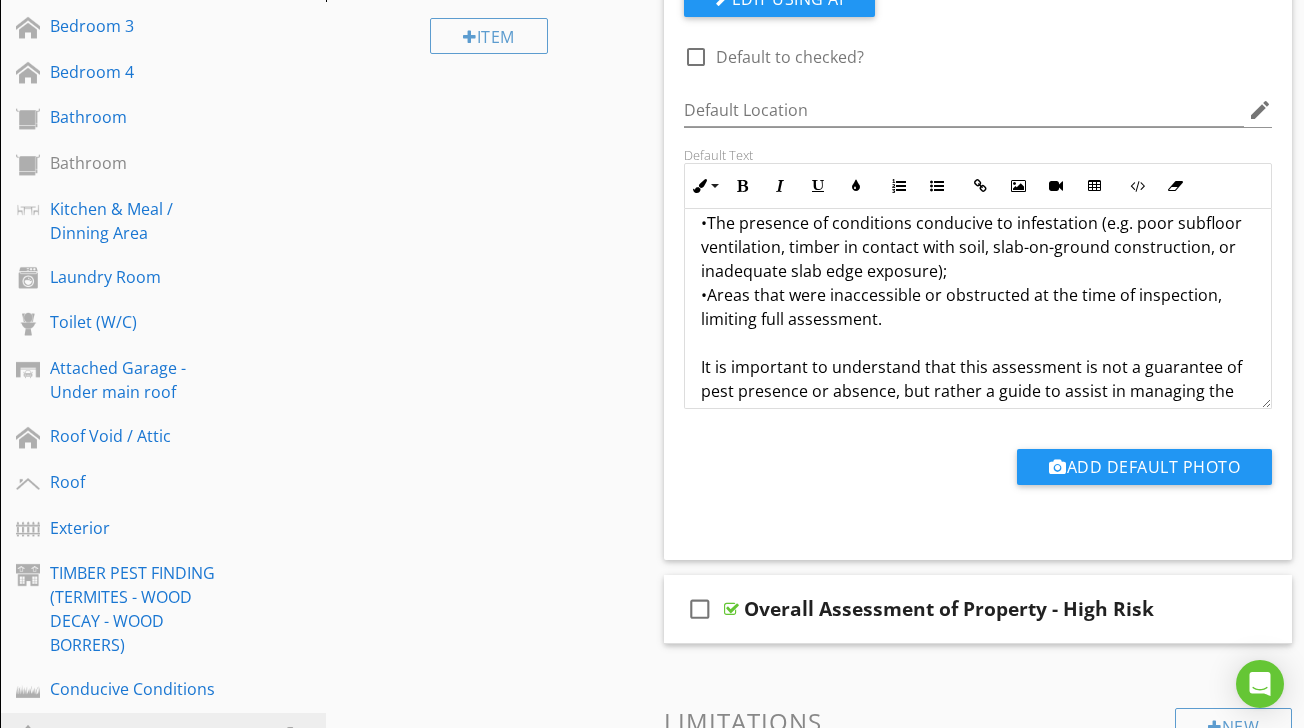 scroll, scrollTop: 258, scrollLeft: 0, axis: vertical 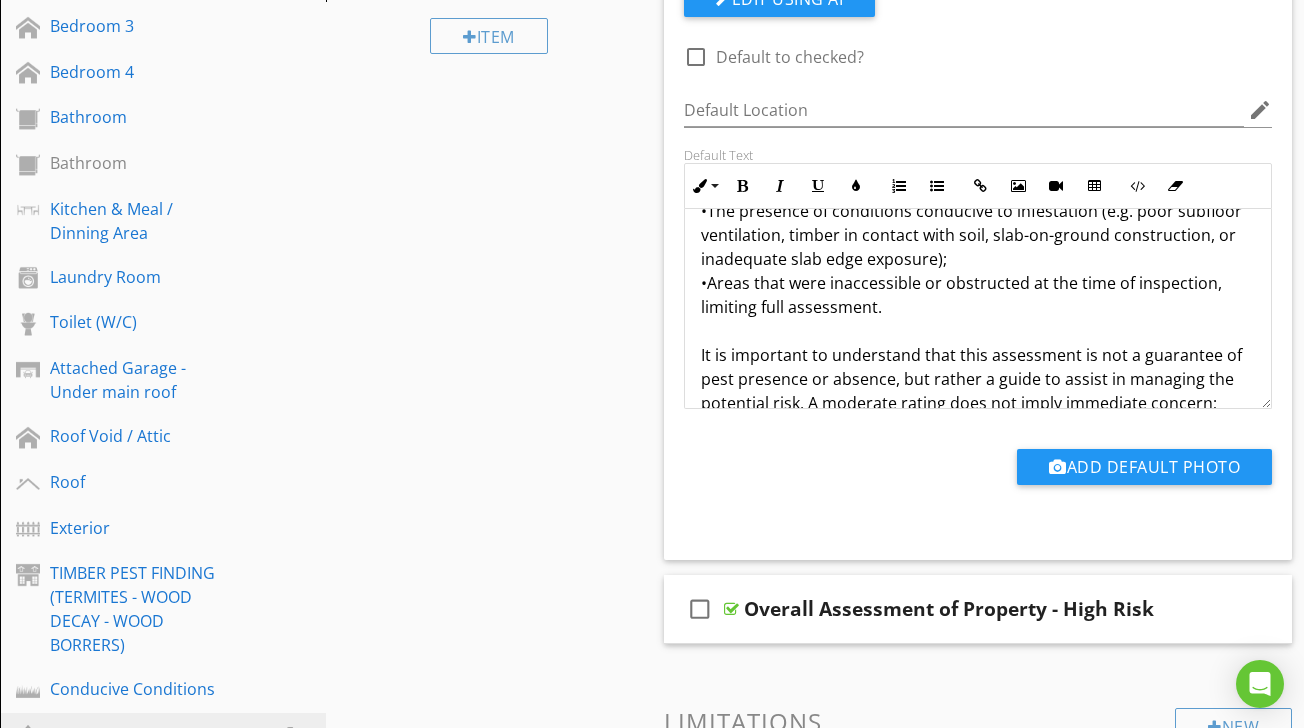 click on "•The presence of conditions conducive to infestation (e.g. poor subfloor ventilation, timber in contact with soil, slab-on-ground construction, or inadequate slab edge exposure); •Areas that were inaccessible or obstructed at the time of inspection, limiting full assessment. It is important to understand that this assessment is not a guarantee of pest presence or absence, but rather a guide to assist in managing the potential risk. A moderate rating does not imply immediate concern; instead, it suggests that ongoing vigilance and preventive maintenance are advised. Clients are encouraged to implement the recommendations provided in this report, including improving site conditions where feasible and arranging regular inspections, typically at 12-month intervals or more frequently in higher-risk areas, in accordance with AS 3660.2. By proactively addressing conducive conditions, the risk of timber pest attack can often be reduced significantly over time. Write in words" at bounding box center [978, 439] 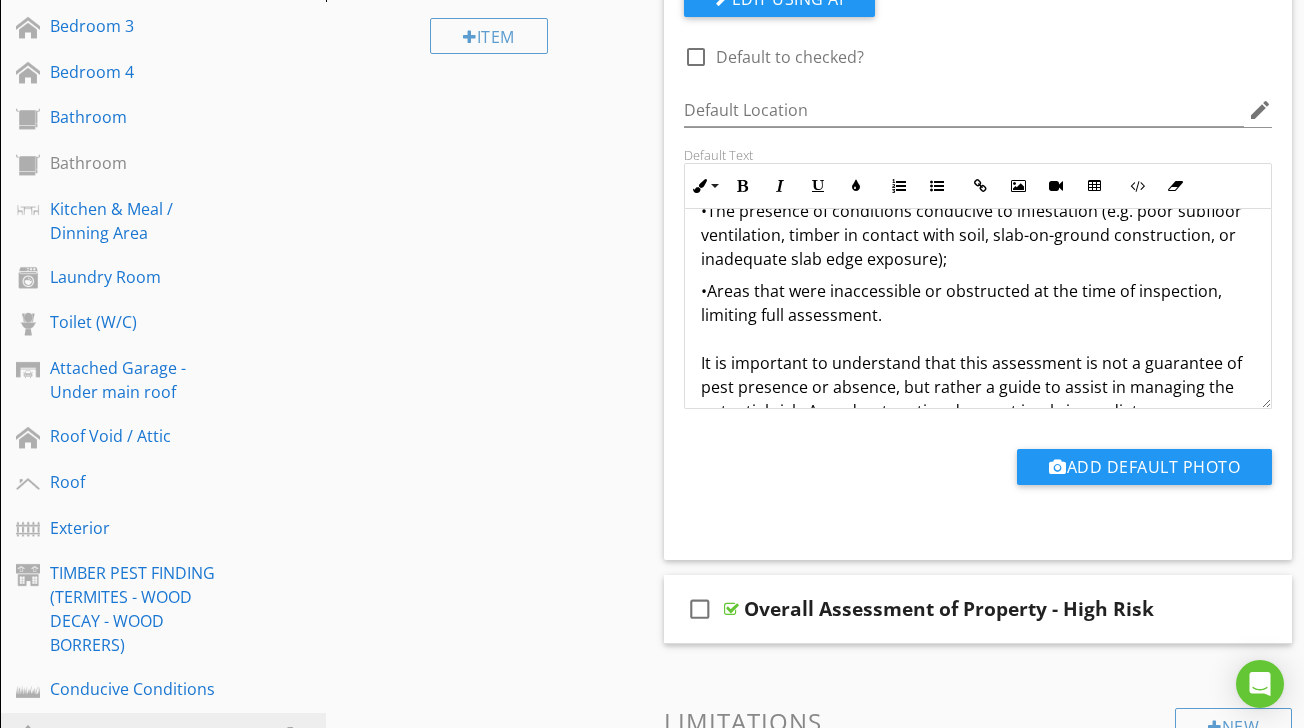 click on "At the time of inspection, the property presents a moderate risk of timber pest infestation. This evaluation reflects a professional judgement based on a combination of factors that influence the likelihood of termite or timber pest activity occurring in the future. This risk level considers several key elements, including: •Environmental conditions such as proximity to bushland, mature trees, or landscaped gardens; •Evidence of past or current timber pest activity in or near the structure; •The presence of conditions conducive to infestation (e.g. poor subfloor ventilation, timber in contact with soil, slab-on-ground construction, or inadequate slab edge exposure); •Areas that were inaccessible or obstructed at the time of inspection, limiting full assessment. By proactively addressing conducive conditions, the risk of timber pest attack can often be reduced significantly over time. Write in words" at bounding box center [978, 331] 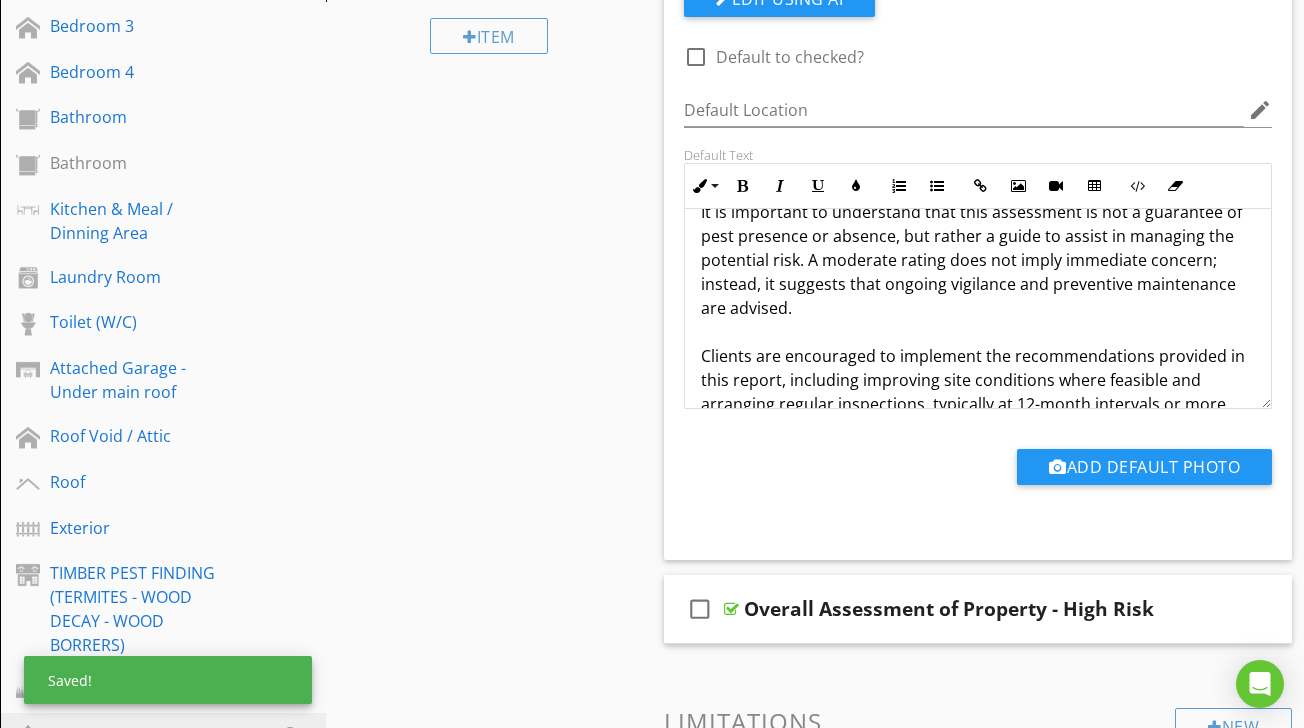 scroll, scrollTop: 427, scrollLeft: 0, axis: vertical 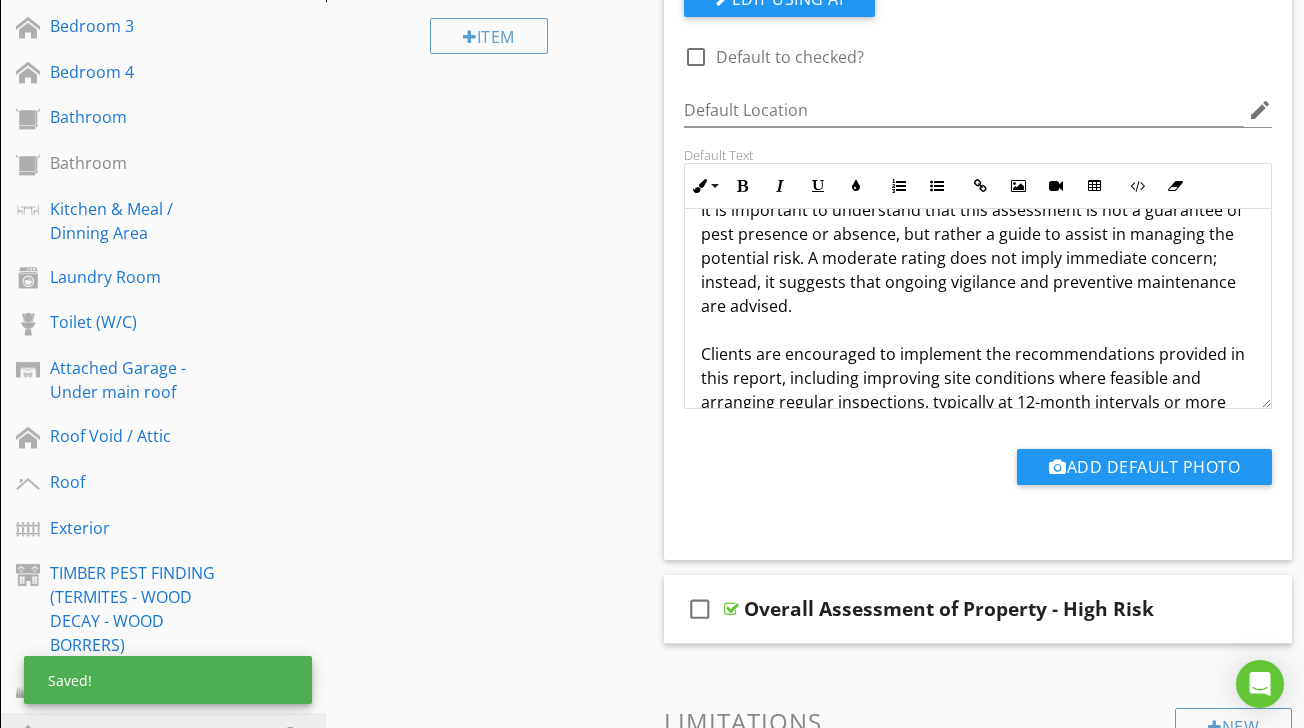 click on "At the time of inspection, the property presents a moderate risk of timber pest infestation. This evaluation reflects a professional judgement based on a combination of factors that influence the likelihood of termite or timber pest activity occurring in the future. This risk level considers several key elements, including: •Environmental conditions such as proximity to bushland, mature trees, or landscaped gardens; •Evidence of past or current timber pest activity in or near the structure; •The presence of conditions conducive to infestation (e.g. poor subfloor ventilation, timber in contact with soil, slab-on-ground construction, or inadequate slab edge exposure); •Areas that were inaccessible or obstructed at the time of inspection, limiting full assessment. By proactively addressing conducive conditions, the risk of timber pest attack can often be reduced significantly over time. Write in words" at bounding box center (978, 170) 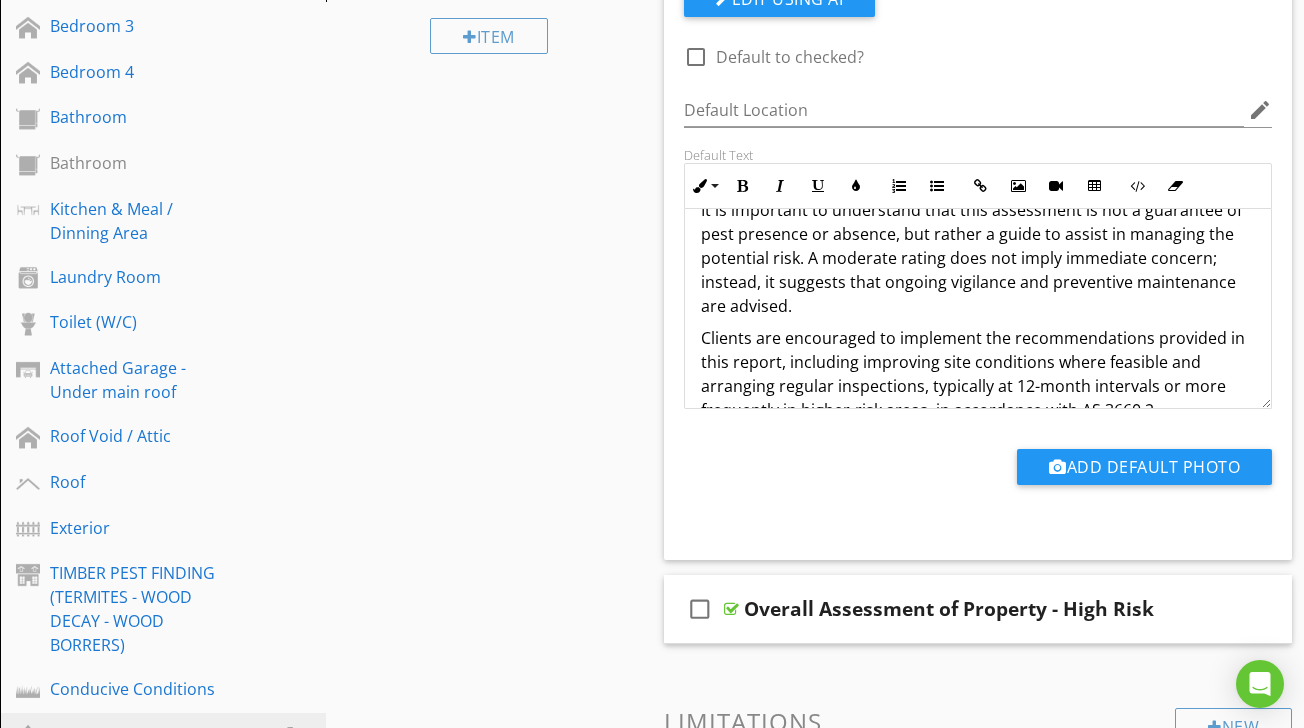 scroll, scrollTop: 561, scrollLeft: 0, axis: vertical 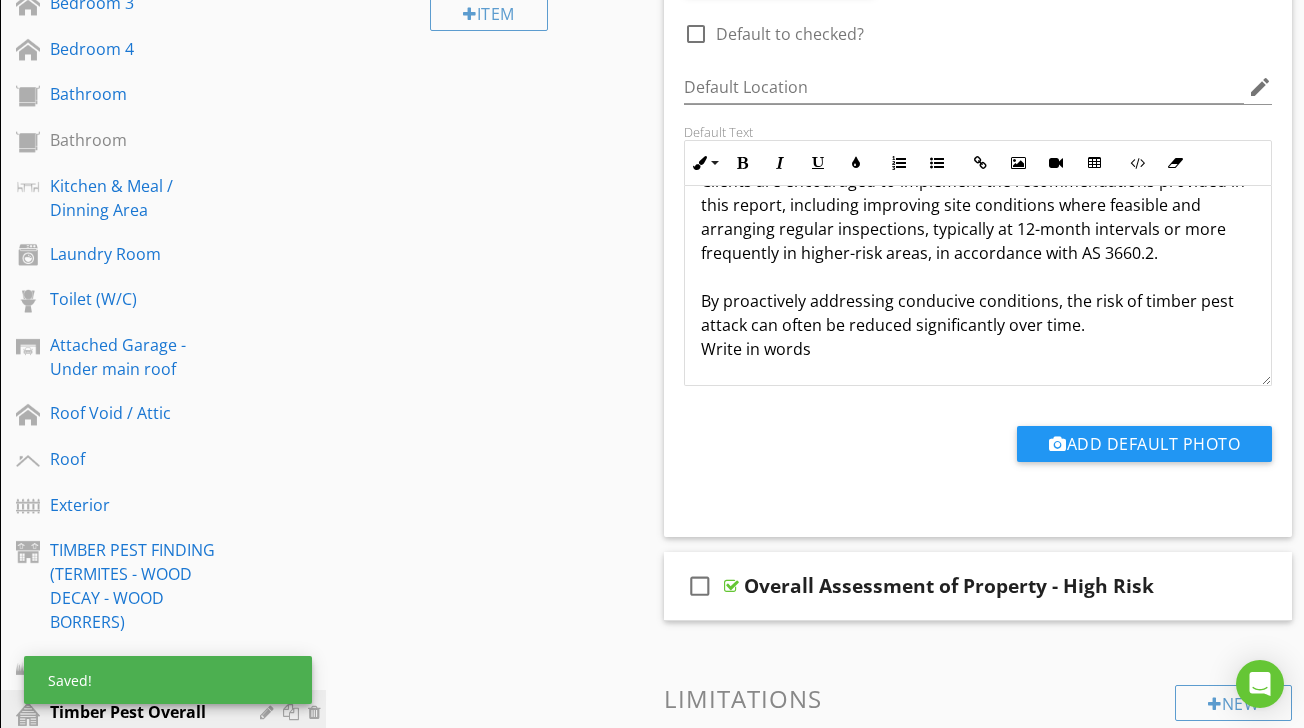 click on "At the time of inspection, the property presents a moderate risk of timber pest infestation. This evaluation reflects a professional judgement based on a combination of factors that influence the likelihood of termite or timber pest activity occurring in the future. This risk level considers several key elements, including: •Environmental conditions such as proximity to bushland, mature trees, or landscaped gardens; •Evidence of past or current timber pest activity in or near the structure; •The presence of conditions conducive to infestation (e.g. poor subfloor ventilation, timber in contact with soil, slab-on-ground construction, or inadequate slab edge exposure); •Areas that were inaccessible or obstructed at the time of inspection, limiting full assessment. By proactively addressing conducive conditions, the risk of timber pest attack can often be reduced significantly over time. Write in words" at bounding box center (978, 5) 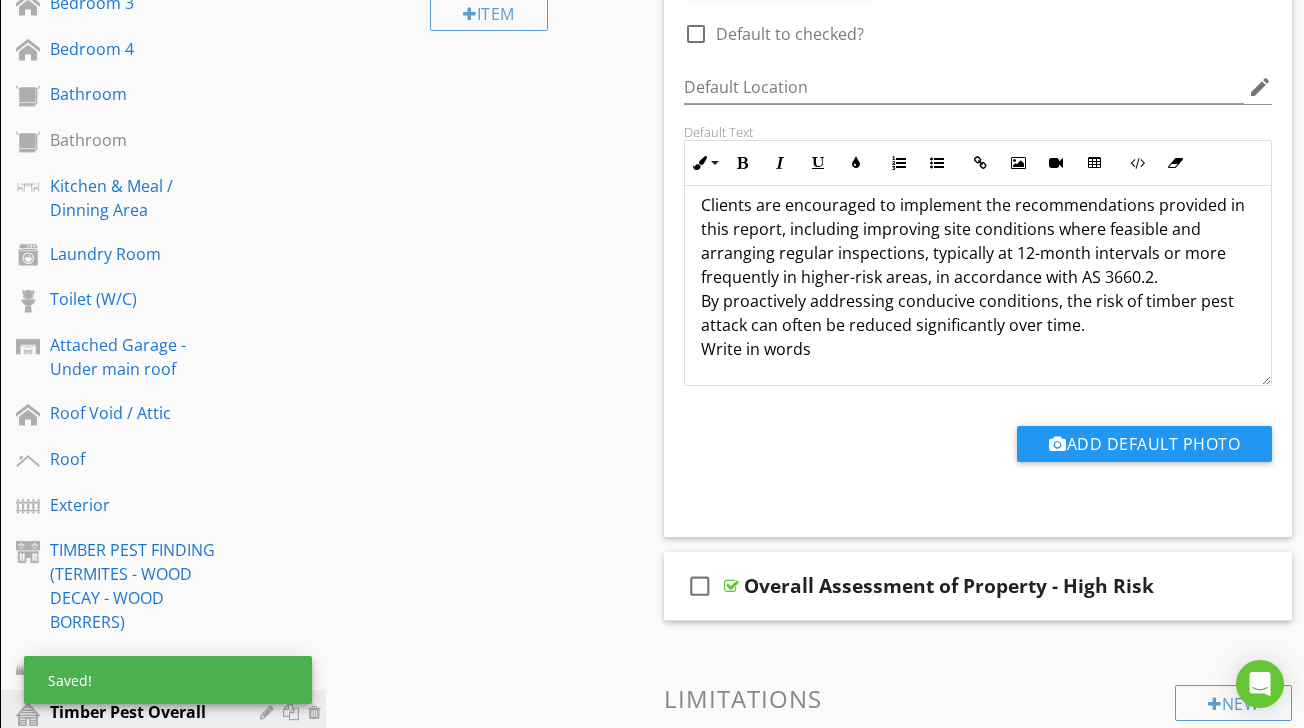 scroll, scrollTop: 537, scrollLeft: 0, axis: vertical 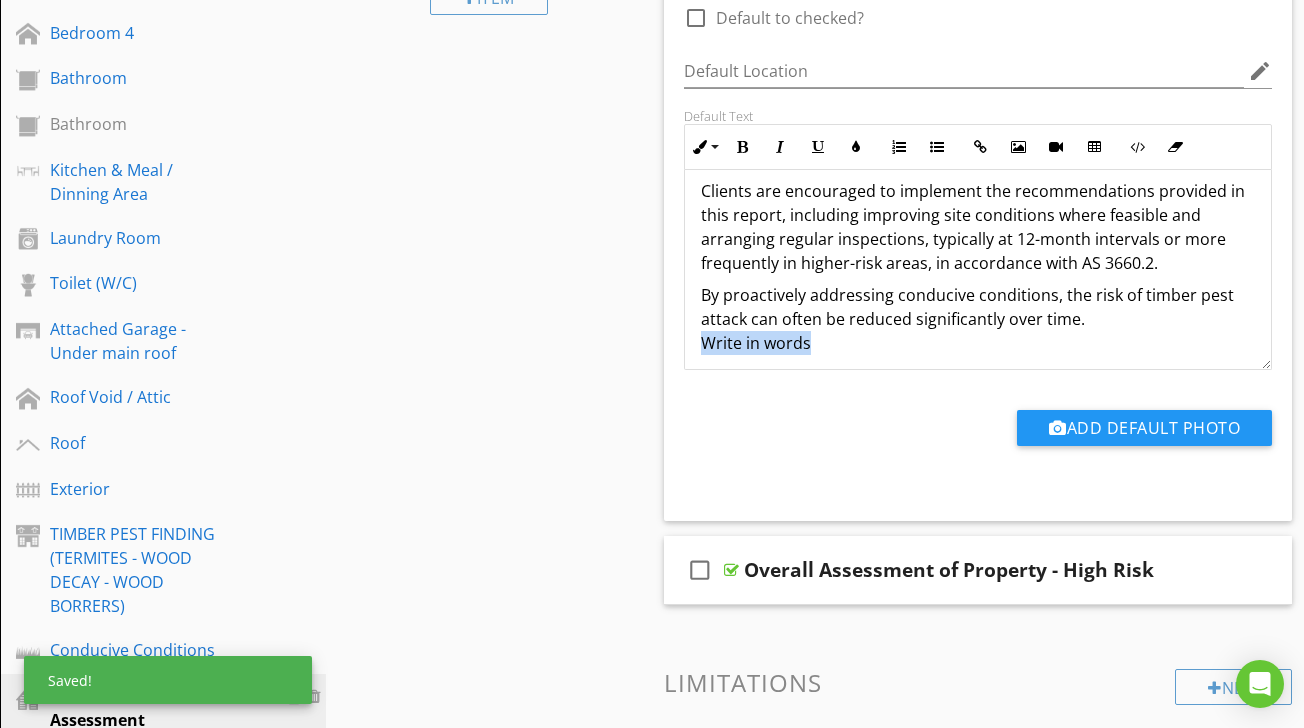 drag, startPoint x: 703, startPoint y: 341, endPoint x: 831, endPoint y: 343, distance: 128.01562 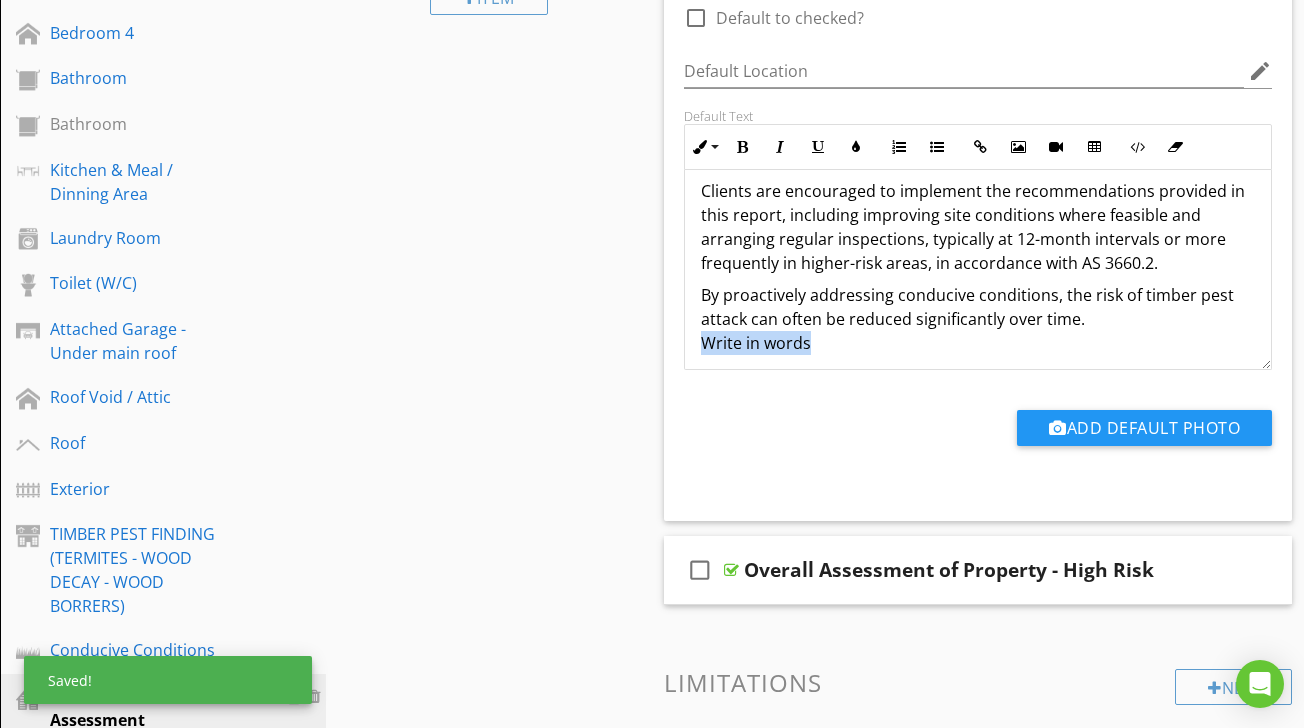 click on "By proactively addressing conducive conditions, the risk of timber pest attack can often be reduced significantly over time. Write in words" at bounding box center (978, 319) 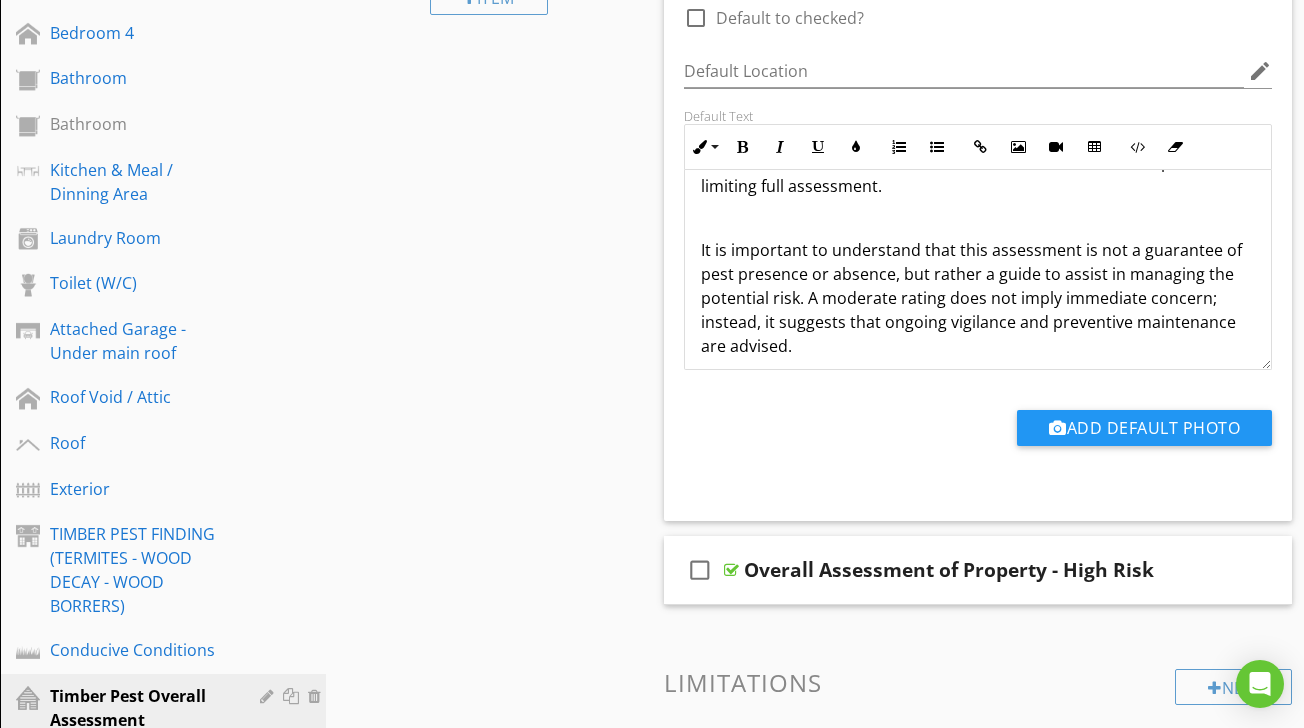 scroll, scrollTop: 345, scrollLeft: 0, axis: vertical 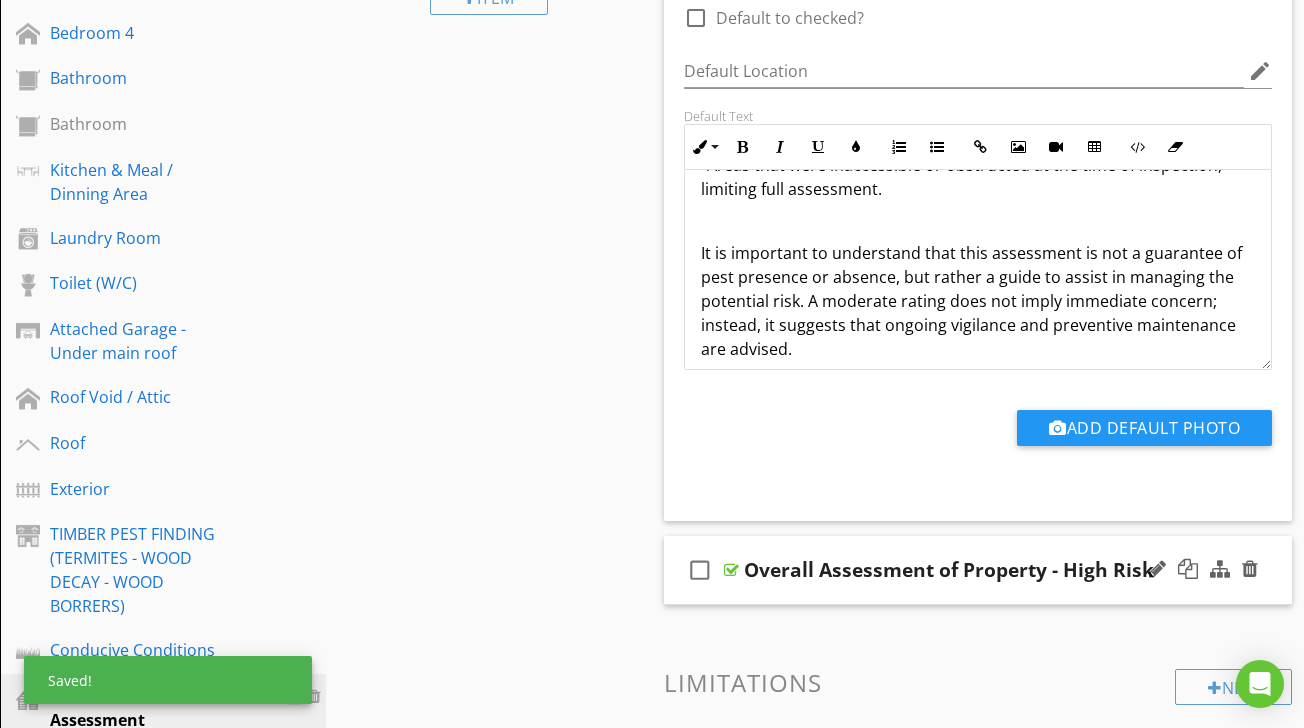 click at bounding box center [731, 570] 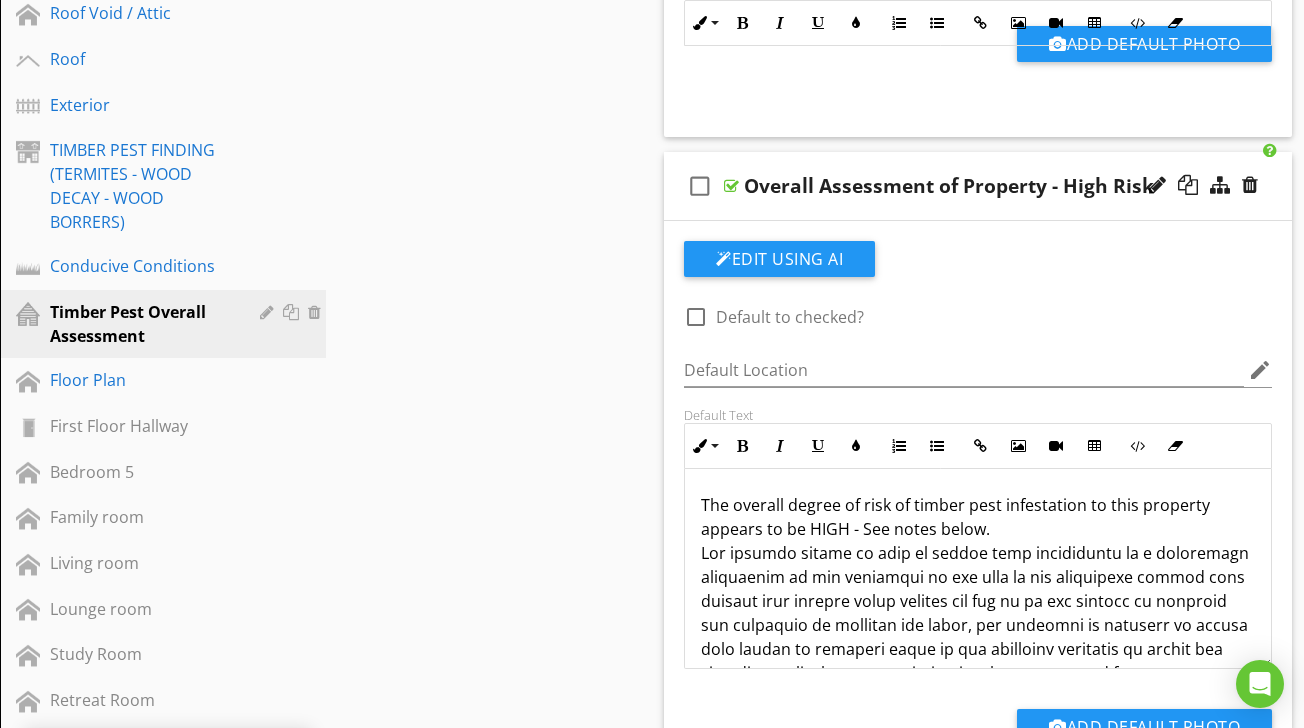 scroll, scrollTop: 1077, scrollLeft: 0, axis: vertical 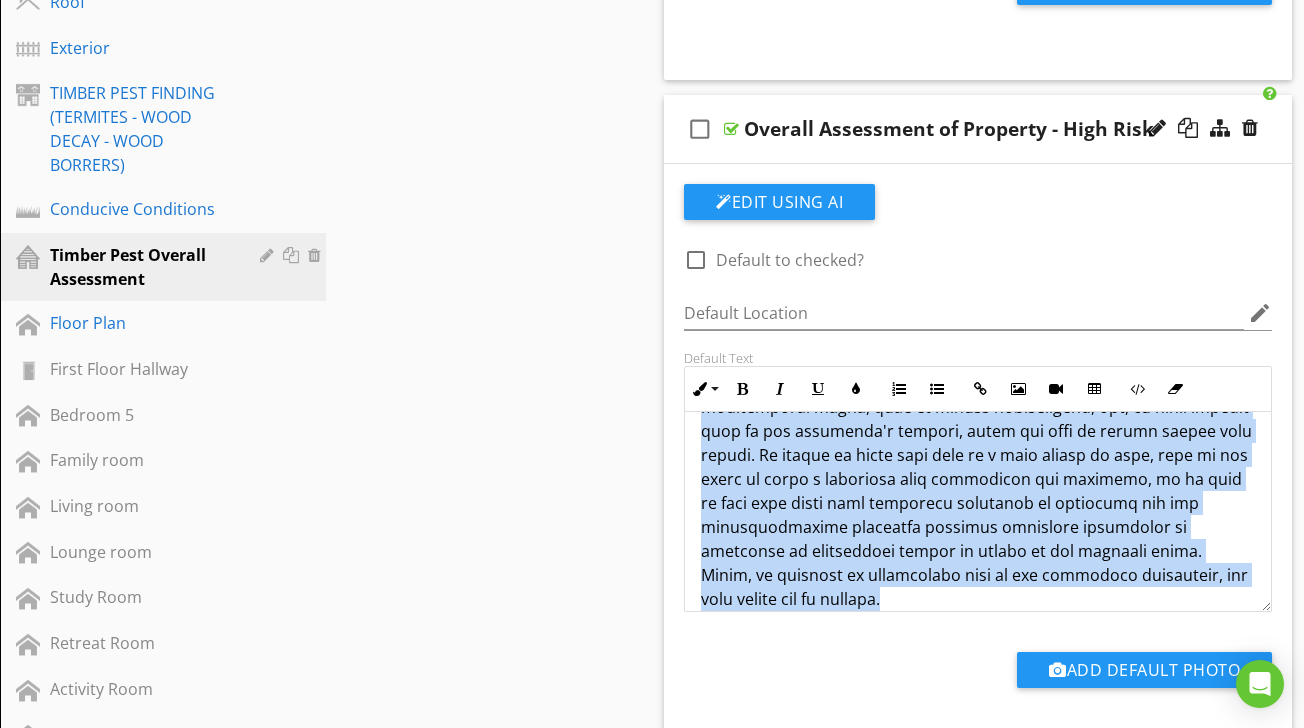 drag, startPoint x: 704, startPoint y: 445, endPoint x: 960, endPoint y: 637, distance: 320 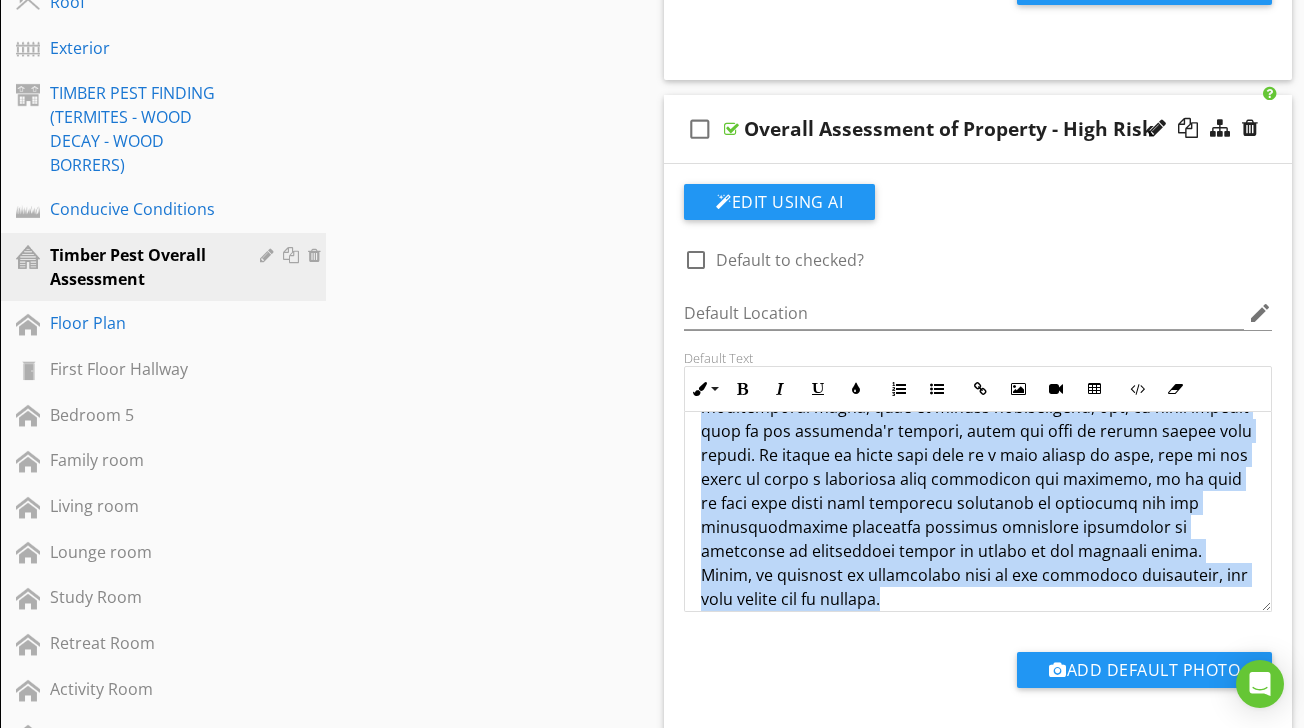 copy on "The overall degree of risk of timber pest infestation to this property appears to be HIGH - See notes below. The overall degree of risk of timber pest infestation is a subjective assessment by the inspector at the time of the inspection taking into account many factors which include but are in no way limited to location and proximity to bushland and trees, the presence of evidence of timber pest damage or activity close to the inspected structure or within the inspected structure, conducive conditions that raise the potential of timber pest attacks such as timbers in contact with soil, inaccessible areas, slab on ground construction, etc, or other factors that in the inspector's opinion, raise the risk of future timber pest attack. It should be noted that even if a risk factor is high, this is not meant to deter a purchaser from purchasing the property, it is just to make them aware that increased vigilance is warranted and any recommendations regarding reducing conducive conditions or frequency of inspect..." 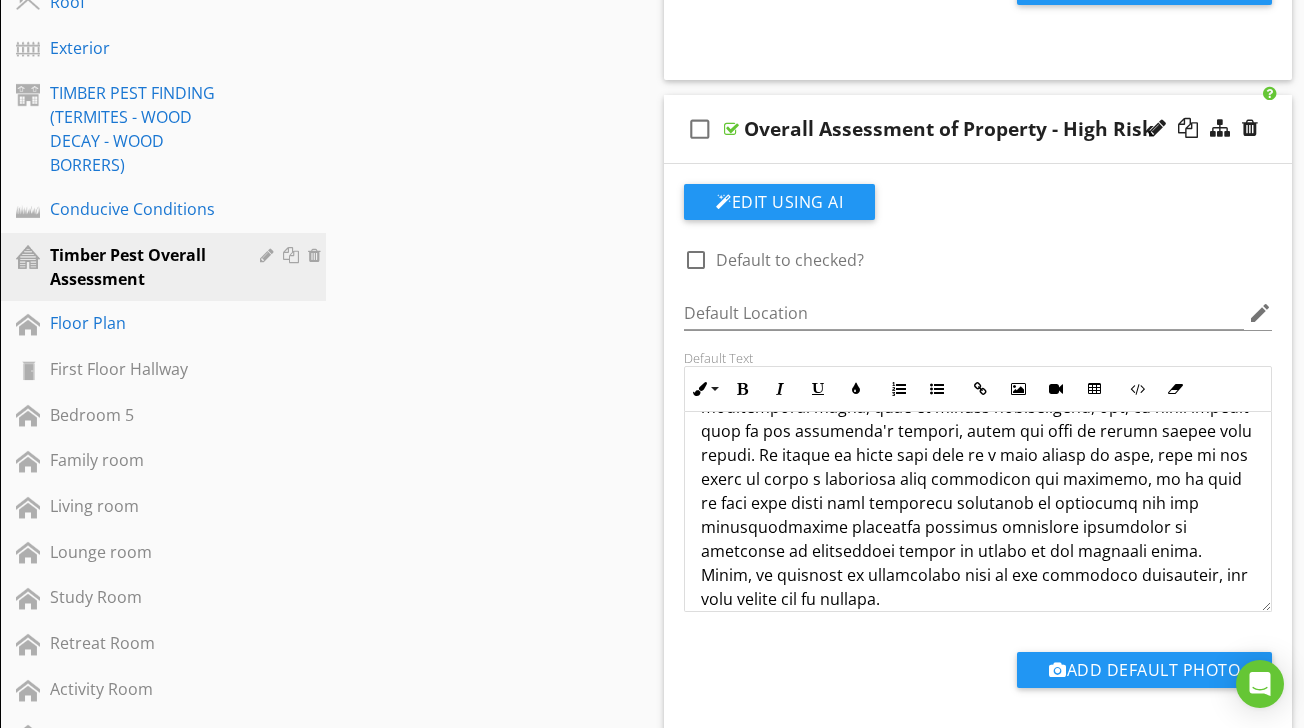 scroll, scrollTop: 1, scrollLeft: 0, axis: vertical 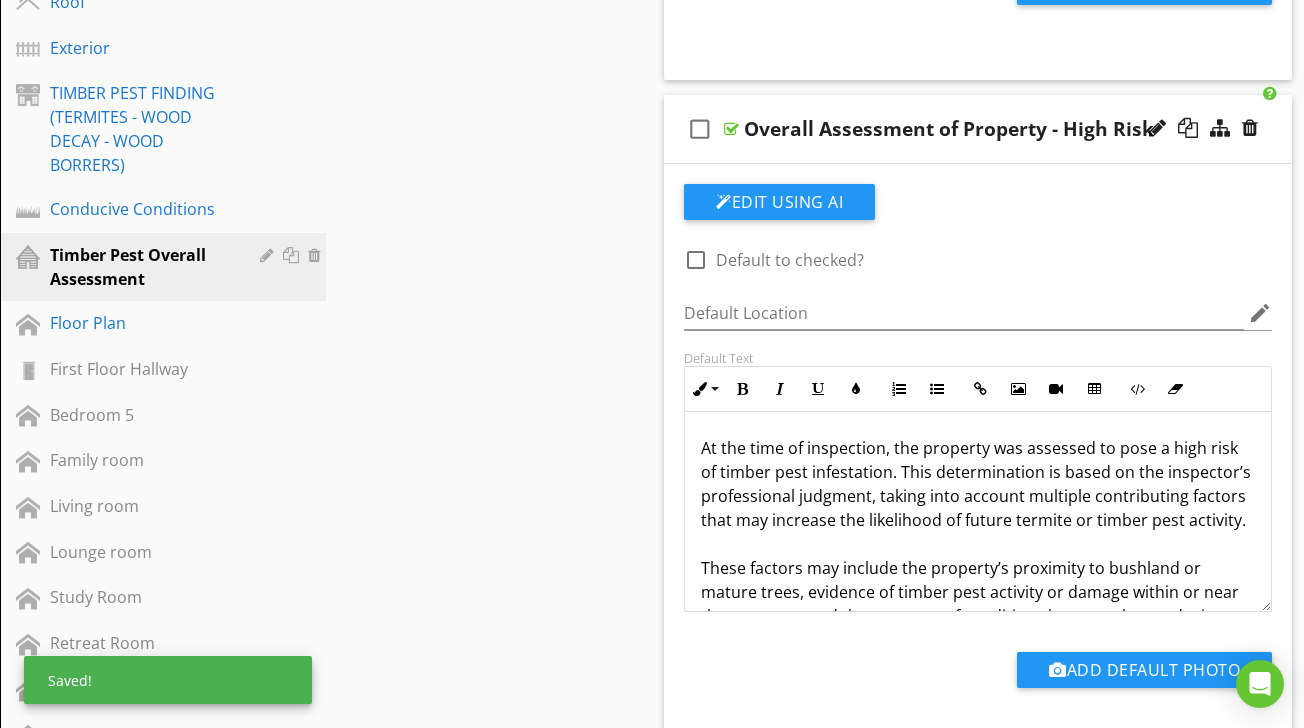 click on "At the time of inspection, the property was assessed to pose a high risk of timber pest infestation. This determination is based on the inspector’s professional judgment, taking into account multiple contributing factors that may increase the likelihood of future termite or timber pest activity. These factors may include the property’s proximity to bushland or mature trees, evidence of timber pest activity or damage within or near the structure, and the presence of conditions known to be conducive to infestation. Such conditions may involve timber in contact with soil, inadequate clearance or visibility of slab edges, poor drainage or ventilation, inaccessible areas, or construction types that limit full inspection. By addressing conducive conditions and implementing an appropriate termite management plan—including routine inspections in line with AS 3660.2—the overall risk level may be significantly reduced over time." at bounding box center [978, 700] 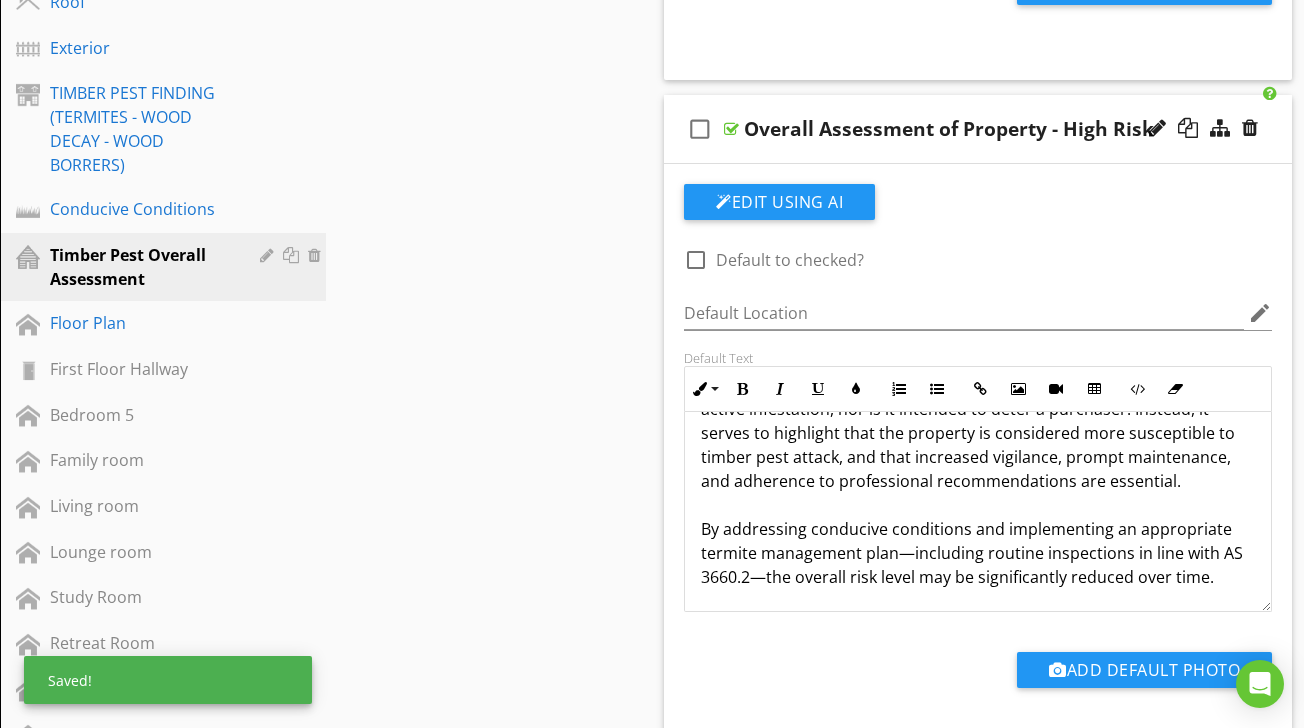 scroll, scrollTop: 393, scrollLeft: 0, axis: vertical 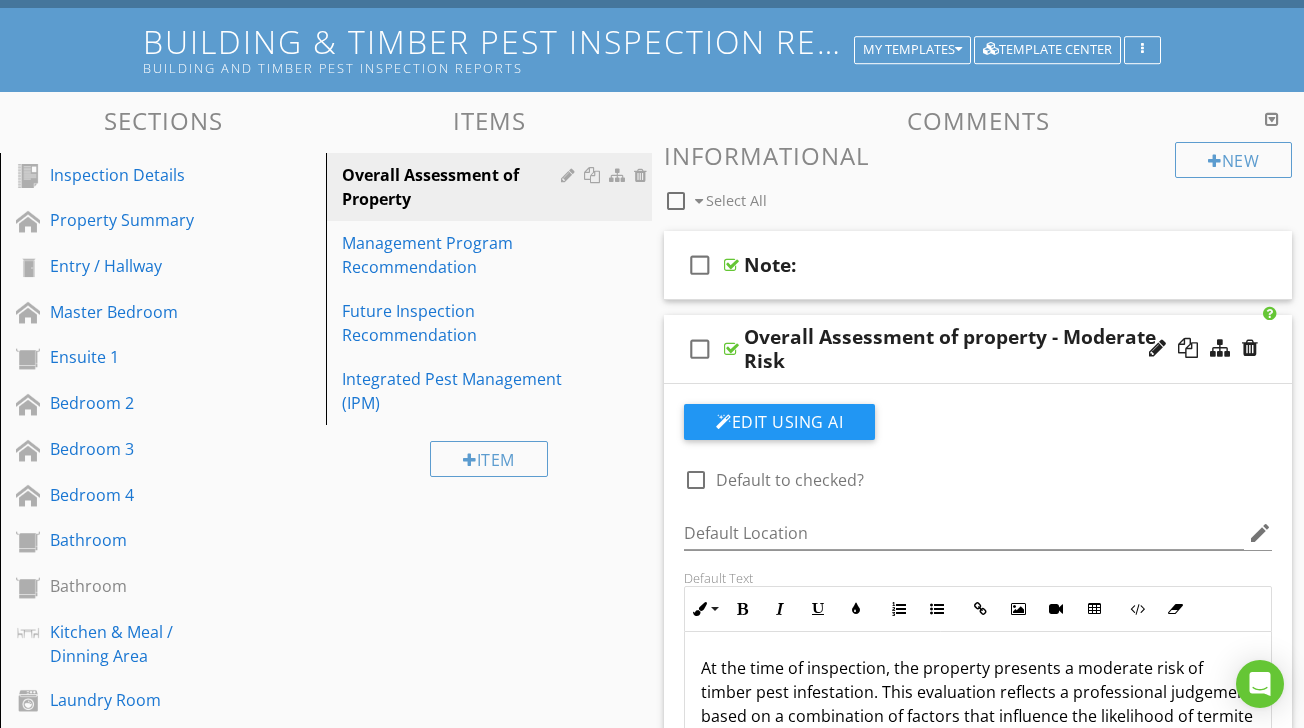 click at bounding box center [731, 349] 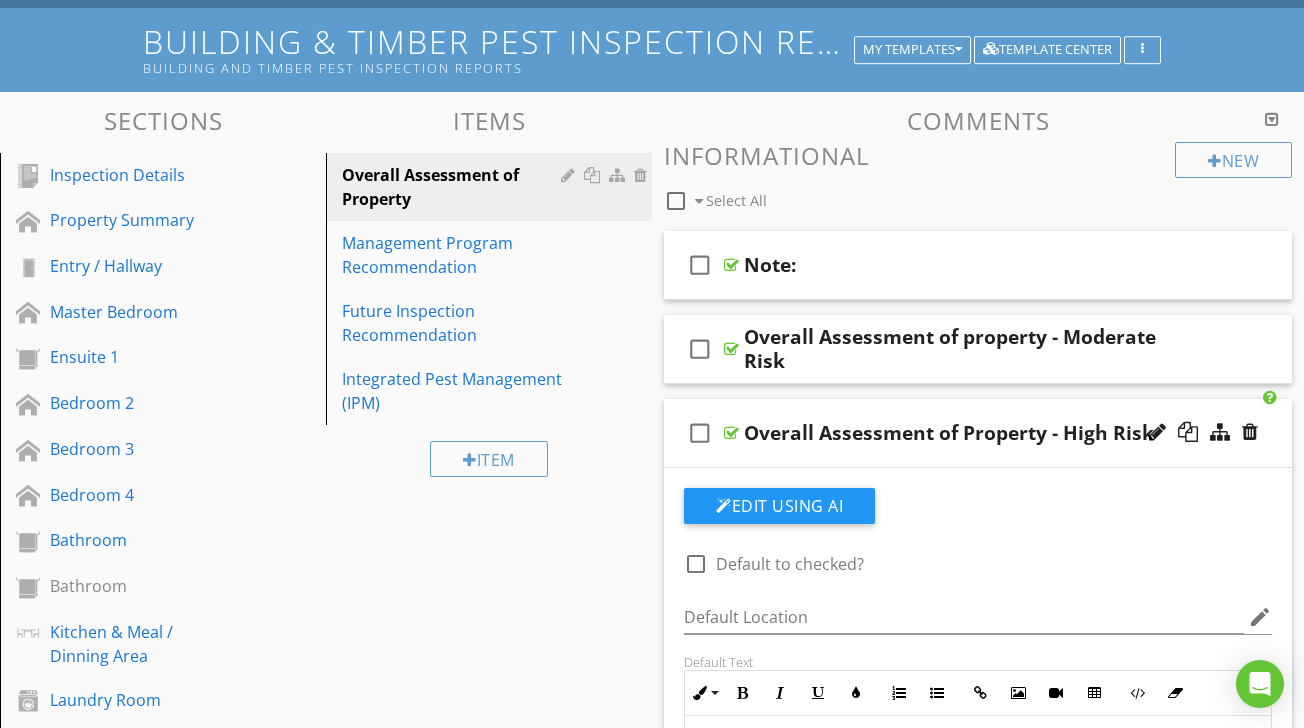 click at bounding box center (731, 433) 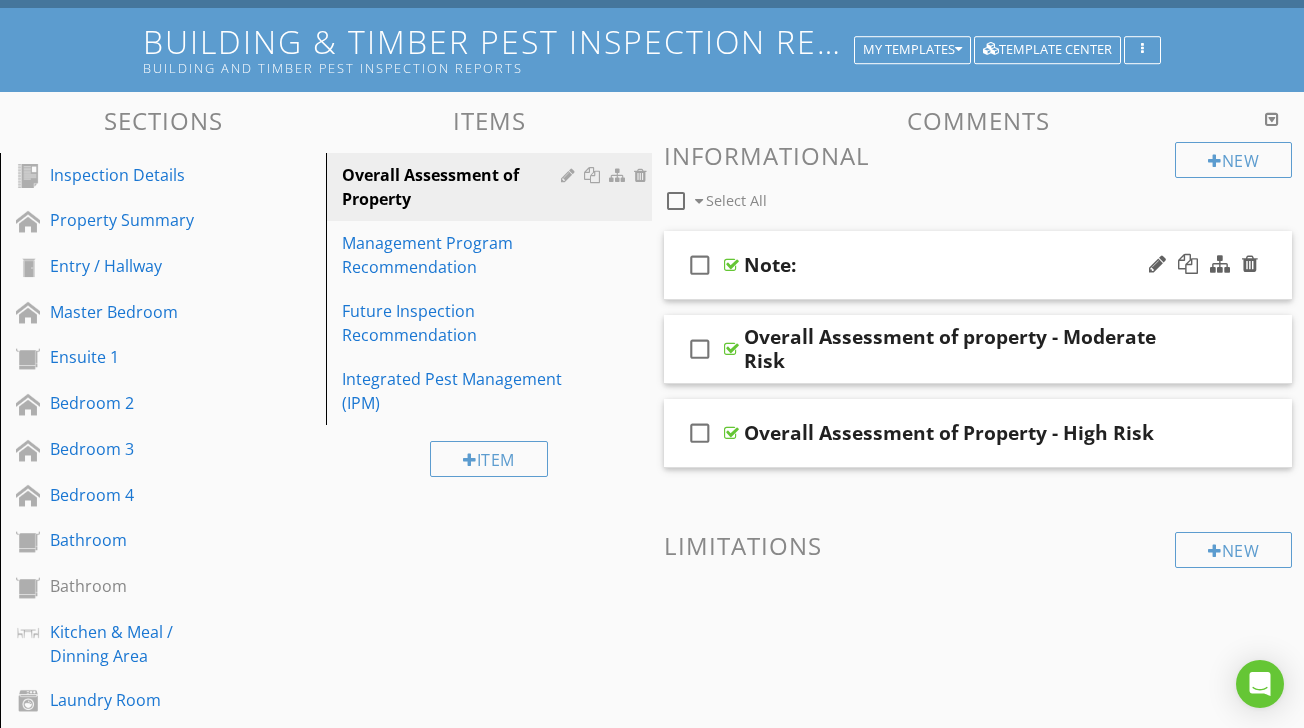 click at bounding box center (731, 265) 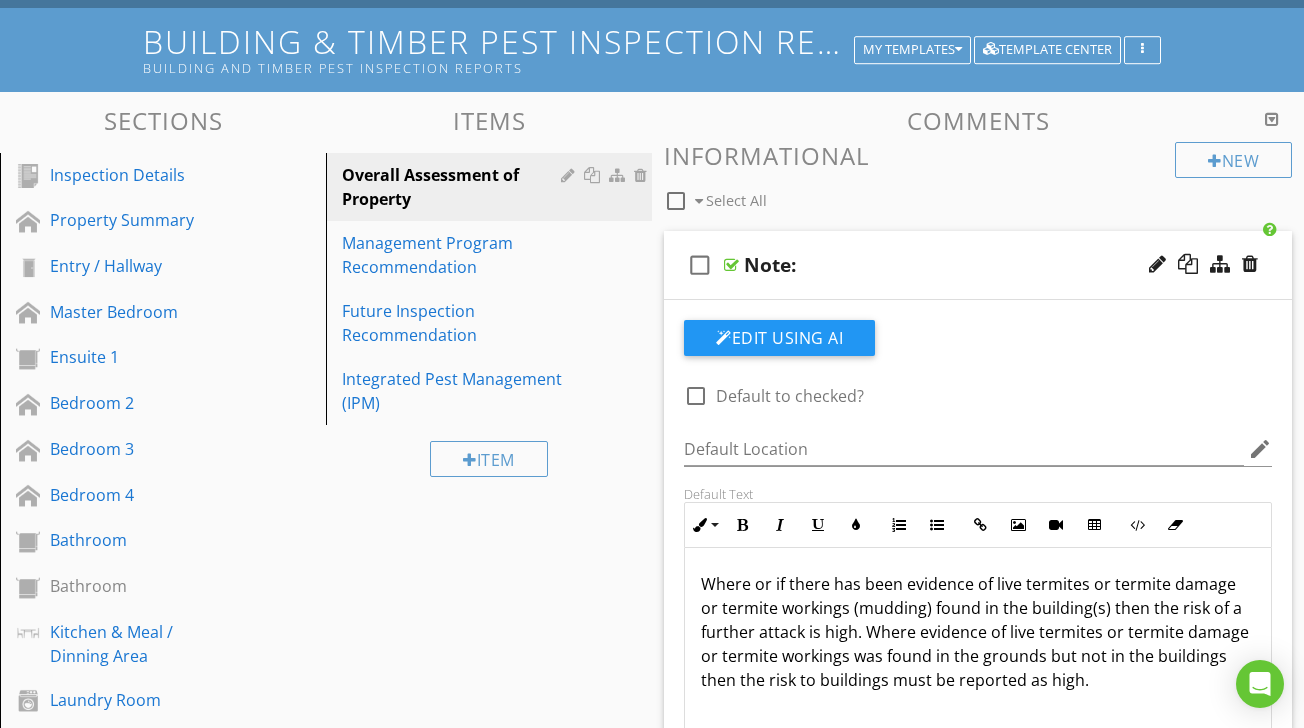 scroll, scrollTop: 1, scrollLeft: 0, axis: vertical 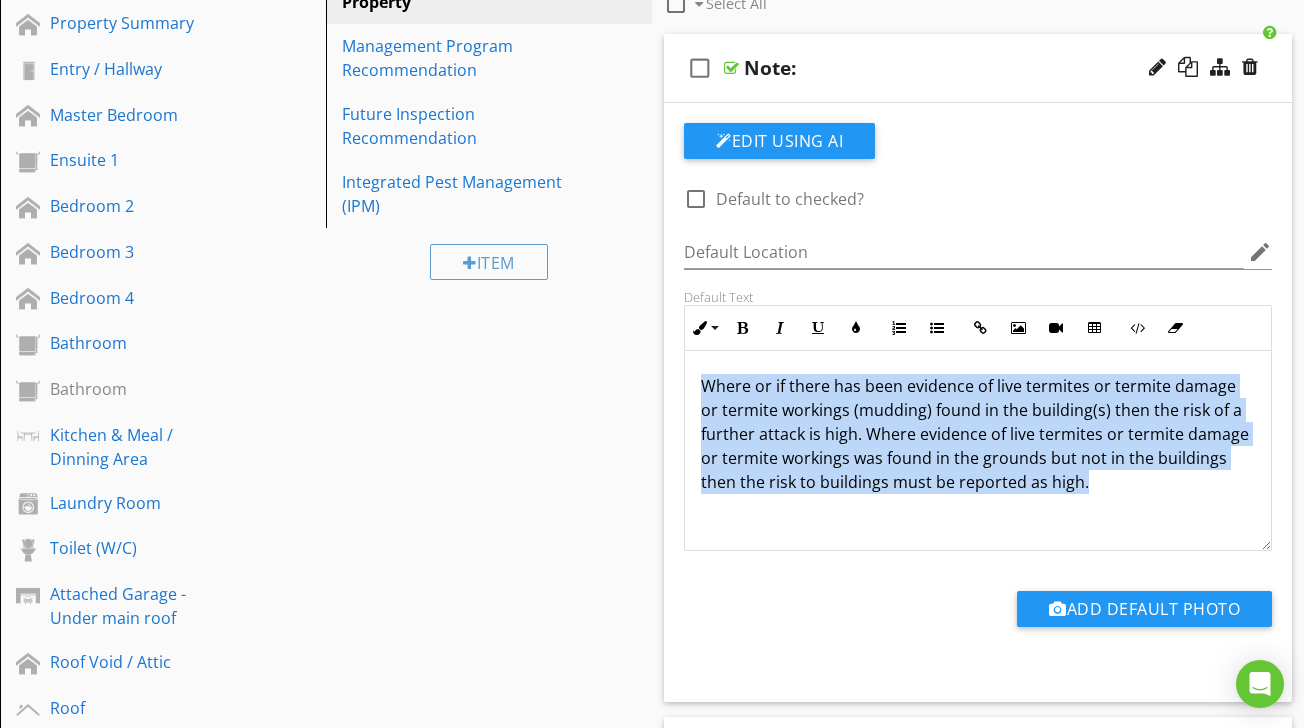 drag, startPoint x: 701, startPoint y: 382, endPoint x: 1049, endPoint y: 508, distance: 370.1081 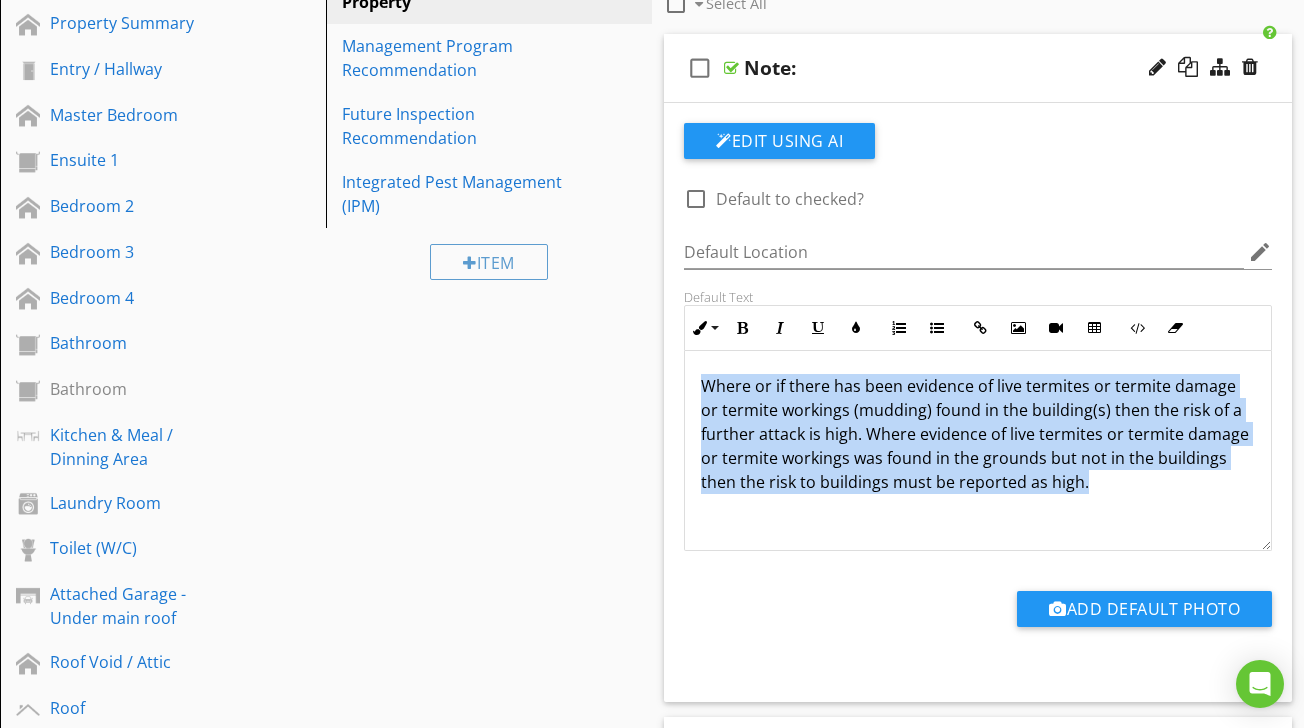 copy on "Where or if there has been evidence of live termites or termite damage or termite workings (mudding) found in the building(s) then the risk of a further attack is high. Where evidence of live termites or termite damage or termite workings was found in the grounds but not in the buildings then the risk to buildings must be reported as high." 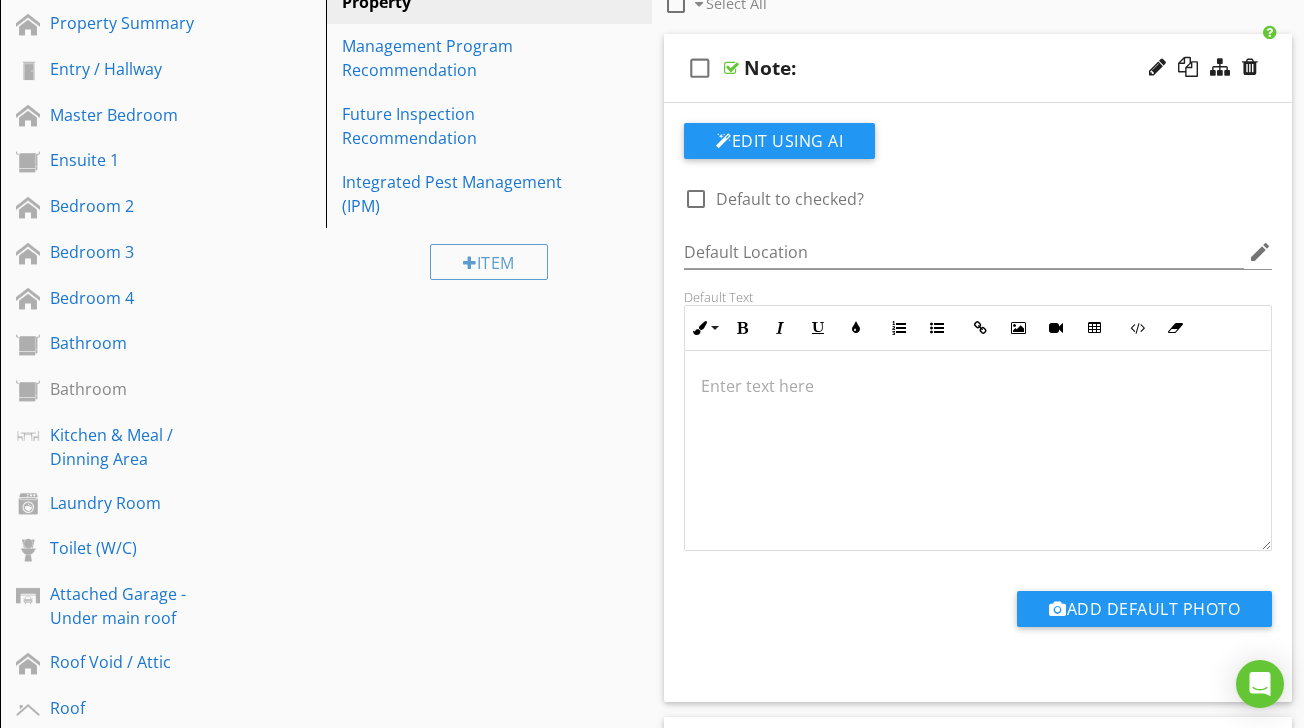 click at bounding box center (978, 386) 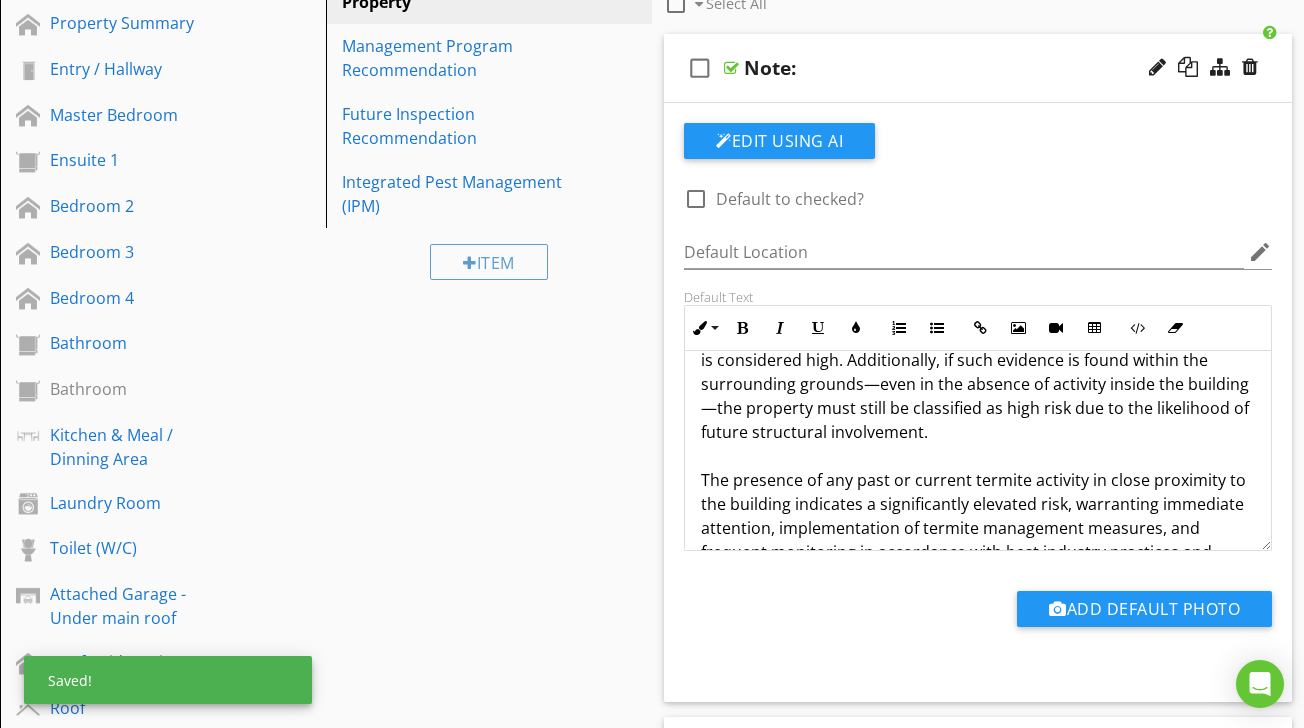 scroll, scrollTop: 70, scrollLeft: 0, axis: vertical 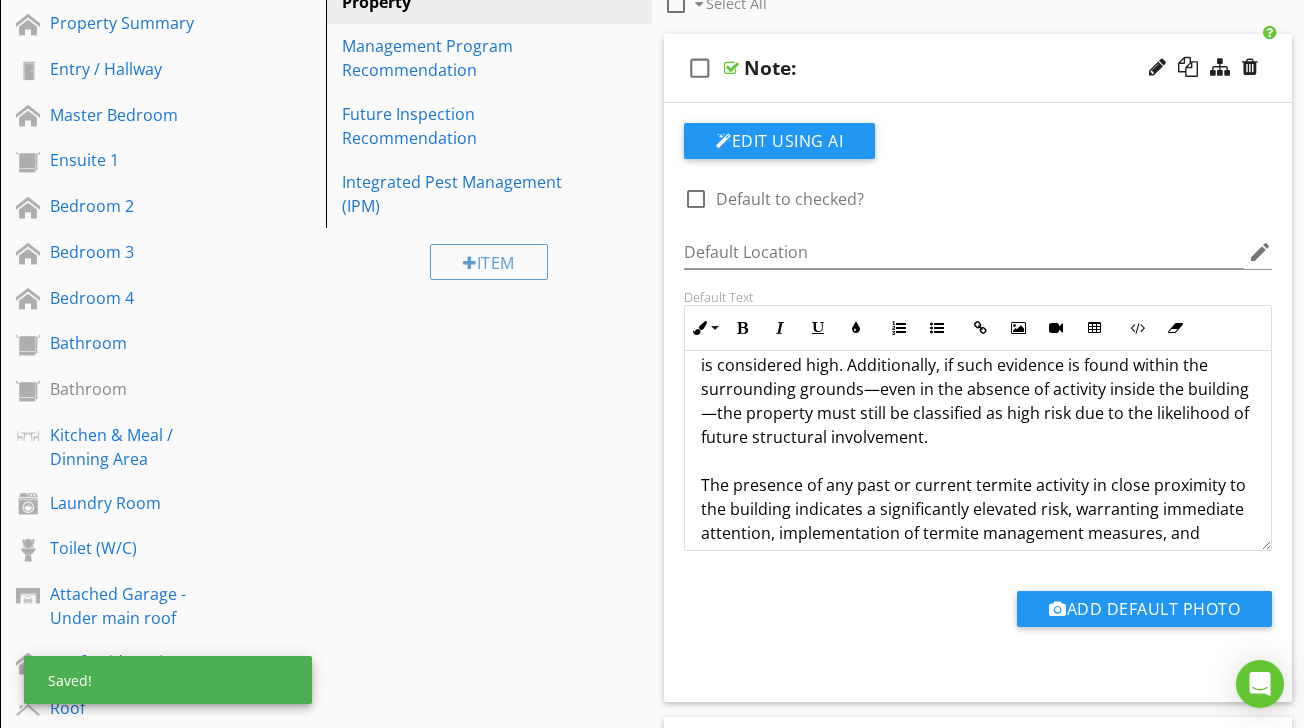 click on "If live termites, termite damage, or termite workings (such as mud tubes) are identified within the building structure, the risk of further infestation is considered high. Additionally, if such evidence is found within the surrounding grounds—even in the absence of activity inside the building—the property must still be classified as high risk due to the likelihood of future structural involvement. The presence of any past or current termite activity in close proximity to the building indicates a significantly elevated risk, warranting immediate attention, implementation of termite management measures, and frequent monitoring in accordance with best industry practices and Australian Standards." at bounding box center [978, 449] 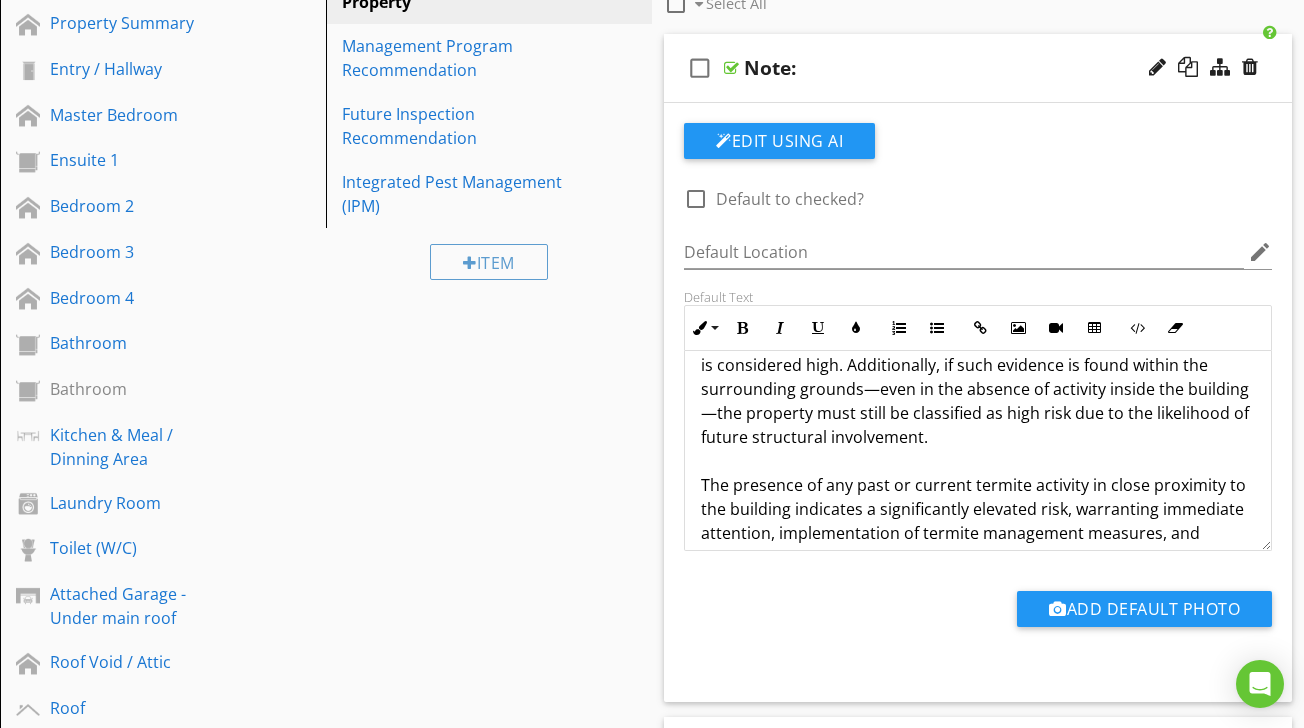 click on "If live termites, termite damage, or termite workings (such as mud tubes) are identified within the building structure, the risk of further infestation is considered high. Additionally, if such evidence is found within the surrounding grounds—even in the absence of activity inside the building—the property must still be classified as high risk due to the likelihood of future structural involvement. The presence of any past or current termite activity in close proximity to the building indicates a significantly elevated risk, warranting immediate attention, implementation of termite management measures, and frequent monitoring in accordance with best industry practices and Australian Standards." at bounding box center (978, 449) 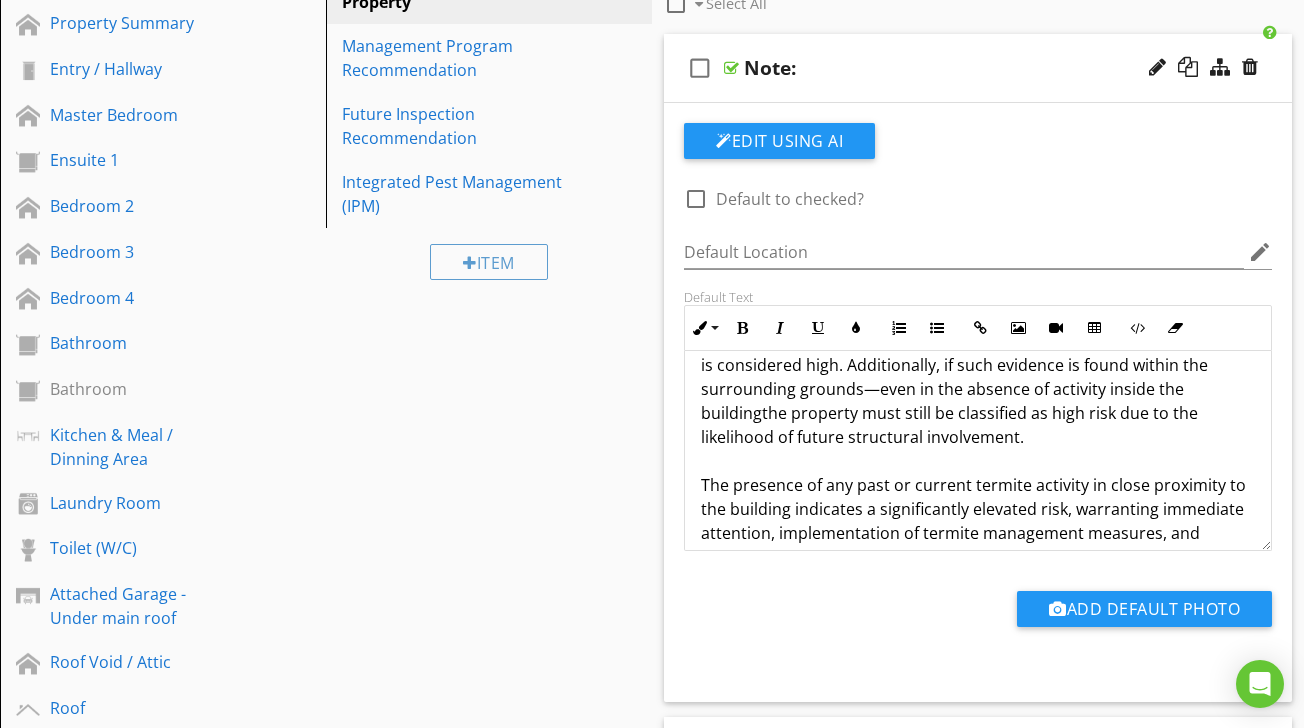 type 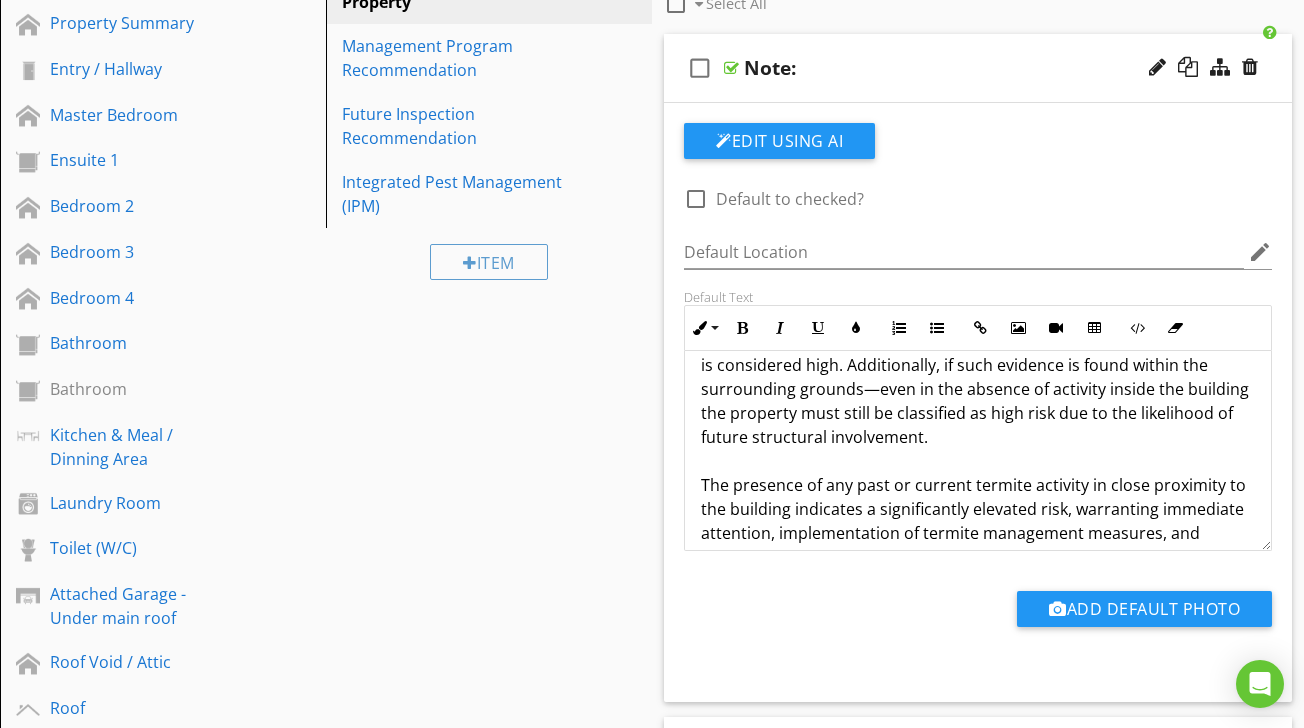 click on "If live termites, termite damage, or termite workings (such as mud tubes) are identified within the building structure, the risk of further infestation is considered high. Additionally, if such evidence is found within the surrounding grounds—even in the absence of activity inside the building the property must still be classified as high risk due to the likelihood of future structural involvement. The presence of any past or current termite activity in close proximity to the building indicates a significantly elevated risk, warranting immediate attention, implementation of termite management measures, and frequent monitoring in accordance with best industry practices and Australian Standards." at bounding box center (978, 449) 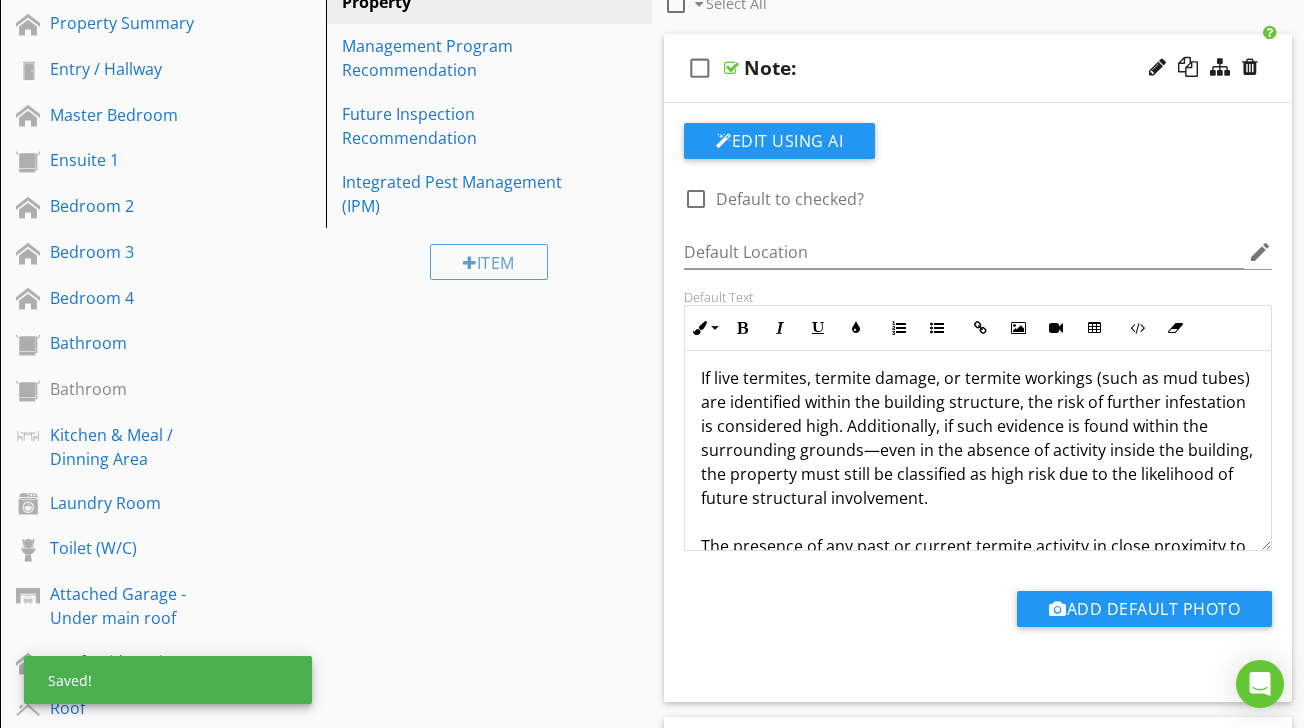 scroll, scrollTop: 0, scrollLeft: 0, axis: both 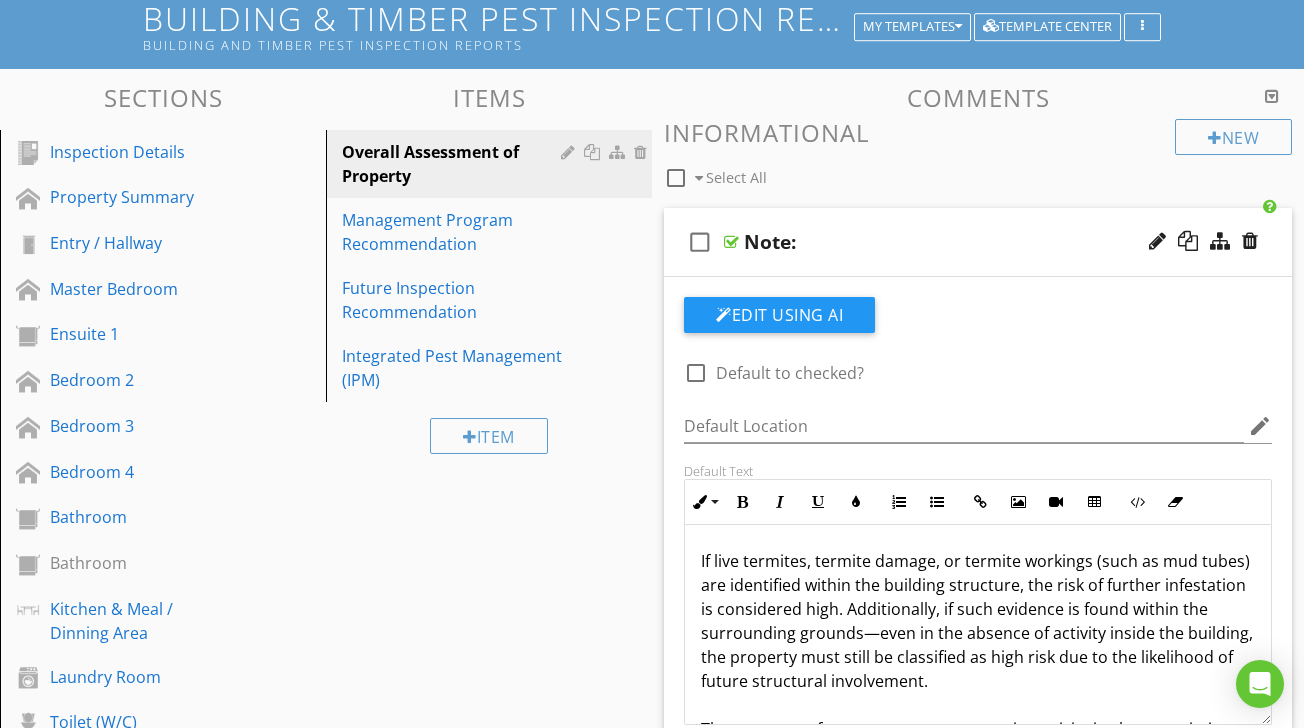click at bounding box center (731, 242) 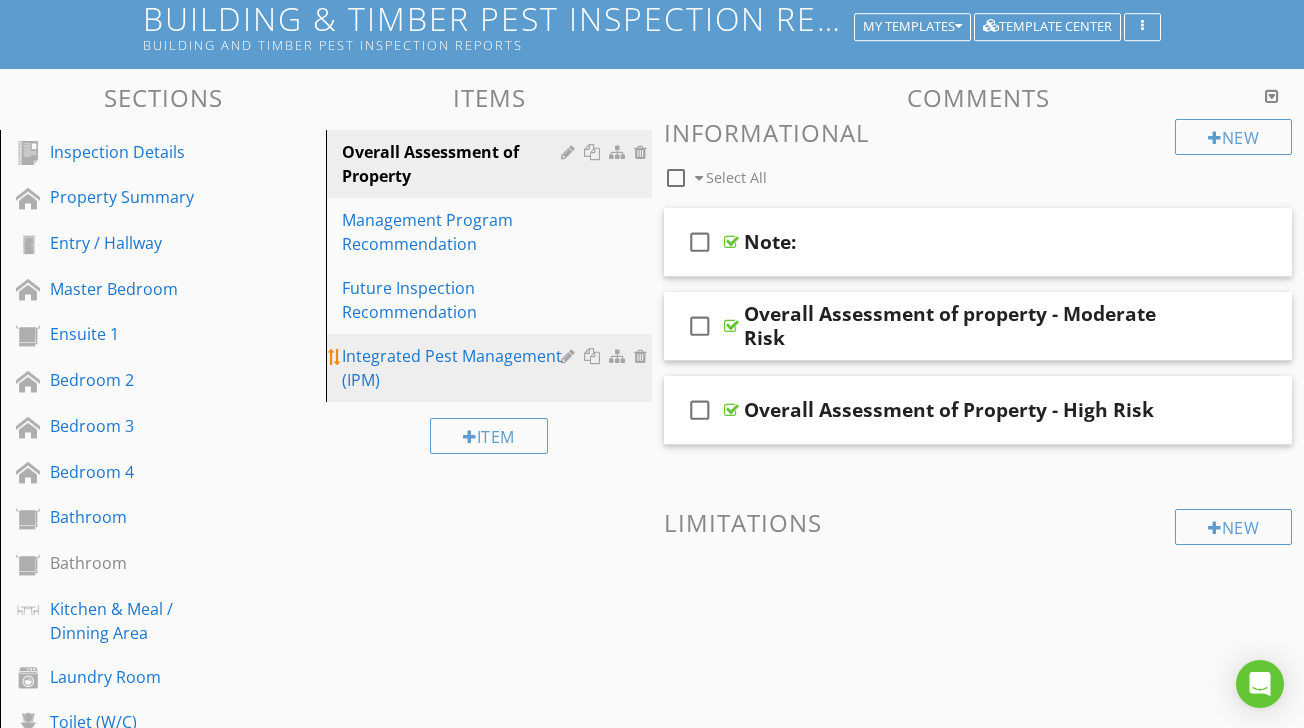 click on "Integrated Pest Management (IPM)" at bounding box center [454, 368] 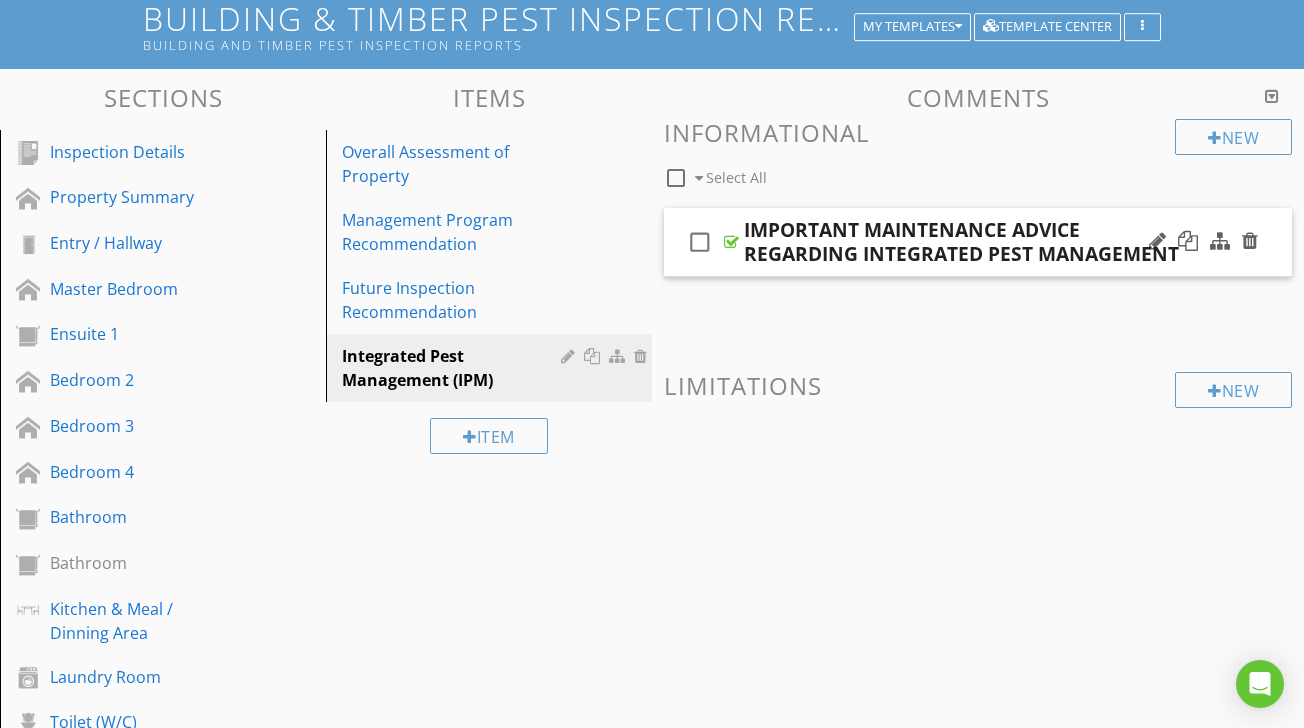 click at bounding box center [731, 242] 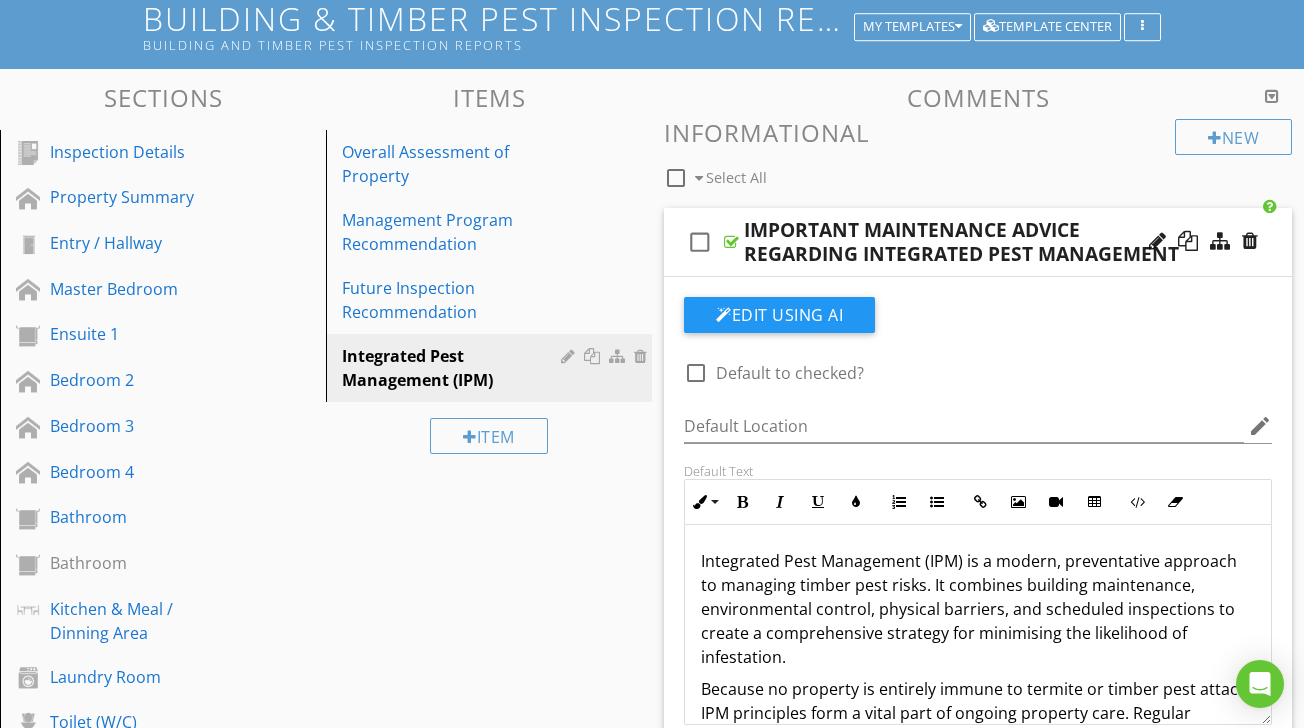 click on "check_box_outline_blank" at bounding box center [700, 242] 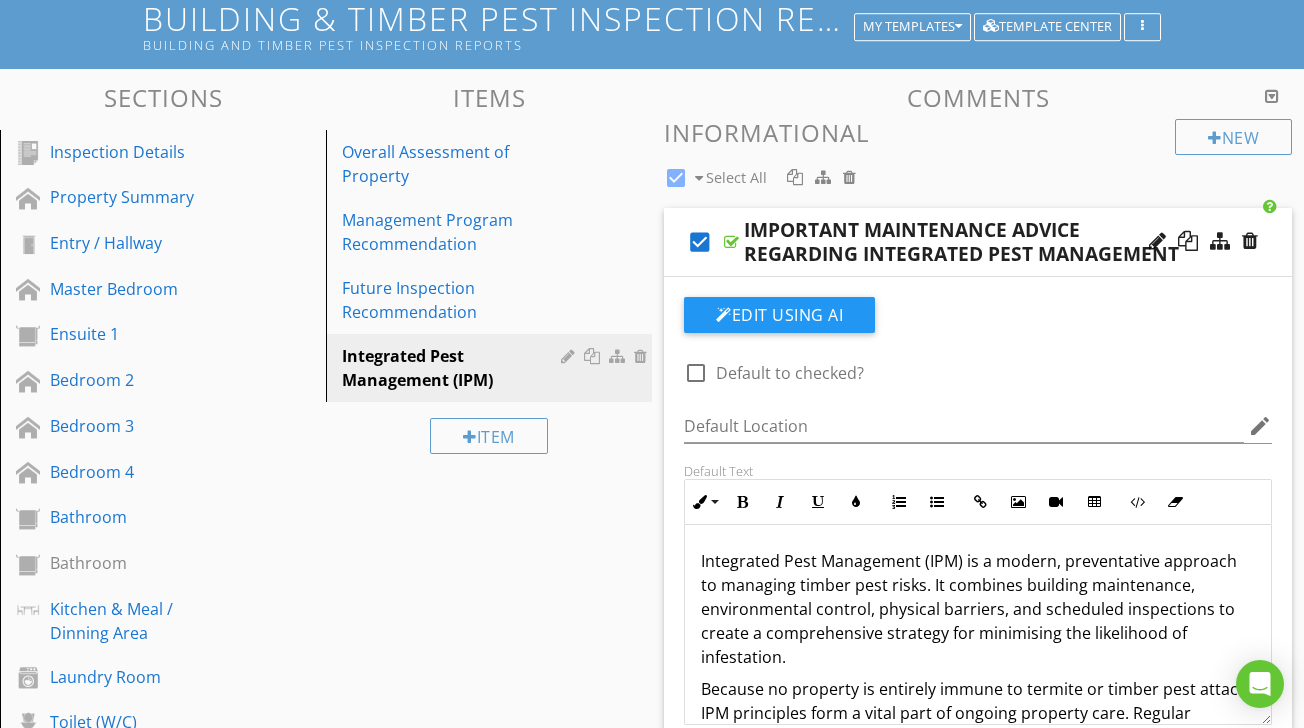 checkbox on "true" 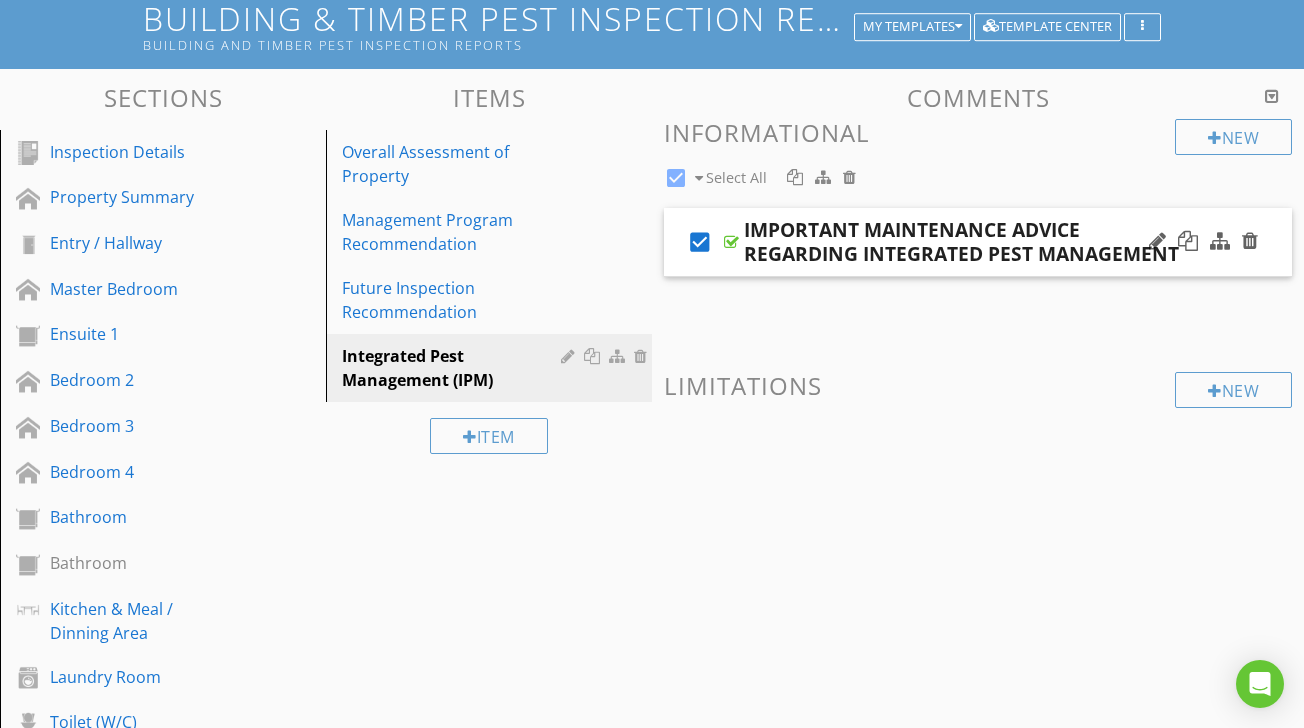 click at bounding box center (731, 242) 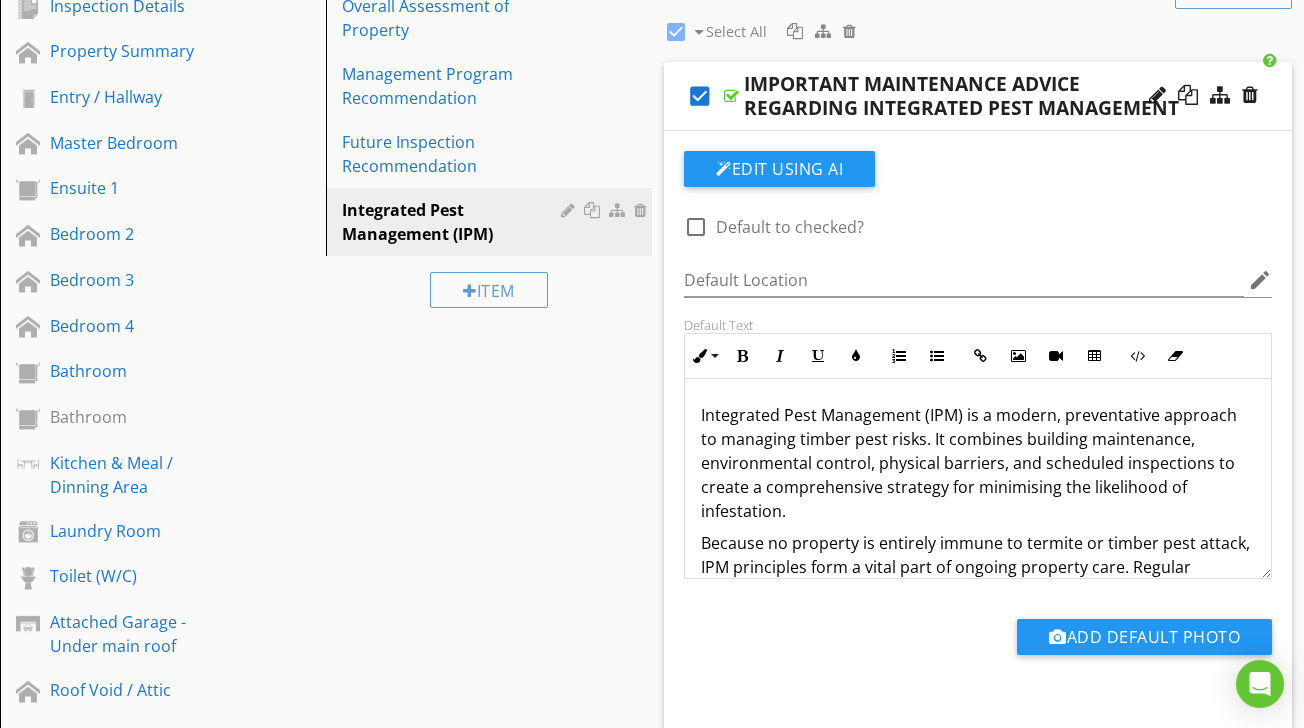 scroll, scrollTop: 326, scrollLeft: 0, axis: vertical 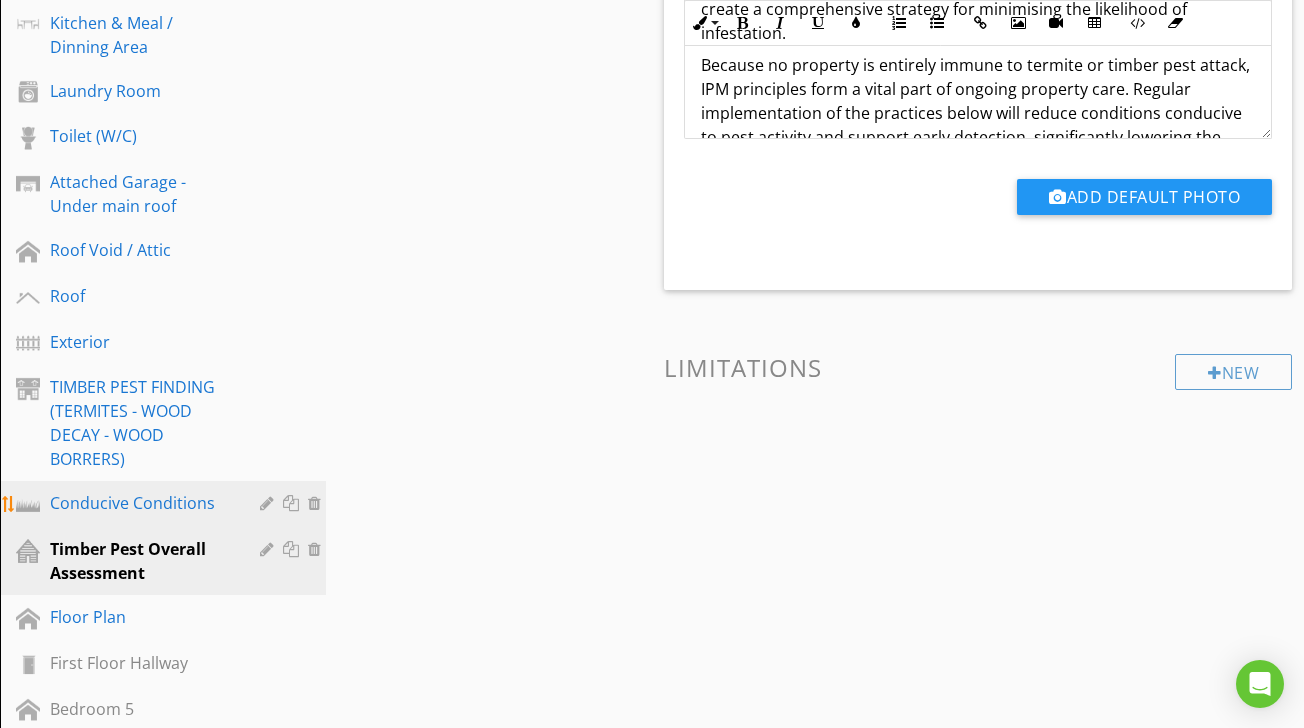 click on "Conducive Conditions" at bounding box center (140, 503) 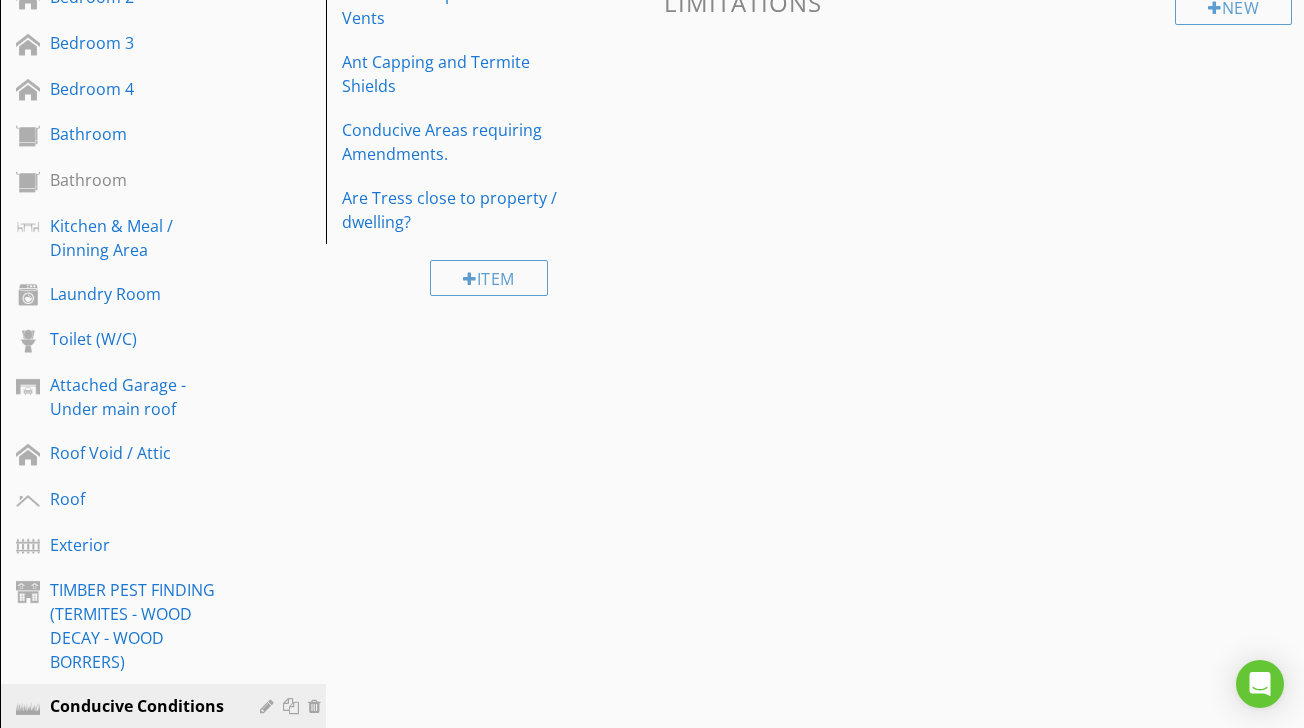 scroll, scrollTop: 574, scrollLeft: 0, axis: vertical 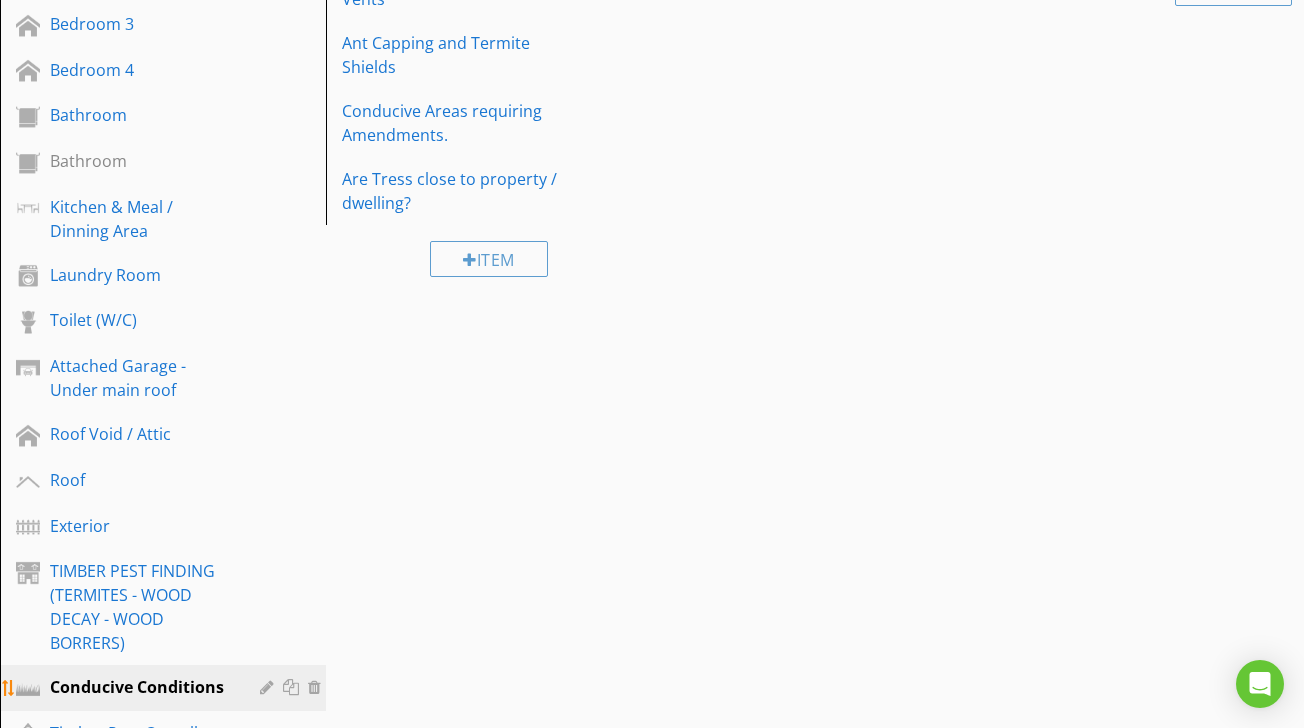 click at bounding box center [269, 687] 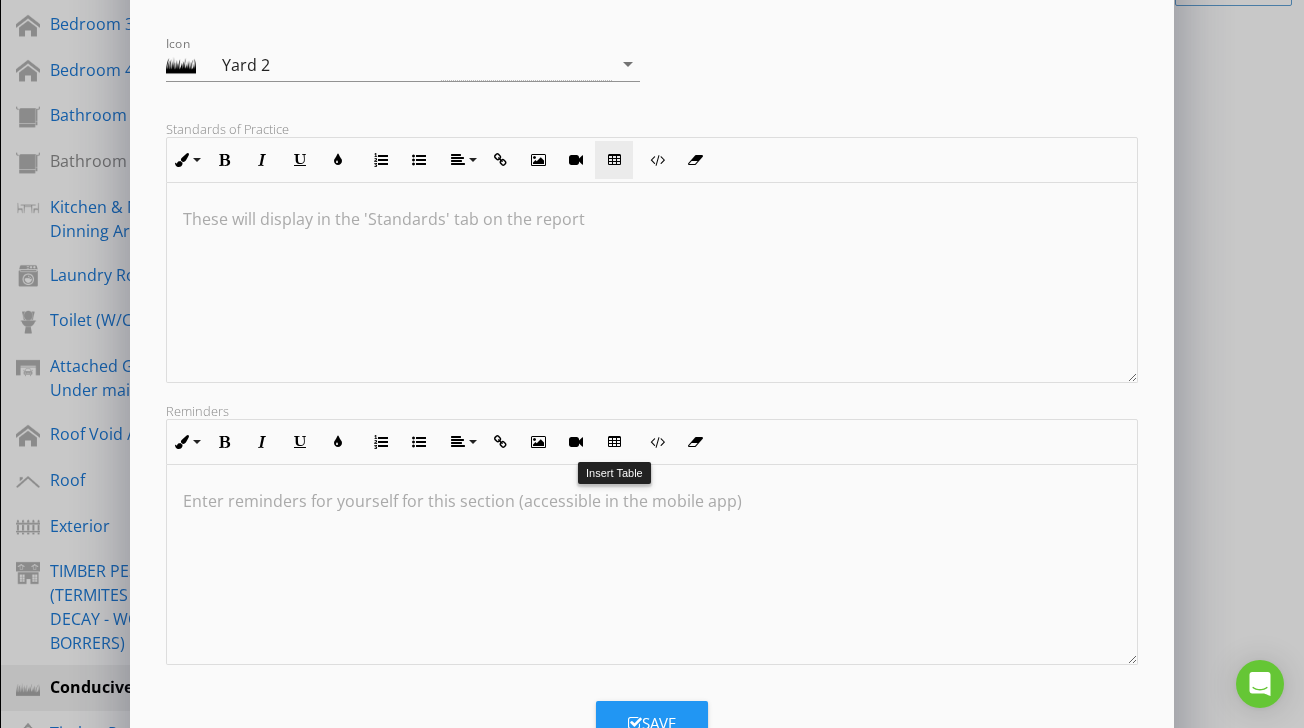 scroll, scrollTop: 268, scrollLeft: 0, axis: vertical 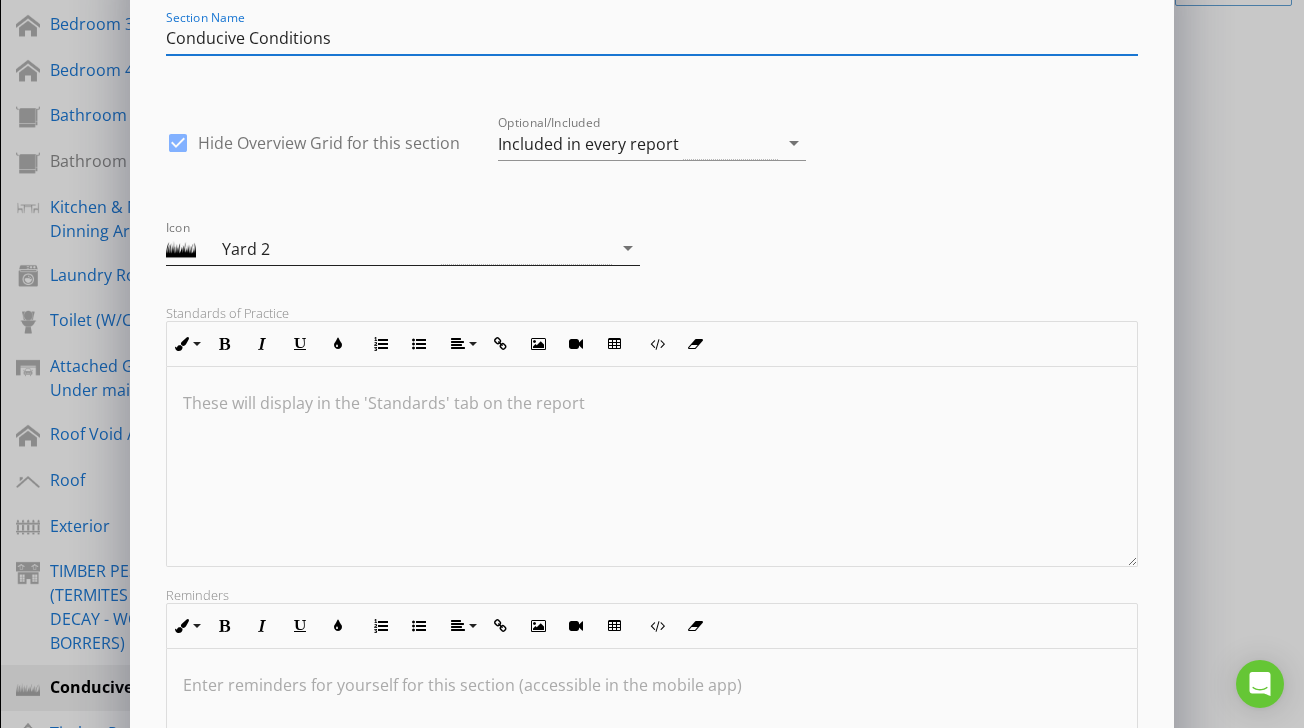 click on "arrow_drop_down" at bounding box center (628, 248) 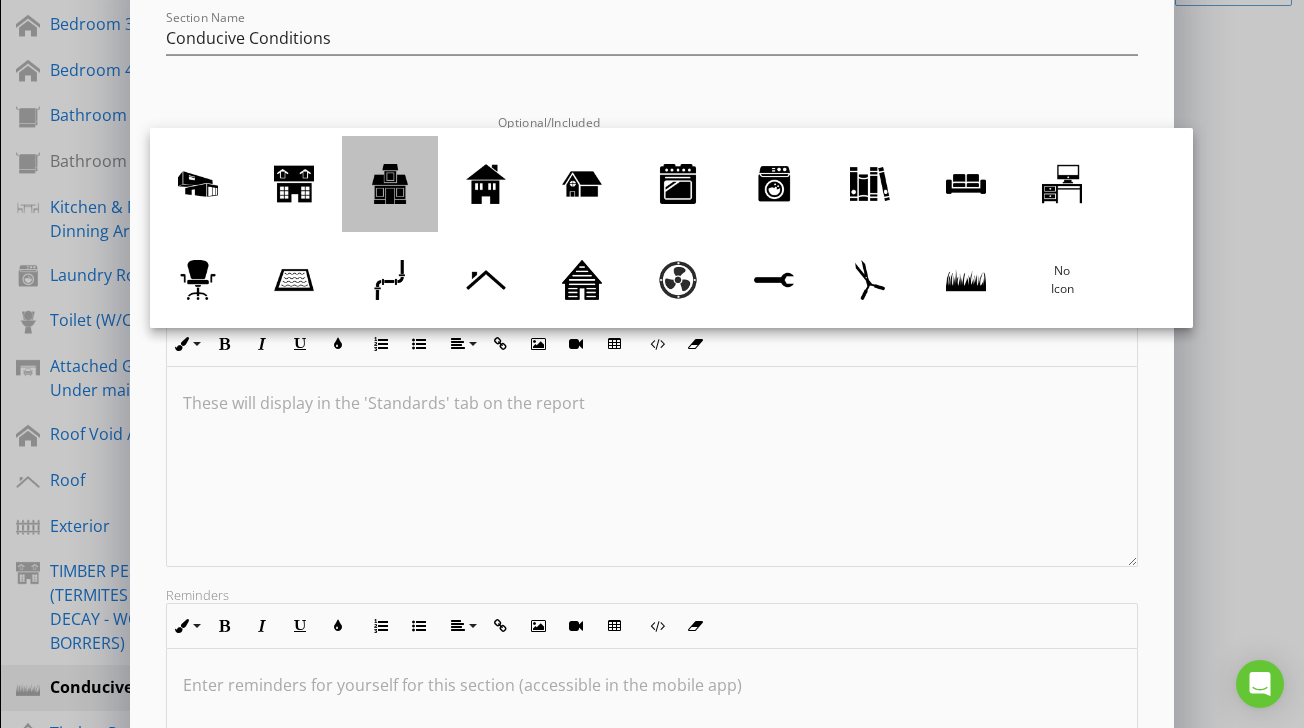 click at bounding box center (390, 184) 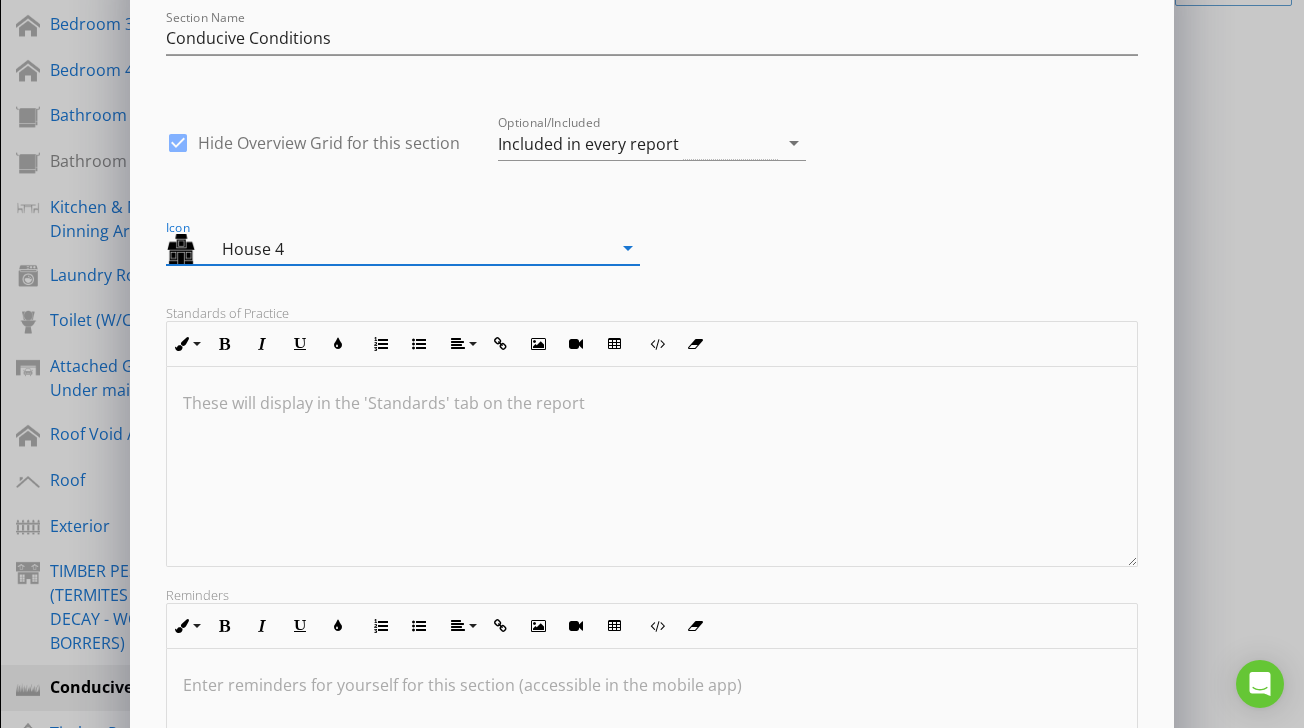 click on "arrow_drop_down" at bounding box center [628, 248] 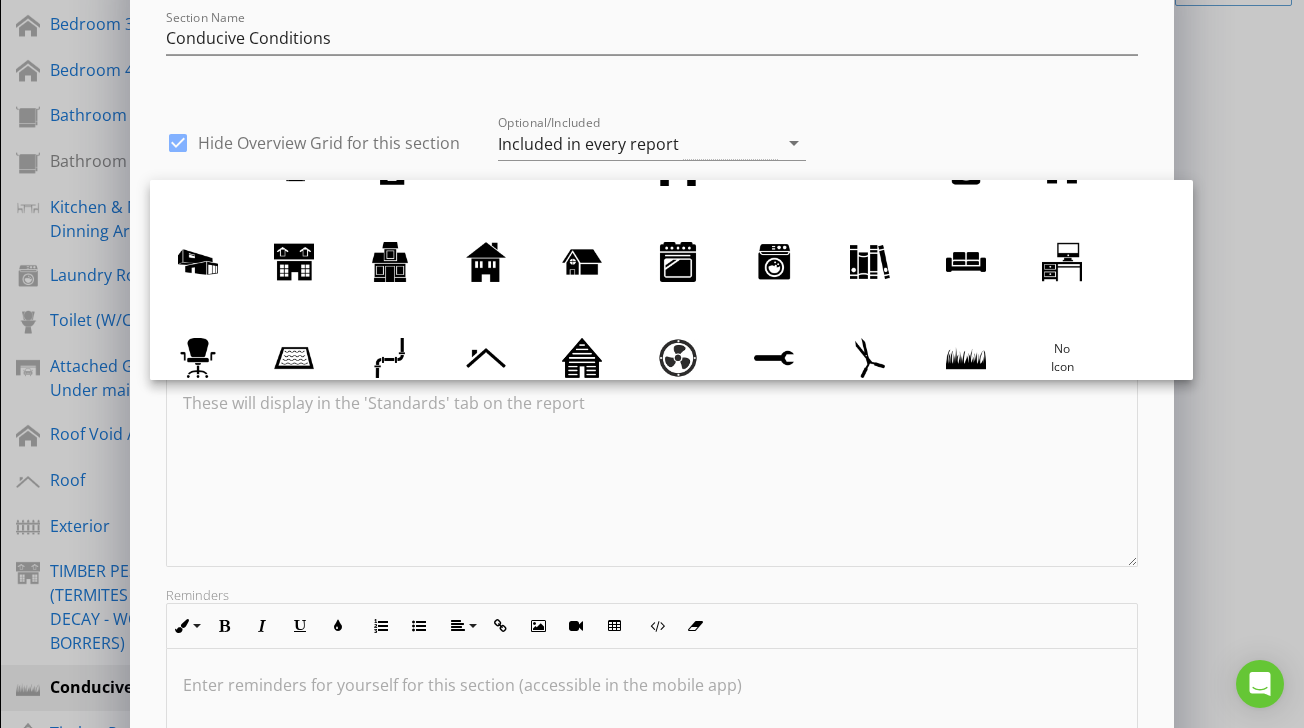 scroll, scrollTop: 179, scrollLeft: 0, axis: vertical 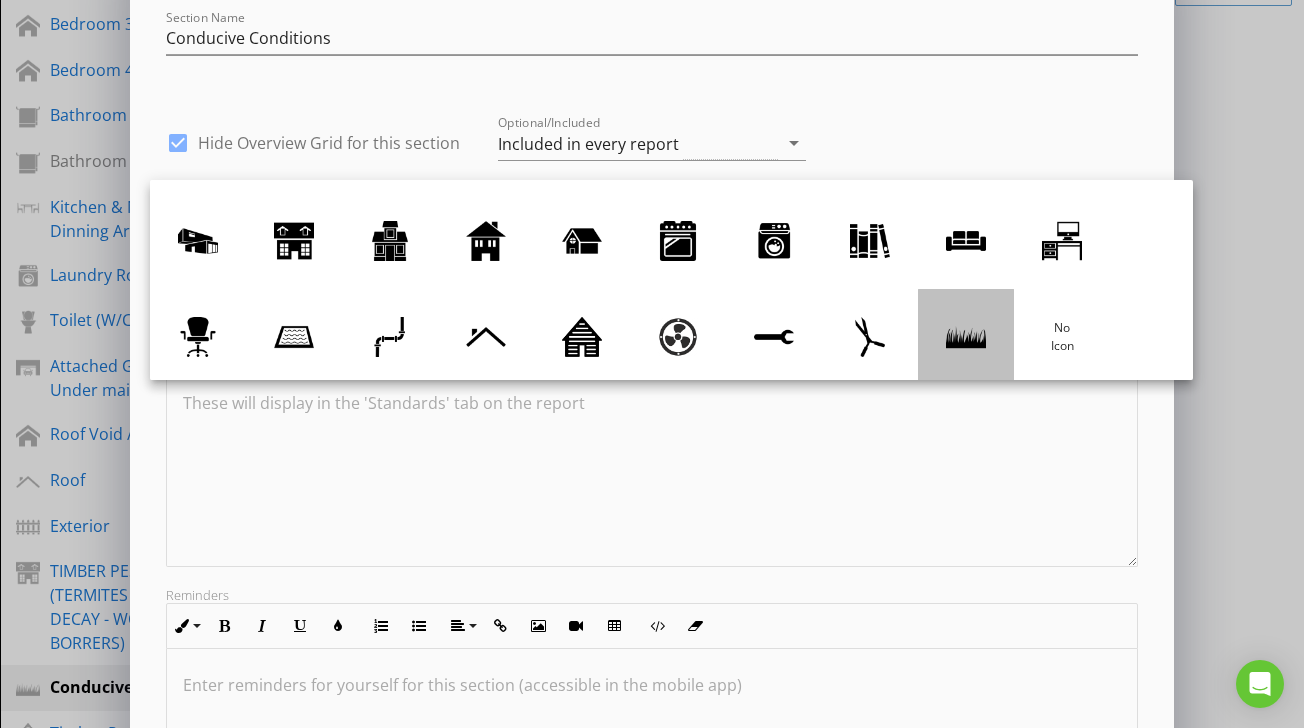 click at bounding box center [966, 337] 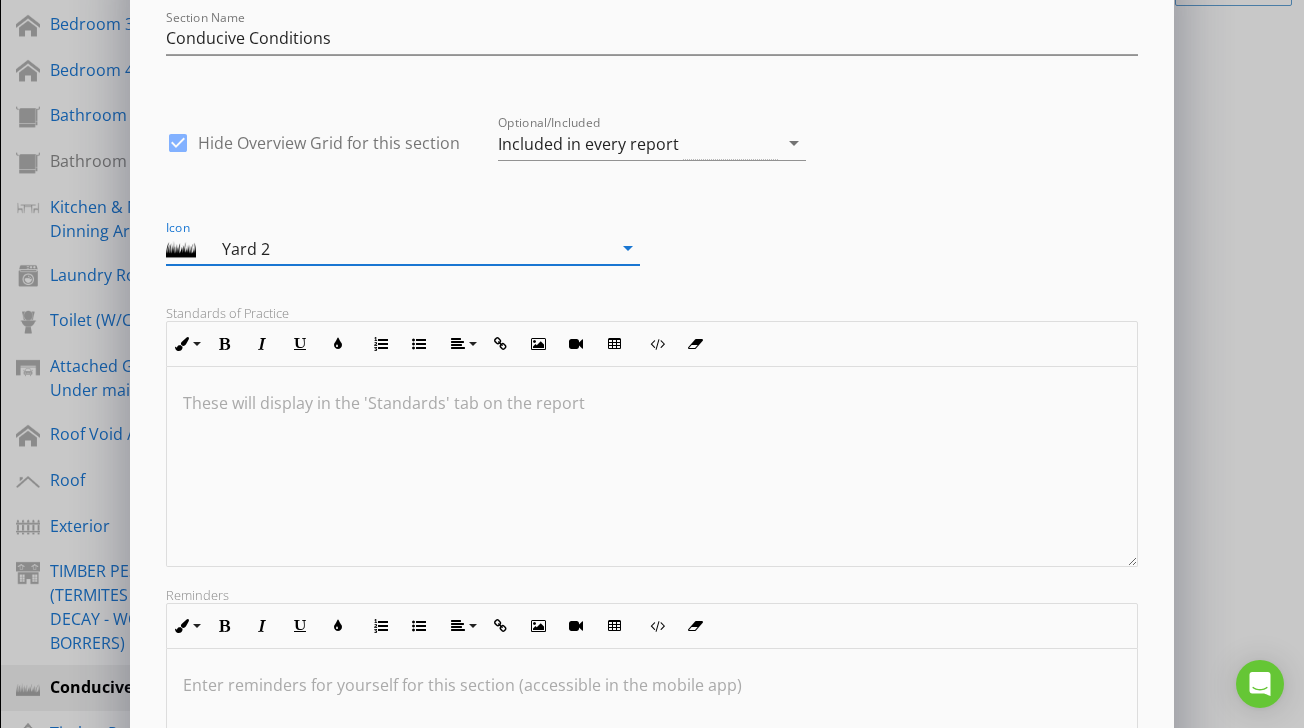 click on "Yard 2" at bounding box center (331, 249) 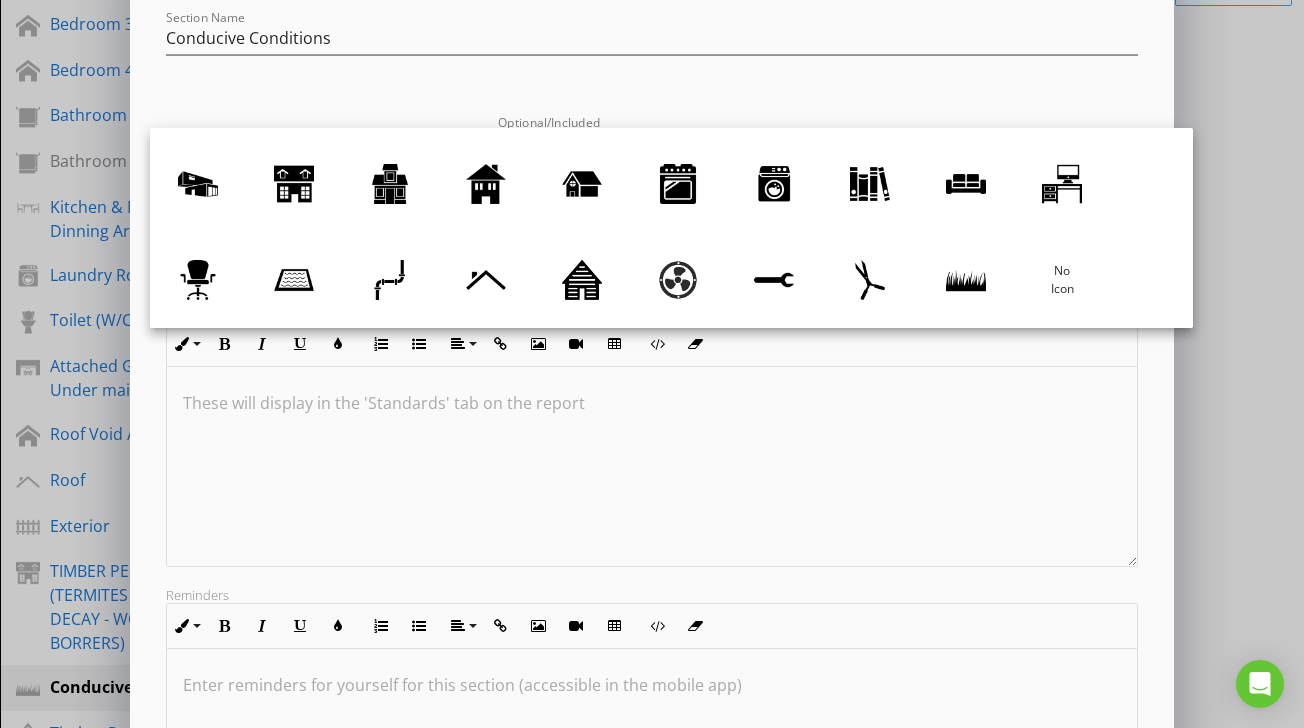 click at bounding box center (651, 467) 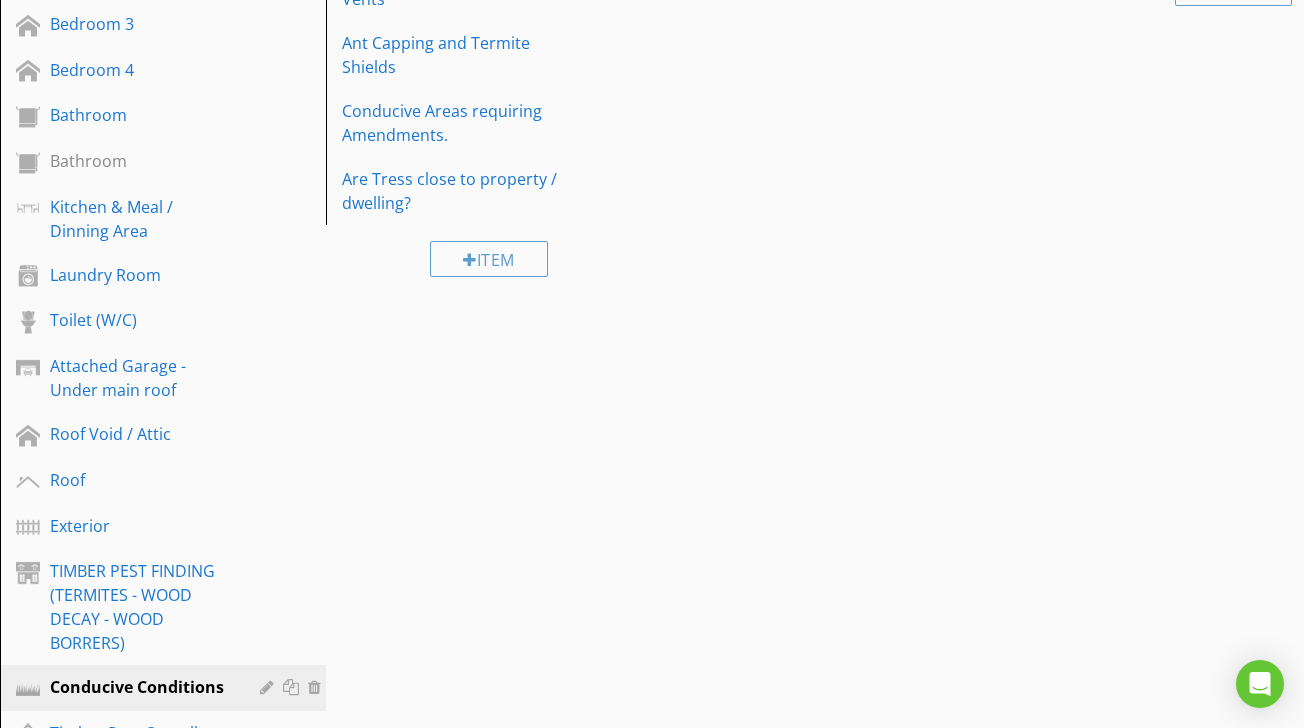 click at bounding box center (652, 364) 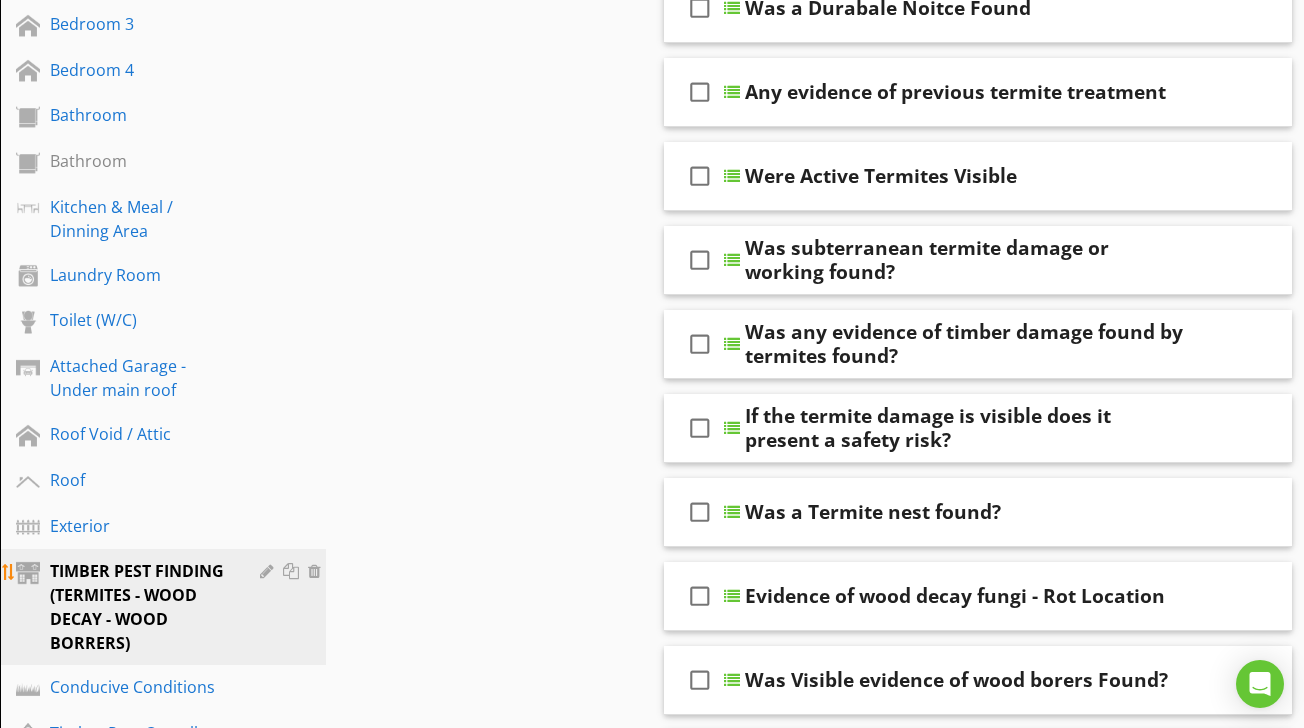 click on "TIMBER PEST FINDING (TERMITES - WOOD DECAY - WOOD BORRERS)" at bounding box center (178, 607) 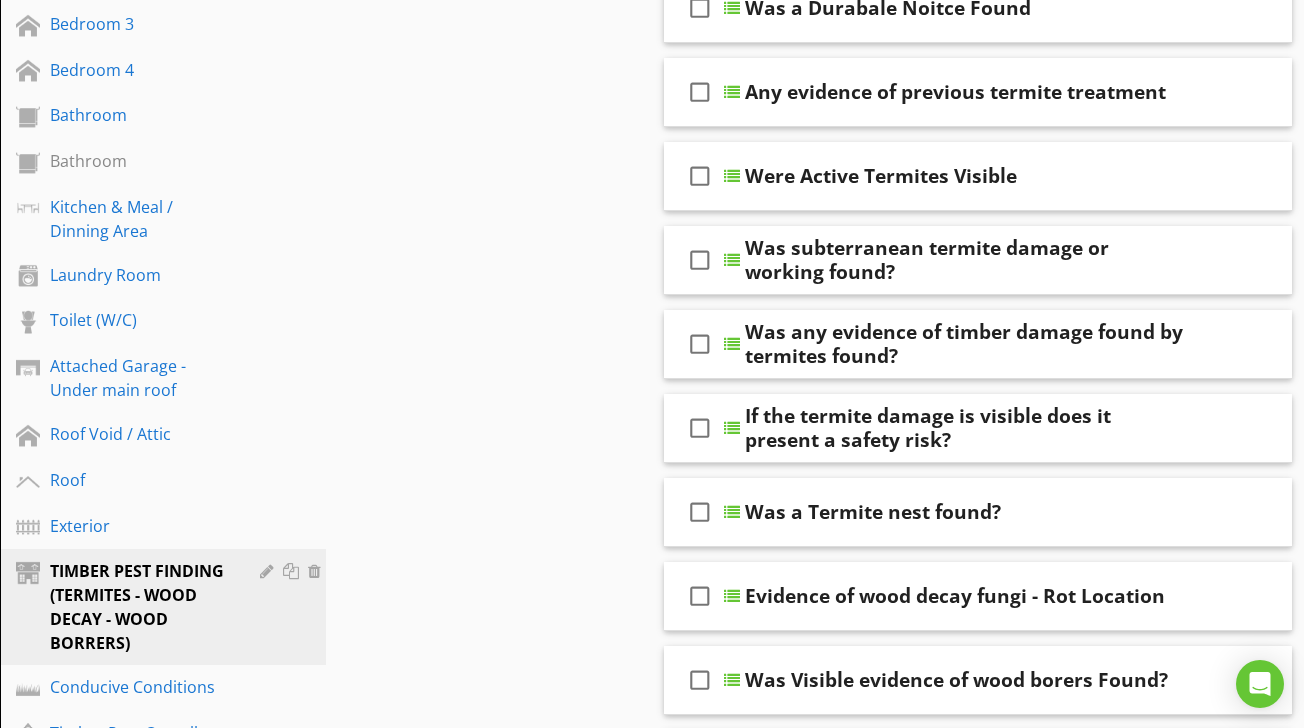 click at bounding box center [652, 364] 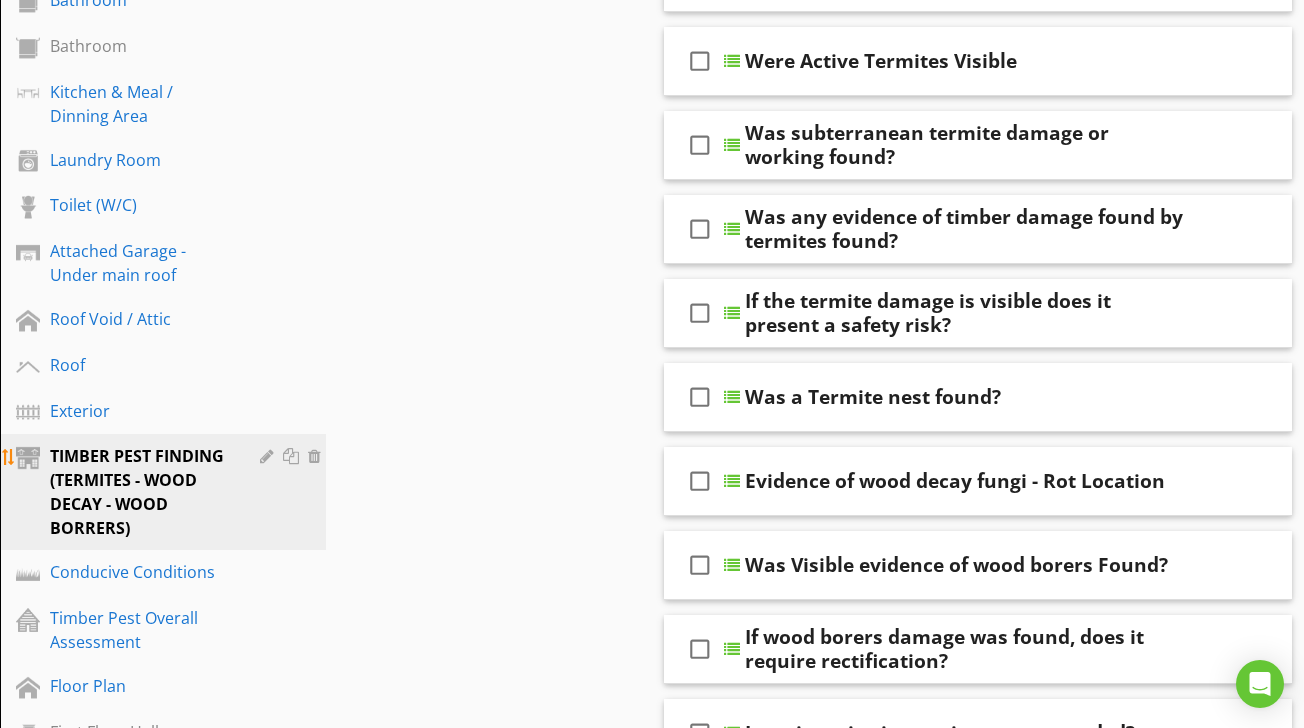 scroll, scrollTop: 693, scrollLeft: 0, axis: vertical 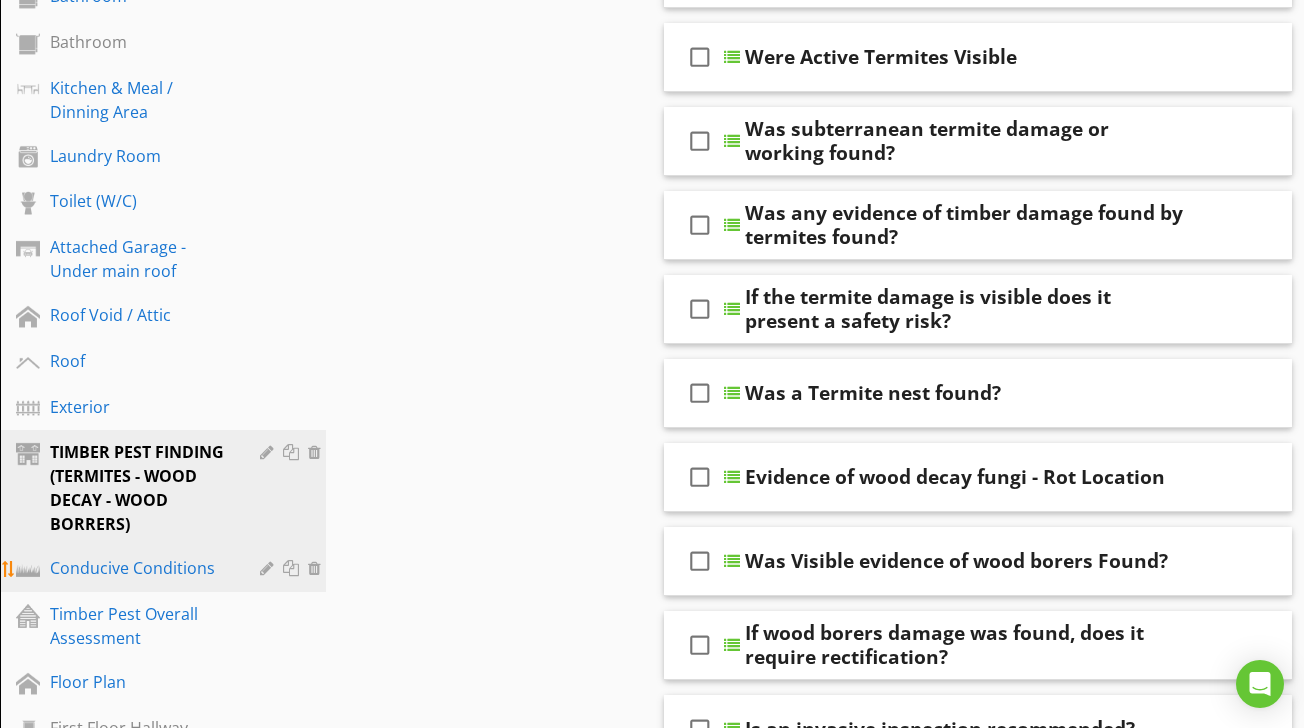 click on "Conducive Conditions" at bounding box center (140, 568) 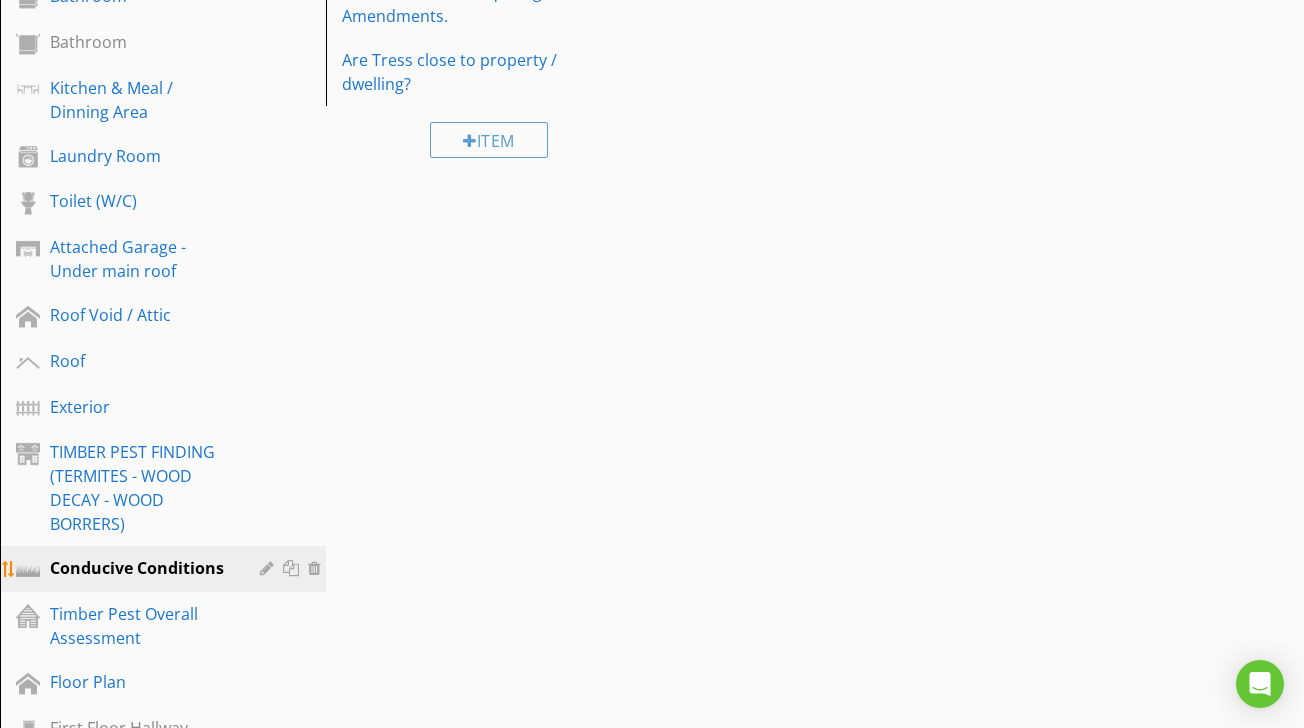 click at bounding box center (269, 568) 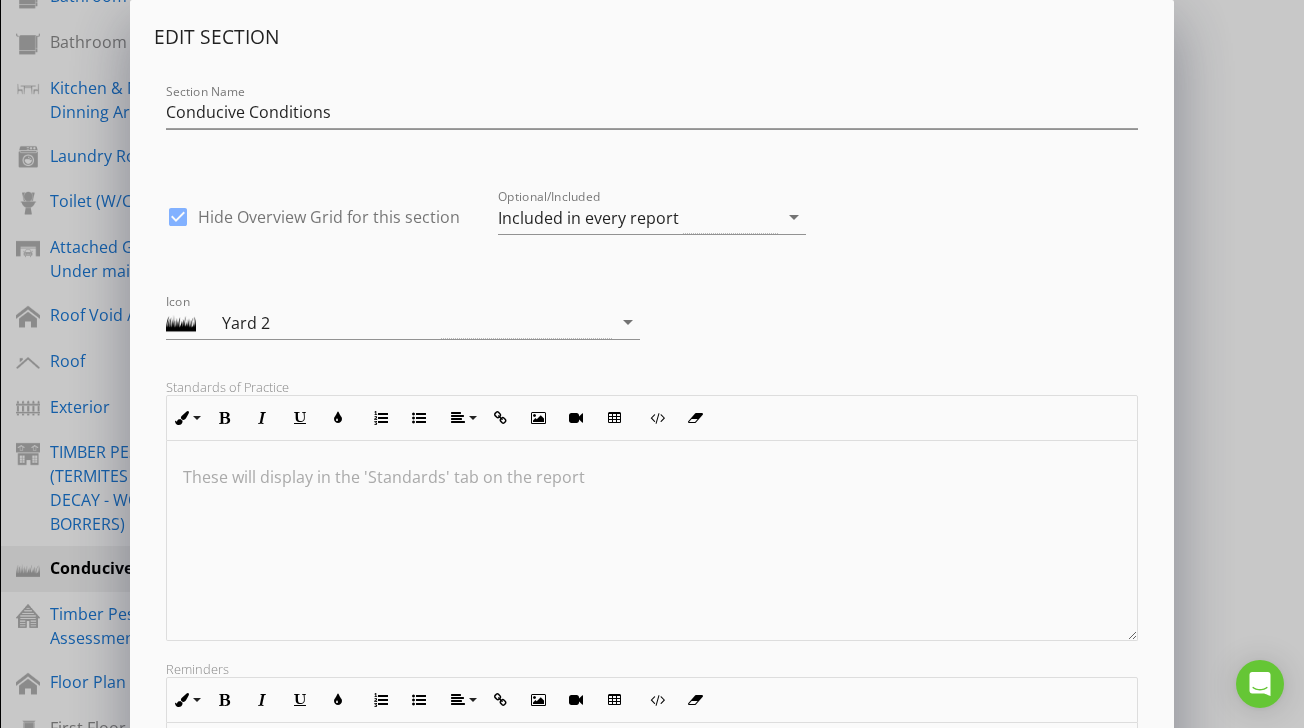 click at bounding box center [651, 541] 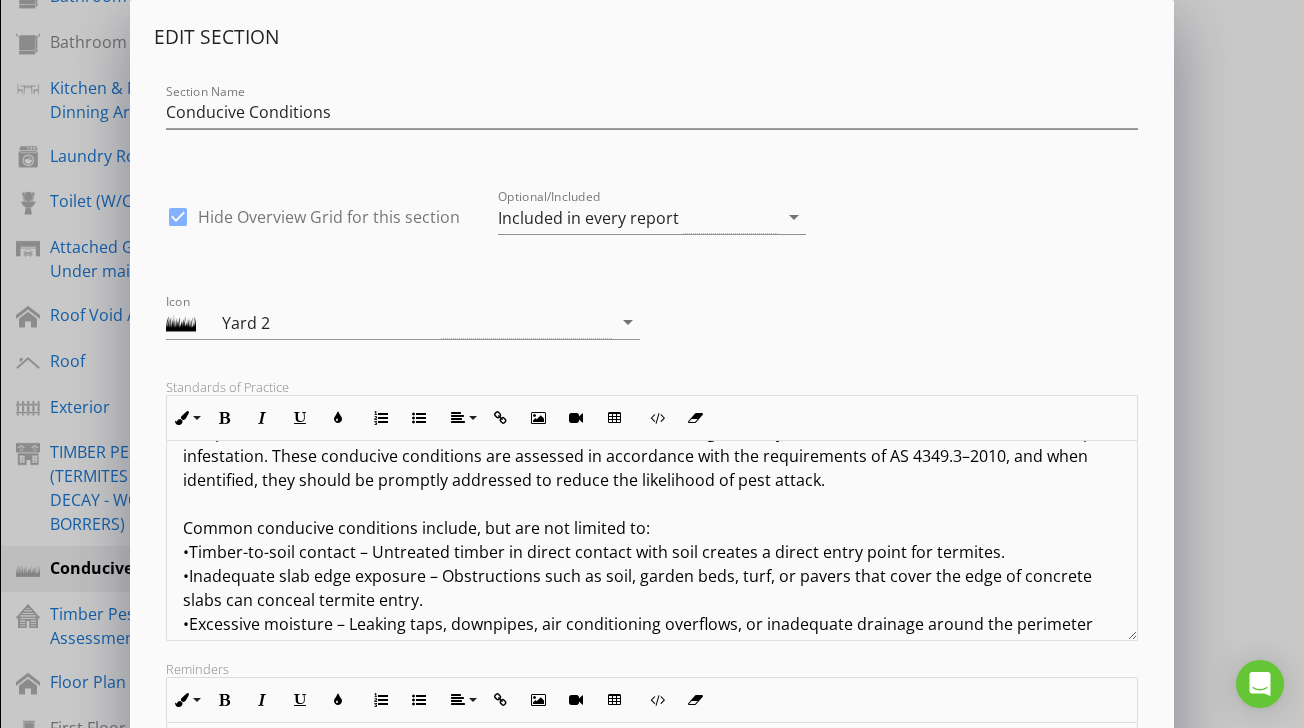 scroll, scrollTop: 29, scrollLeft: 0, axis: vertical 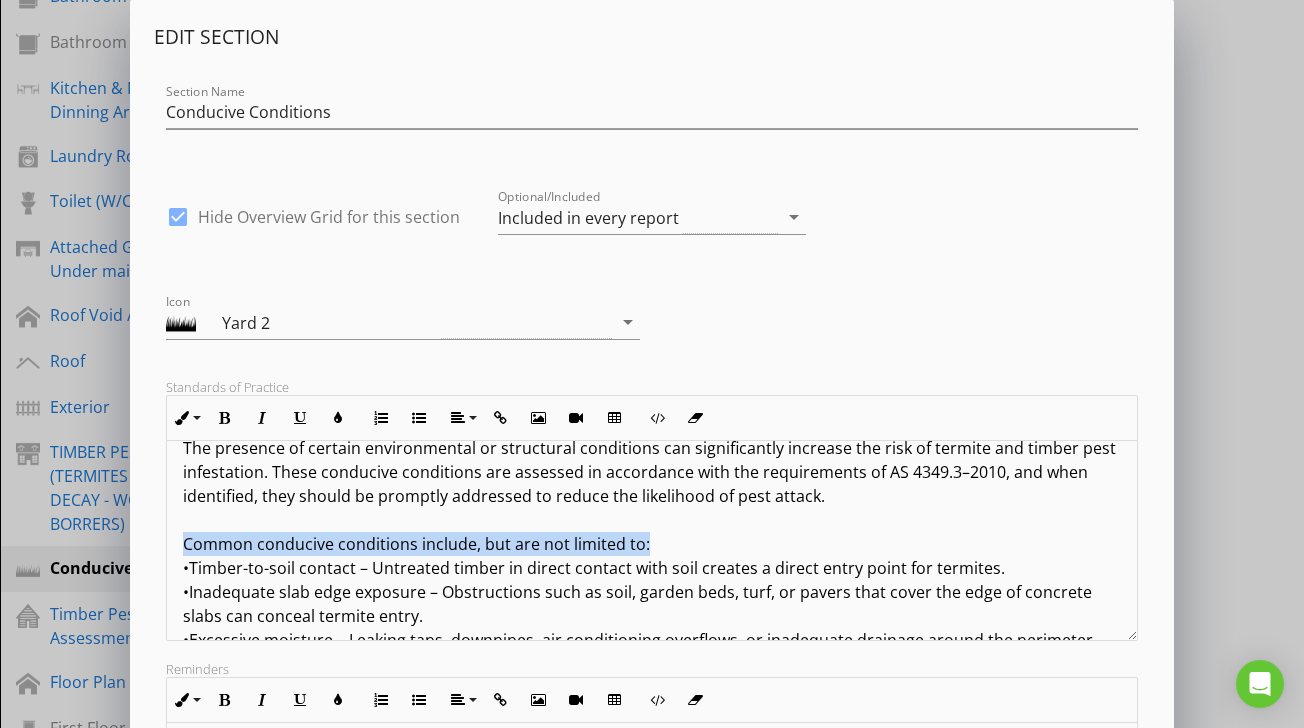 drag, startPoint x: 180, startPoint y: 546, endPoint x: 659, endPoint y: 550, distance: 479.0167 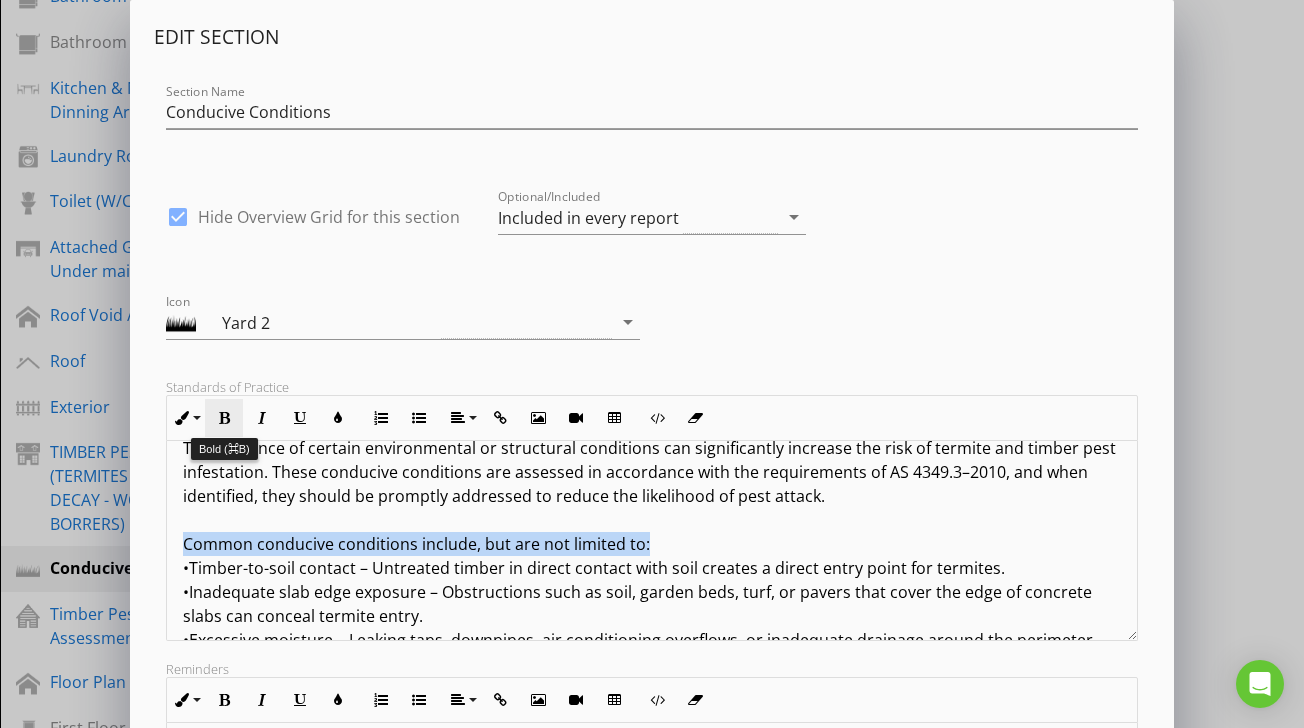 click at bounding box center (224, 418) 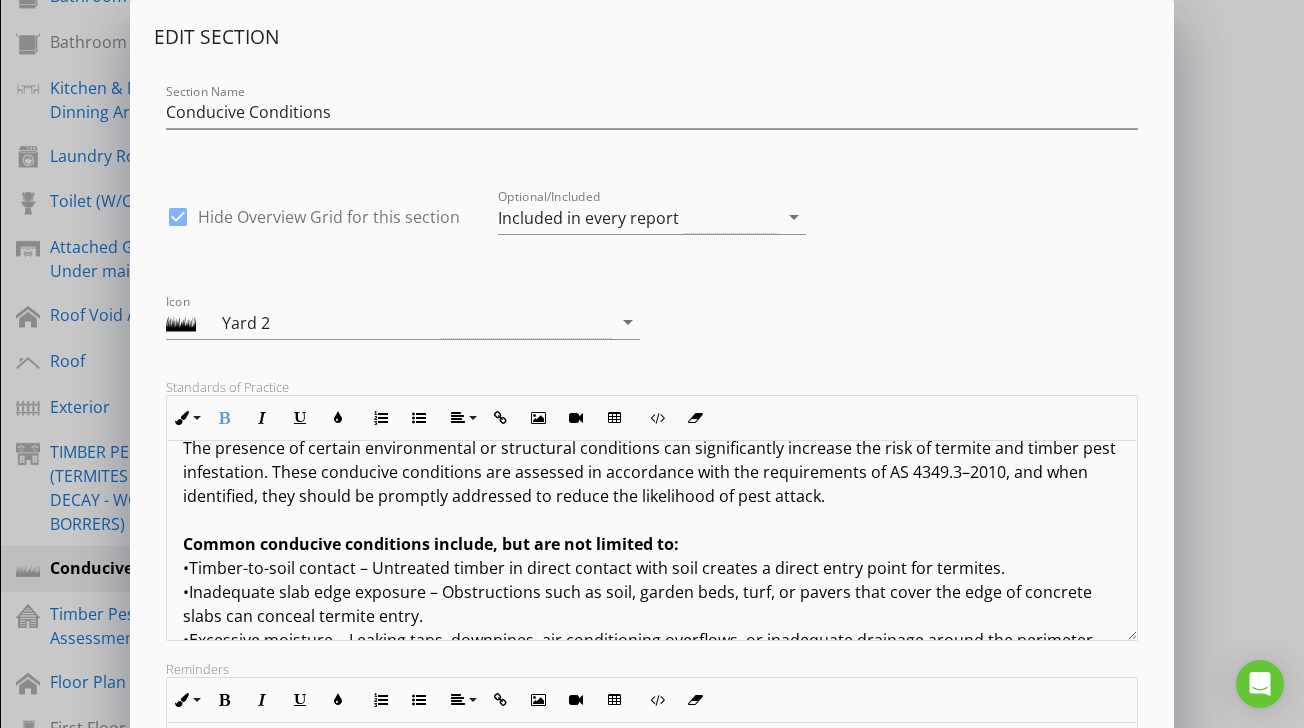 scroll, scrollTop: 0, scrollLeft: 0, axis: both 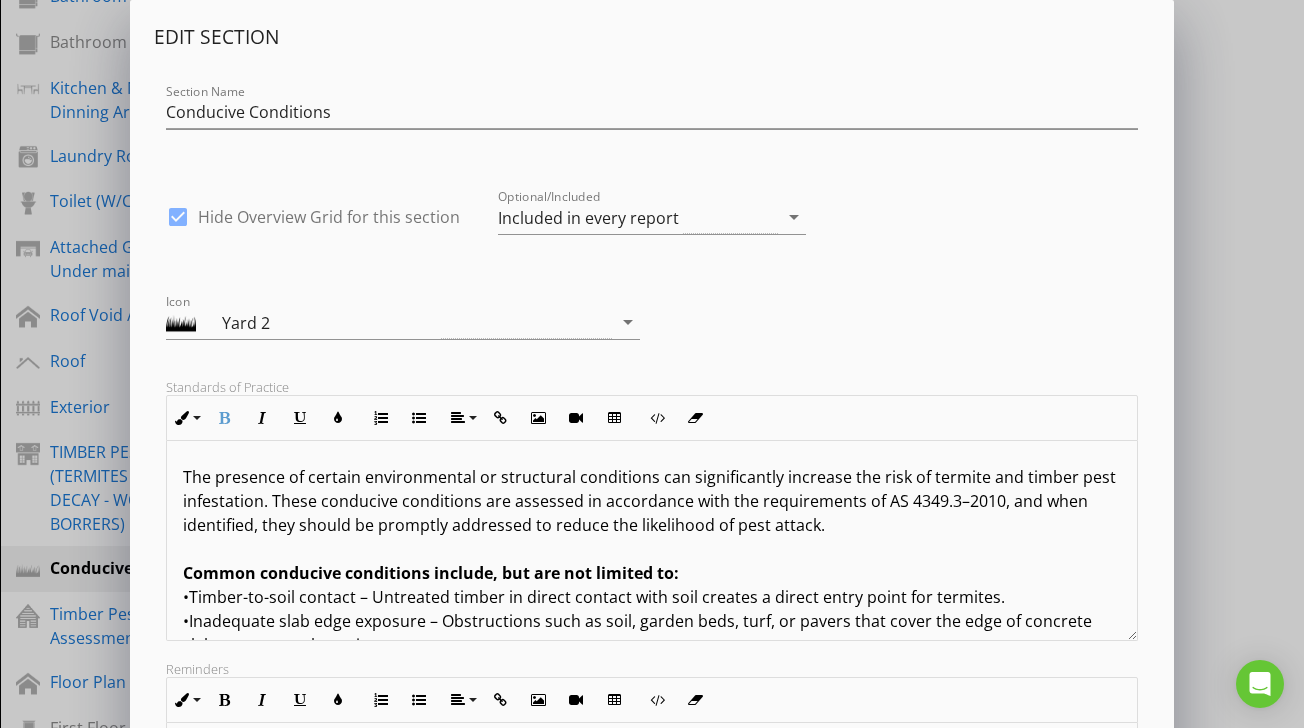 click on "The presence of certain environmental or structural conditions can significantly increase the risk of termite and timber pest infestation. These conducive conditions are assessed in accordance with the requirements of AS 4349.3–2010, and when identified, they should be promptly addressed to reduce the likelihood of pest attack. Common conducive conditions include, but are not limited to: •Timber-to-soil contact – Untreated timber in direct contact with soil creates a direct entry point for termites. •Inadequate slab edge exposure – Obstructions such as soil, garden beds, turf, or pavers that cover the edge of concrete slabs can conceal termite entry. •Excessive moisture – Leaking taps, downpipes, air conditioning overflows, or inadequate drainage around the perimeter can create damp conditions favourable to termite survival. •Poor subfloor ventilation – Insufficient airflow beneath suspended floors can increase humidity and support fungal decay or pest colonisation. Recommendations:" at bounding box center (651, 729) 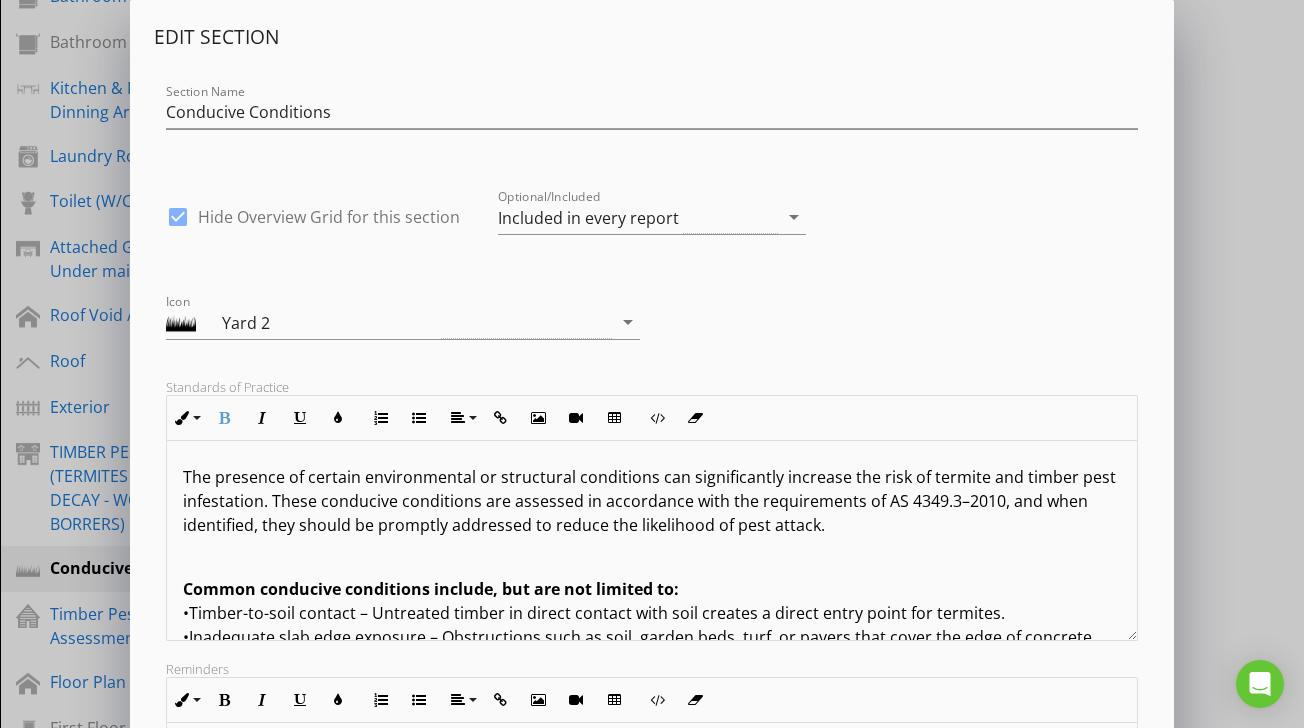 click on "The presence of certain environmental or structural conditions can significantly increase the risk of termite and timber pest infestation. These conducive conditions are assessed in accordance with the requirements of AS 4349.3–2010, and when identified, they should be promptly addressed to reduce the likelihood of pest attack. Common conducive conditions include, but are not limited to: •Timber-to-soil contact – Untreated timber in direct contact with soil creates a direct entry point for termites. •Inadequate slab edge exposure – Obstructions such as soil, garden beds, turf, or pavers that cover the edge of concrete slabs can conceal termite entry. •Excessive moisture – Leaking taps, downpipes, air conditioning overflows, or inadequate drainage around the perimeter can create damp conditions favourable to termite survival. •Poor subfloor ventilation – Insufficient airflow beneath suspended floors can increase humidity and support fungal decay or pest colonisation. Recommendations:" at bounding box center [651, 737] 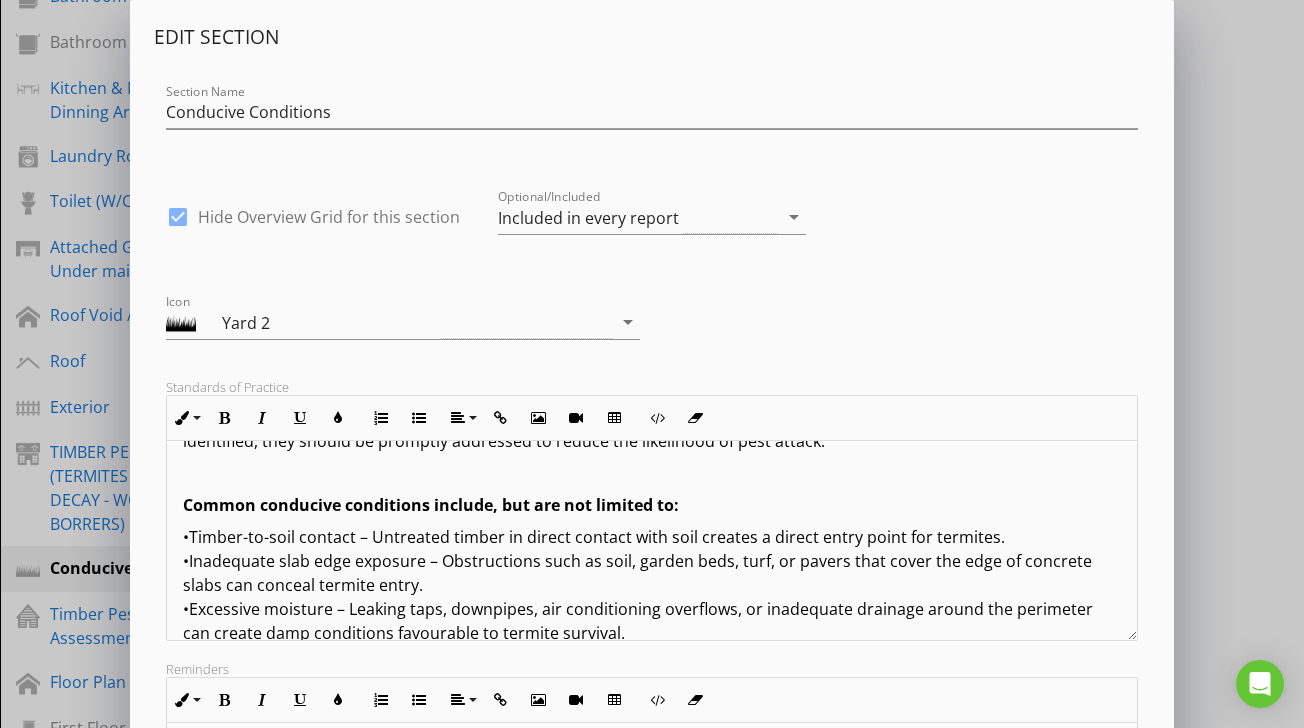 scroll, scrollTop: 122, scrollLeft: 0, axis: vertical 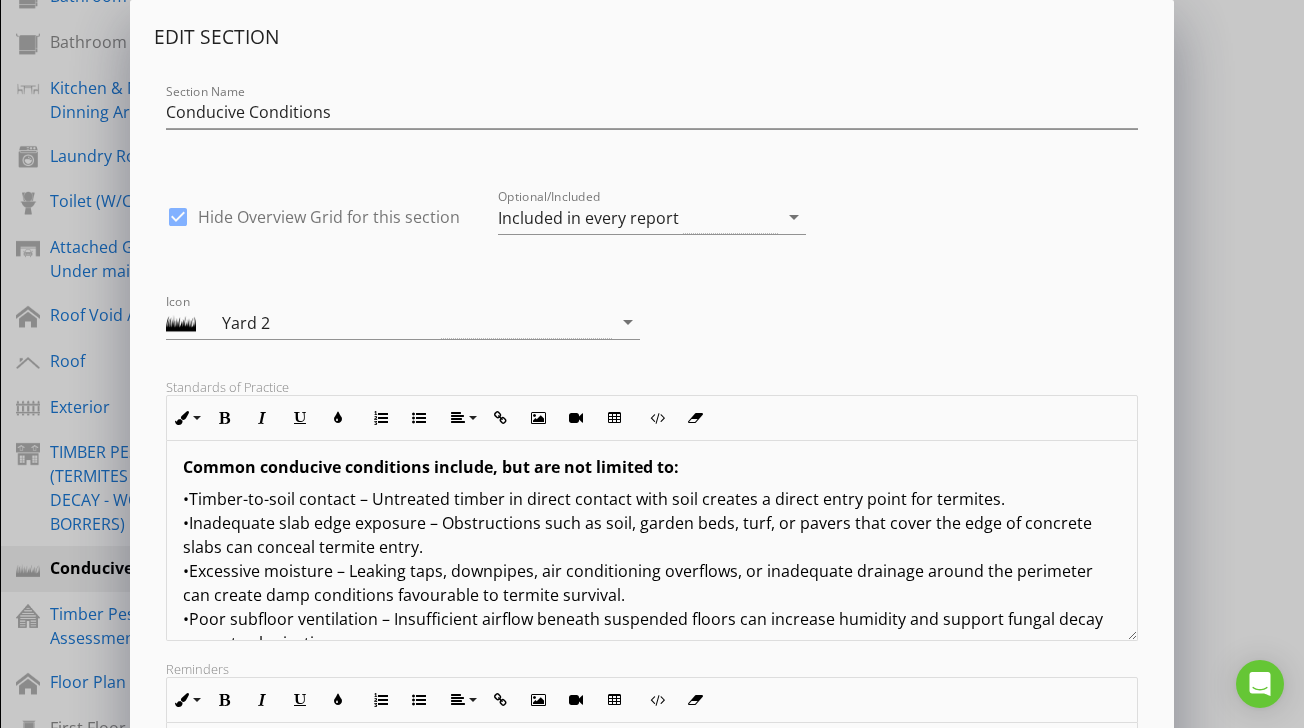 click on "The presence of certain environmental or structural conditions can significantly increase the risk of termite and timber pest infestation. These conducive conditions are assessed in accordance with the requirements of AS 4349.3–2010, and when identified, they should be promptly addressed to reduce the likelihood of pest attack. Common conducive conditions include, but are not limited to: •Timber-to-soil contact – Untreated timber in direct contact with soil creates a direct entry point for termites. •Inadequate slab edge exposure – Obstructions such as soil, garden beds, turf, or pavers that cover the edge of concrete slabs can conceal termite entry. •Excessive moisture – Leaking taps, downpipes, air conditioning overflows, or inadequate drainage around the perimeter can create damp conditions favourable to termite survival. •Poor subfloor ventilation – Insufficient airflow beneath suspended floors can increase humidity and support fungal decay or pest colonisation. Recommendations:" at bounding box center (651, 619) 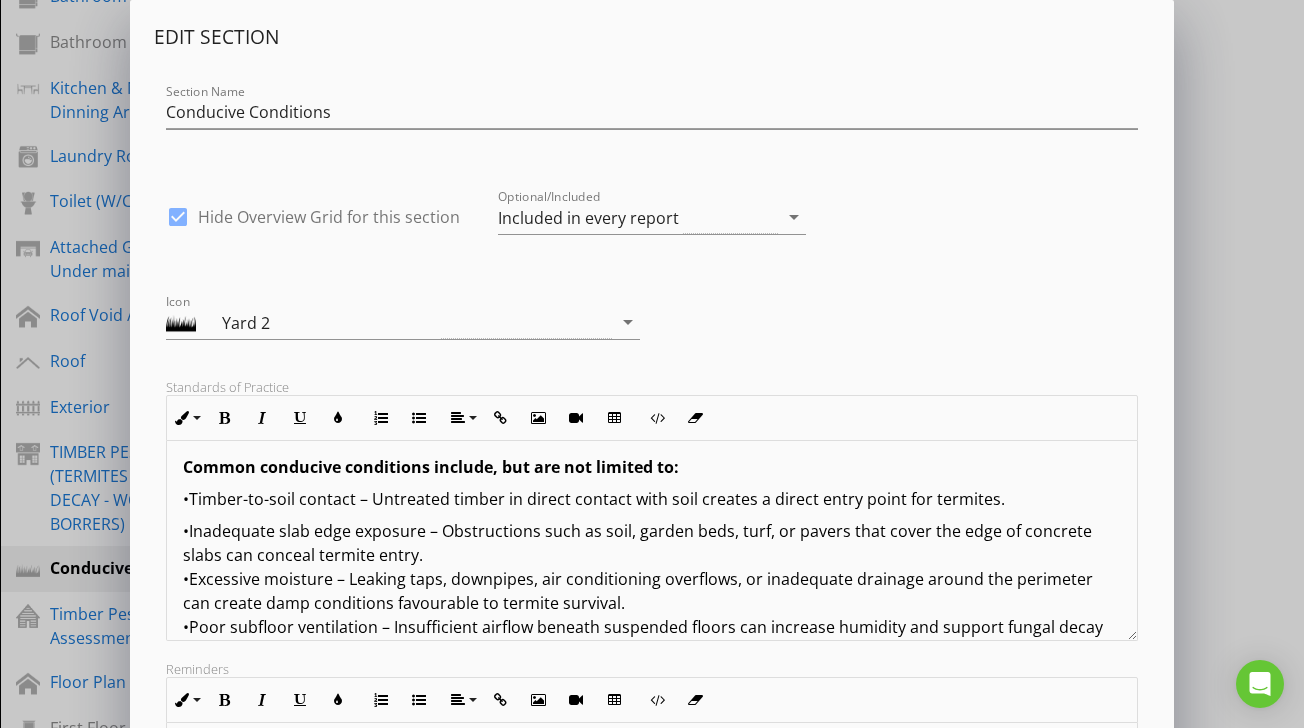click on "The presence of certain environmental or structural conditions can significantly increase the risk of termite and timber pest infestation. These conducive conditions are assessed in accordance with the requirements of AS 4349.3–2010, and when identified, they should be promptly addressed to reduce the likelihood of pest attack. Common conducive conditions include, but are not limited to: •Timber-to-soil contact – Untreated timber in direct contact with soil creates a direct entry point for termites. •Inadequate slab edge exposure – Obstructions such as soil, garden beds, turf, or pavers that cover the edge of concrete slabs can conceal termite entry. •Excessive moisture – Leaking taps, downpipes, air conditioning overflows, or inadequate drainage around the perimeter can create damp conditions favourable to termite survival. •Poor subfloor ventilation – Insufficient airflow beneath suspended floors can increase humidity and support fungal decay or pest colonisation. Recommendations:" at bounding box center (651, 623) 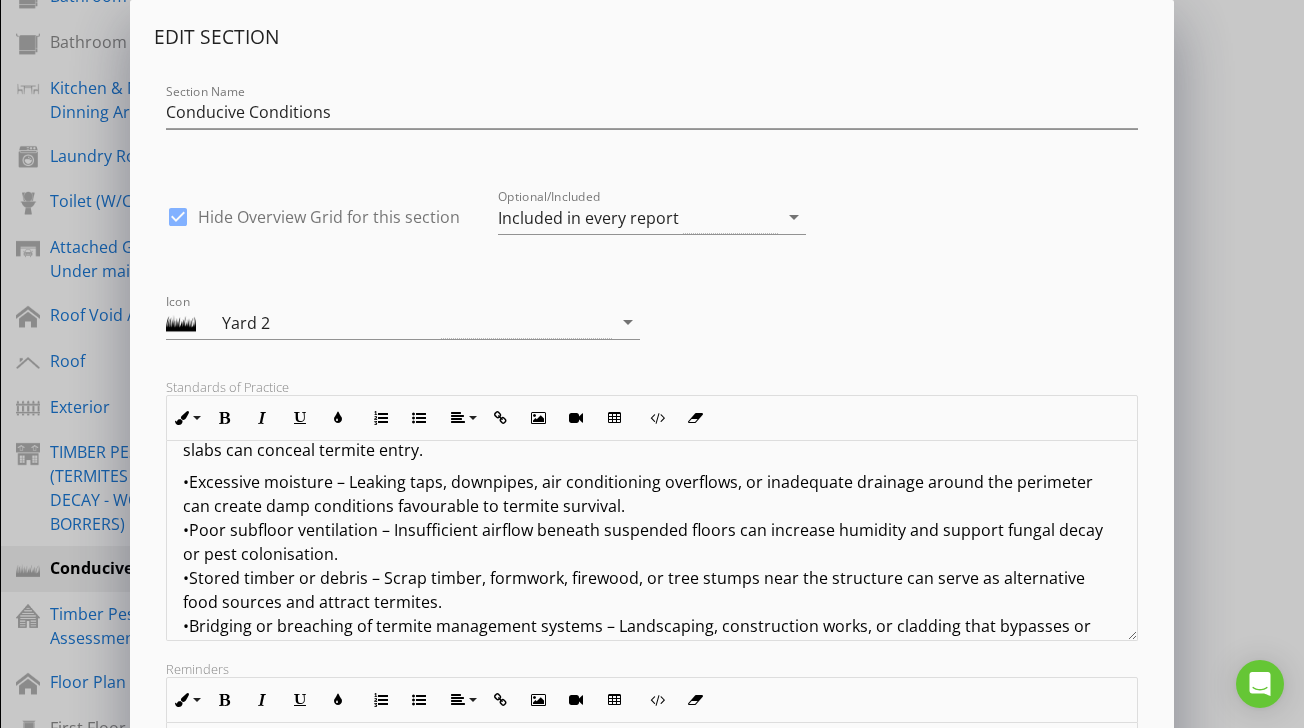 scroll, scrollTop: 245, scrollLeft: 0, axis: vertical 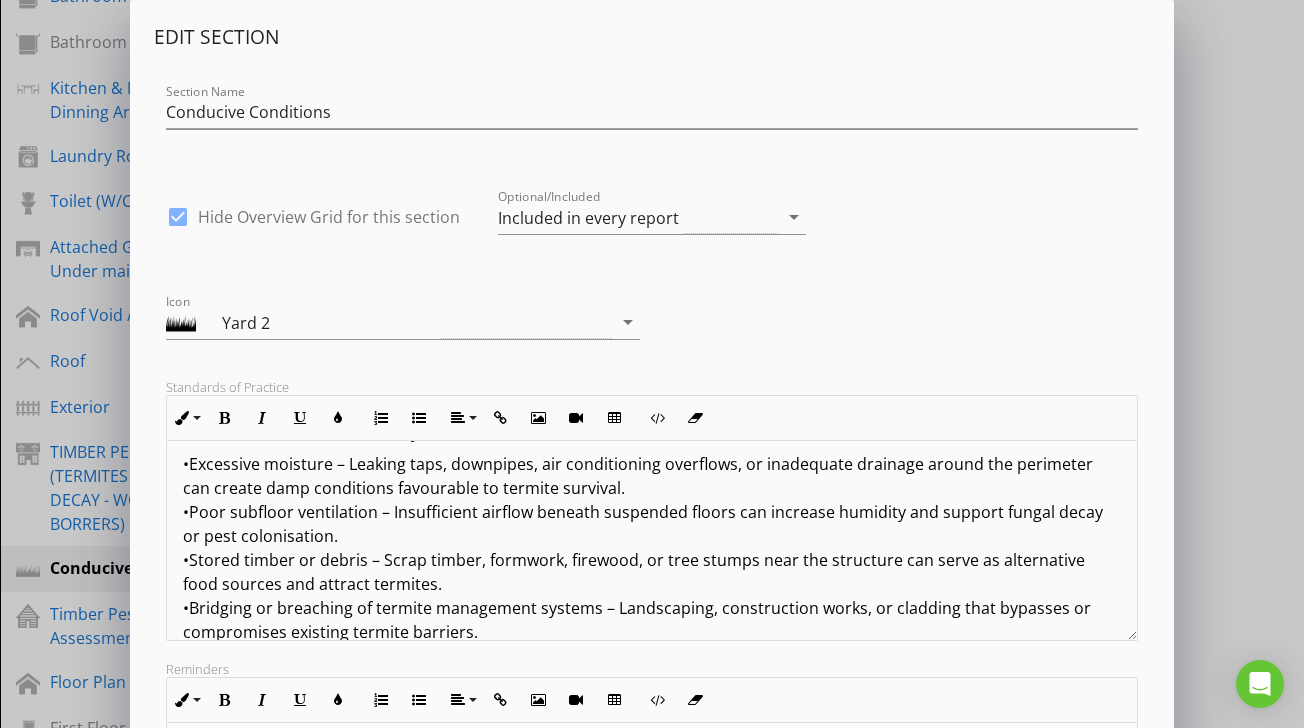 click on "•Excessive moisture – Leaking taps, downpipes, air conditioning overflows, or inadequate drainage around the perimeter can create damp conditions favourable to termite survival. •Poor subfloor ventilation – Insufficient airflow beneath suspended floors can increase humidity and support fungal decay or pest colonisation. •Stored timber or debris – Scrap timber, formwork, firewood, or tree stumps near the structure can serve as alternative food sources and attract termites. •Bridging or breaching of termite management systems – Landscaping, construction works, or cladding that bypasses or compromises existing termite barriers. •Weep holes or vents obstructed – Blocked or covered vents and weep holes reduce airflow and hide pest activity. Recommendations:" at bounding box center [651, 620] 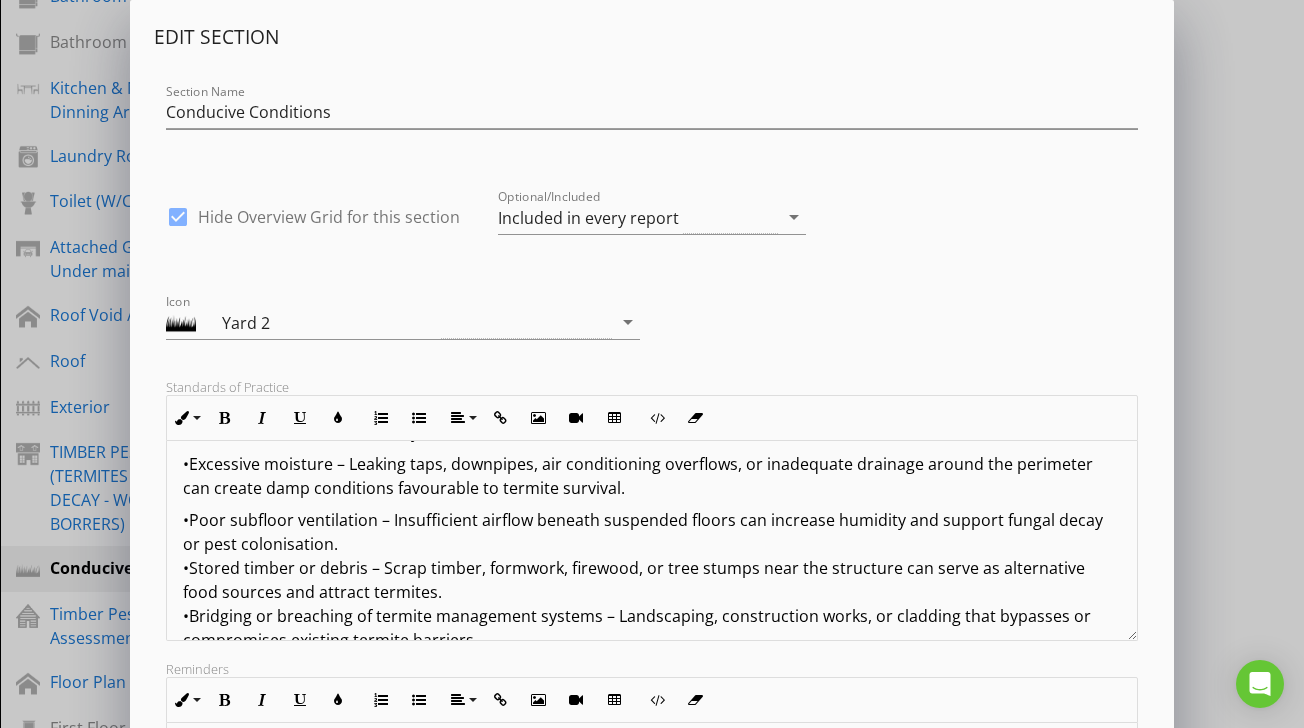 click on "•Poor subfloor ventilation – Insufficient airflow beneath suspended floors can increase humidity and support fungal decay or pest colonisation. •Stored timber or debris – Scrap timber, formwork, firewood, or tree stumps near the structure can serve as alternative food sources and attract termites. •Bridging or breaching of termite management systems – Landscaping, construction works, or cladding that bypasses or compromises existing termite barriers. •Weep holes or vents obstructed – Blocked or covered vents and weep holes reduce airflow and hide pest activity. Recommendations: All conducive conditions identified during the inspection should be rectified as a matter of priority. Ongoing monitoring and regular timber pest inspections—typically at 12-month intervals or more frequently in high-risk areas—are strongly recommended as part of an integrated pest management program." at bounding box center [651, 652] 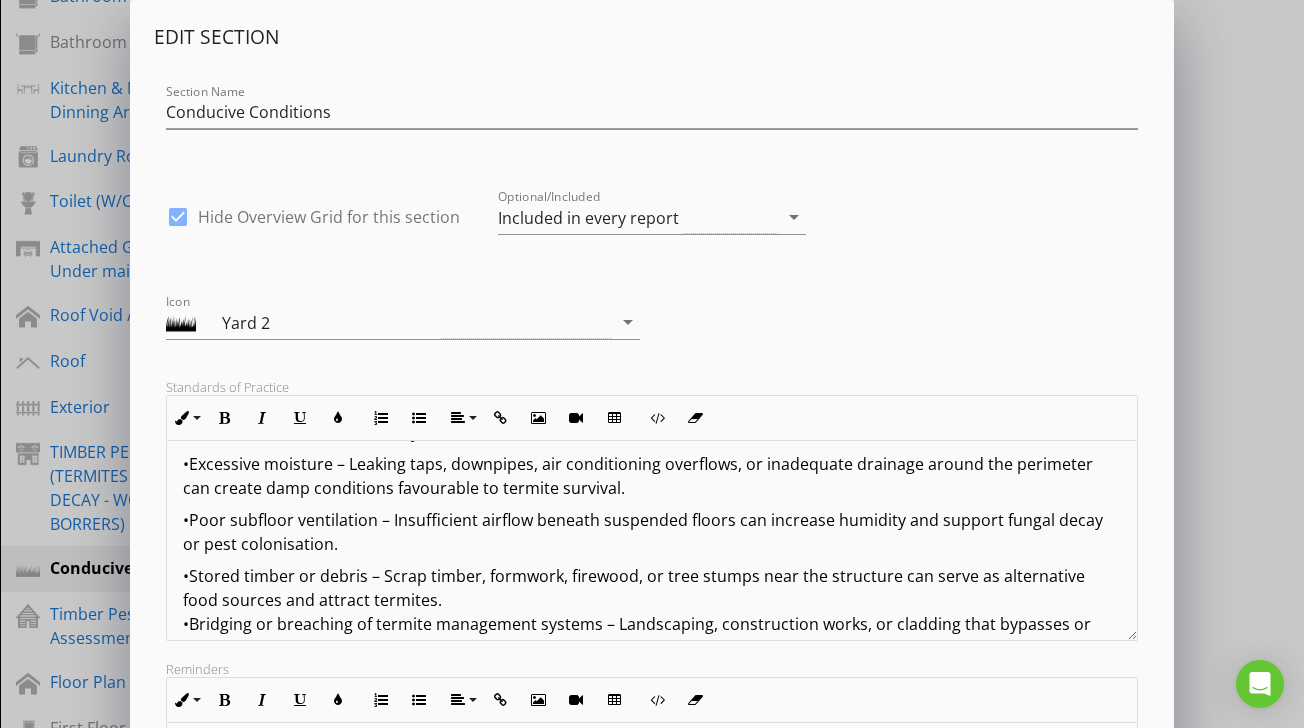 click on "The presence of certain environmental or structural conditions can significantly increase the risk of termite and timber pest infestation. These conducive conditions are assessed in accordance with the requirements of AS 4349.3–2010, and when identified, they should be promptly addressed to reduce the likelihood of pest attack. Common conducive conditions include, but are not limited to: •Timber-to-soil contact – Untreated timber in direct contact with soil creates a direct entry point for termites. •Inadequate slab edge exposure – Obstructions such as soil, garden beds, turf, or pavers that cover the edge of concrete slabs can conceal termite entry. •Excessive moisture – Leaking taps, downpipes, air conditioning overflows, or inadequate drainage around the perimeter can create damp conditions favourable to termite survival. •Poor subfloor ventilation – Insufficient airflow beneath suspended floors can increase humidity and support fungal decay or pest colonisation. Recommendations:" at bounding box center [651, 512] 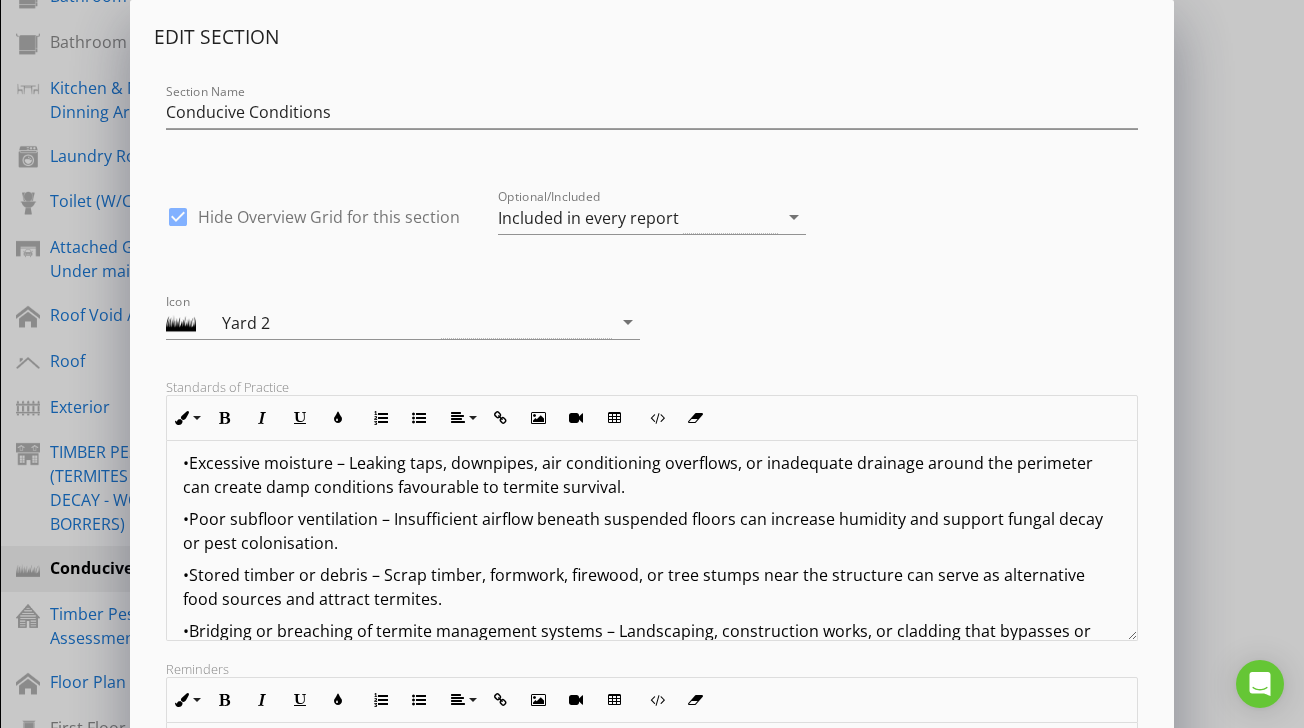 scroll, scrollTop: 441, scrollLeft: 0, axis: vertical 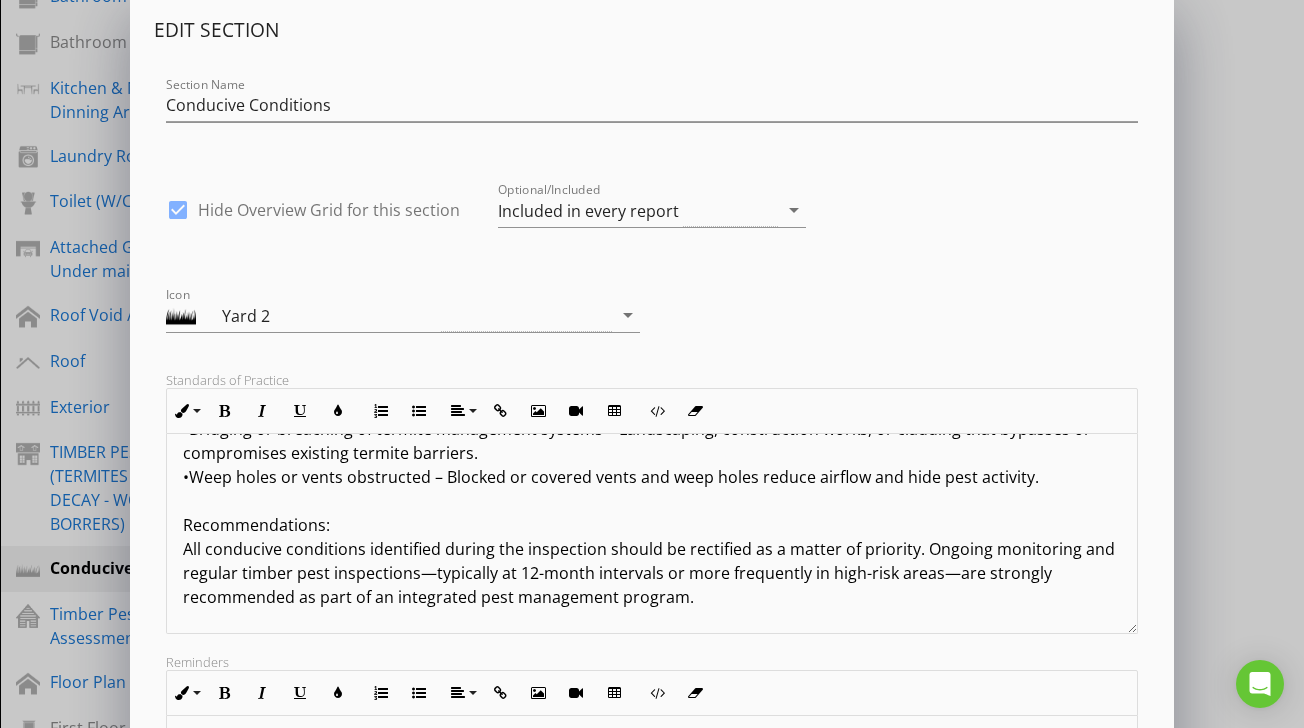 click on "The presence of certain environmental or structural conditions can significantly increase the risk of termite and timber pest infestation. These conducive conditions are assessed in accordance with the requirements of AS 4349.3–2010, and when identified, they should be promptly addressed to reduce the likelihood of pest attack. Common conducive conditions include, but are not limited to: •Timber-to-soil contact – Untreated timber in direct contact with soil creates a direct entry point for termites. •Inadequate slab edge exposure – Obstructions such as soil, garden beds, turf, or pavers that cover the edge of concrete slabs can conceal termite entry. •Excessive moisture – Leaking taps, downpipes, air conditioning overflows, or inadequate drainage around the perimeter can create damp conditions favourable to termite survival. •Poor subfloor ventilation – Insufficient airflow beneath suspended floors can increase humidity and support fungal decay or pest colonisation. Recommendations:" at bounding box center (651, 313) 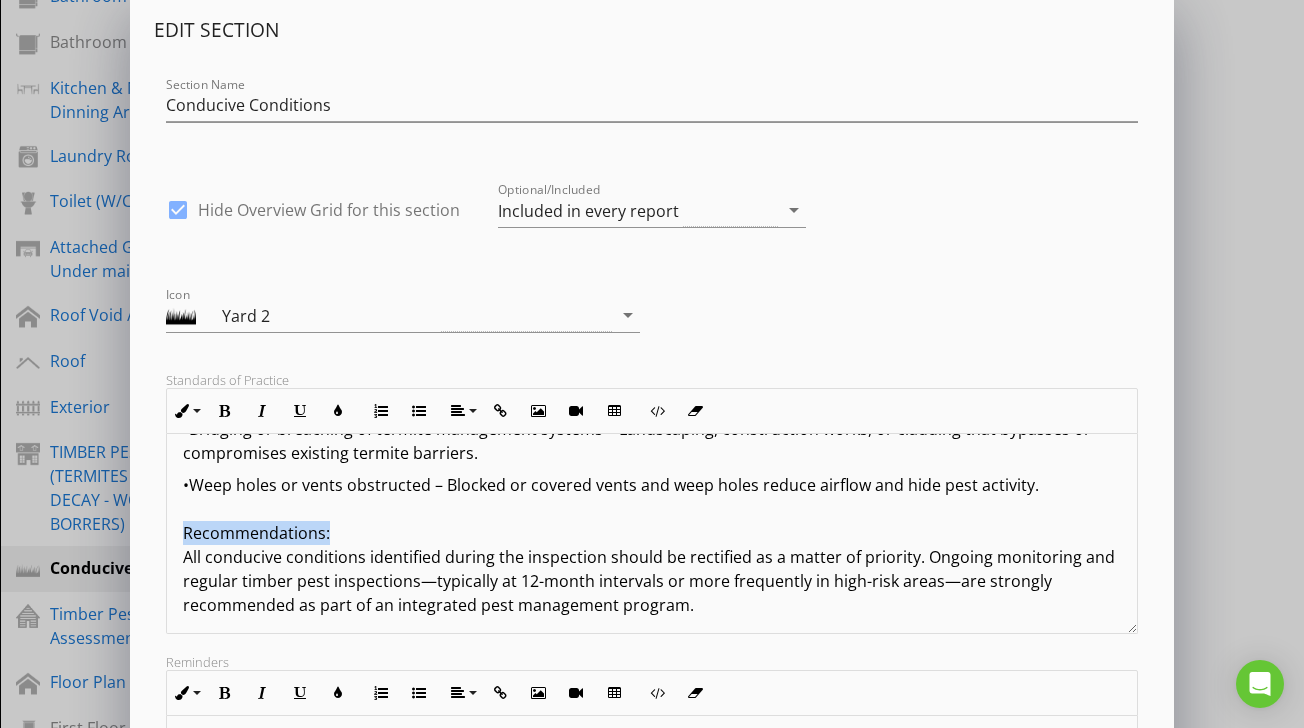 drag, startPoint x: 180, startPoint y: 534, endPoint x: 395, endPoint y: 534, distance: 215 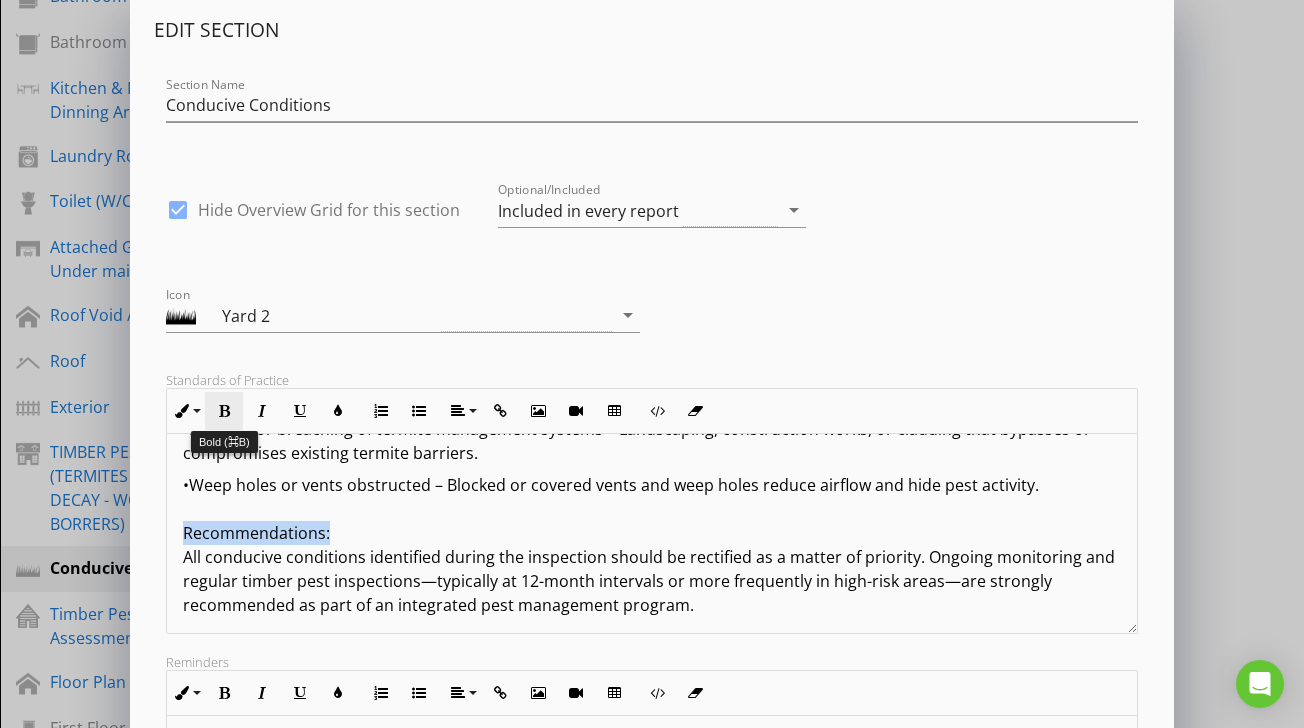click at bounding box center (224, 411) 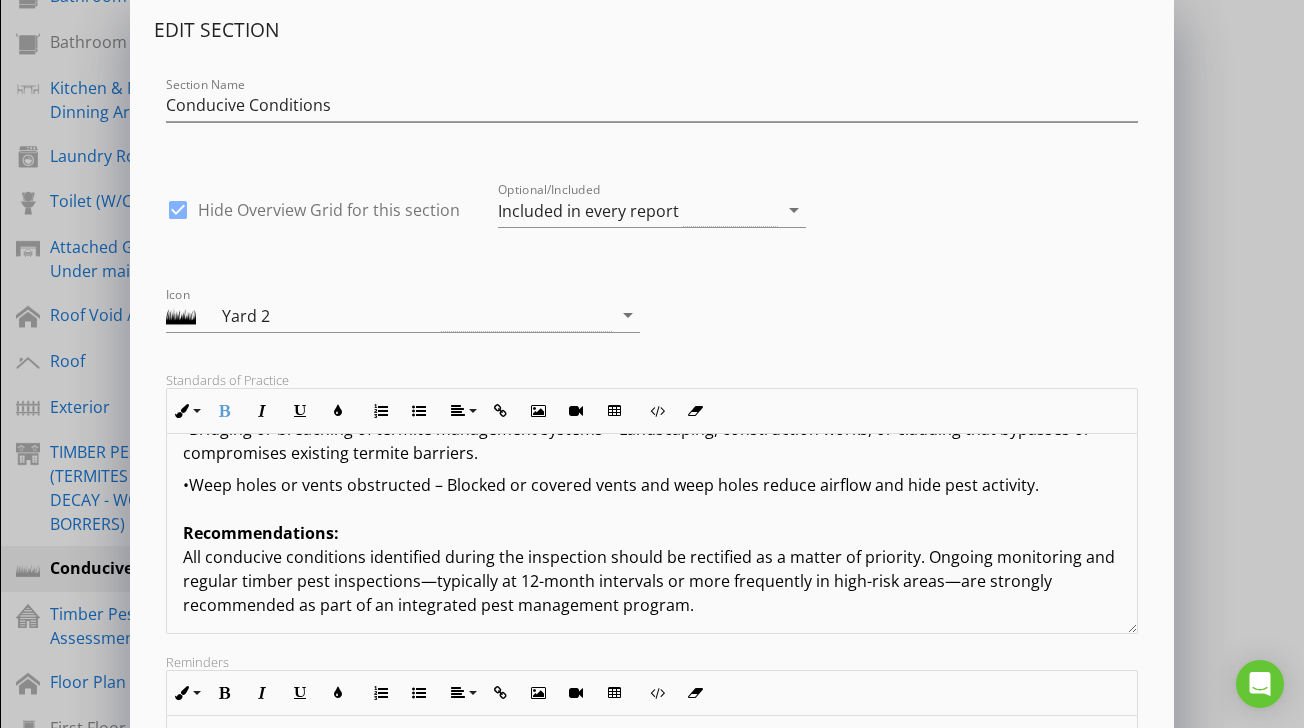 scroll, scrollTop: 449, scrollLeft: 0, axis: vertical 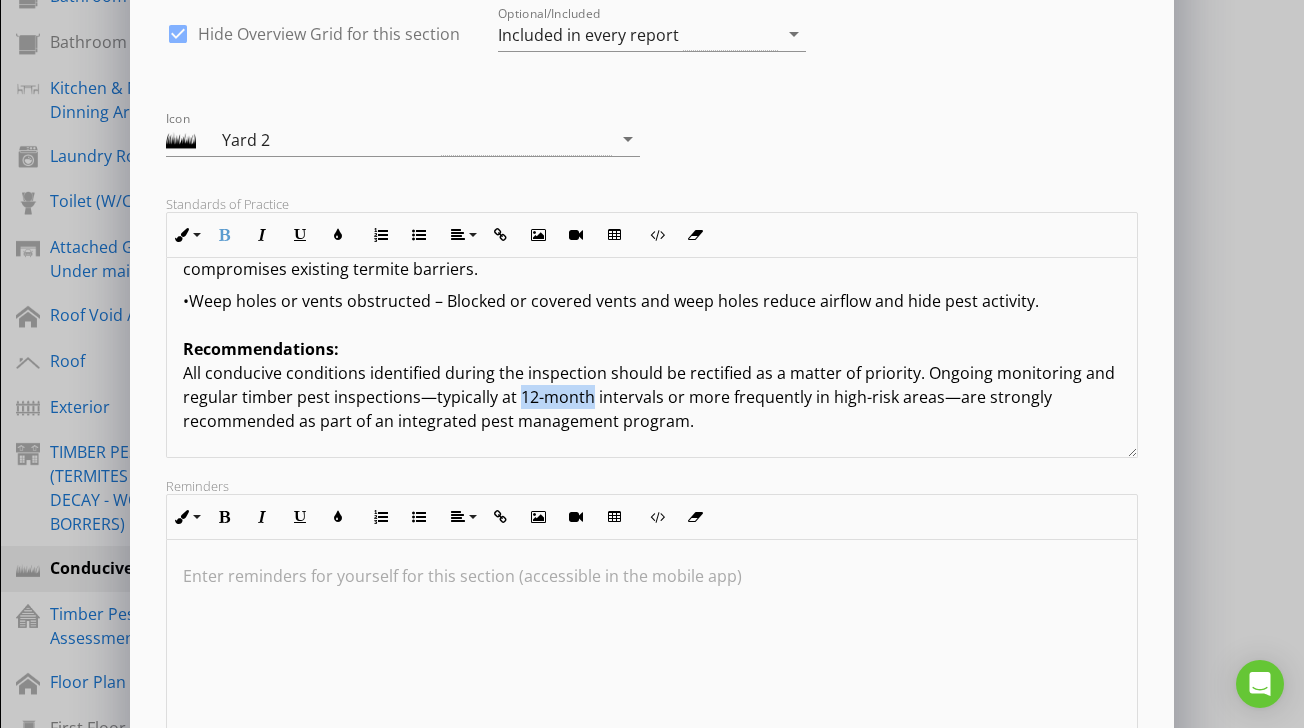 drag, startPoint x: 518, startPoint y: 399, endPoint x: 588, endPoint y: 397, distance: 70.028564 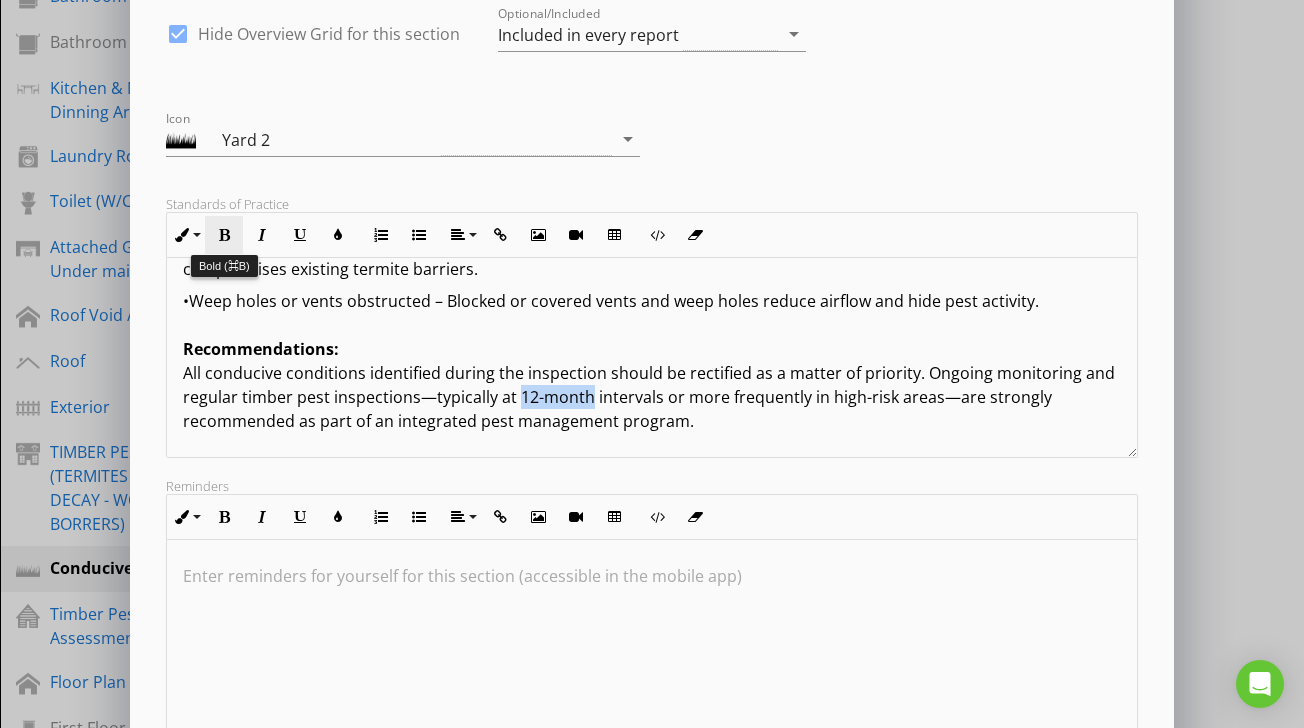 click at bounding box center [224, 235] 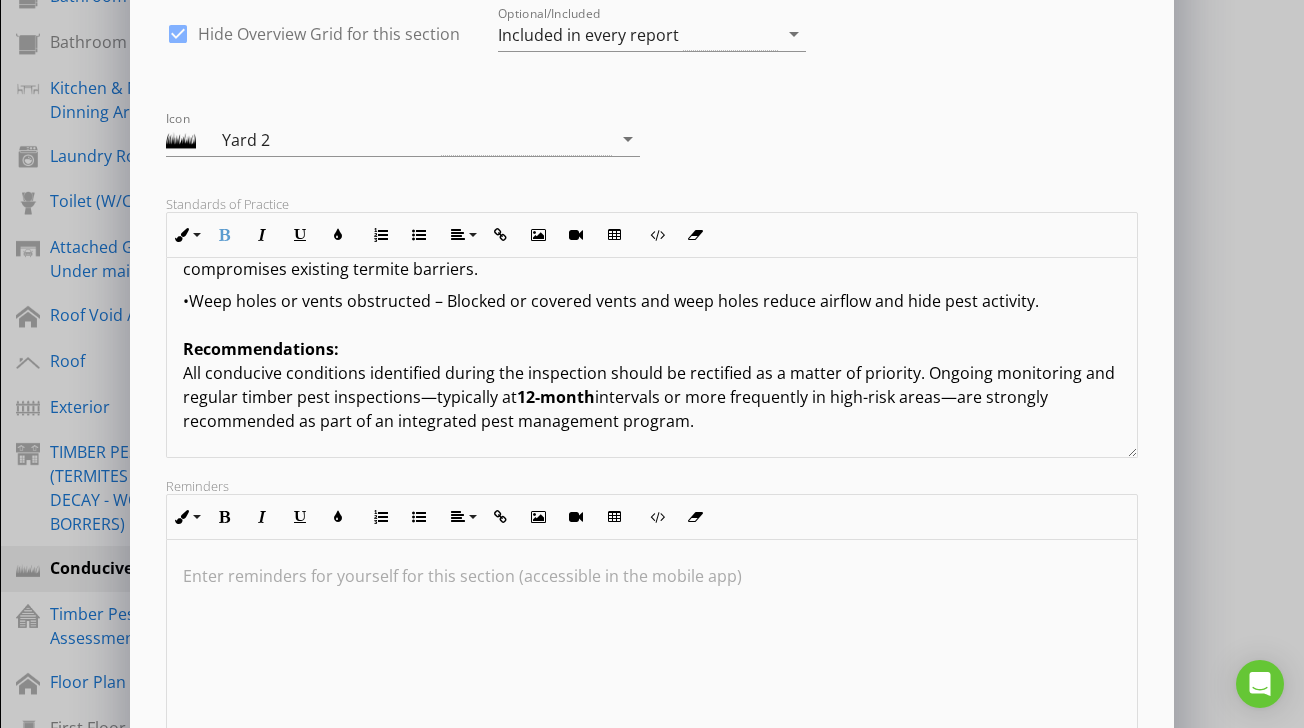 click on "•Weep holes or vents obstructed – Blocked or covered vents and weep holes reduce airflow and hide pest activity. Recommendations: All conducive conditions identified during the inspection should be rectified as a matter of priority. Ongoing monitoring and regular timber pest inspections—typically at  12-month  intervals or more frequently in high-risk areas—are strongly recommended as part of an integrated pest management program." at bounding box center (651, 361) 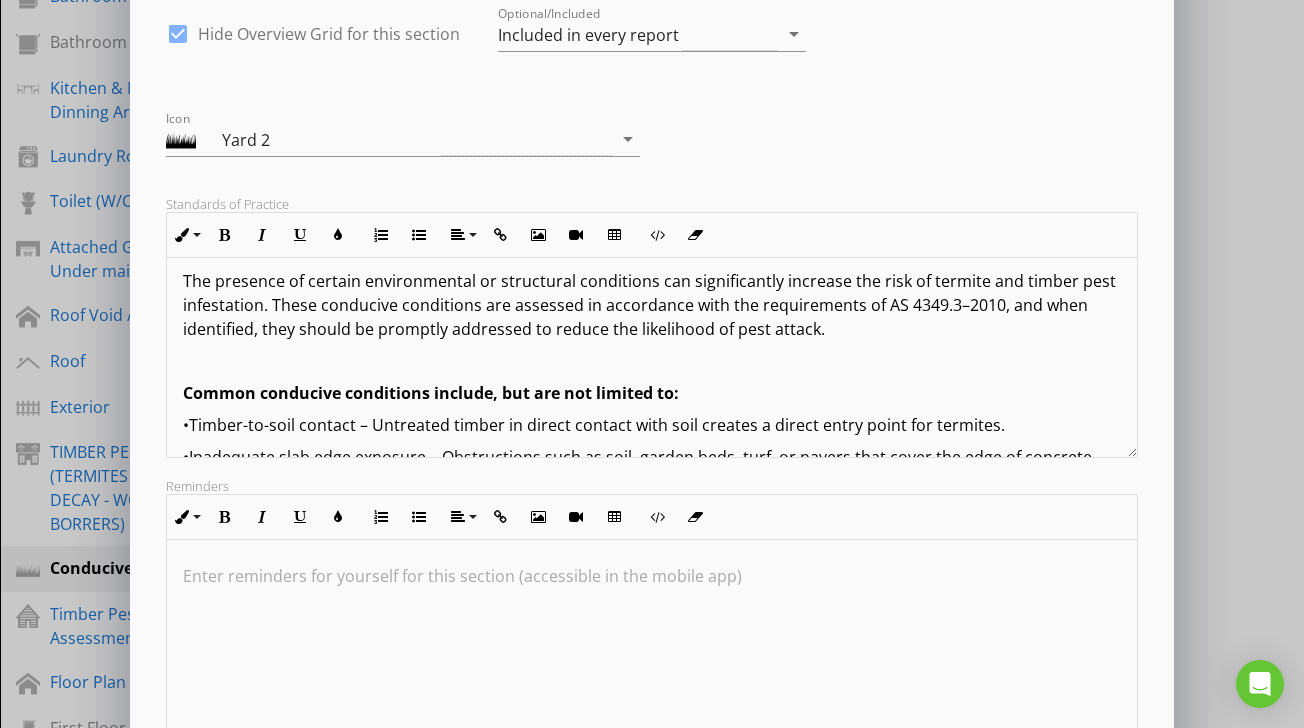 scroll, scrollTop: 0, scrollLeft: 0, axis: both 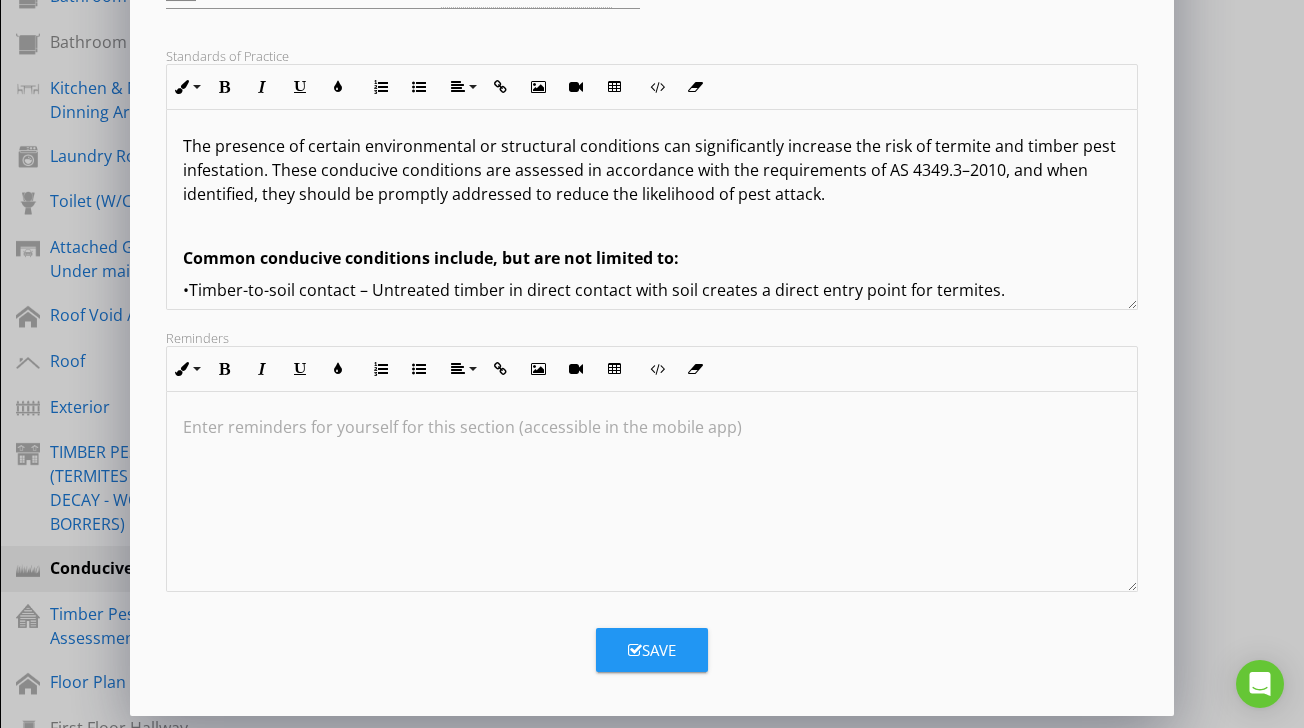 click on "Save" at bounding box center [652, 650] 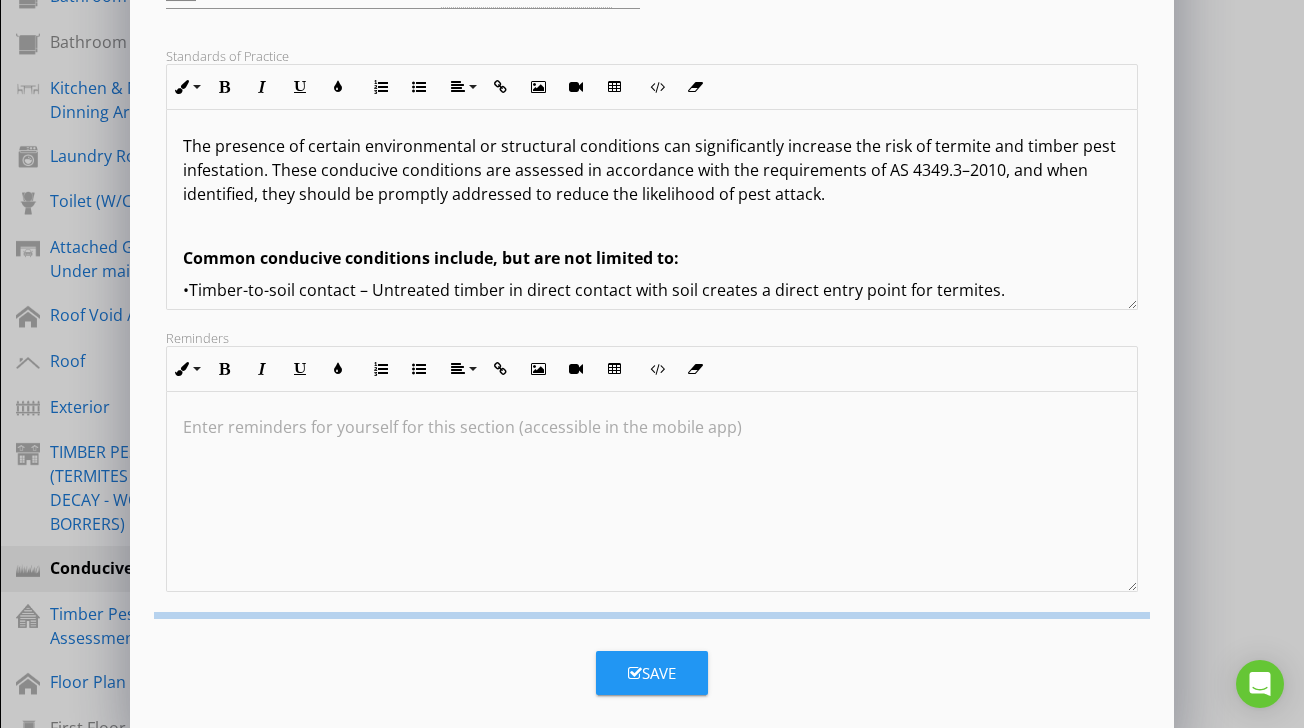 scroll, scrollTop: 114, scrollLeft: 0, axis: vertical 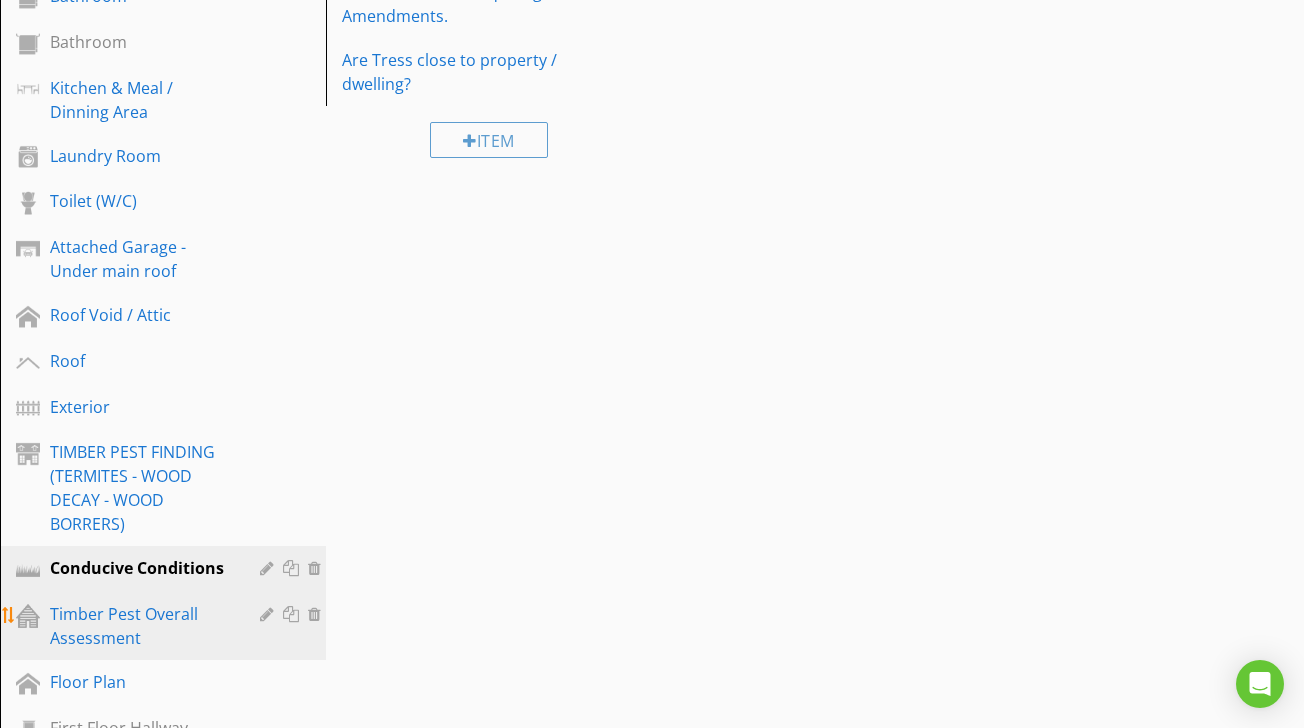 click on "Timber Pest Overall Assessment" at bounding box center [140, 626] 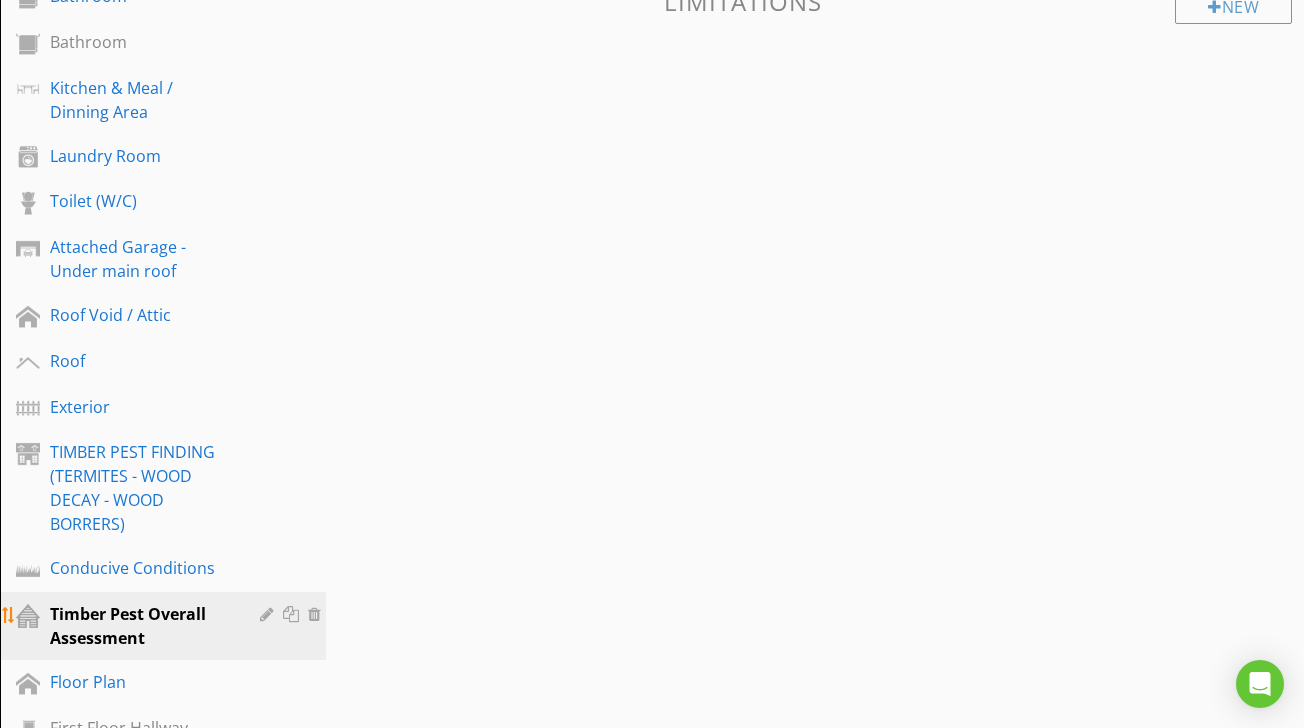 click at bounding box center (269, 614) 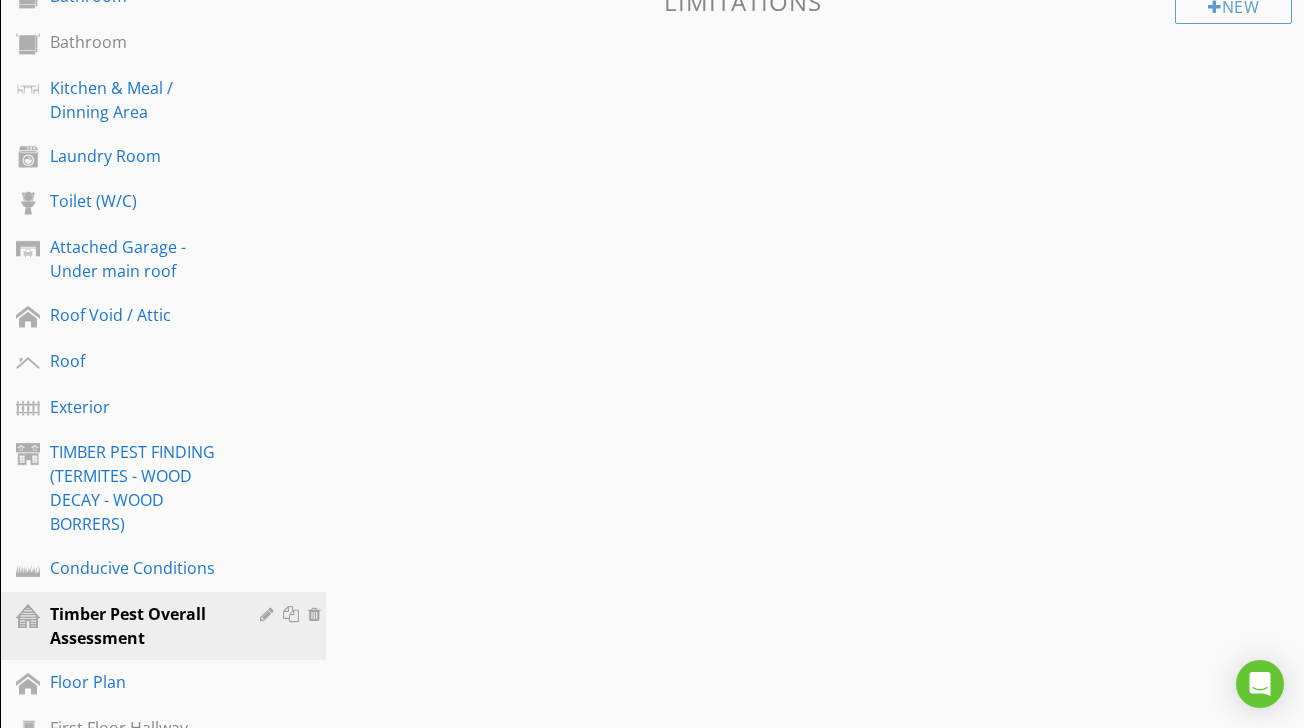 click at bounding box center (652, 364) 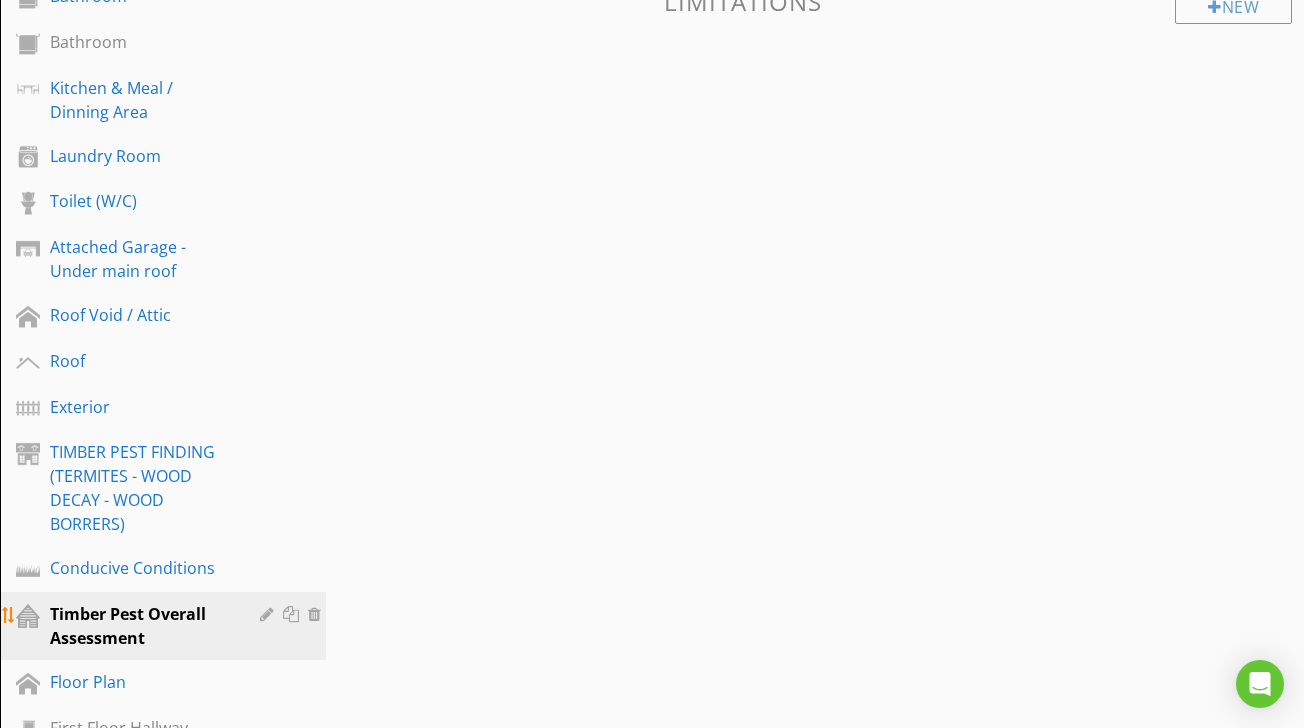 click at bounding box center [269, 614] 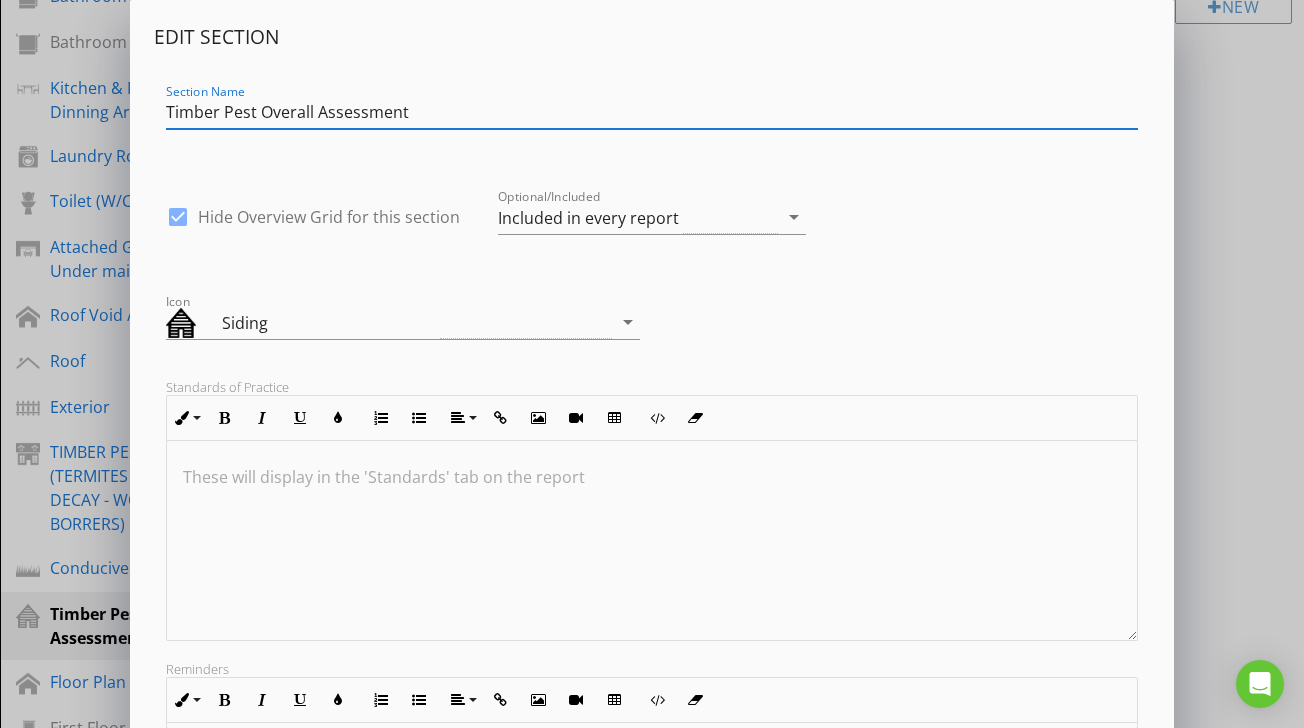 click at bounding box center [651, 477] 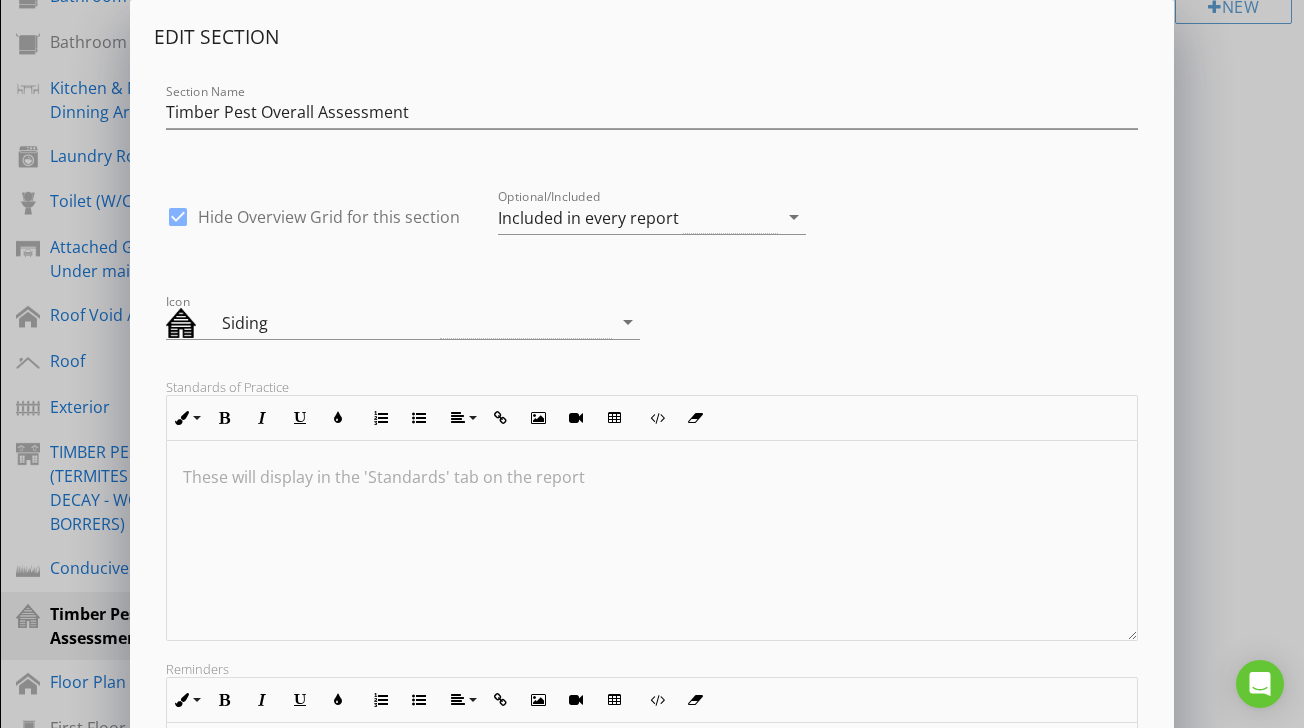 click at bounding box center [651, 477] 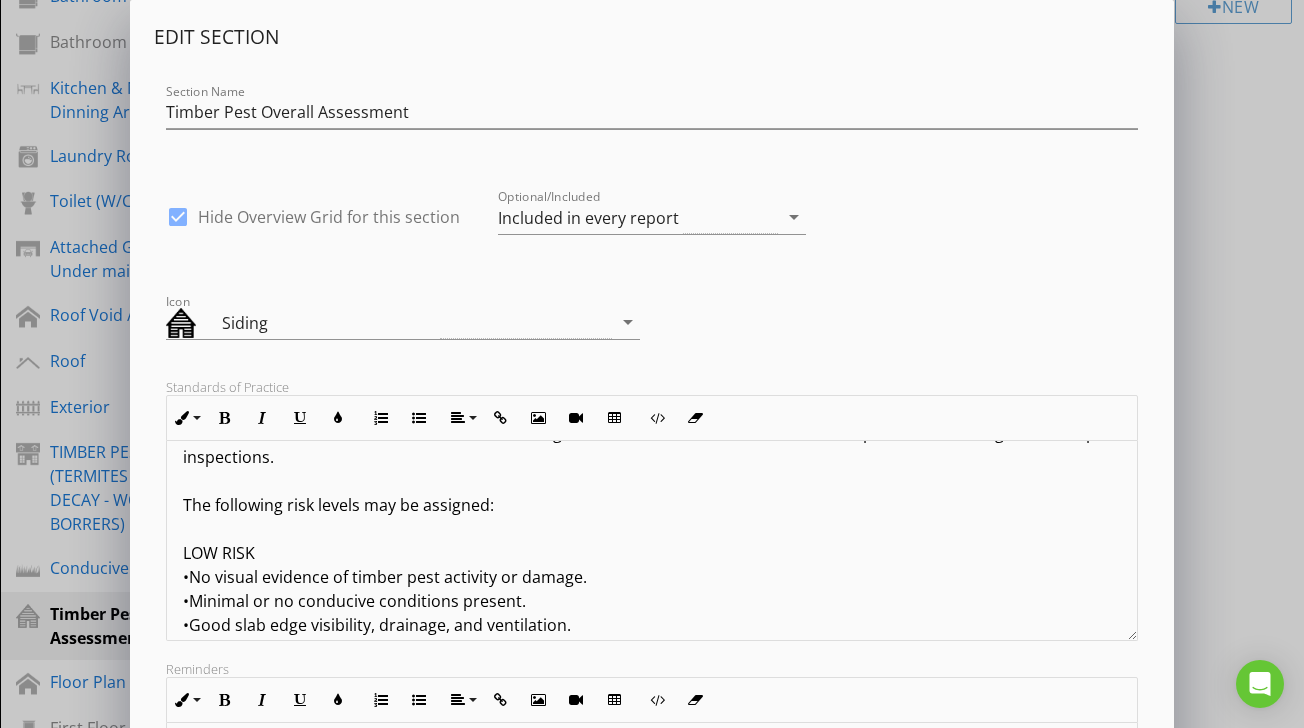 scroll, scrollTop: 93, scrollLeft: 0, axis: vertical 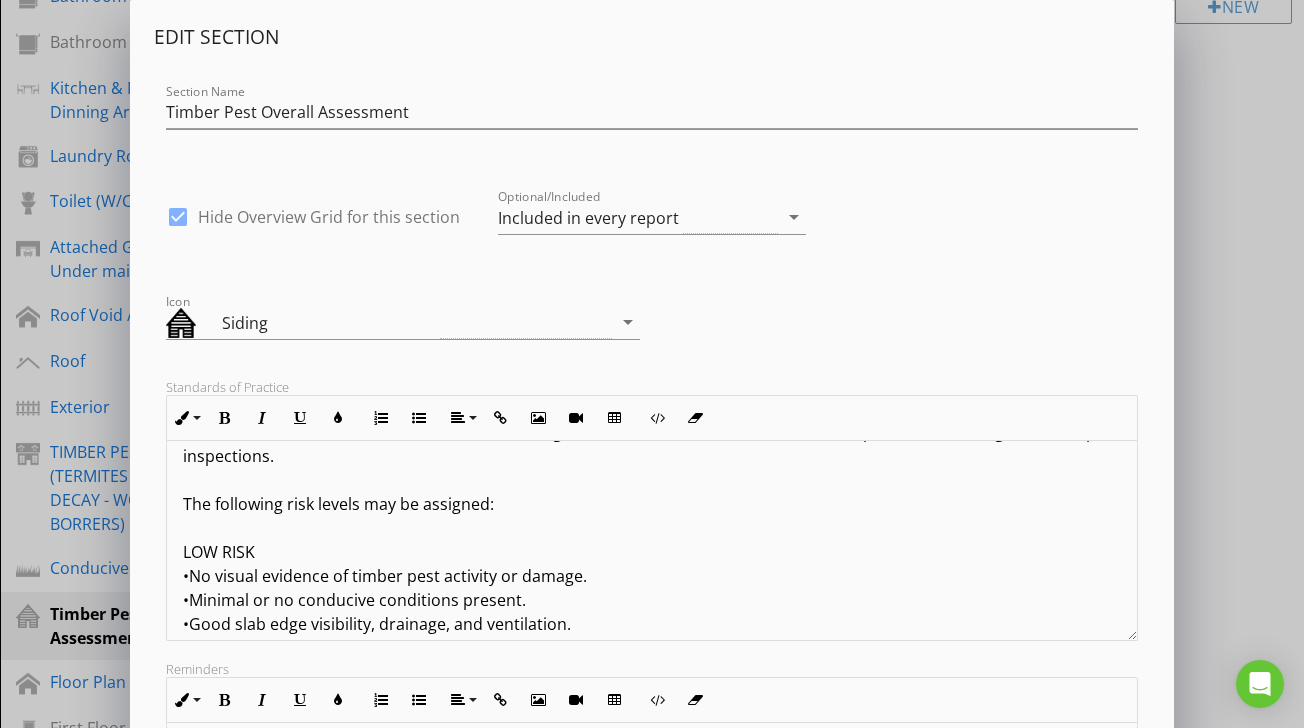 click on "The overall risk rating assigned to this property is a professional judgement made by the inspector at the time of inspection. It is based on a combination of observed conditions, environmental factors, and potential for concealed activity. This assessment is conducted in accordance with the guidelines set out in AS 4349.3–2010 – Inspection of buildings – Timber pest inspections. The following risk levels may be assigned: LOW RISK •No visual evidence of timber pest activity or damage. •Minimal or no conducive conditions present. •Good slab edge visibility, drainage, and ventilation. •Regular pest management and inspection history. •Risk of timber pest attack is considered low, but continued monitoring is still recommended. MODERATE RISK •Some conducive conditions present (e.g. timber-to-soil contact, limited slab exposure, poor drainage). •No current activity detected, but environmental and site factors may support future infestation. HIGH RISK ⸻ Important Notes:" at bounding box center (651, 780) 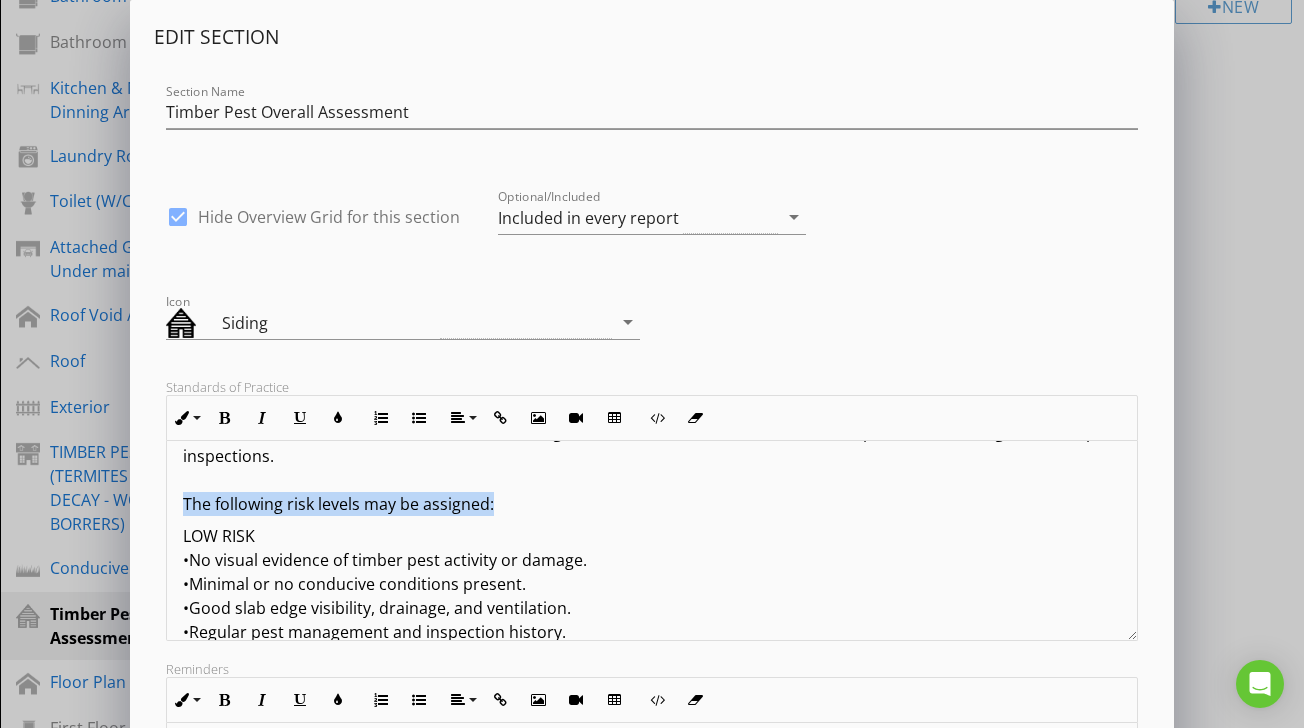 drag, startPoint x: 185, startPoint y: 503, endPoint x: 500, endPoint y: 502, distance: 315.0016 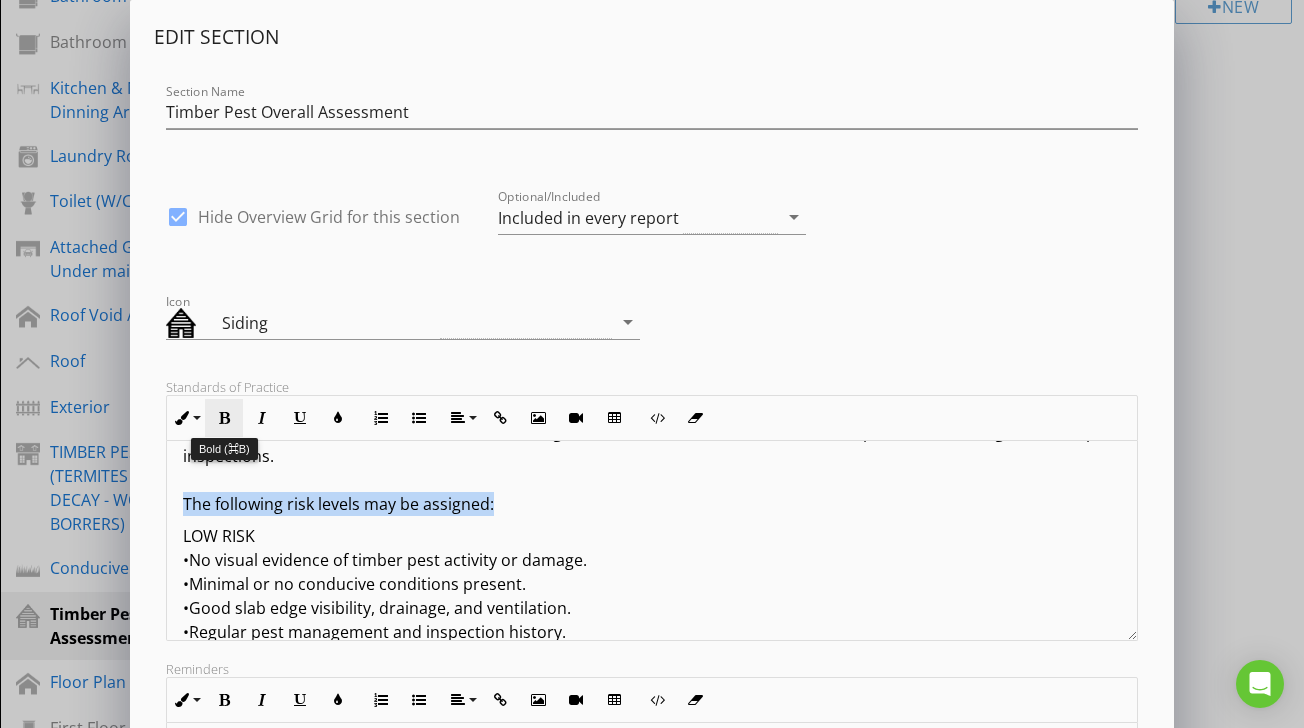 click at bounding box center (224, 418) 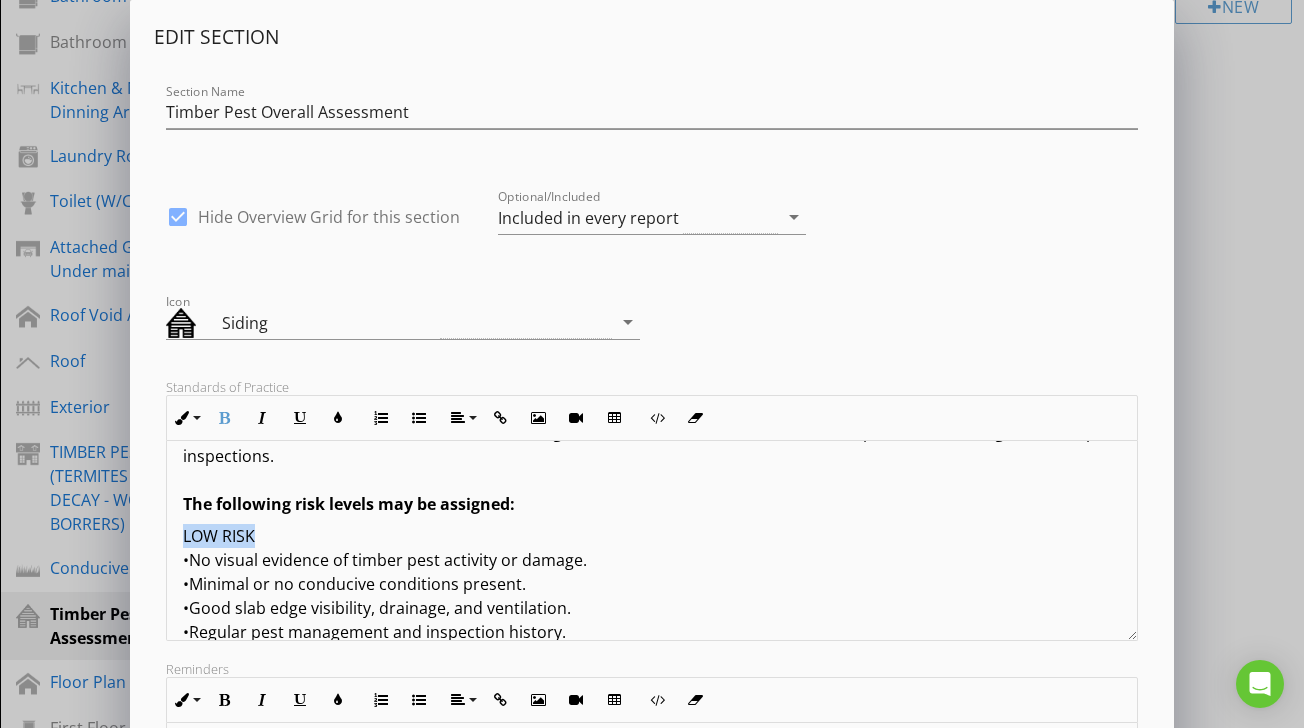drag, startPoint x: 181, startPoint y: 536, endPoint x: 259, endPoint y: 536, distance: 78 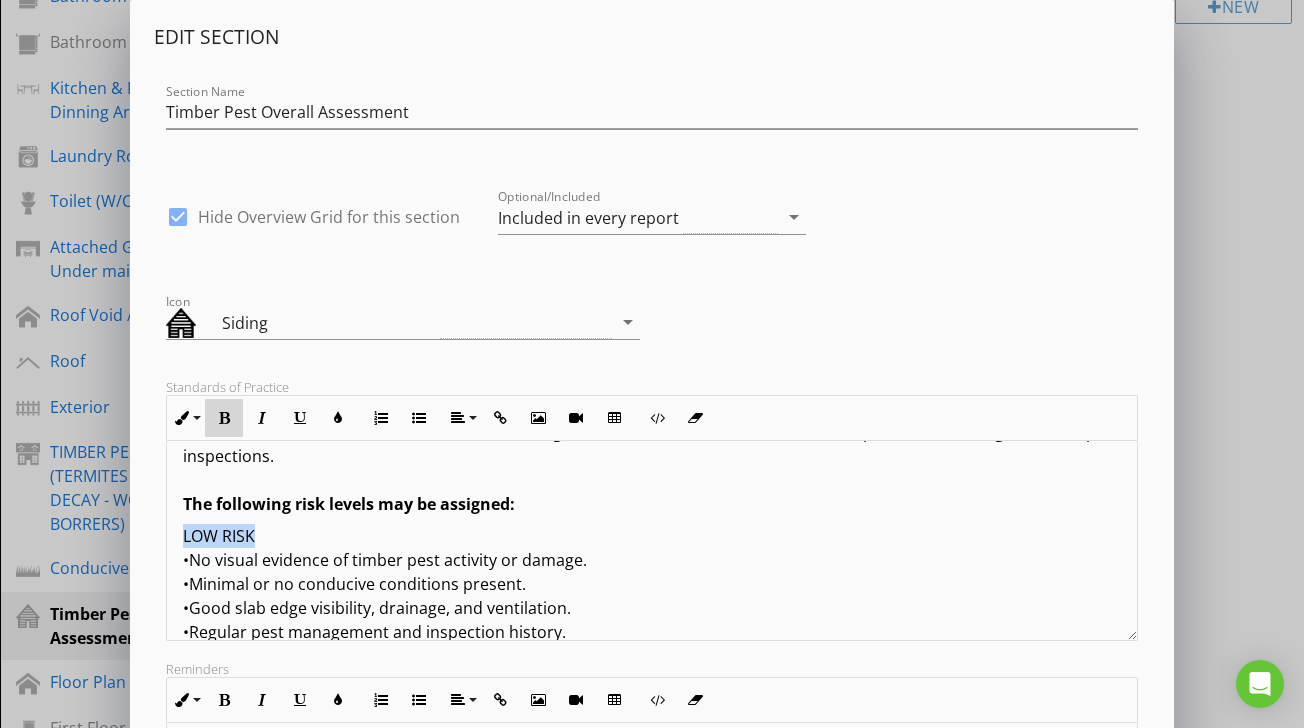 click on "Bold" at bounding box center [224, 418] 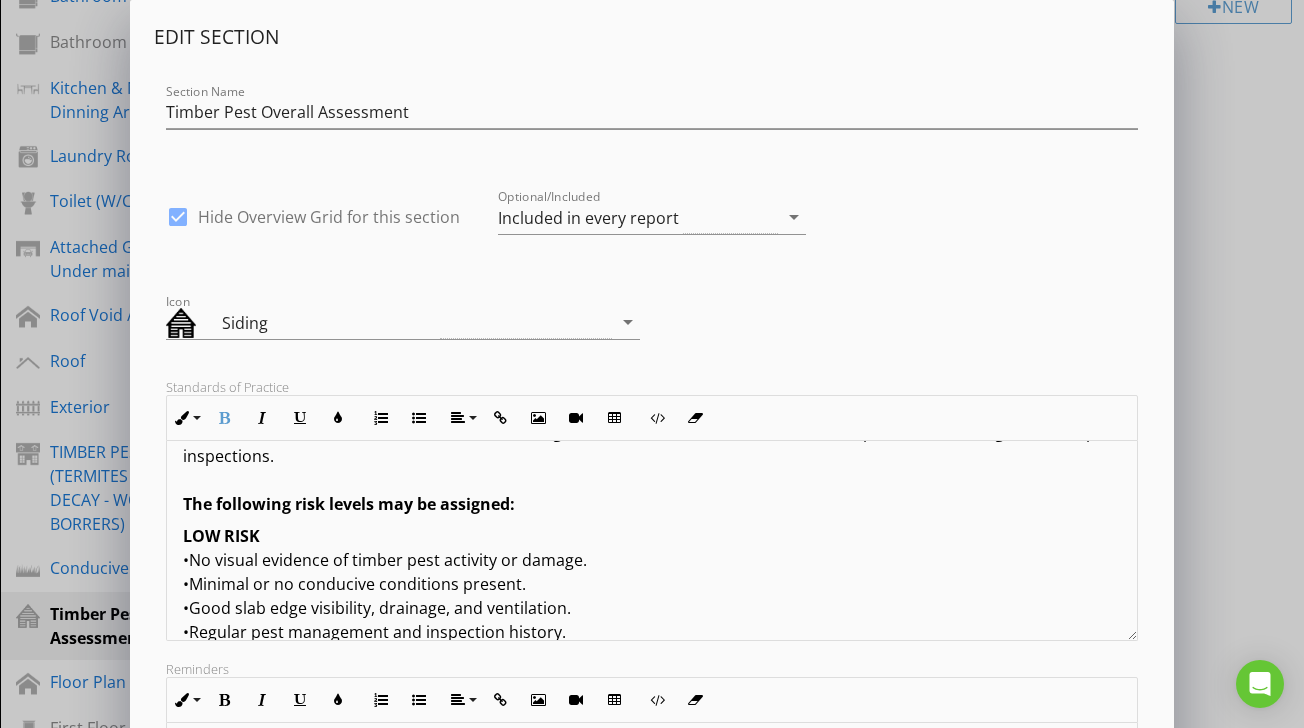 click on "LOW RISK •No visual evidence of timber pest activity or damage. •Minimal or no conducive conditions present. •Good slab edge visibility, drainage, and ventilation. •Regular pest management and inspection history. •Risk of timber pest attack is considered low, but continued monitoring is still recommended. MODERATE RISK •Some conducive conditions present (e.g. timber-to-soil contact, limited slab exposure, poor drainage). •No current activity detected, but environmental and site factors may support future infestation. •Some areas may have been inaccessible or obstructed at time of inspection. •Regular inspections and remediation of conducive conditions recommended to reduce future risk. HIGH RISK •Evidence of live termites, previous damage, or termite workings (mudding) either within the building or on the surrounding grounds. •Multiple conducive conditions present that favour timber pest colonisation. ⸻ Important Notes:" at bounding box center (651, 848) 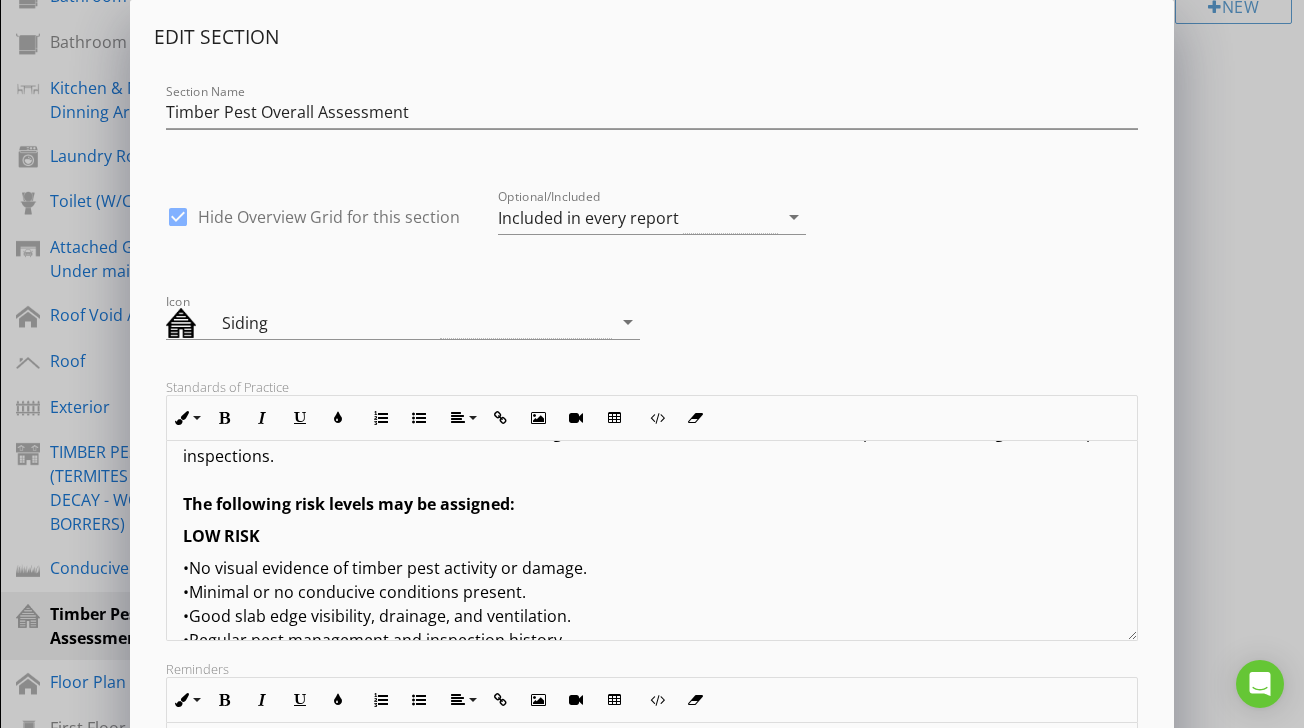 click on "•No visual evidence of timber pest activity or damage. •Minimal or no conducive conditions present. •Good slab edge visibility, drainage, and ventilation. •Regular pest management and inspection history. •Risk of timber pest attack is considered low, but continued monitoring is still recommended. MODERATE RISK •Some conducive conditions present (e.g. timber-to-soil contact, limited slab exposure, poor drainage). •No current activity detected, but environmental and site factors may support future infestation. •Some areas may have been inaccessible or obstructed at time of inspection. •Regular inspections and remediation of conducive conditions recommended to reduce future risk. HIGH RISK •Evidence of live termites, previous damage, or termite workings (mudding) either within the building or on the surrounding grounds. •Multiple conducive conditions present that favour timber pest colonisation. ⸻ Important Notes:" at bounding box center (651, 868) 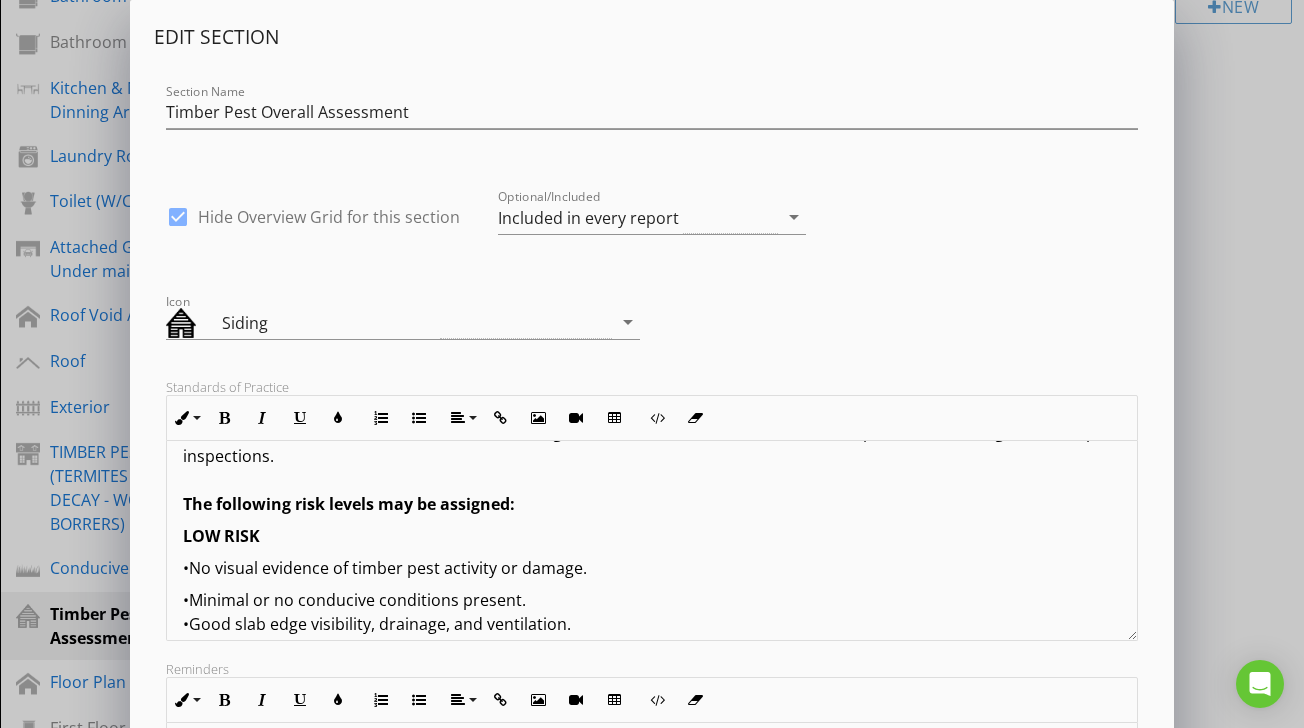 click on "The overall risk rating assigned to this property is a professional judgement made by the inspector at the time of inspection. It is based on a combination of observed conditions, environmental factors, and potential for concealed activity. This assessment is conducted in accordance with the guidelines set out in AS 4349.3–2010 – Inspection of buildings – Timber pest inspections. The following risk levels may be assigned: LOW RISK •No visual evidence of timber pest activity or damage. •Minimal or no conducive conditions present. •Good slab edge visibility, drainage, and ventilation. •Regular pest management and inspection history. •Risk of timber pest attack is considered low, but continued monitoring is still recommended. MODERATE RISK •Some conducive conditions present (e.g. timber-to-soil contact, limited slab exposure, poor drainage). •No current activity detected, but environmental and site factors may support future infestation. HIGH RISK ⸻ Important Notes:" at bounding box center (651, 780) 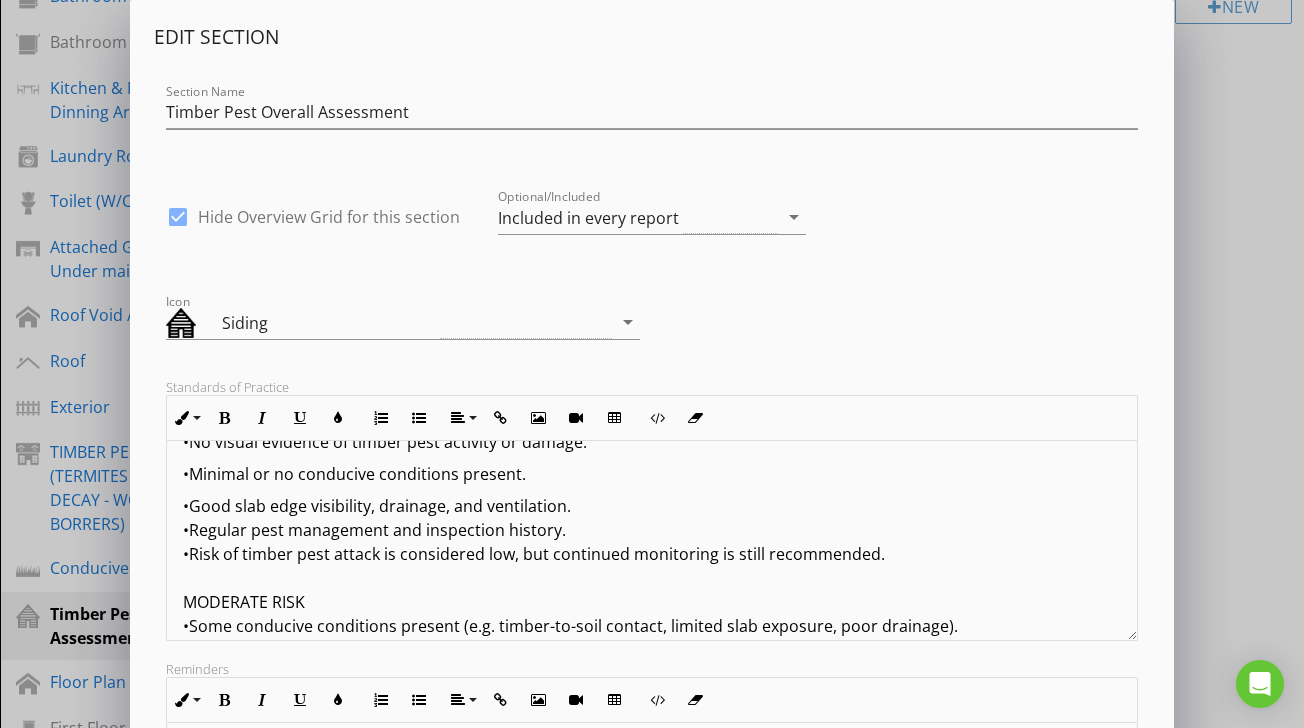 scroll, scrollTop: 221, scrollLeft: 0, axis: vertical 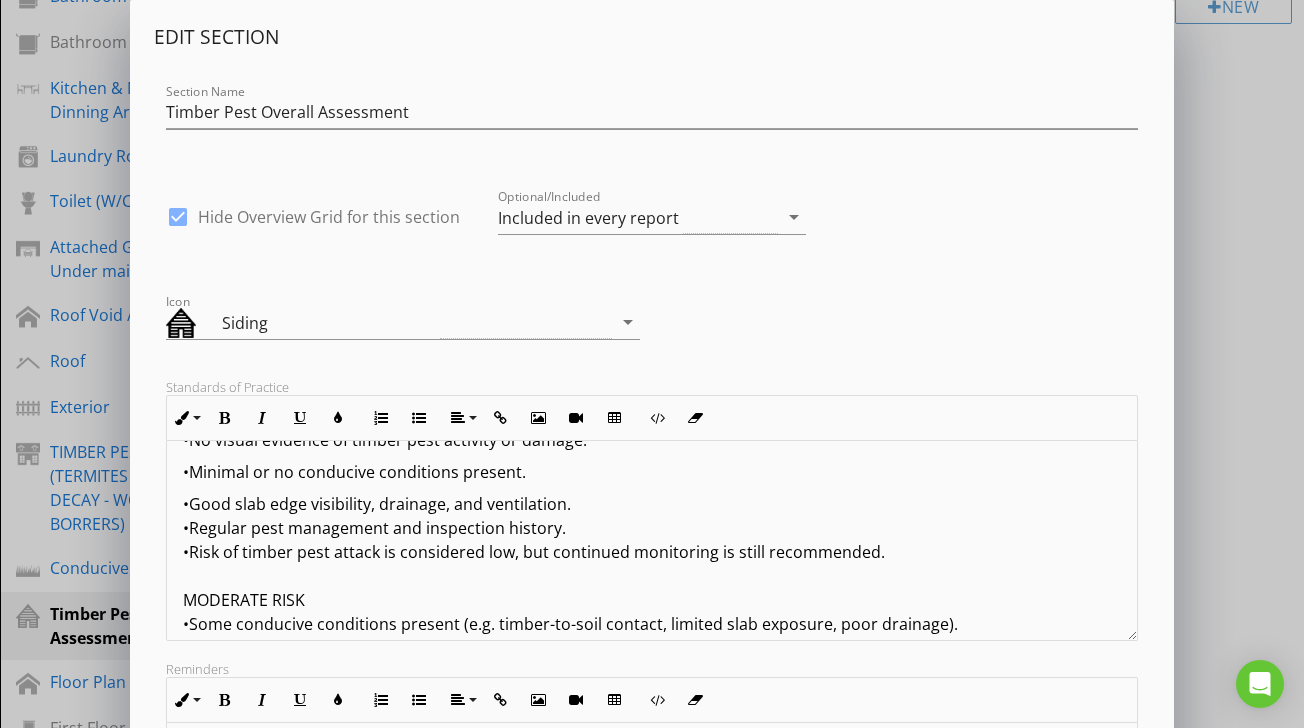 click on "The overall risk rating assigned to this property is a professional judgement made by the inspector at the time of inspection. It is based on a combination of observed conditions, environmental factors, and potential for concealed activity. This assessment is conducted in accordance with the guidelines set out in AS 4349.3–2010 – Inspection of buildings – Timber pest inspections. The following risk levels may be assigned: LOW RISK •No visual evidence of timber pest activity or damage. •Minimal or no conducive conditions present. •Good slab edge visibility, drainage, and ventilation. •Regular pest management and inspection history. •Risk of timber pest attack is considered low, but continued monitoring is still recommended. MODERATE RISK •Some conducive conditions present (e.g. timber-to-soil contact, limited slab exposure, poor drainage). •No current activity detected, but environmental and site factors may support future infestation. HIGH RISK ⸻ Important Notes:" at bounding box center [651, 656] 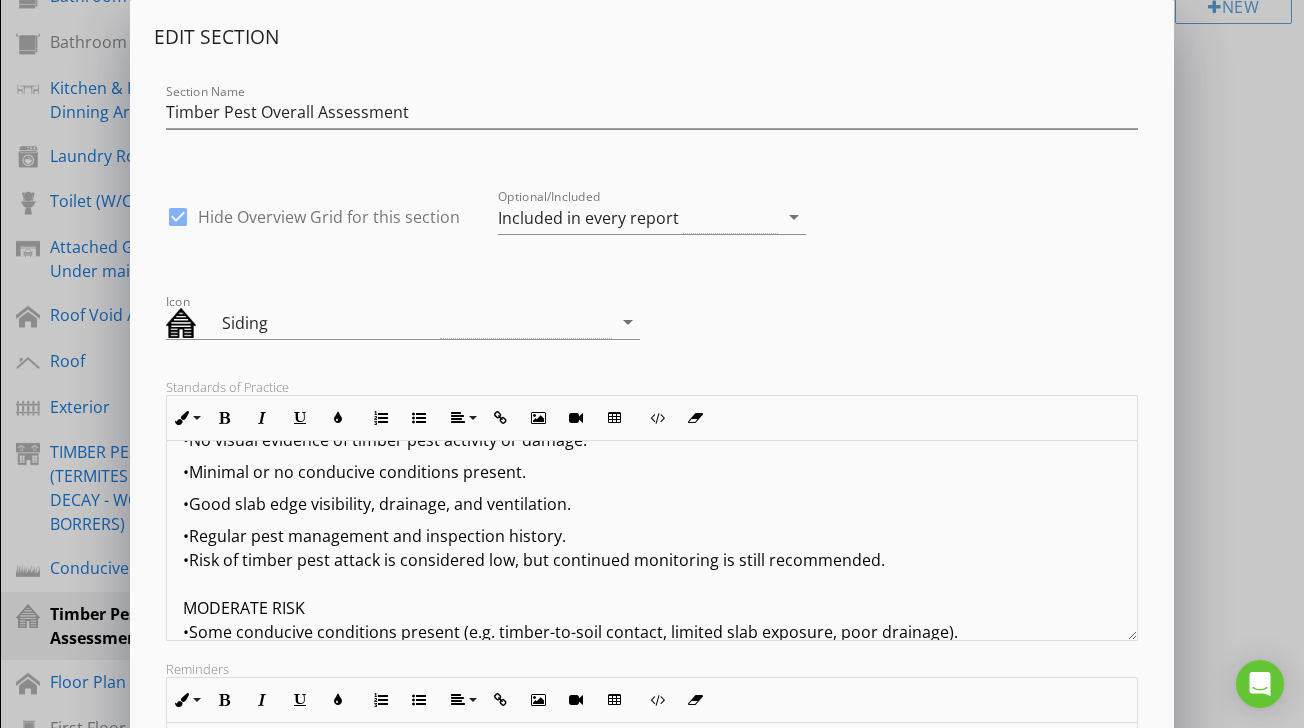 click on "The overall risk rating assigned to this property is a professional judgement made by the inspector at the time of inspection. It is based on a combination of observed conditions, environmental factors, and potential for concealed activity. This assessment is conducted in accordance with the guidelines set out in AS 4349.3–2010 – Inspection of buildings – Timber pest inspections. The following risk levels may be assigned: LOW RISK •No visual evidence of timber pest activity or damage. •Minimal or no conducive conditions present. •Good slab edge visibility, drainage, and ventilation. •Regular pest management and inspection history. •Risk of timber pest attack is considered low, but continued monitoring is still recommended. MODERATE RISK •Some conducive conditions present (e.g. timber-to-soil contact, limited slab exposure, poor drainage). •No current activity detected, but environmental and site factors may support future infestation. HIGH RISK ⸻ Important Notes:" at bounding box center [651, 660] 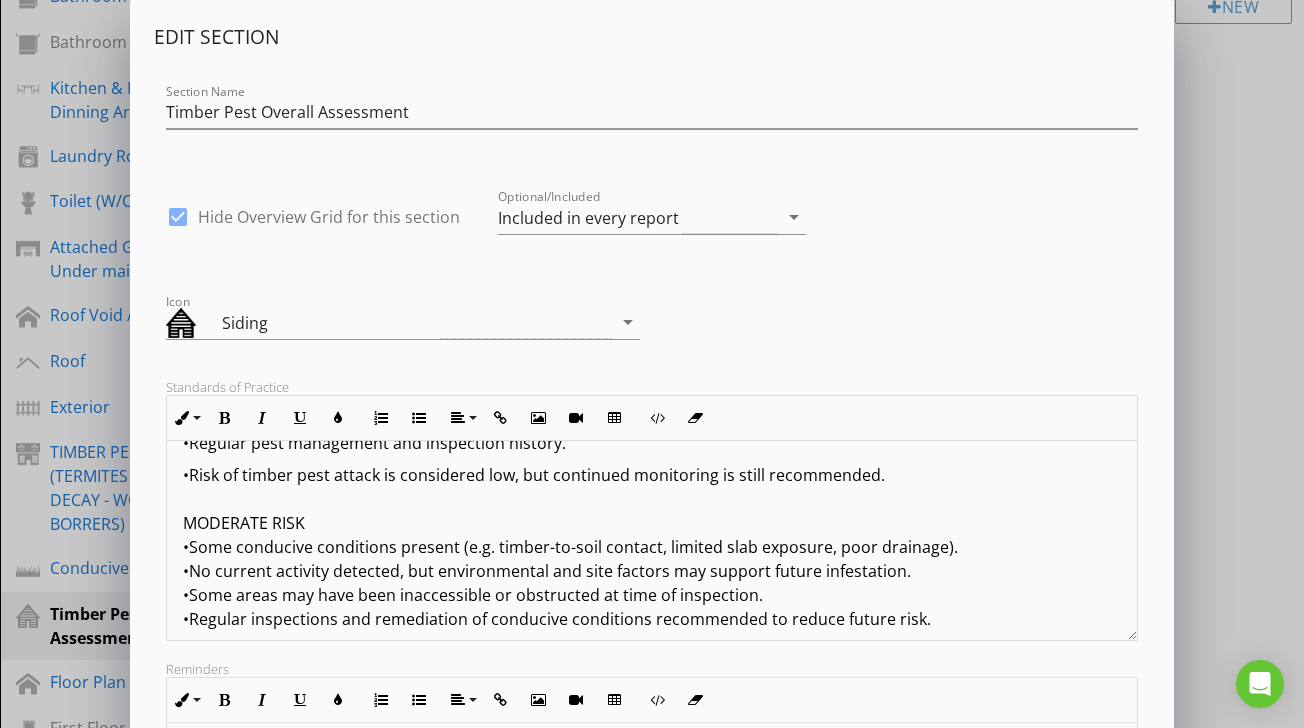 scroll, scrollTop: 328, scrollLeft: 0, axis: vertical 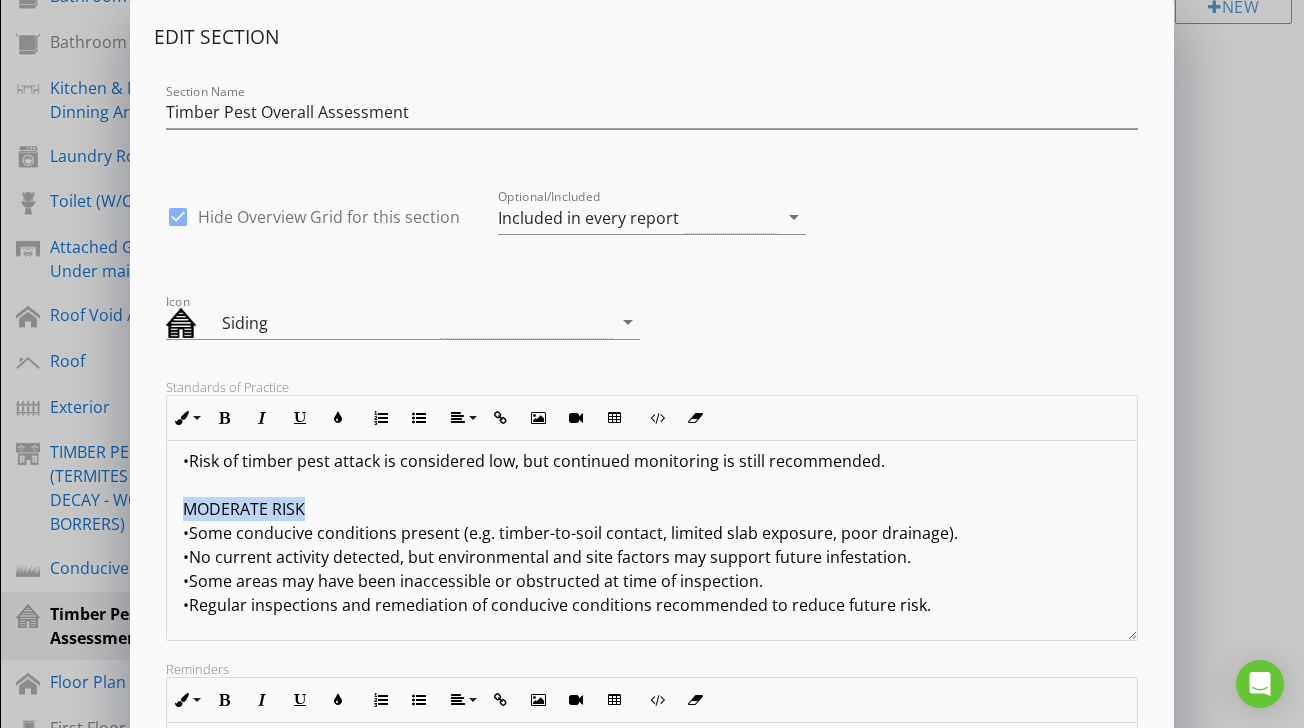 drag, startPoint x: 179, startPoint y: 508, endPoint x: 312, endPoint y: 509, distance: 133.00375 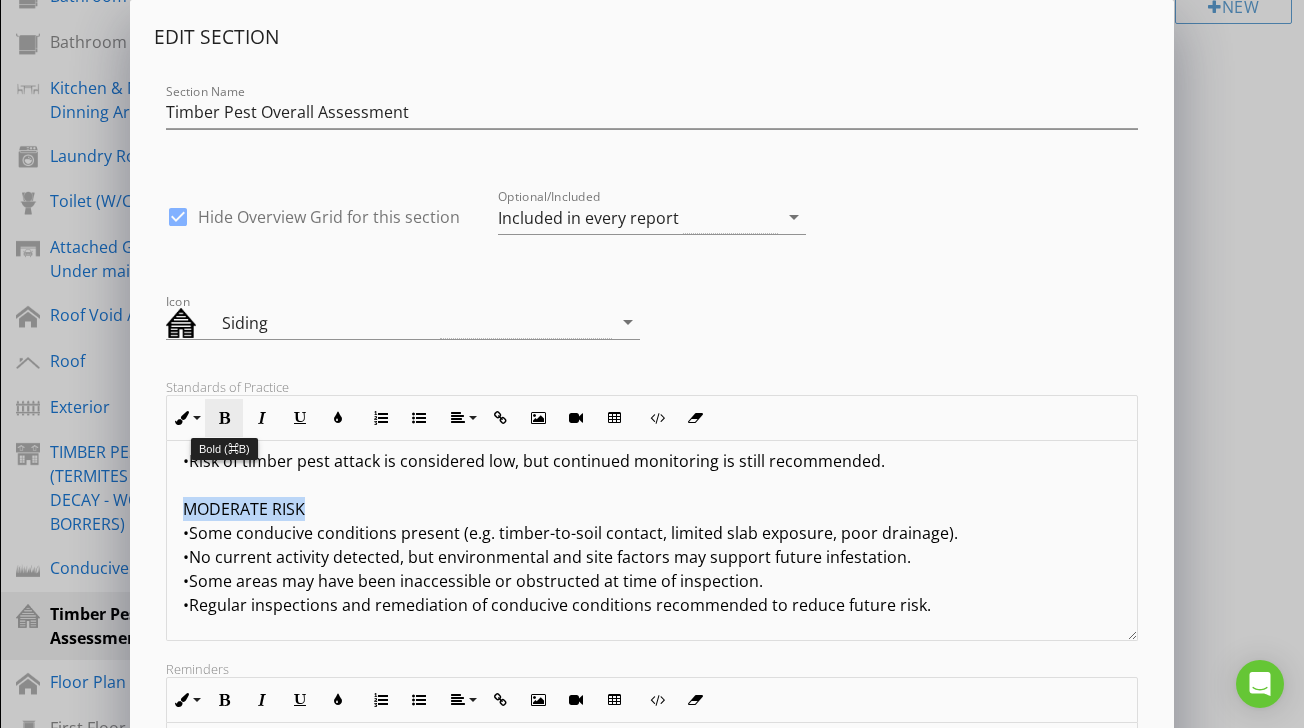 click at bounding box center [224, 418] 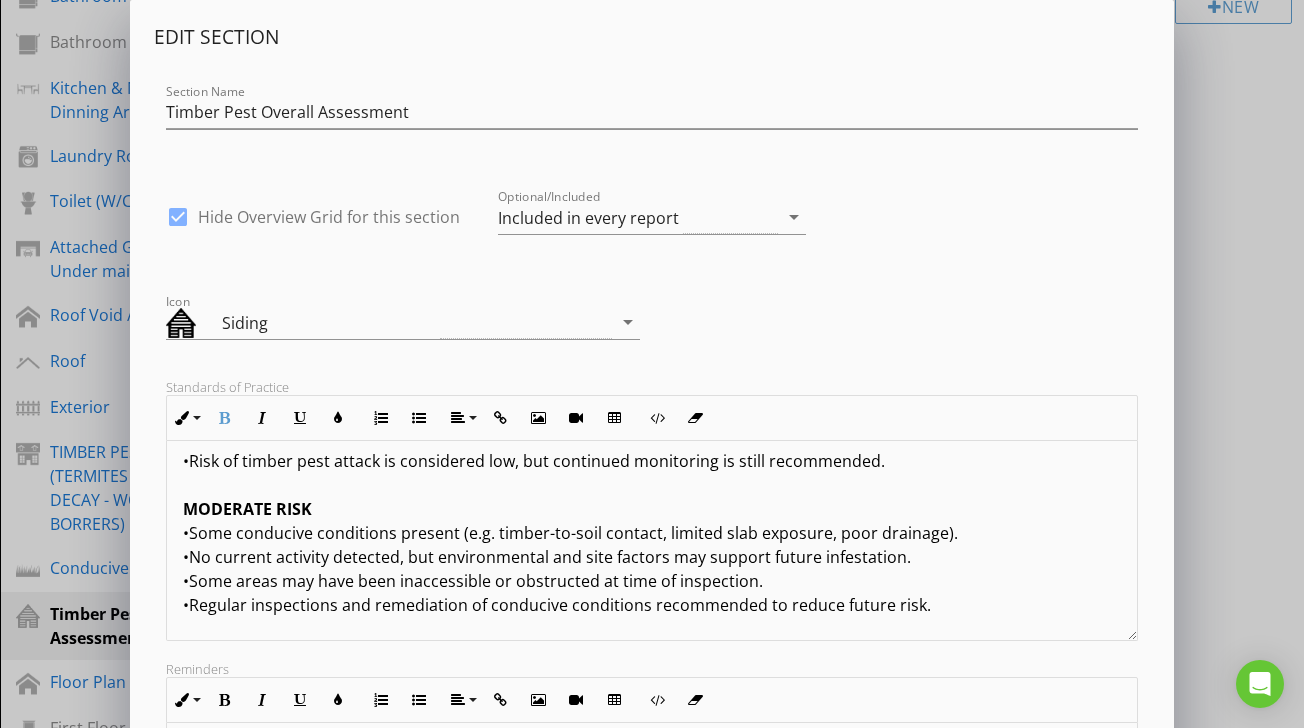click on "•Risk of timber pest attack is considered low, but continued monitoring is still recommended. MODERATE RISK •Some conducive conditions present (e.g. timber-to-soil contact, limited slab exposure, poor drainage). •No current activity detected, but environmental and site factors may support future infestation. •Some areas may have been inaccessible or obstructed at time of inspection. •Regular inspections and remediation of conducive conditions recommended to reduce future risk. HIGH RISK •Evidence of live termites, previous damage, or termite workings (mudding) either within the building or on the surrounding grounds. •Multiple conducive conditions present that favour timber pest colonisation. •Poor maintenance of termite barriers or environmental conditions (e.g. moisture, timber debris, dense vegetation). •Immediate action, treatment, and implementation of a termite management plan are strongly advised. ⸻ Important Notes:" at bounding box center (651, 713) 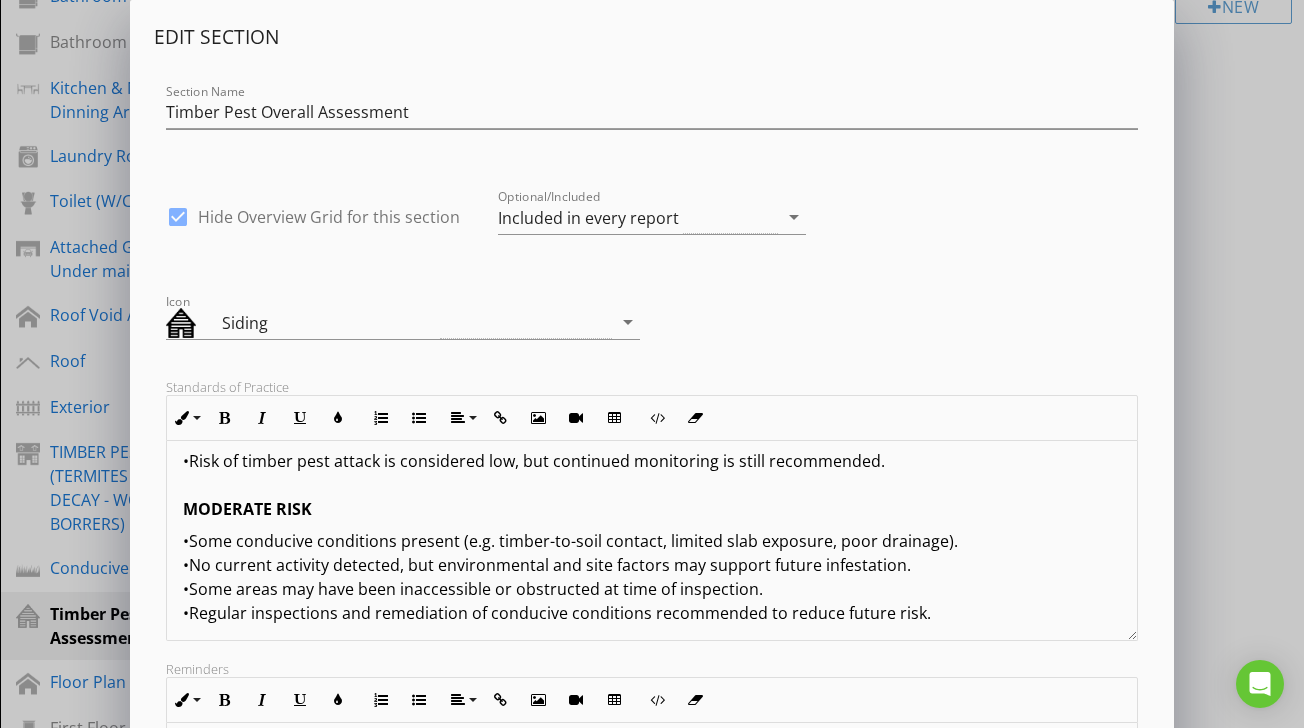 click on "•Some conducive conditions present (e.g. timber-to-soil contact, limited slab exposure, poor drainage). •No current activity detected, but environmental and site factors may support future infestation. •Some areas may have been inaccessible or obstructed at time of inspection. •Regular inspections and remediation of conducive conditions recommended to reduce future risk. HIGH RISK •Evidence of live termites, previous damage, or termite workings (mudding) either within the building or on the surrounding grounds. •Multiple conducive conditions present that favour timber pest colonisation. •Poor maintenance of termite barriers or environmental conditions (e.g. moisture, timber debris, dense vegetation). •Immediate action, treatment, and implementation of a termite management plan are strongly advised. ⸻ Important Notes:" at bounding box center [651, 757] 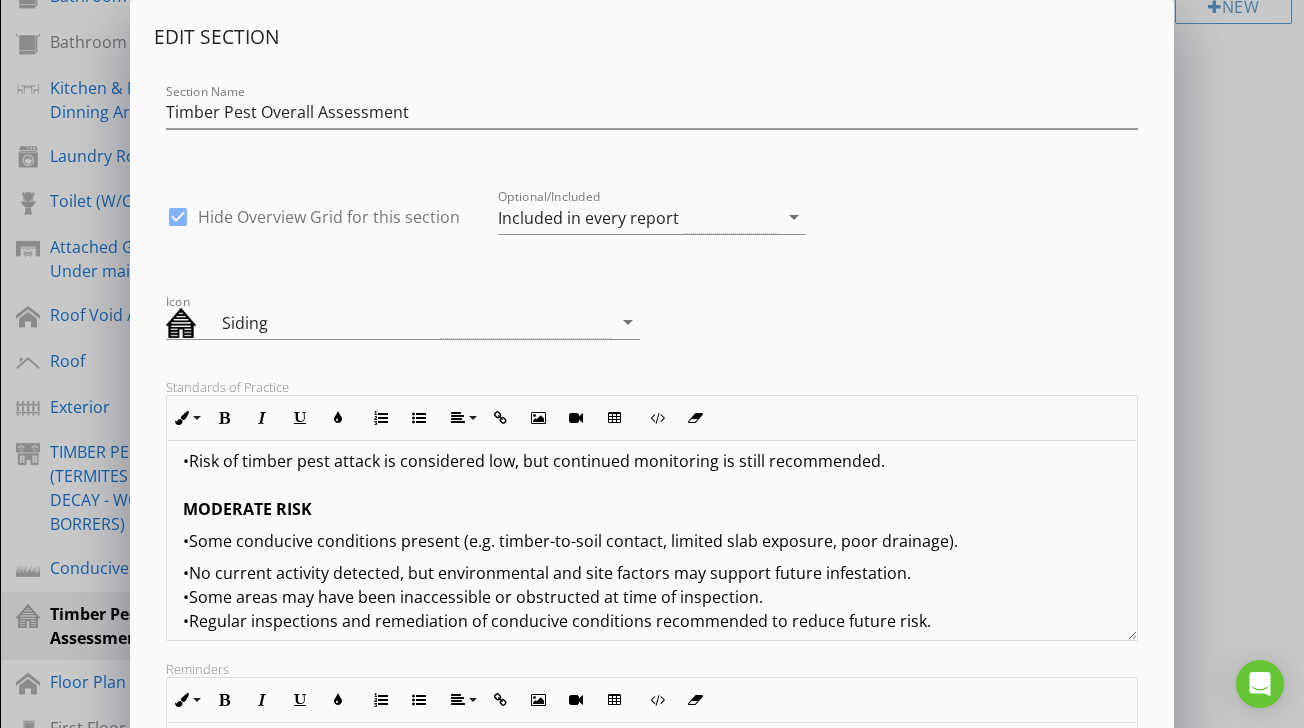 click on "The overall risk rating assigned to this property is a professional judgement made by the inspector at the time of inspection. It is based on a combination of observed conditions, environmental factors, and potential for concealed activity. This assessment is conducted in accordance with the guidelines set out in AS 4349.3–2010 – Inspection of buildings – Timber pest inspections. The following risk levels may be assigned: LOW RISK •No visual evidence of timber pest activity or damage. •Minimal or no conducive conditions present. •Good slab edge visibility, drainage, and ventilation. •Regular pest management and inspection history. •Risk of timber pest attack is considered low, but continued monitoring is still recommended. MODERATE RISK •Some conducive conditions present (e.g. timber-to-soil contact, limited slab exposure, poor drainage). •No current activity detected, but environmental and site factors may support future infestation. HIGH RISK ⸻ Important Notes:" at bounding box center (651, 565) 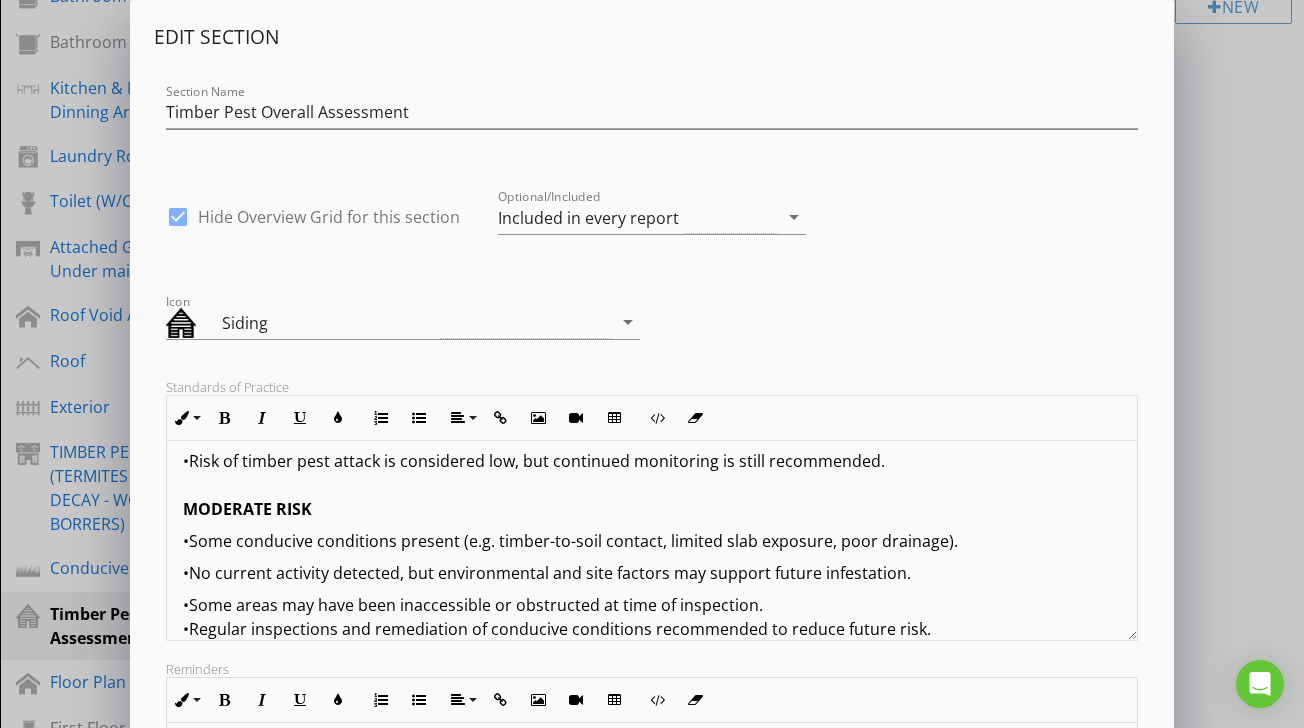click on "The overall risk rating assigned to this property is a professional judgement made by the inspector at the time of inspection. It is based on a combination of observed conditions, environmental factors, and potential for concealed activity. This assessment is conducted in accordance with the guidelines set out in AS 4349.3–2010 – Inspection of buildings – Timber pest inspections. The following risk levels may be assigned: LOW RISK •No visual evidence of timber pest activity or damage. •Minimal or no conducive conditions present. •Good slab edge visibility, drainage, and ventilation. •Regular pest management and inspection history. •Risk of timber pest attack is considered low, but continued monitoring is still recommended. MODERATE RISK •Some conducive conditions present (e.g. timber-to-soil contact, limited slab exposure, poor drainage). •No current activity detected, but environmental and site factors may support future infestation. HIGH RISK ⸻ Important Notes:" at bounding box center (651, 569) 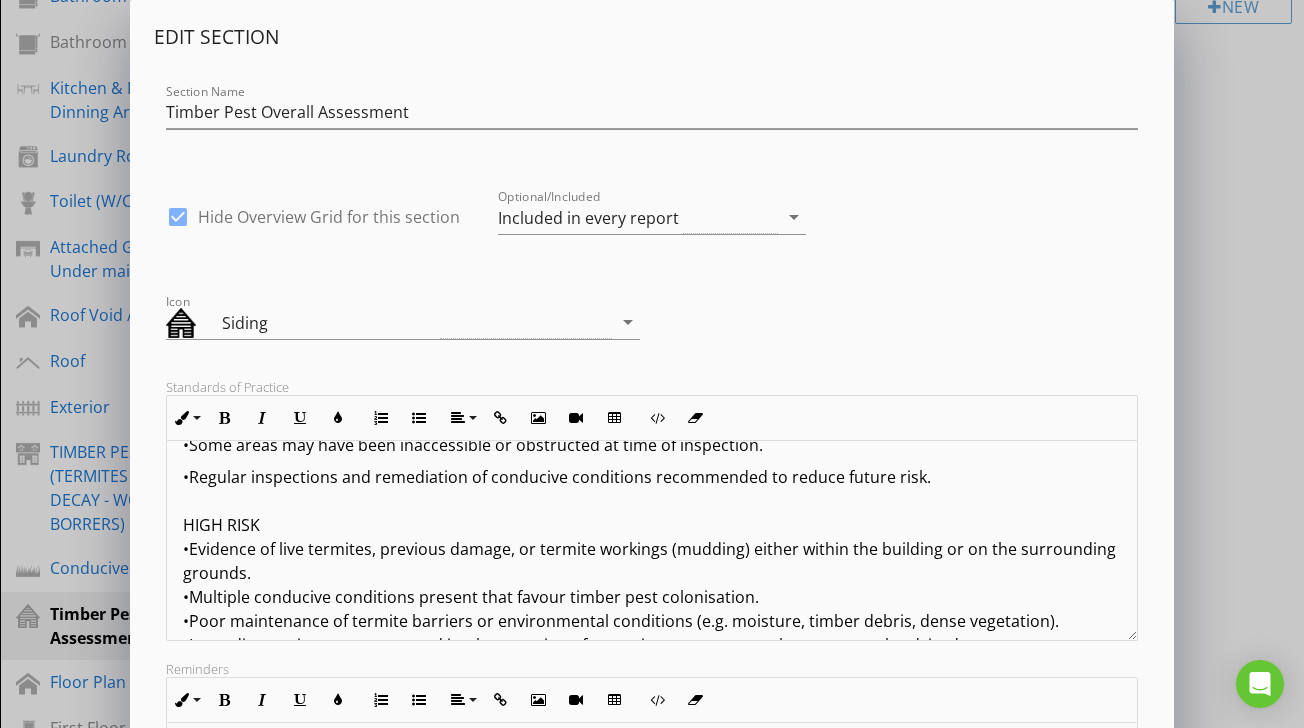 scroll, scrollTop: 489, scrollLeft: 0, axis: vertical 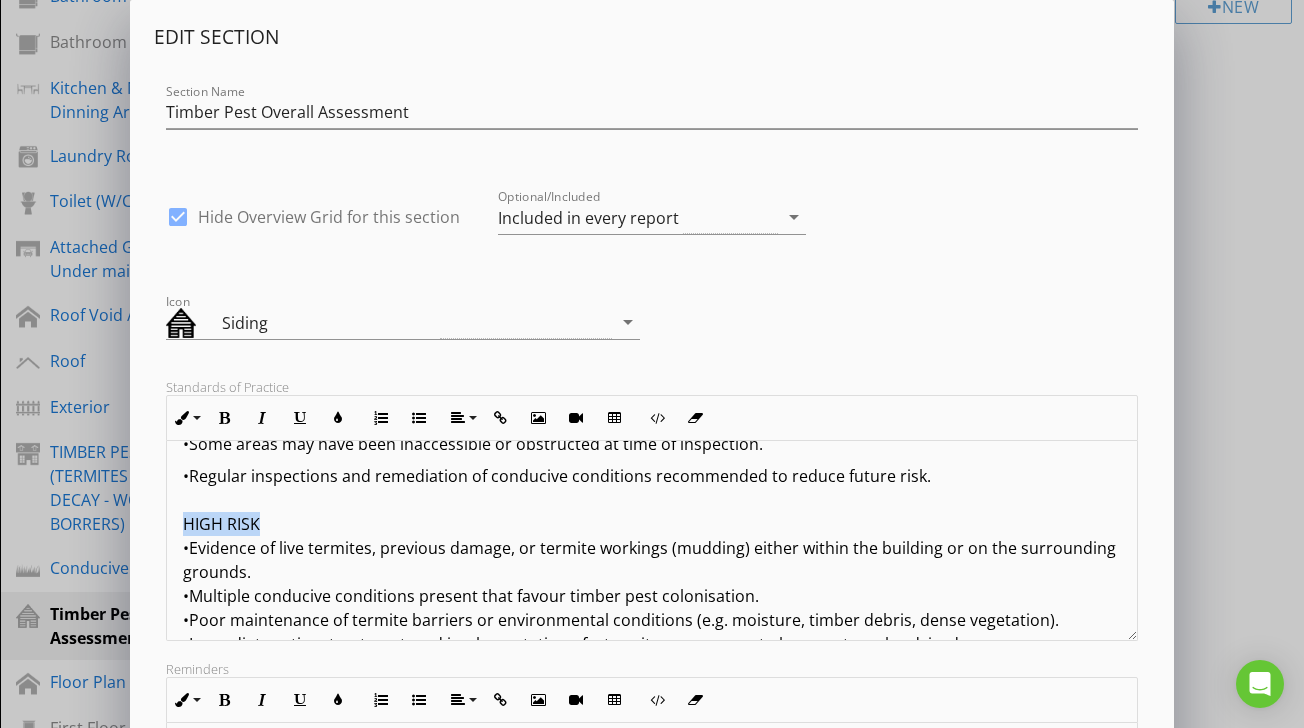 drag, startPoint x: 183, startPoint y: 521, endPoint x: 262, endPoint y: 523, distance: 79.025314 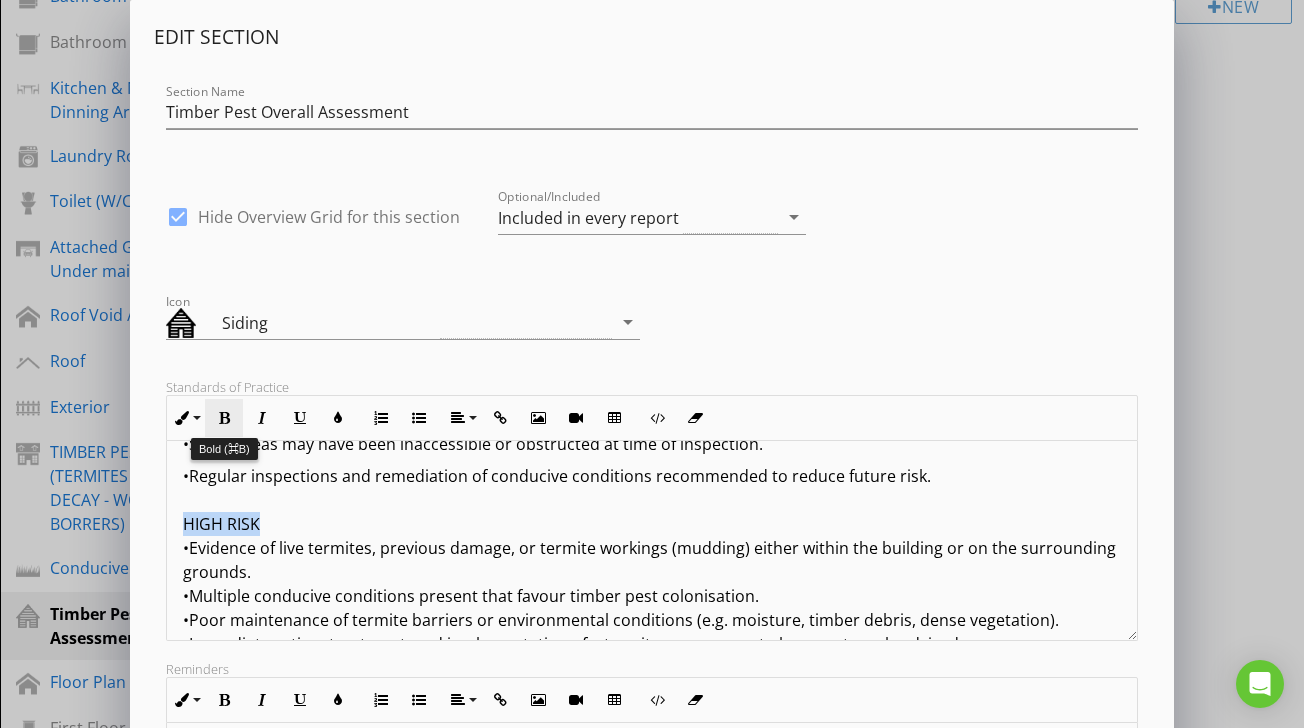 click on "Bold" at bounding box center (224, 418) 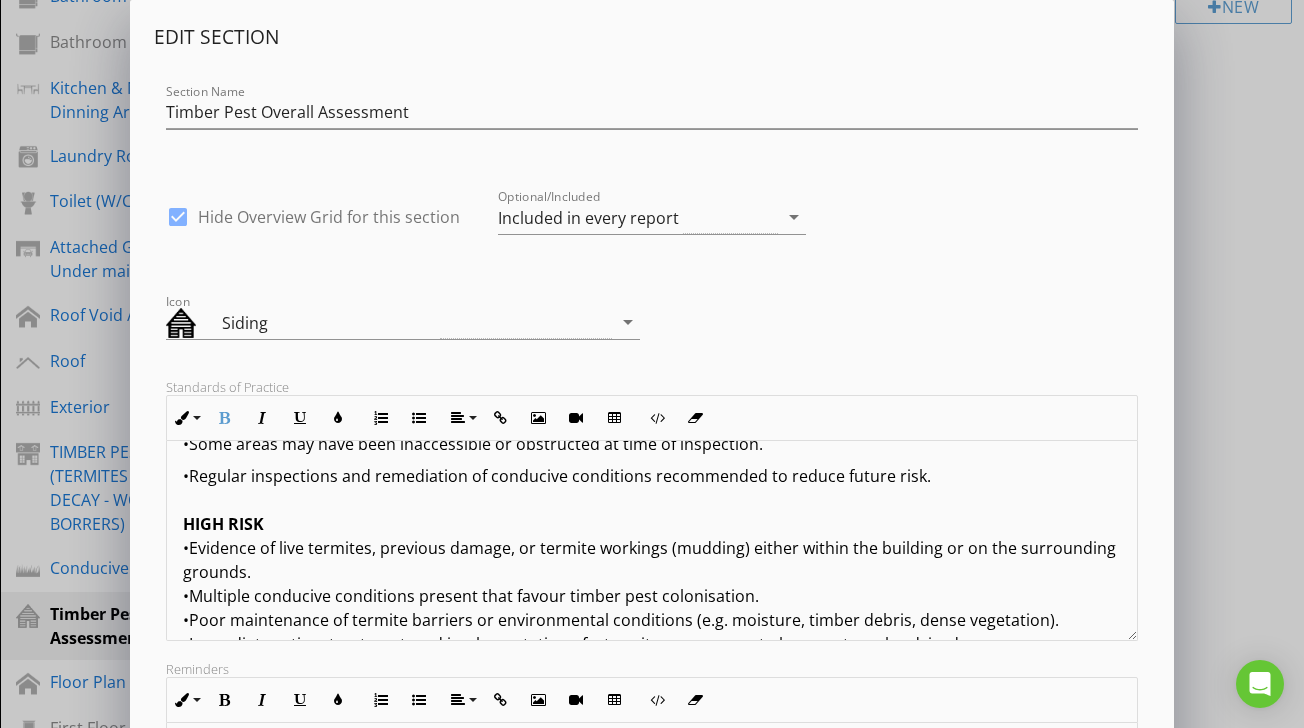 click on "•Regular inspections and remediation of conducive conditions recommended to reduce future risk. HIGH RISK •Evidence of live termites, previous damage, or termite workings (mudding) either within the building or on the surrounding grounds. •Multiple conducive conditions present that favour timber pest colonisation. •Poor maintenance of termite barriers or environmental conditions (e.g. moisture, timber debris, dense vegetation). •Immediate action, treatment, and implementation of a termite management plan are strongly advised. ⸻ Important Notes: This risk assessment does not guarantee the absence or presence of timber pests. It is intended to assist the client in understanding the likelihood of timber pest activity and highlight the importance of ongoing management, timely maintenance, and regular inspections in protecting the property." at bounding box center [651, 656] 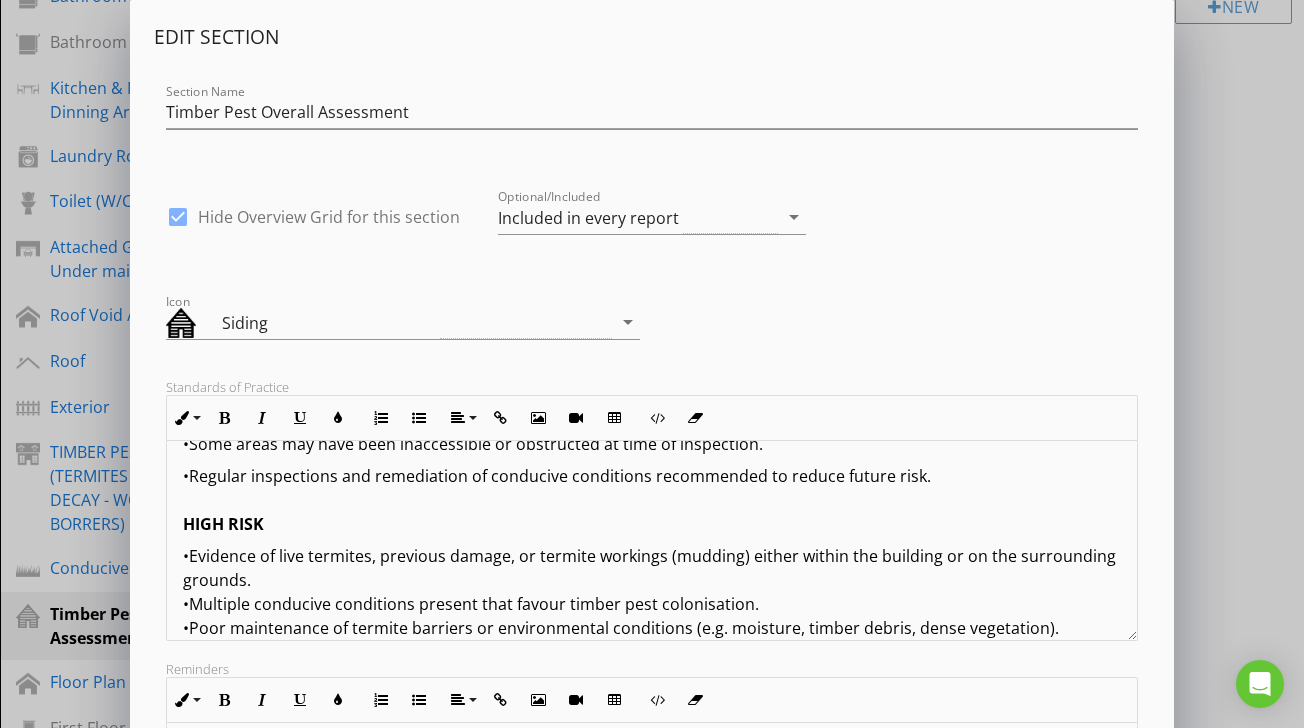 click on "The overall risk rating assigned to this property is a professional judgement made by the inspector at the time of inspection. It is based on a combination of observed conditions, environmental factors, and potential for concealed activity. This assessment is conducted in accordance with the guidelines set out in AS 4349.3–2010 – Inspection of buildings – Timber pest inspections. The following risk levels may be assigned: LOW RISK •No visual evidence of timber pest activity or damage. •Minimal or no conducive conditions present. •Good slab edge visibility, drainage, and ventilation. •Regular pest management and inspection history. •Risk of timber pest attack is considered low, but continued monitoring is still recommended. MODERATE RISK •Some conducive conditions present (e.g. timber-to-soil contact, limited slab exposure, poor drainage). •No current activity detected, but environmental and site factors may support future infestation. HIGH RISK ⸻ Important Notes:" at bounding box center [651, 416] 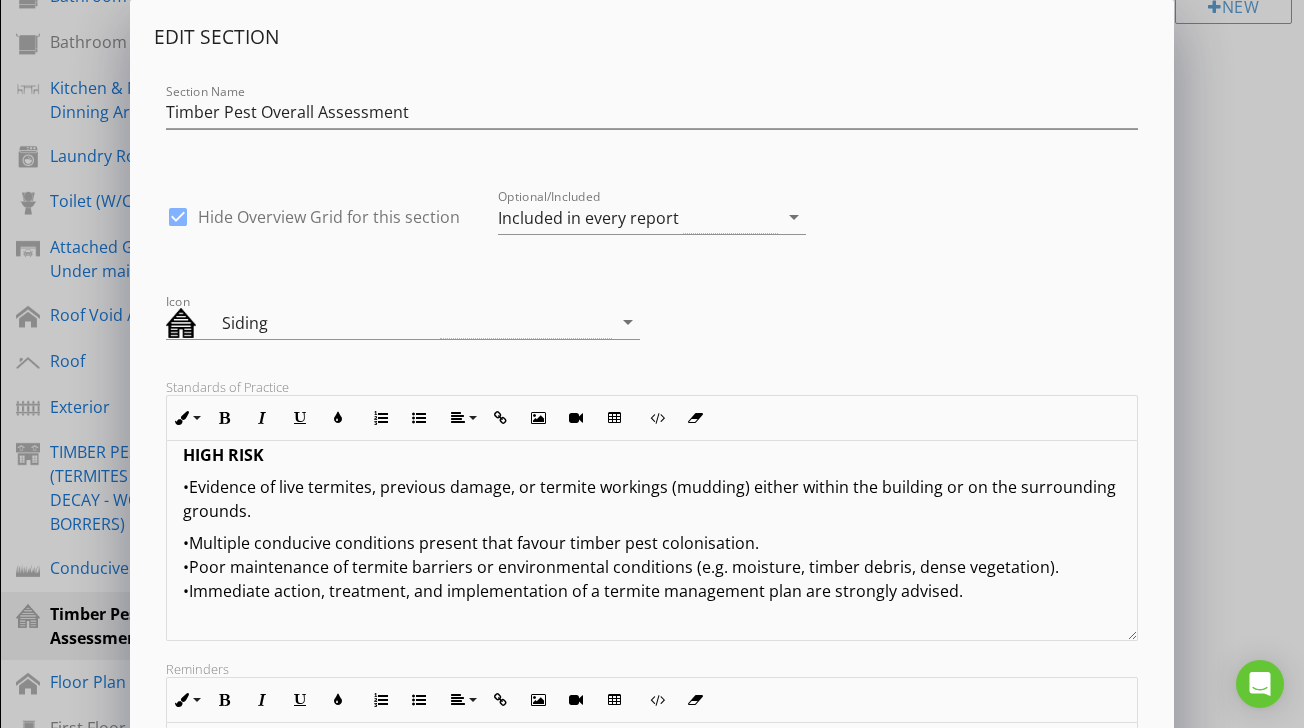 scroll, scrollTop: 570, scrollLeft: 0, axis: vertical 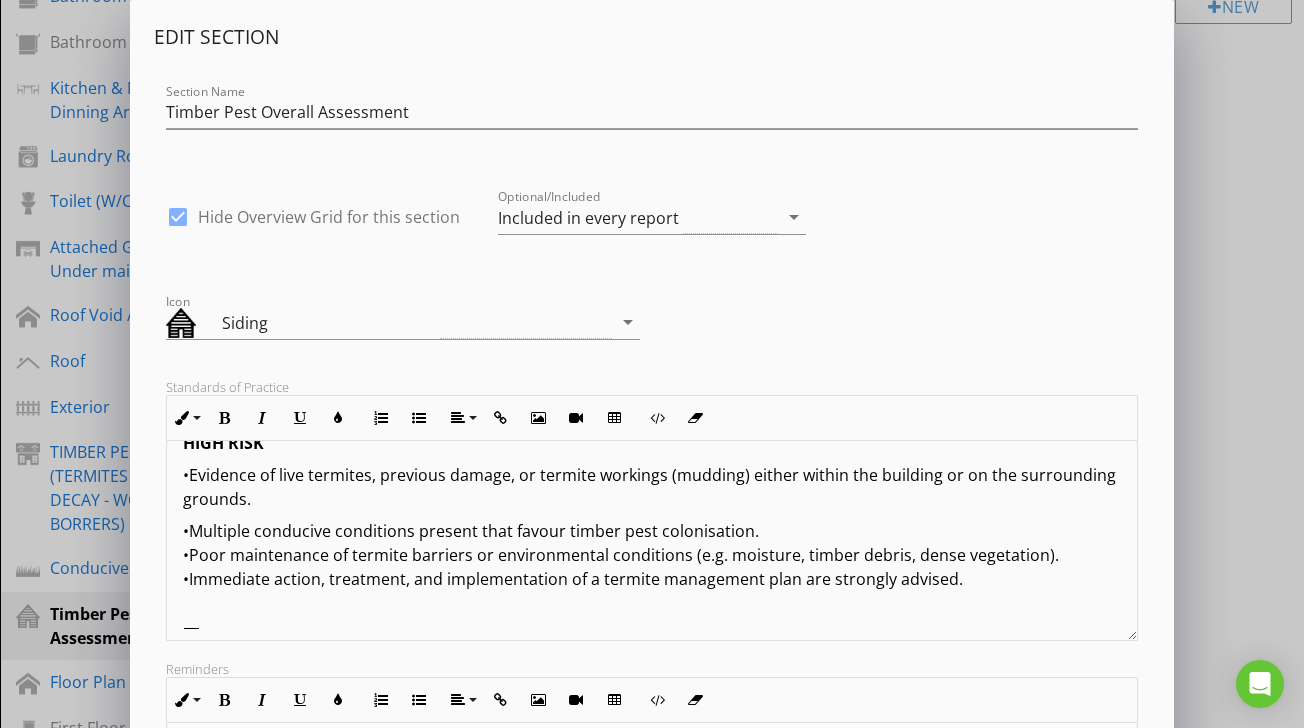 click on "•Multiple conducive conditions present that favour timber pest colonisation. •Poor maintenance of termite barriers or environmental conditions (e.g. moisture, timber debris, dense vegetation). •Immediate action, treatment, and implementation of a termite management plan are strongly advised. ⸻ Important Notes: This risk assessment does not guarantee the absence or presence of timber pests. It is intended to assist the client in understanding the likelihood of timber pest activity and highlight the importance of ongoing management, timely maintenance, and regular inspections in protecting the property." at bounding box center [651, 651] 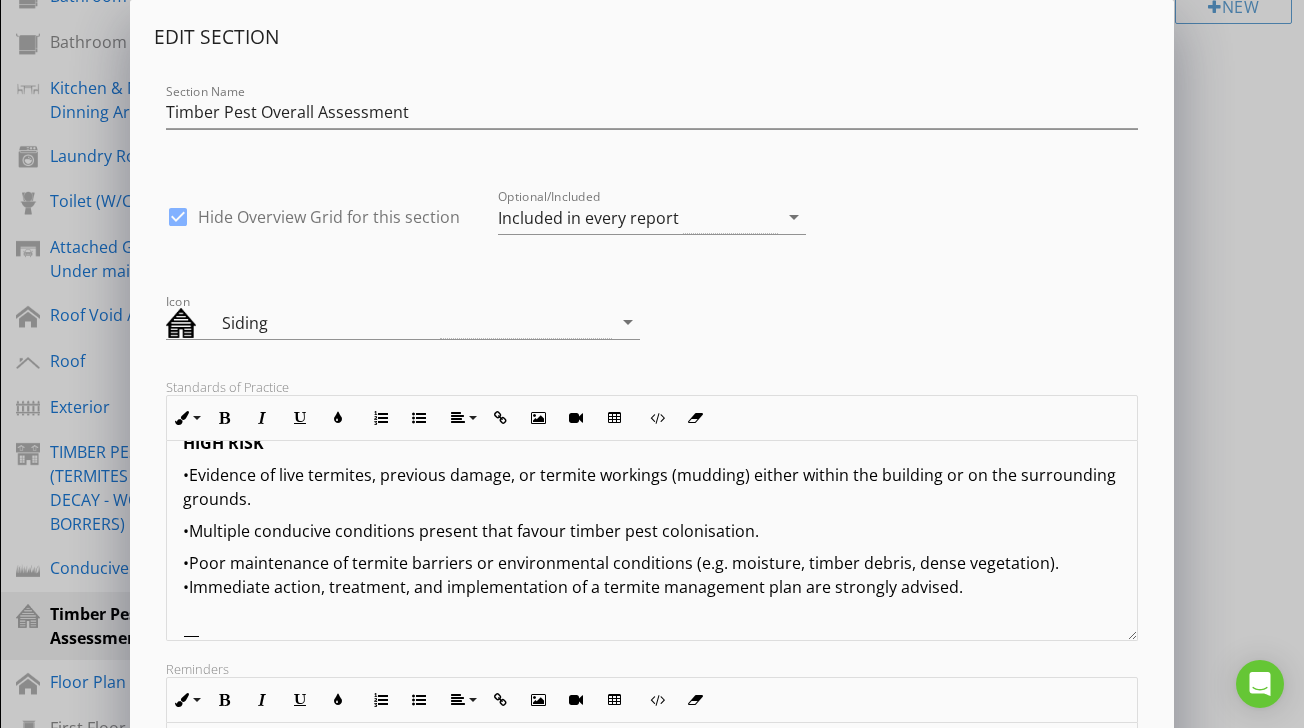 click on "•Poor maintenance of termite barriers or environmental conditions (e.g. moisture, timber debris, dense vegetation). •Immediate action, treatment, and implementation of a termite management plan are strongly advised. ⸻ Important Notes: This risk assessment does not guarantee the absence or presence of timber pests. It is intended to assist the client in understanding the likelihood of timber pest activity and highlight the importance of ongoing management, timely maintenance, and regular inspections in protecting the property." at bounding box center [651, 671] 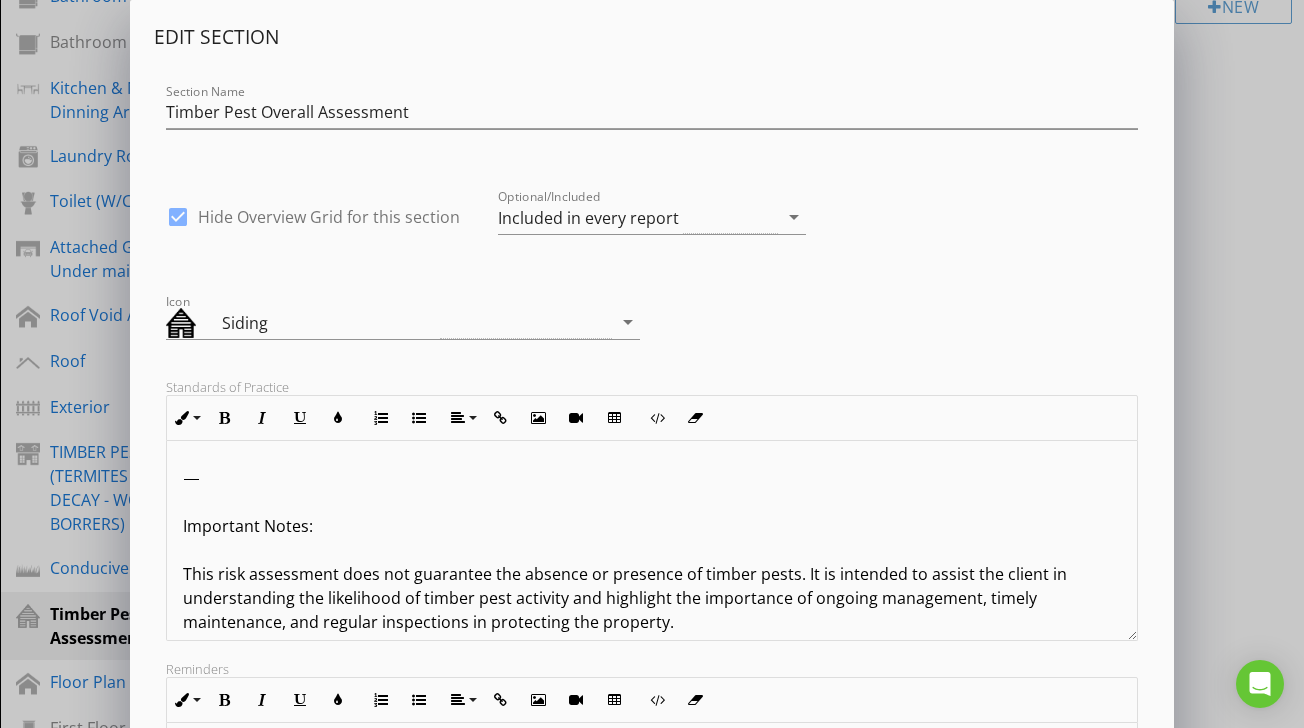 scroll, scrollTop: 740, scrollLeft: 0, axis: vertical 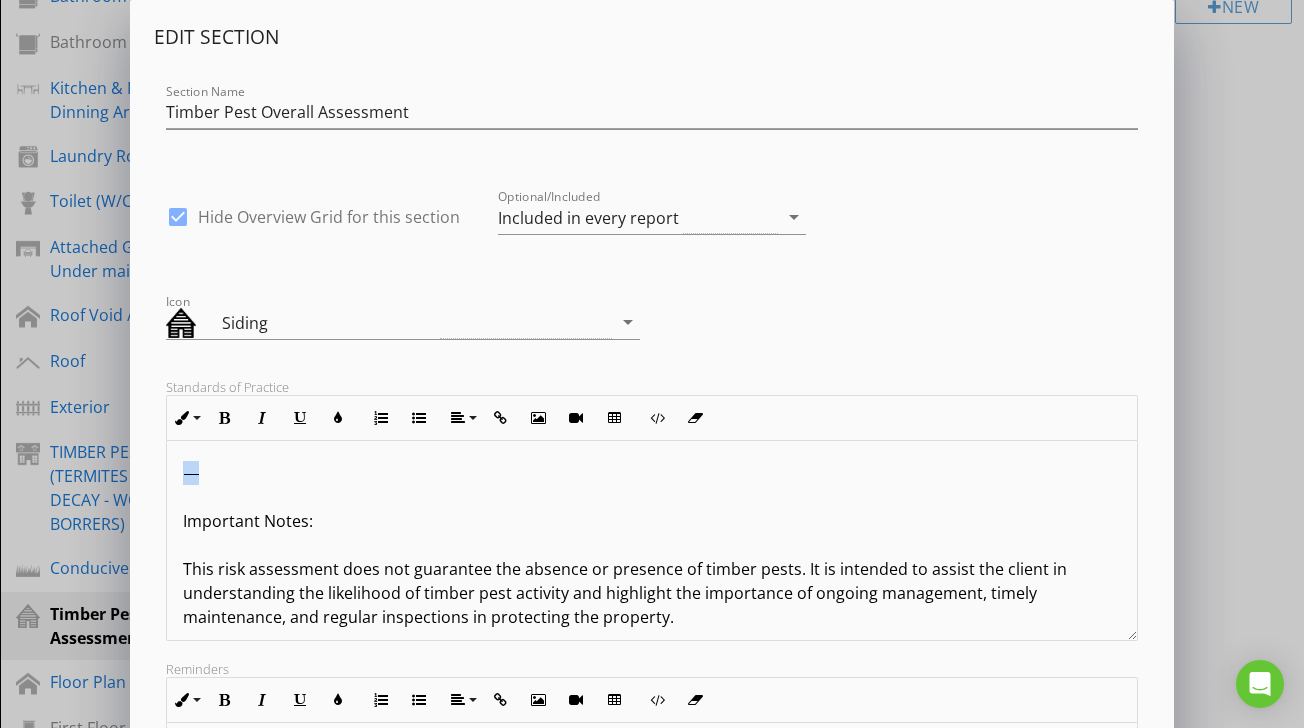 drag, startPoint x: 185, startPoint y: 469, endPoint x: 258, endPoint y: 474, distance: 73.171036 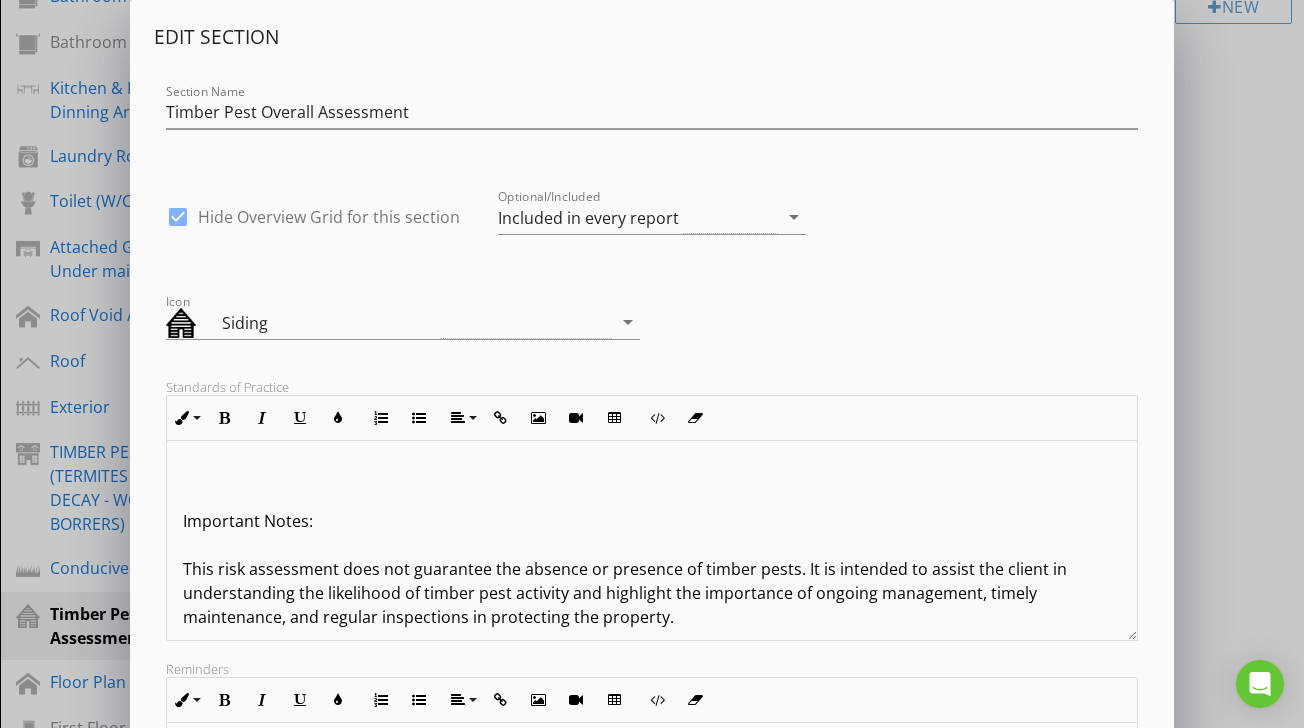 click on "•Immediate action, treatment, and implementation of a termite management plan are strongly advised. Important Notes: This risk assessment does not guarantee the absence or presence of timber pests. It is intended to assist the client in understanding the likelihood of timber pest activity and highlight the importance of ongoing management, timely maintenance, and regular inspections in protecting the property." at bounding box center [651, 521] 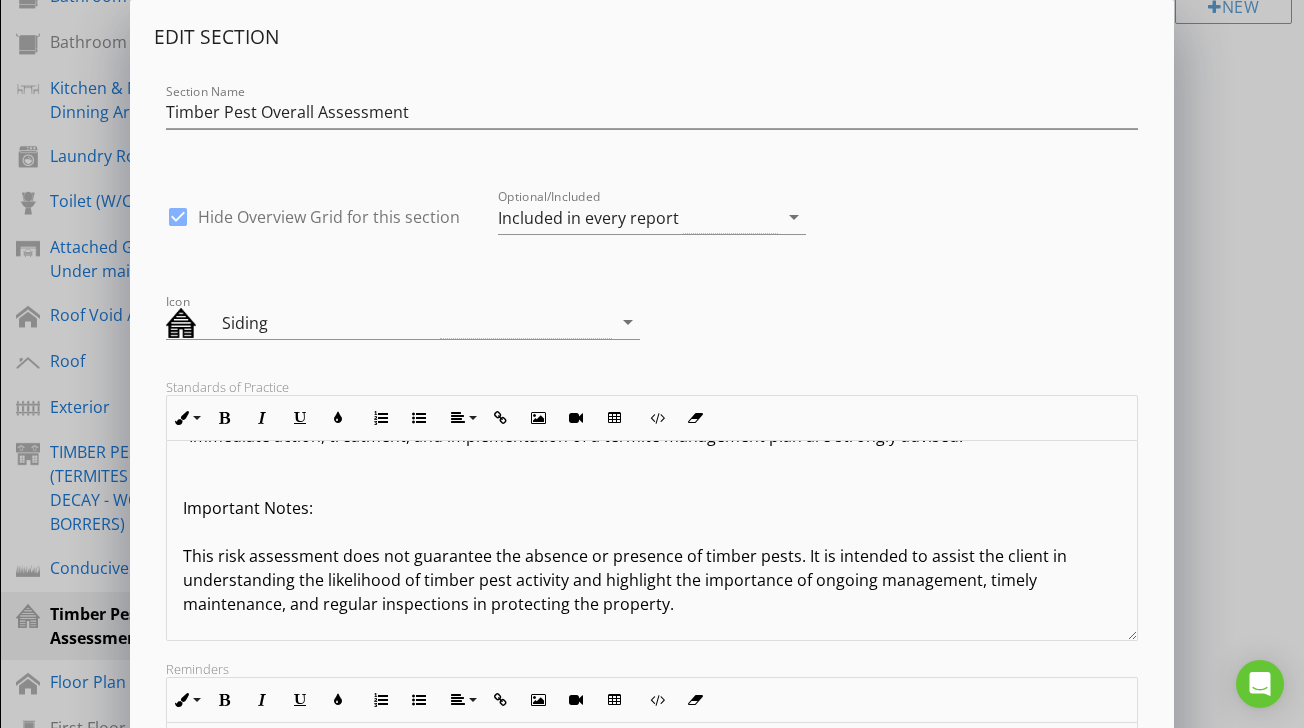scroll, scrollTop: 705, scrollLeft: 0, axis: vertical 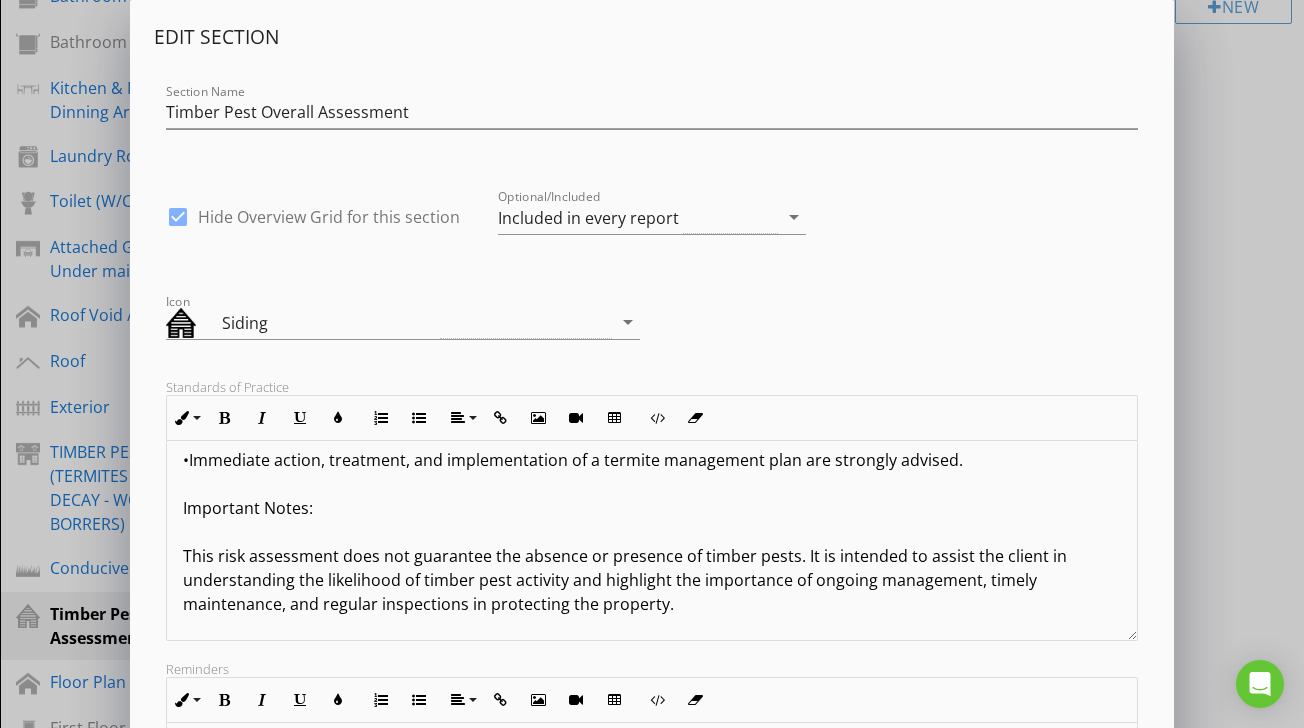 click on "•Immediate action, treatment, and implementation of a termite management plan are strongly advised. Important Notes: This risk assessment does not guarantee the absence or presence of timber pests. It is intended to assist the client in understanding the likelihood of timber pest activity and highlight the importance of ongoing management, timely maintenance, and regular inspections in protecting the property." at bounding box center [651, 532] 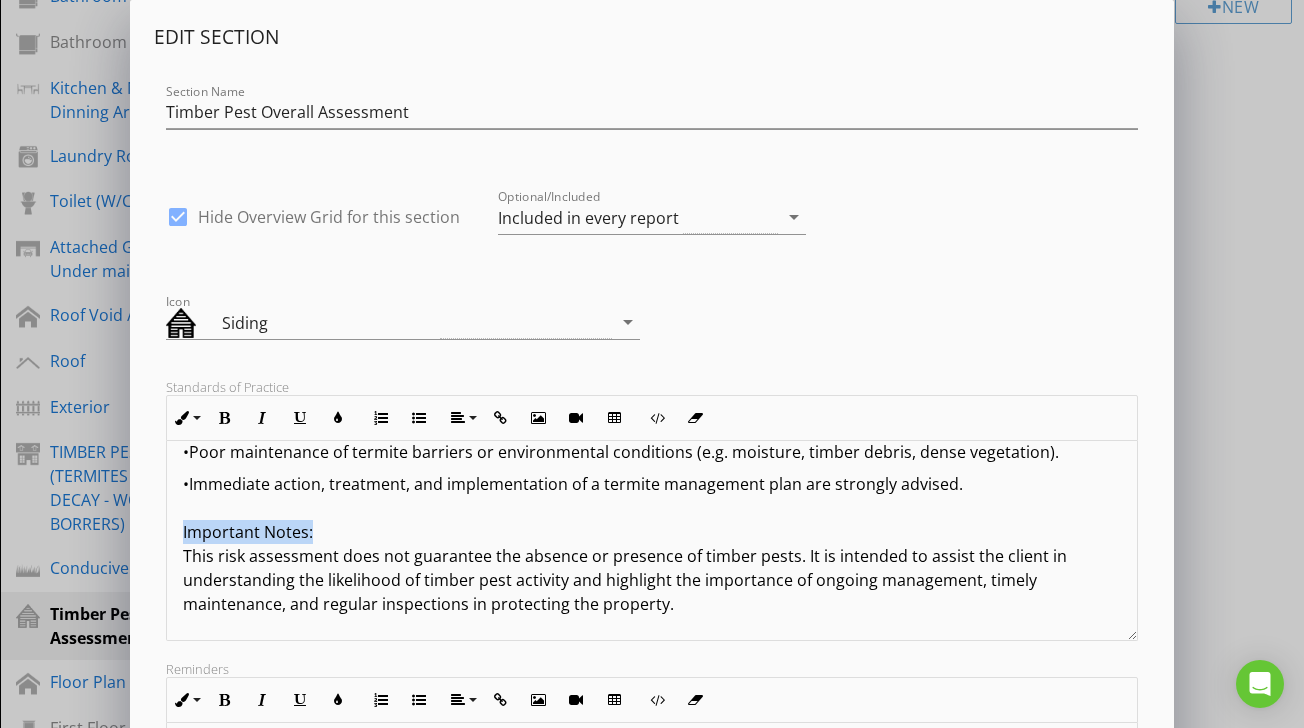 drag, startPoint x: 185, startPoint y: 531, endPoint x: 314, endPoint y: 528, distance: 129.03488 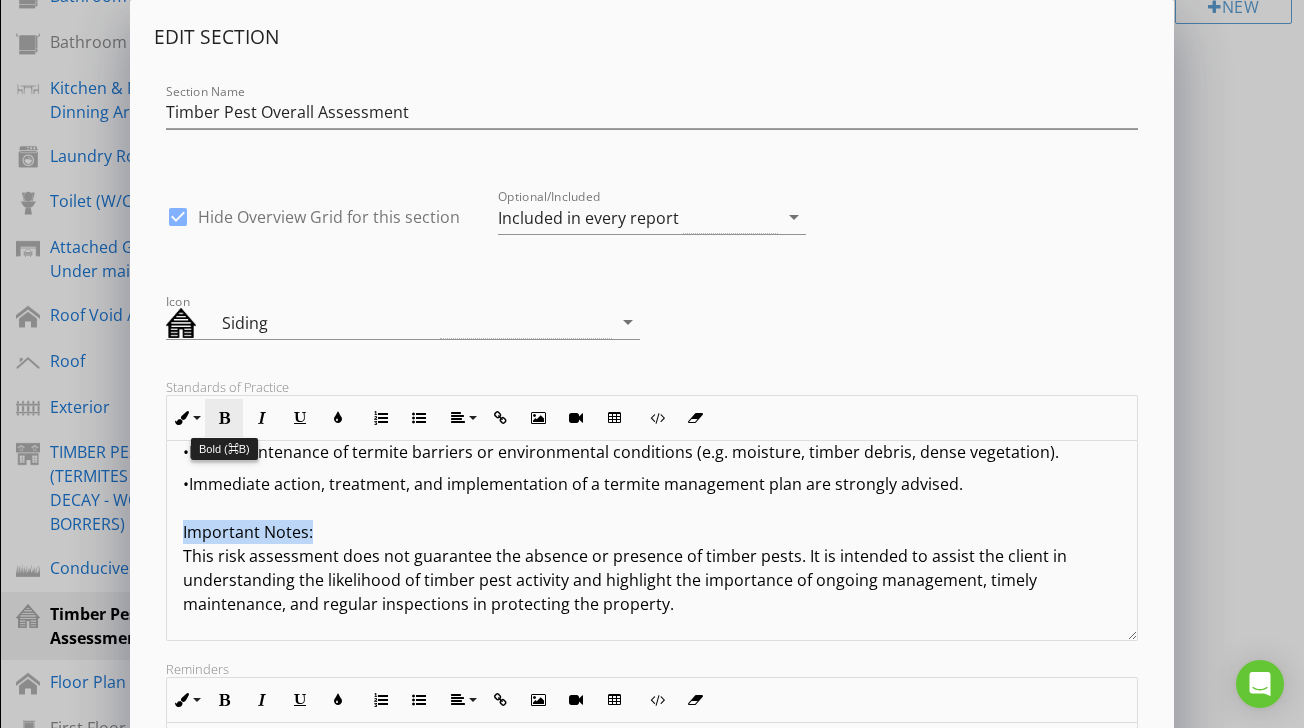 click at bounding box center [224, 418] 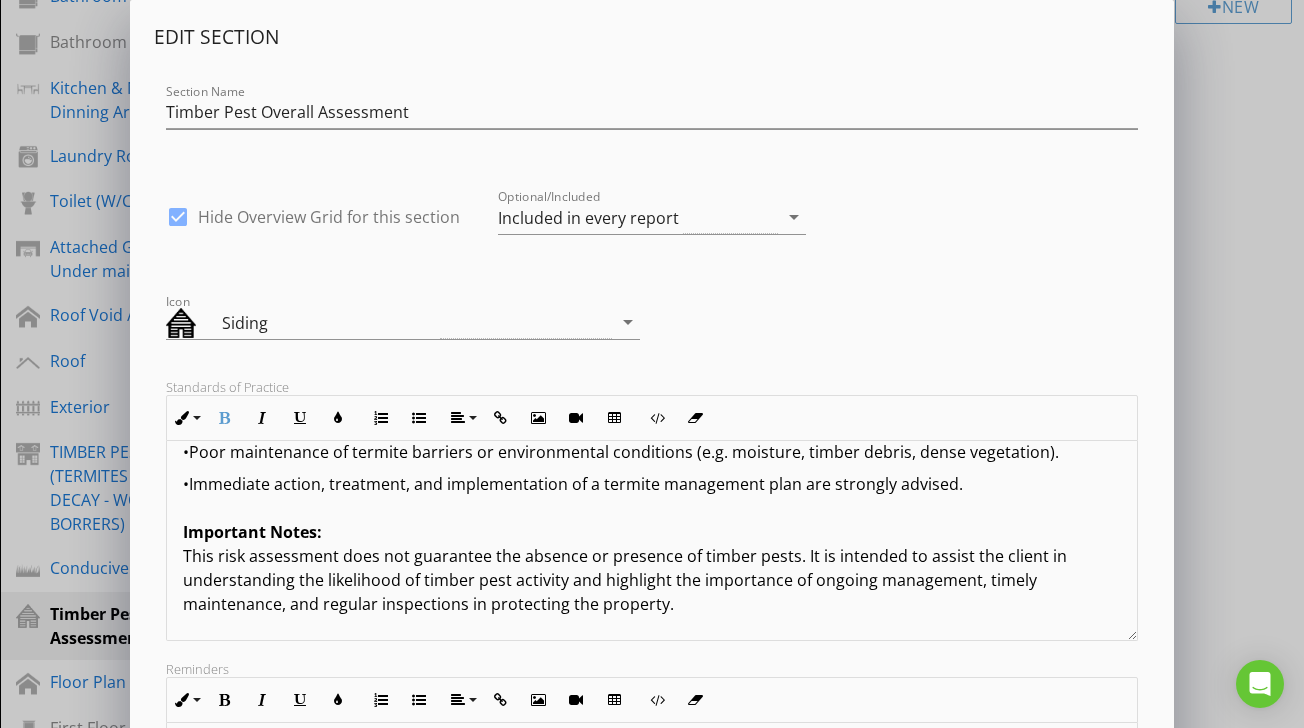 click on "•Immediate action, treatment, and implementation of a termite management plan are strongly advised. Important Notes: This risk assessment does not guarantee the absence or presence of timber pests. It is intended to assist the client in understanding the likelihood of timber pest activity and highlight the importance of ongoing management, timely maintenance, and regular inspections in protecting the property." at bounding box center [651, 544] 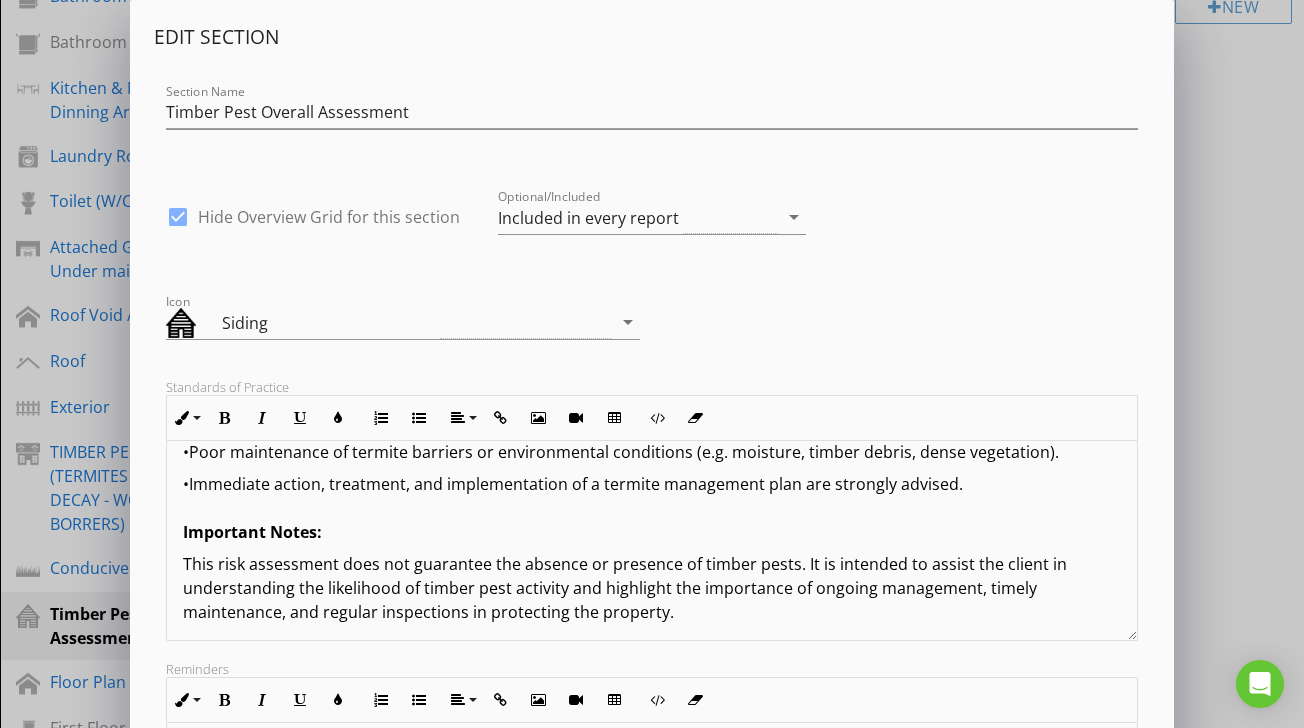 scroll, scrollTop: 689, scrollLeft: 0, axis: vertical 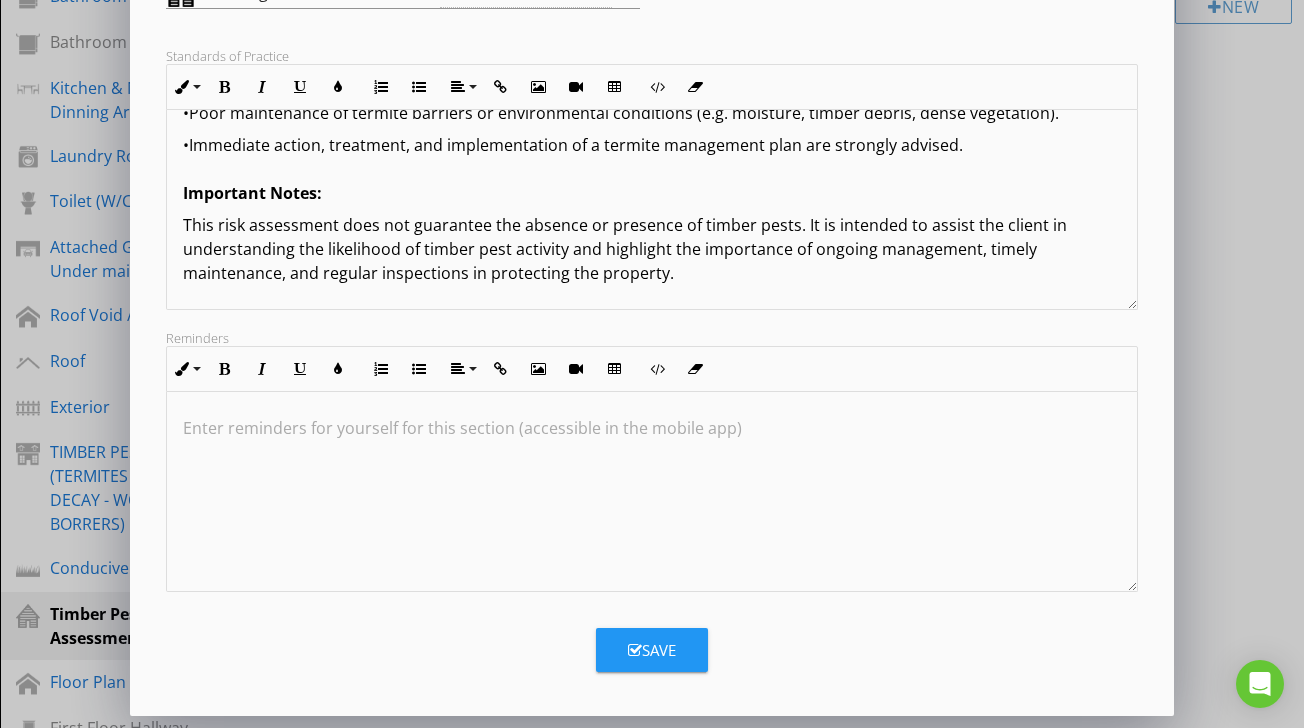 click at bounding box center [635, 650] 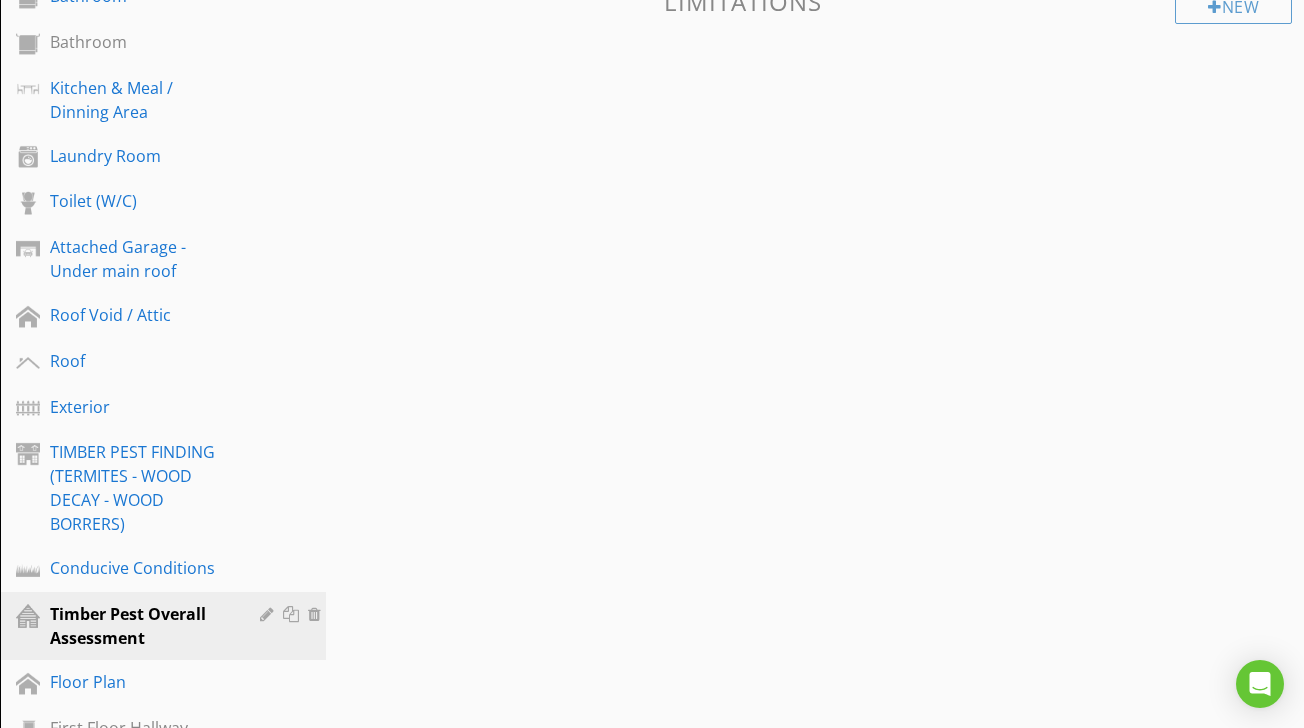 scroll, scrollTop: 114, scrollLeft: 0, axis: vertical 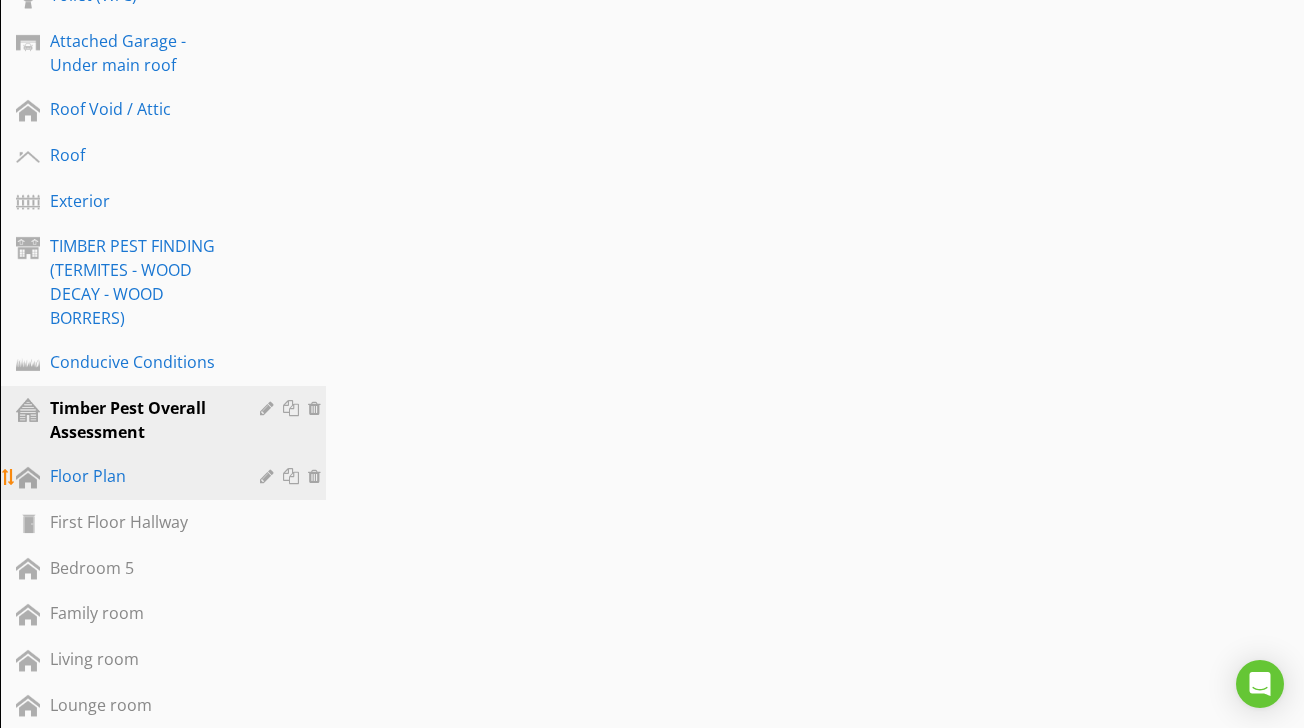 click on "Floor Plan" at bounding box center (140, 476) 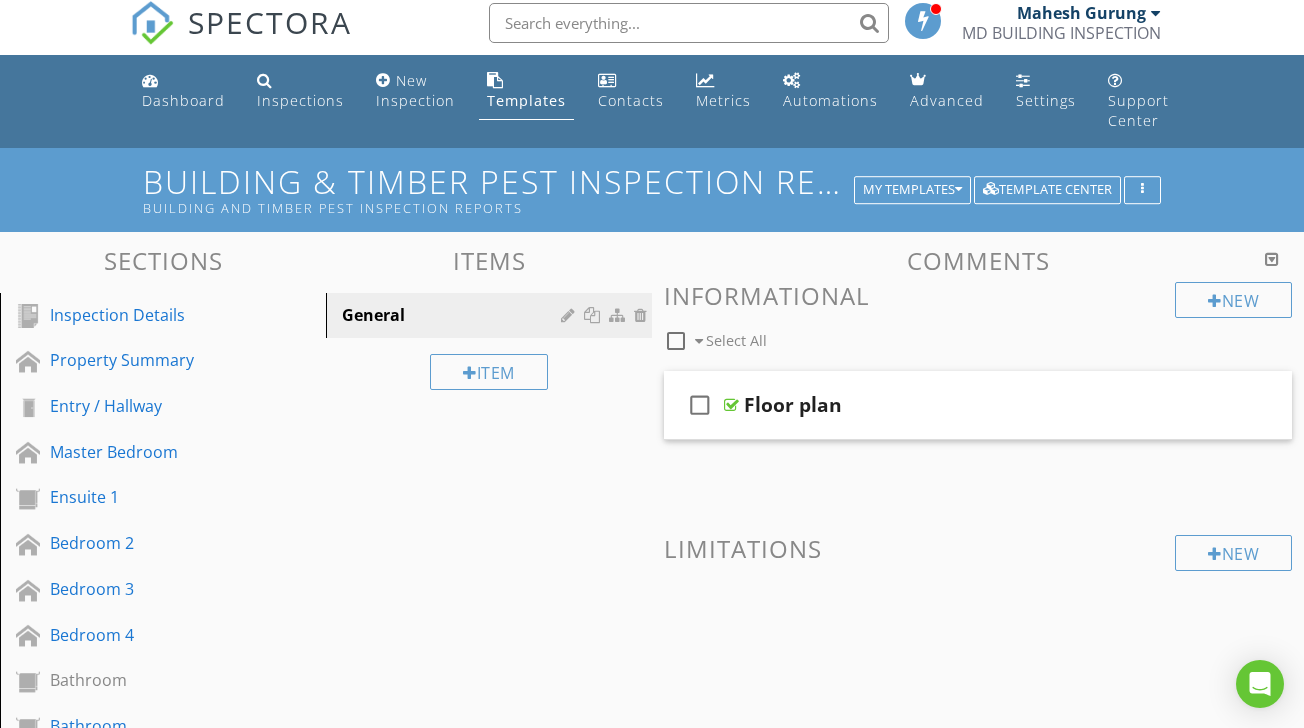 scroll, scrollTop: 0, scrollLeft: 0, axis: both 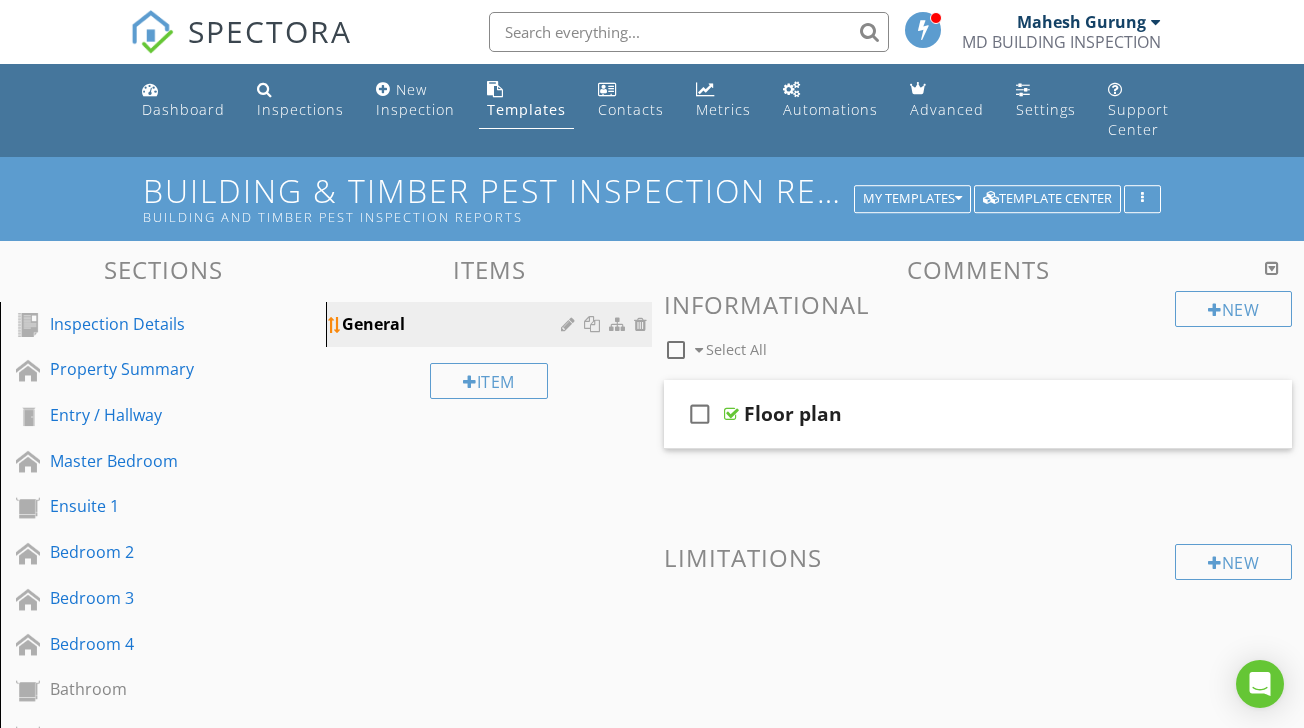 click at bounding box center [570, 324] 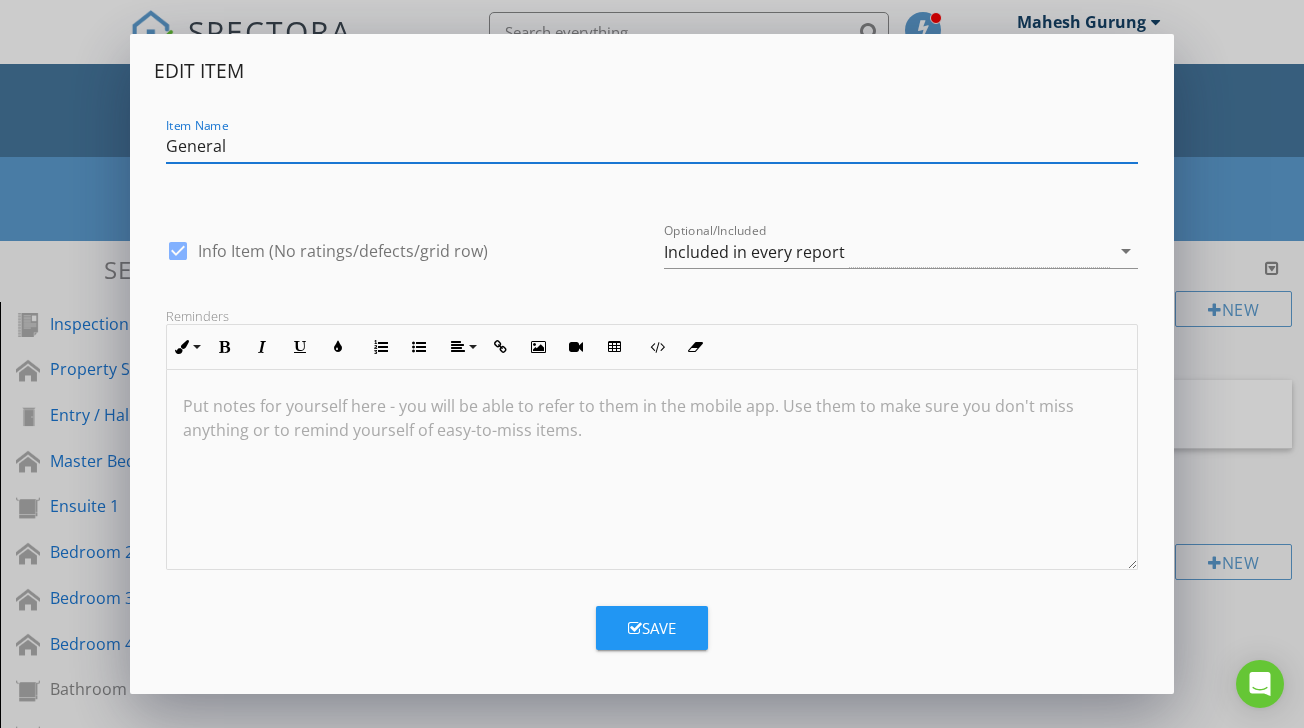click on "Edit Item   Item Name General     check_box Info Item (No ratings/defects/grid row)   Optional/Included Included in every report arrow_drop_down     Reminders   Inline Style XLarge Large Normal Small Light Small/Light Bold Italic Underline Colors Ordered List Unordered List Align Align Left Align Center Align Right Align Justify Insert Link Insert Image Insert Video Insert Table Code View Clear Formatting Put notes for yourself here - you will be able to refer to them in the mobile app. Use them to make sure you don't miss anything or to remind yourself of easy-to-miss items.
Save" at bounding box center [652, 364] 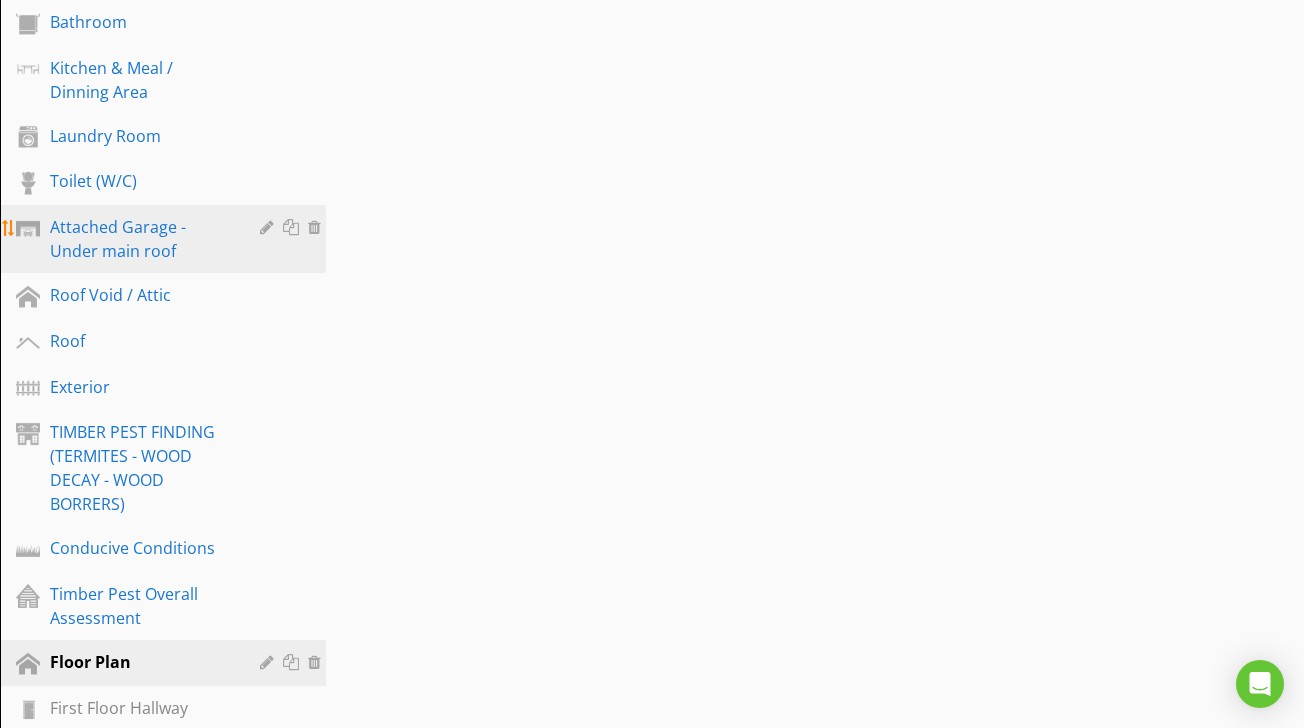scroll, scrollTop: 742, scrollLeft: 0, axis: vertical 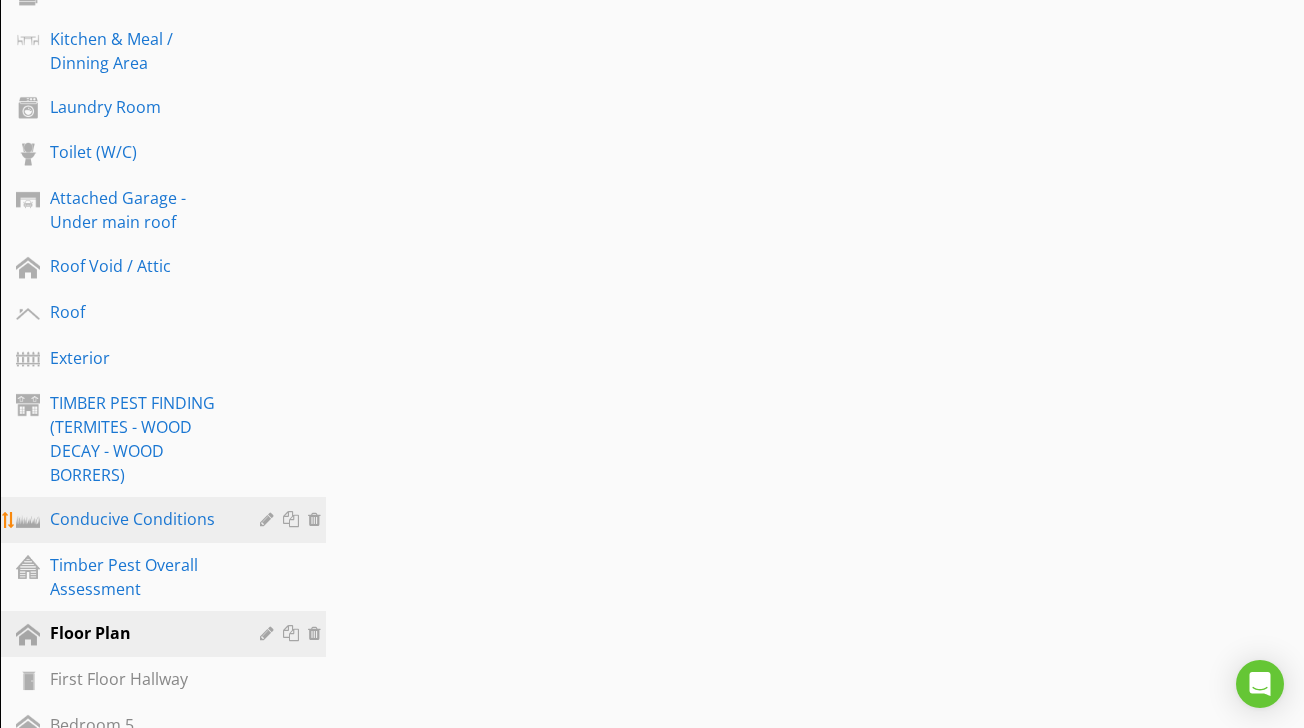 click on "Conducive Conditions" at bounding box center (140, 519) 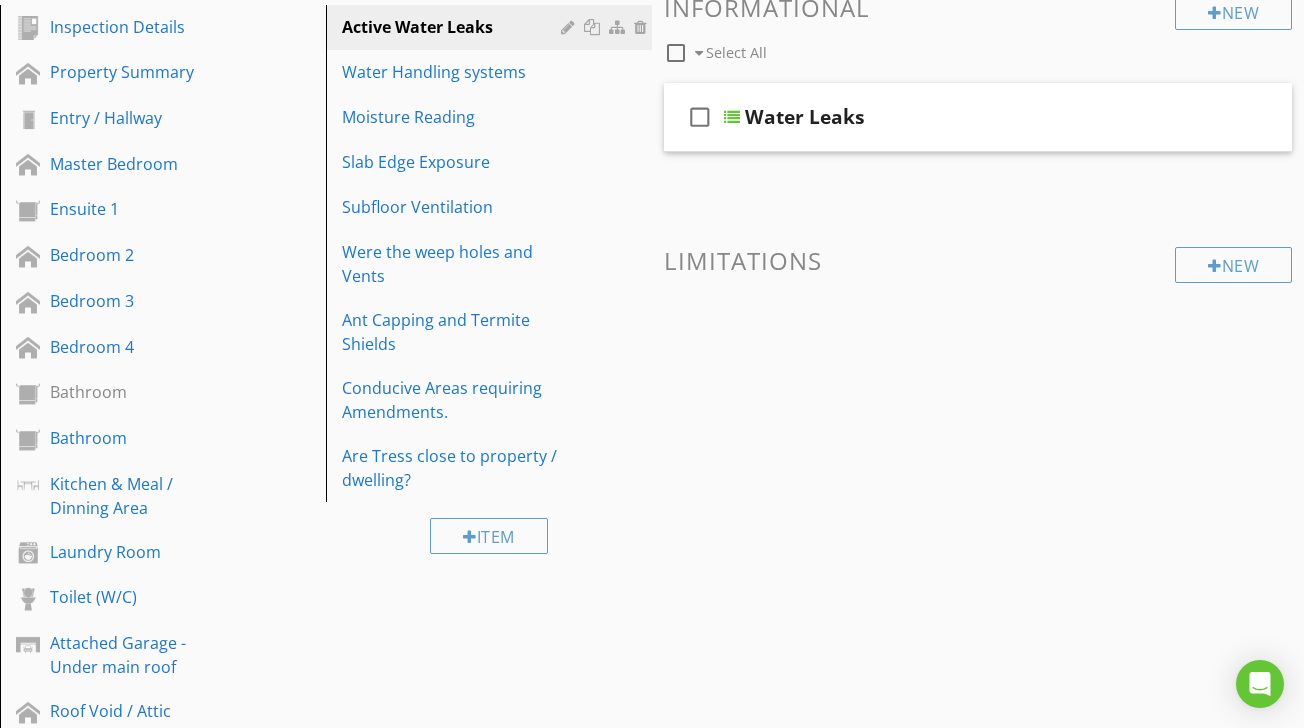 scroll, scrollTop: 280, scrollLeft: 0, axis: vertical 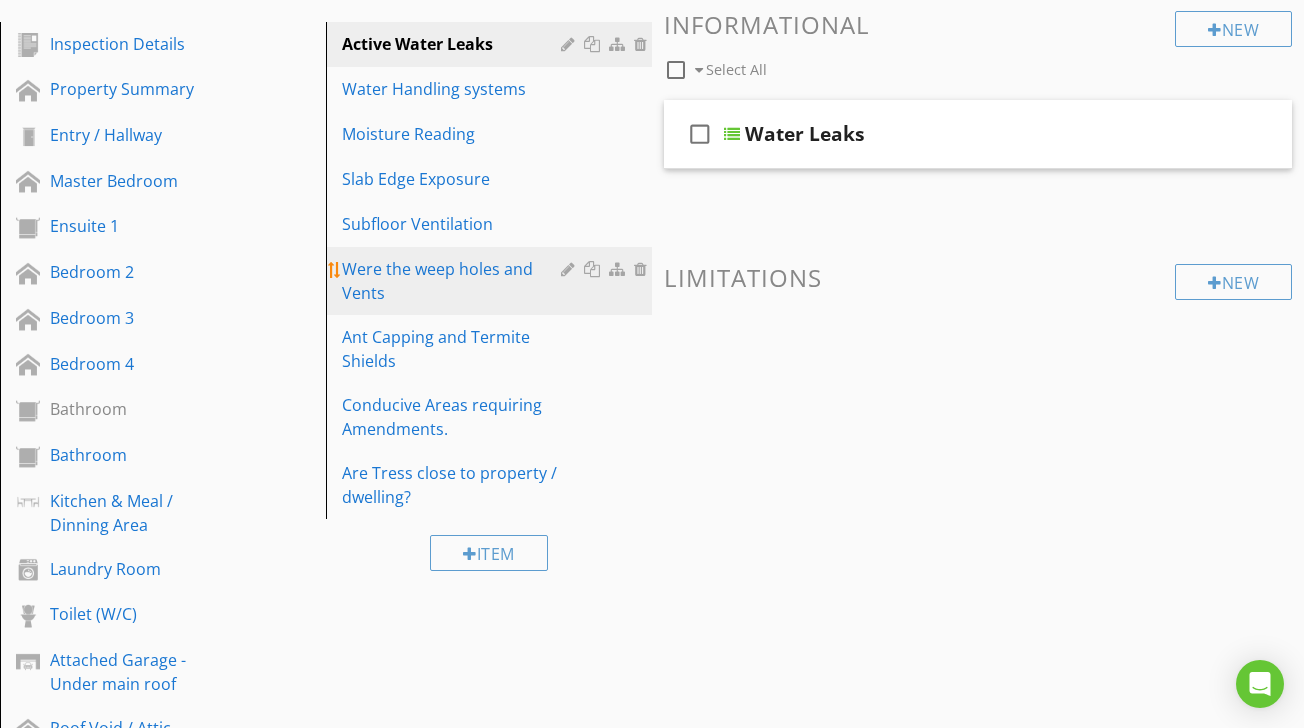 click on "Were the weep holes and Vents" at bounding box center [454, 281] 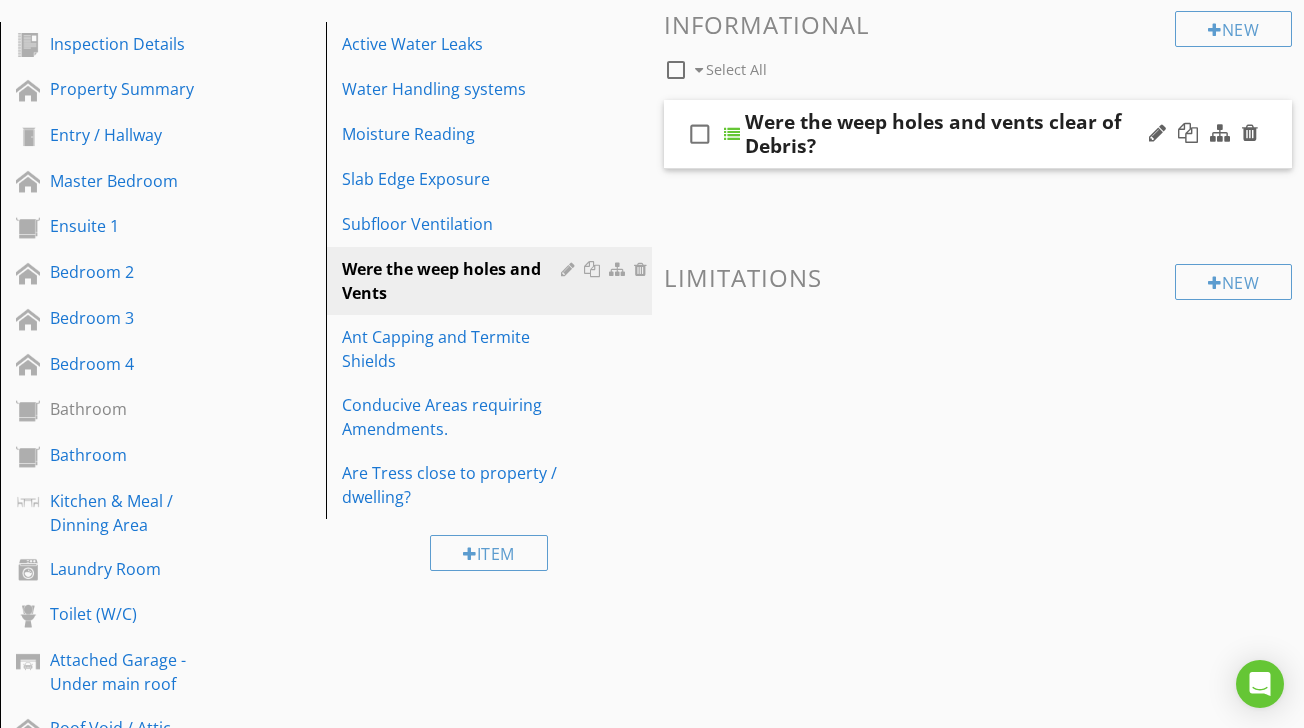 click on "check_box_outline_blank
Were the weep holes and vents clear of Debris?" at bounding box center (978, 134) 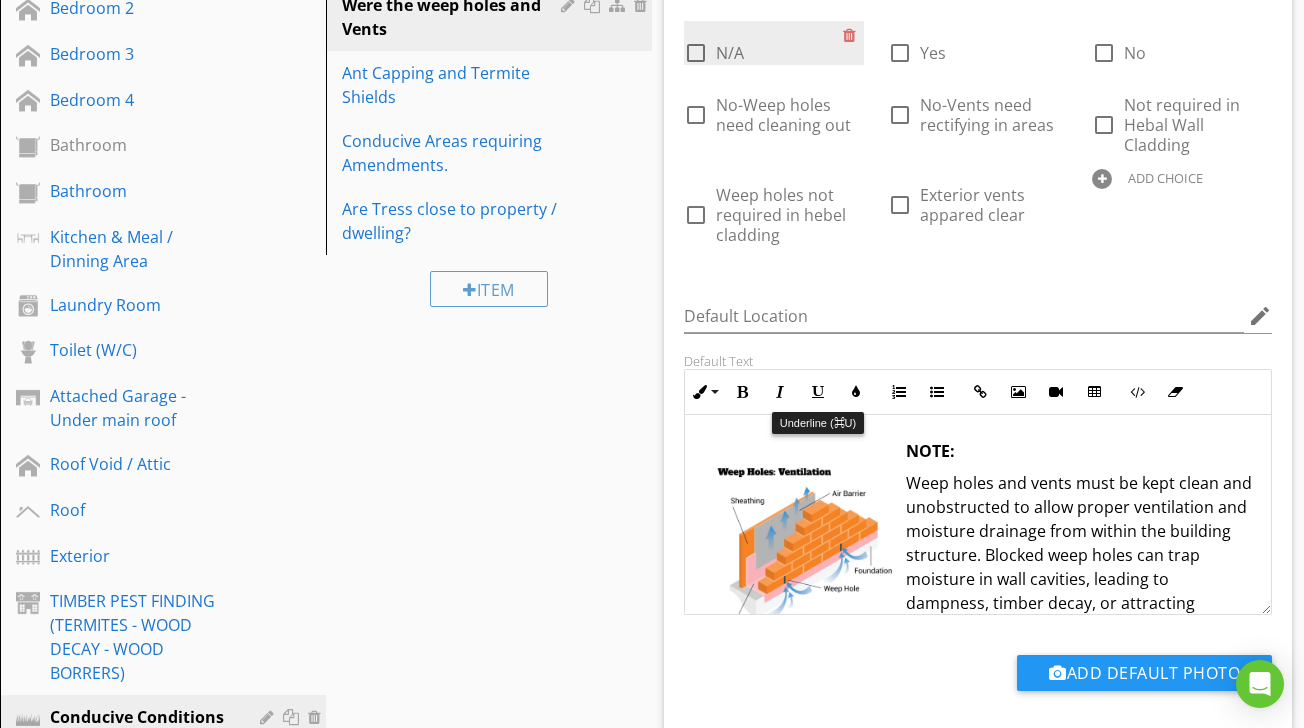 scroll, scrollTop: 512, scrollLeft: 0, axis: vertical 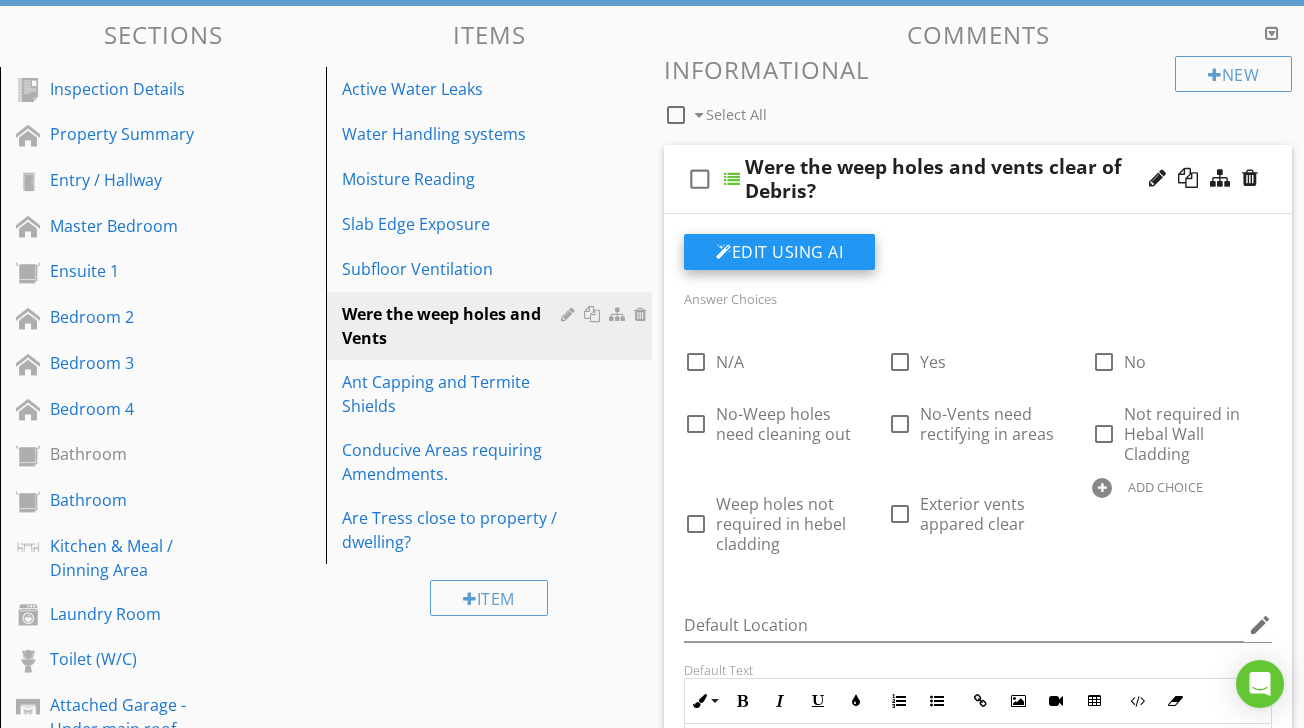 click on "Edit Using AI" at bounding box center [779, 252] 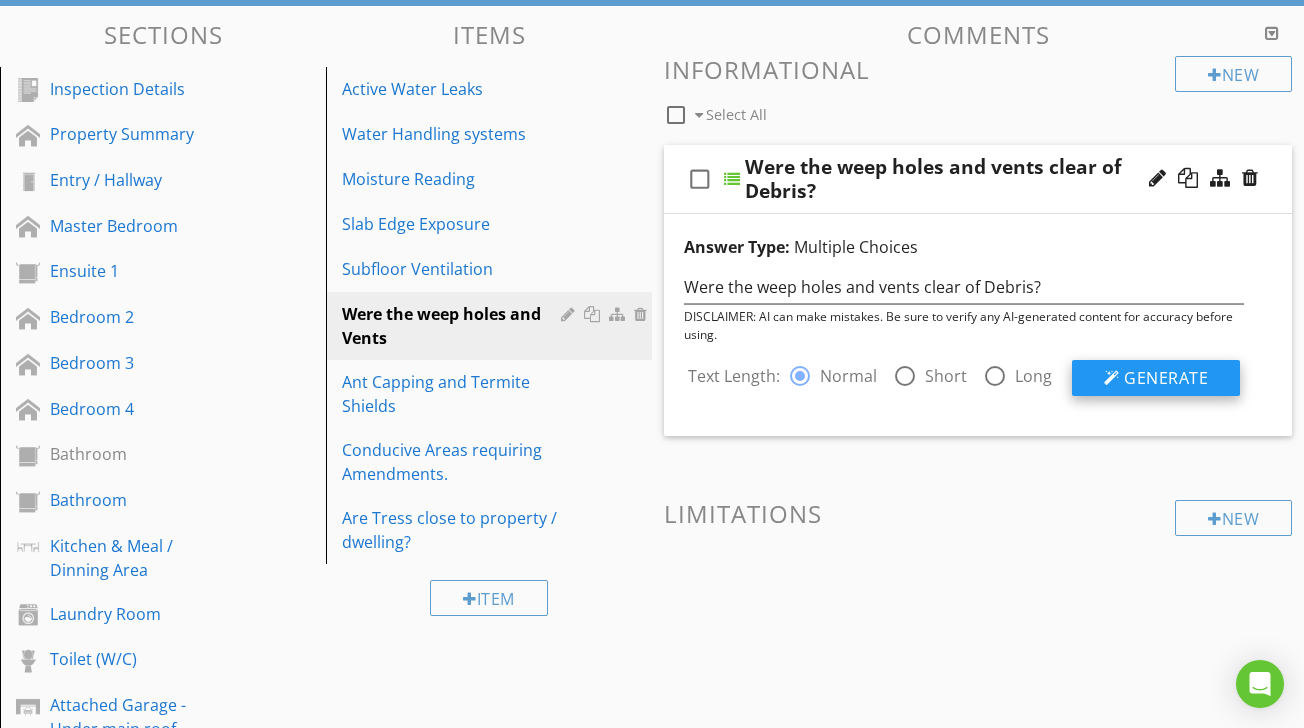 click on "Generate" at bounding box center (1166, 378) 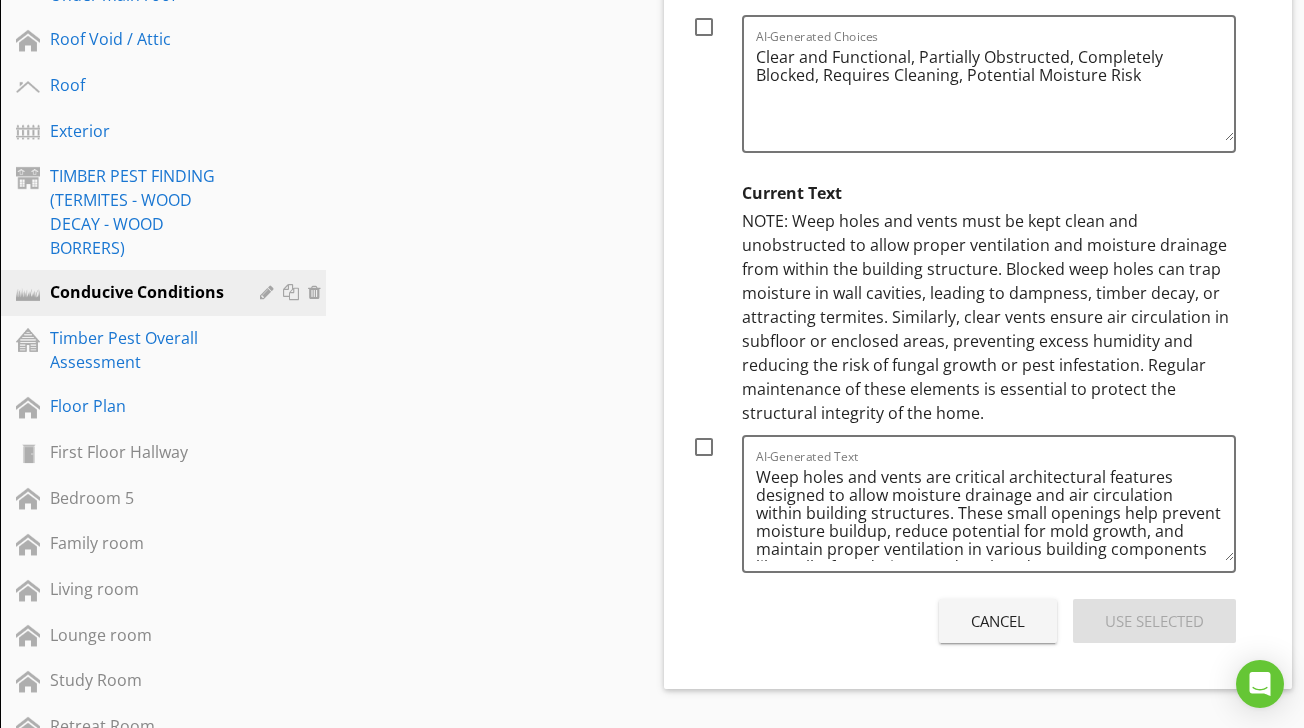 scroll, scrollTop: 986, scrollLeft: 0, axis: vertical 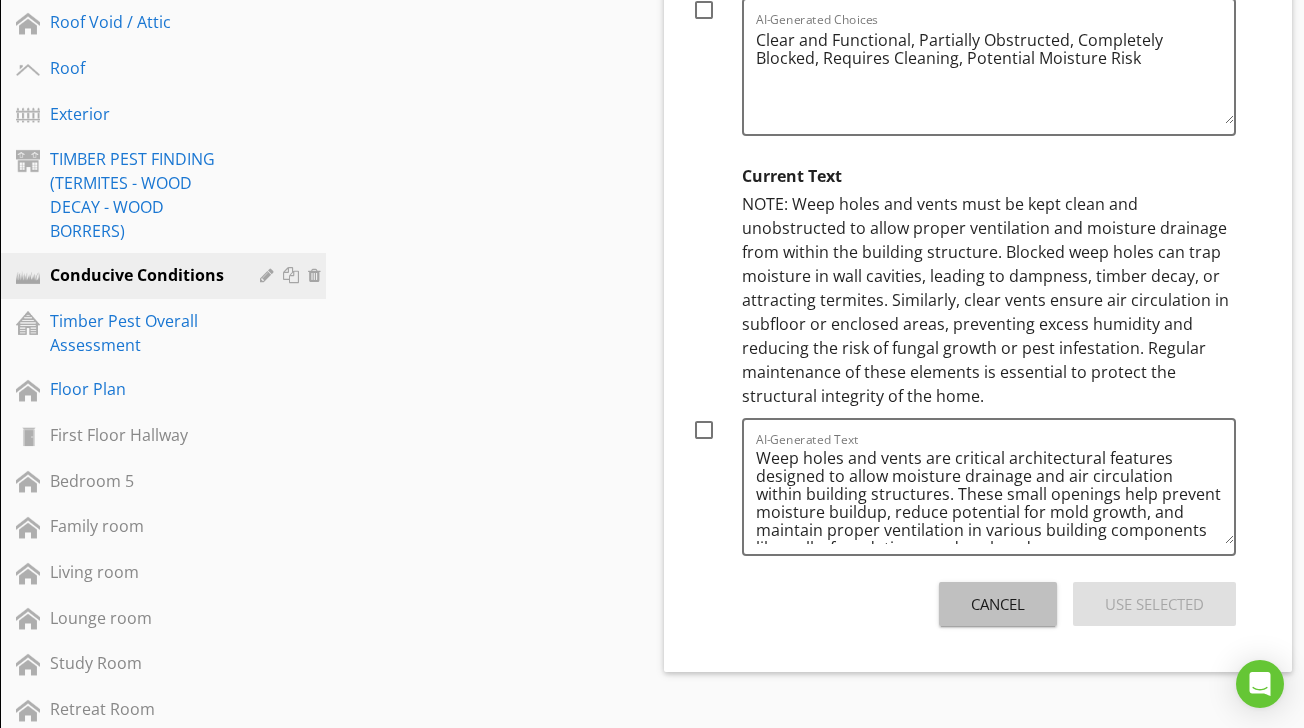 click on "Cancel" at bounding box center [998, 604] 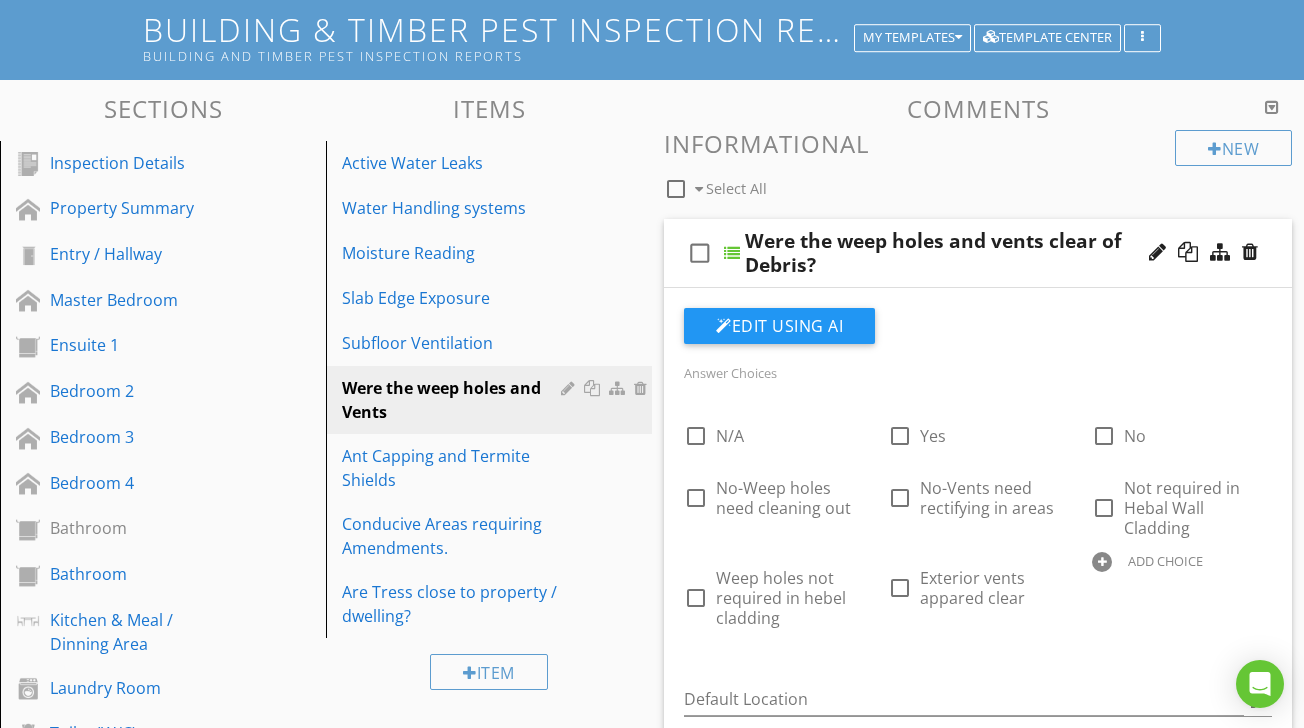 scroll, scrollTop: 0, scrollLeft: 0, axis: both 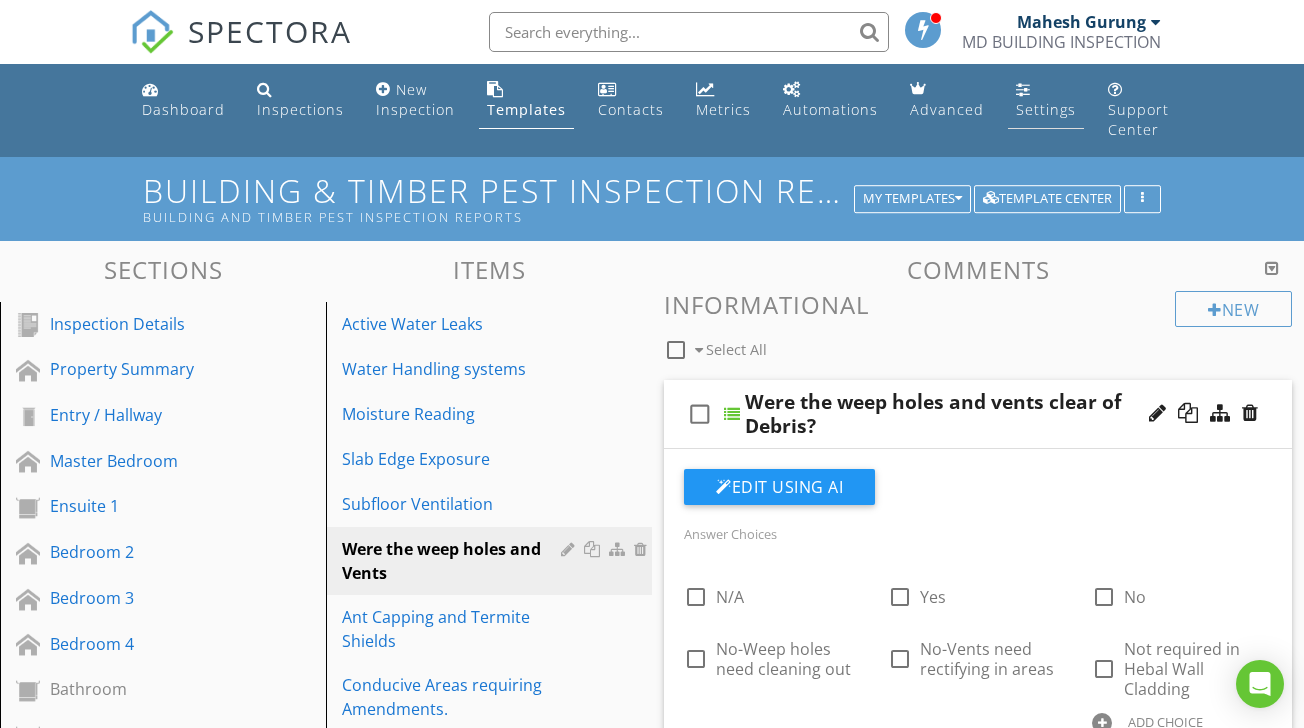 click at bounding box center [1023, 89] 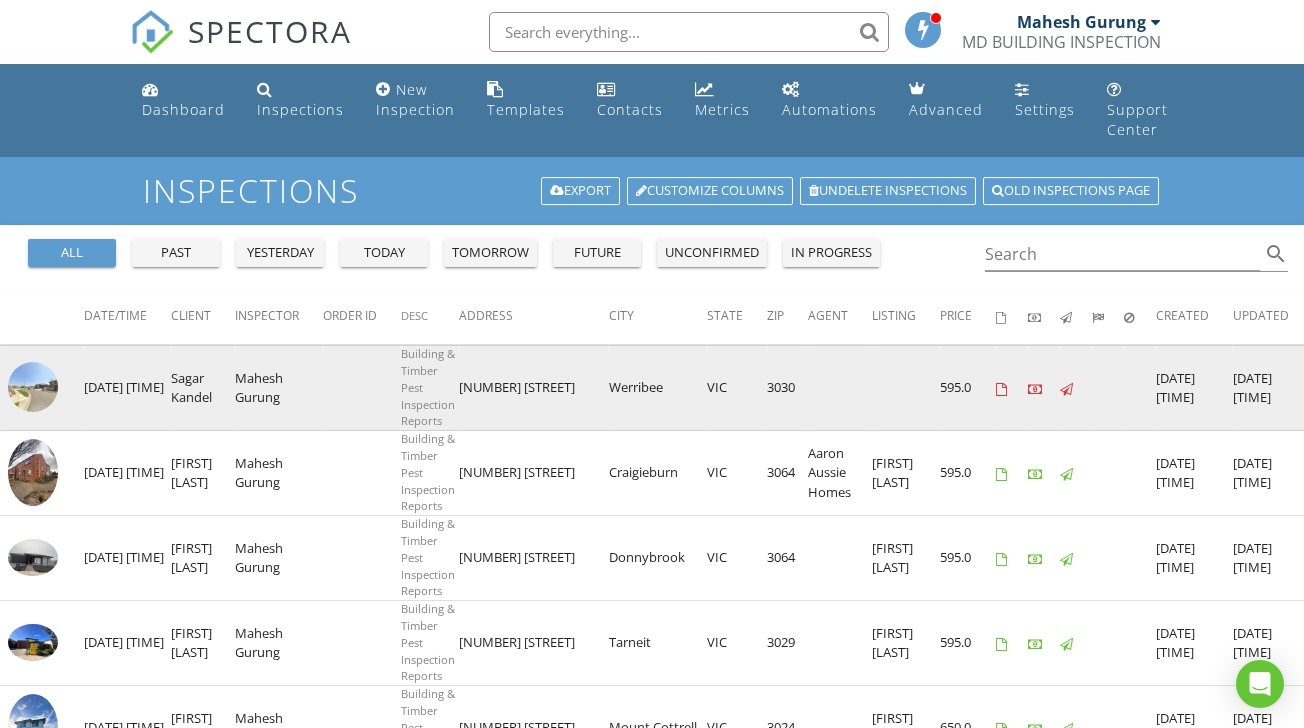 scroll, scrollTop: 0, scrollLeft: 0, axis: both 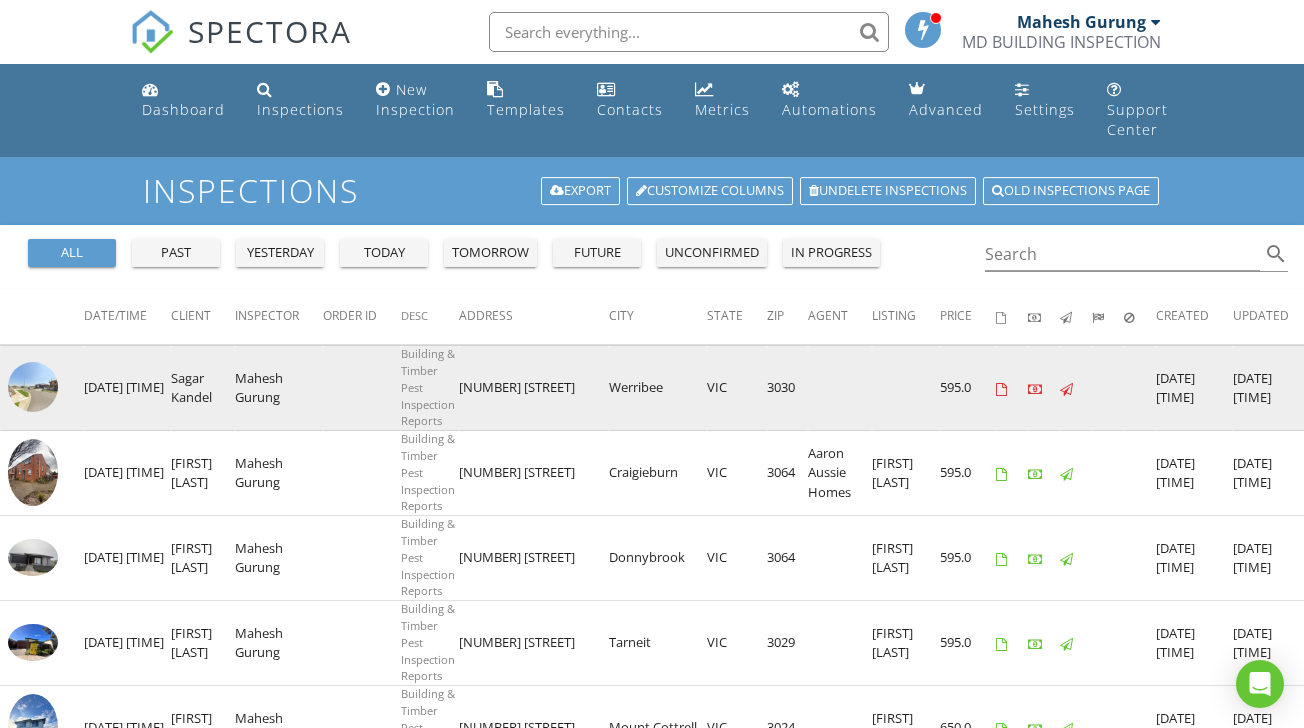 click at bounding box center [33, 387] 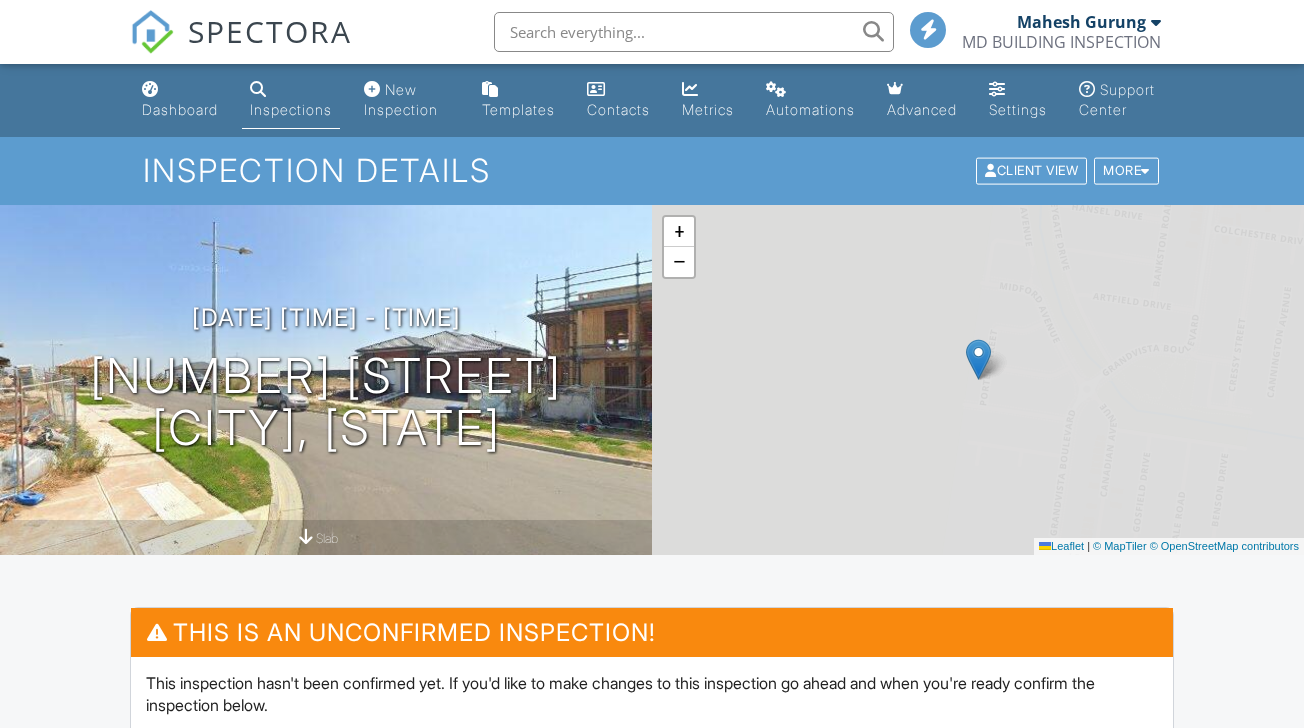 scroll, scrollTop: 0, scrollLeft: 0, axis: both 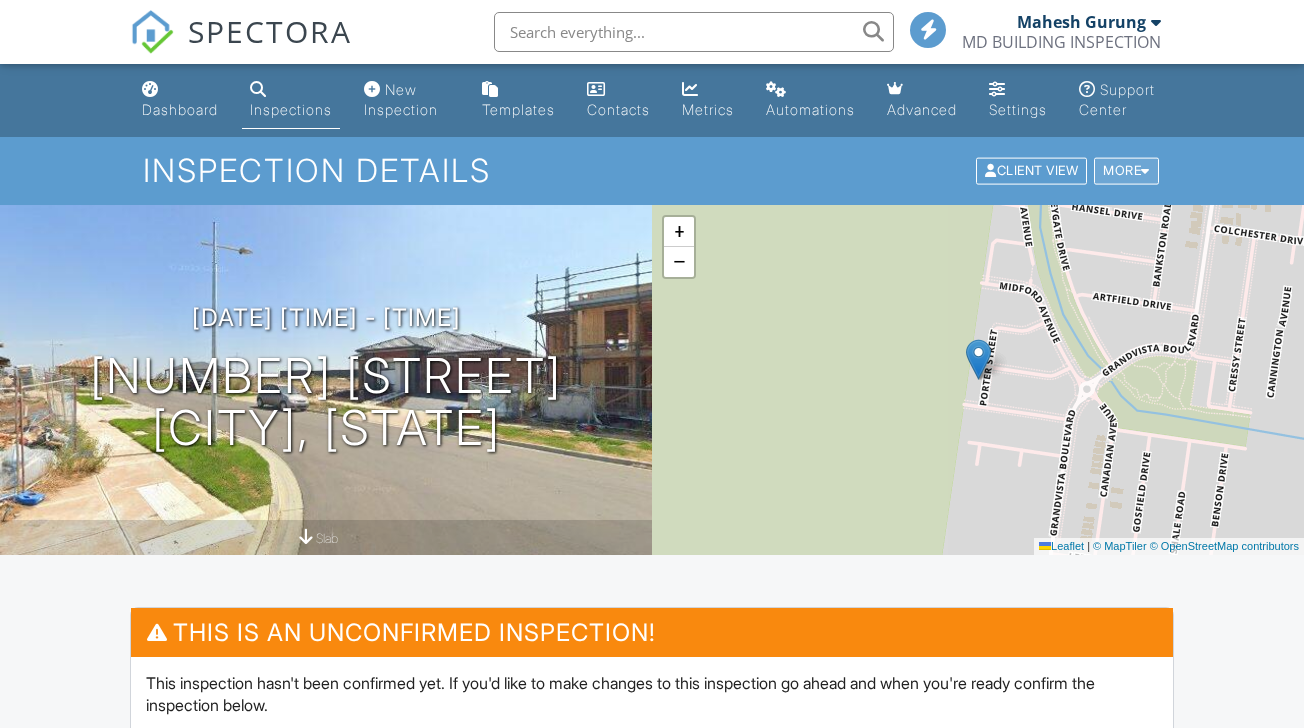 click on "More" at bounding box center [1126, 171] 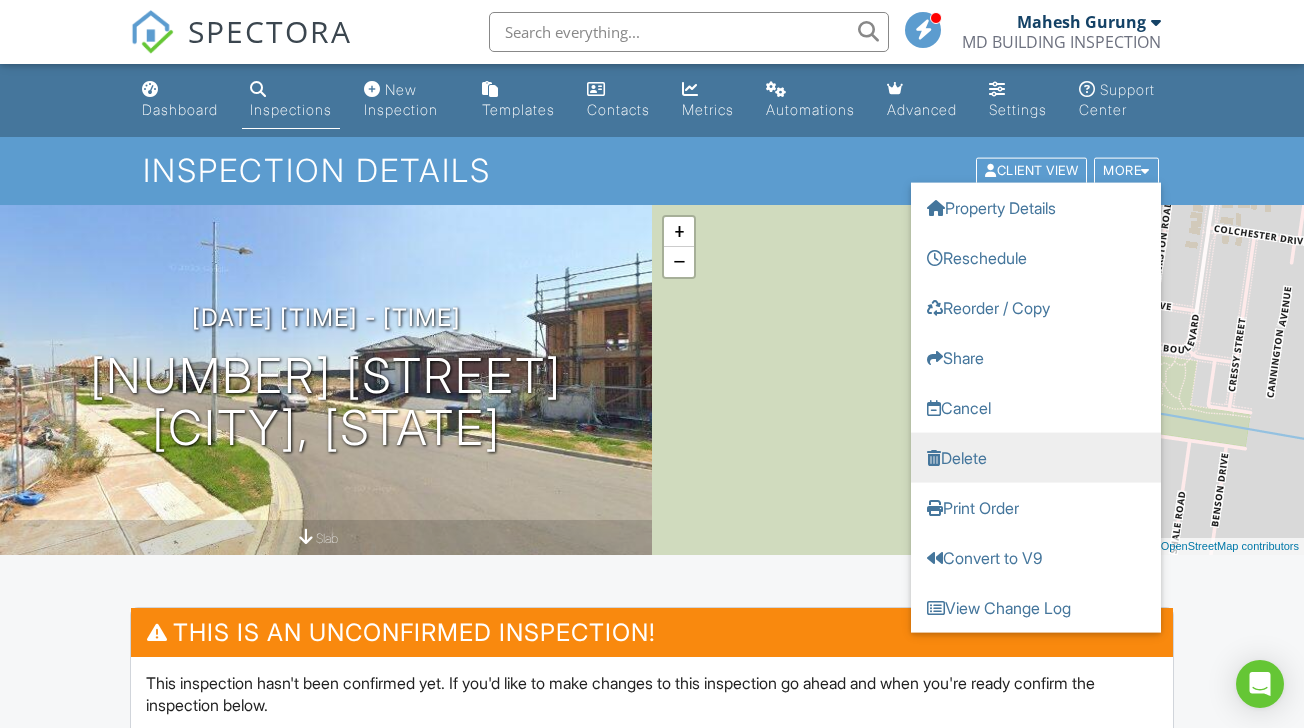 click on "Delete" at bounding box center [1036, 458] 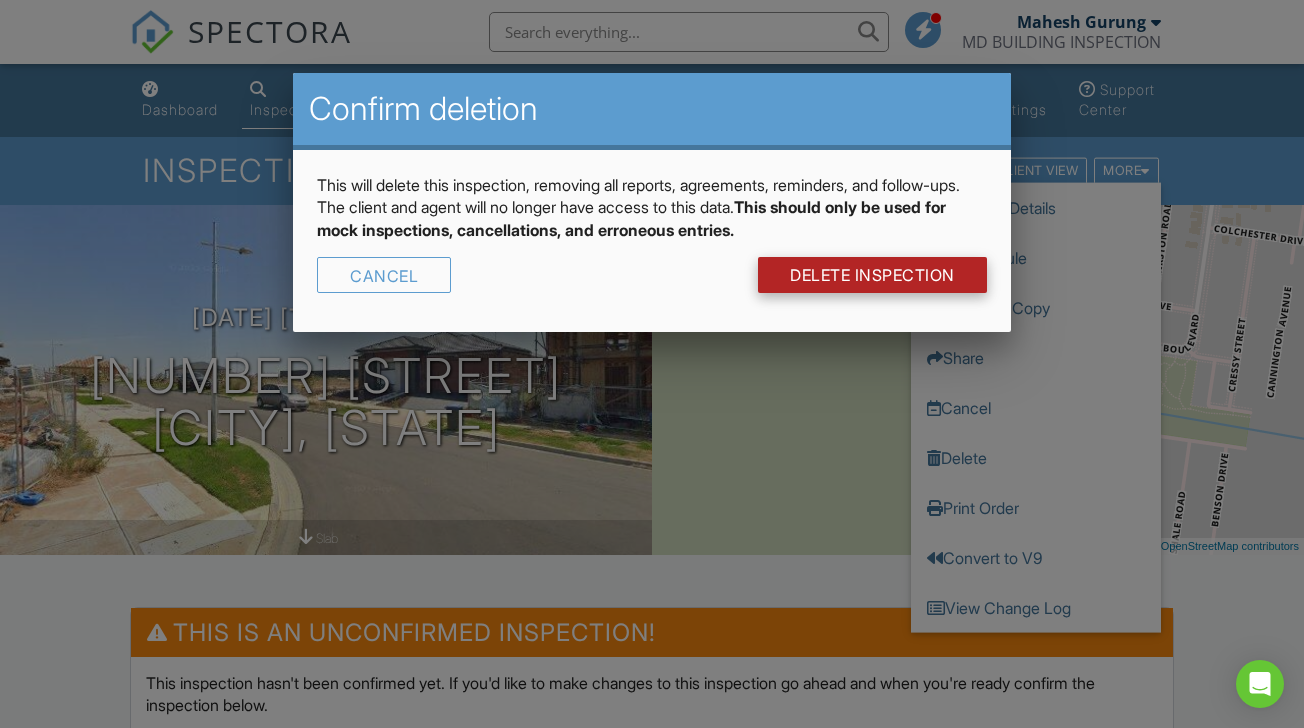 click on "DELETE Inspection" at bounding box center (872, 275) 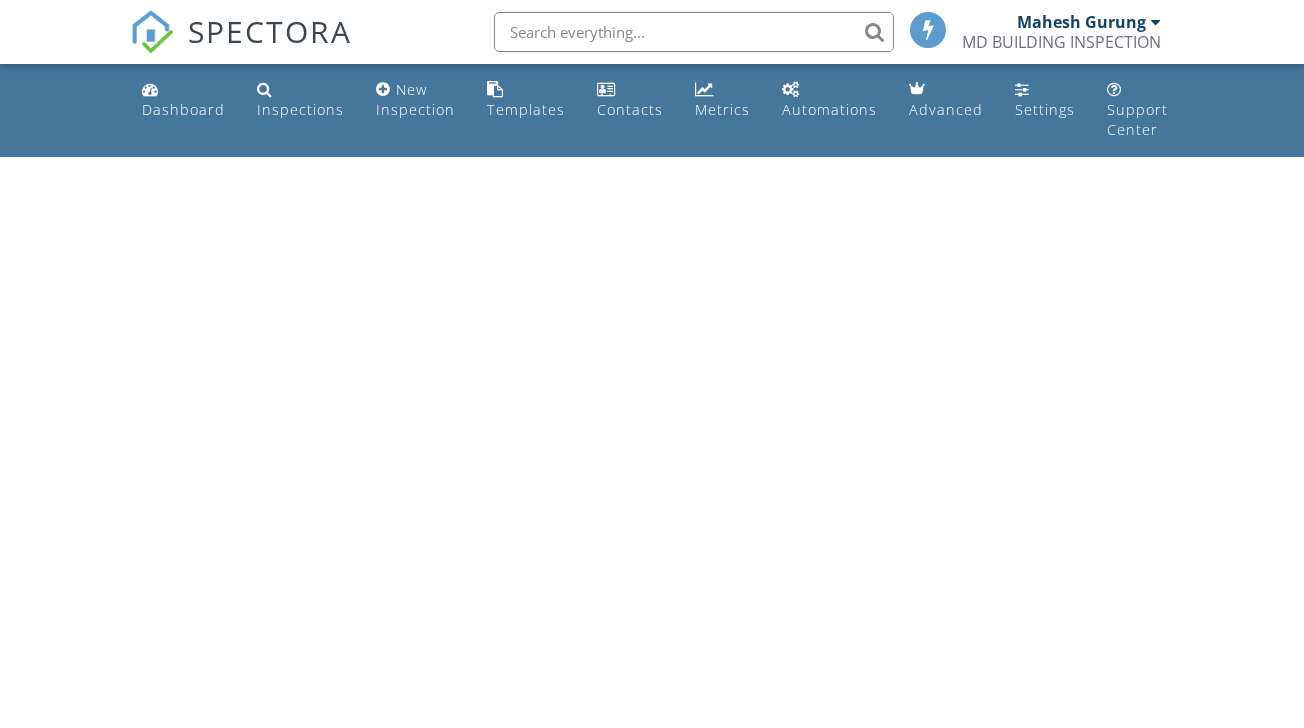 scroll, scrollTop: 0, scrollLeft: 0, axis: both 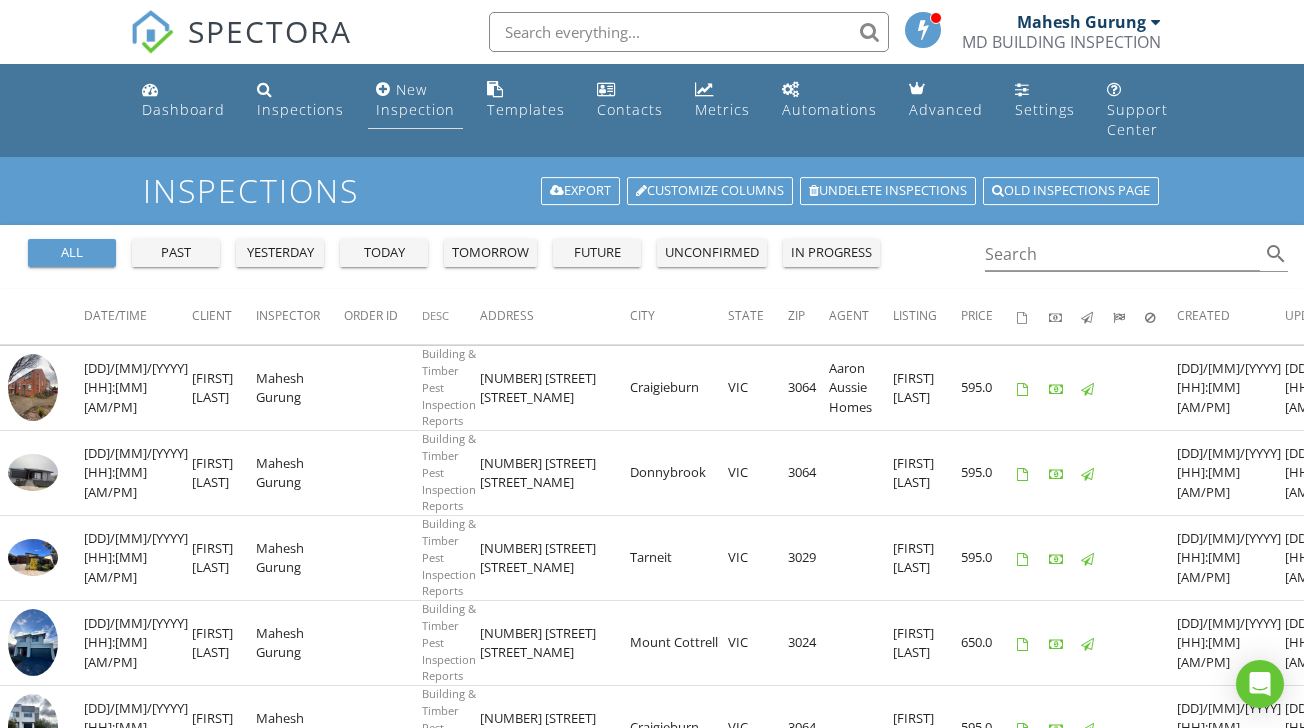 click on "New Inspection" at bounding box center [415, 99] 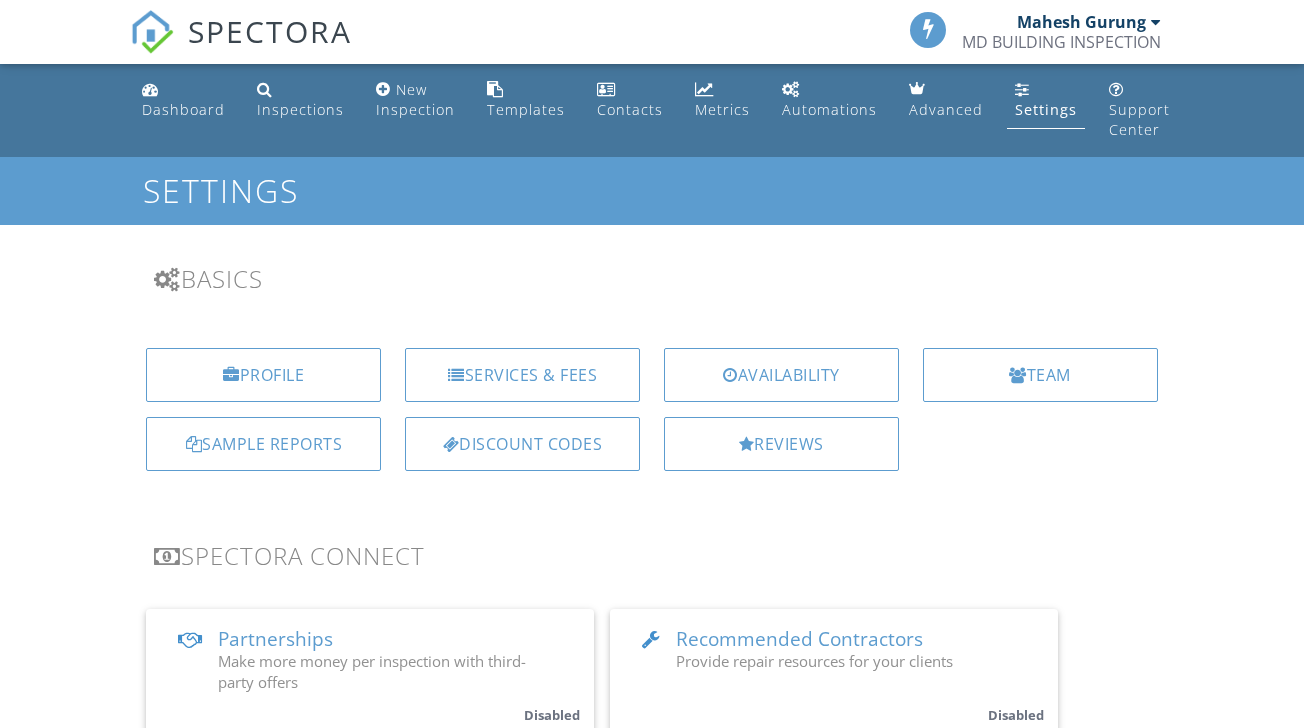 scroll, scrollTop: 0, scrollLeft: 0, axis: both 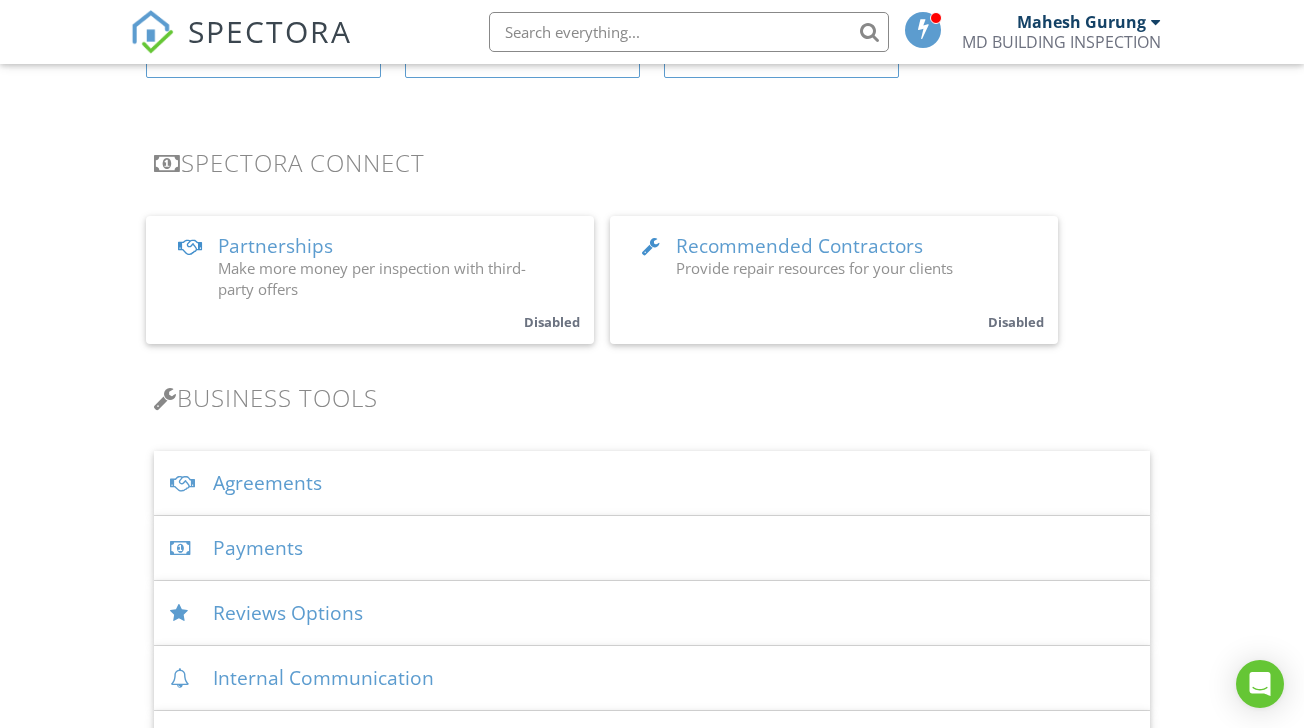 click on "Agreements" at bounding box center (651, 483) 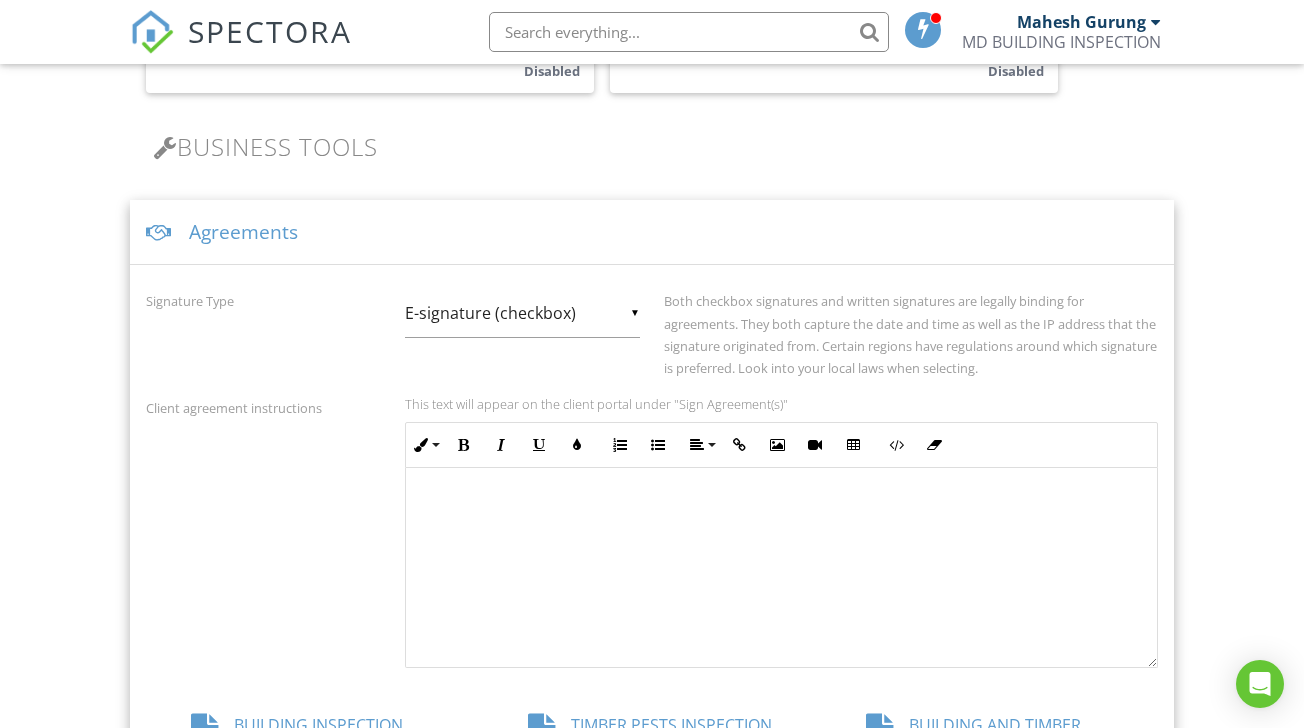 scroll, scrollTop: 789, scrollLeft: 0, axis: vertical 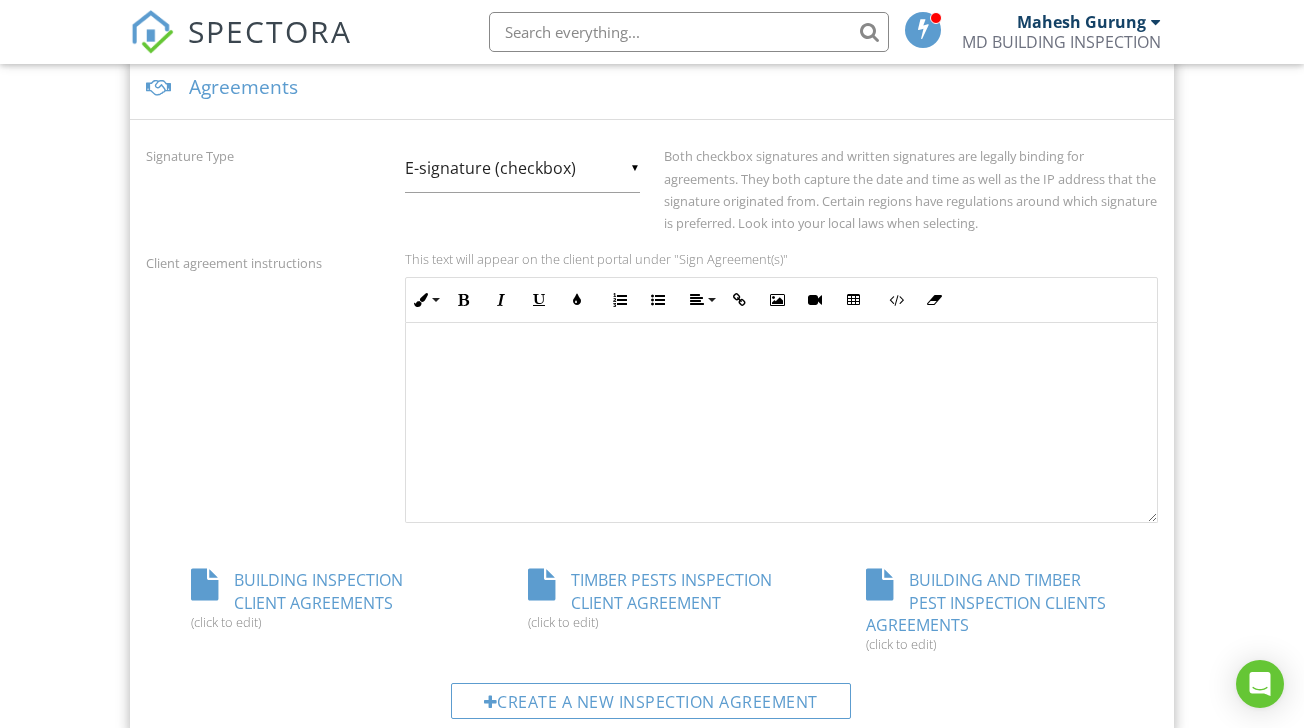 click on "BUILDING AND TIMBER PEST INSPECTION CLIENTS AGREEMENTS
(click to edit)" at bounding box center [989, 610] 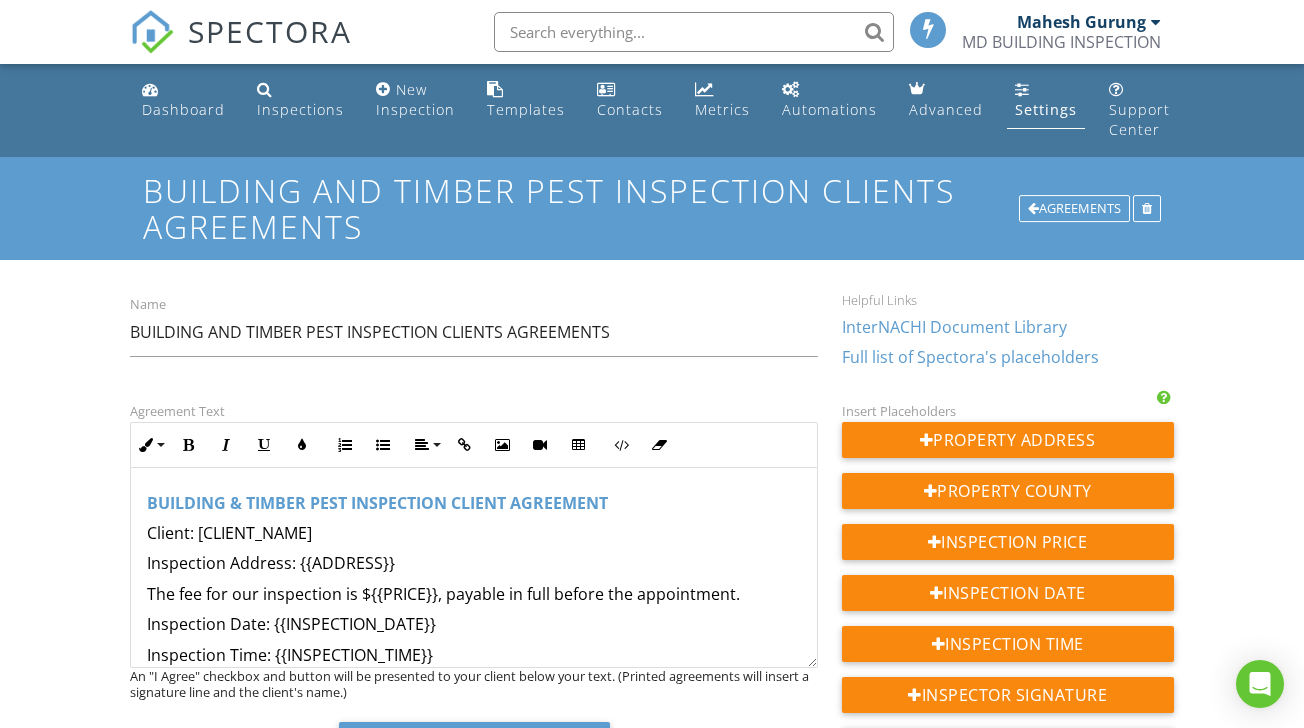 scroll, scrollTop: 0, scrollLeft: 0, axis: both 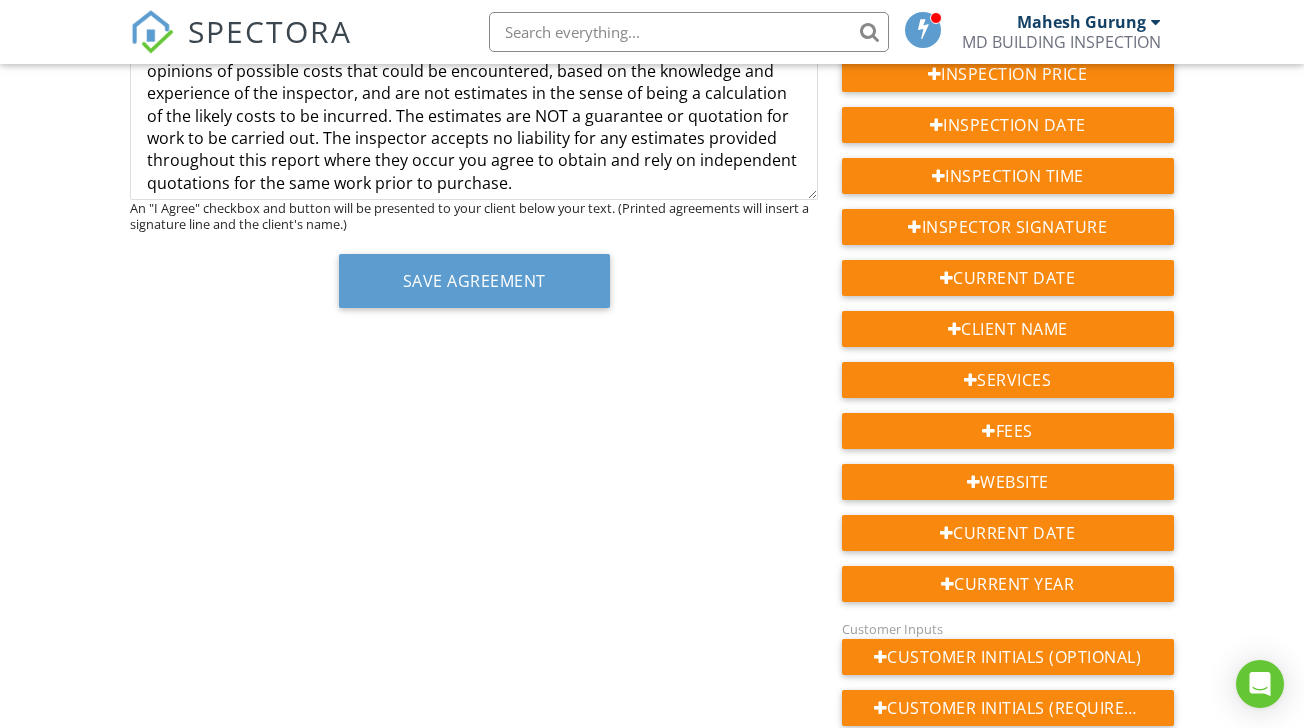 click on "16. ESTIMATING DISCLAIMER:  Any estimates provided in the Report are merely opinions of possible costs that could be encountered, based on the knowledge and experience of the inspector, and are not estimates in the sense of being a calculation of the likely costs to be incurred. The estimates are NOT a guarantee or quotation for work to be carried out. The inspector accepts no liability for any estimates provided throughout this report where they occur you agree to obtain and rely on independent quotations for the same work prior to purchase." at bounding box center [473, 115] 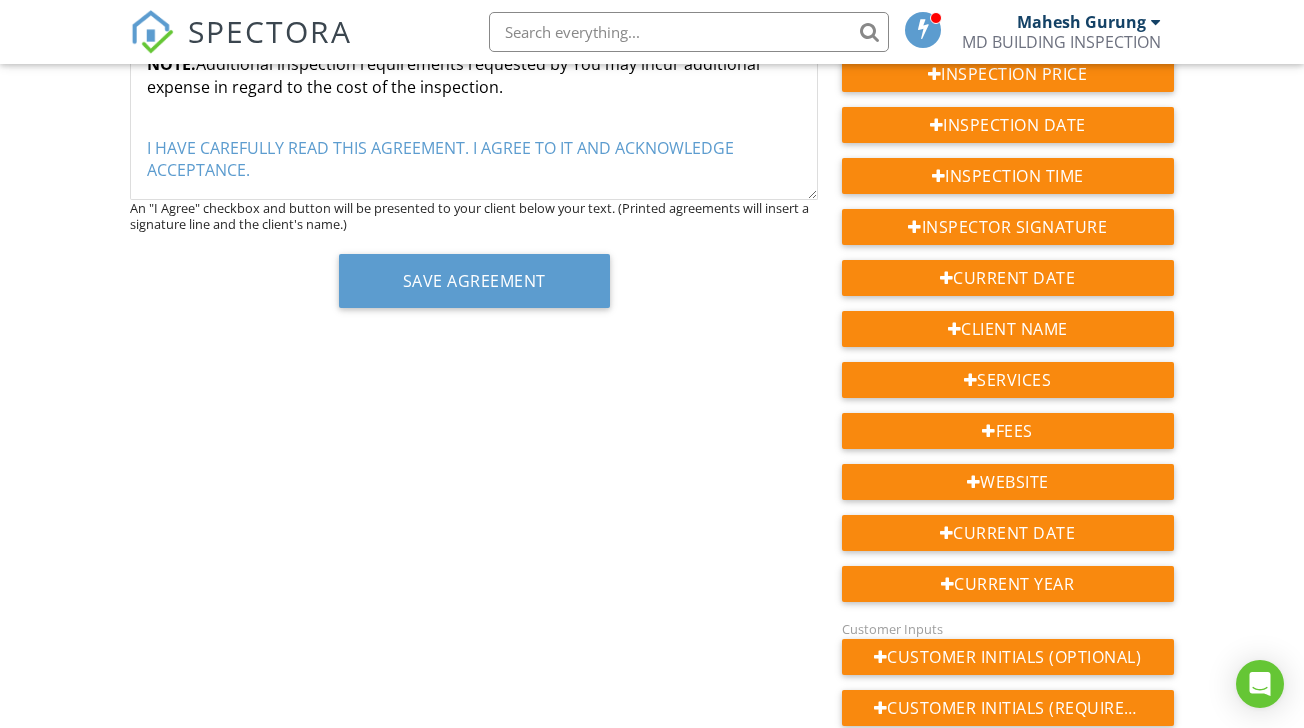 scroll, scrollTop: 12235, scrollLeft: 0, axis: vertical 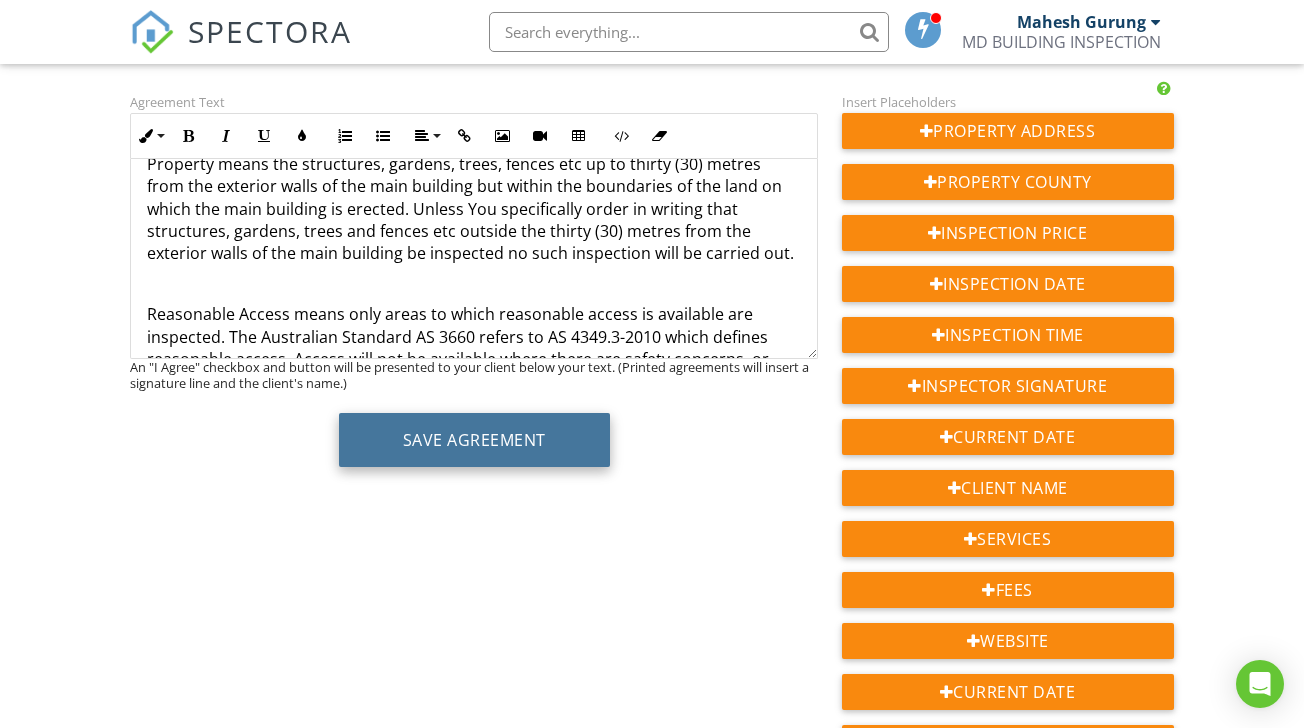 click on "Save Agreement" at bounding box center [474, 440] 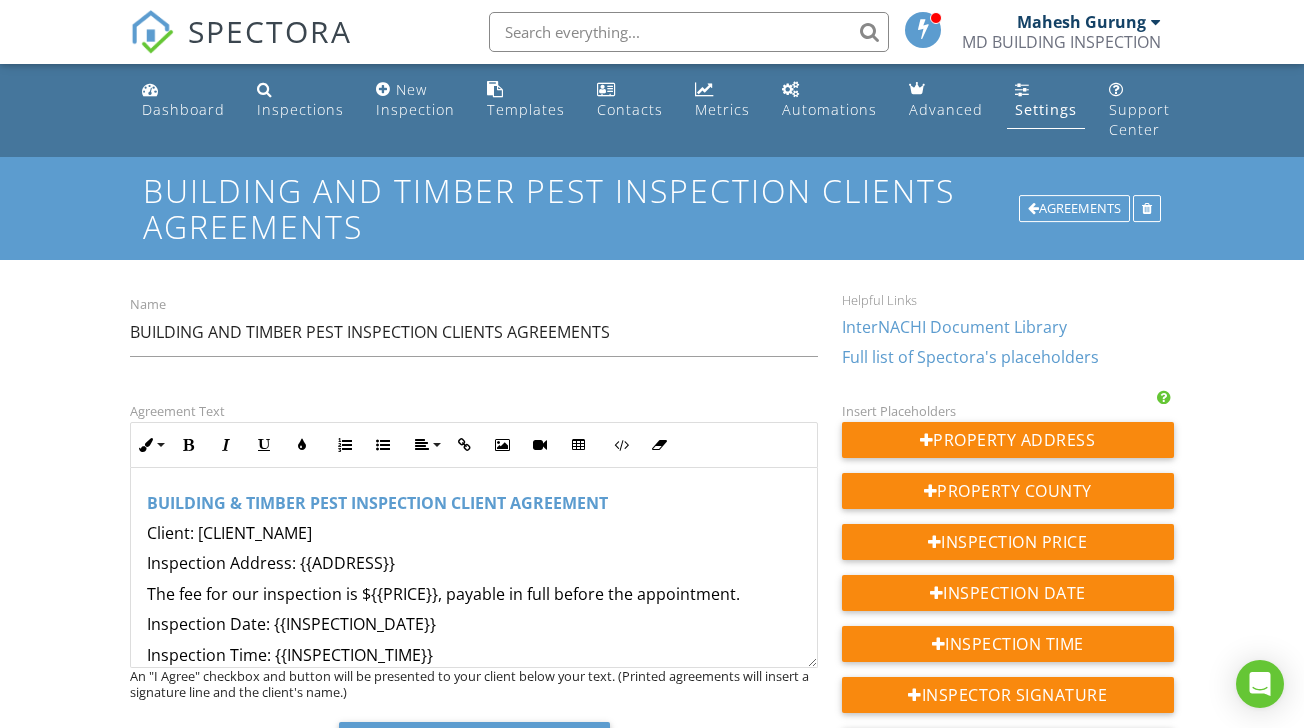 scroll, scrollTop: 0, scrollLeft: 0, axis: both 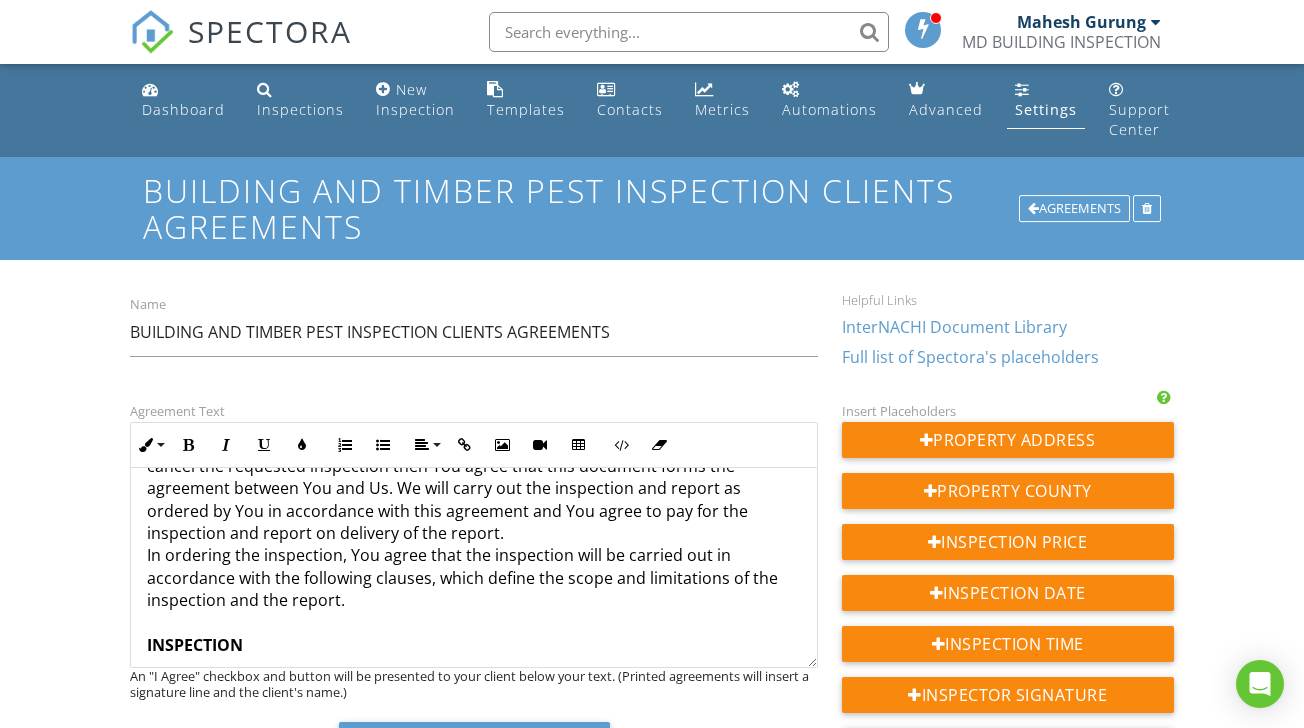 click on "1." at bounding box center (154, 706) 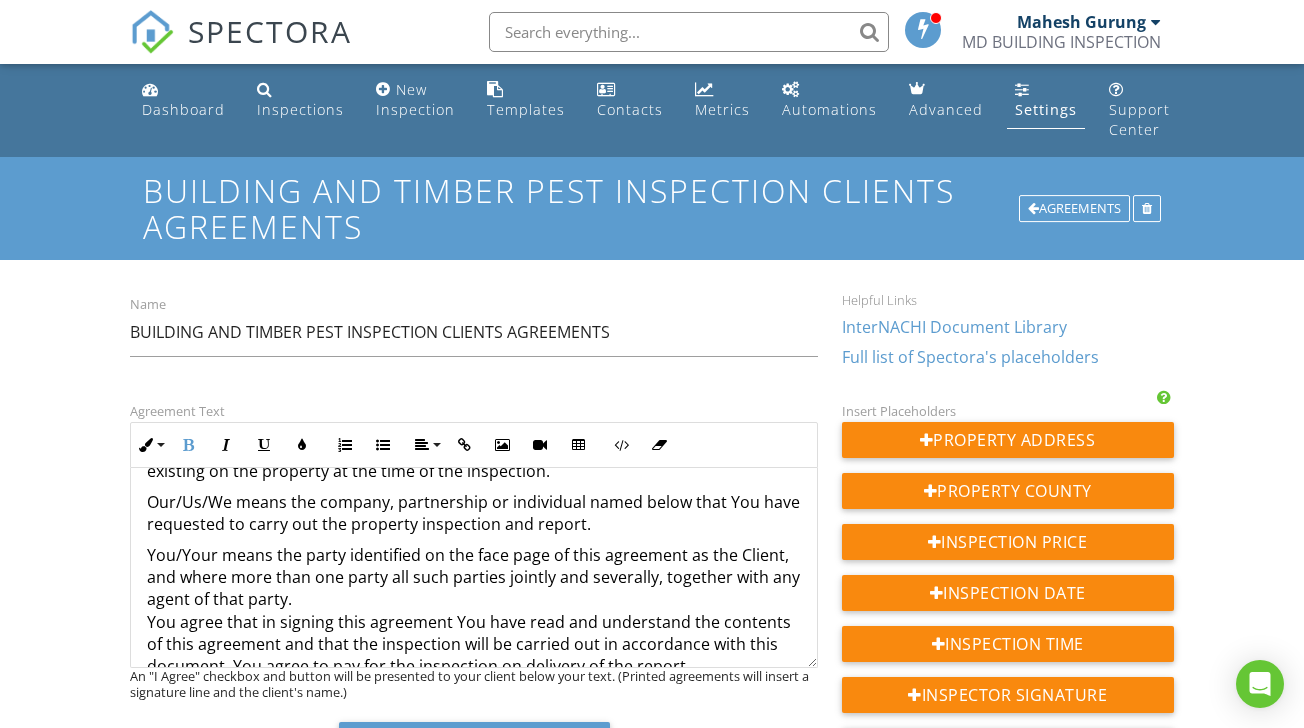scroll, scrollTop: 6144, scrollLeft: 0, axis: vertical 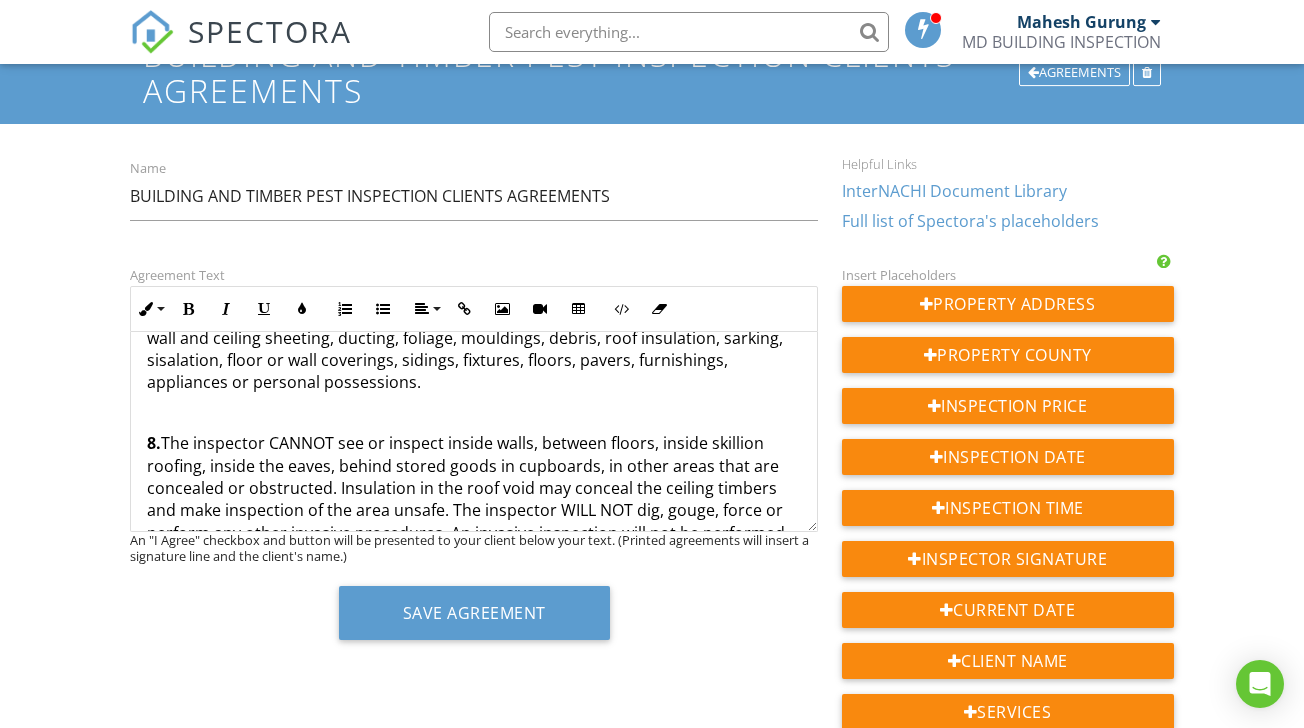 click on "8.  The inspector CANNOT see or inspect inside walls, between floors, inside skillion roofing, inside the eaves, behind stored goods in cupboards, in other areas that are concealed or obstructed. Insulation in the roof void may conceal the ceiling timbers and make inspection of the area unsafe. The inspector WILL NOT dig, gouge, force or perform any other invasive procedures. An invasive inspection will not be performed unless a separate contract is entered into. 9.  10.  OF THE INSPECTION & REPORT" at bounding box center (473, 656) 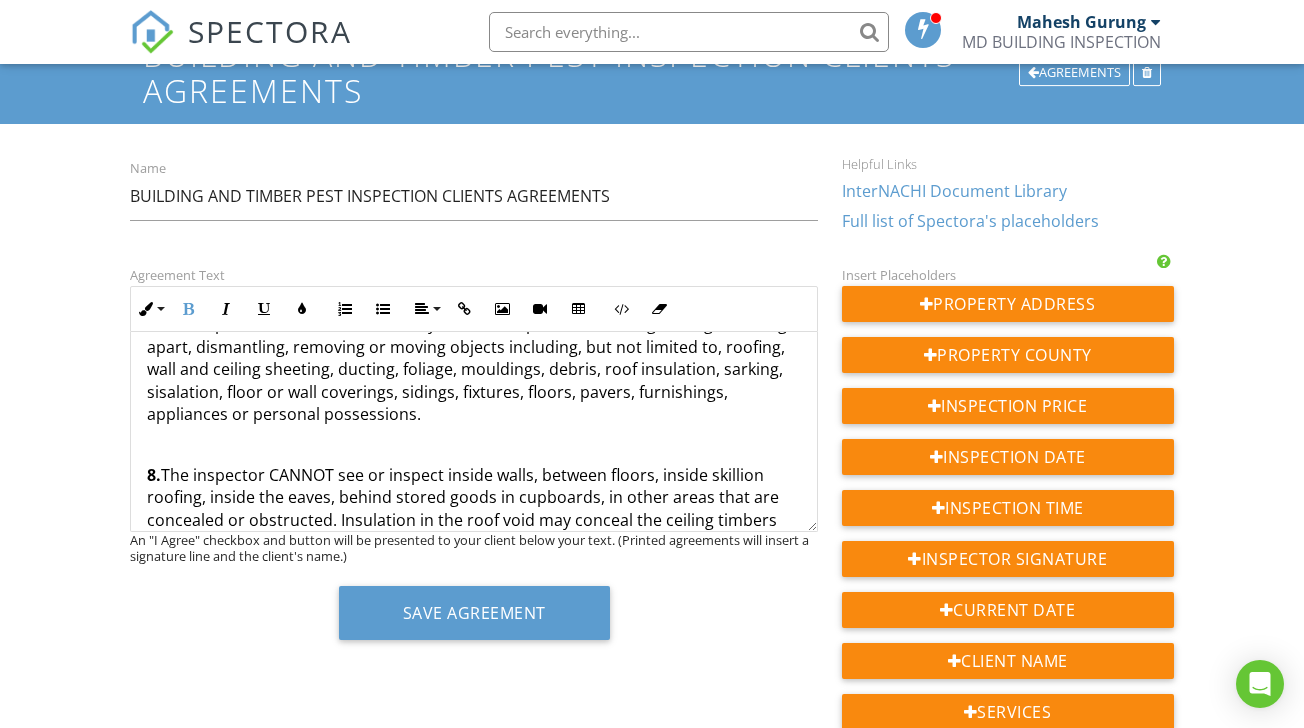 scroll, scrollTop: 7303, scrollLeft: 0, axis: vertical 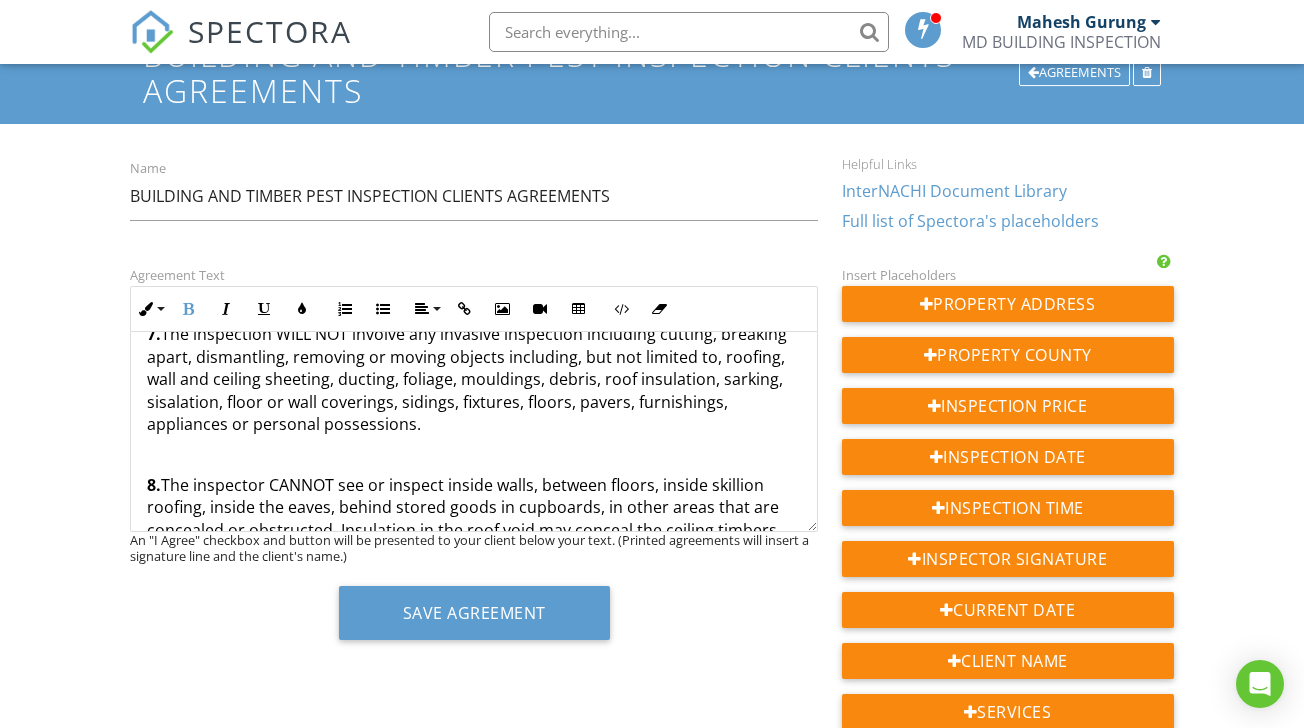 click on "8.  The inspector CANNOT see or inspect inside walls, between floors, inside skillion roofing, inside the eaves, behind stored goods in cupboards, in other areas that are concealed or obstructed. Insulation in the roof void may conceal the ceiling timbers and make inspection of the area unsafe. The inspector WILL NOT dig, gouge, force or perform any other invasive procedures. An invasive inspection will not be performed unless a separate contract is entered into. 9.  10.  OF THE INSPECTION & REPORT" at bounding box center [473, 698] 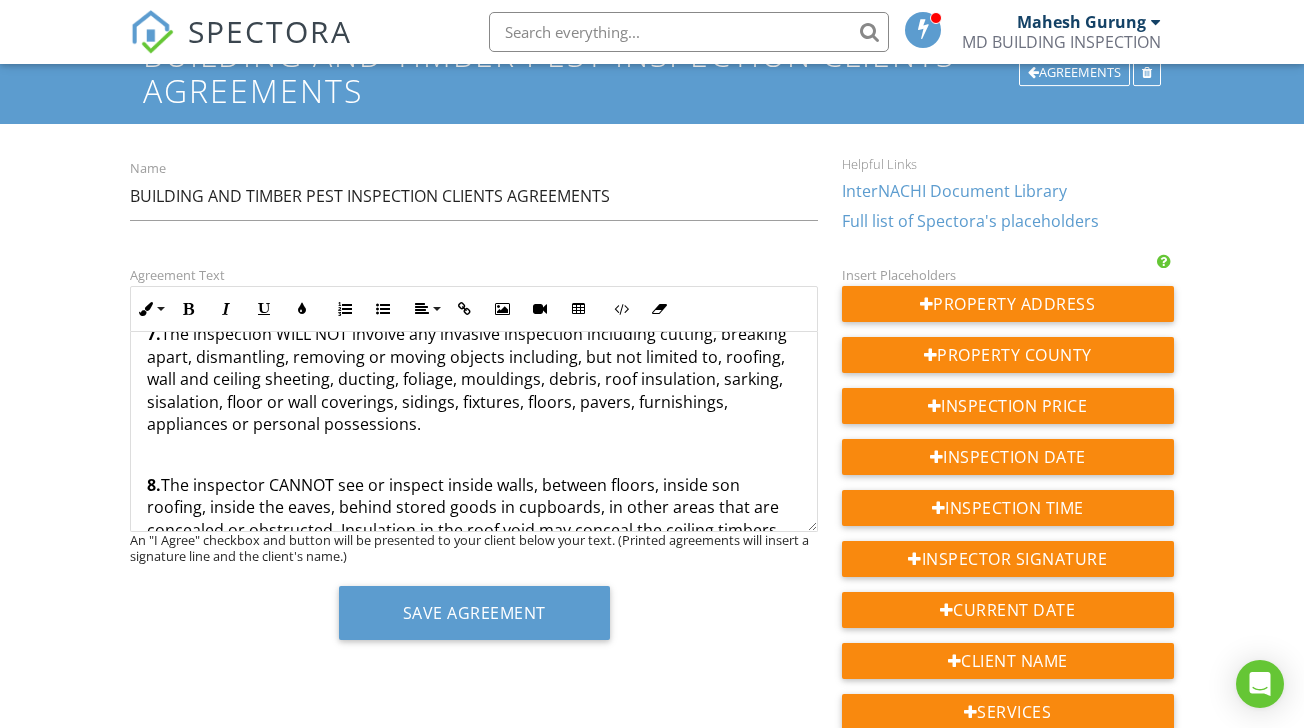 type 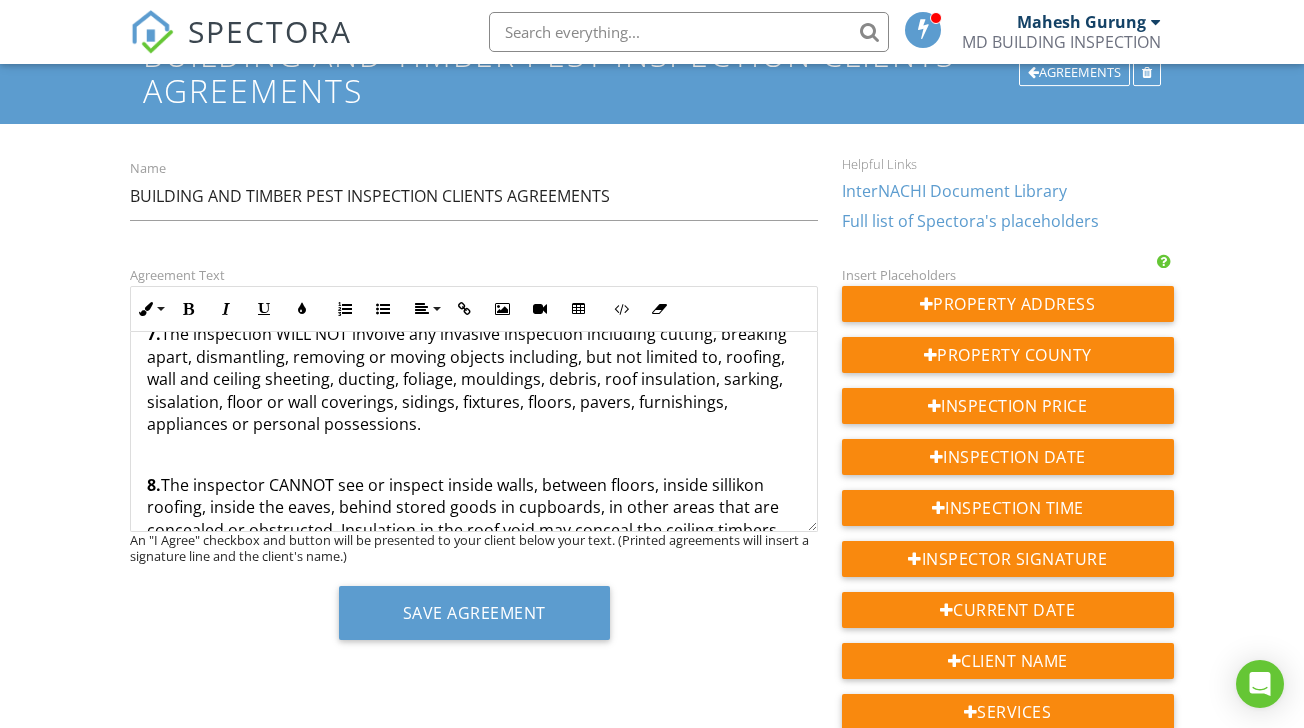 click on "8.  The inspector CANNOT see or inspect inside walls, between floors, inside sillikon roofing, inside the eaves, behind stored goods in cupboards, in other areas that are concealed or obstructed. Insulation in the roof void may conceal the ceiling timbers and make inspection of the area unsafe. The inspector WILL NOT dig, gouge, force or perform any other invasive procedures. An invasive inspection will not be performed unless a separate contract is entered into. 9.  10.  OF THE INSPECTION & REPORT" at bounding box center [473, 698] 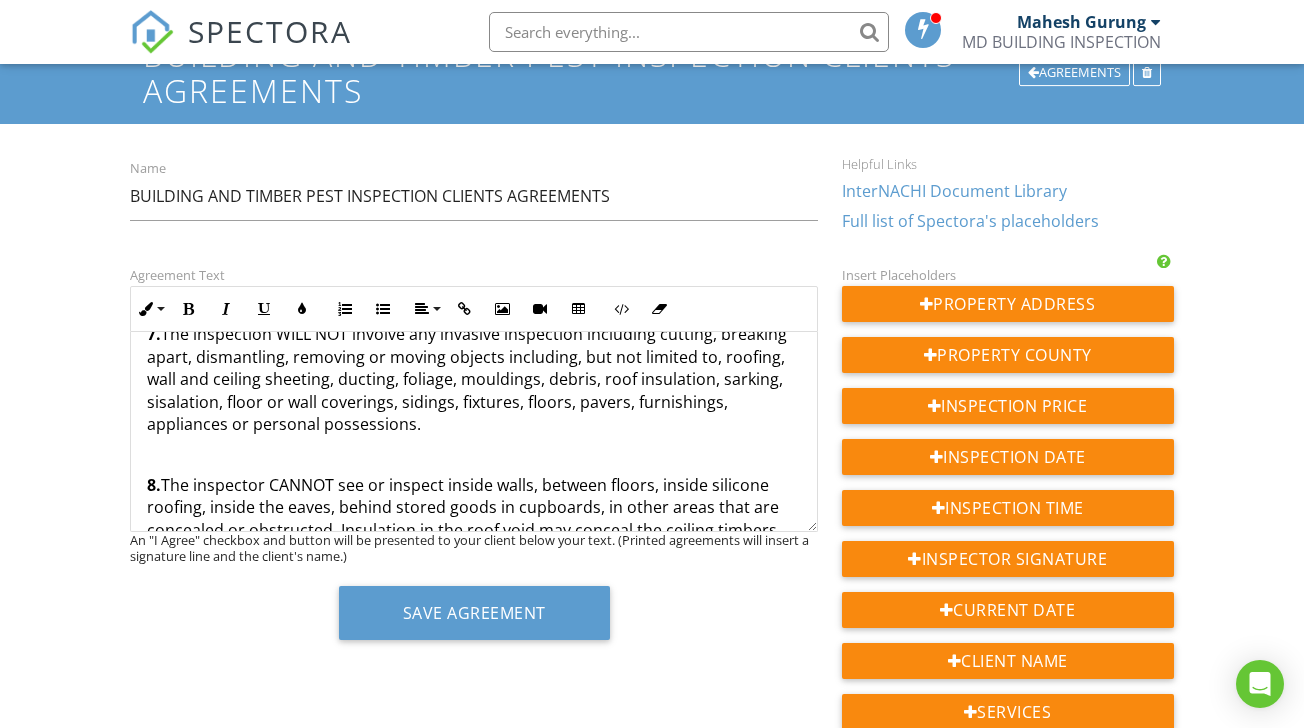 click on "8.  The inspector CANNOT see or inspect inside walls, between floors, inside silicone roofing, inside the eaves, behind stored goods in cupboards, in other areas that are concealed or obstructed. Insulation in the roof void may conceal the ceiling timbers and make inspection of the area unsafe. The inspector WILL NOT dig, gouge, force or perform any other invasive procedures. An invasive inspection will not be performed unless a separate contract is entered into. 9.  10.  OF THE INSPECTION & REPORT" at bounding box center [473, 698] 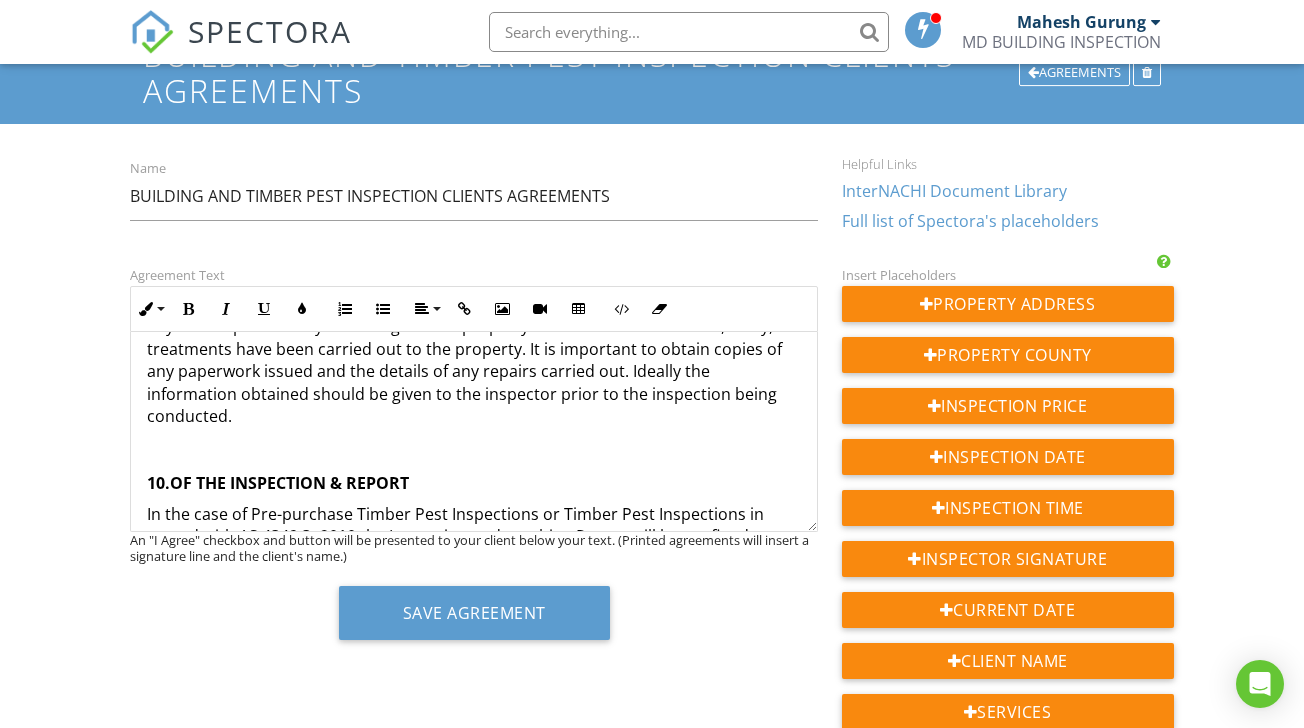 scroll, scrollTop: 7735, scrollLeft: 0, axis: vertical 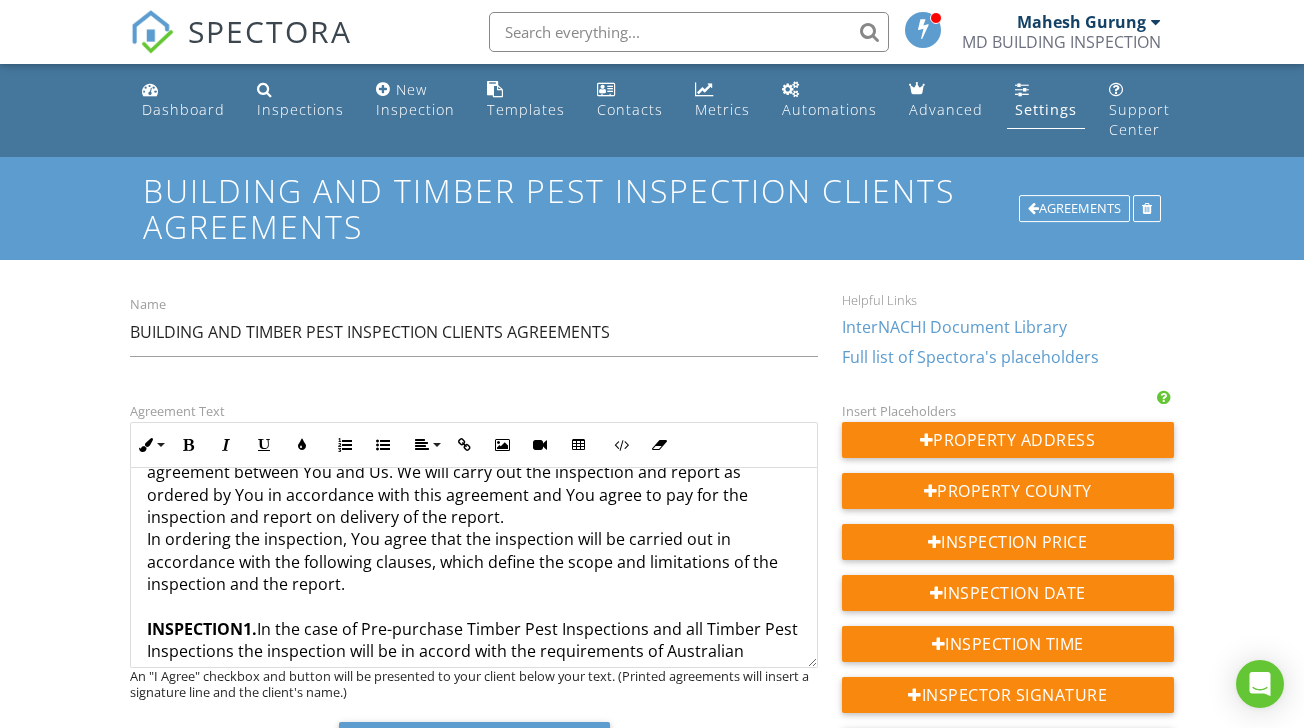 click on "1." at bounding box center (250, 629) 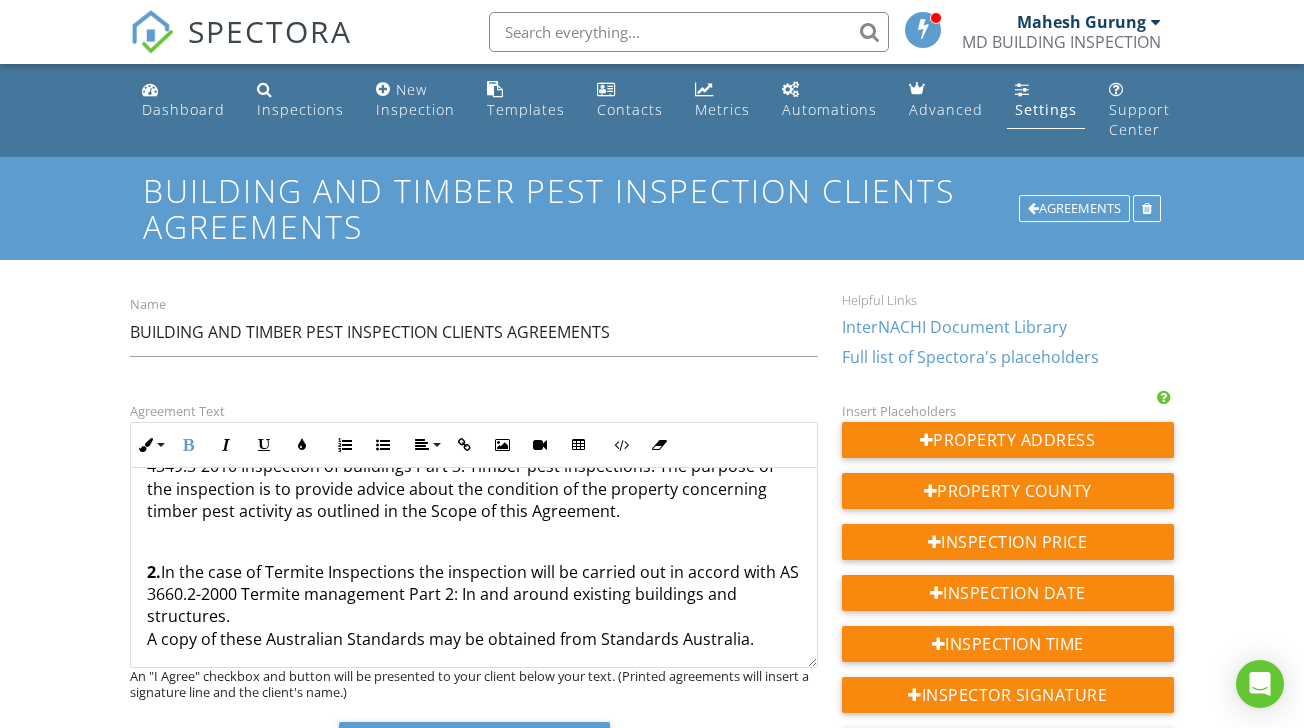 scroll, scrollTop: 6616, scrollLeft: 0, axis: vertical 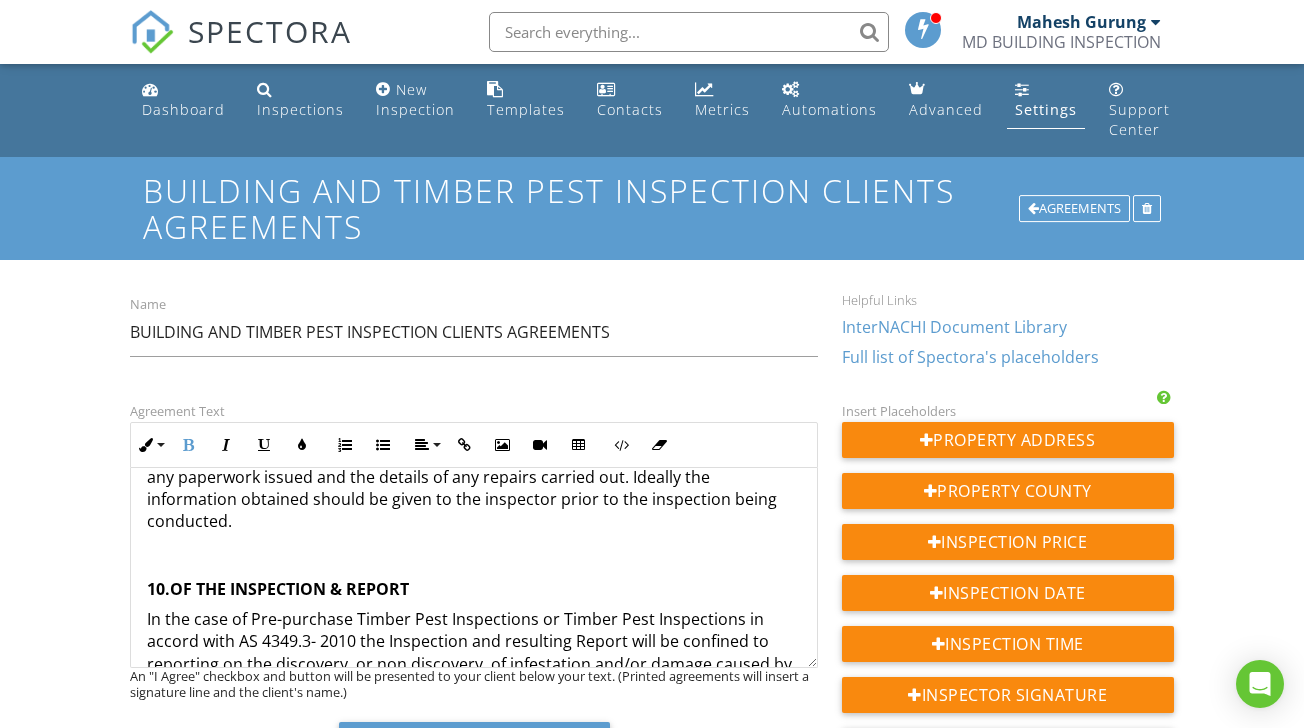 click on "OF THE INSPECTION & REPORT" at bounding box center [289, 589] 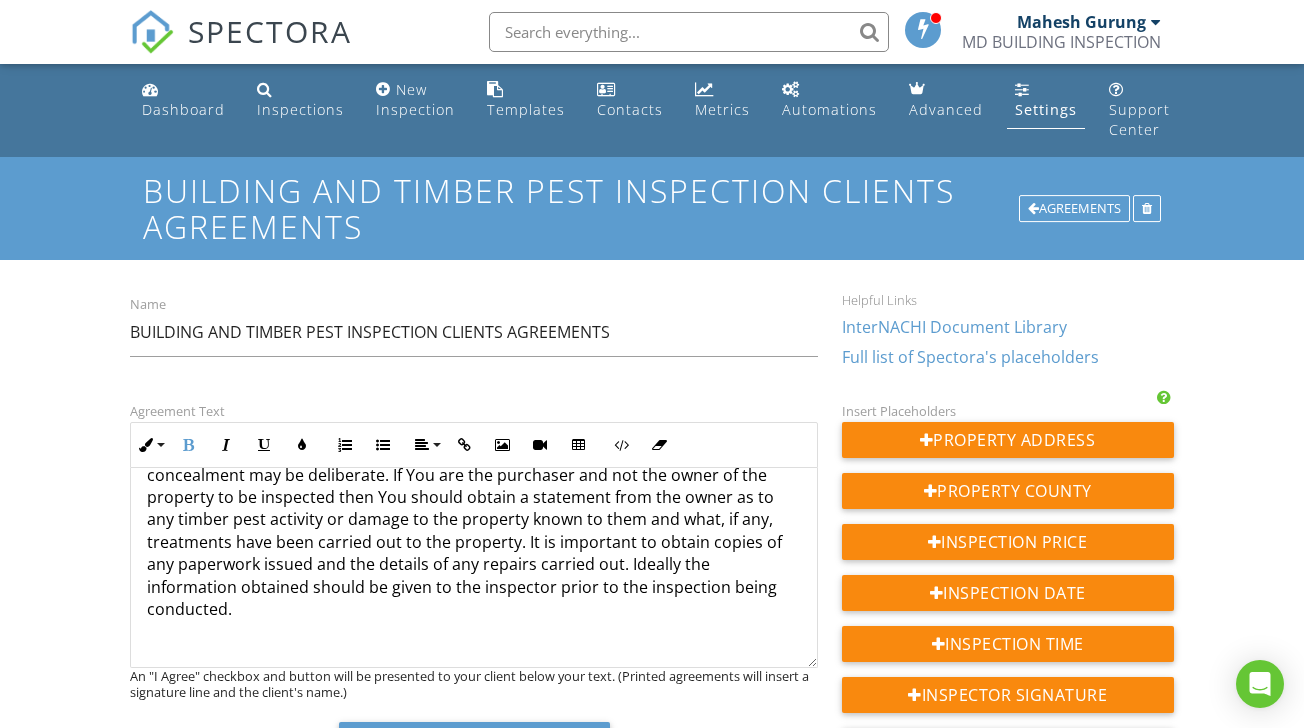 scroll, scrollTop: 7670, scrollLeft: 0, axis: vertical 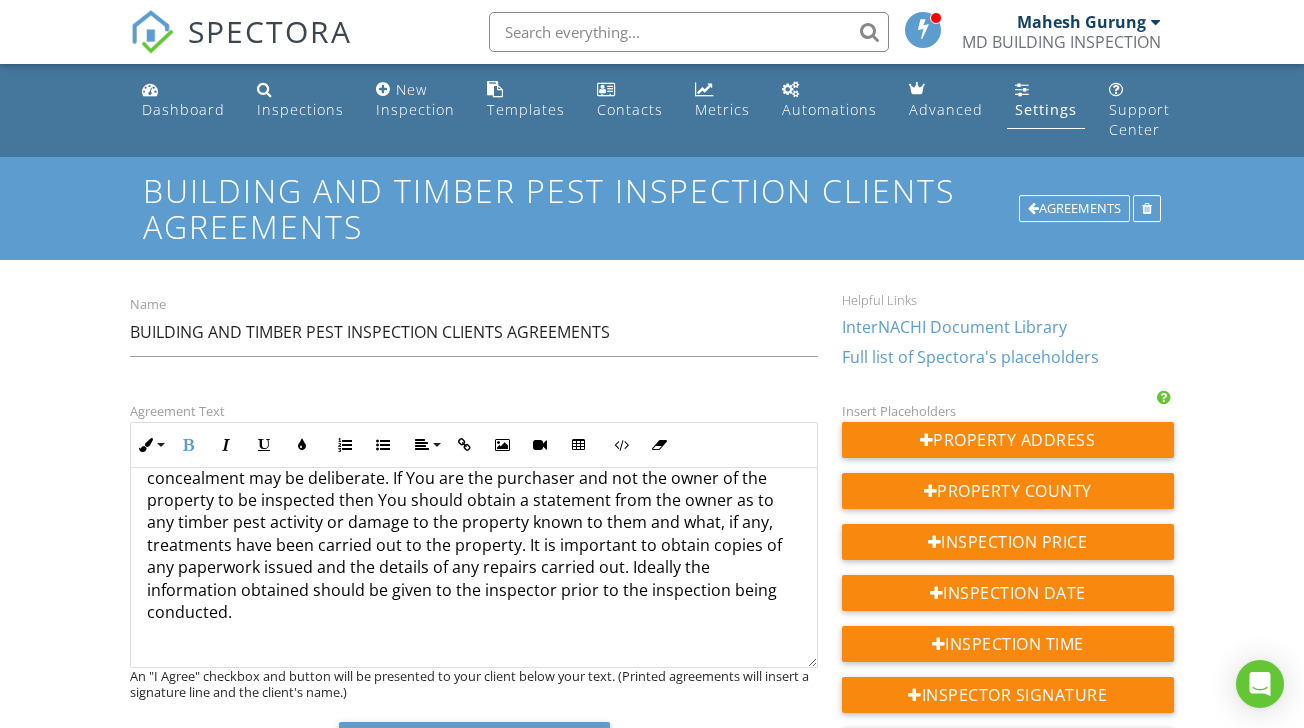 click on "Scope OF THE INSPECTION & REPORT" at bounding box center (314, 679) 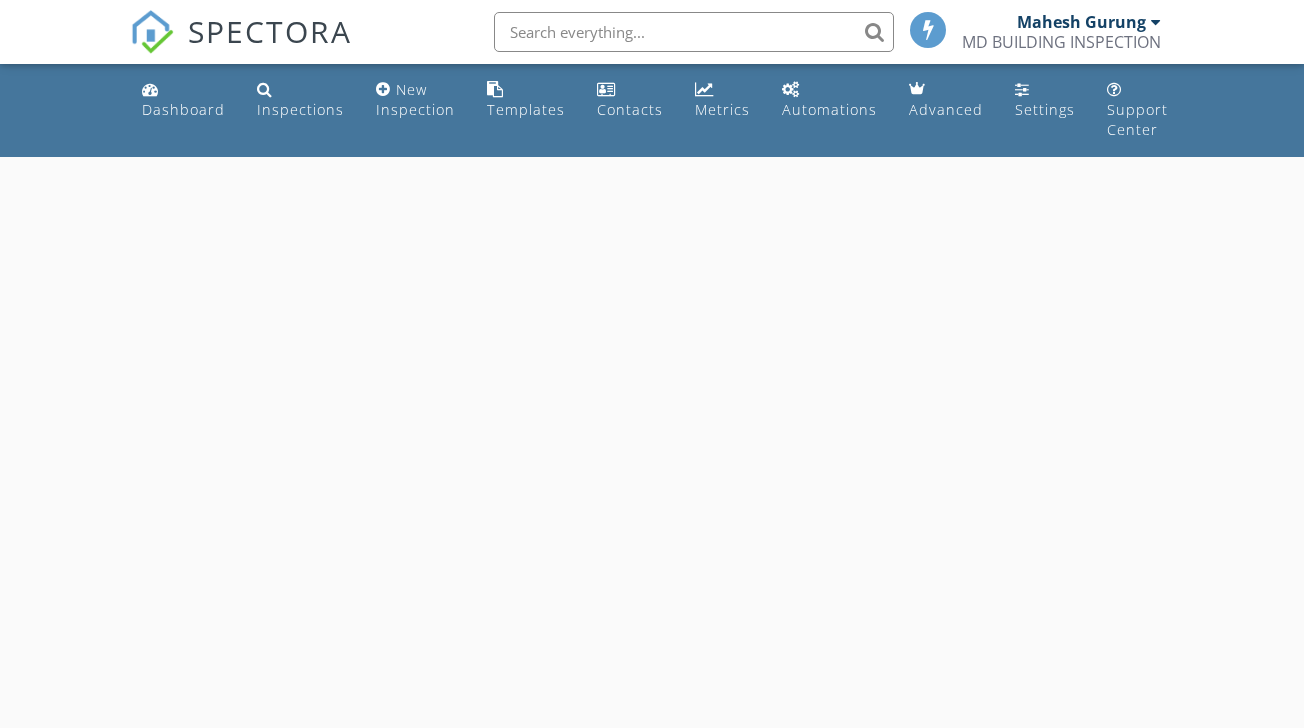 scroll, scrollTop: 0, scrollLeft: 0, axis: both 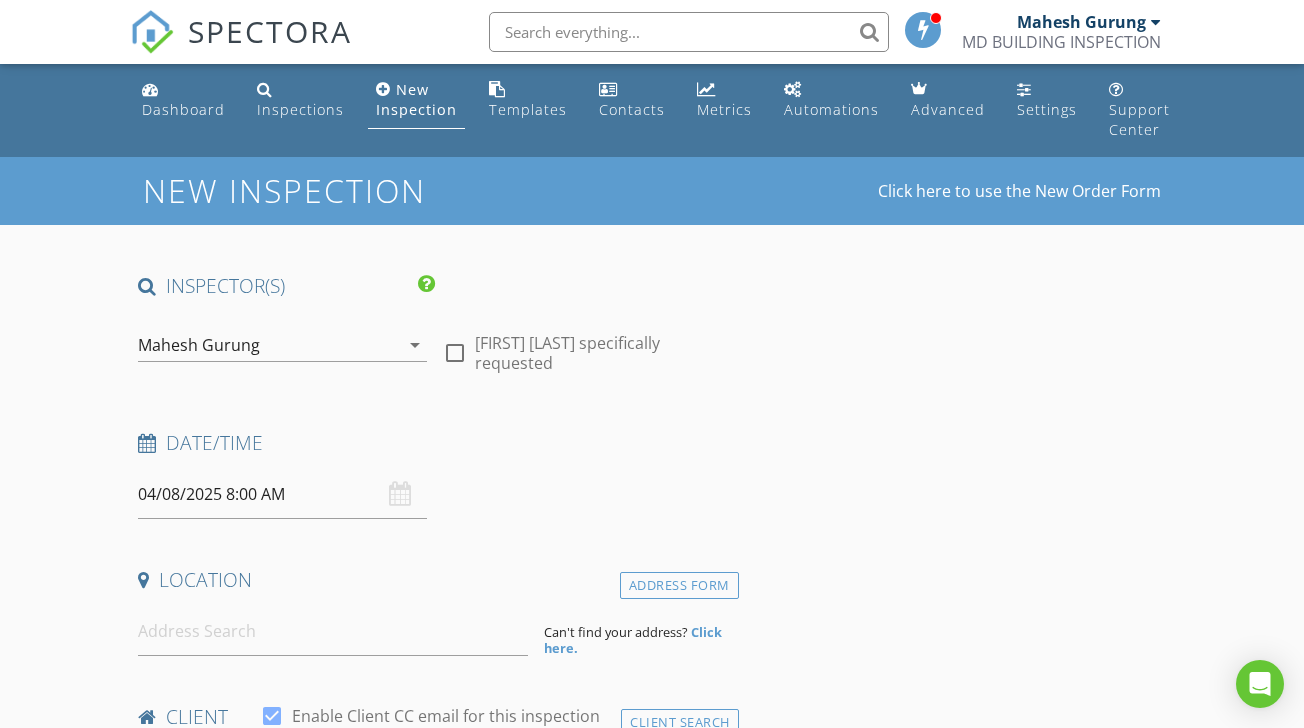 click on "04/08/2025 8:00 AM" at bounding box center [282, 494] 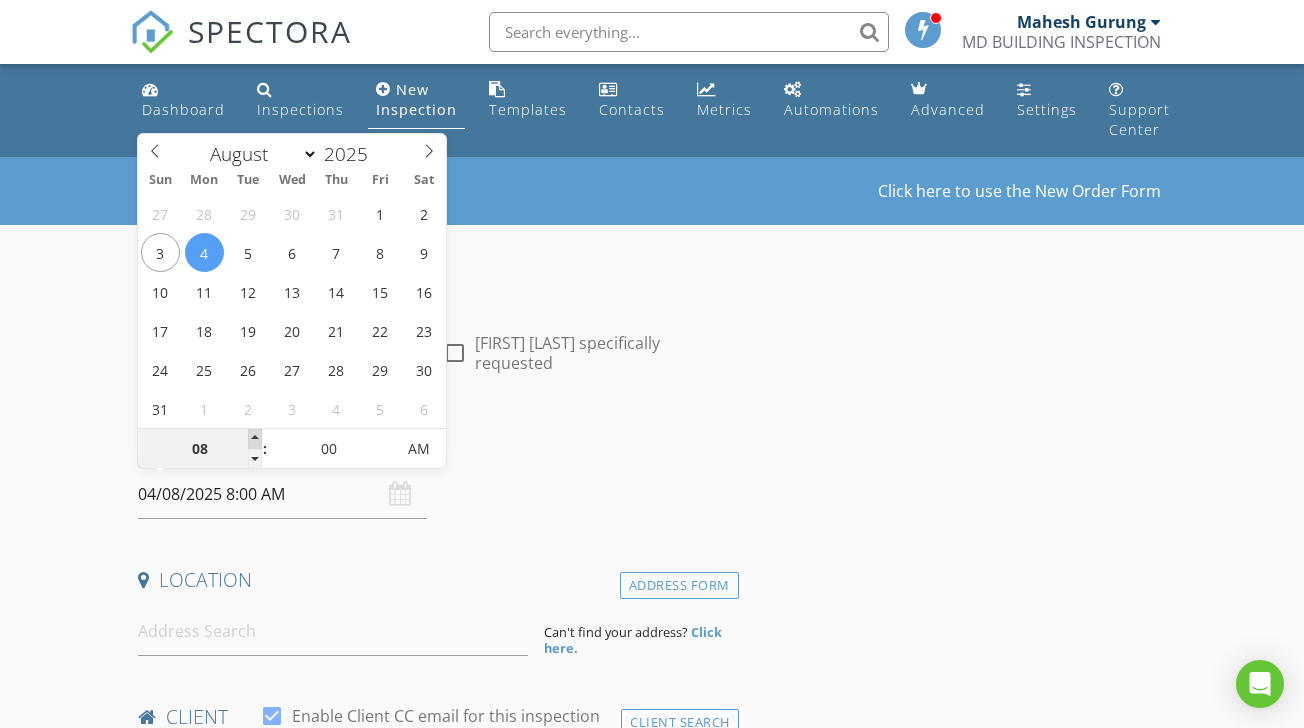 type on "09" 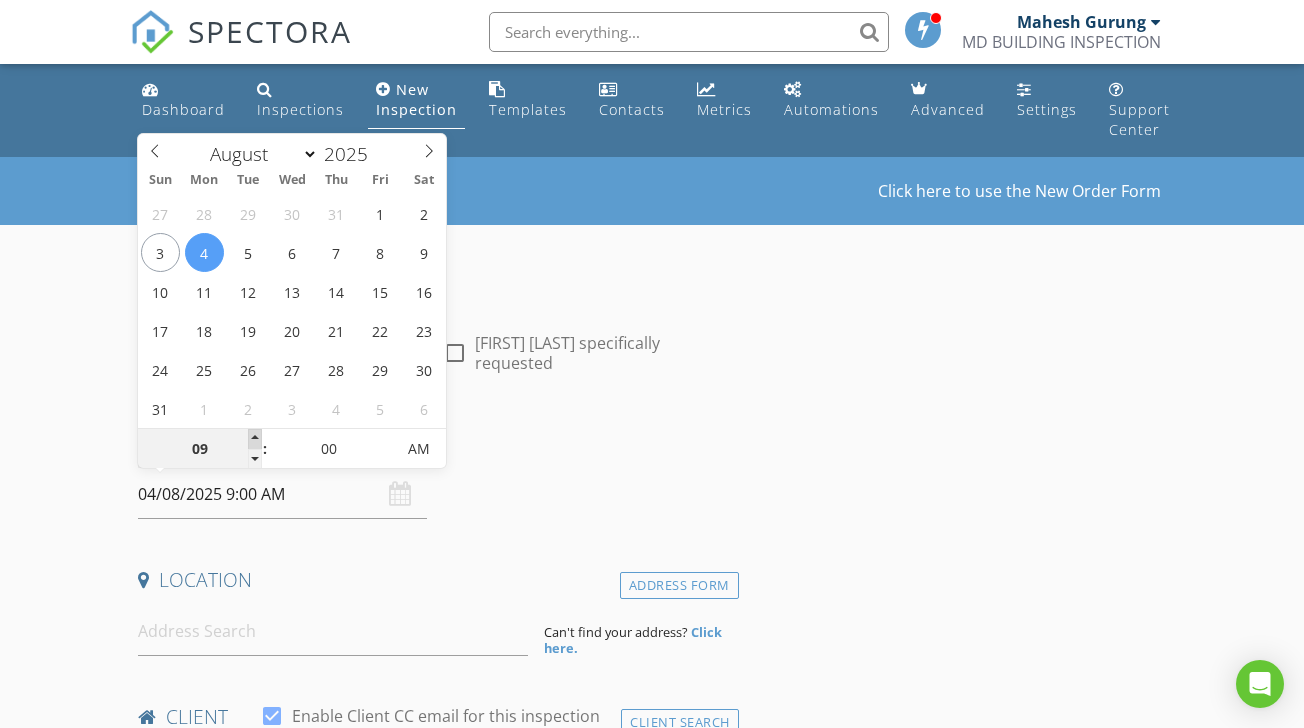 click at bounding box center (255, 439) 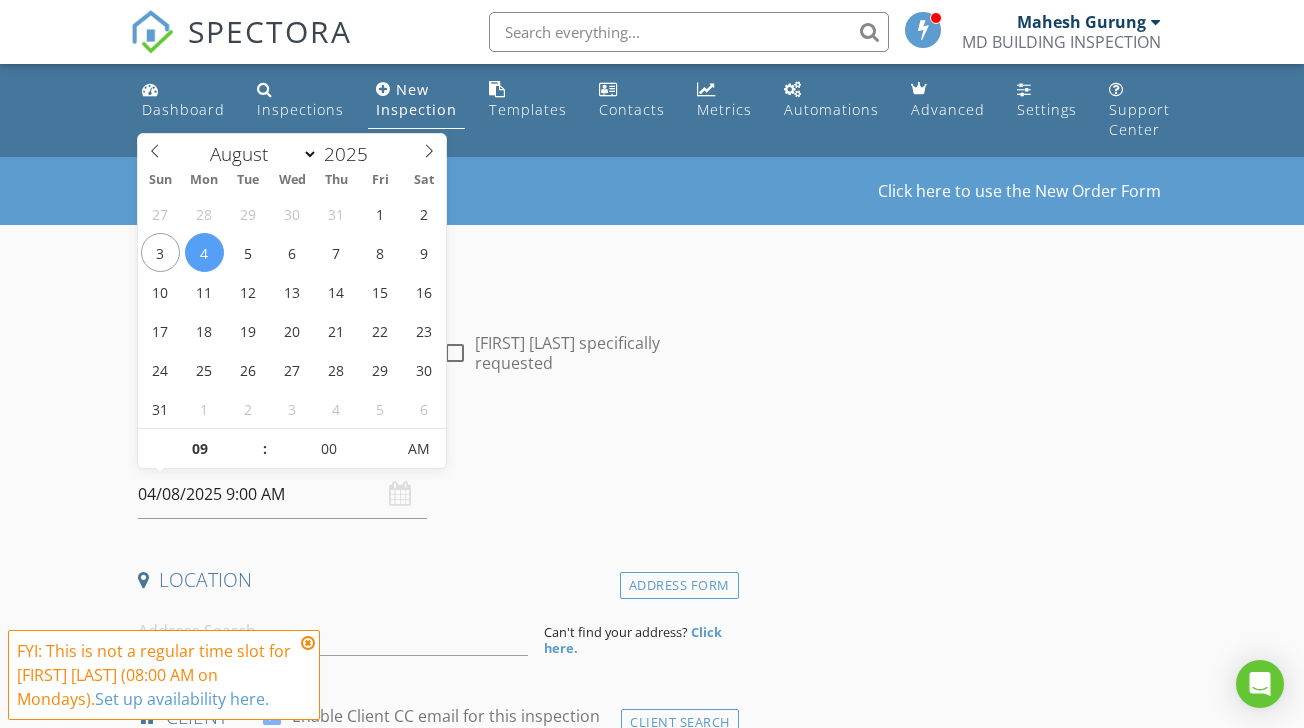 click at bounding box center [308, 643] 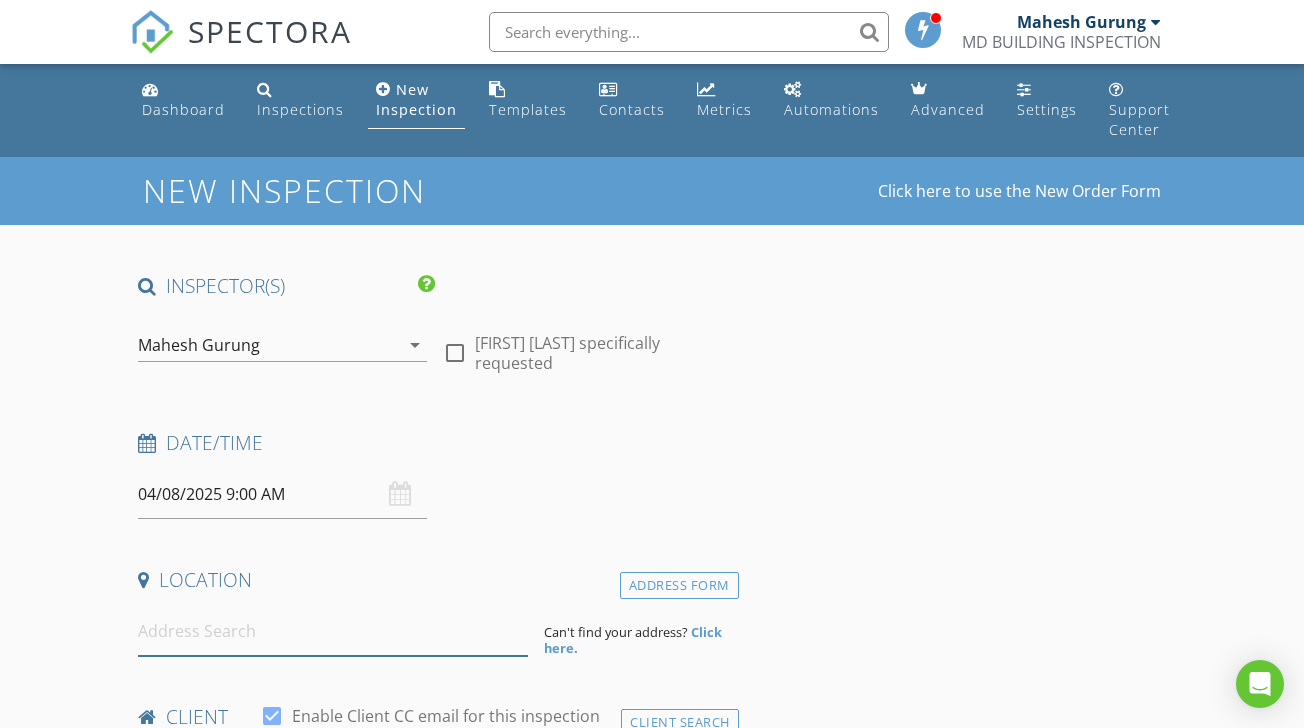 click at bounding box center (333, 631) 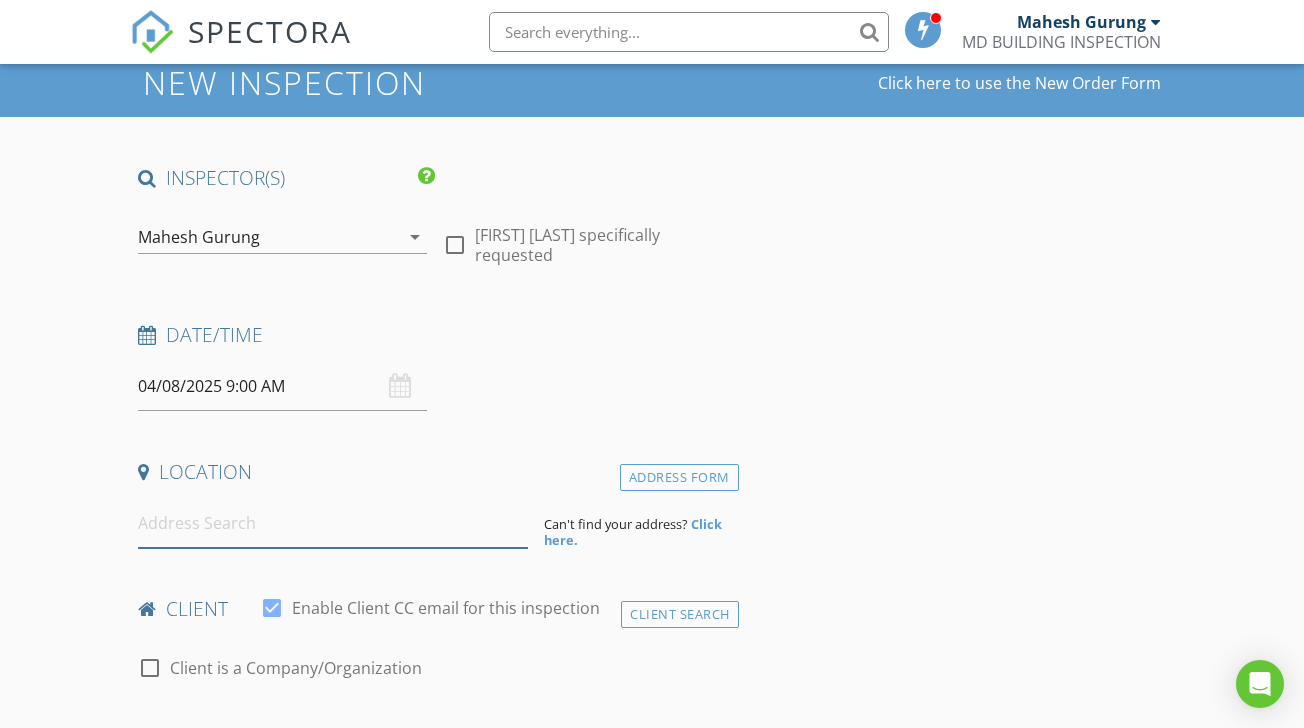 scroll, scrollTop: 112, scrollLeft: 0, axis: vertical 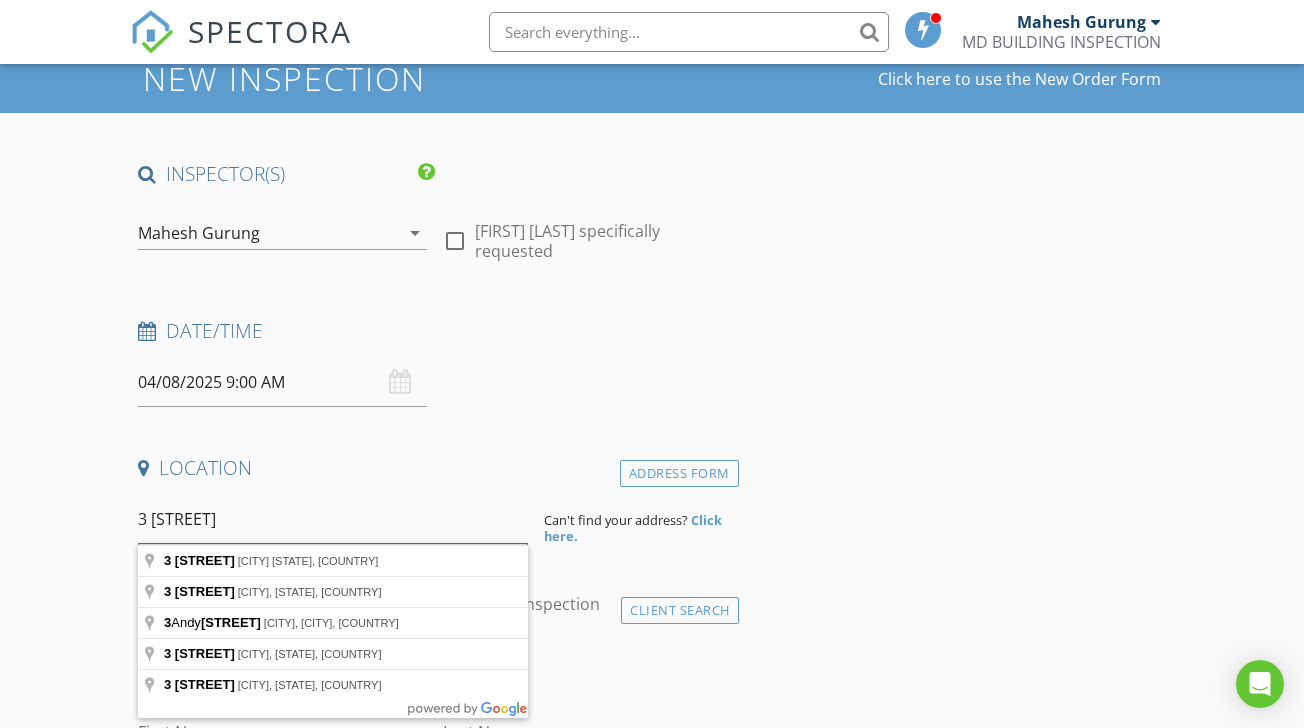 click on "3 [STREET]" at bounding box center [333, 519] 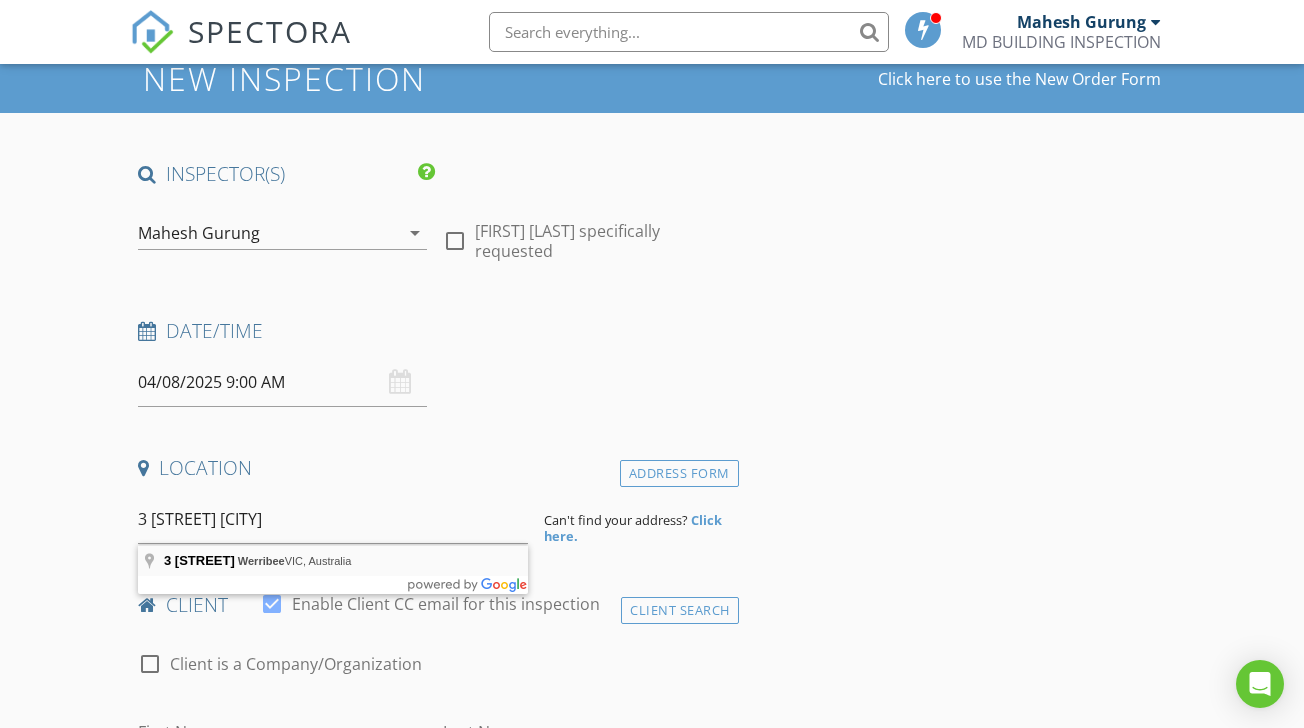 type on "3 [STREET], [CITY] [STATE], [COUNTRY]" 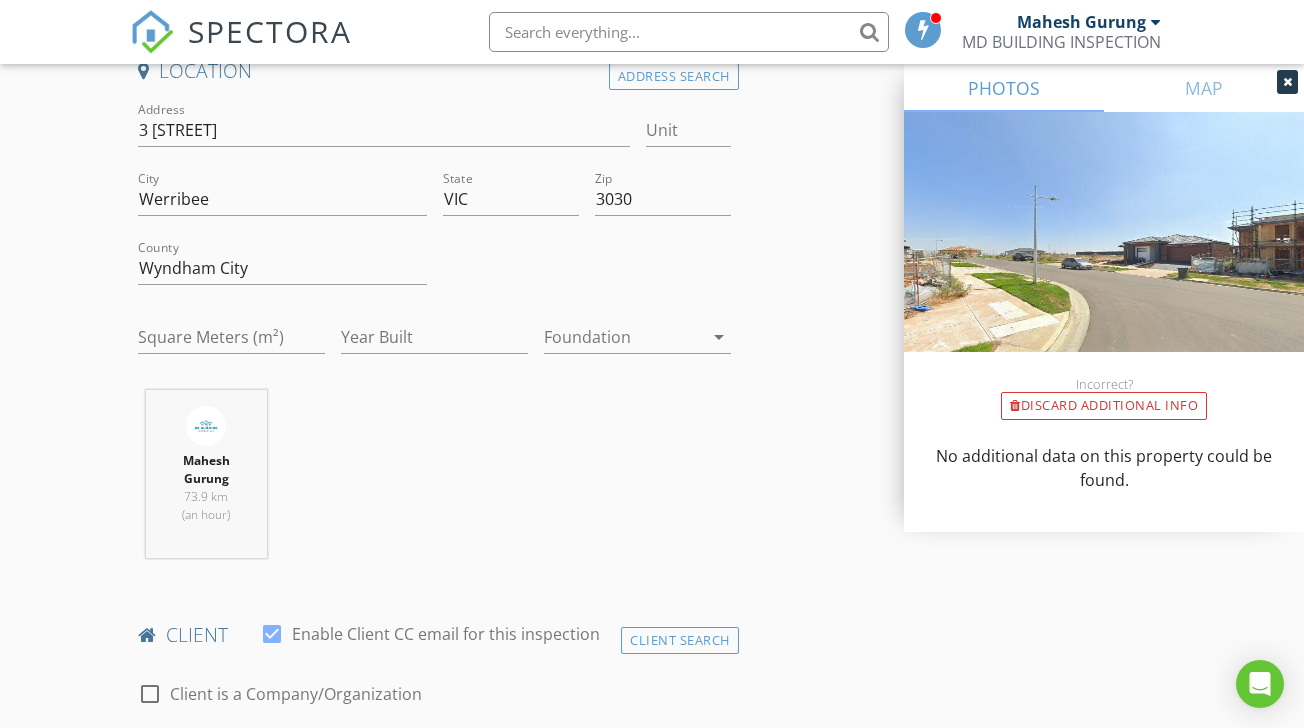 scroll, scrollTop: 510, scrollLeft: 0, axis: vertical 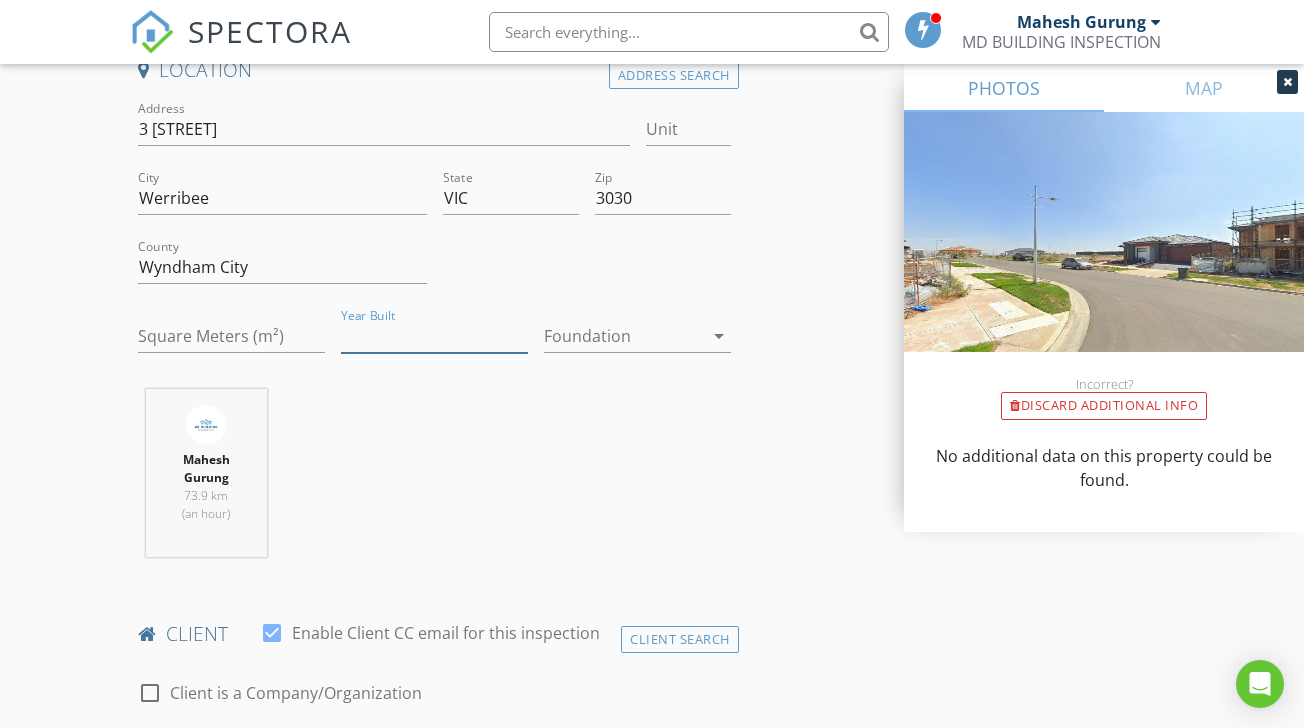 click on "Year Built" at bounding box center (434, 336) 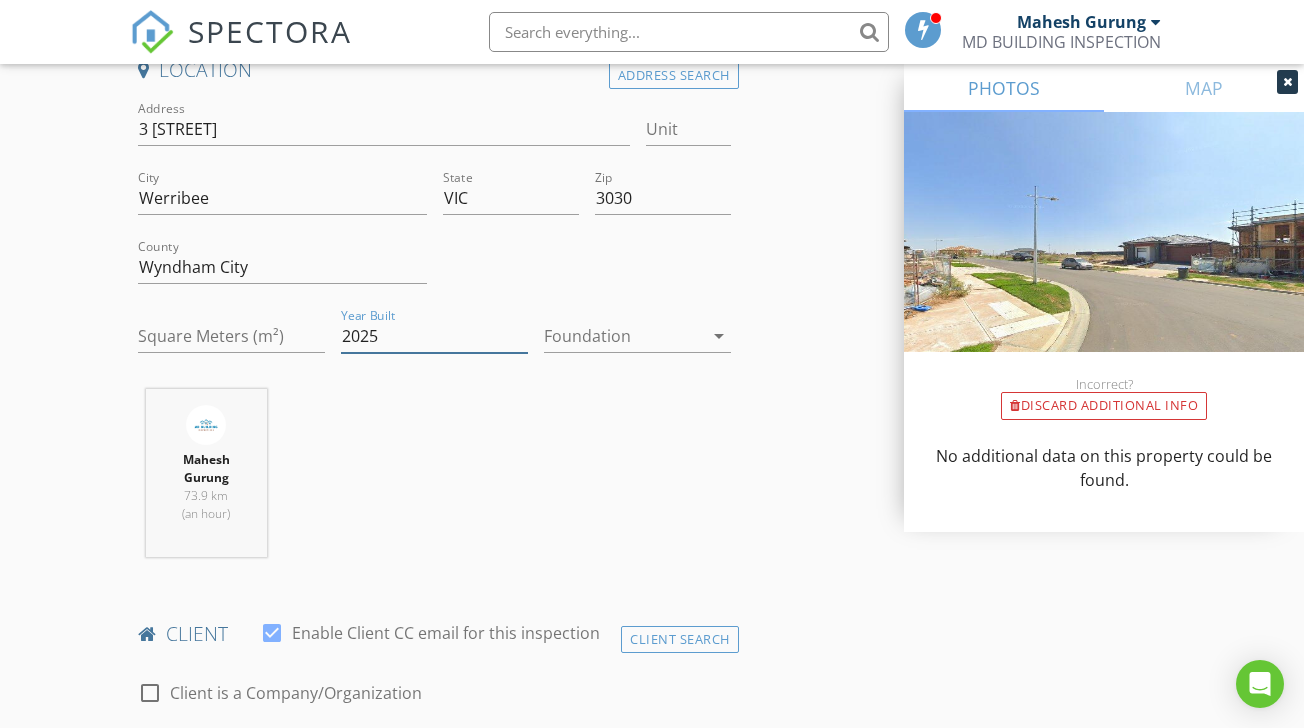 type on "2025" 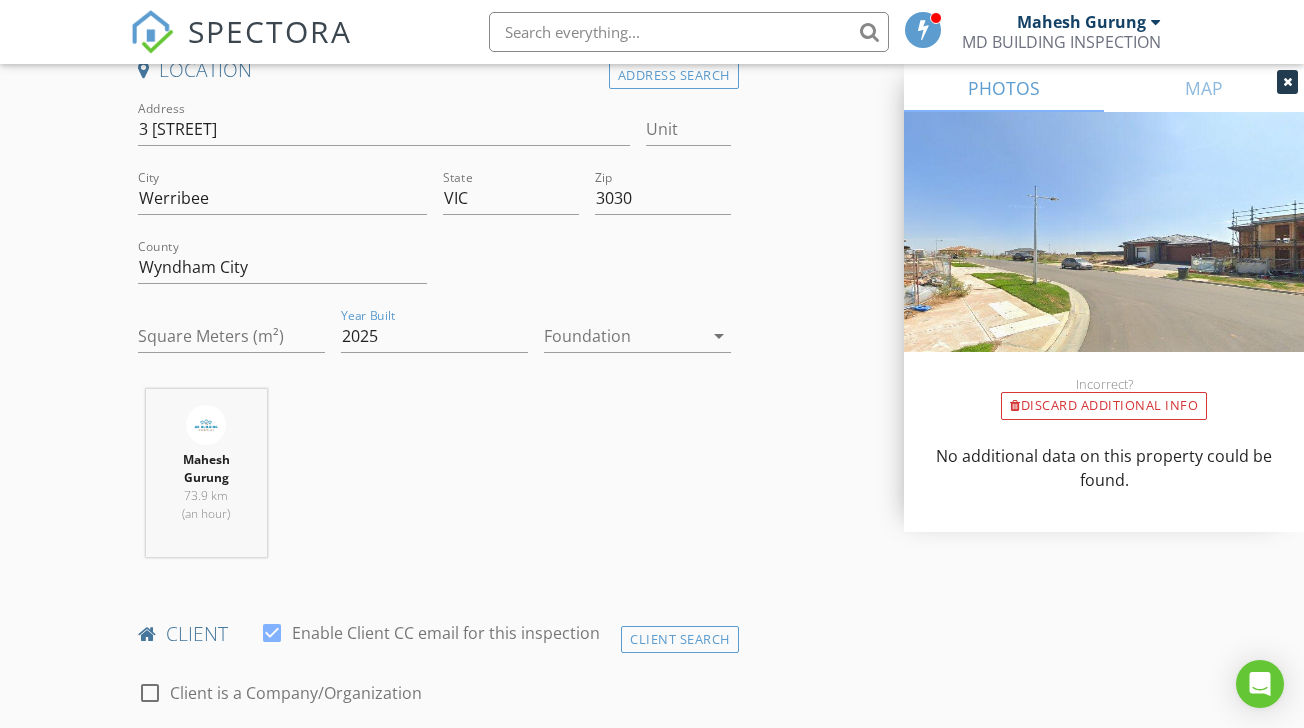 click at bounding box center [623, 336] 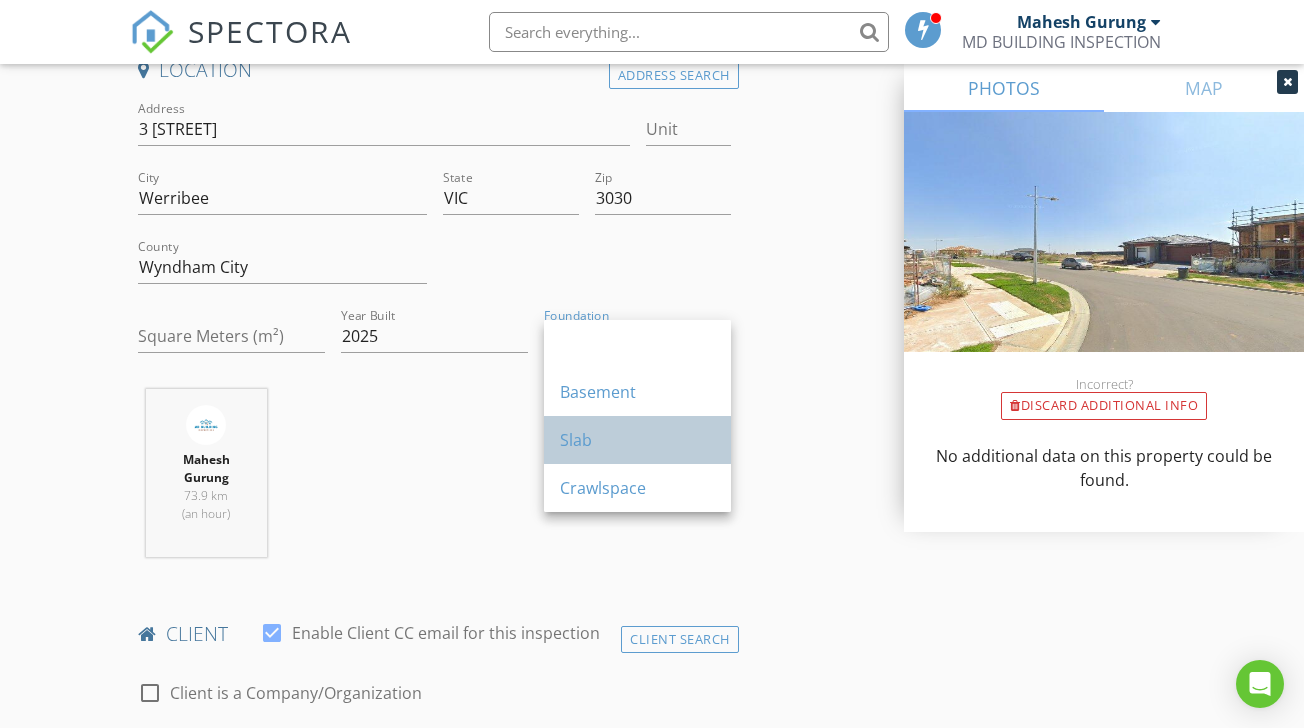 click on "Slab" at bounding box center (637, 440) 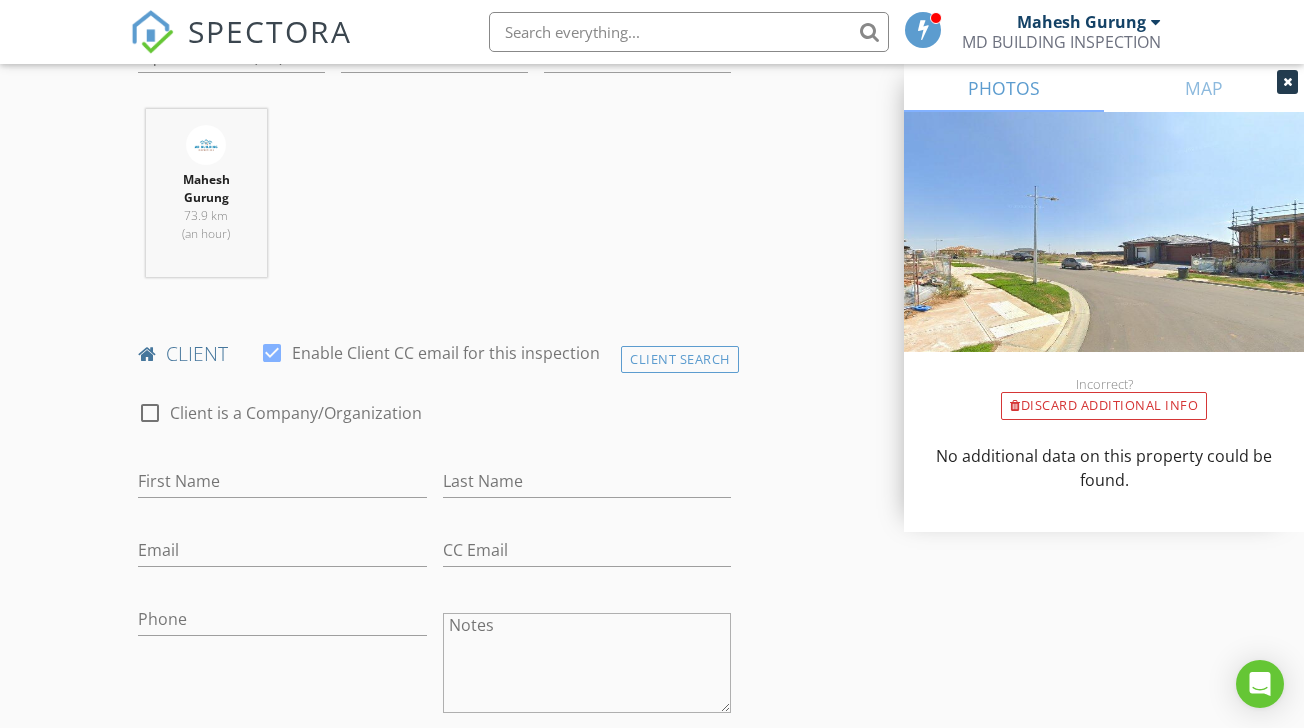 scroll, scrollTop: 824, scrollLeft: 0, axis: vertical 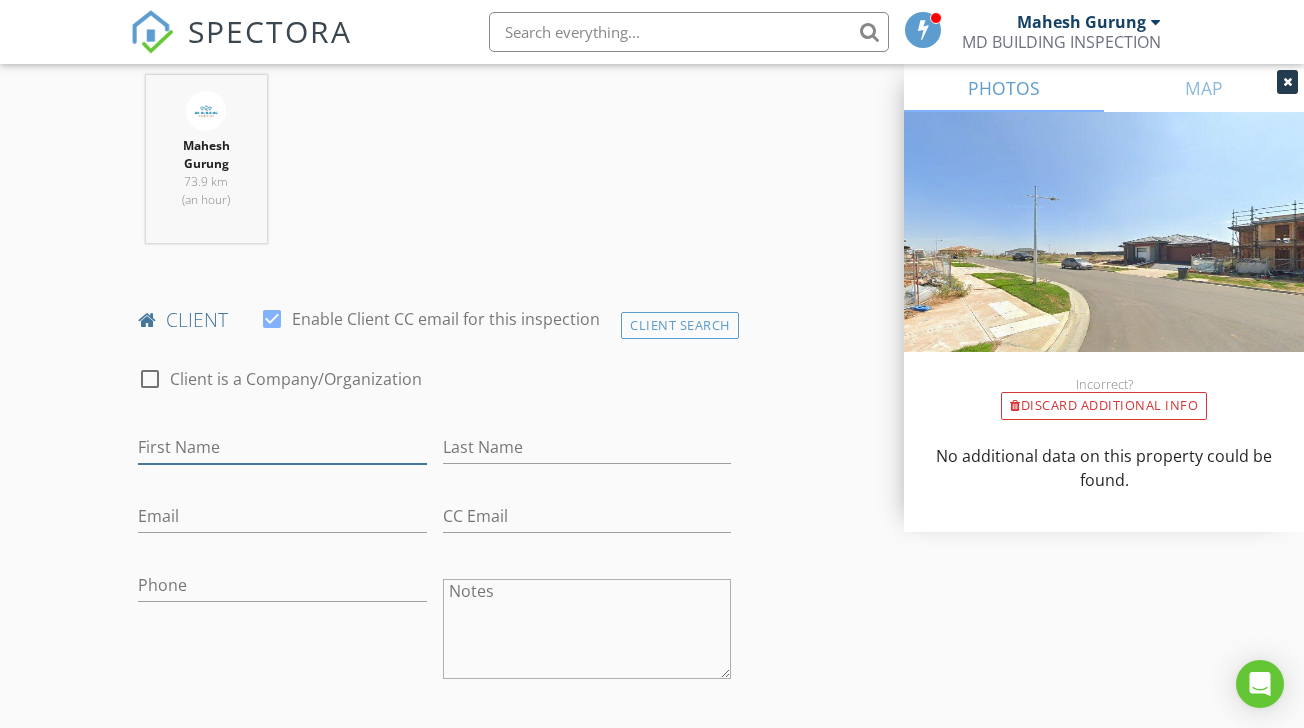 click on "First Name" at bounding box center [282, 447] 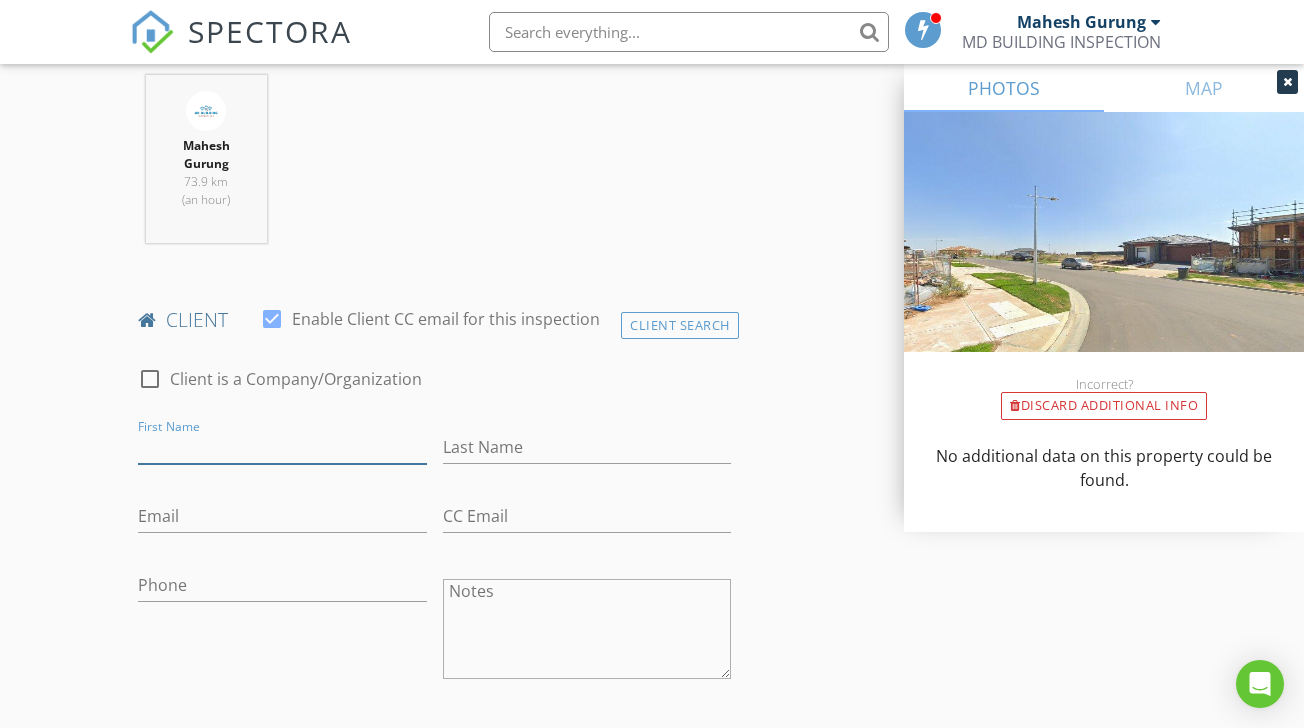 click on "First Name" at bounding box center (282, 447) 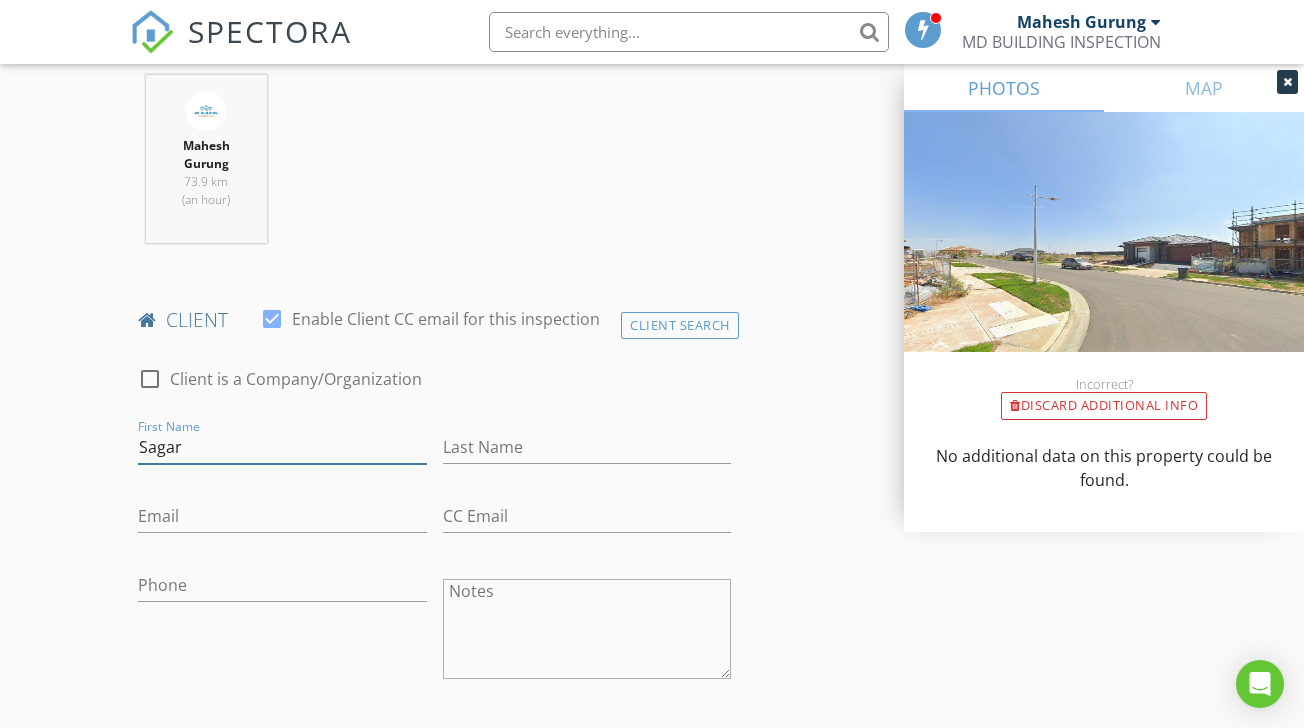type on "Sagar" 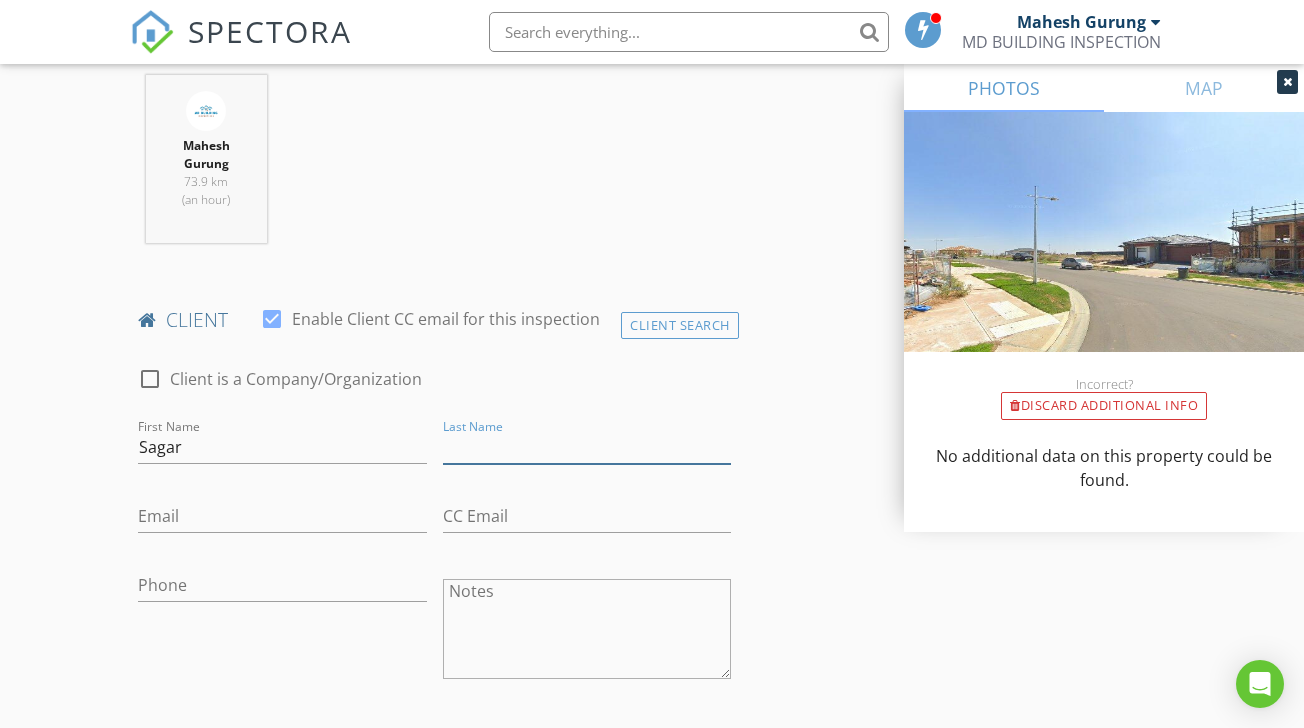 click on "Last Name" at bounding box center [587, 447] 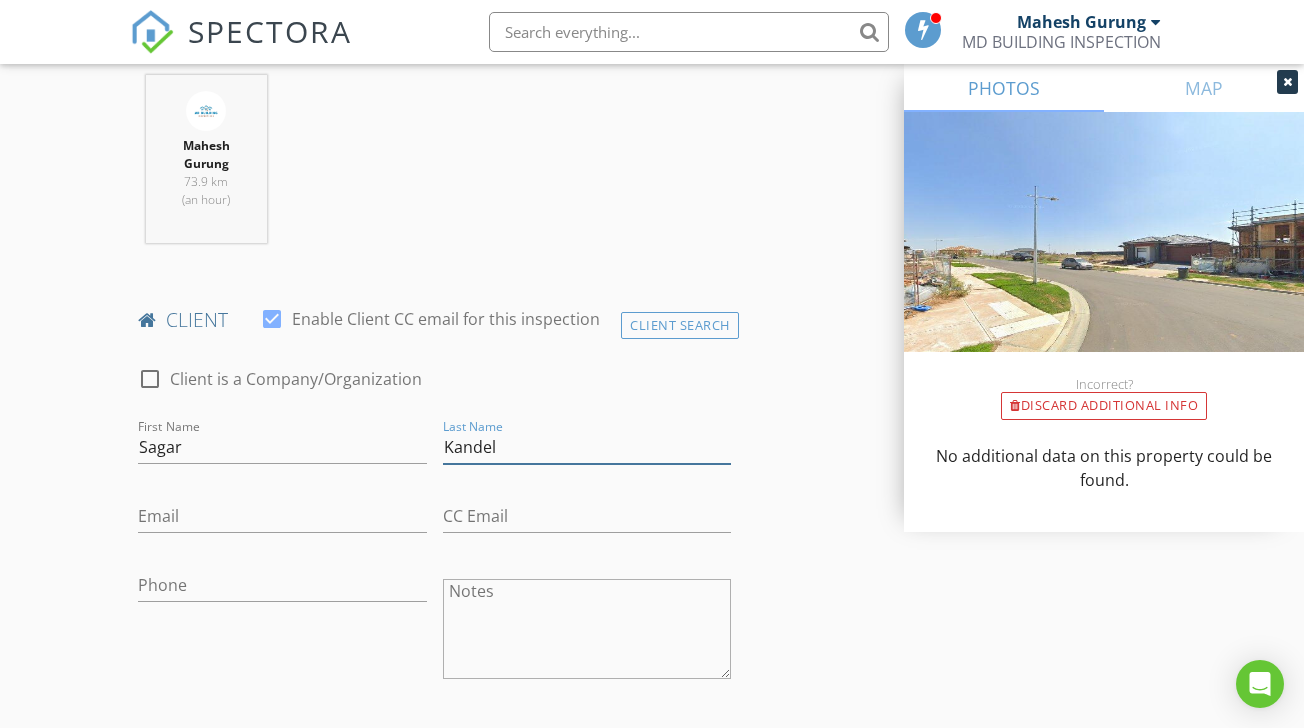 type on "Kandel" 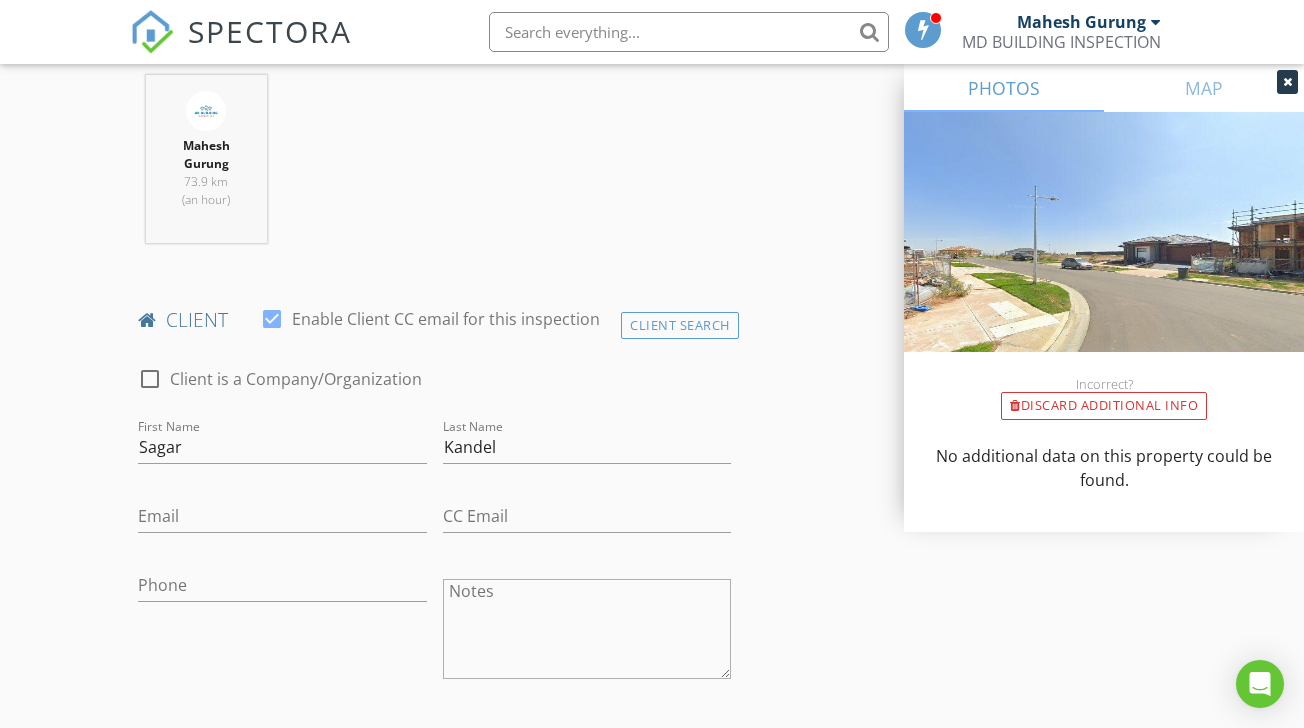 click on "Email" at bounding box center [282, 526] 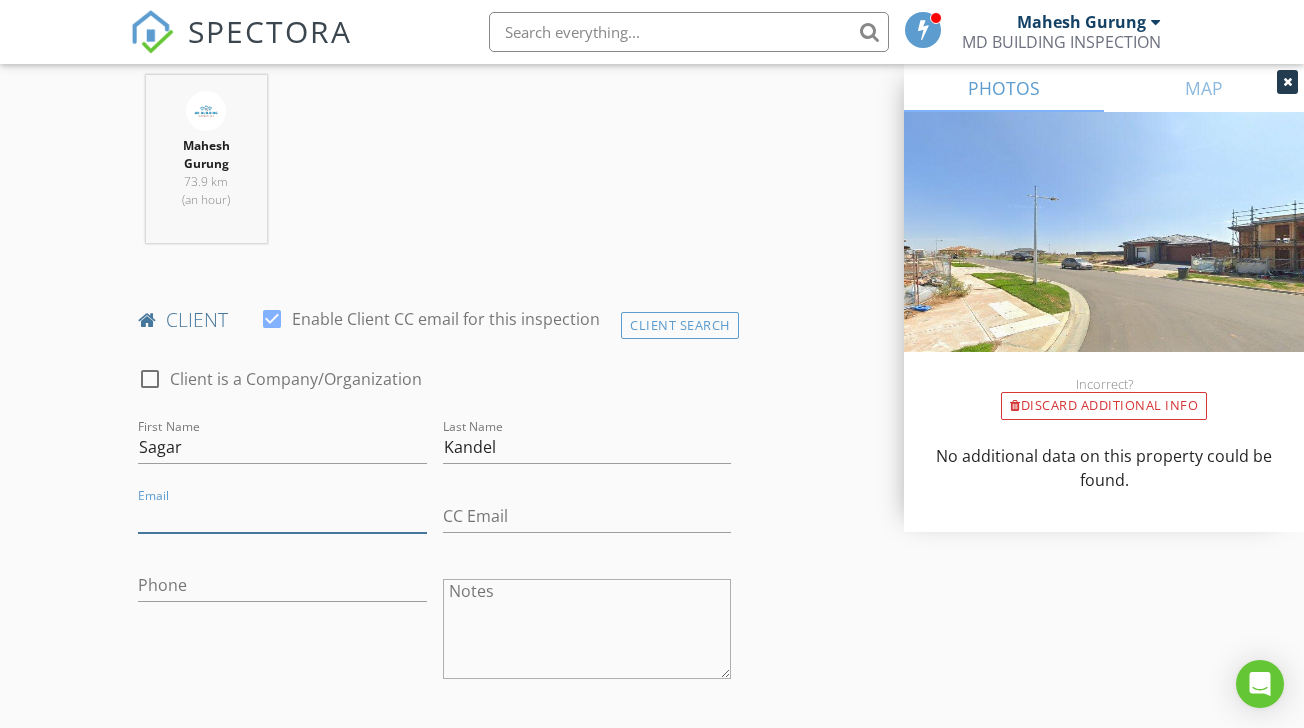click on "Email" at bounding box center [282, 516] 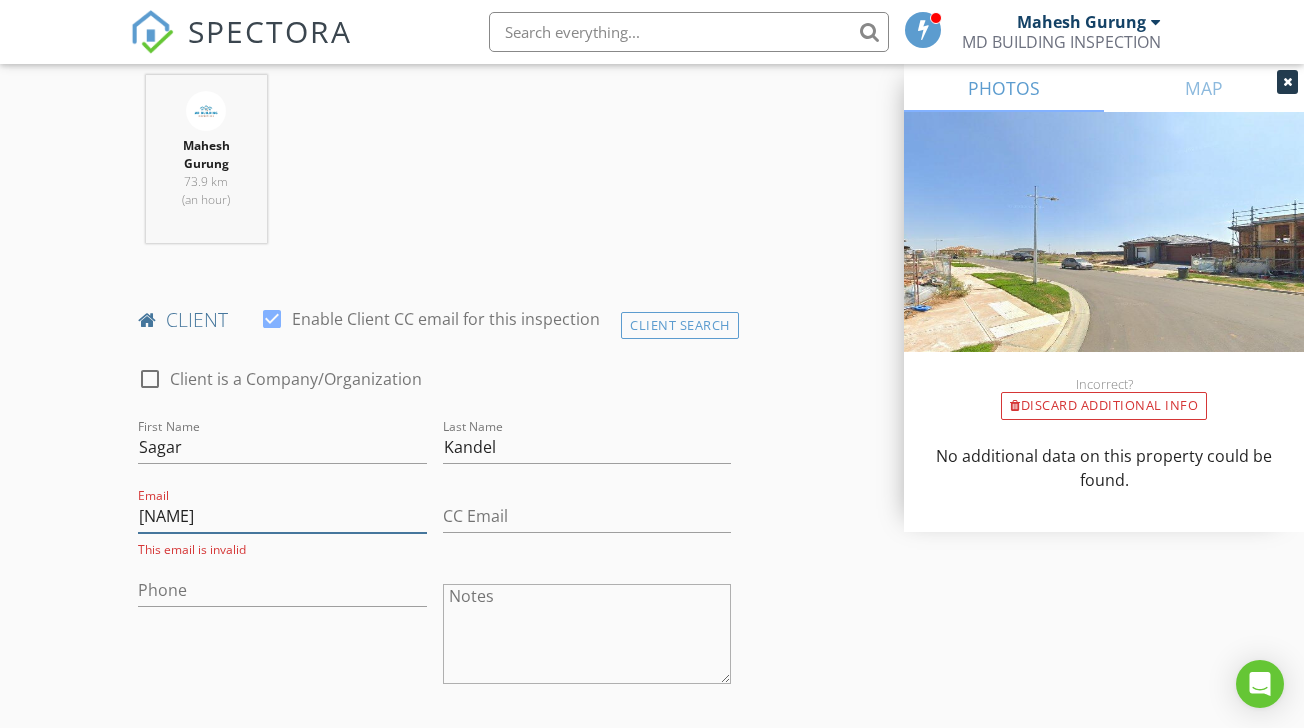 type on "sagar@[EXAMPLE.COM]" 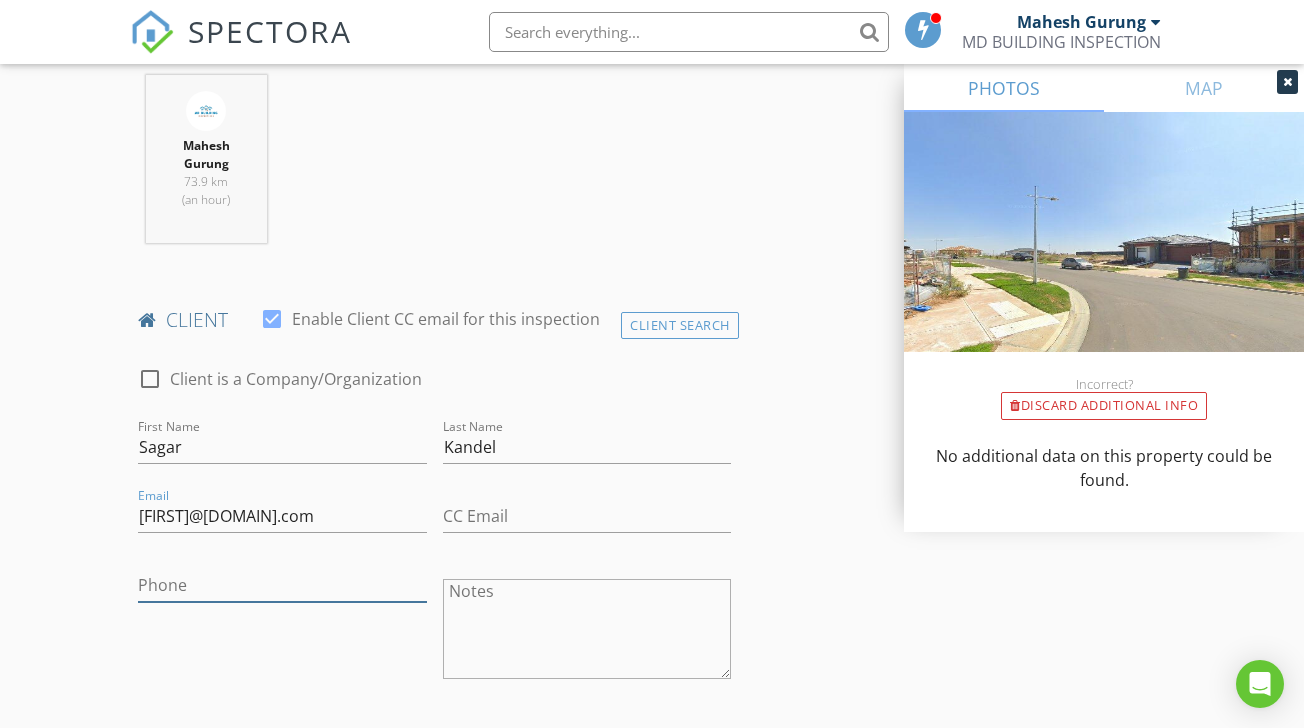 click on "Phone" at bounding box center [282, 585] 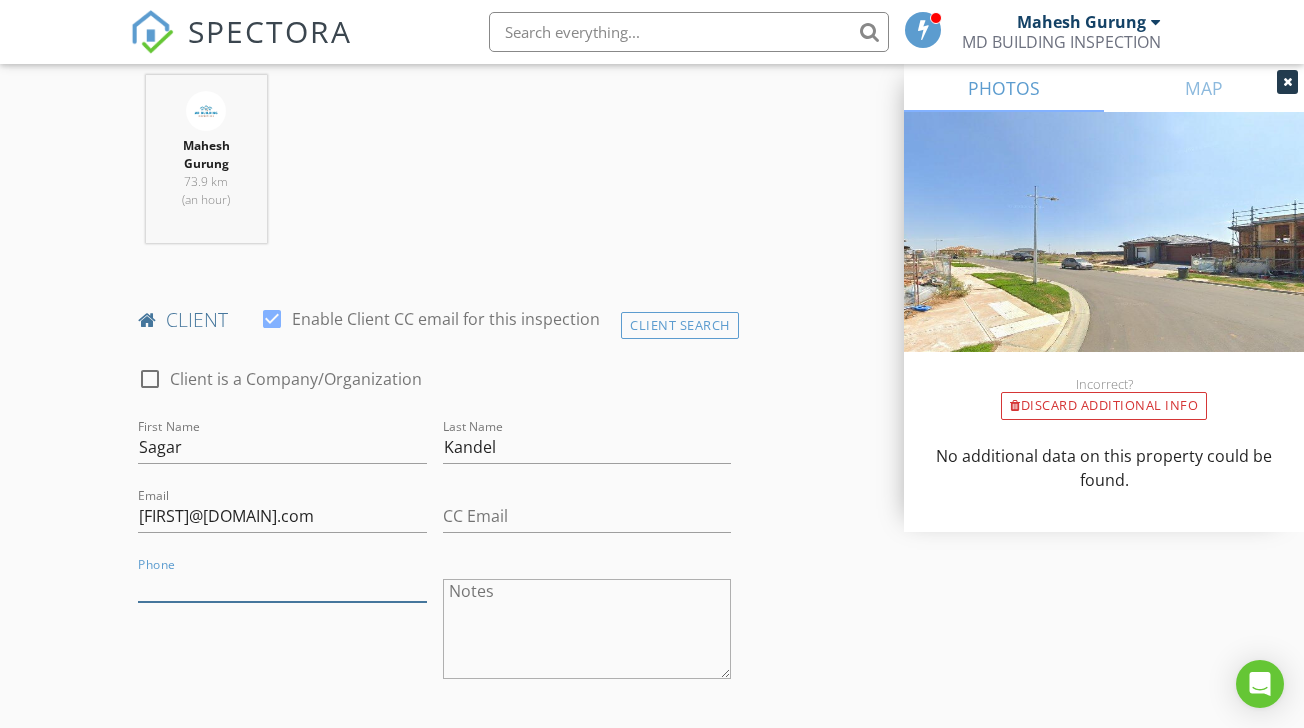 type on "o" 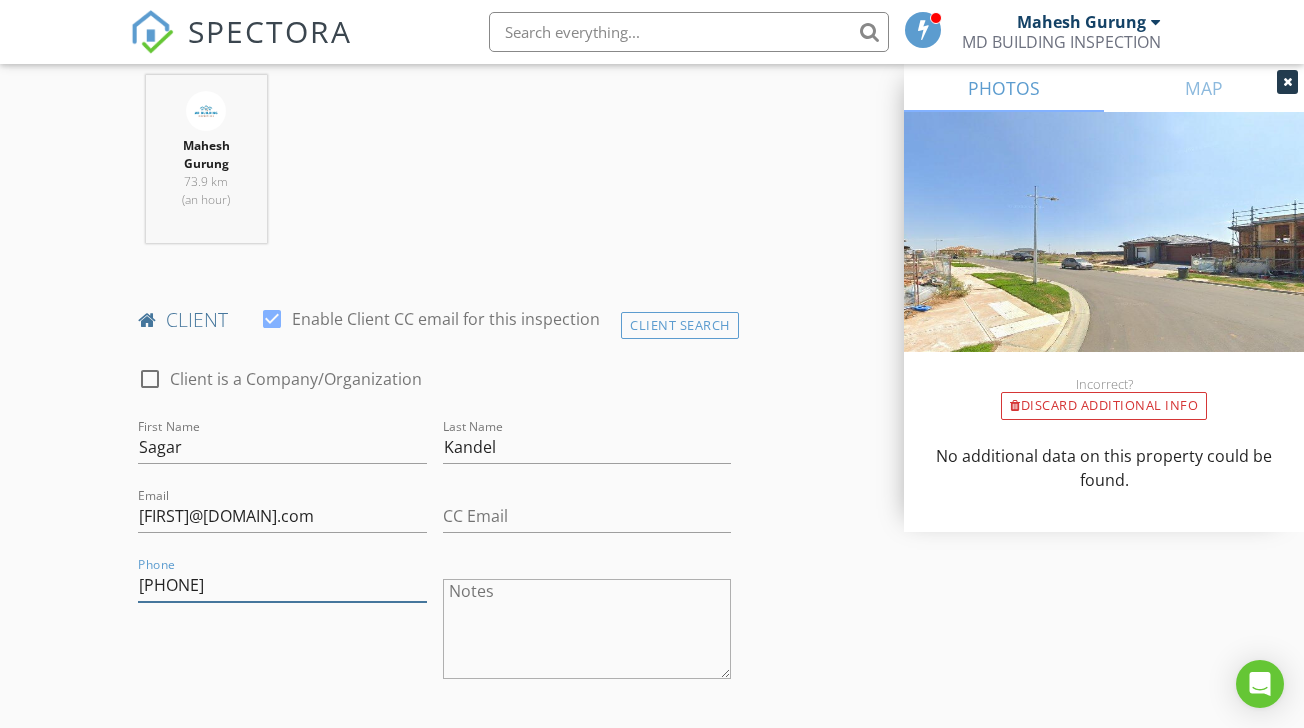 type on "0431460881" 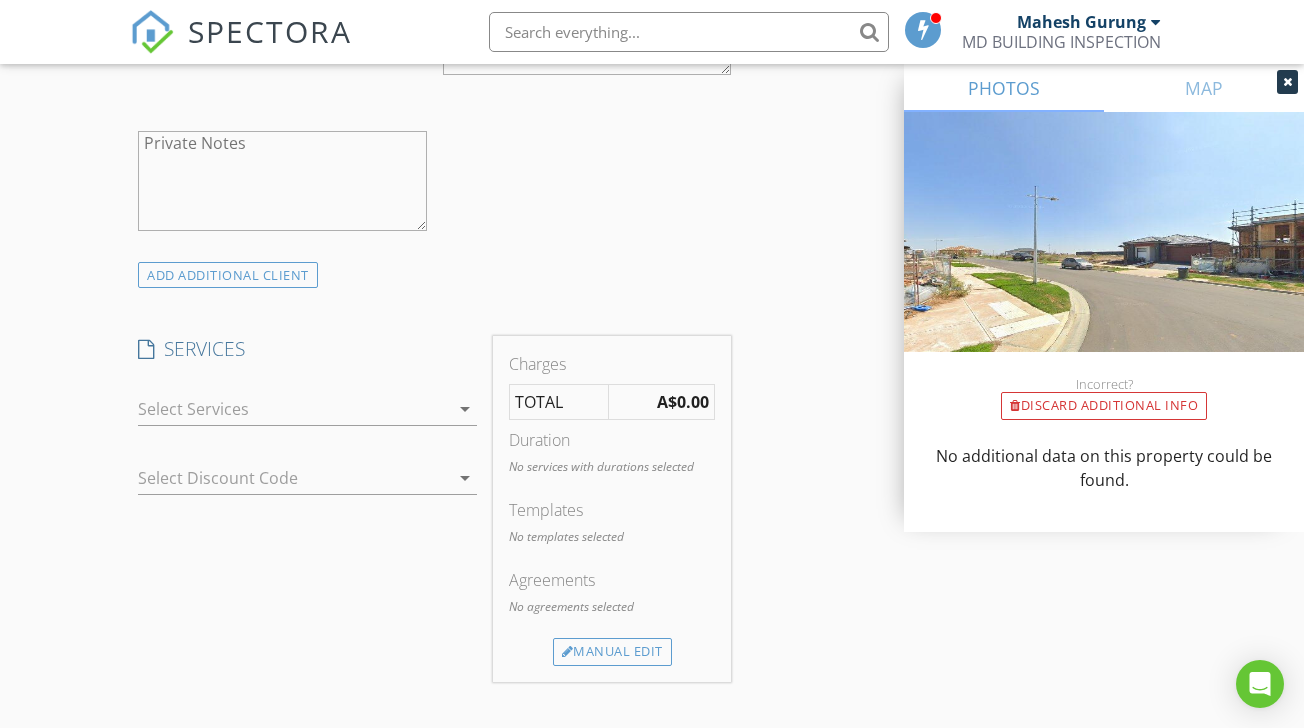 scroll, scrollTop: 1444, scrollLeft: 0, axis: vertical 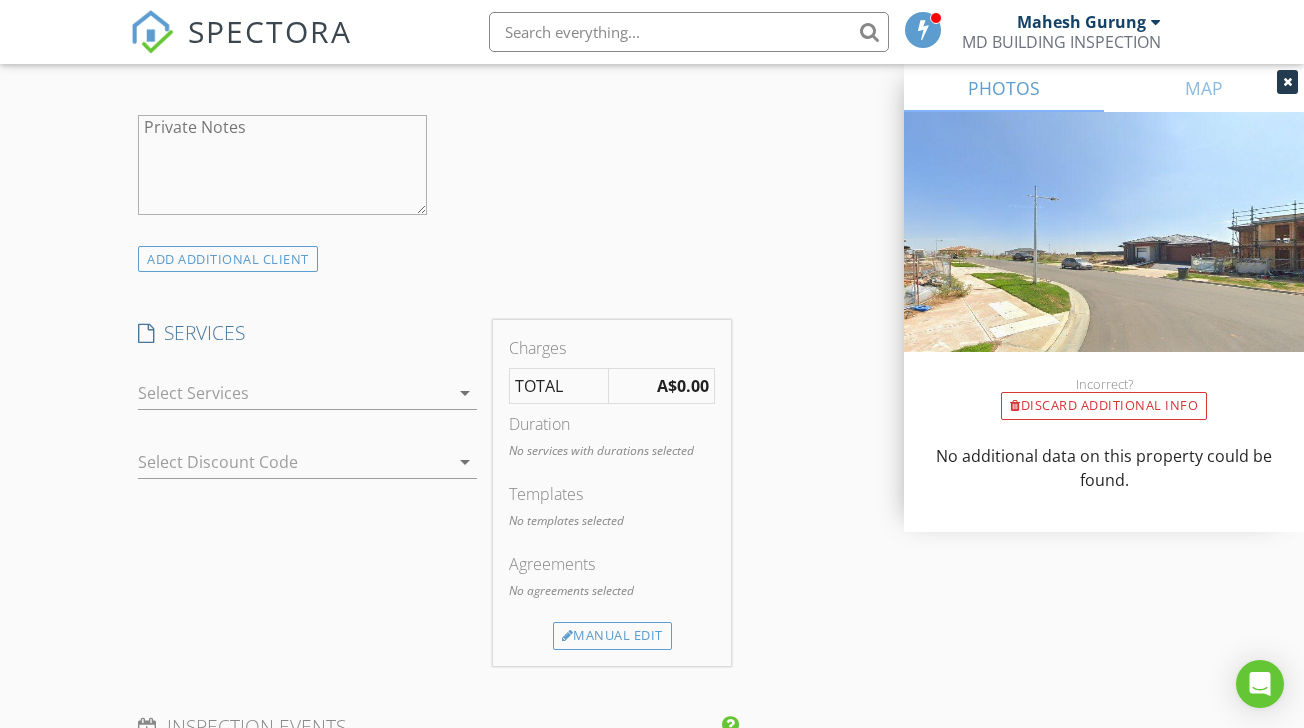 click on "arrow_drop_down" at bounding box center (465, 393) 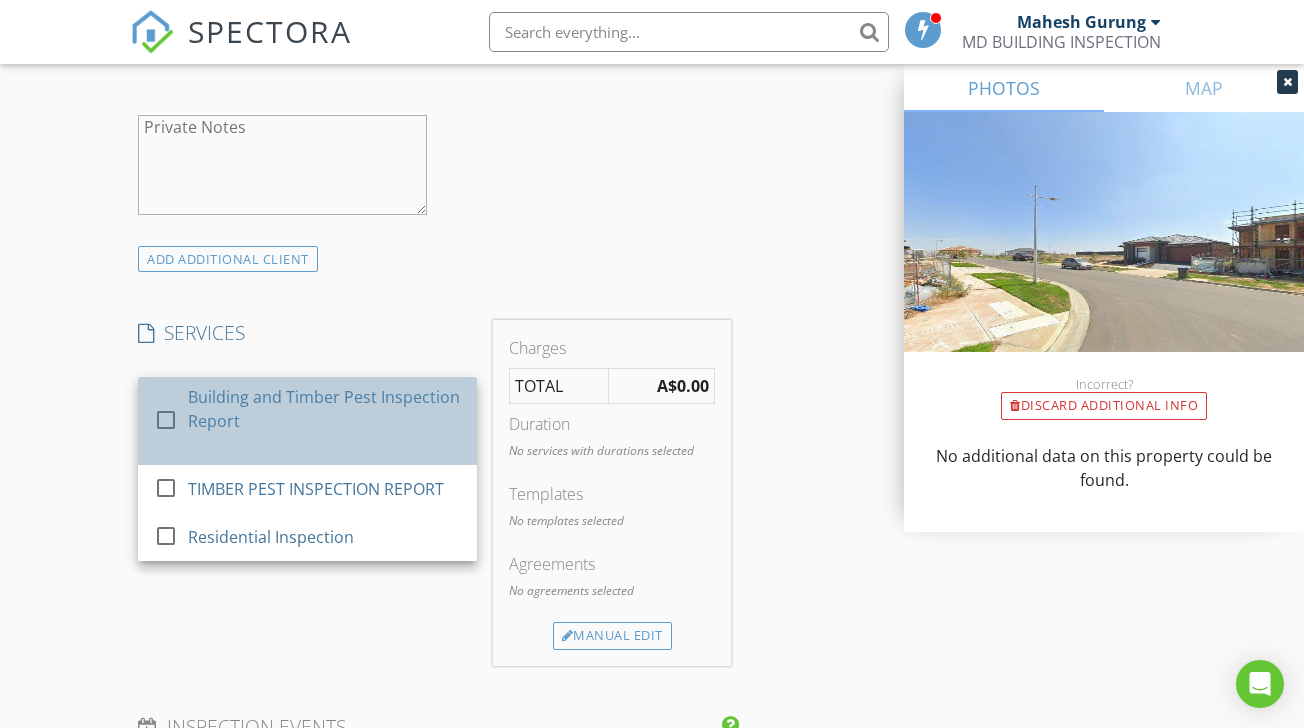 click on "Building and Timber Pest Inspection Report" at bounding box center (324, 409) 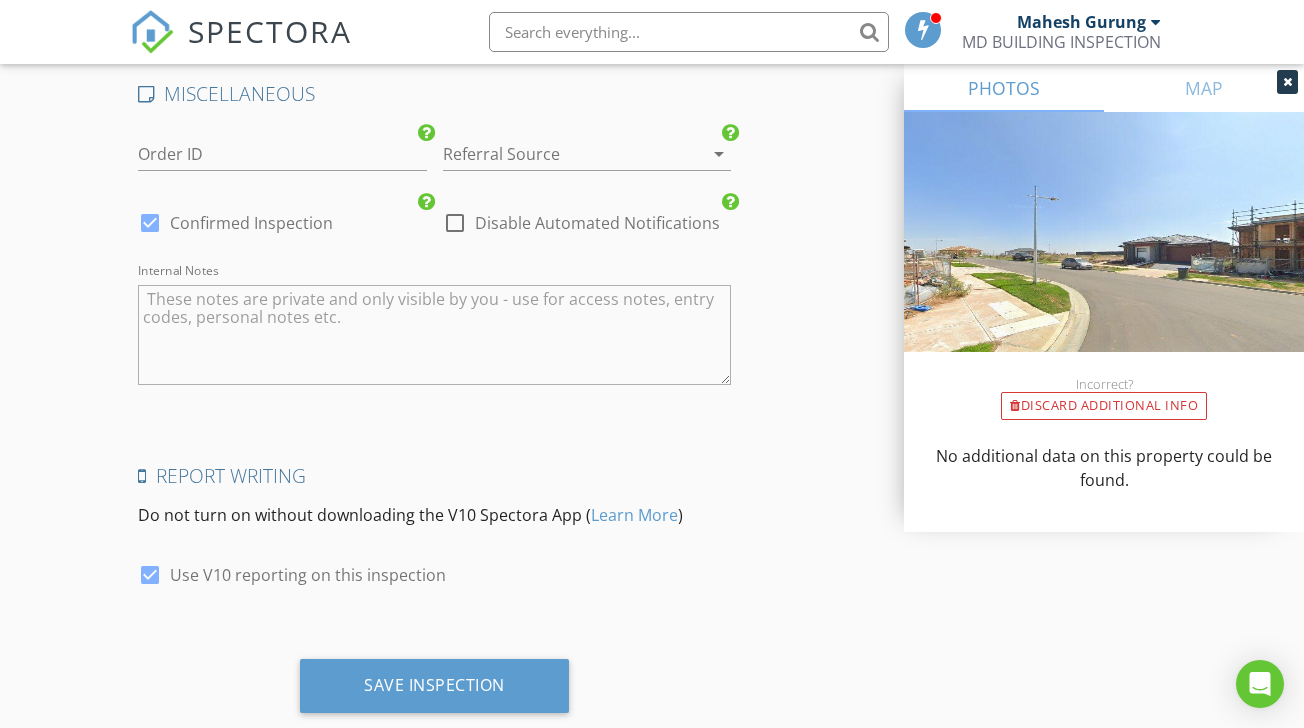 scroll, scrollTop: 3002, scrollLeft: 0, axis: vertical 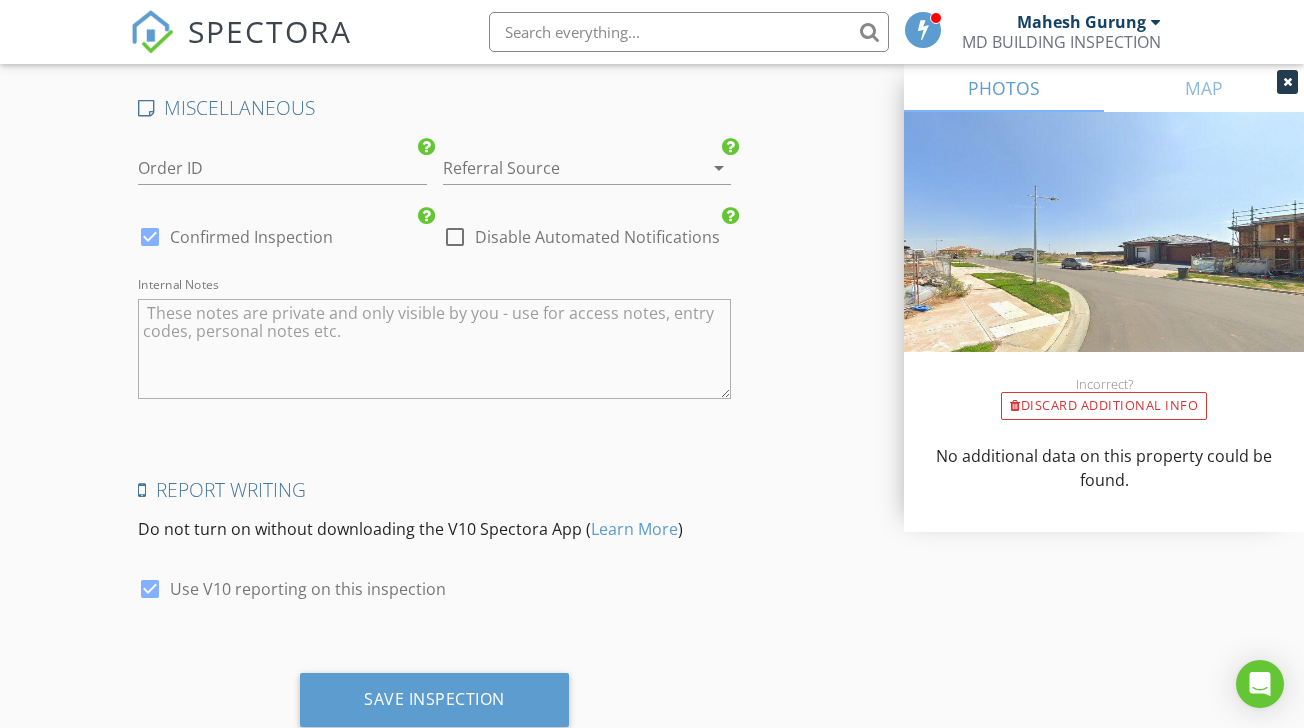 click at bounding box center (455, 237) 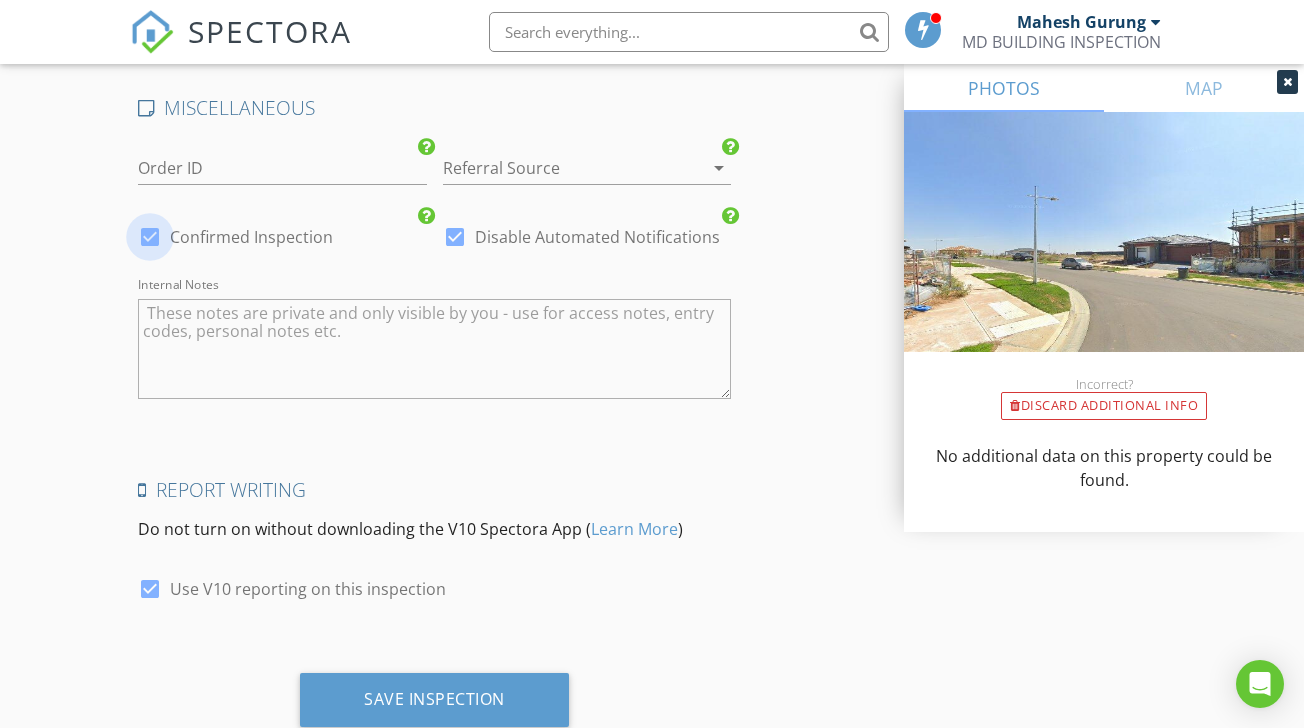 click at bounding box center (150, 237) 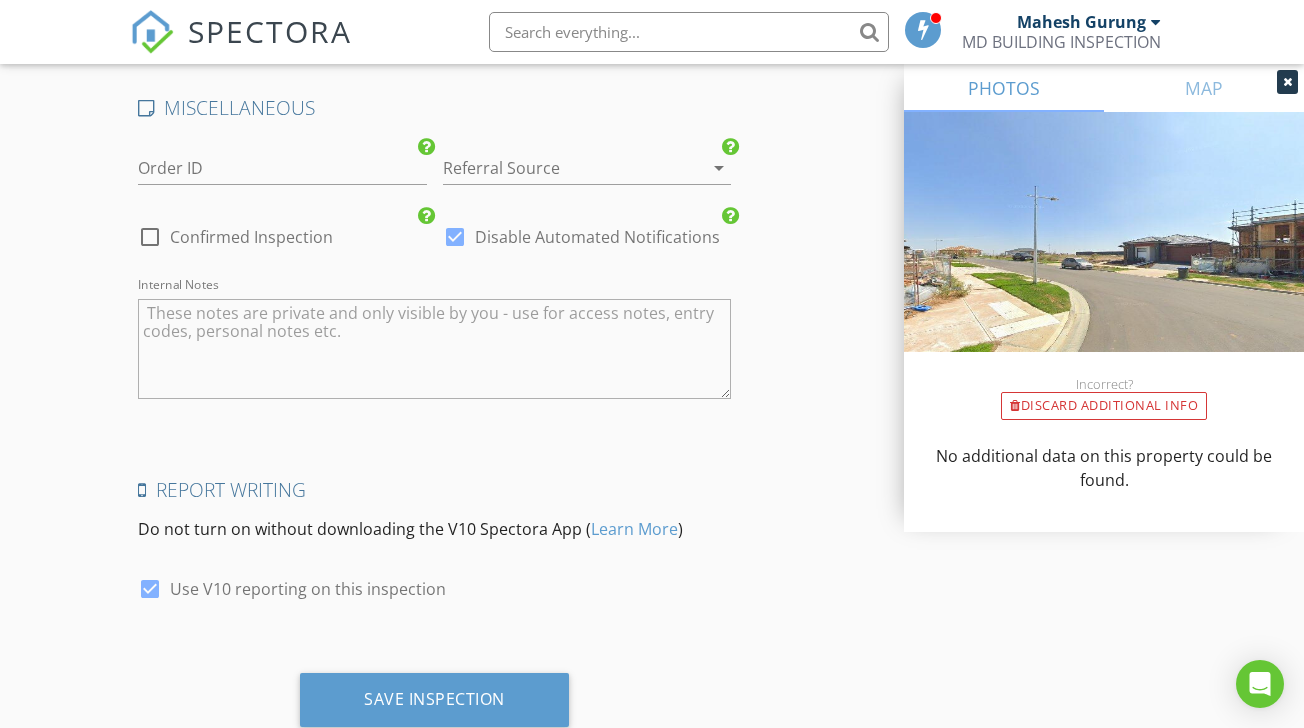 scroll, scrollTop: 3079, scrollLeft: 0, axis: vertical 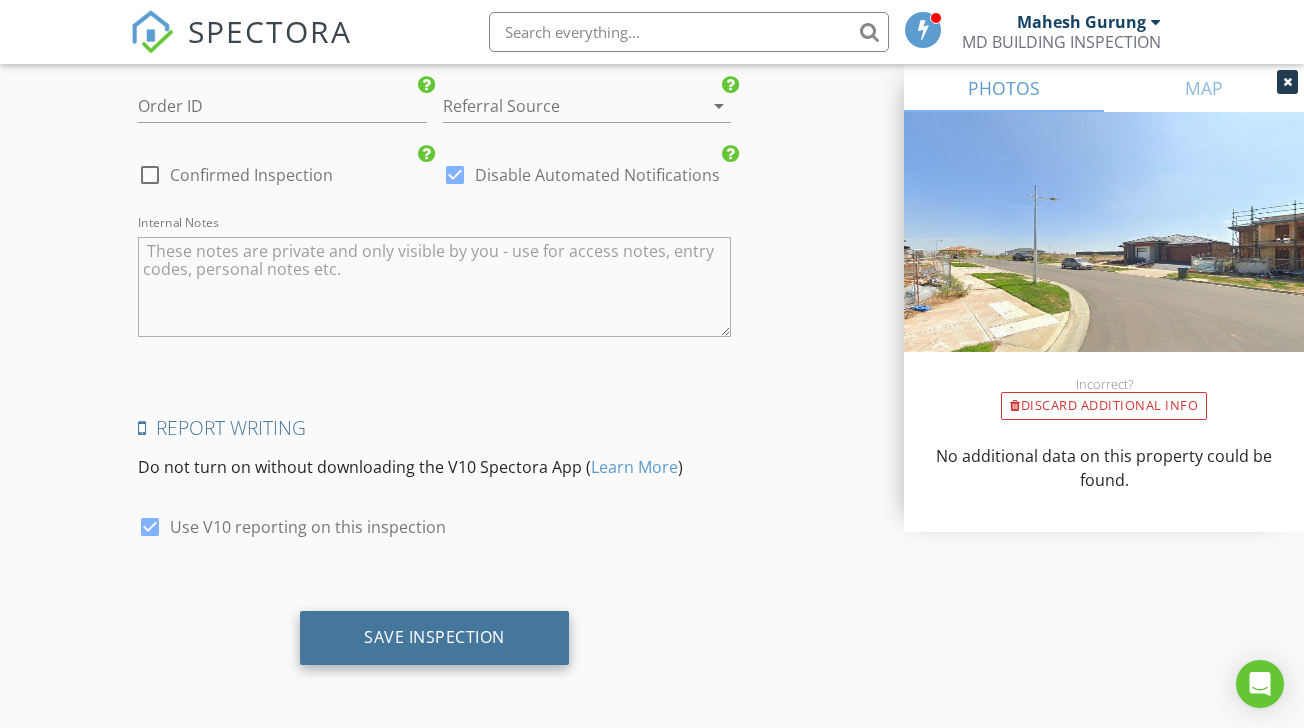 click on "Save Inspection" at bounding box center (434, 637) 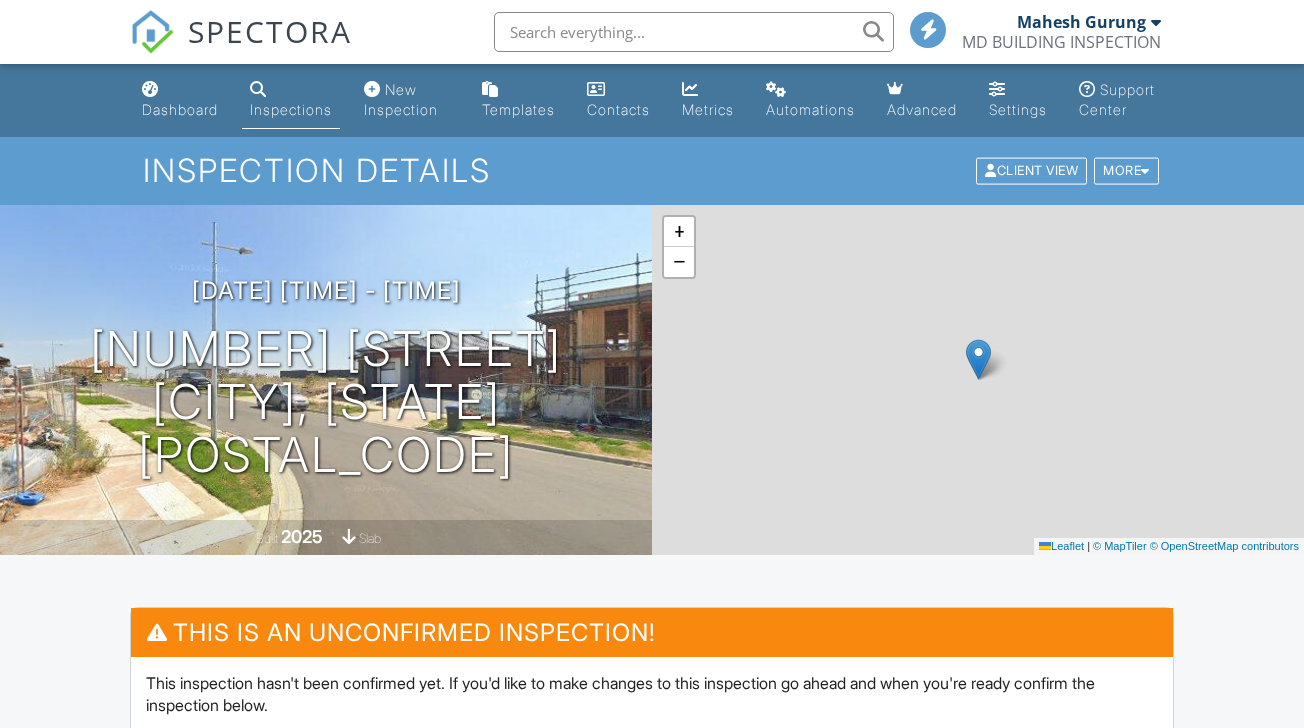 scroll, scrollTop: 0, scrollLeft: 0, axis: both 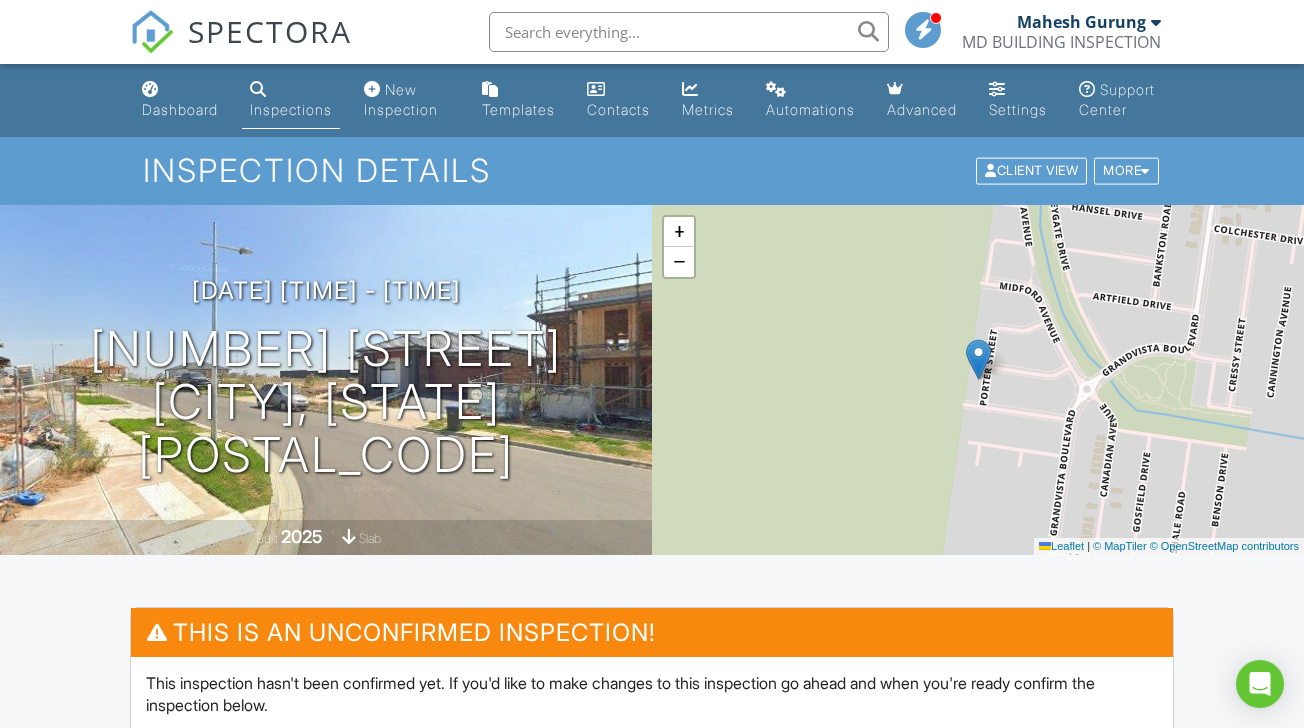 click on "Inspections" at bounding box center [291, 109] 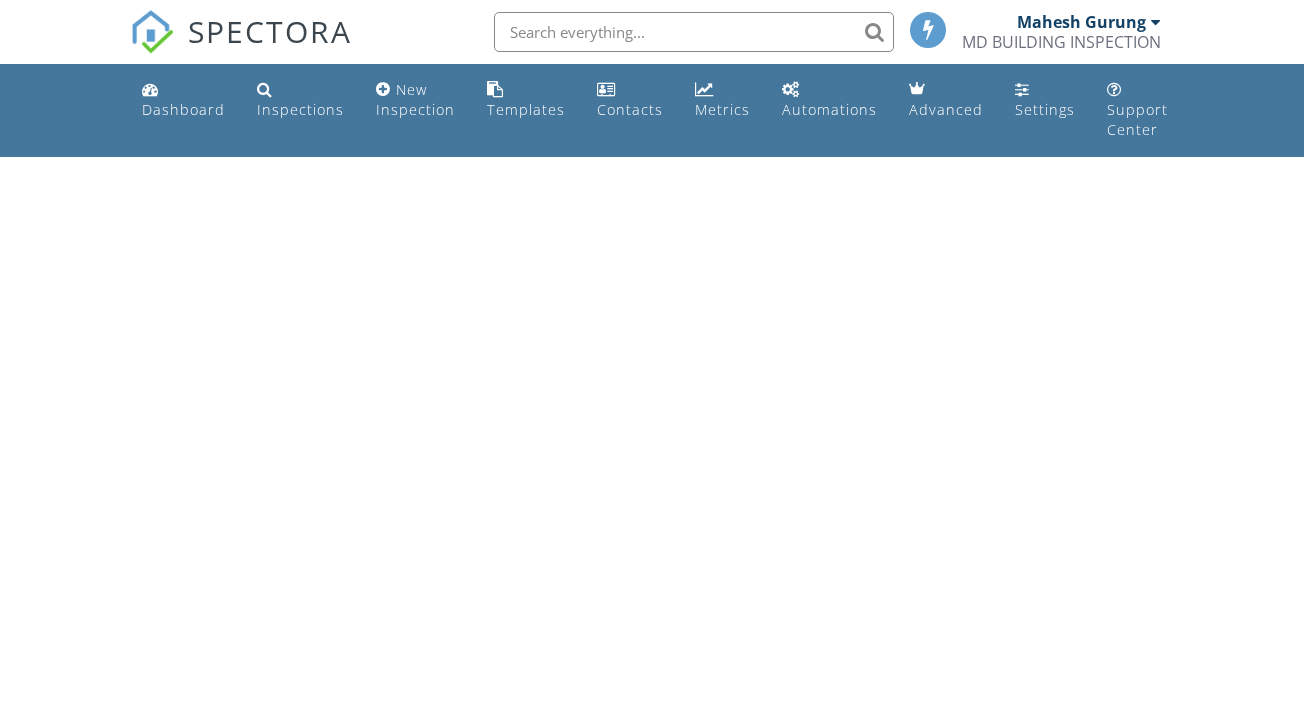 scroll, scrollTop: 0, scrollLeft: 0, axis: both 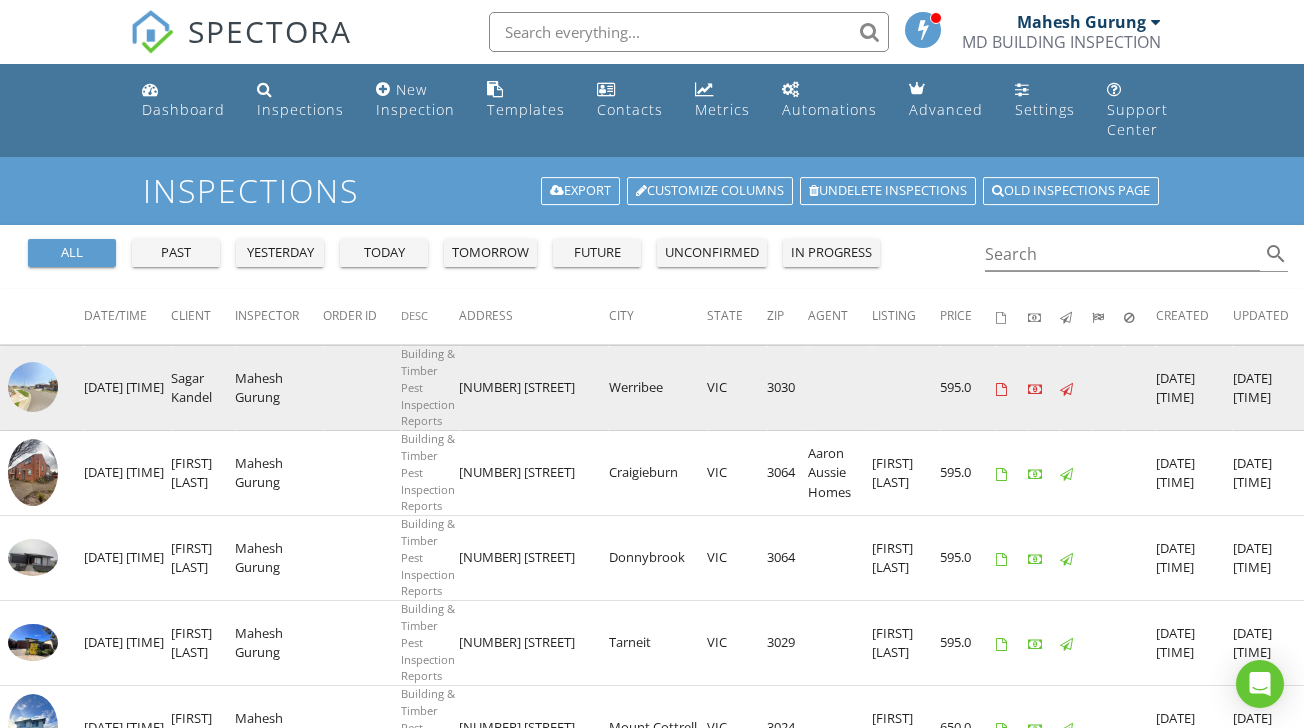 click at bounding box center (33, 387) 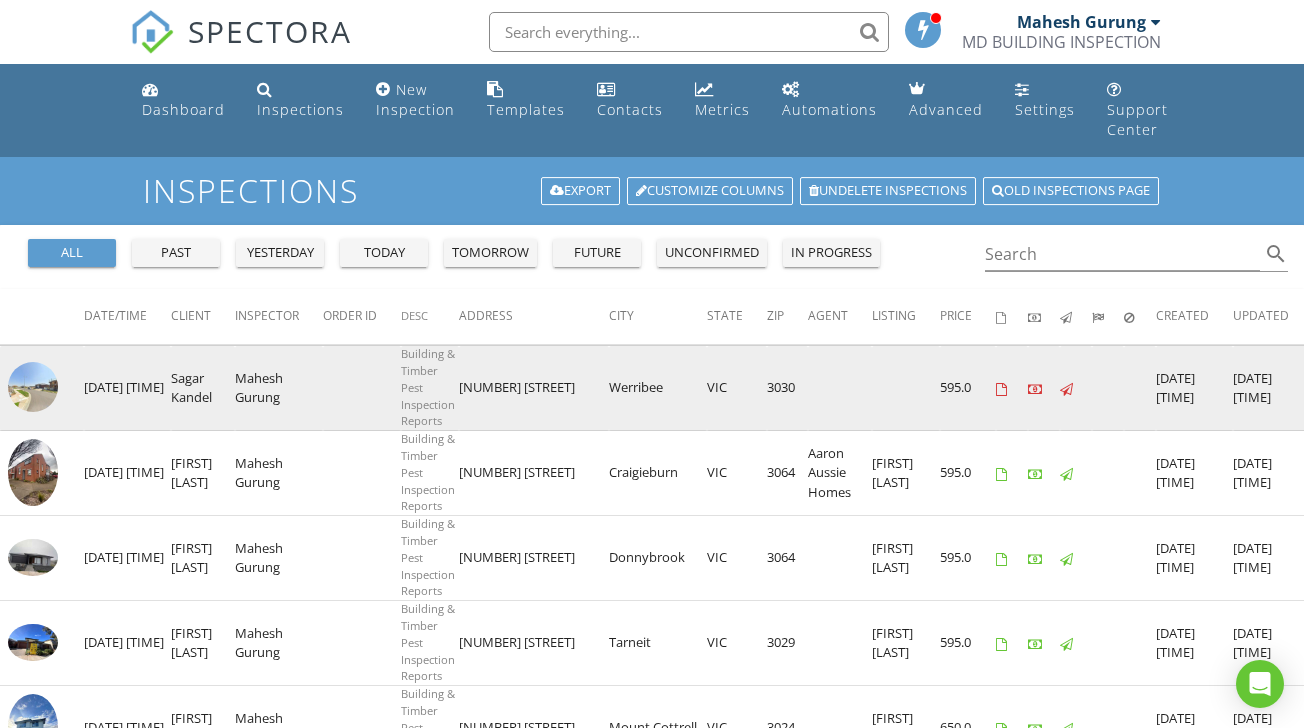 click at bounding box center (33, 387) 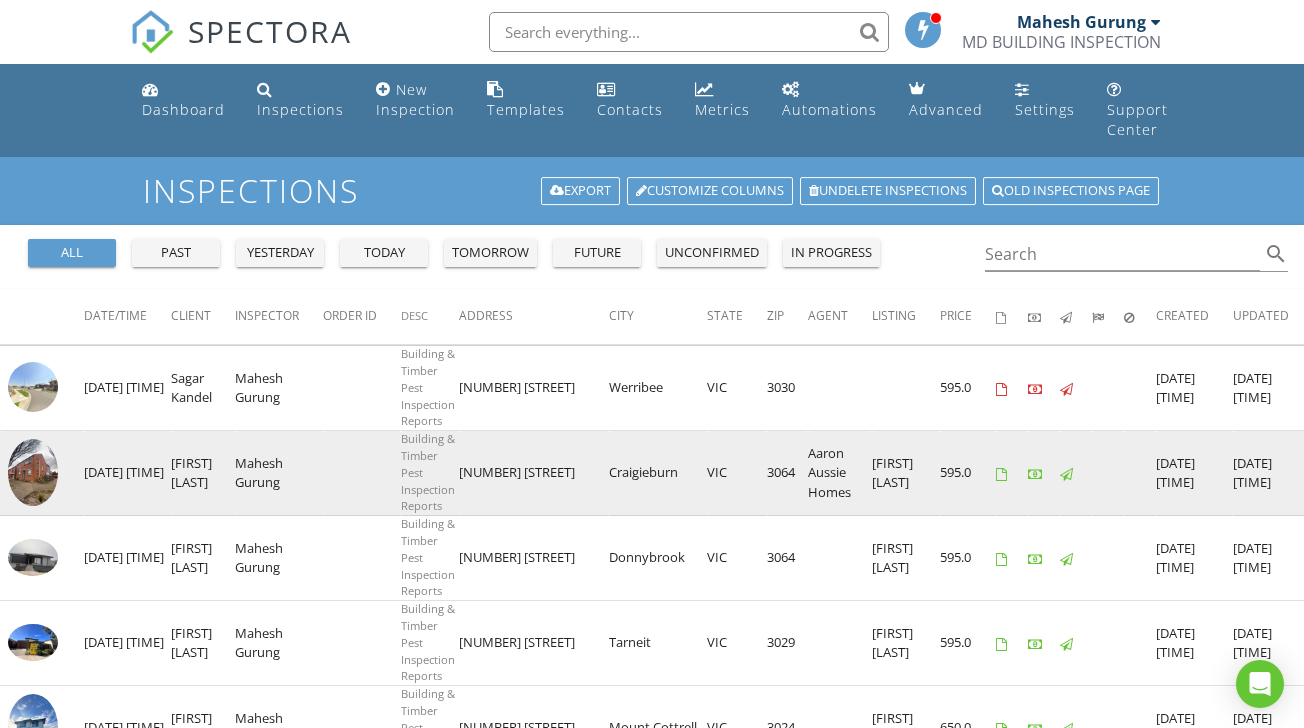 click at bounding box center (33, 472) 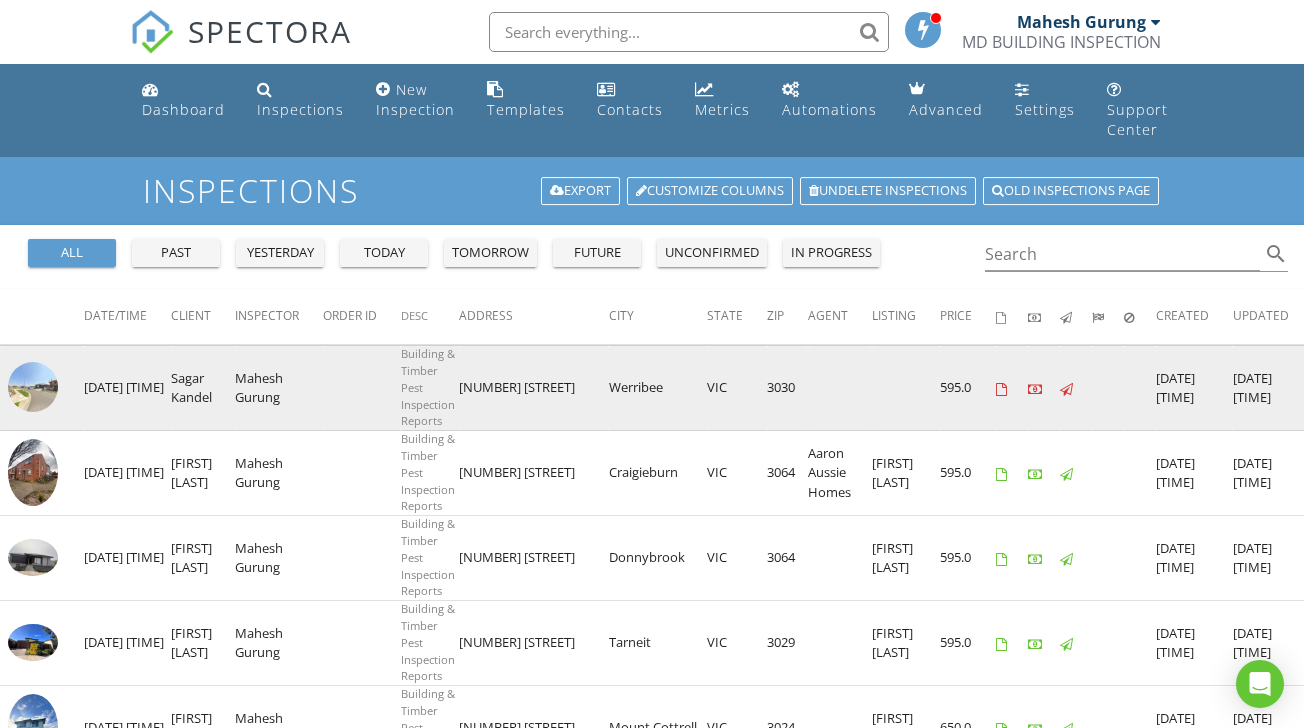 click at bounding box center [33, 387] 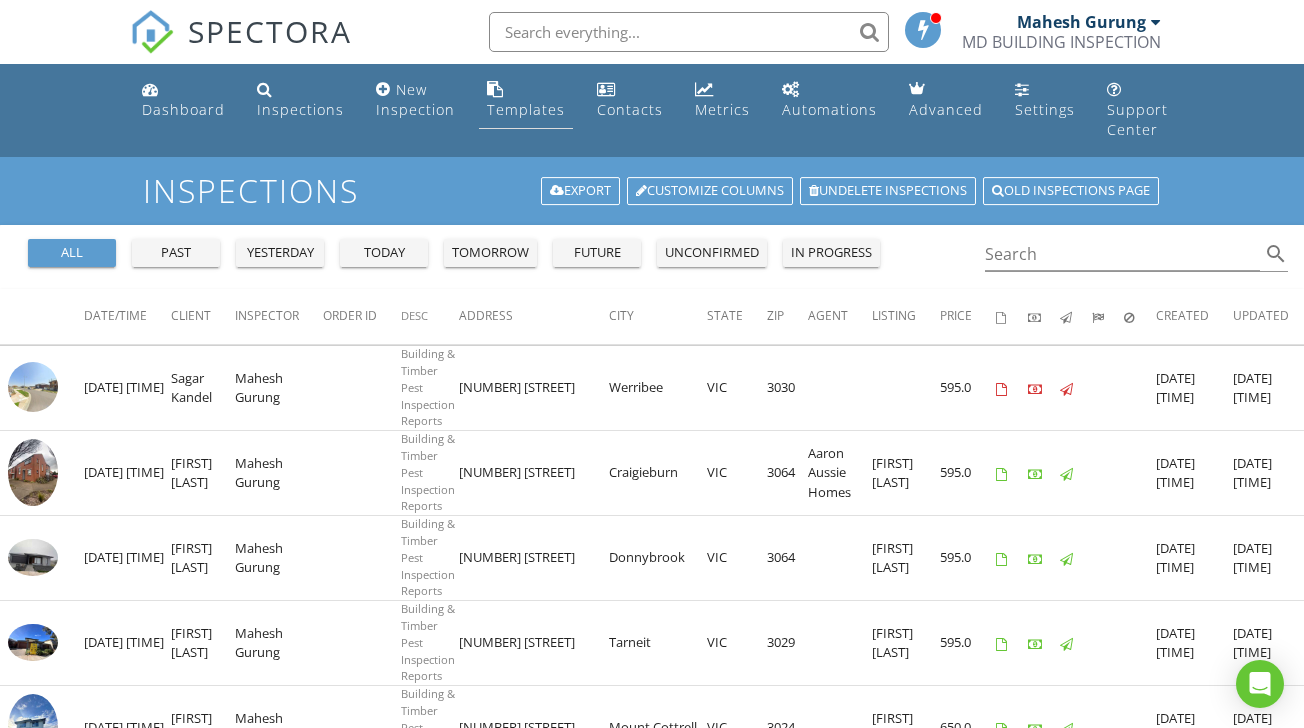 click on "Templates" at bounding box center [526, 100] 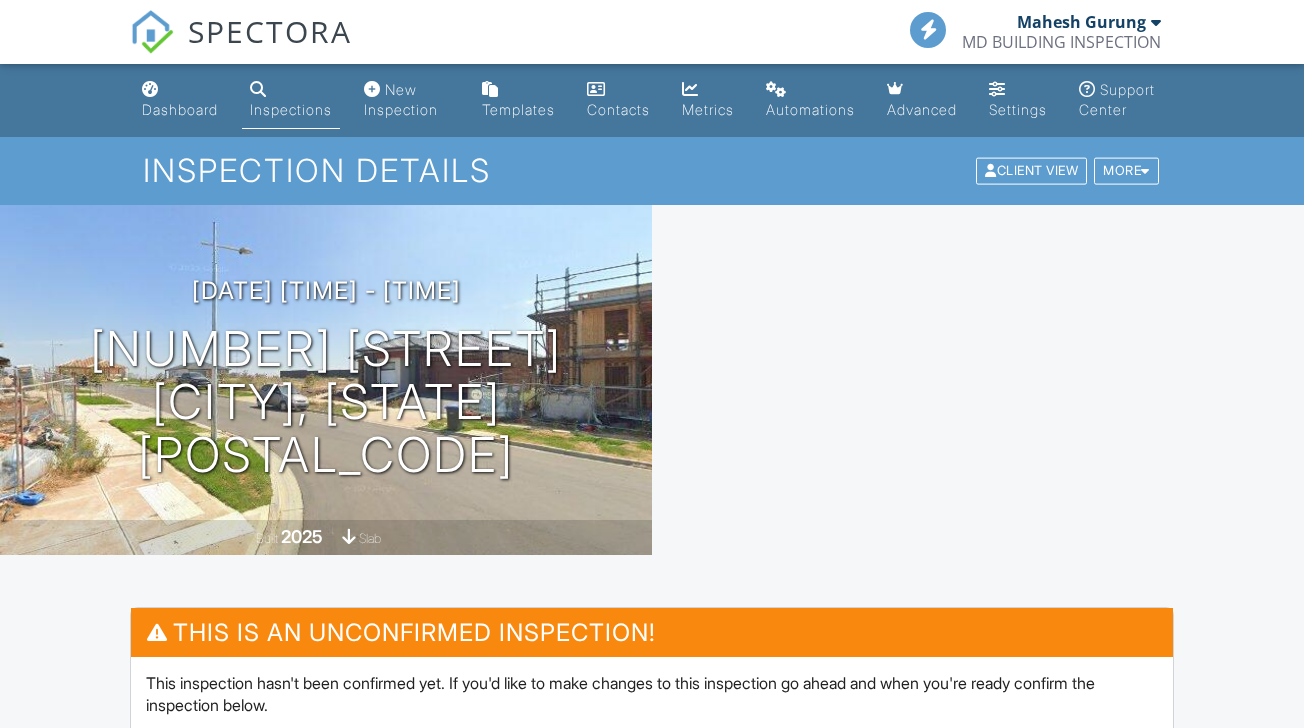 scroll, scrollTop: 0, scrollLeft: 0, axis: both 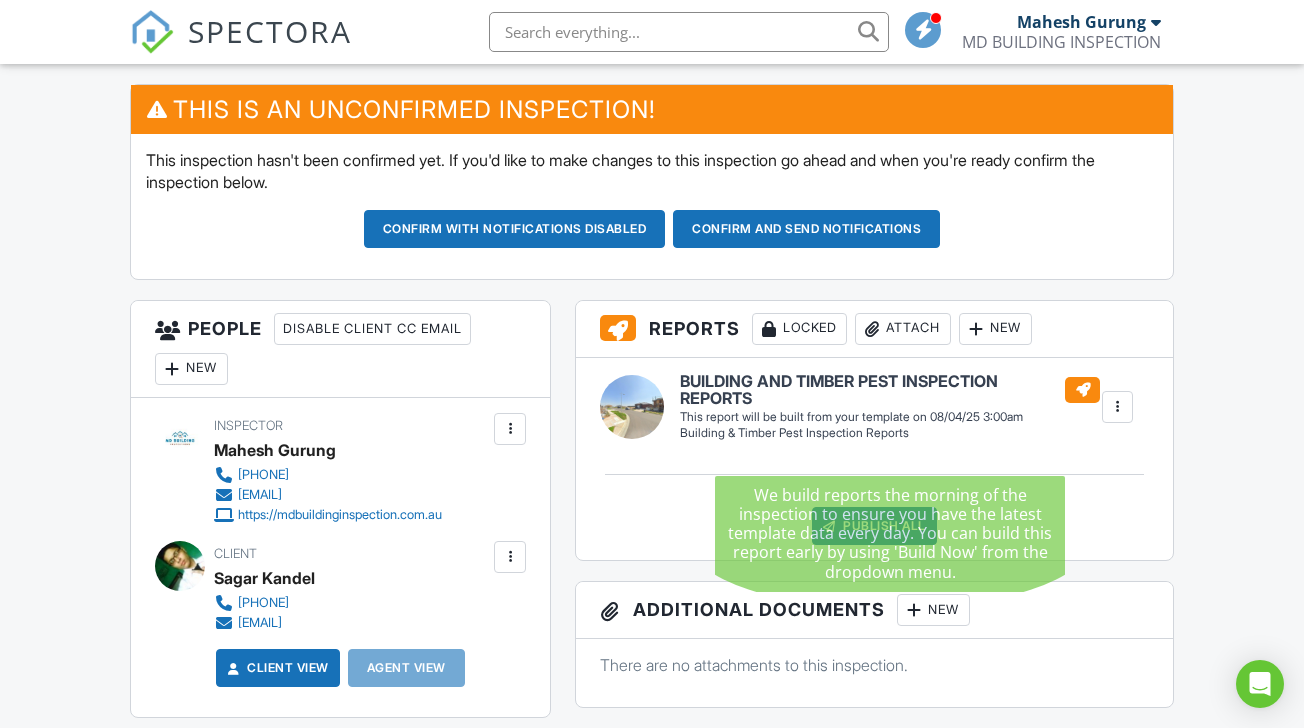 click at bounding box center [1117, 407] 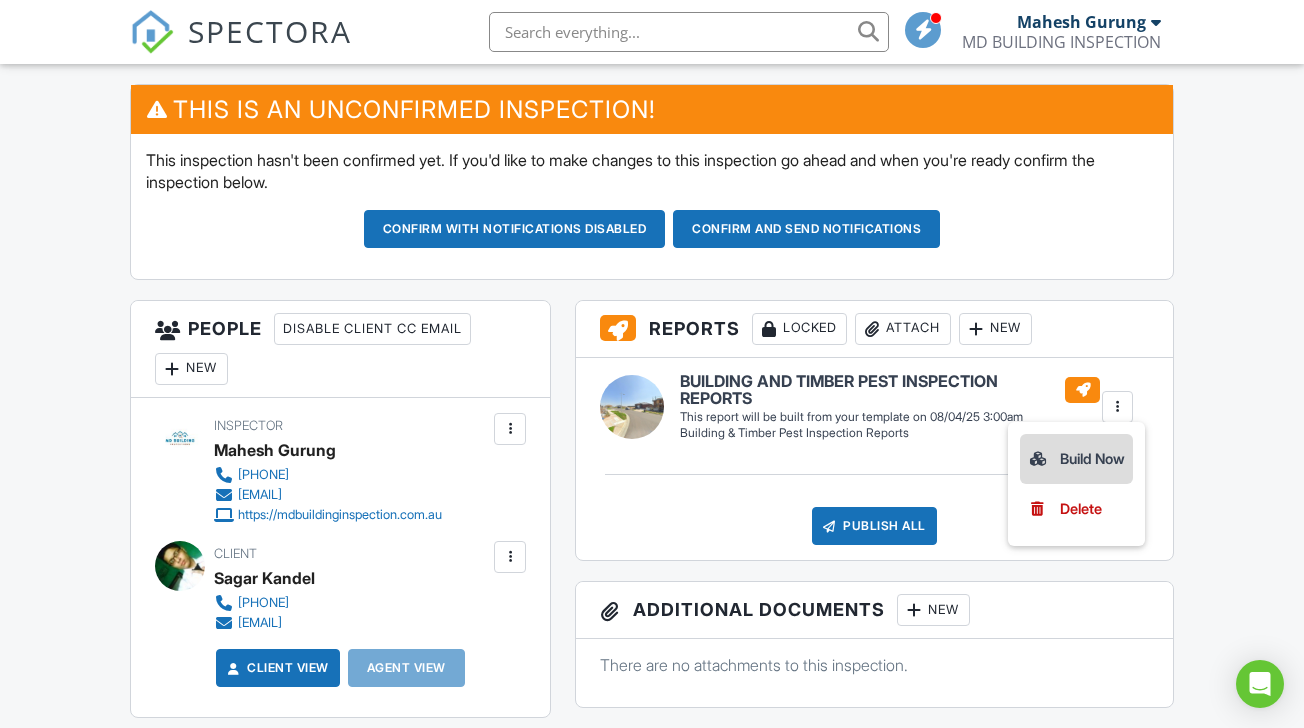 click on "Build Now" at bounding box center [1076, 459] 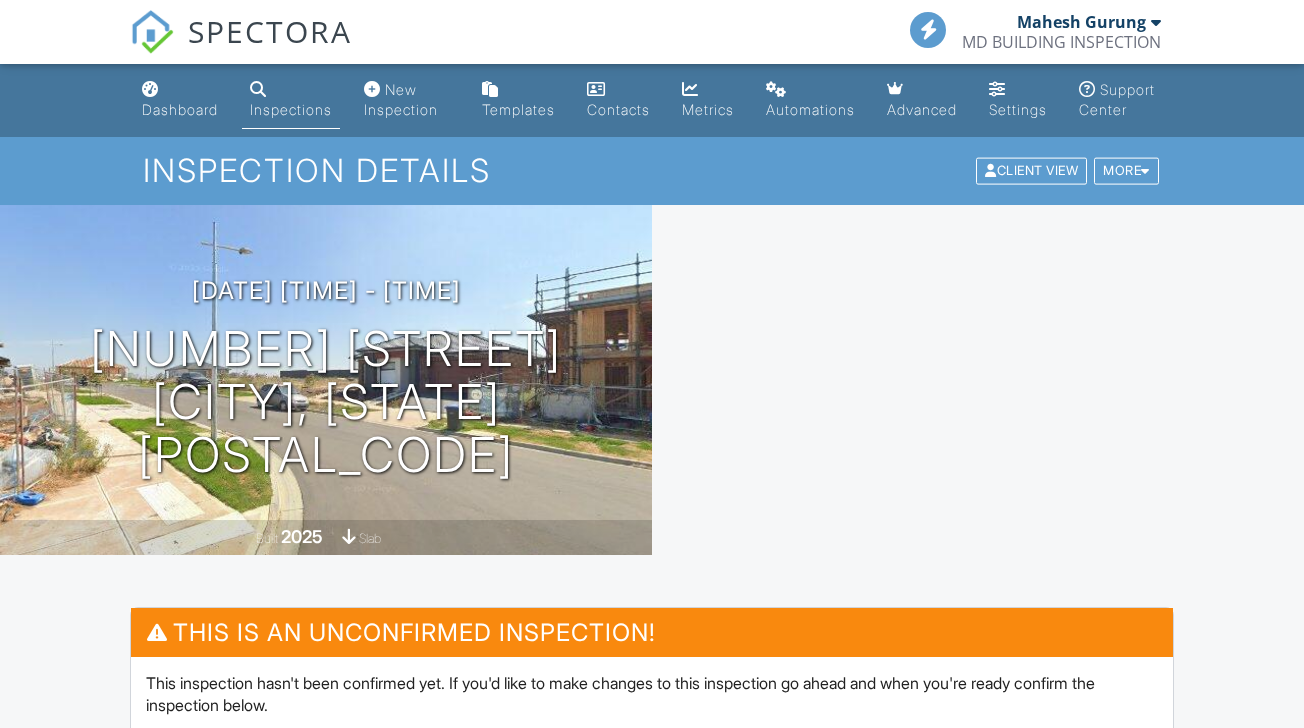 scroll, scrollTop: 0, scrollLeft: 0, axis: both 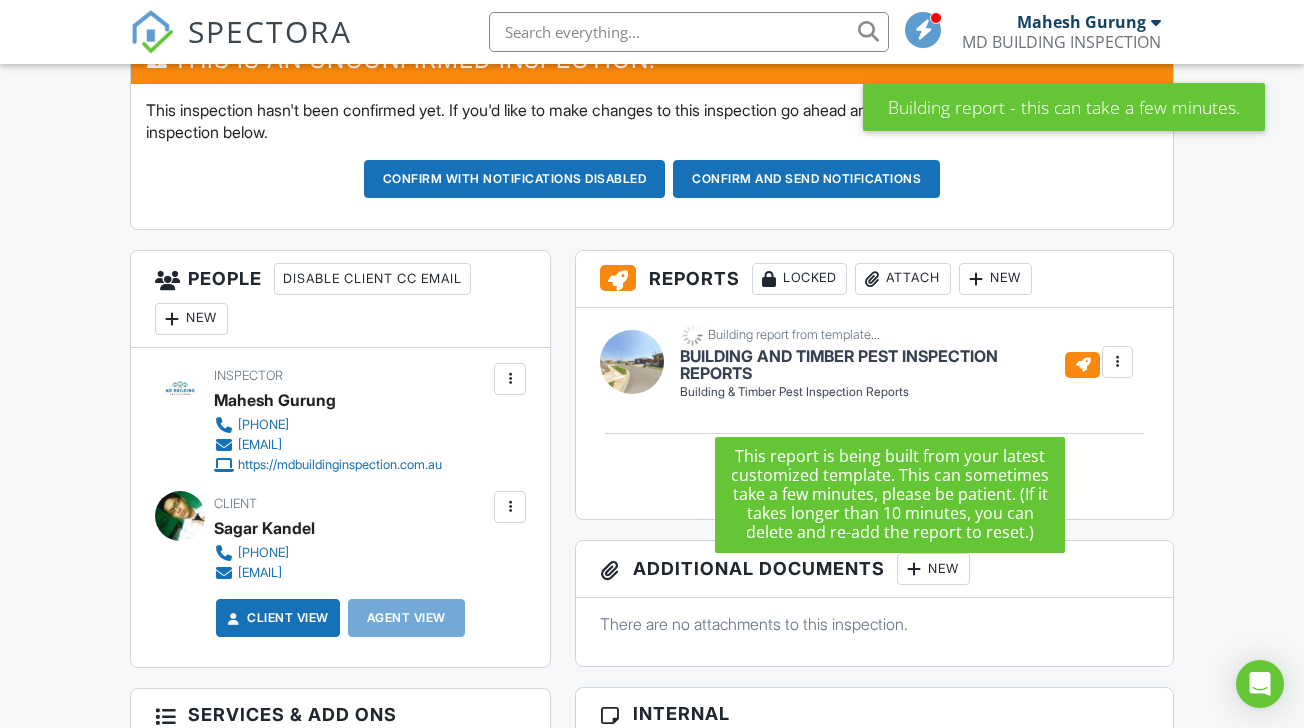 click on "BUILDING AND TIMBER PEST INSPECTION REPORTS
Building & Timber Pest Inspection Reports
Edit
View
BUILDING AND TIMBER PEST INSPECTION REPORTS
Building & Timber Pest Inspection Reports
Building report from template...
Quick Publish
Copy
Delete" at bounding box center (906, 362) 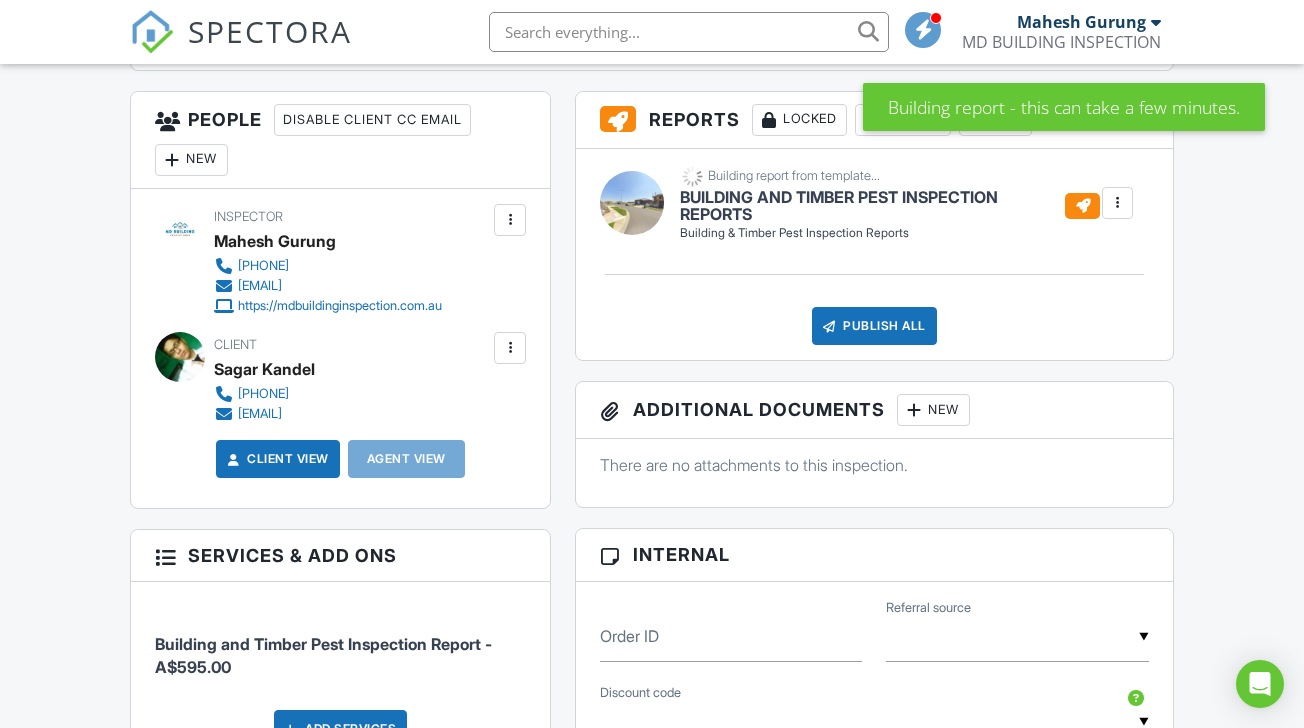 scroll, scrollTop: 718, scrollLeft: 0, axis: vertical 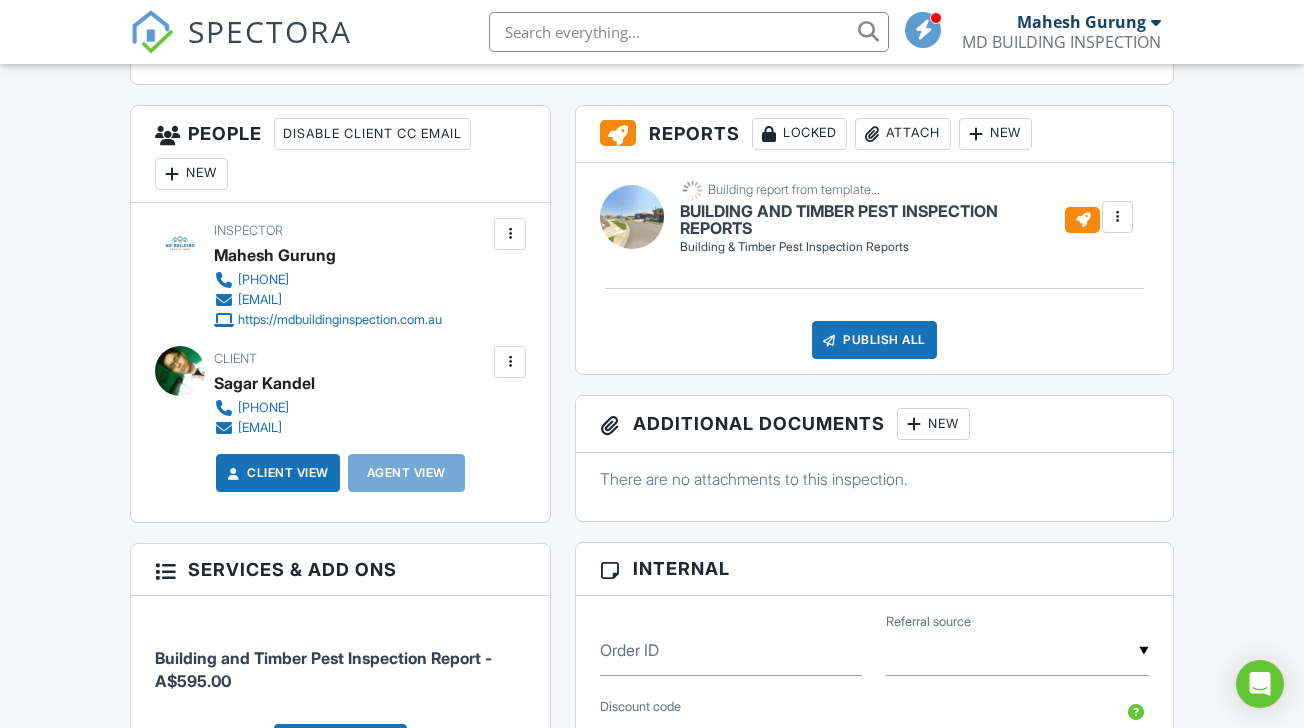 click at bounding box center [1117, 217] 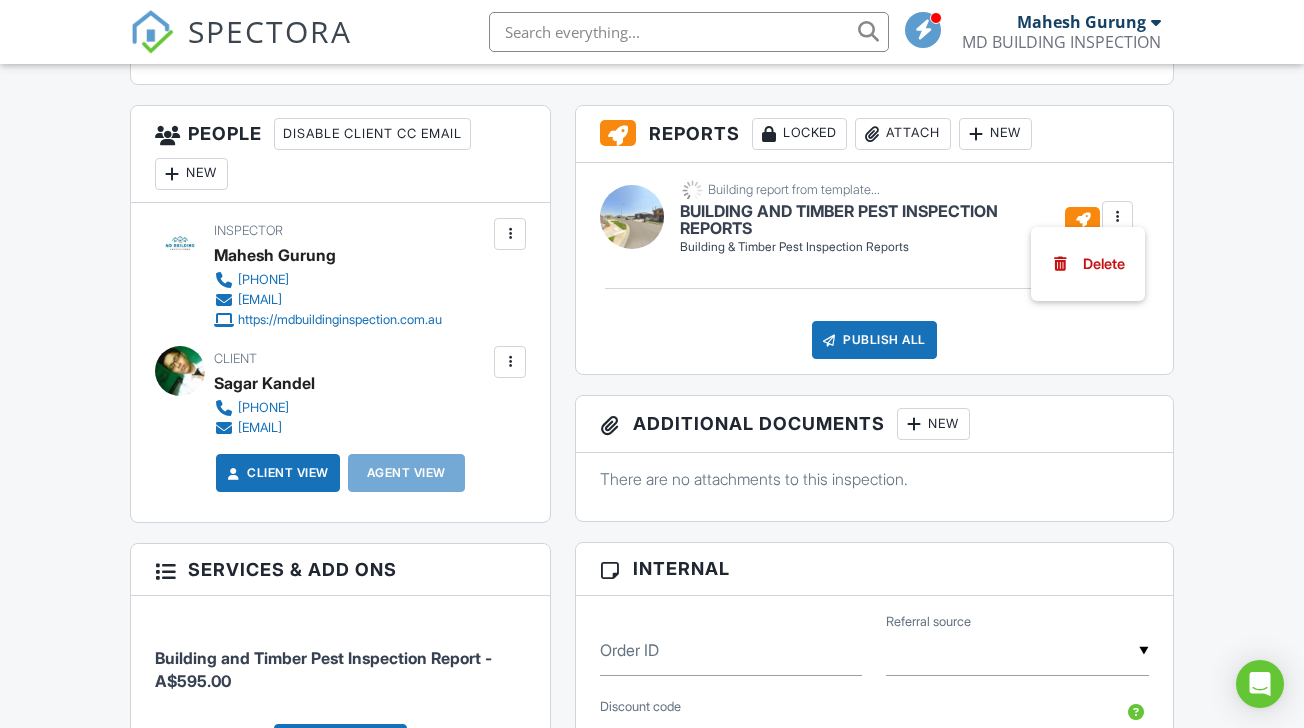 click at bounding box center (1117, 217) 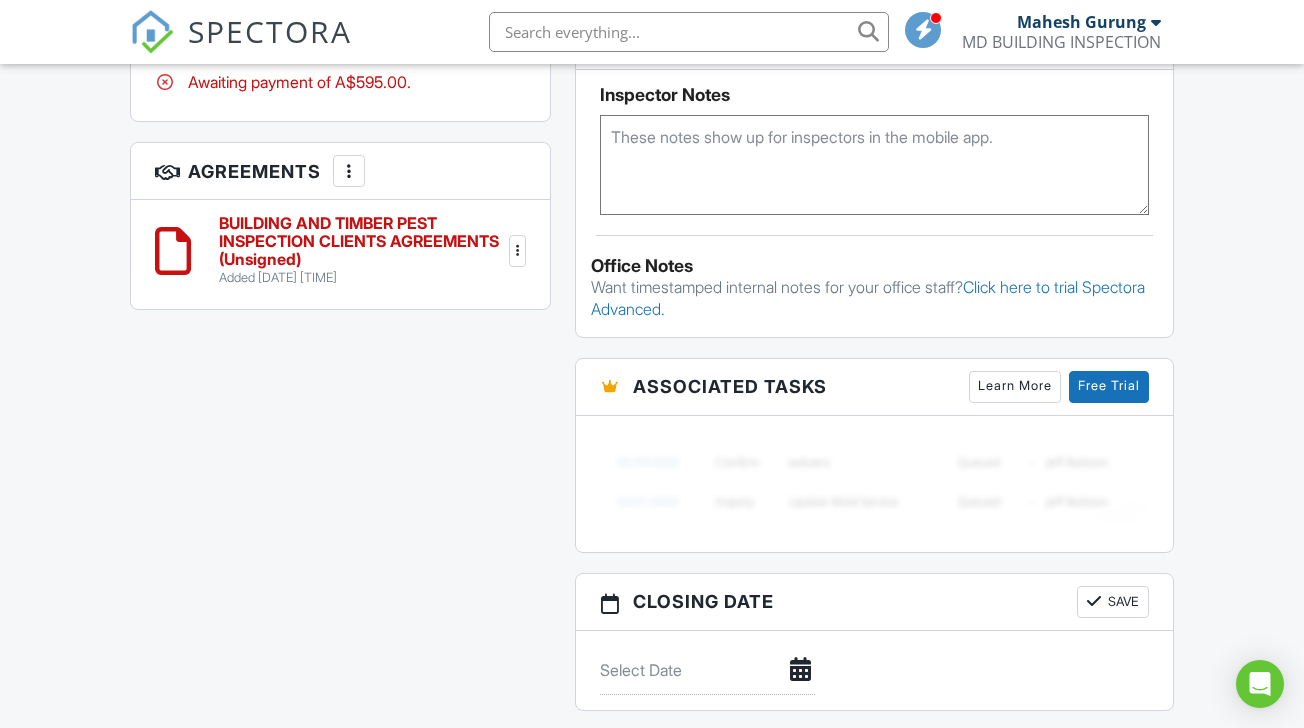 scroll, scrollTop: 1524, scrollLeft: 0, axis: vertical 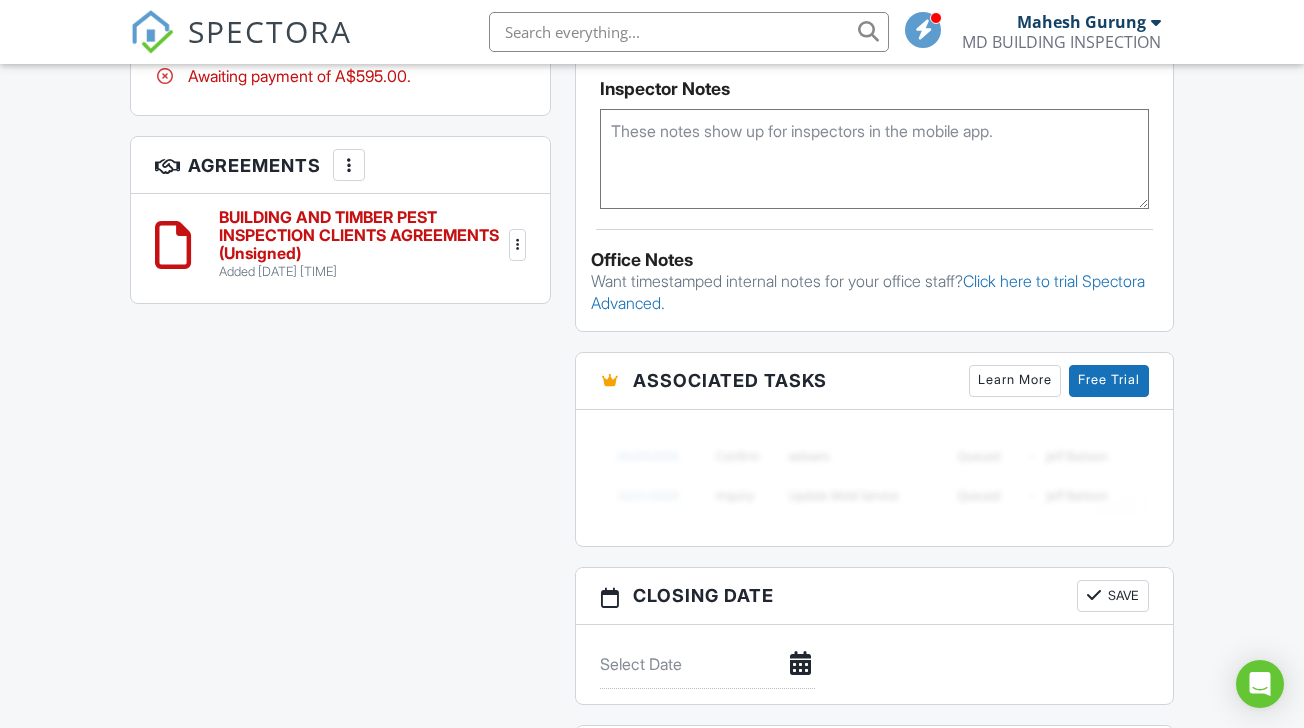 click at bounding box center (518, 245) 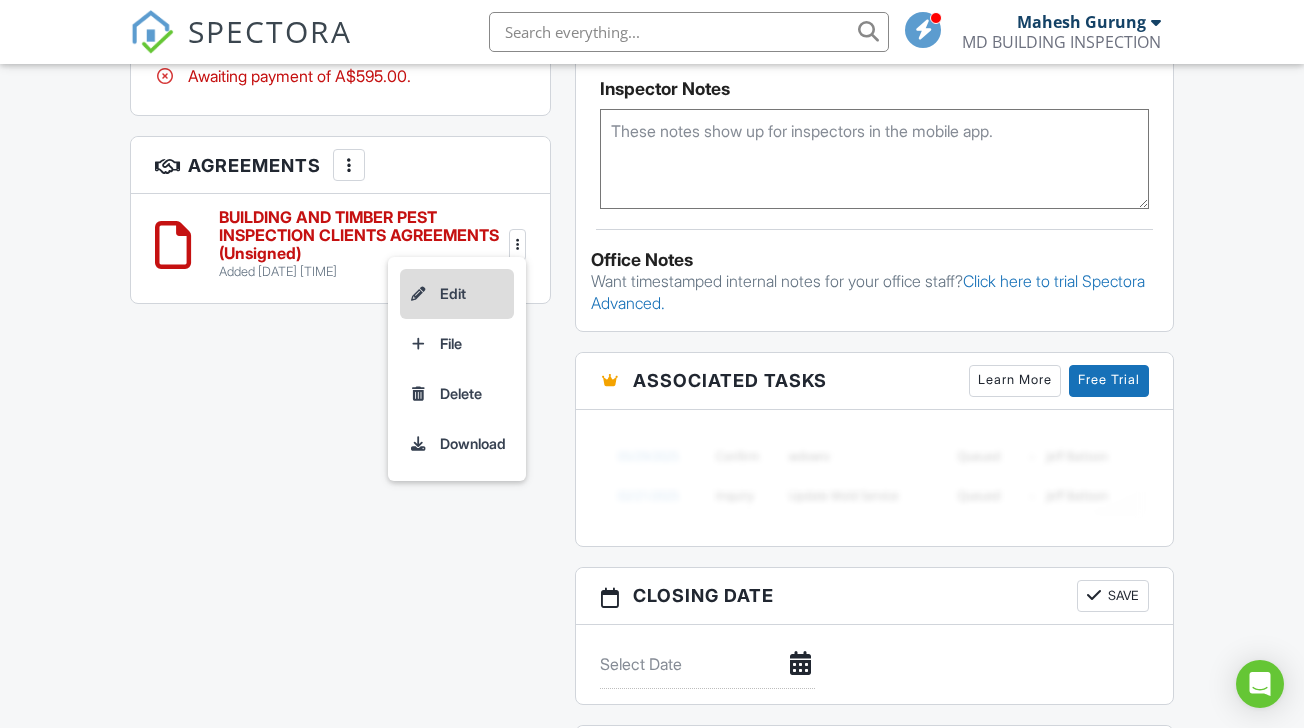 click on "Edit" at bounding box center (457, 294) 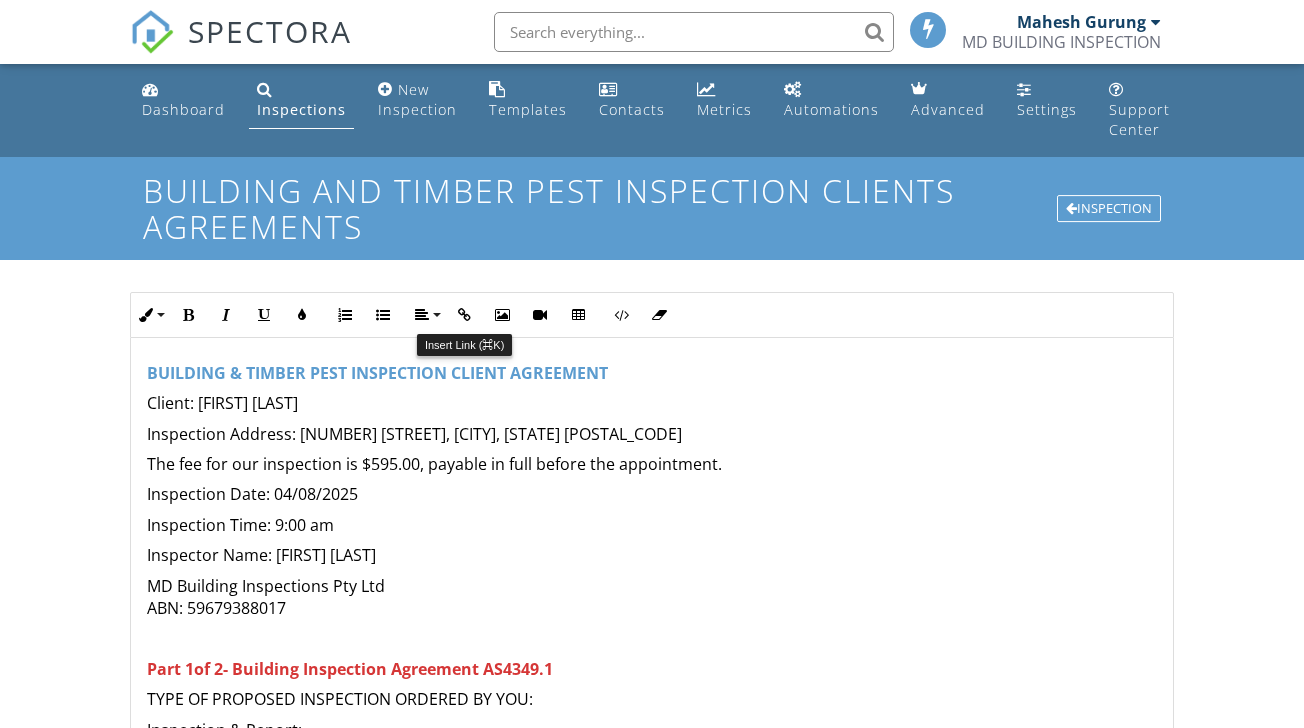scroll, scrollTop: 0, scrollLeft: 0, axis: both 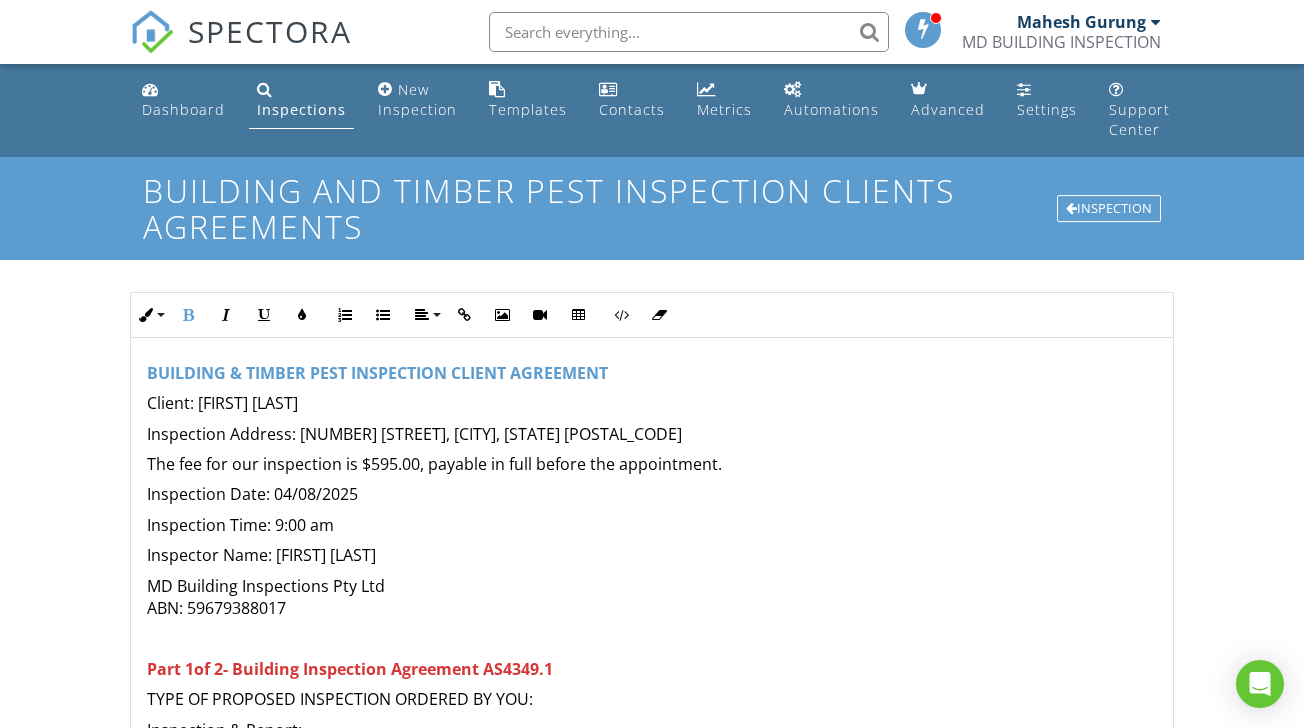 click on "BUILDING & TIMBER PEST INSPECTION CLIENT AGREEMENT" at bounding box center (377, 373) 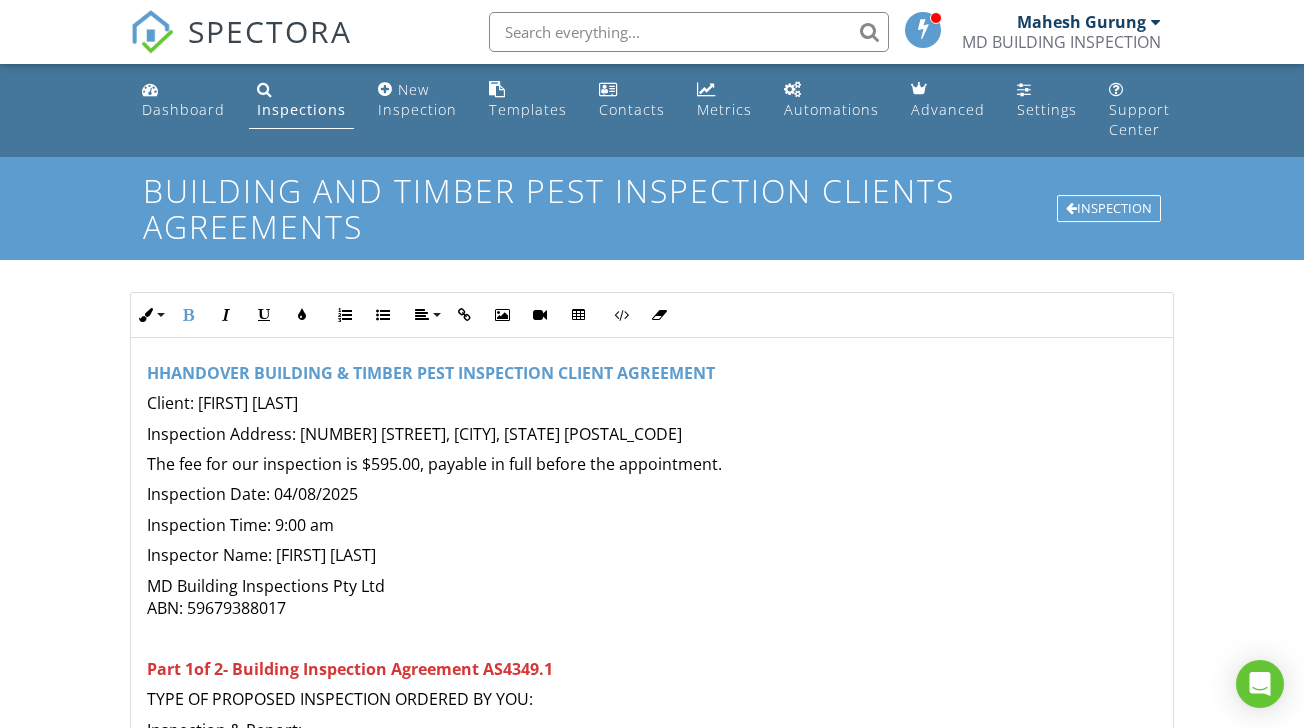 click on "HHANDOVER BUILDING & TIMBER PEST INSPECTION CLIENT AGREEMENT" at bounding box center (431, 373) 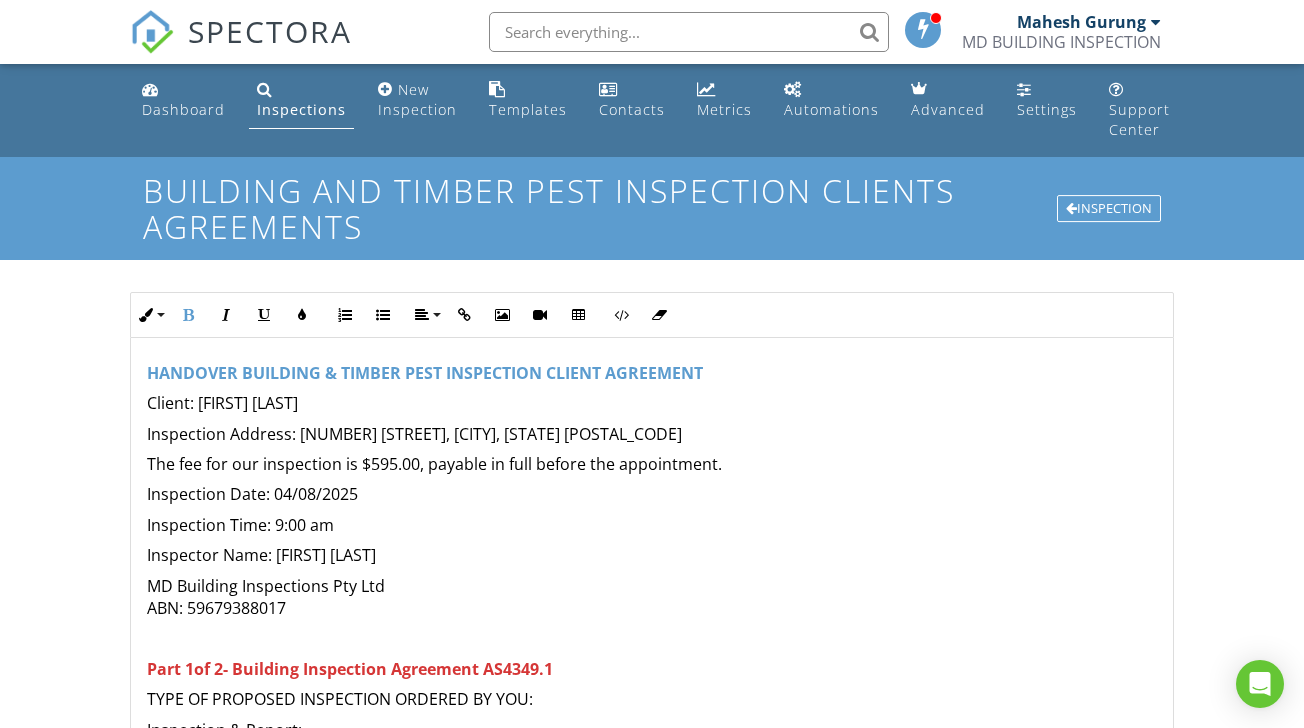 click on "HANDOVER BUILDING & TIMBER PEST INSPECTION CLIENT AGREEMENT" at bounding box center (425, 373) 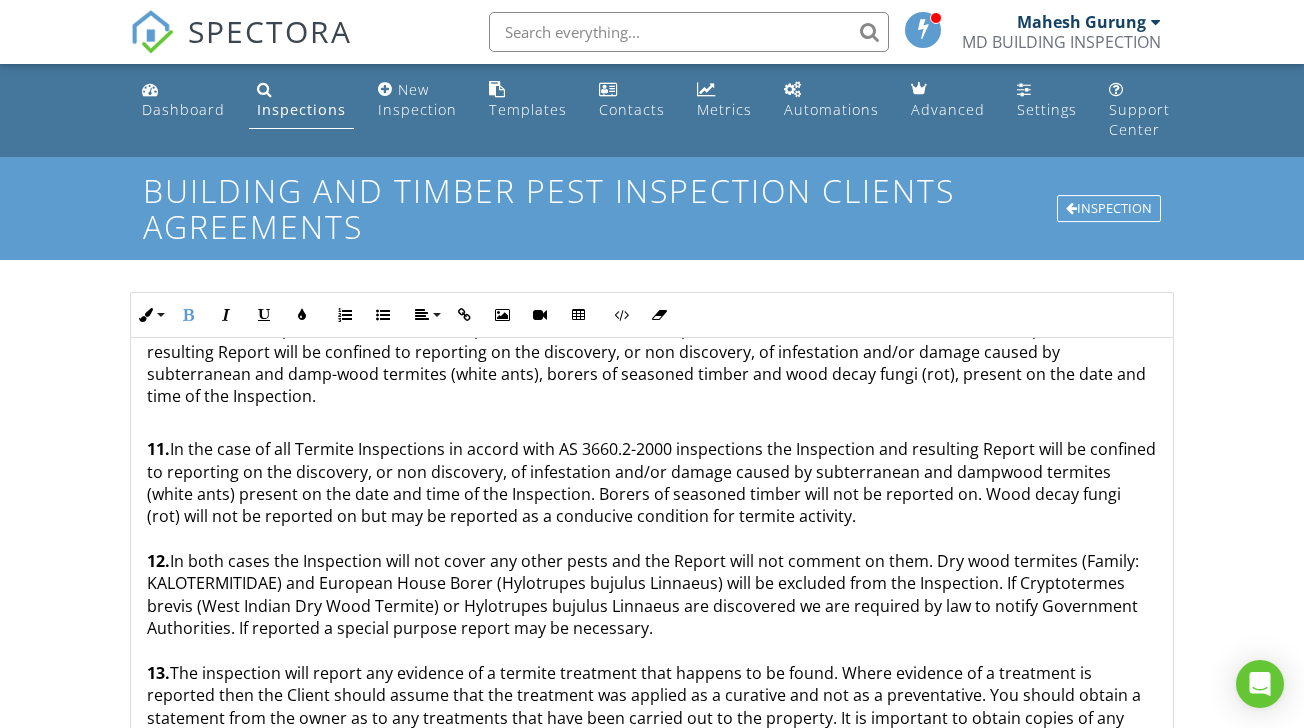 scroll, scrollTop: 6127, scrollLeft: 0, axis: vertical 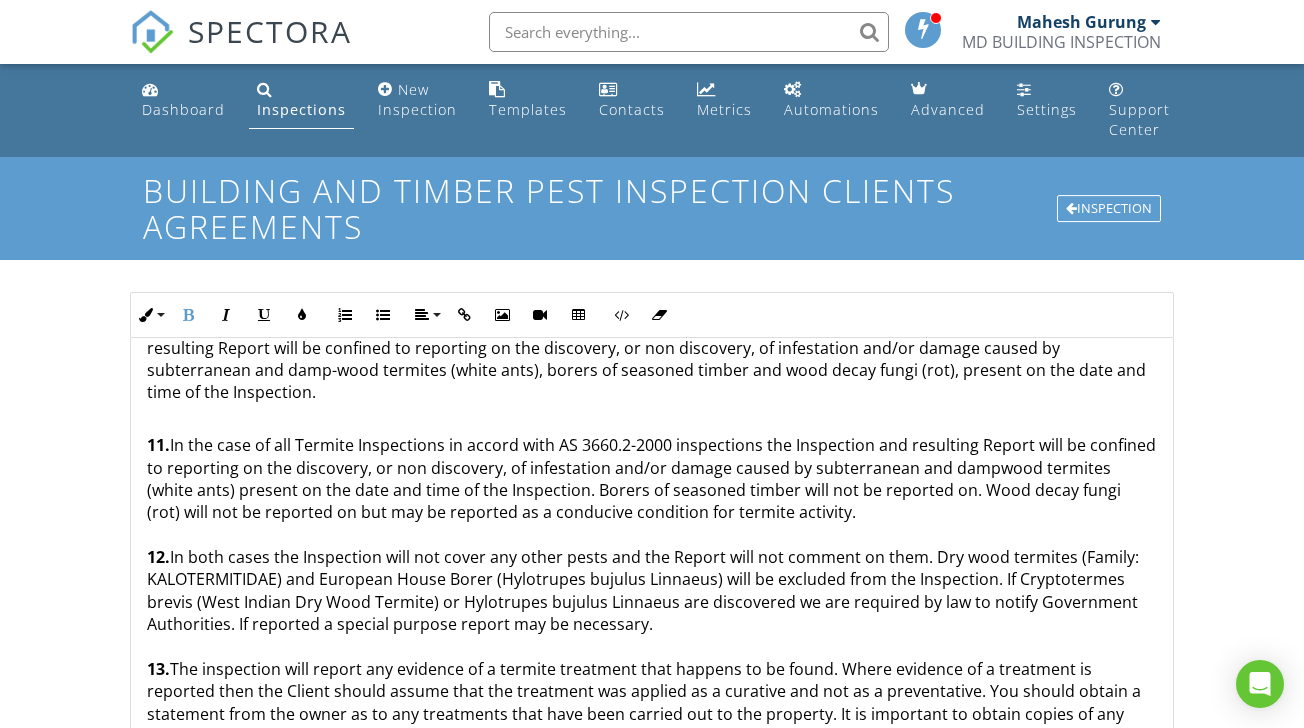 click on "11.  In the case of all Termite Inspections in accord with AS 3660.2-2000 inspections the Inspection and resulting Report will be confined to reporting on the discovery, or non discovery, of infestation and/or damage caused by subterranean and dampwood termites (white ants) present on the date and time of the Inspection. Borers of seasoned timber will not be reported on. Wood decay fungi (rot) will not be reported on but may be reported as a conducive condition for termite activity. 12.  In both cases the Inspection will not cover any other pests and the Report will not comment on them. Dry wood termites (Family: KALOTERMITIDAE) and European House Borer (Hylotrupes bujulus Linnaeus) will be excluded from the Inspection. If Cryptotermes brevis (West Indian Dry Wood Termite) or Hylotrupes bujulus Linnaeus are discovered we are required by law to notify Government Authorities. If reported a special purpose report may be necessary. 13. 14.  MOULD:" at bounding box center [651, 646] 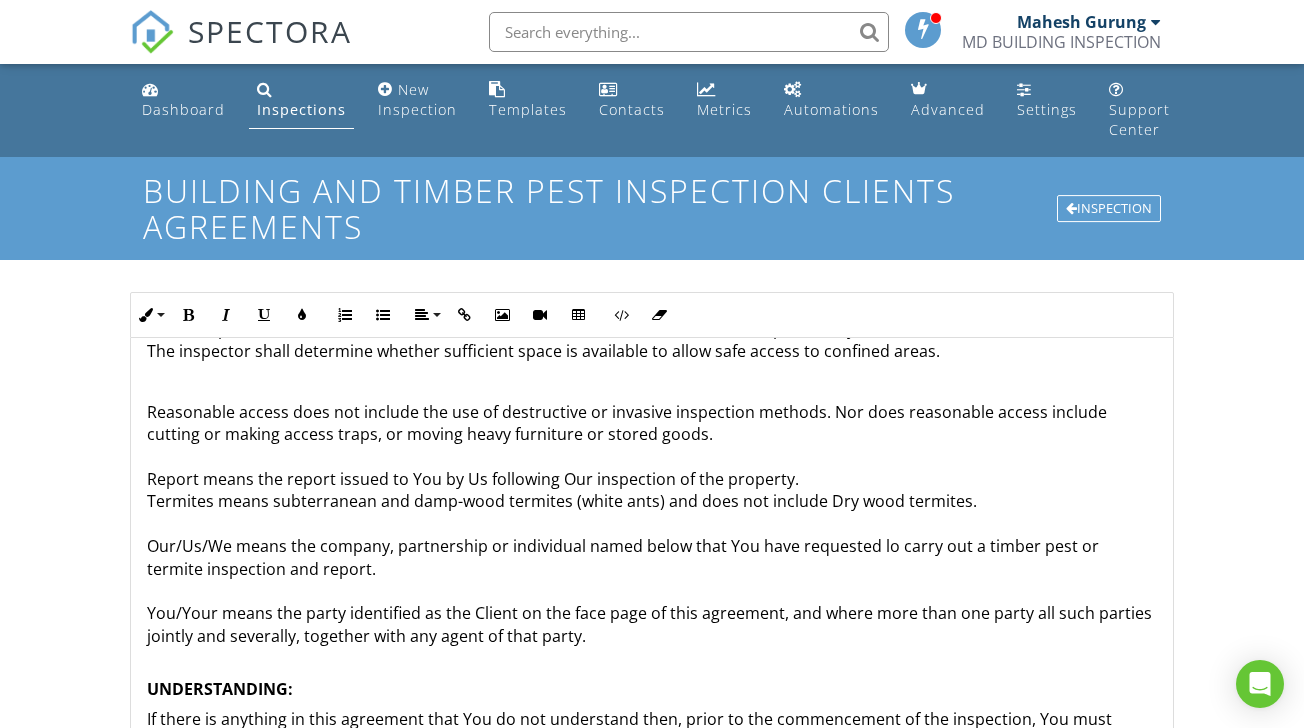 scroll, scrollTop: 8880, scrollLeft: 0, axis: vertical 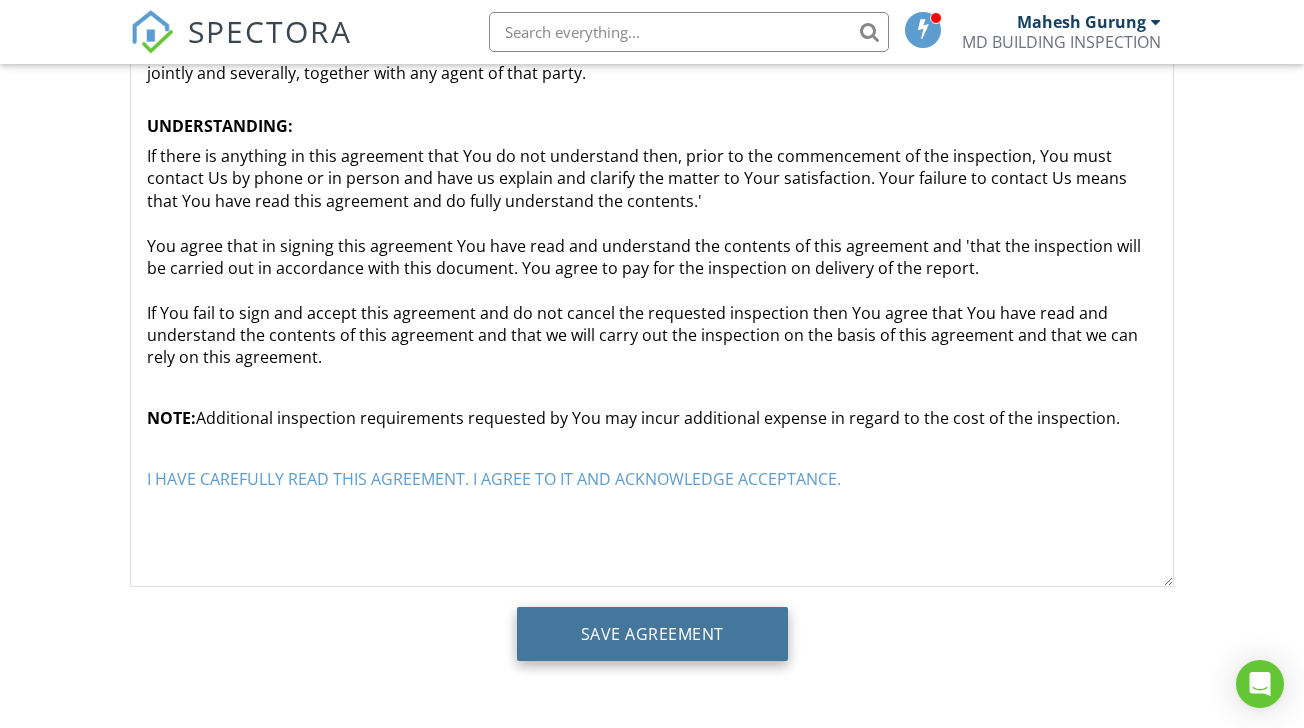 click on "Save Agreement" at bounding box center [652, 634] 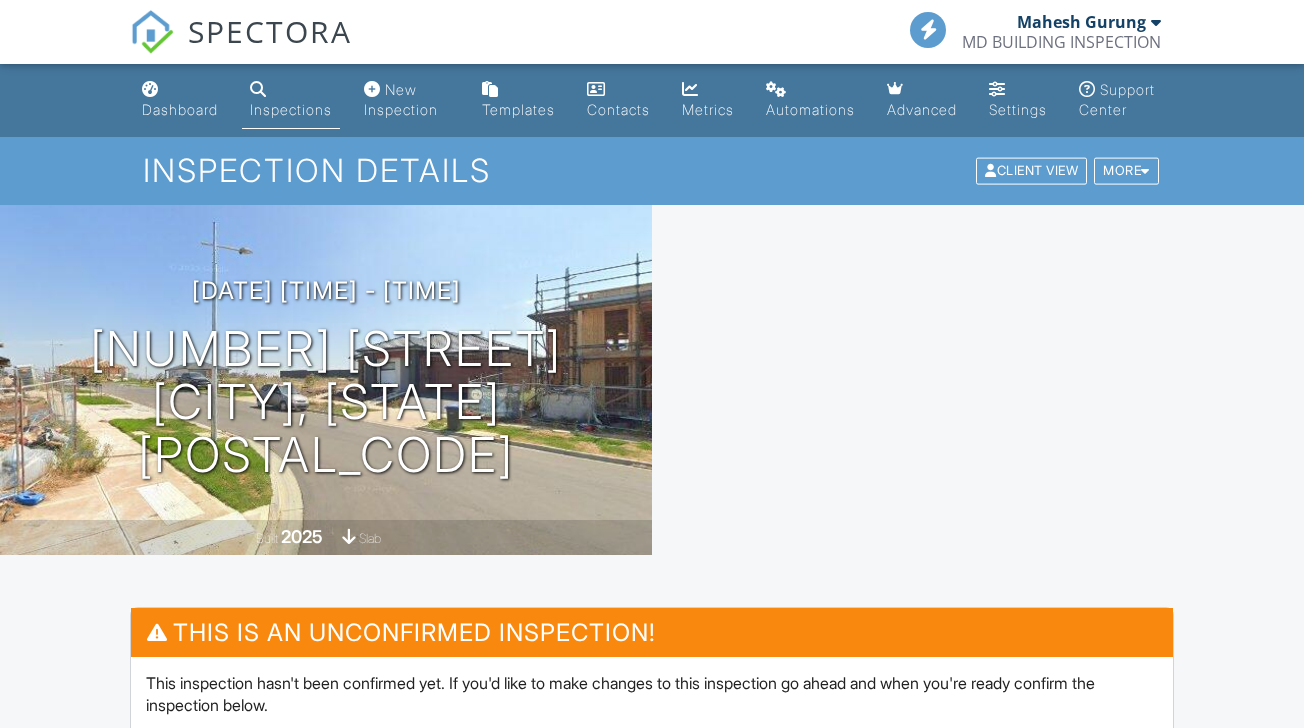 scroll, scrollTop: 0, scrollLeft: 0, axis: both 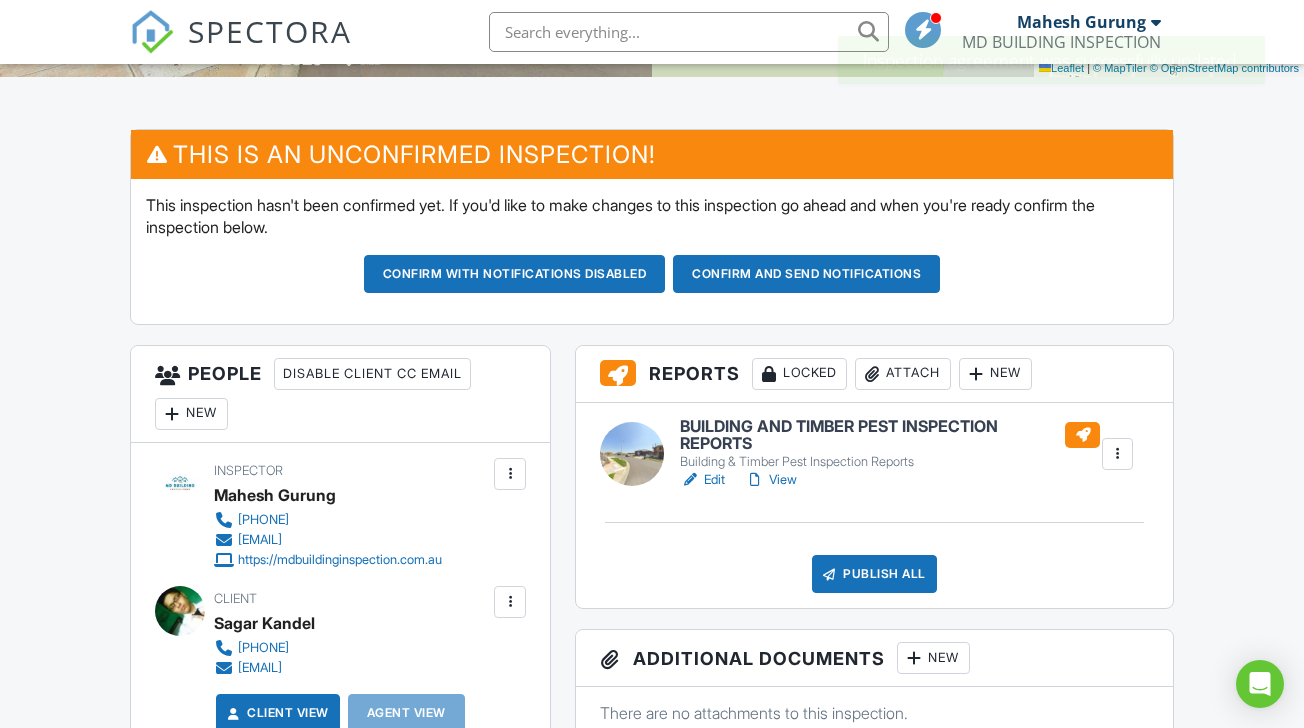 click on "Edit" at bounding box center (702, 480) 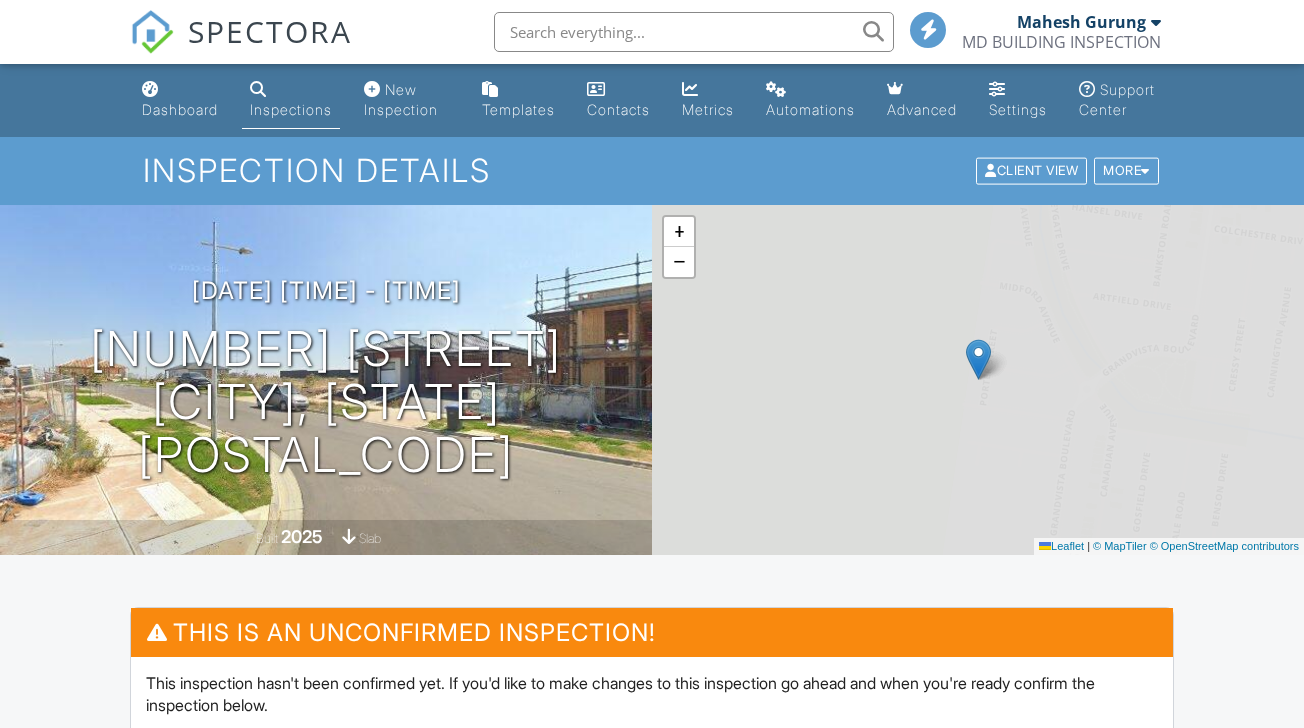 scroll, scrollTop: 0, scrollLeft: 0, axis: both 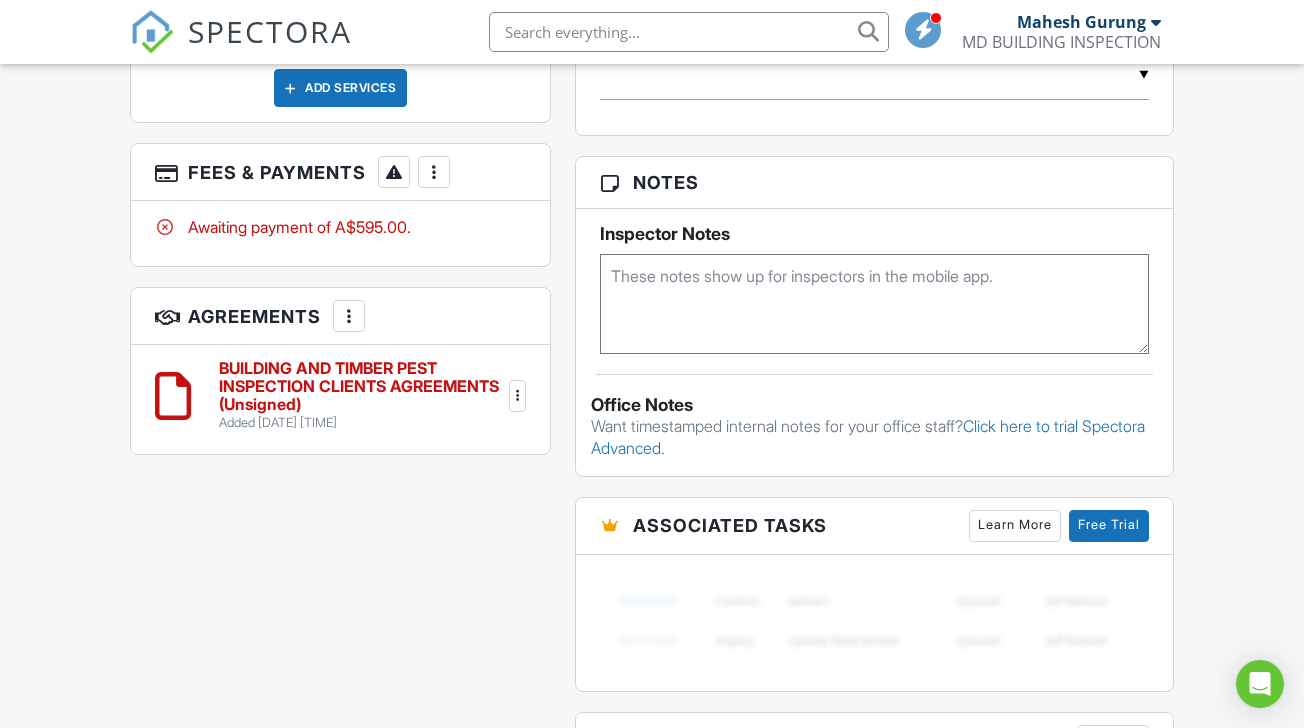click at bounding box center (349, 316) 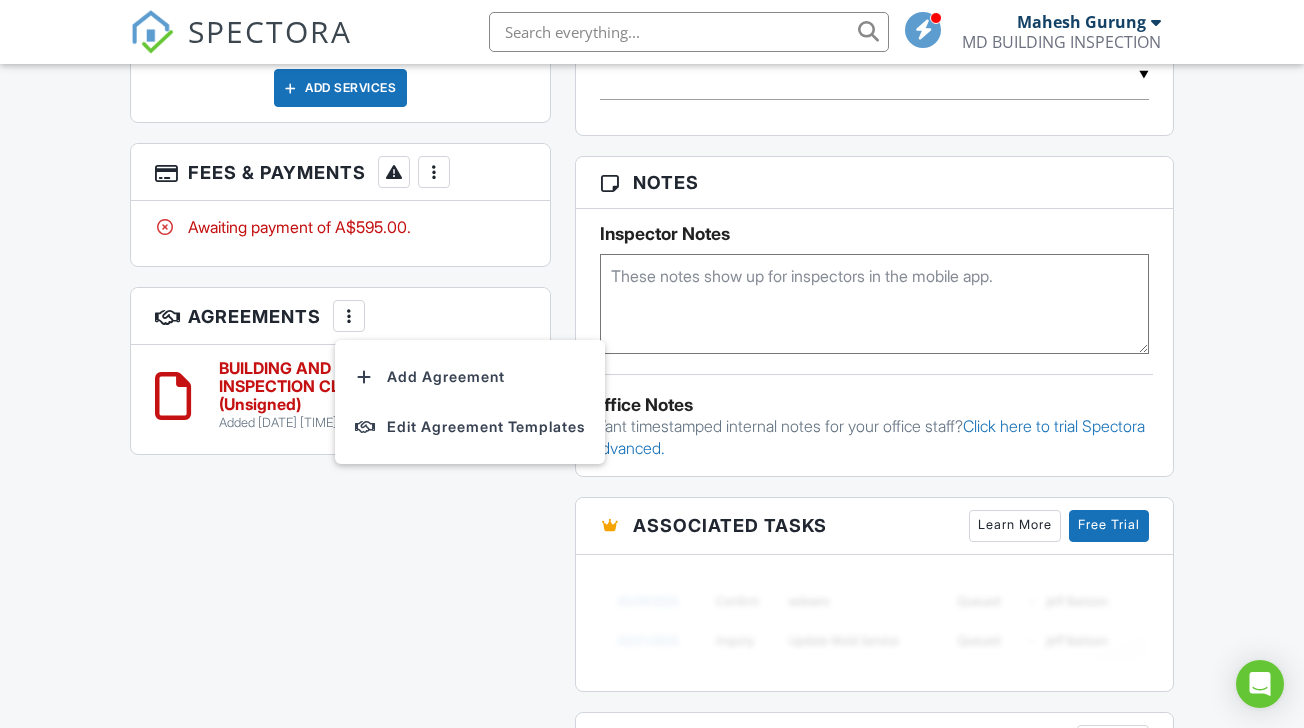 click on "This is an Unconfirmed Inspection!
This inspection hasn't been confirmed yet. If you'd like to make changes to this inspection go ahead and when you're ready confirm the inspection below.
Confirm with notifications disabled
Confirm and send notifications
Reports
Locked
Attach
New
HANDOVER BUILDING AND TIMBER PEST INSPECTION REPORTS
Building & Timber Pest Inspection Reports
Edit
View
Quick Publish
Copy
Delete
Publish All
Checking report completion
Publish report?
Before publishing from the web, click "Preview/Publish" in the Report Editor to save your changes ( don't know where that is? ). If this is not clicked, your latest changes may not appear in the report.
This will make this report available to your client and/or agent. It will not send out a notification.
Cancel
Publish" at bounding box center [651, 131] 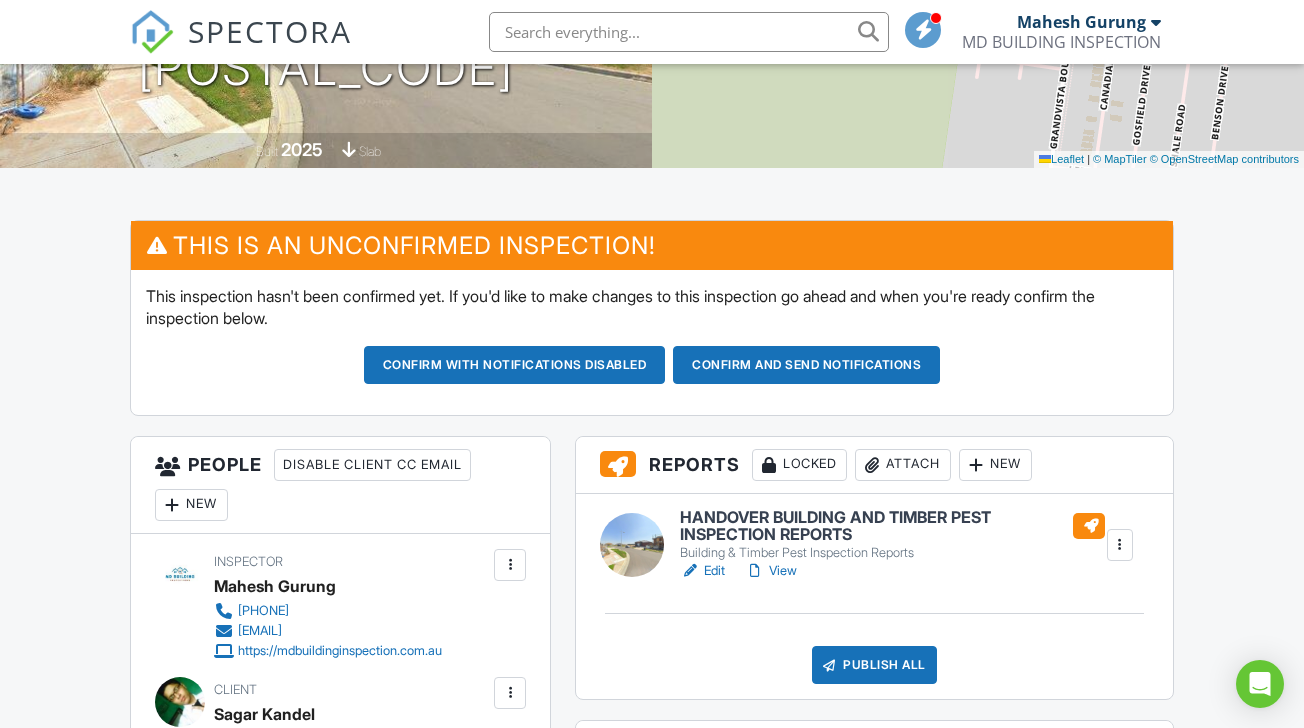 scroll, scrollTop: 390, scrollLeft: 0, axis: vertical 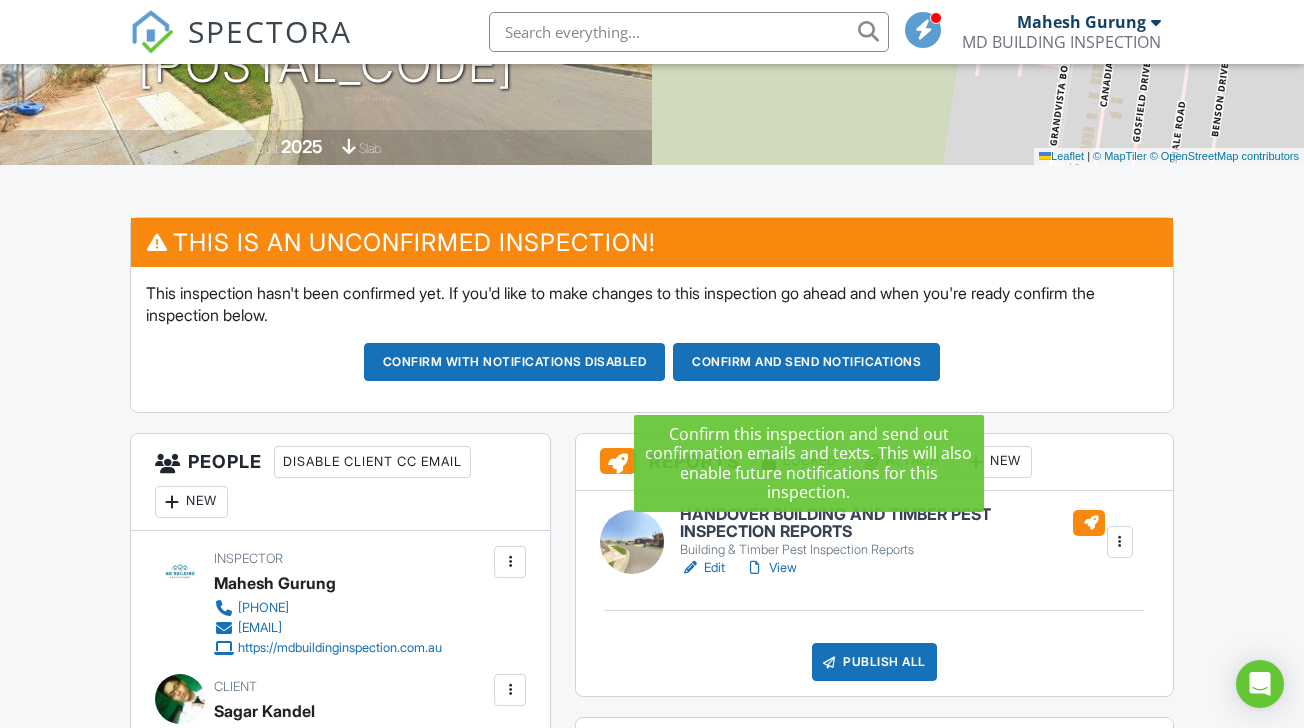 click on "Confirm and send notifications" at bounding box center (515, 362) 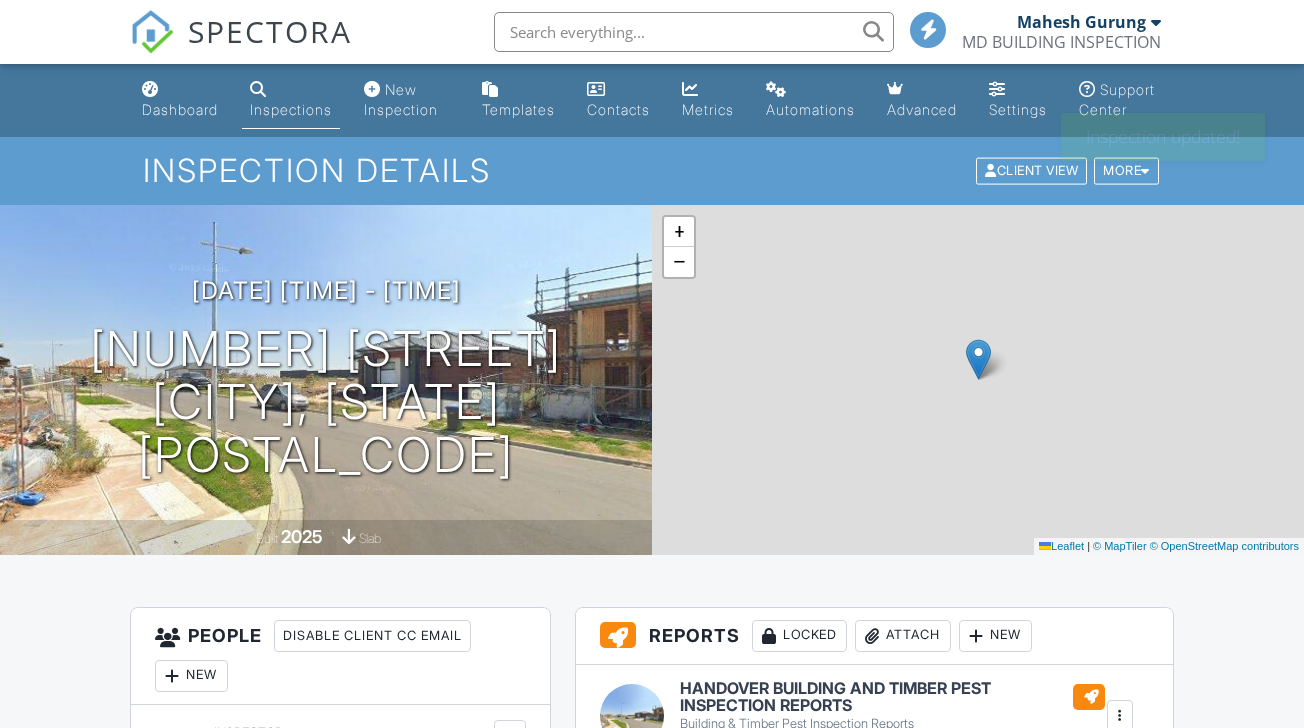 scroll, scrollTop: 0, scrollLeft: 0, axis: both 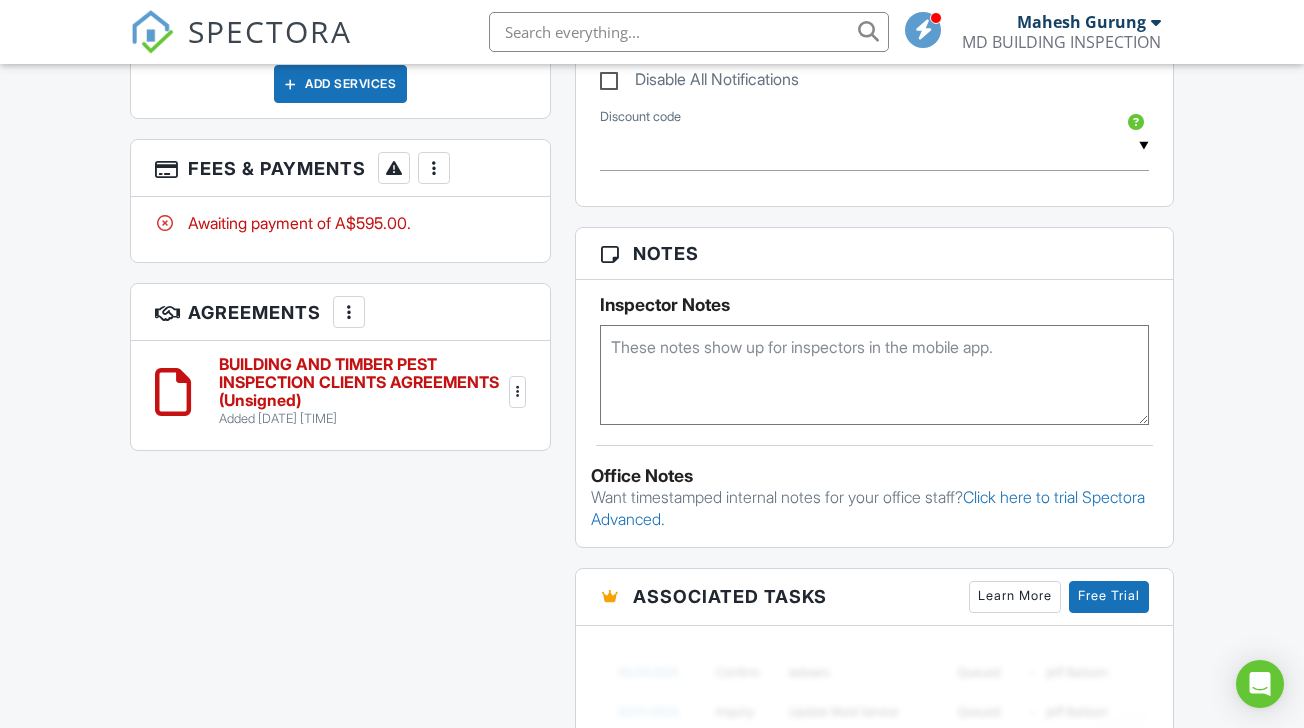 click on "BUILDING AND TIMBER PEST INSPECTION CLIENTS AGREEMENTS
(Unsigned)" at bounding box center (362, 382) 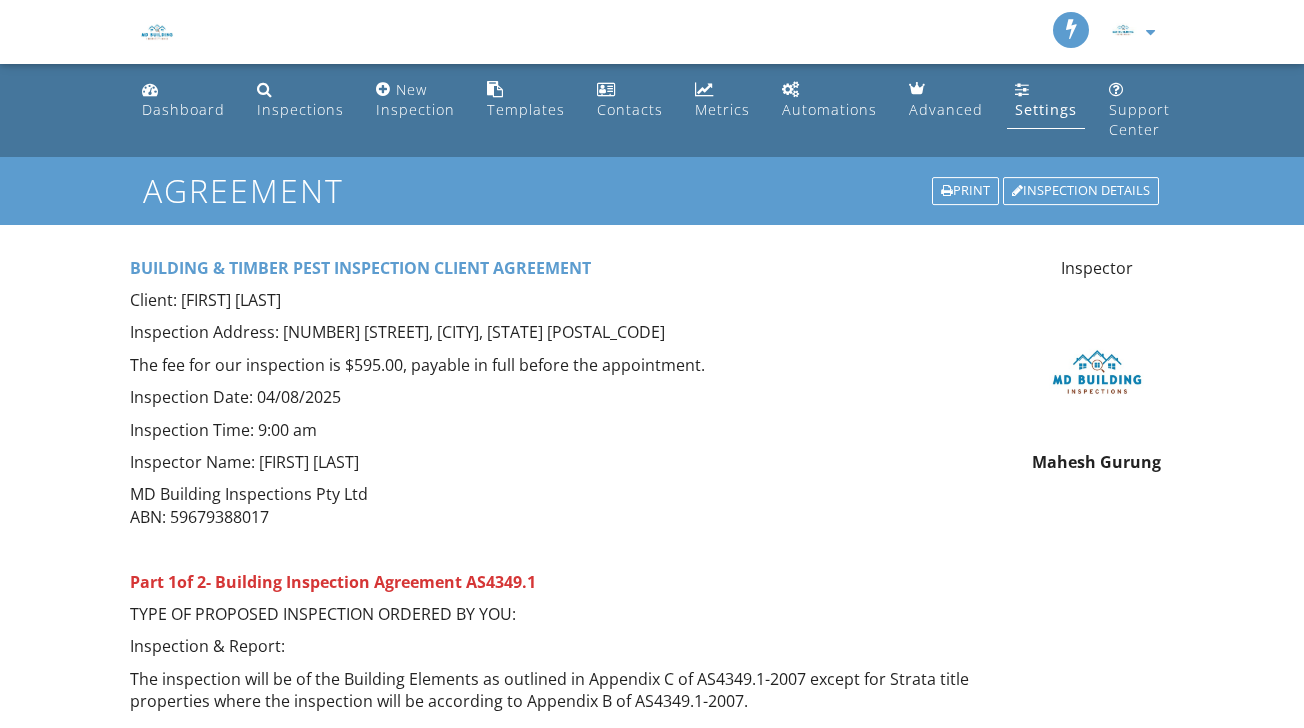 scroll, scrollTop: 0, scrollLeft: 0, axis: both 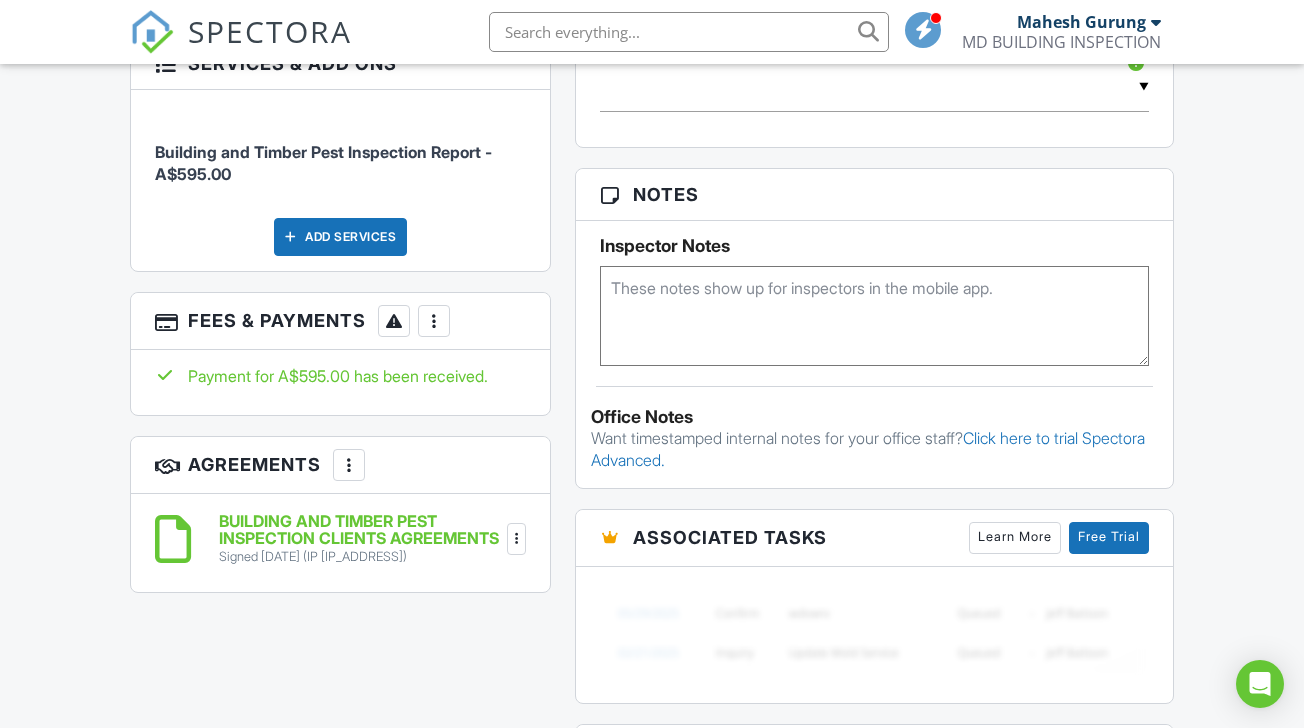 click on "BUILDING AND TIMBER PEST INSPECTION CLIENTS AGREEMENTS" at bounding box center [361, 530] 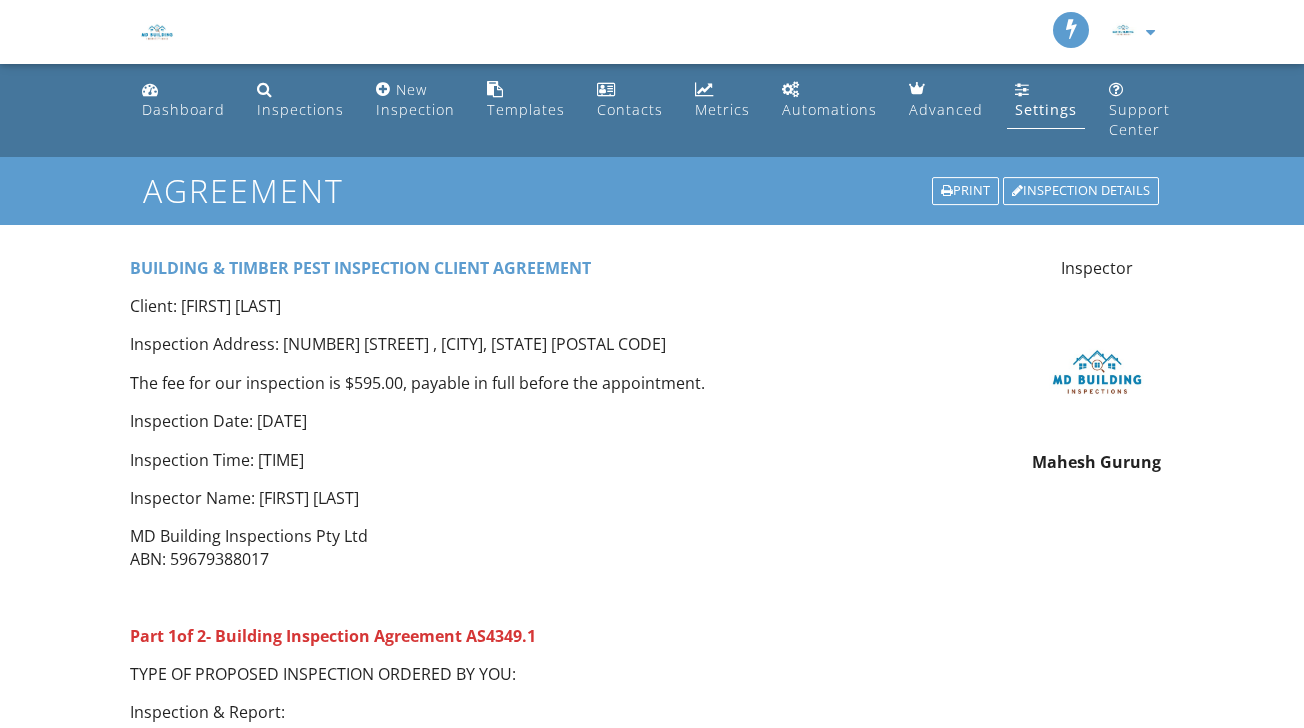 scroll, scrollTop: 0, scrollLeft: 0, axis: both 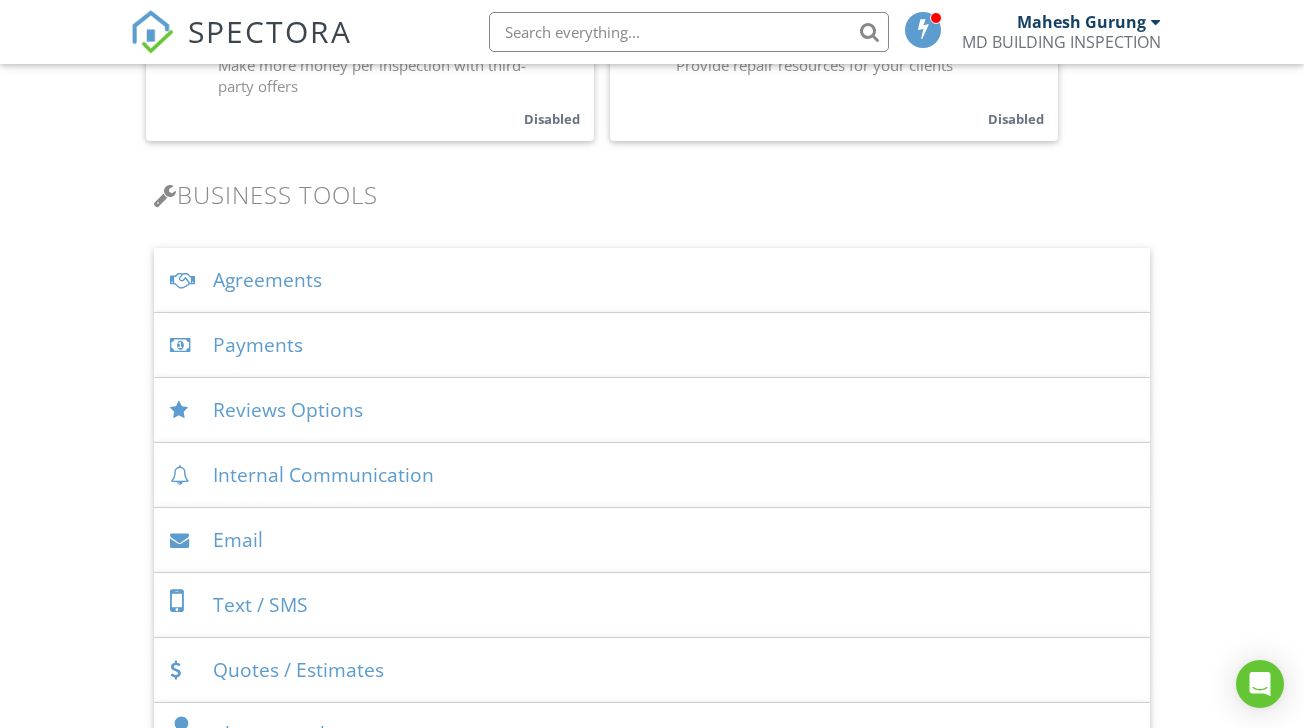 click on "Agreements" at bounding box center (651, 280) 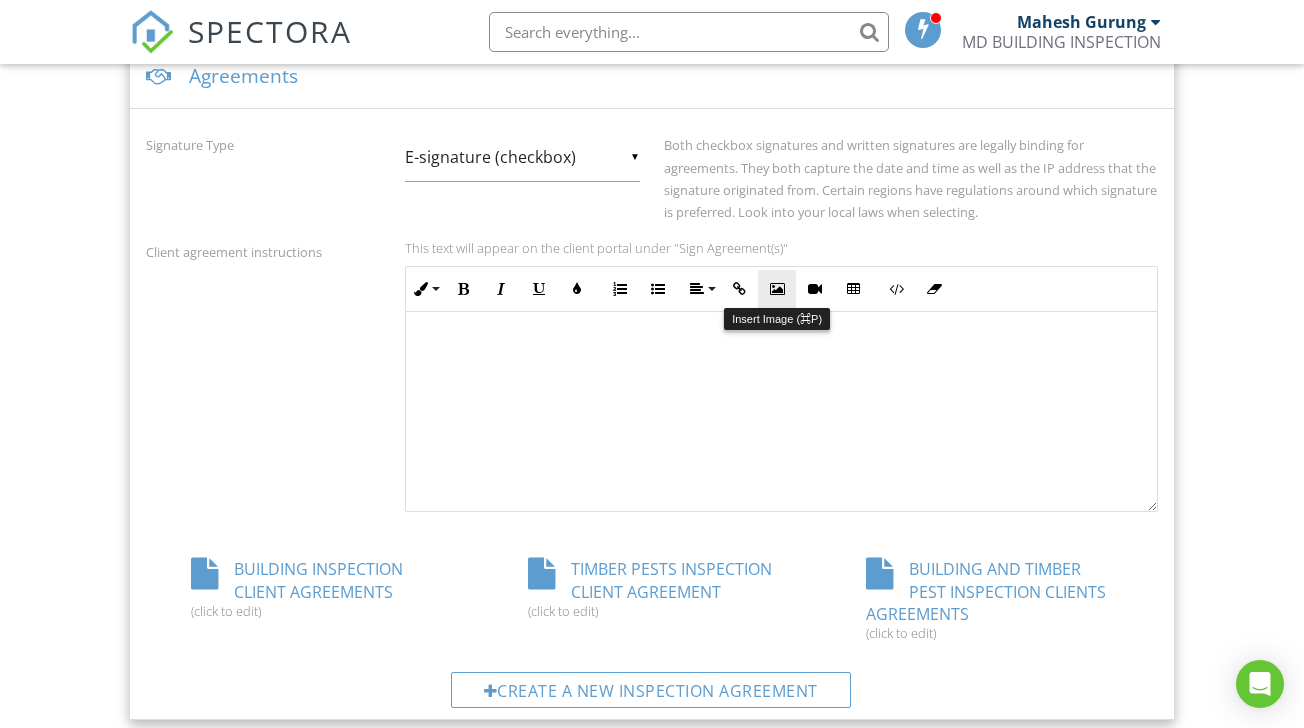 scroll, scrollTop: 805, scrollLeft: 0, axis: vertical 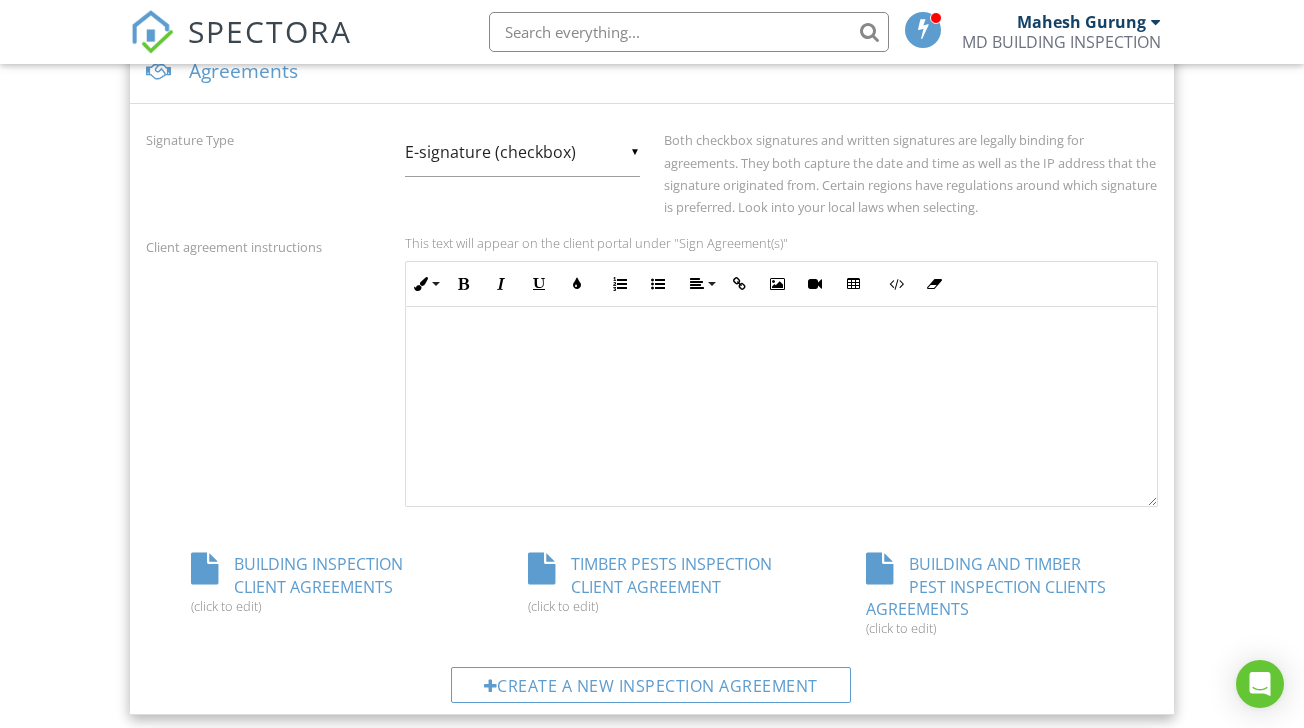 click on "BUILDING AND TIMBER PEST INSPECTION CLIENTS AGREEMENTS
(click to edit)" at bounding box center (989, 594) 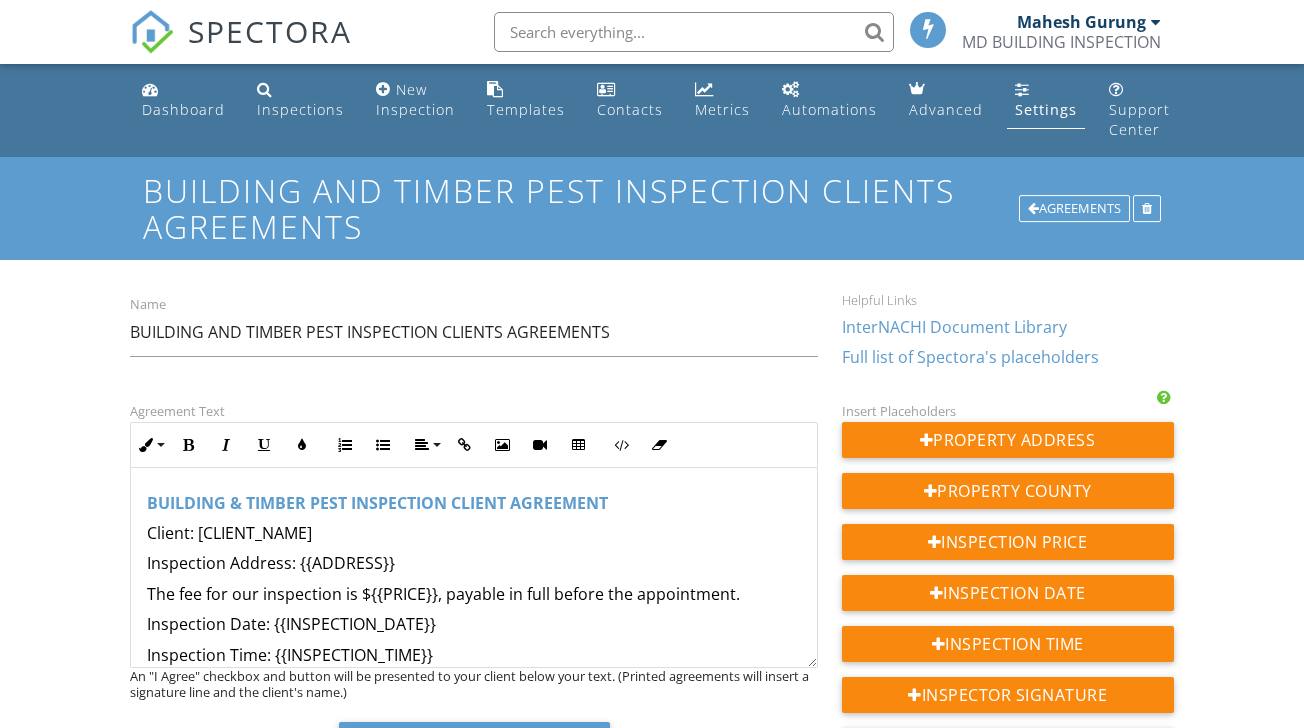 scroll, scrollTop: 0, scrollLeft: 0, axis: both 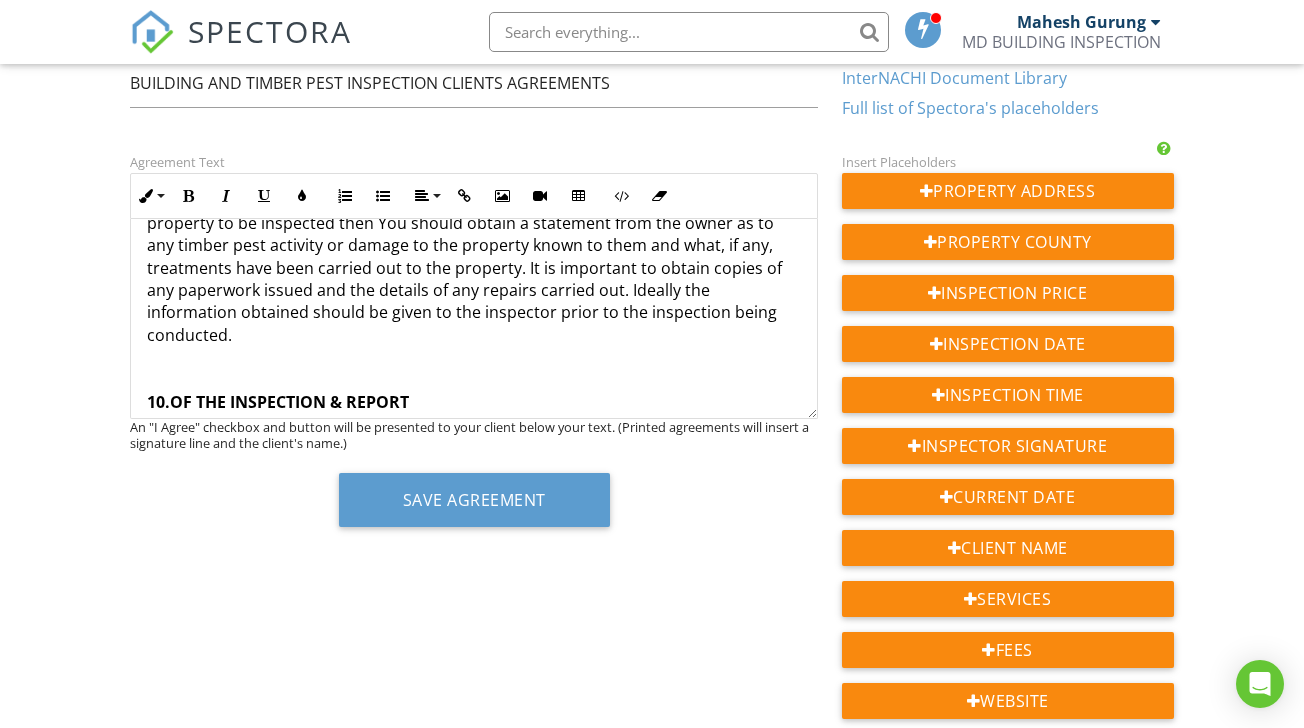 click on "OF THE INSPECTION & REPORT" at bounding box center [289, 402] 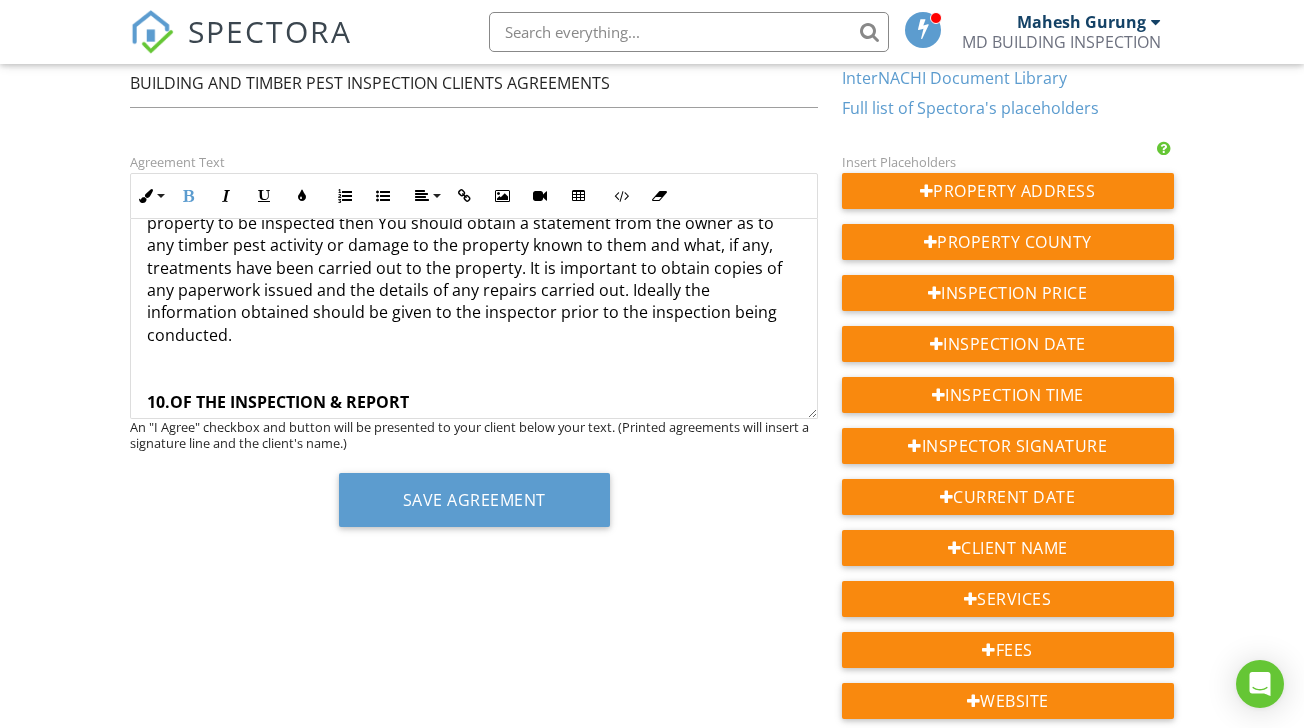 type 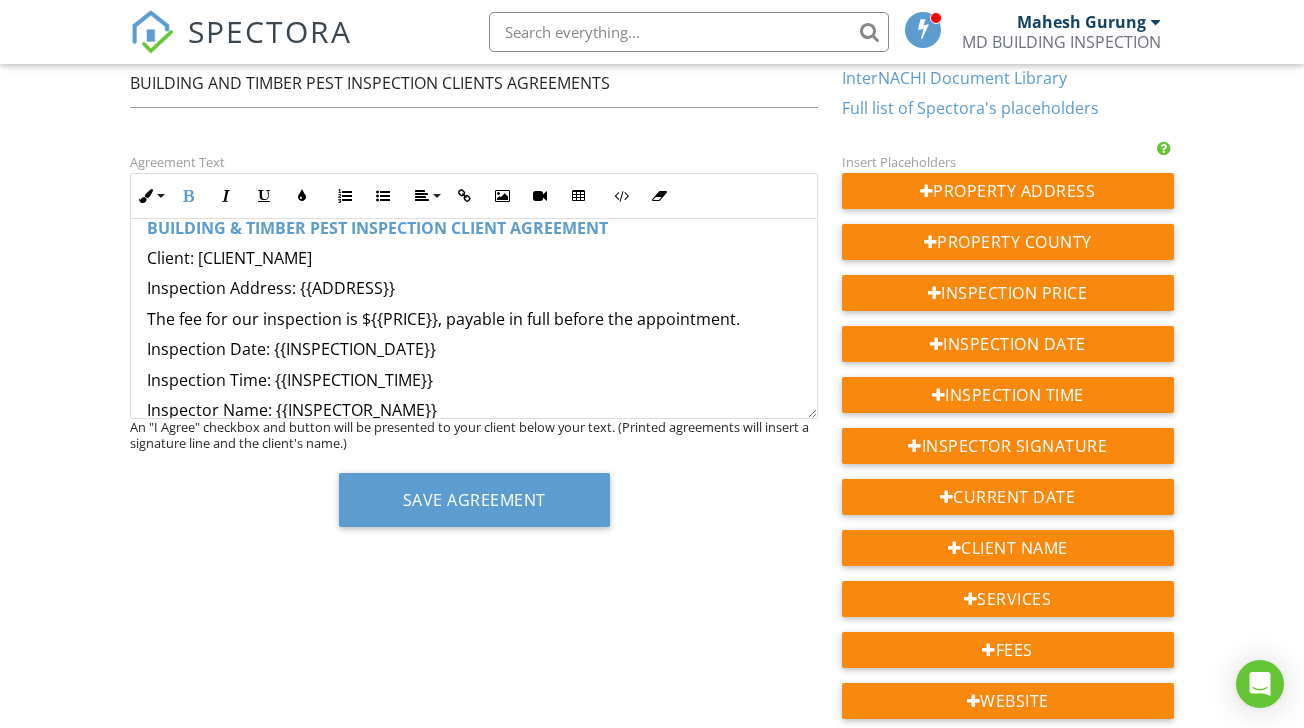 scroll, scrollTop: 0, scrollLeft: 0, axis: both 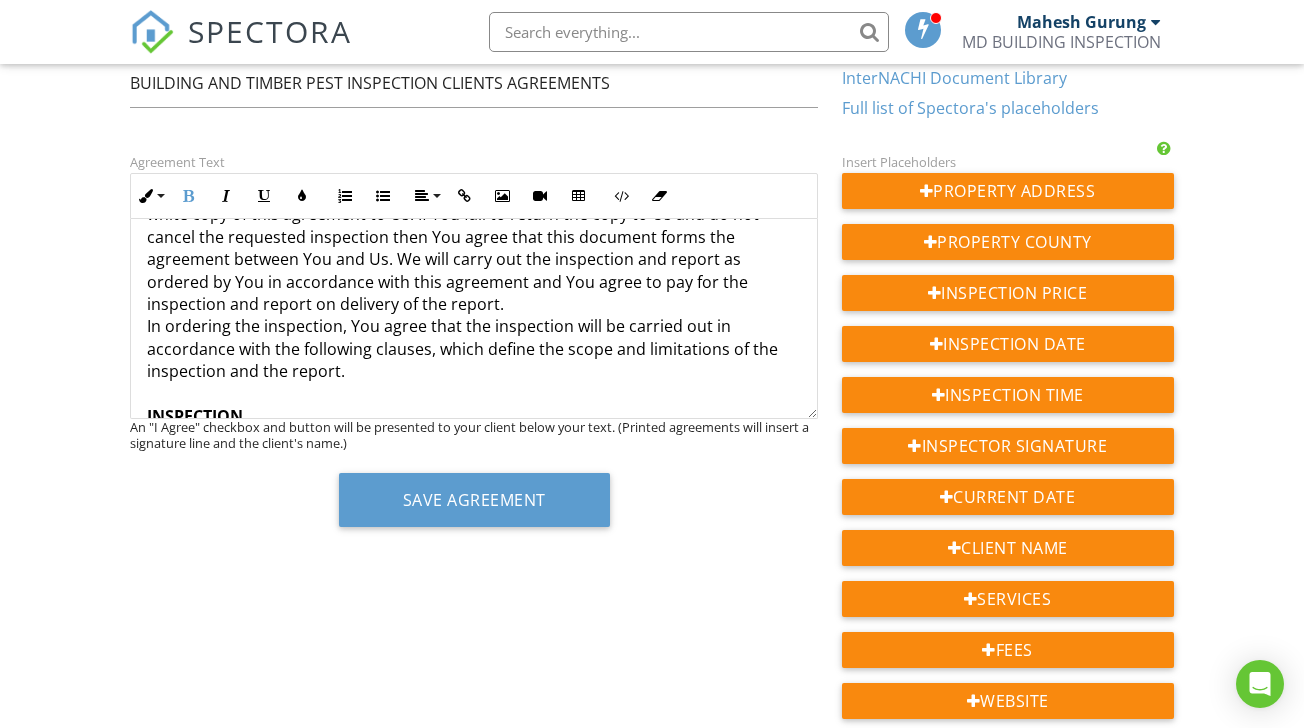 click on "1." at bounding box center (154, 477) 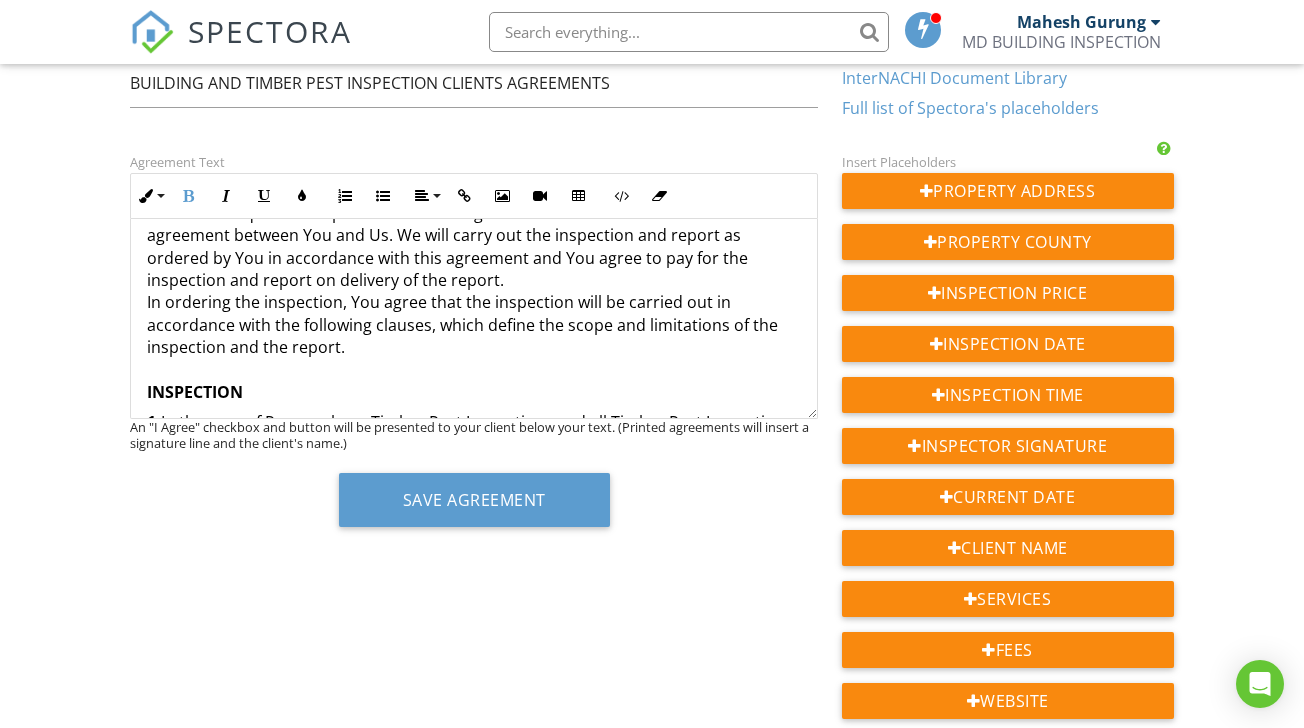 scroll, scrollTop: 6400, scrollLeft: 0, axis: vertical 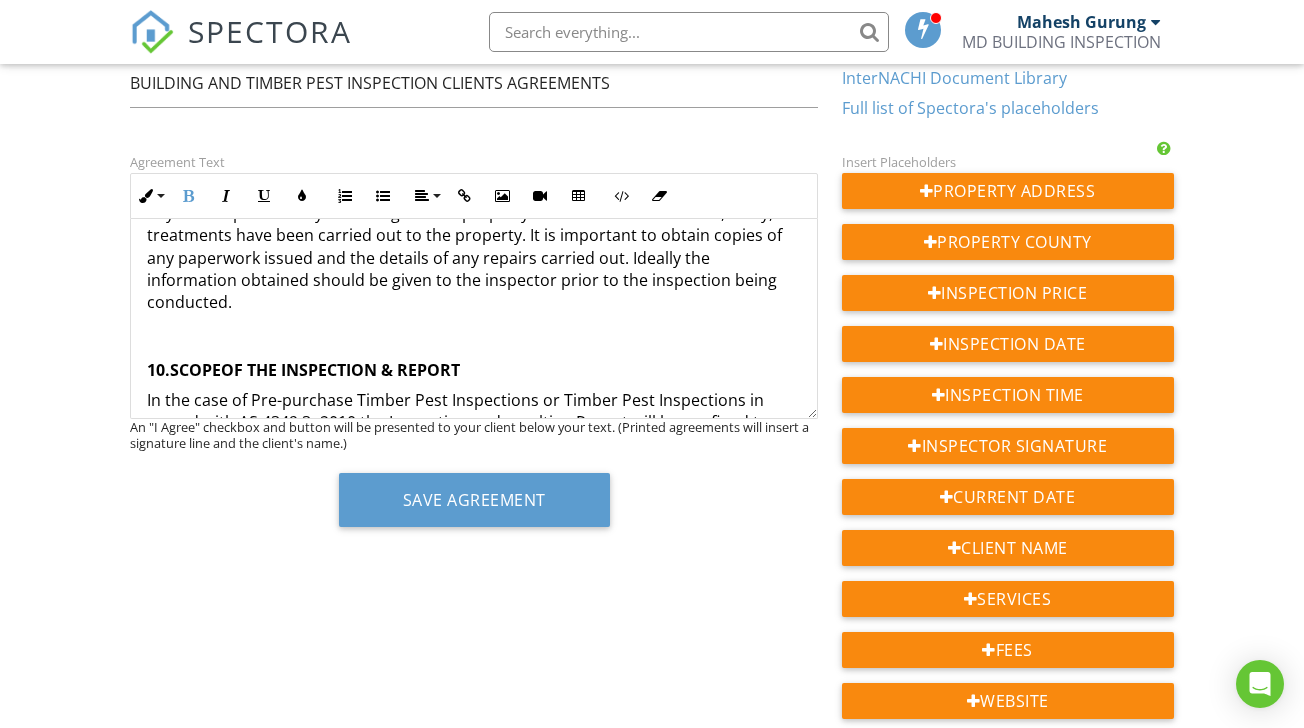 click on "BUILDING & TIMBER PEST INSPECTION CLIENT AGREEMENT Client: {{CLIENT_NAME}} Inspection Address: {{ADDRESS}} The fee for our inspection is ${{PRICE}}, payable in full before the appointment. Inspection Date: {{INSPECTION_DATE}} Inspection Time: {{INSPECTION_TIME}} Inspector Name: {{INSPECTOR_NAME}} MD Building Inspections Pty Ltd ABN: 59679388017 Part 1of 2- Building Inspection Agreement AS4349.1 TYPE OF PROPOSED INSPECTION ORDERED BY YOU: Inspection & Report:  The inspection will be of the Building Elements as outlined in Appendix C of AS4349.1-2007 except for Strata title properties where the inspection will be according to Appendix B of AS4349.1-2007. A copy of the appropriate Standard with Appendices may be obtained from Standards Australia. We will carry out the inspection and report ordered by You in accordance with this agreement and You agree to pay for the inspection on or before delivery of the report. SCOPE OF THE INSPECTION & THE REPORT    1.  2. 3. 4. 5. 6. 7. LIMITATIONS 8. 9. 10. 11. 12. 15." at bounding box center [473, -1275] 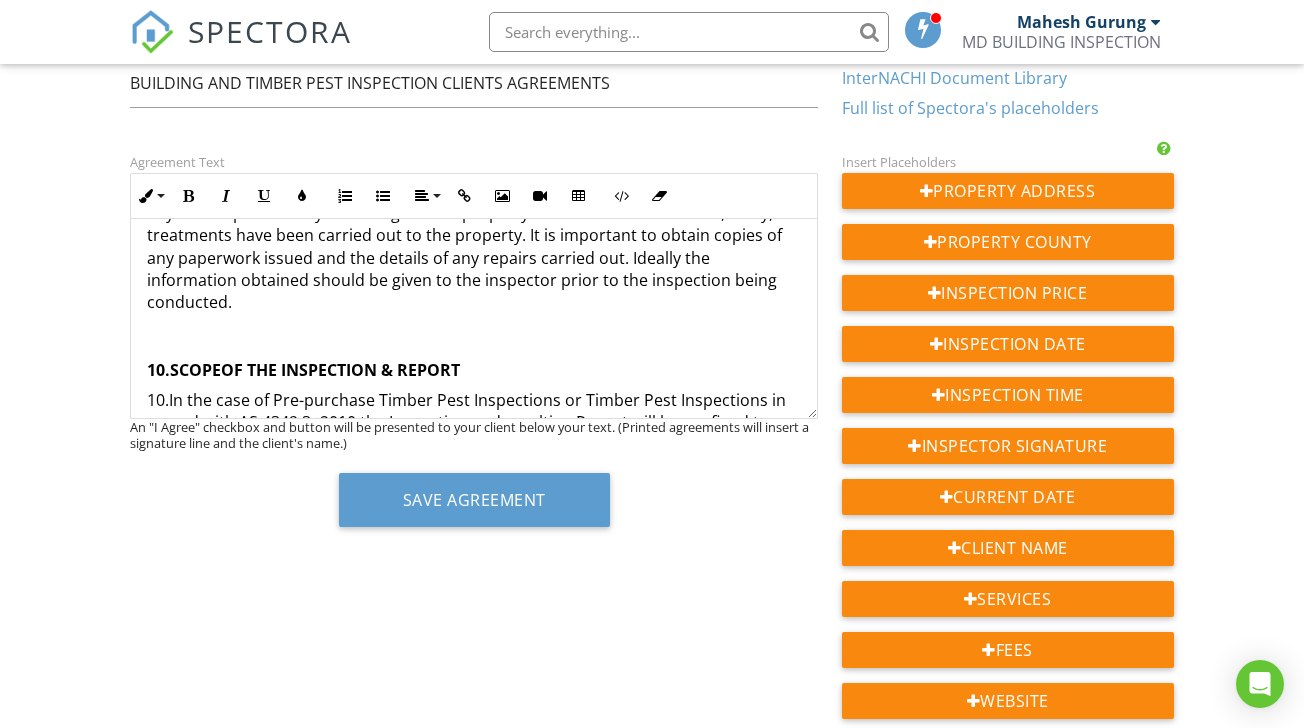 click on "SCOPE  ​ ​ OF THE INSPECTION & REPORT" at bounding box center (315, 370) 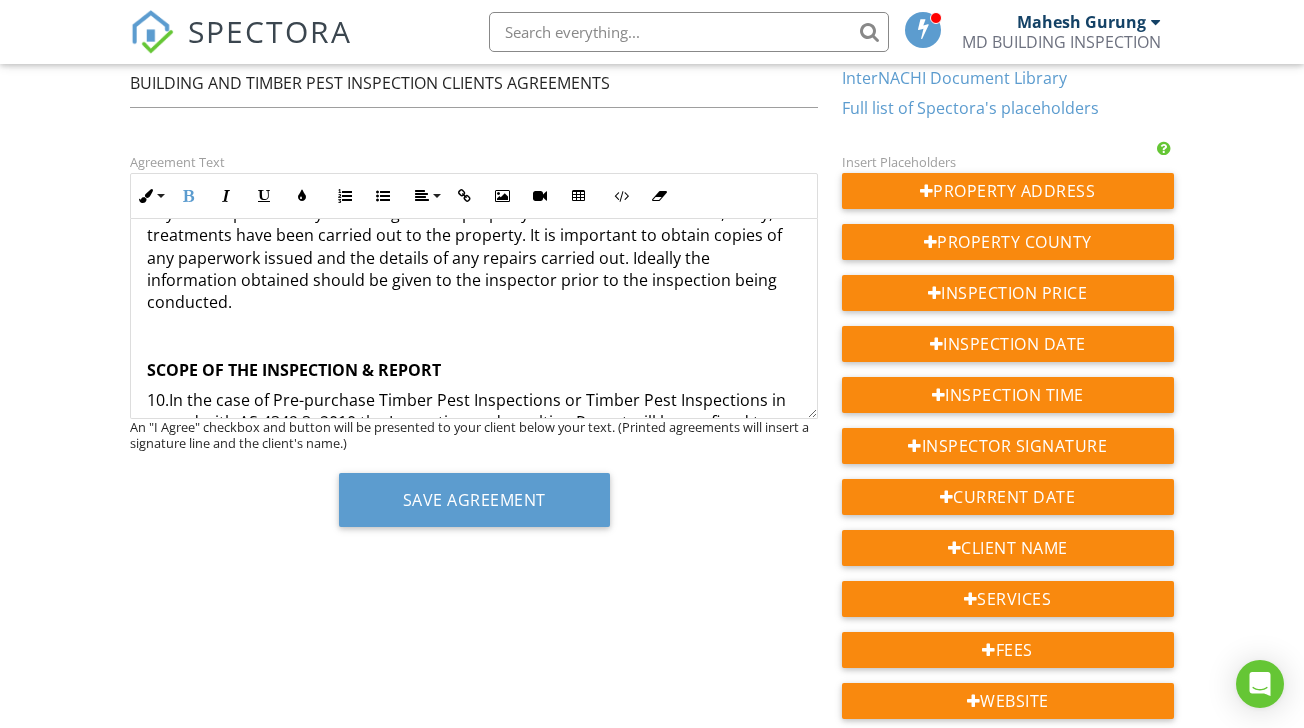click on "10.In the case of Pre-purchase Timber Pest Inspections or Timber Pest Inspections in accord with AS 4349.3- 2010 the Inspection and resulting Report will be confined to reporting on the discovery, or non discovery, of infestation and/or damage caused by subterranean and damp-wood termites (white ants), borers of seasoned timber and wood decay fungi (rot), present on the date and time of the Inspection." at bounding box center [473, 456] 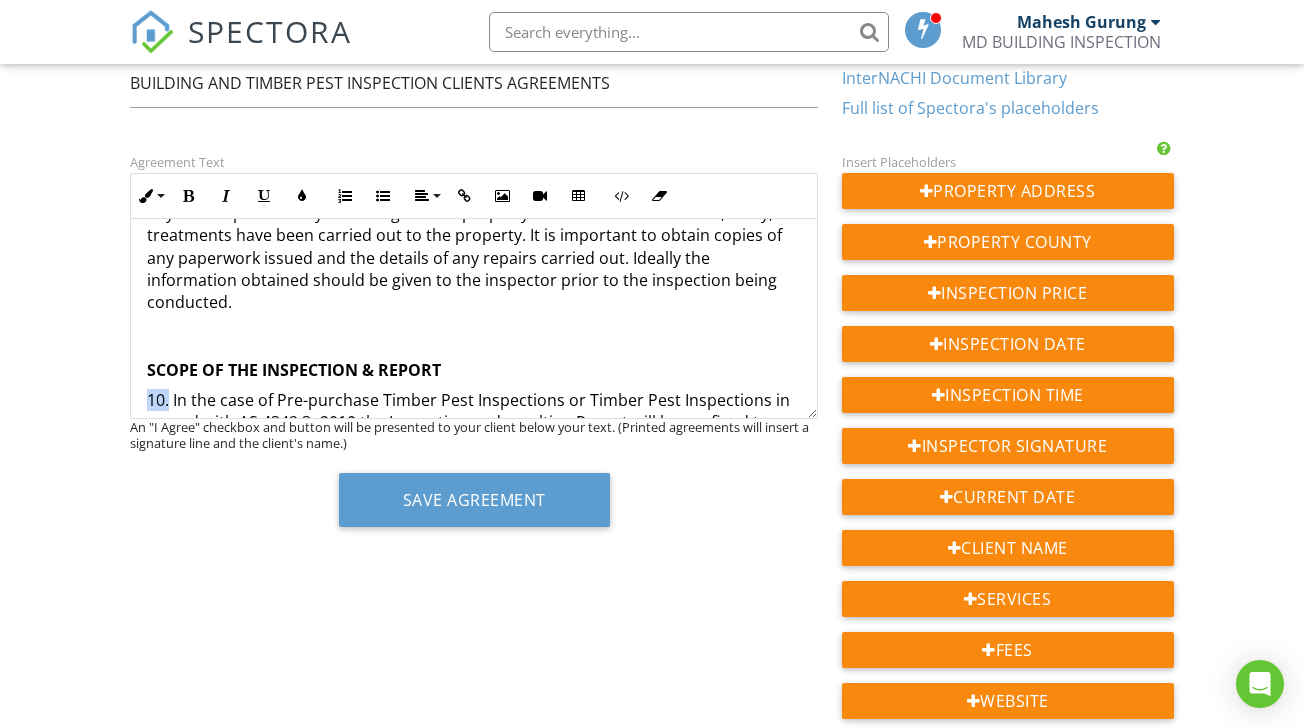 drag, startPoint x: 168, startPoint y: 295, endPoint x: 149, endPoint y: 293, distance: 19.104973 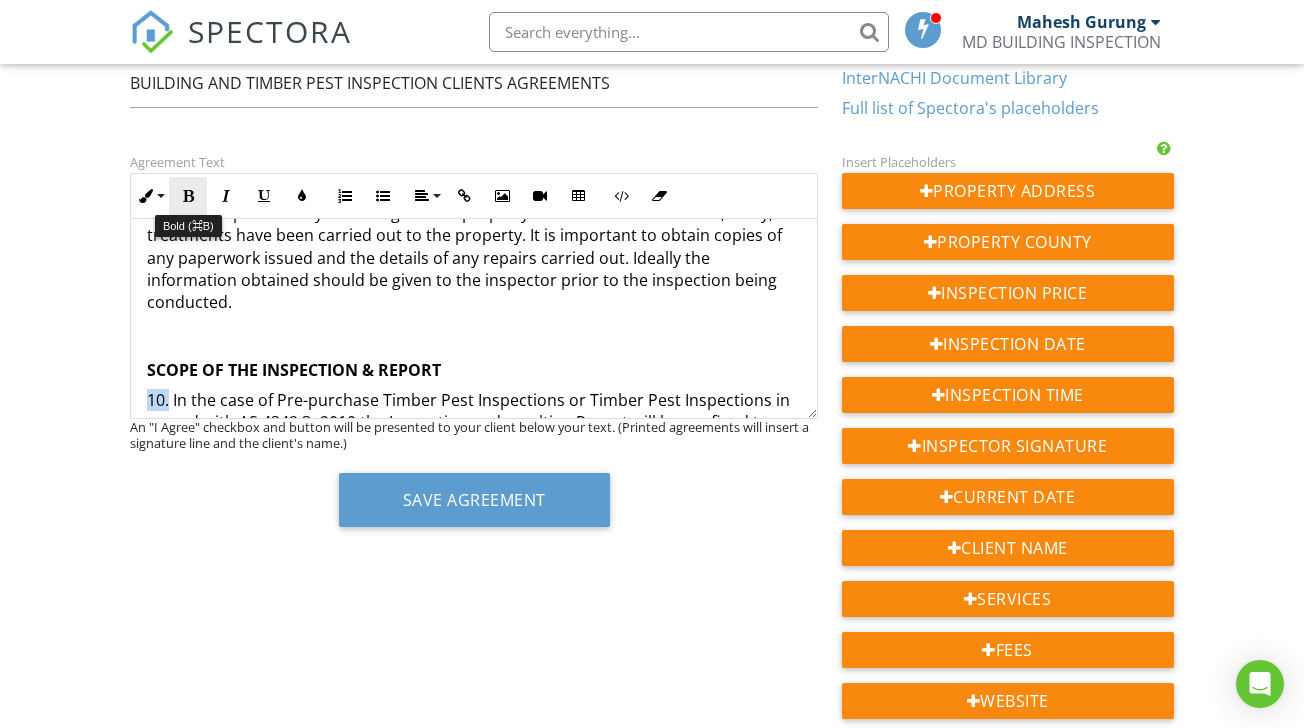 click at bounding box center (188, 196) 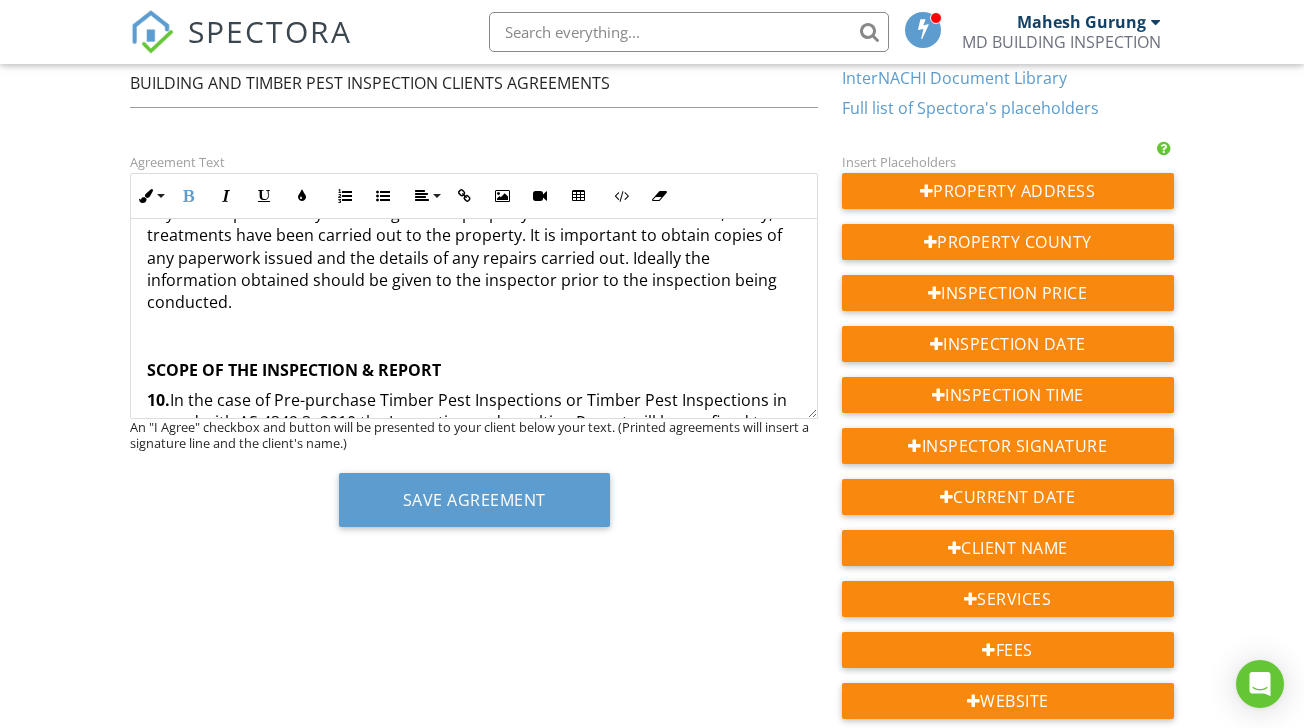 click on "8.  The inspector CANNOT see or inspect inside walls, between floors, inside skillion roofing, inside the eaves, behind stored goods in cupboards, in other areas that are concealed or obstructed. Insulation in the roof void may conceal the ceiling timbers and make inspection of the area unsafe. The inspector WILL NOT dig, gouge, force or perform any other invasive procedures. An invasive inspection will not be performed unless a separate contract is entered into. 9.  SCOPE OF THE INSPECTION & REPORT" at bounding box center [473, 157] 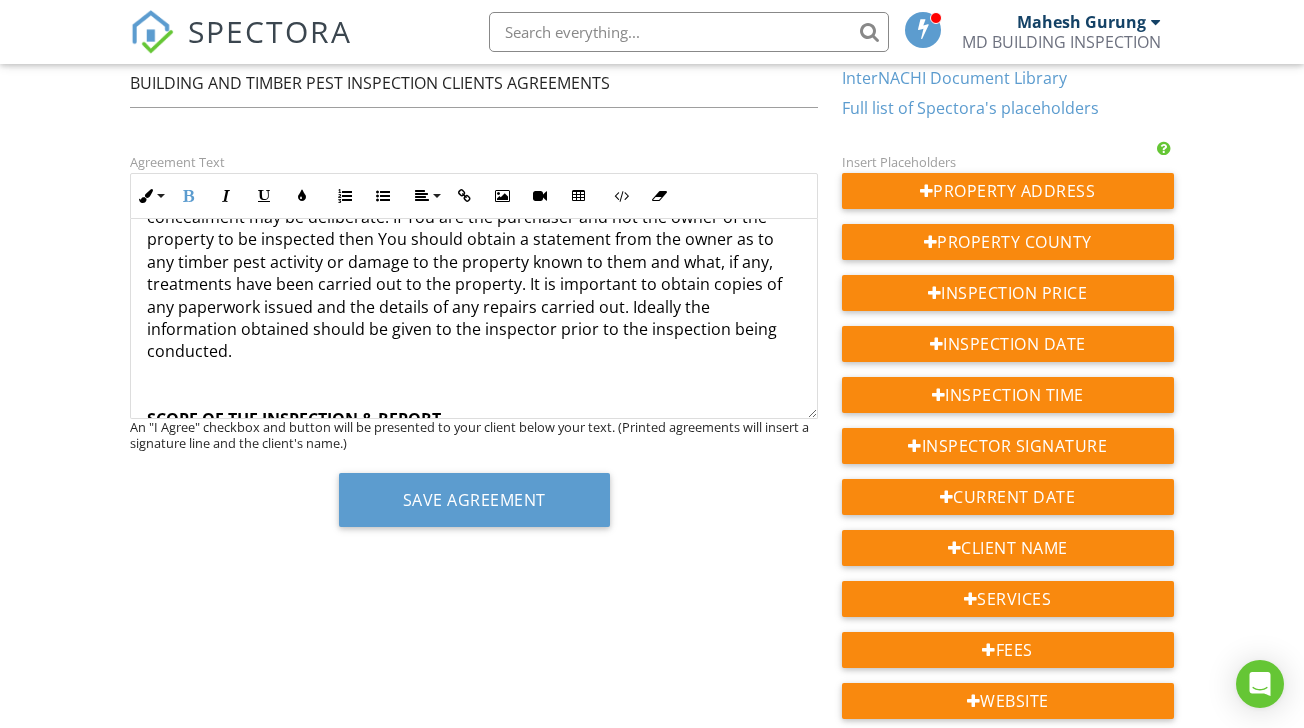 scroll, scrollTop: 7714, scrollLeft: 0, axis: vertical 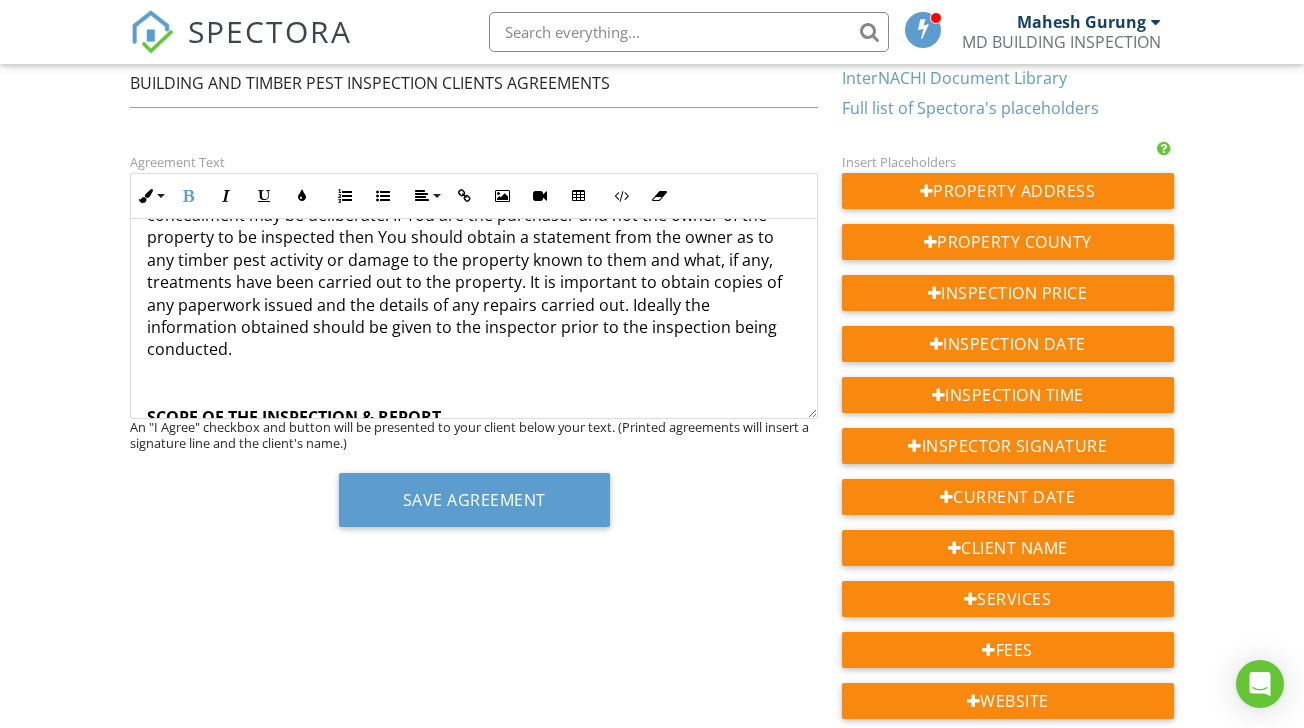 click on "Agreement Text
Inline Style XLarge Large Normal Small Light Small/Light Bold Italic Underline Colors Ordered List Unordered List Align Align Left Align Center Align Right Align Justify Insert Link Insert Image Insert Video Insert Table Code View Clear Formatting BUILDING & TIMBER PEST INSPECTION CLIENT AGREEMENT Client: {{CLIENT_NAME}} Inspection Address: {{ADDRESS}} The fee for our inspection is ${{PRICE}}, payable in full before the appointment. Inspection Date: {{INSPECTION_DATE}} Inspection Time: {{INSPECTION_TIME}} Inspector Name: {{INSPECTOR_NAME}} MD Building Inspections Pty Ltd ABN: 59679388017 Part 1of 2- Building Inspection Agreement AS4349.1 TYPE OF PROPOSED INSPECTION ORDERED BY YOU: Inspection & Report:  The inspection will be of the Building Elements as outlined in Appendix C of AS4349.1-2007 except for Strata title properties where the inspection will be according to Appendix B of AS4349.1-2007. A copy of the appropriate Standard with Appendices may be obtained from Standards Australia." at bounding box center (651, 654) 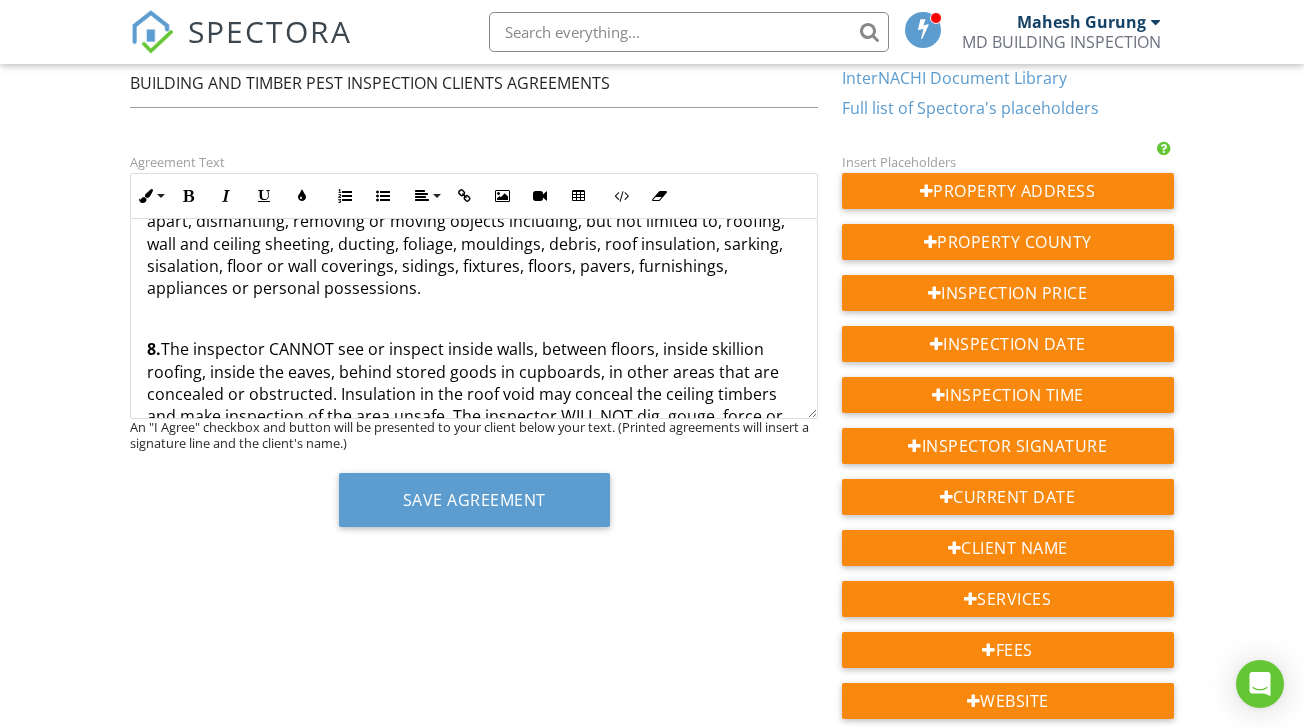 scroll, scrollTop: 7269, scrollLeft: 0, axis: vertical 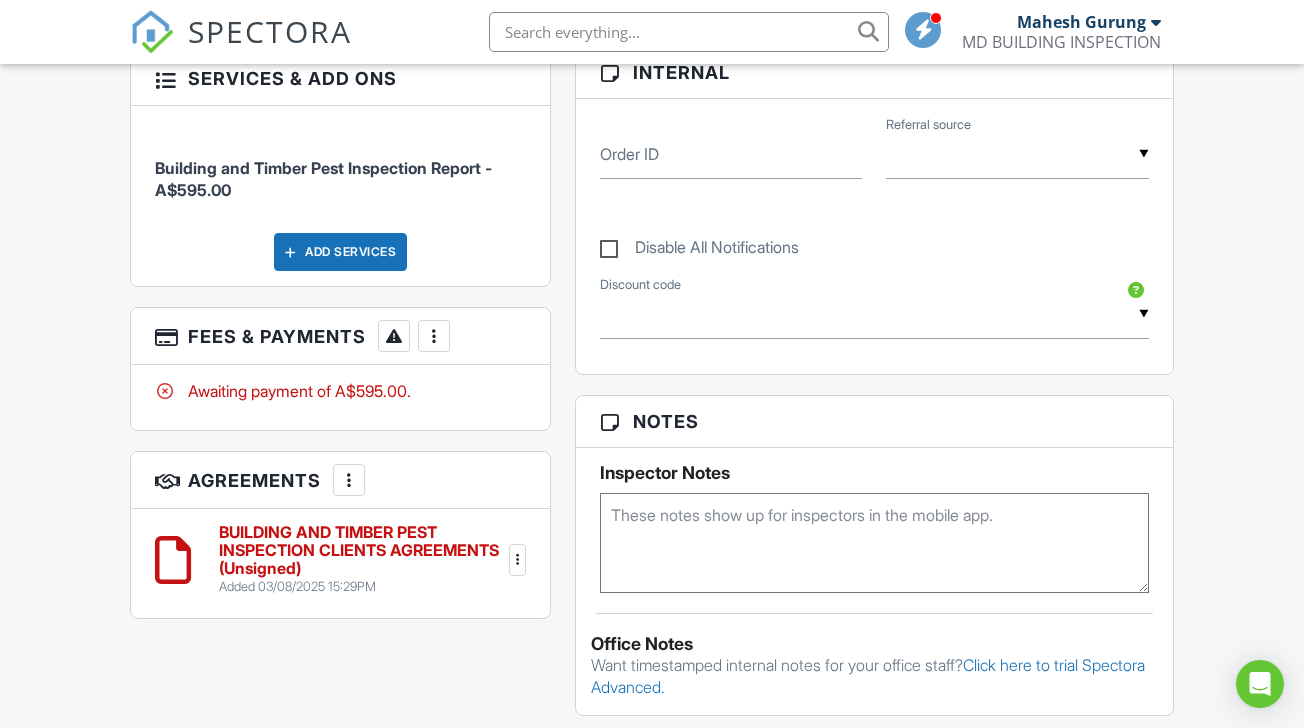 click at bounding box center (518, 560) 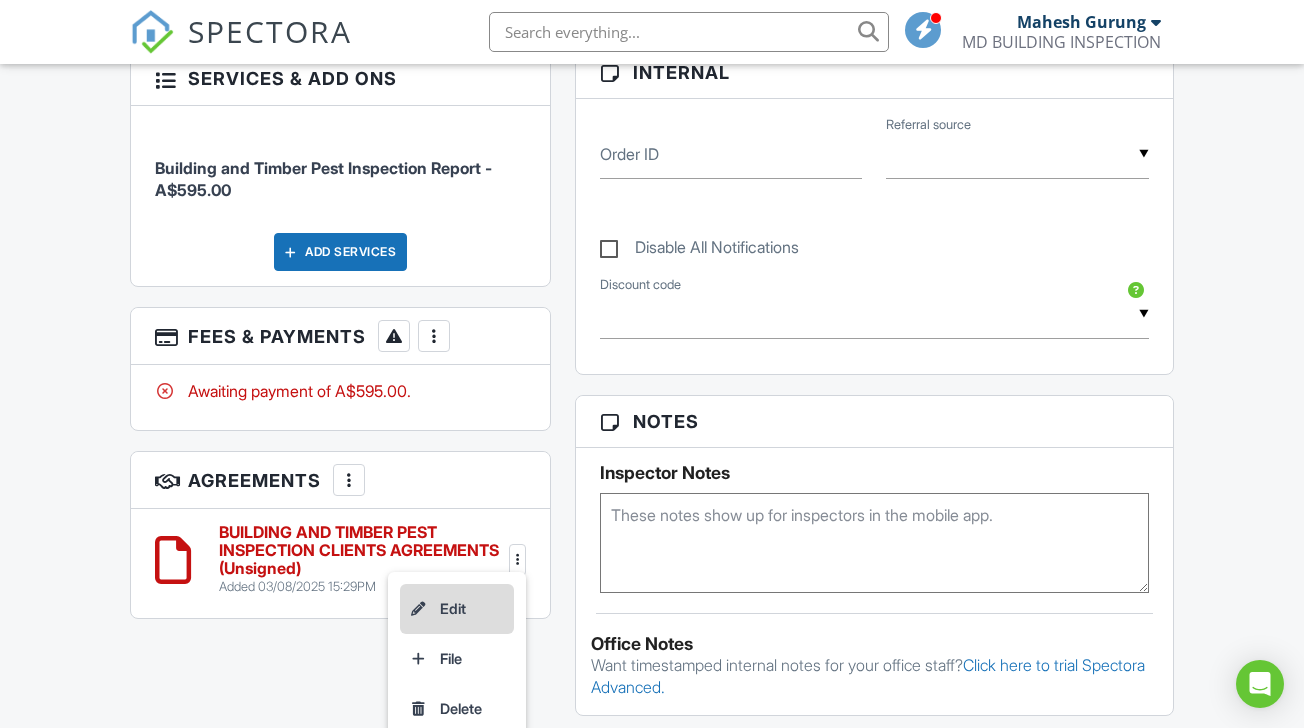 click on "Edit" at bounding box center (457, 609) 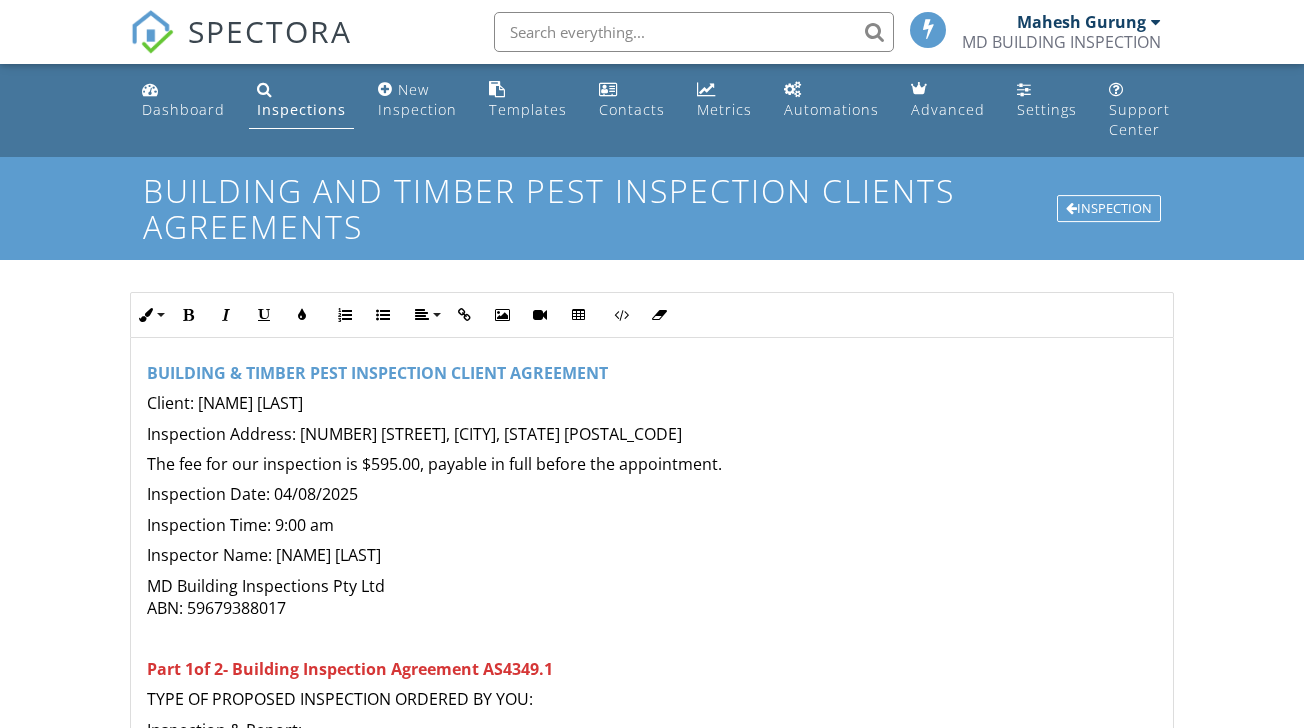 scroll, scrollTop: 0, scrollLeft: 0, axis: both 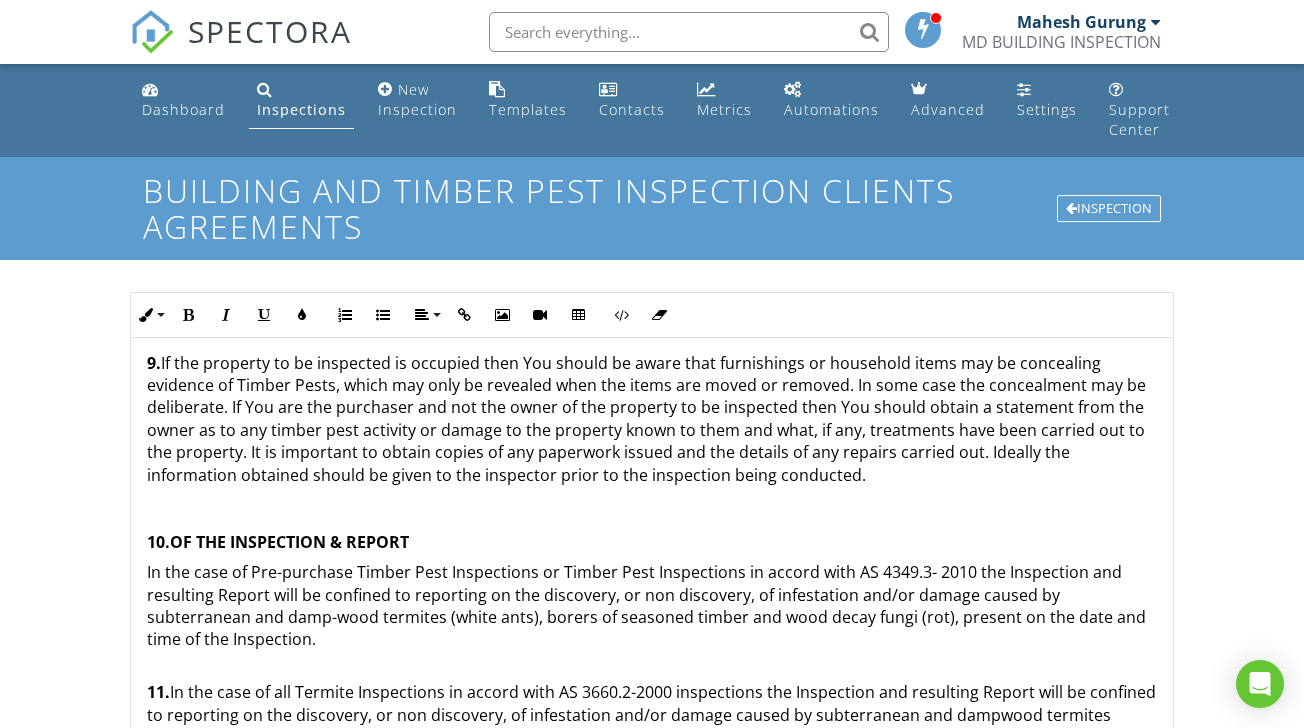 click on "OF THE INSPECTION & REPORT" at bounding box center [289, 542] 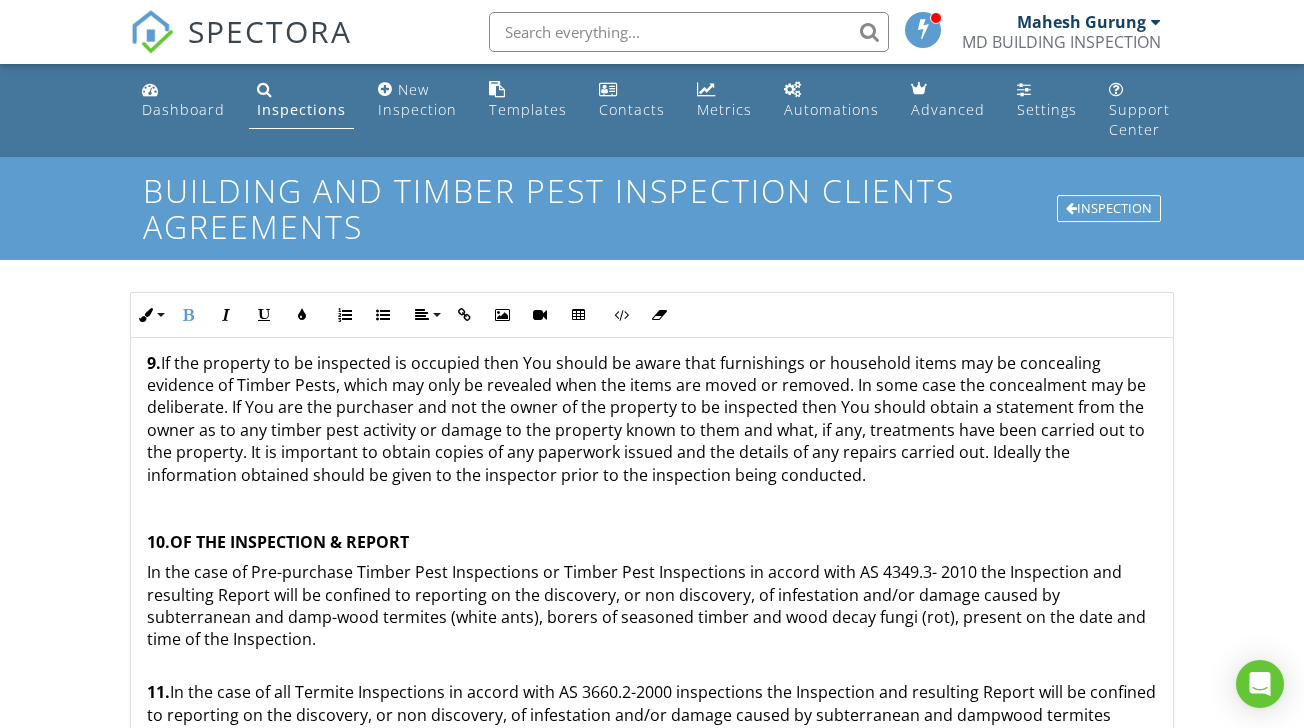 type 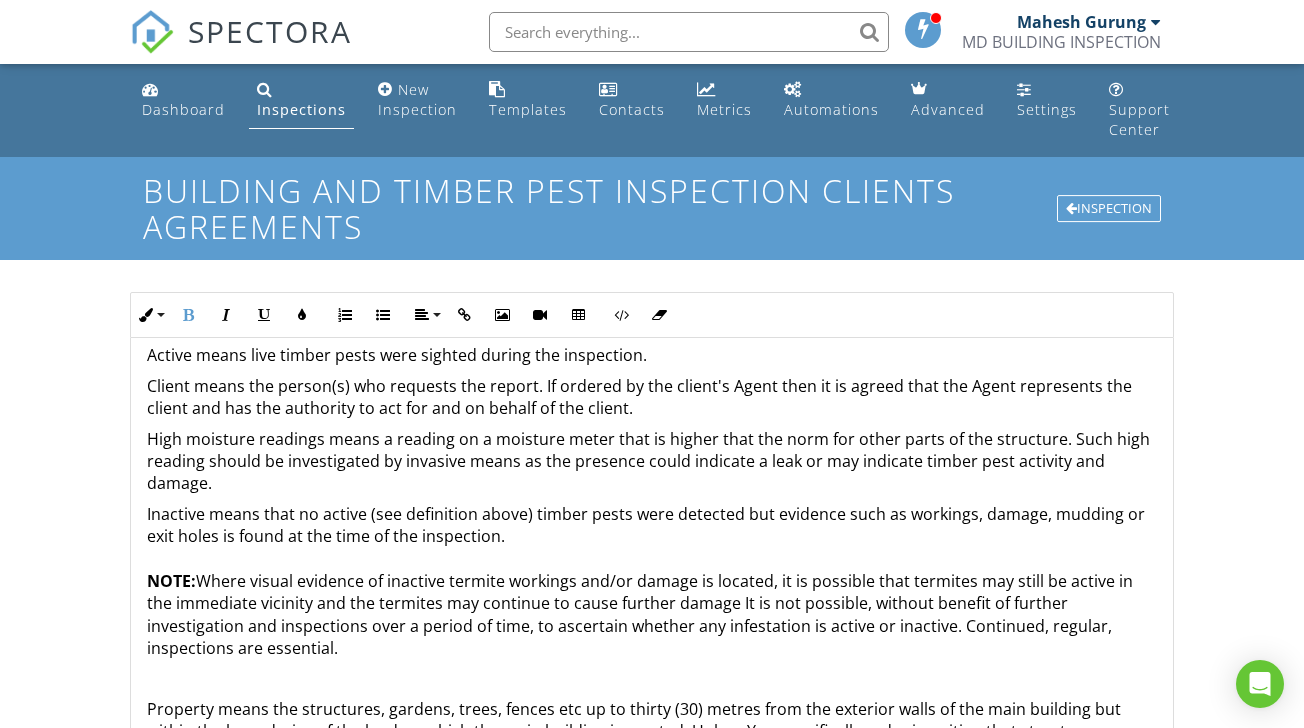 scroll, scrollTop: 8880, scrollLeft: 0, axis: vertical 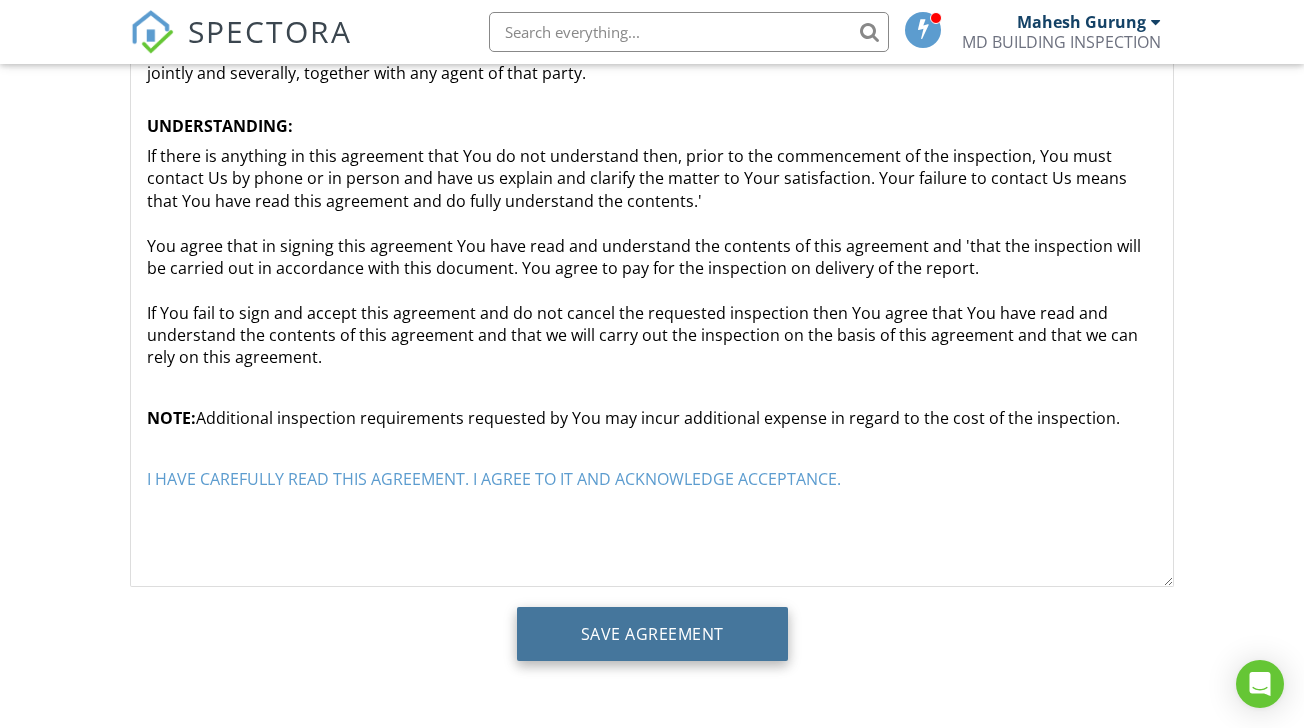 click on "Save Agreement" at bounding box center [652, 634] 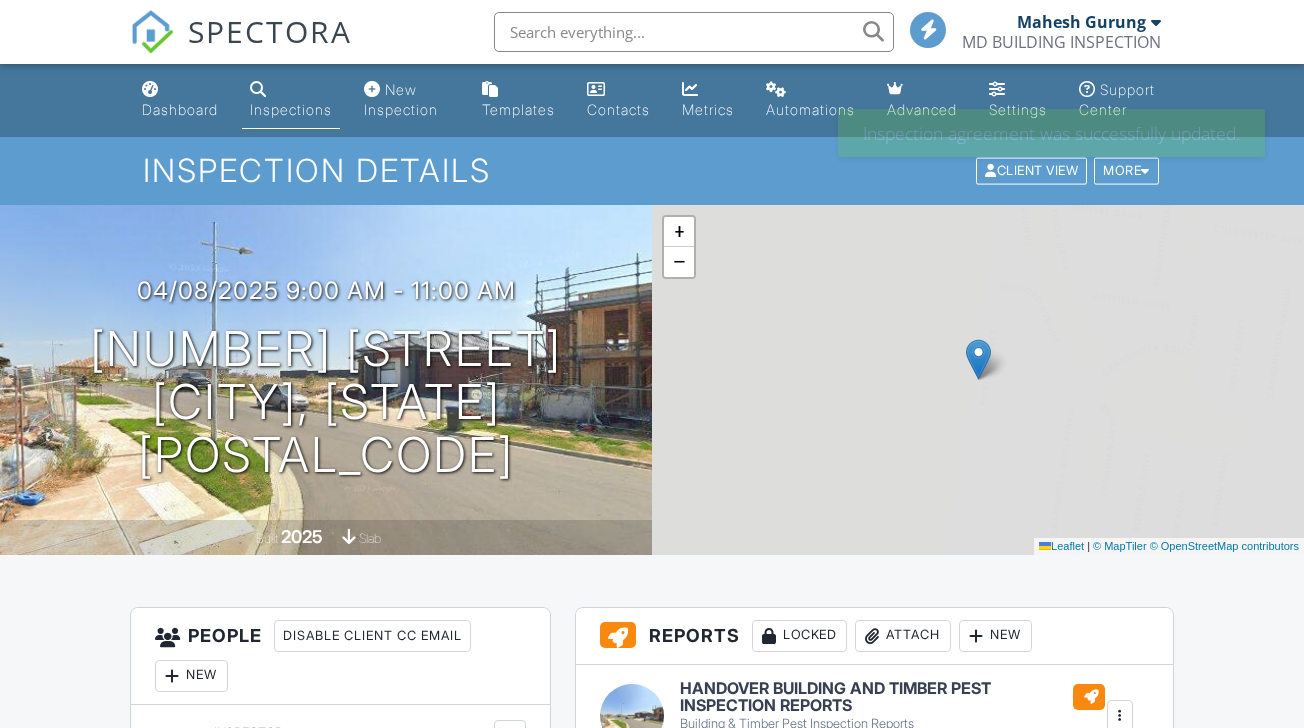 scroll, scrollTop: 0, scrollLeft: 0, axis: both 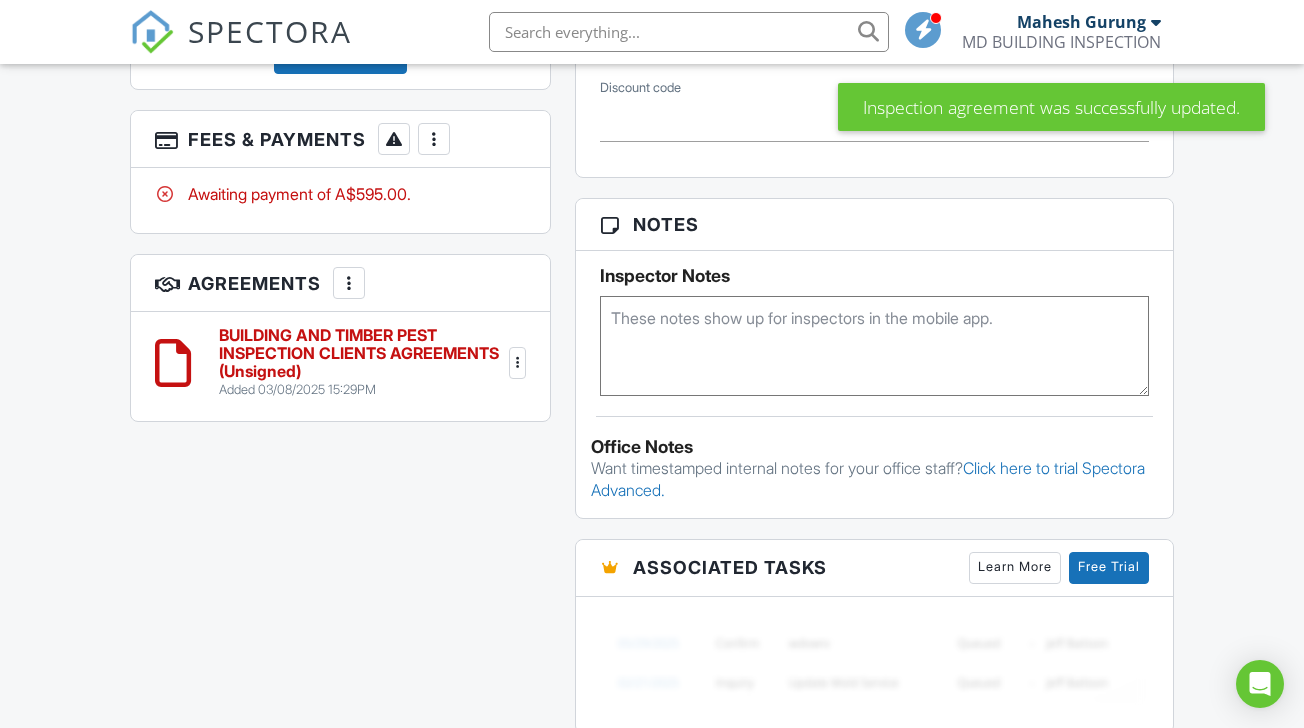 click on "BUILDING AND TIMBER PEST INSPECTION CLIENTS AGREEMENTS
(Unsigned)" at bounding box center [362, 353] 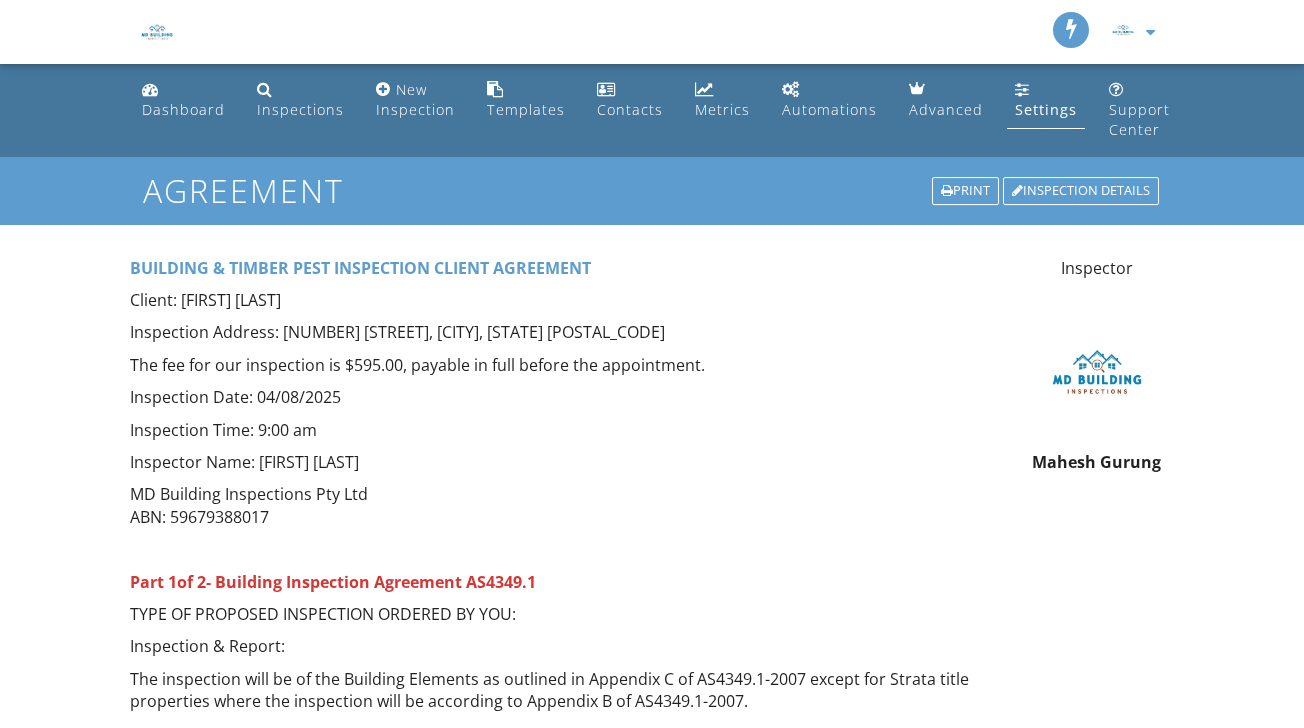 scroll, scrollTop: 0, scrollLeft: 0, axis: both 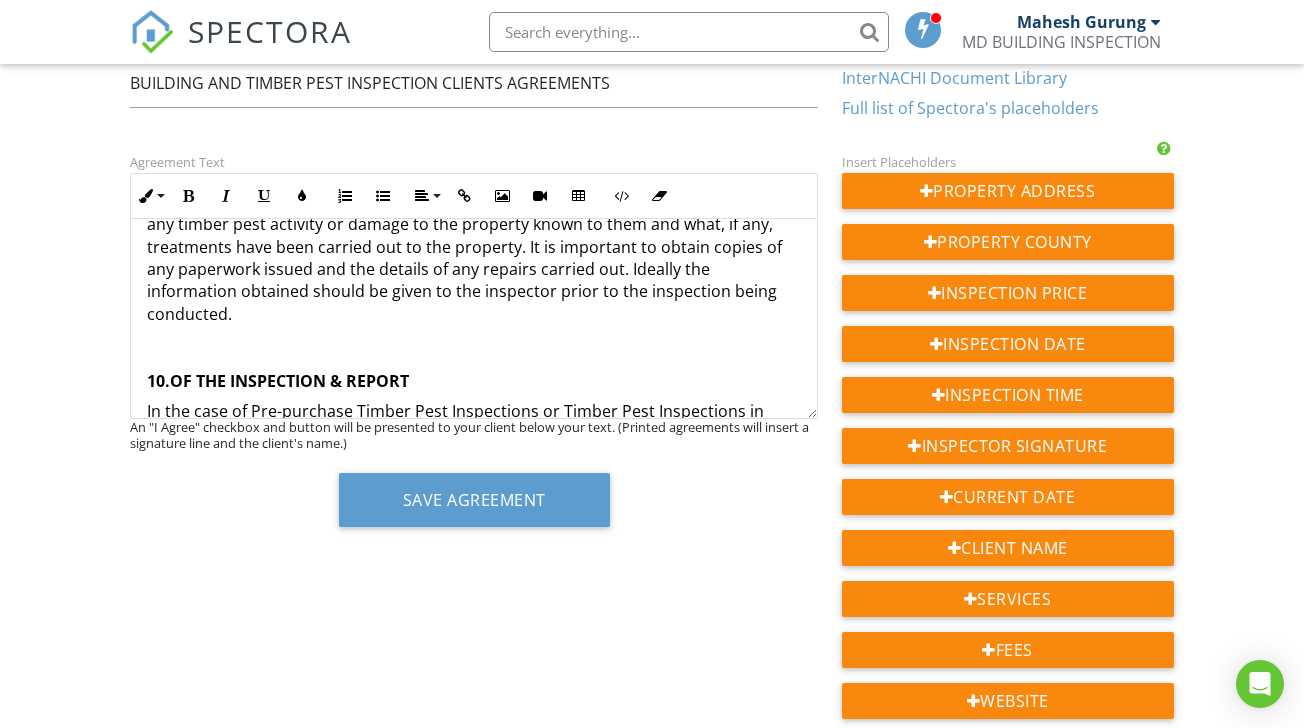 click on "OF THE INSPECTION & REPORT" at bounding box center [289, 381] 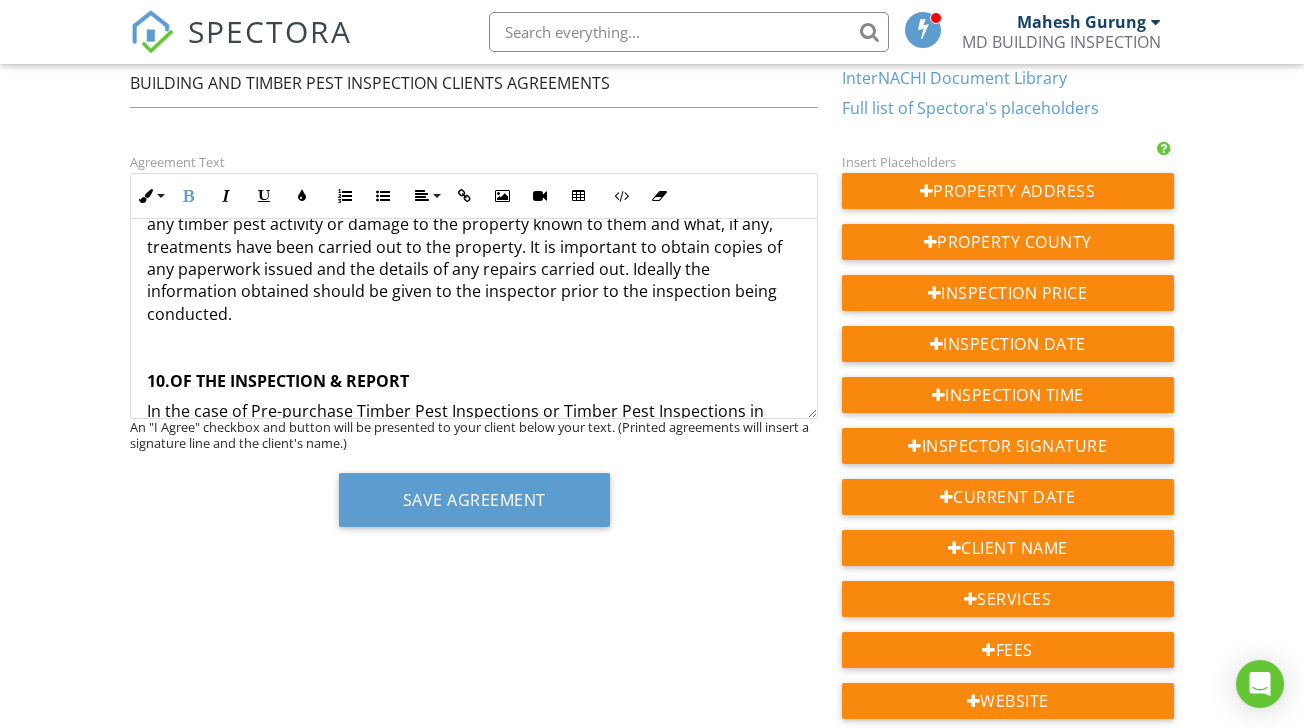 type 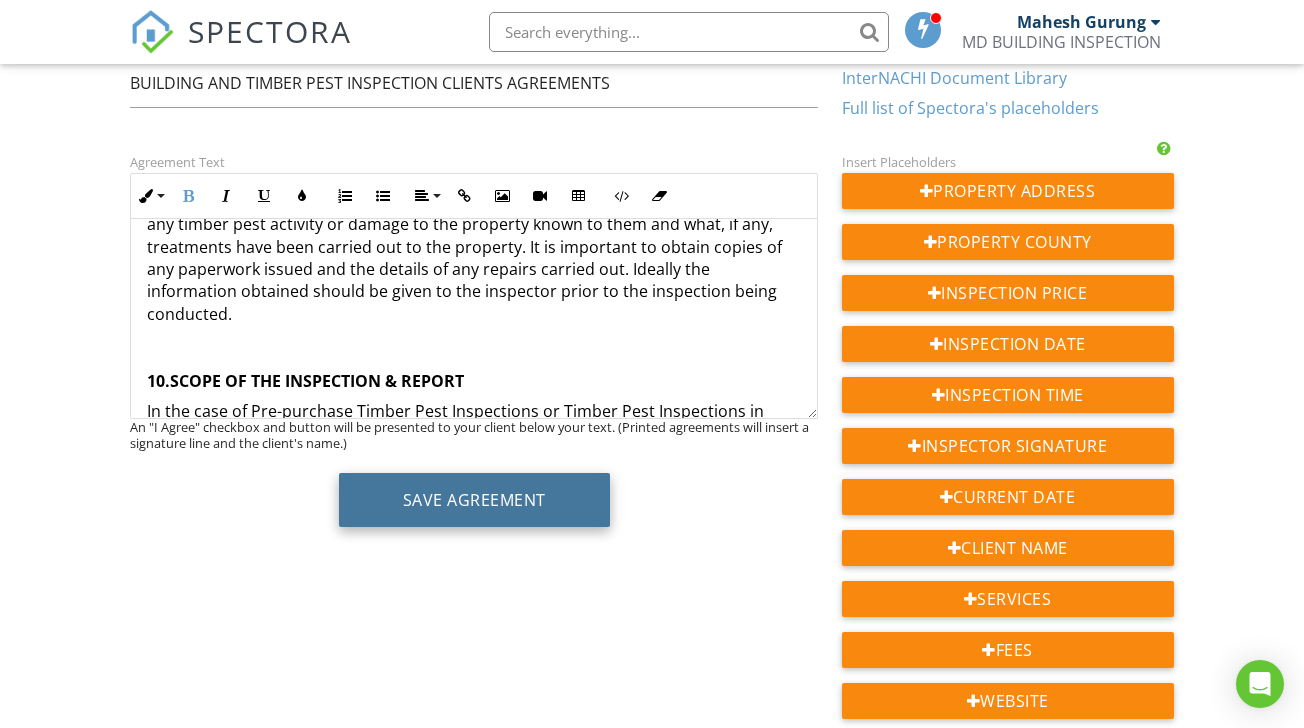 click on "Save Agreement" at bounding box center [474, 500] 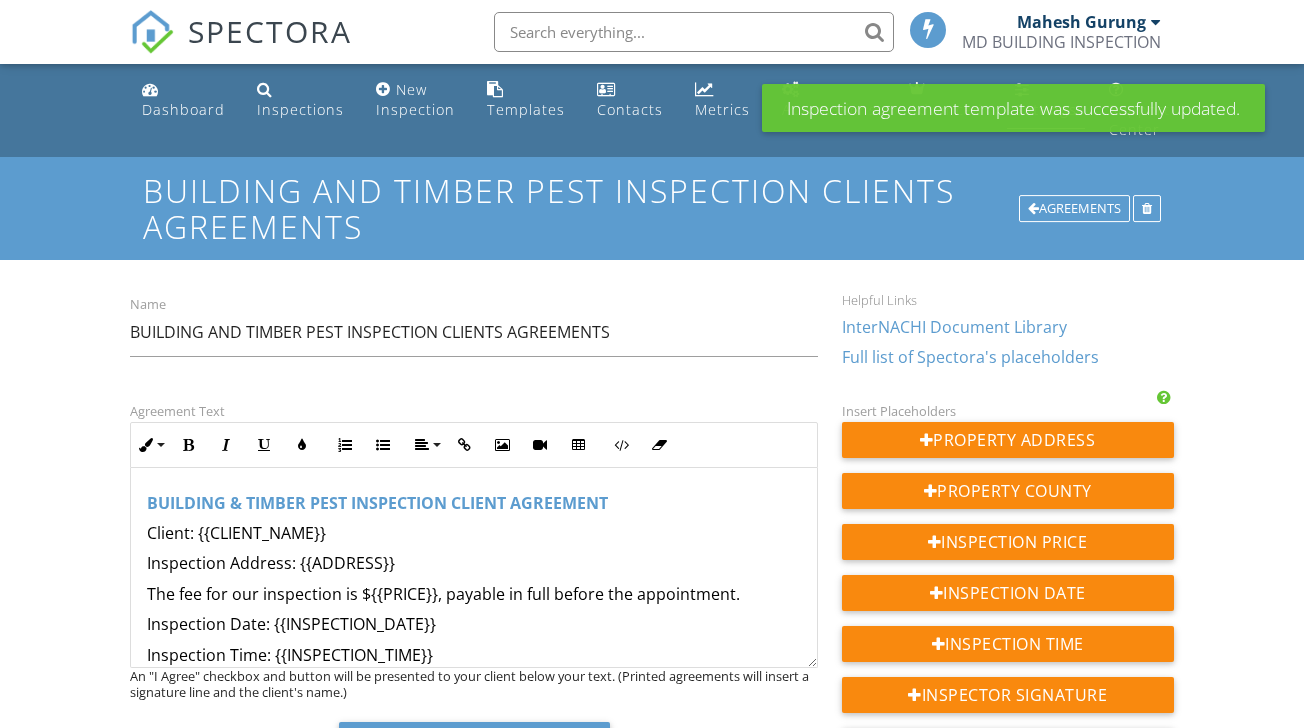 scroll, scrollTop: 0, scrollLeft: 0, axis: both 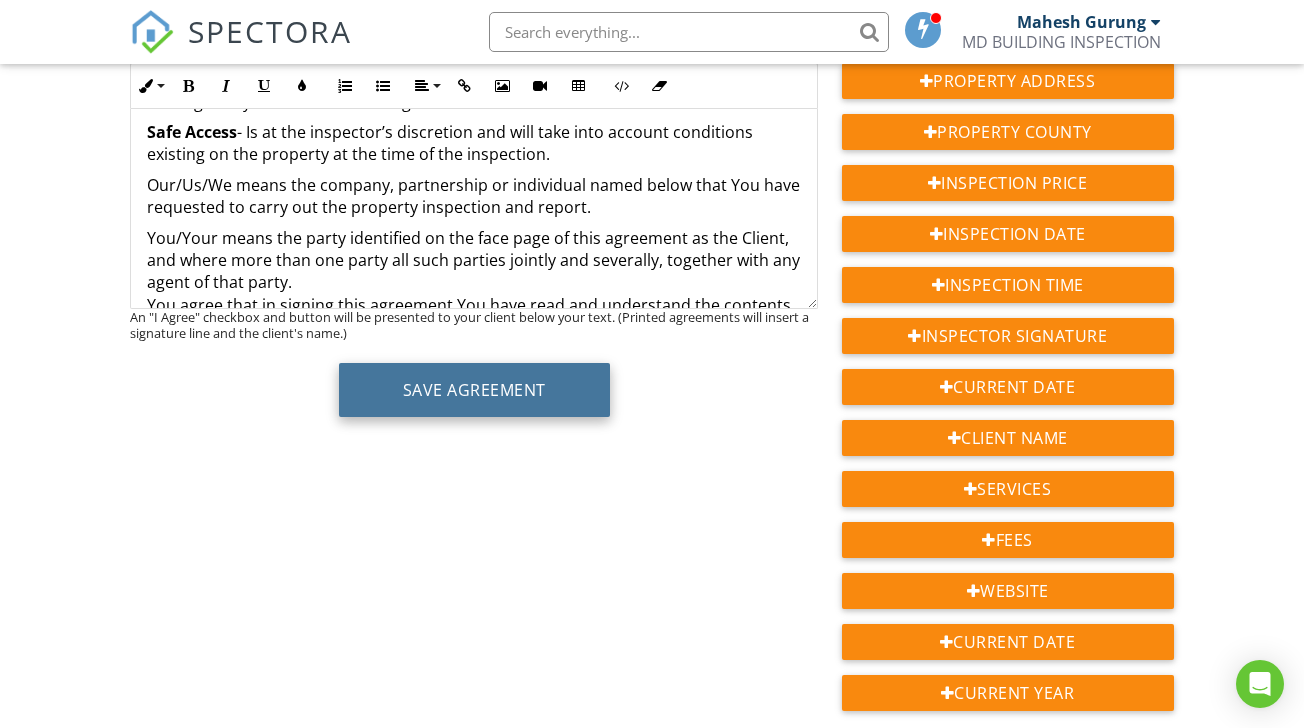 click on "Save Agreement" at bounding box center (474, 390) 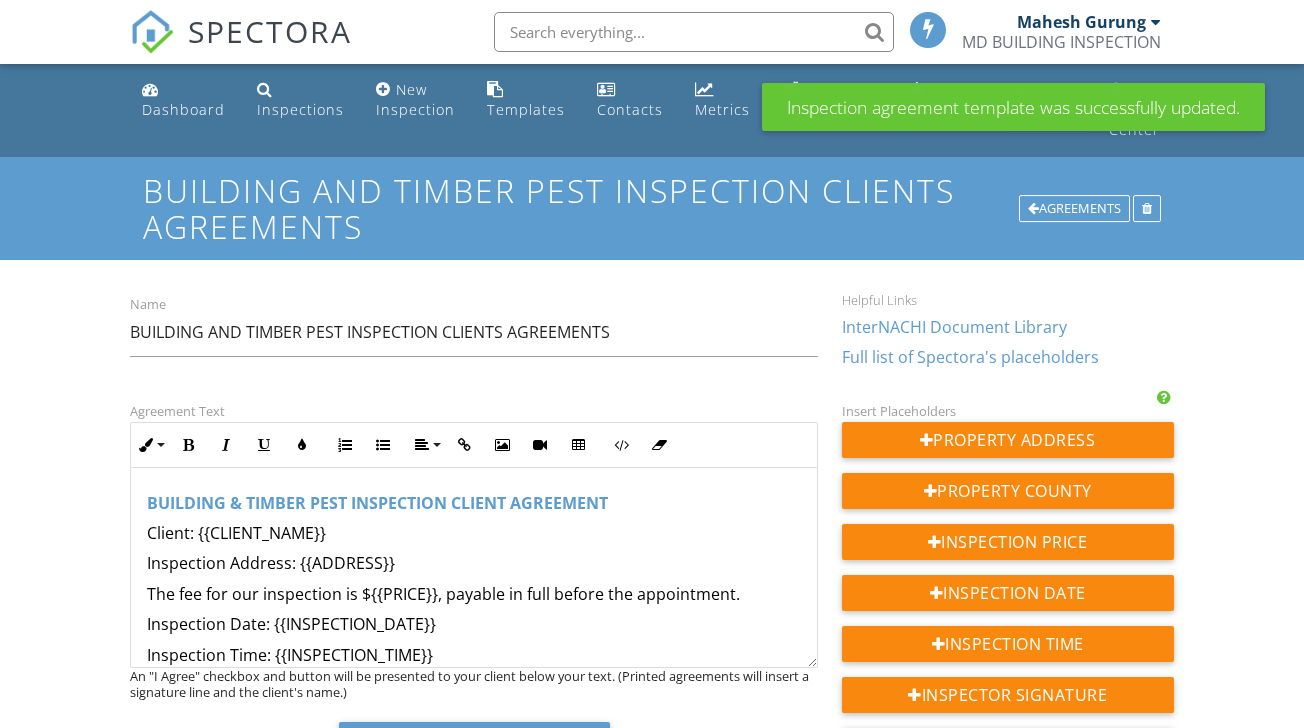 scroll, scrollTop: 0, scrollLeft: 0, axis: both 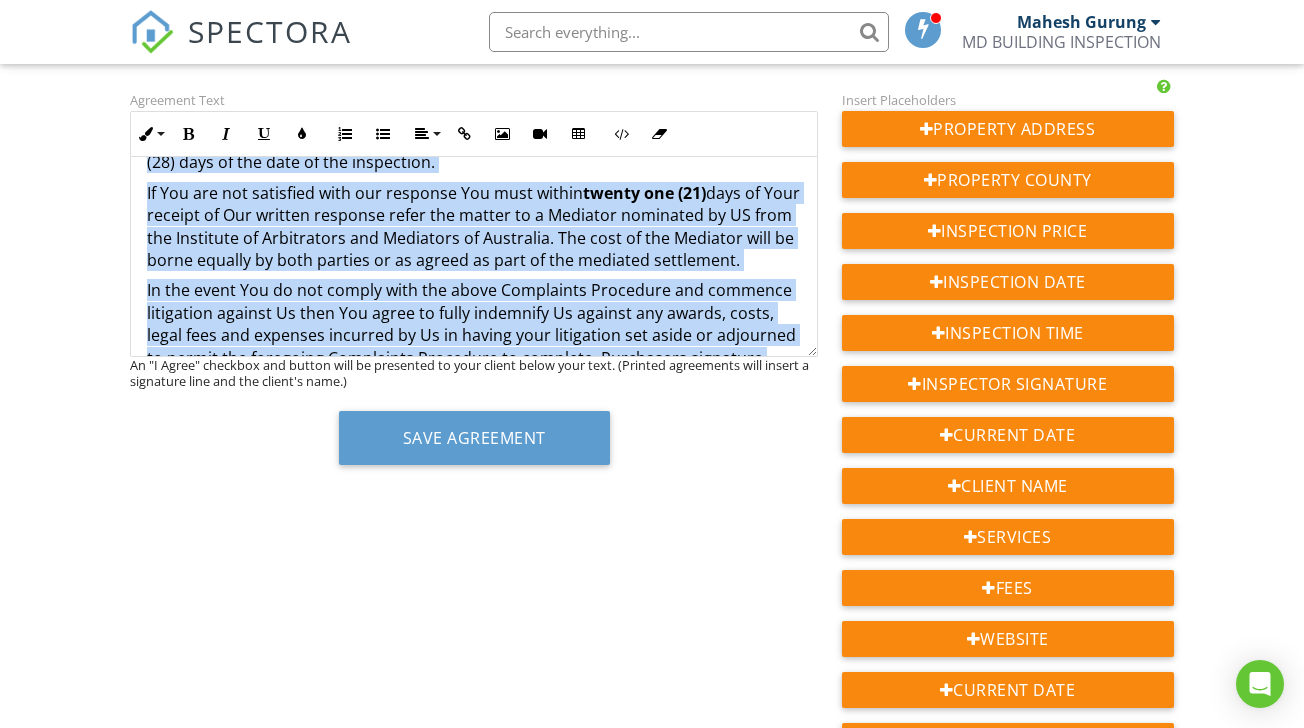 drag, startPoint x: 149, startPoint y: 242, endPoint x: 540, endPoint y: 343, distance: 403.83414 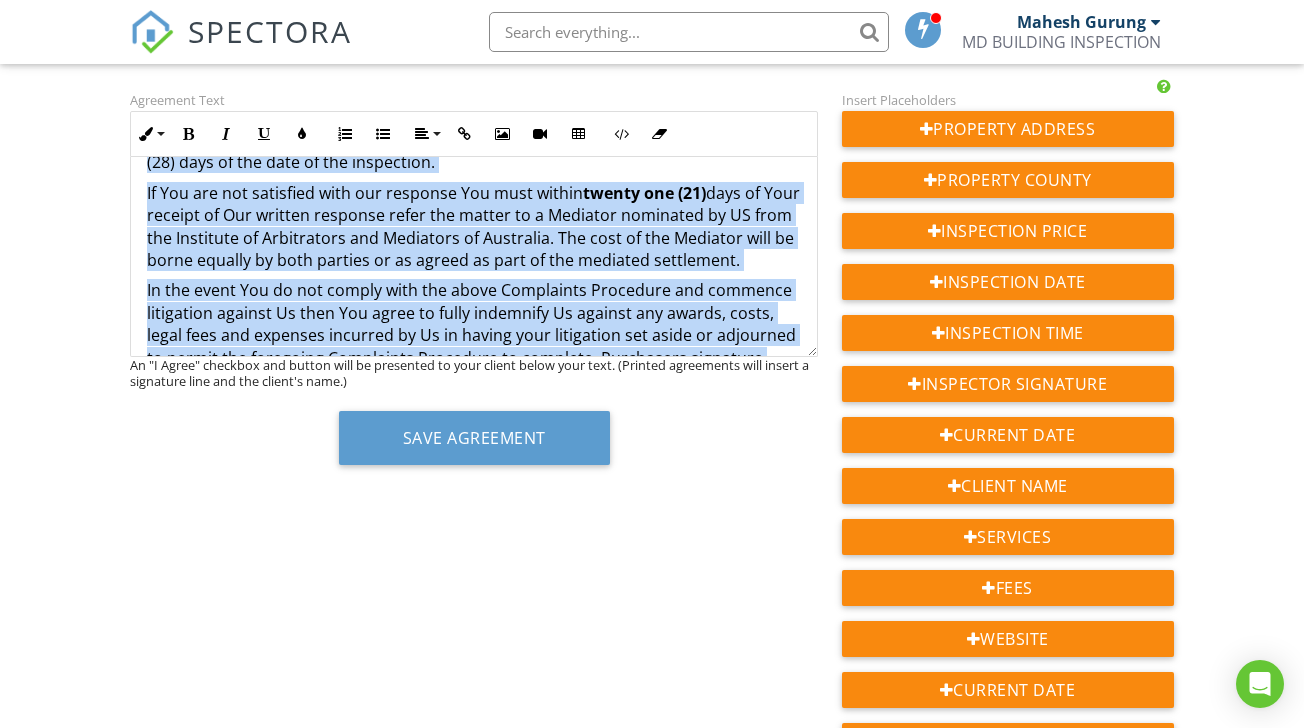 click on "Client: [NAME] Inspection Address: [ADDRESS] The fee for our inspection is $[PRICE], payable in full before the appointment. Inspection Date: [DATE] Inspection Time: [TIME] Inspector Name: [NAME] MD Building Inspections Pty Ltd ABN: 59679388017 Part 1of 2- Building Inspection Agreement AS4349.1 TYPE OF PROPOSED INSPECTION ORDERED BY YOU: Inspection & Report: The inspection will be of the Building Elements as outlined in Appendix C of AS4349.1-2007 except for Strata title properties where the inspection will be according to Appendix B of AS4349.1-2007. A copy of the appropriate Standard with Appendices may be obtained from Standards Australia. We will carry out the inspection and report ordered by You in accordance with this agreement and You agree to pay for the inspection on or before delivery of the report. SCOPE OF THE INSPECTION & THE REPORT 1. 2. 3. 4. 5. 6. 7. LIMITATIONS 8. 9. 10. 11. 12. 15." at bounding box center (473, 3091) 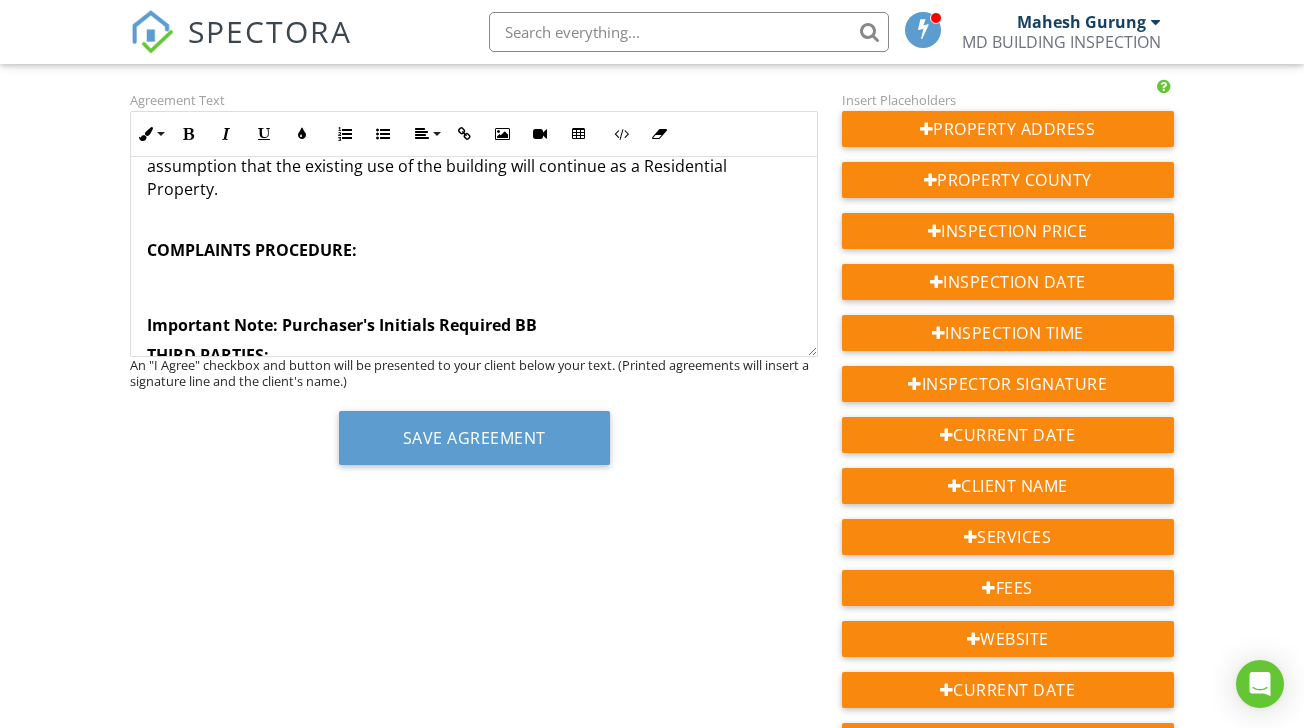 scroll, scrollTop: 3090, scrollLeft: 0, axis: vertical 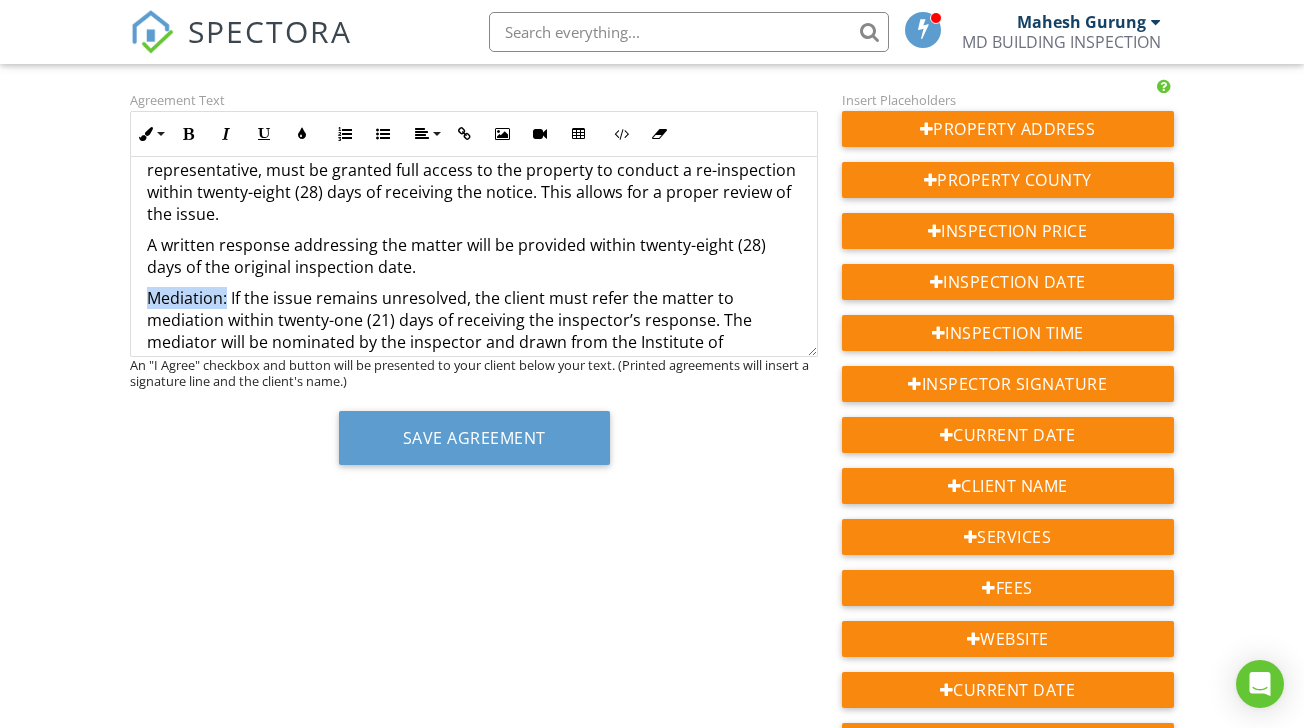 drag, startPoint x: 148, startPoint y: 255, endPoint x: 227, endPoint y: 257, distance: 79.025314 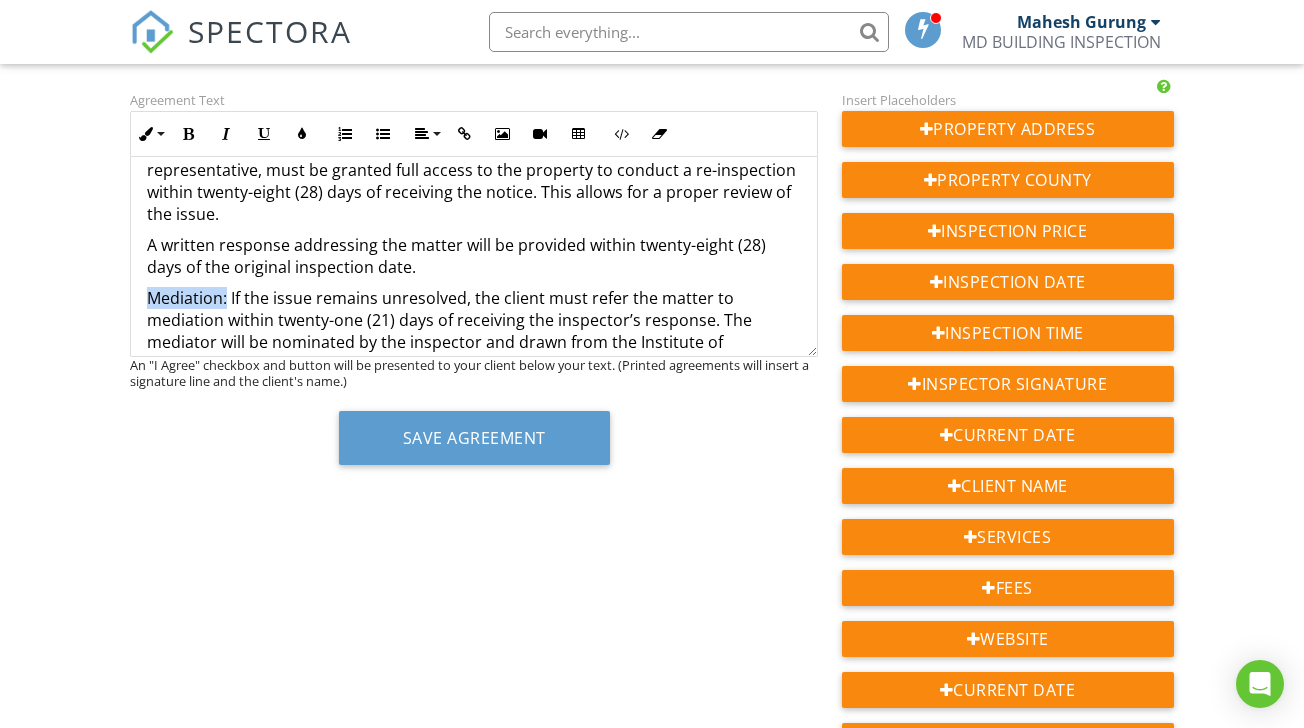 click on "Mediation: If the issue remains unresolved, the client must refer the matter to mediation within twenty-one (21) days of receiving the inspector’s response. The mediator will be nominated by the inspector and drawn from the Institute of Arbitrators and Mediators Australia. Unless otherwise agreed, mediation costs will be shared equally. Arbitration: If mediation fails, the dispute will proceed to binding arbitration. An arbitrator will be appointed by the same institute and both parties must submit all documentation within twenty-one (21) days of the appointment. A hearing will follow within another twenty-one (21) days, and a final decision will be delivered within twenty-one (21) days of the hearing’s conclusion. The arbitrator may determine any cost or settlement obligations." at bounding box center (473, 421) 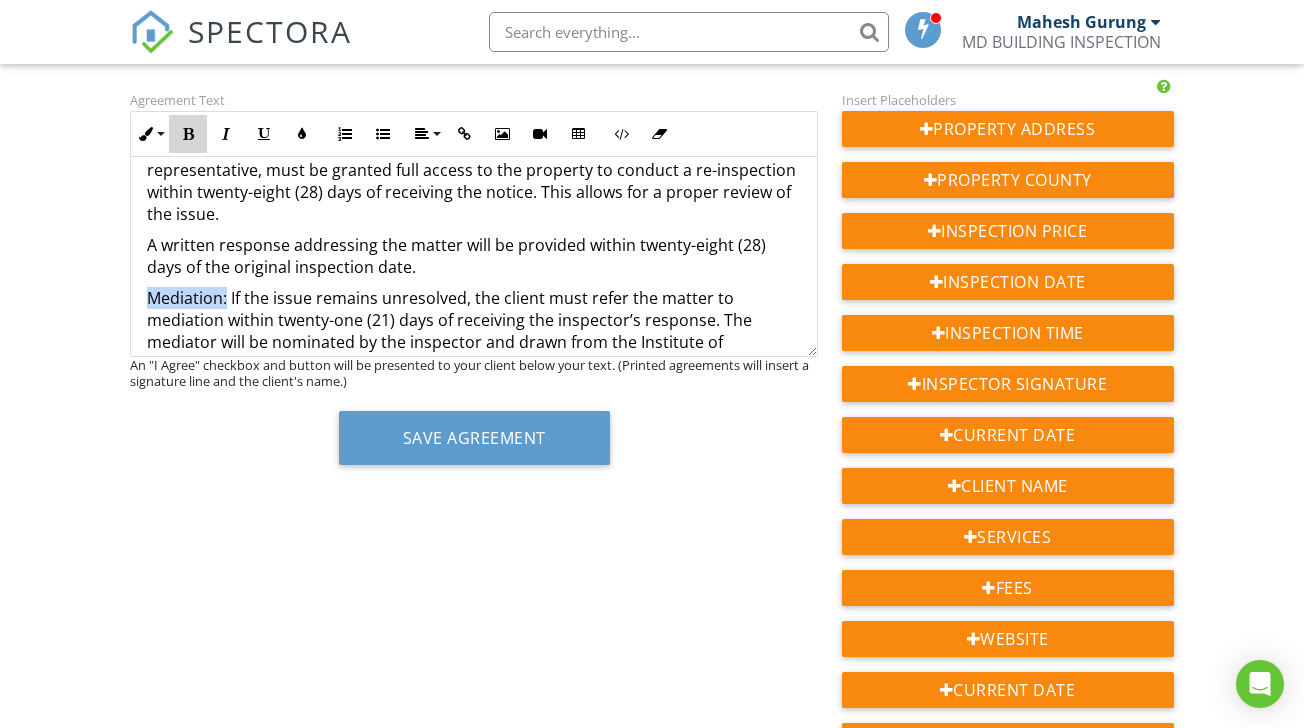 click on "Bold" at bounding box center [188, 134] 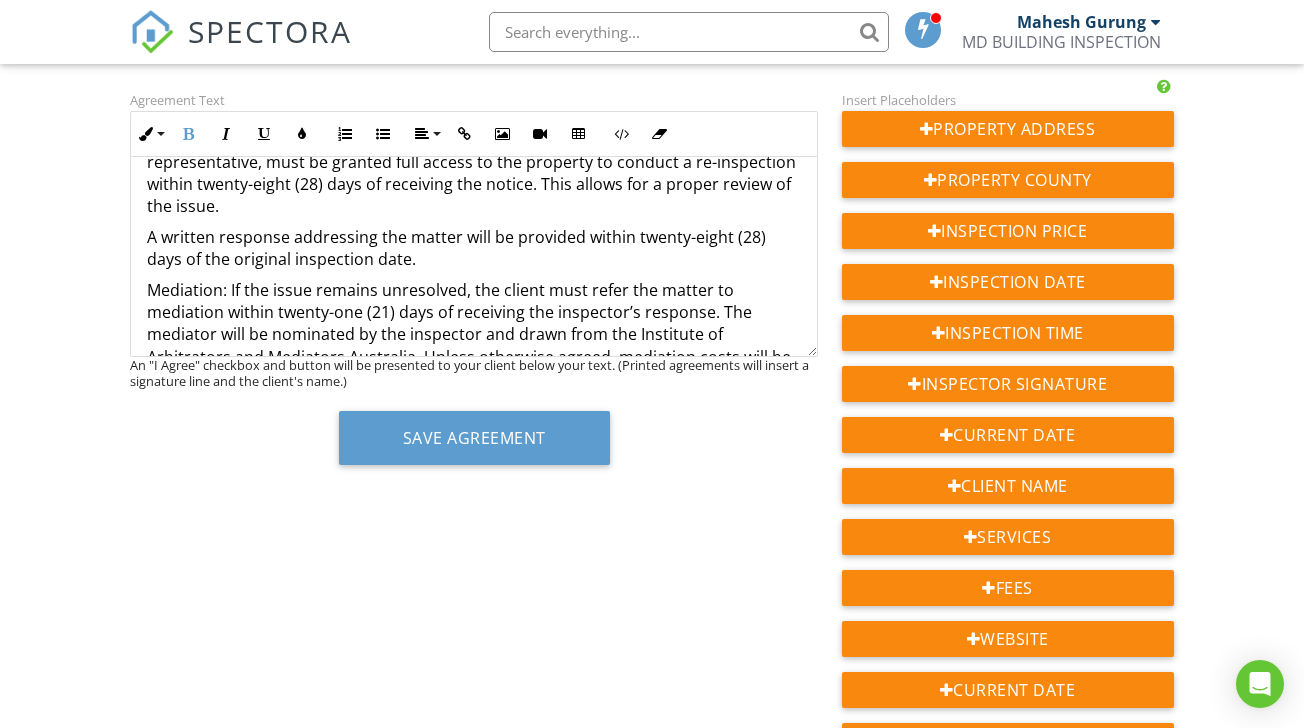 scroll, scrollTop: 3313, scrollLeft: 0, axis: vertical 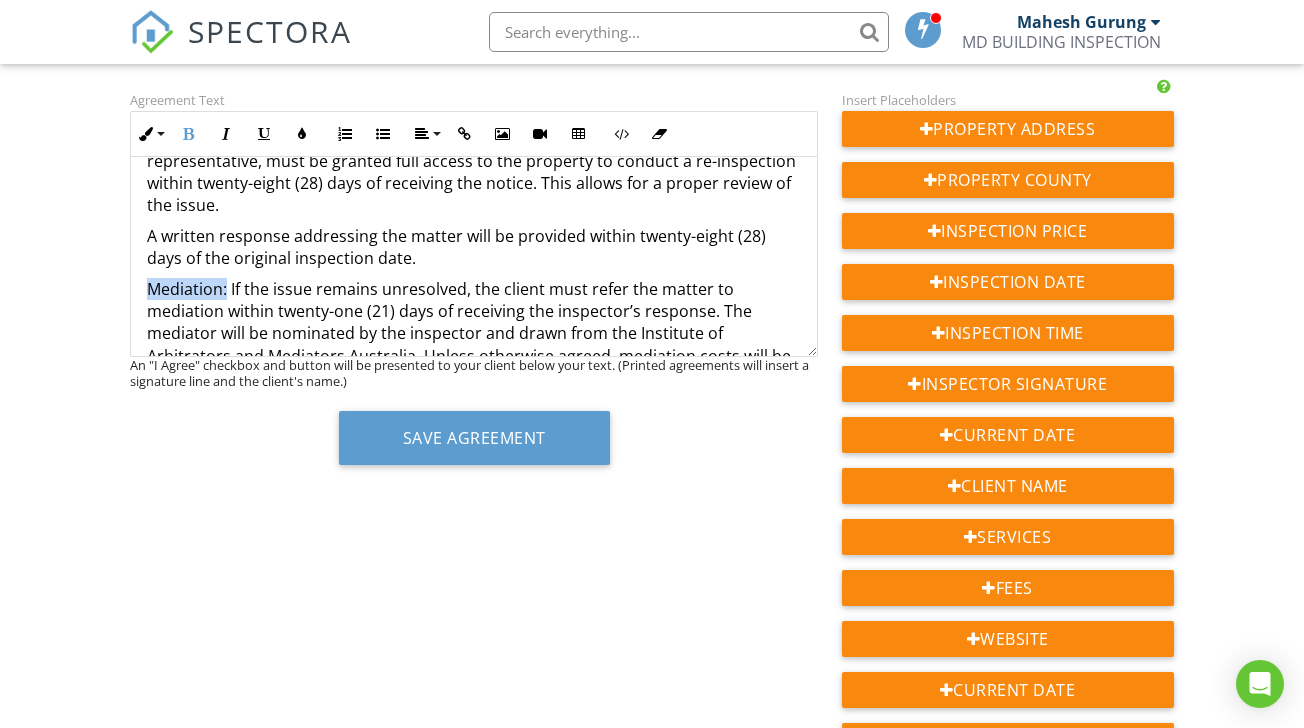drag, startPoint x: 227, startPoint y: 241, endPoint x: 150, endPoint y: 241, distance: 77 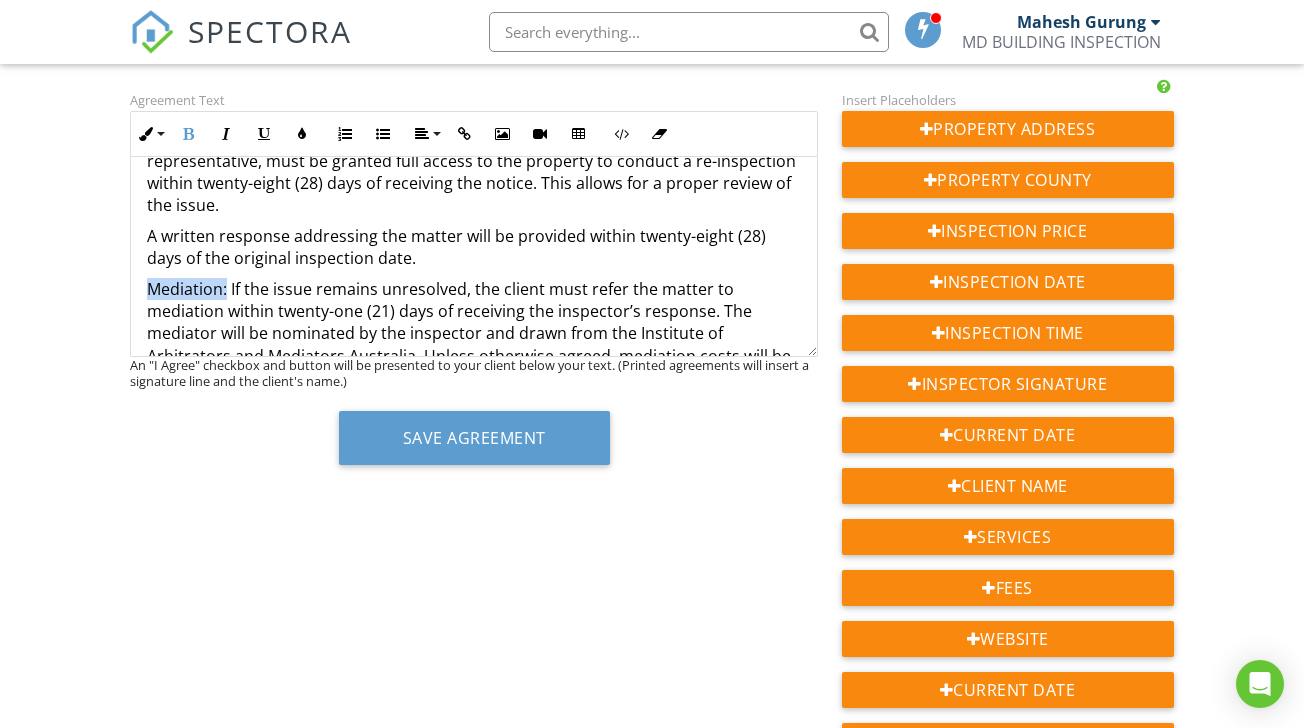 click on "Mediation: If the issue remains unresolved, the client must refer the matter to mediation within twenty-one (21) days of receiving the inspector’s response. The mediator will be nominated by the inspector and drawn from the Institute of Arbitrators and Mediators Australia. Unless otherwise agreed, mediation costs will be shared equally. Arbitration: If mediation fails, the dispute will proceed to binding arbitration. An arbitrator will be appointed by the same institute and both parties must submit all documentation within twenty-one (21) days of the appointment. A hearing will follow within another twenty-one (21) days, and a final decision will be delivered within twenty-one (21) days of the hearing’s conclusion. The arbitrator may determine any cost or settlement obligations." at bounding box center [473, 412] 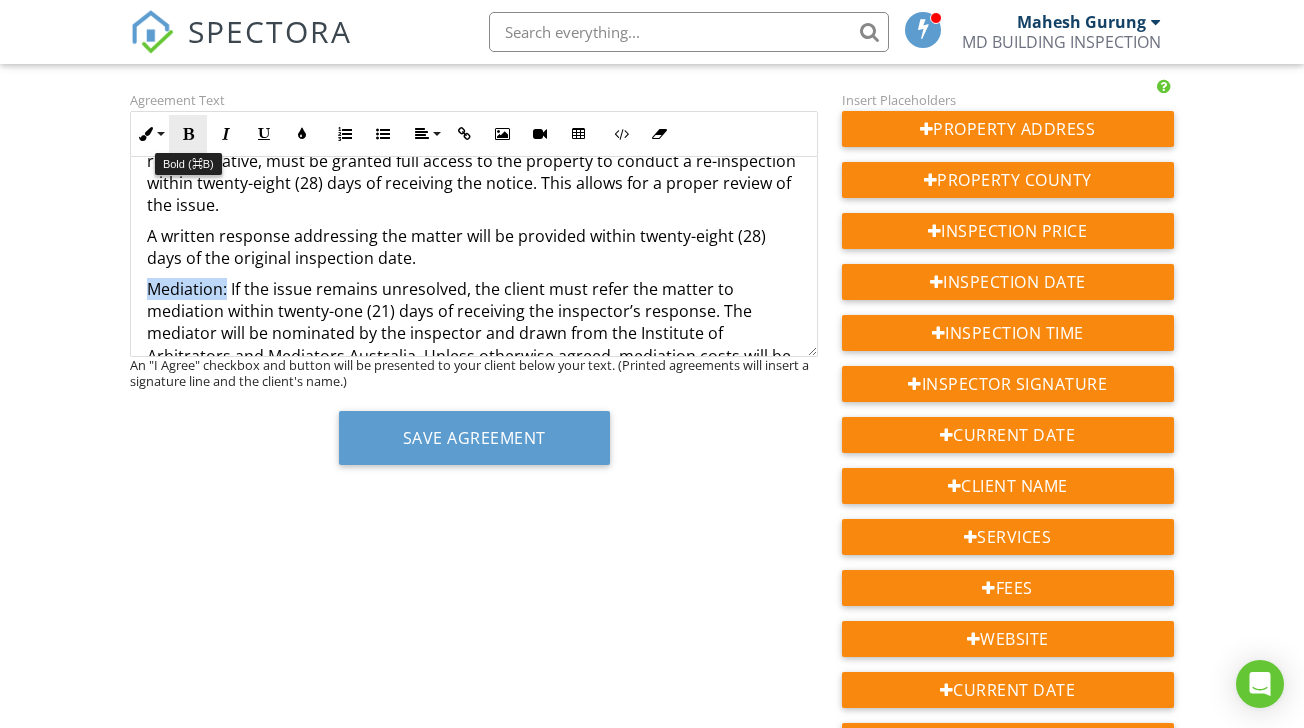 click at bounding box center [188, 134] 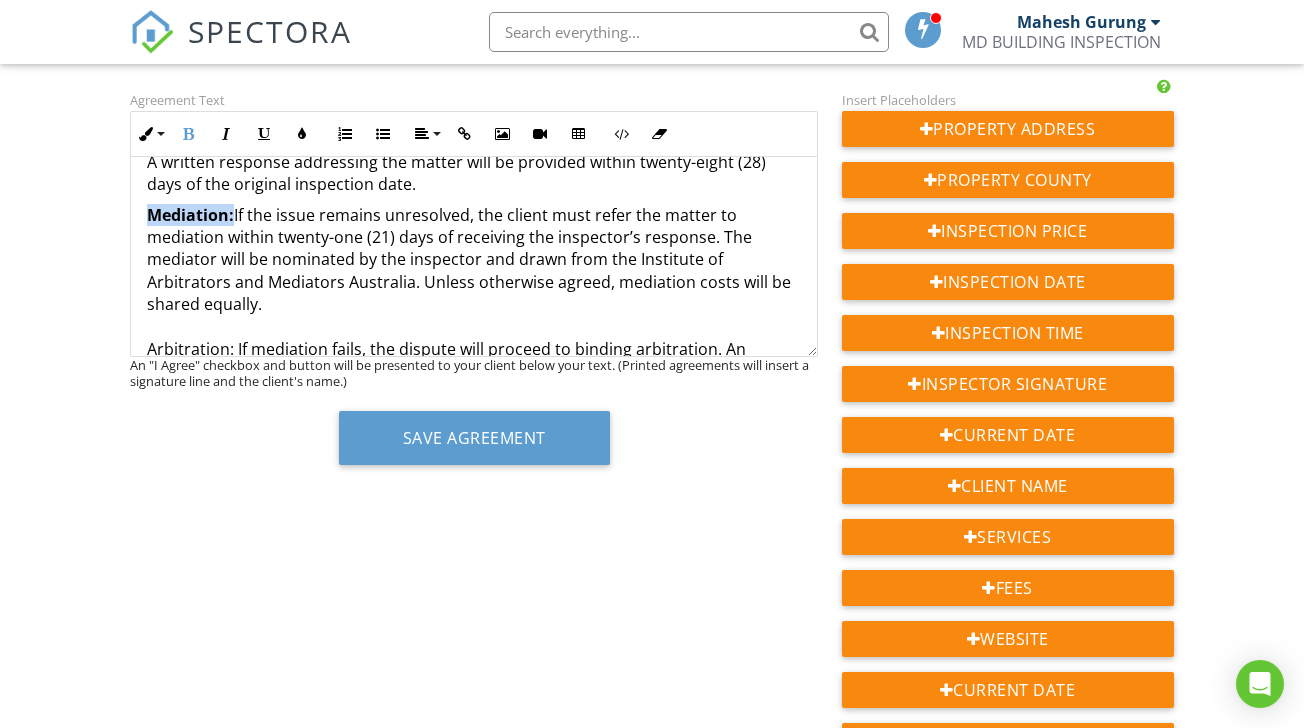 scroll, scrollTop: 3419, scrollLeft: 0, axis: vertical 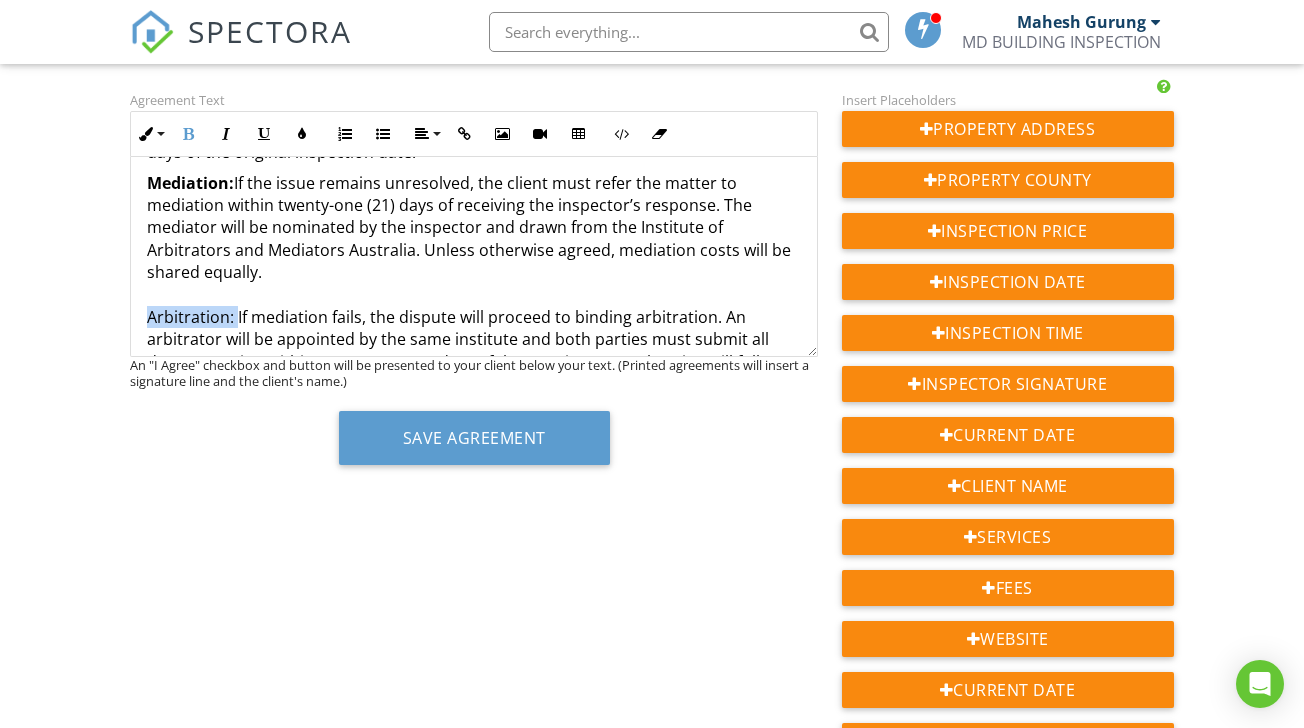 drag, startPoint x: 234, startPoint y: 276, endPoint x: 147, endPoint y: 268, distance: 87.36704 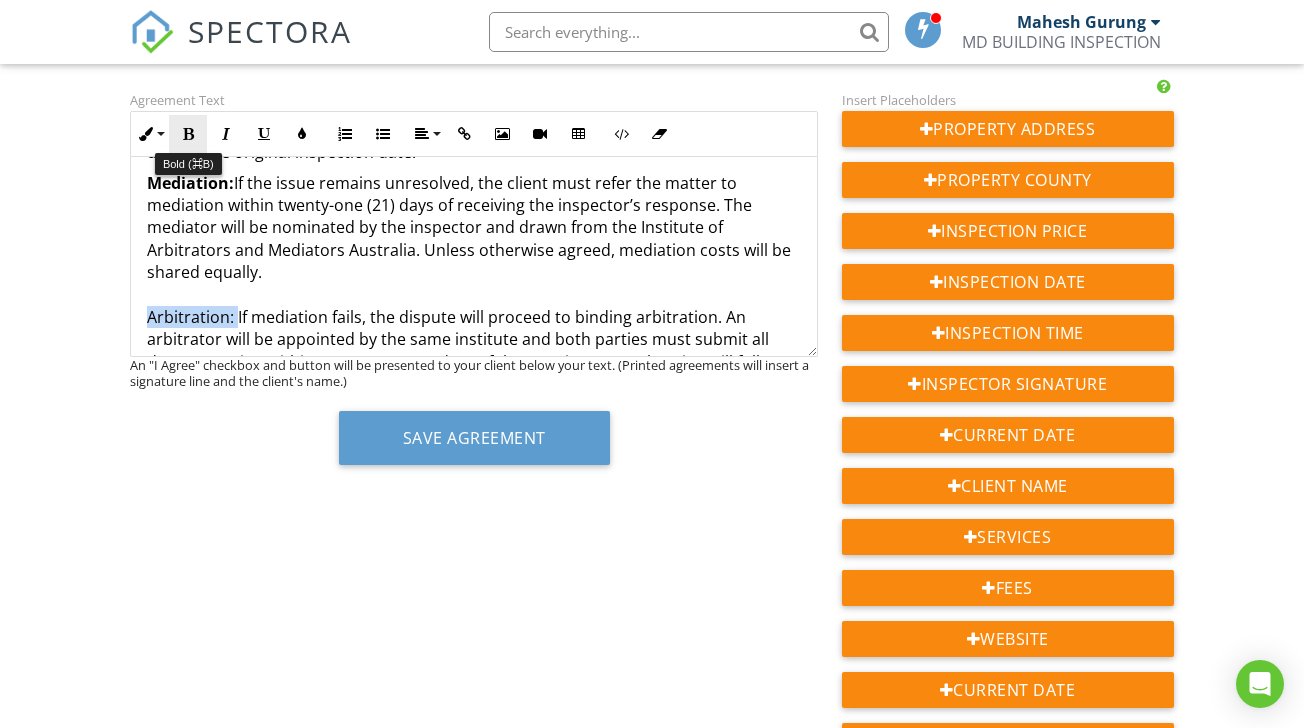 click at bounding box center [188, 134] 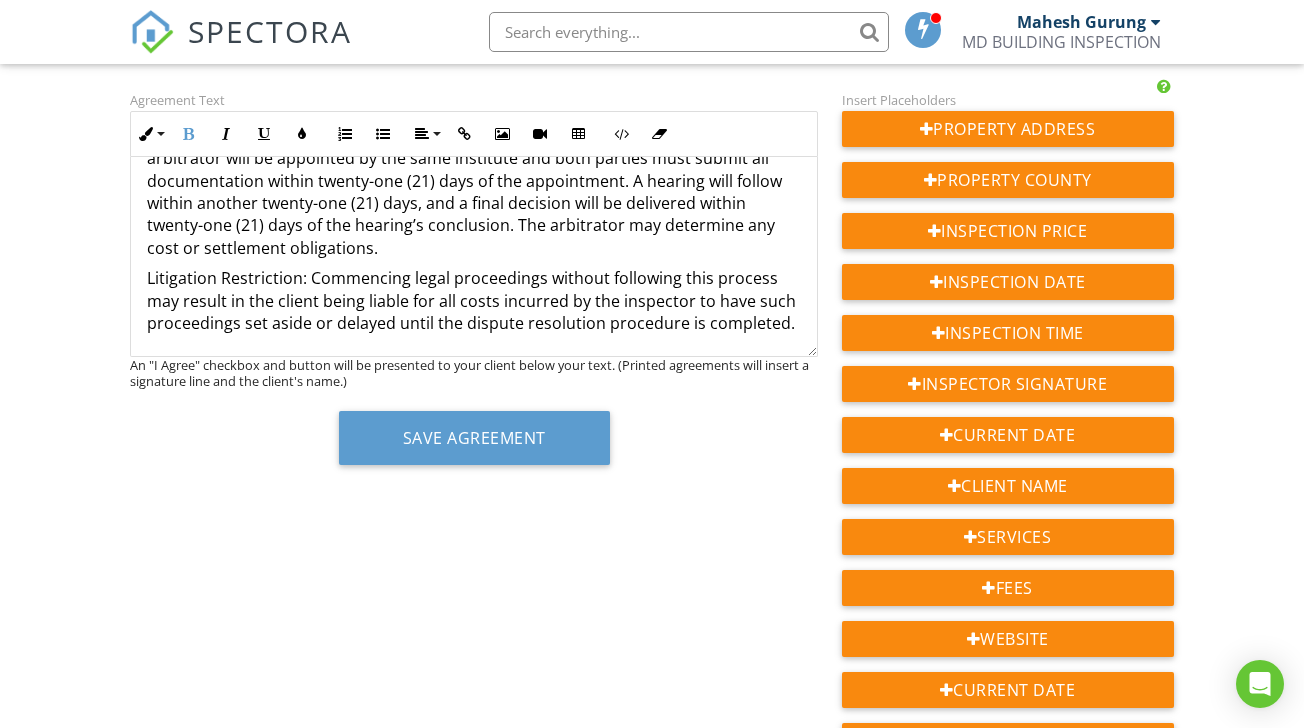 scroll, scrollTop: 3601, scrollLeft: 0, axis: vertical 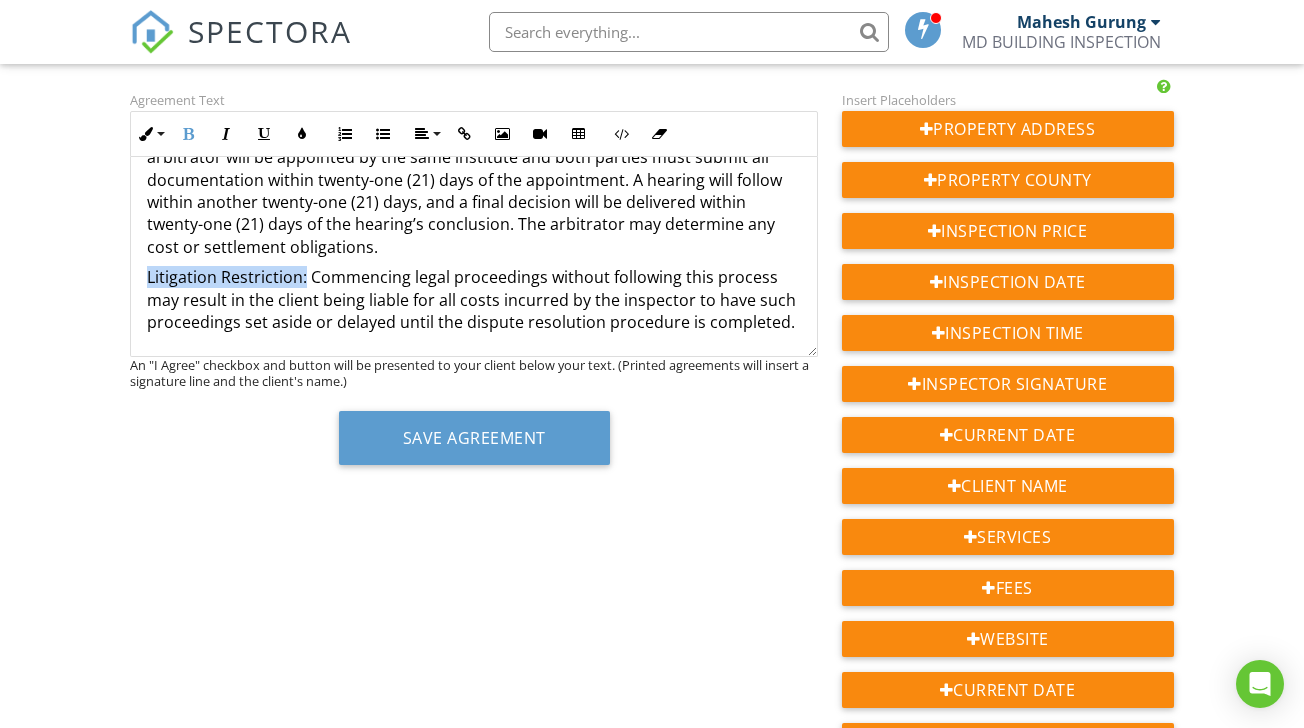 drag, startPoint x: 304, startPoint y: 235, endPoint x: 149, endPoint y: 230, distance: 155.08063 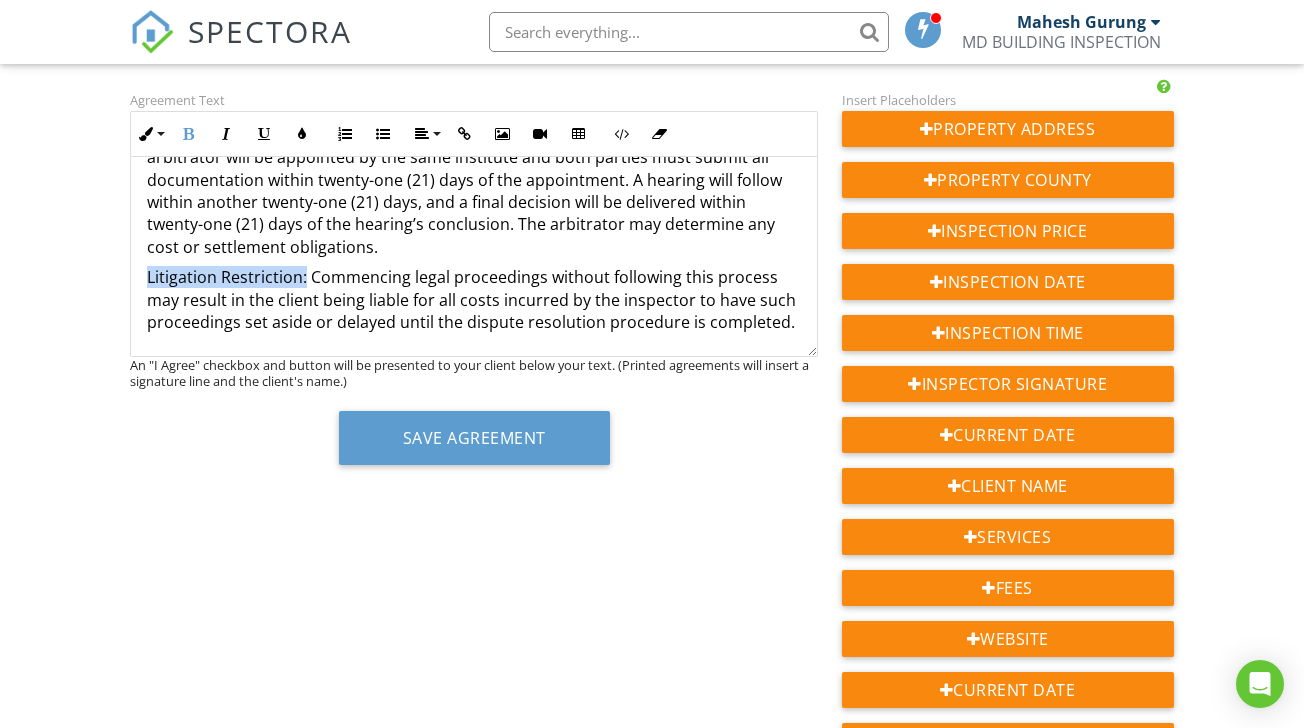 click on "Litigation Restriction: Commencing legal proceedings without following this process may result in the client being liable for all costs incurred by the inspector to have such proceedings set aside or delayed until the dispute resolution procedure is completed." at bounding box center (473, 299) 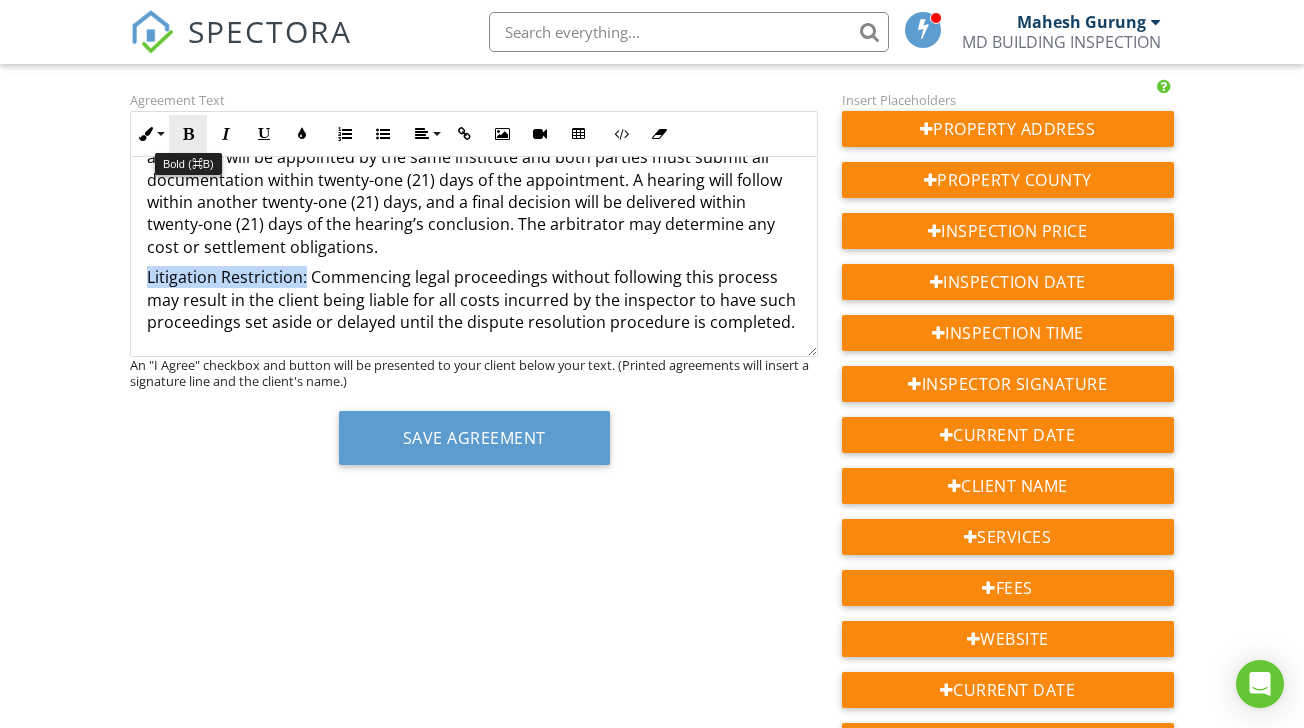 click at bounding box center (188, 134) 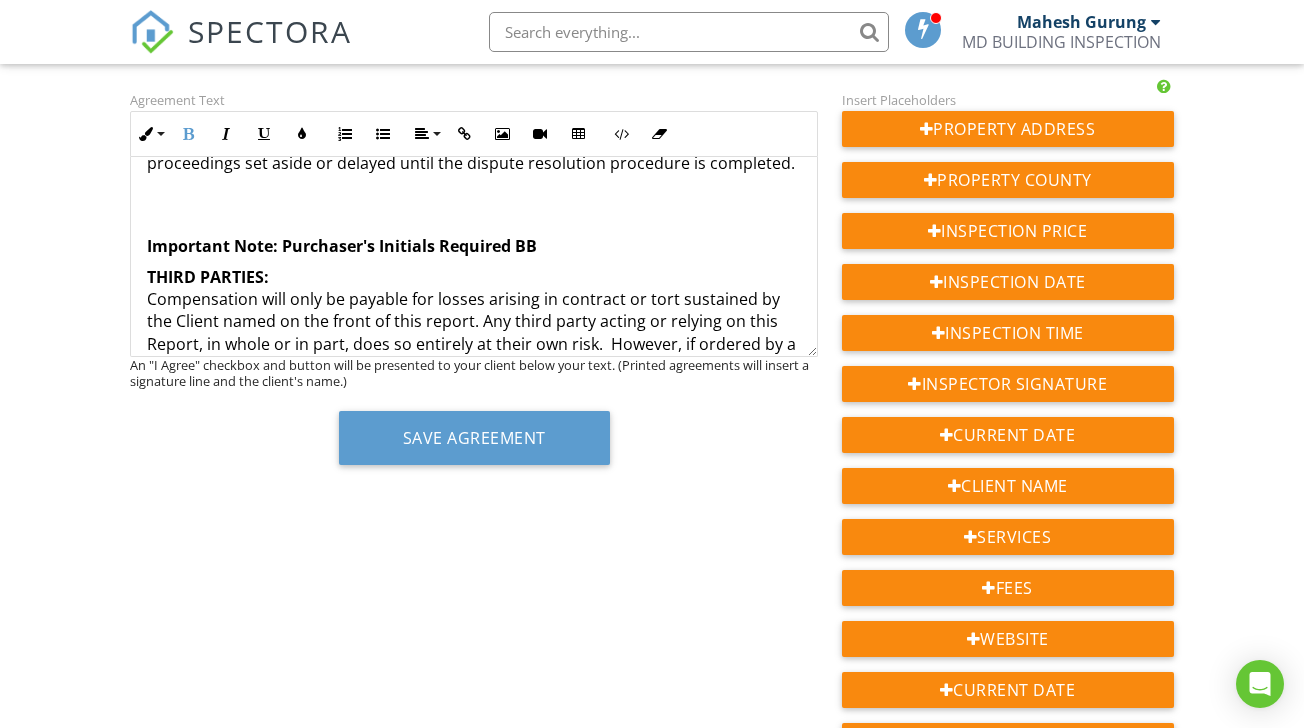 scroll, scrollTop: 3748, scrollLeft: 0, axis: vertical 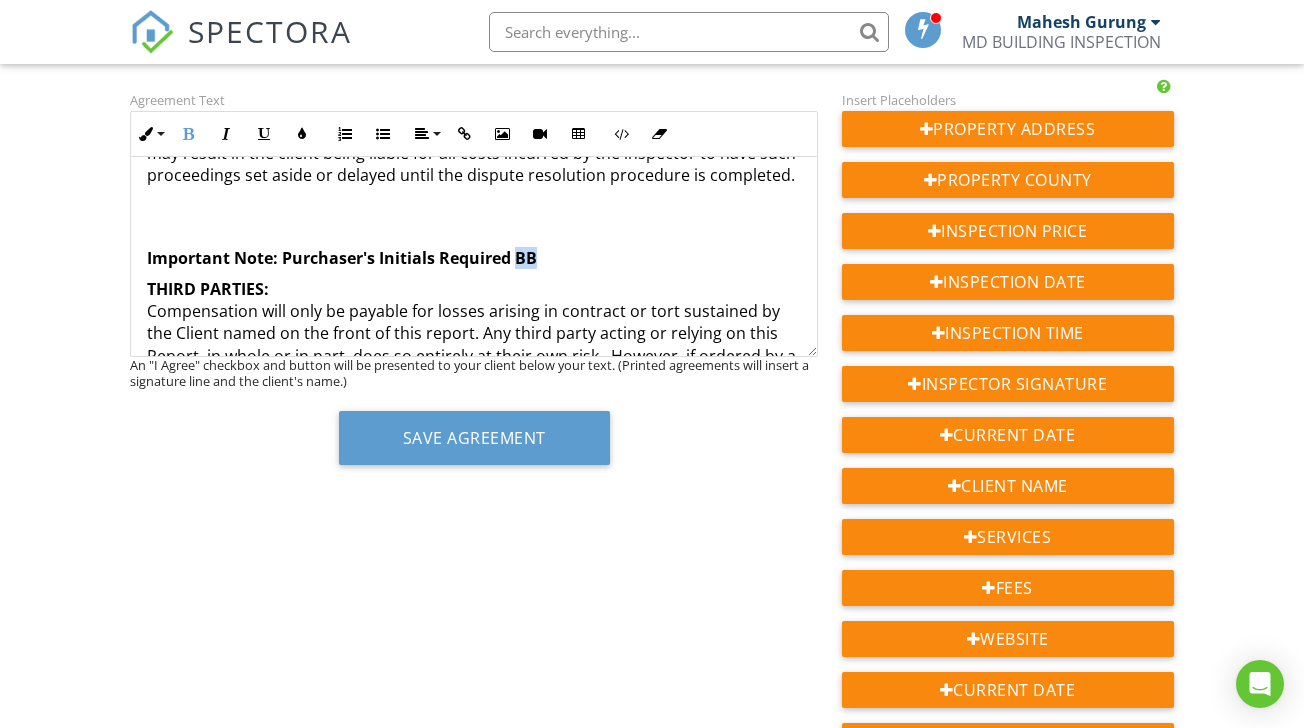 drag, startPoint x: 514, startPoint y: 216, endPoint x: 541, endPoint y: 216, distance: 27 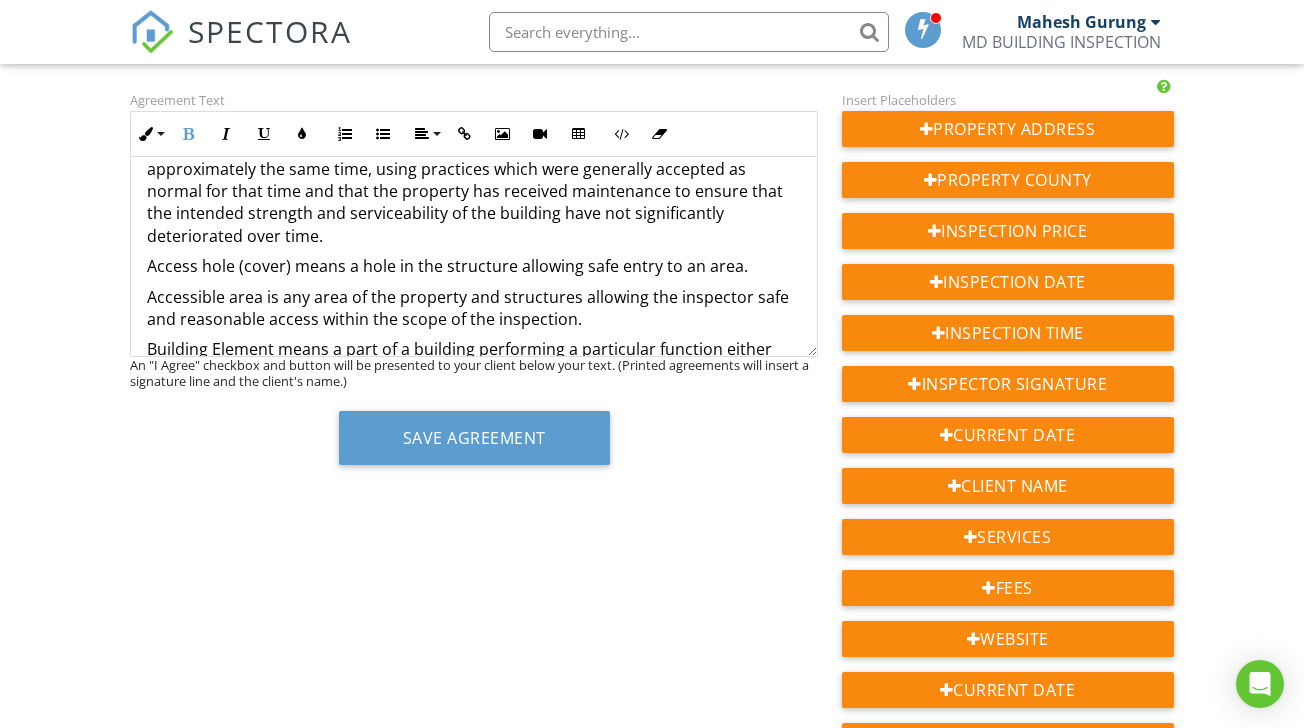 scroll, scrollTop: 4914, scrollLeft: 0, axis: vertical 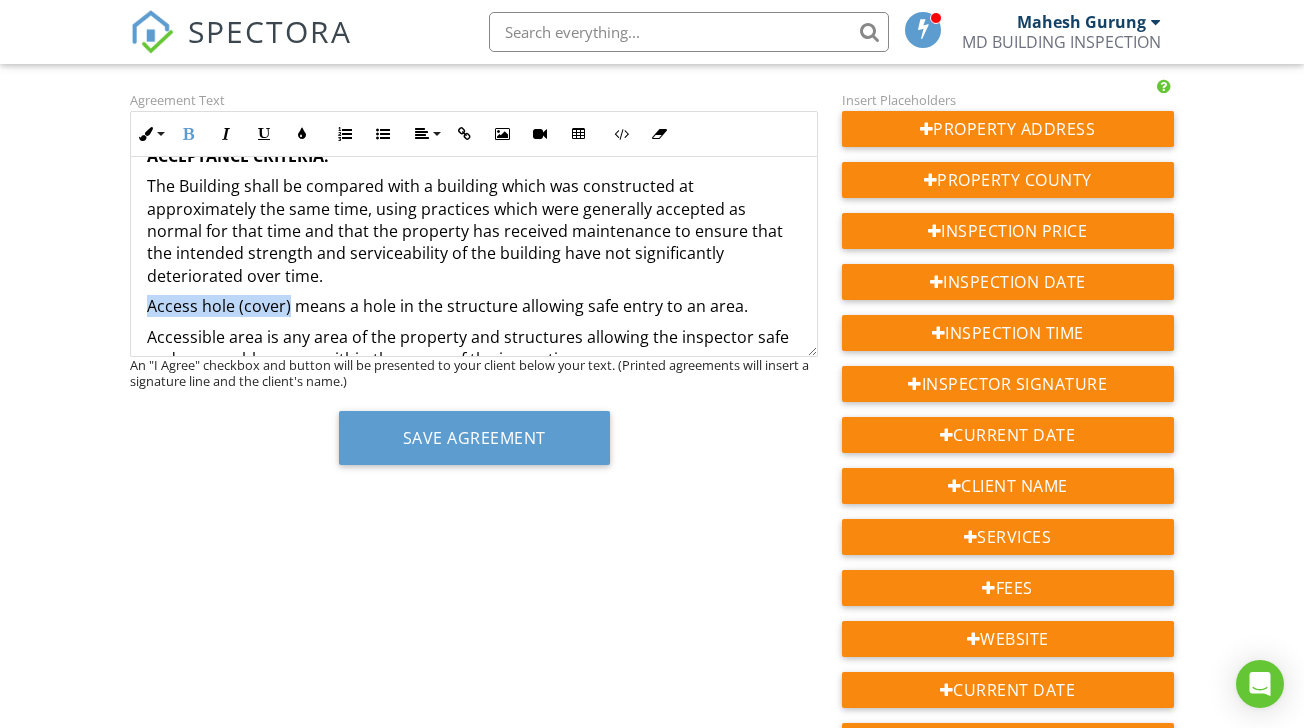 drag, startPoint x: 146, startPoint y: 243, endPoint x: 289, endPoint y: 243, distance: 143 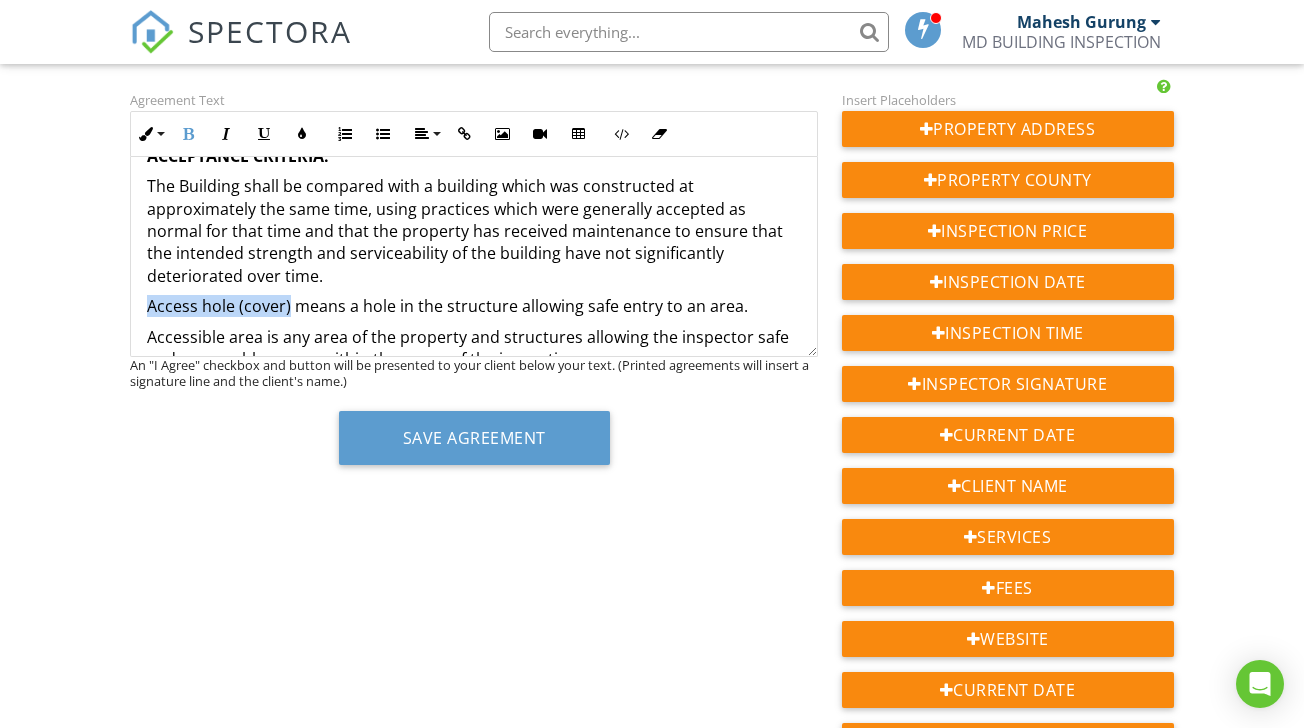 click on "BUILDING & TIMBER PEST INSPECTION CLIENT AGREEMENT Client: {{CLIENT_NAME}} Inspection Address: {{ADDRESS}} The fee for our inspection is ${{PRICE}}, payable in full before the appointment. Inspection Date: {{INSPECTION_DATE}} Inspection Time: {{INSPECTION_TIME}} Inspector Name: {{INSPECTOR_NAME}} MD Building Inspections Pty Ltd ABN: 59679388017 Part 1of 2- Building Inspection Agreement AS4349.1 TYPE OF PROPOSED INSPECTION ORDERED BY YOU: Inspection & Report:  The inspection will be of the Building Elements as outlined in Appendix C of AS4349.1-2007 except for Strata title properties where the inspection will be according to Appendix B of AS4349.1-2007. A copy of the appropriate Standard with Appendices may be obtained from Standards Australia. We will carry out the inspection and report ordered by You in accordance with this agreement and You agree to pay for the inspection on or before delivery of the report. SCOPE OF THE INSPECTION & THE REPORT    1.  2. 3. 4. 5. 6. 7. LIMITATIONS 8. 9. 10. 11. 12. 15." at bounding box center (473, 1642) 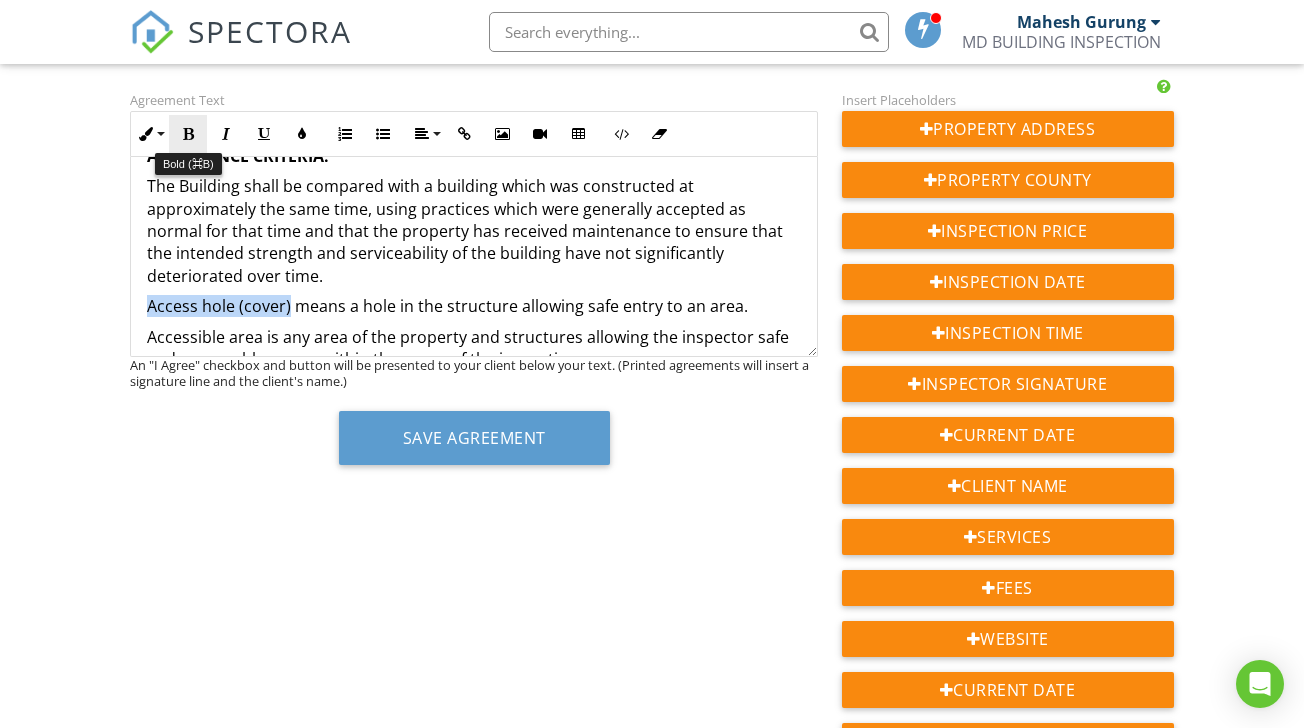 click at bounding box center [188, 134] 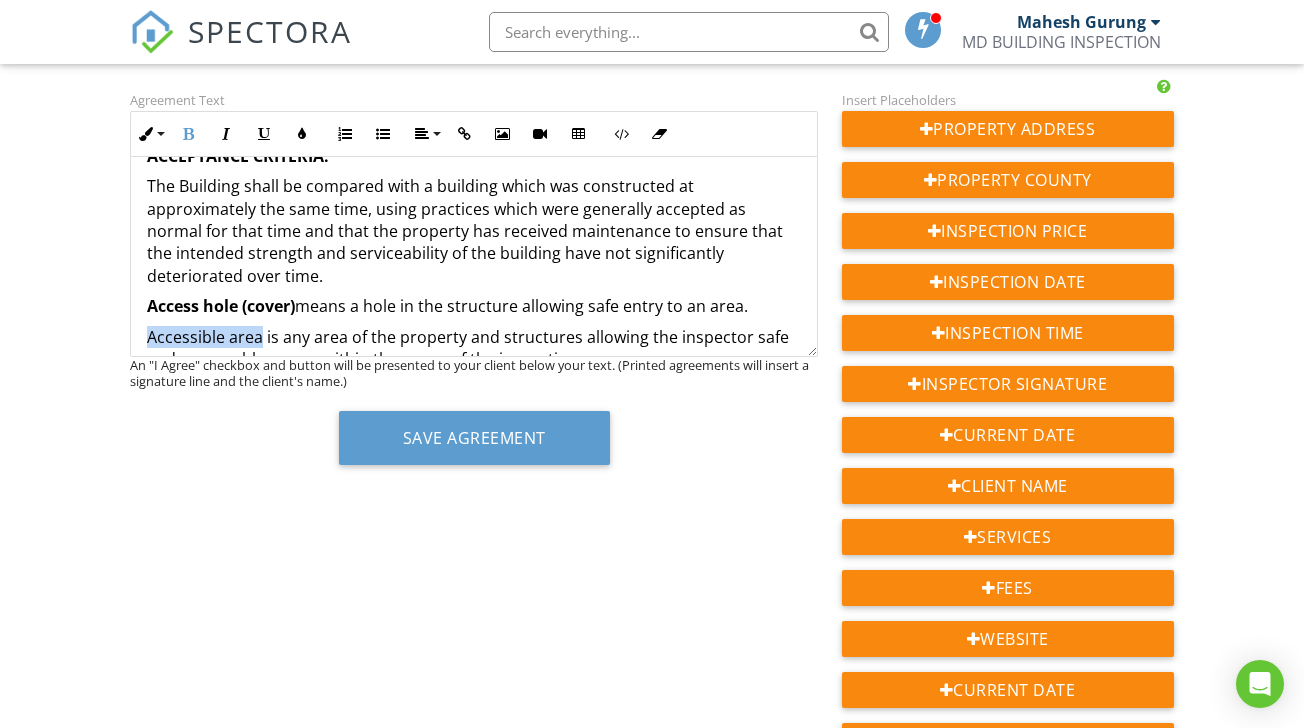 drag, startPoint x: 260, startPoint y: 272, endPoint x: 153, endPoint y: 272, distance: 107 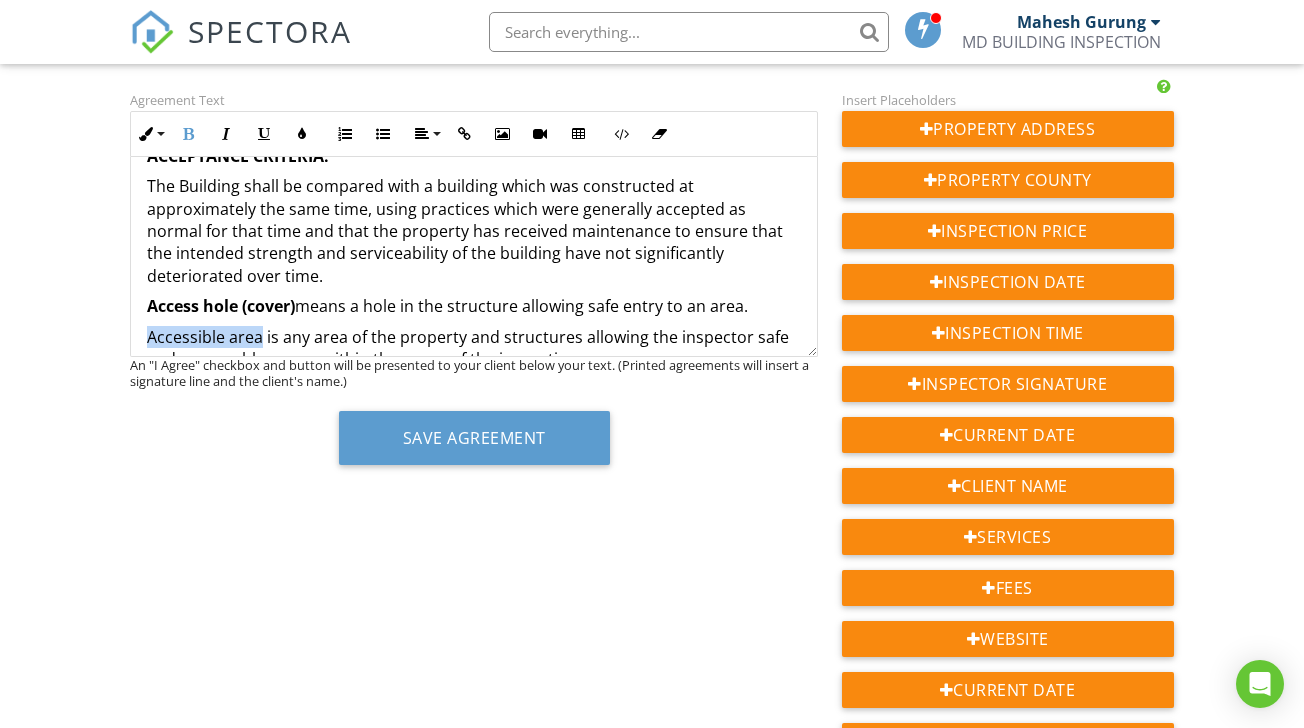 click on "Accessible area is any area of the property and structures allowing the inspector safe and reasonable access within the scope of the inspection." at bounding box center (473, 348) 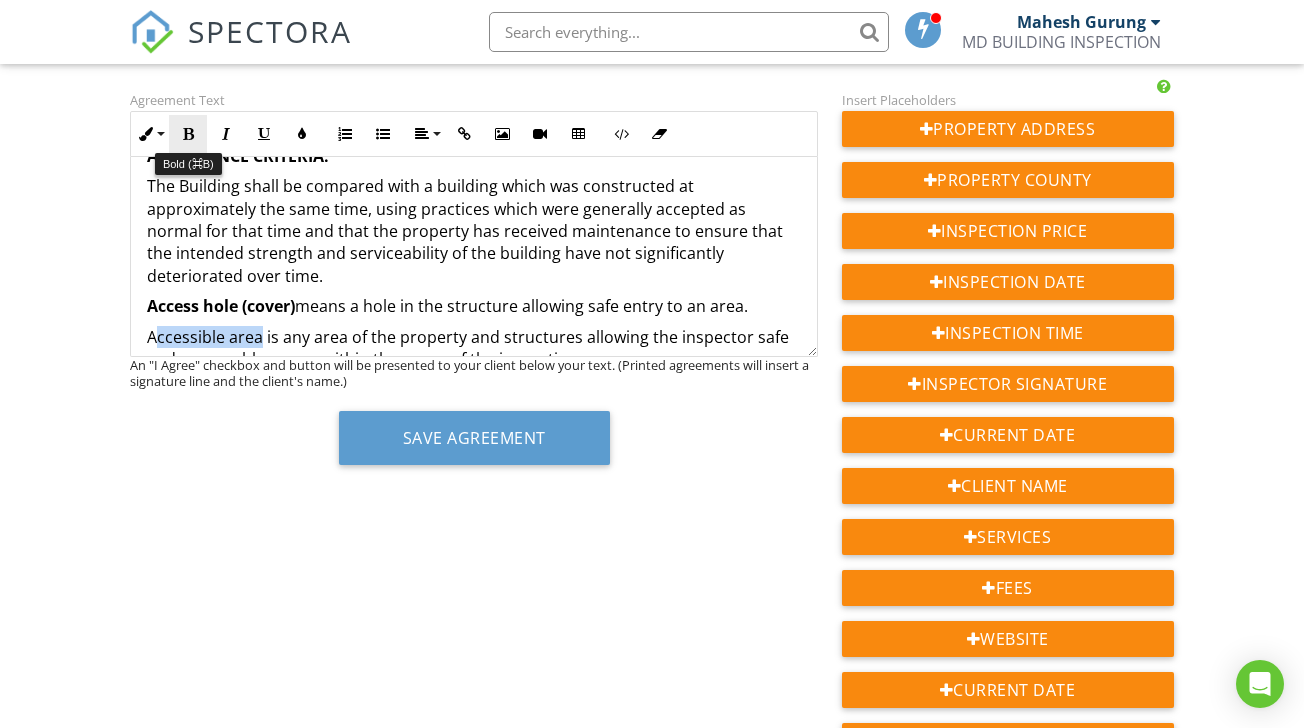 click at bounding box center (188, 134) 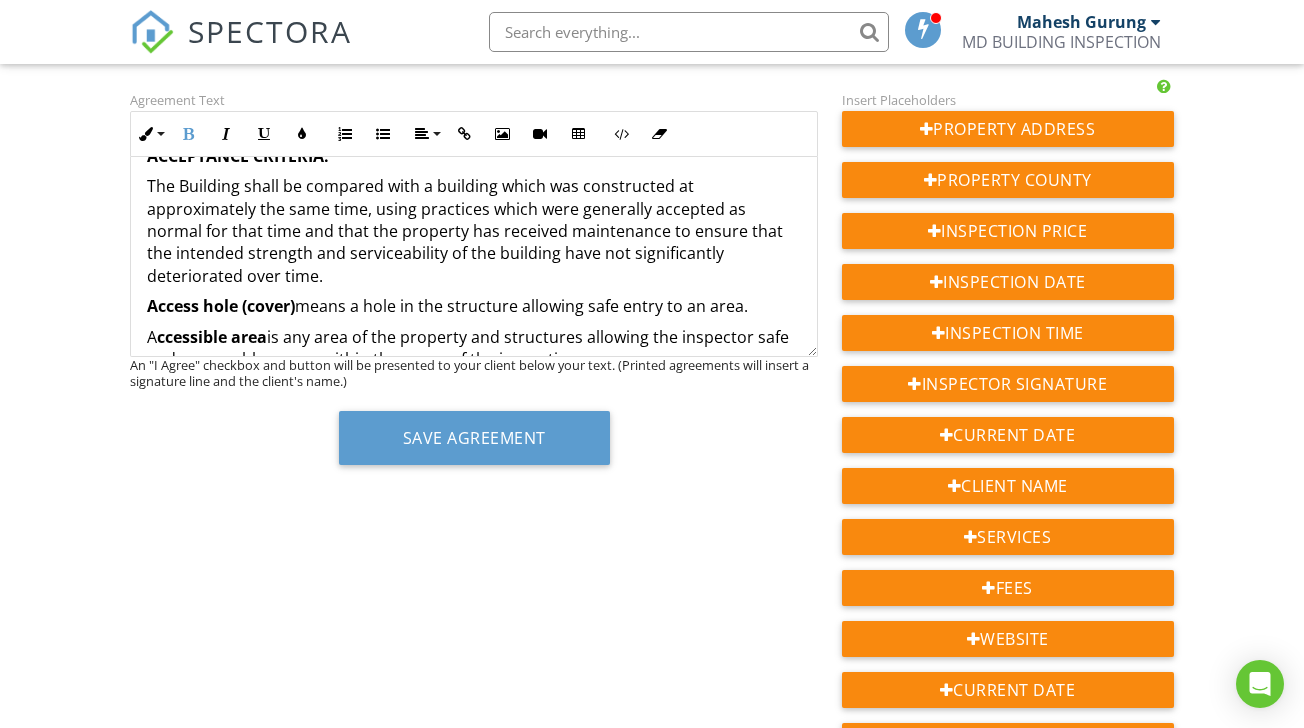 click on "ccessible area" at bounding box center (212, 337) 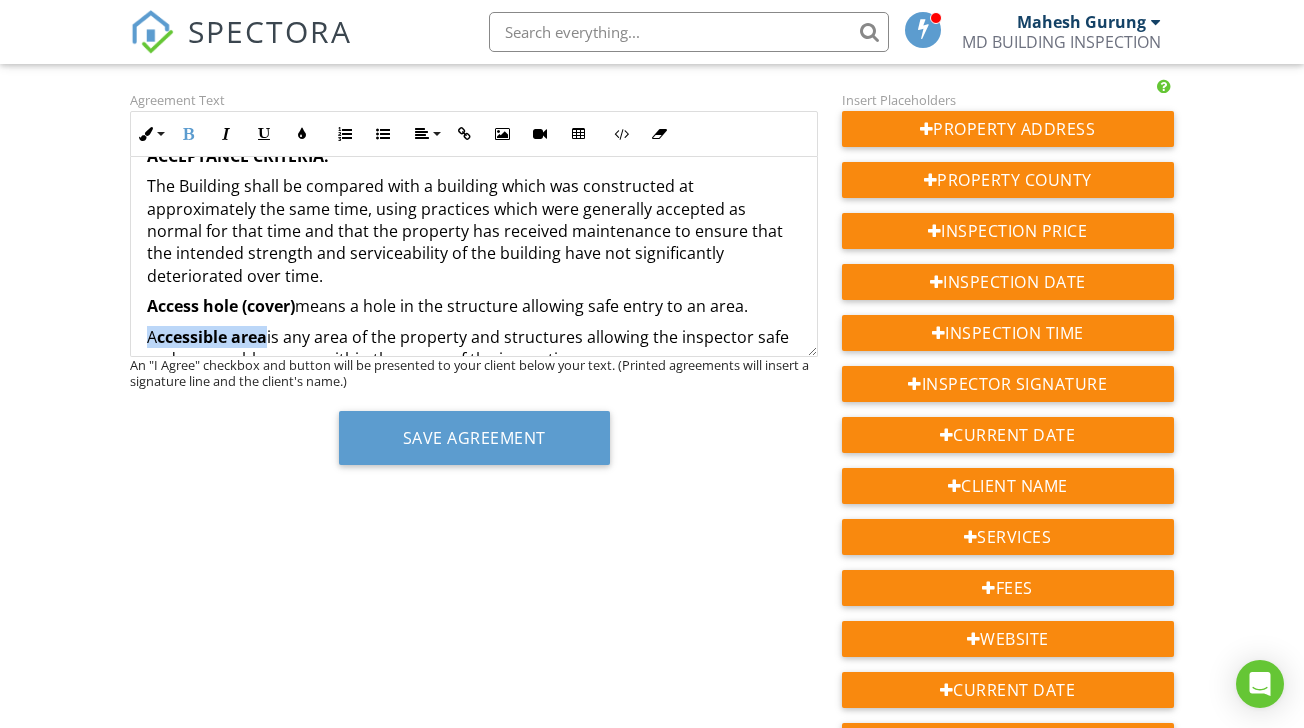 drag, startPoint x: 270, startPoint y: 275, endPoint x: 146, endPoint y: 267, distance: 124.2578 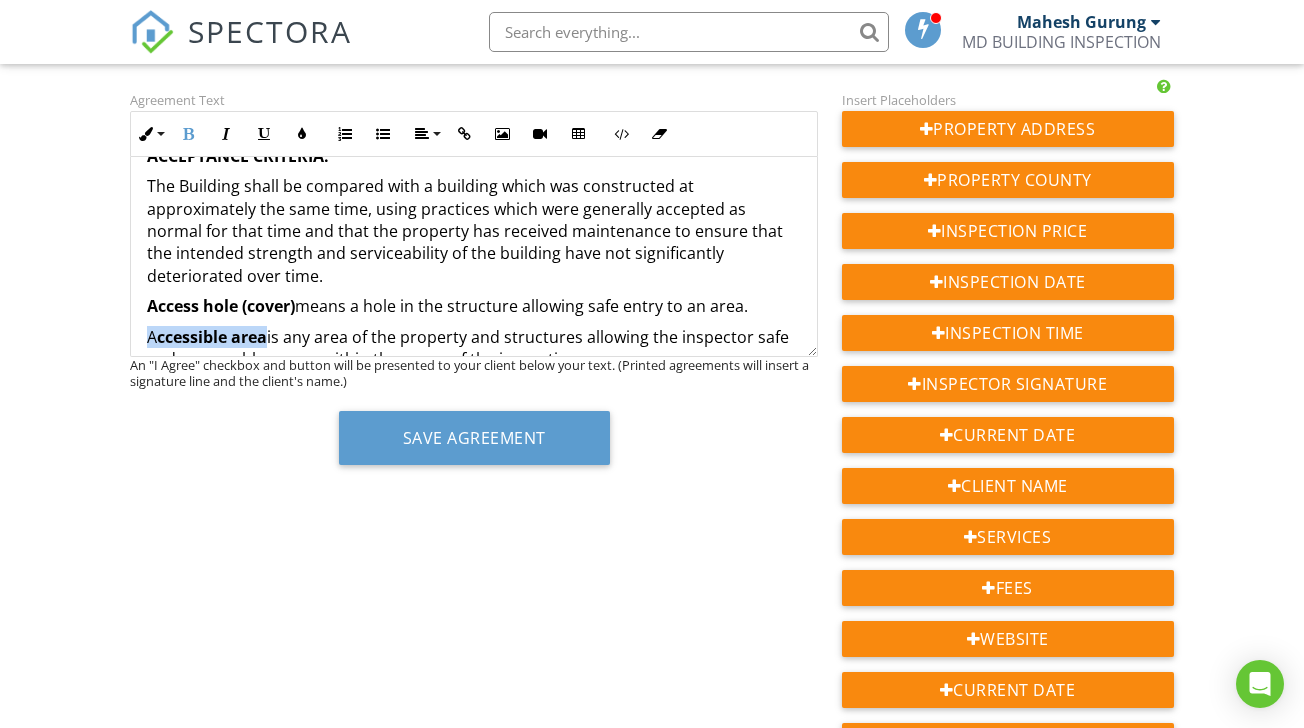 click on "BUILDING & TIMBER PEST INSPECTION CLIENT AGREEMENT Client: {{CLIENT_NAME}} Inspection Address: {{ADDRESS}} The fee for our inspection is ${{PRICE}}, payable in full before the appointment. Inspection Date: {{INSPECTION_DATE}} Inspection Time: {{INSPECTION_TIME}} Inspector Name: {{INSPECTOR_NAME}} MD Building Inspections Pty Ltd ABN: 59679388017 Part 1of 2- Building Inspection Agreement AS4349.1 TYPE OF PROPOSED INSPECTION ORDERED BY YOU: Inspection & Report:  The inspection will be of the Building Elements as outlined in Appendix C of AS4349.1-2007 except for Strata title properties where the inspection will be according to Appendix B of AS4349.1-2007. A copy of the appropriate Standard with Appendices may be obtained from Standards Australia. We will carry out the inspection and report ordered by You in accordance with this agreement and You agree to pay for the inspection on or before delivery of the report. SCOPE OF THE INSPECTION & THE REPORT    1.  2. 3. 4. 5. 6. 7. LIMITATIONS 8. 9. 10. 11. 12. 15." at bounding box center [473, 1642] 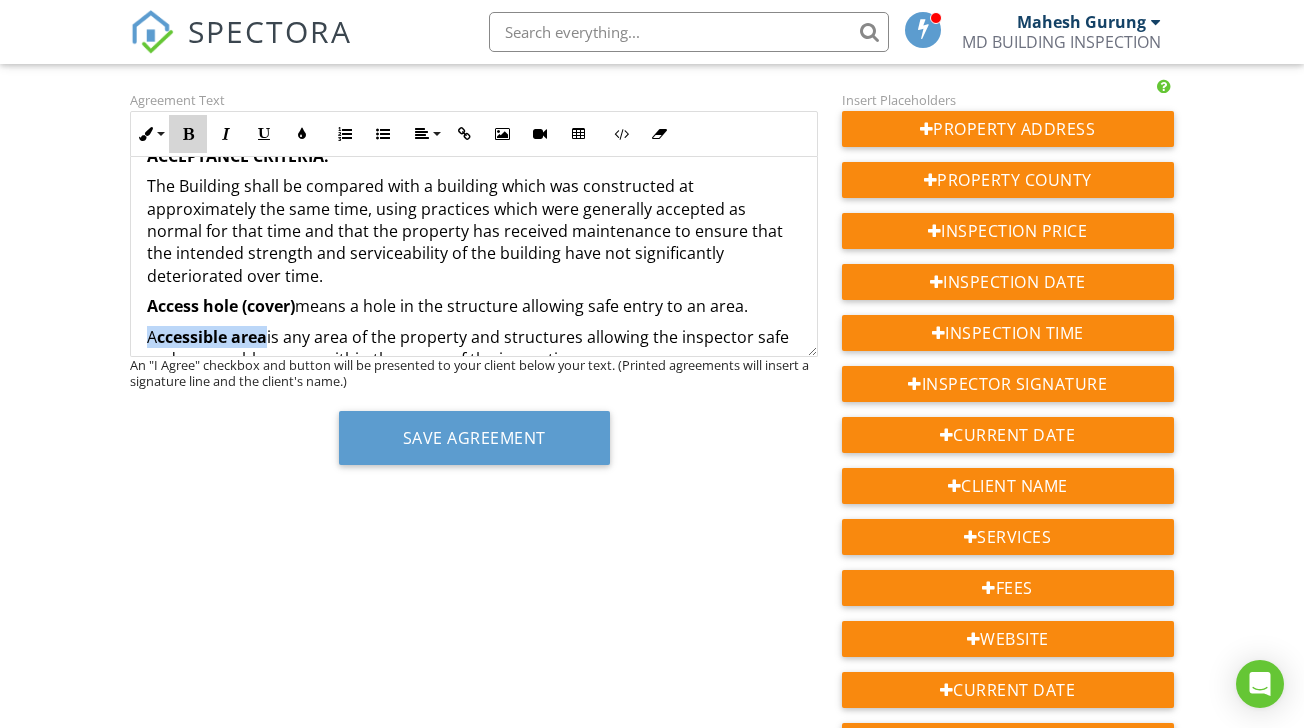 click on "Bold" at bounding box center (188, 134) 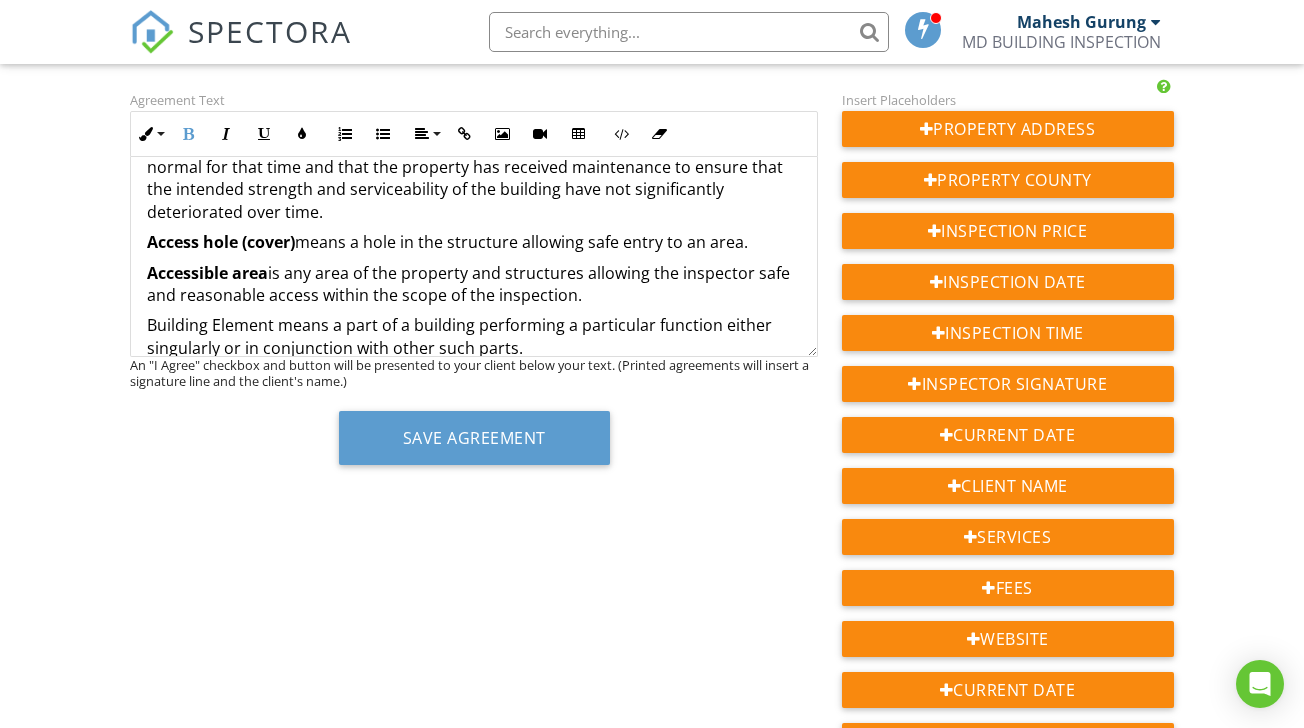 scroll, scrollTop: 4979, scrollLeft: 0, axis: vertical 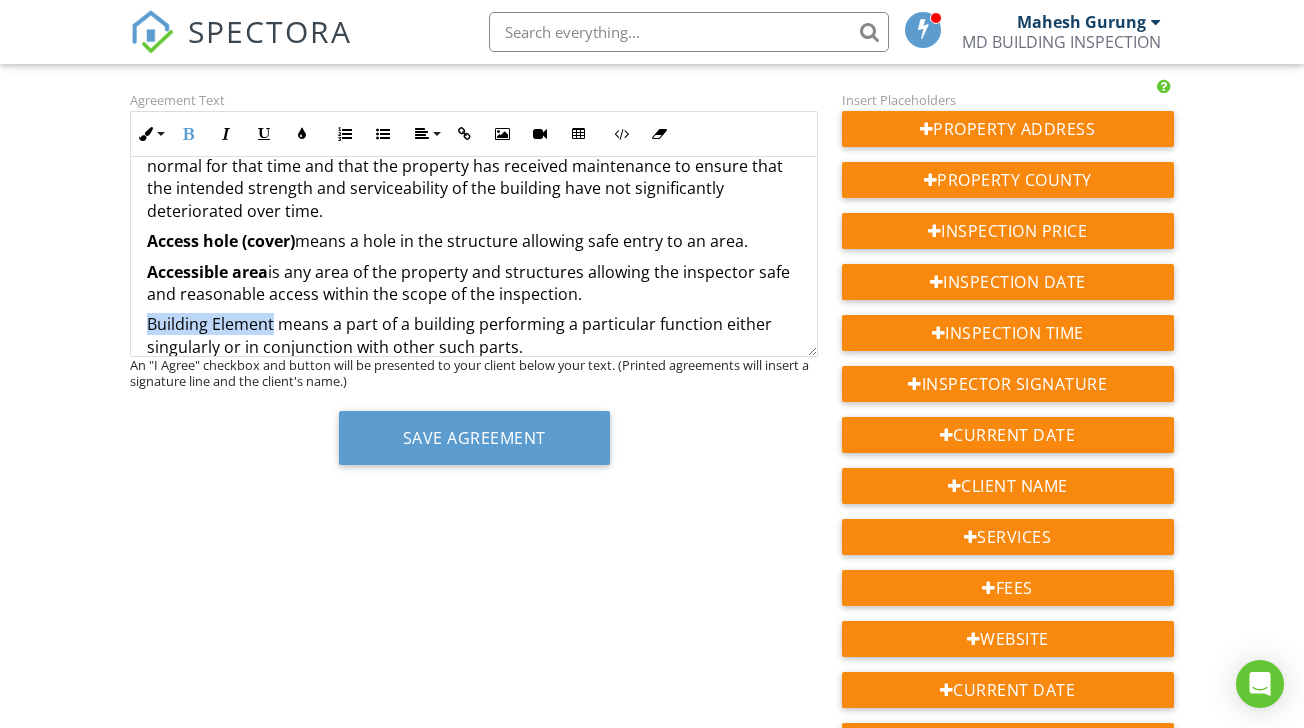 drag, startPoint x: 275, startPoint y: 259, endPoint x: 148, endPoint y: 256, distance: 127.03543 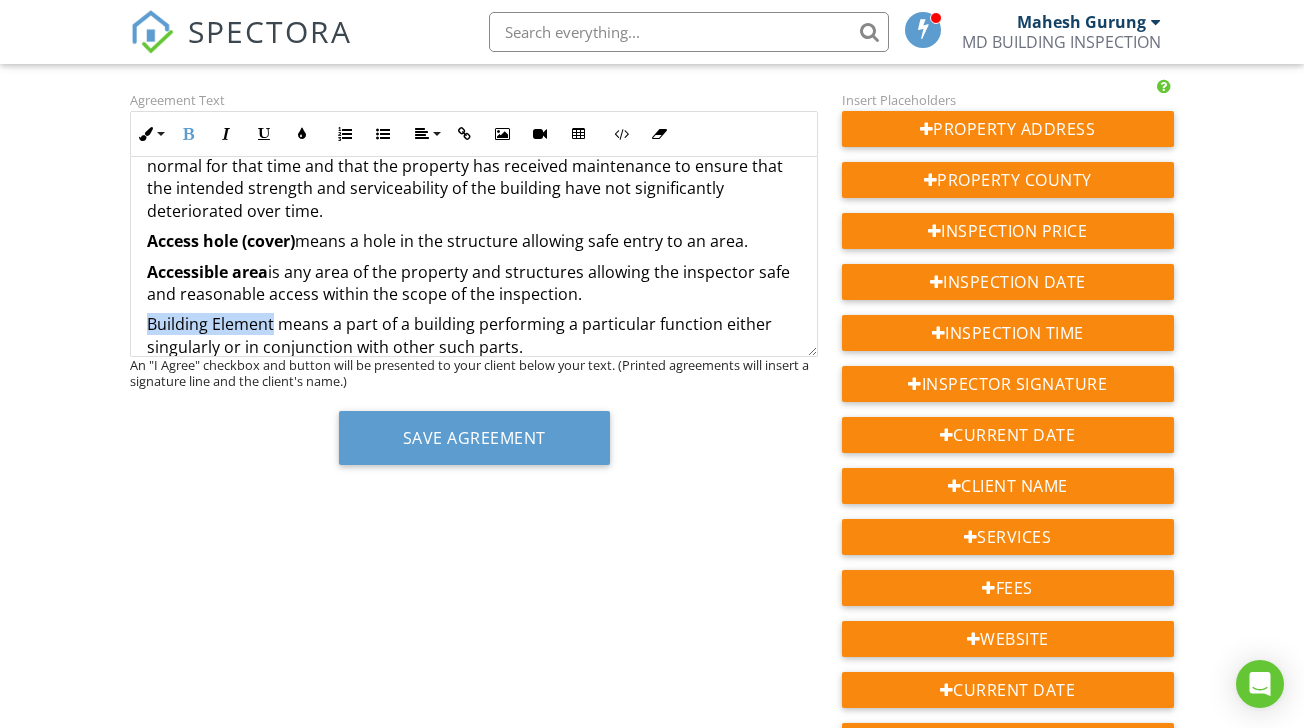 click on "Building Element means a part of a building performing a particular function either singularly or in conjunction with other such parts." at bounding box center (473, 335) 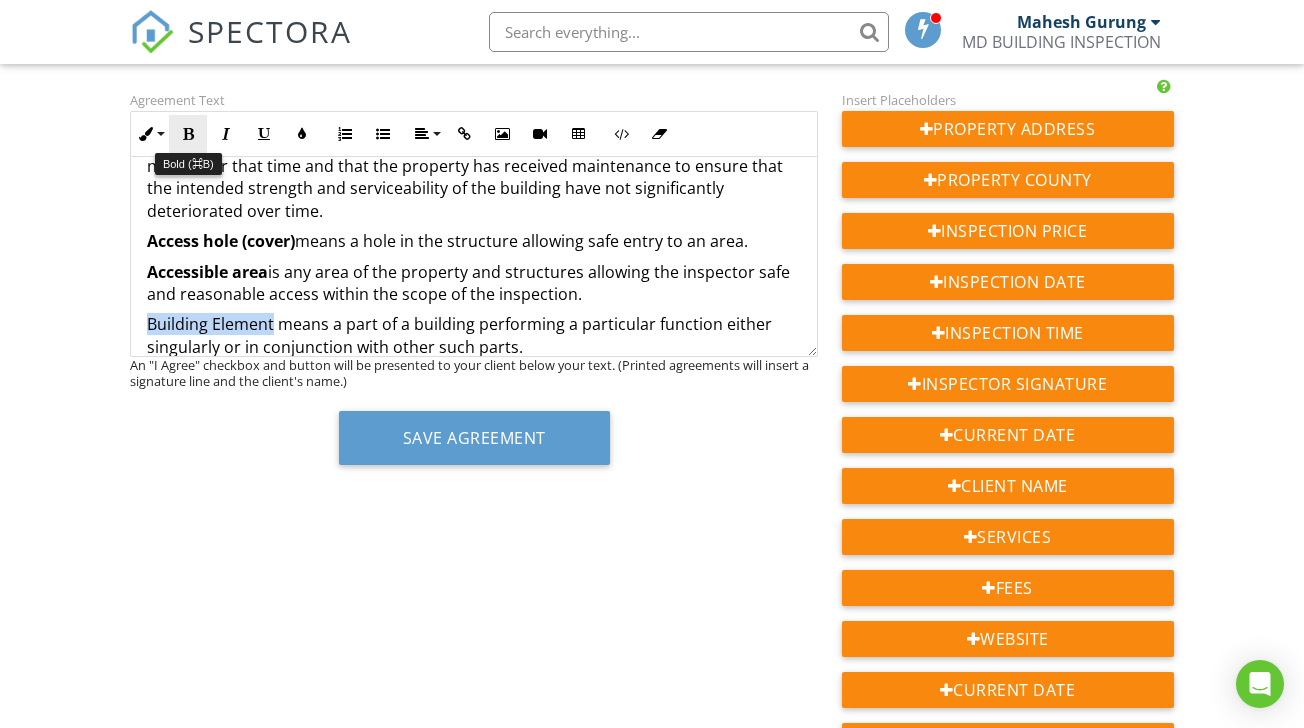 click on "Bold" at bounding box center (188, 134) 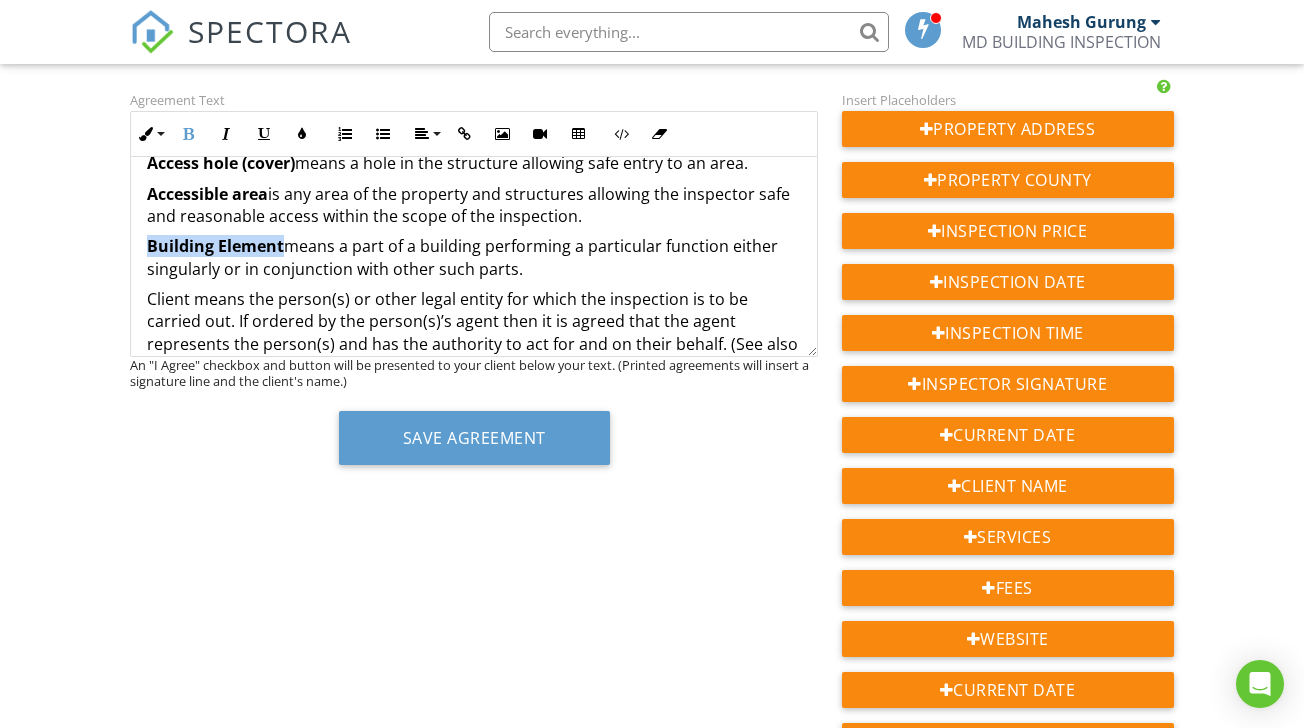 scroll, scrollTop: 5058, scrollLeft: 0, axis: vertical 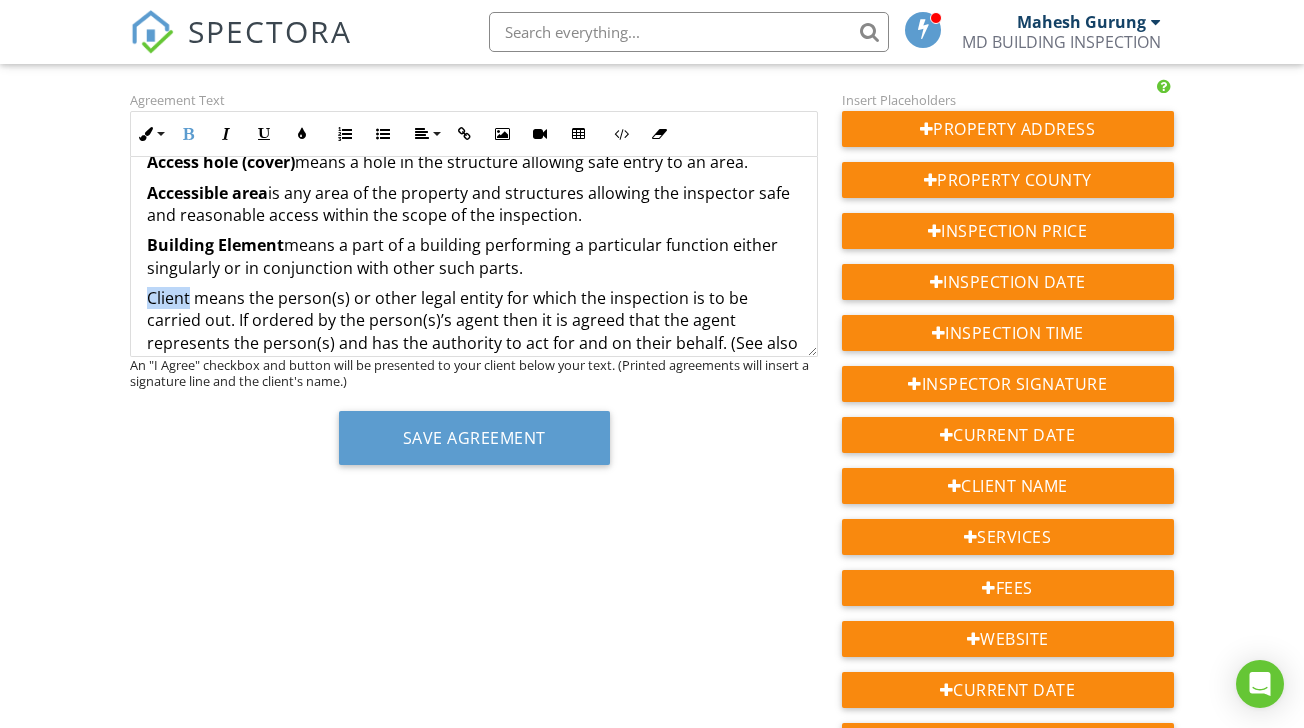drag, startPoint x: 192, startPoint y: 235, endPoint x: 149, endPoint y: 233, distance: 43.046486 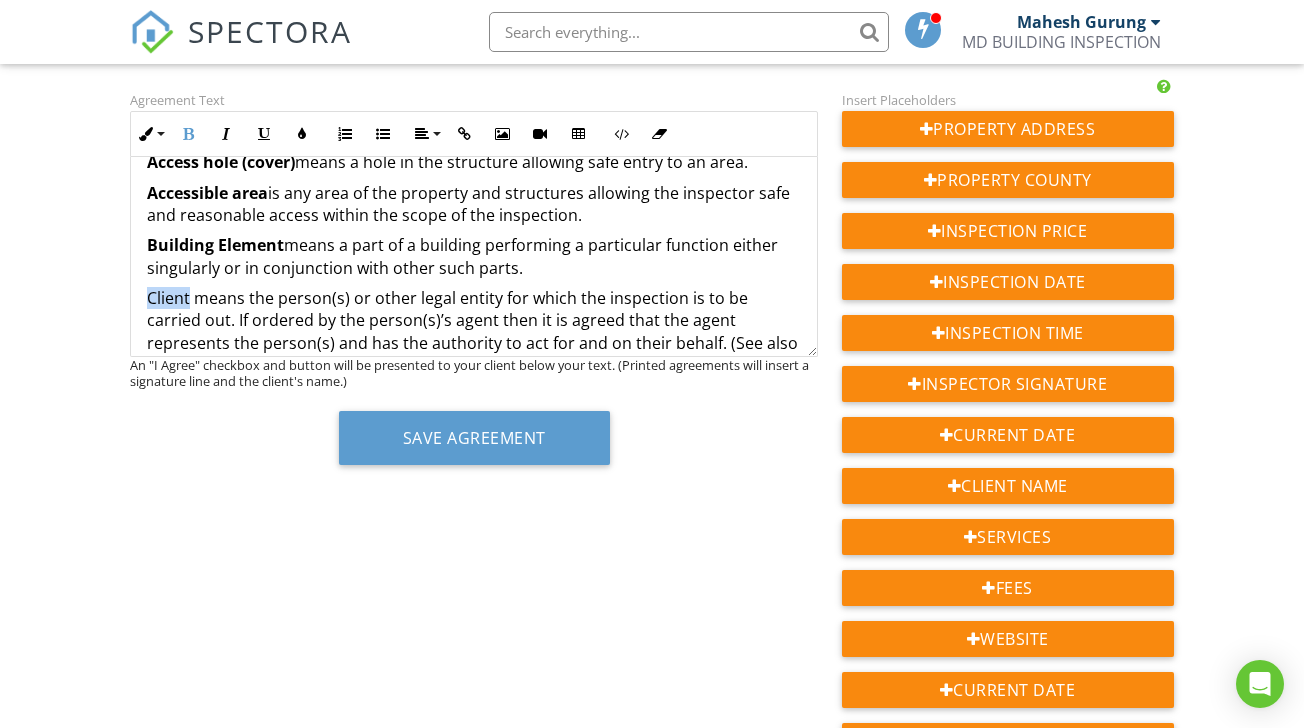 click on "Client means the person(s) or other legal entity for which the inspection is to be carried out. If ordered by the person(s)’s agent then it is agreed that the agent represents the person(s) and has the authority to act for and on their behalf. (See also “You/Your” below)" at bounding box center (473, 332) 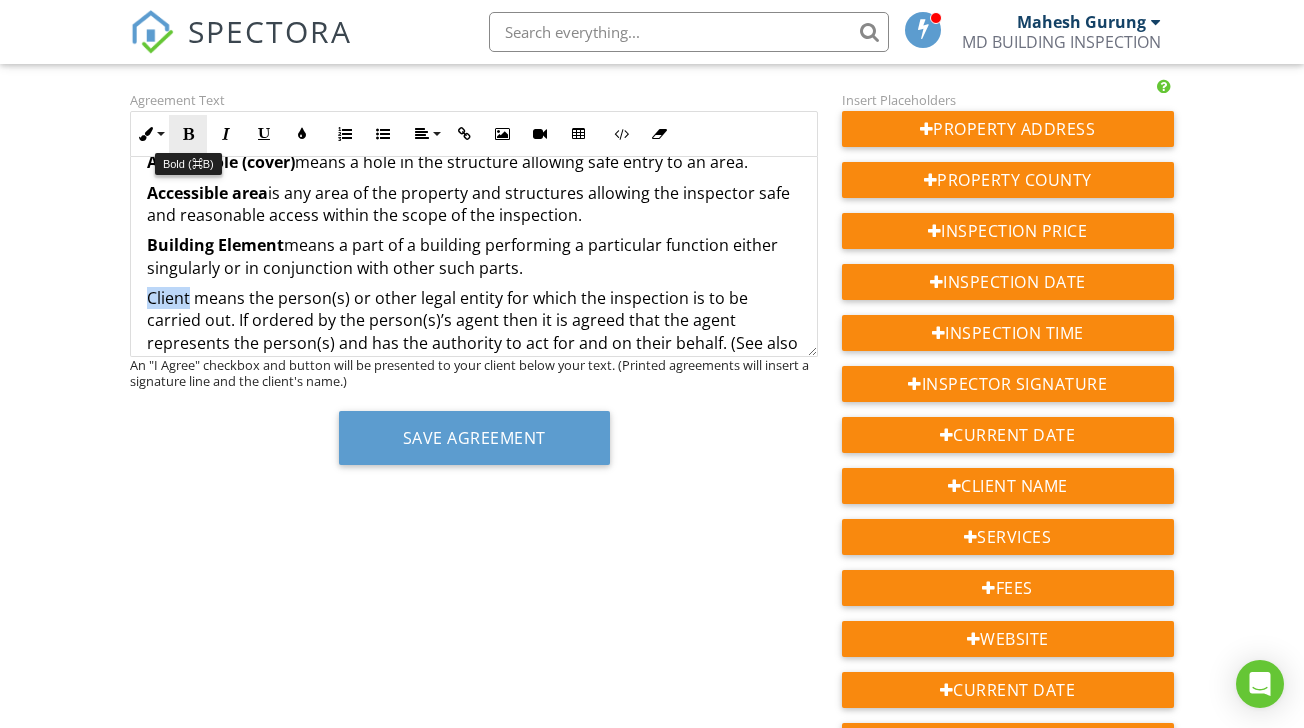 click on "Bold" at bounding box center [188, 134] 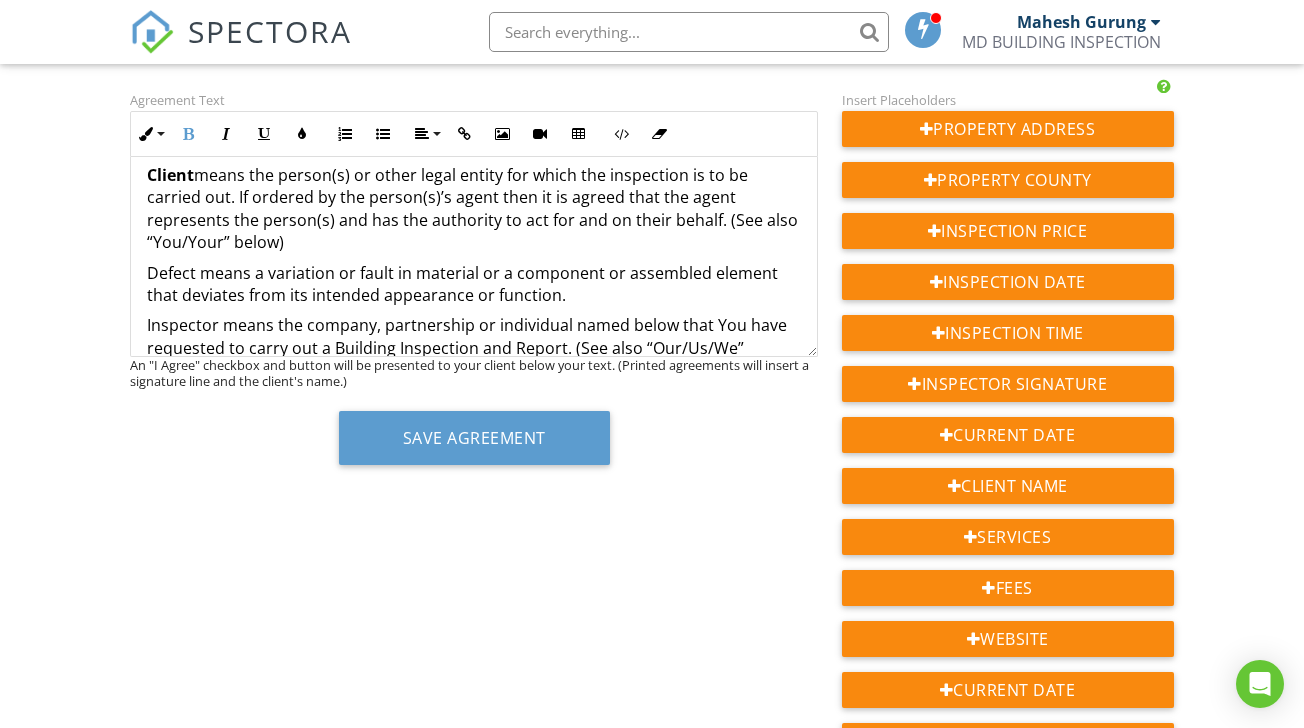 scroll, scrollTop: 5180, scrollLeft: 0, axis: vertical 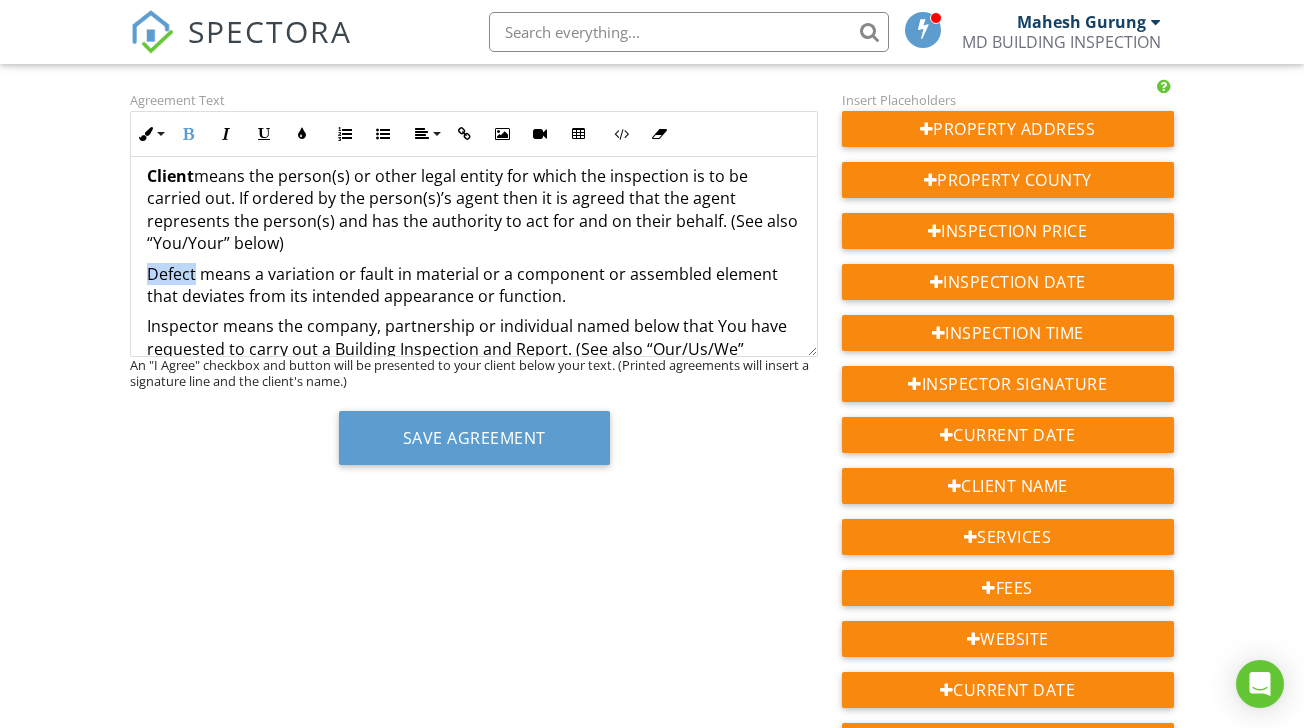 drag, startPoint x: 197, startPoint y: 207, endPoint x: 145, endPoint y: 204, distance: 52.086468 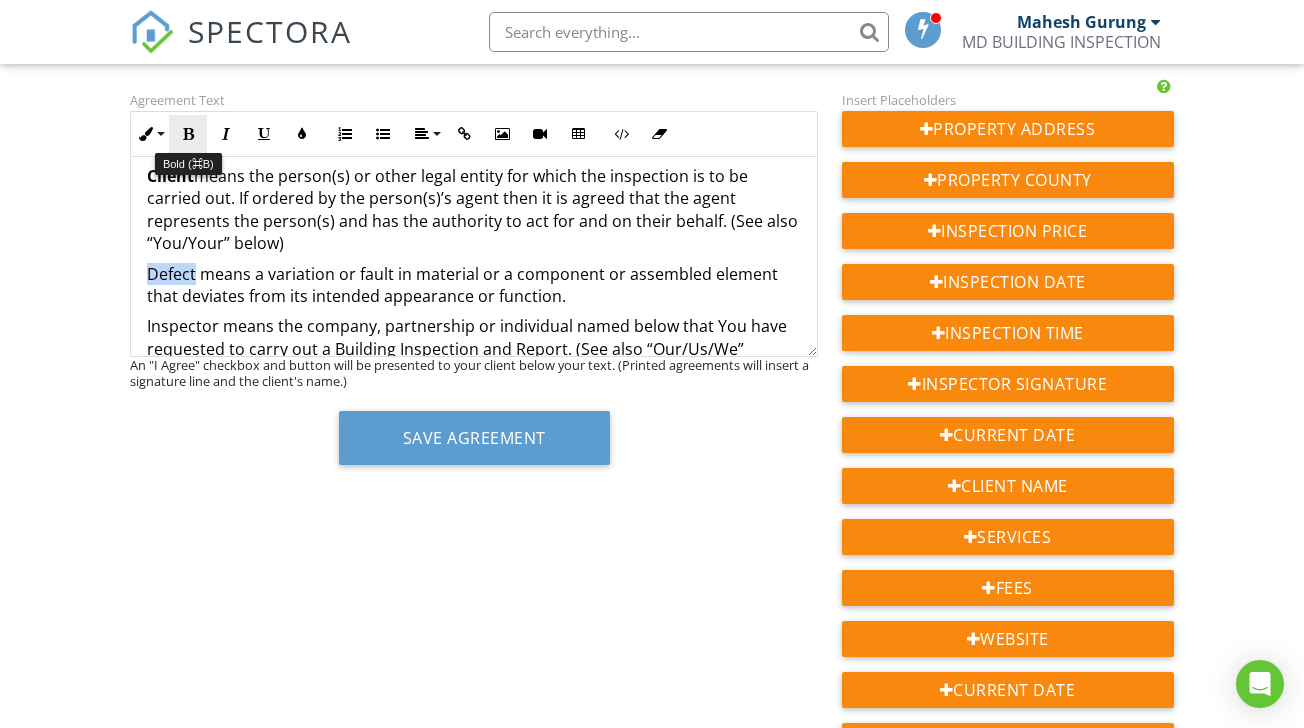 click at bounding box center [188, 134] 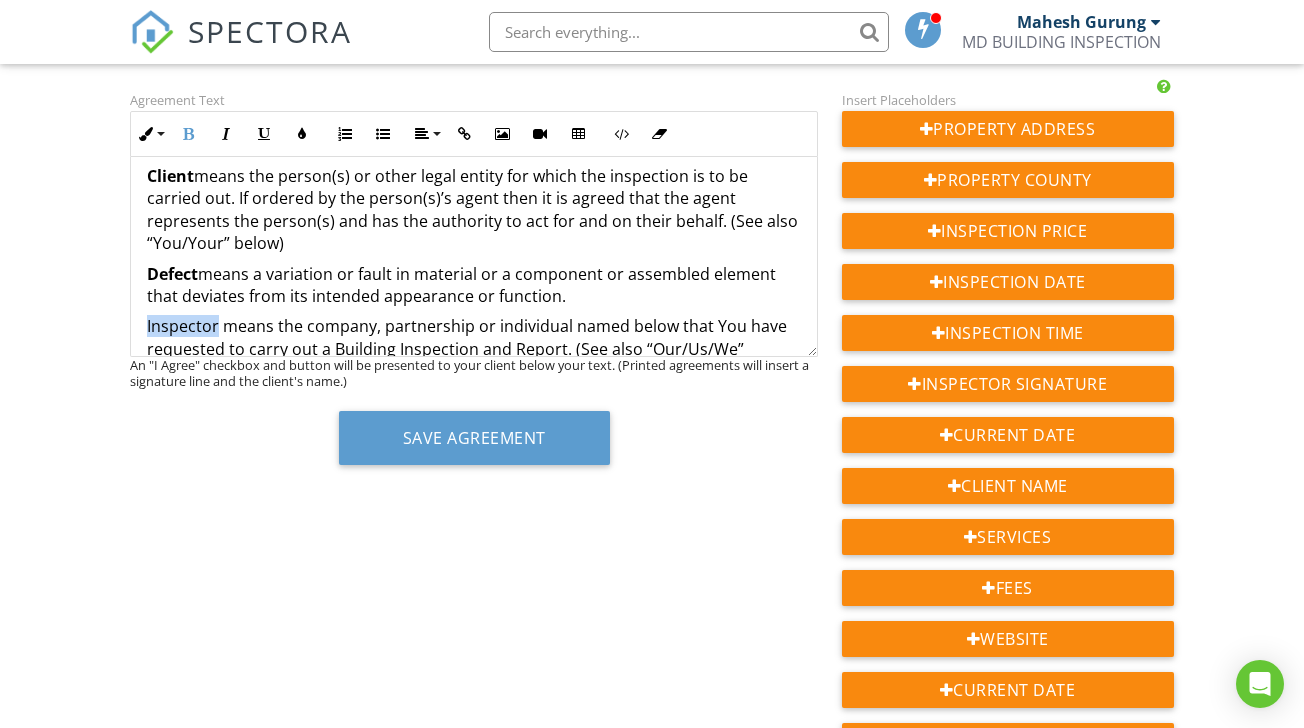 drag, startPoint x: 218, startPoint y: 263, endPoint x: 144, endPoint y: 261, distance: 74.02702 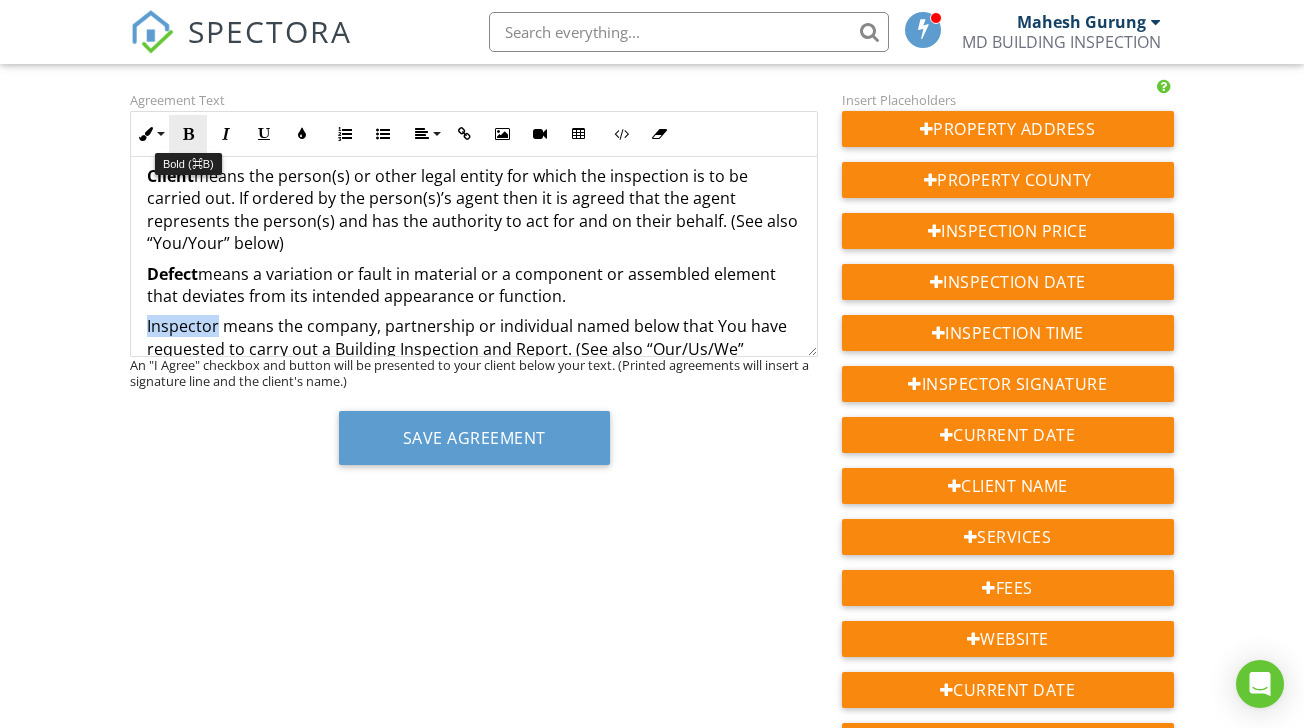 click at bounding box center (188, 134) 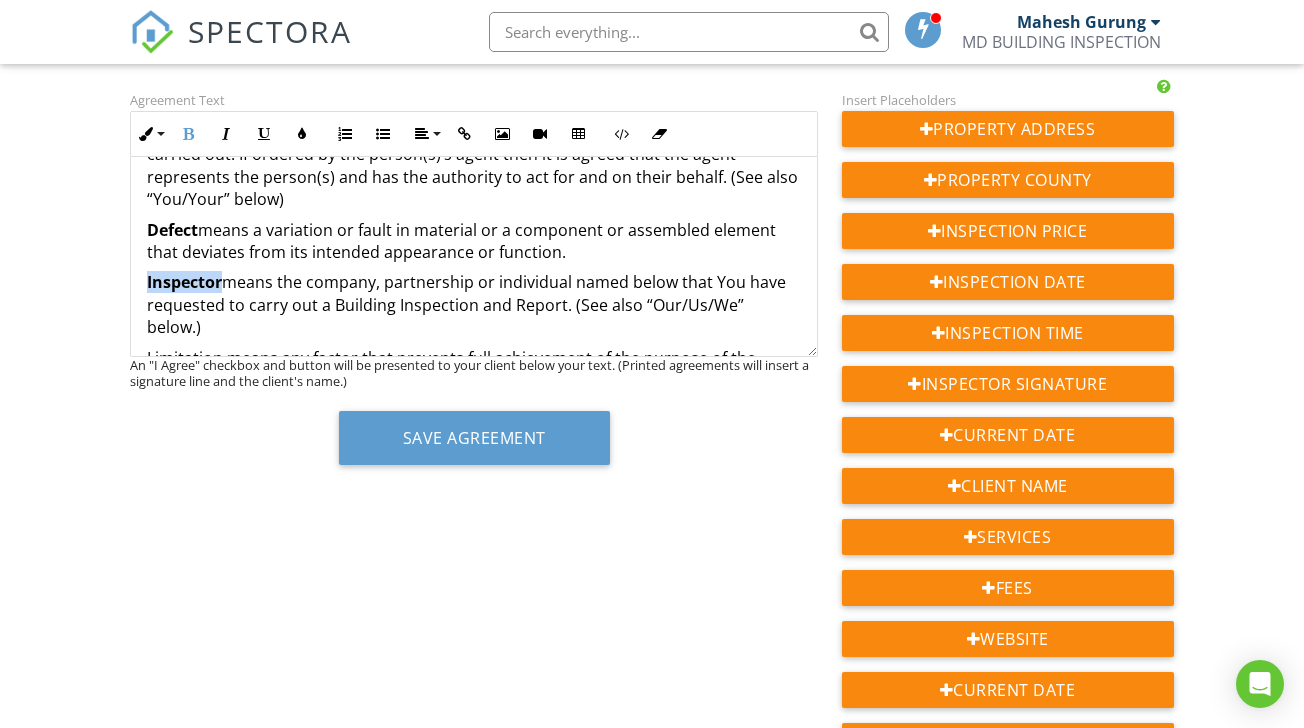 scroll, scrollTop: 5236, scrollLeft: 0, axis: vertical 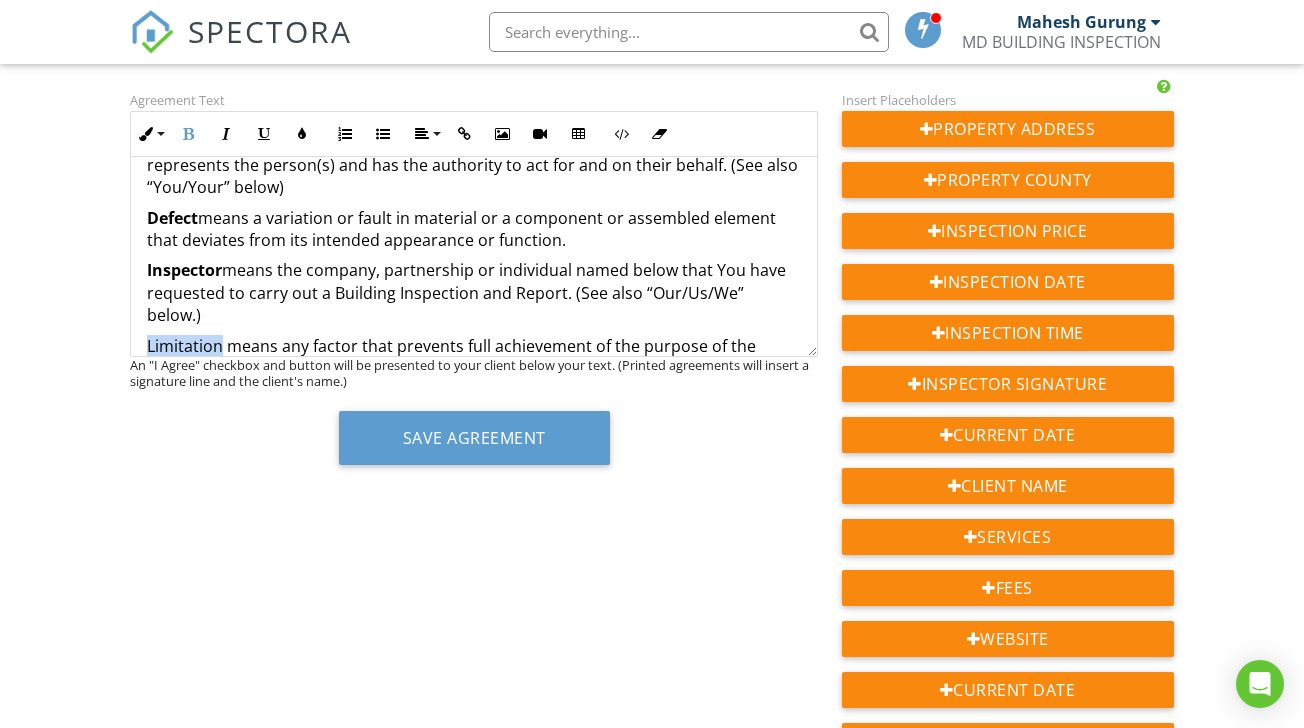 drag, startPoint x: 223, startPoint y: 263, endPoint x: 148, endPoint y: 261, distance: 75.026665 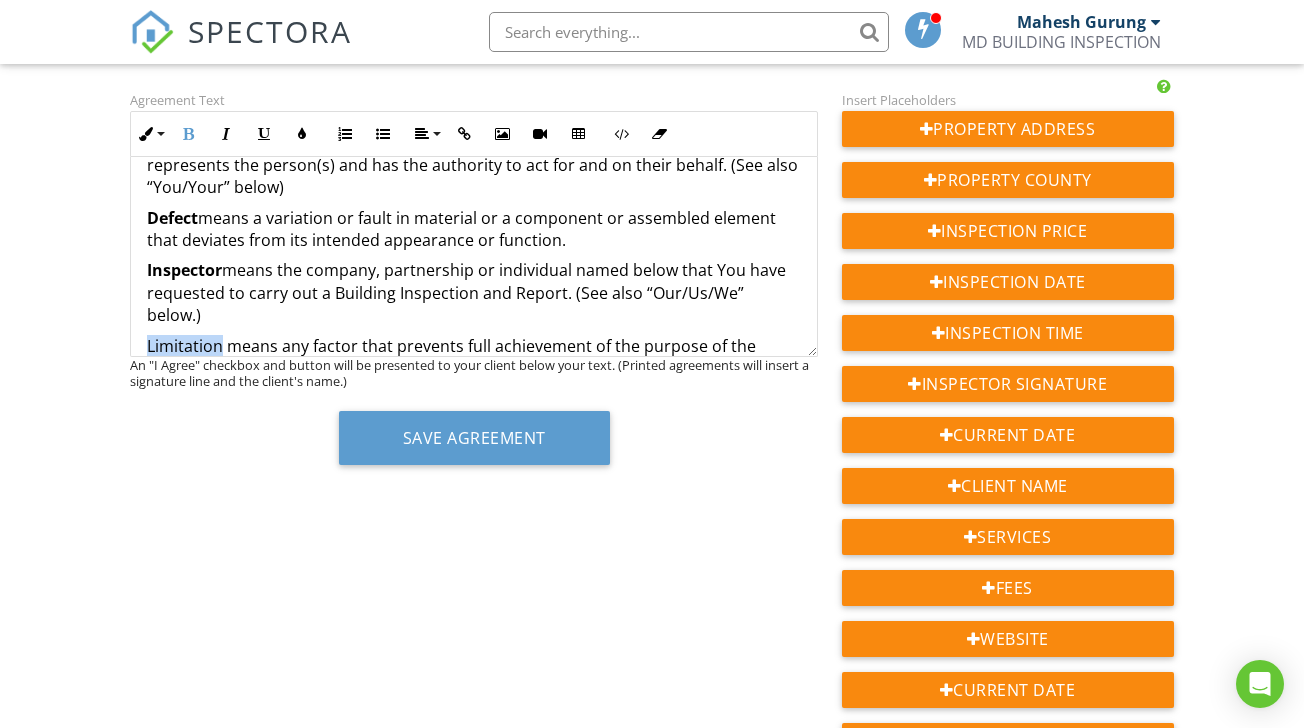 click on "Limitation means any factor that prevents full achievement of the purpose of the inspection." at bounding box center (473, 357) 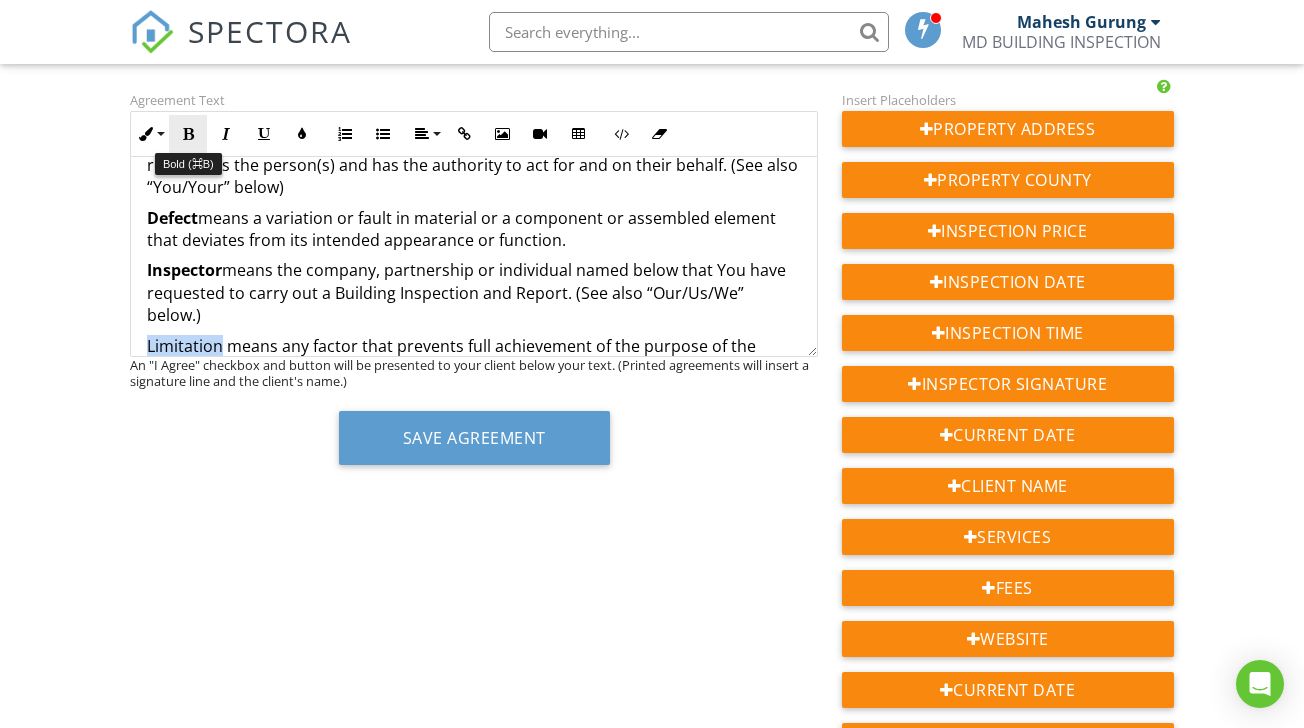 click at bounding box center [188, 134] 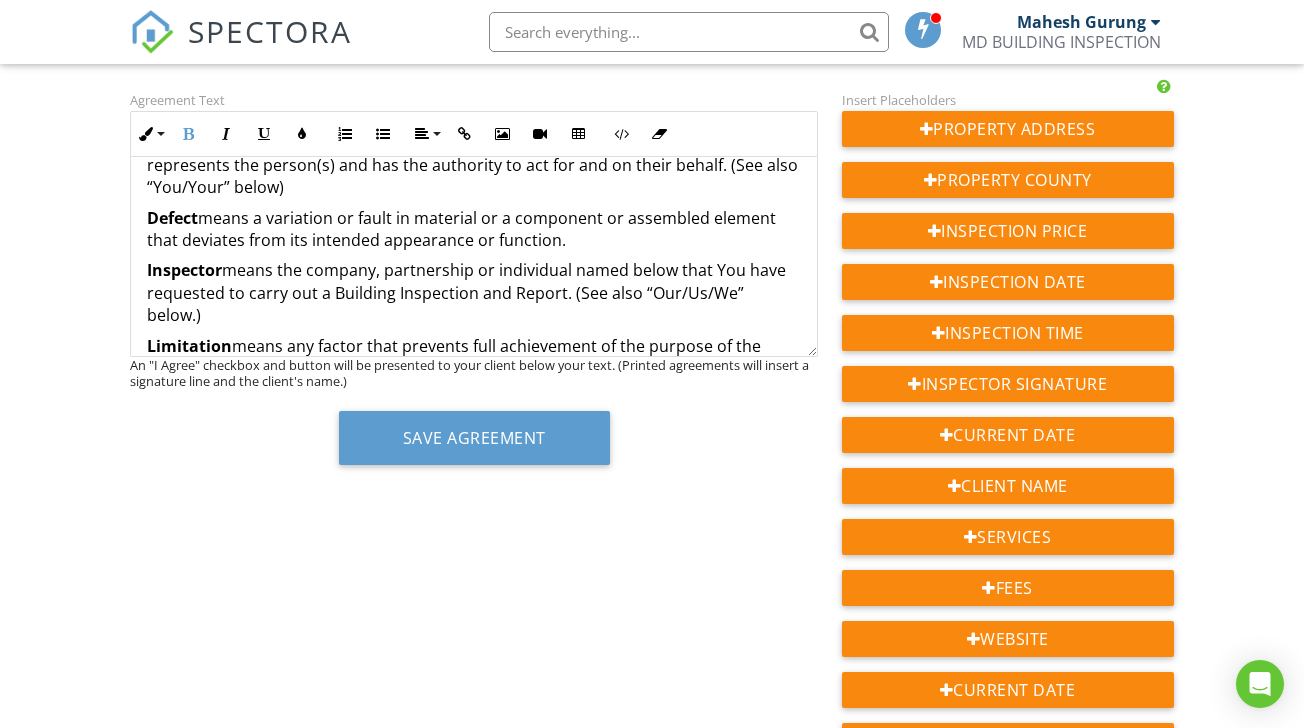 drag, startPoint x: 241, startPoint y: 311, endPoint x: 151, endPoint y: 309, distance: 90.02222 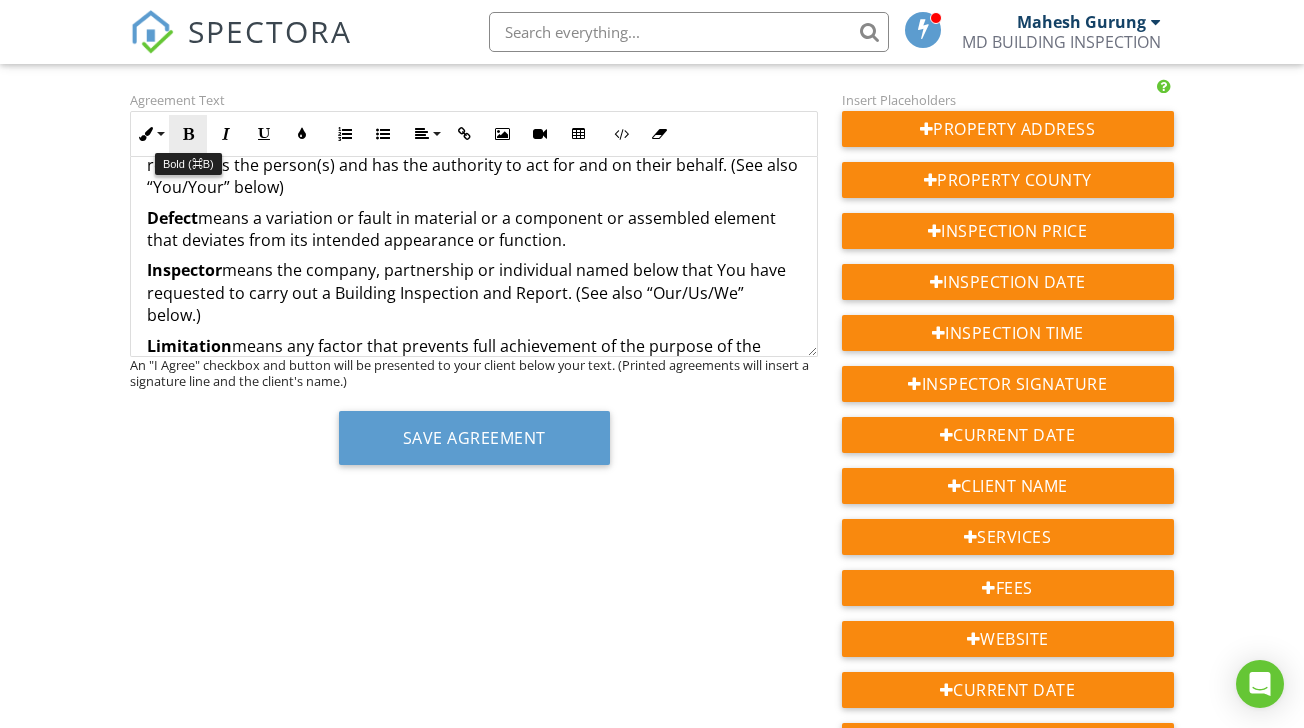 click at bounding box center (188, 134) 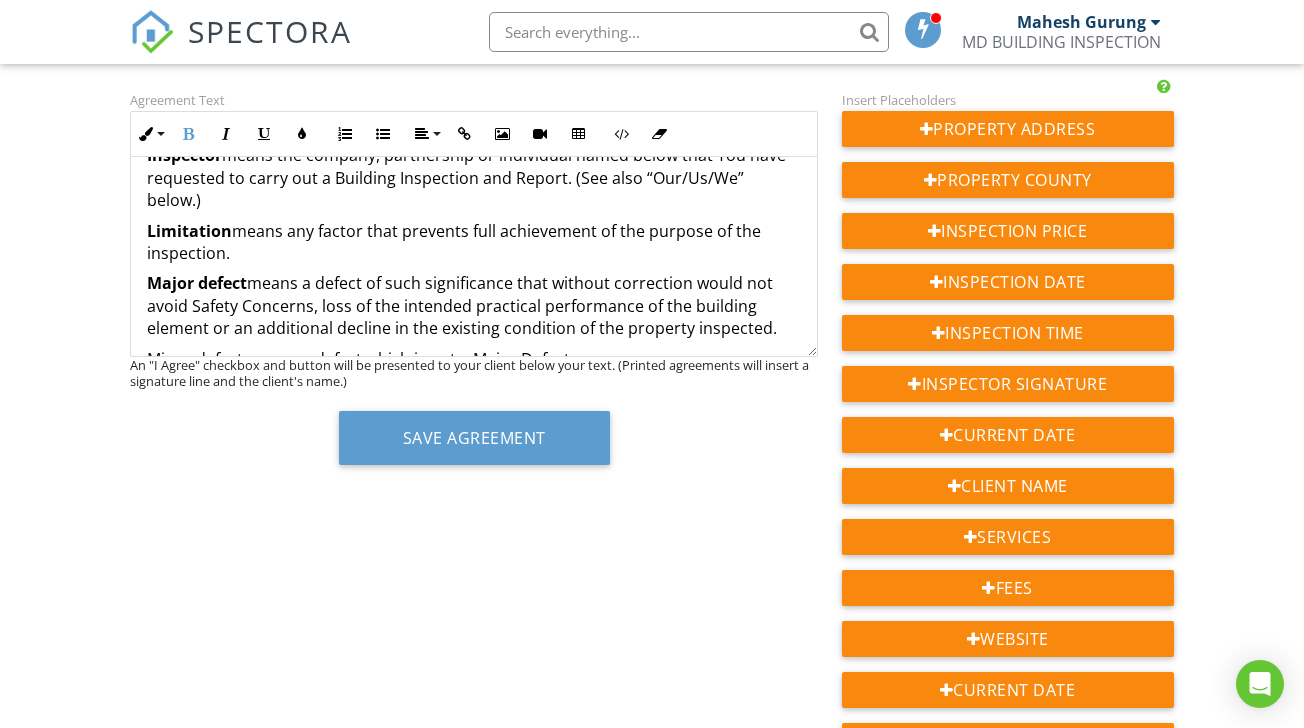 scroll, scrollTop: 5354, scrollLeft: 0, axis: vertical 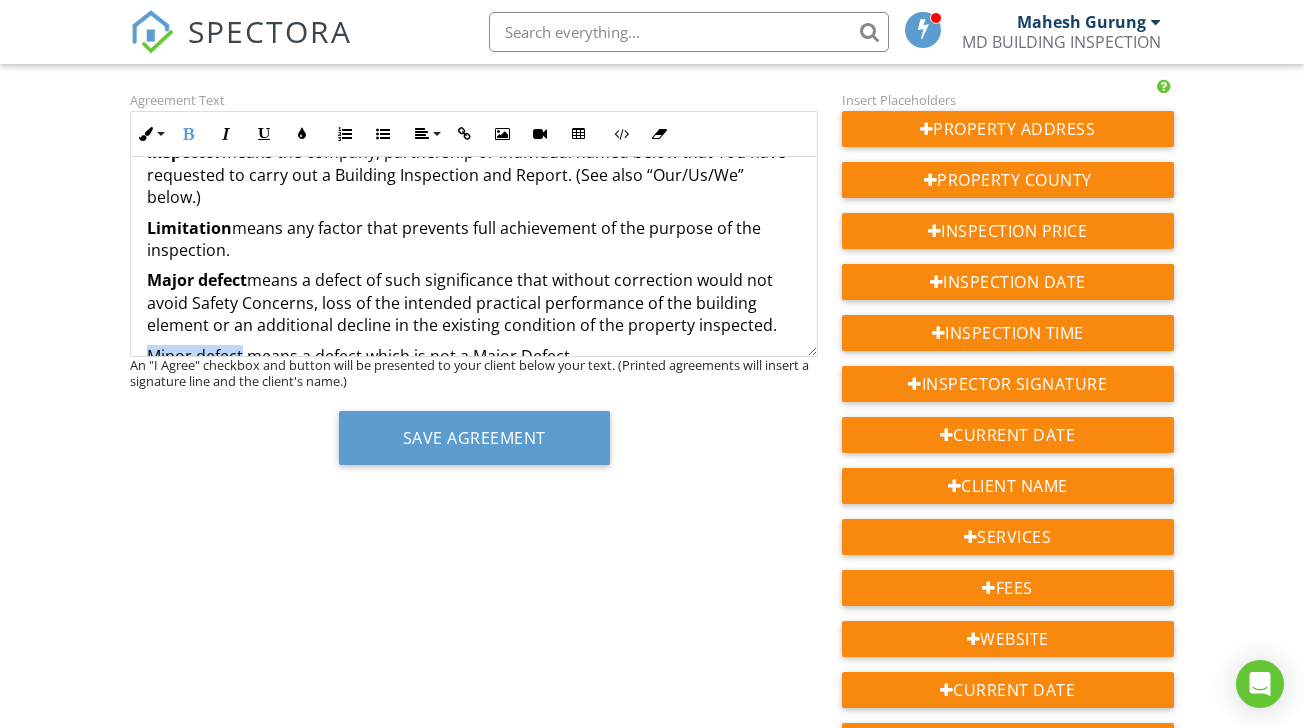 drag, startPoint x: 241, startPoint y: 269, endPoint x: 150, endPoint y: 266, distance: 91.04944 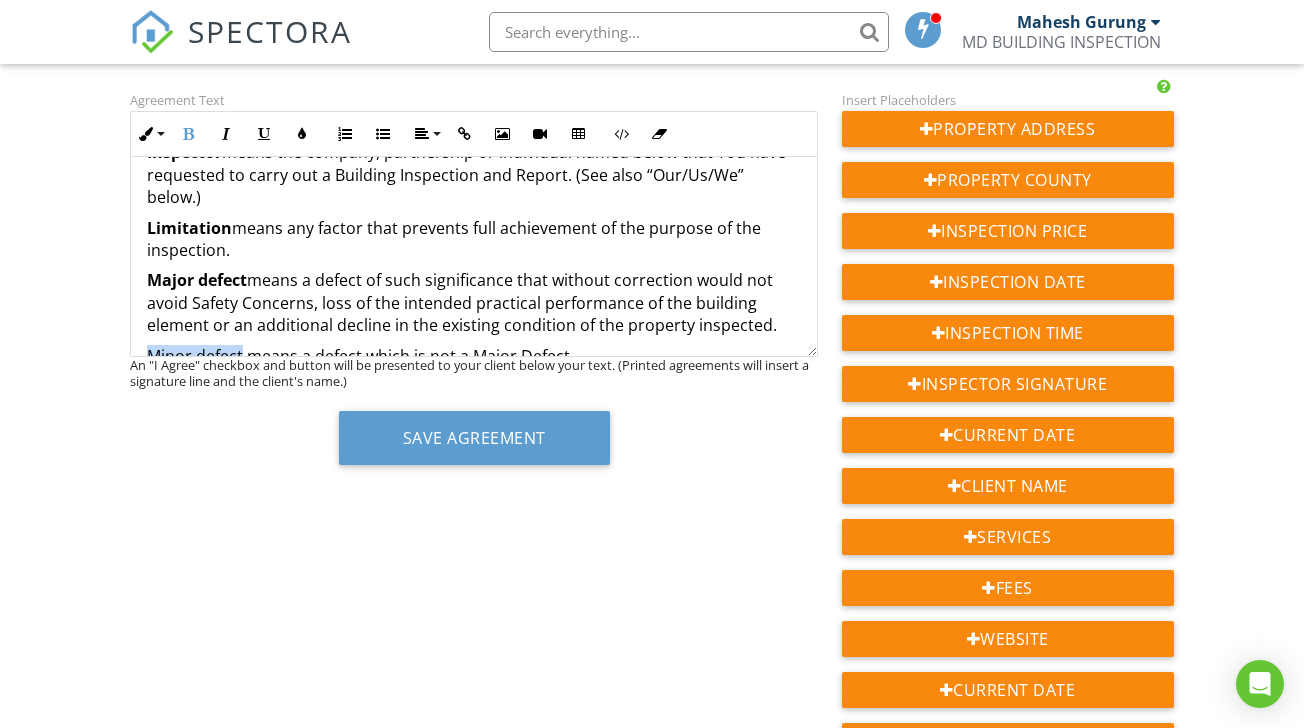 click on "Minor defect means a defect which is not a Major Defect." at bounding box center (473, 356) 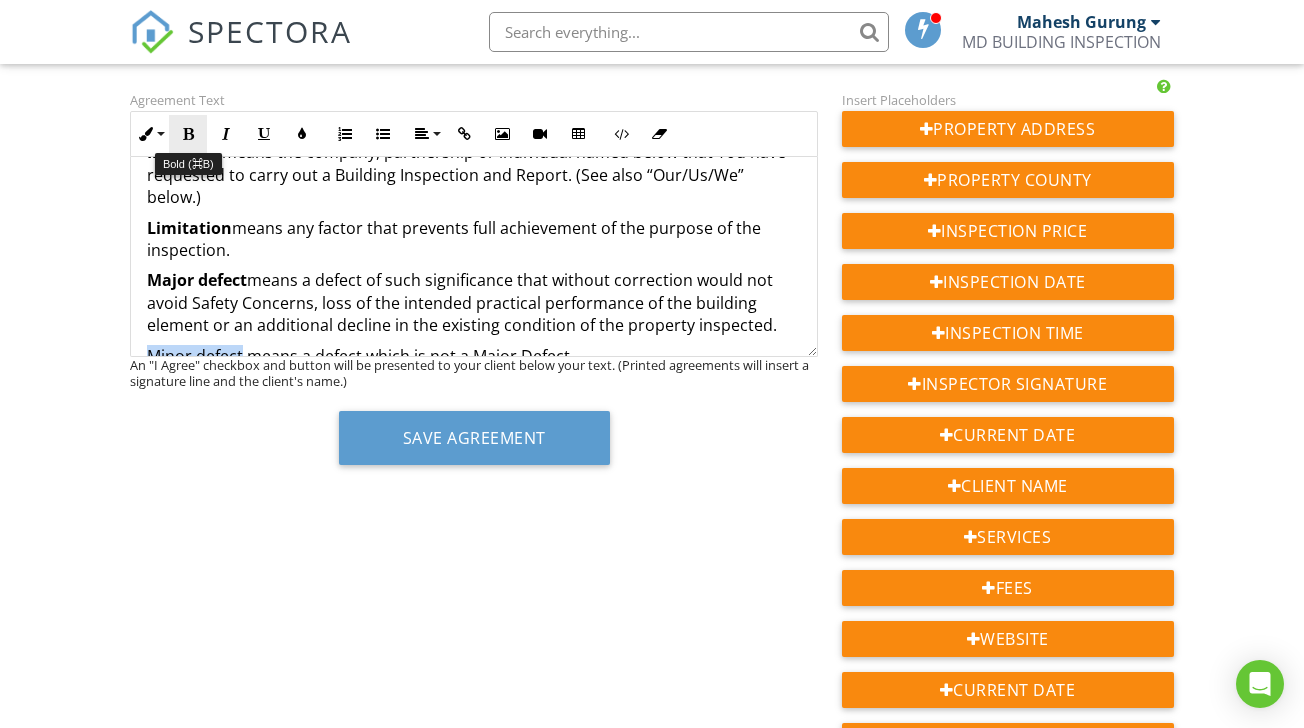 click at bounding box center (188, 134) 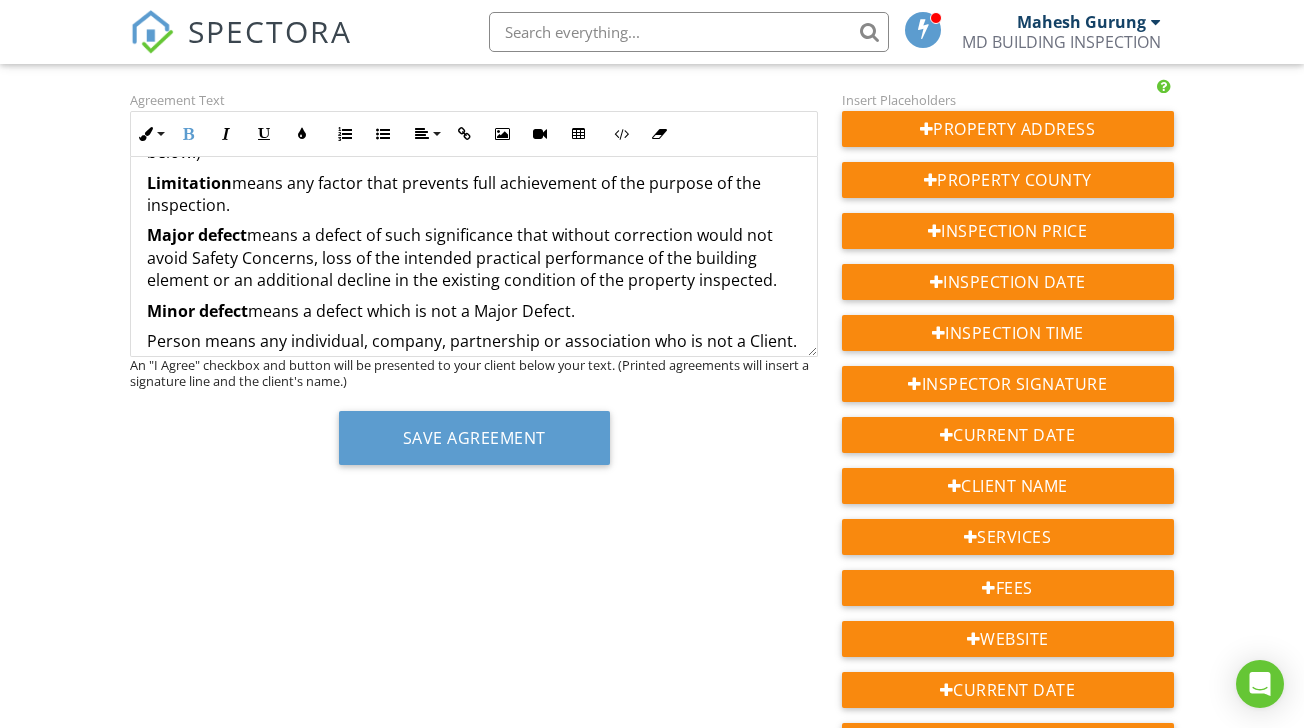 scroll, scrollTop: 5411, scrollLeft: 0, axis: vertical 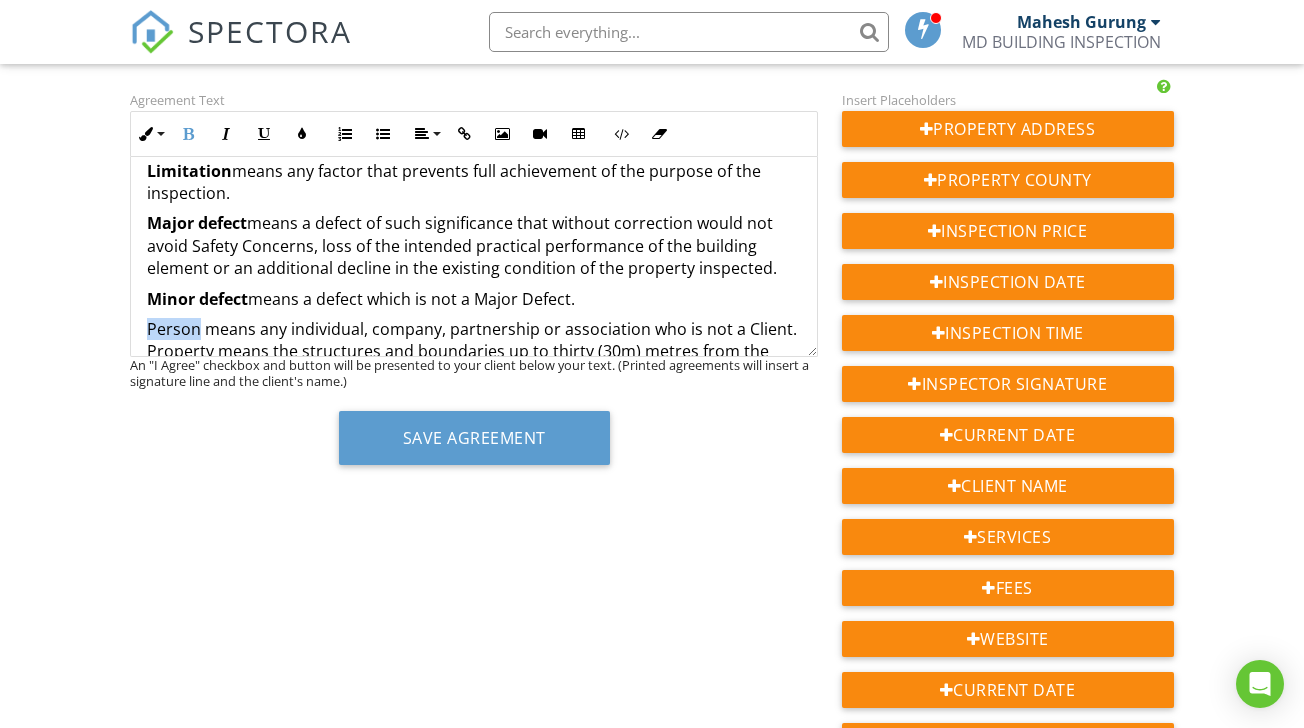 drag, startPoint x: 198, startPoint y: 240, endPoint x: 138, endPoint y: 237, distance: 60.074955 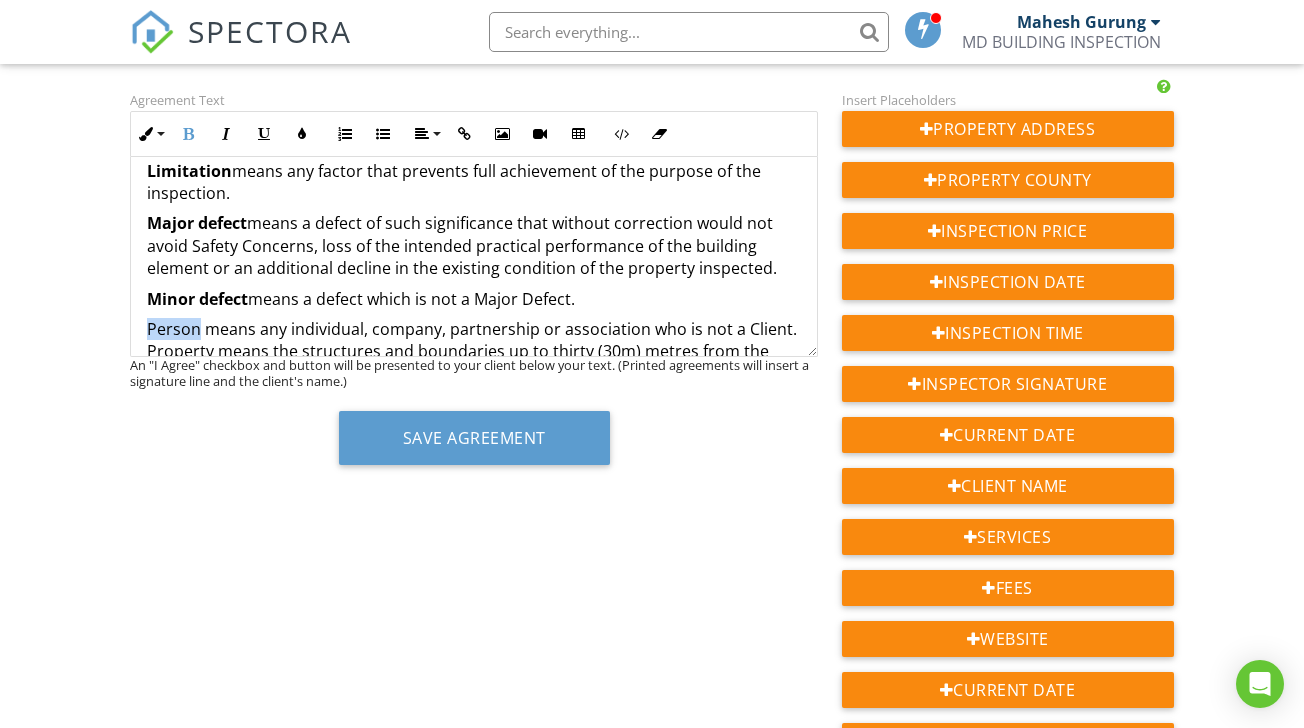click on "BUILDING & TIMBER PEST INSPECTION CLIENT AGREEMENT Client: {{CLIENT_NAME}} Inspection Address: {{ADDRESS}} The fee for our inspection is ${{PRICE}}, payable in full before the appointment. Inspection Date: {{INSPECTION_DATE}} Inspection Time: {{INSPECTION_TIME}} Inspector Name: {{INSPECTOR_NAME}} MD Building Inspections Pty Ltd ABN: 59679388017 Part 1of 2- Building Inspection Agreement AS4349.1 TYPE OF PROPOSED INSPECTION ORDERED BY YOU: Inspection & Report:  The inspection will be of the Building Elements as outlined in Appendix C of AS4349.1-2007 except for Strata title properties where the inspection will be according to Appendix B of AS4349.1-2007. A copy of the appropriate Standard with Appendices may be obtained from Standards Australia. We will carry out the inspection and report ordered by You in accordance with this agreement and You agree to pay for the inspection on or before delivery of the report. SCOPE OF THE INSPECTION & THE REPORT    1.  2. 3. 4. 5. 6. 7. LIMITATIONS 8. 9. 10. 11. 12. 15." at bounding box center (473, 1145) 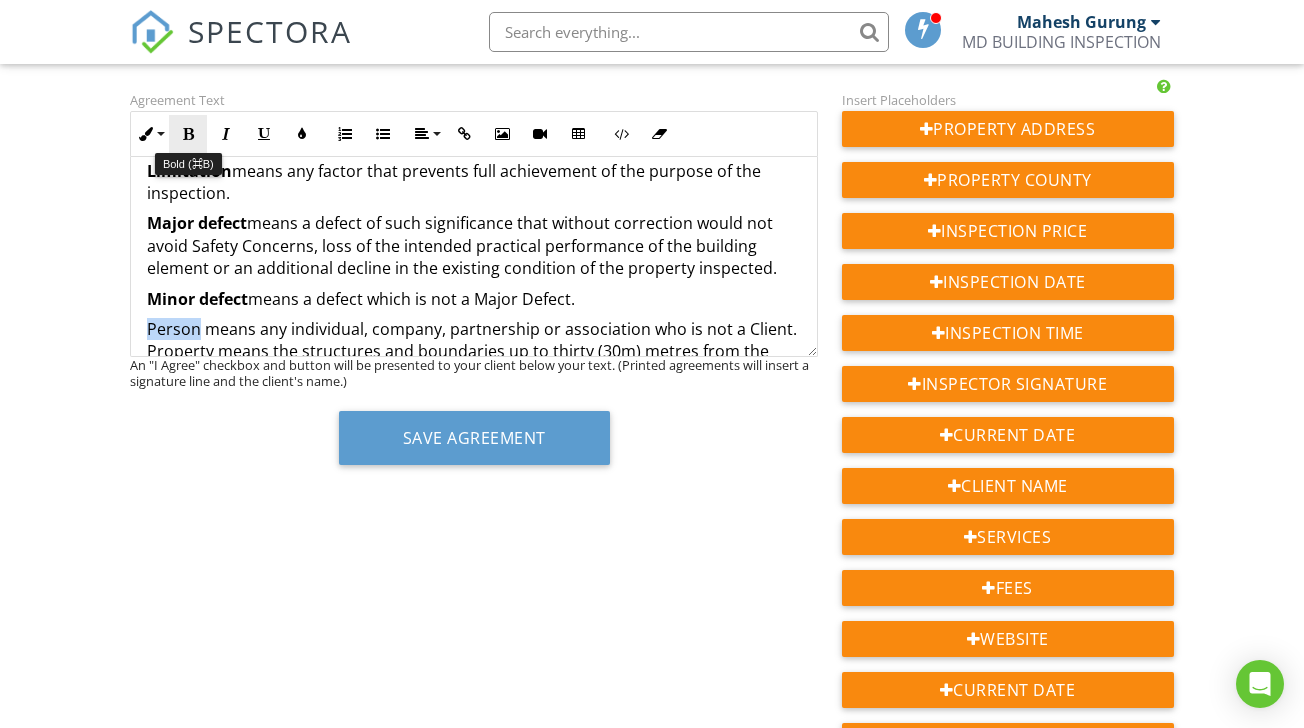 click at bounding box center [188, 134] 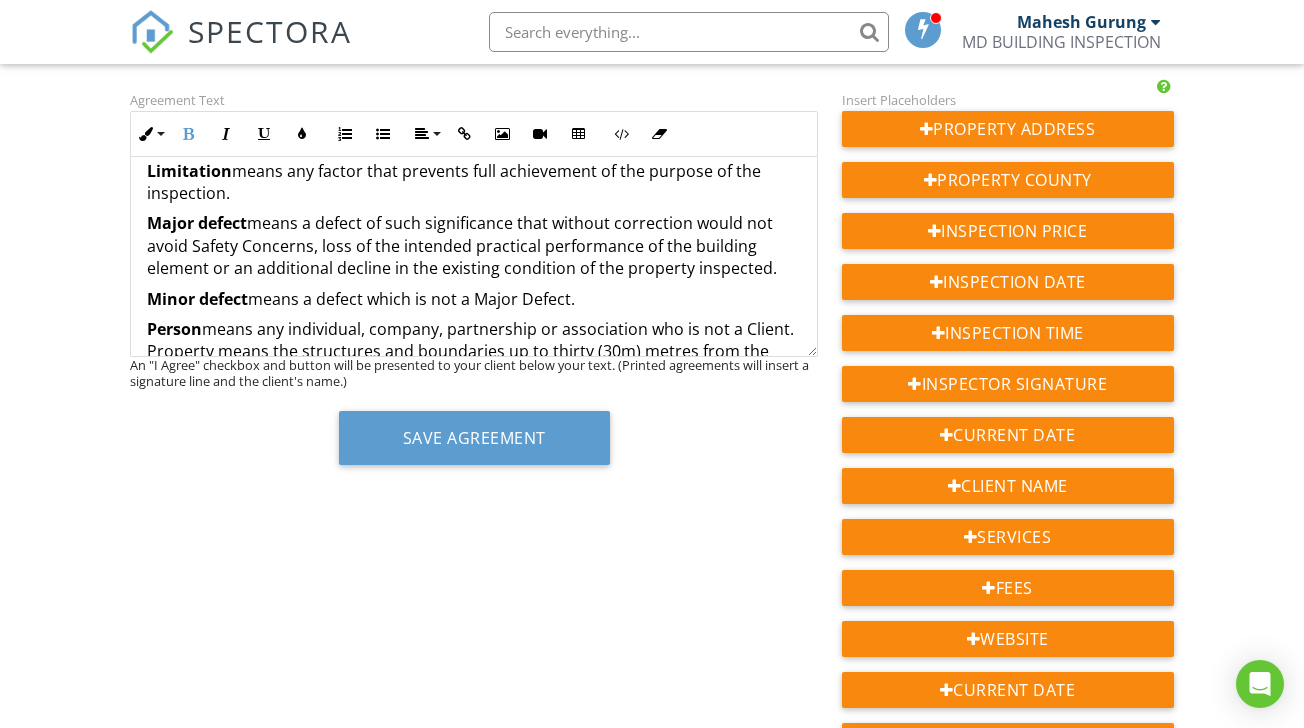 scroll, scrollTop: 5501, scrollLeft: 0, axis: vertical 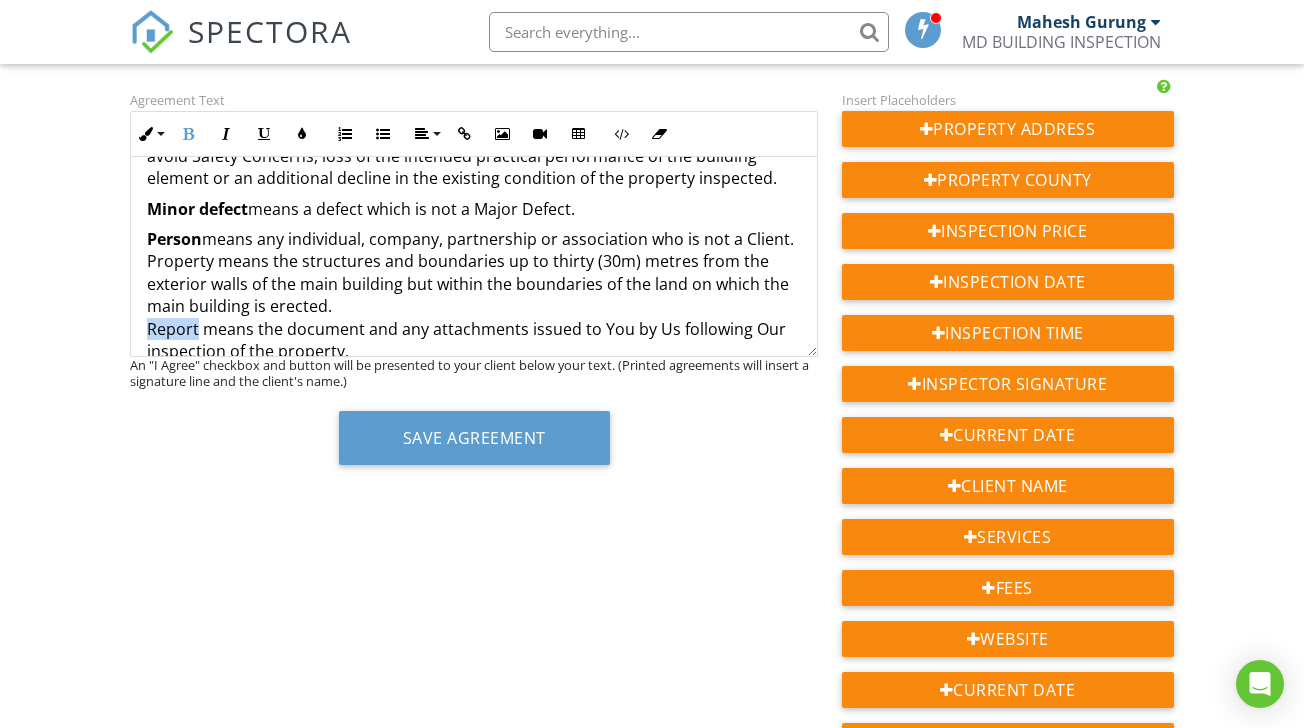 drag, startPoint x: 197, startPoint y: 245, endPoint x: 145, endPoint y: 244, distance: 52.009613 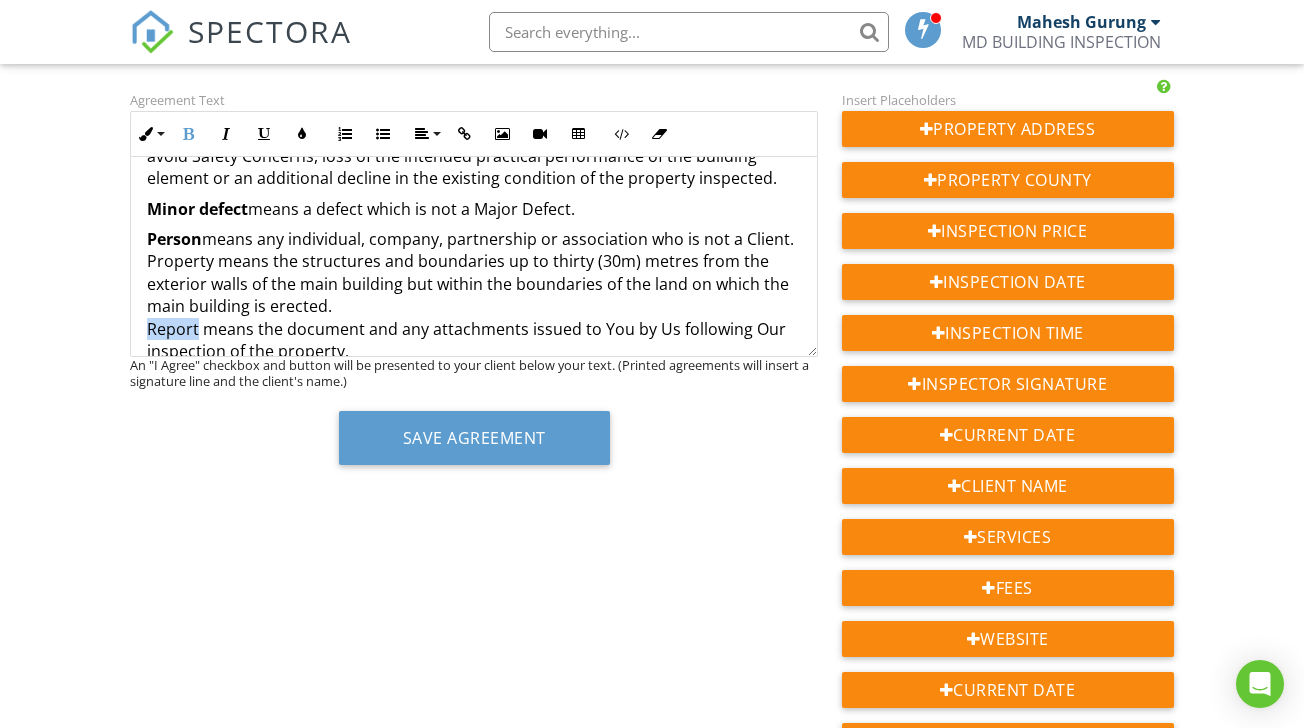 click on "BUILDING & TIMBER PEST INSPECTION CLIENT AGREEMENT Client: {{CLIENT_NAME}} Inspection Address: {{ADDRESS}} The fee for our inspection is ${{PRICE}}, payable in full before the appointment. Inspection Date: {{INSPECTION_DATE}} Inspection Time: {{INSPECTION_TIME}} Inspector Name: {{INSPECTOR_NAME}} MD Building Inspections Pty Ltd ABN: 59679388017 Part 1of 2- Building Inspection Agreement AS4349.1 TYPE OF PROPOSED INSPECTION ORDERED BY YOU: Inspection & Report:  The inspection will be of the Building Elements as outlined in Appendix C of AS4349.1-2007 except for Strata title properties where the inspection will be according to Appendix B of AS4349.1-2007. A copy of the appropriate Standard with Appendices may be obtained from Standards Australia. We will carry out the inspection and report ordered by You in accordance with this agreement and You agree to pay for the inspection on or before delivery of the report. SCOPE OF THE INSPECTION & THE REPORT    1.  2. 3. 4. 5. 6. 7. LIMITATIONS 8. 9. 10. 11. 12. 15." at bounding box center [473, 1055] 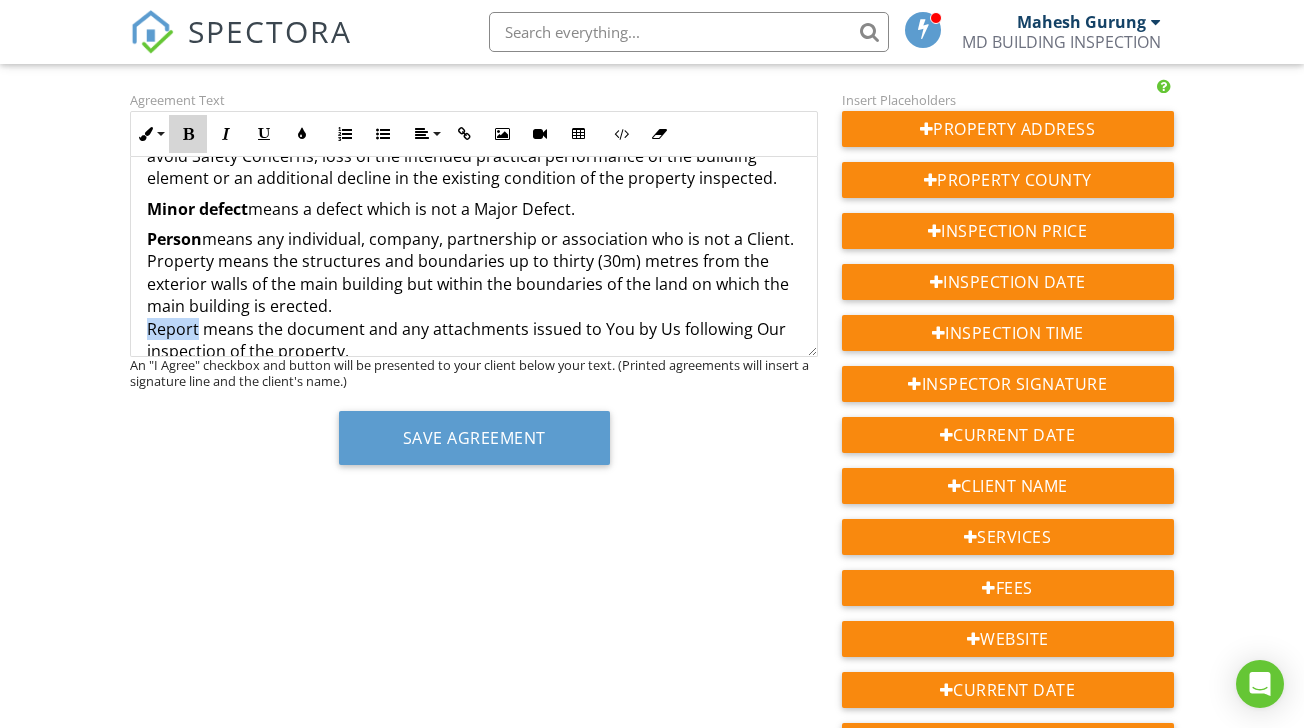 click at bounding box center [188, 134] 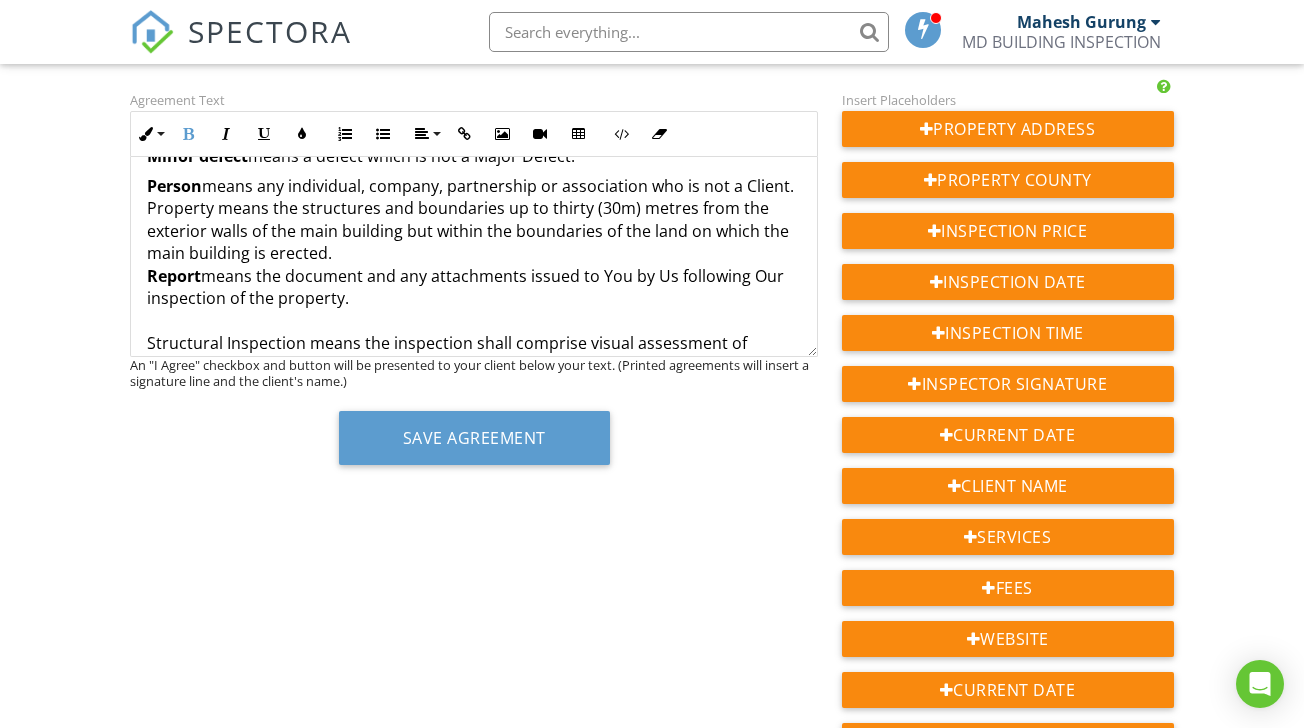 scroll, scrollTop: 5565, scrollLeft: 0, axis: vertical 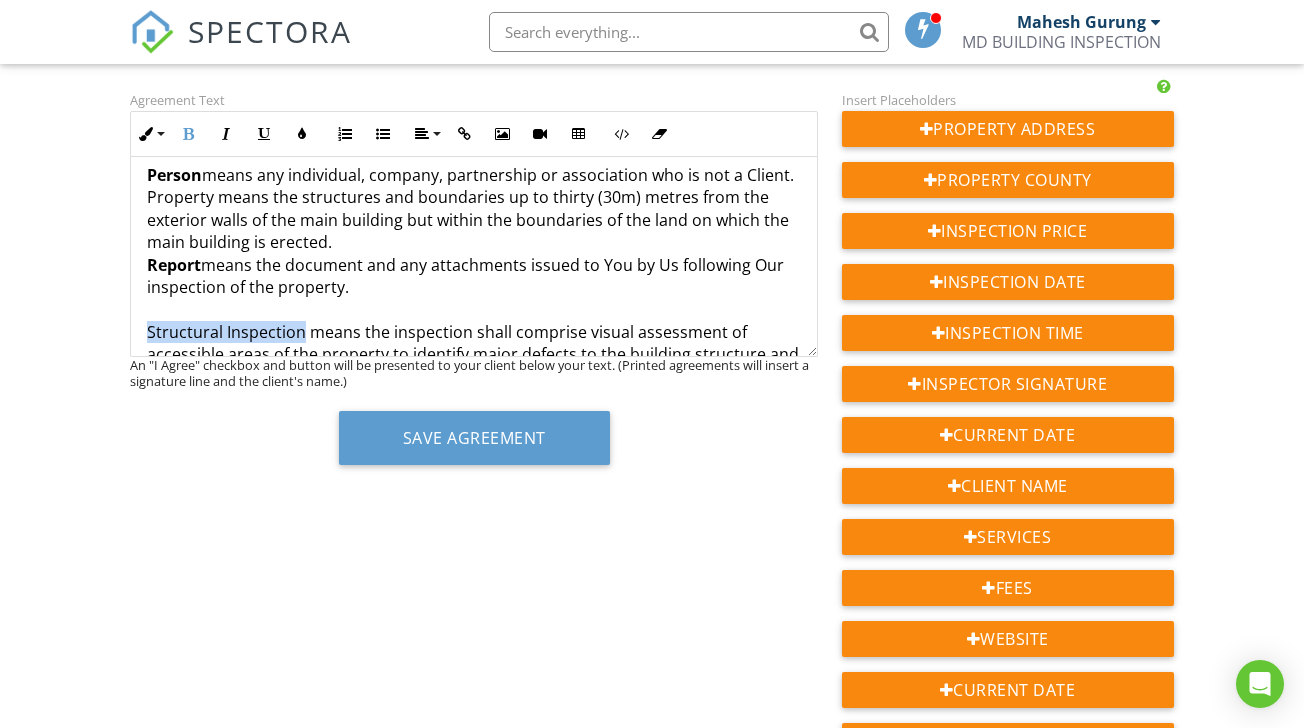 drag, startPoint x: 303, startPoint y: 244, endPoint x: 149, endPoint y: 238, distance: 154.11684 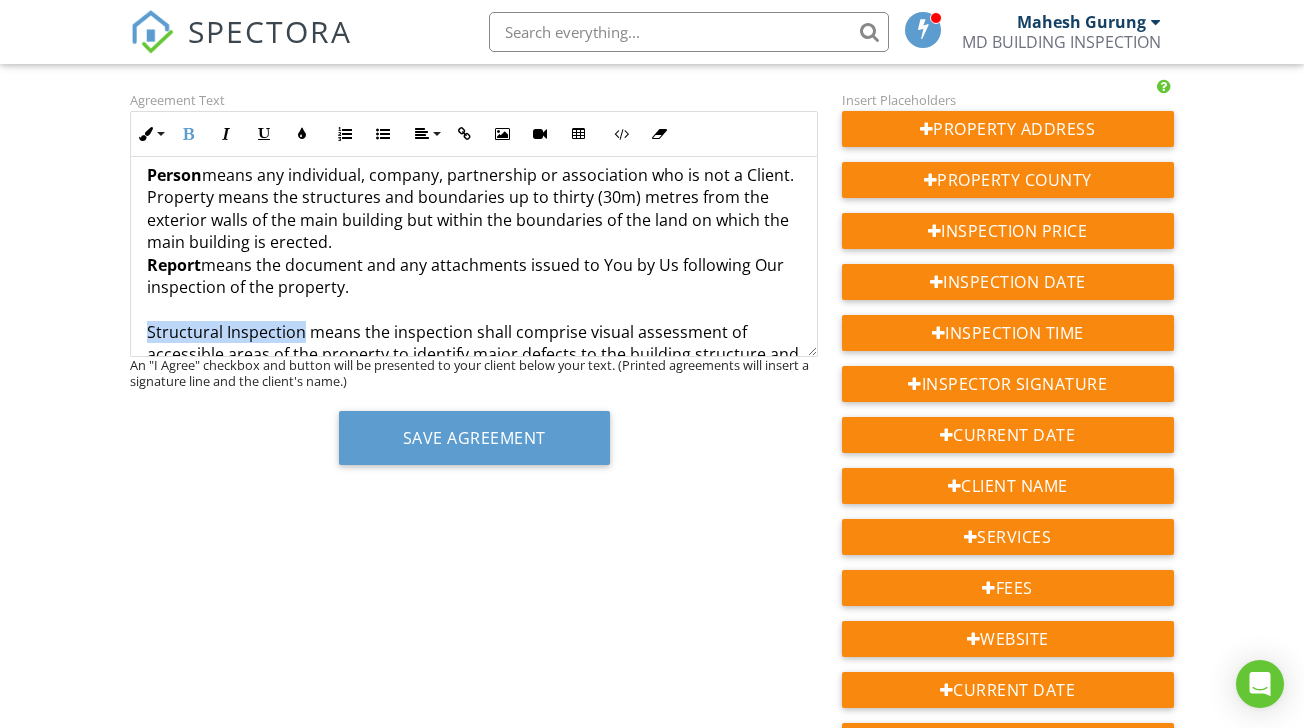 click on "Person  means any individual, company, partnership or association who is not a Client. Property means the structures and boundaries up to thirty (30m) metres from the exterior walls of the main building but within the boundaries of the land on which the main building is erected. Report  means the document and any attachments issued to You by Us following Our inspection of the property. Structural Inspection means the inspection shall comprise visual assessment of accessible areas of the property to identify major defects to the building structure and to form an opinion regarding the general condition of the structure of the property. The Report will not include those items noted in Clause A3 of AS 4349.1-2007 e.g. Condition of roof coverings, partition walls, cabinetry, doors, trims, fencing, minor structures, ceiling linings, windows, non-structural & serviceability damp issues, rising damp, condensation etc." at bounding box center (473, 320) 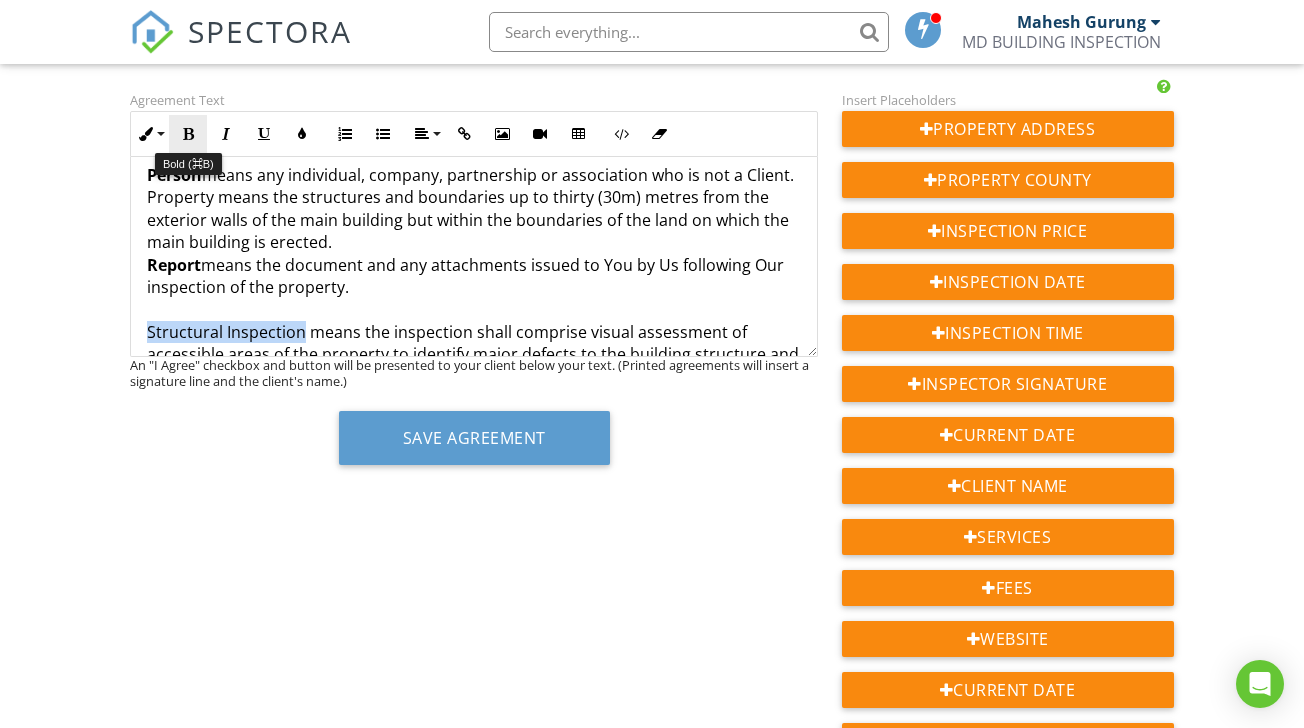 click at bounding box center (188, 134) 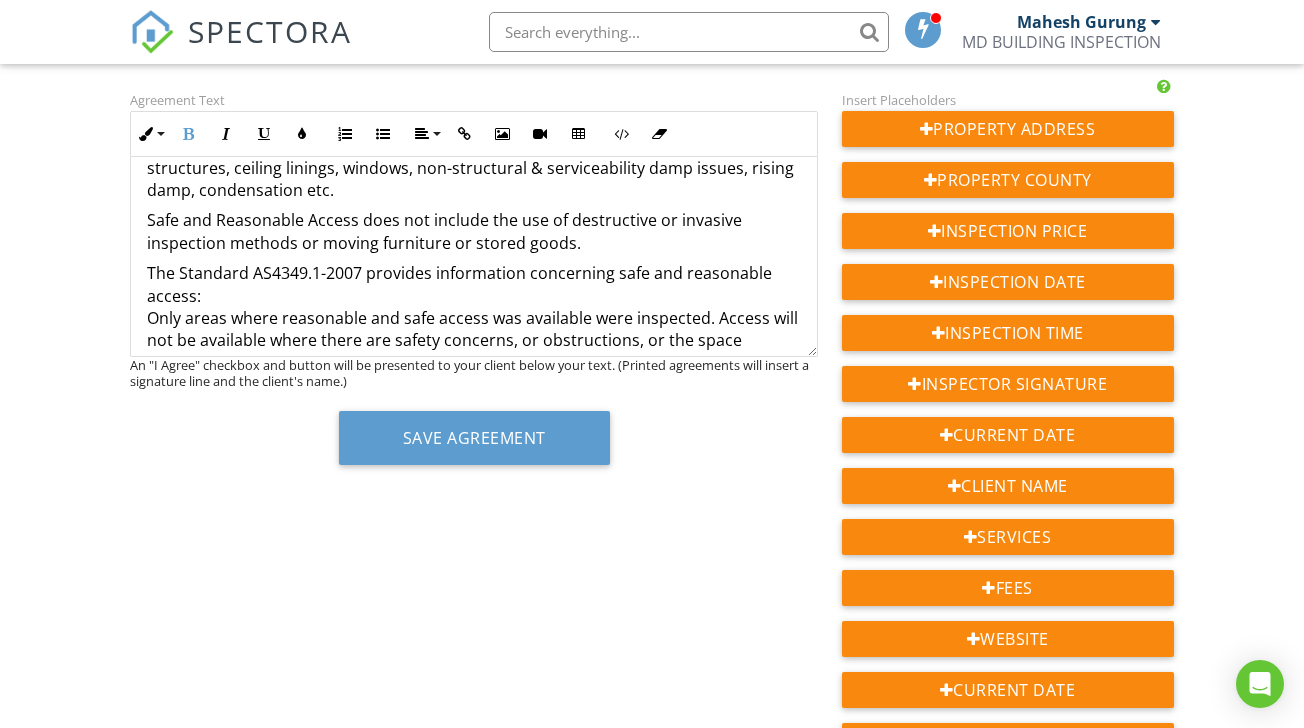 scroll, scrollTop: 5855, scrollLeft: 0, axis: vertical 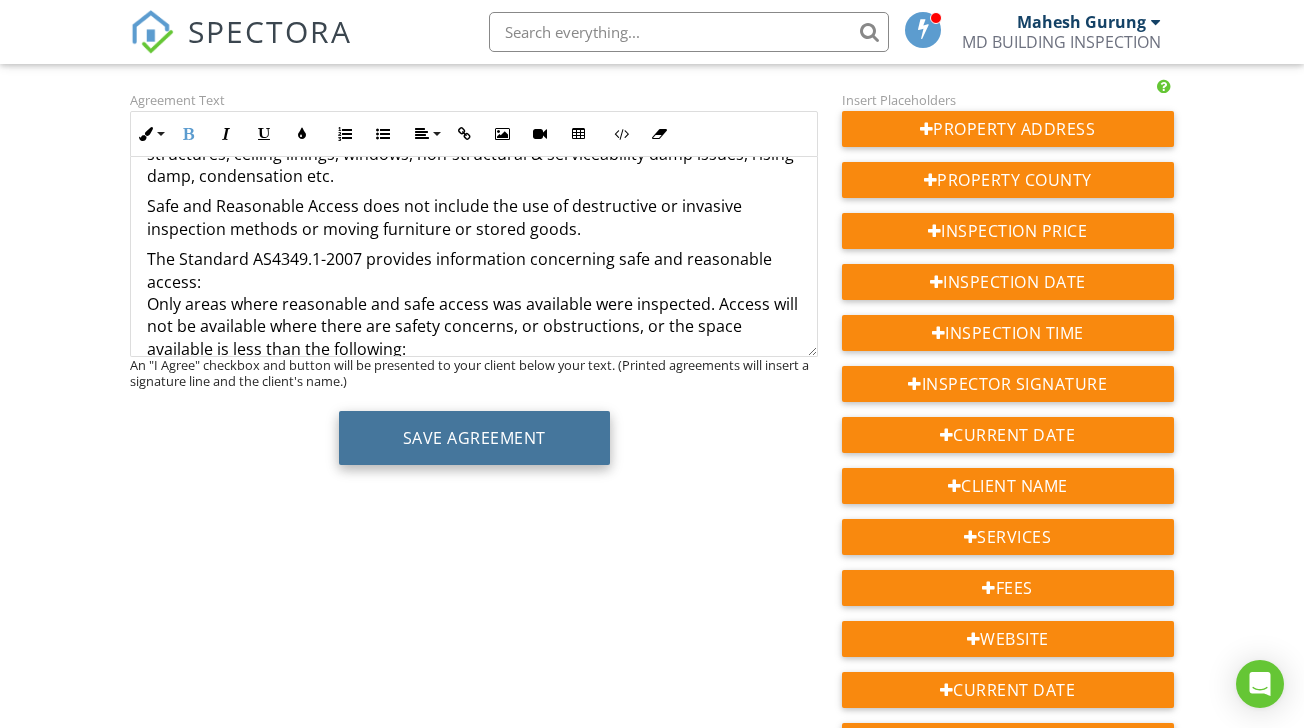 click on "Save Agreement" at bounding box center [474, 438] 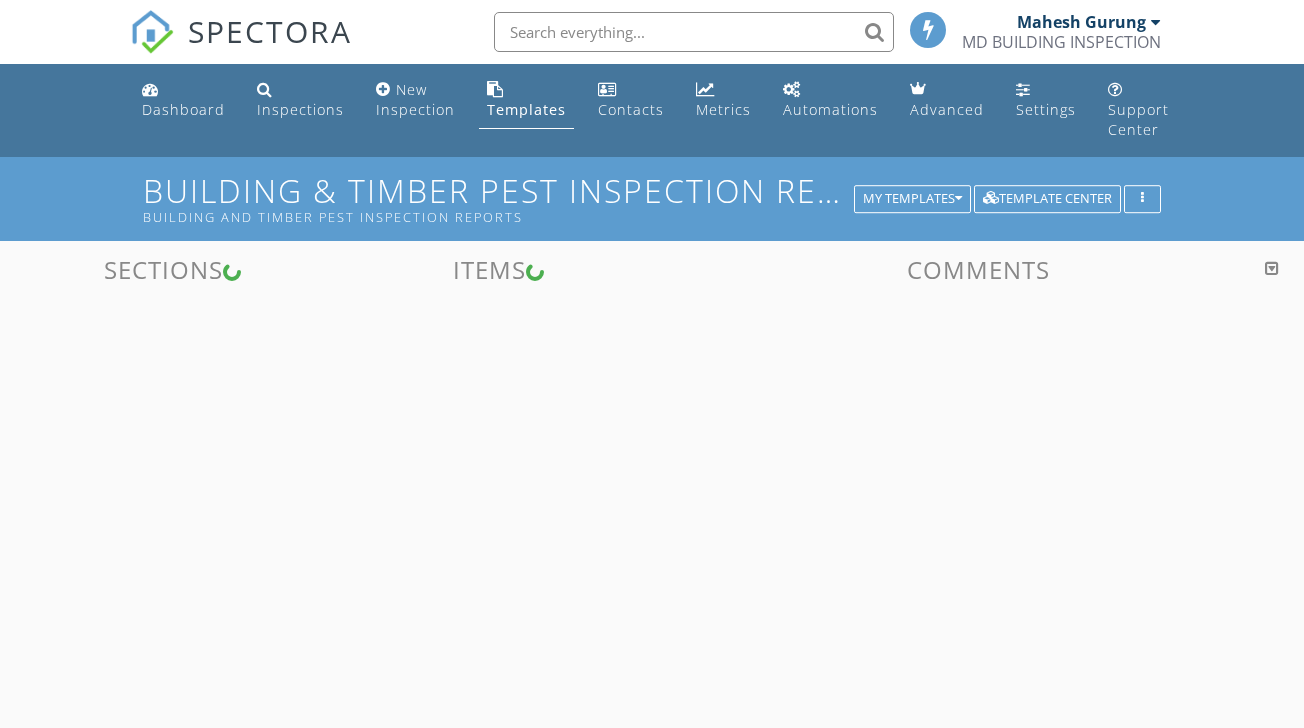 scroll, scrollTop: 0, scrollLeft: 0, axis: both 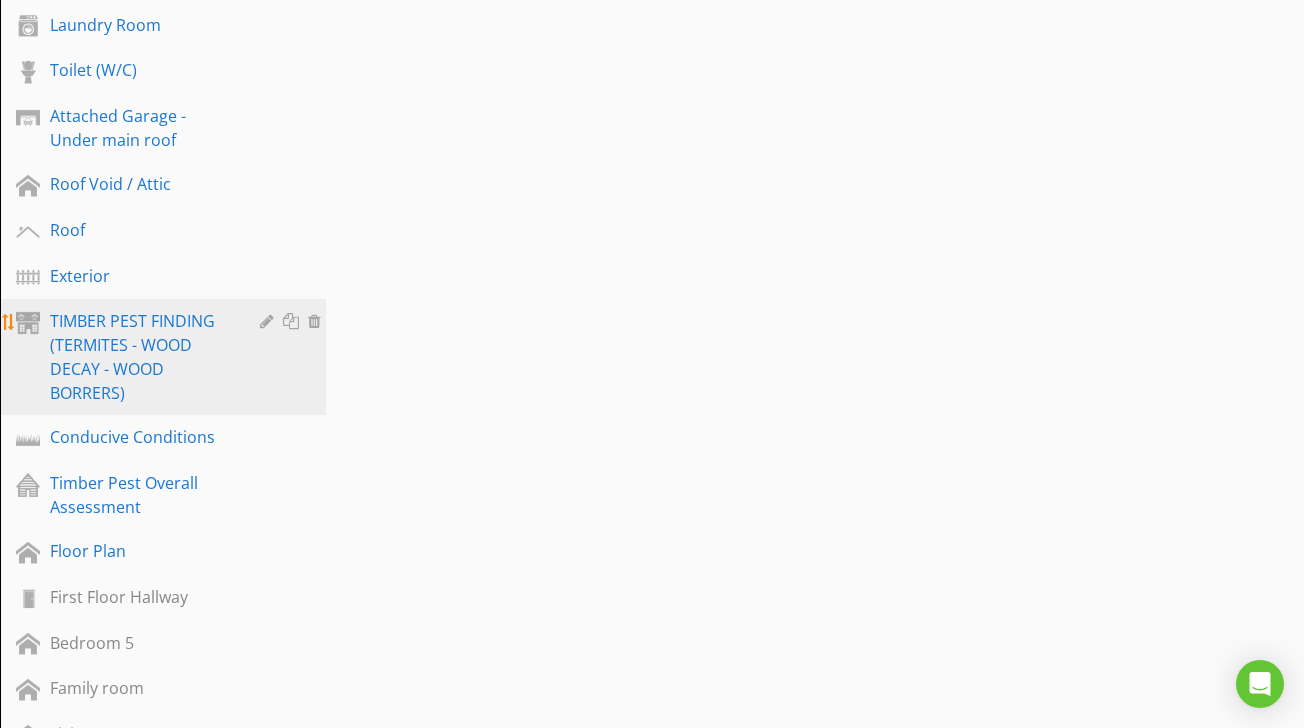 click on "TIMBER PEST FINDING (TERMITES - WOOD DECAY - WOOD BORRERS)" at bounding box center [140, 357] 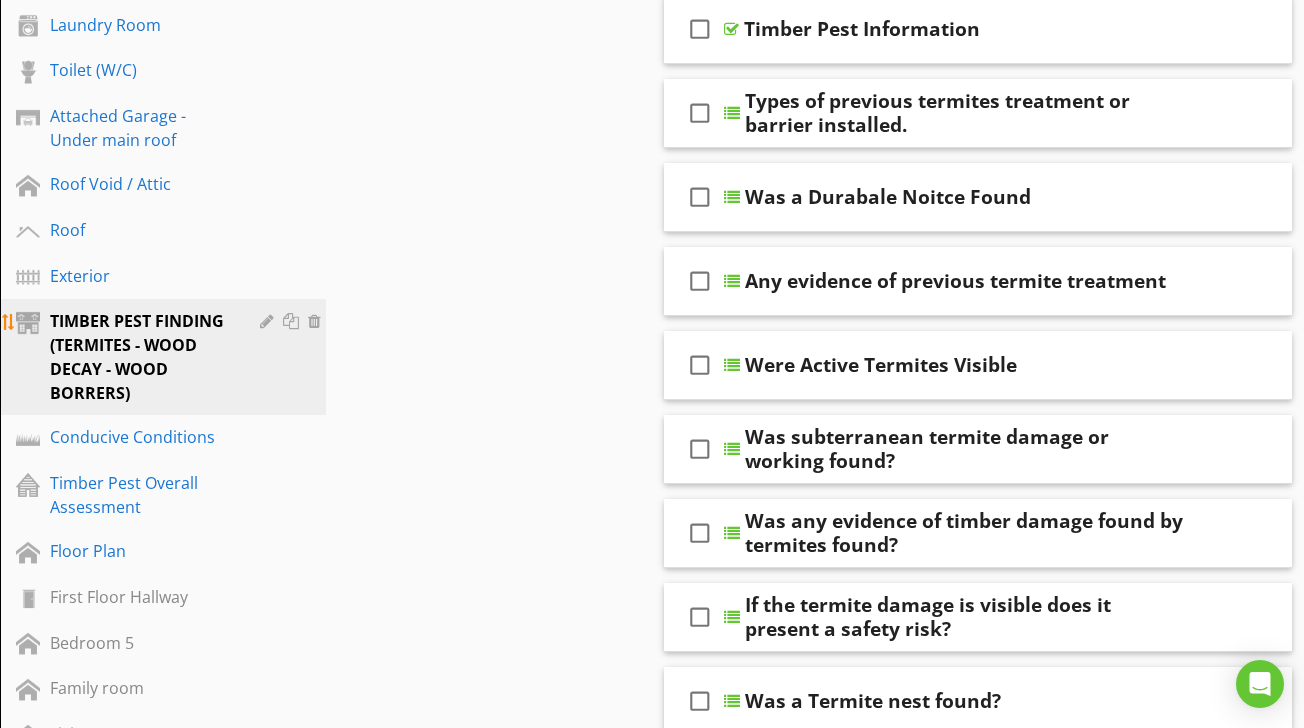 scroll, scrollTop: 824, scrollLeft: 0, axis: vertical 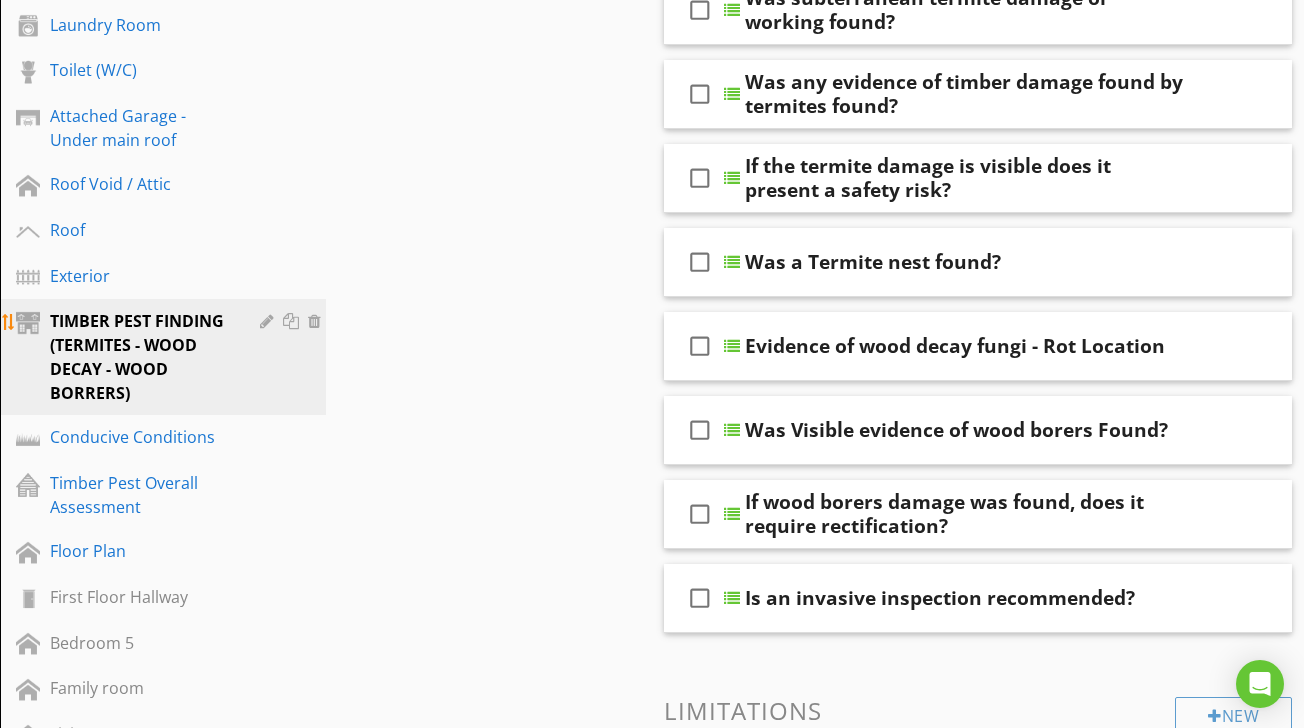 click at bounding box center [269, 321] 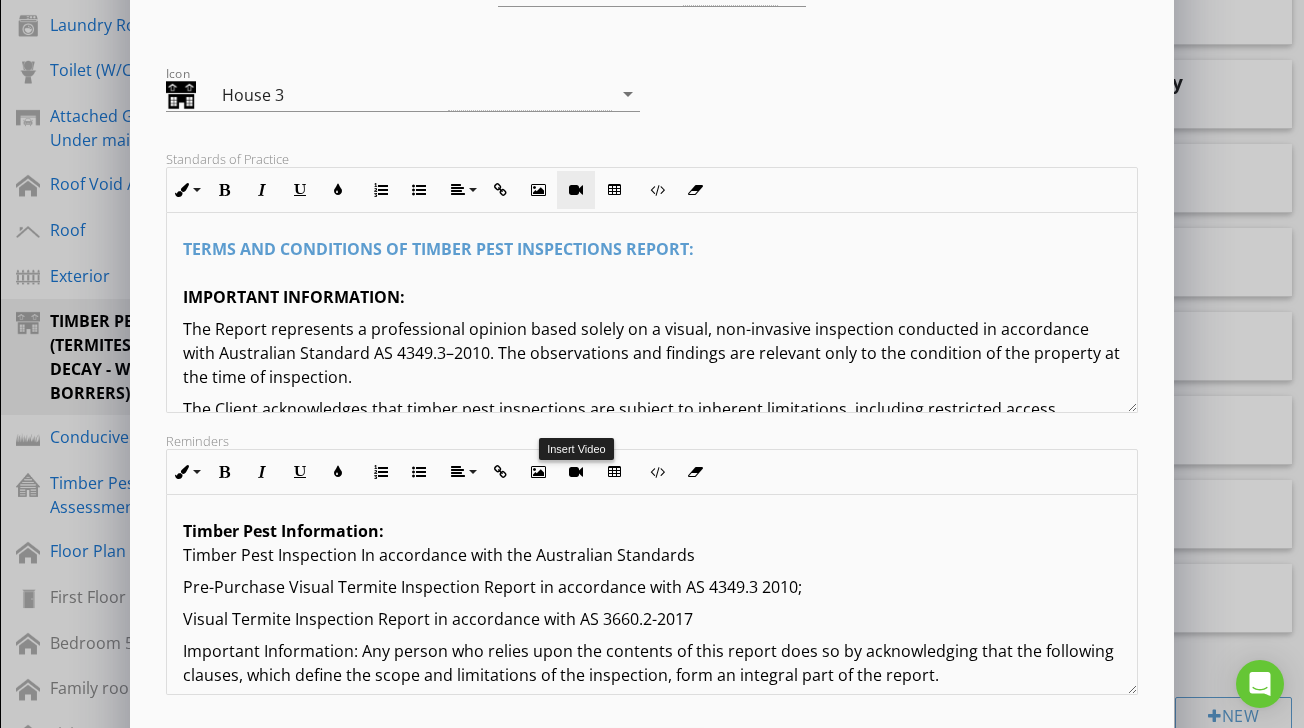 scroll, scrollTop: 331, scrollLeft: 0, axis: vertical 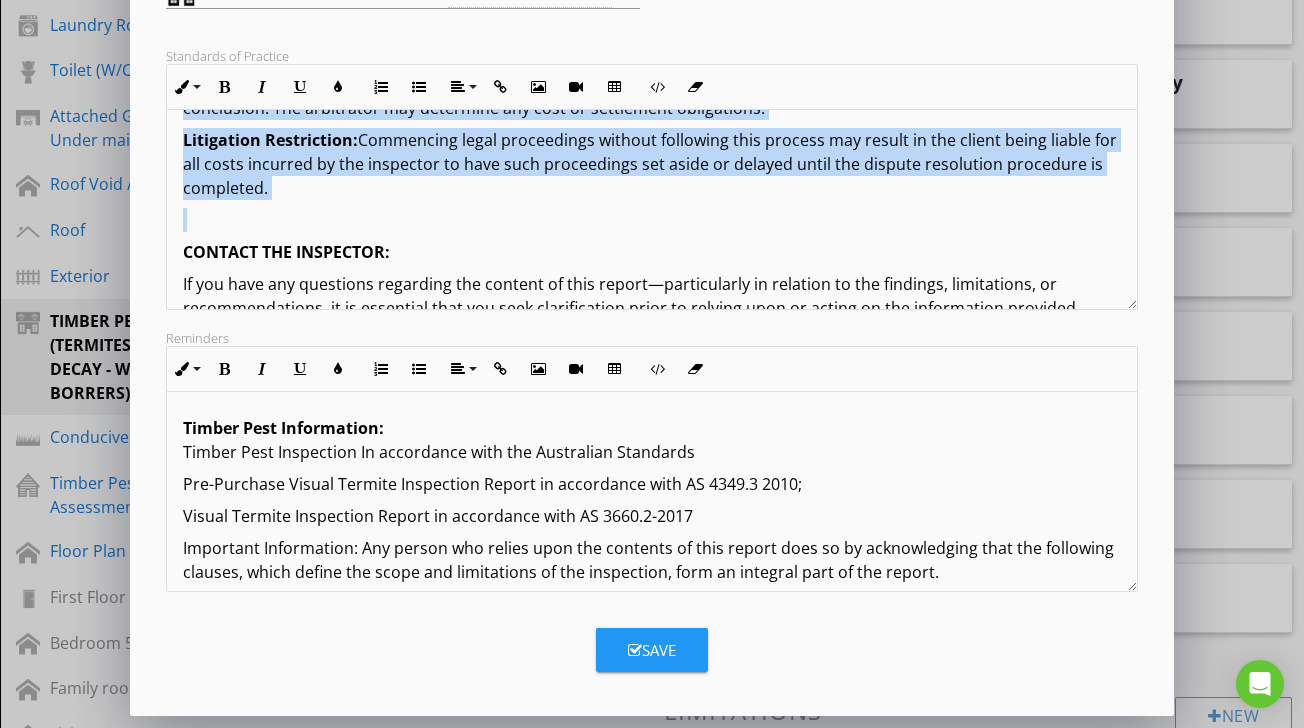drag, startPoint x: 184, startPoint y: 128, endPoint x: 411, endPoint y: 136, distance: 227.14093 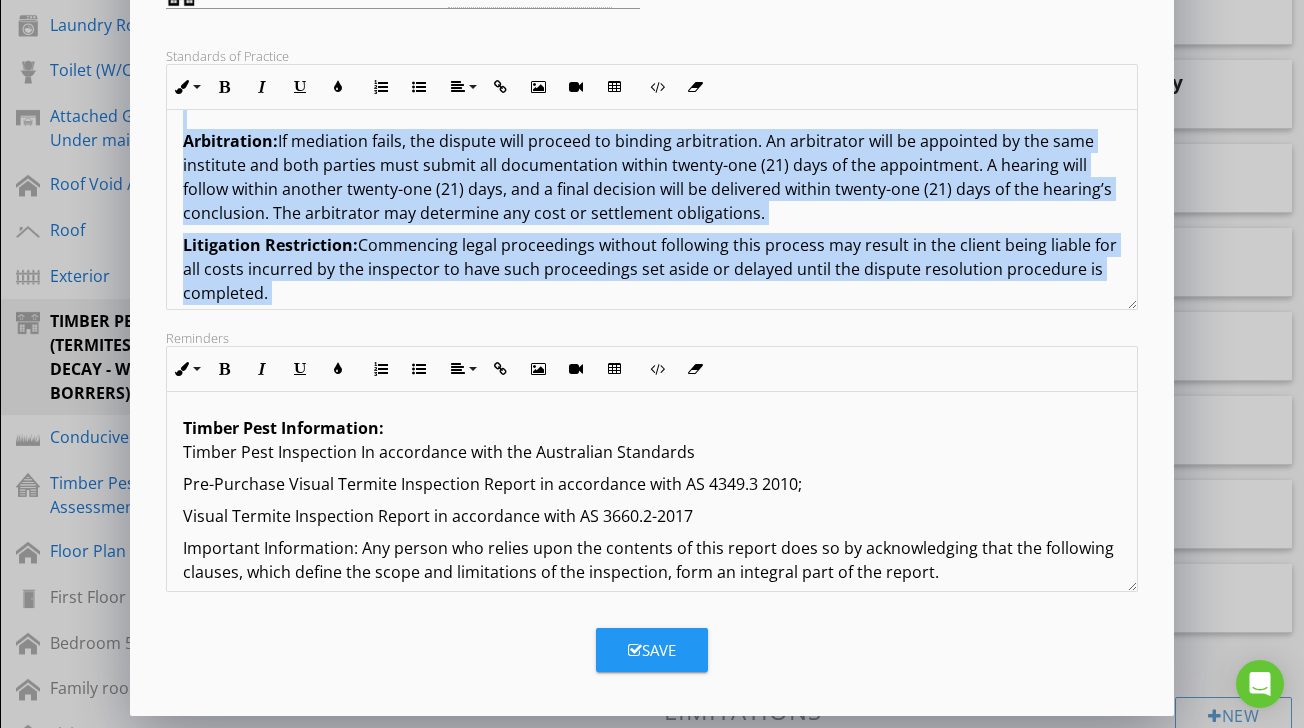 scroll, scrollTop: 4553, scrollLeft: 0, axis: vertical 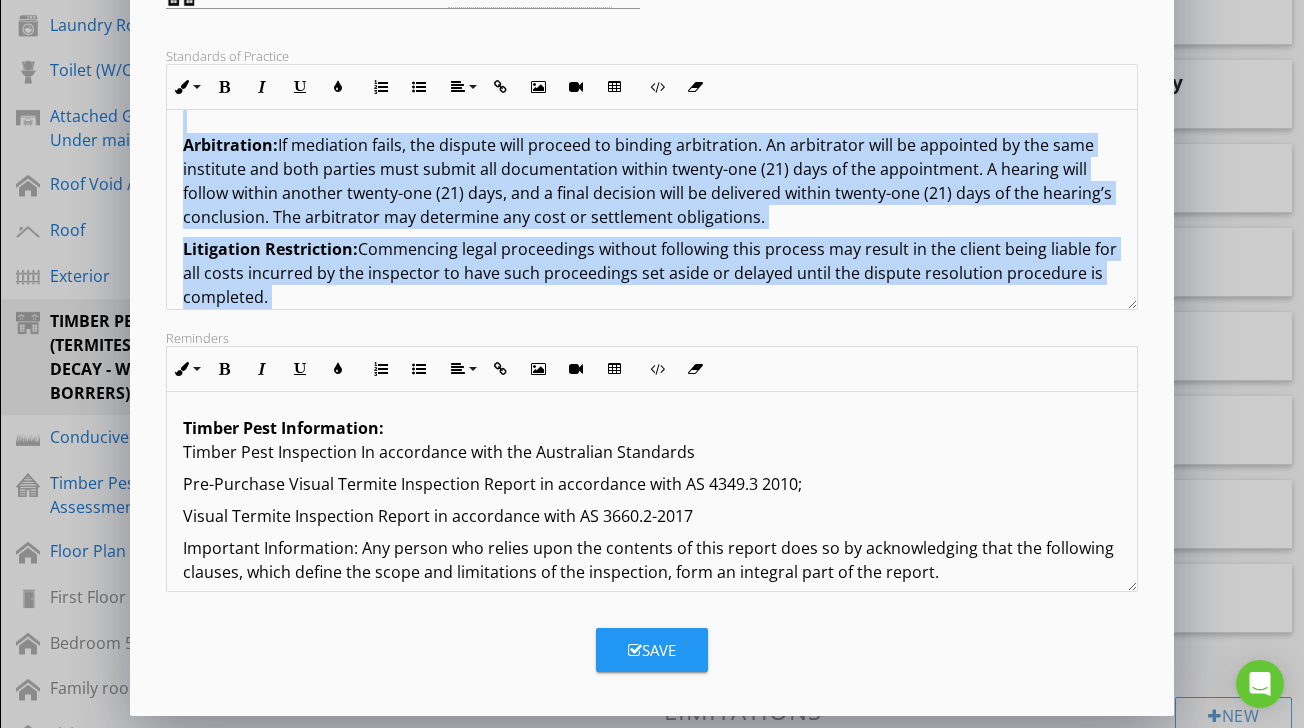 click at bounding box center (651, 329) 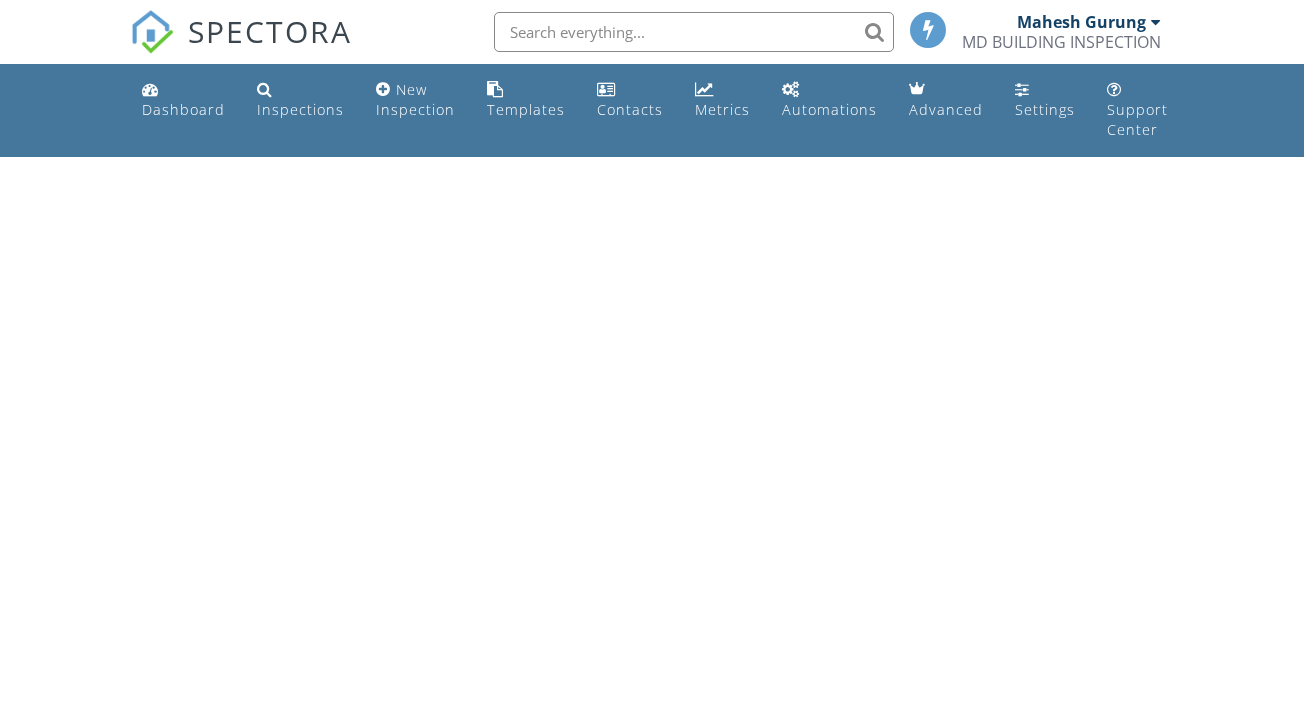 scroll, scrollTop: 0, scrollLeft: 0, axis: both 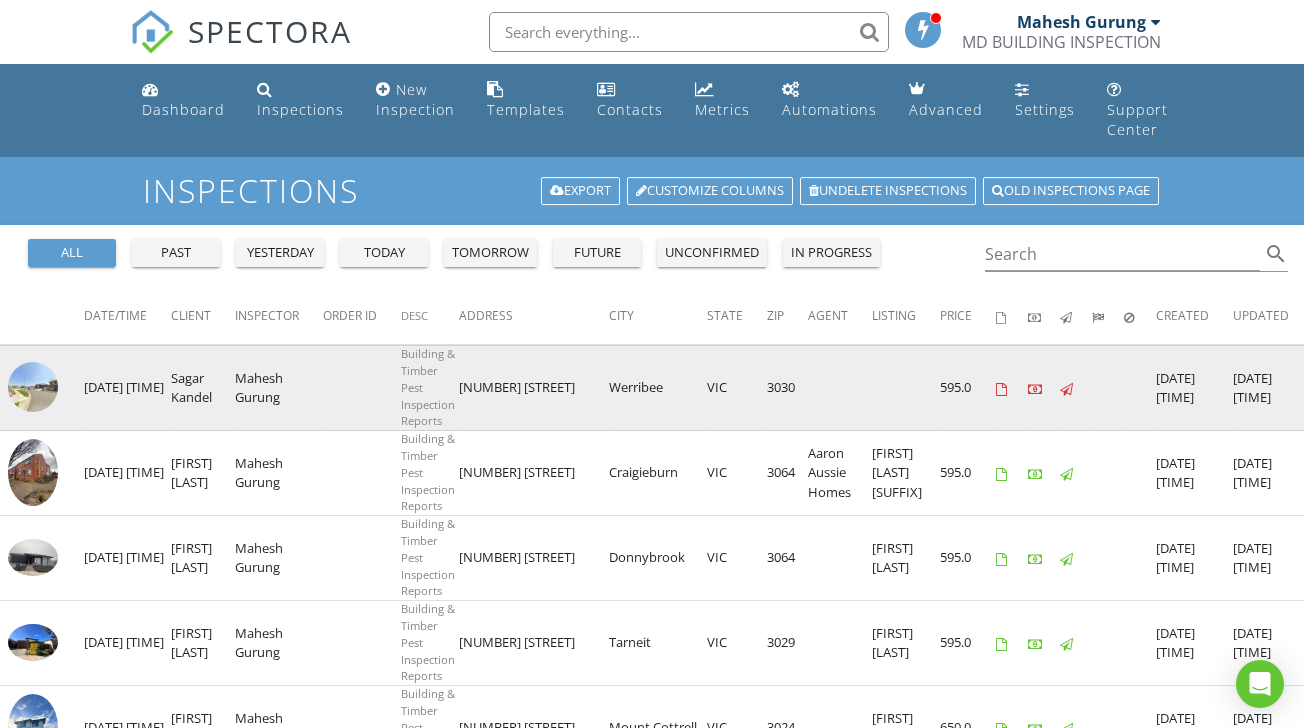 click at bounding box center [33, 387] 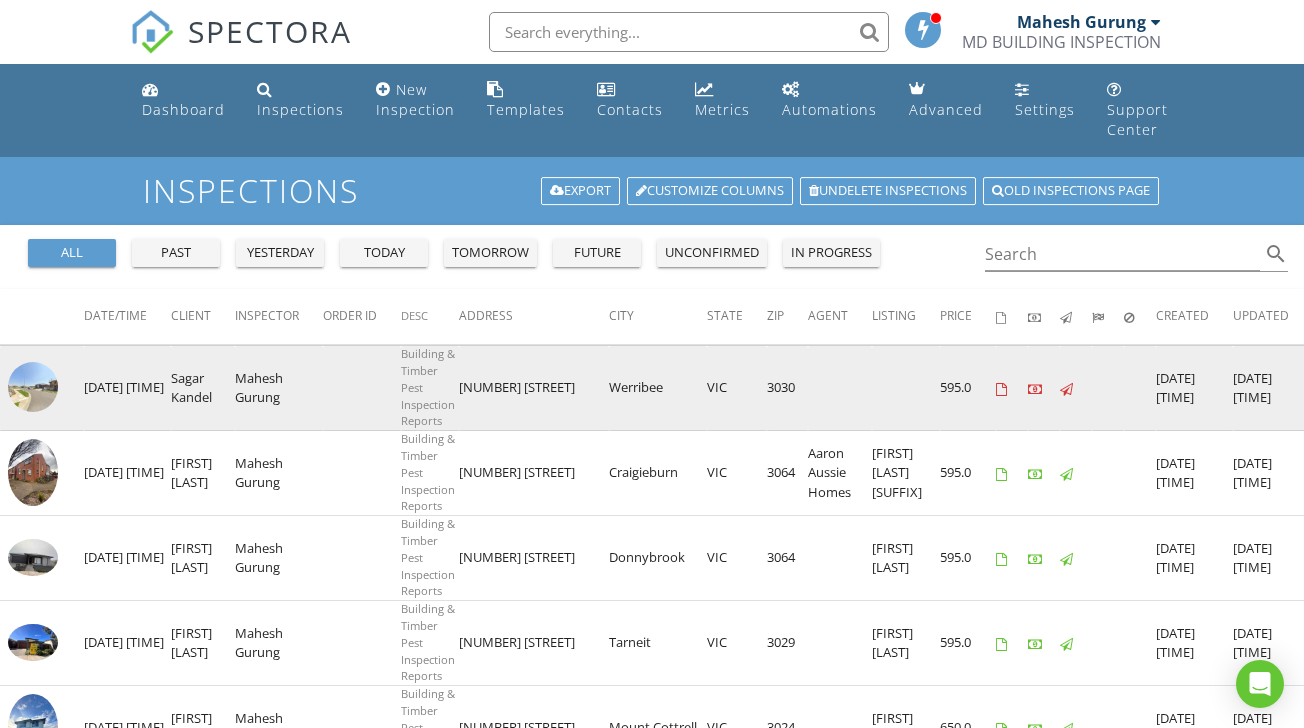 click at bounding box center [33, 387] 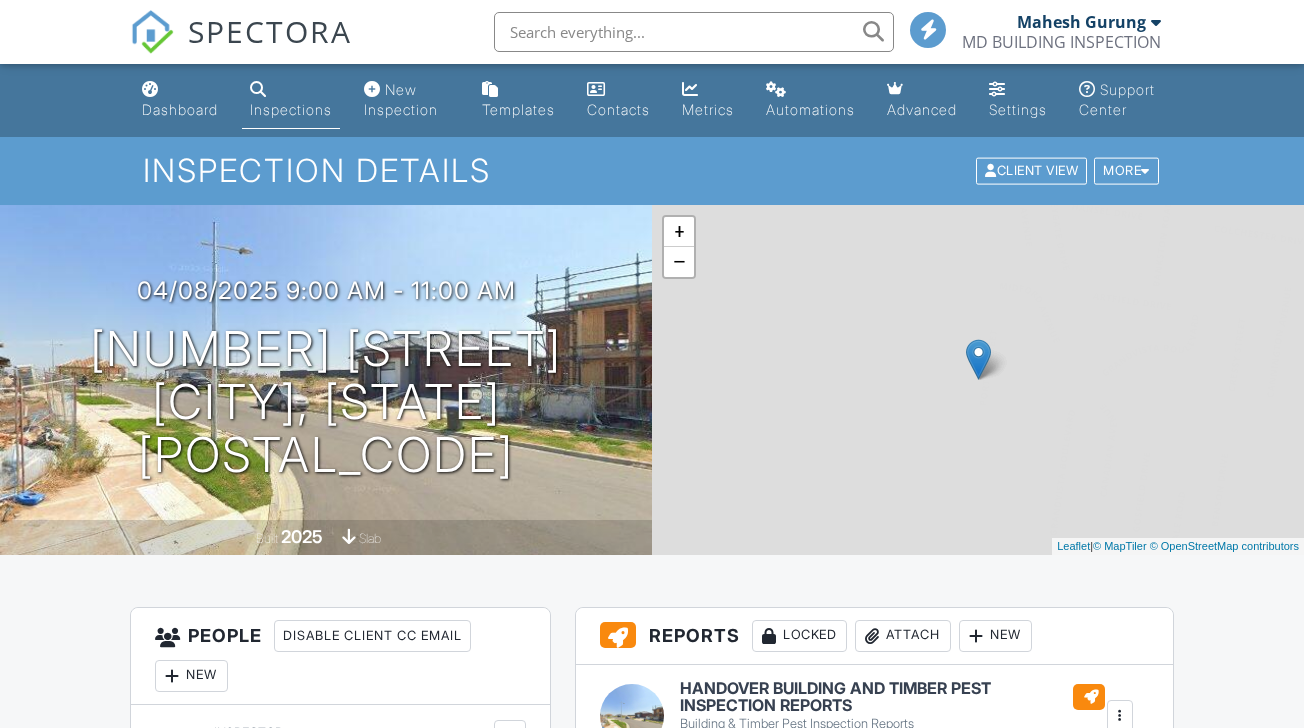 scroll, scrollTop: 0, scrollLeft: 0, axis: both 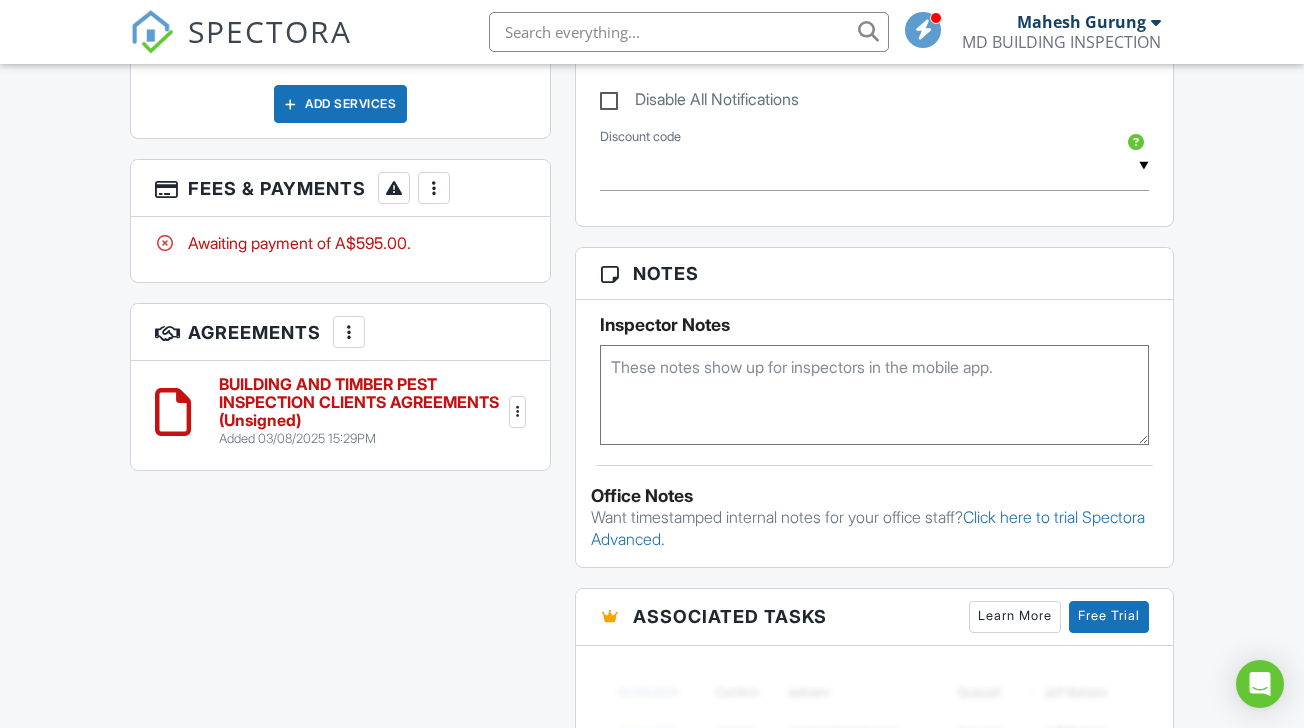 click on "BUILDING AND TIMBER PEST INSPECTION CLIENTS AGREEMENTS
(Unsigned)" at bounding box center [362, 402] 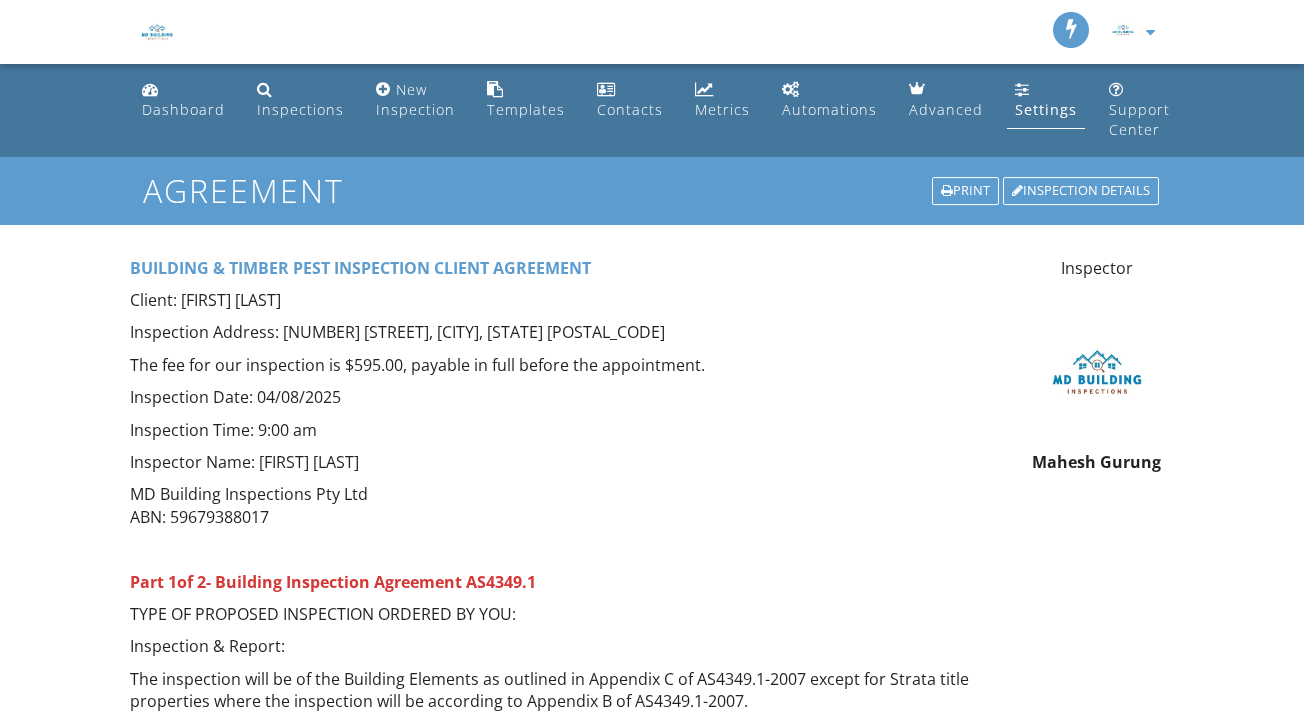 scroll, scrollTop: 0, scrollLeft: 0, axis: both 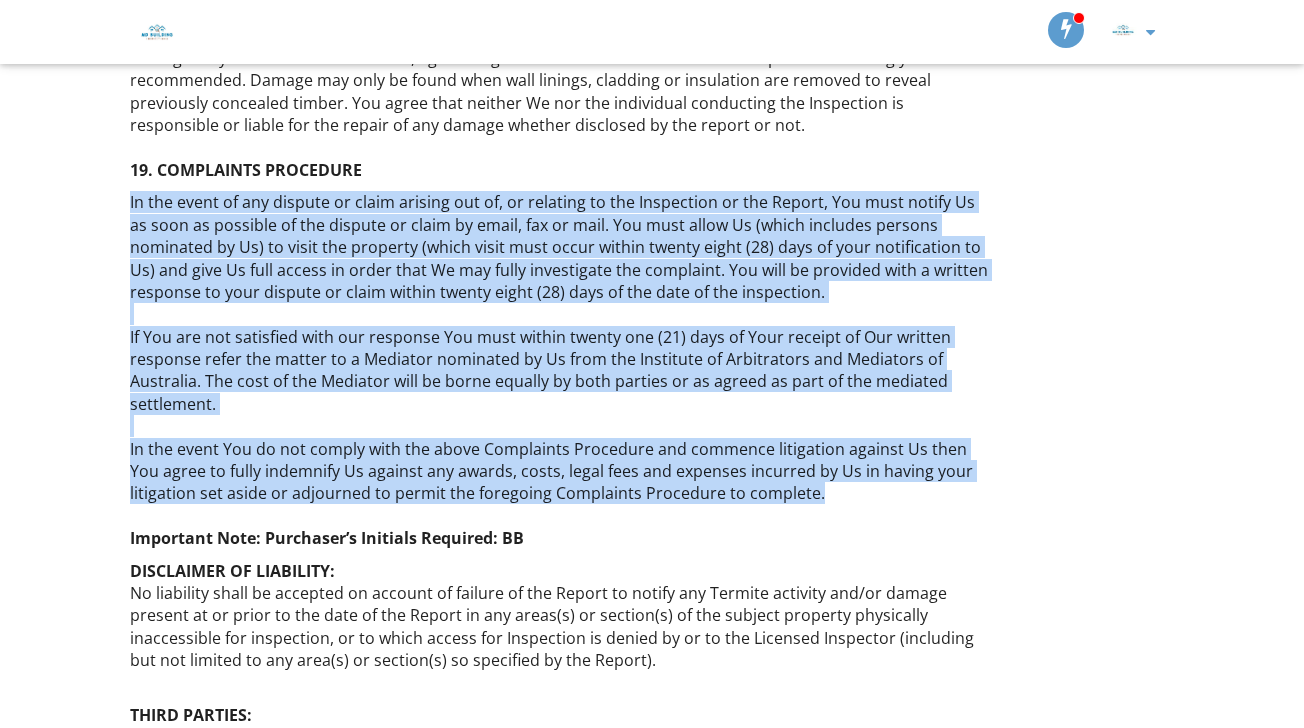drag, startPoint x: 128, startPoint y: 184, endPoint x: 829, endPoint y: 475, distance: 759.0007 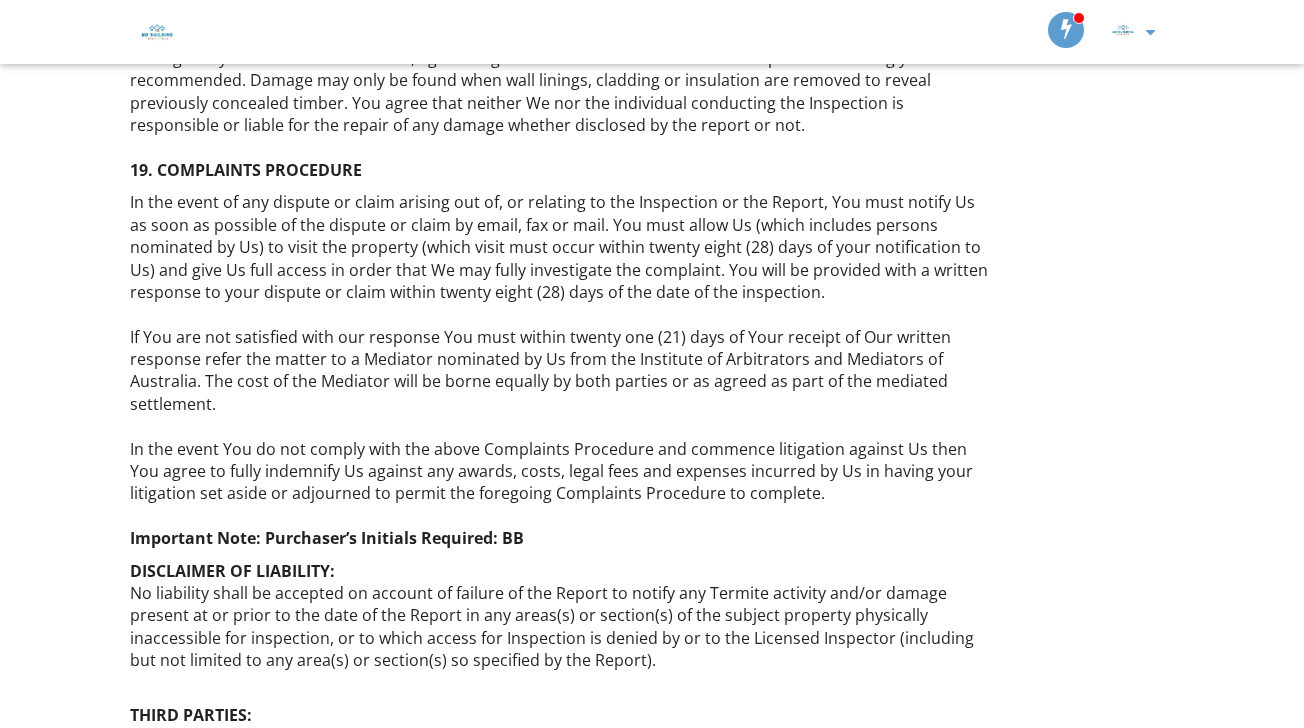 click on "In the event of any dispute or claim arising out of, or relating to the Inspection or the Report, You must notify Us as soon as possible of the dispute or claim by email, fax or mail. You must allow Us (which includes persons nominated by Us) to visit the property (which visit must occur within twenty eight (28) days of your notification to Us) and give Us full access in order that We may fully investigate the complaint. You will be provided with a written response to your dispute or claim within twenty eight (28) days of the date of the inspection. If You are not satisfied with our response You must within twenty one (21) days of Your receipt of Our written response refer the matter to a Mediator nominated by Us from the Institute of Arbitrators and Mediators of Australia. The cost of the Mediator will be borne equally by both parties or as agreed as part of the mediated settlement. Important Note: Purchaser’s Initials Required: BB" at bounding box center [562, 370] 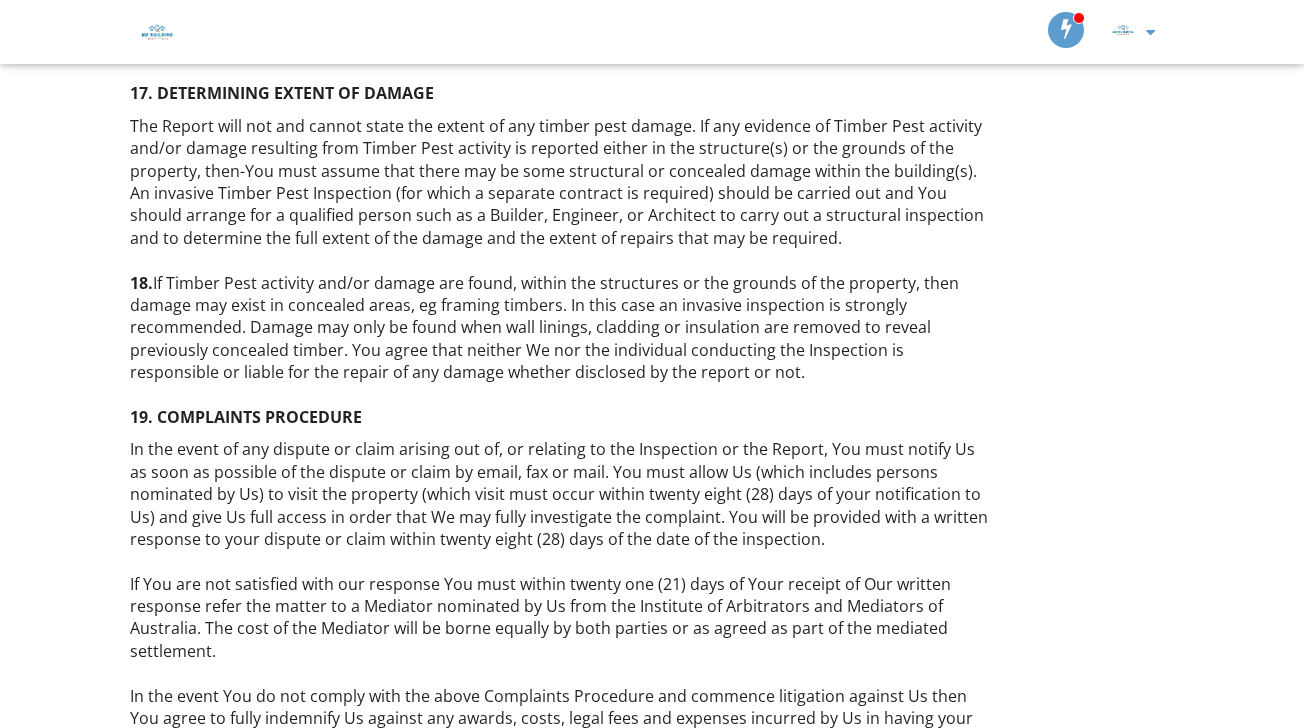scroll, scrollTop: 7666, scrollLeft: 0, axis: vertical 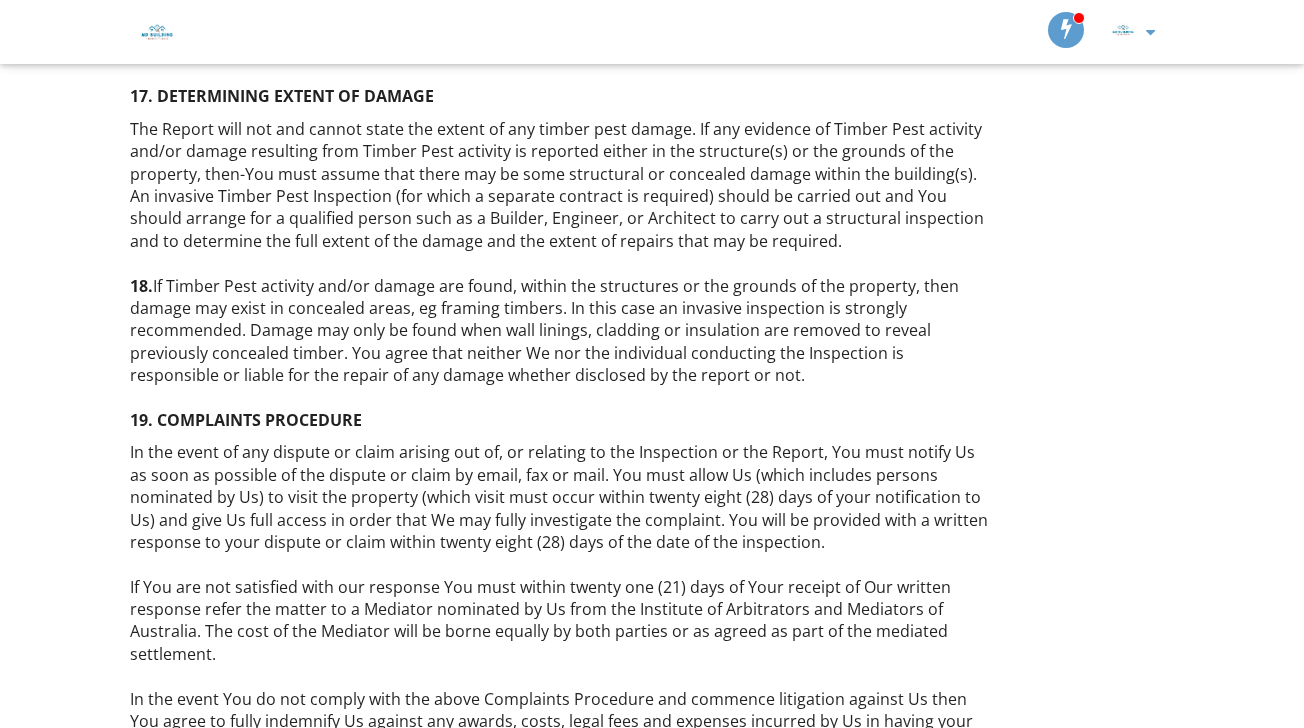 click on "In the event of any dispute or claim arising out of, or relating to the Inspection or the Report, You must notify Us as soon as possible of the dispute or claim by email, fax or mail. You must allow Us (which includes persons nominated by Us) to visit the property (which visit must occur within twenty eight (28) days of your notification to Us) and give Us full access in order that We may fully investigate the complaint. You will be provided with a written response to your dispute or claim within twenty eight (28) days of the date of the inspection. If You are not satisfied with our response You must within twenty one (21) days of Your receipt of Our written response refer the matter to a Mediator nominated by Us from the Institute of Arbitrators and Mediators of Australia. The cost of the Mediator will be borne equally by both parties or as agreed as part of the mediated settlement. Important Note: Purchaser’s Initials Required: BB" at bounding box center (562, 620) 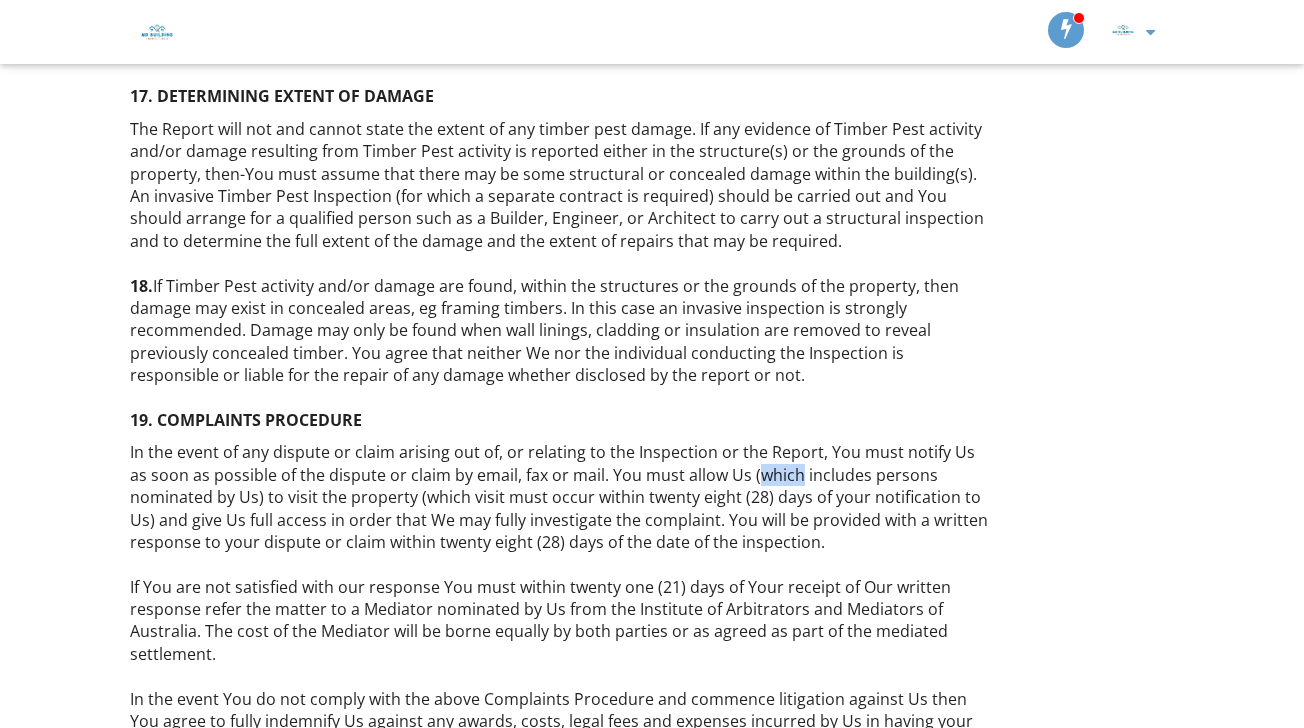click on "In the event of any dispute or claim arising out of, or relating to the Inspection or the Report, You must notify Us as soon as possible of the dispute or claim by email, fax or mail. You must allow Us (which includes persons nominated by Us) to visit the property (which visit must occur within twenty eight (28) days of your notification to Us) and give Us full access in order that We may fully investigate the complaint. You will be provided with a written response to your dispute or claim within twenty eight (28) days of the date of the inspection. If You are not satisfied with our response You must within twenty one (21) days of Your receipt of Our written response refer the matter to a Mediator nominated by Us from the Institute of Arbitrators and Mediators of Australia. The cost of the Mediator will be borne equally by both parties or as agreed as part of the mediated settlement. Important Note: Purchaser’s Initials Required: BB" at bounding box center [562, 620] 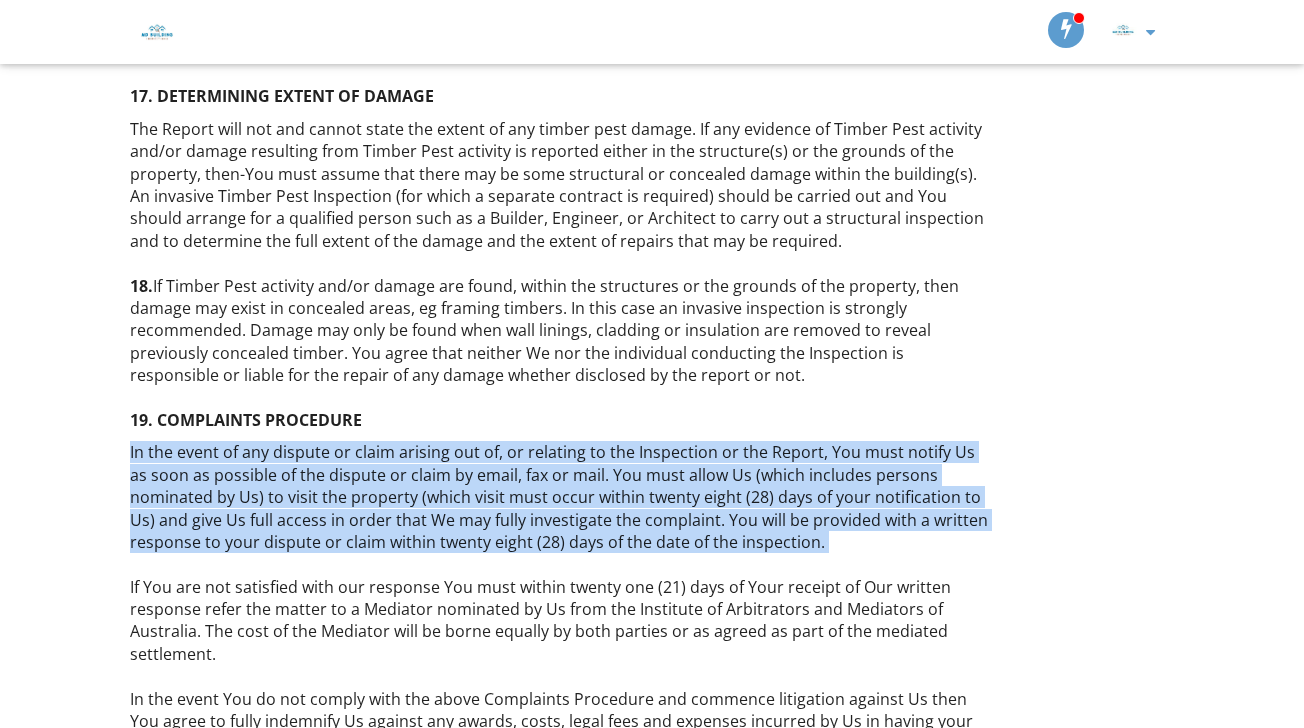 click on "In the event of any dispute or claim arising out of, or relating to the Inspection or the Report, You must notify Us as soon as possible of the dispute or claim by email, fax or mail. You must allow Us (which includes persons nominated by Us) to visit the property (which visit must occur within twenty eight (28) days of your notification to Us) and give Us full access in order that We may fully investigate the complaint. You will be provided with a written response to your dispute or claim within twenty eight (28) days of the date of the inspection. If You are not satisfied with our response You must within twenty one (21) days of Your receipt of Our written response refer the matter to a Mediator nominated by Us from the Institute of Arbitrators and Mediators of Australia. The cost of the Mediator will be borne equally by both parties or as agreed as part of the mediated settlement. Important Note: Purchaser’s Initials Required: BB" at bounding box center (562, 620) 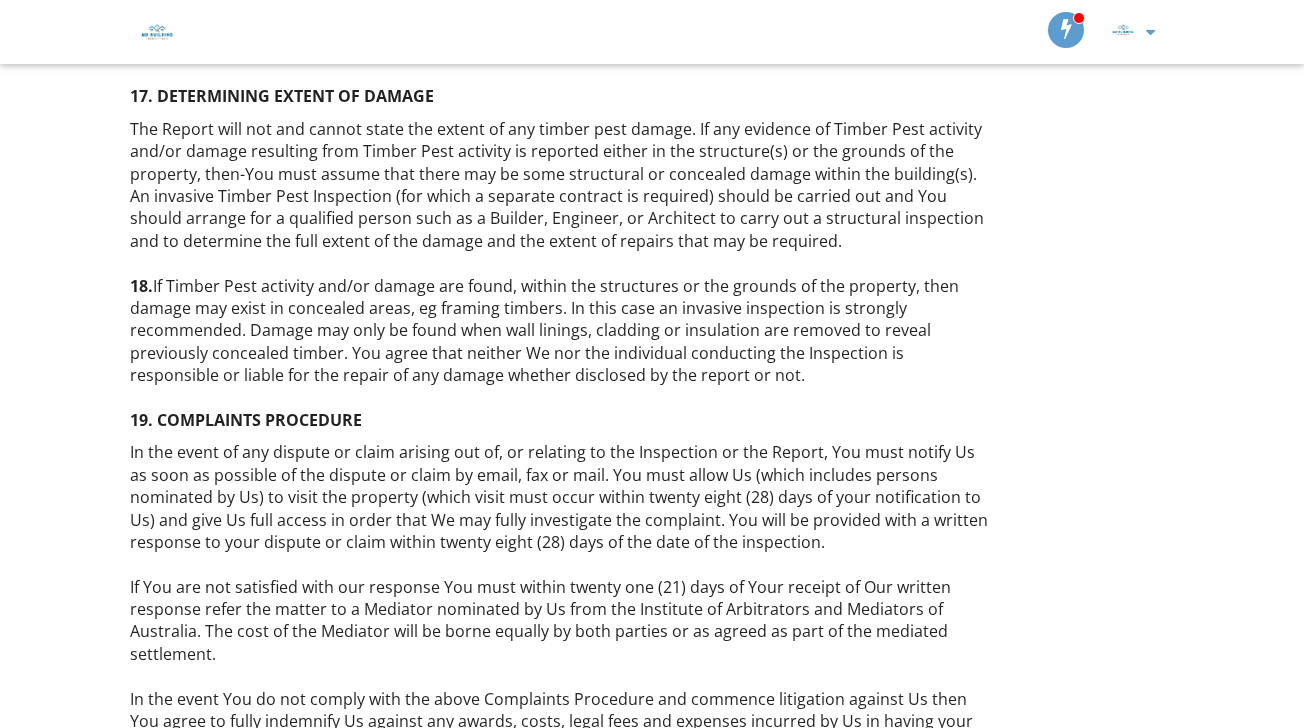 click on "The Report will not and cannot state the extent of any timber pest damage. If any evidence of Timber Pest activity and/or damage resulting from Timber Pest activity is reported either in the structure(s) or the grounds of the property, then-You must assume that there may be some structural or concealed damage within the building(s). An invasive Timber Pest Inspection (for which a separate contract is required) should be carried out and You should arrange for a qualified person such as a Builder, Engineer, or Architect to carry out a structural inspection and to determine the full extent of the damage and the extent of repairs that may be required. 18. 19. COMPLAINTS PROCEDURE" at bounding box center (562, 274) 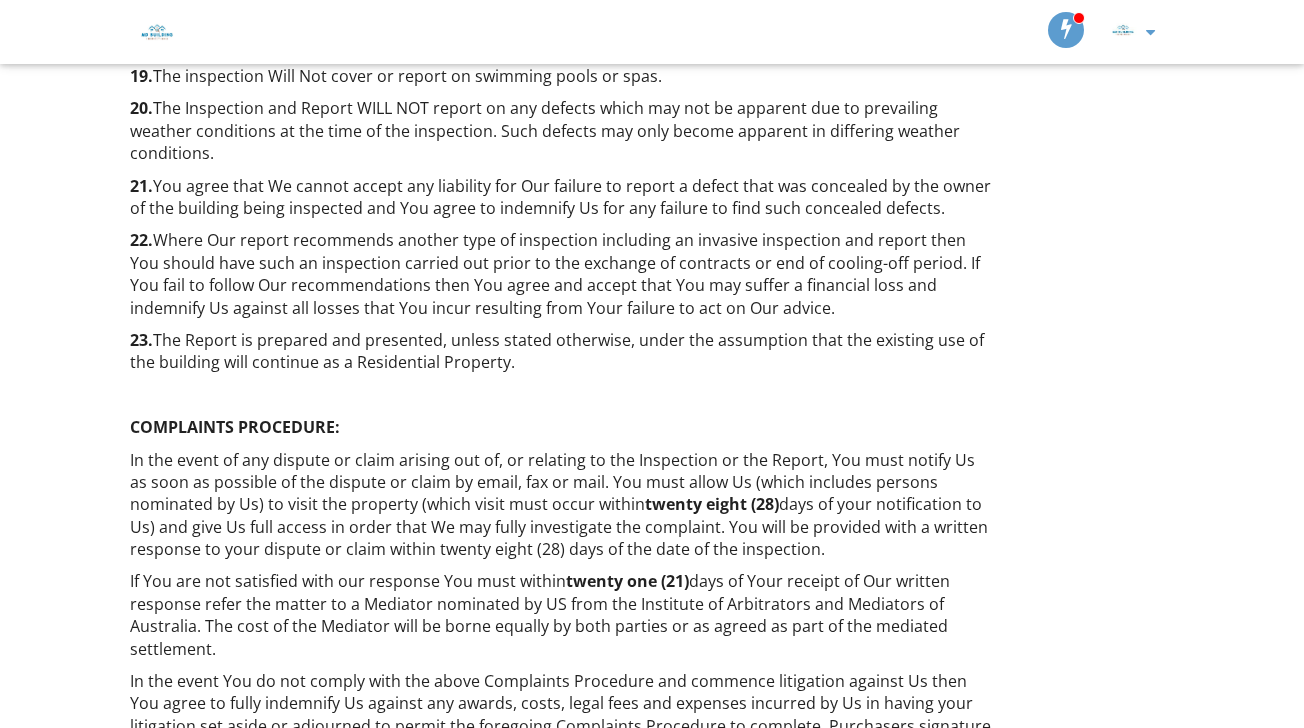 scroll, scrollTop: 2428, scrollLeft: 0, axis: vertical 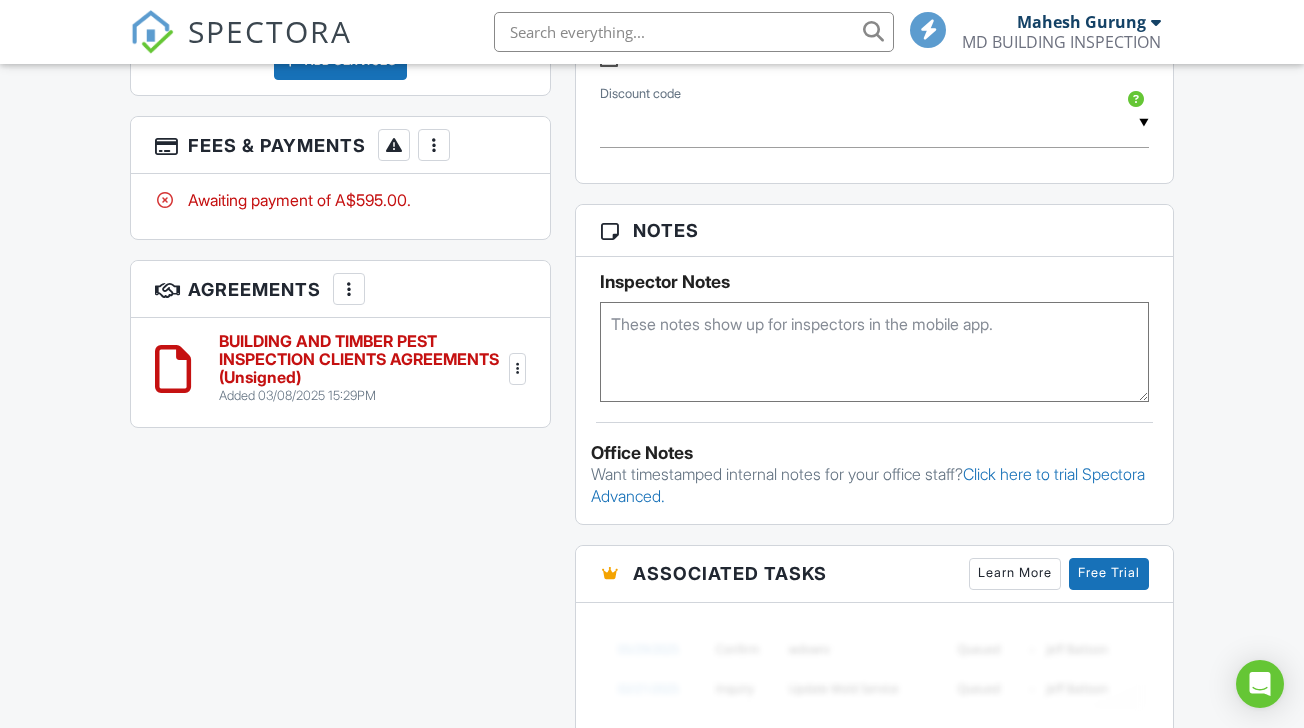 click at bounding box center [518, 369] 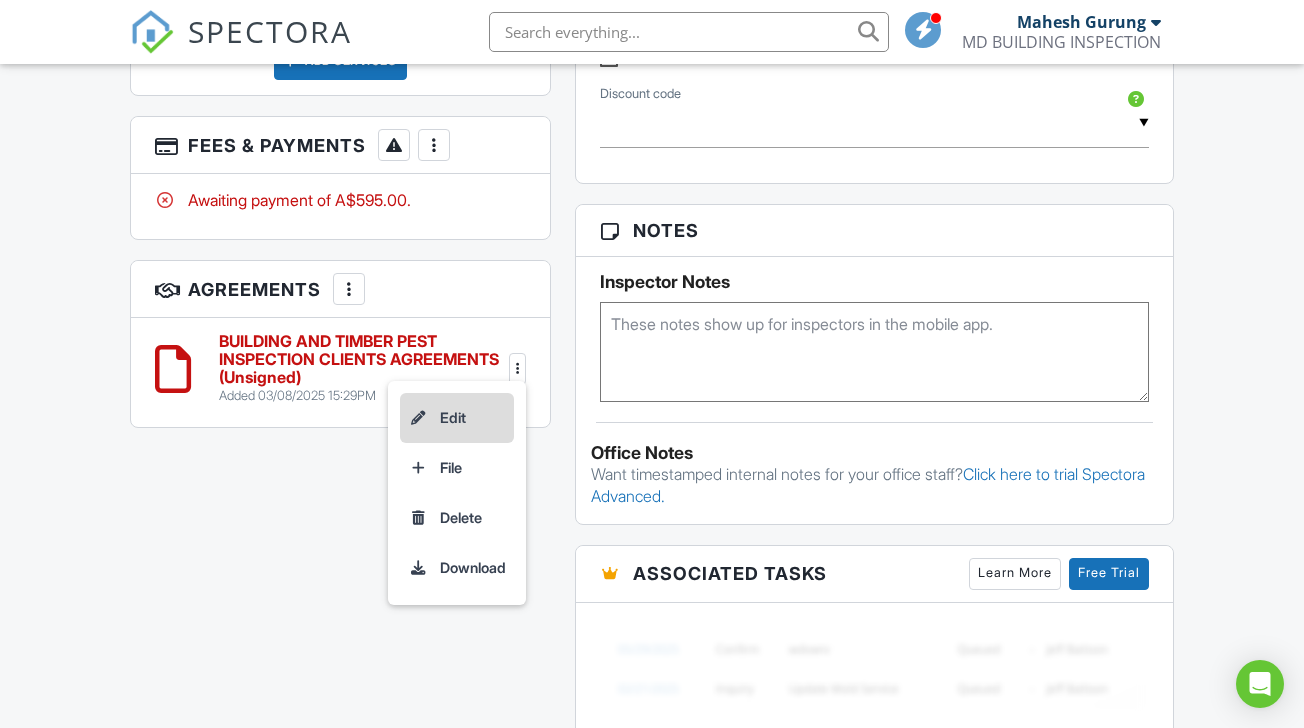 click on "Edit" at bounding box center (457, 418) 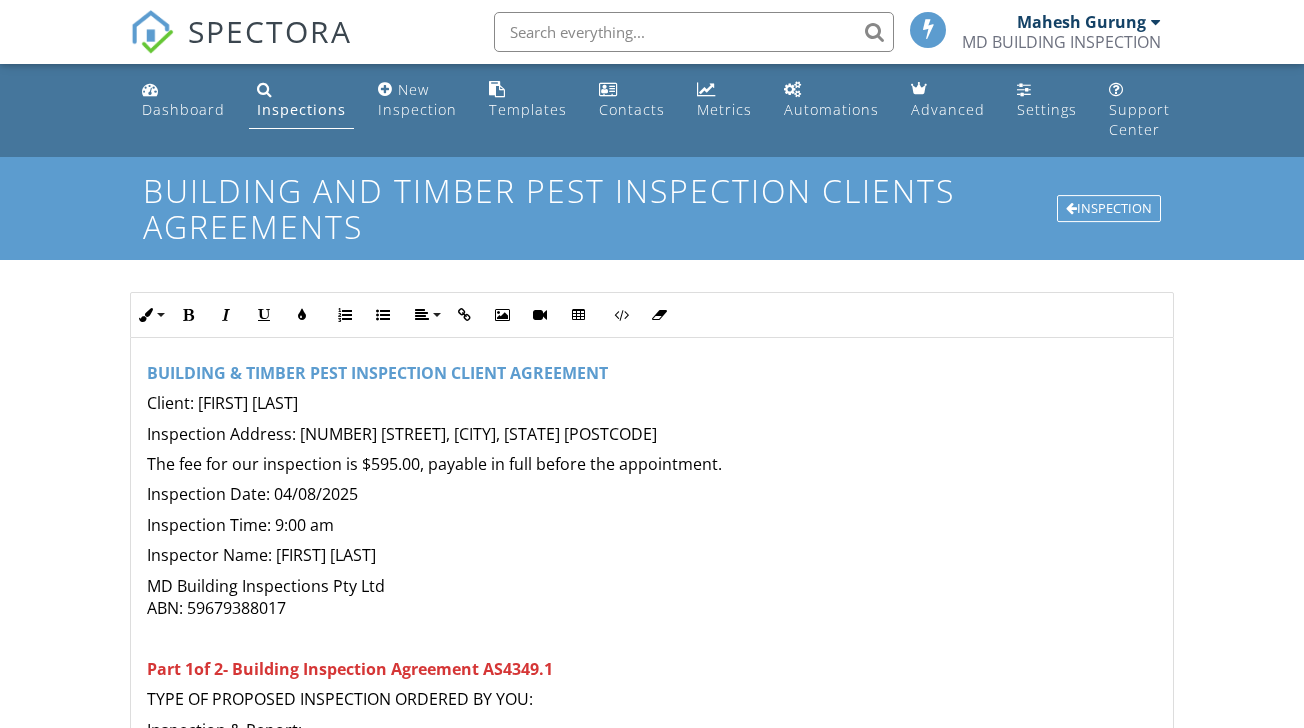 scroll, scrollTop: 0, scrollLeft: 0, axis: both 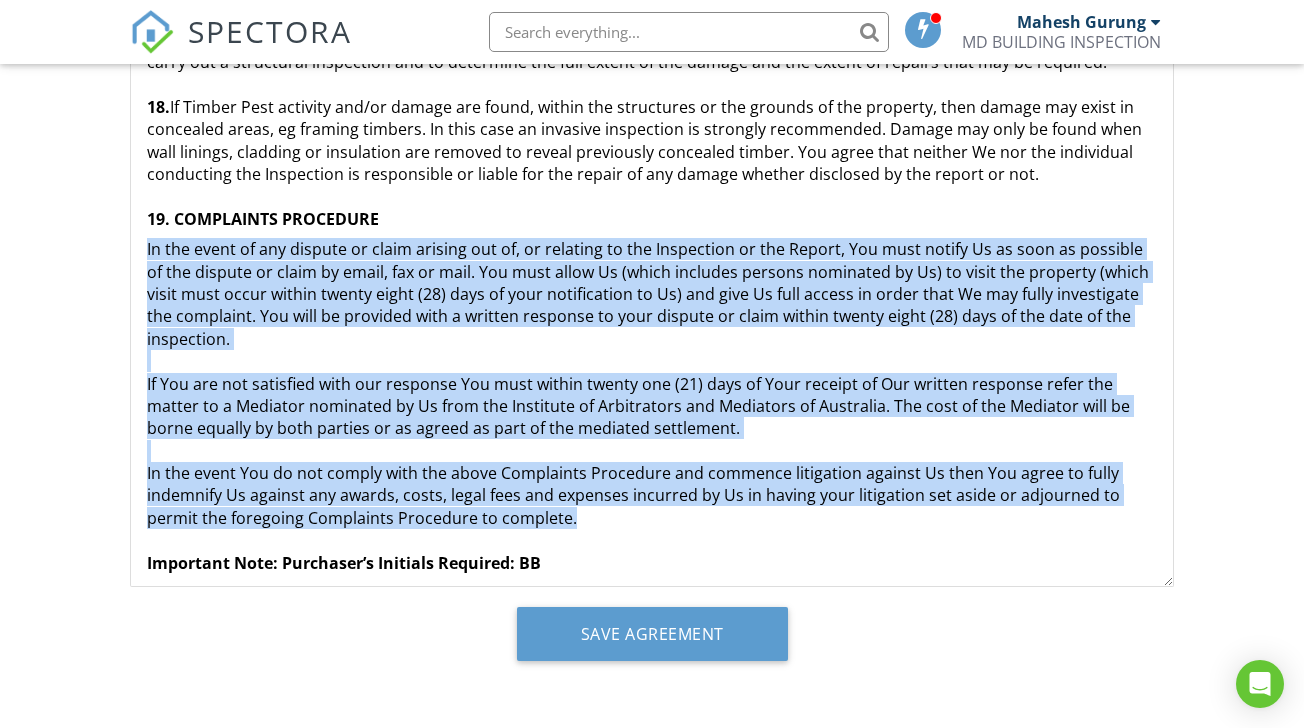 drag, startPoint x: 149, startPoint y: 207, endPoint x: 573, endPoint y: 469, distance: 498.41748 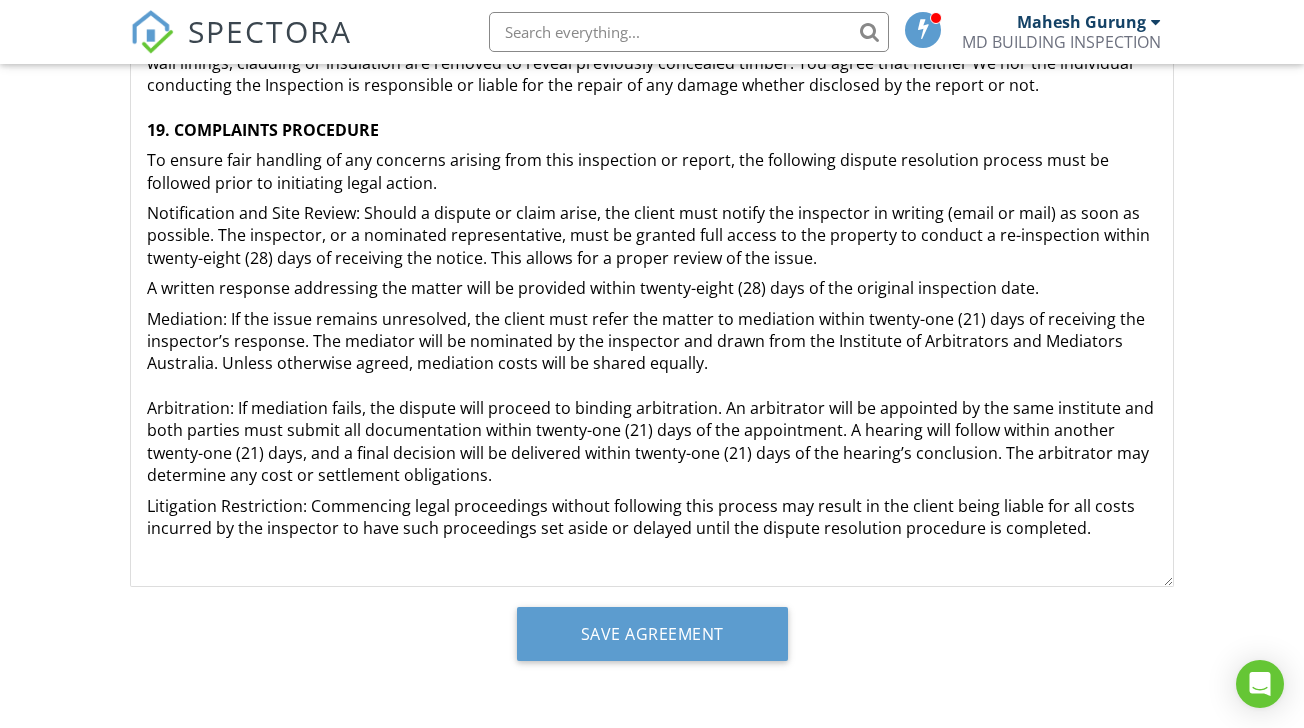 scroll, scrollTop: 6815, scrollLeft: 0, axis: vertical 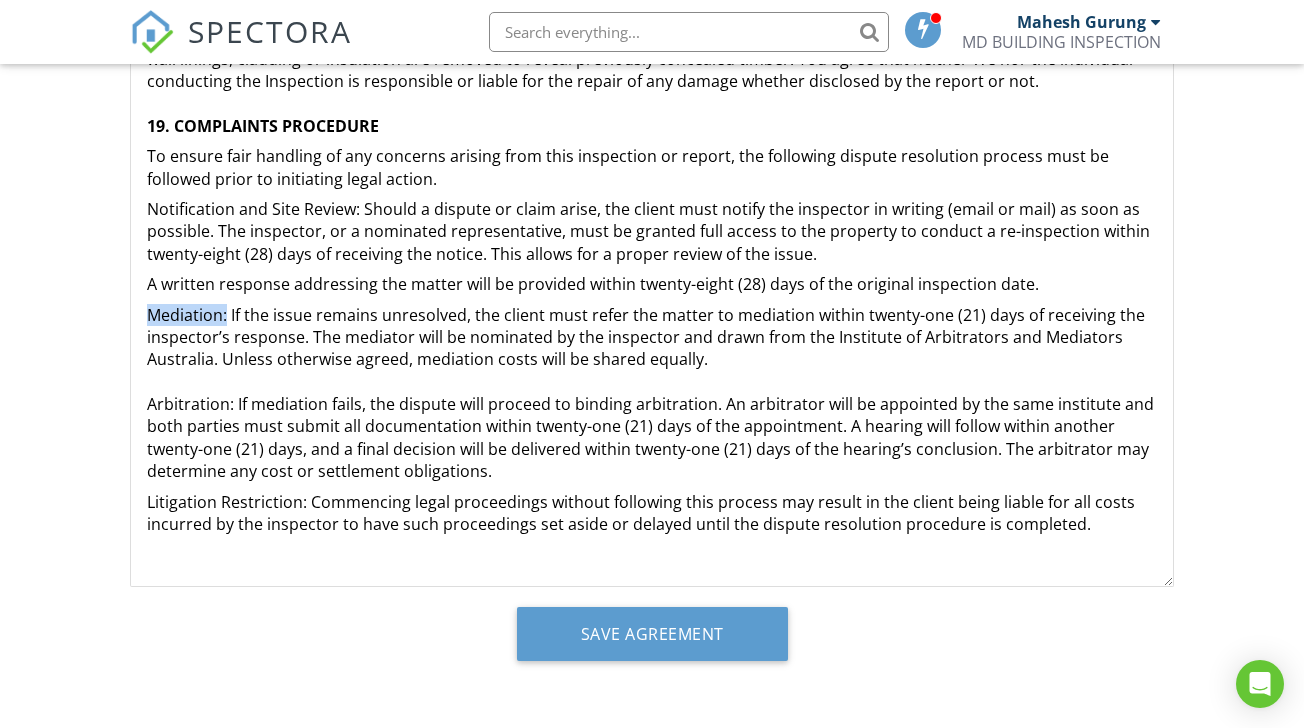 drag, startPoint x: 227, startPoint y: 275, endPoint x: 124, endPoint y: 268, distance: 103.23759 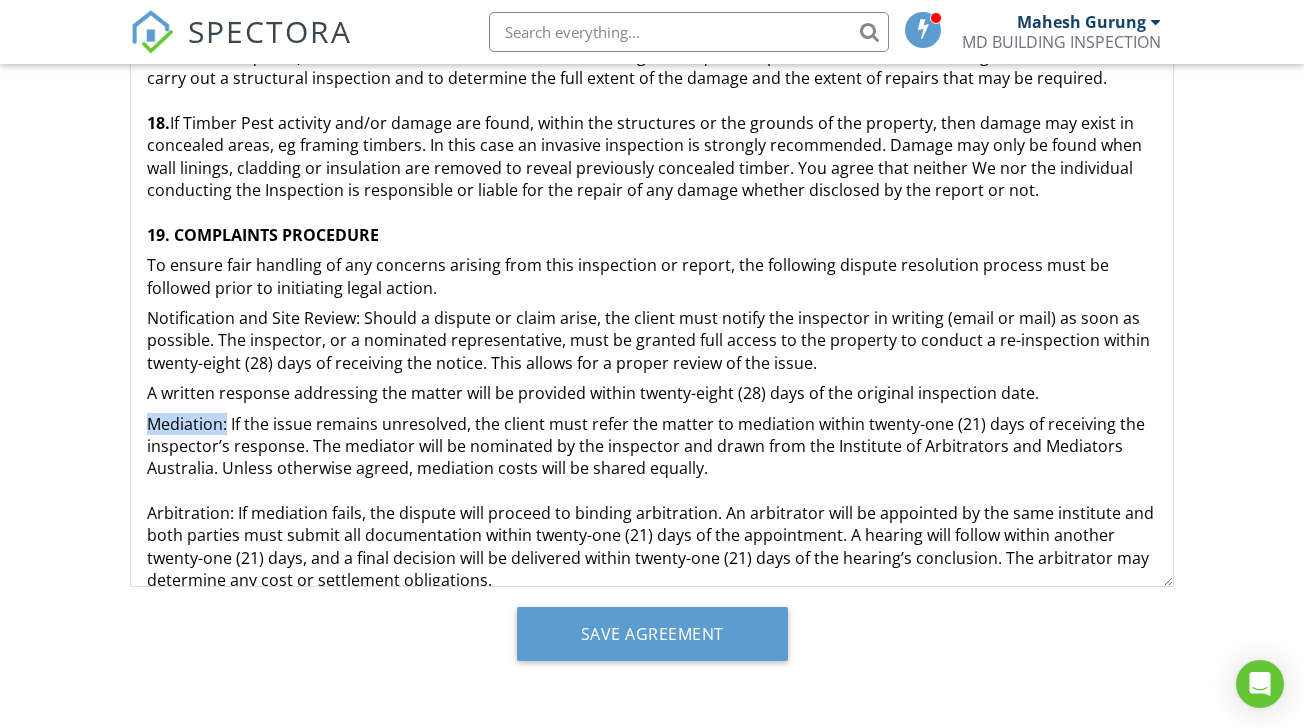 scroll, scrollTop: 6711, scrollLeft: 0, axis: vertical 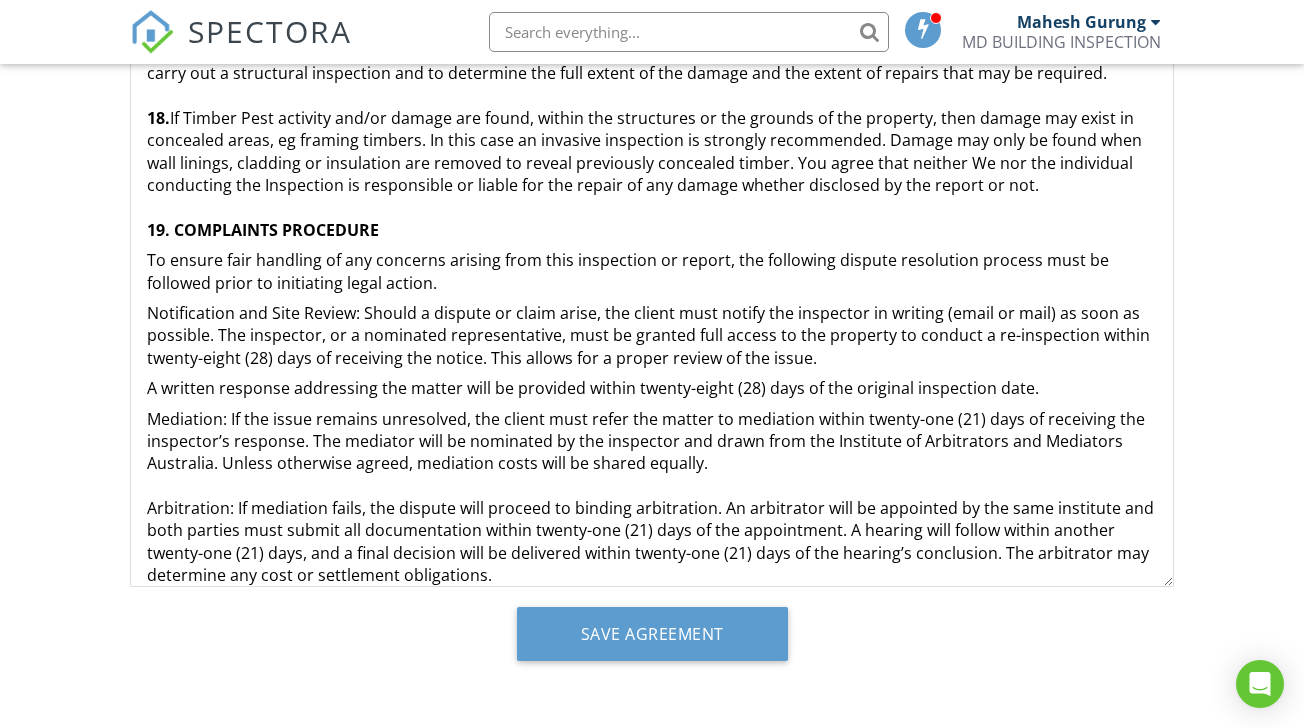 click on "Notification and Site Review: Should a dispute or claim arise, the client must notify the inspector in writing (email or mail) as soon as possible. The inspector, or a nominated representative, must be granted full access to the property to conduct a re-inspection within twenty-eight (28) days of receiving the notice. This allows for a proper review of the issue." at bounding box center (651, 335) 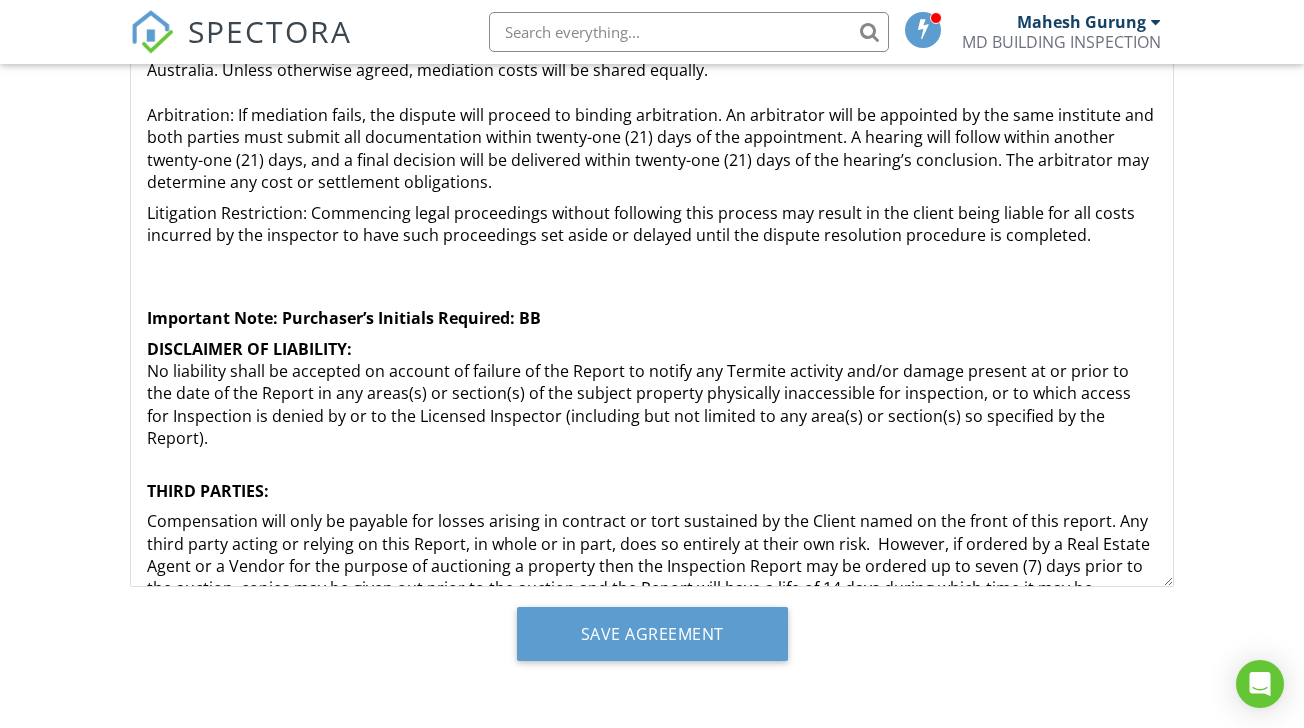 scroll, scrollTop: 7160, scrollLeft: 0, axis: vertical 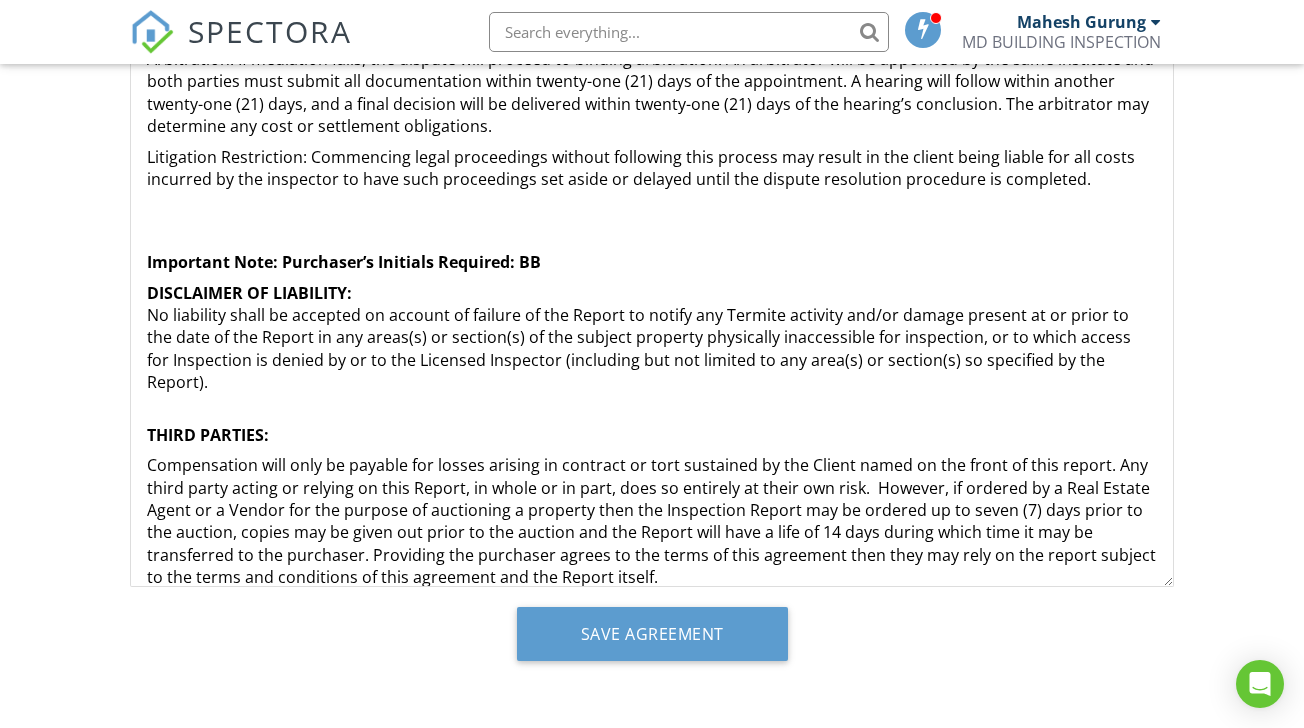 click on "Important Note: Purchaser’s Initials Required: BB" at bounding box center (344, 262) 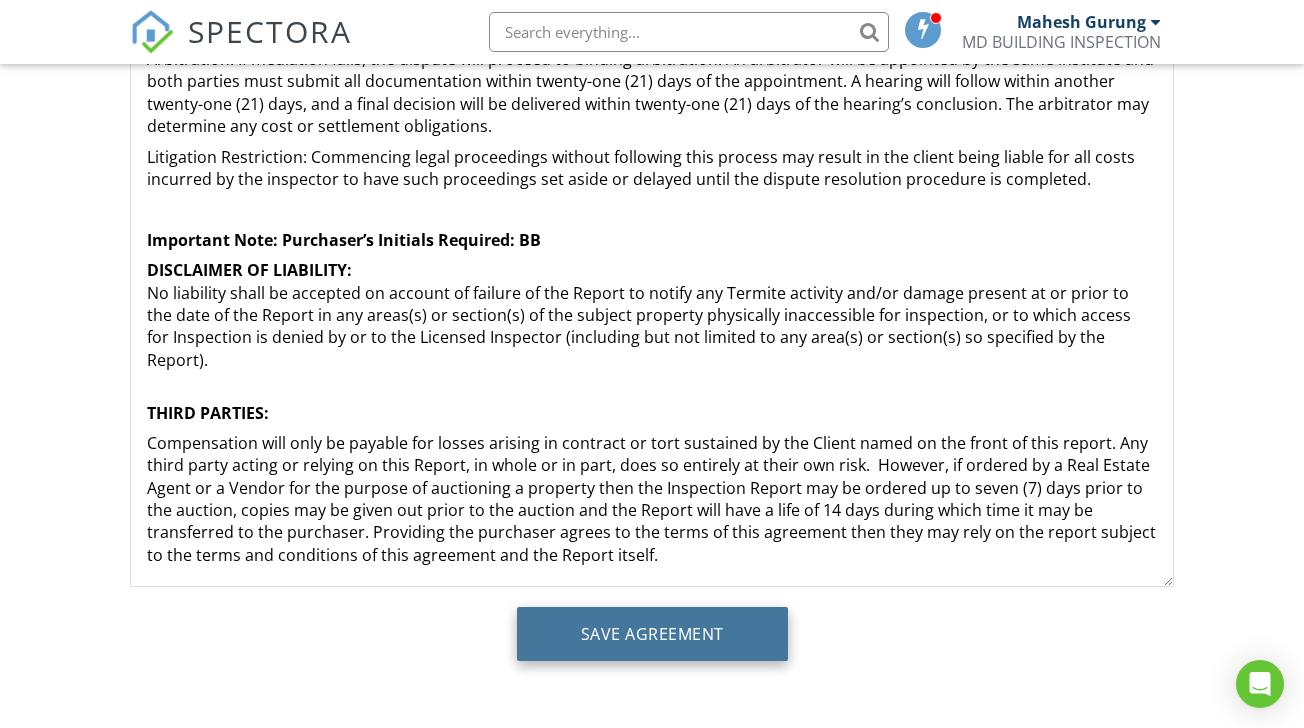 click on "Save Agreement" at bounding box center (652, 634) 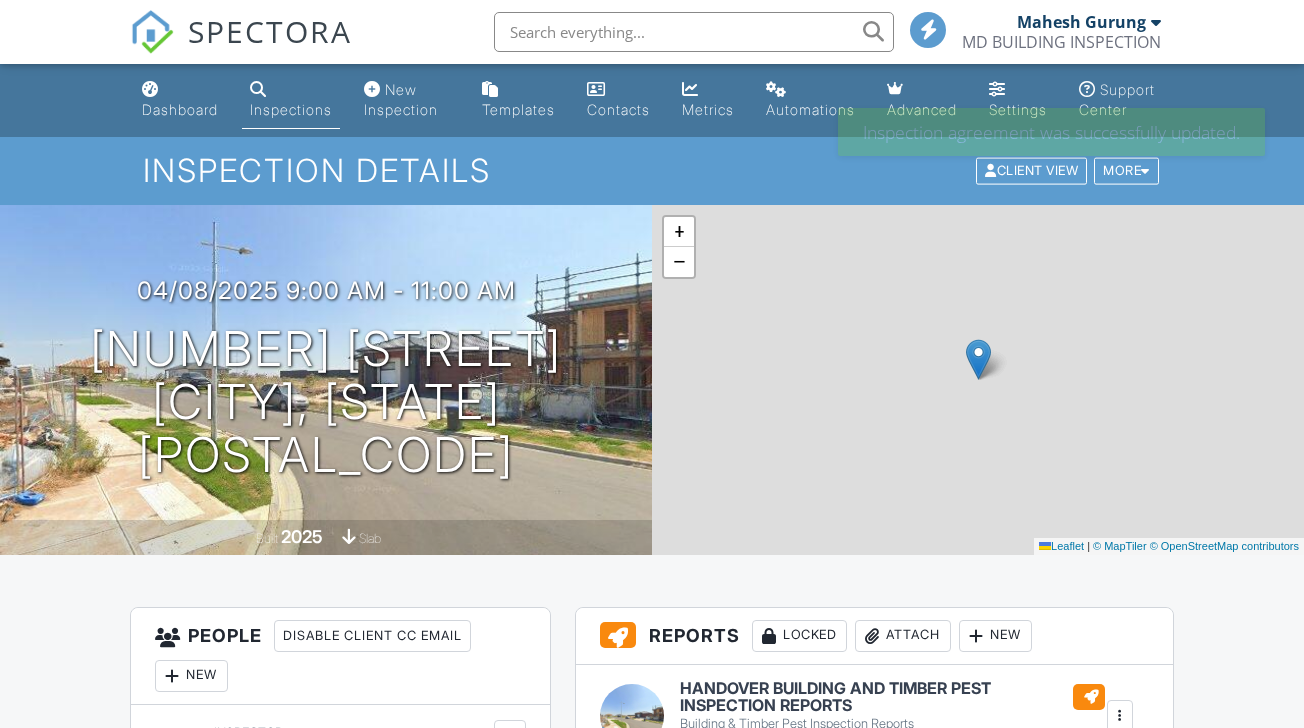 scroll, scrollTop: 0, scrollLeft: 0, axis: both 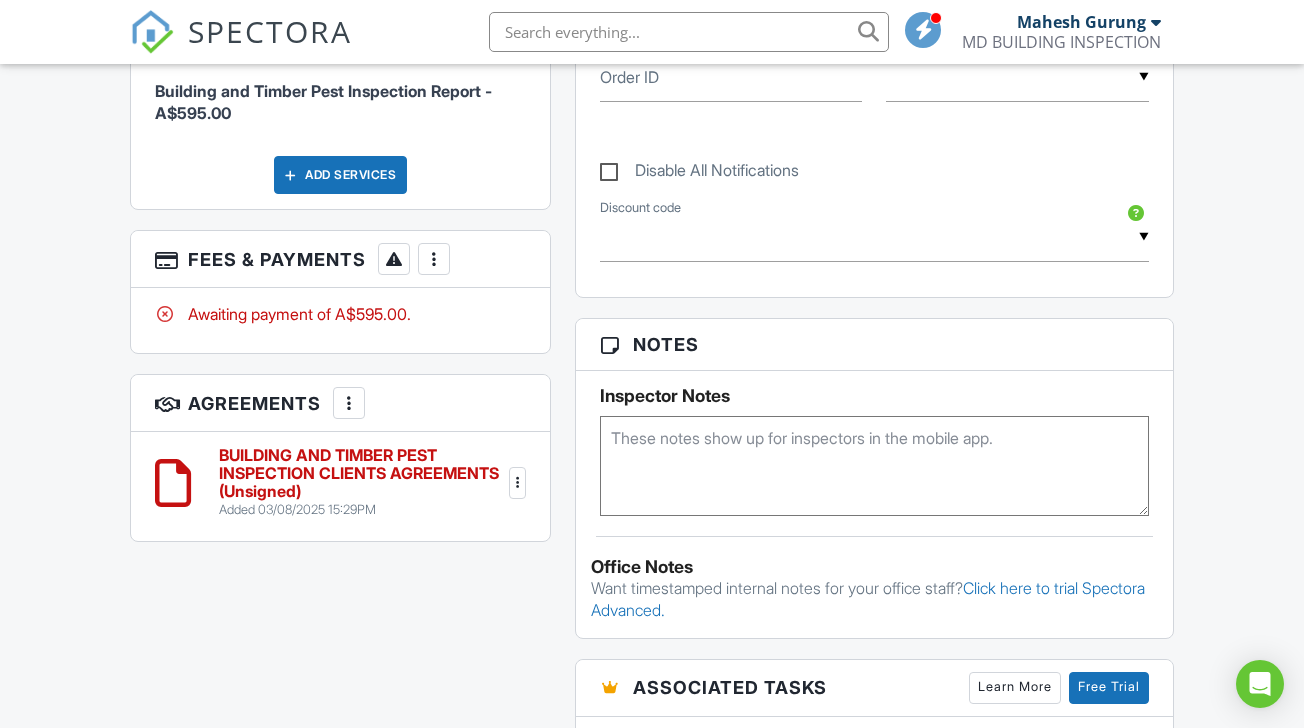 click at bounding box center (518, 483) 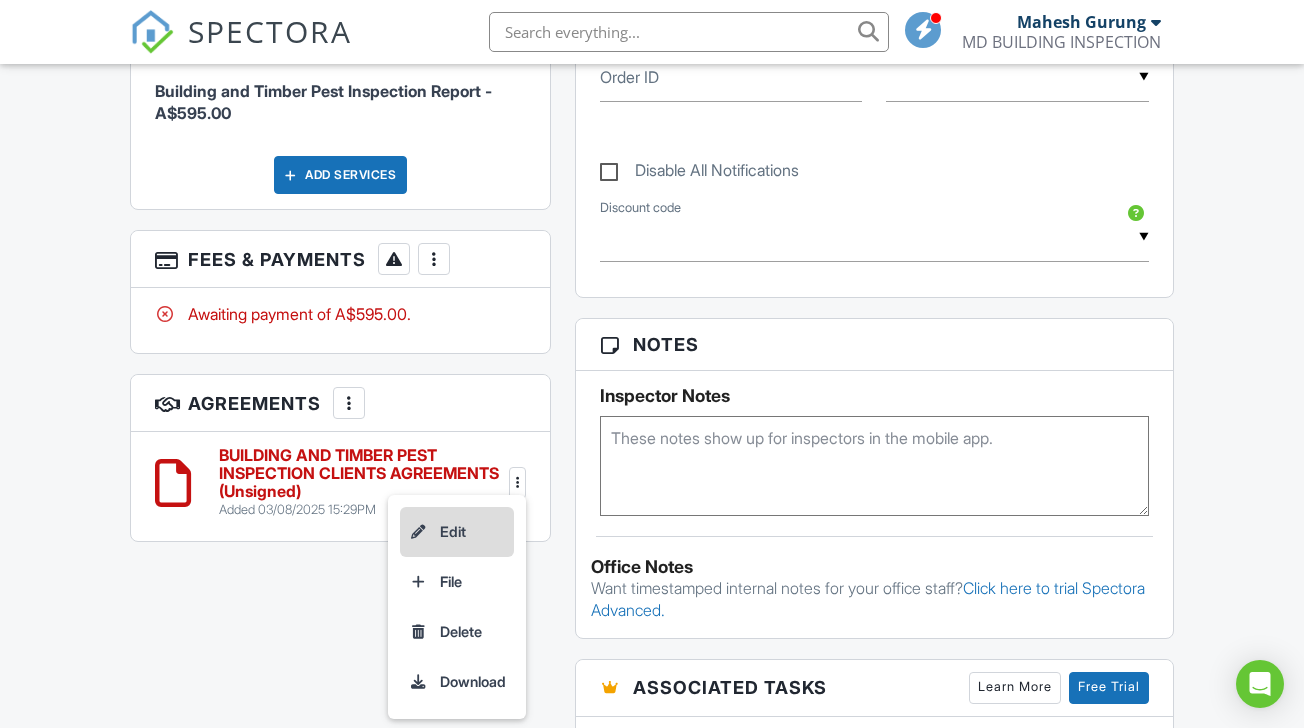 click on "Edit" at bounding box center [457, 532] 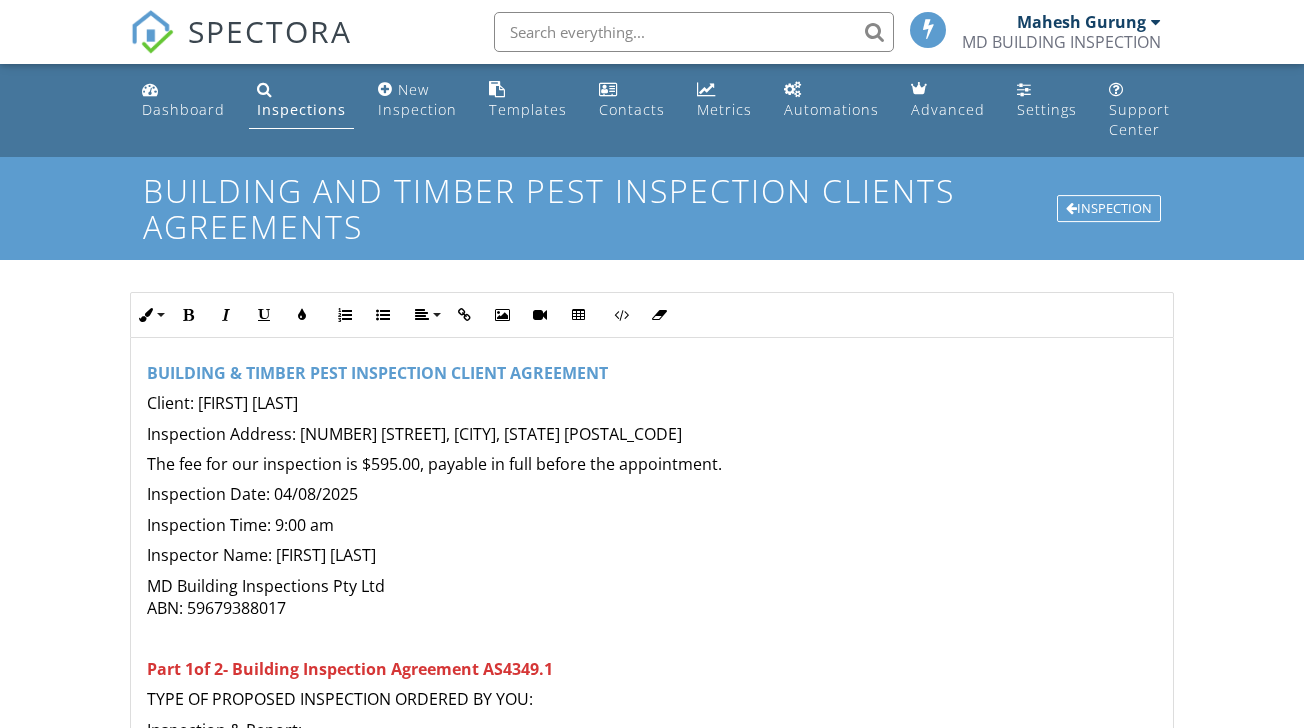 scroll, scrollTop: 0, scrollLeft: 0, axis: both 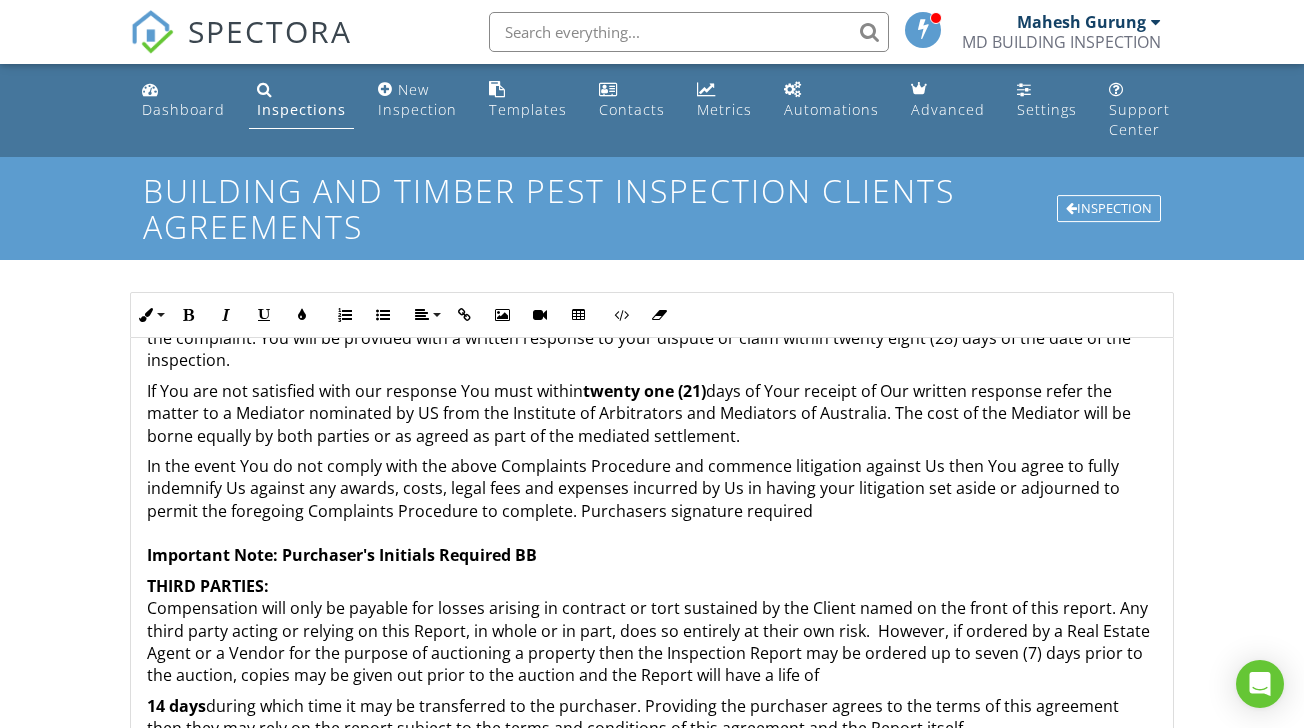 click on "In the event You do not comply with the above Complaints Procedure and commence litigation against Us then You agree to fully indemnify Us against any awards, costs, legal fees and expenses incurred by Us in having your litigation set aside or adjourned to permit the foregoing Complaints Procedure to complete. Purchasers signature required Important Note: Purchaser's Initials Required BB" at bounding box center (651, 511) 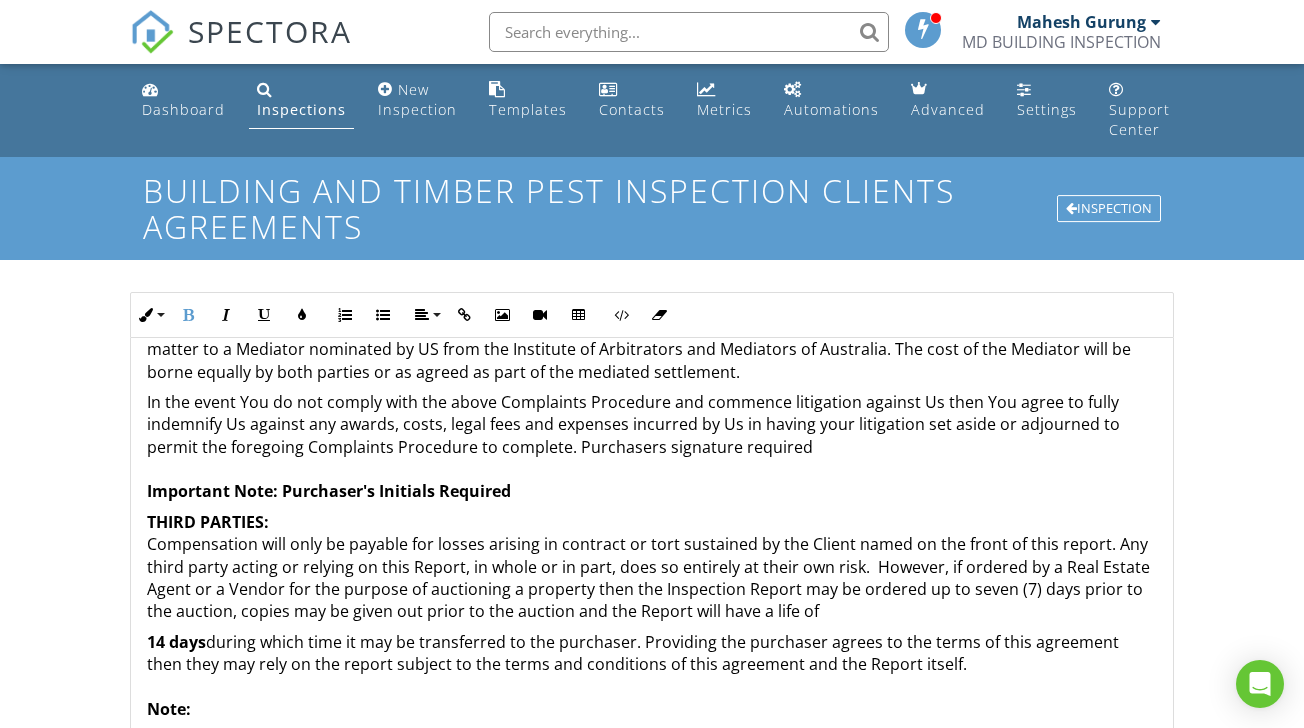 scroll, scrollTop: 2637, scrollLeft: 0, axis: vertical 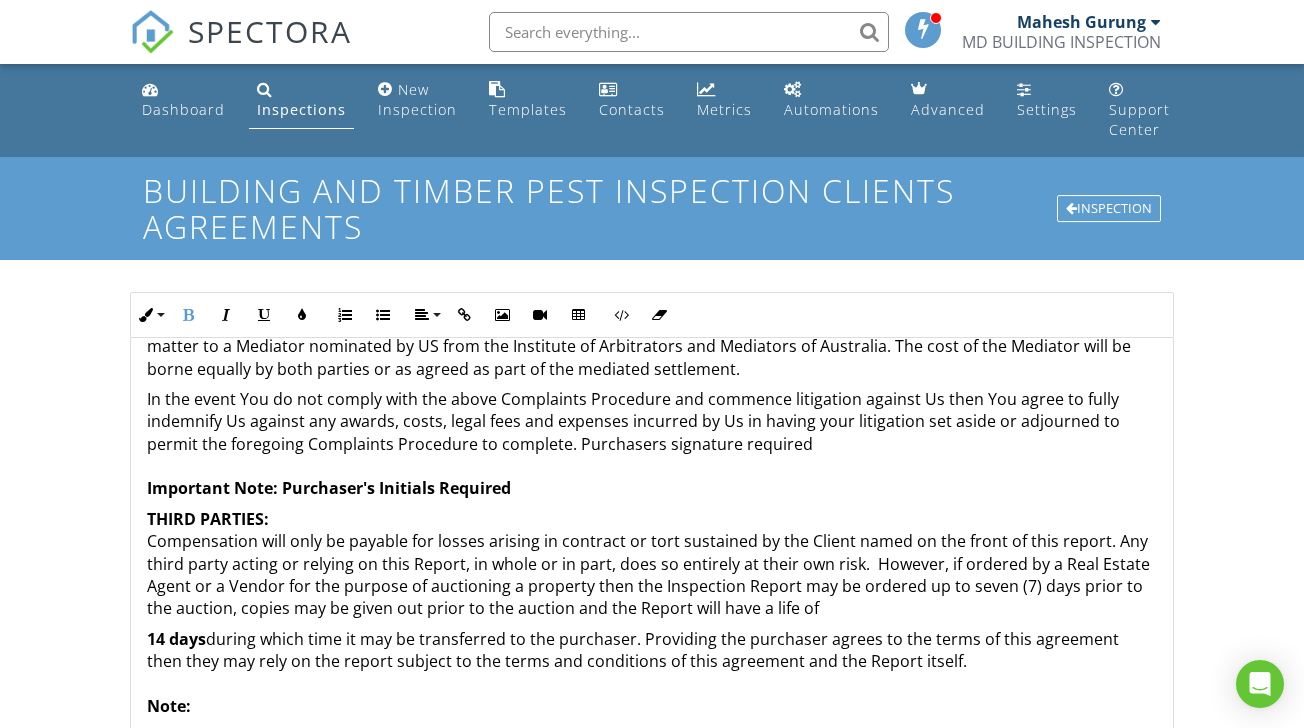 click on "Dashboard
Inspections
New Inspection
Templates
Contacts
Metrics
Automations
Advanced
Settings
Support Center
BUILDING AND TIMBER PEST INSPECTION CLIENTS AGREEMENTS
Inspection
Inline Style XLarge Large Normal Small Light Small/Light Bold Italic Underline Colors Ordered List Unordered List Align Align Left Align Center Align Right Align Justify Insert Link Insert Image Insert Video Insert Table Code View Clear Formatting BUILDING & TIMBER PEST INSPECTION CLIENT AGREEMENT Client: Sagar Kandel Inspection Address: 3 Porter St, Werribee, VIC 3030 The fee for our inspection is $595.00, payable in full before the appointment. Inspection Date: 04/08/2025 Inspection Time: 9:00 am Inspector Name: Mahesh Gurung MD Building Inspections Pty Ltd ABN: 59679388017 Part 1of 2- Building Inspection Agreement AS4349.1 TYPE OF PROPOSED INSPECTION ORDERED BY YOU: Inspection & Report:" at bounding box center [652, 671] 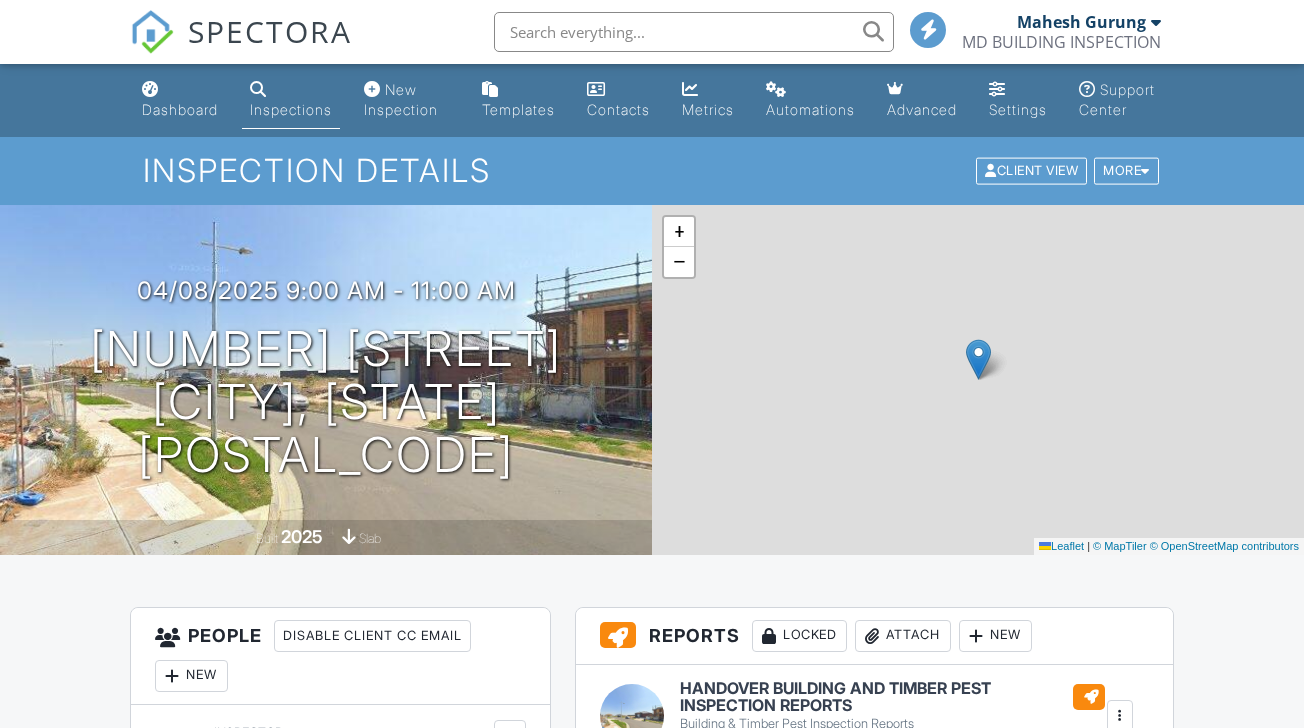 scroll, scrollTop: 0, scrollLeft: 0, axis: both 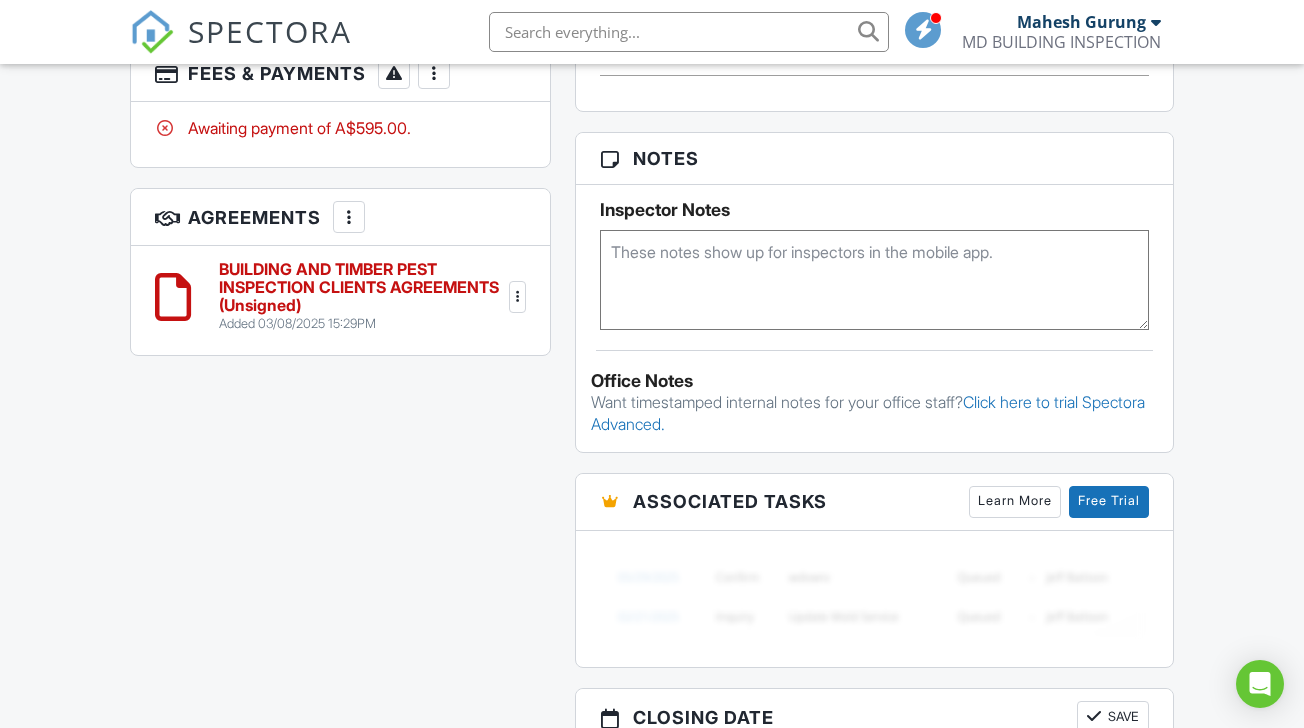 click at bounding box center [518, 297] 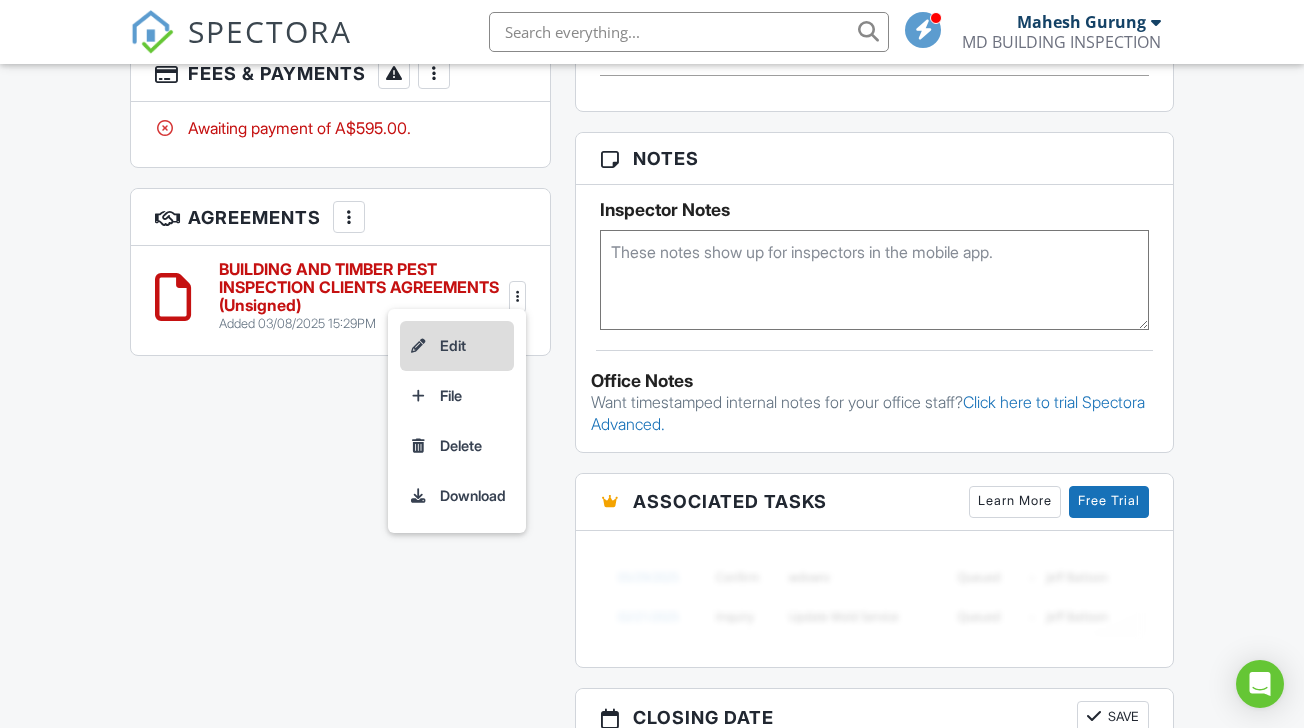 click on "Edit" at bounding box center (457, 346) 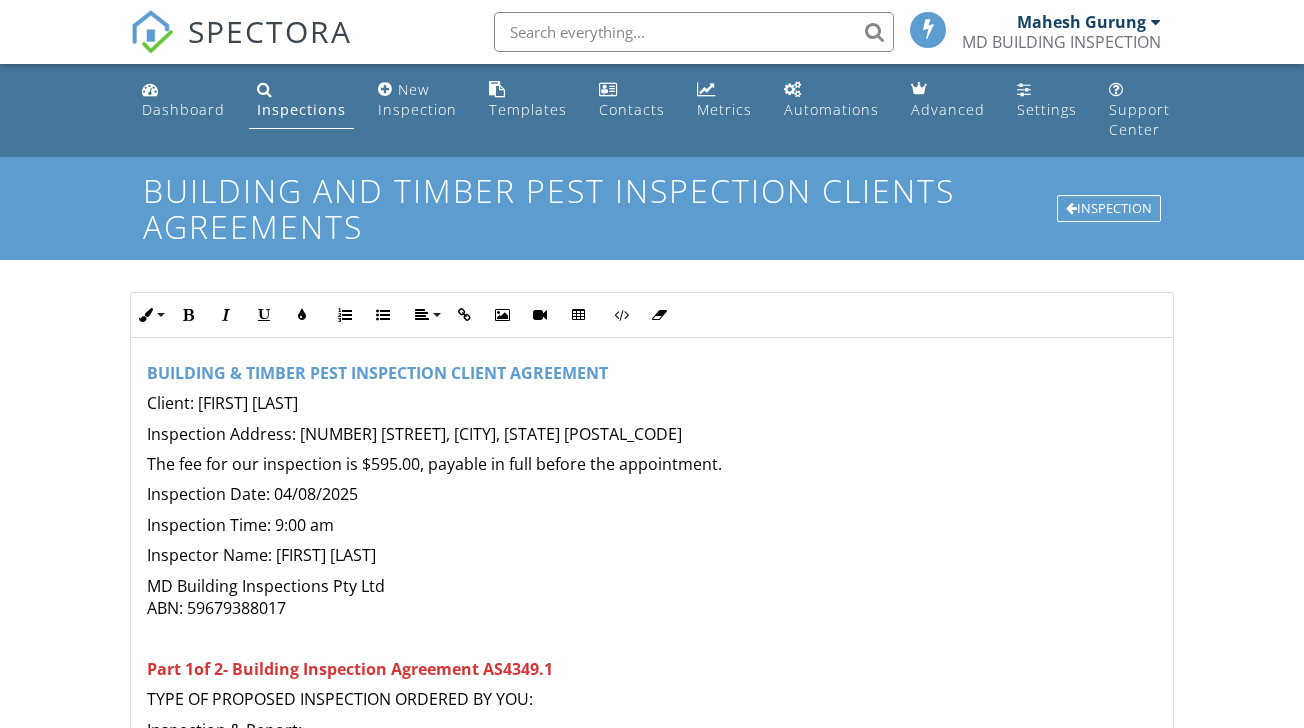 scroll, scrollTop: 0, scrollLeft: 0, axis: both 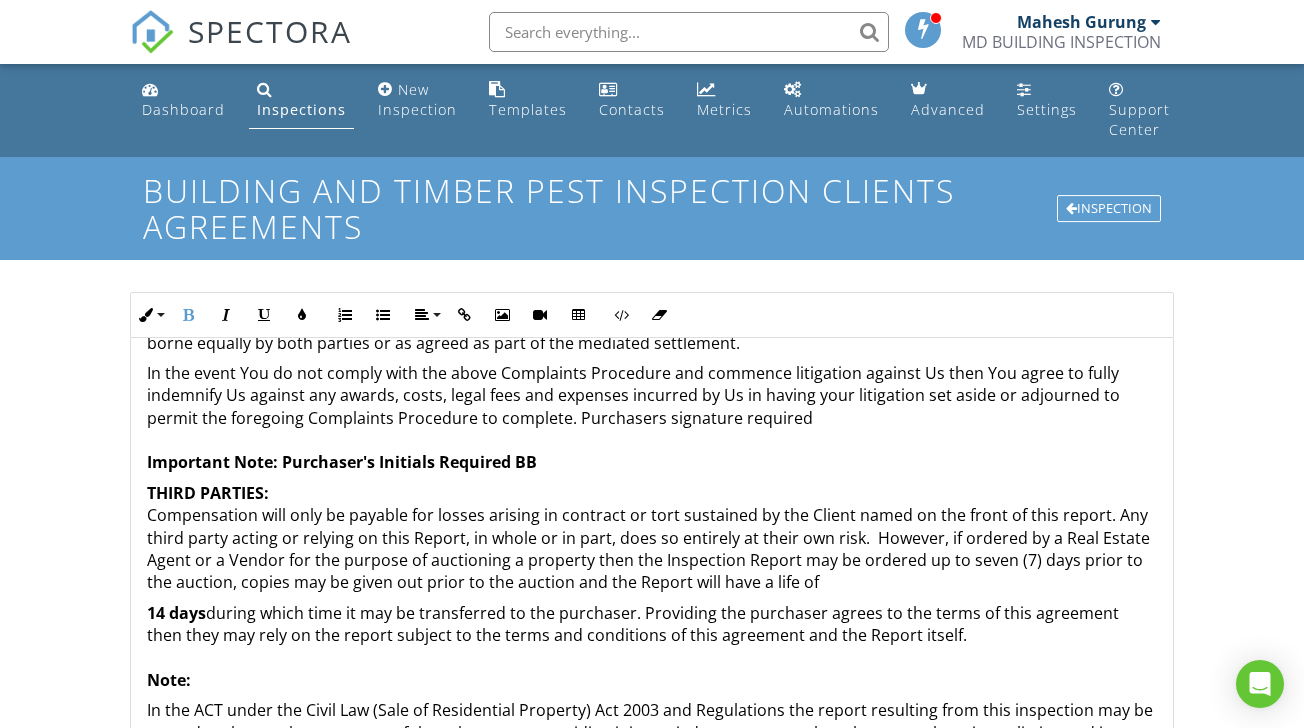 click on "In the event You do not comply with the above Complaints Procedure and commence litigation against Us then You agree to fully indemnify Us against any awards, costs, legal fees and expenses incurred by Us in having your litigation set aside or adjourned to permit the foregoing Complaints Procedure to complete. Purchasers signature required Important Note: Purchaser's Initials Required BB" at bounding box center (651, 418) 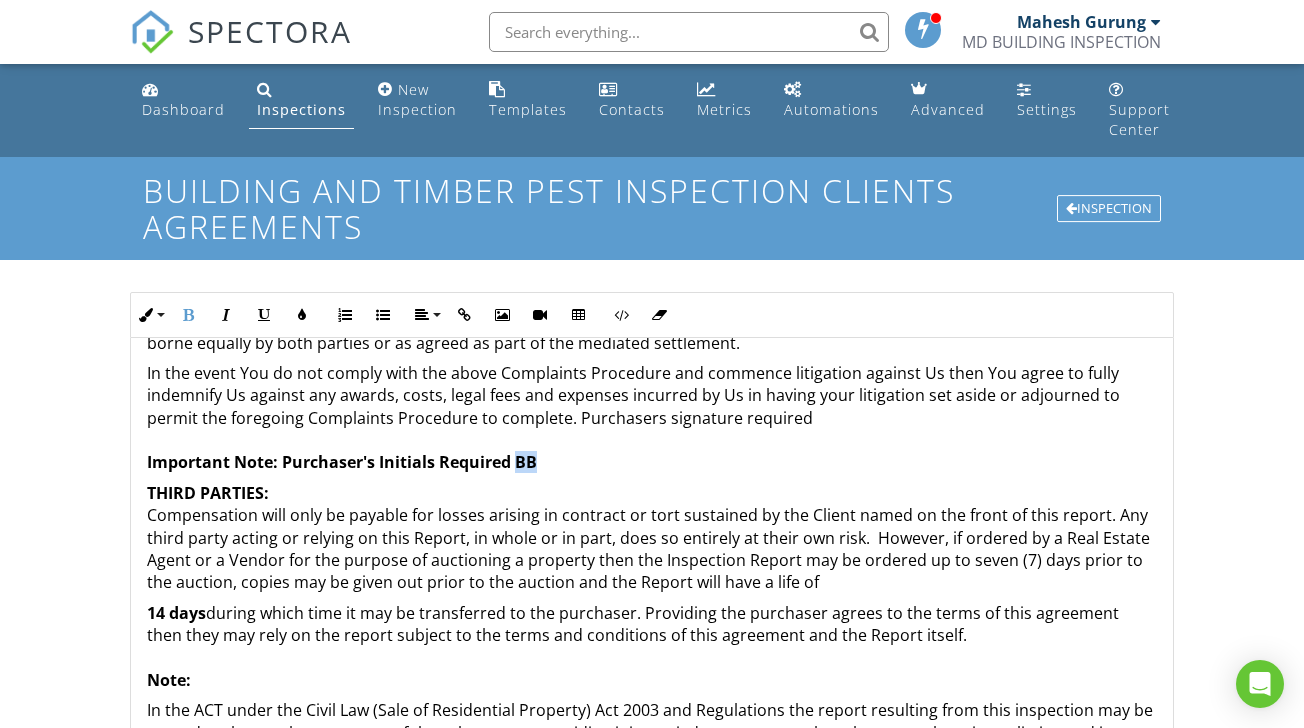 drag, startPoint x: 515, startPoint y: 439, endPoint x: 551, endPoint y: 440, distance: 36.013885 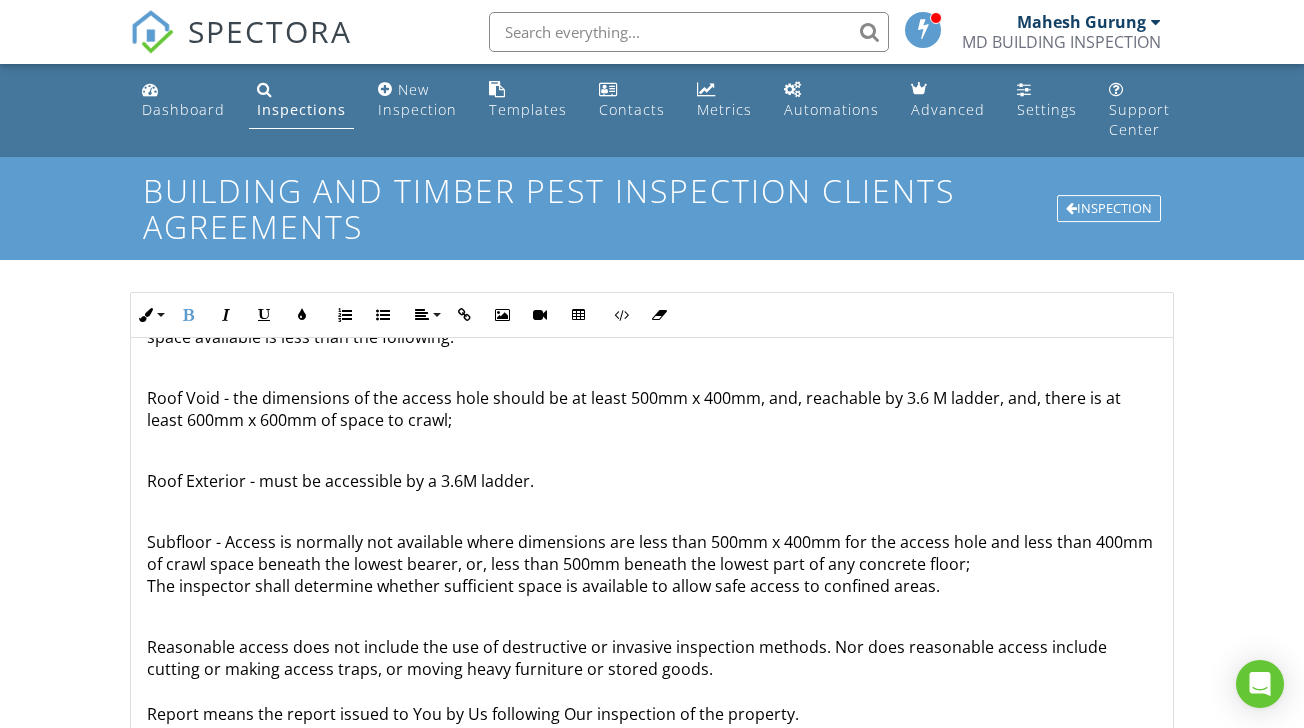 scroll, scrollTop: 8995, scrollLeft: 0, axis: vertical 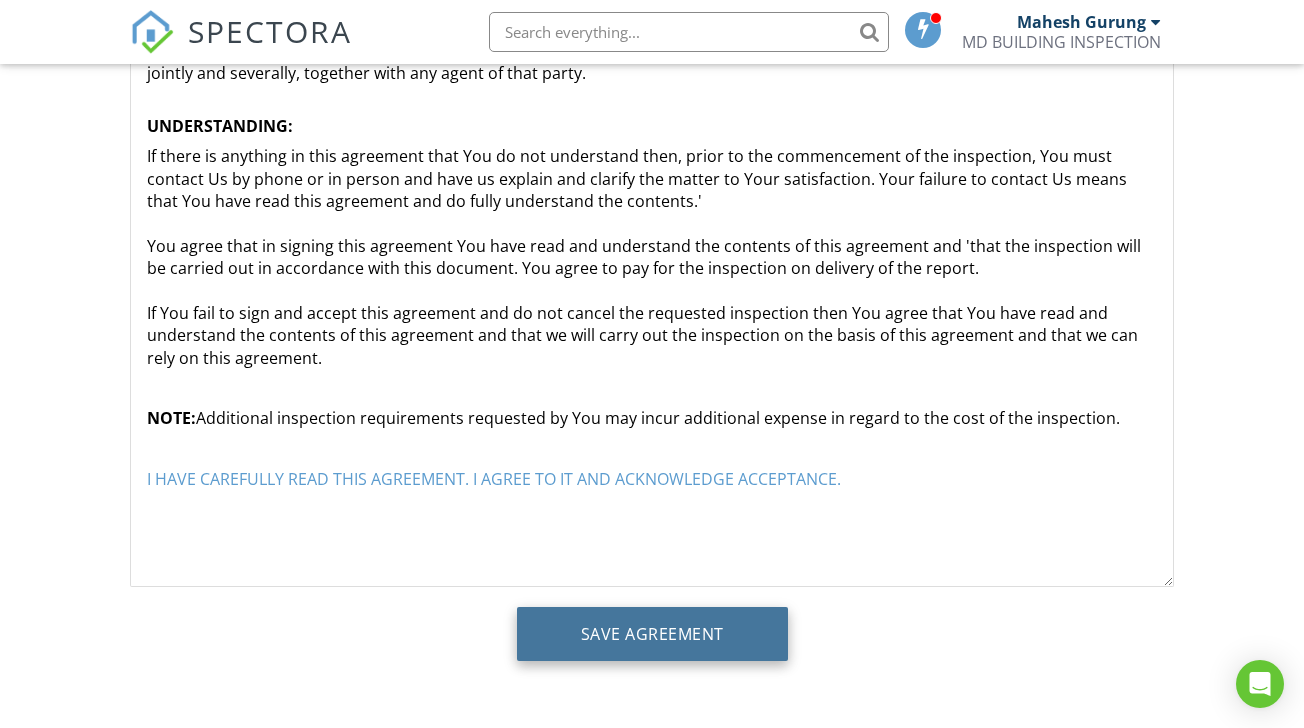 click on "Save Agreement" at bounding box center (652, 634) 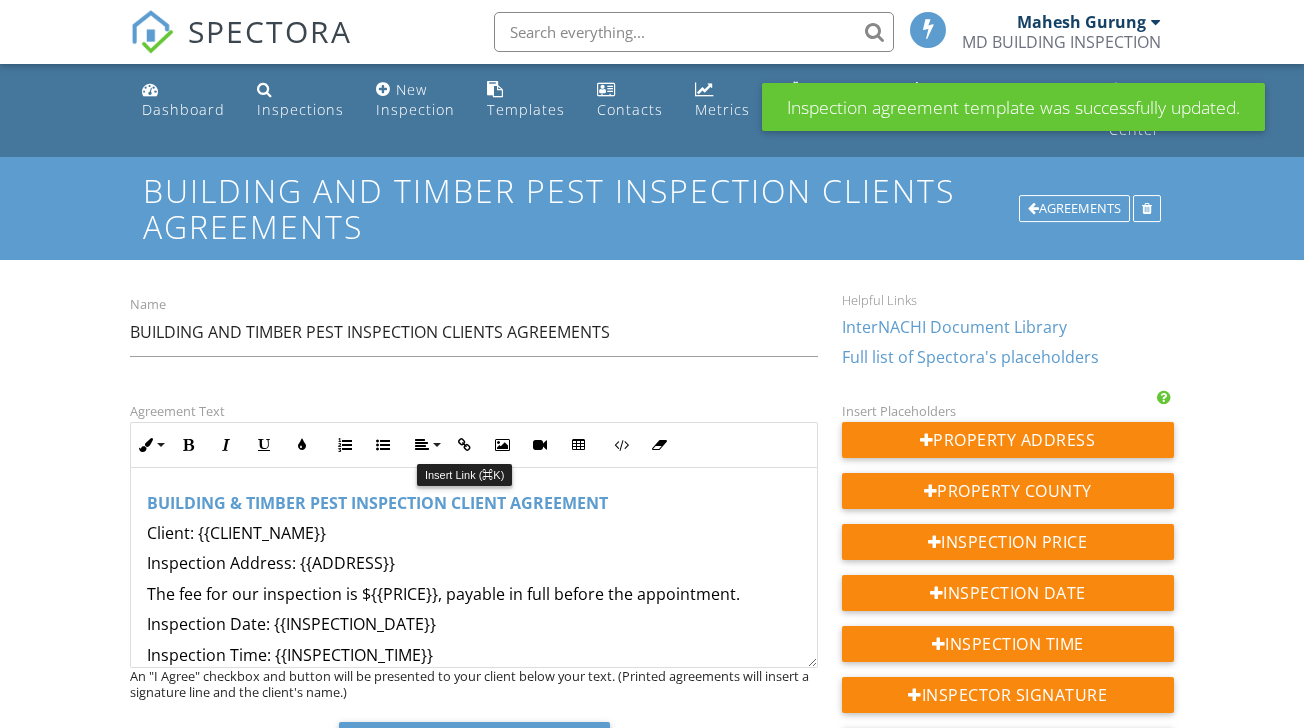scroll, scrollTop: 0, scrollLeft: 0, axis: both 